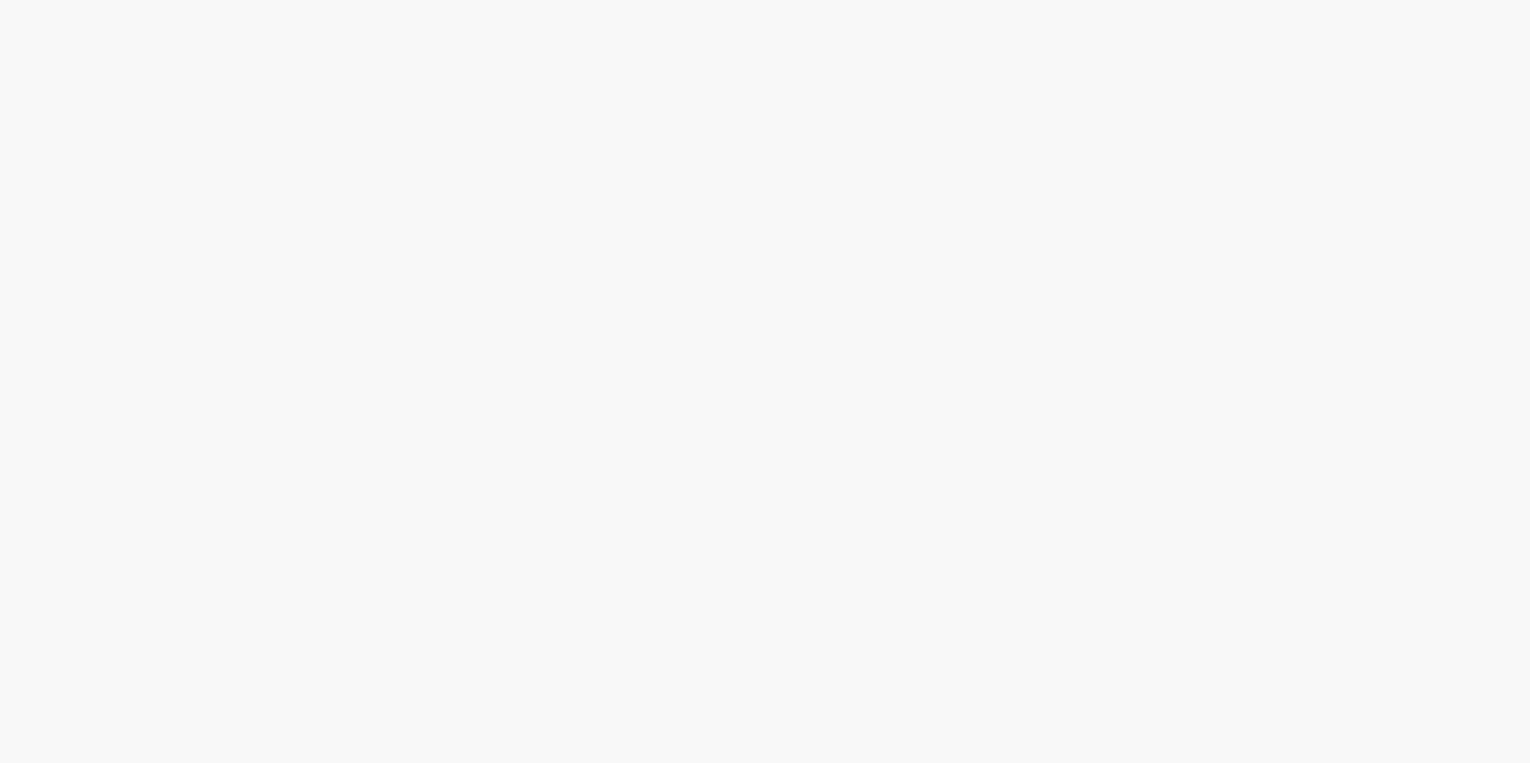 scroll, scrollTop: 0, scrollLeft: 0, axis: both 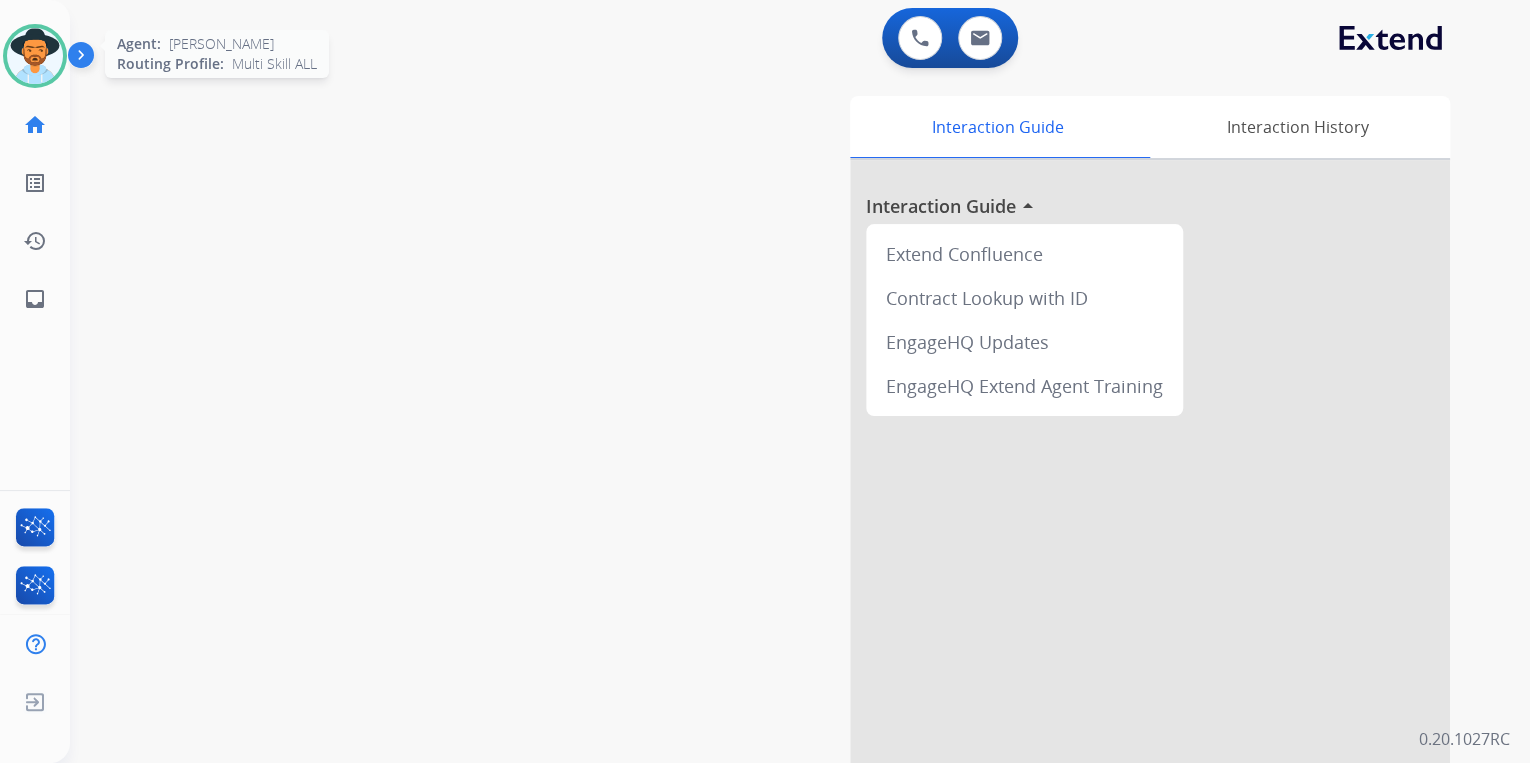 click at bounding box center (35, 56) 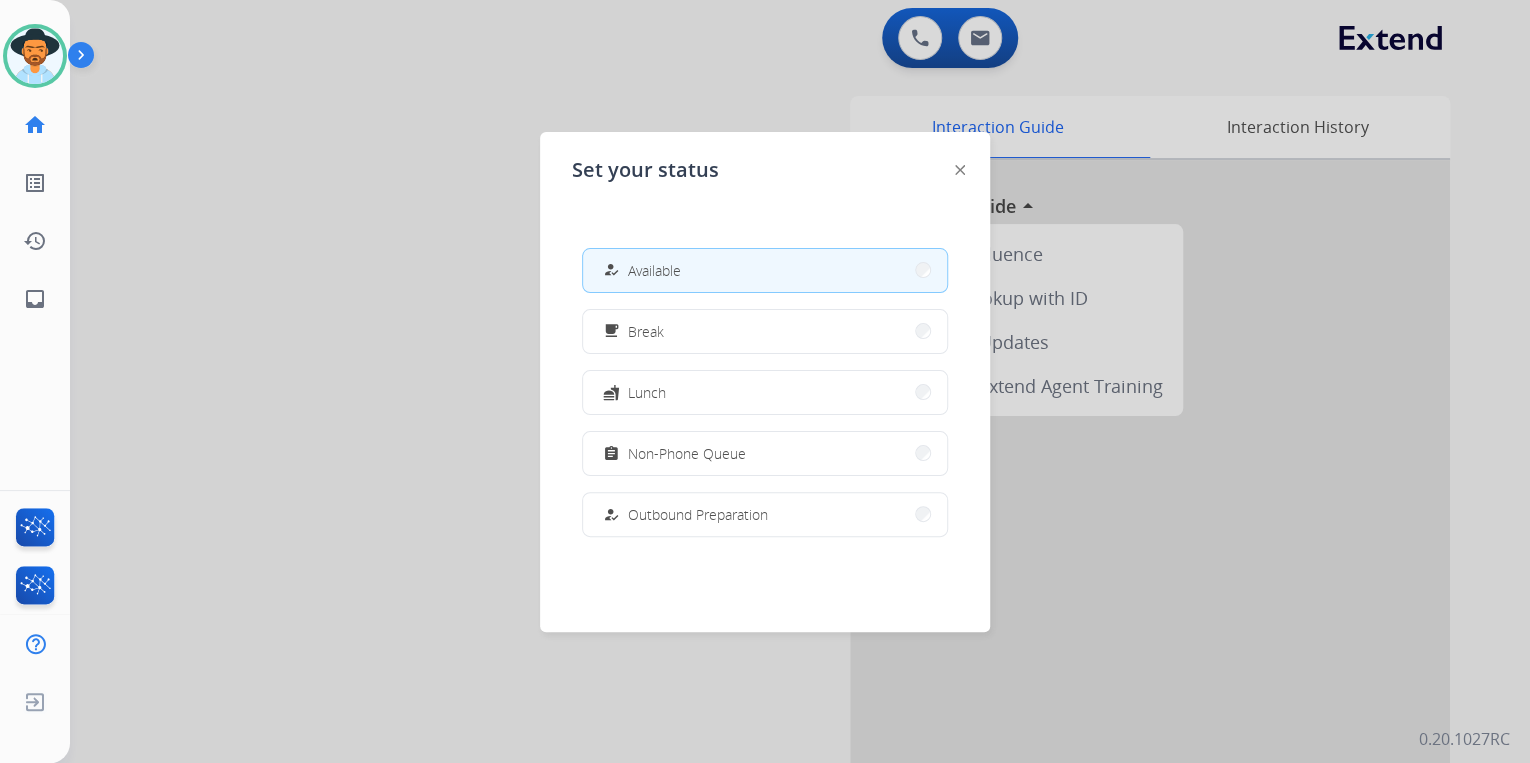 click at bounding box center (765, 381) 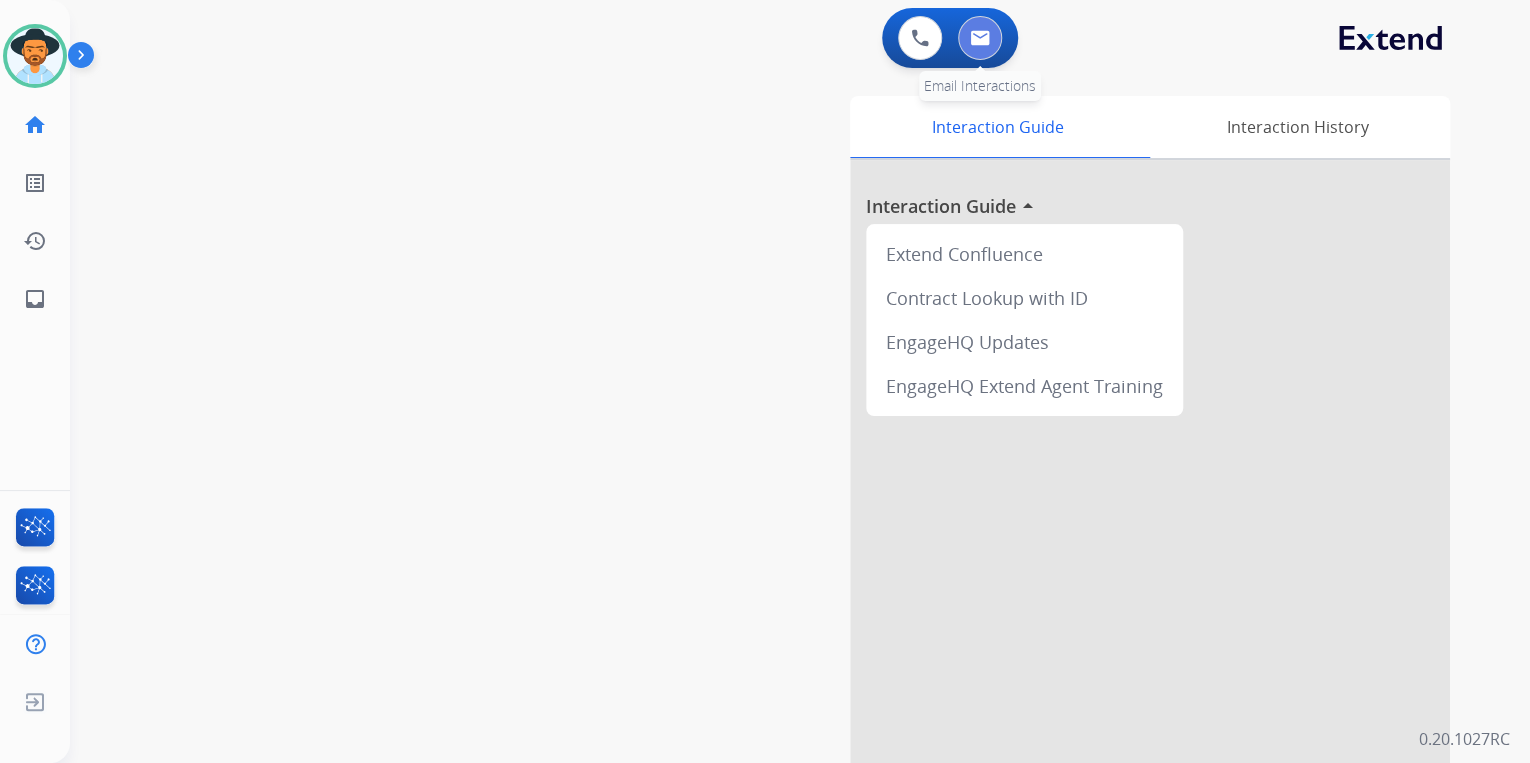 click at bounding box center [980, 38] 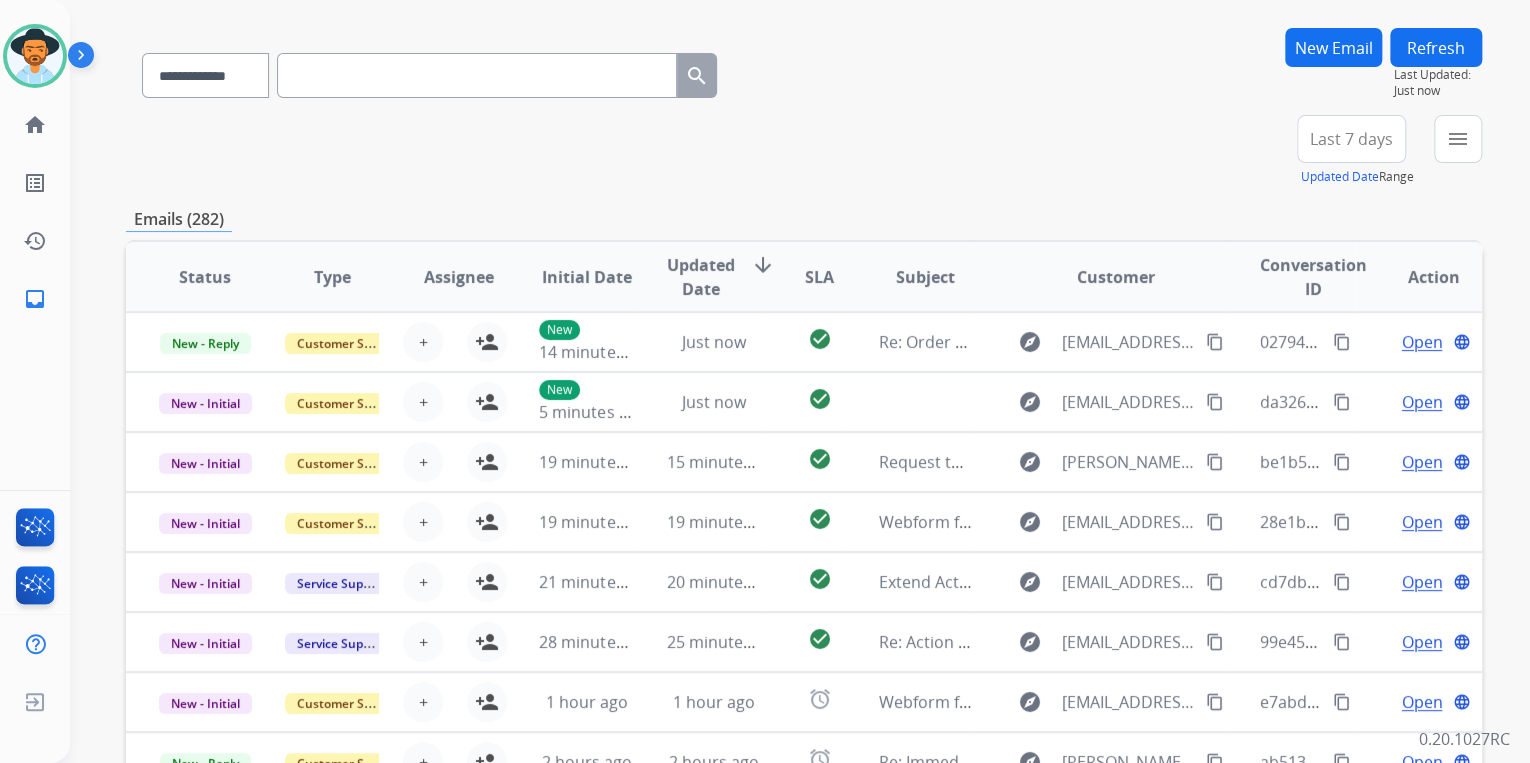 scroll, scrollTop: 0, scrollLeft: 0, axis: both 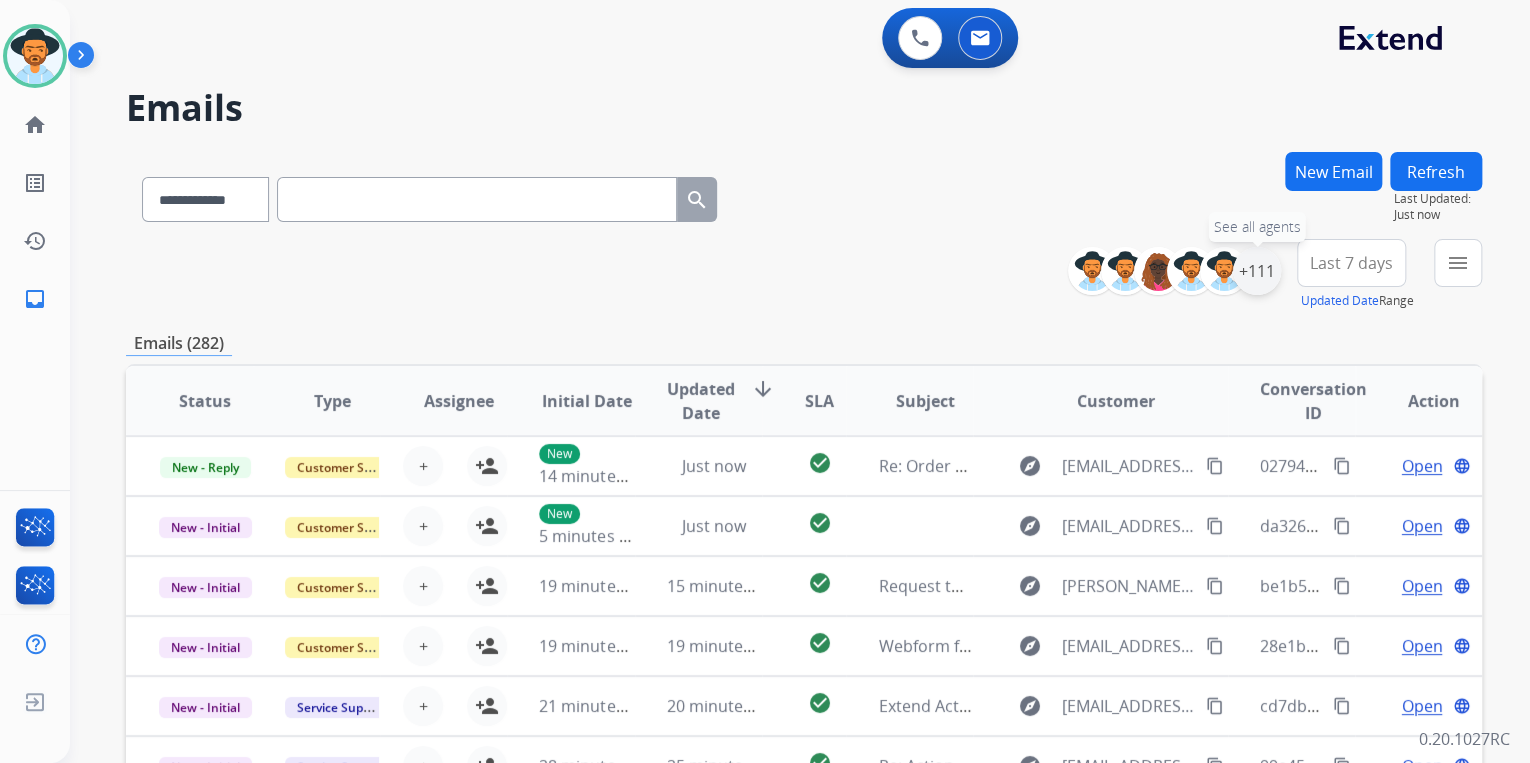 click on "+111" at bounding box center [1257, 271] 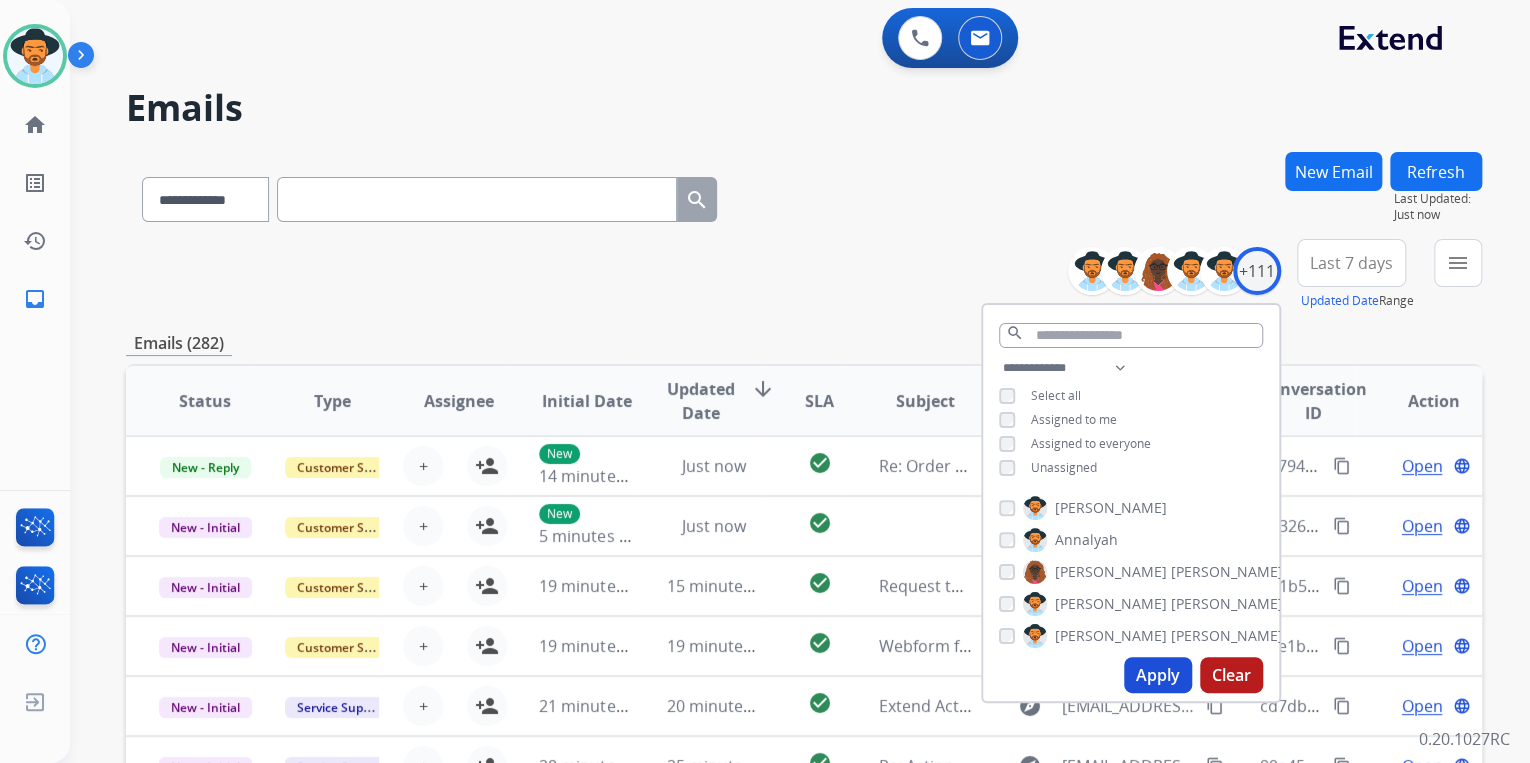 click on "Unassigned" at bounding box center [1064, 467] 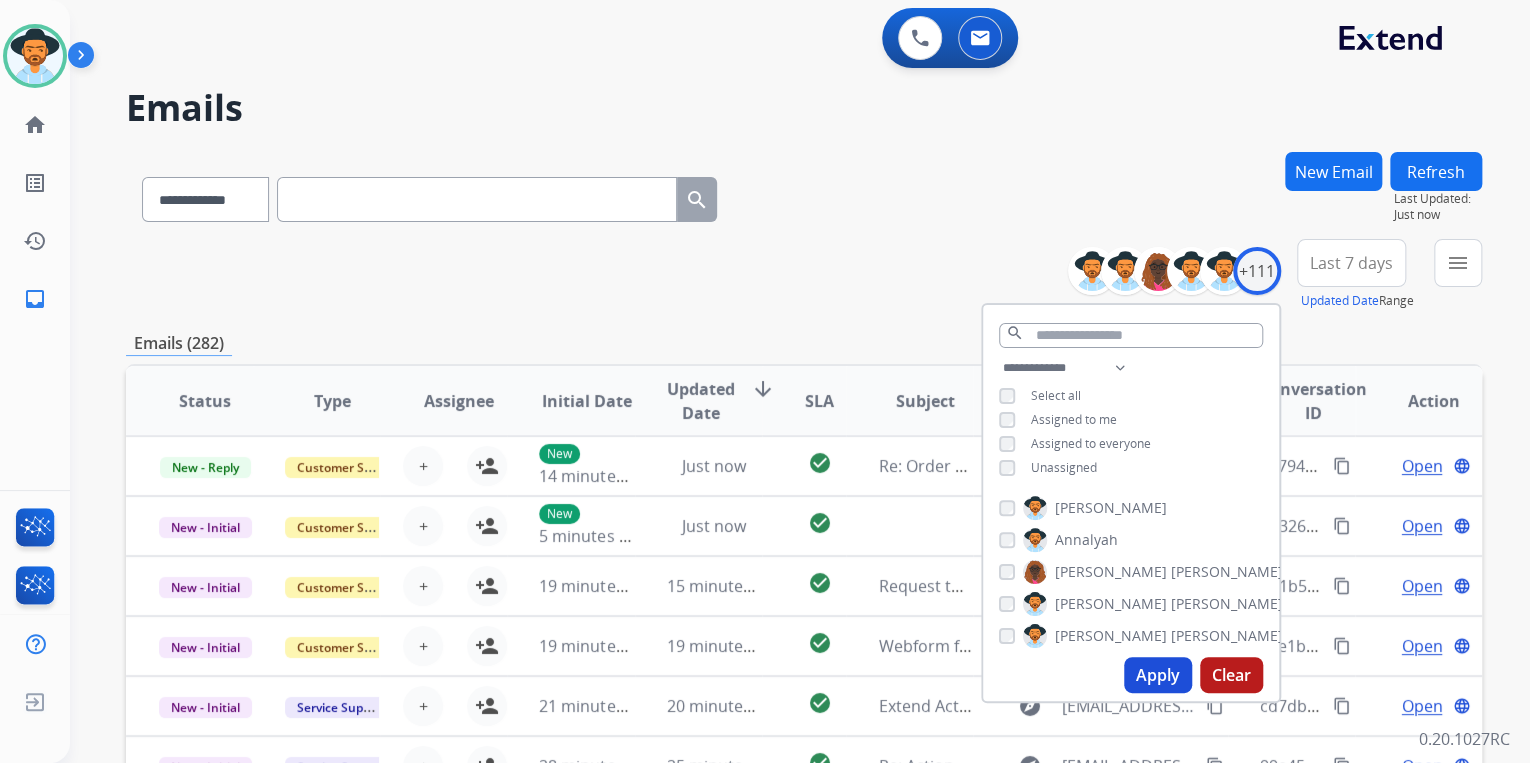 click on "Apply" at bounding box center [1158, 675] 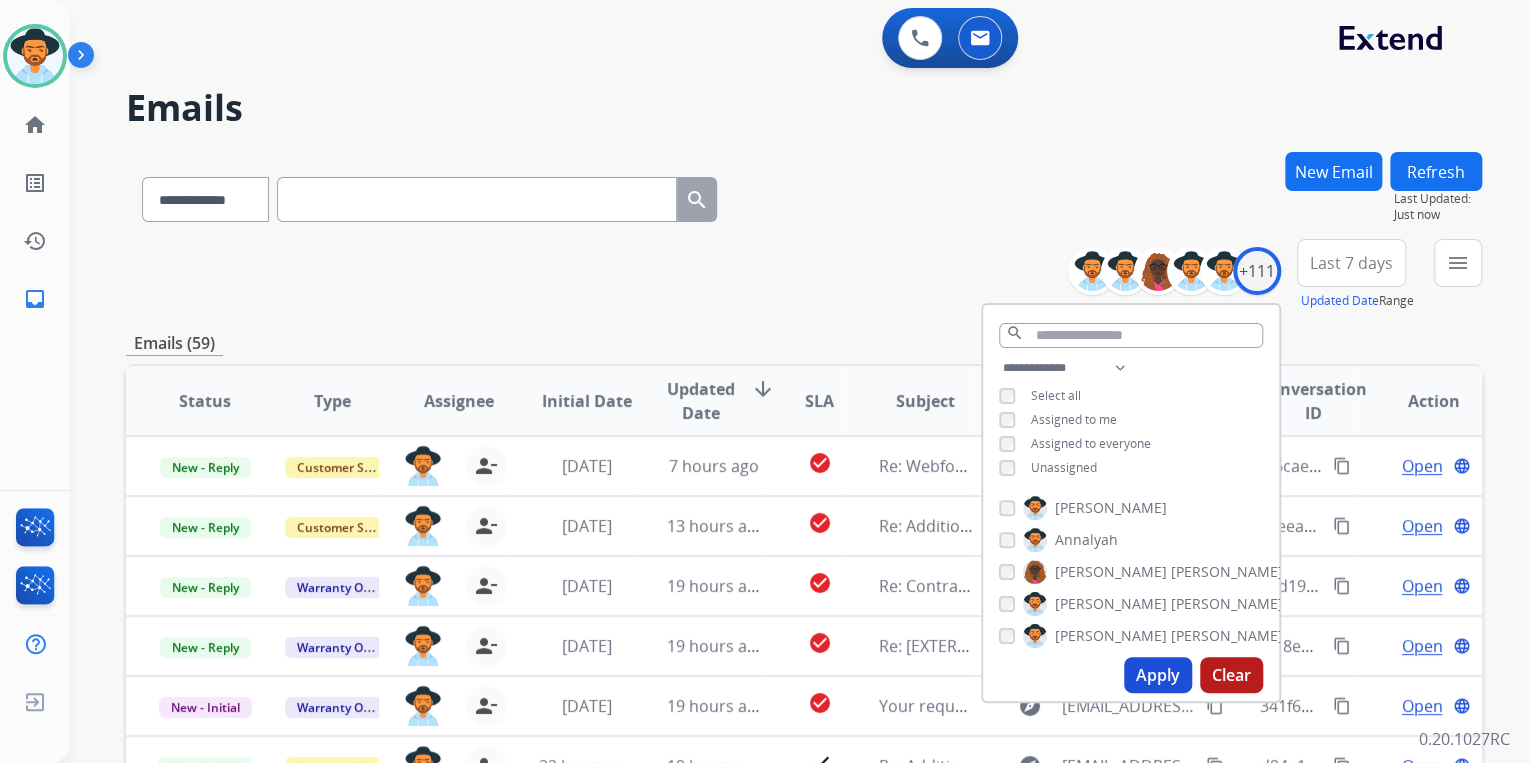 click on "**********" at bounding box center [804, 195] 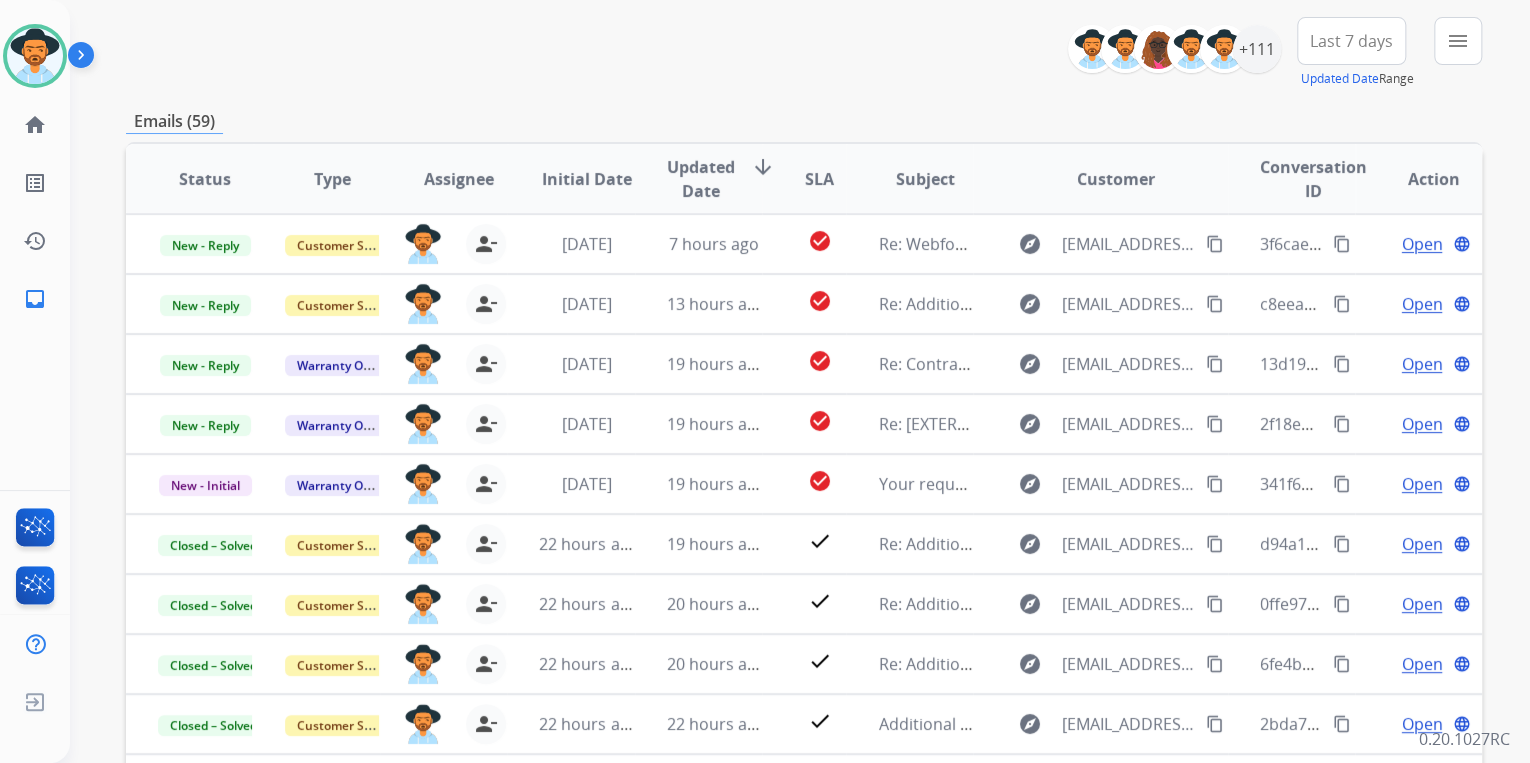 scroll, scrollTop: 240, scrollLeft: 0, axis: vertical 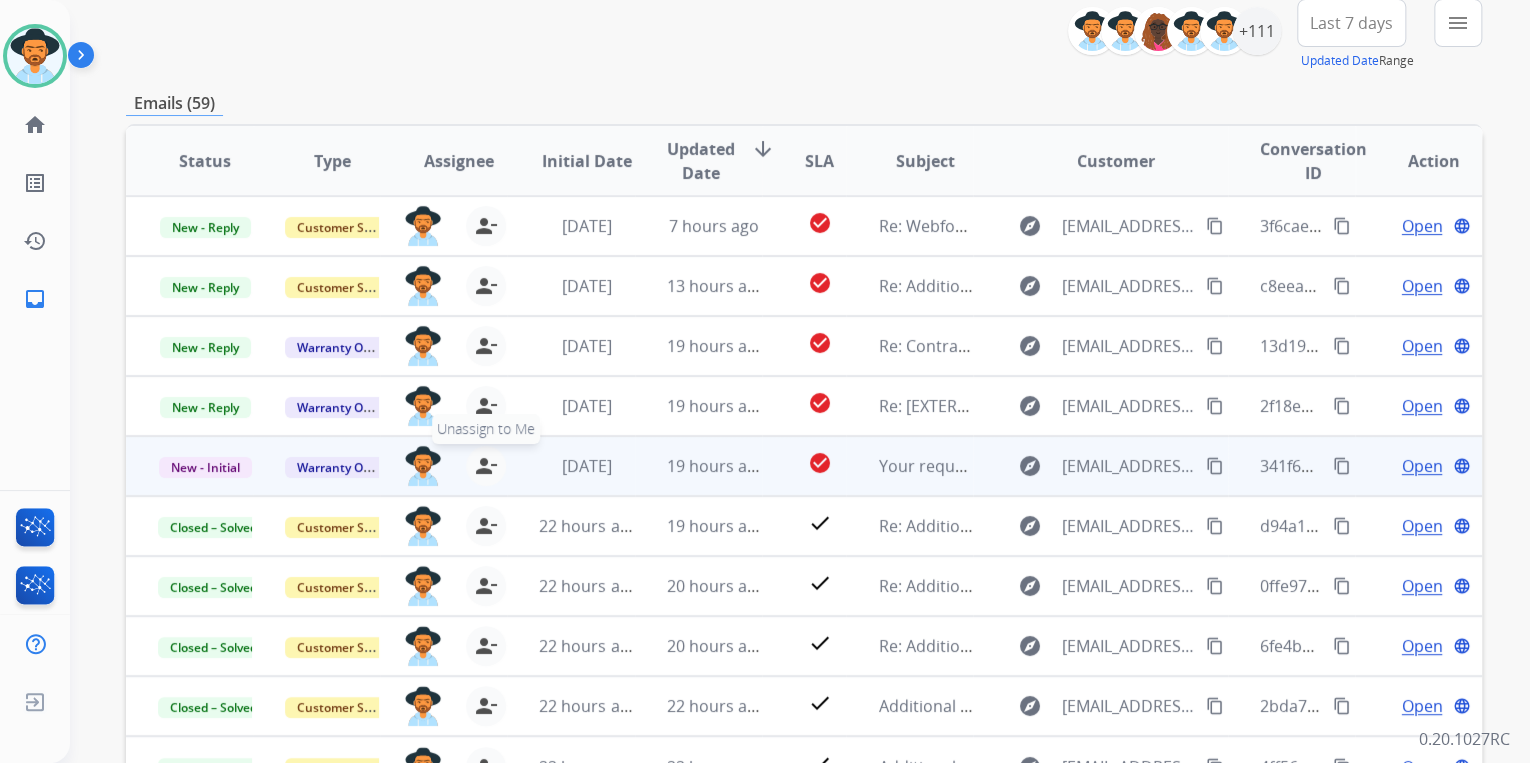 click on "person_remove" at bounding box center (486, 466) 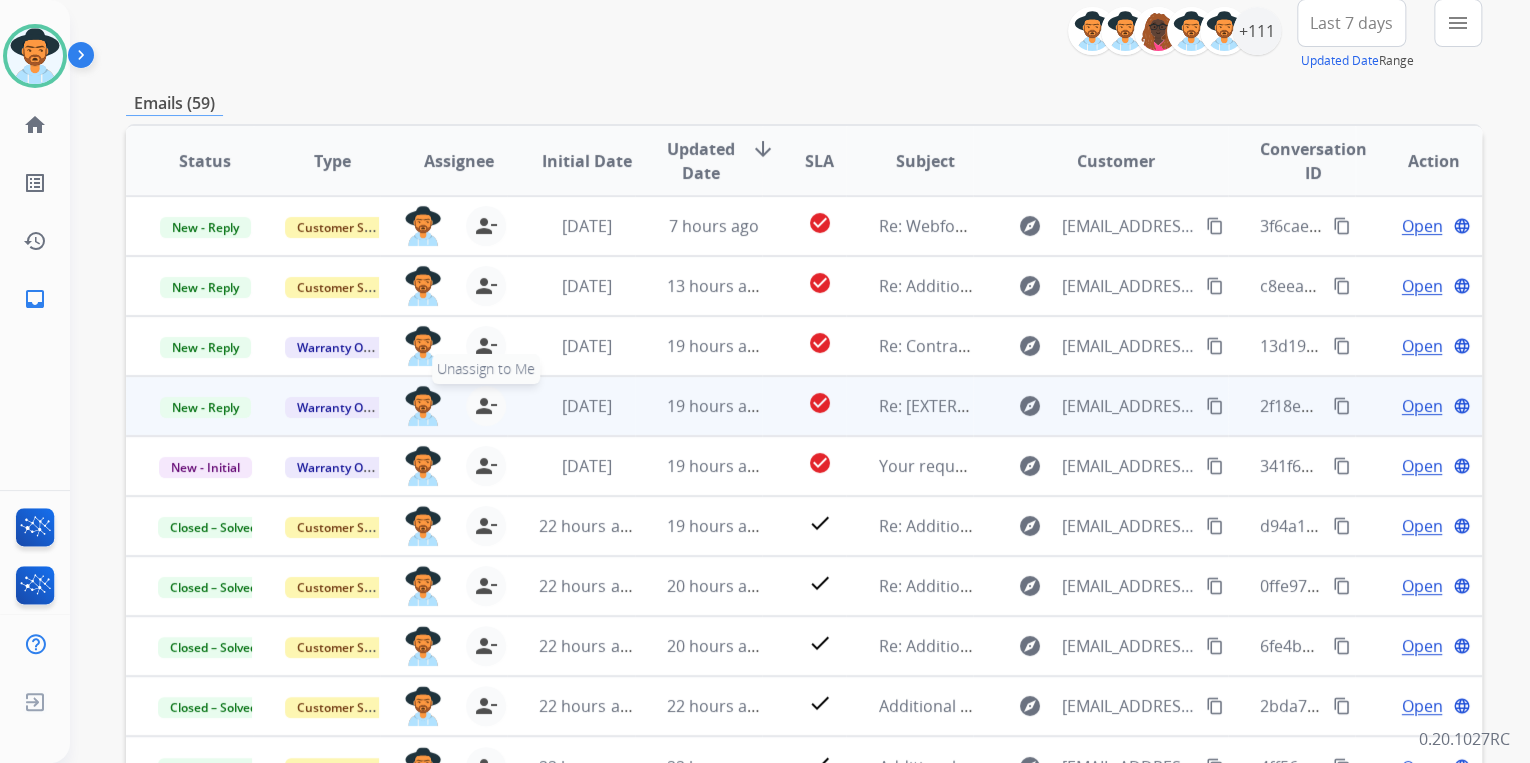 click on "person_remove" at bounding box center [486, 406] 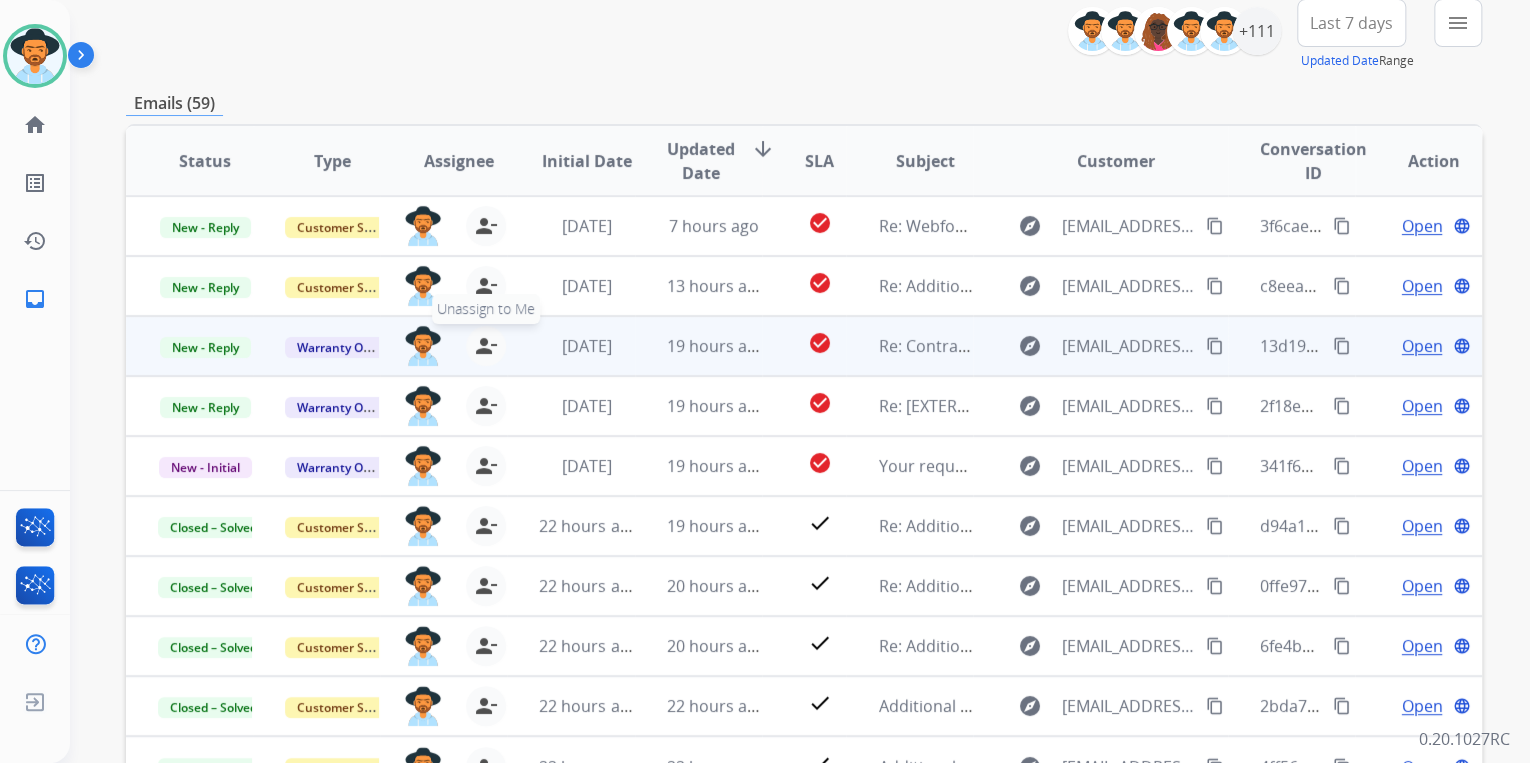 click on "person_remove" at bounding box center [486, 346] 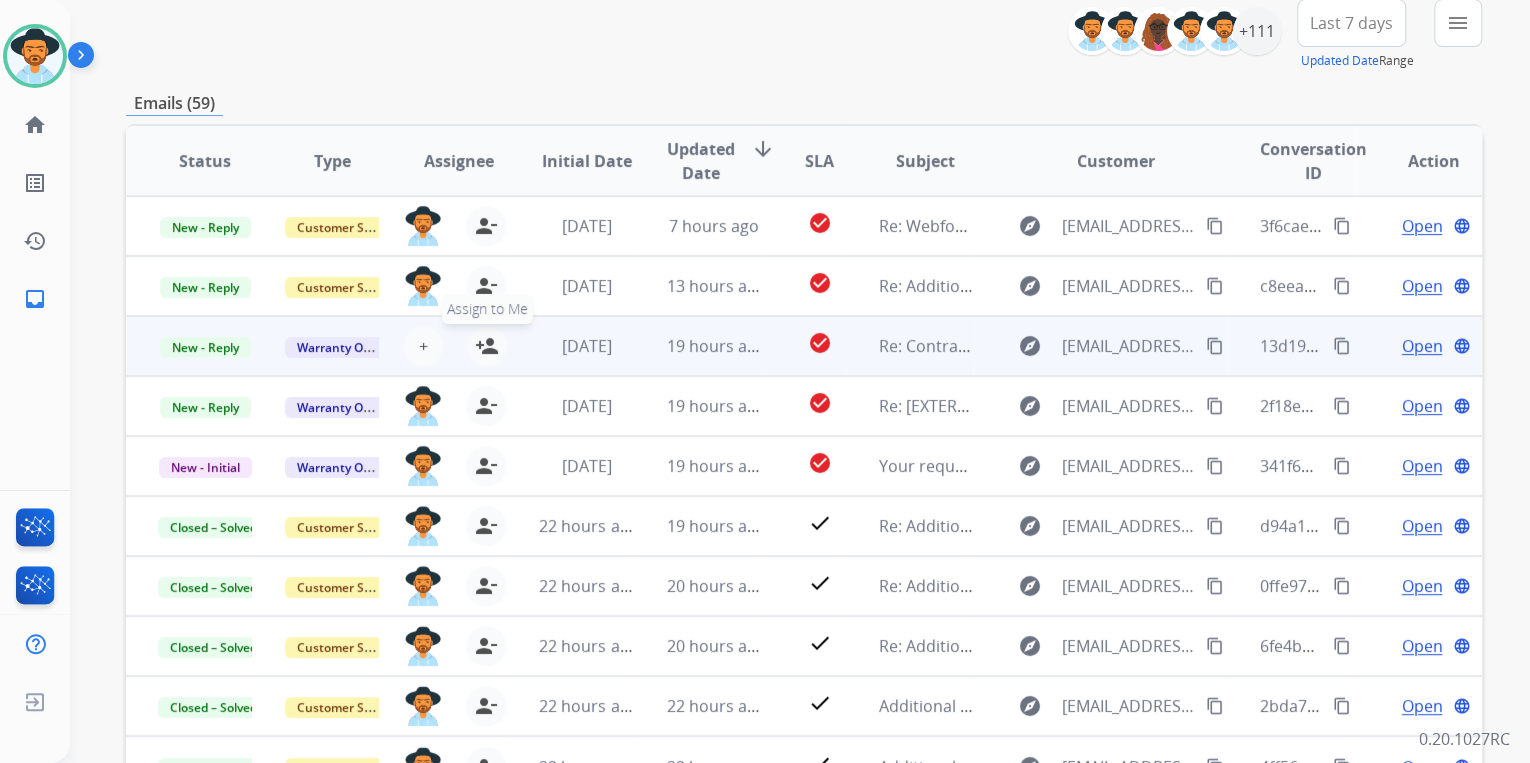 click on "person_add" at bounding box center (487, 346) 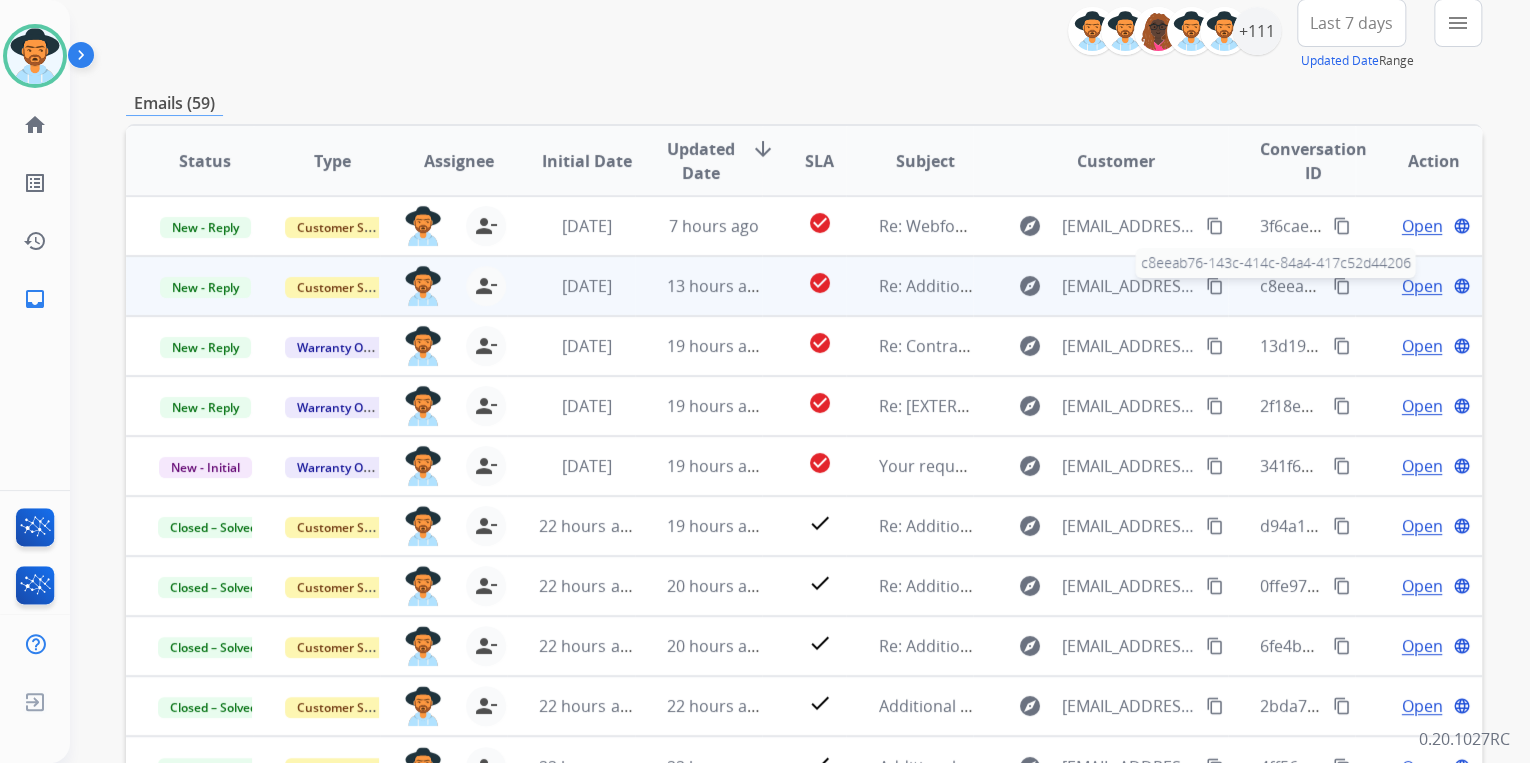 click on "c8eeab76-143c-414c-84a4-417c52d44206  content_copy c8eeab76-143c-414c-84a4-417c52d44206" at bounding box center [1307, 286] 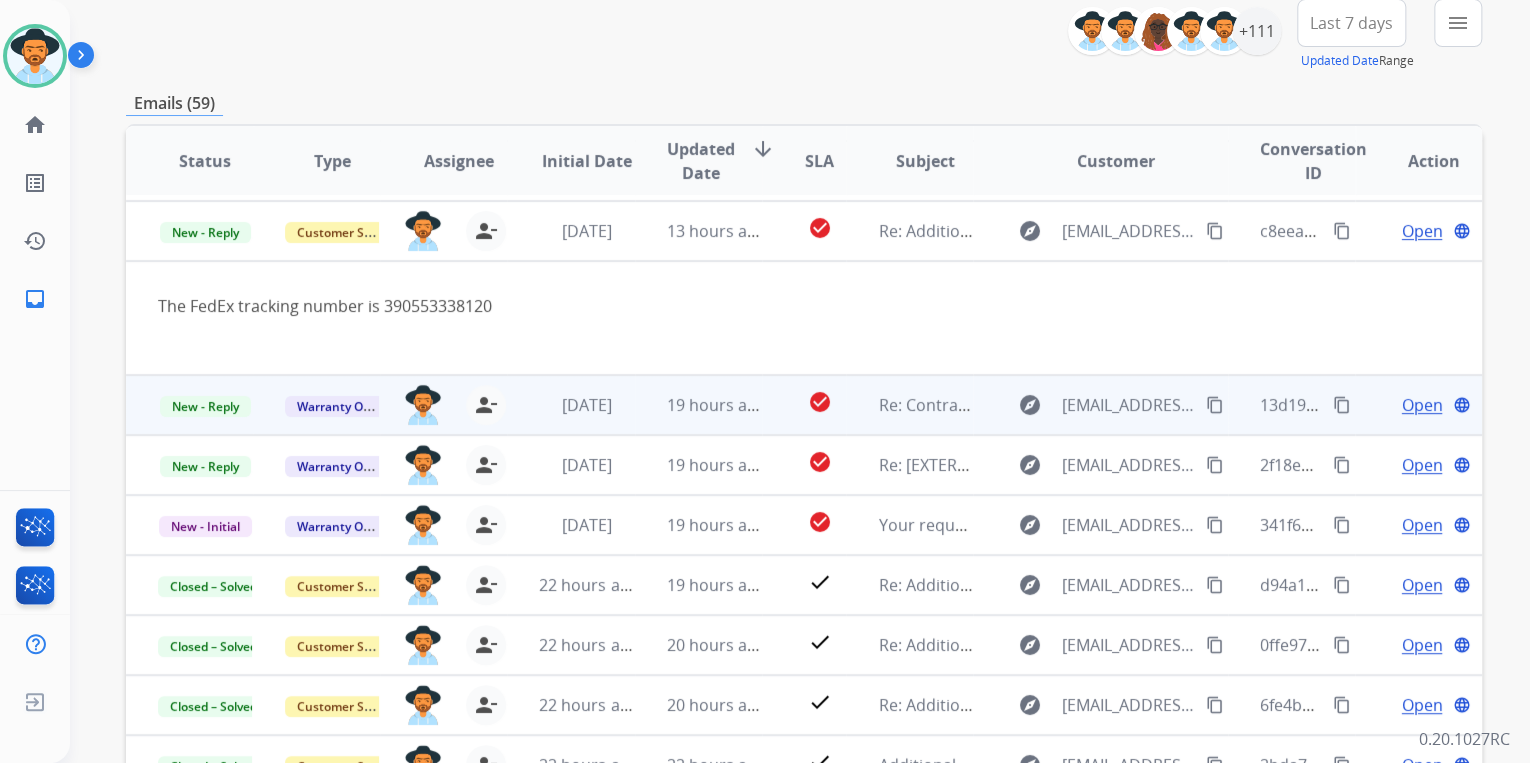 scroll, scrollTop: 60, scrollLeft: 0, axis: vertical 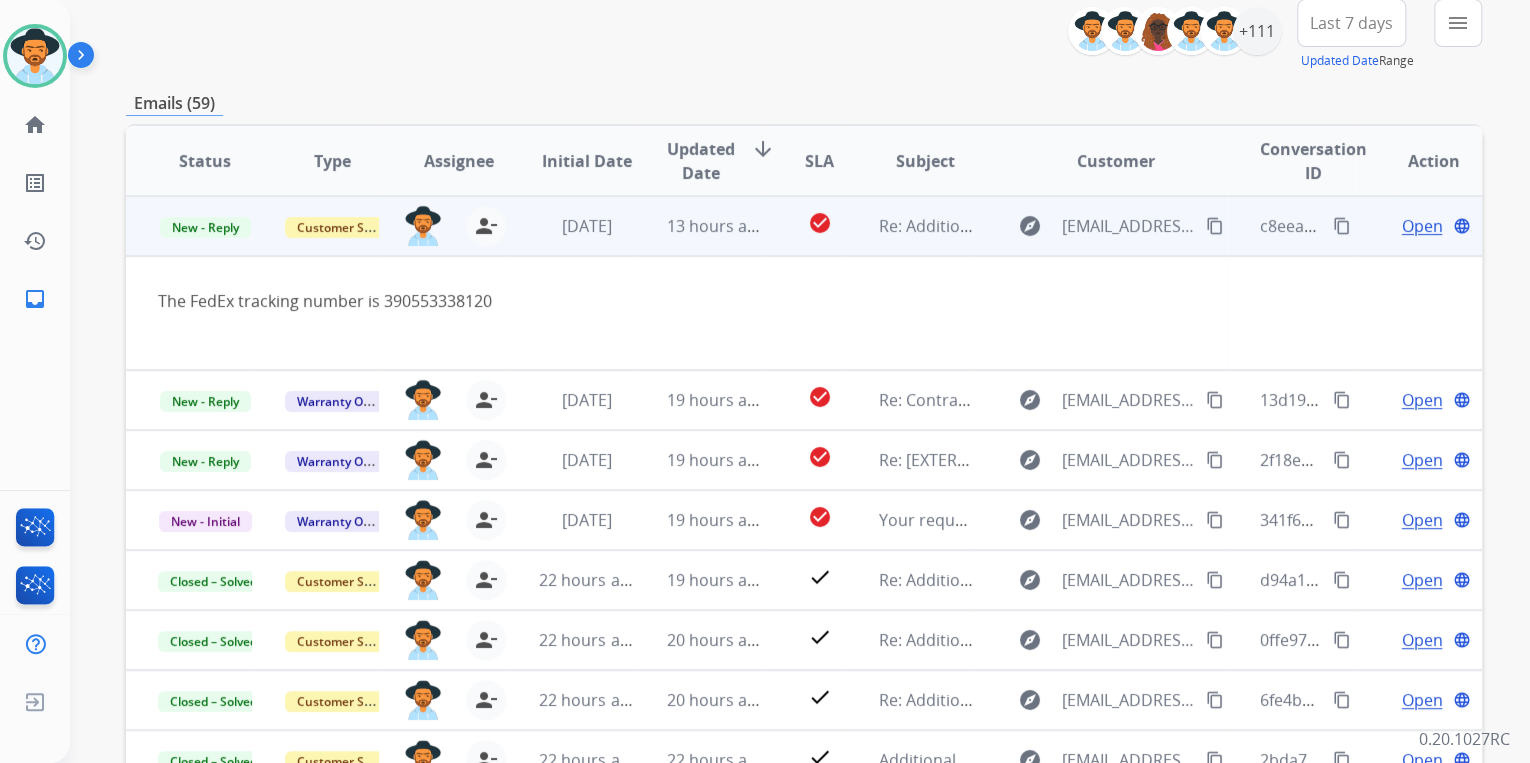 click on "content_copy" at bounding box center [1215, 226] 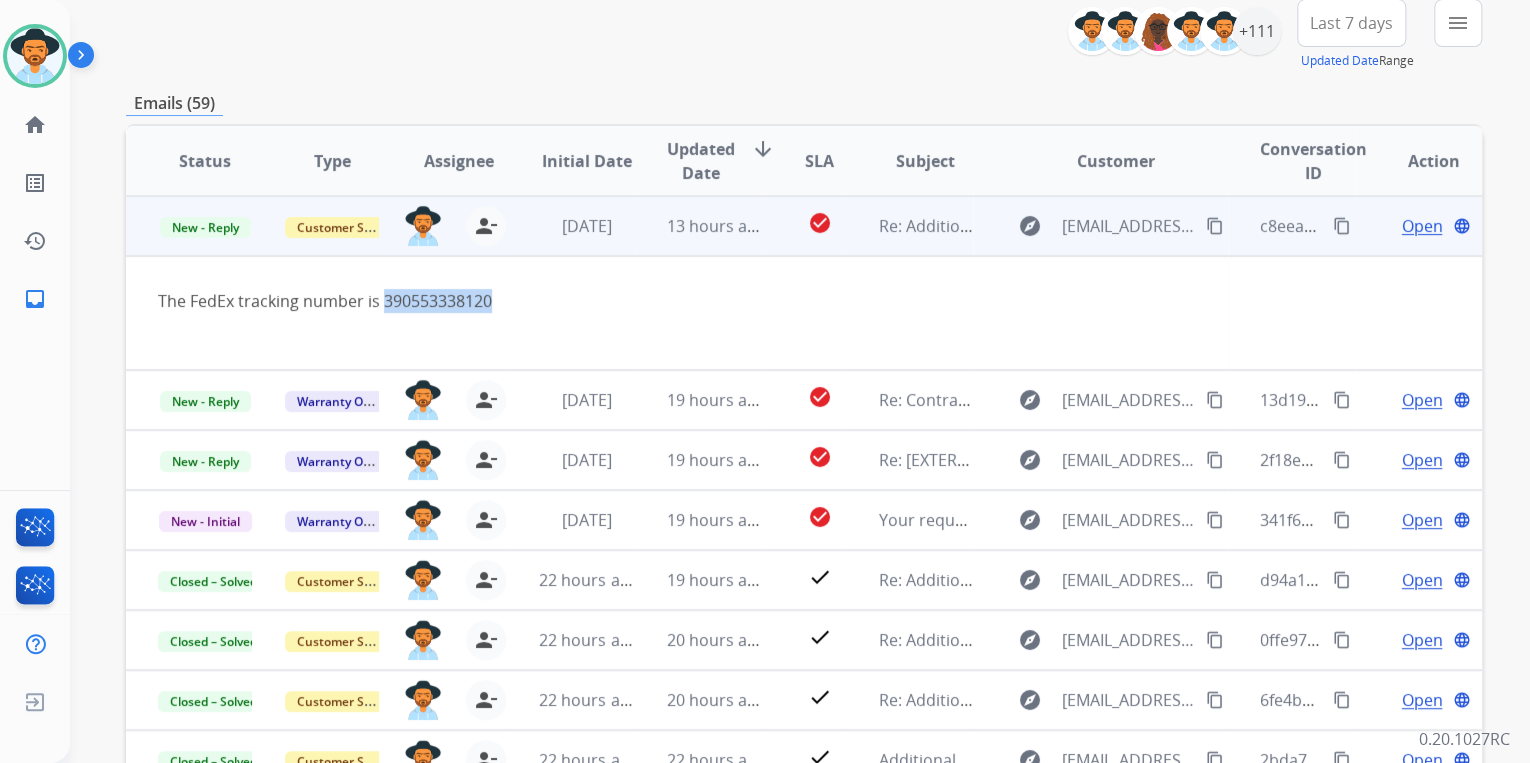 drag, startPoint x: 543, startPoint y: 296, endPoint x: 383, endPoint y: 300, distance: 160.04999 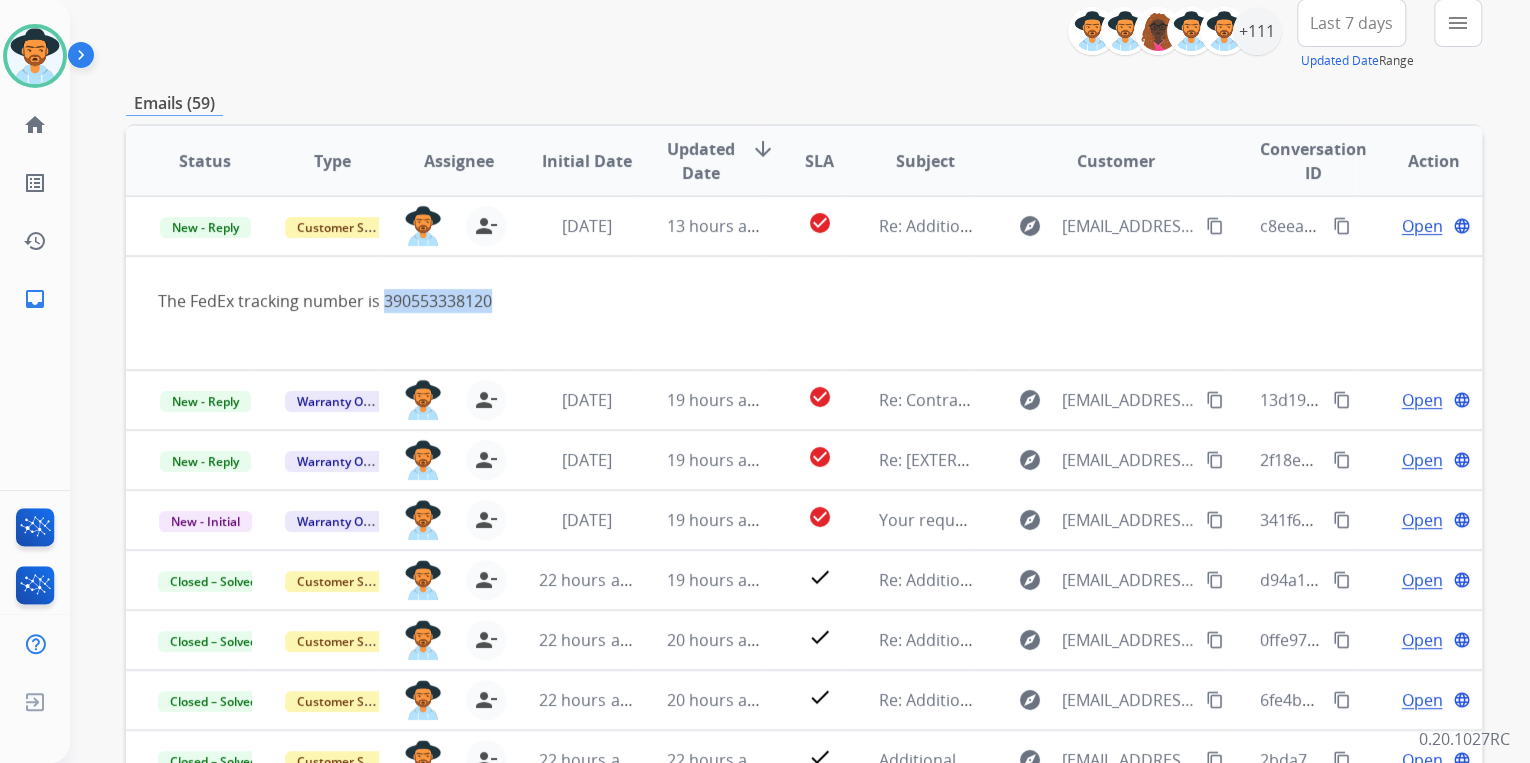 copy on "390553338120" 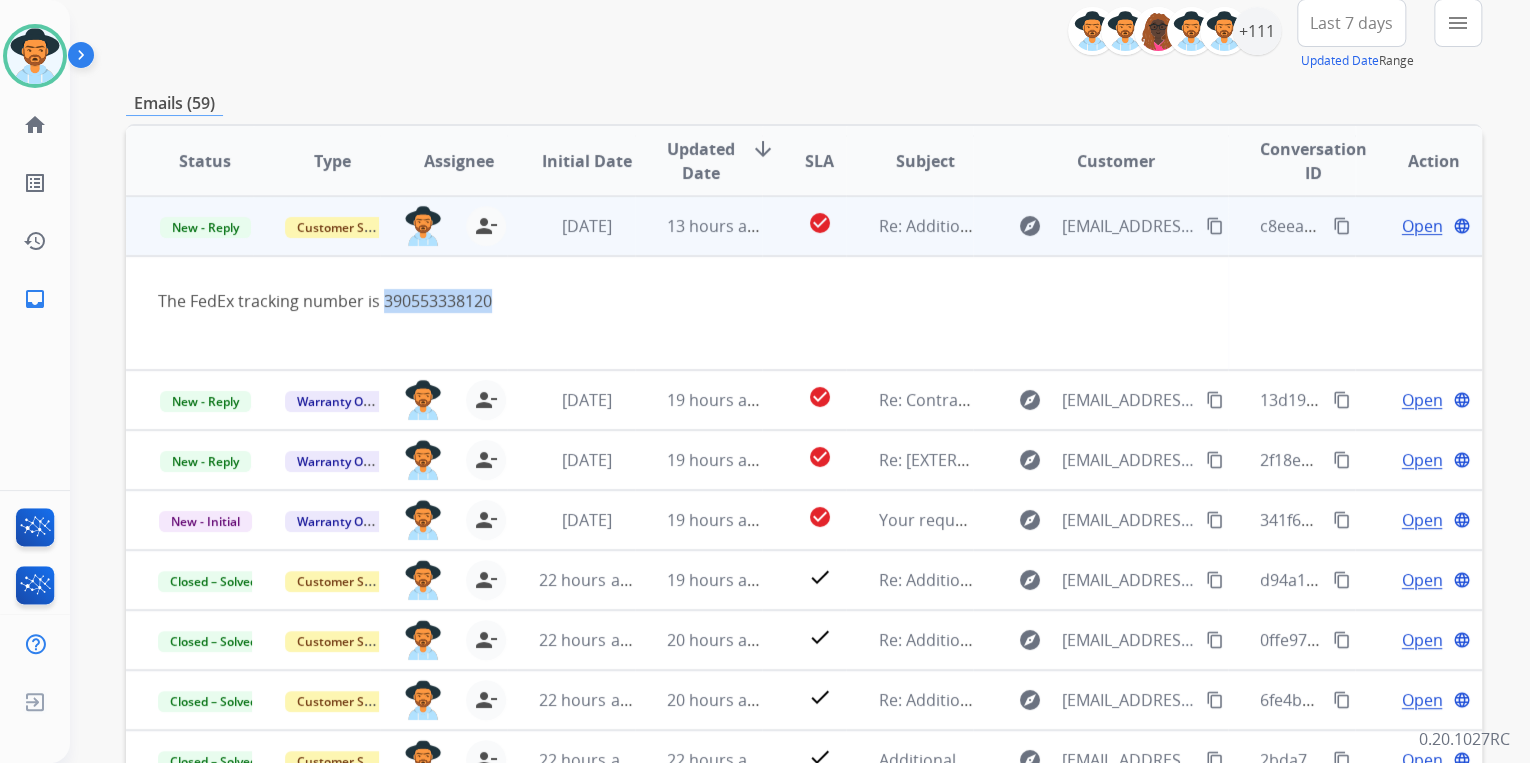 copy on "390553338120" 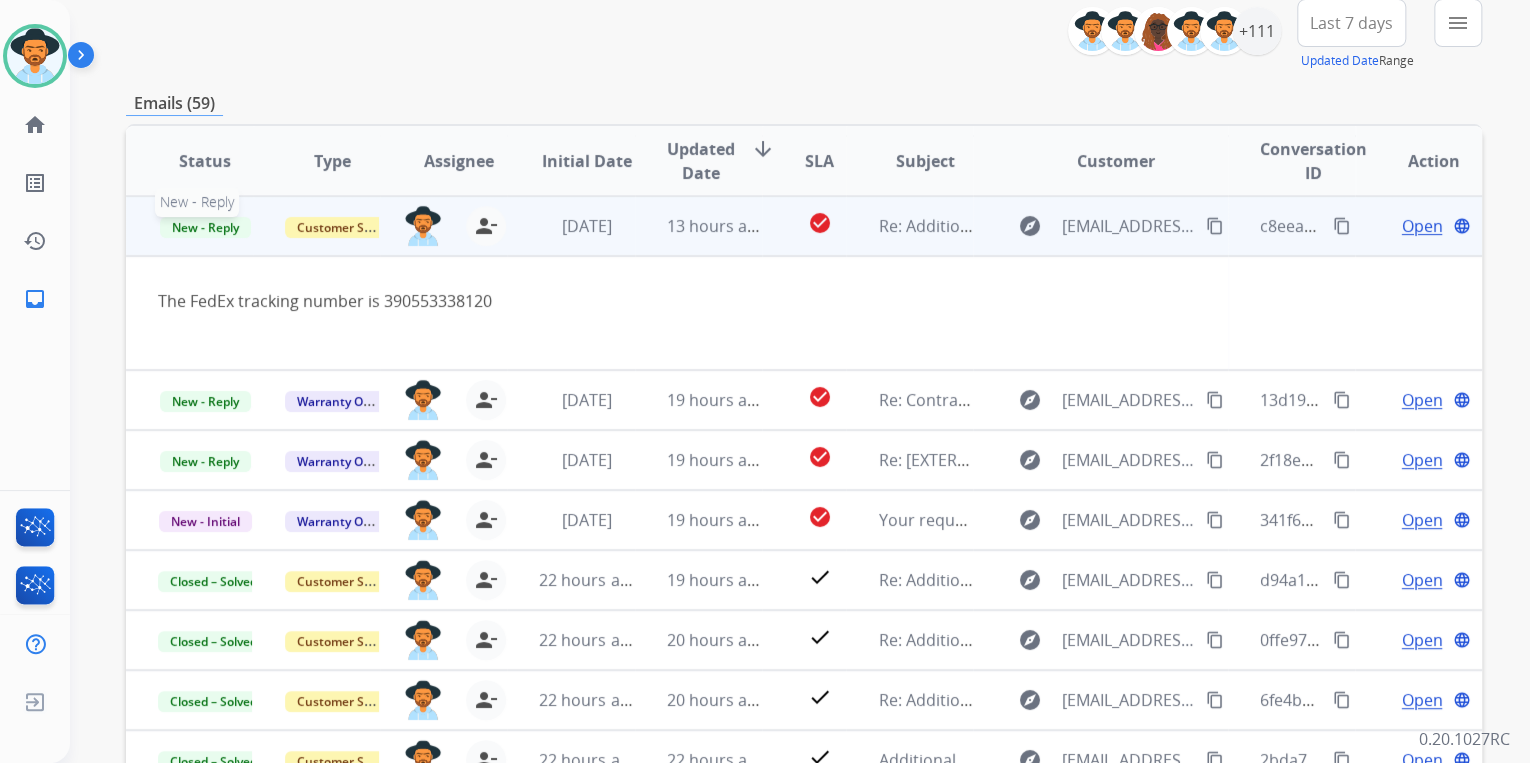 click on "New - Reply" at bounding box center (205, 227) 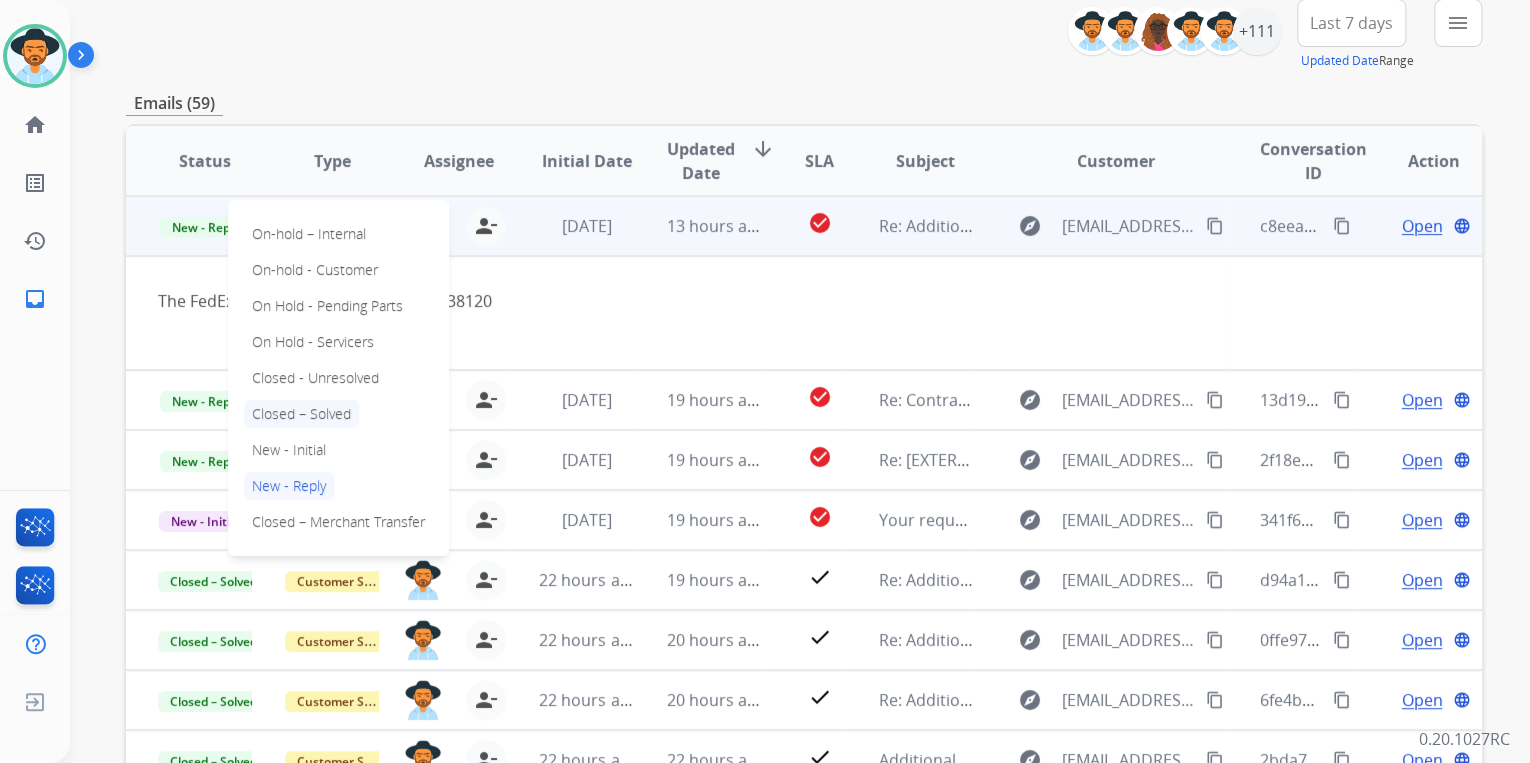 click on "Closed – Solved" at bounding box center [301, 414] 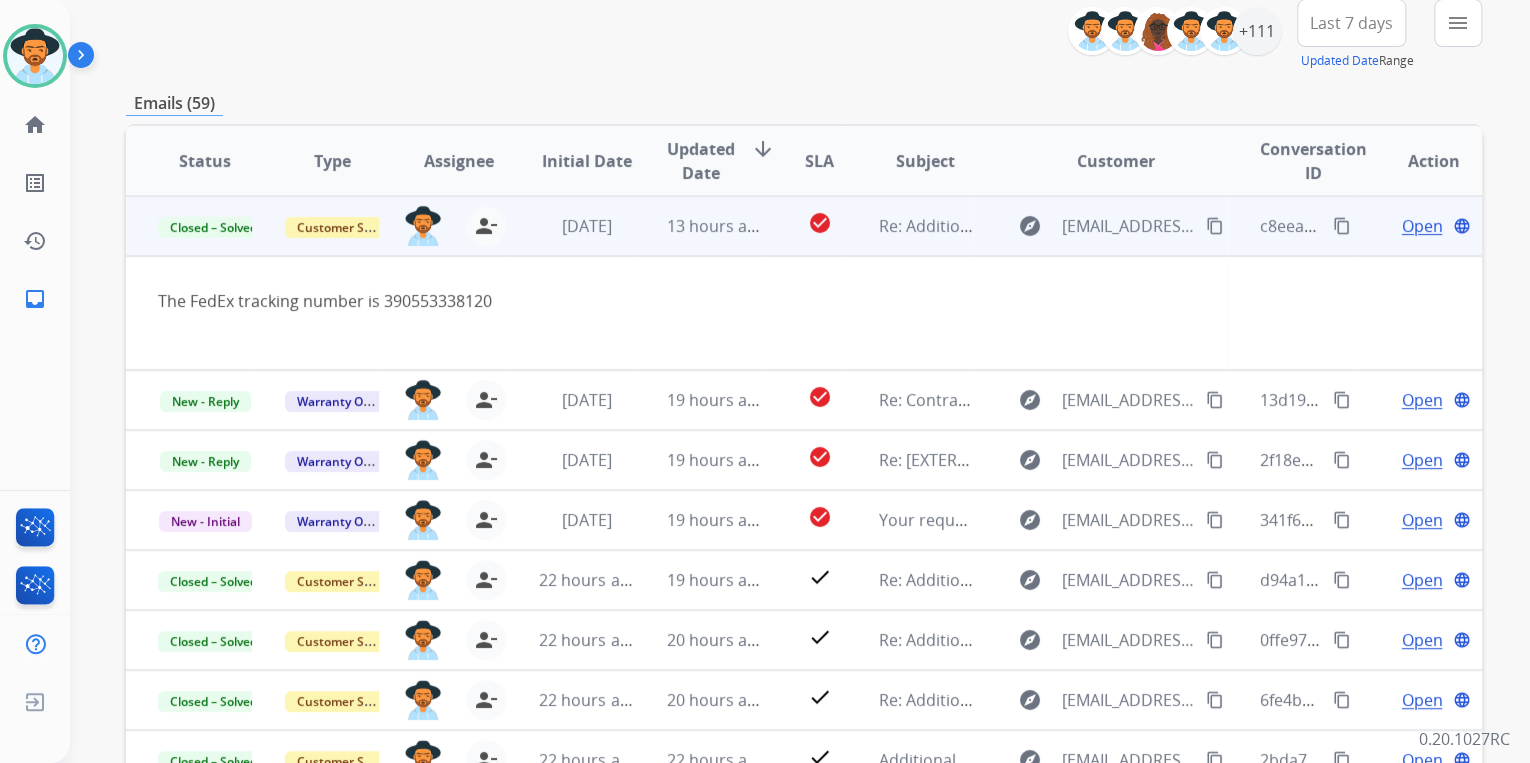 drag, startPoint x: 635, startPoint y: 244, endPoint x: 658, endPoint y: 255, distance: 25.495098 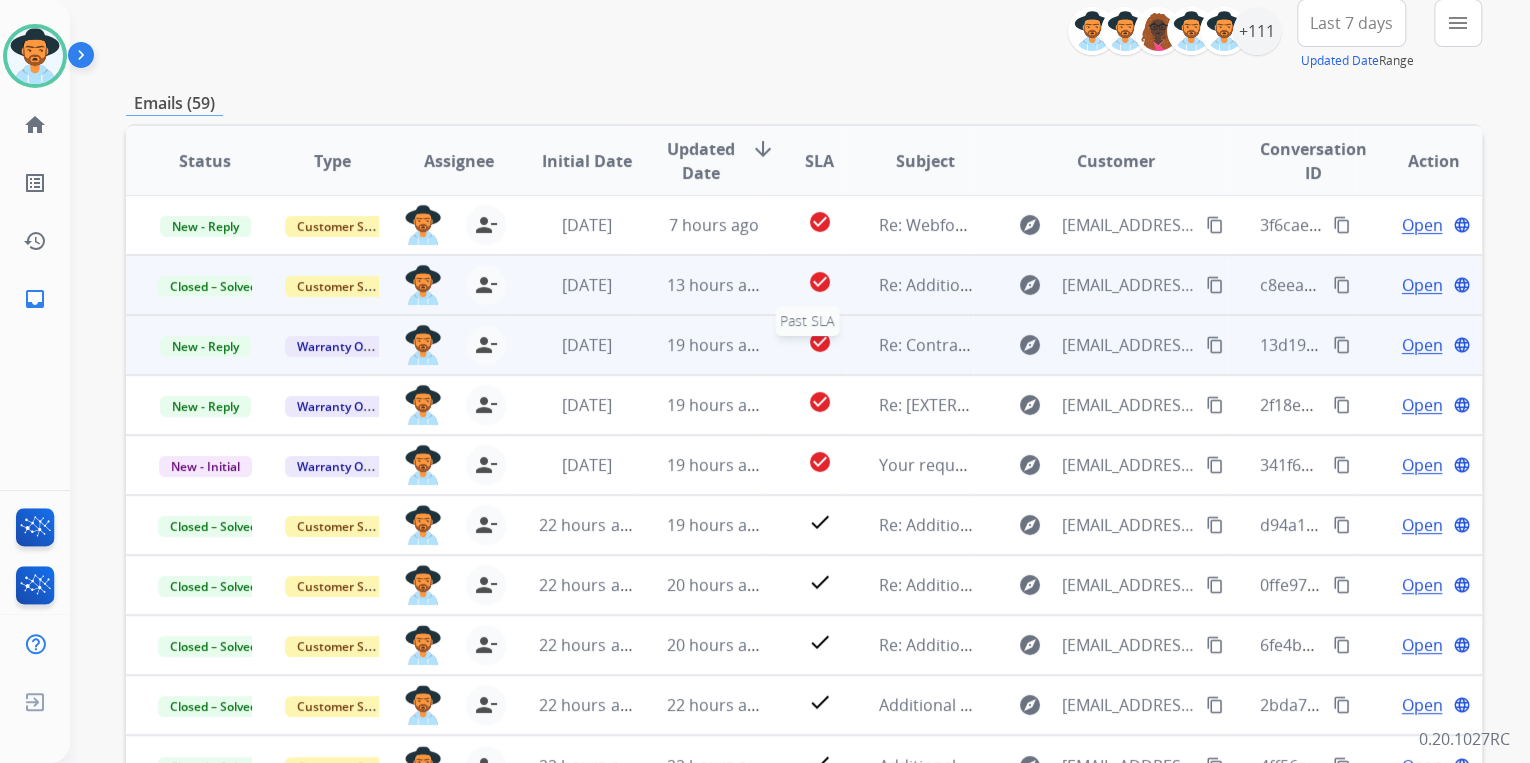 scroll, scrollTop: 0, scrollLeft: 0, axis: both 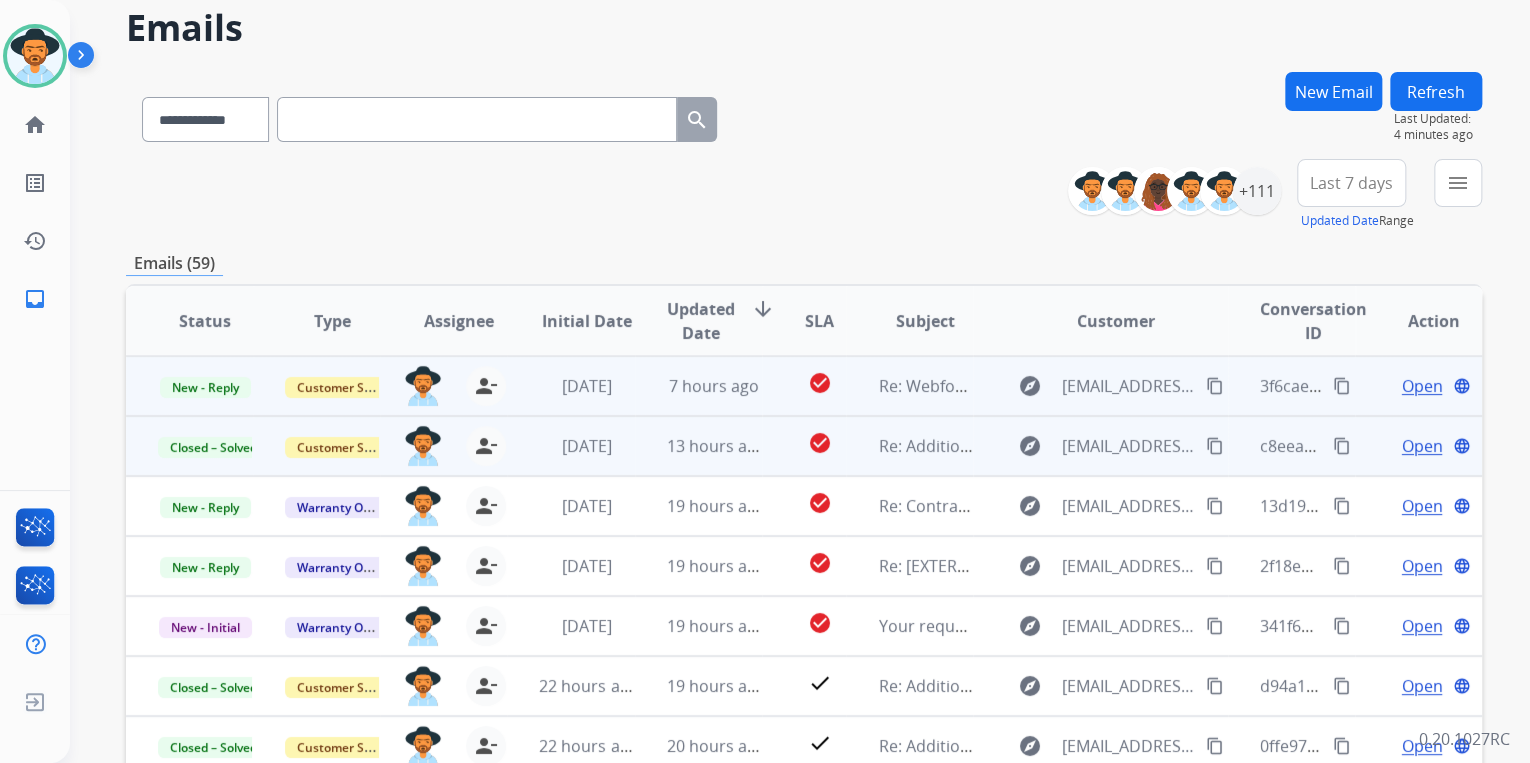 click on "content_copy" at bounding box center [1215, 386] 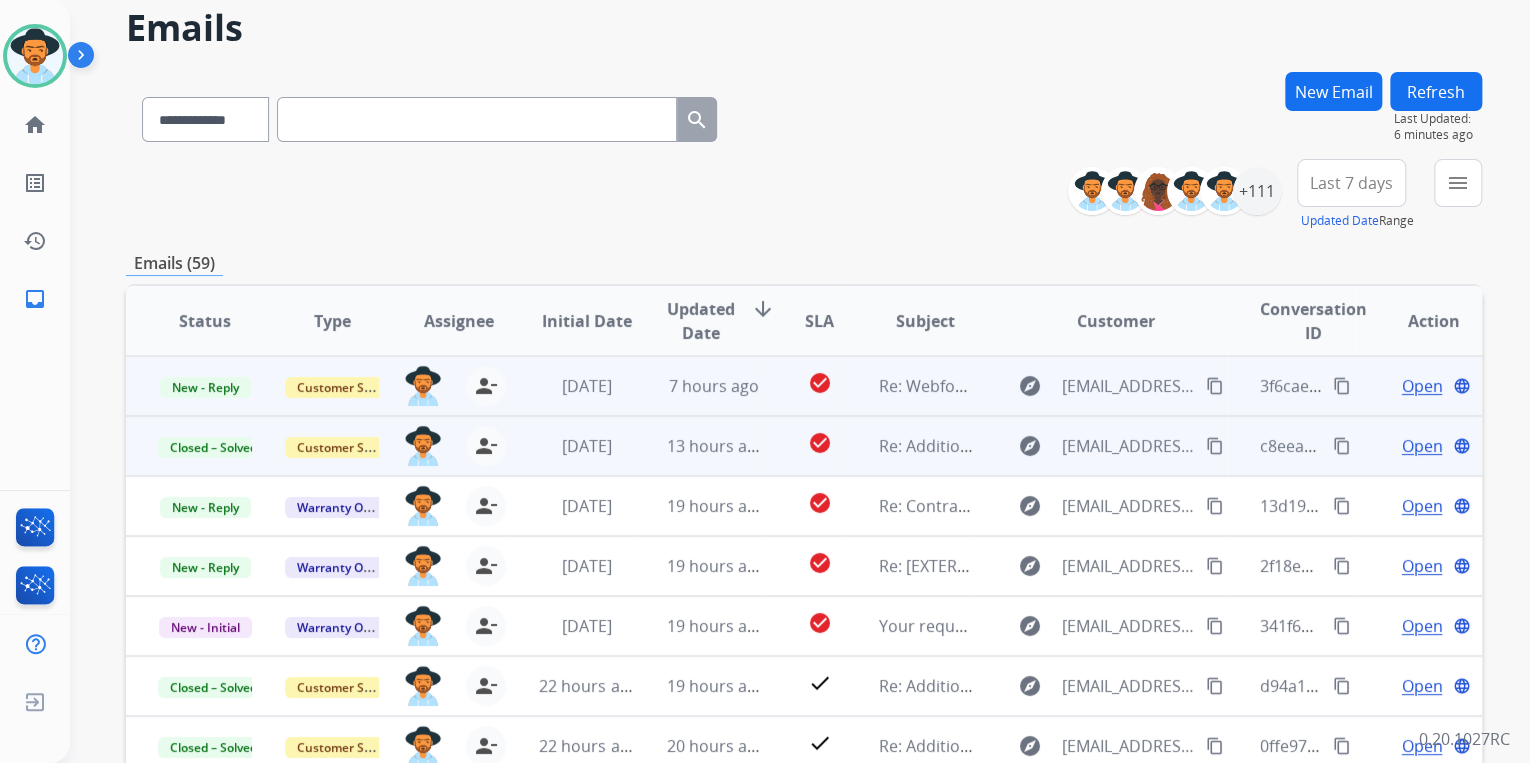 click on "Open" at bounding box center [1421, 386] 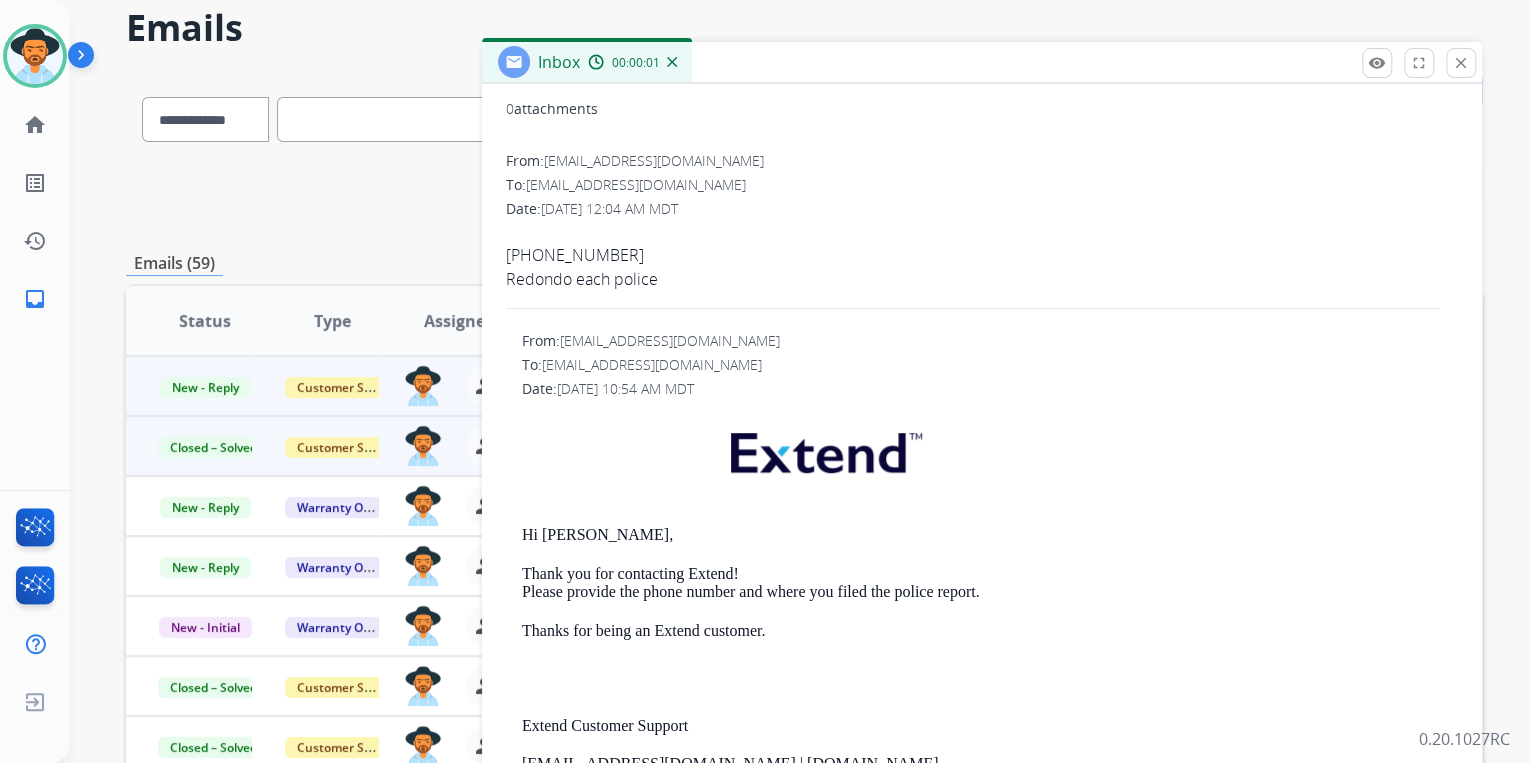 scroll, scrollTop: 240, scrollLeft: 0, axis: vertical 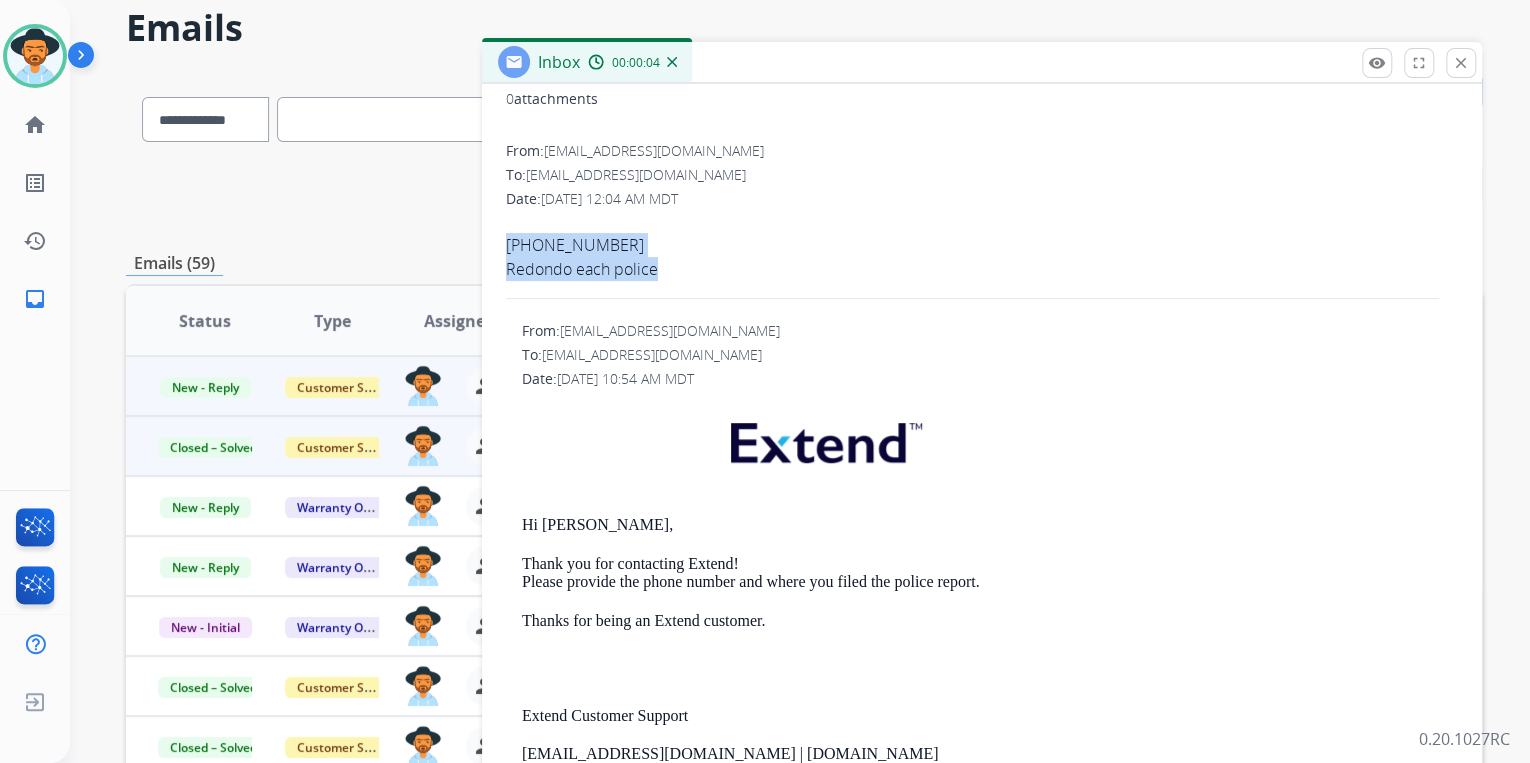 drag, startPoint x: 663, startPoint y: 274, endPoint x: 507, endPoint y: 241, distance: 159.4522 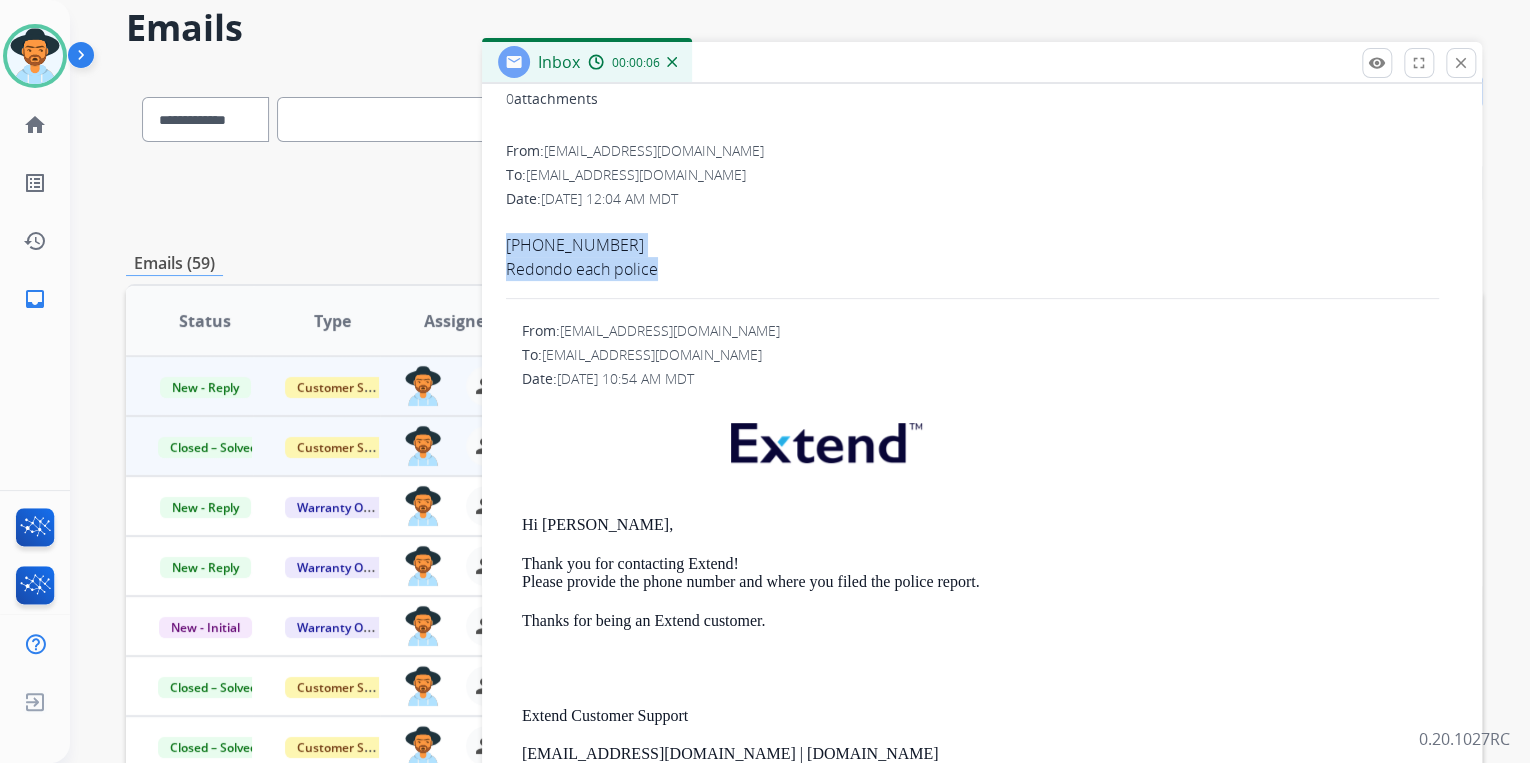 copy on "(310) 379-5411
Redondo each police" 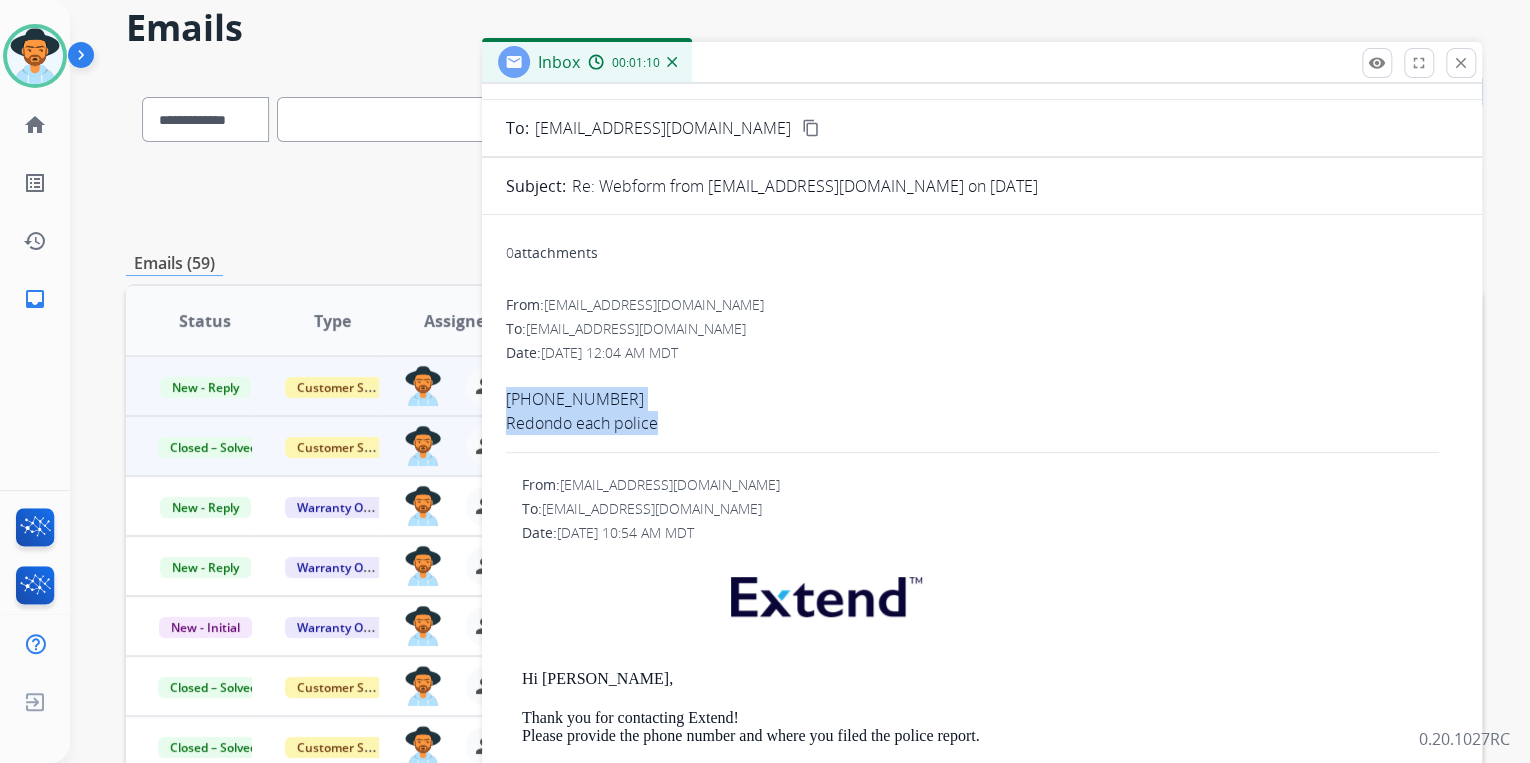 scroll, scrollTop: 0, scrollLeft: 0, axis: both 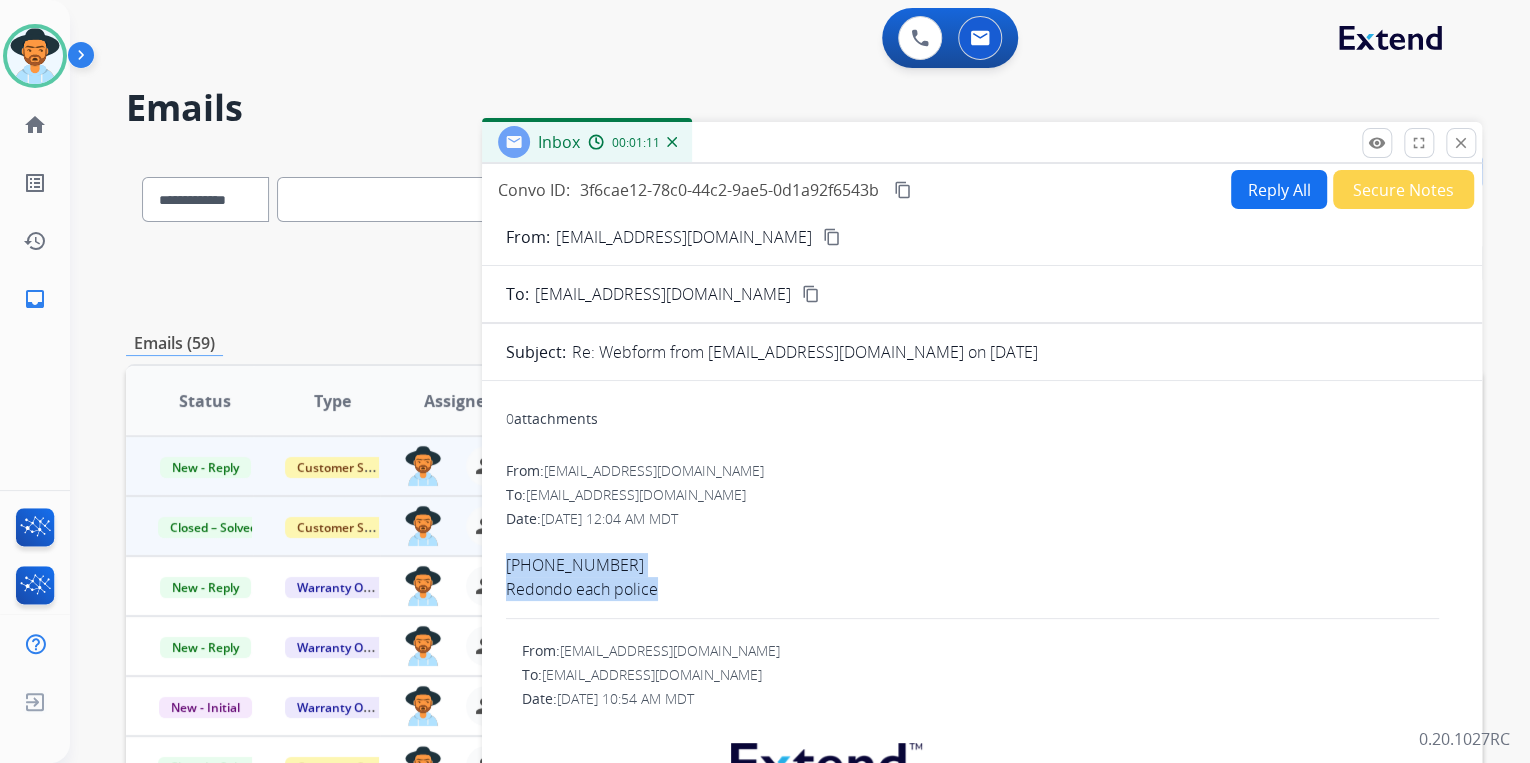 click on "Reply All" at bounding box center (1279, 189) 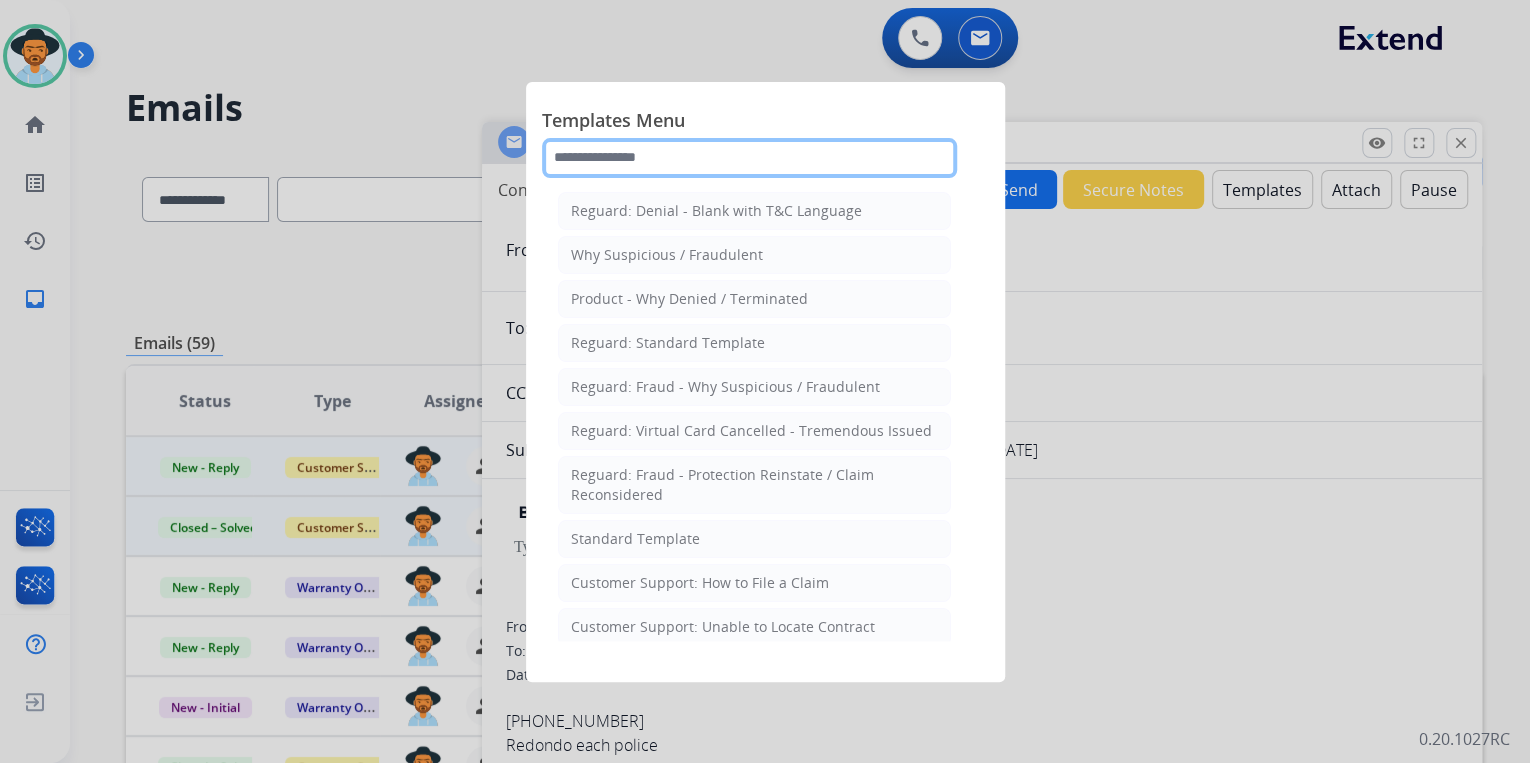click 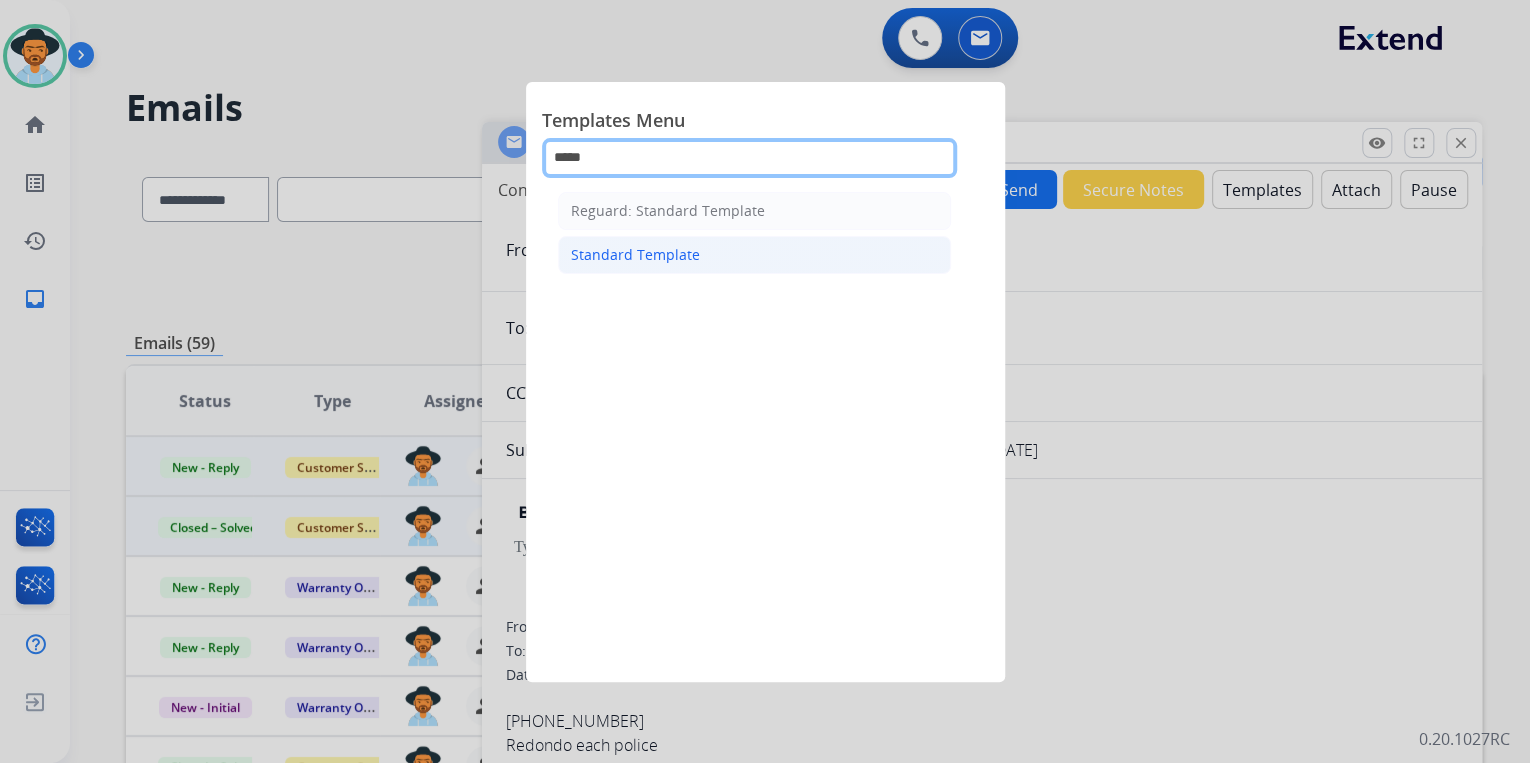 type on "*****" 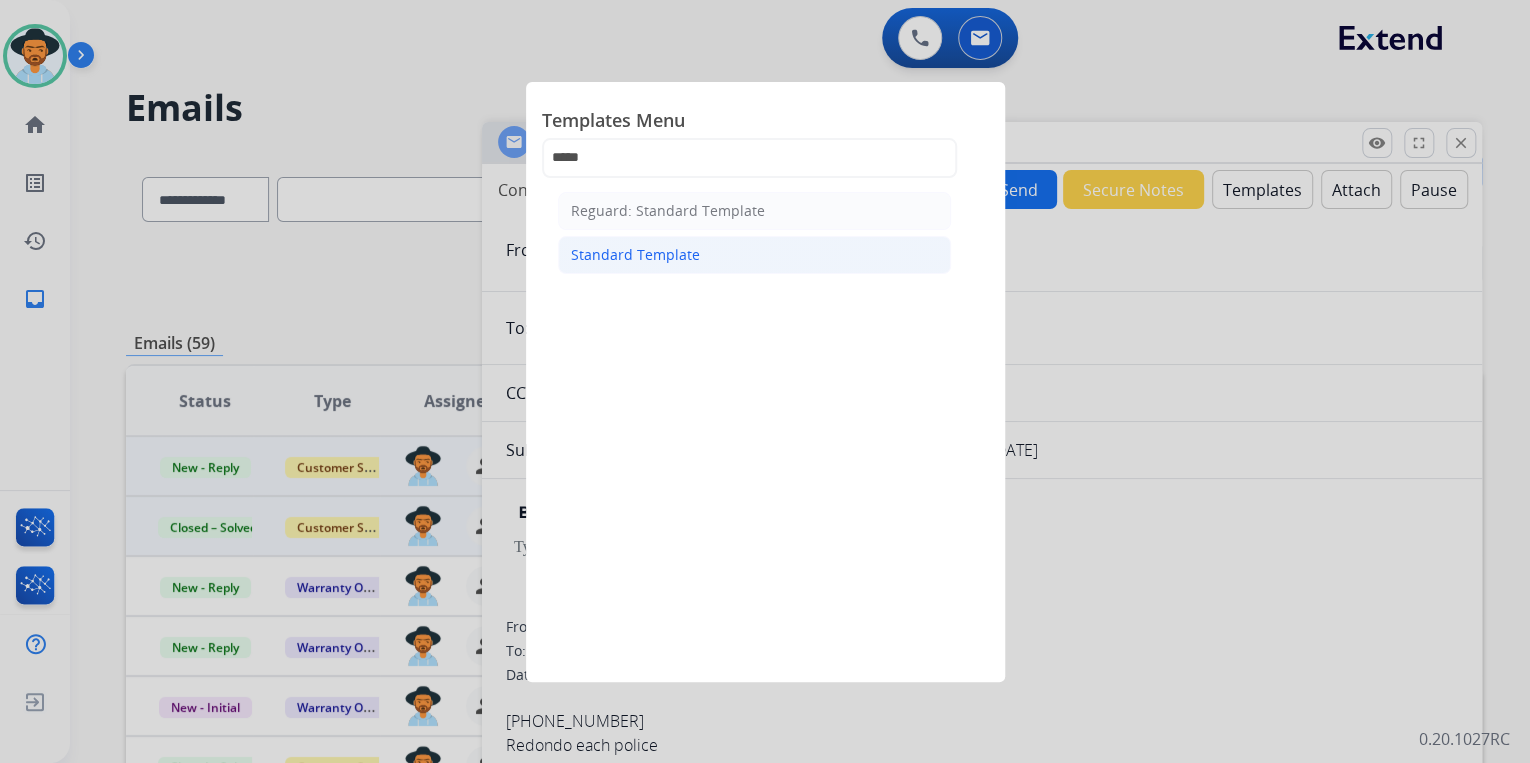 click on "Standard Template" 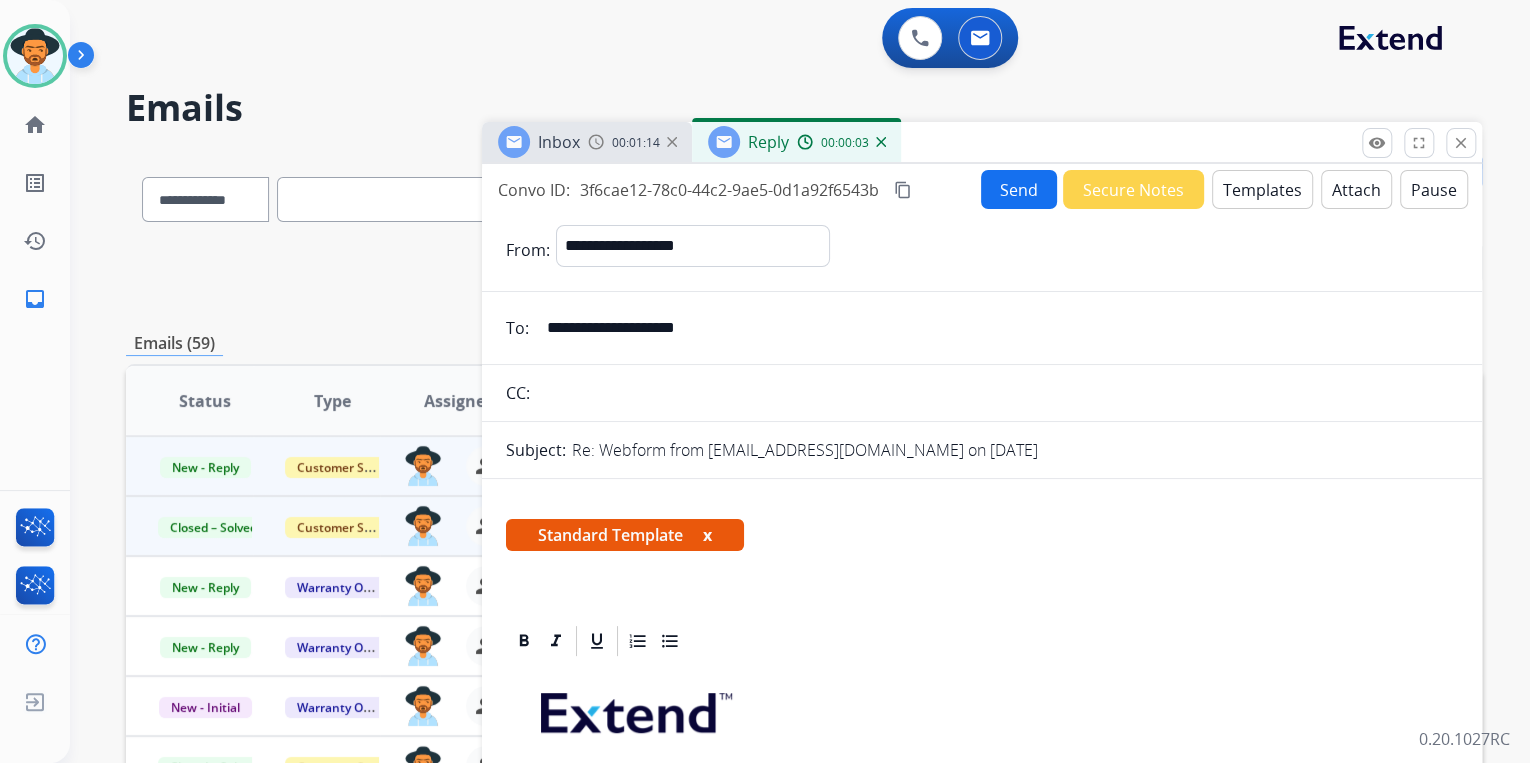 scroll, scrollTop: 400, scrollLeft: 0, axis: vertical 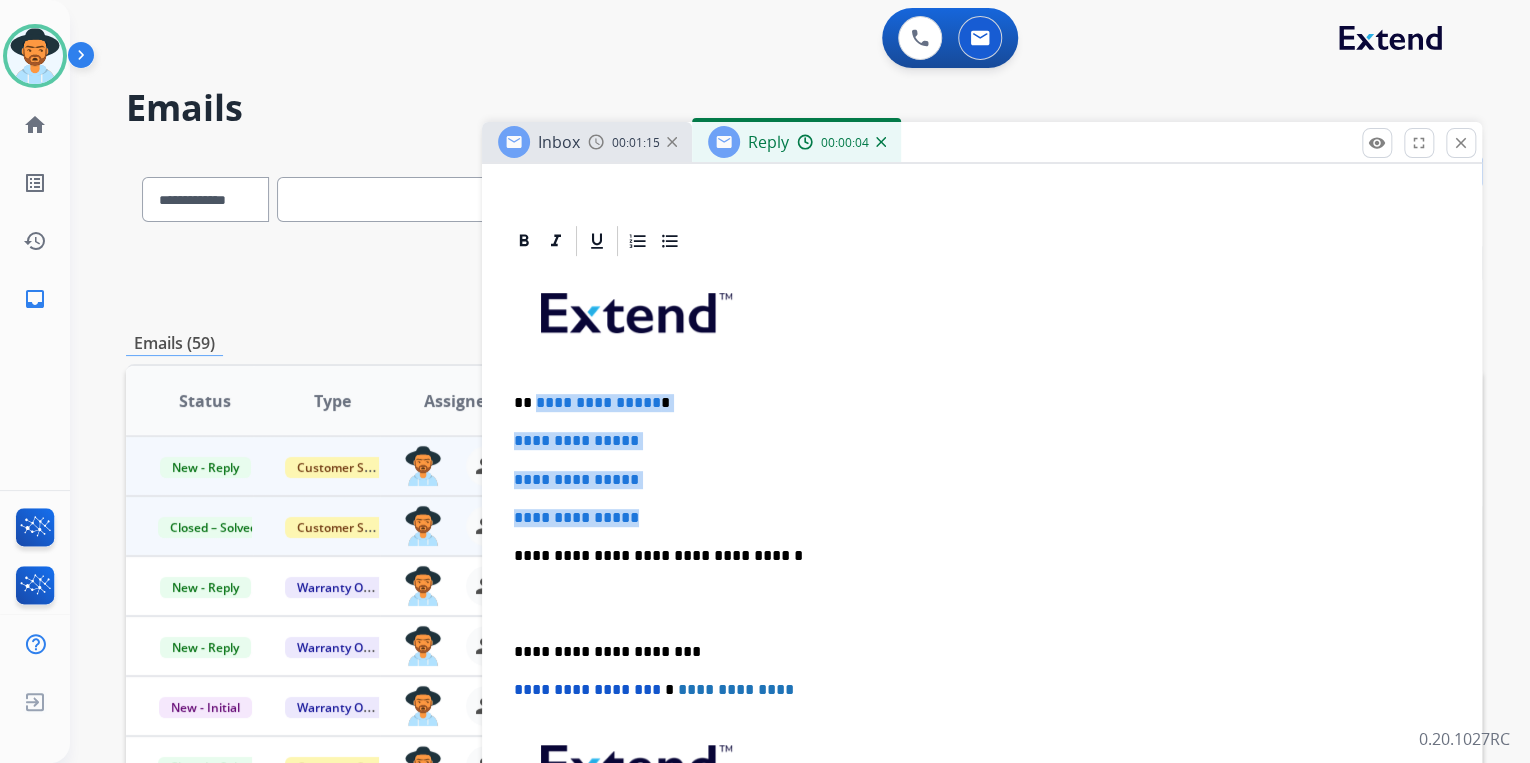 drag, startPoint x: 545, startPoint y: 428, endPoint x: 532, endPoint y: 400, distance: 30.870699 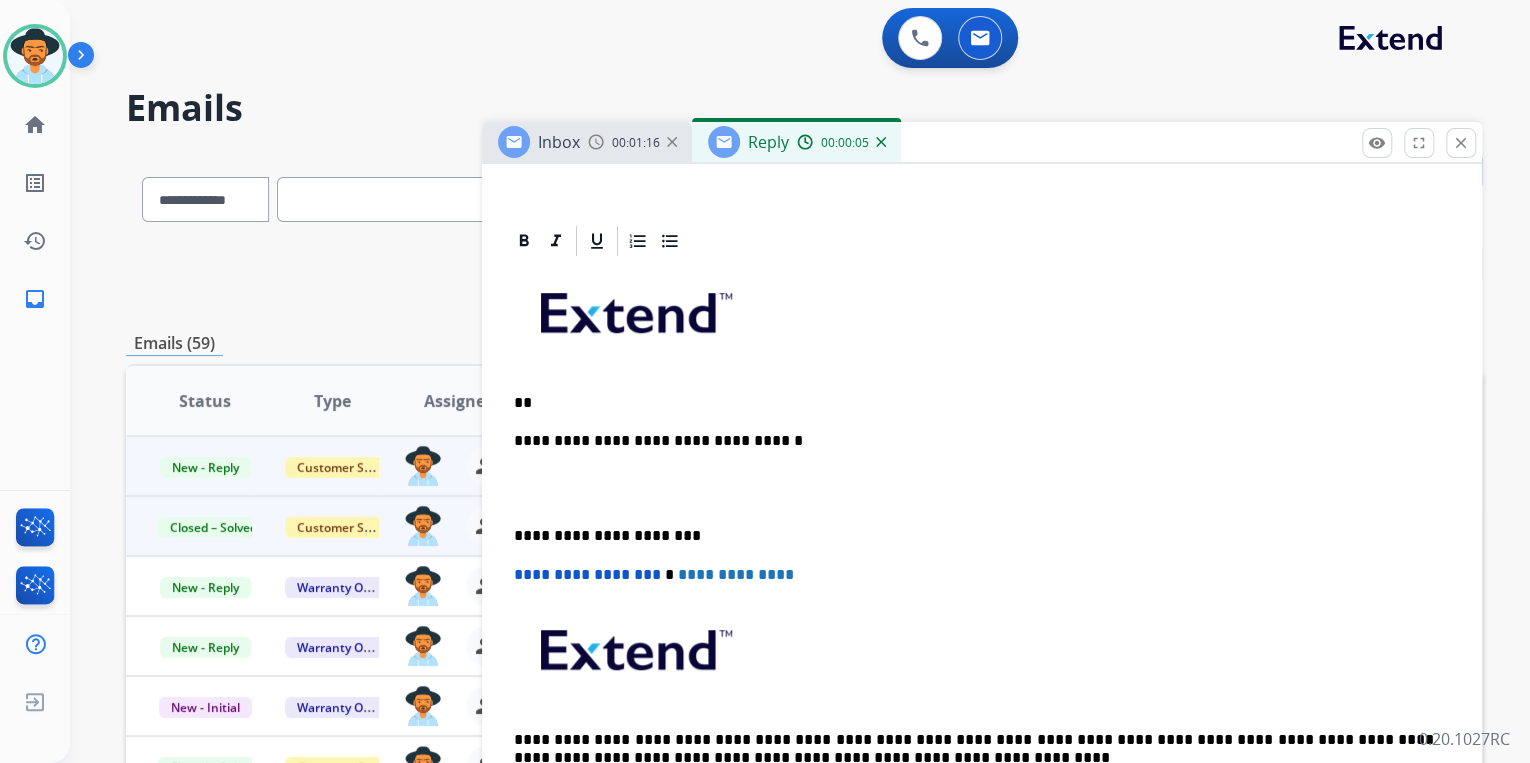 type 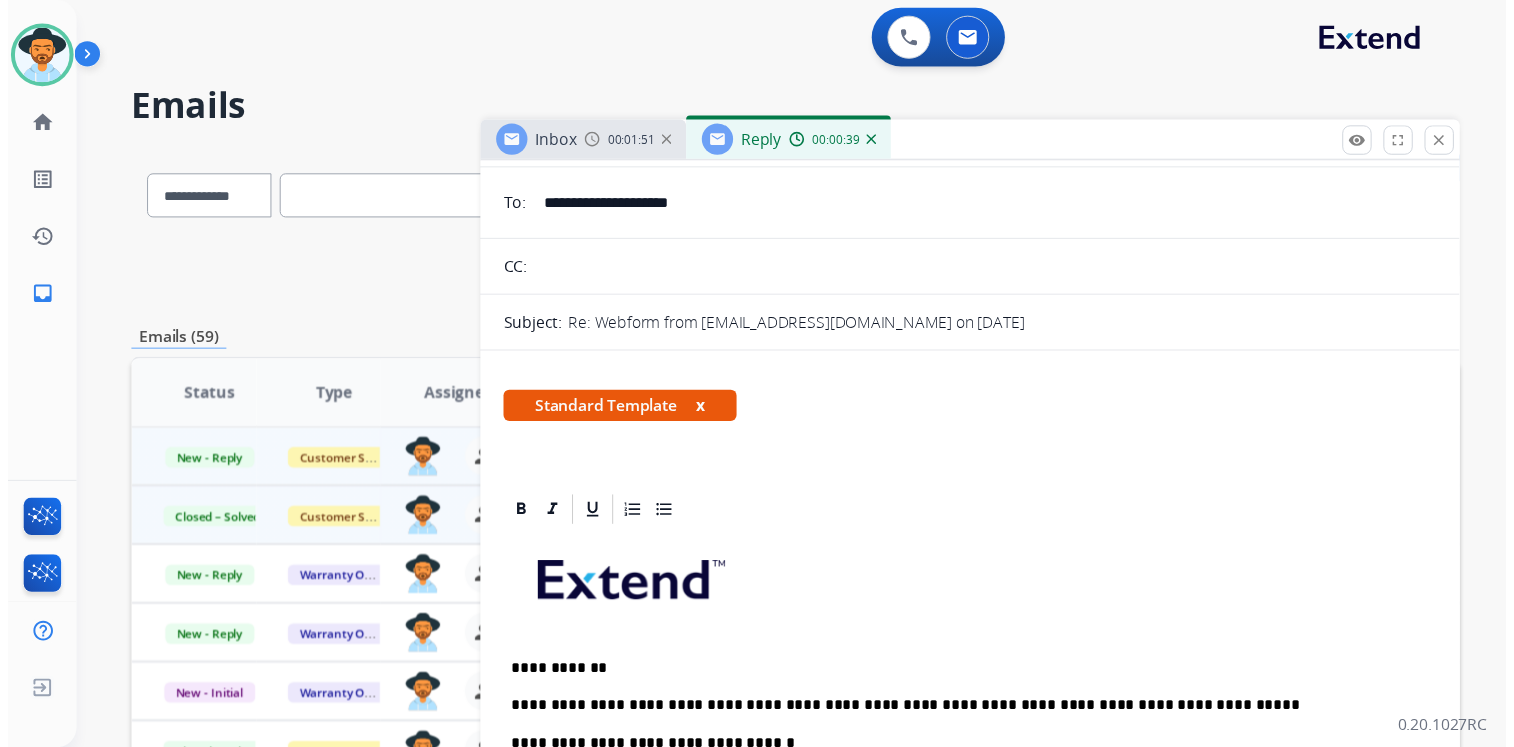 scroll, scrollTop: 0, scrollLeft: 0, axis: both 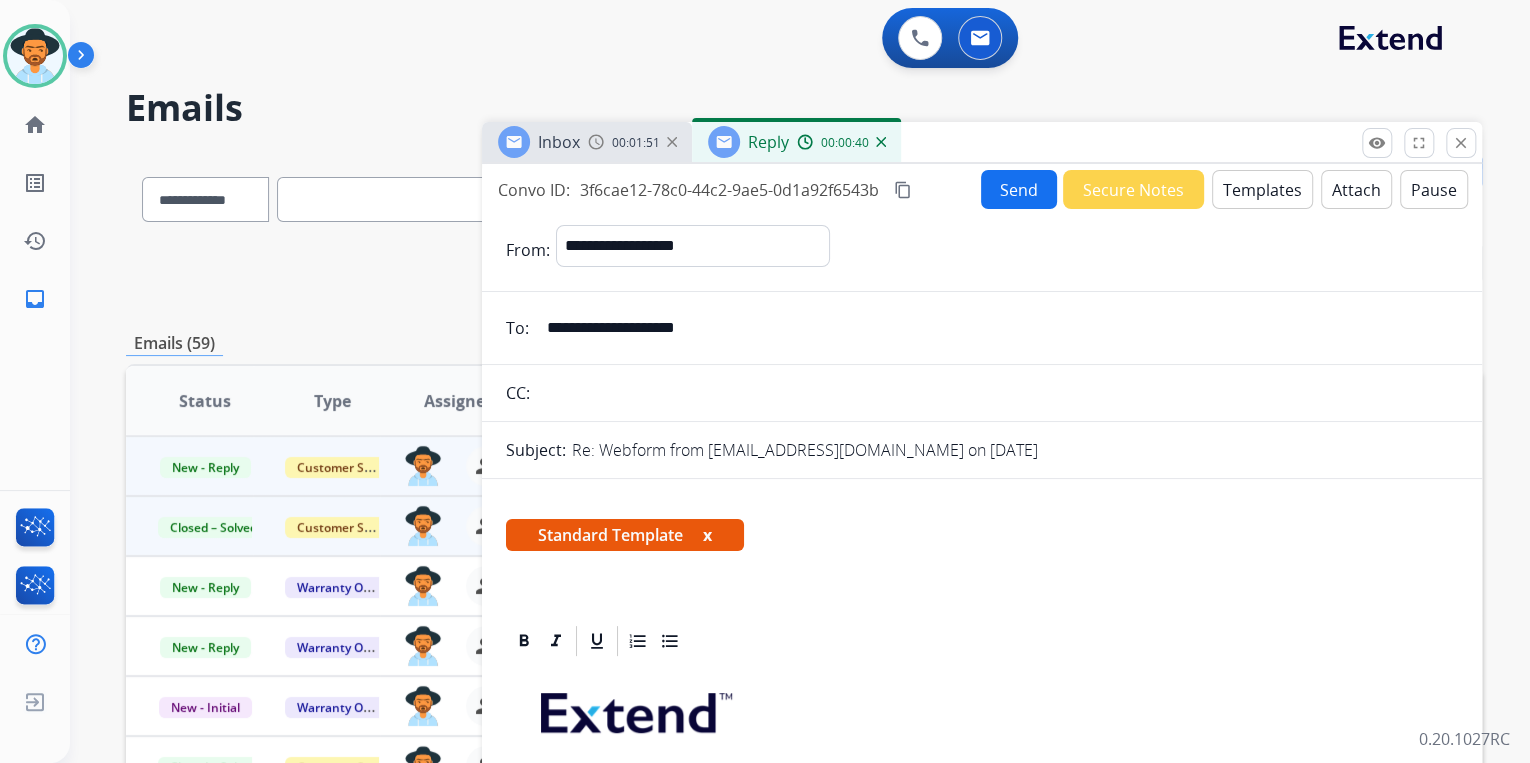 click on "Send" at bounding box center [1019, 189] 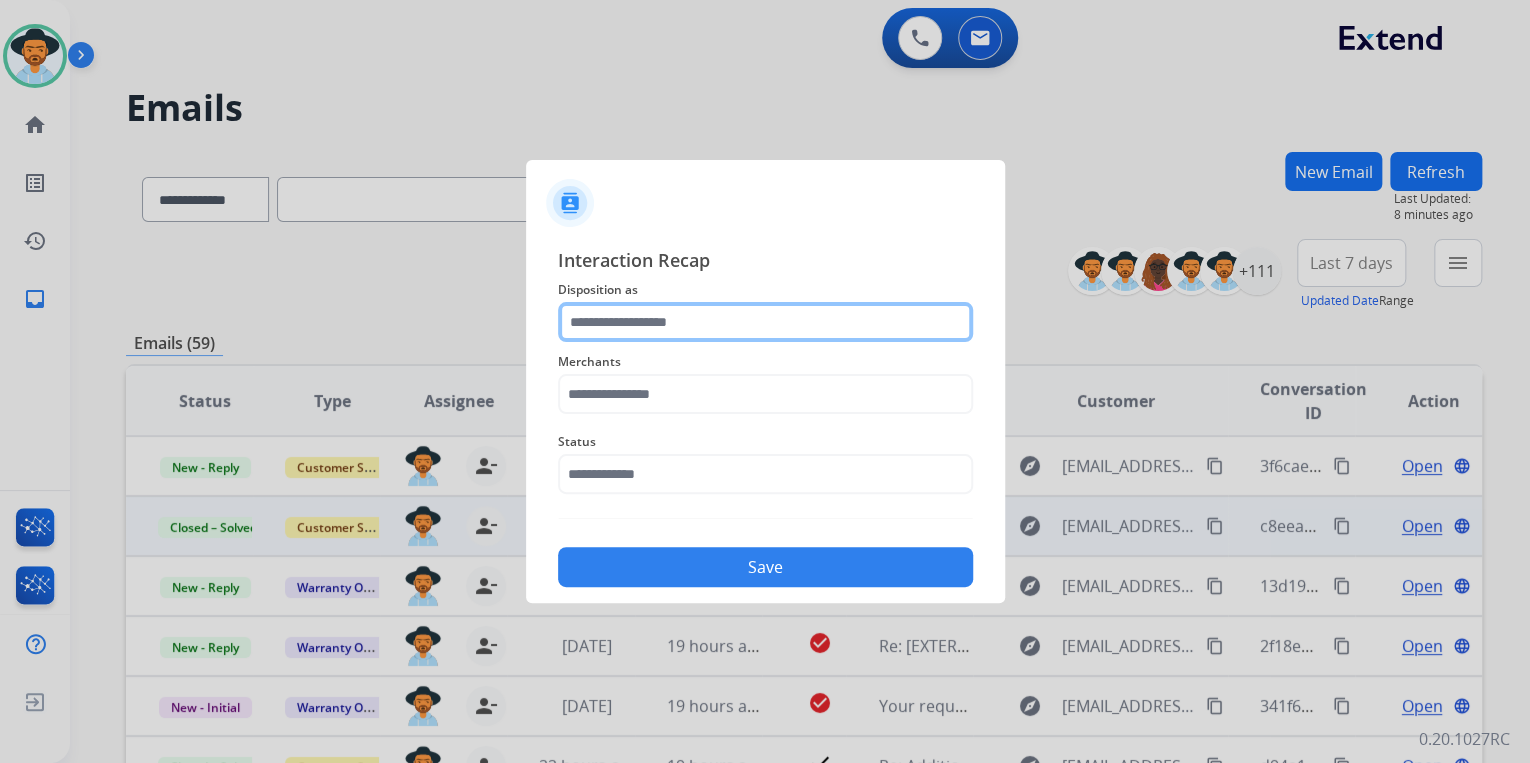 click 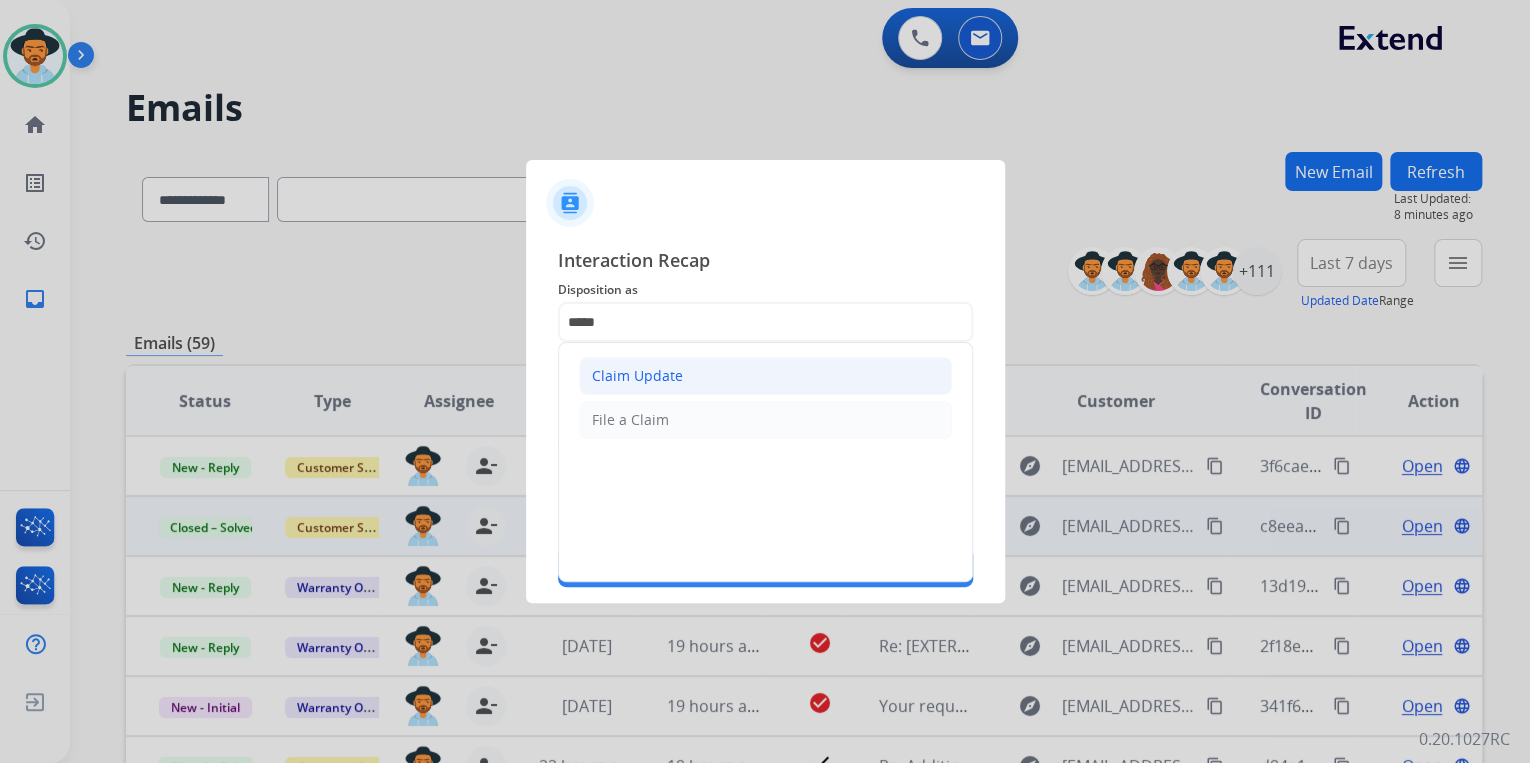 click on "Claim Update" 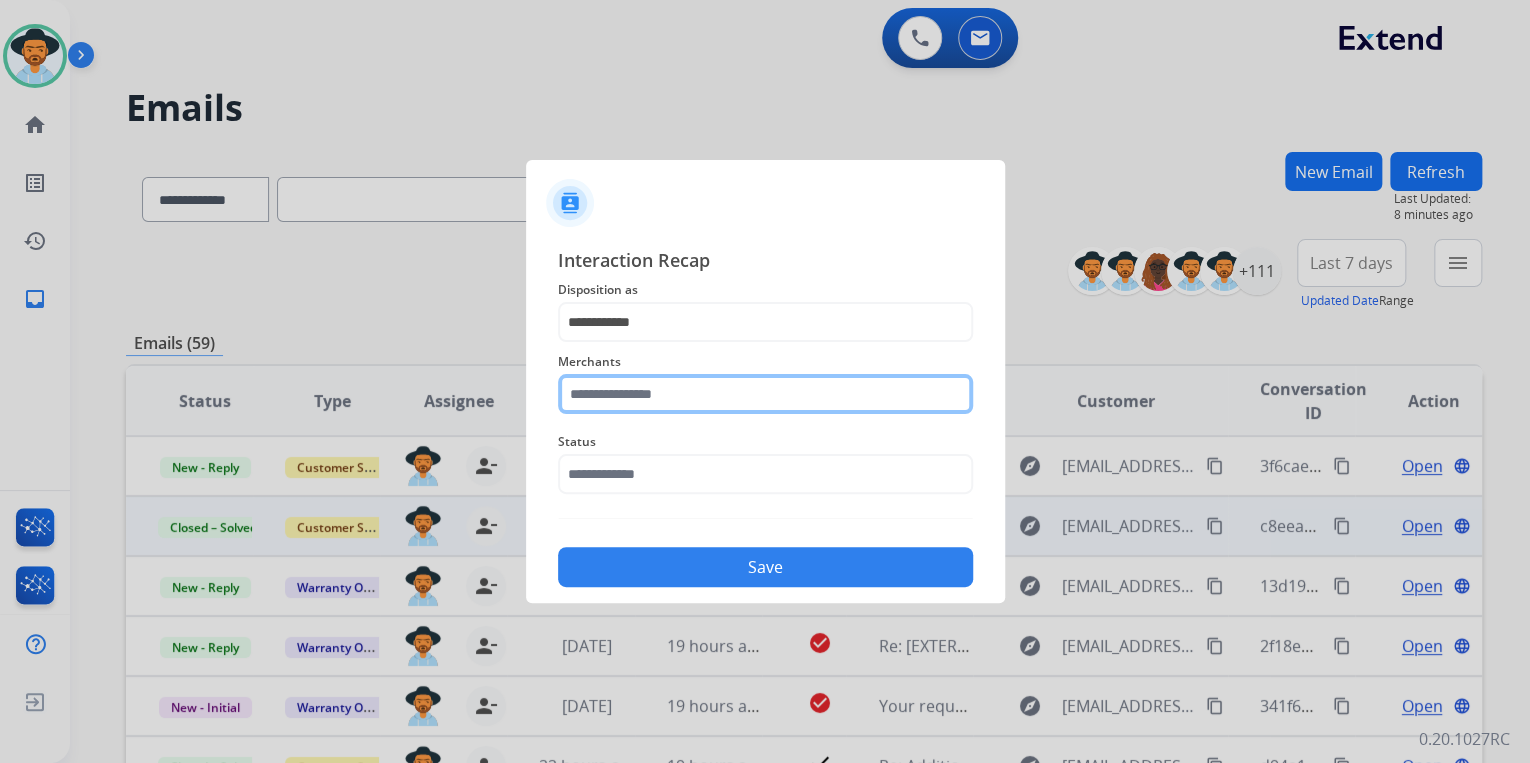 click 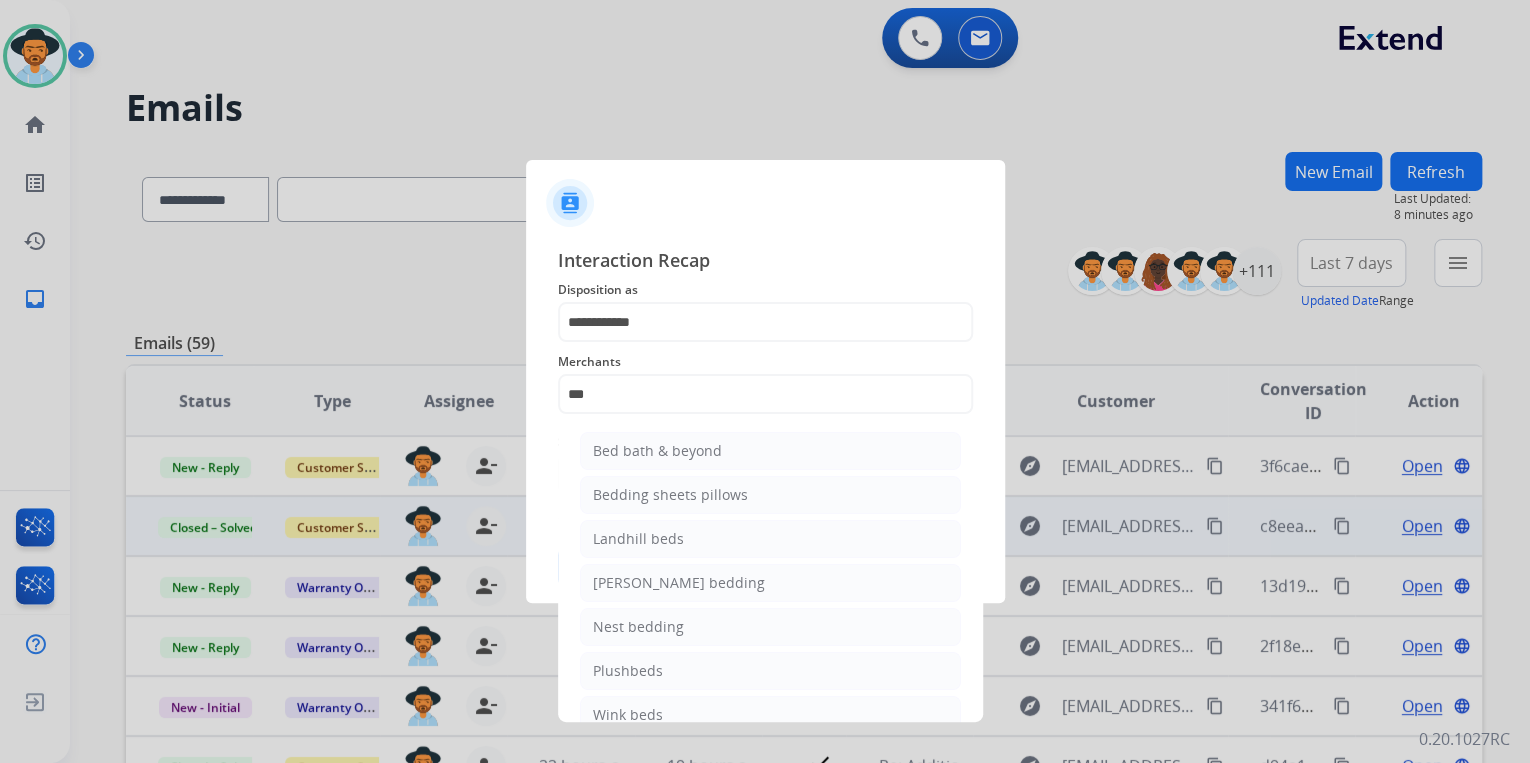 click on "Bed bath & beyond" 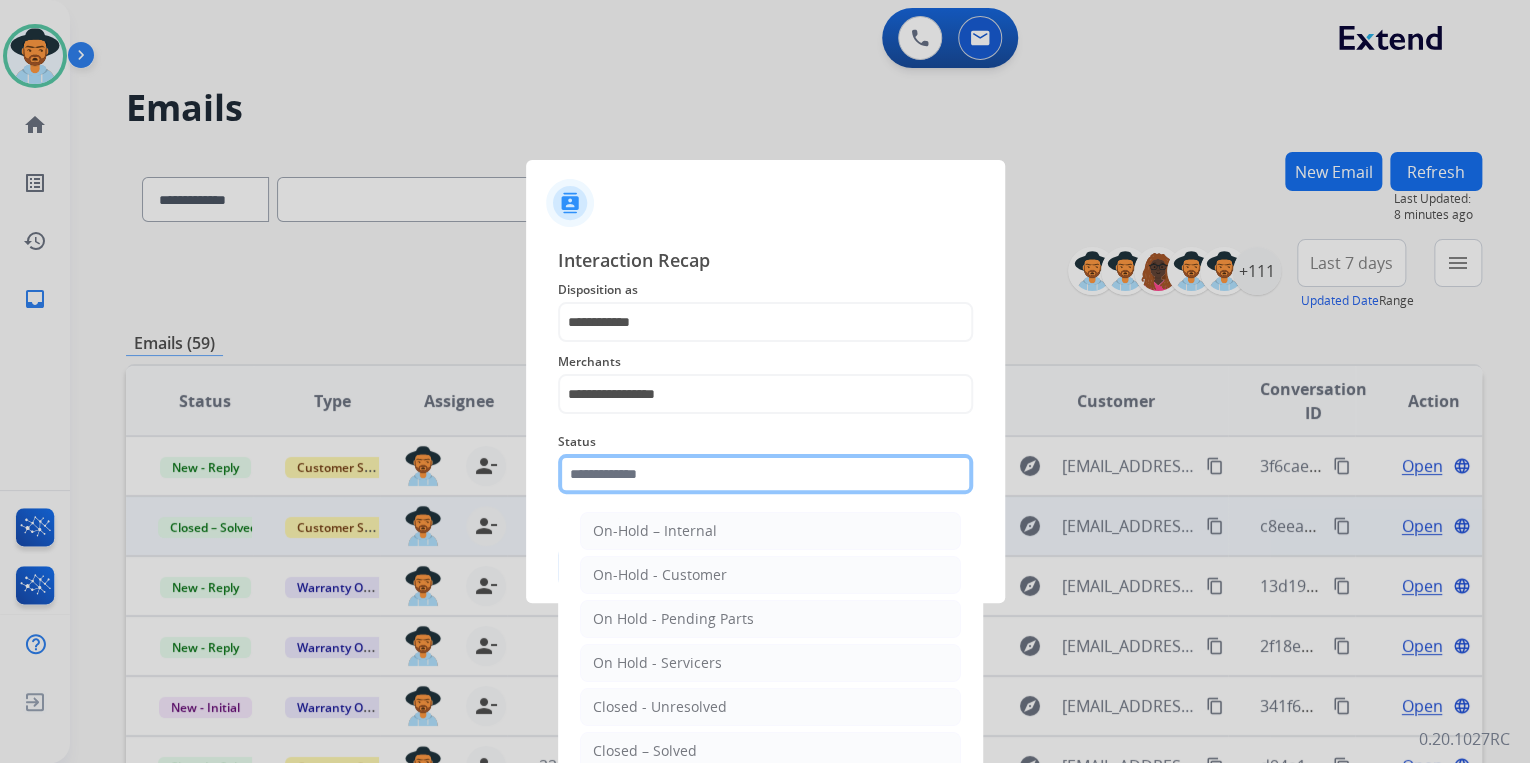 click 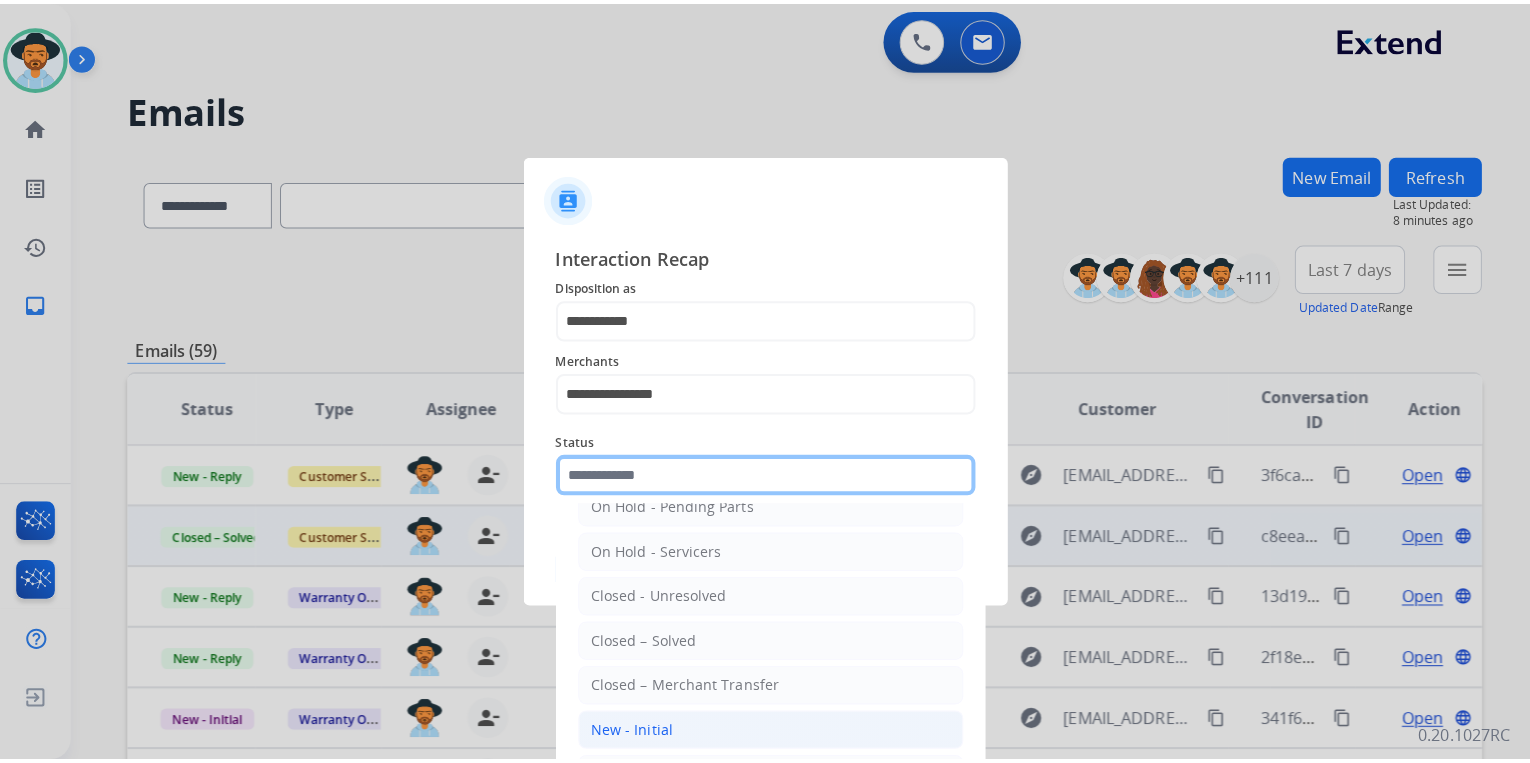 scroll, scrollTop: 116, scrollLeft: 0, axis: vertical 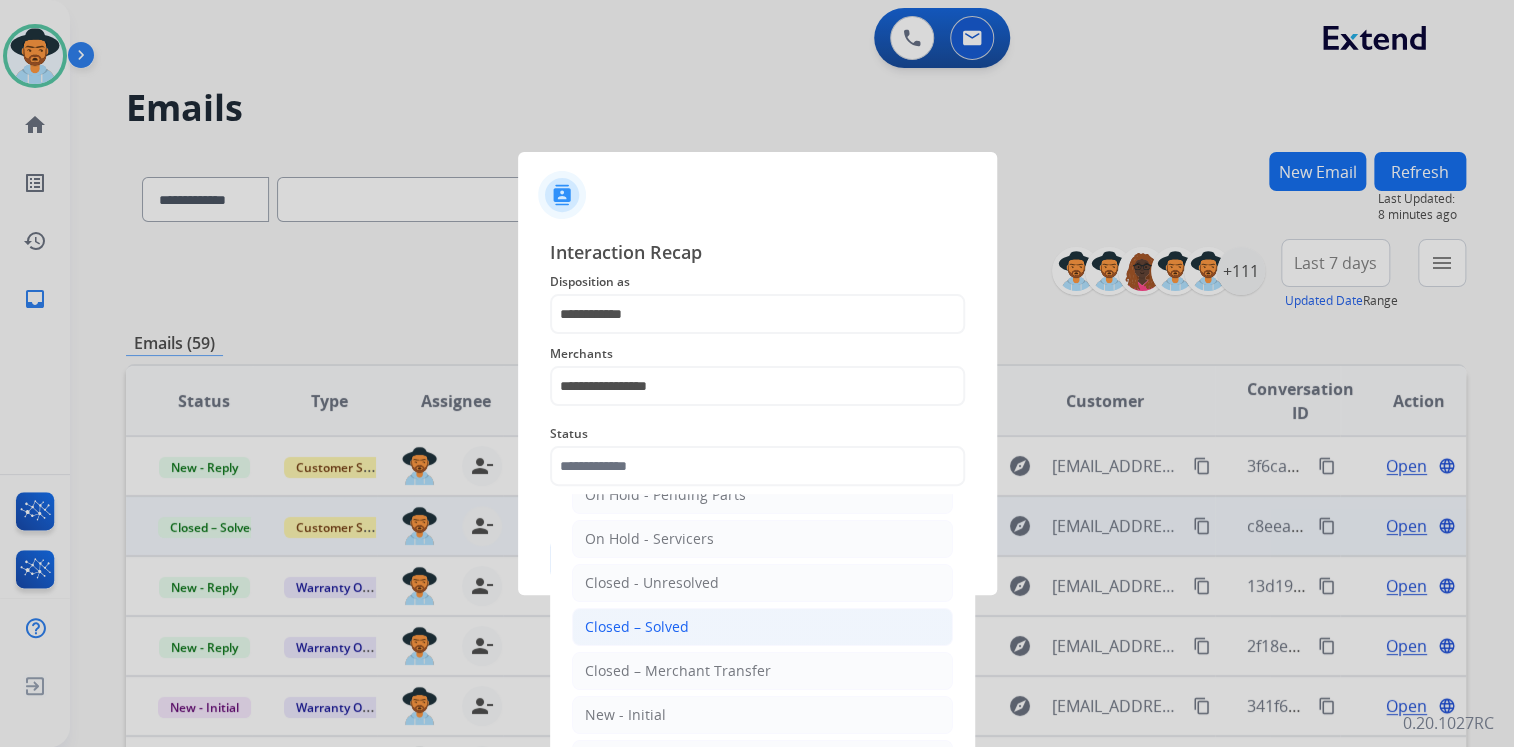 click on "Closed – Solved" 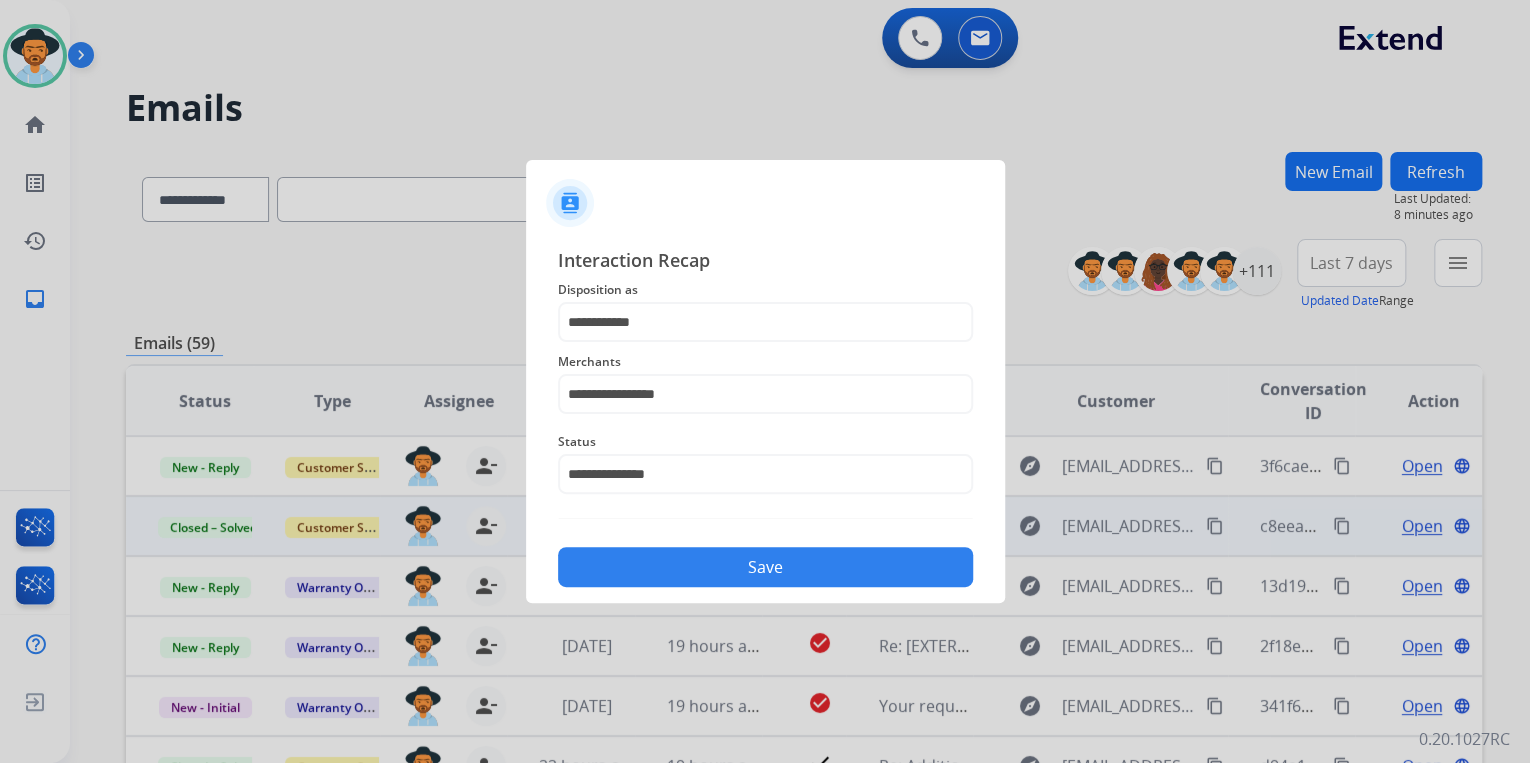 click on "Save" 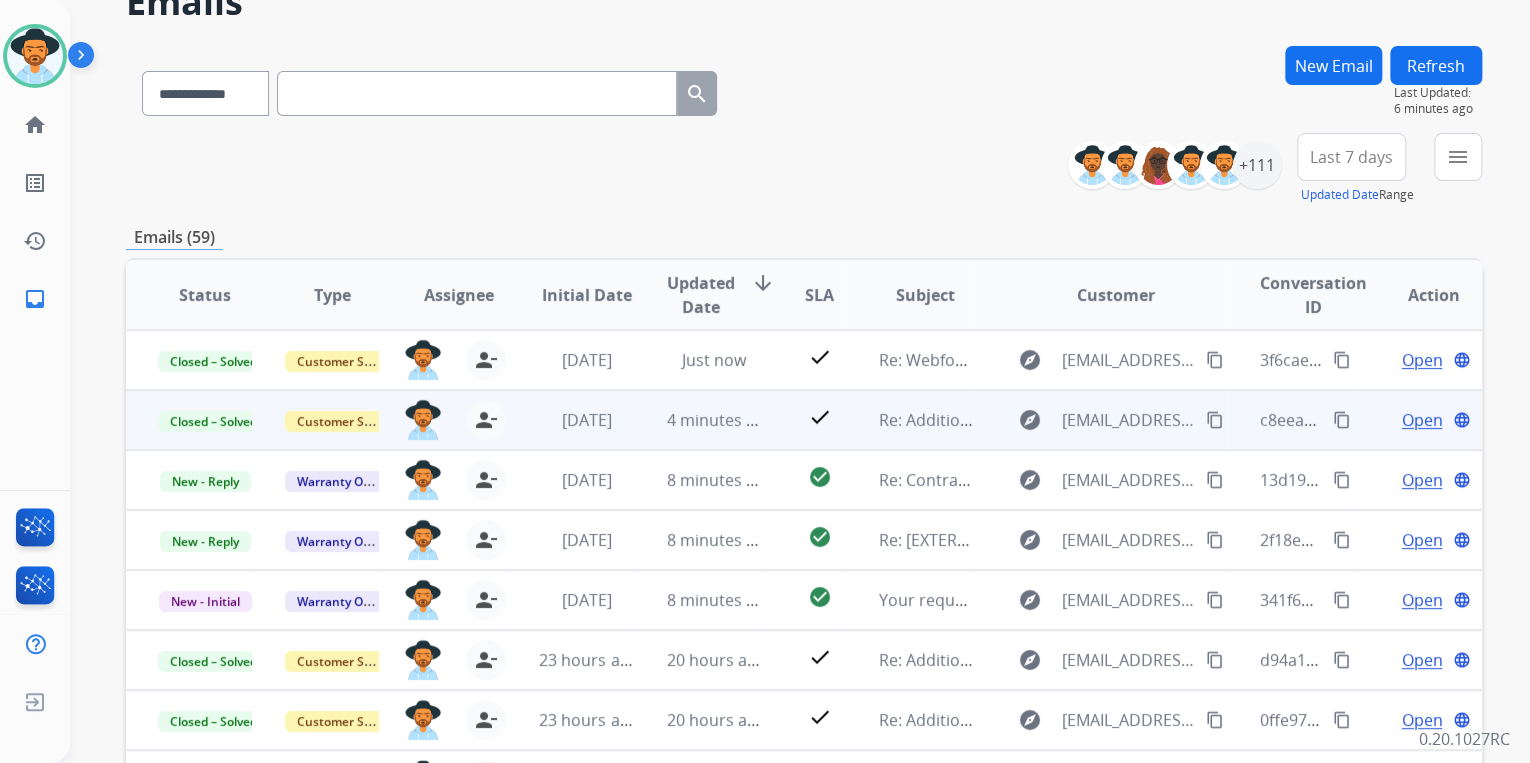 scroll, scrollTop: 0, scrollLeft: 0, axis: both 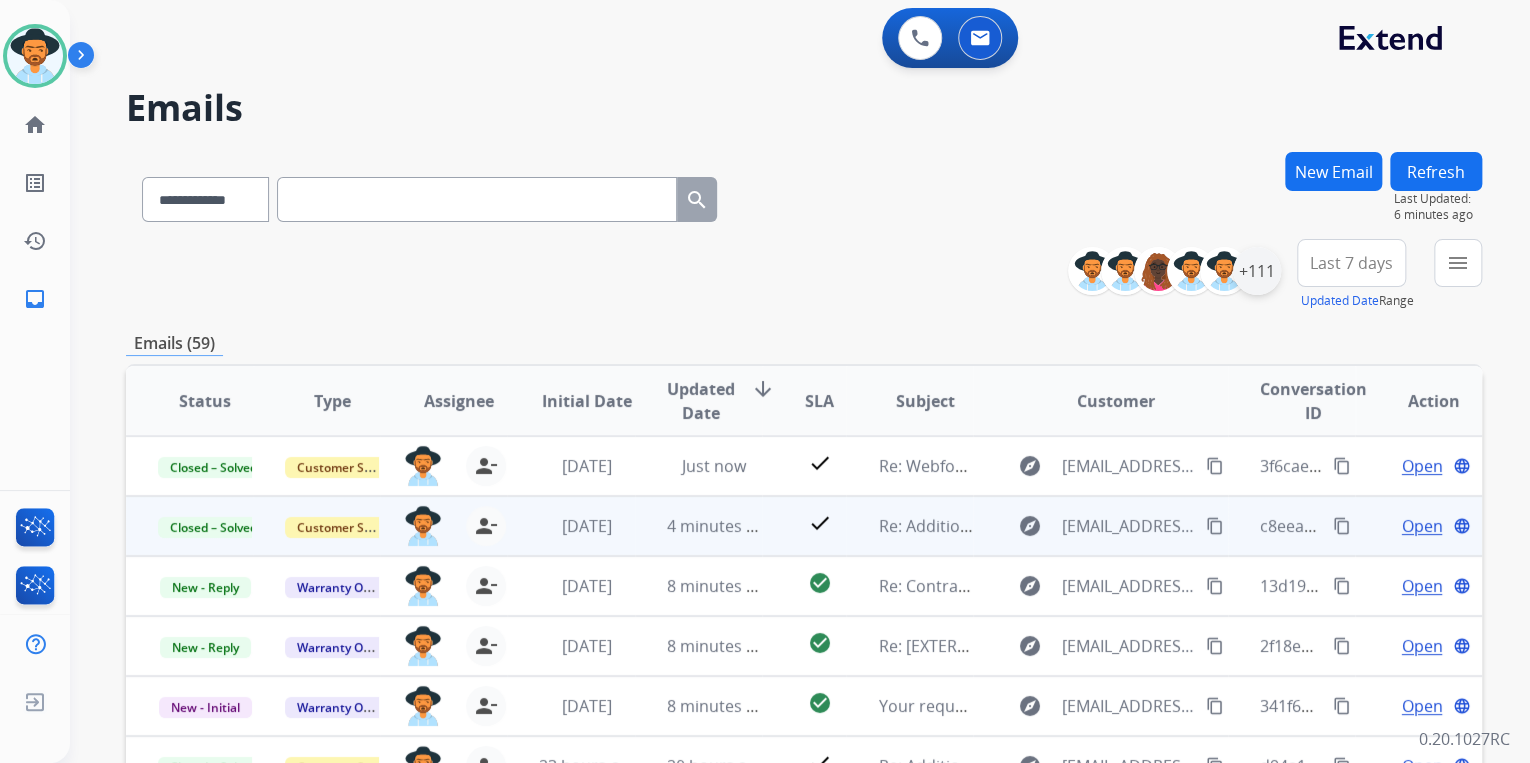 click on "+111" at bounding box center (1257, 271) 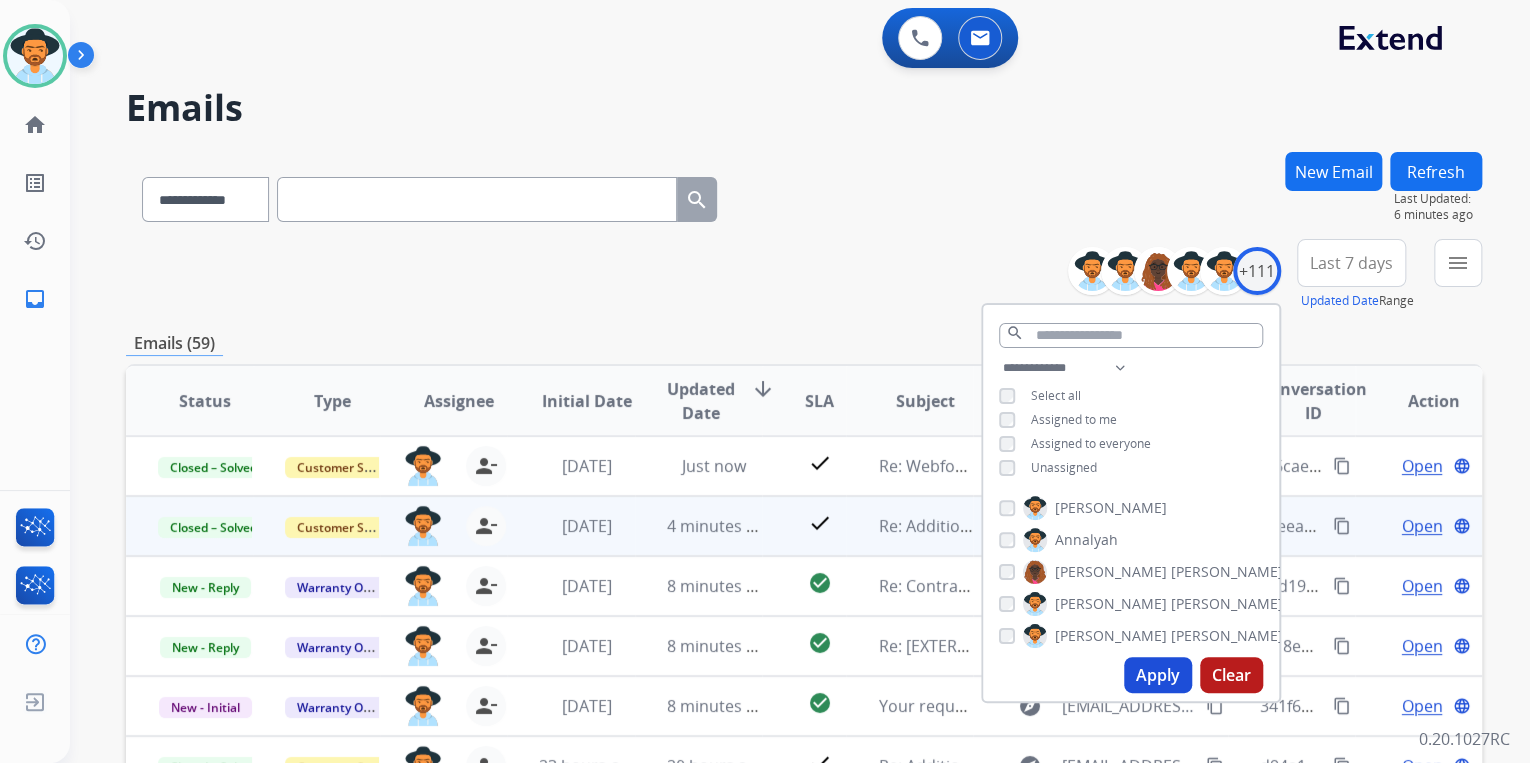 click on "Assigned to me" at bounding box center (1074, 419) 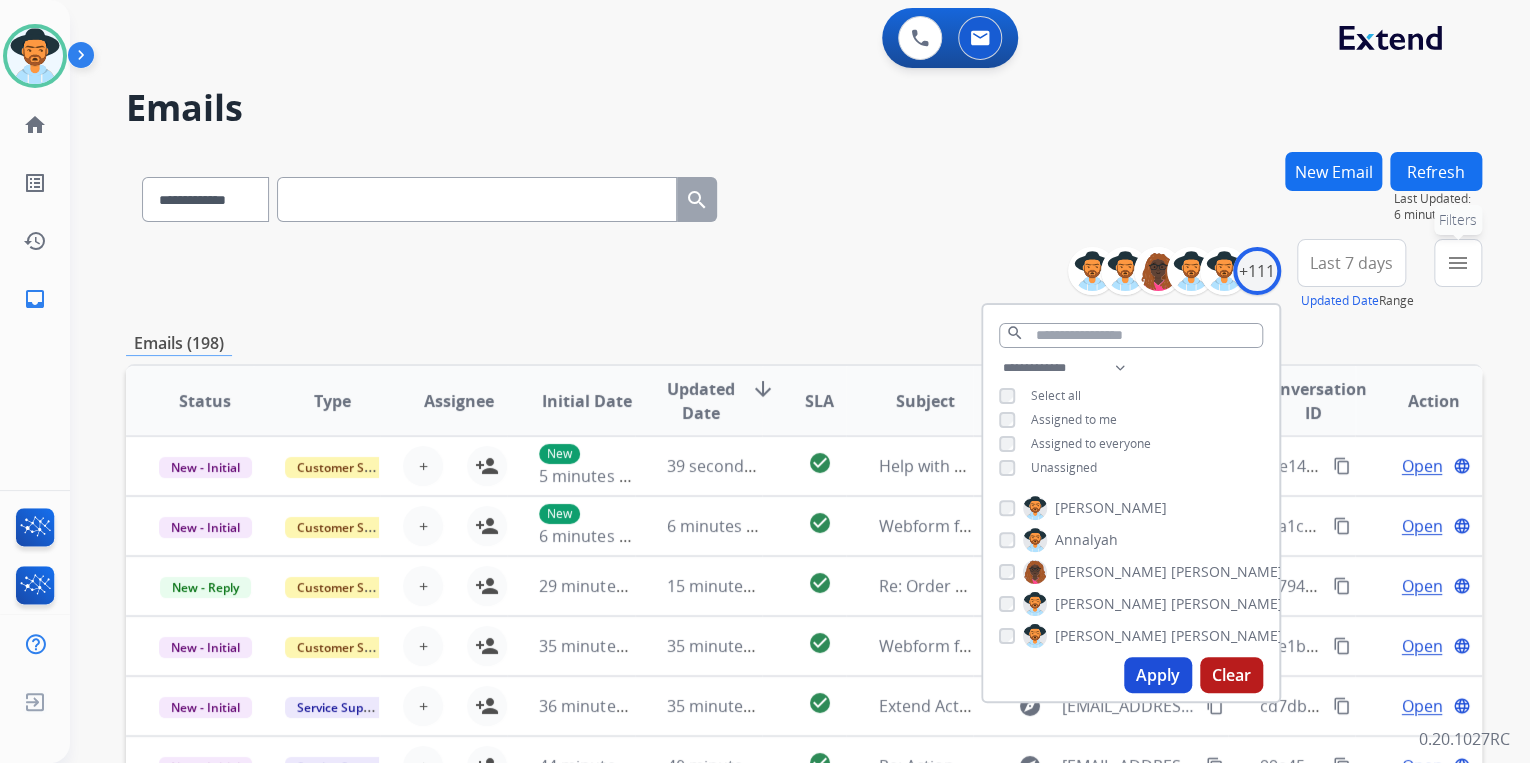 click on "menu" at bounding box center (1458, 263) 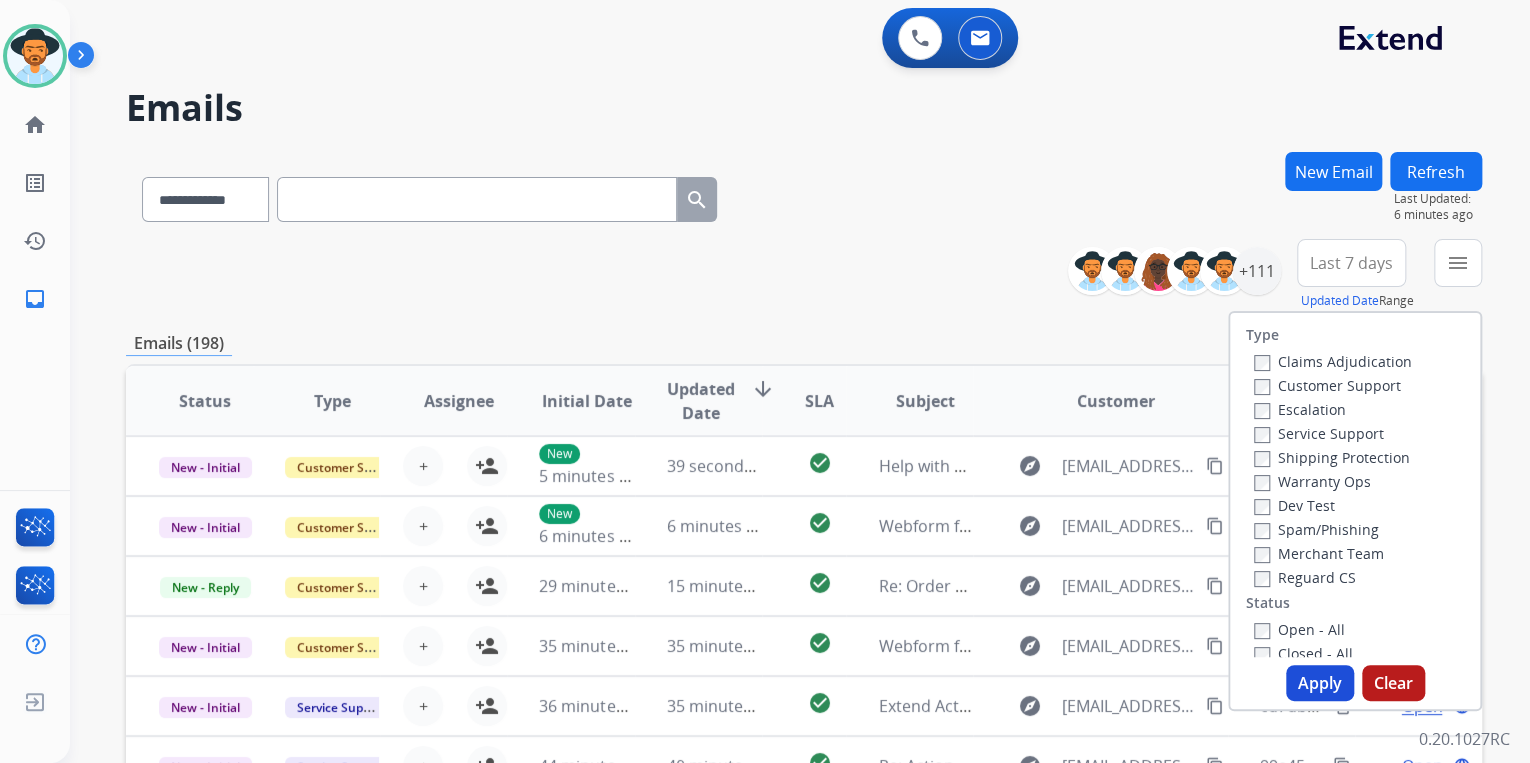 click on "Customer Support" at bounding box center [1327, 385] 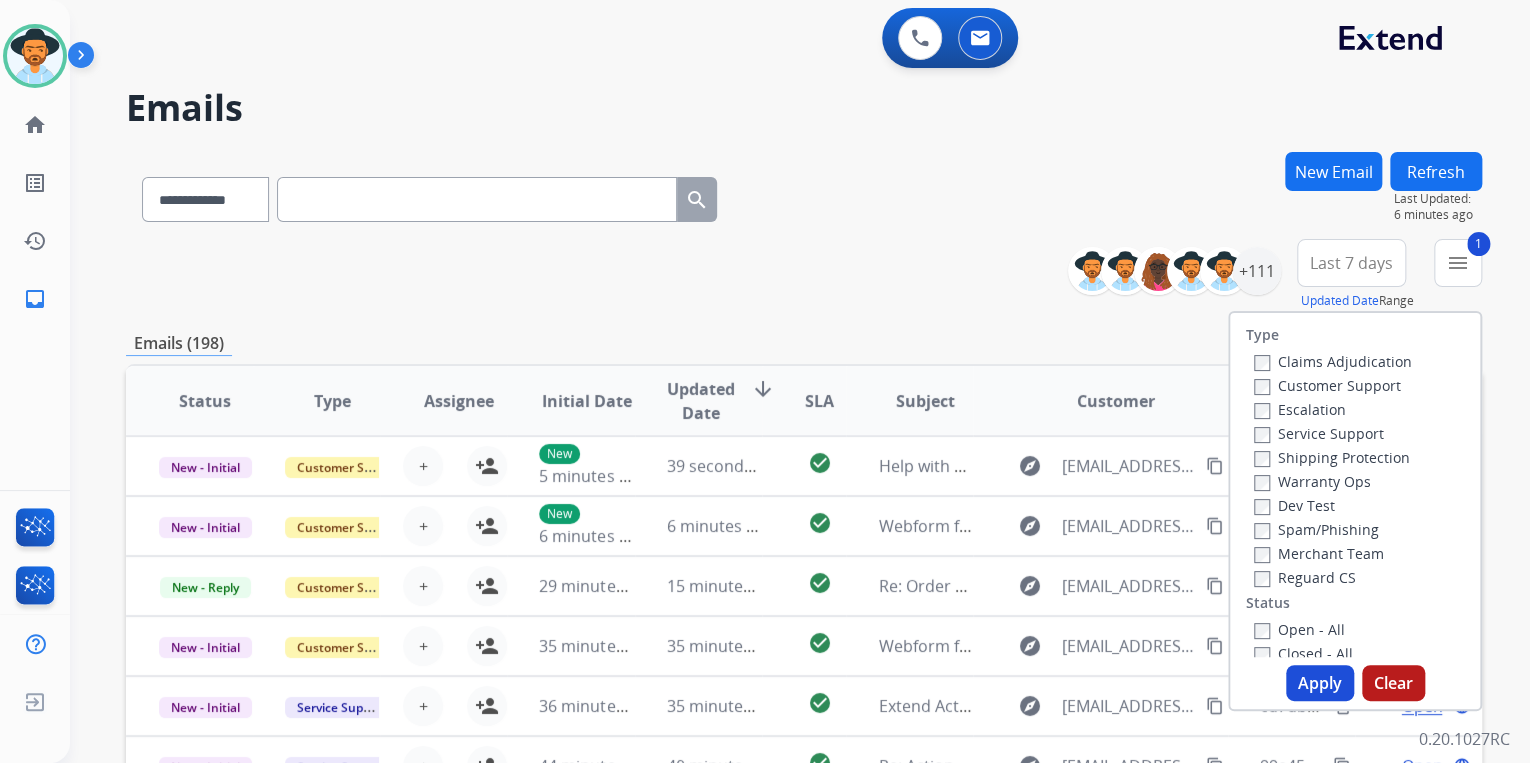 click on "Shipping Protection" at bounding box center (1332, 457) 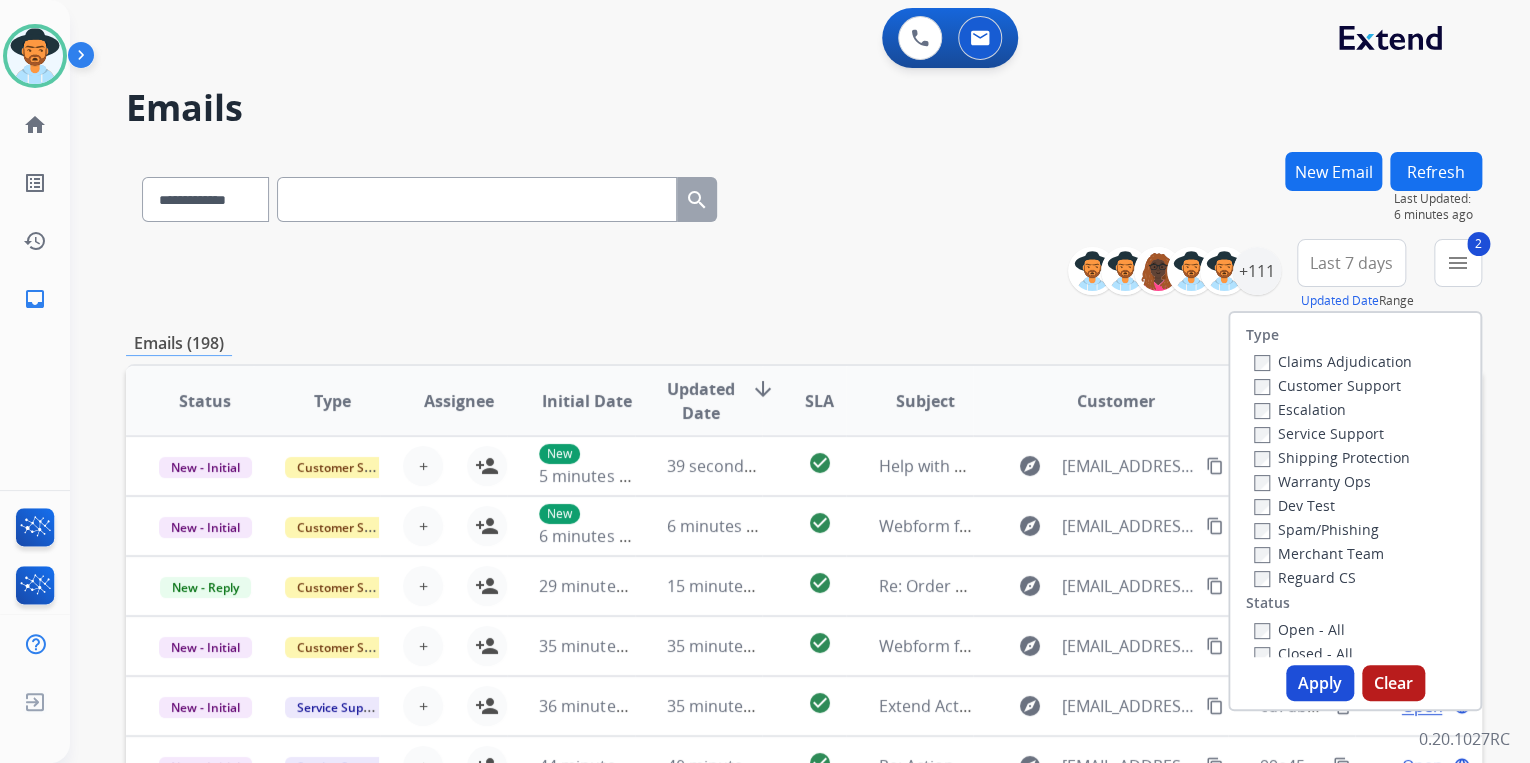 click on "Reguard CS" at bounding box center [1305, 577] 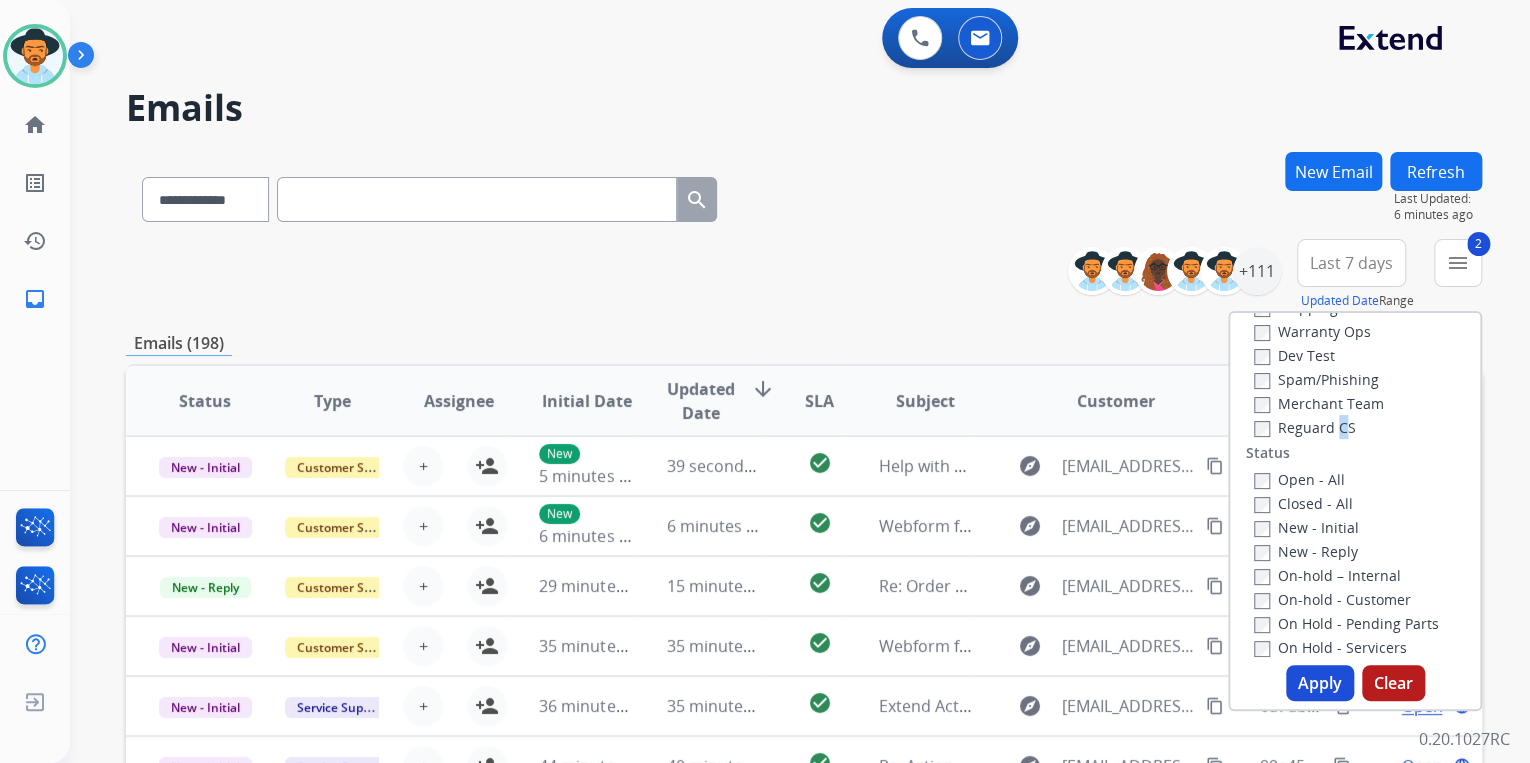 scroll, scrollTop: 160, scrollLeft: 0, axis: vertical 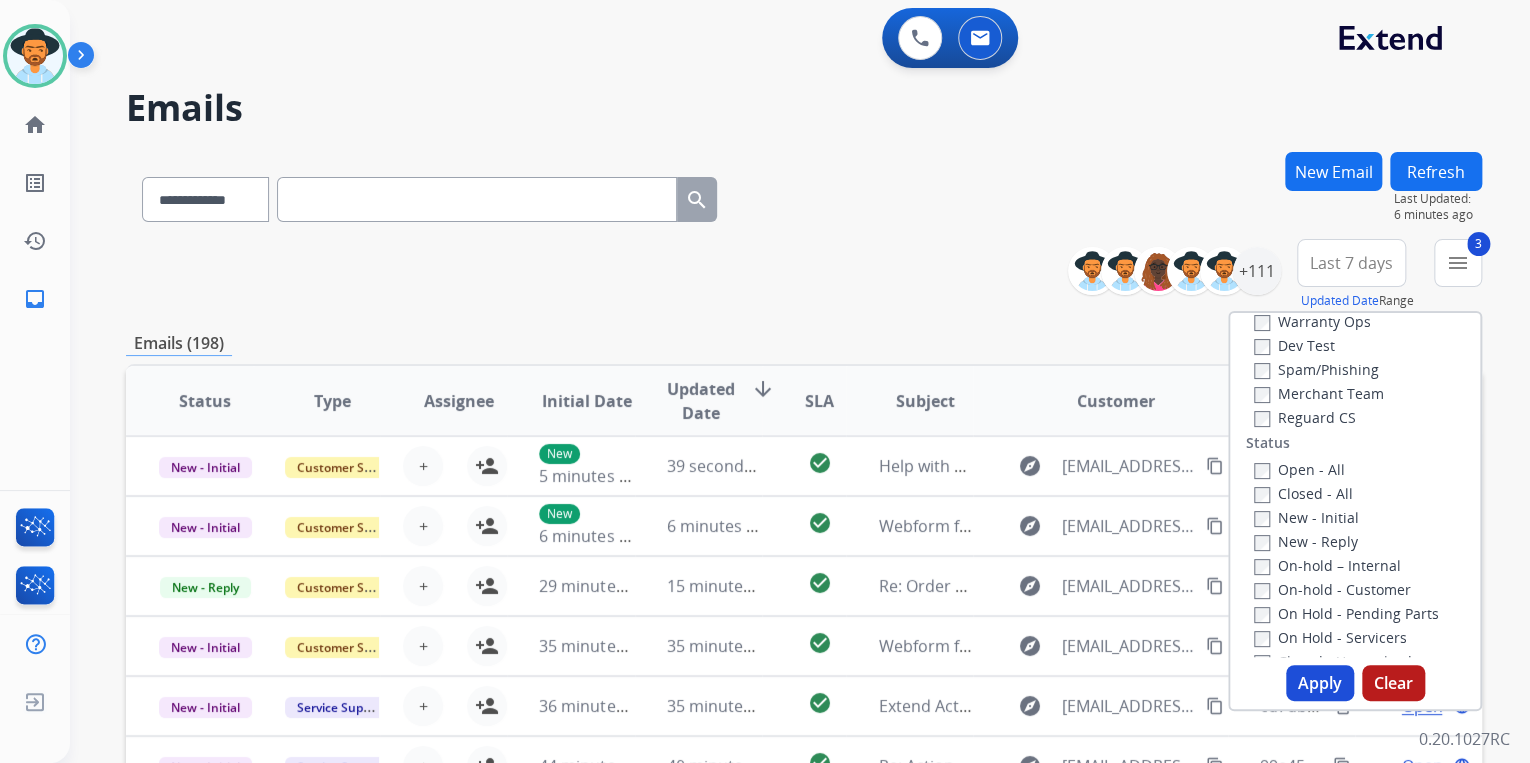 click on "New - Initial" at bounding box center (1359, 517) 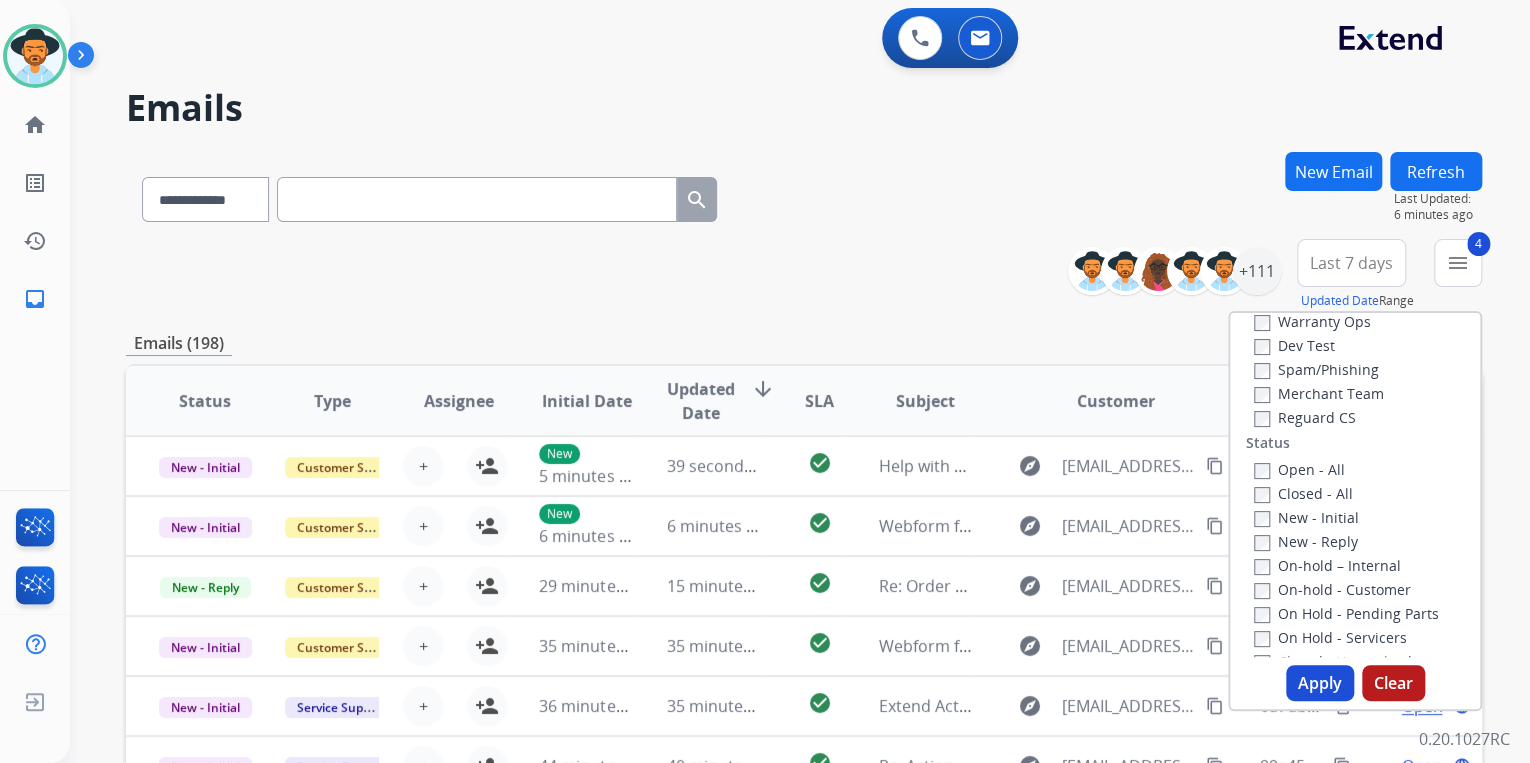 click on "Apply" at bounding box center (1320, 683) 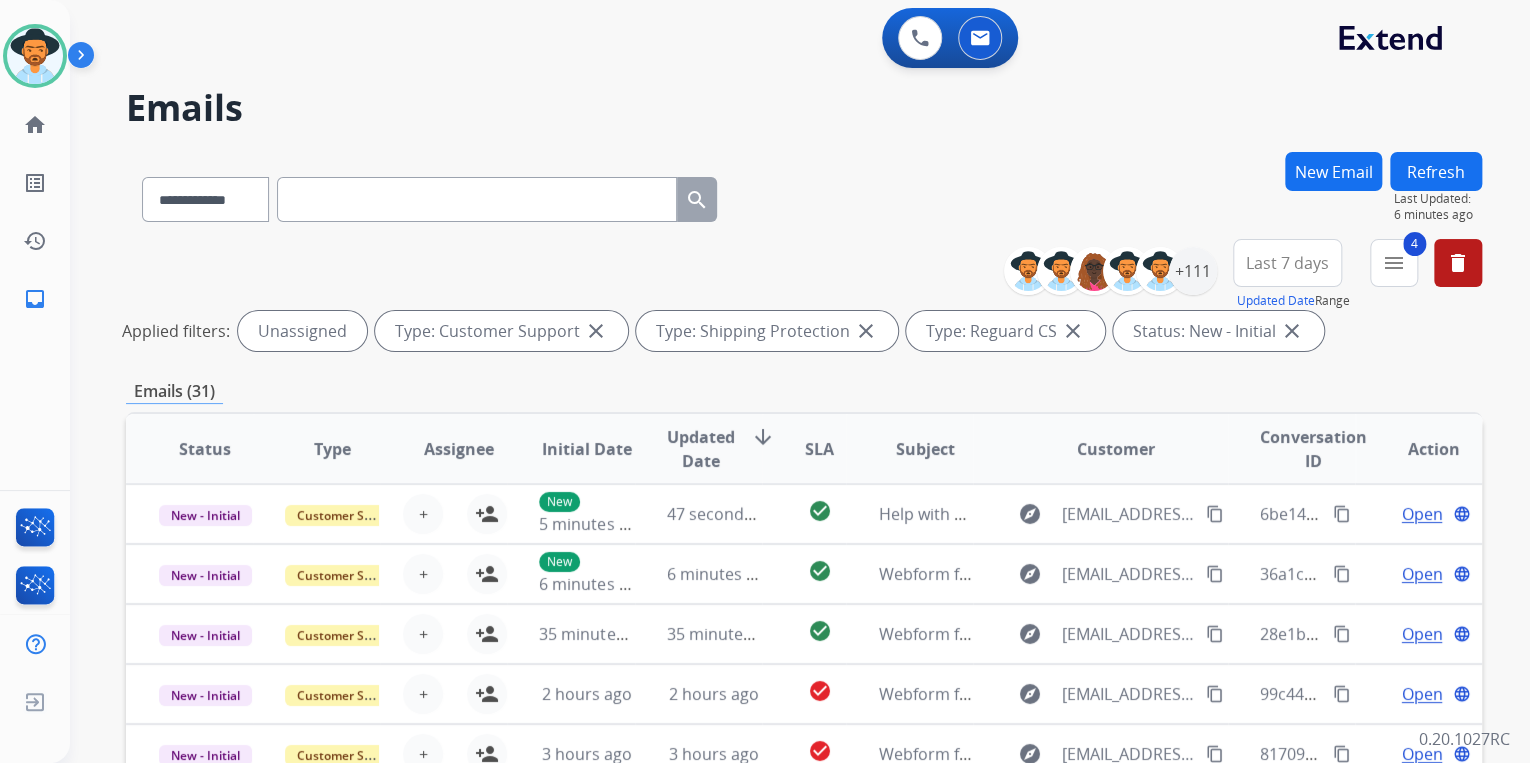 click on "**********" at bounding box center [804, 195] 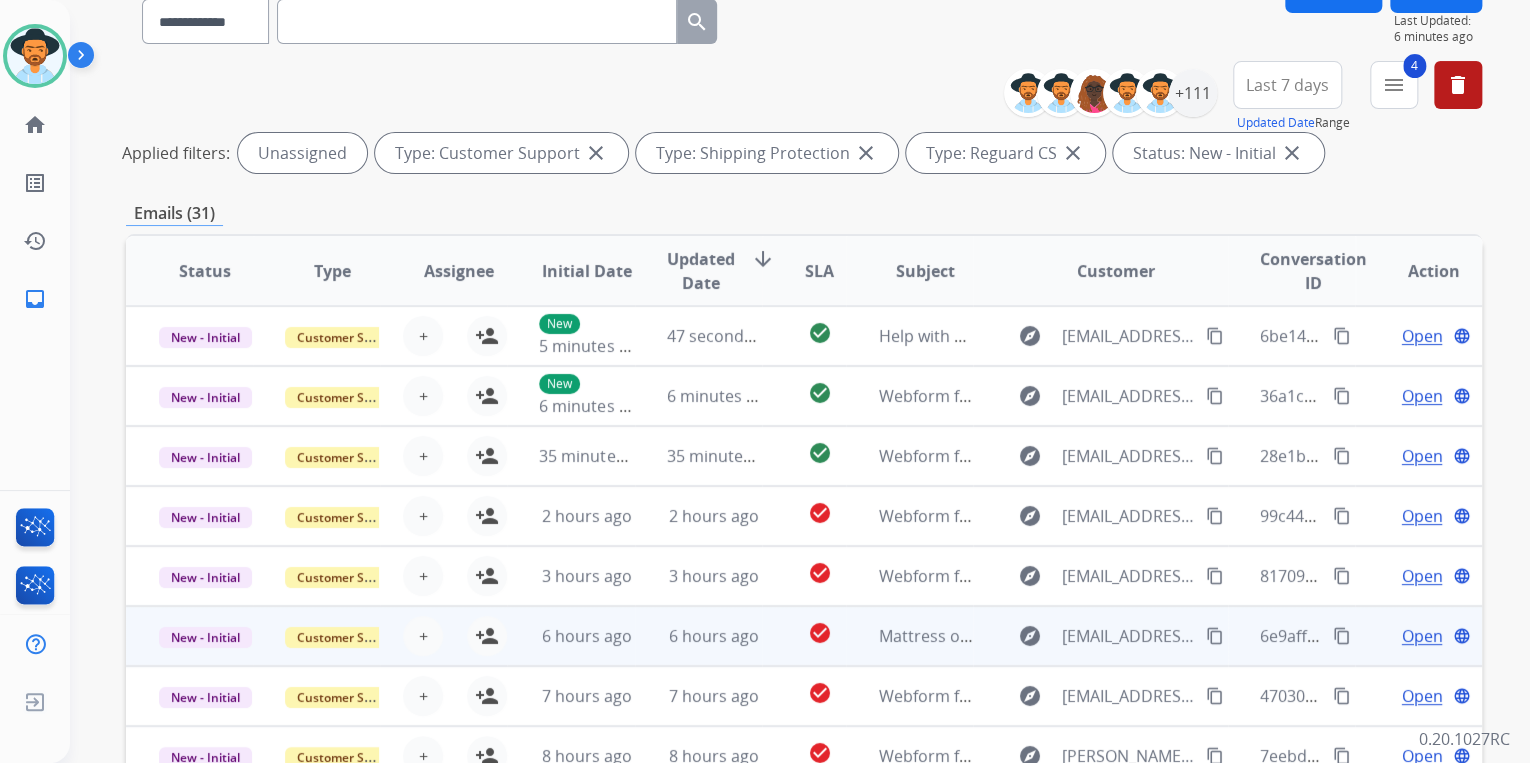 scroll, scrollTop: 400, scrollLeft: 0, axis: vertical 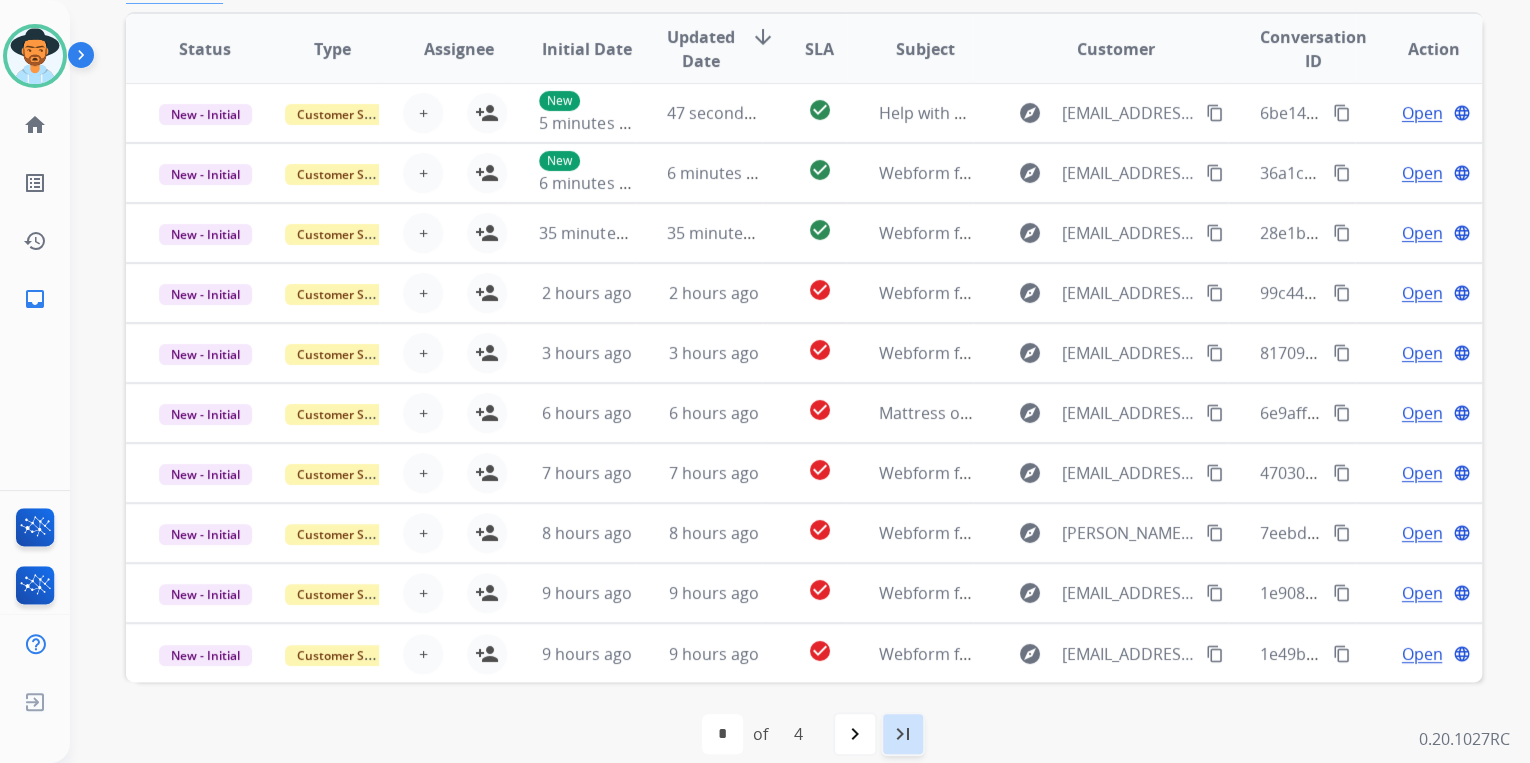 click on "last_page" at bounding box center [903, 734] 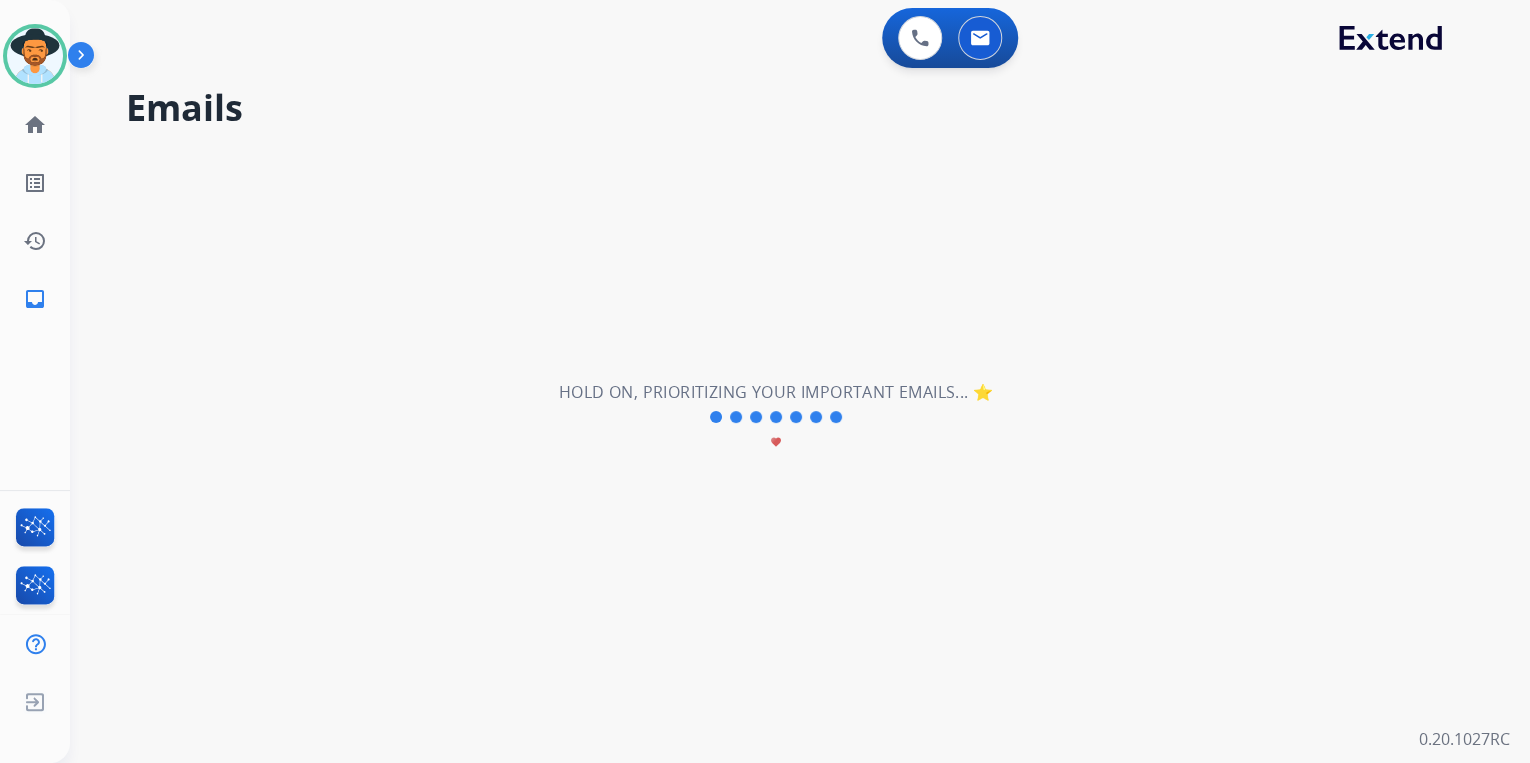 scroll, scrollTop: 0, scrollLeft: 0, axis: both 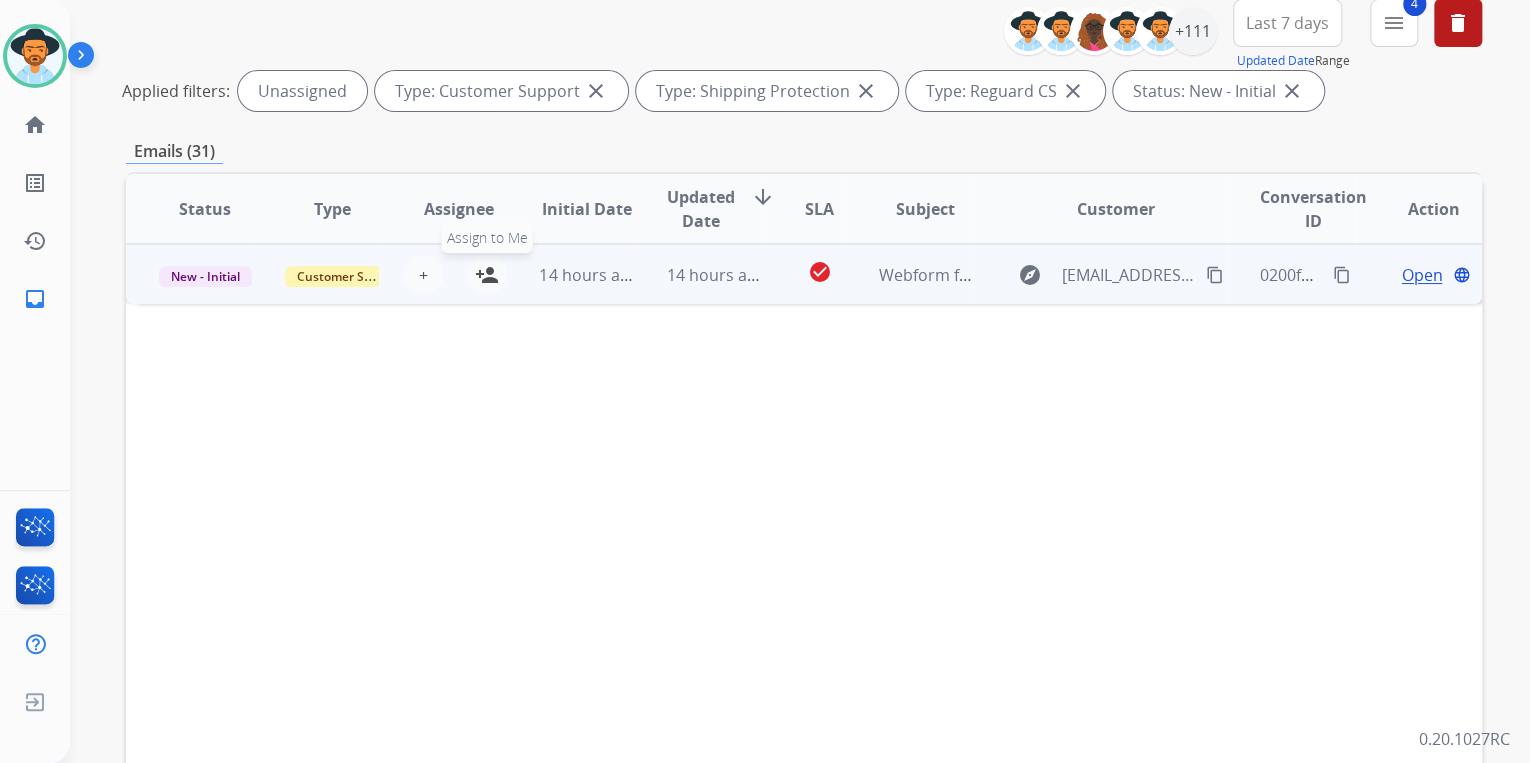 click on "person_add" at bounding box center (487, 275) 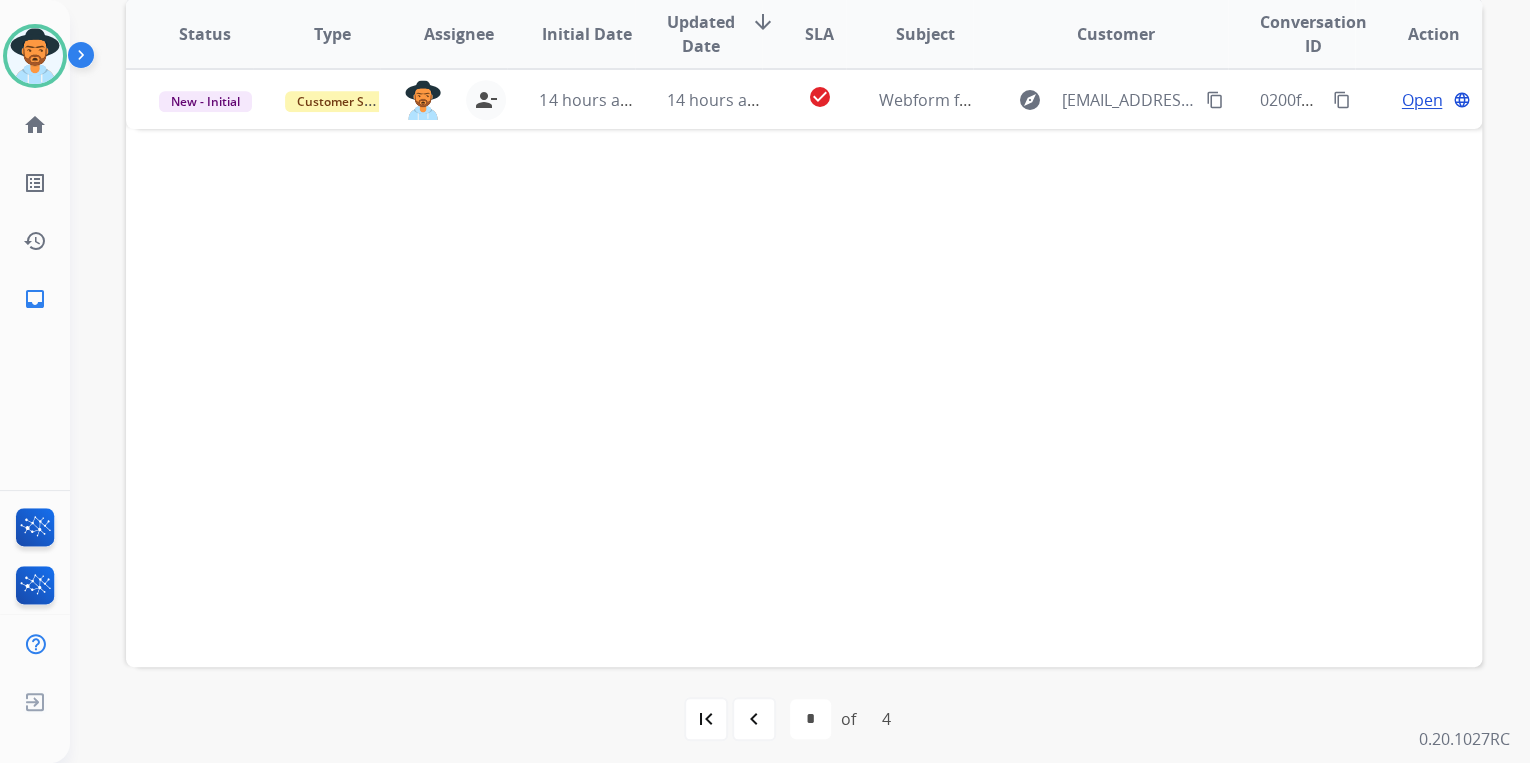 scroll, scrollTop: 422, scrollLeft: 0, axis: vertical 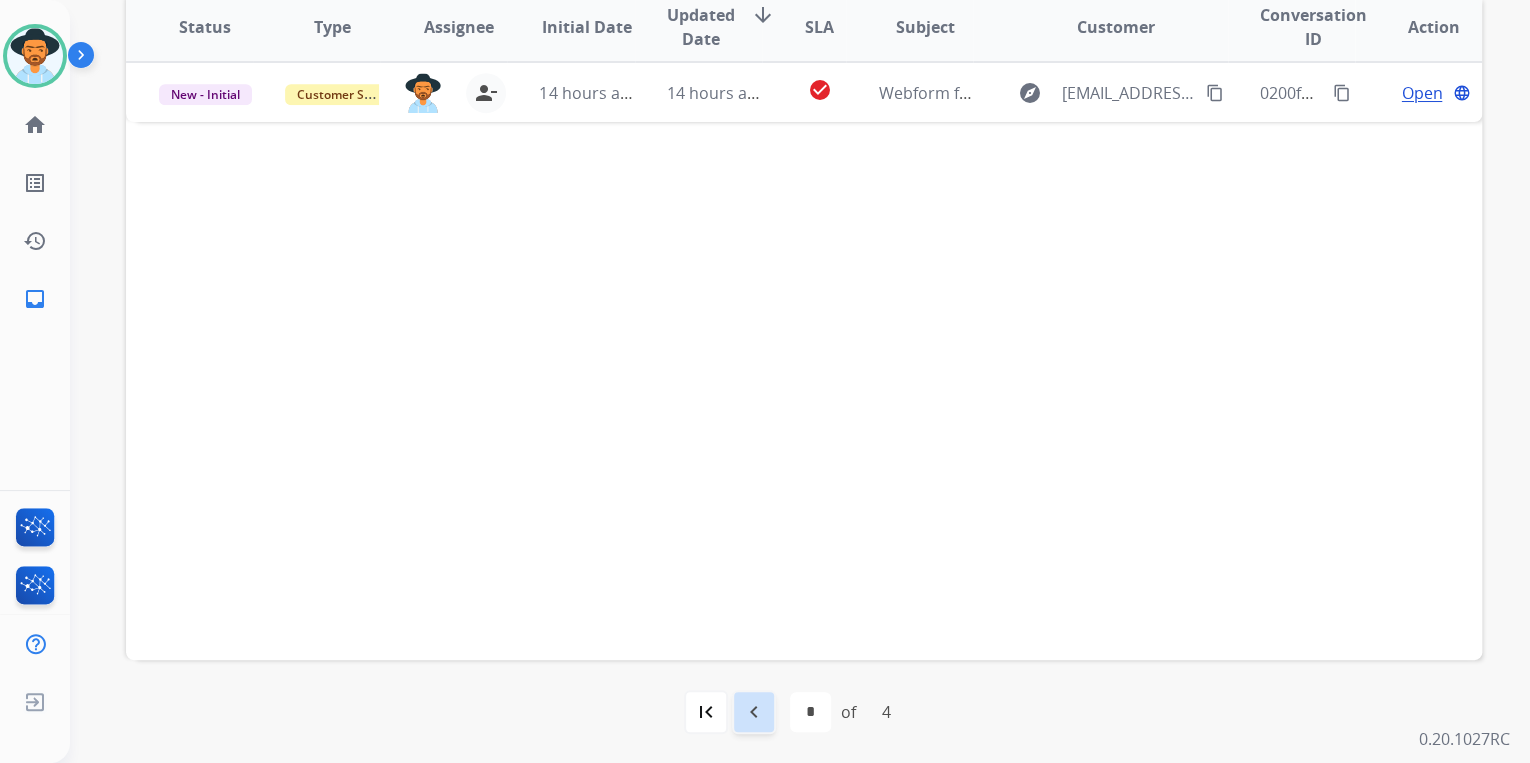 click on "navigate_before" at bounding box center (754, 712) 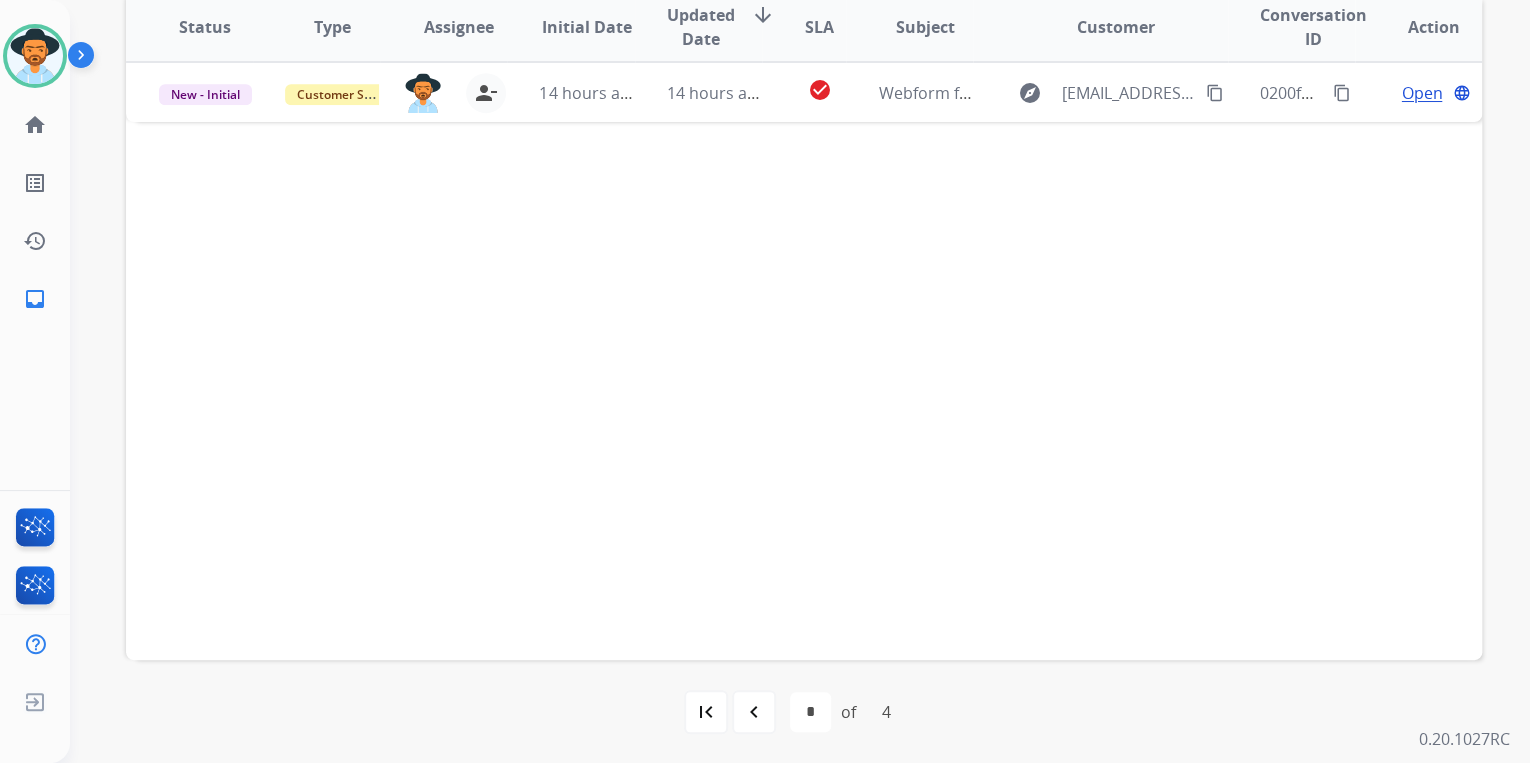 scroll, scrollTop: 0, scrollLeft: 0, axis: both 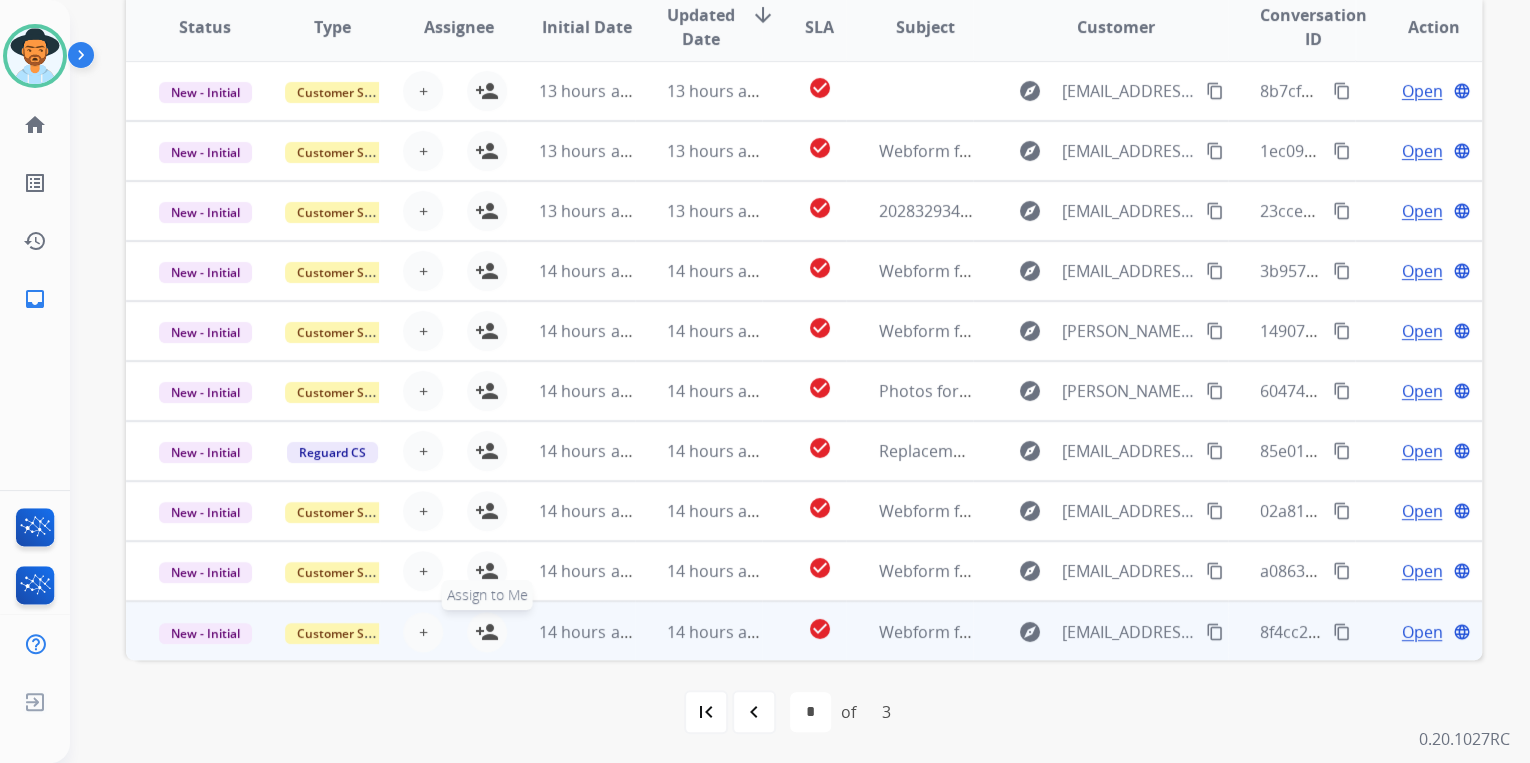 click on "person_add" at bounding box center (487, 632) 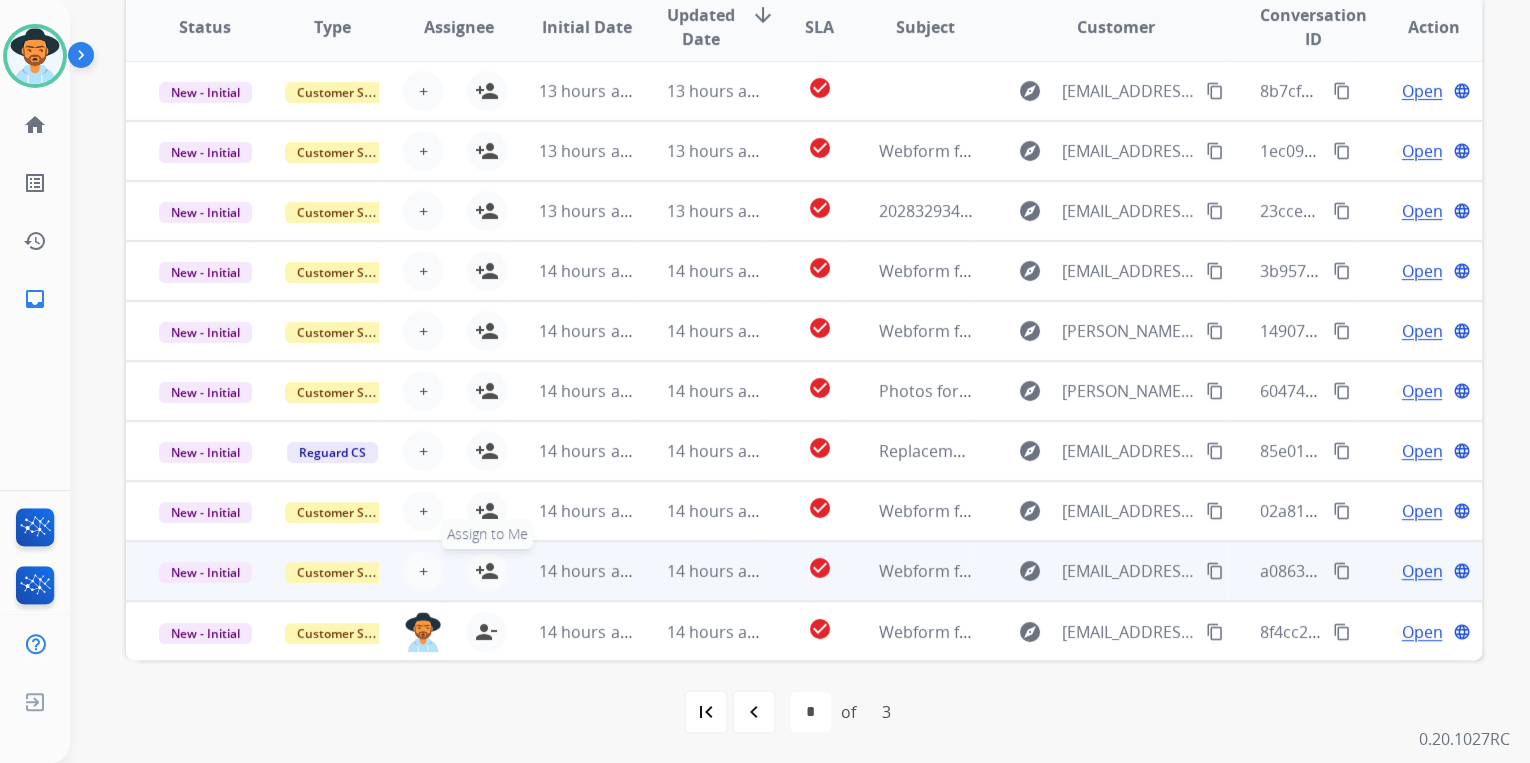 click on "person_add" at bounding box center [487, 571] 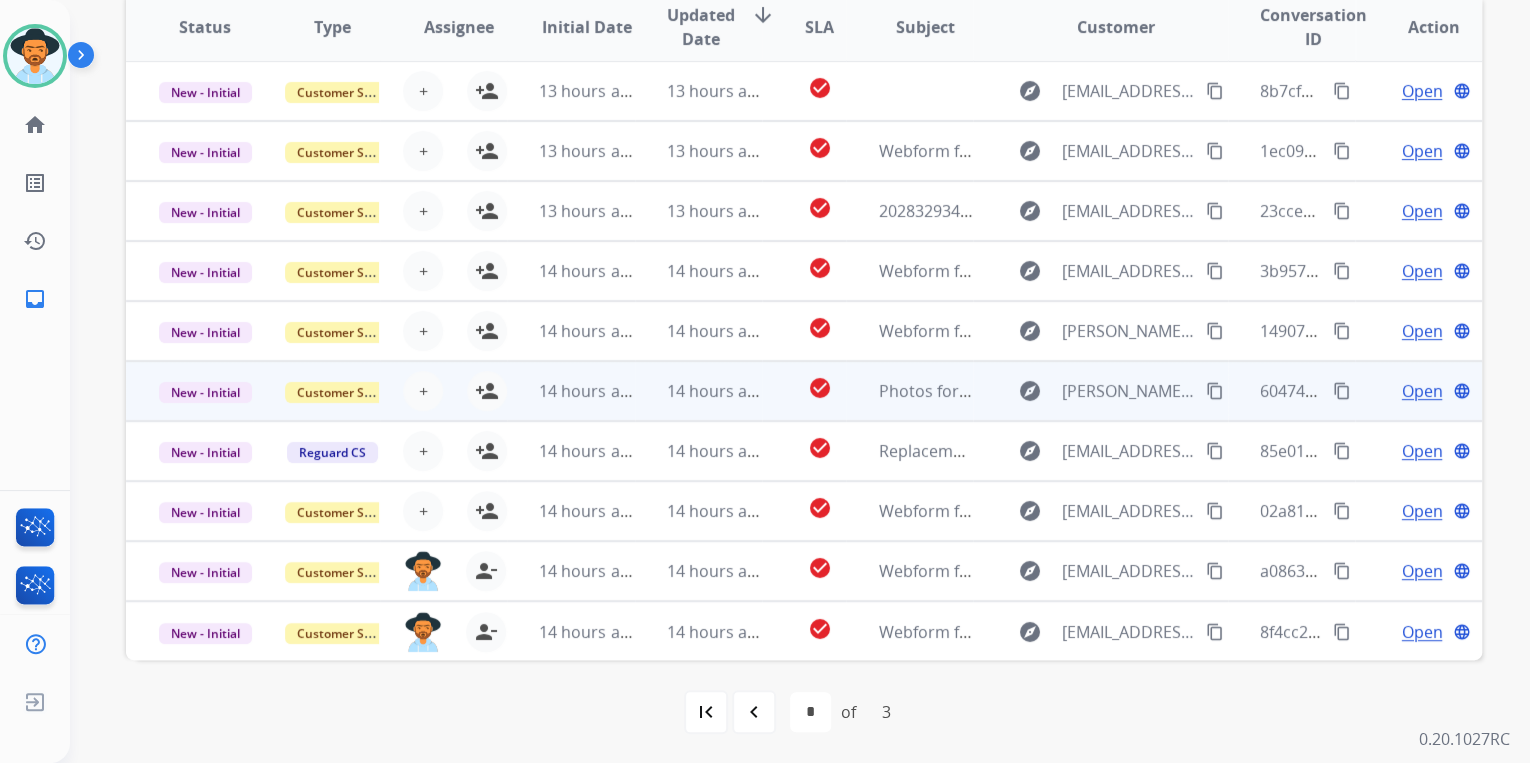 scroll, scrollTop: 0, scrollLeft: 0, axis: both 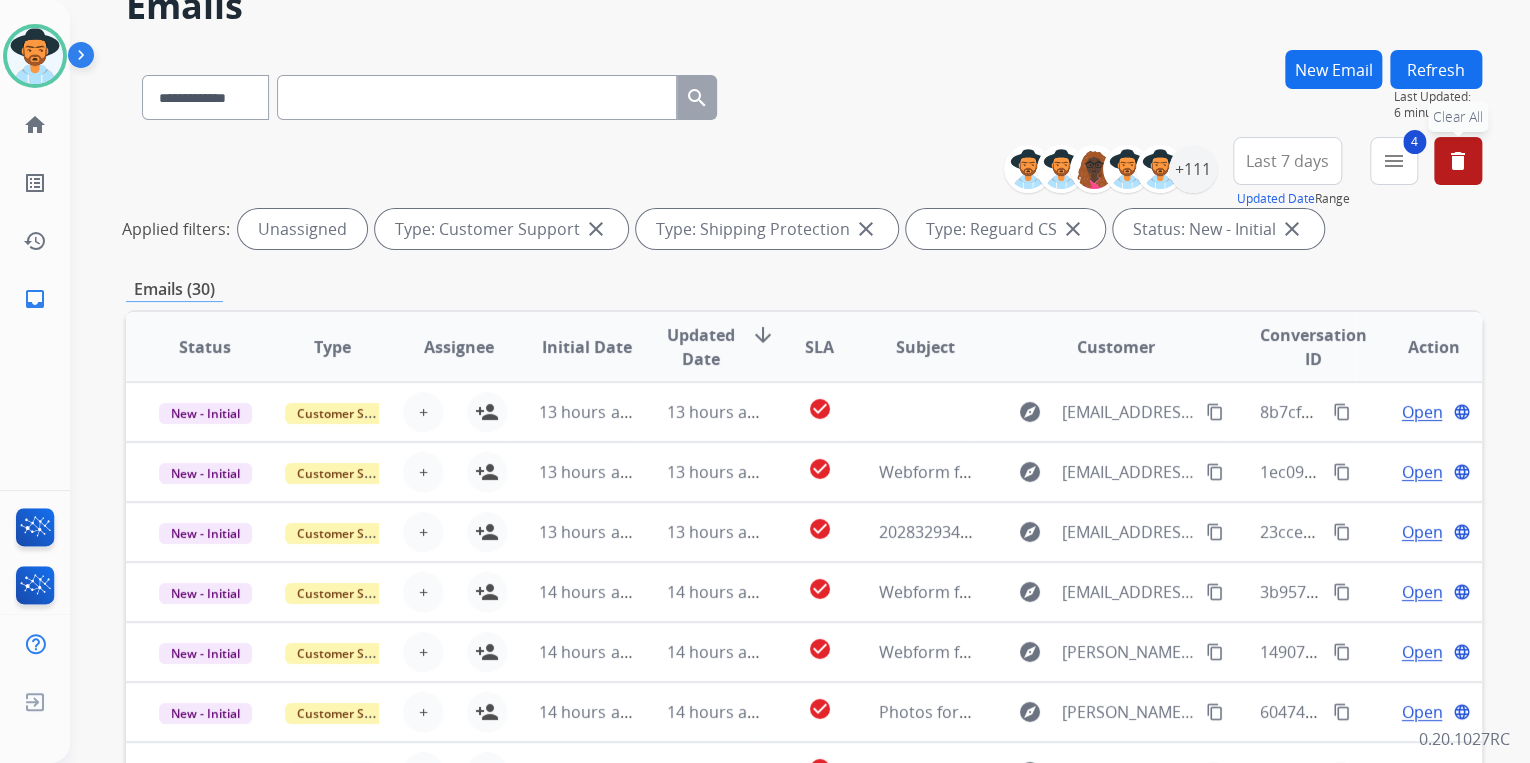 drag, startPoint x: 1457, startPoint y: 153, endPoint x: 1417, endPoint y: 142, distance: 41.484936 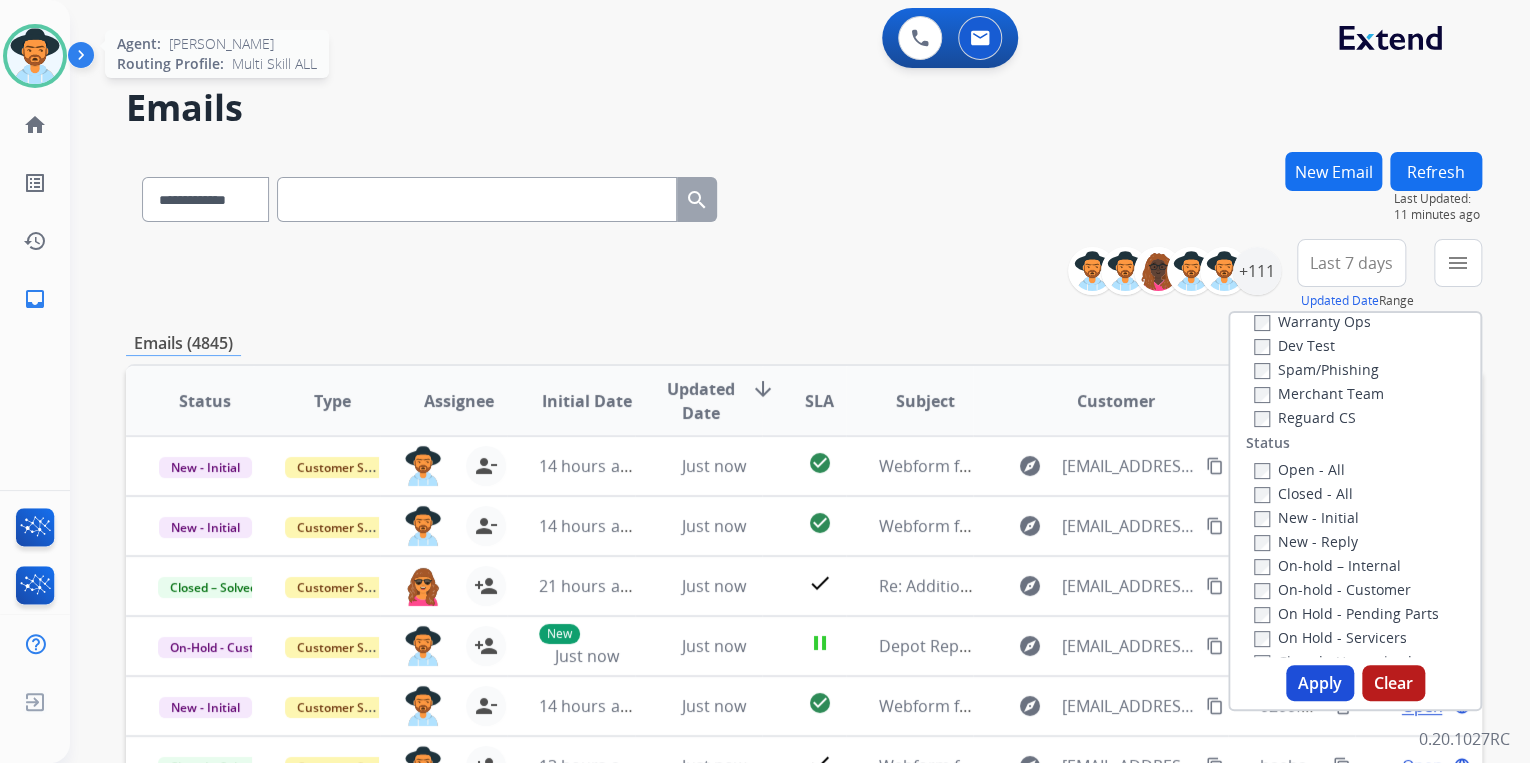 click at bounding box center (35, 56) 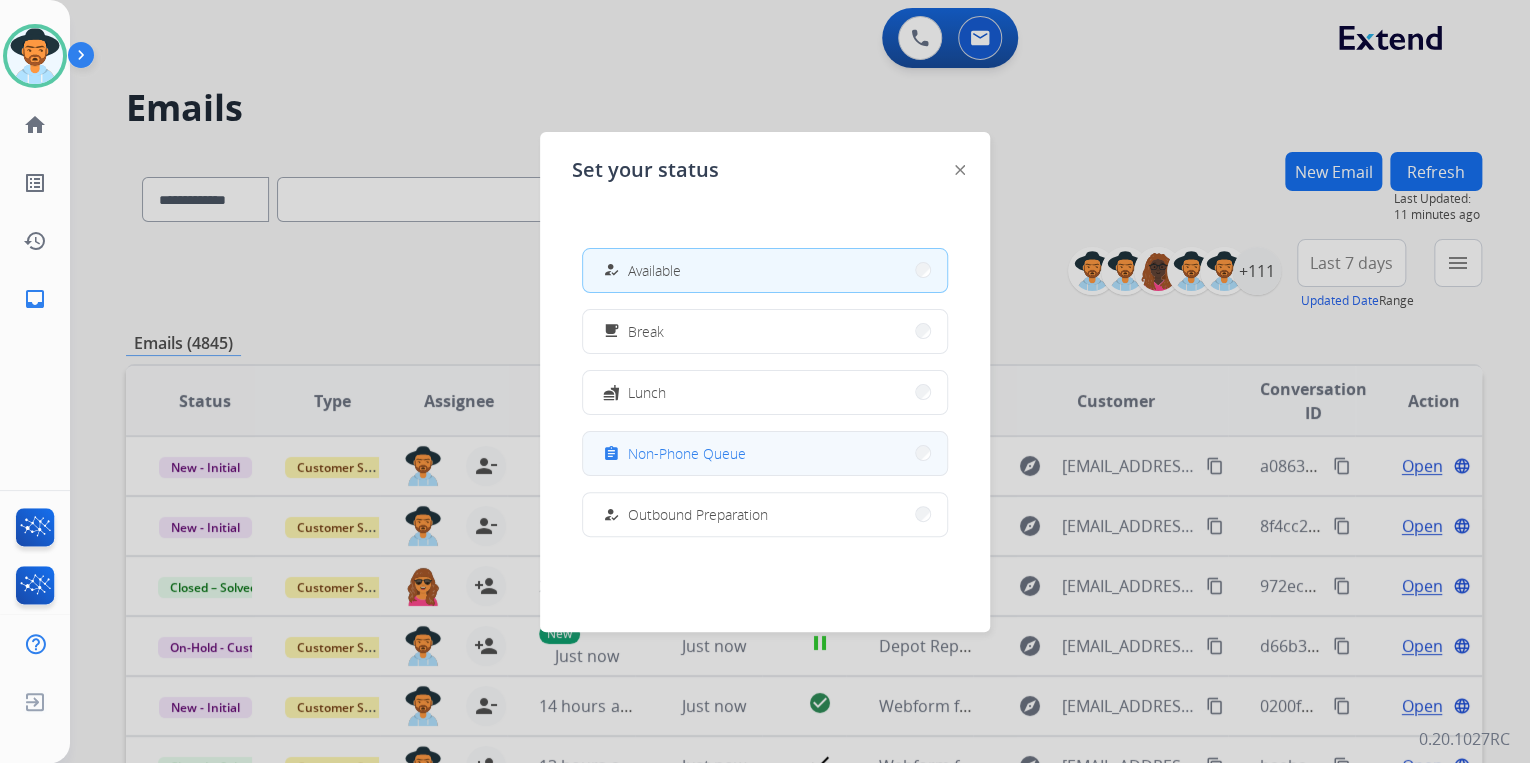 click on "Non-Phone Queue" at bounding box center (687, 453) 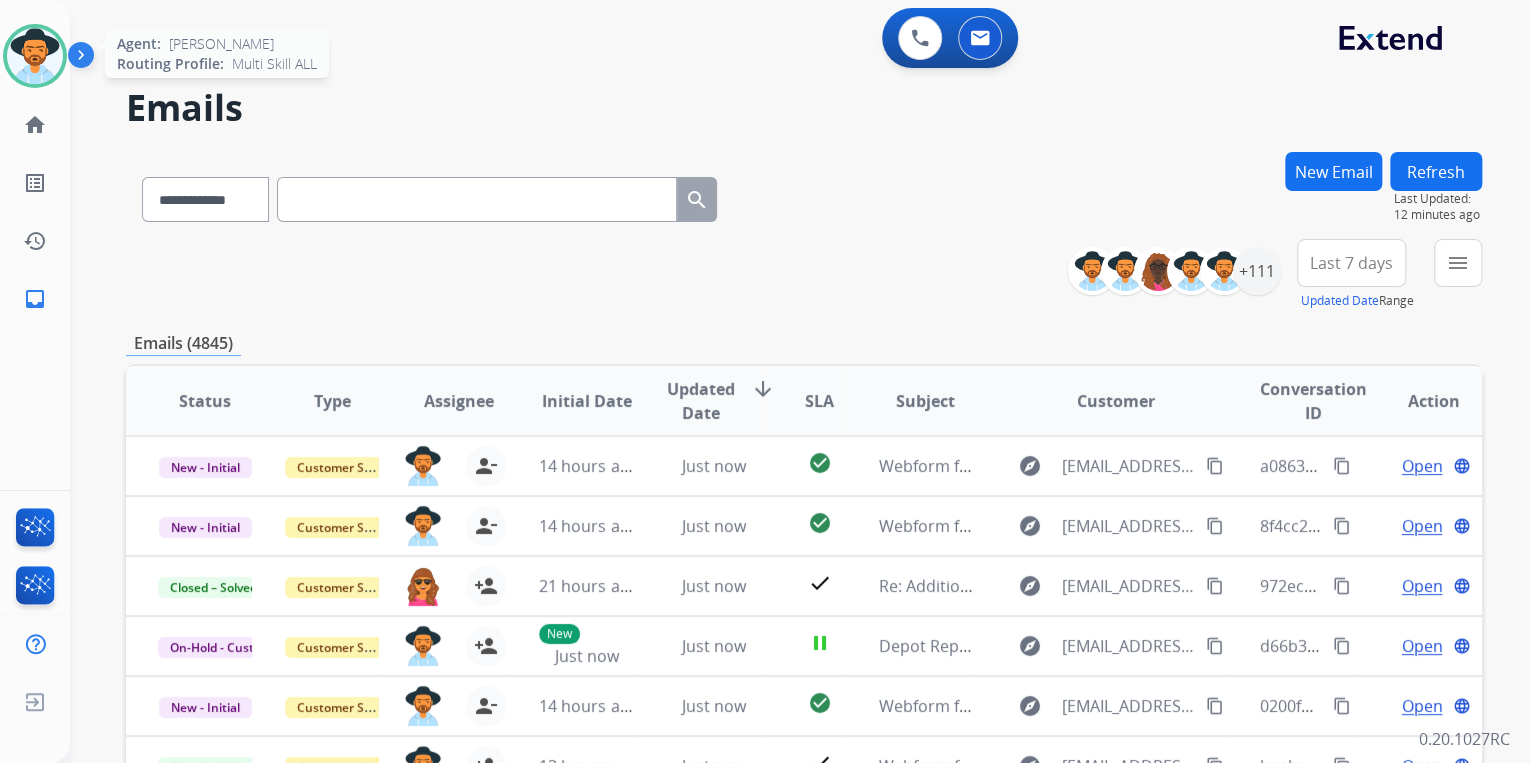 click at bounding box center [35, 56] 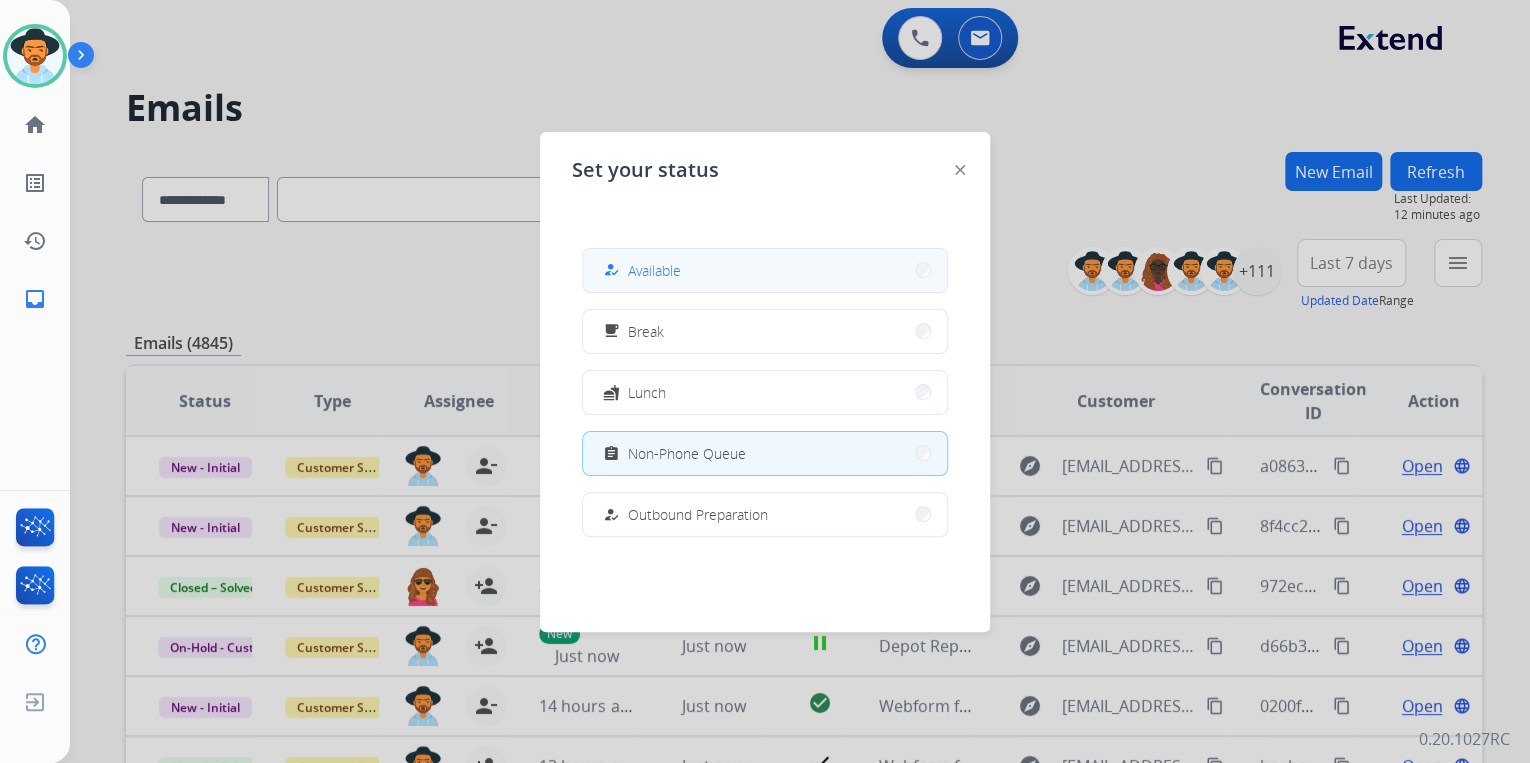 click on "how_to_reg Available" at bounding box center [765, 270] 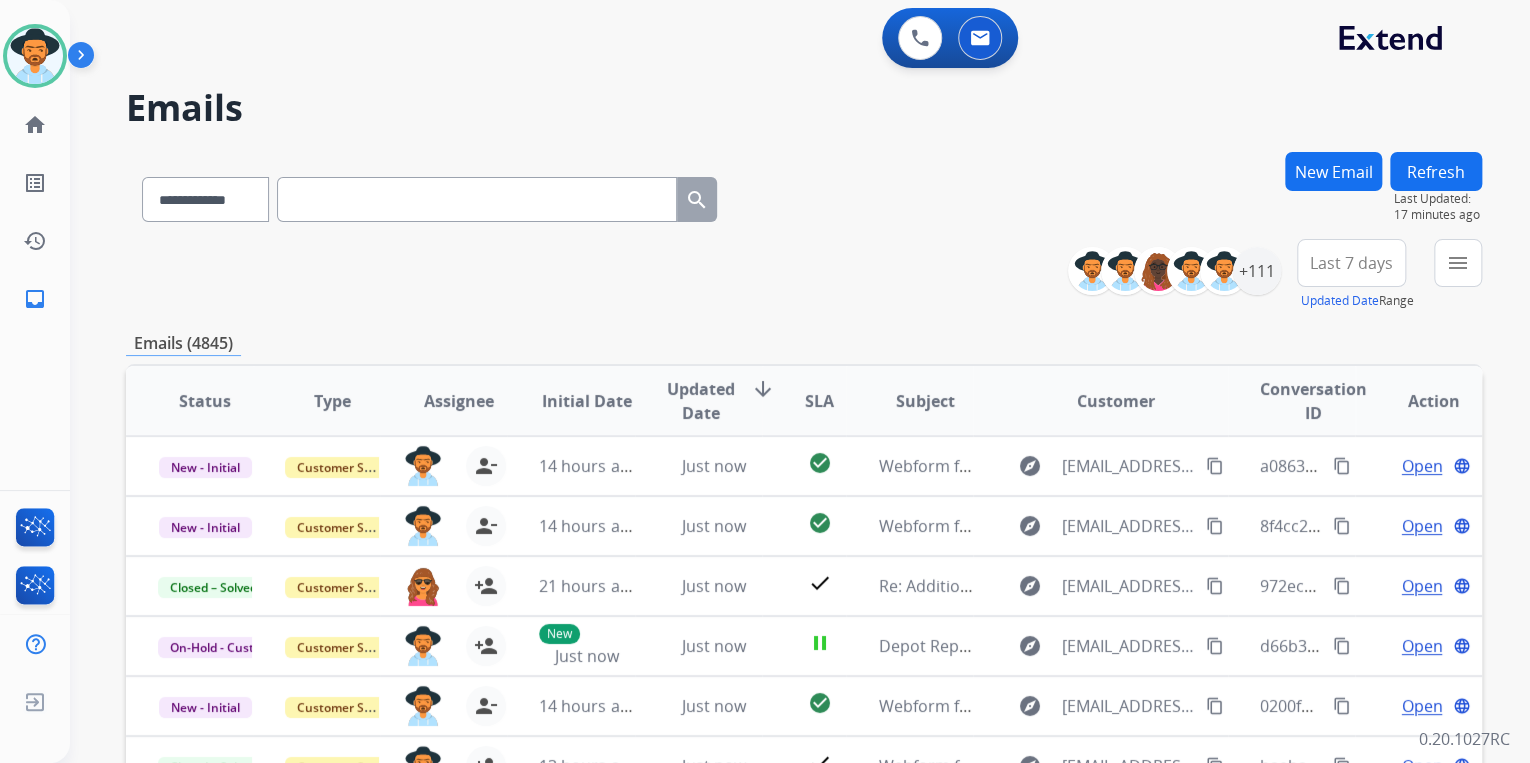 click at bounding box center (477, 199) 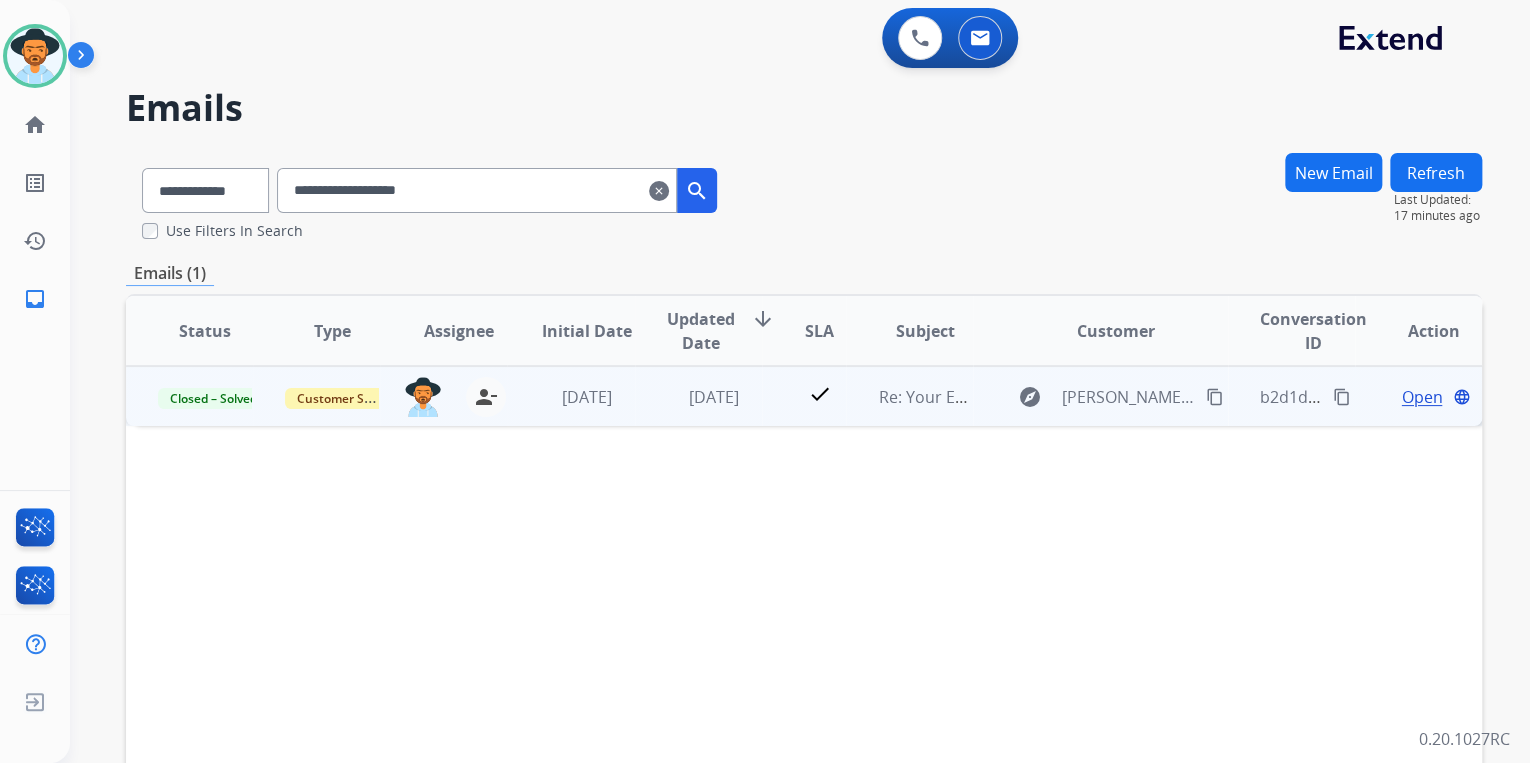 click on "Open" at bounding box center [1421, 397] 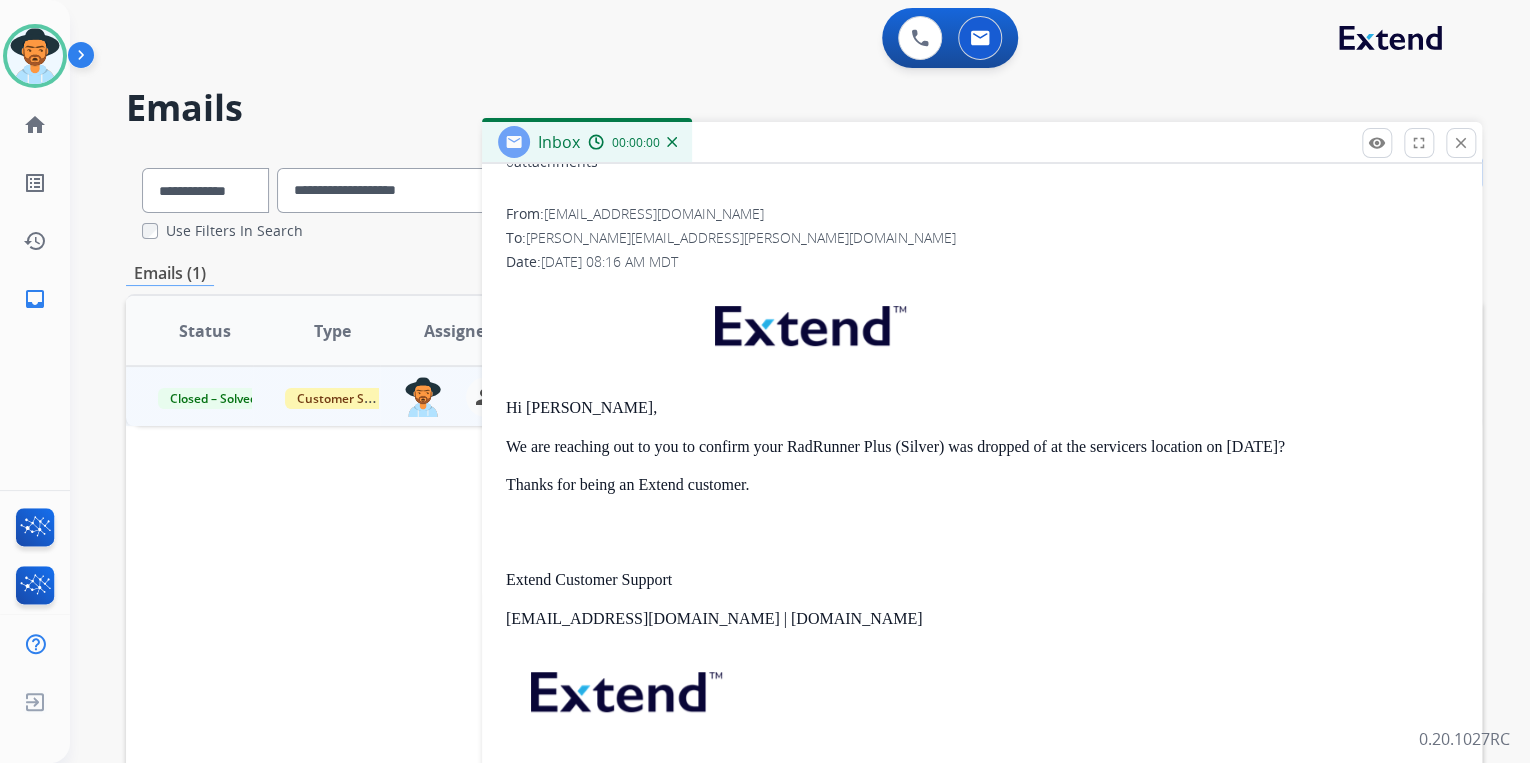scroll, scrollTop: 320, scrollLeft: 0, axis: vertical 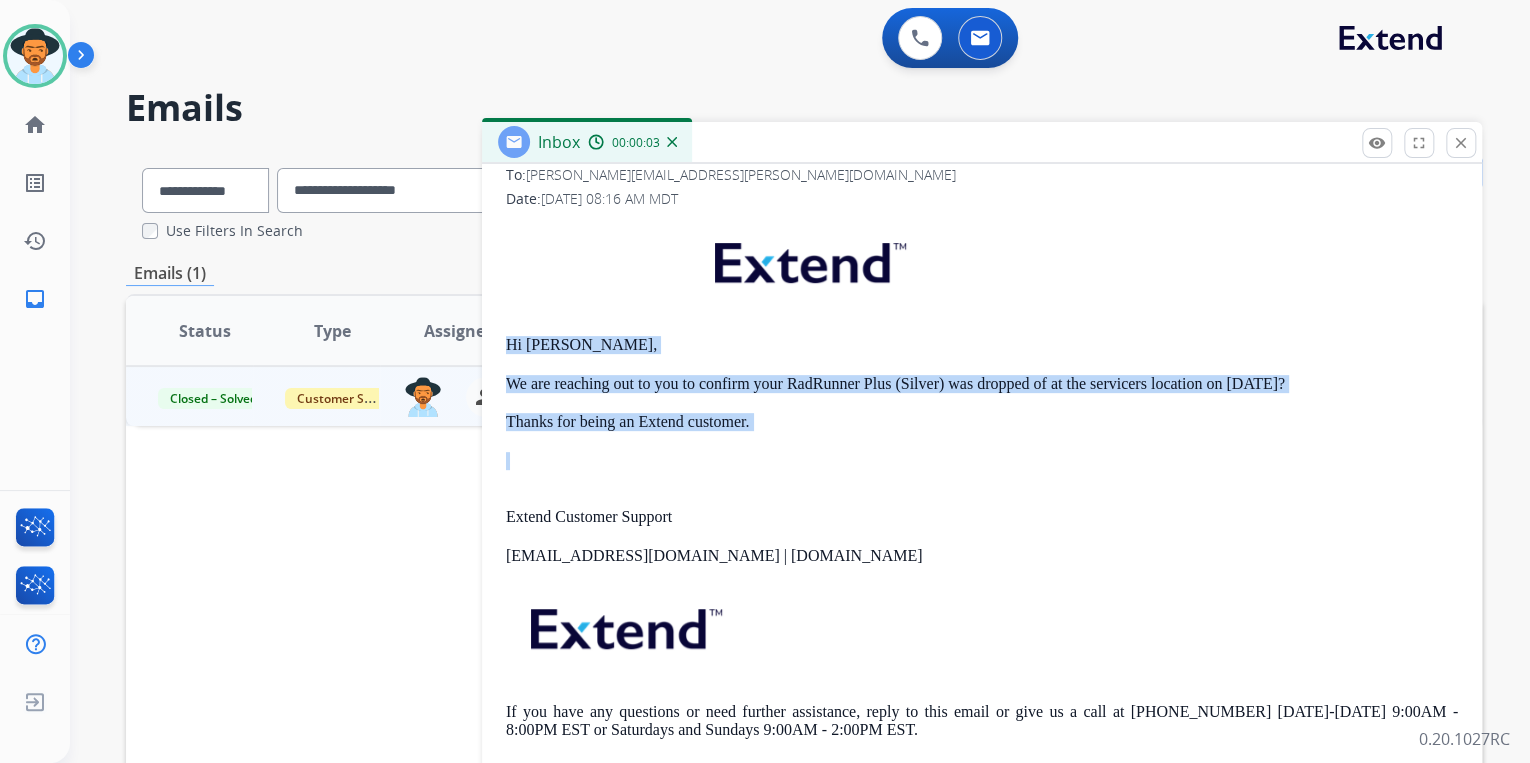 drag, startPoint x: 784, startPoint y: 433, endPoint x: 500, endPoint y: 339, distance: 299.15213 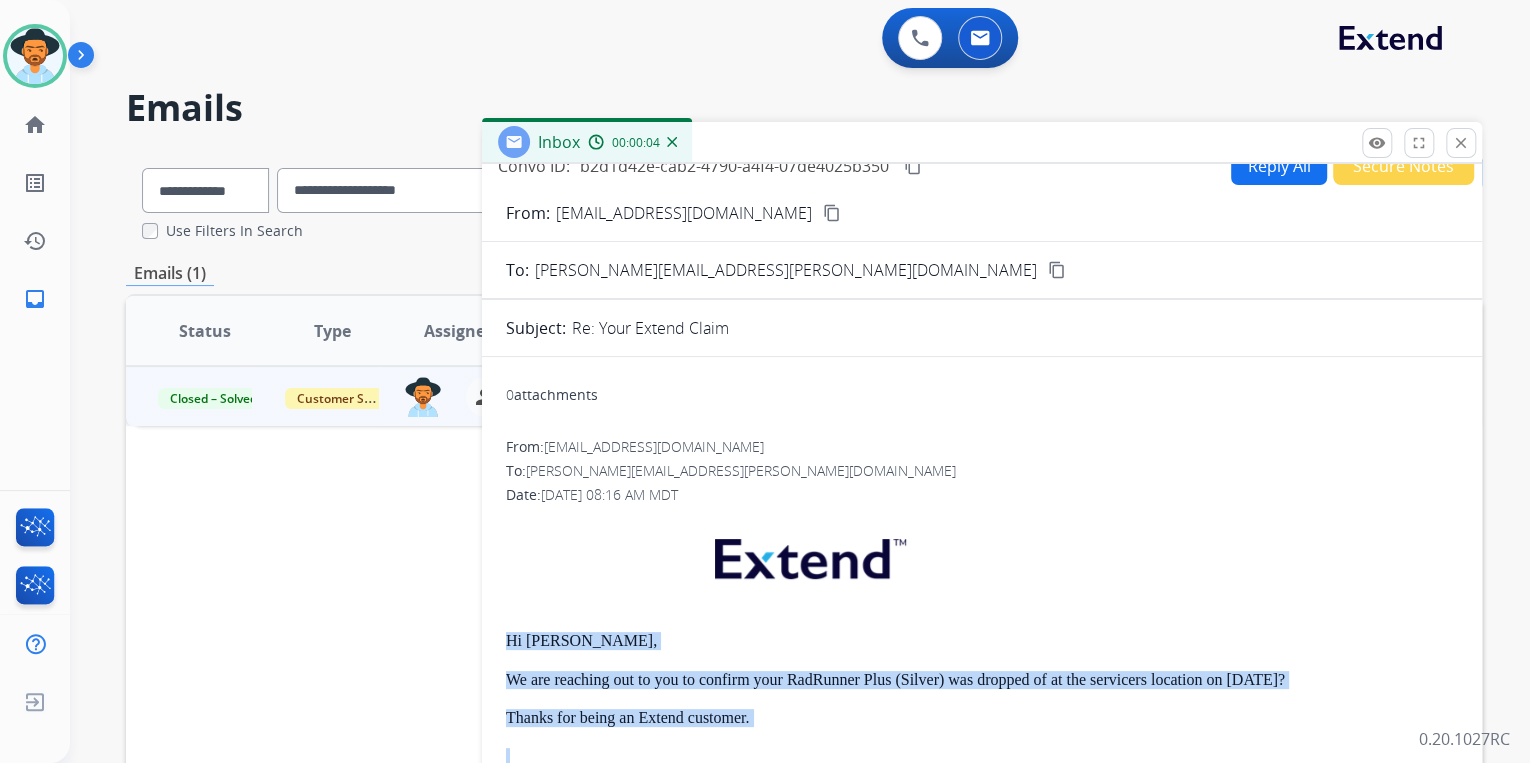 scroll, scrollTop: 0, scrollLeft: 0, axis: both 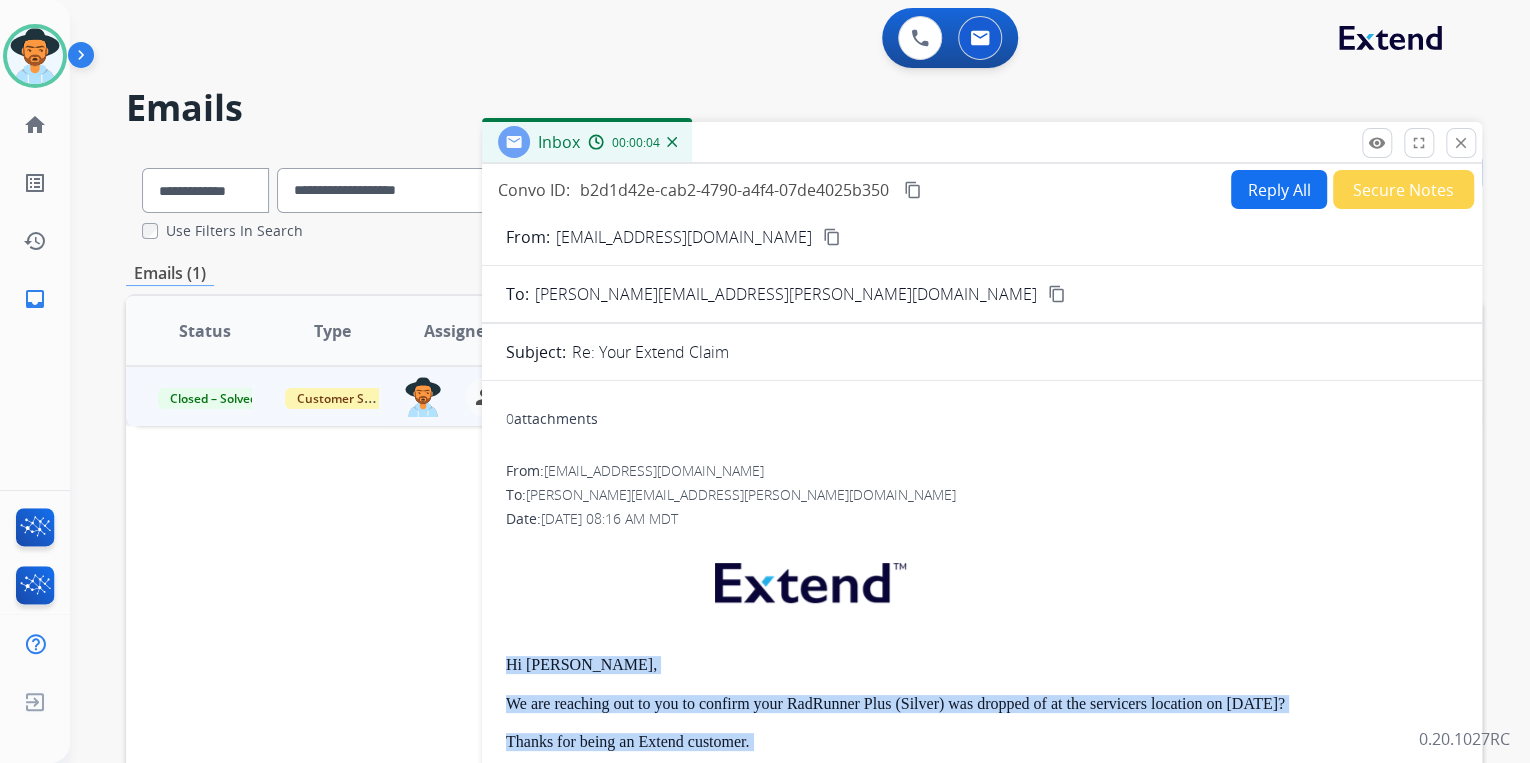click on "Reply All" at bounding box center [1279, 189] 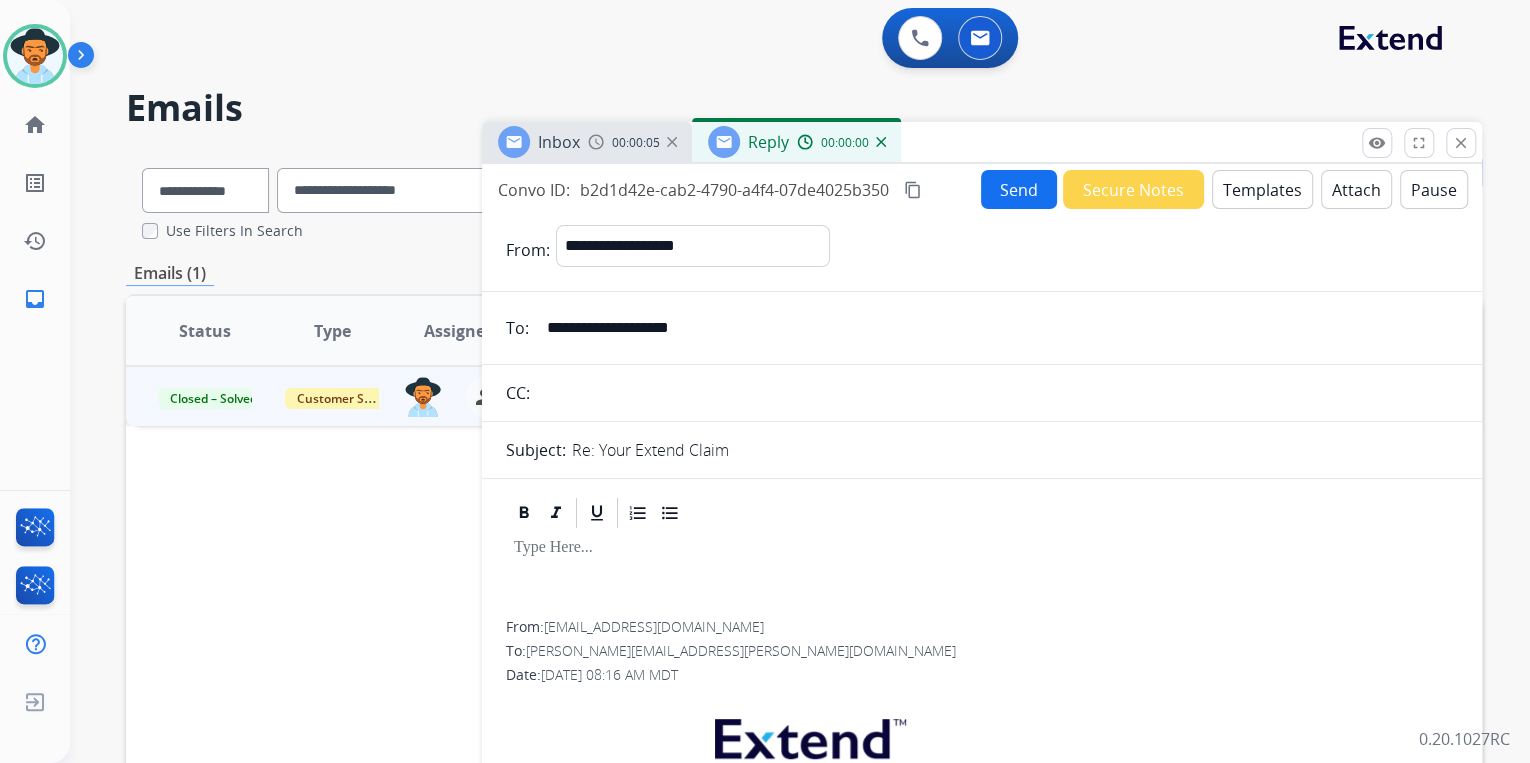 click on "Templates" at bounding box center [1262, 189] 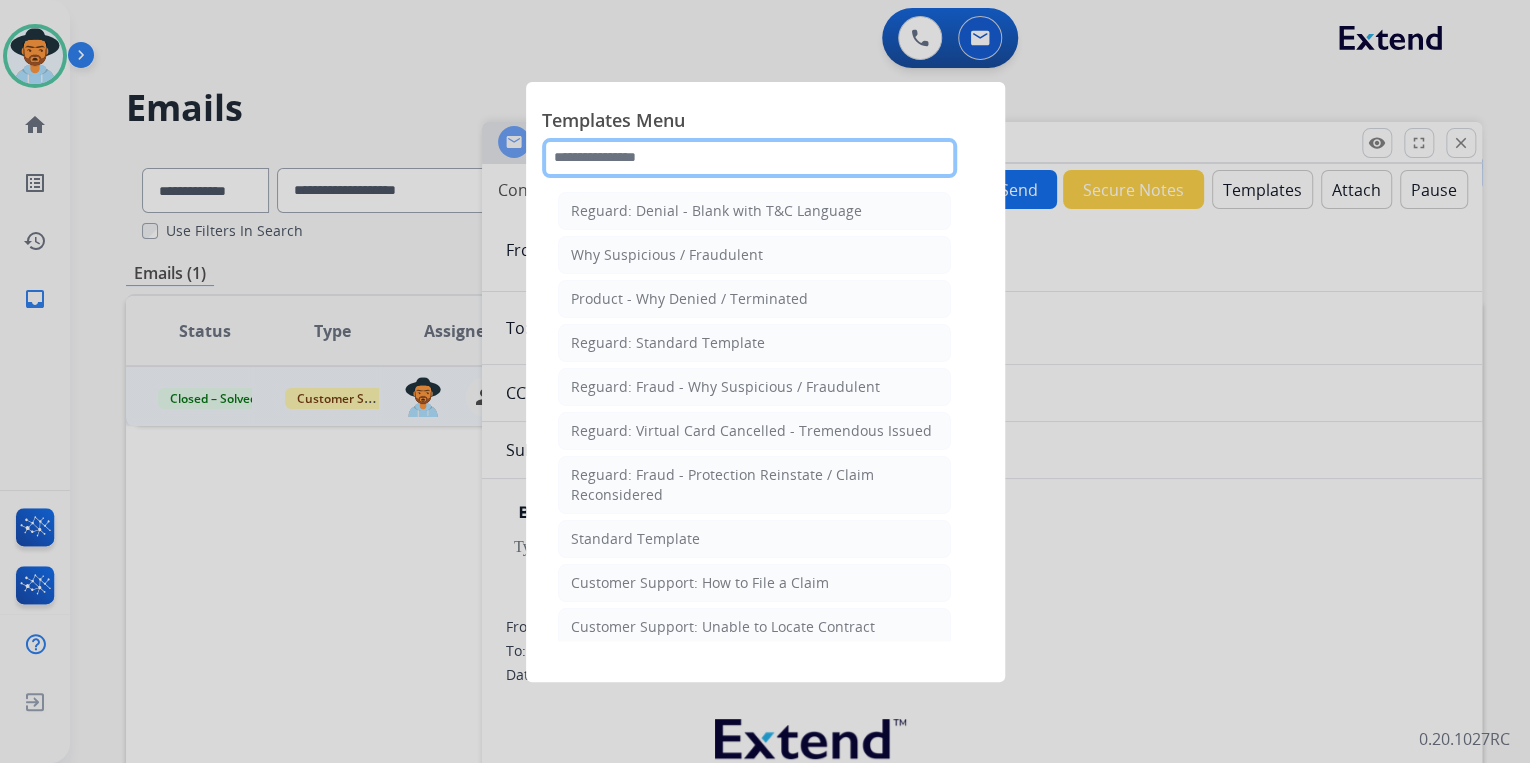 click 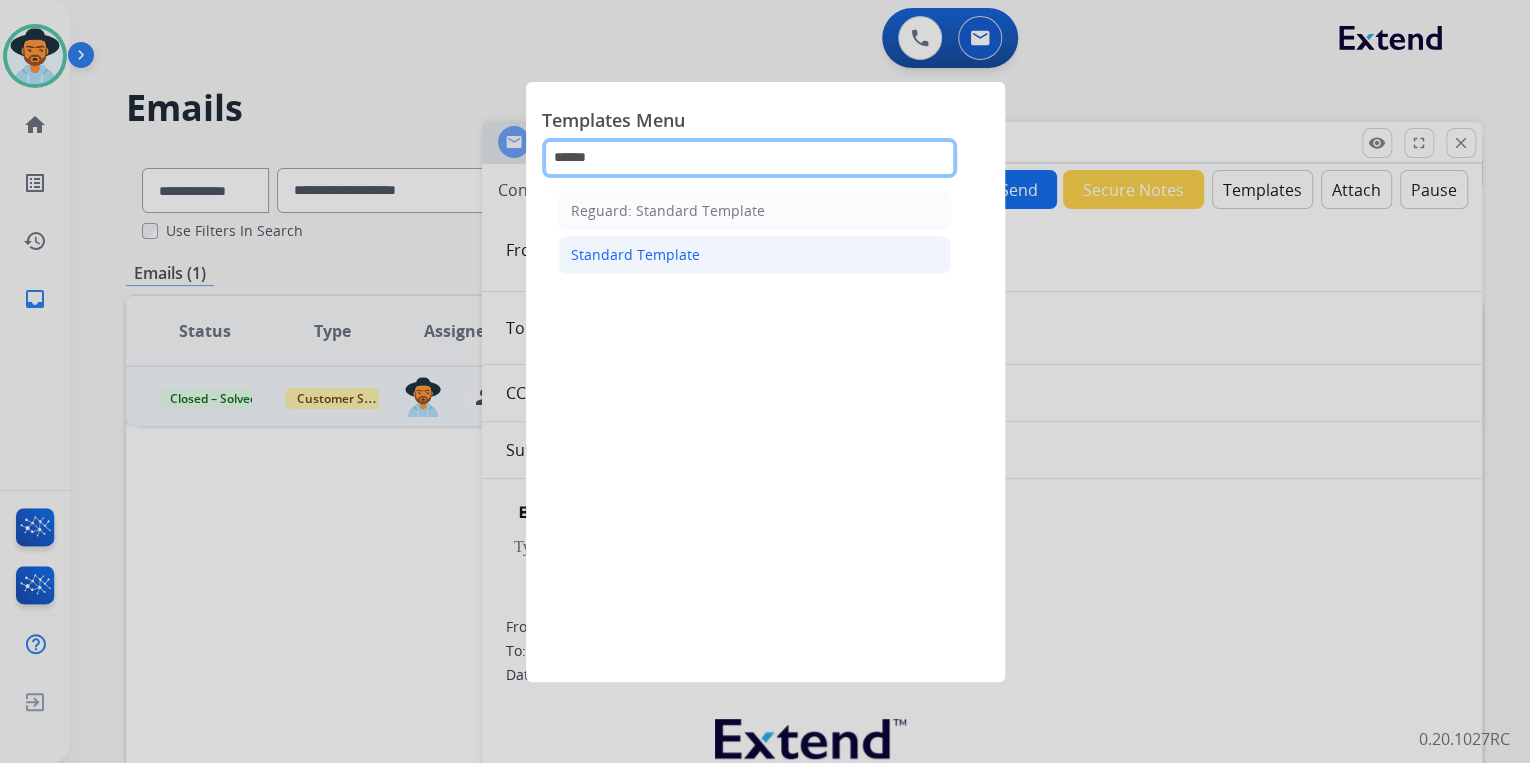 type on "******" 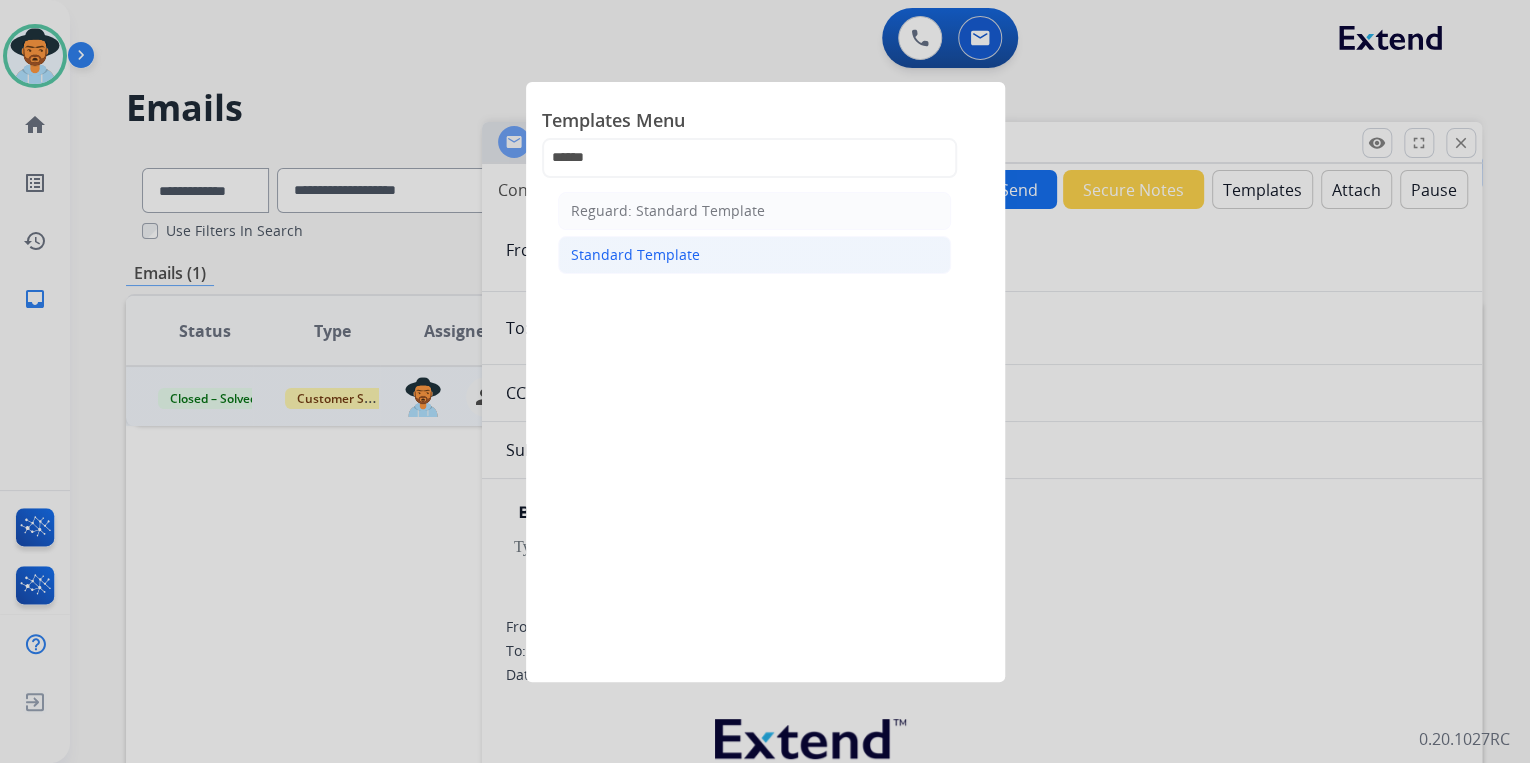 click on "Standard Template" 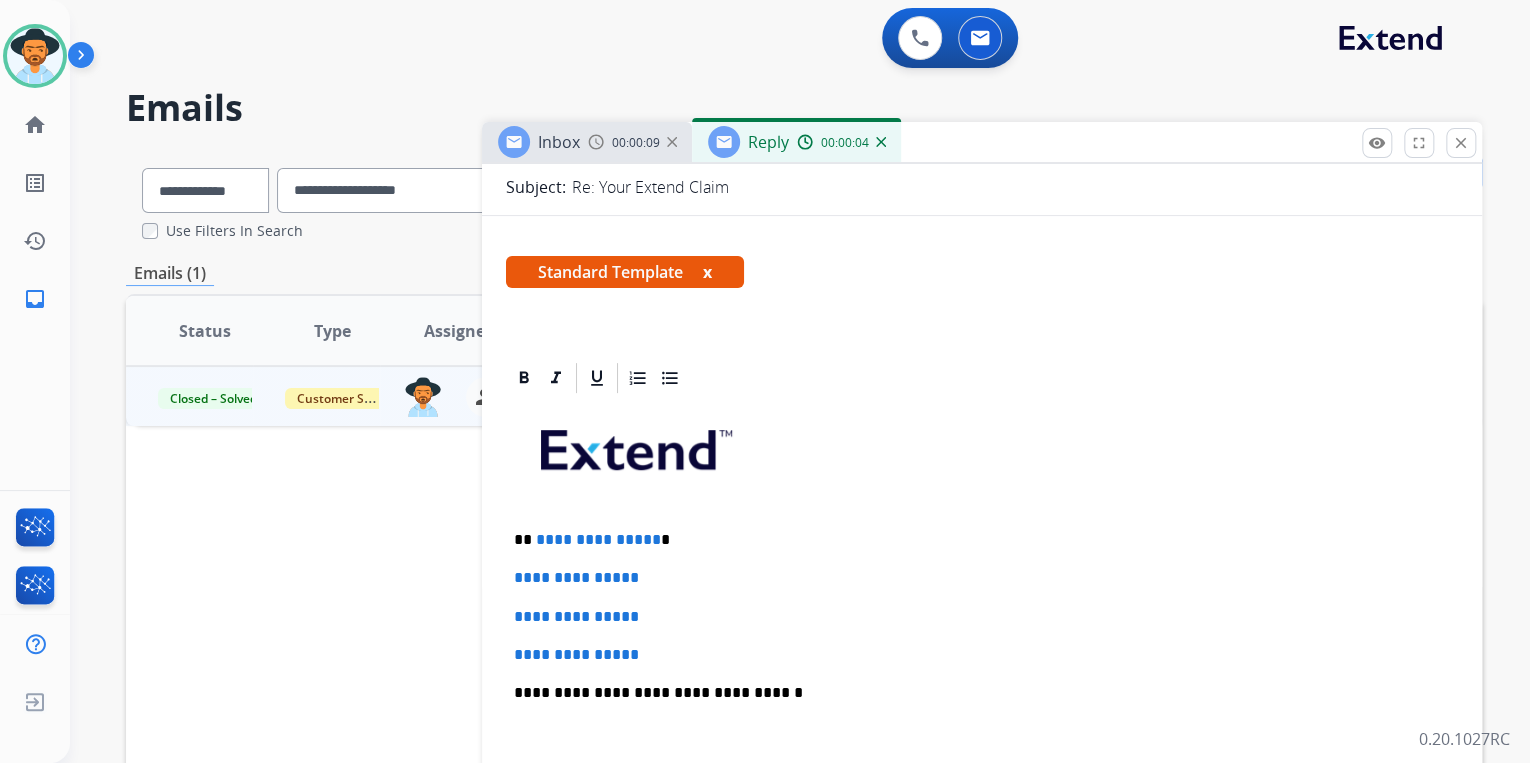 scroll, scrollTop: 400, scrollLeft: 0, axis: vertical 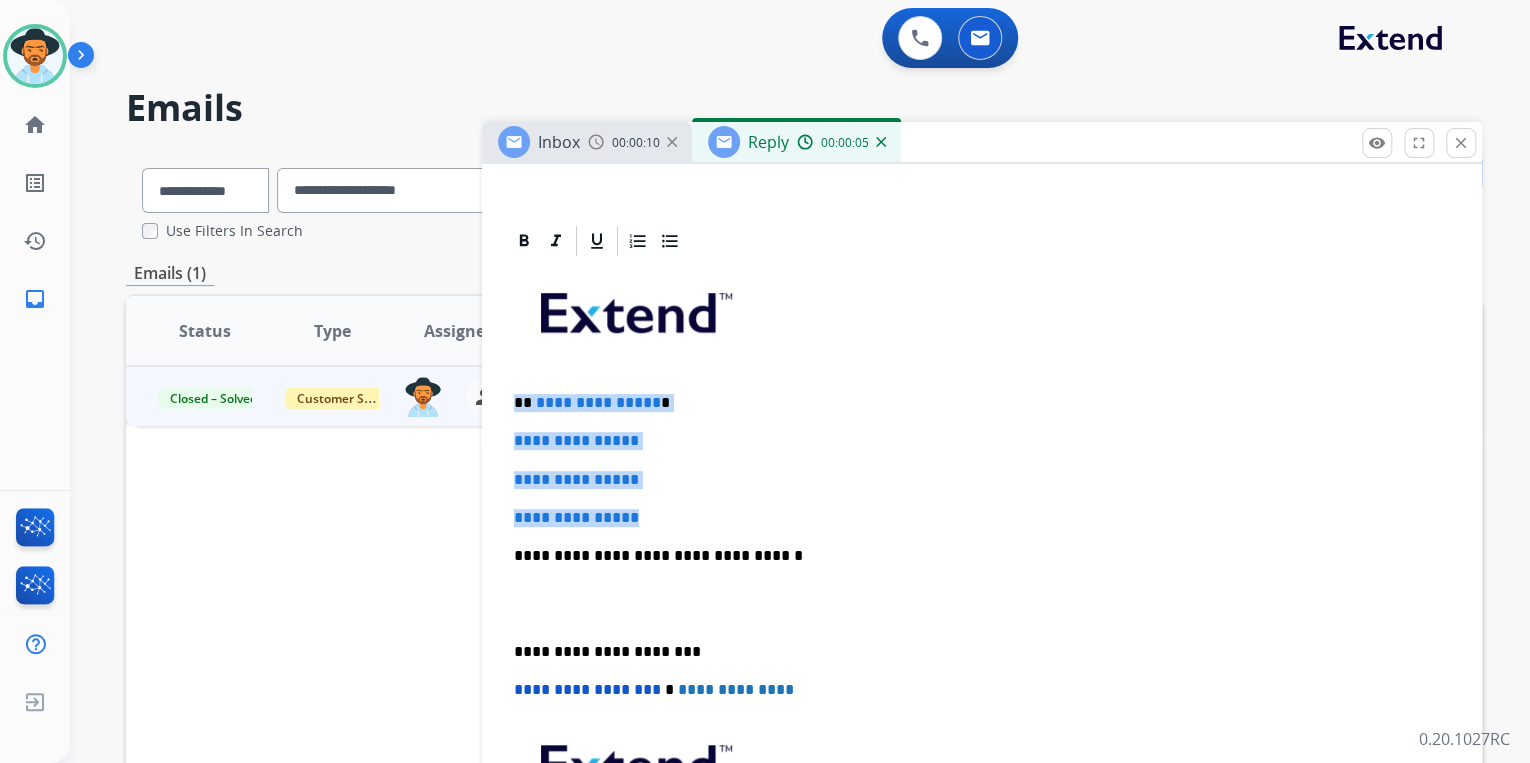 drag, startPoint x: 677, startPoint y: 516, endPoint x: 505, endPoint y: 392, distance: 212.03773 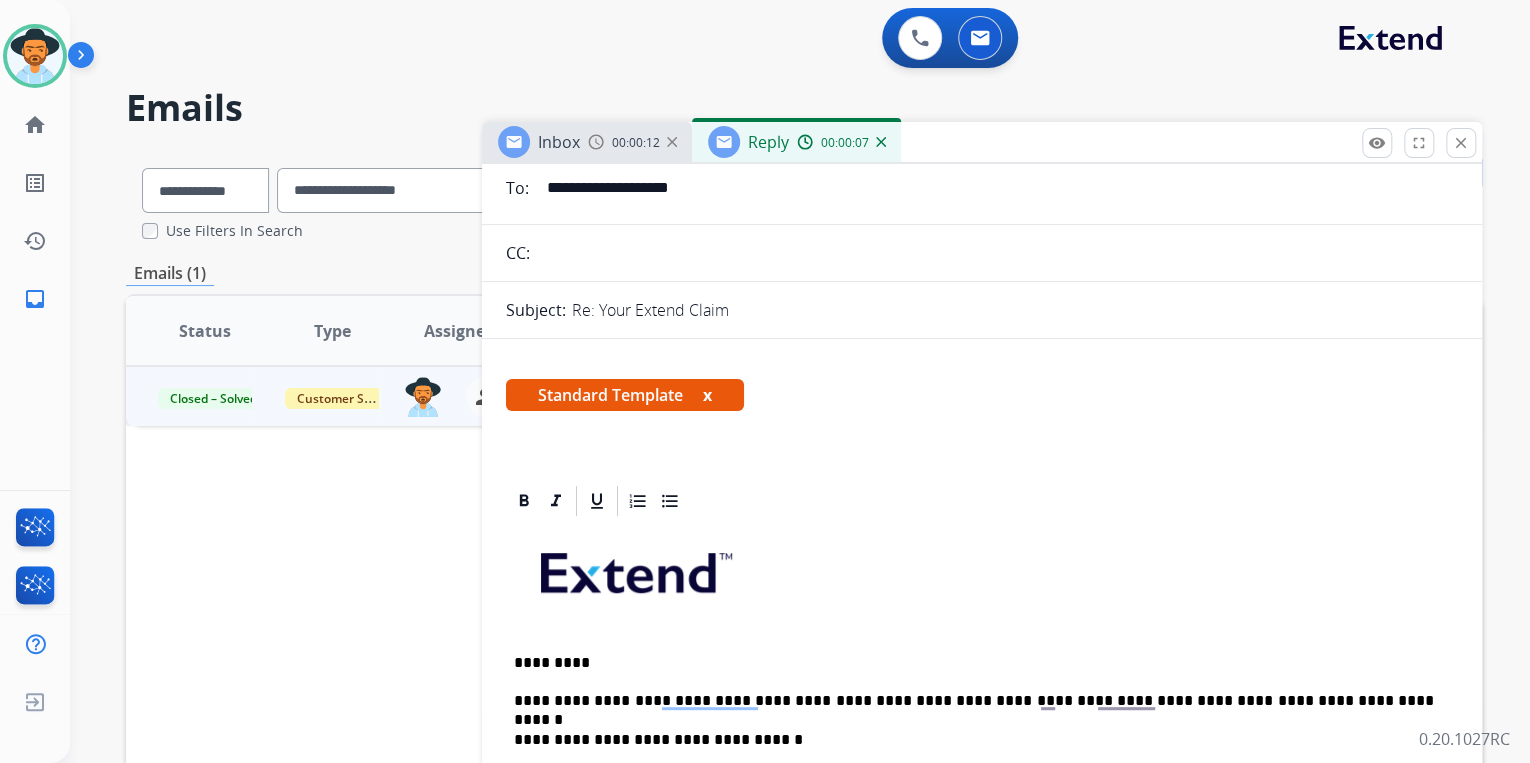 scroll, scrollTop: 320, scrollLeft: 0, axis: vertical 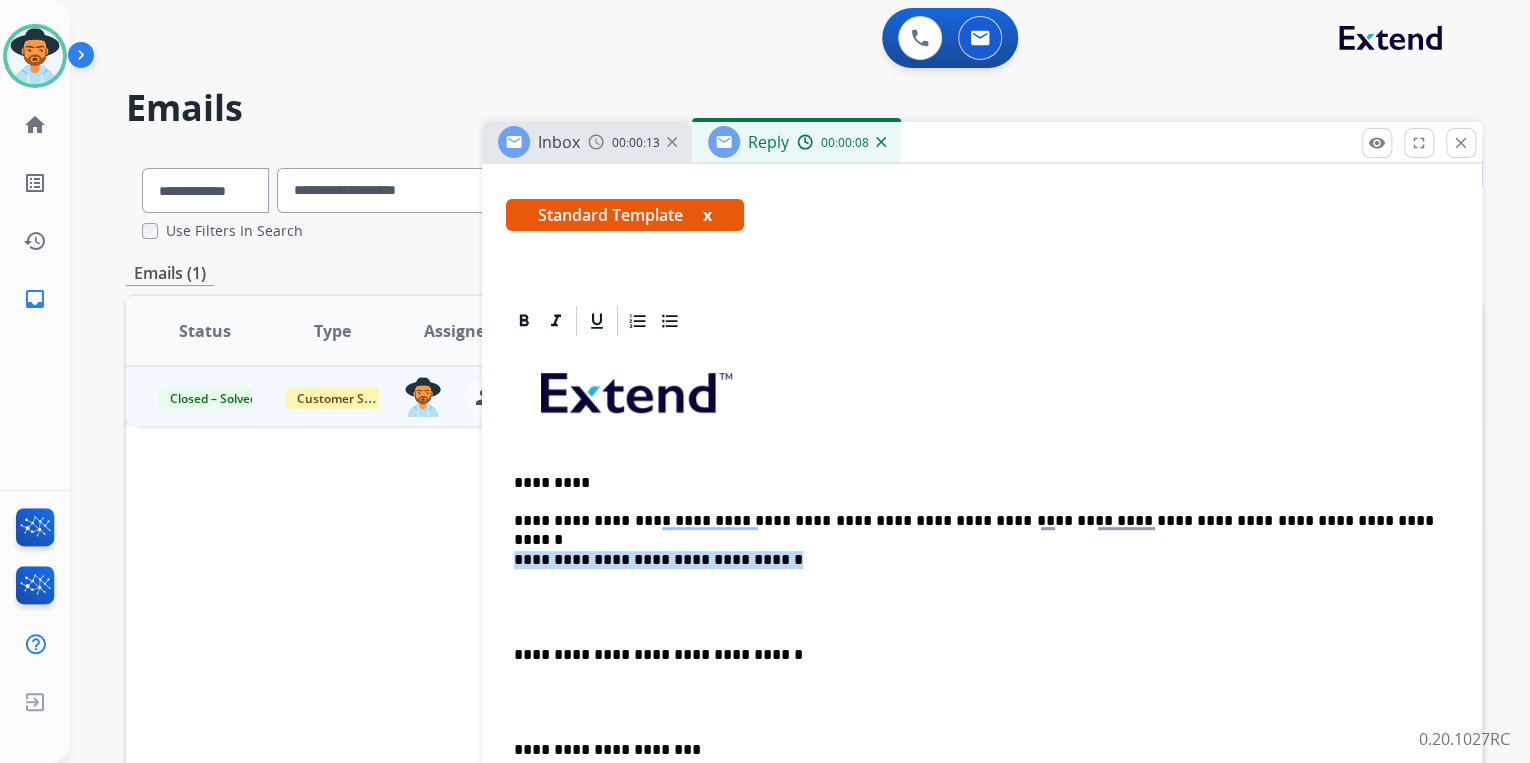 drag, startPoint x: 800, startPoint y: 546, endPoint x: 506, endPoint y: 542, distance: 294.02722 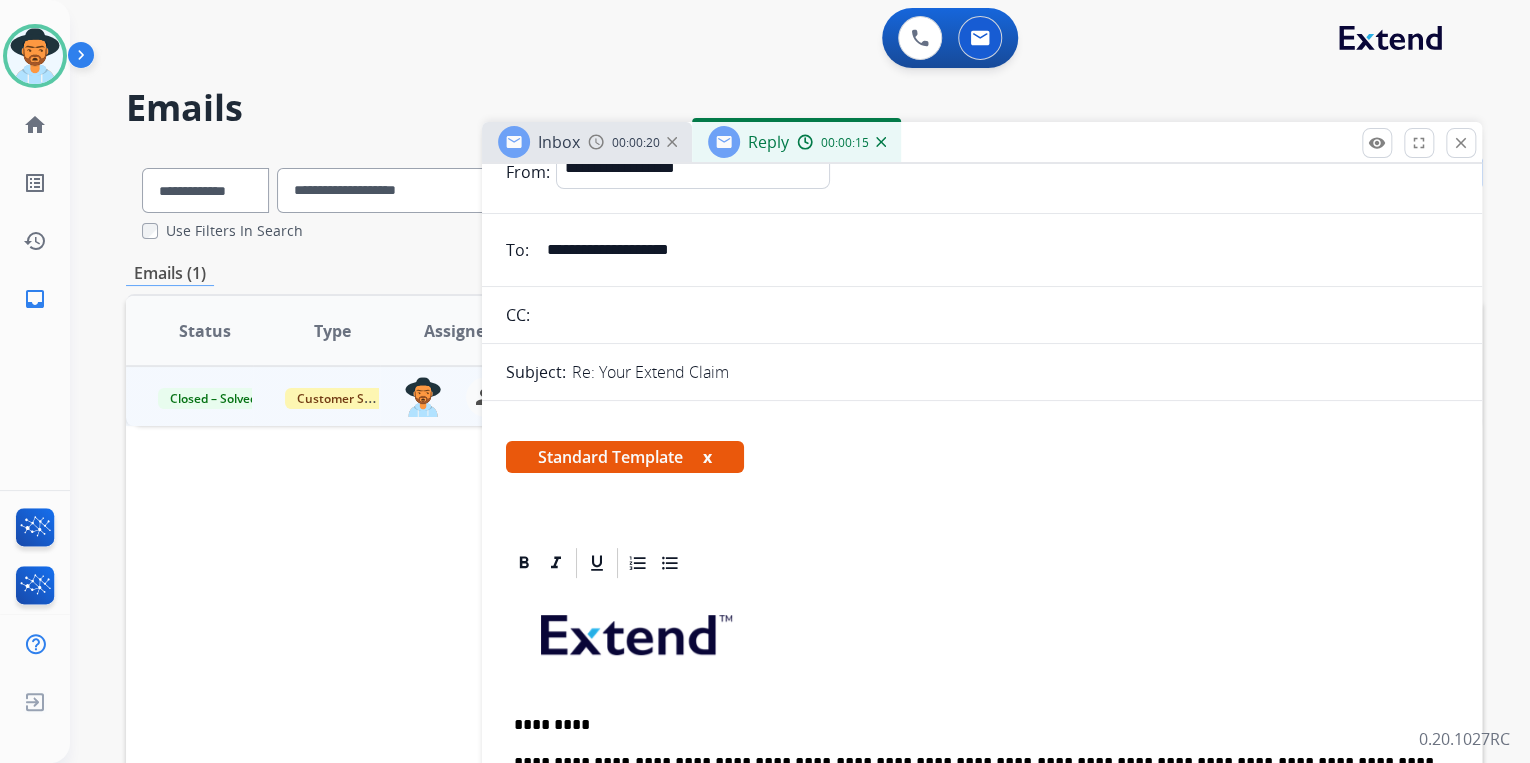 scroll, scrollTop: 0, scrollLeft: 0, axis: both 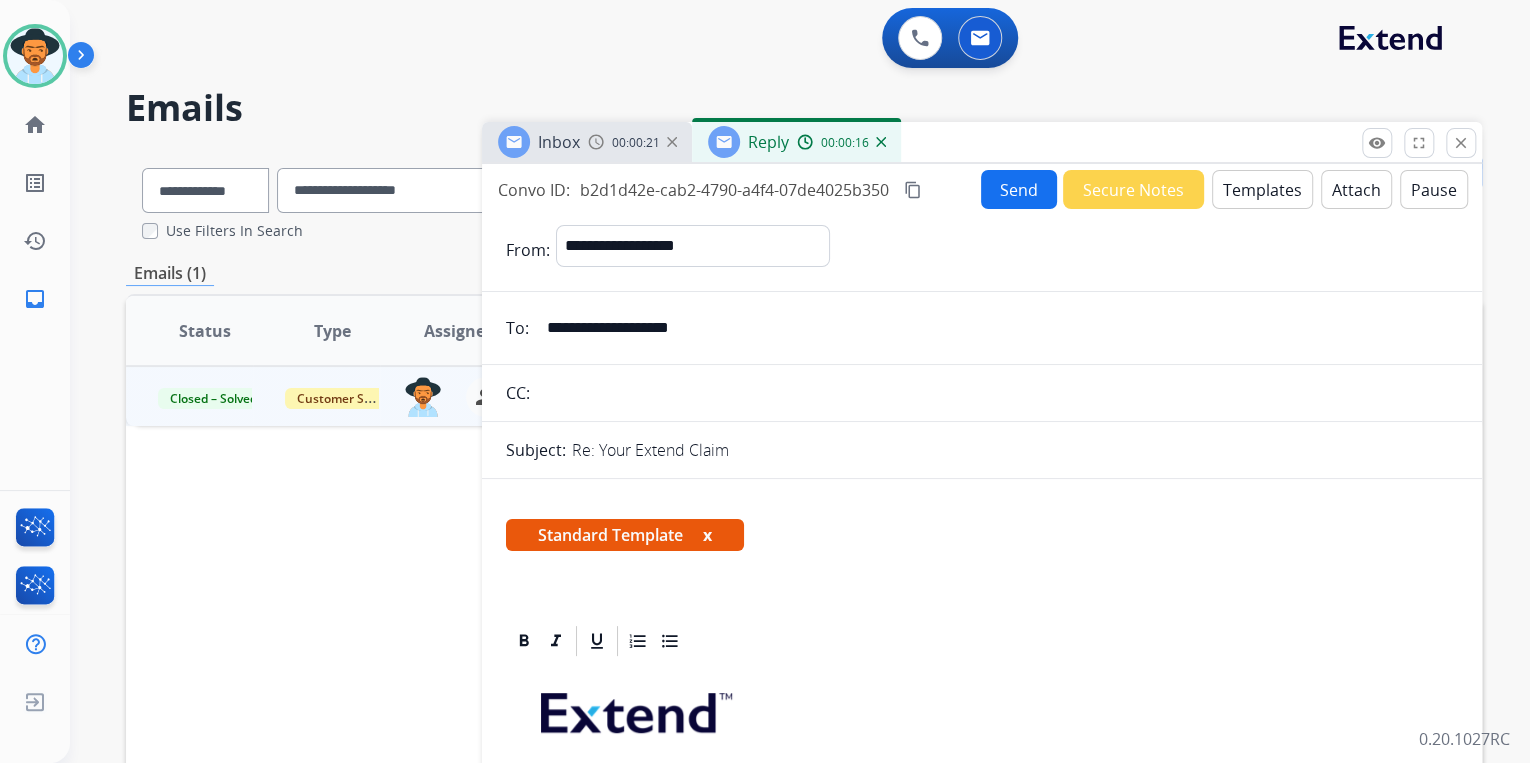 click on "Send" at bounding box center [1019, 189] 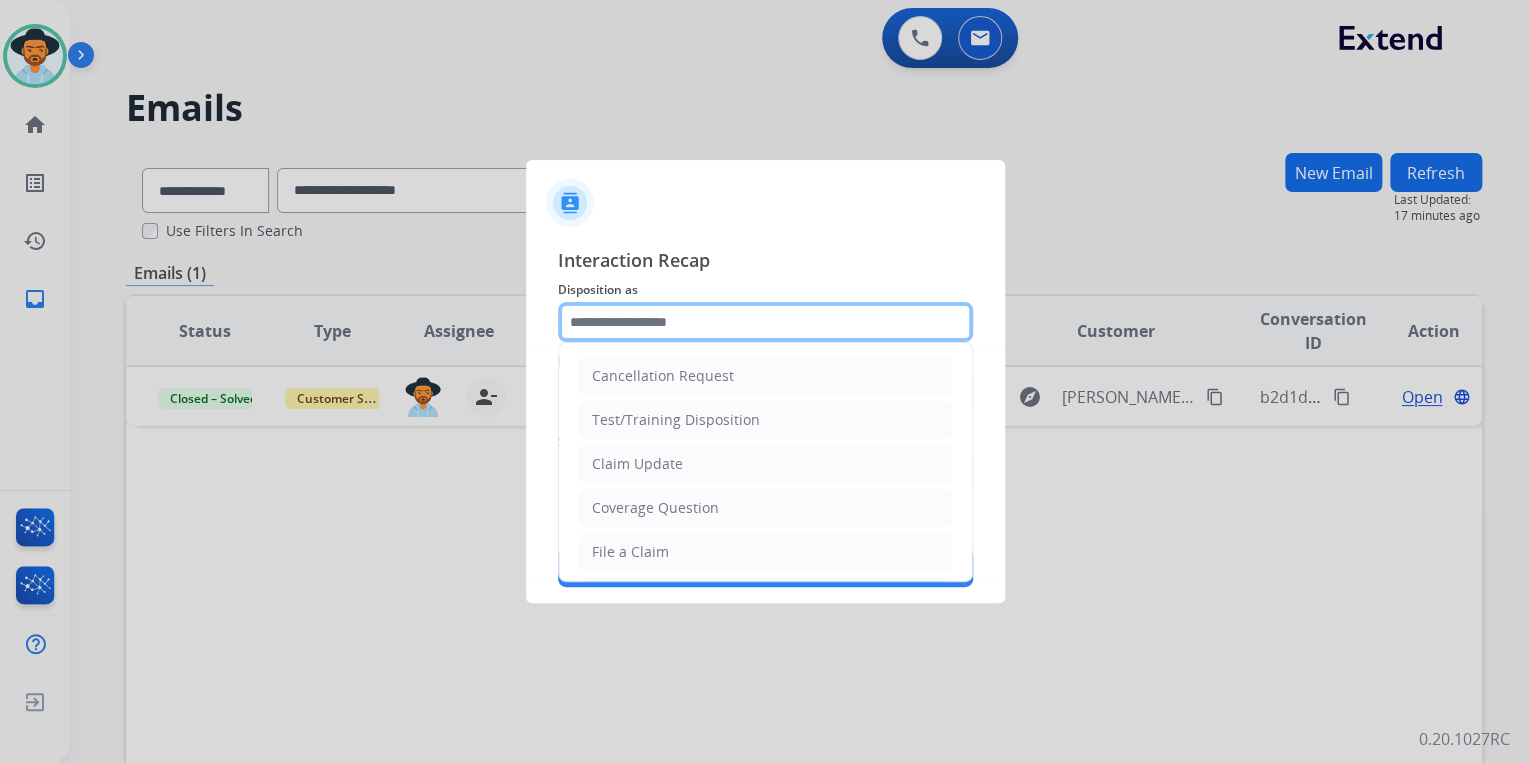 click 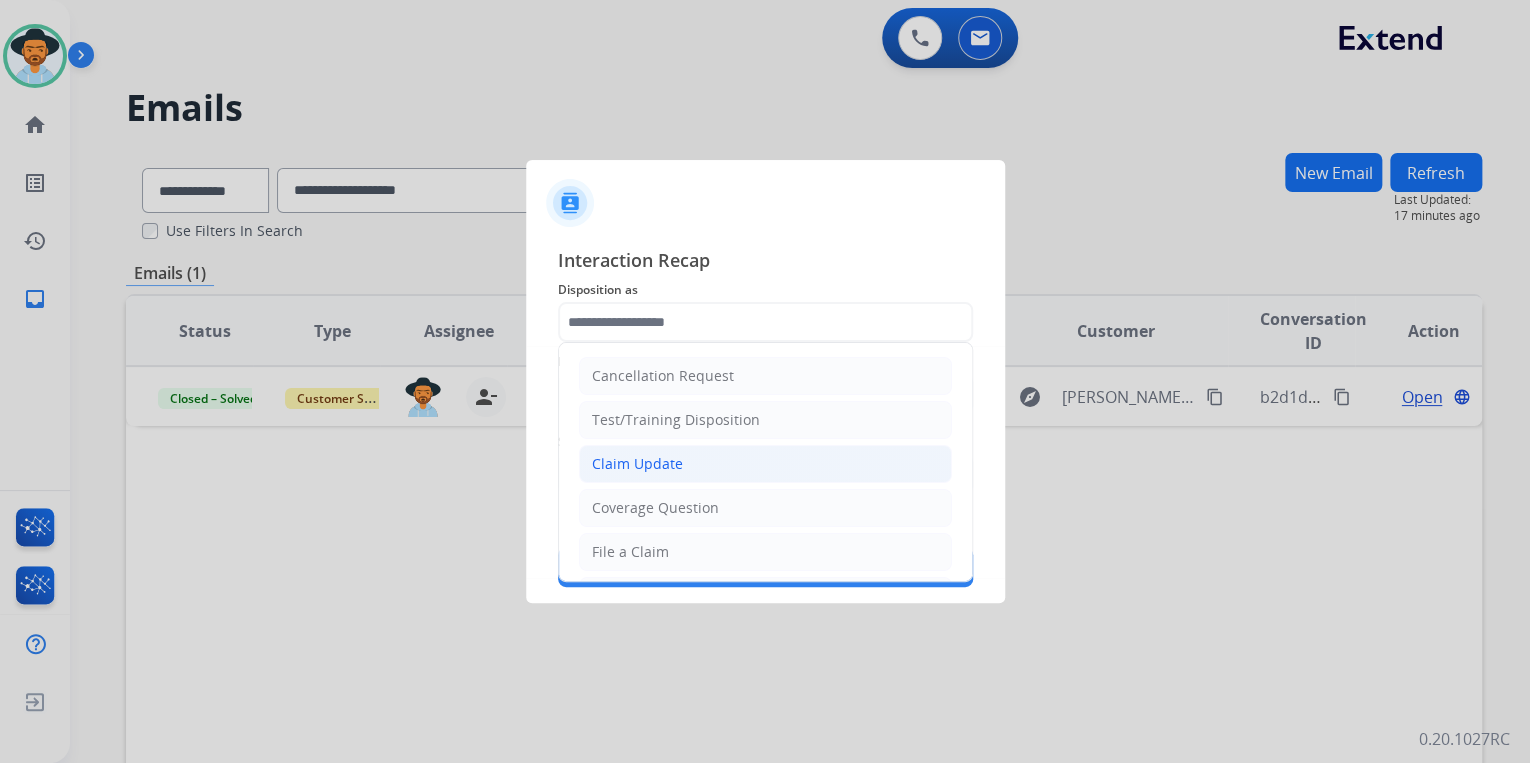 click on "Claim Update" 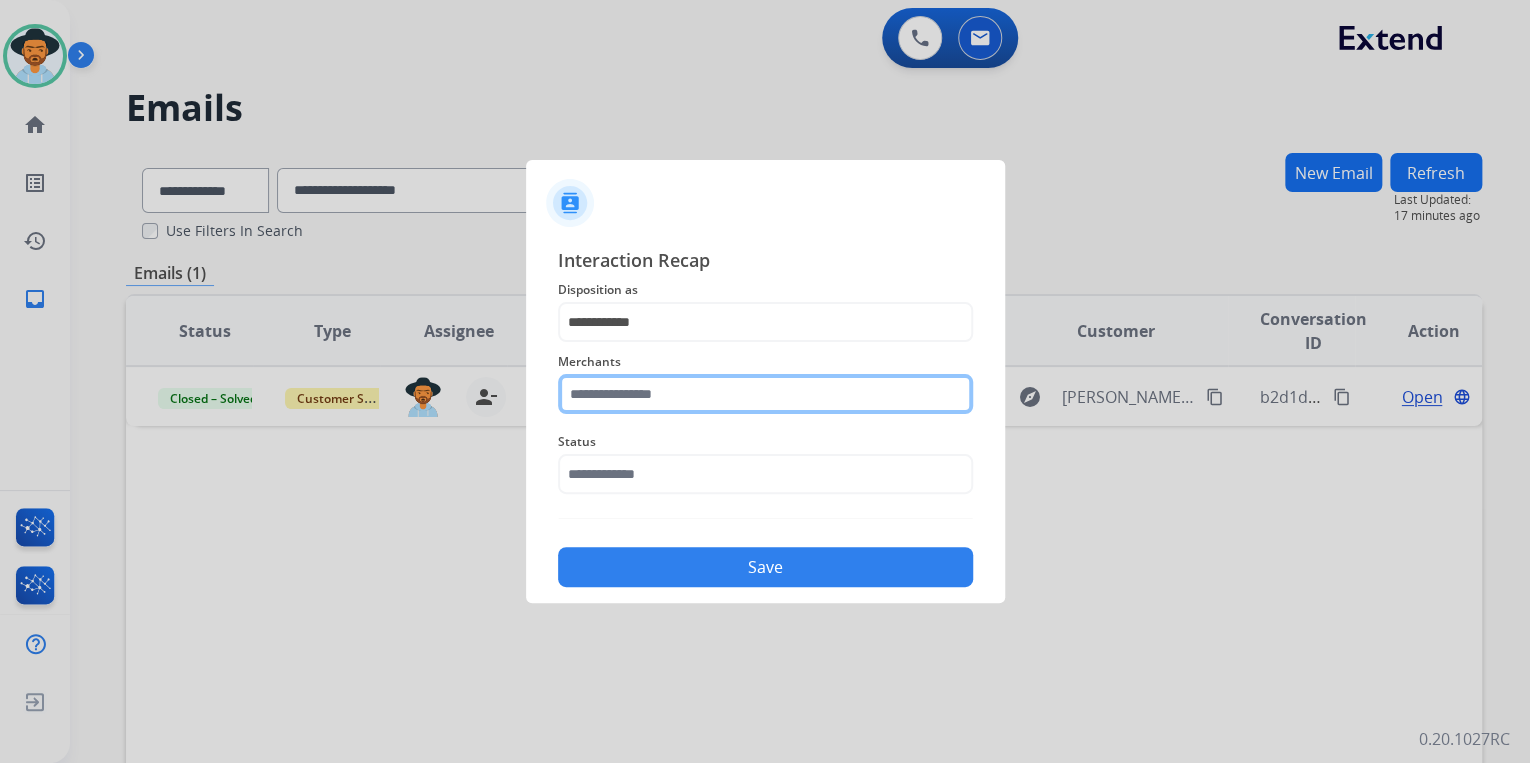 click 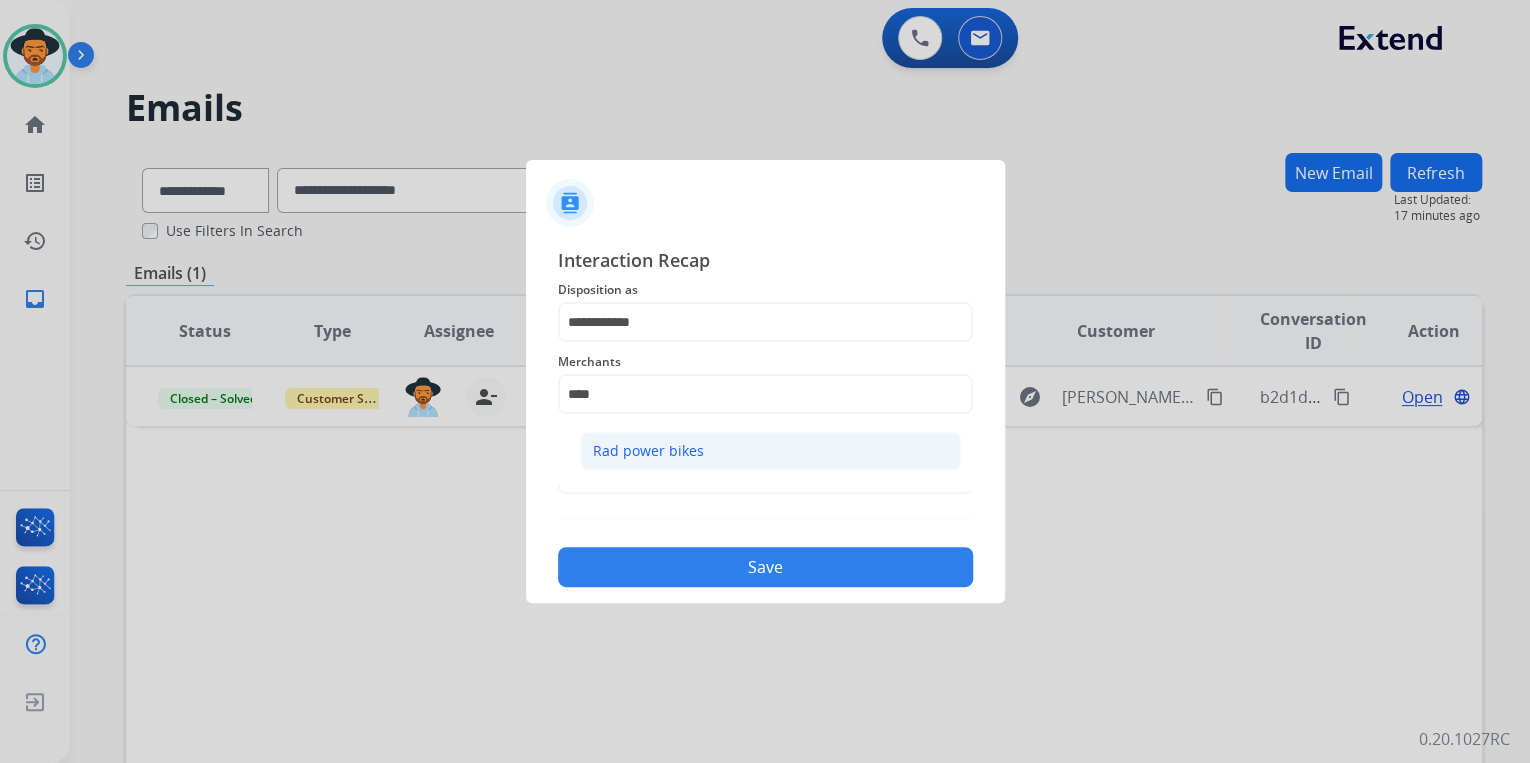 click on "Rad power bikes" 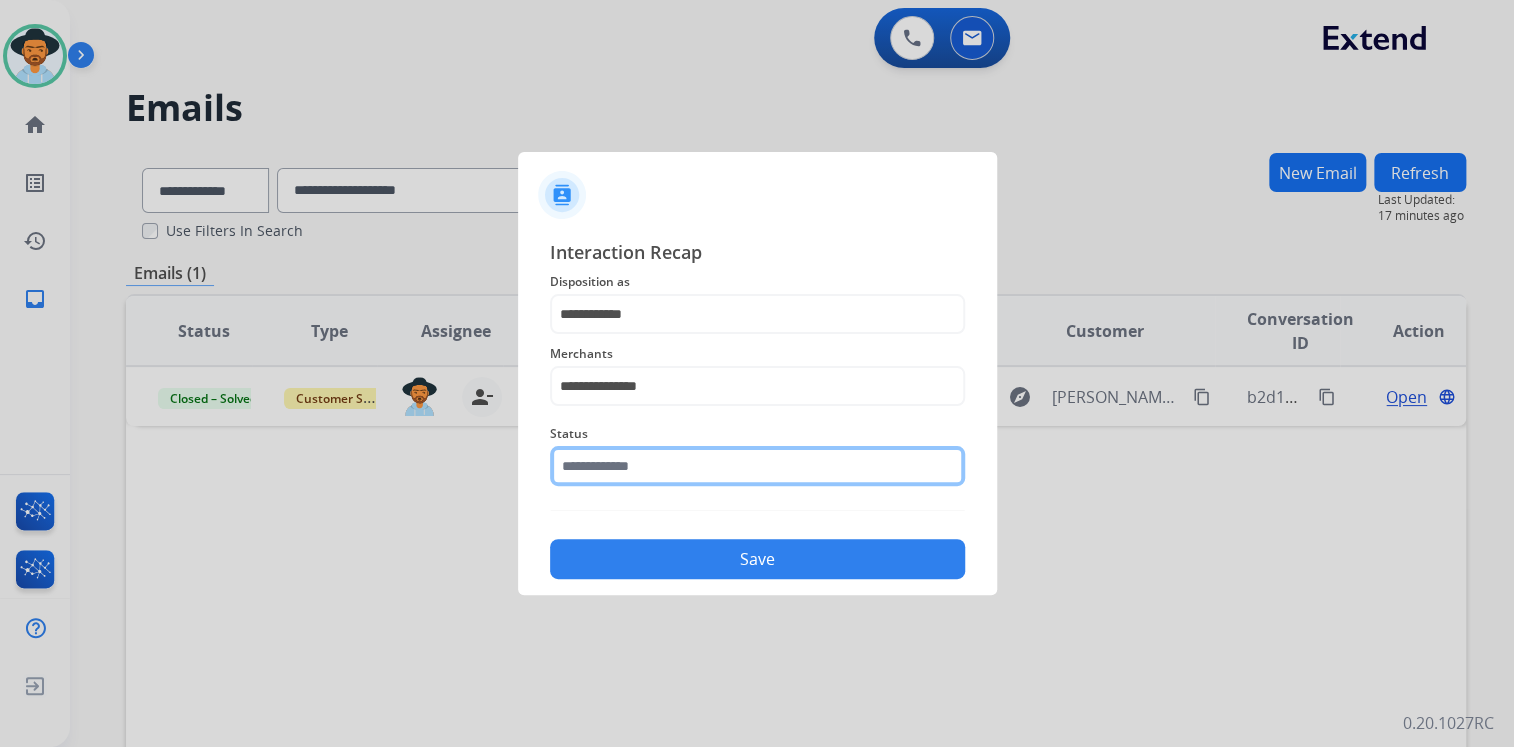 click on "Status" 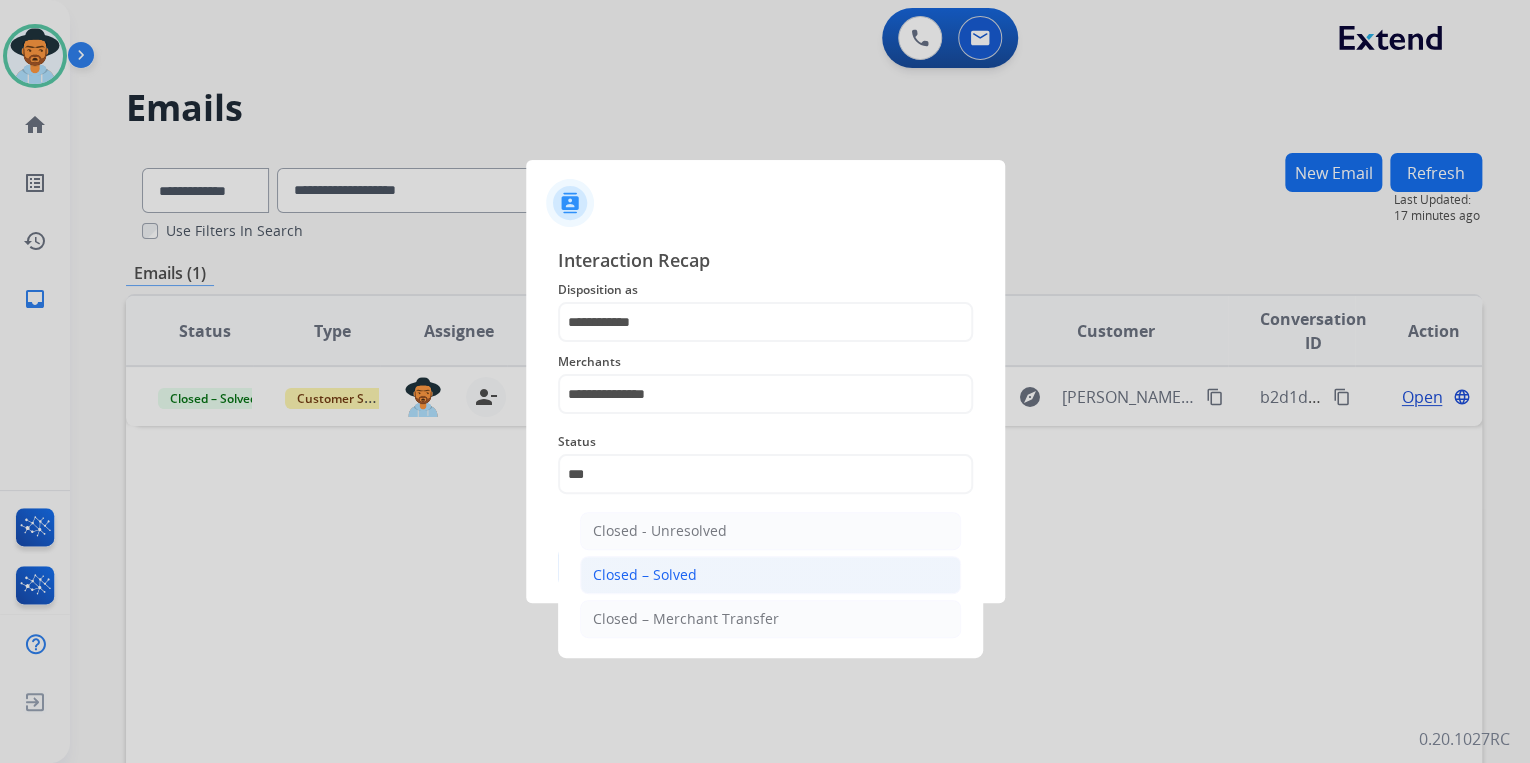 click on "Closed – Solved" 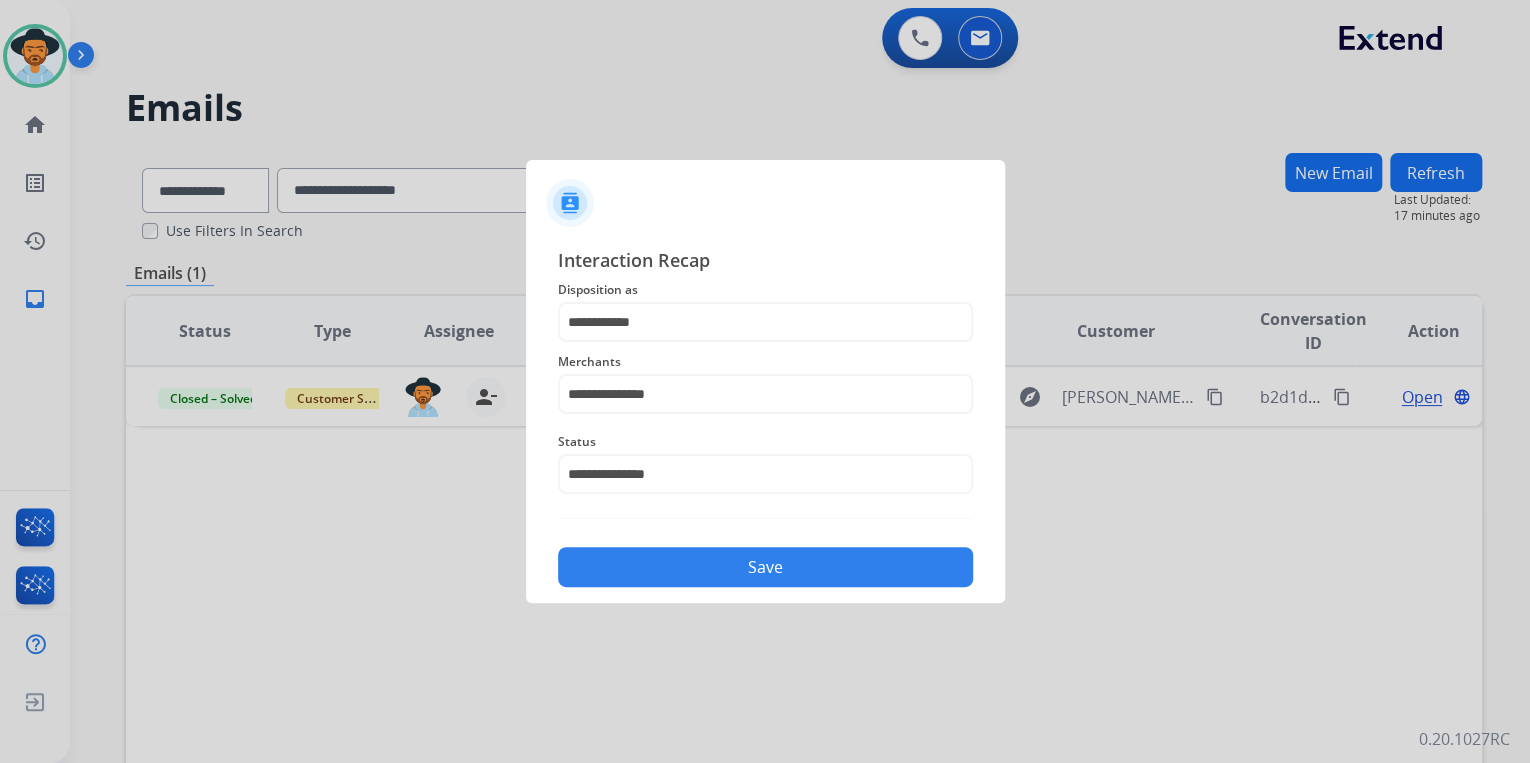 drag, startPoint x: 680, startPoint y: 566, endPoint x: 663, endPoint y: 556, distance: 19.723083 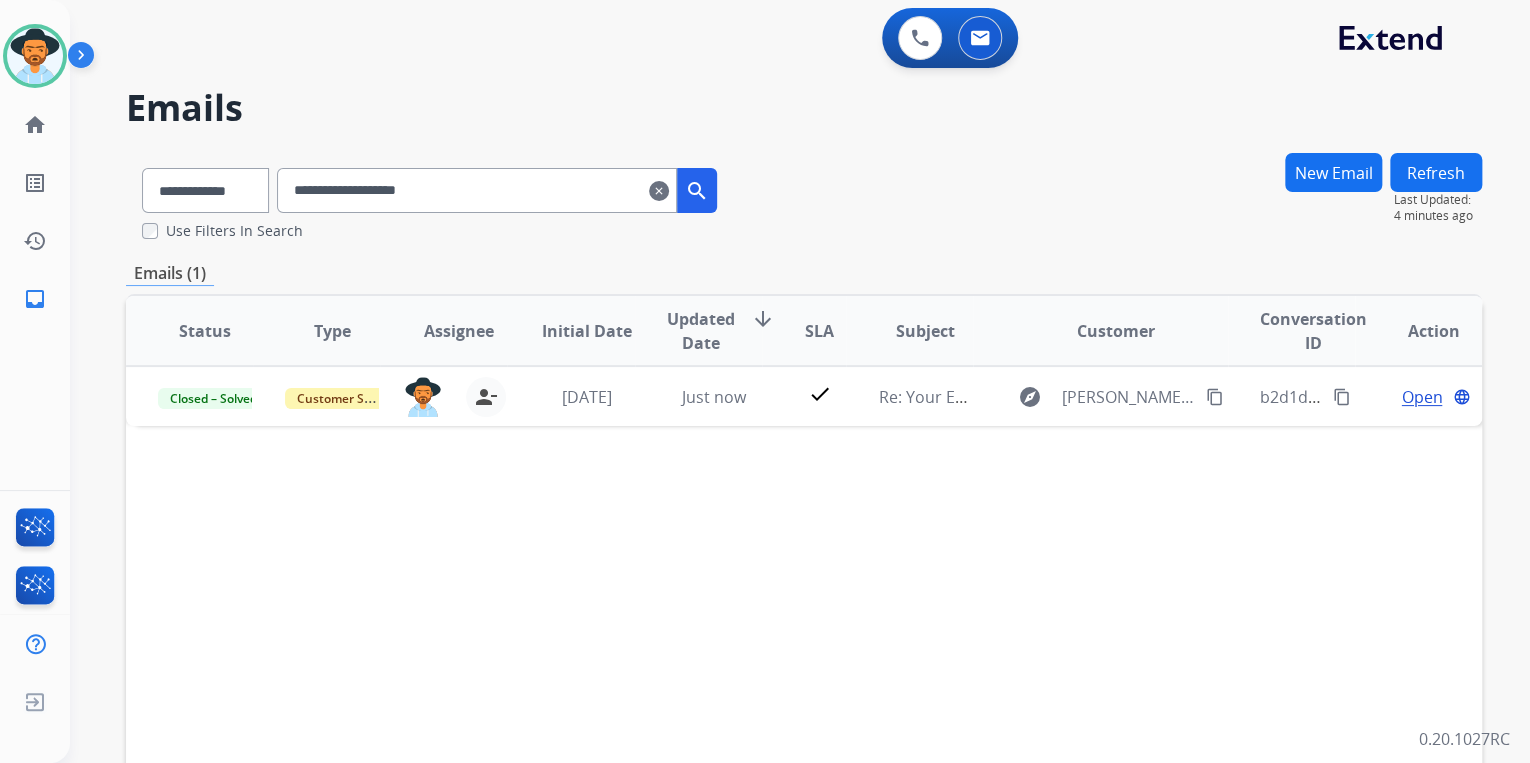 click on "New Email" at bounding box center (1333, 172) 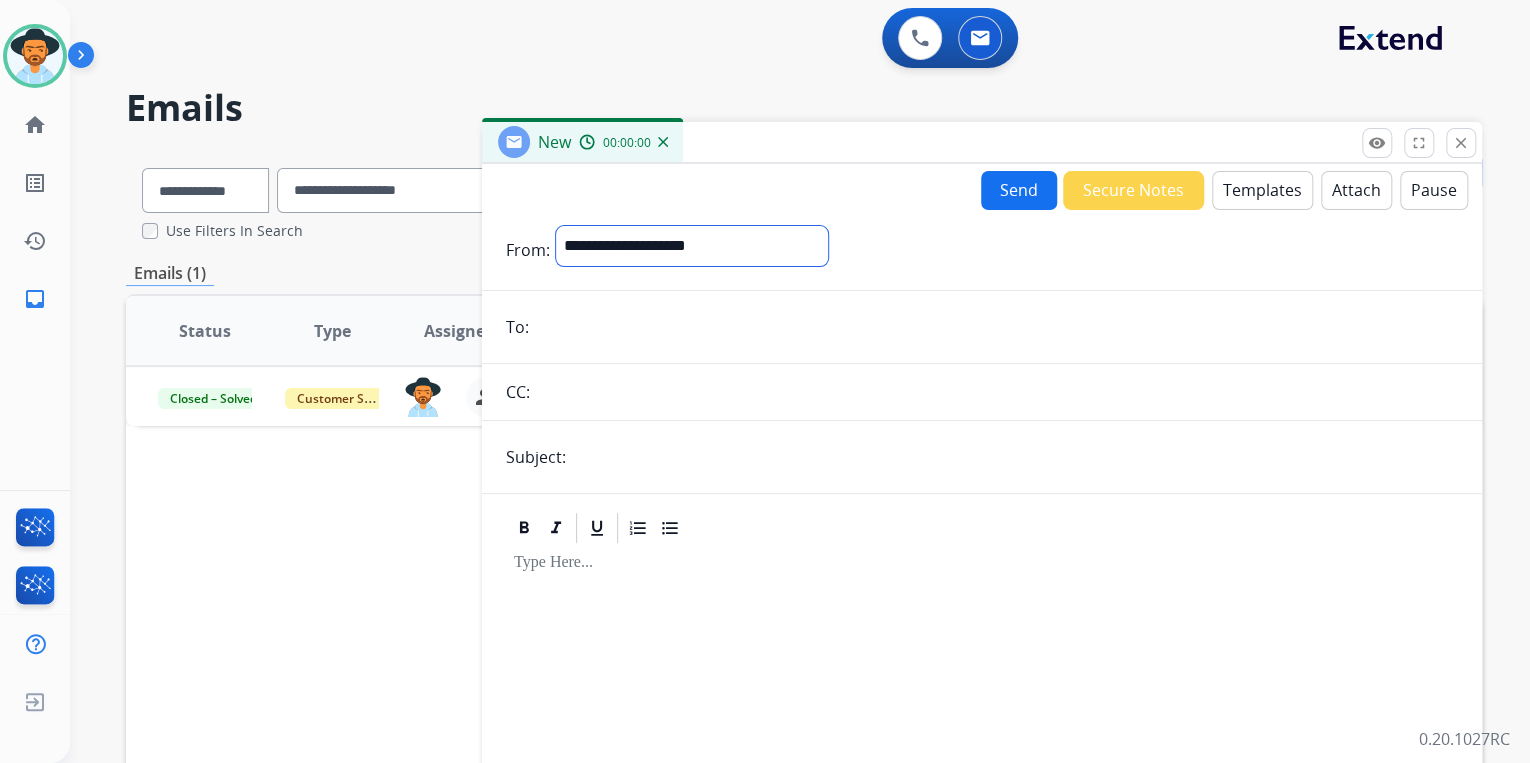 drag, startPoint x: 729, startPoint y: 244, endPoint x: 732, endPoint y: 262, distance: 18.248287 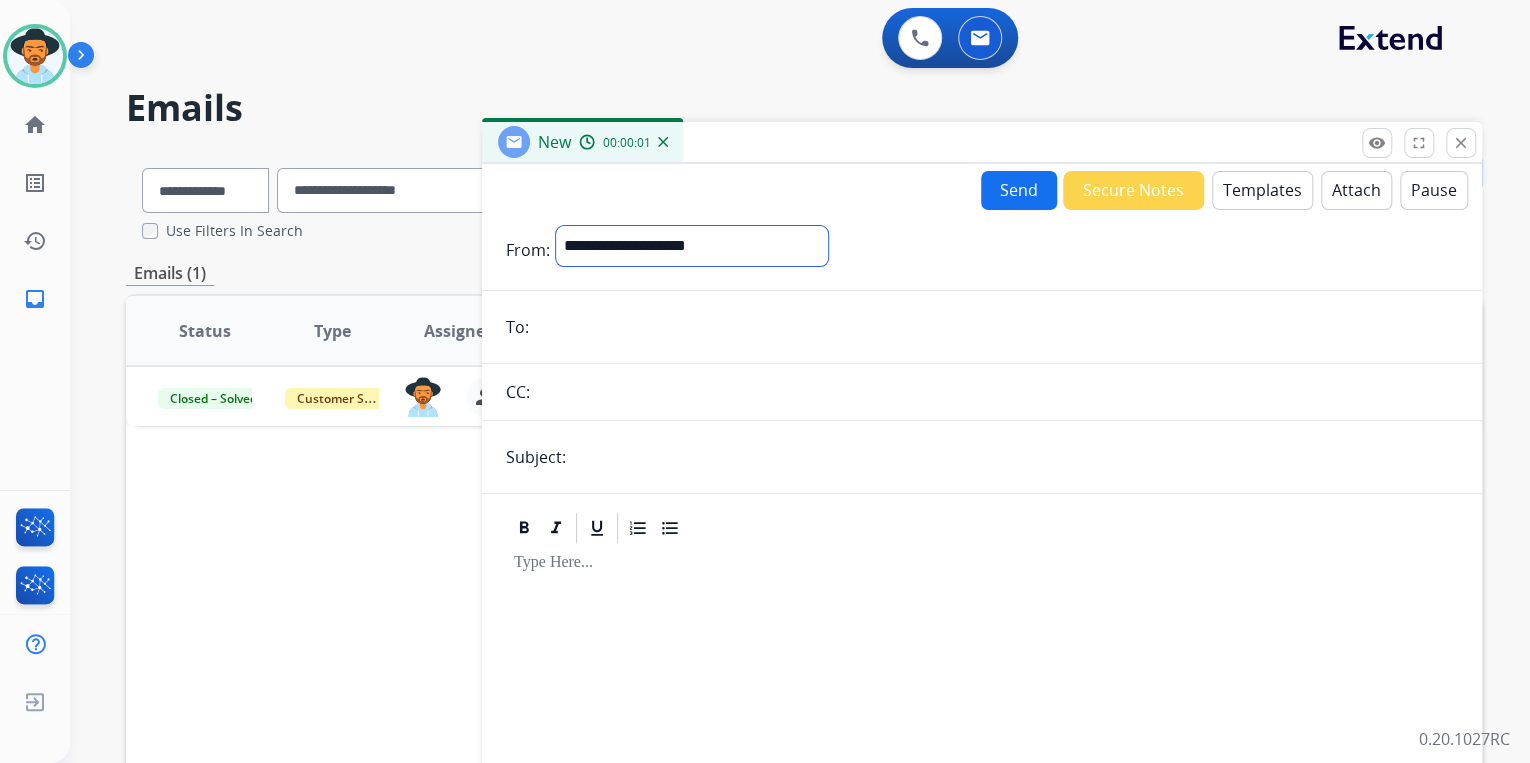 select on "**********" 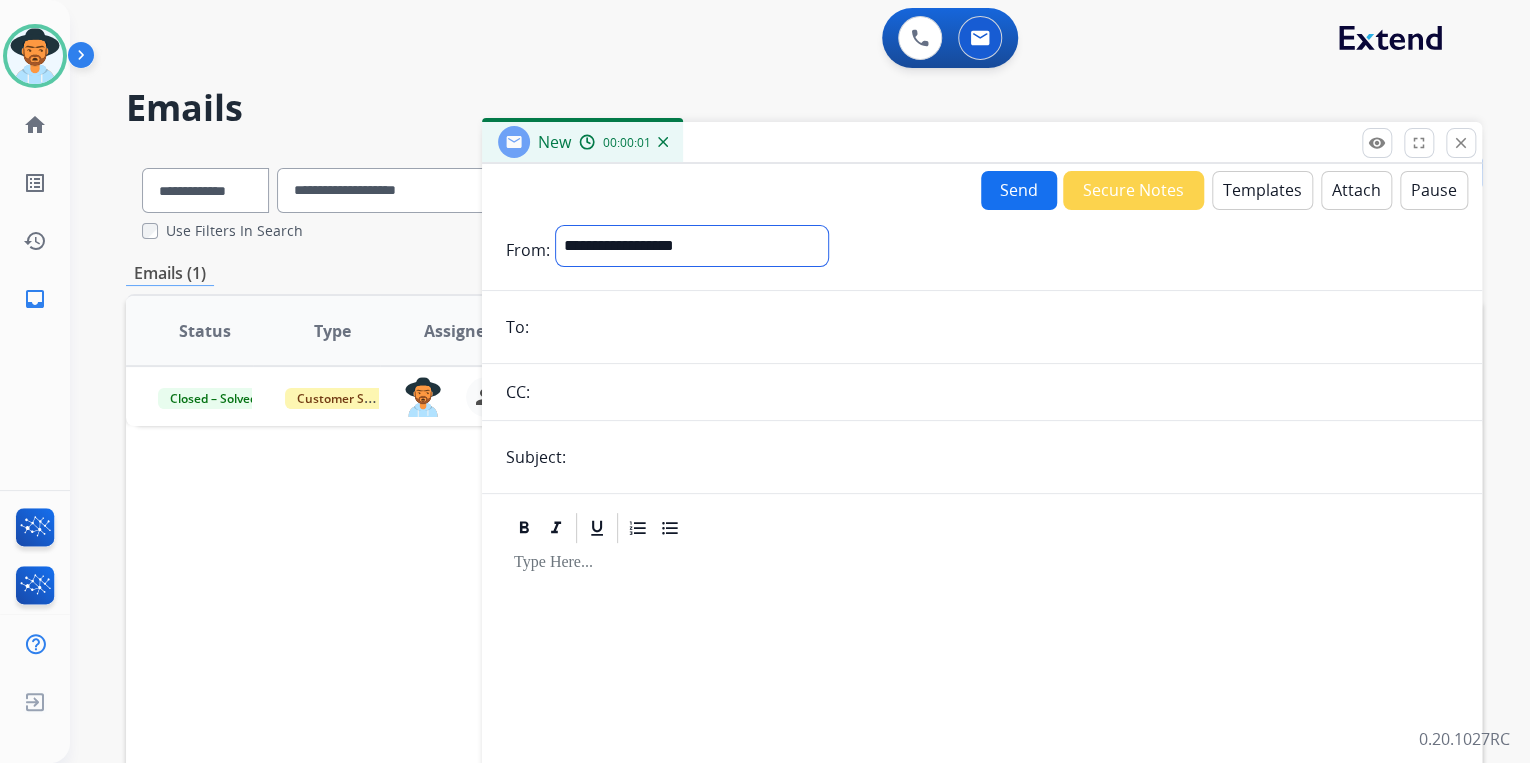 click on "**********" at bounding box center [692, 246] 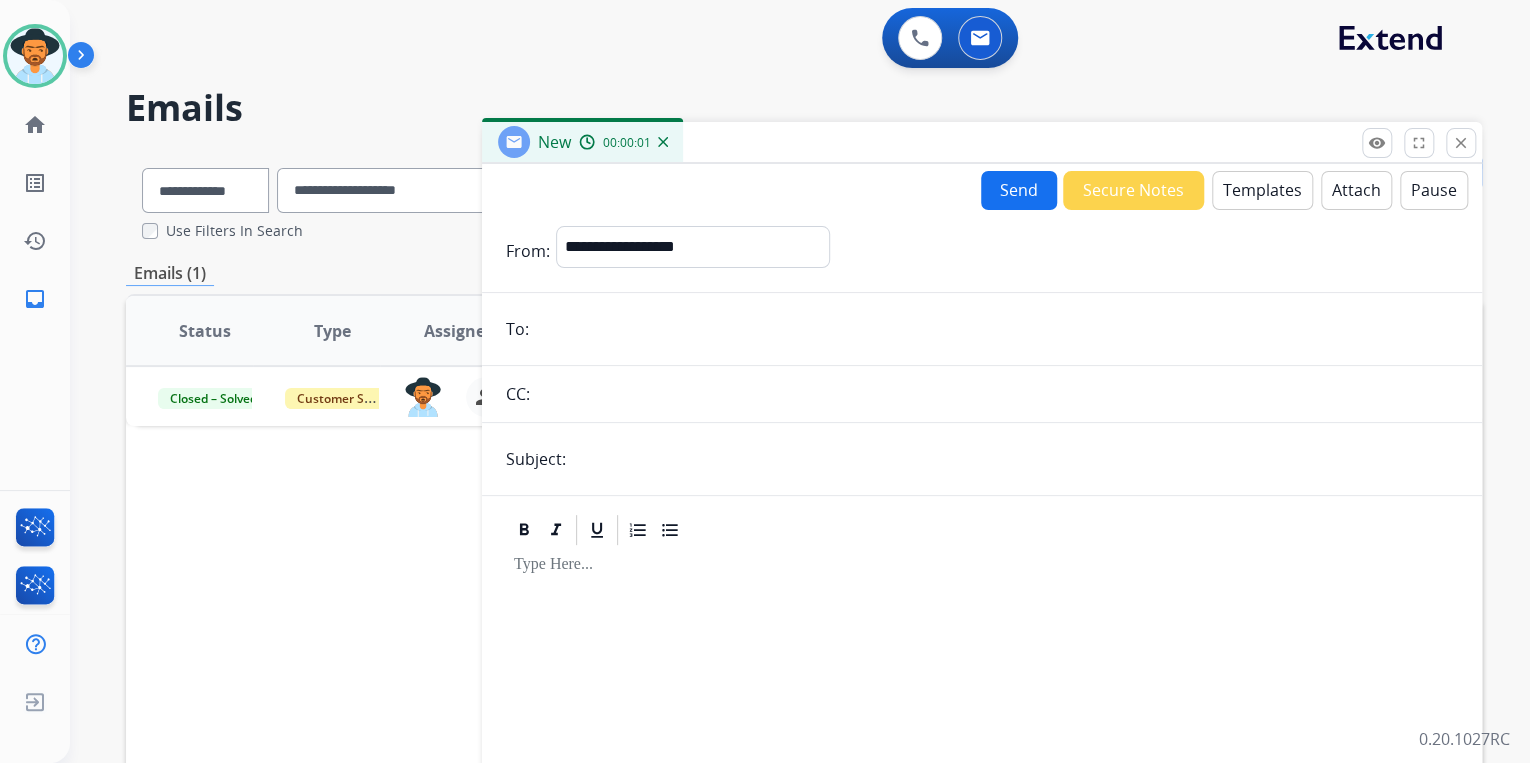 click at bounding box center [996, 329] 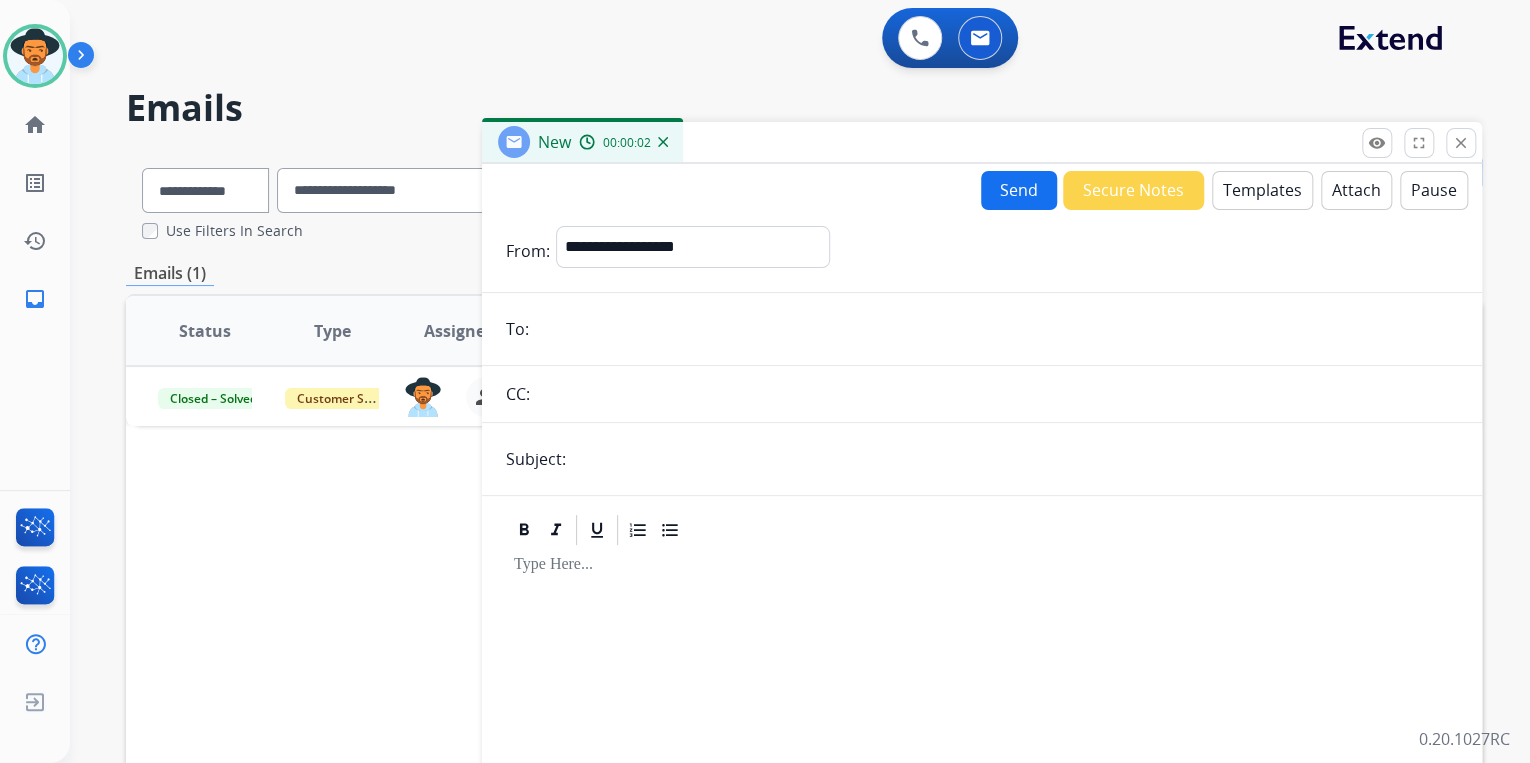 paste on "**********" 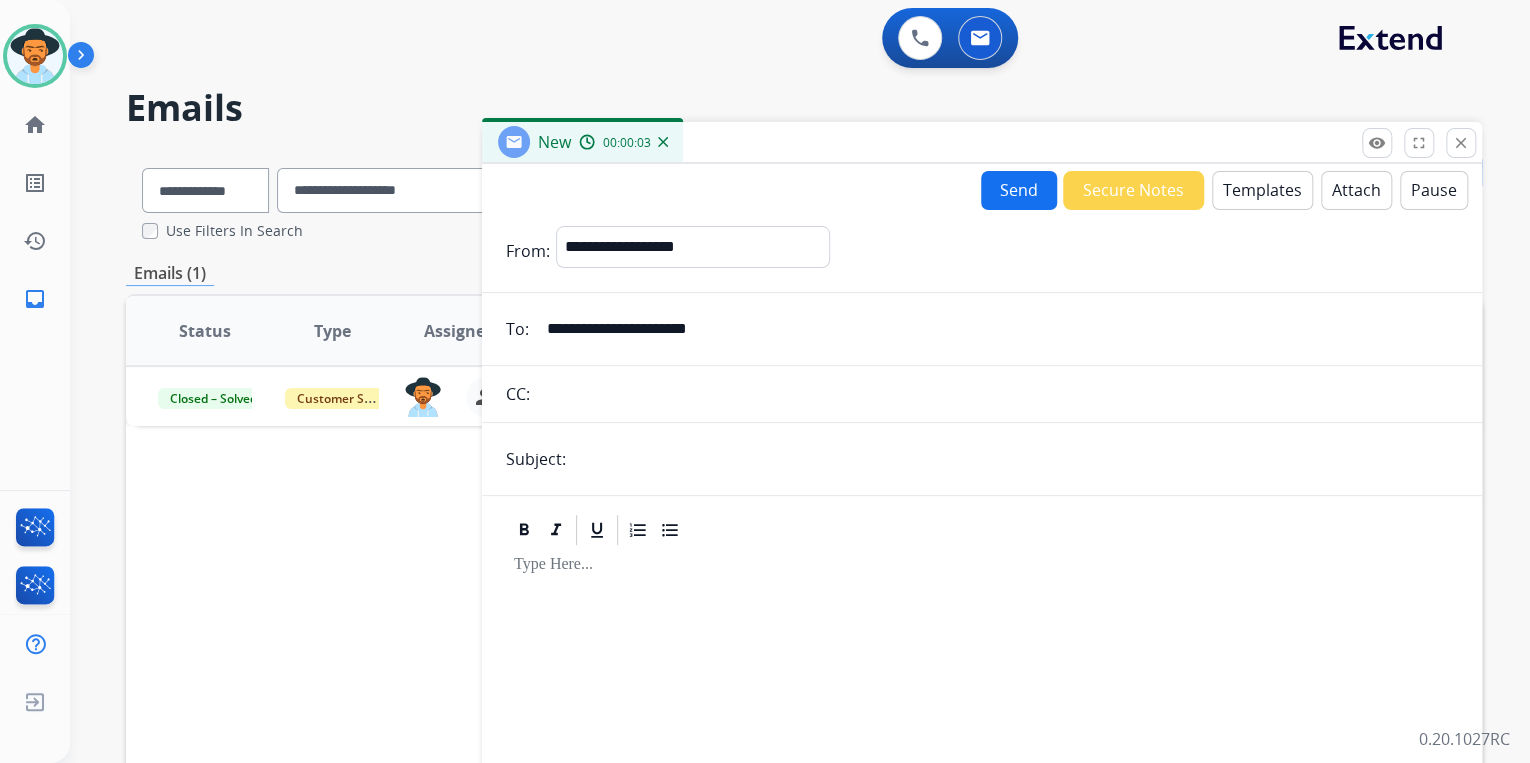 type on "**********" 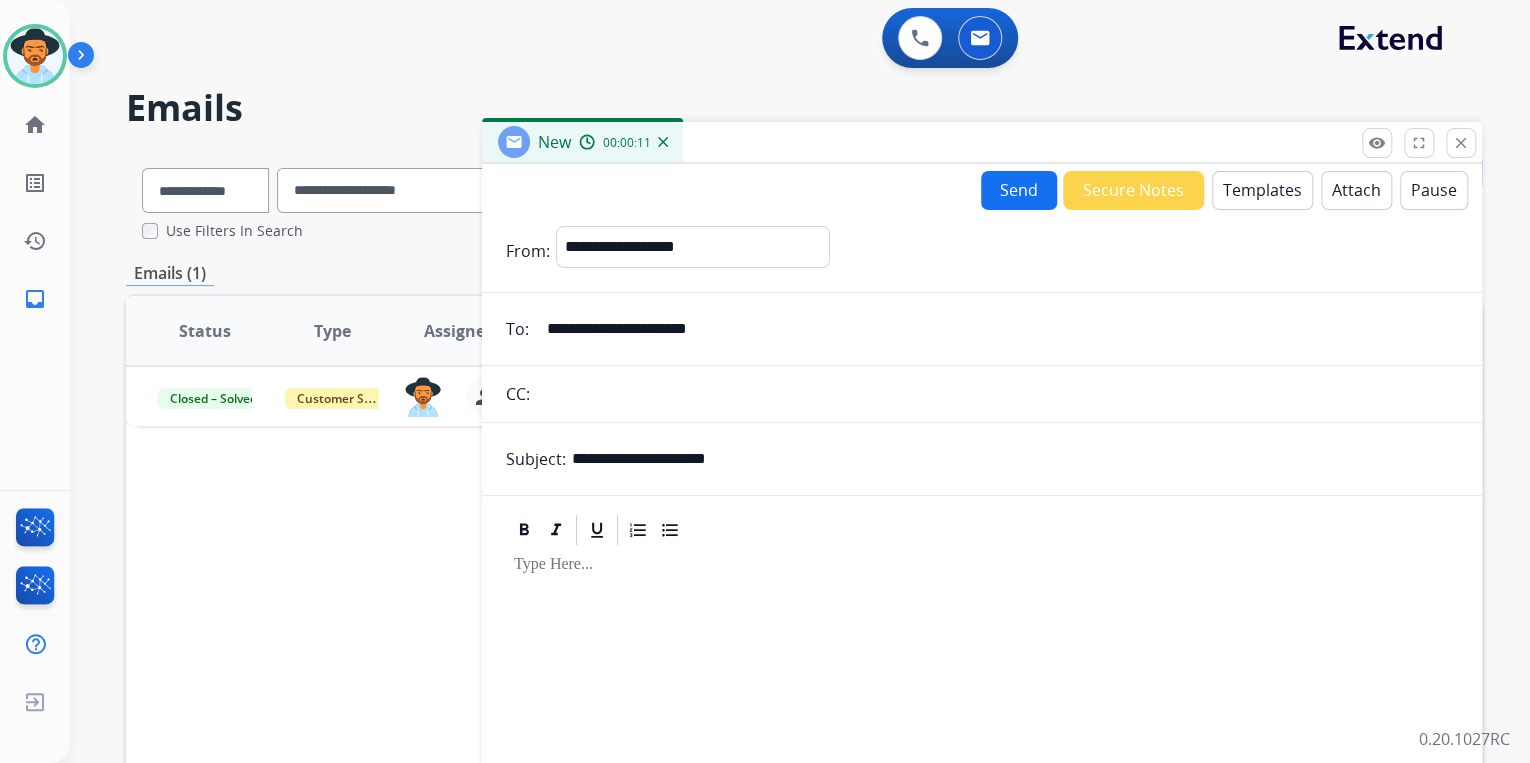 type on "**********" 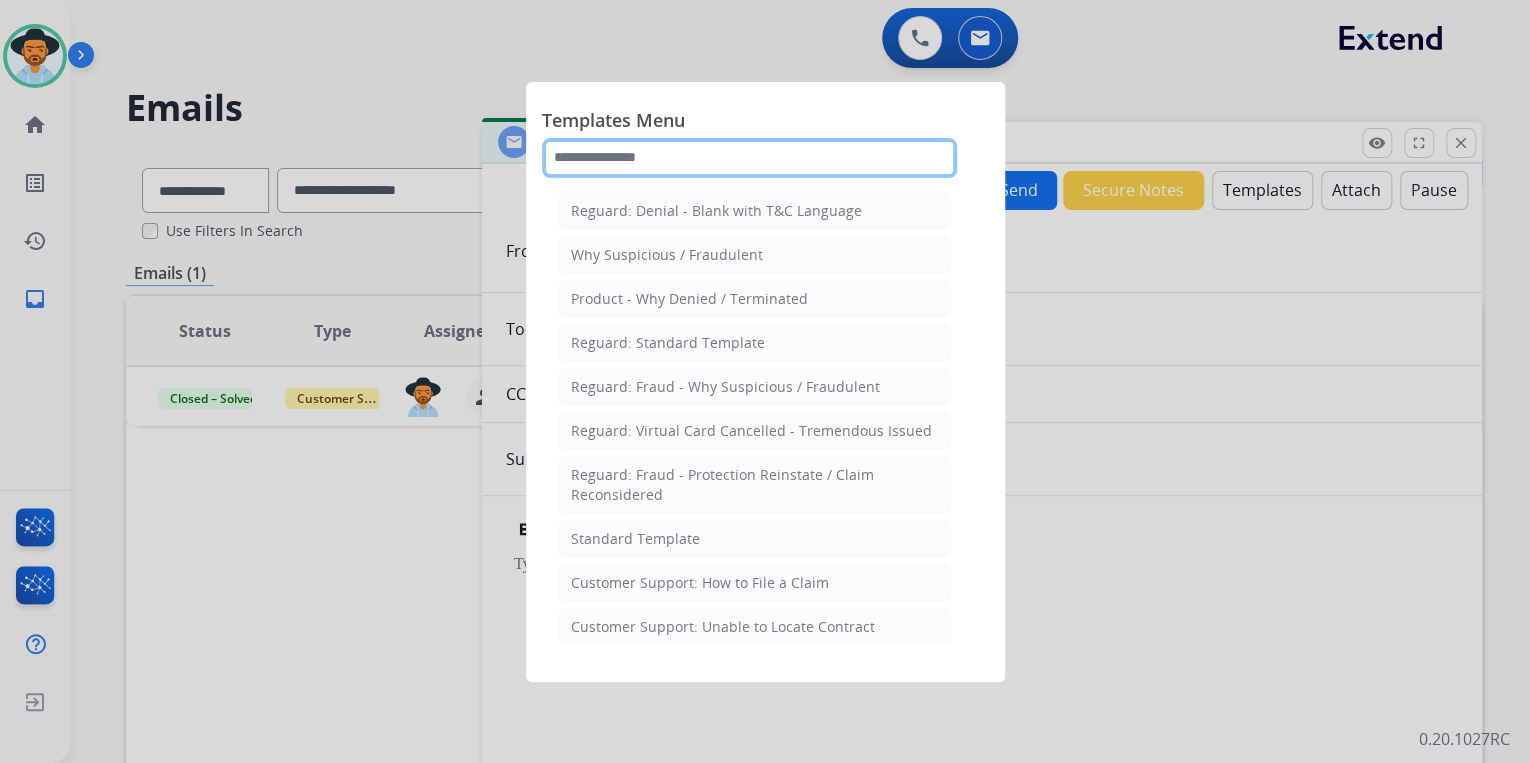 click 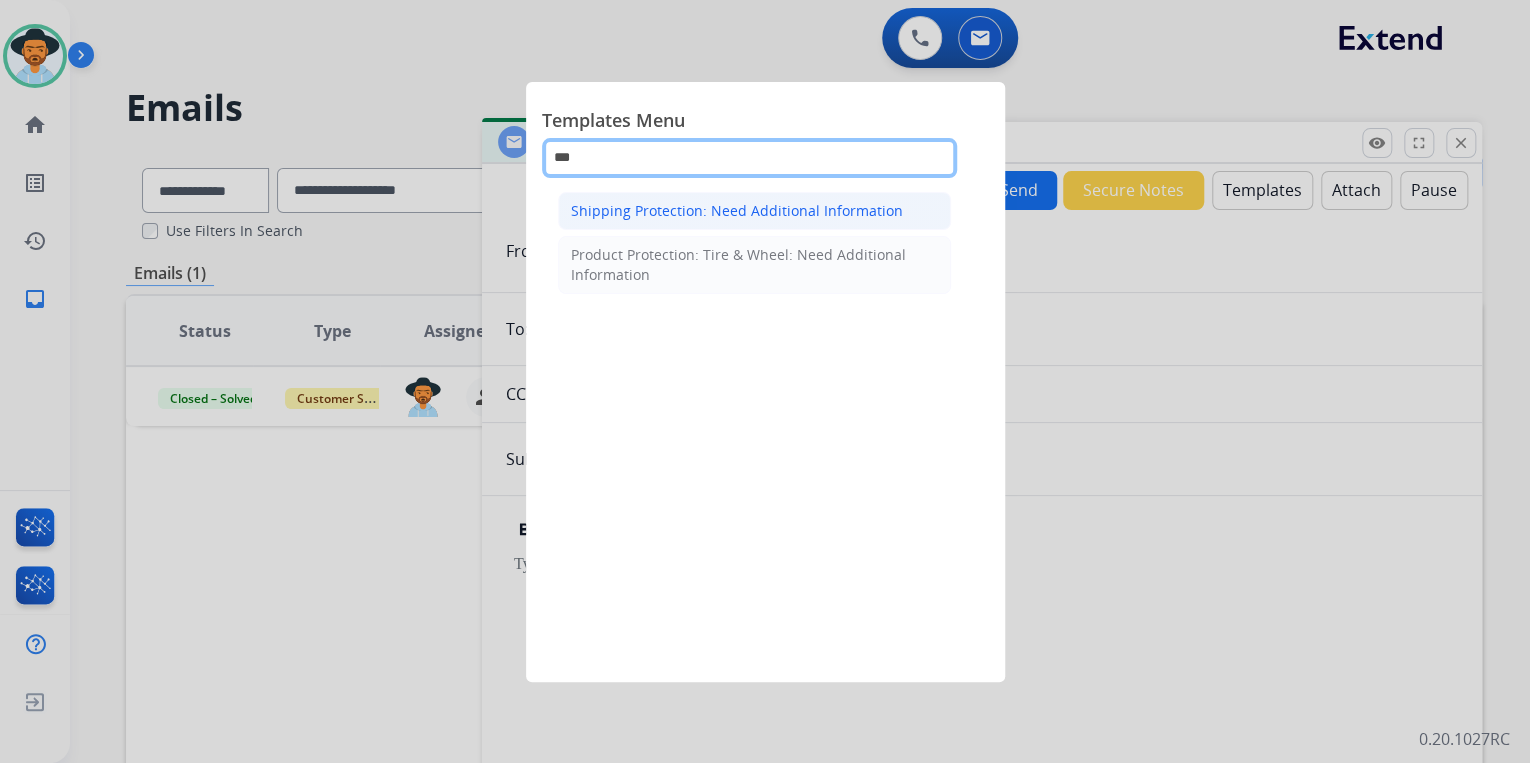 type on "***" 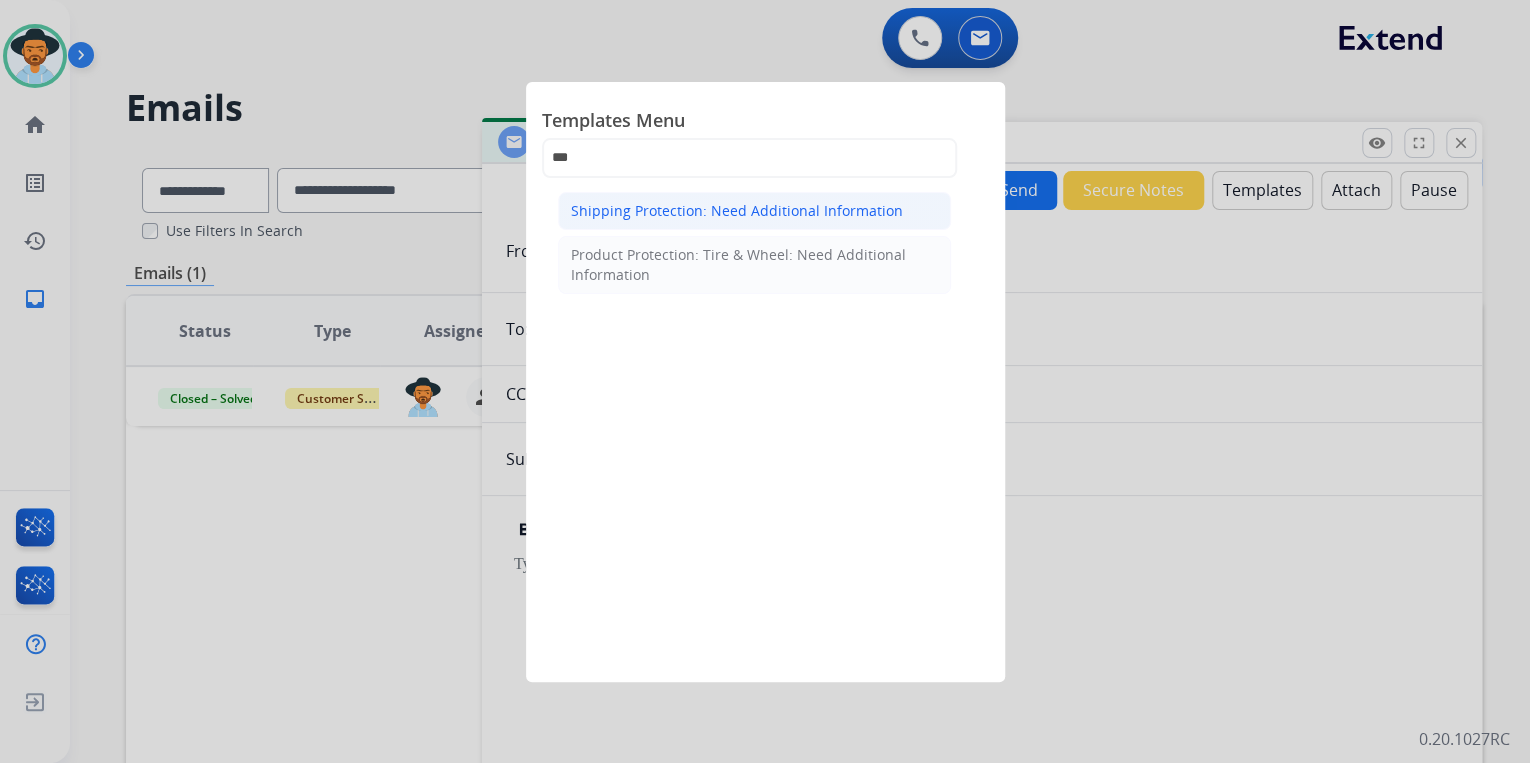 click on "Shipping Protection: Need Additional Information" 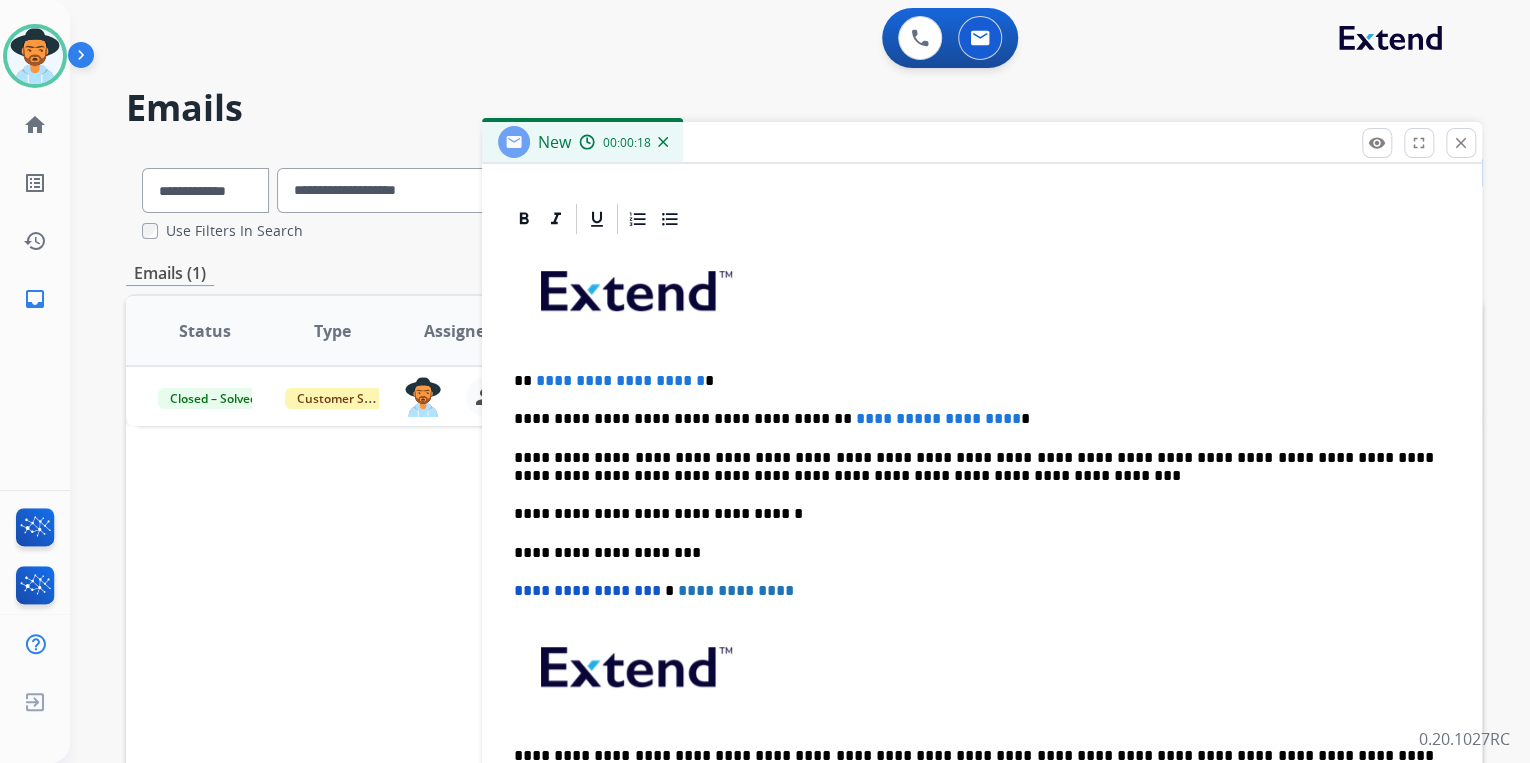 scroll, scrollTop: 439, scrollLeft: 0, axis: vertical 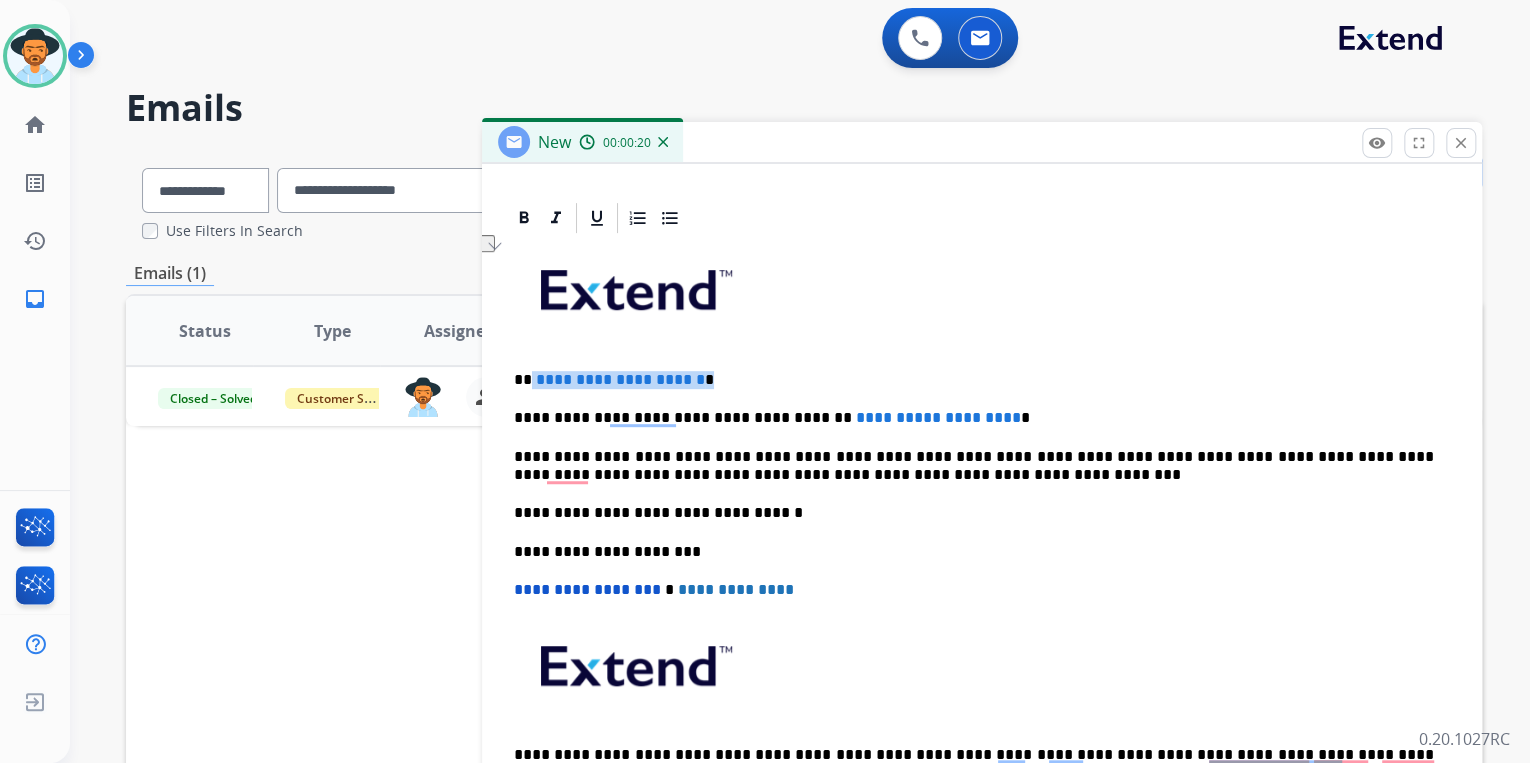 drag, startPoint x: 759, startPoint y: 369, endPoint x: 529, endPoint y: 360, distance: 230.17603 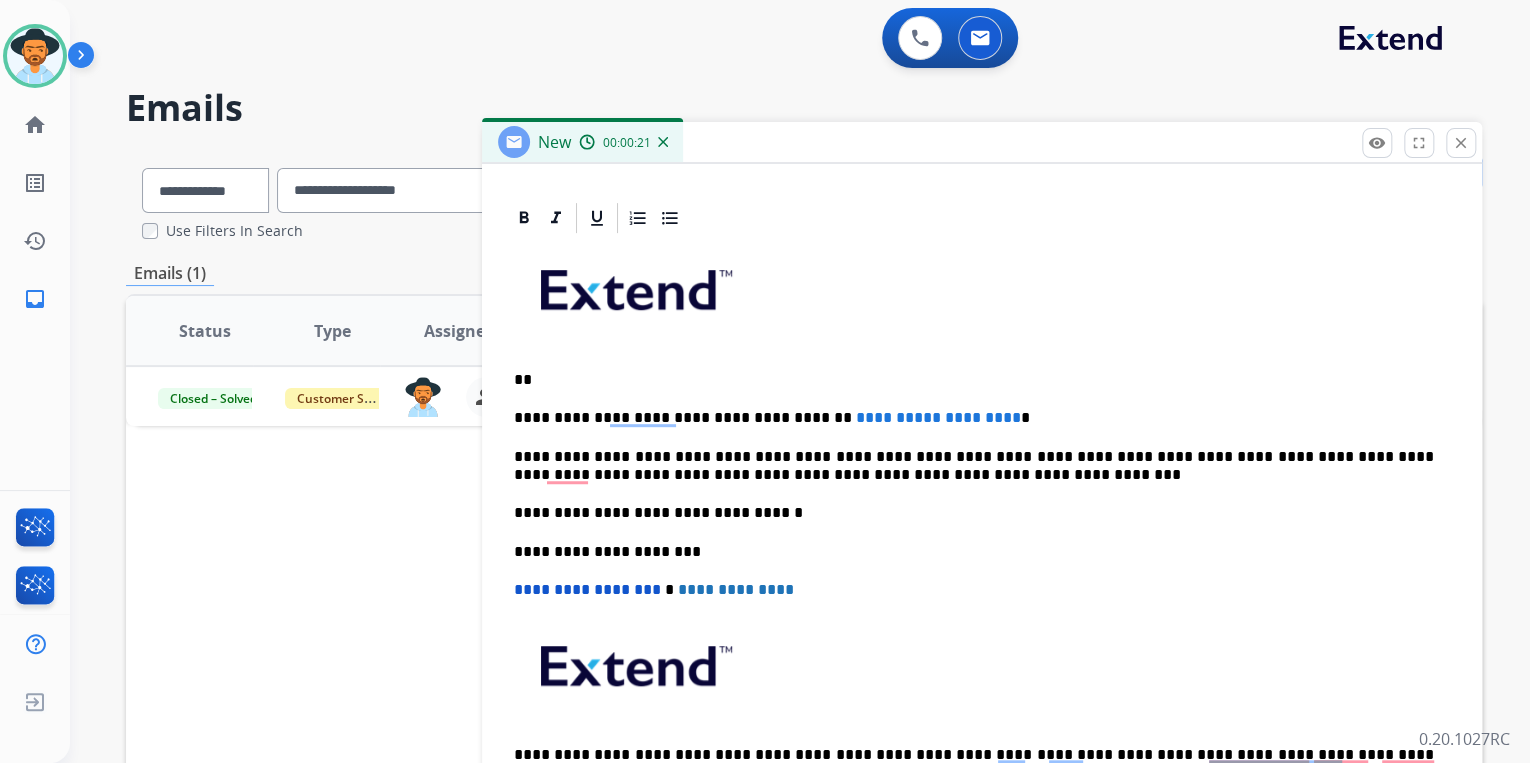 type 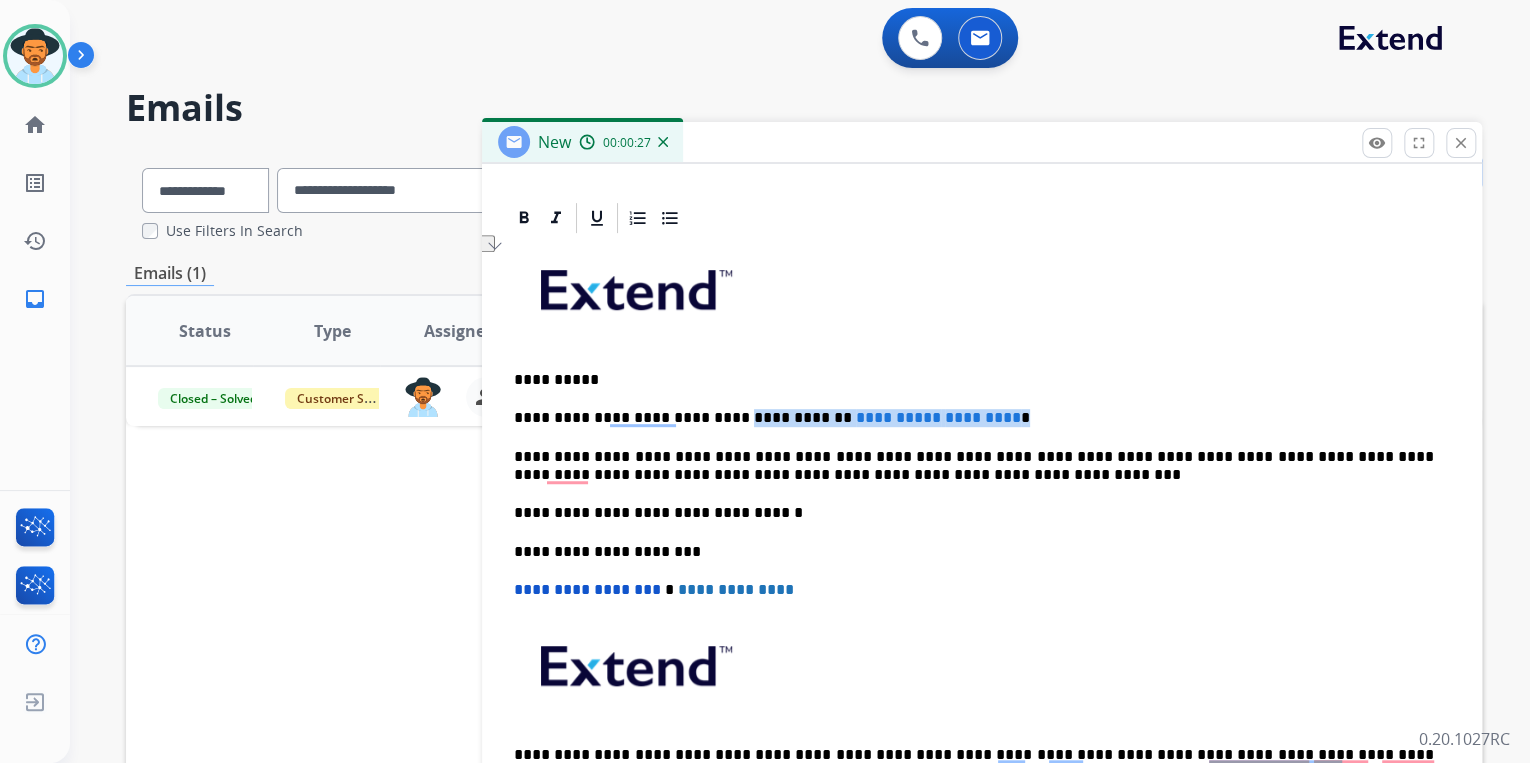 drag, startPoint x: 1020, startPoint y: 404, endPoint x: 720, endPoint y: 387, distance: 300.4813 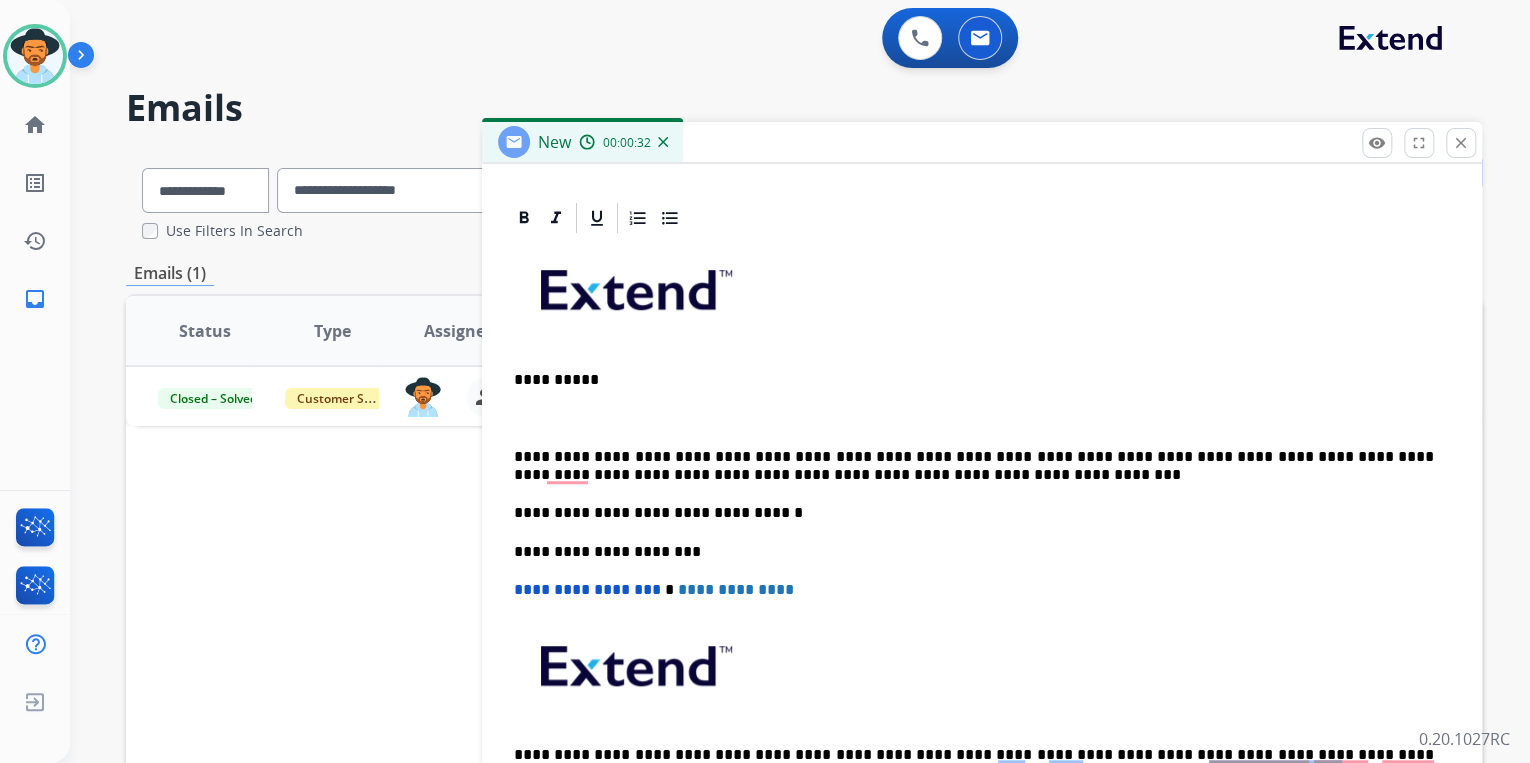 scroll, scrollTop: 400, scrollLeft: 0, axis: vertical 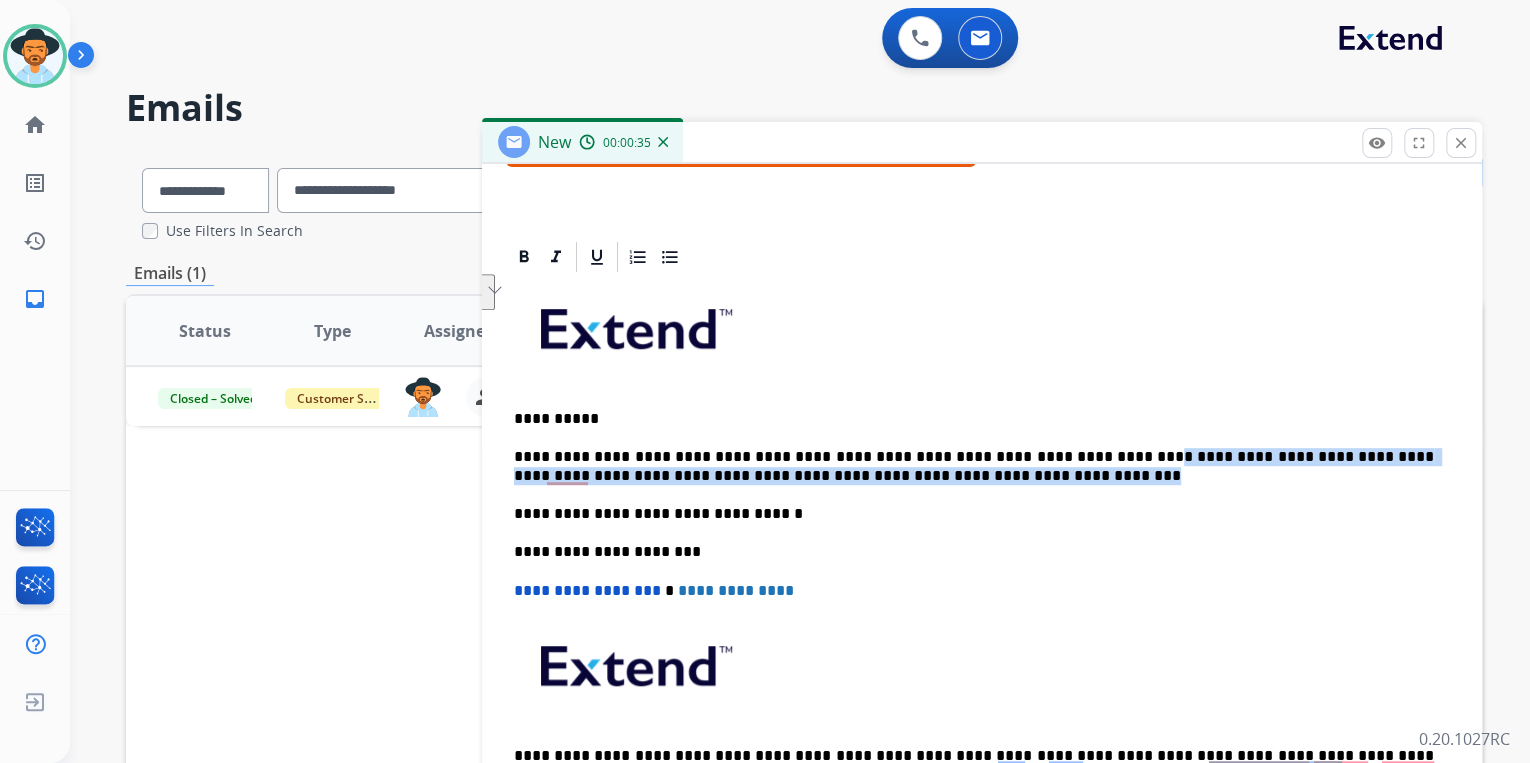 drag, startPoint x: 1074, startPoint y: 456, endPoint x: 1084, endPoint y: 468, distance: 15.6205 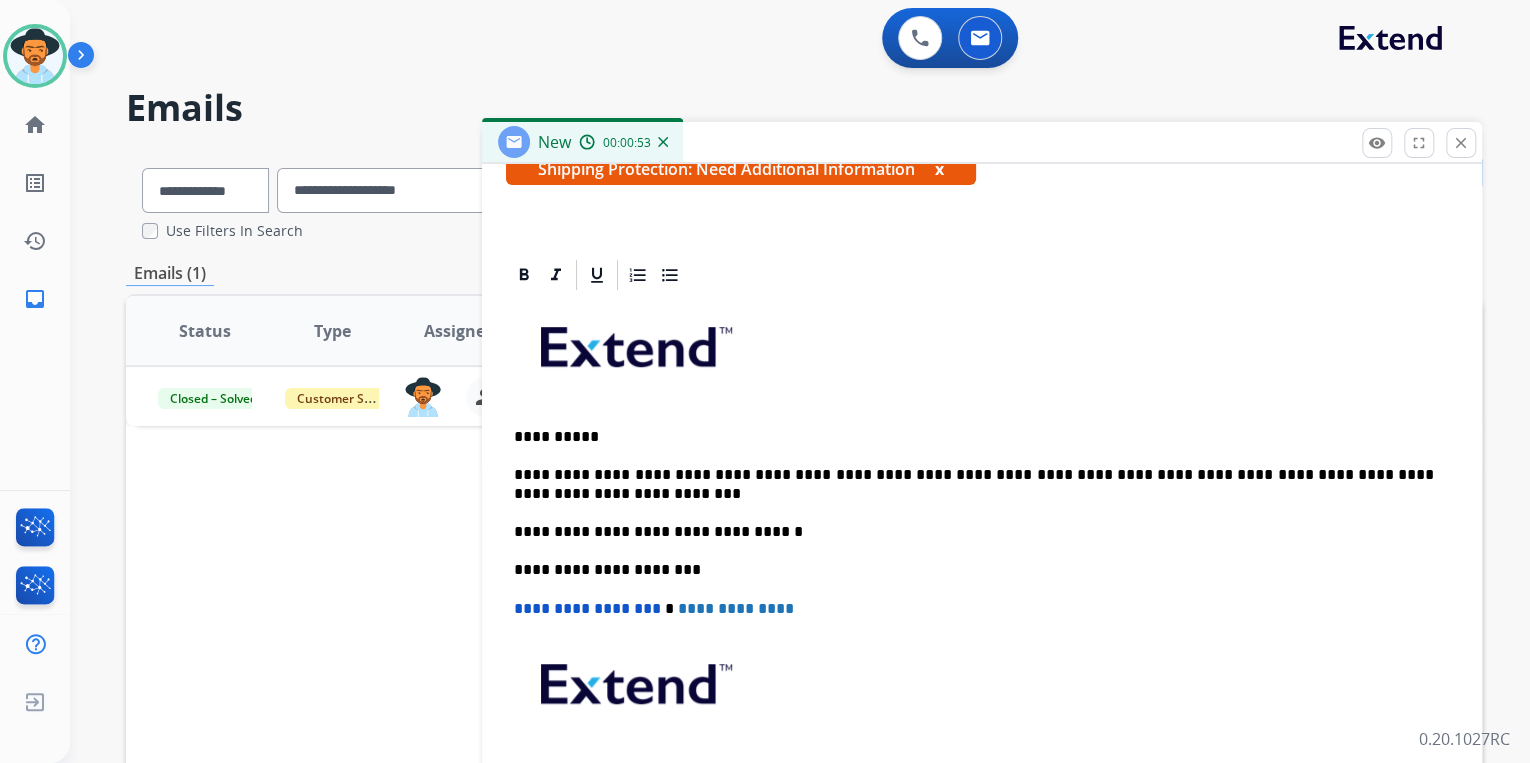 scroll, scrollTop: 400, scrollLeft: 0, axis: vertical 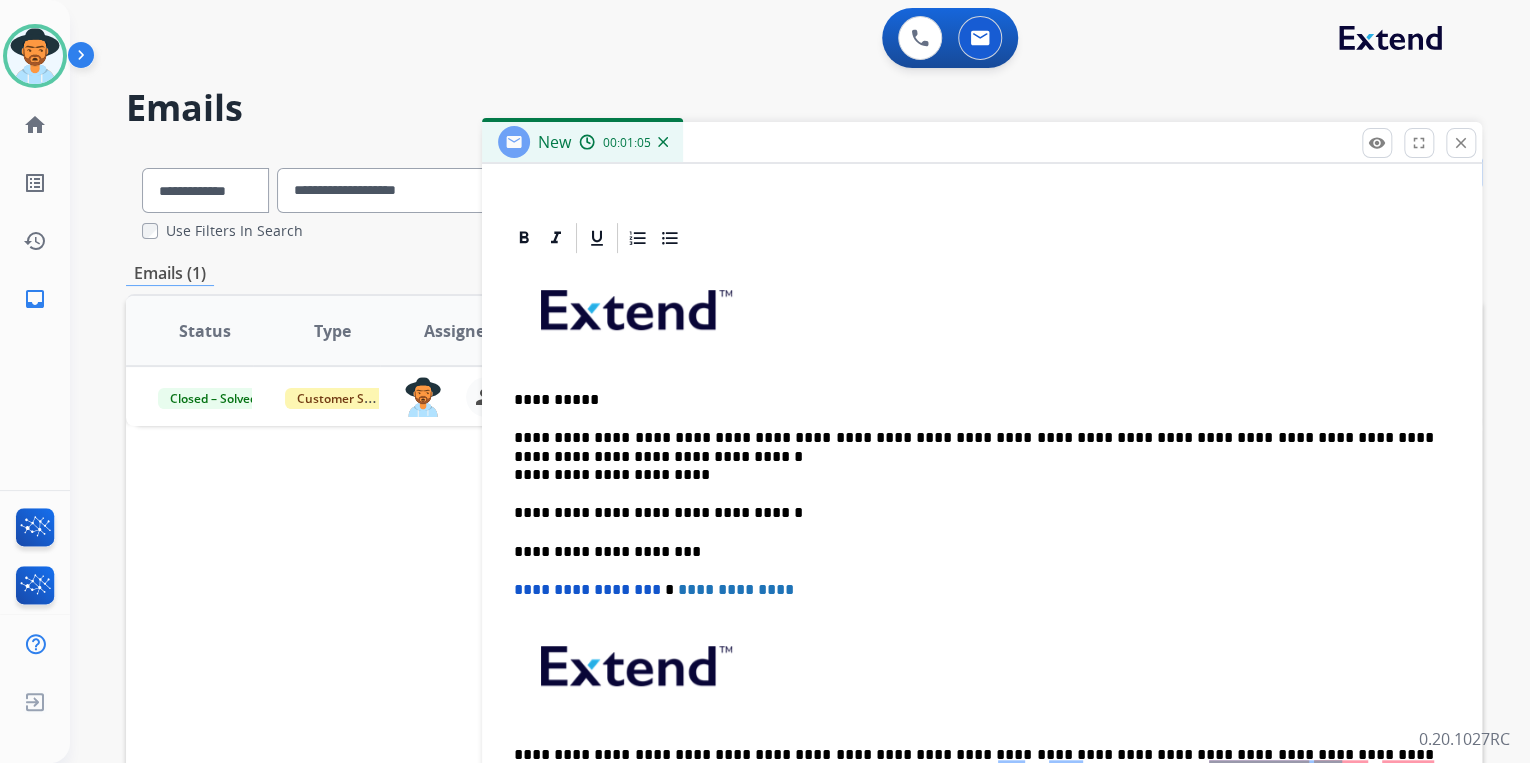 click on "**********" at bounding box center [982, 551] 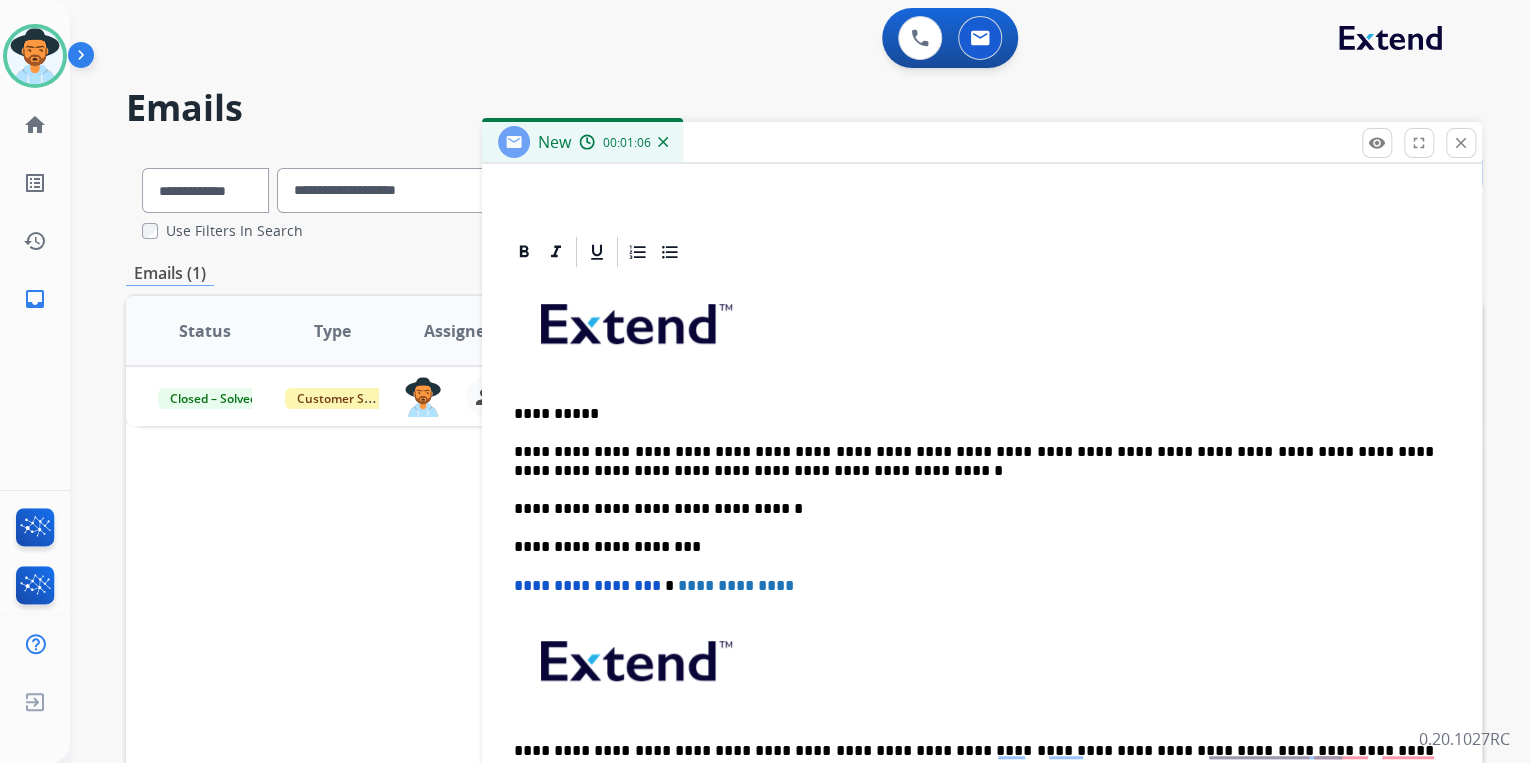 scroll, scrollTop: 400, scrollLeft: 0, axis: vertical 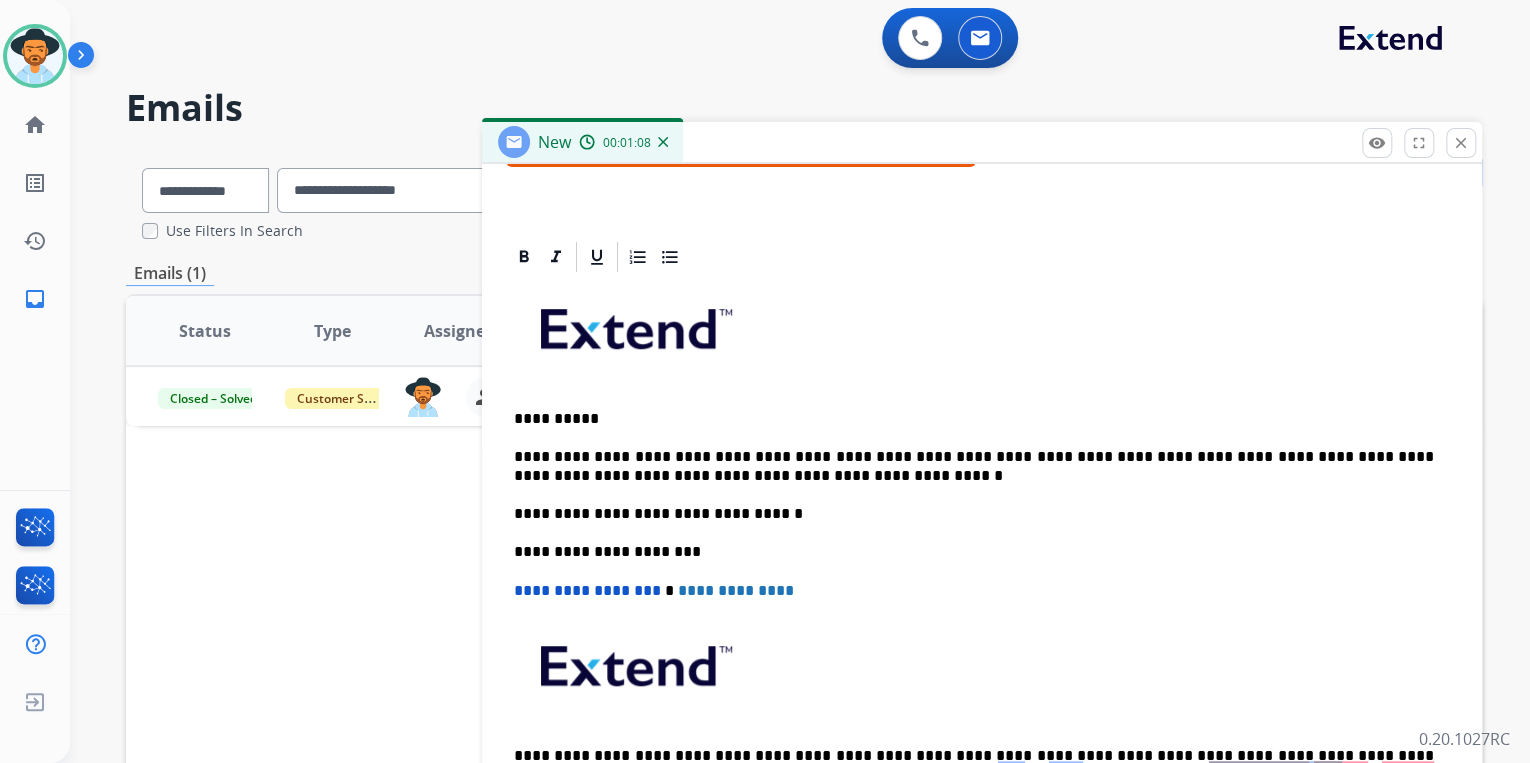 click on "**********" at bounding box center [974, 466] 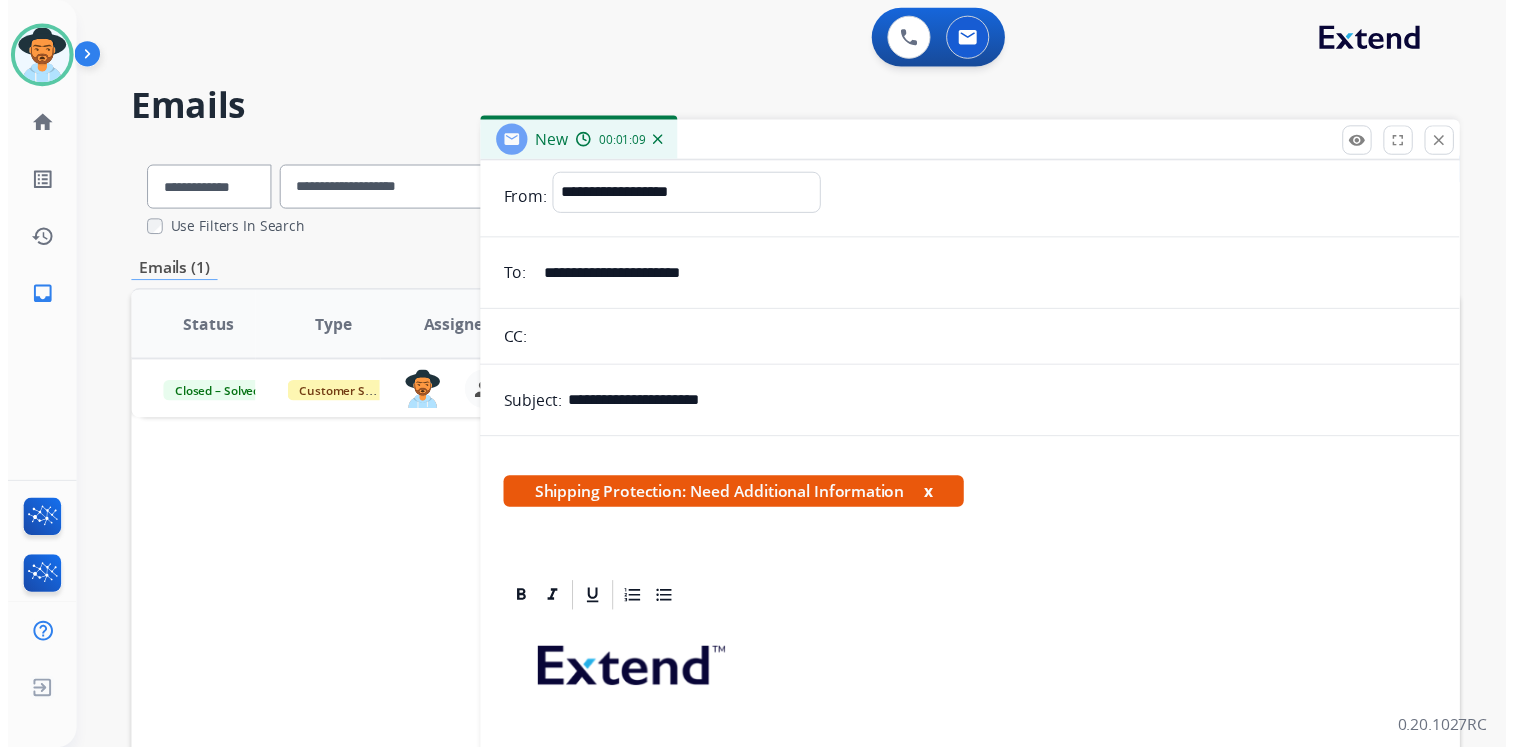 scroll, scrollTop: 0, scrollLeft: 0, axis: both 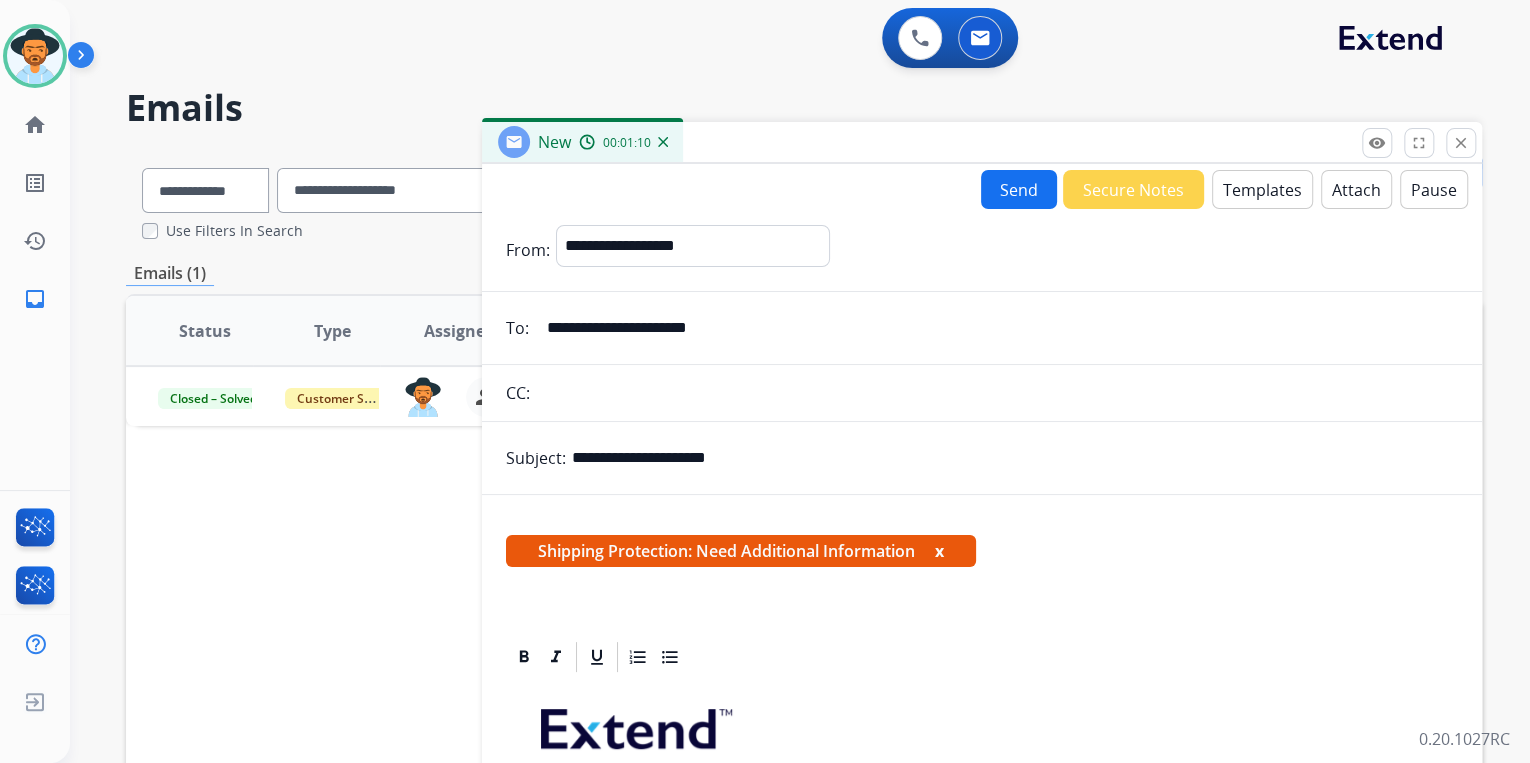 click on "**********" at bounding box center [982, 734] 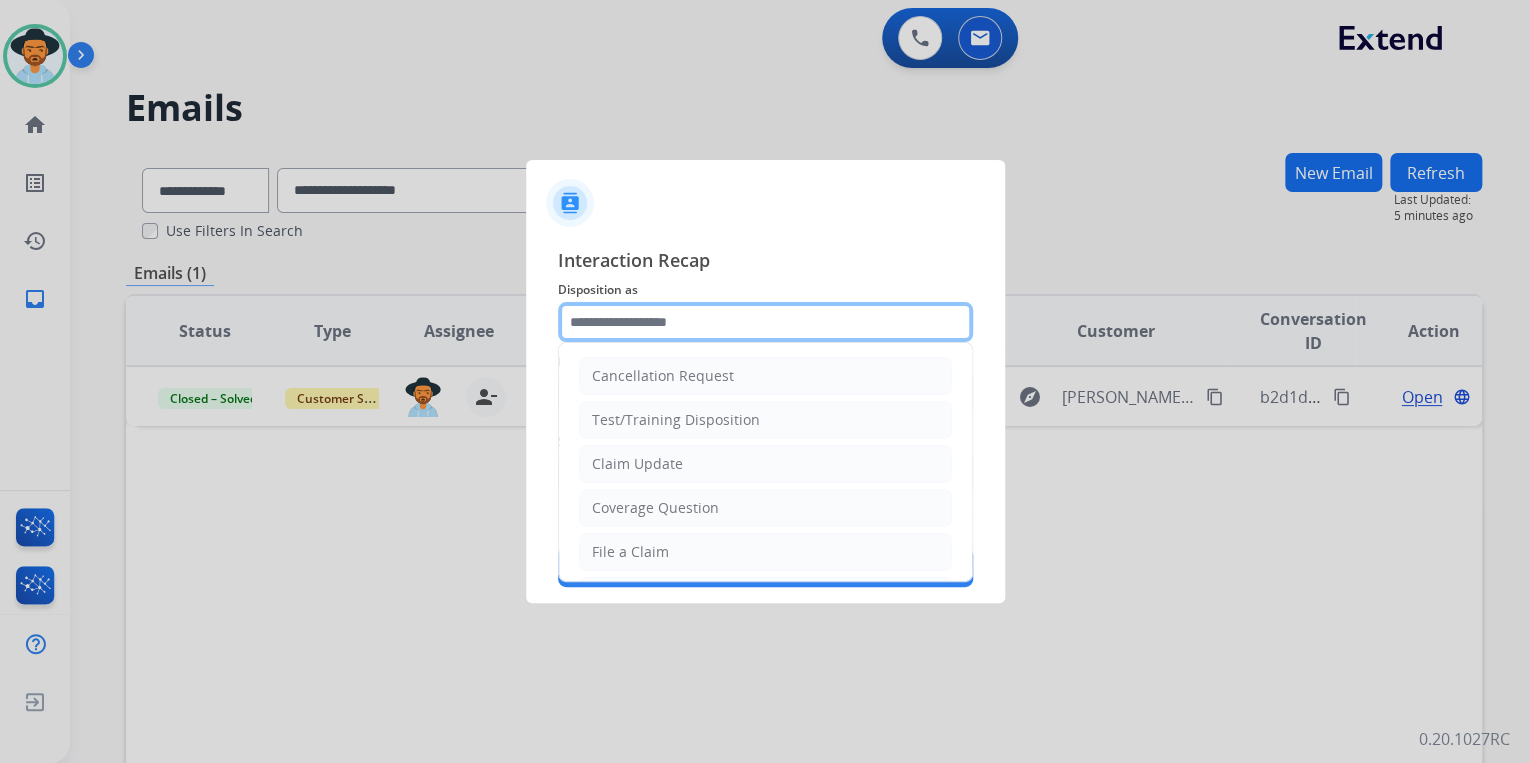 click 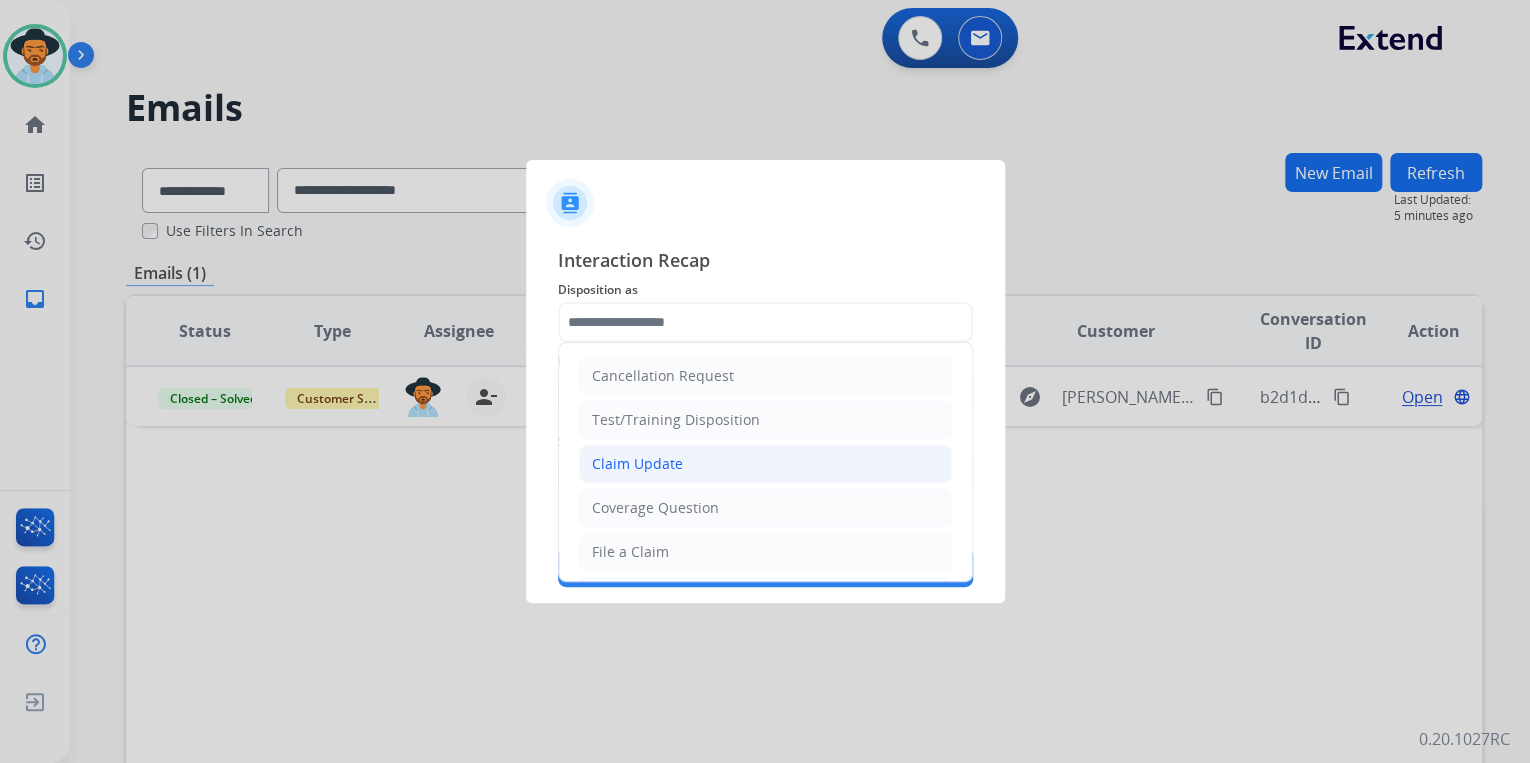 click on "Claim Update" 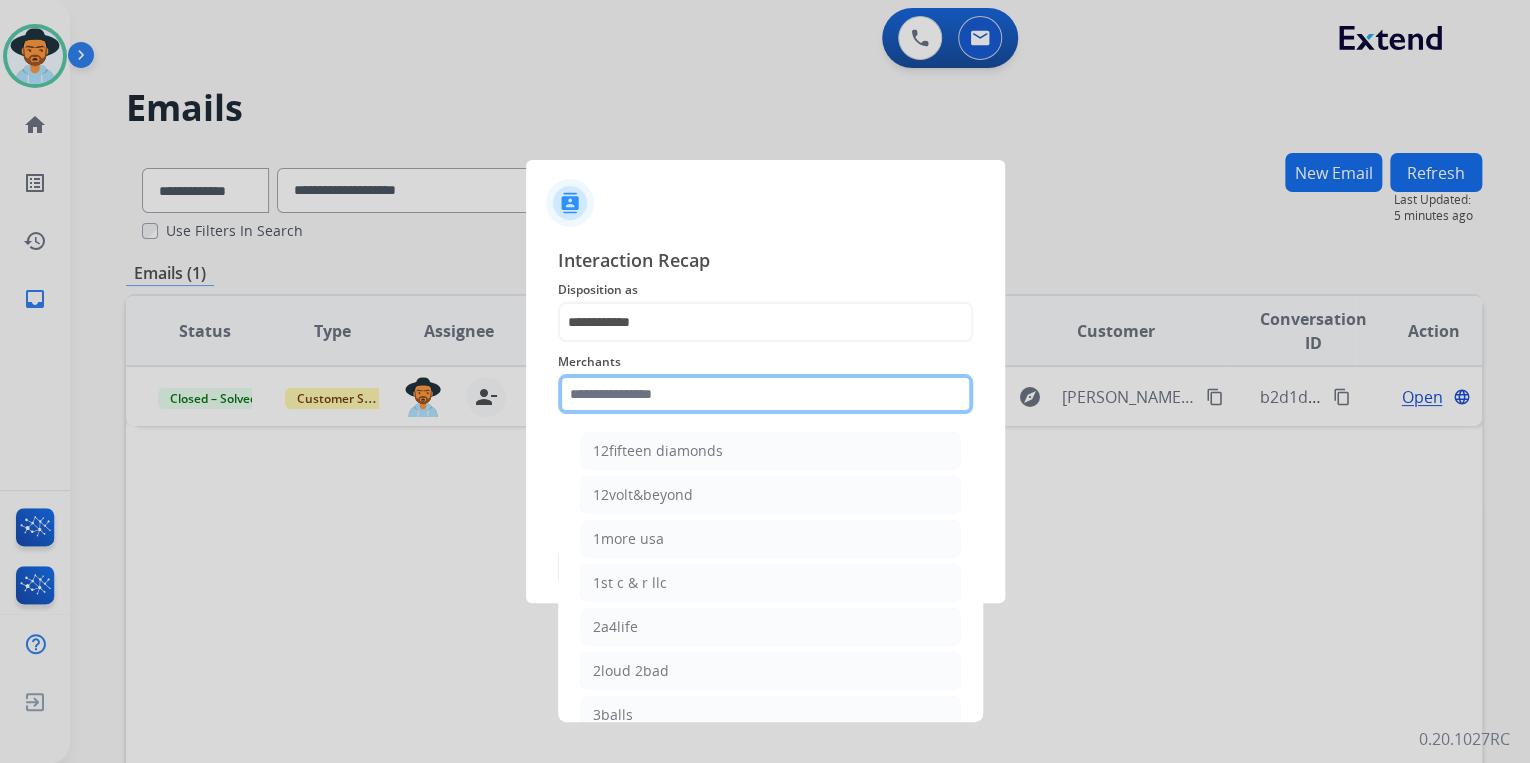 click 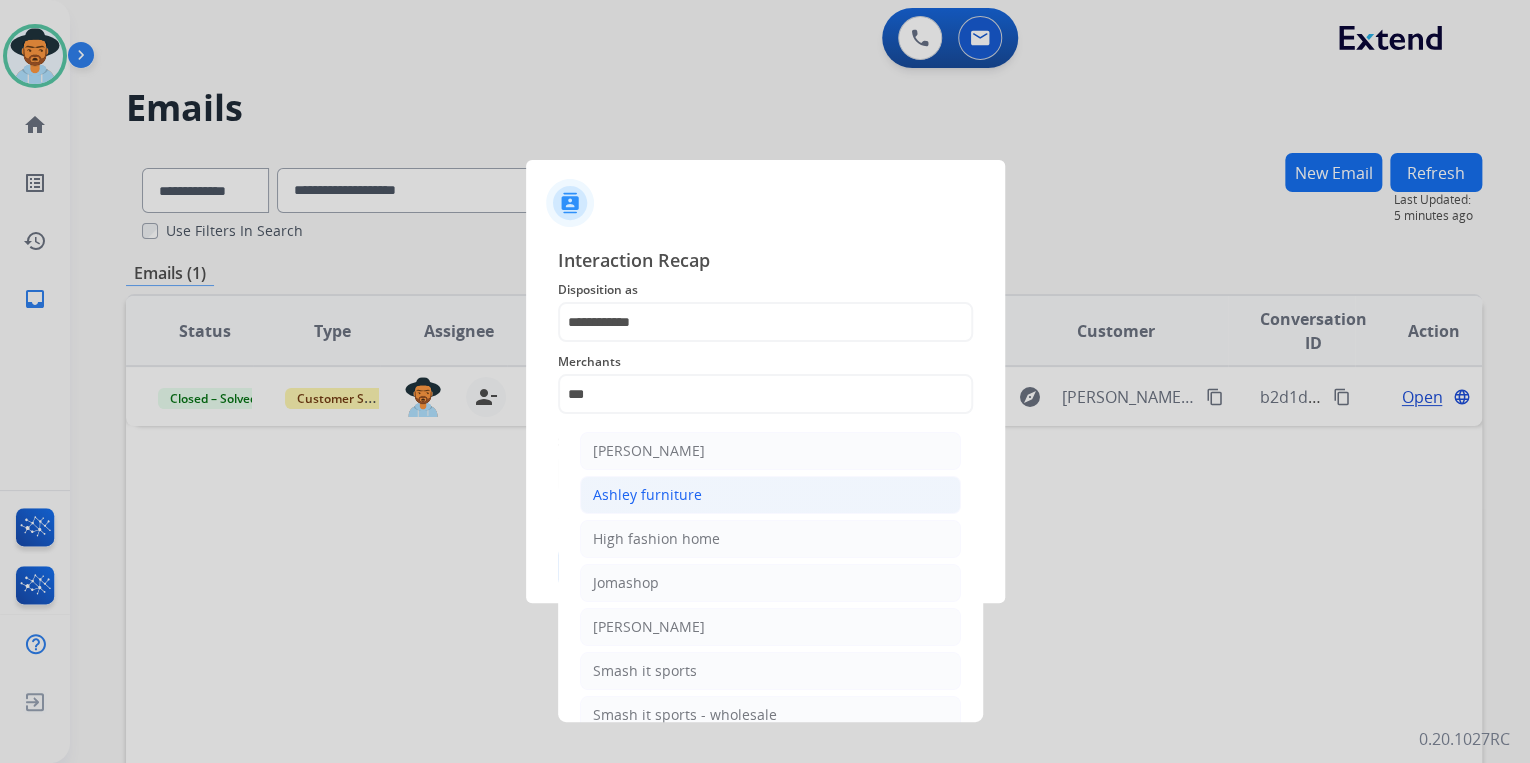 click on "Ashley furniture" 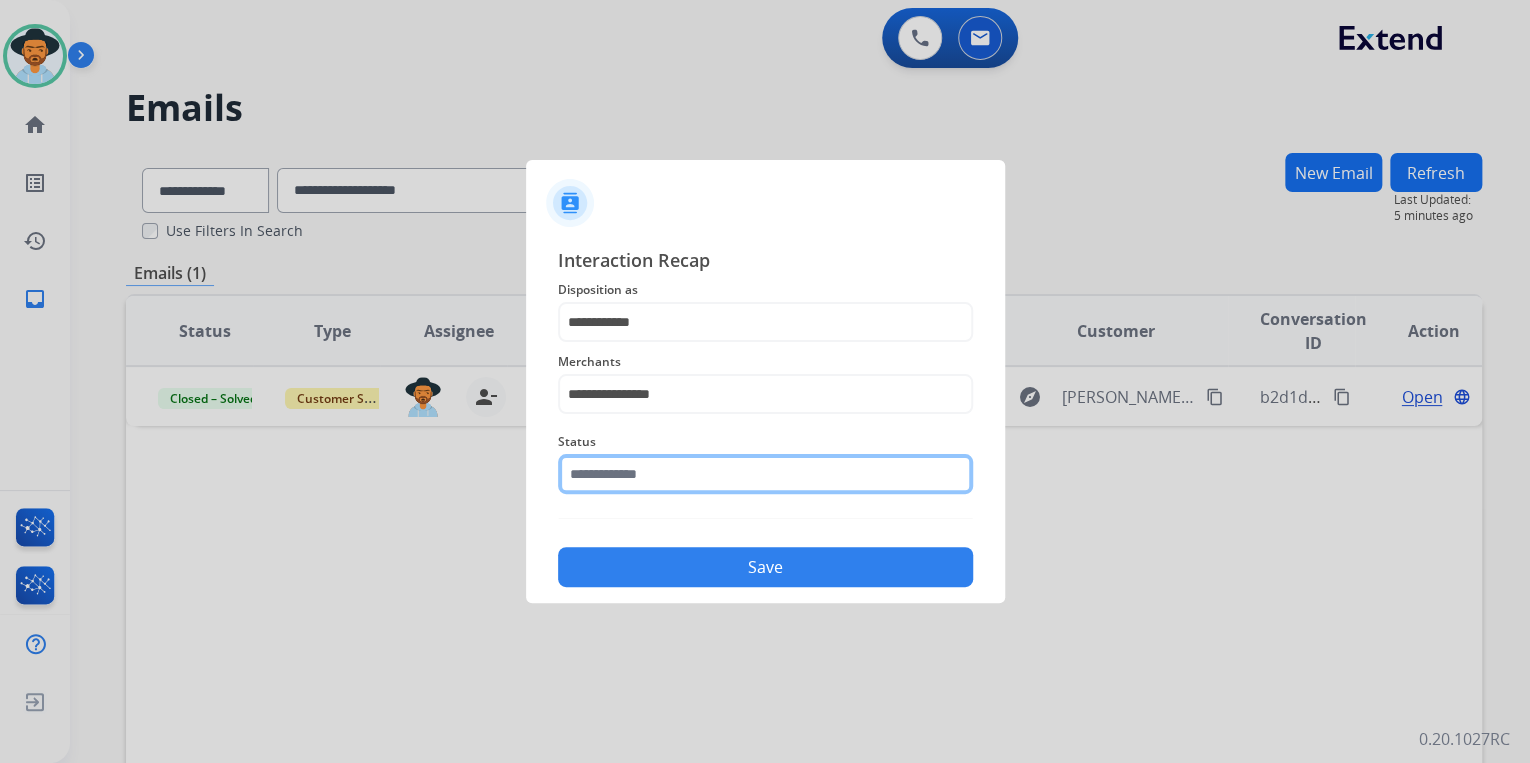 click 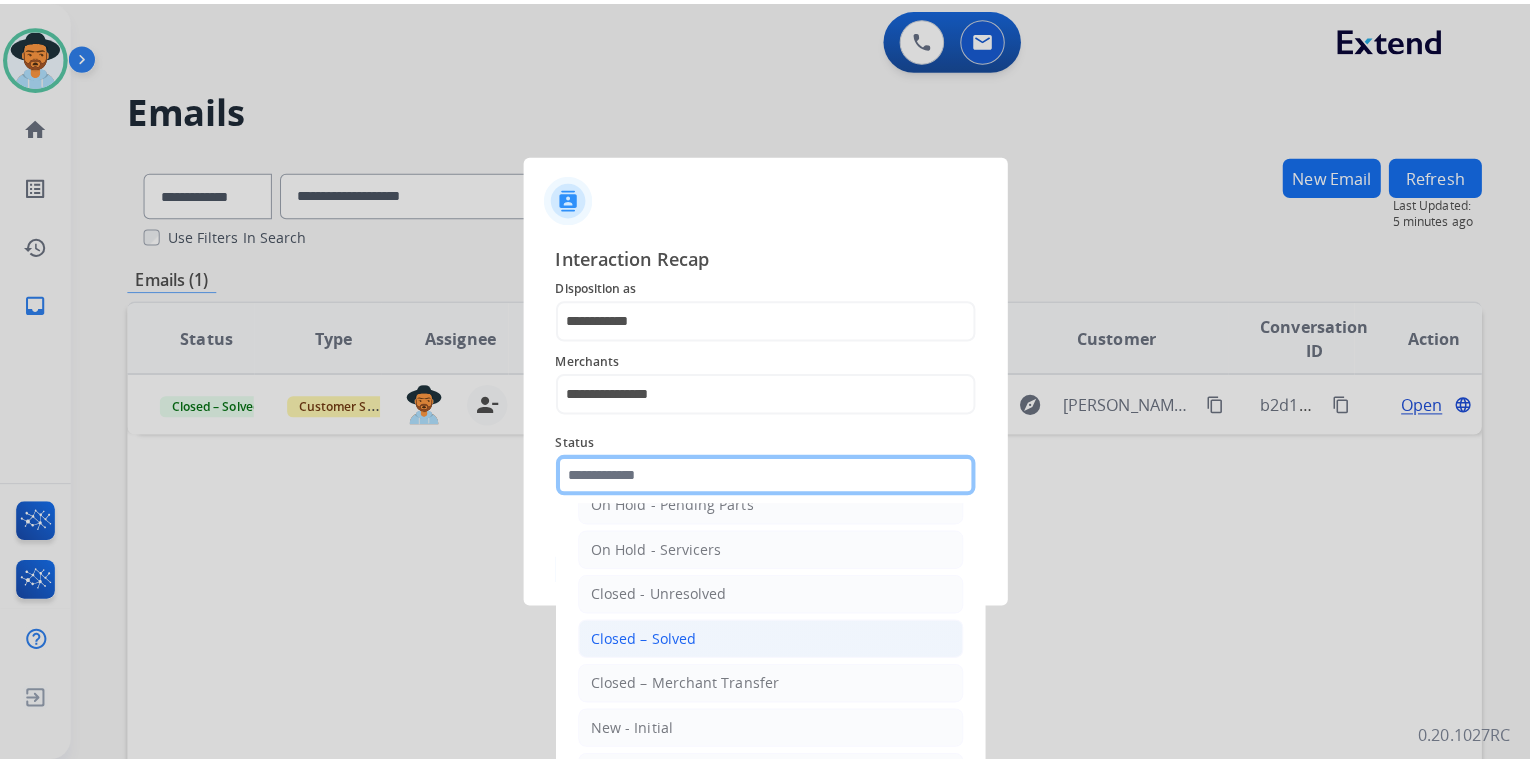 scroll, scrollTop: 116, scrollLeft: 0, axis: vertical 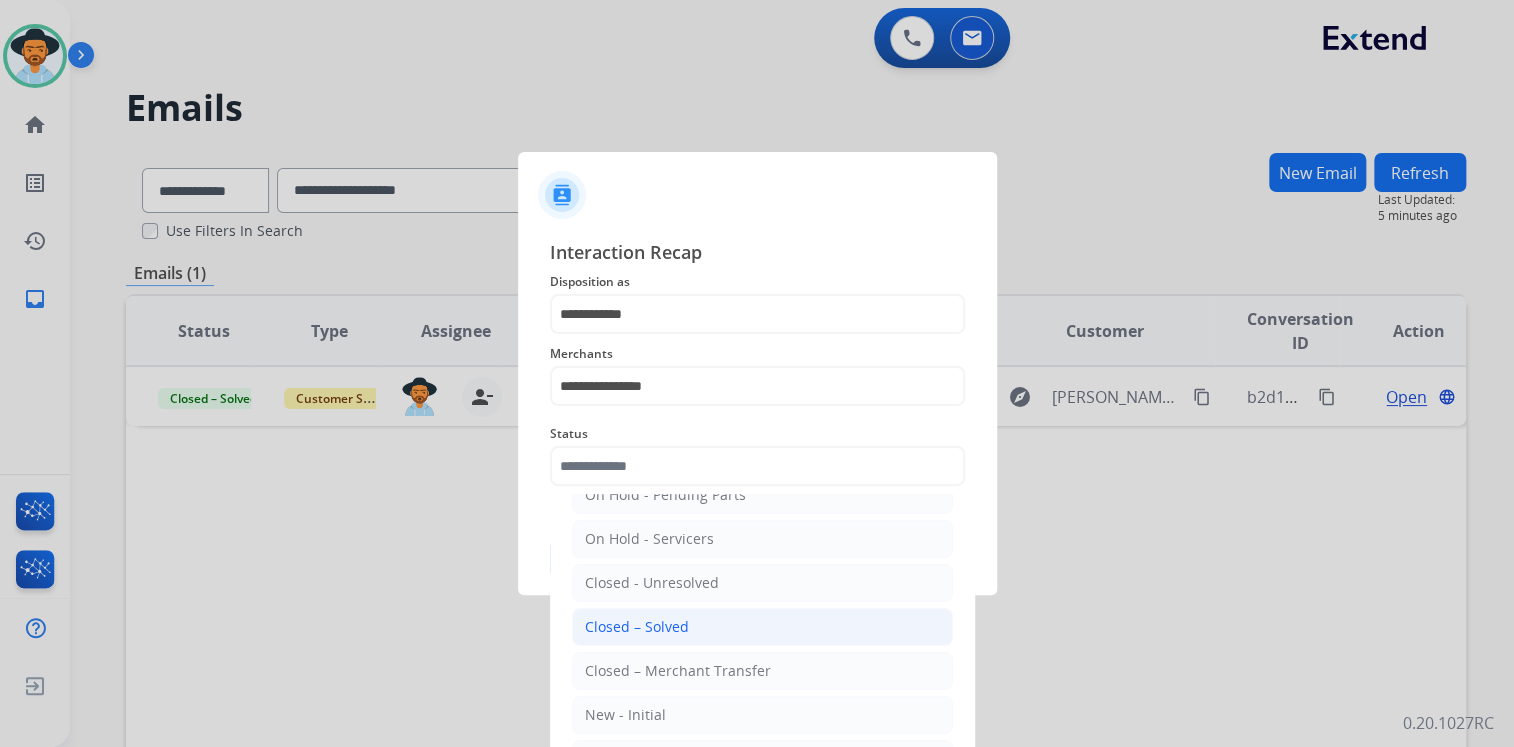 click on "Closed – Solved" 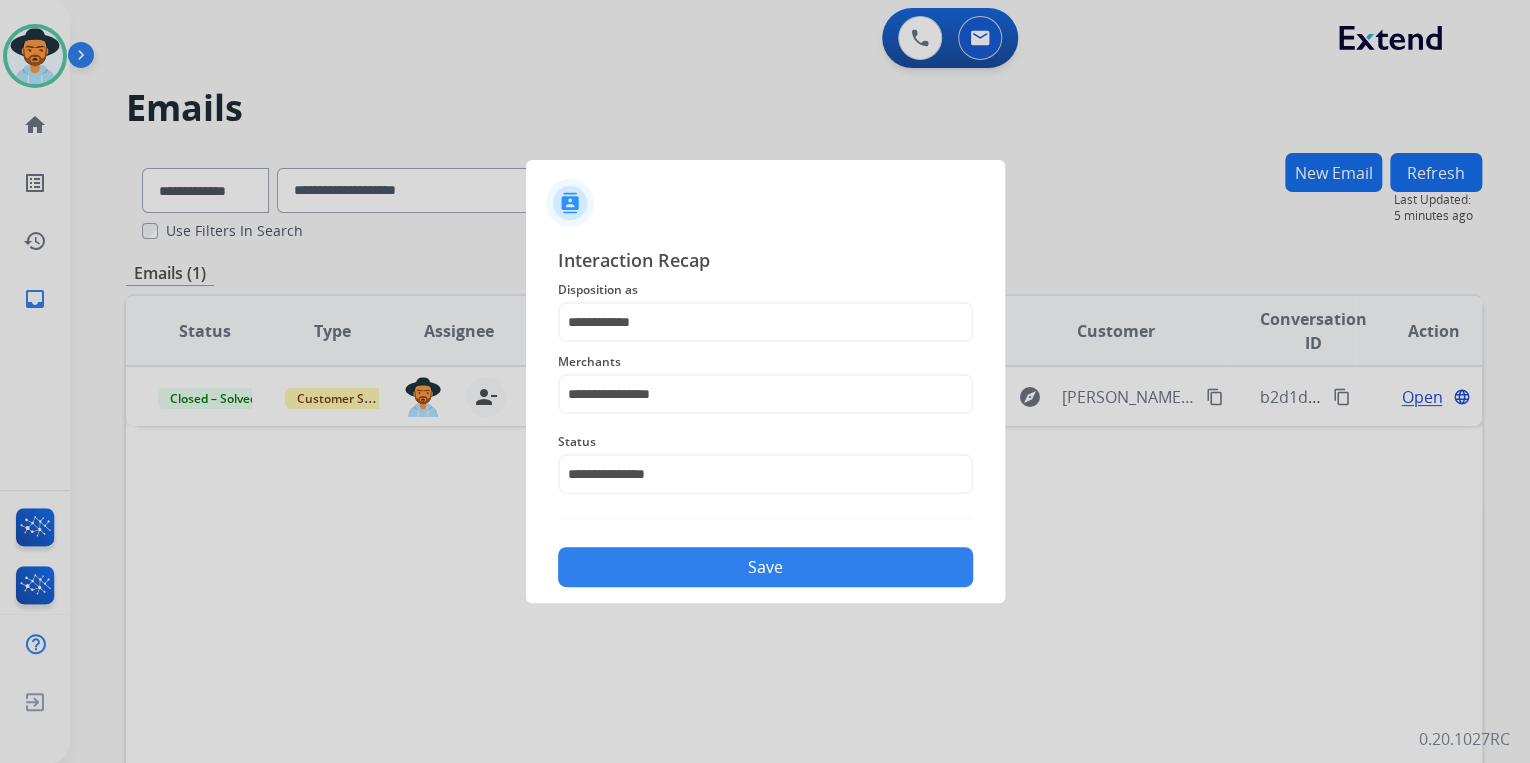 click on "Save" 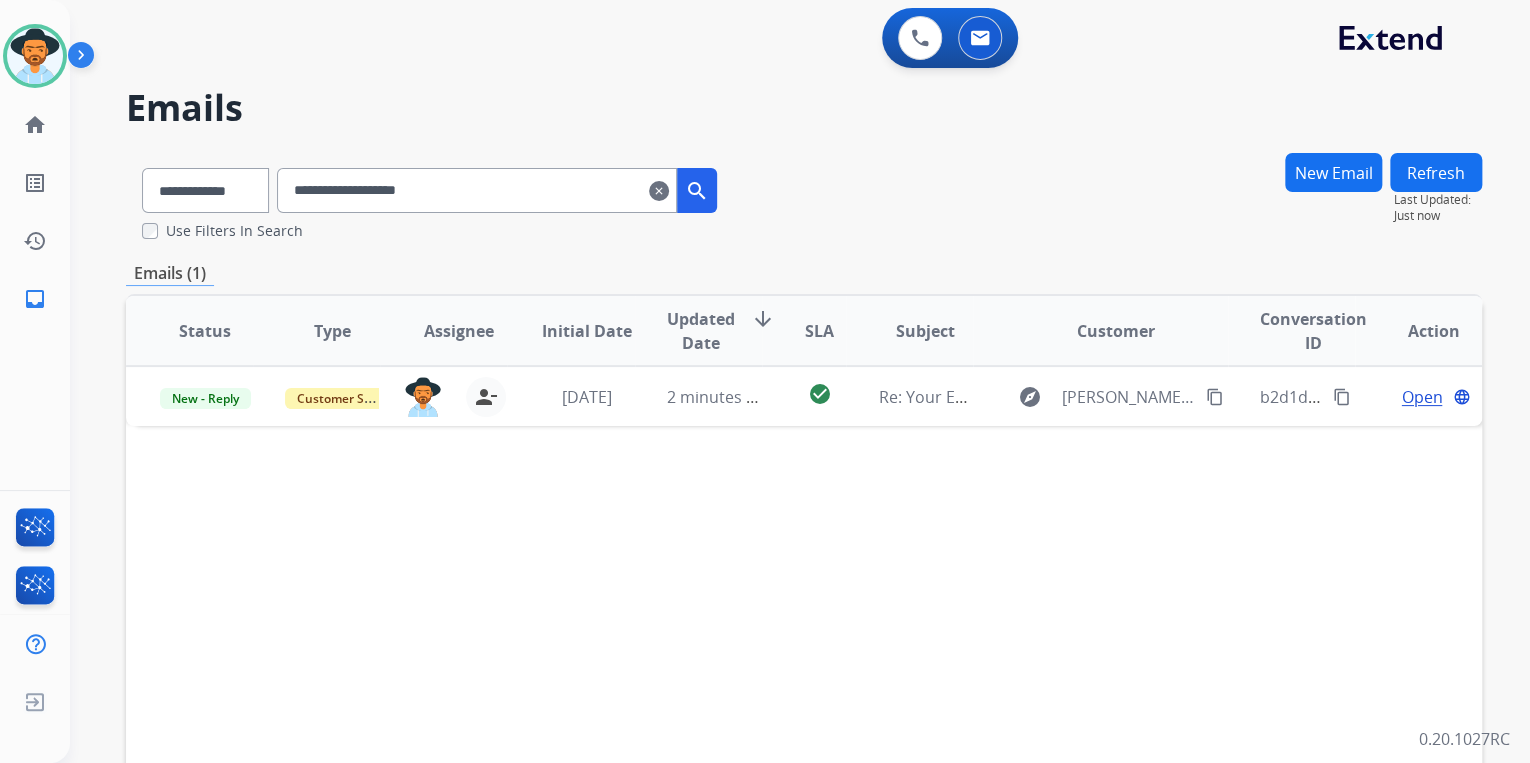 click on "clear" at bounding box center (659, 191) 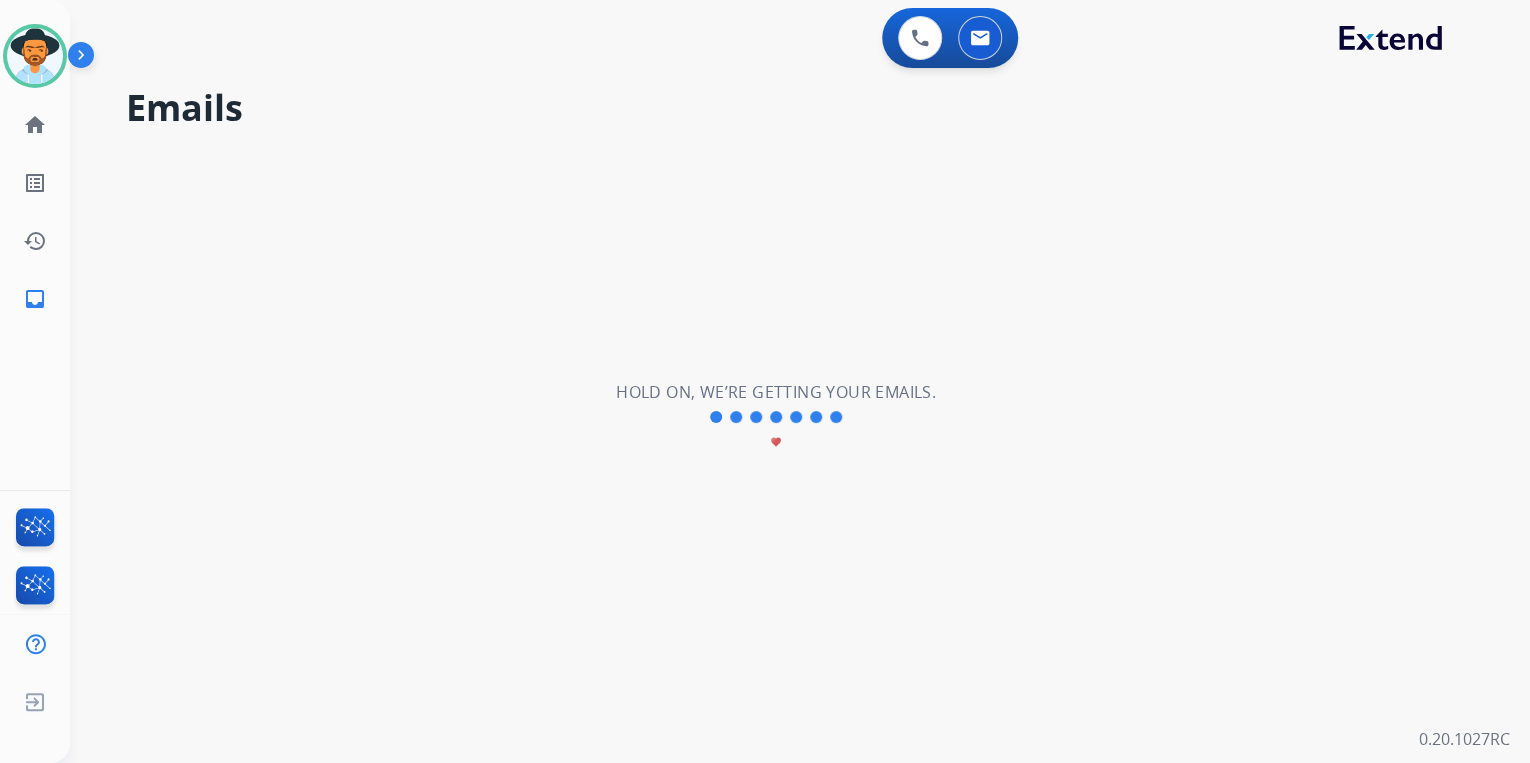 type 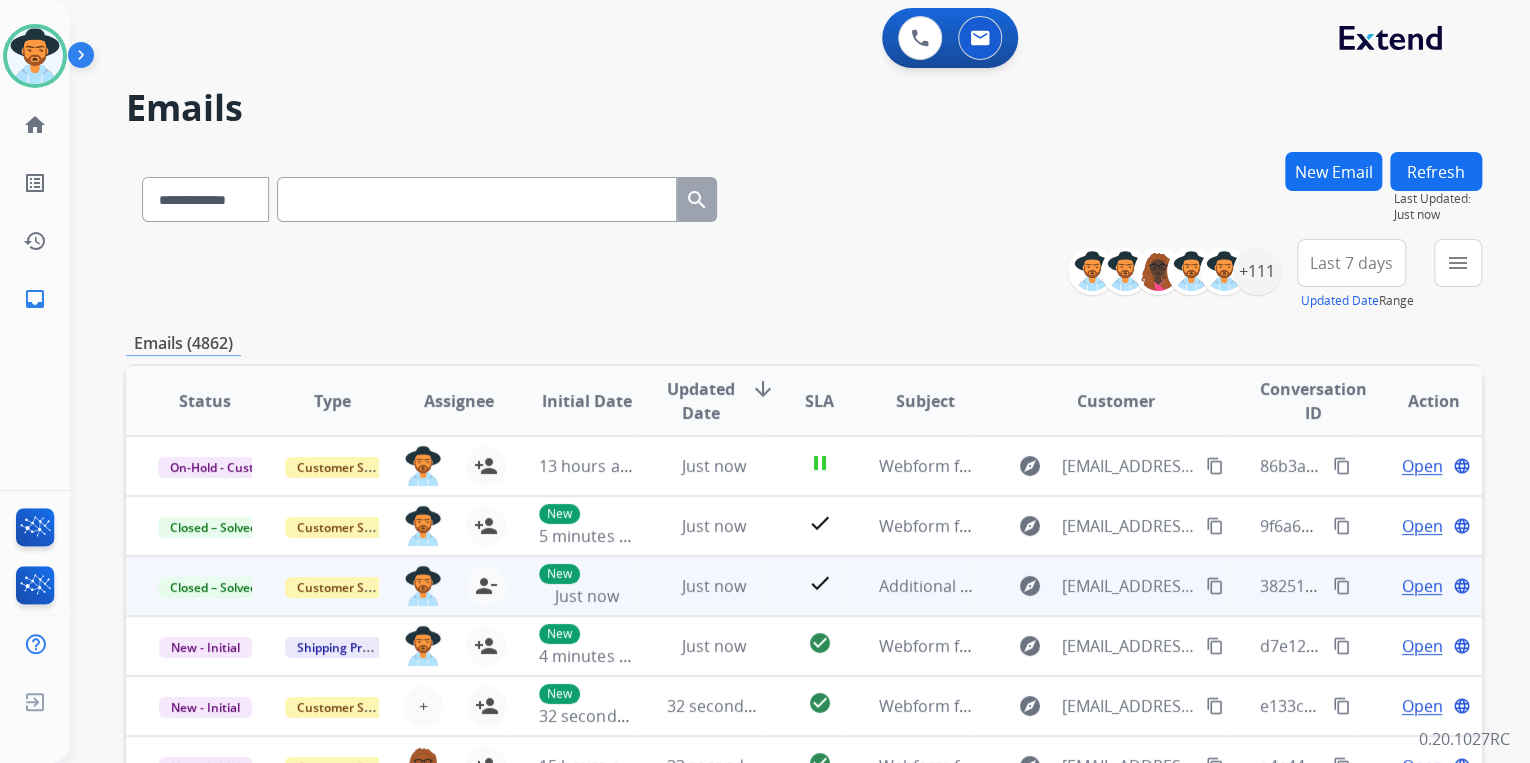 click on "content_copy" at bounding box center (1342, 586) 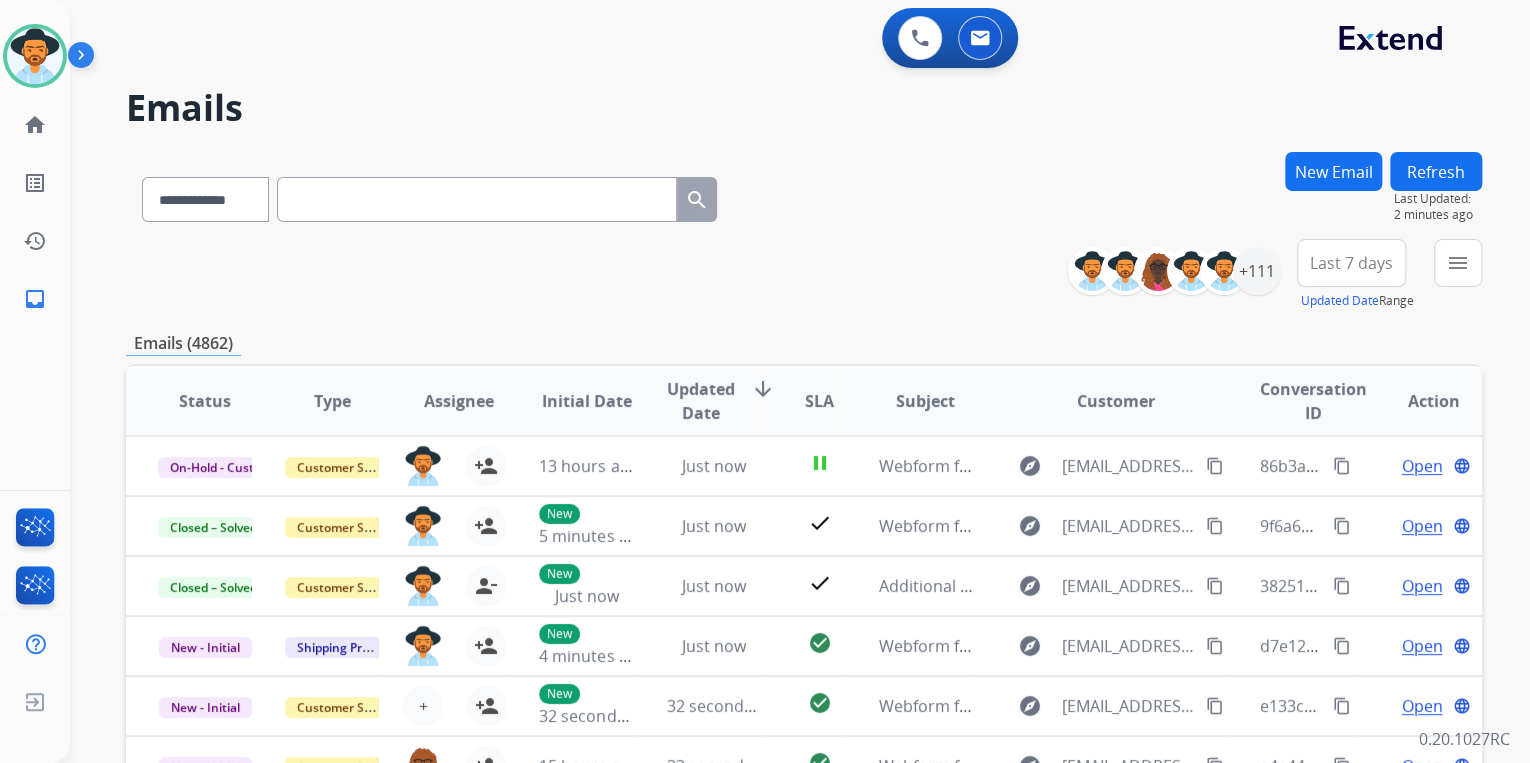 click on "New Email" at bounding box center [1333, 171] 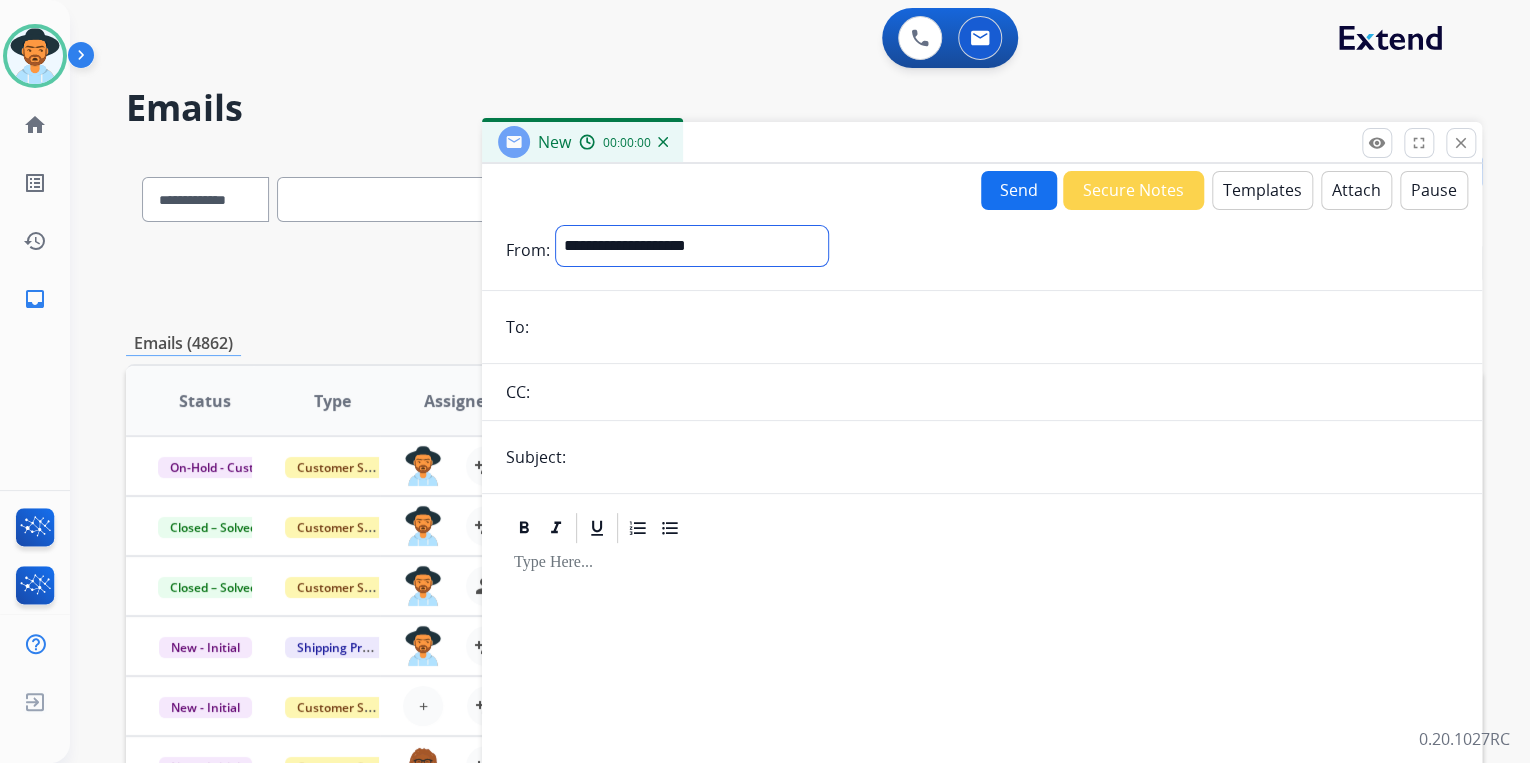 click on "**********" at bounding box center [692, 246] 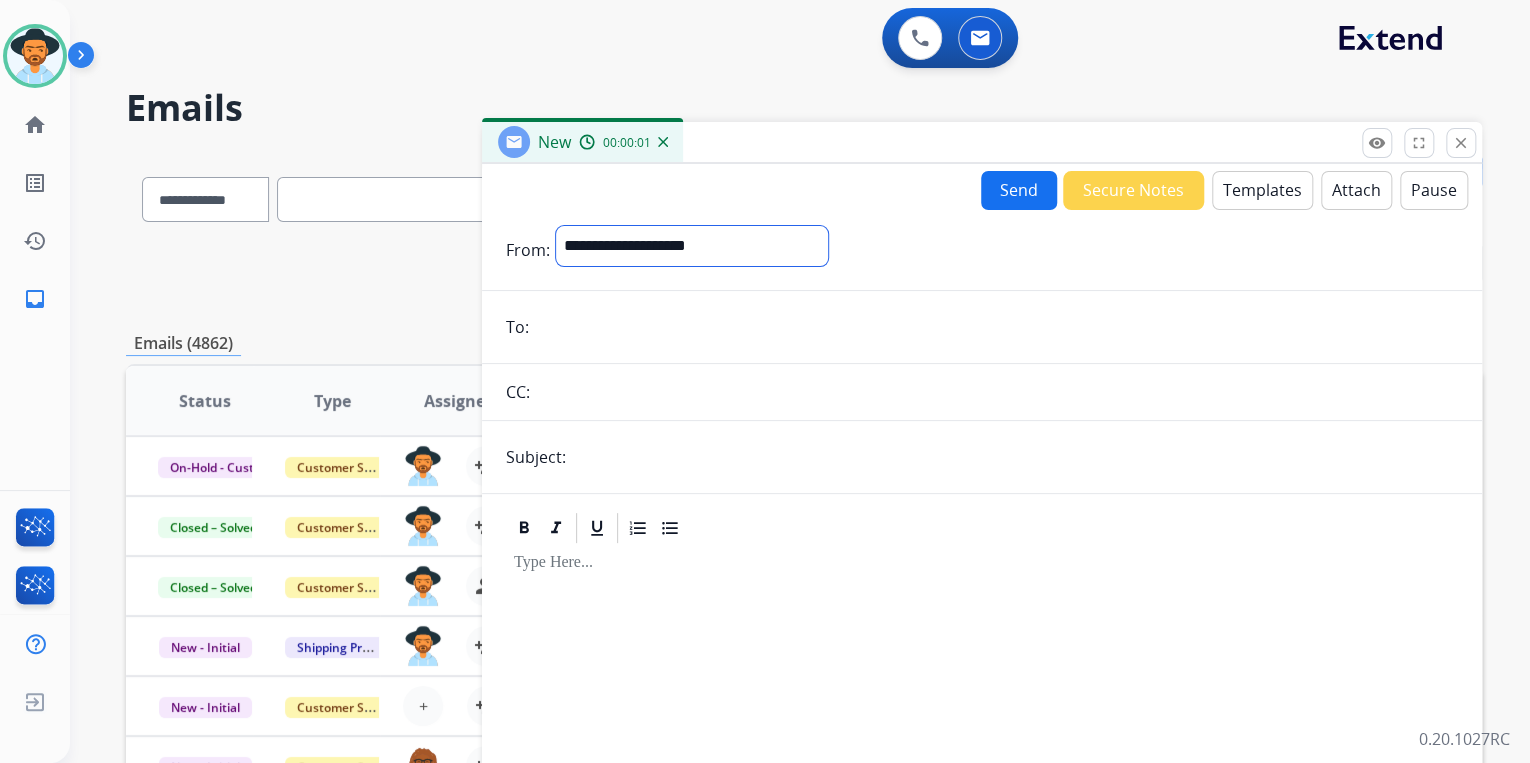 select on "**********" 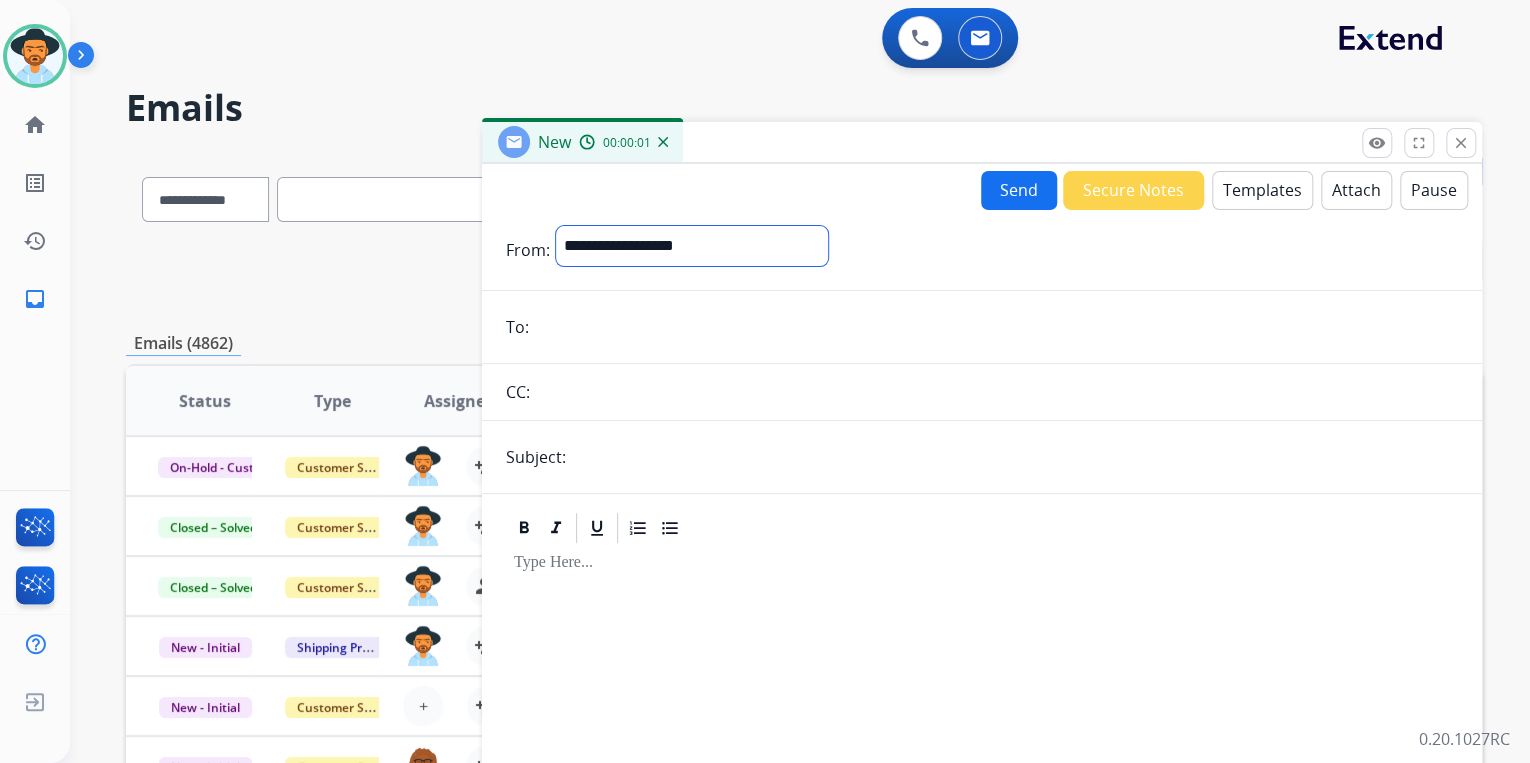 click on "**********" at bounding box center (692, 246) 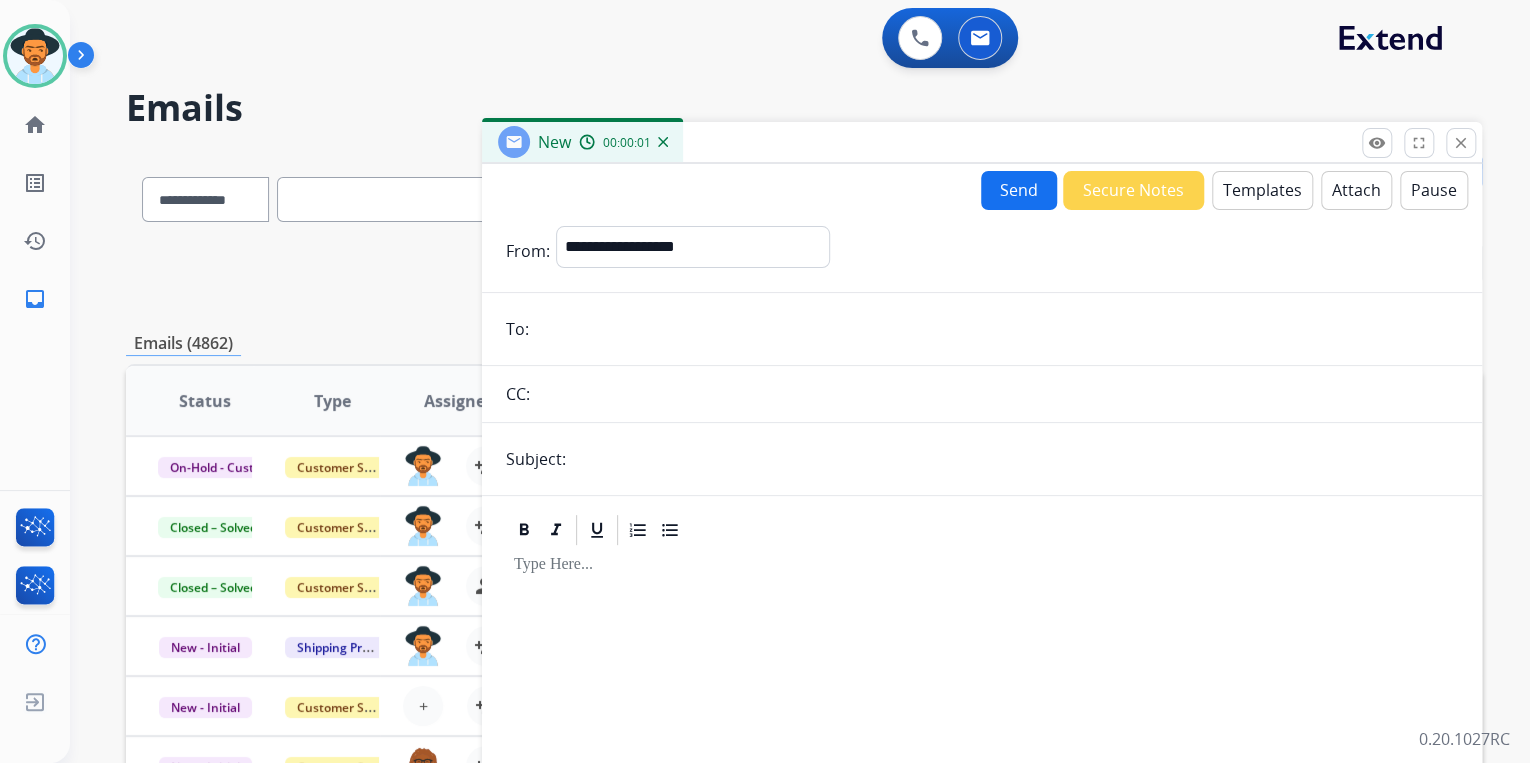 click at bounding box center (996, 329) 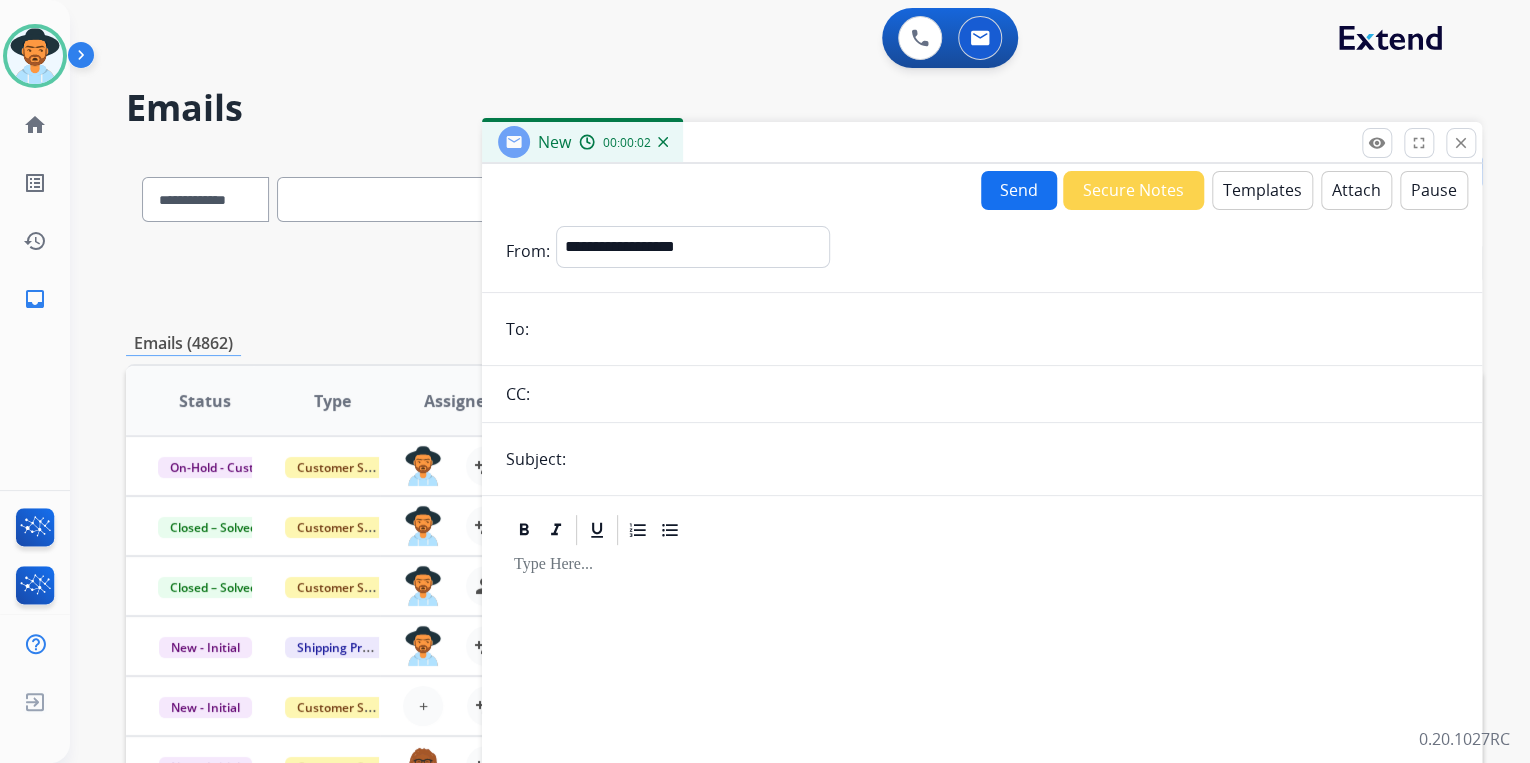 paste on "**********" 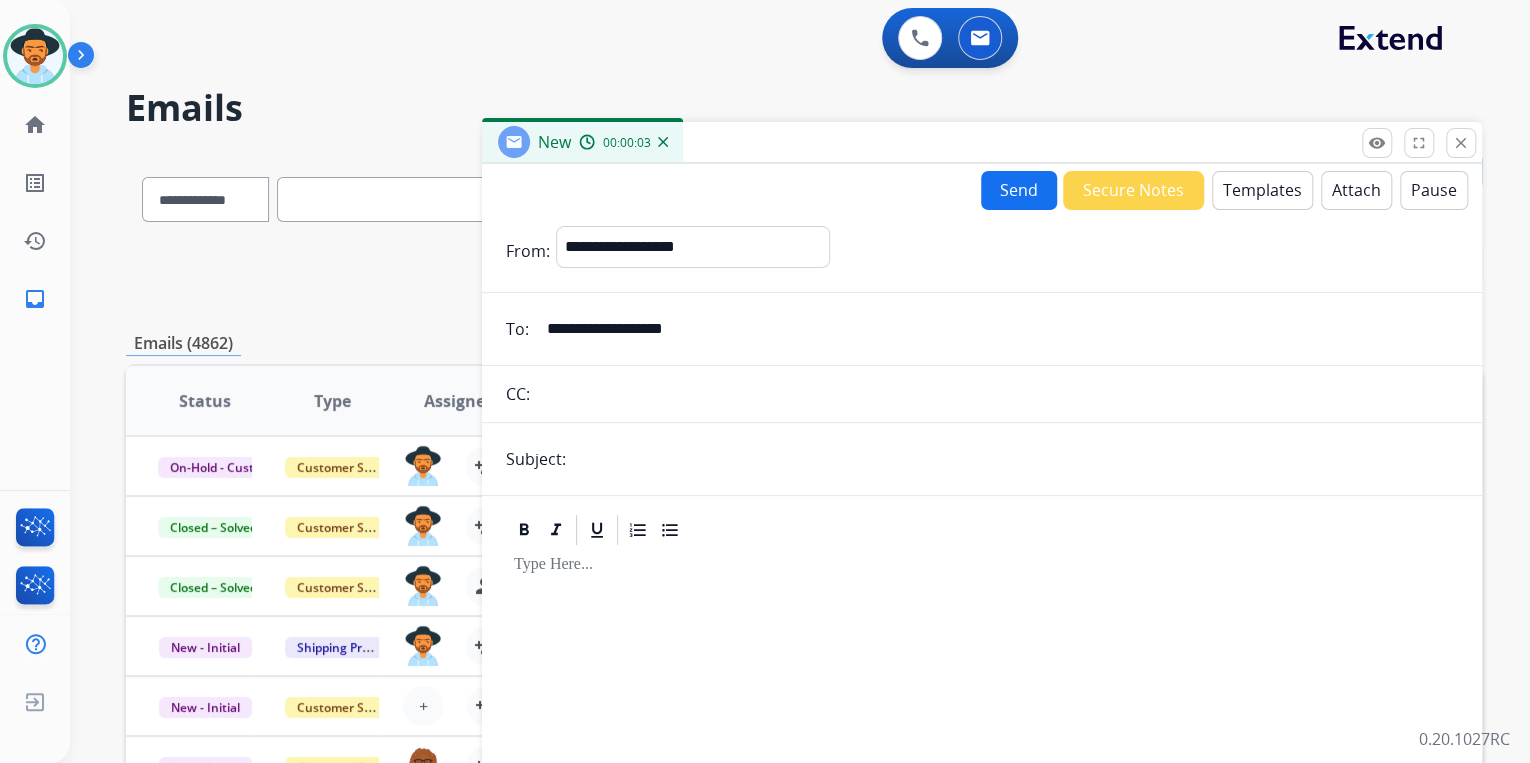 type on "**********" 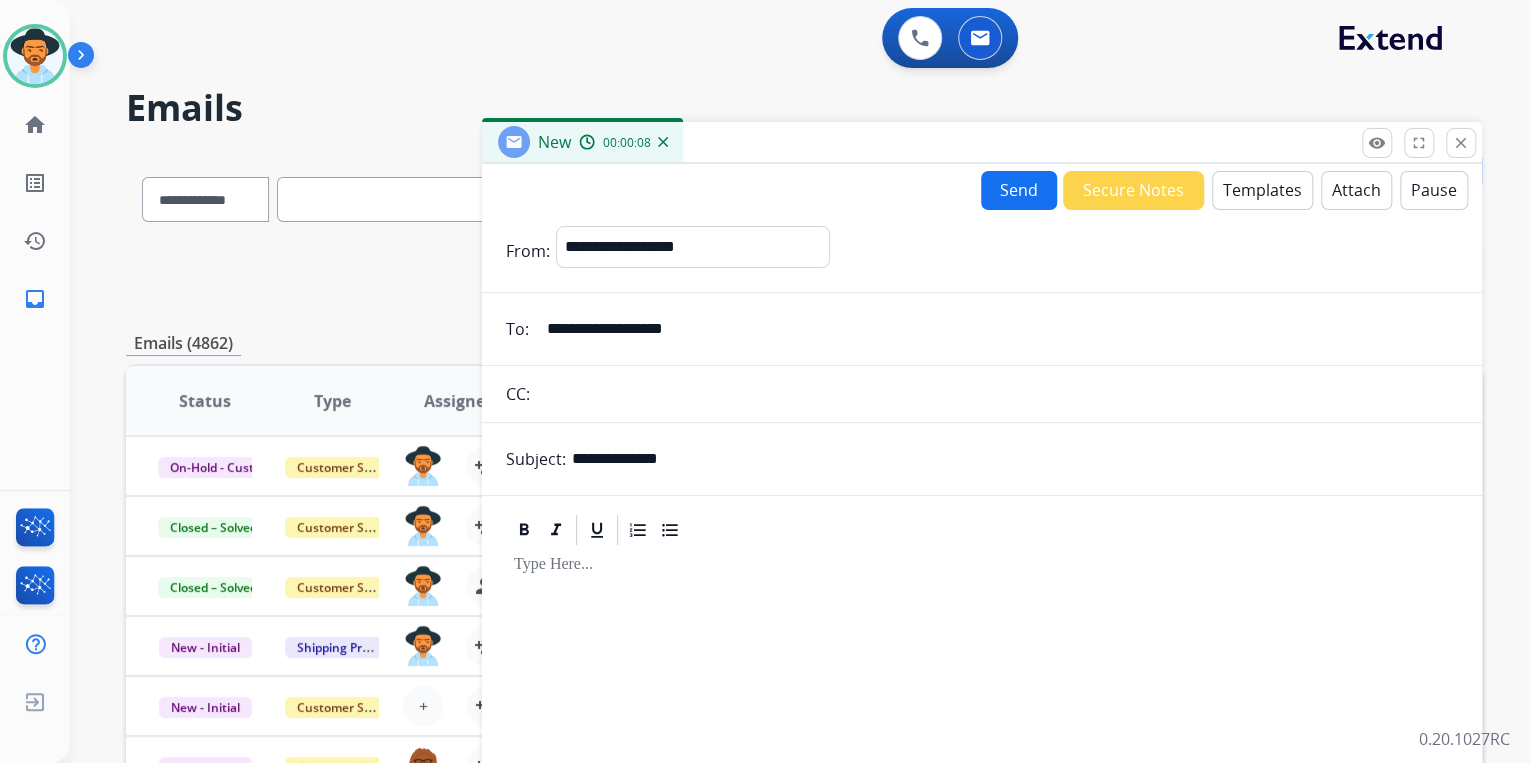 type on "**********" 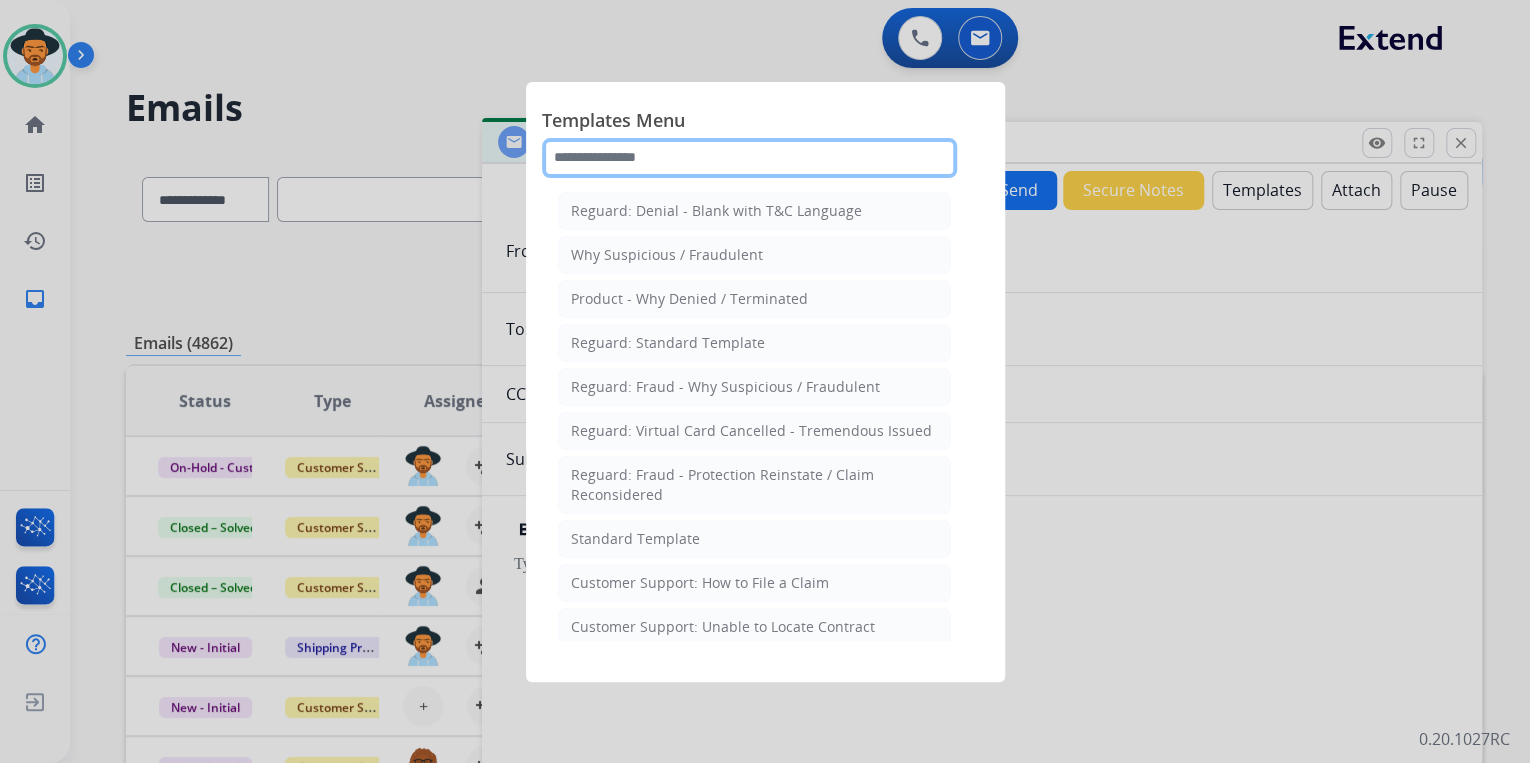 click 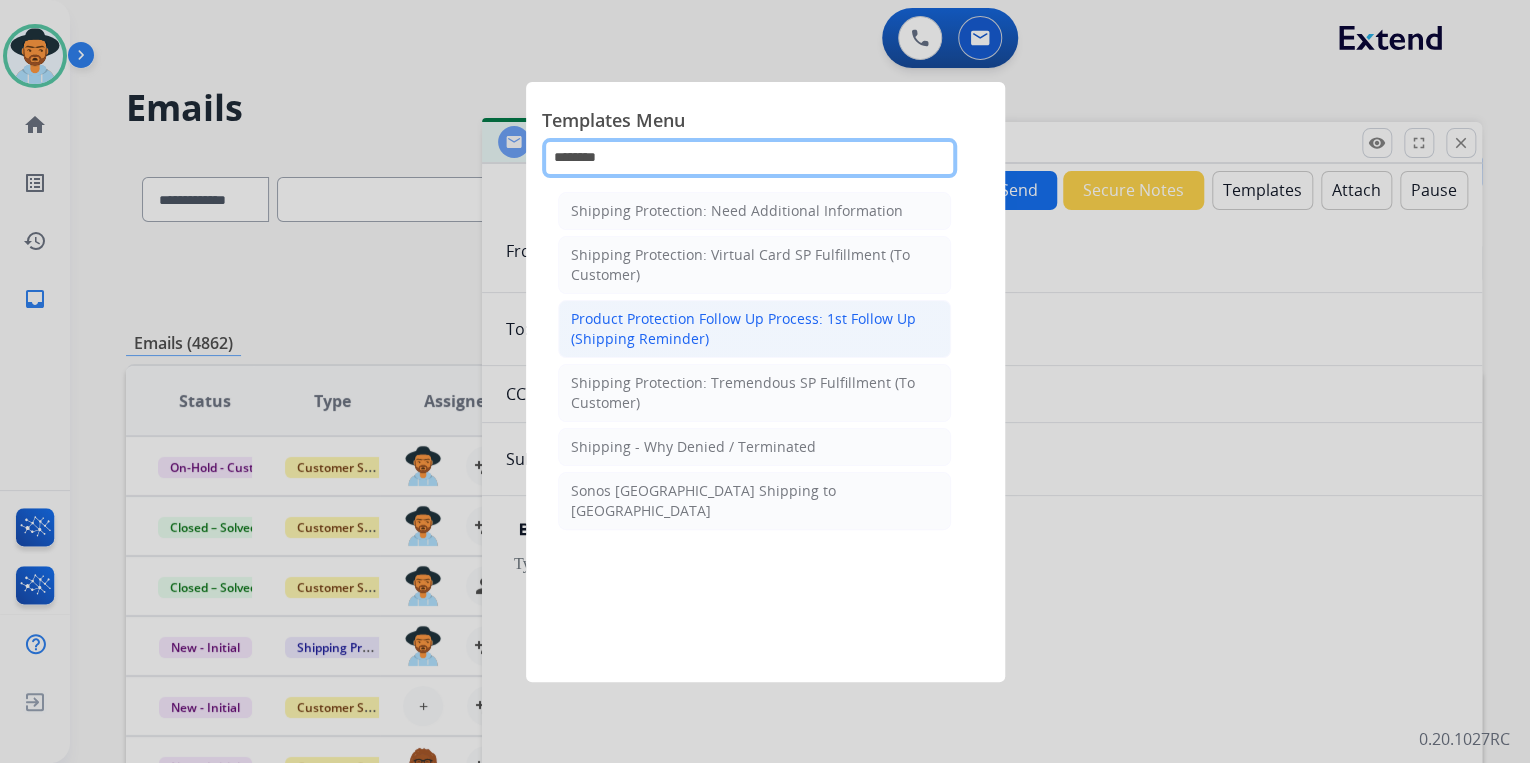 type on "********" 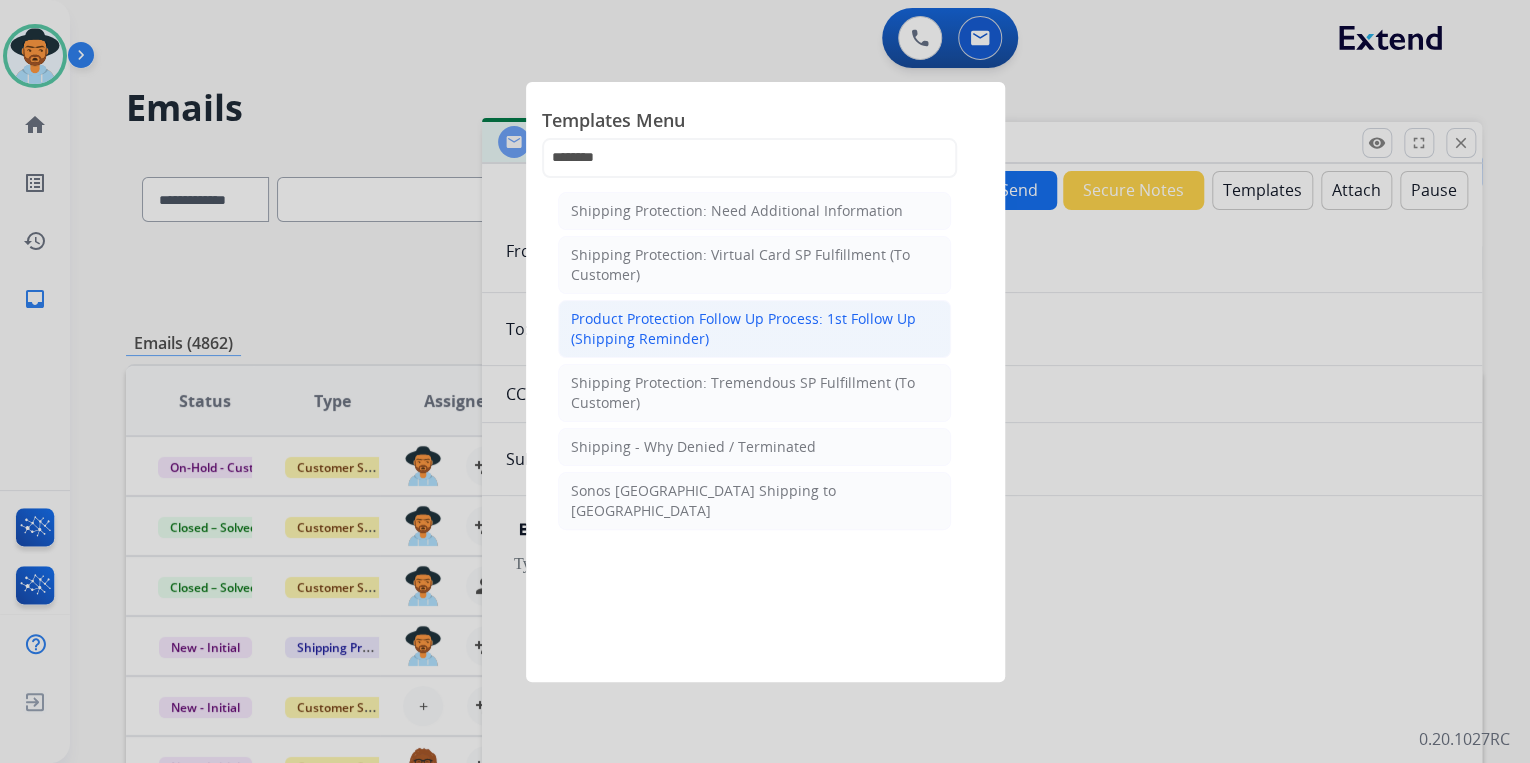click on "Product Protection Follow Up Process: 1st Follow Up (Shipping Reminder)" 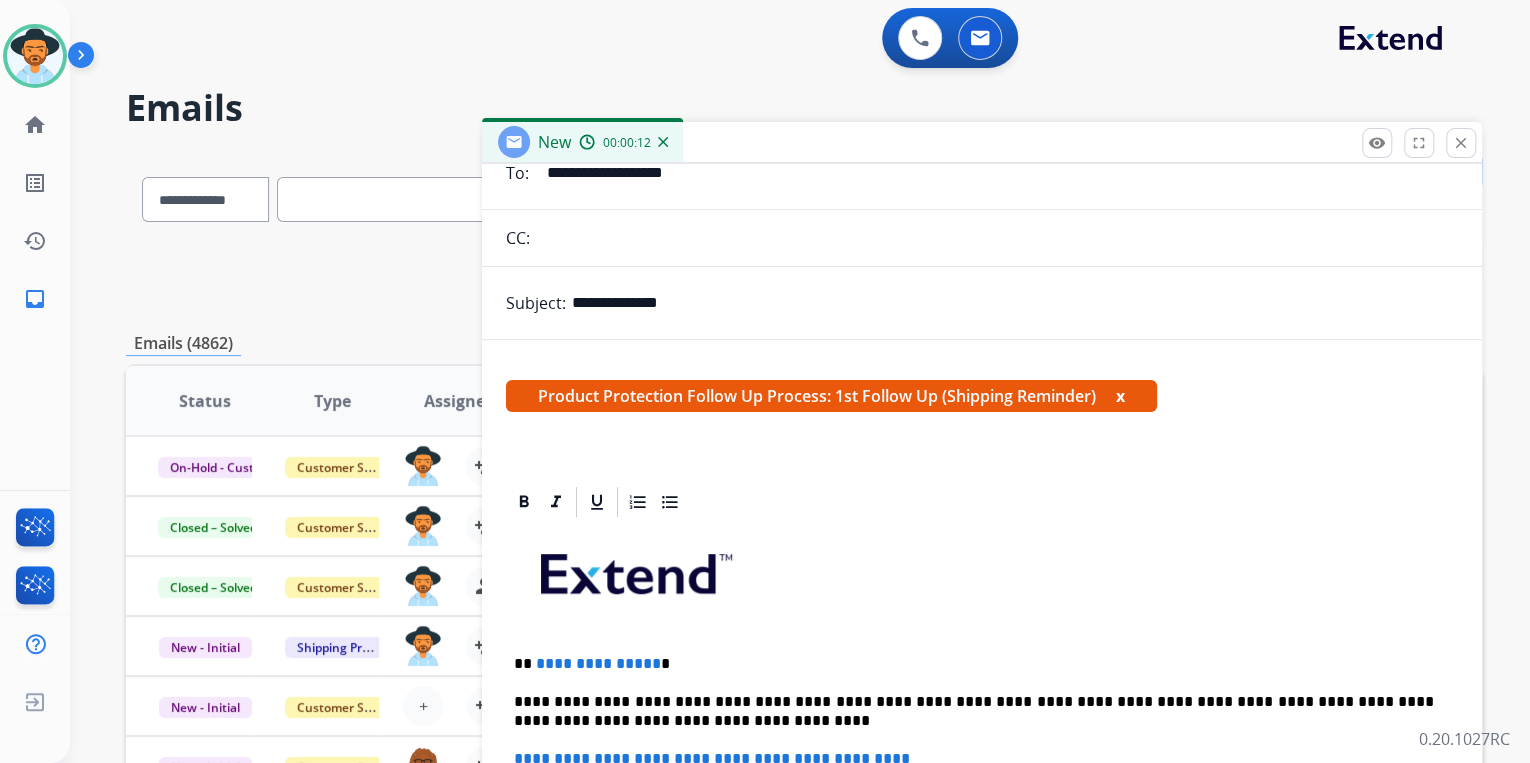scroll, scrollTop: 400, scrollLeft: 0, axis: vertical 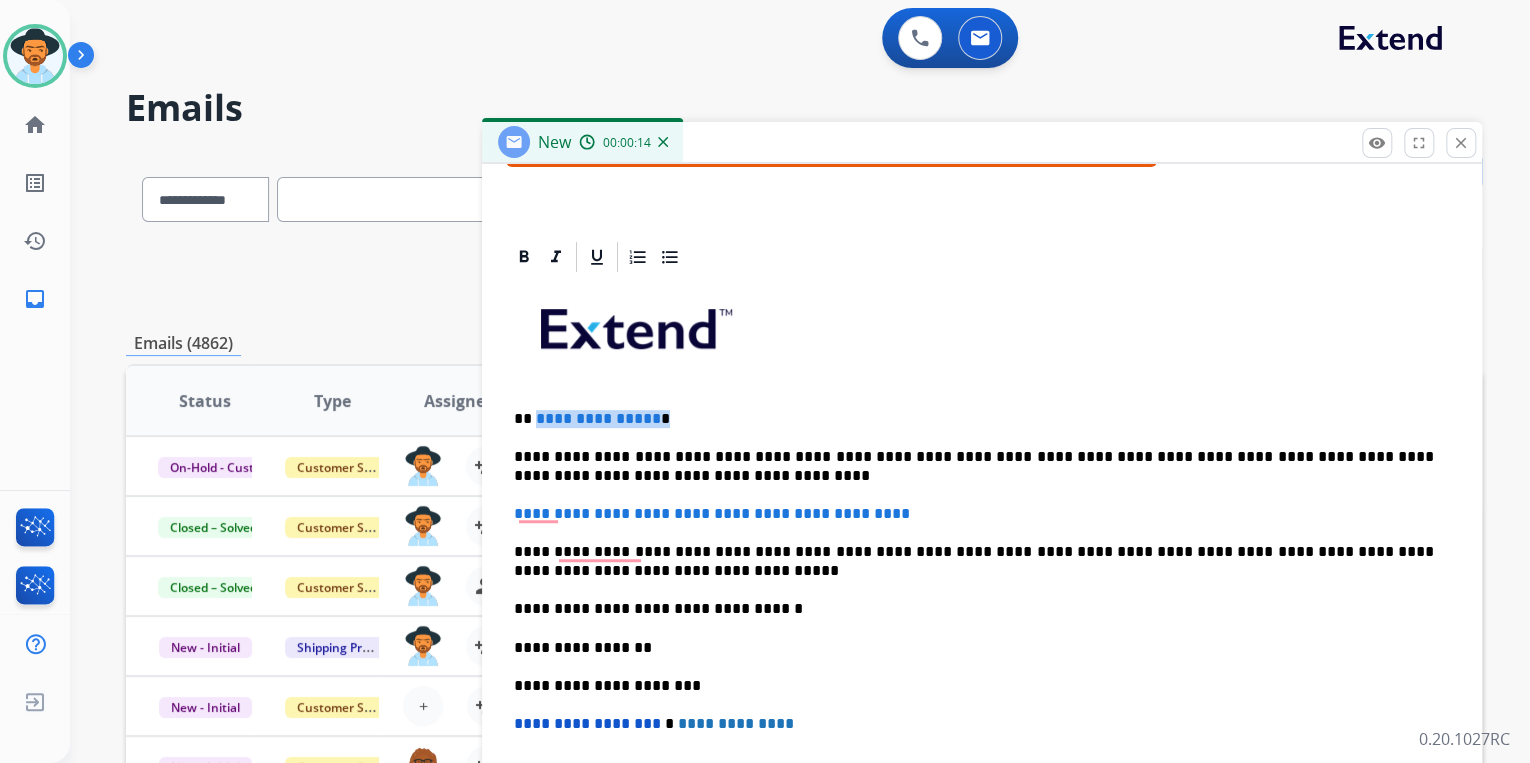 drag, startPoint x: 707, startPoint y: 408, endPoint x: 533, endPoint y: 396, distance: 174.4133 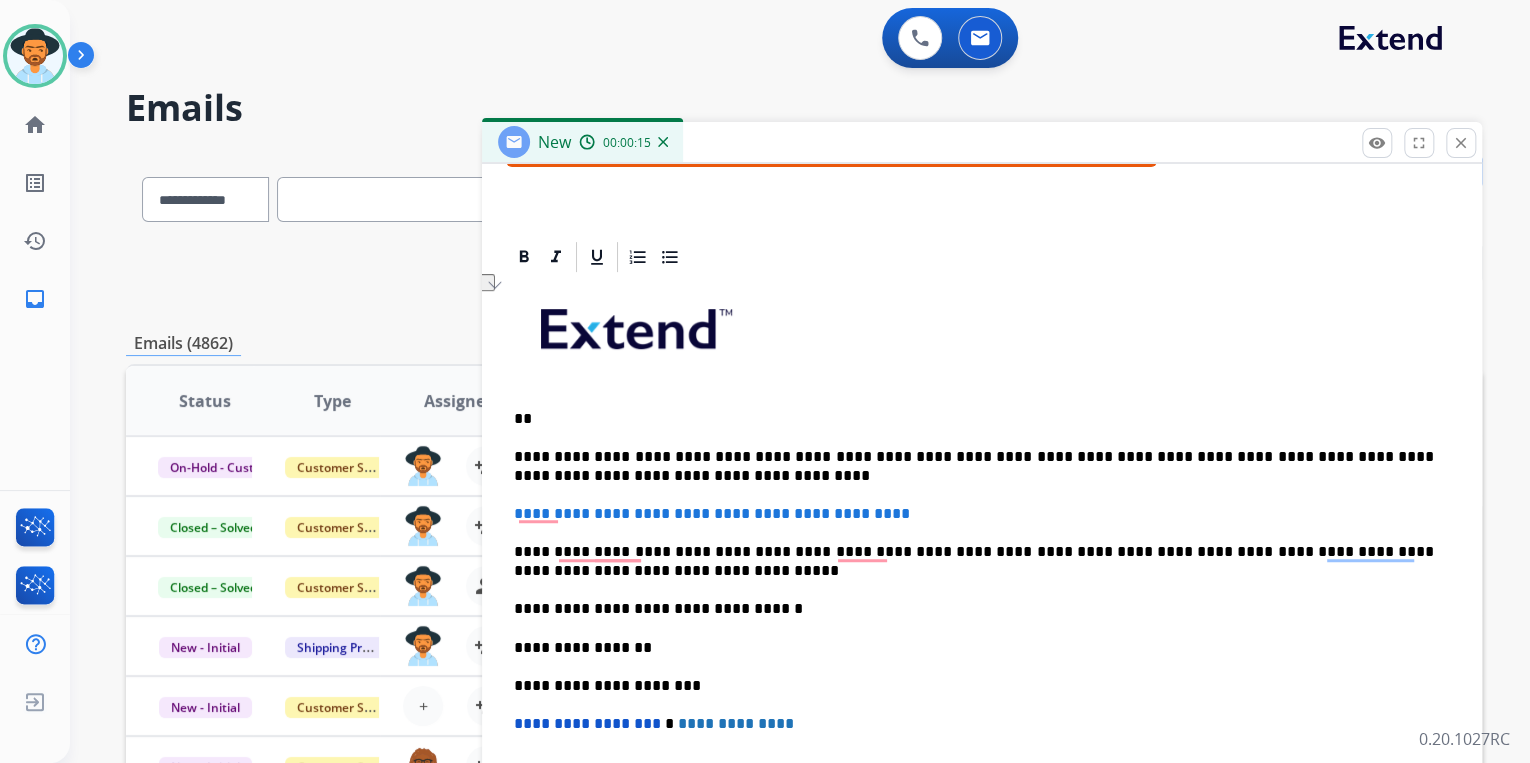 type 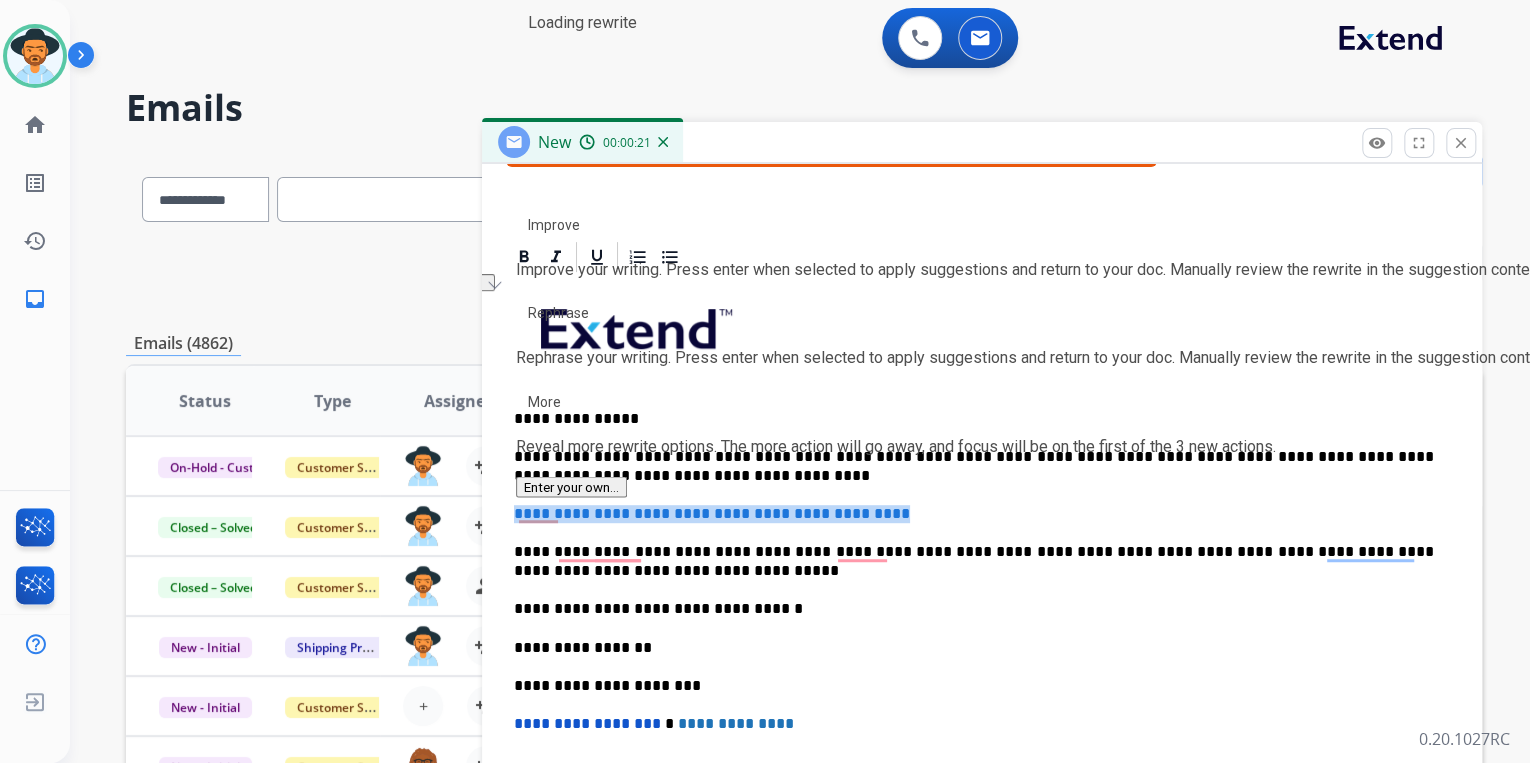 drag, startPoint x: 838, startPoint y: 514, endPoint x: 503, endPoint y: 501, distance: 335.25214 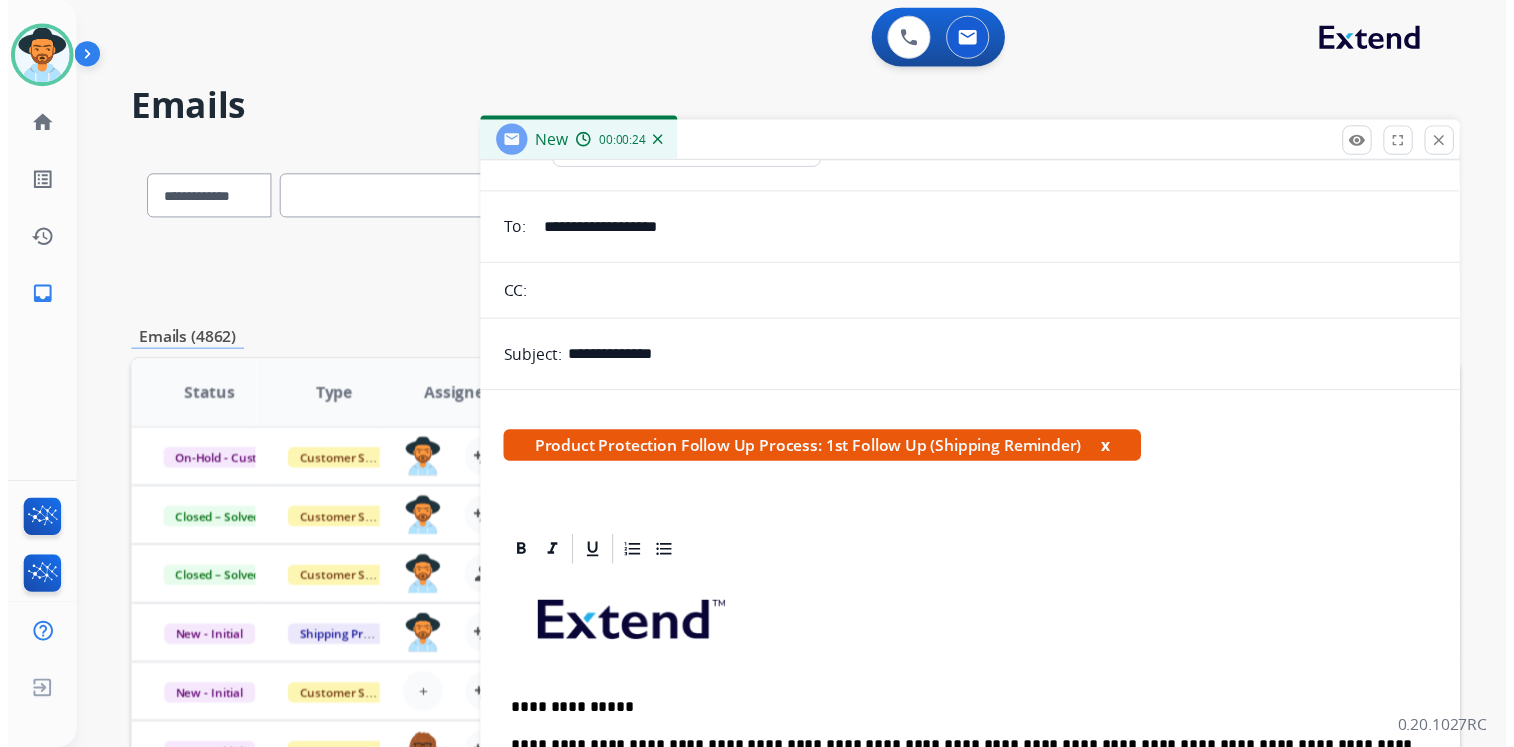 scroll, scrollTop: 0, scrollLeft: 0, axis: both 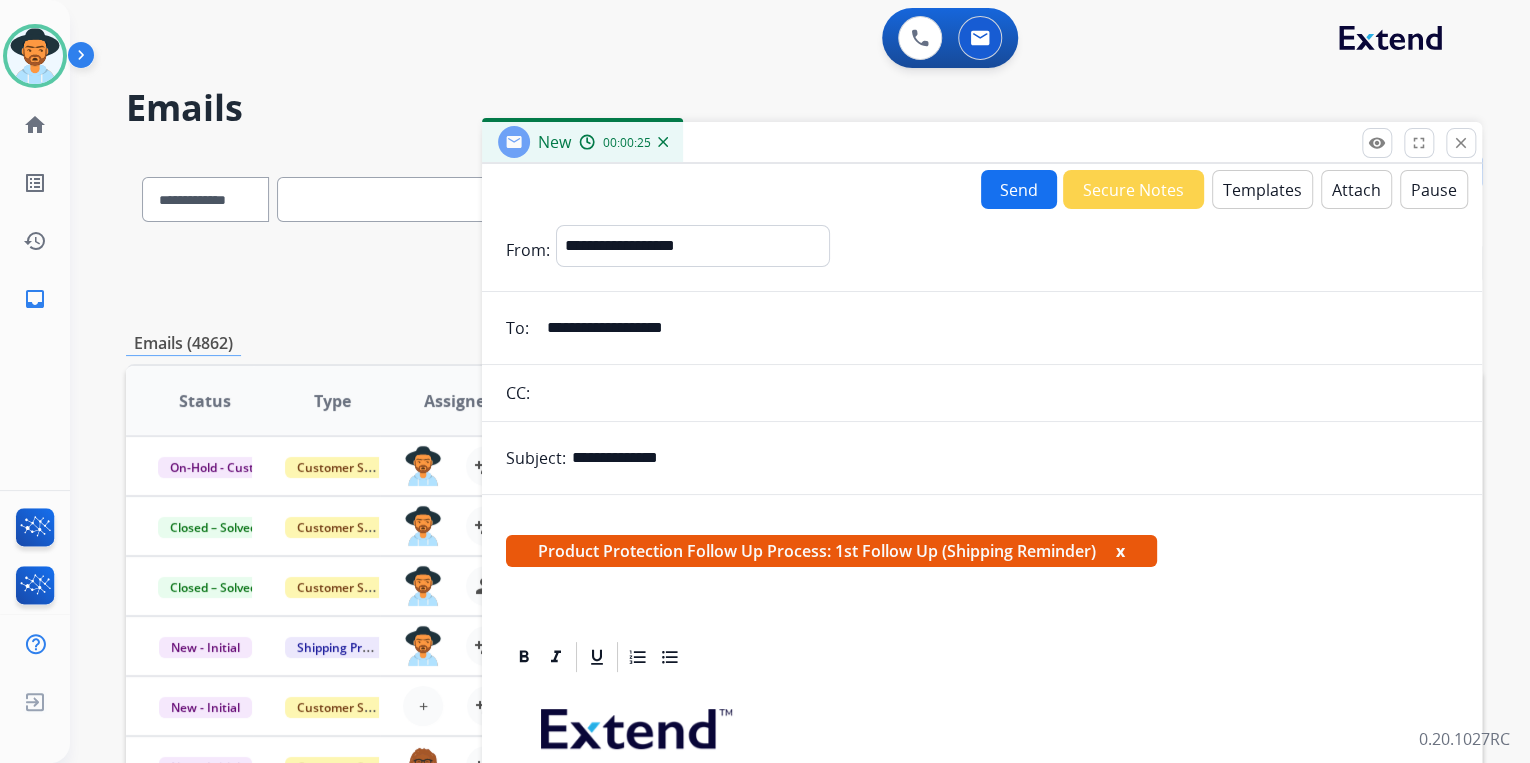 click on "Attach" at bounding box center [1356, 189] 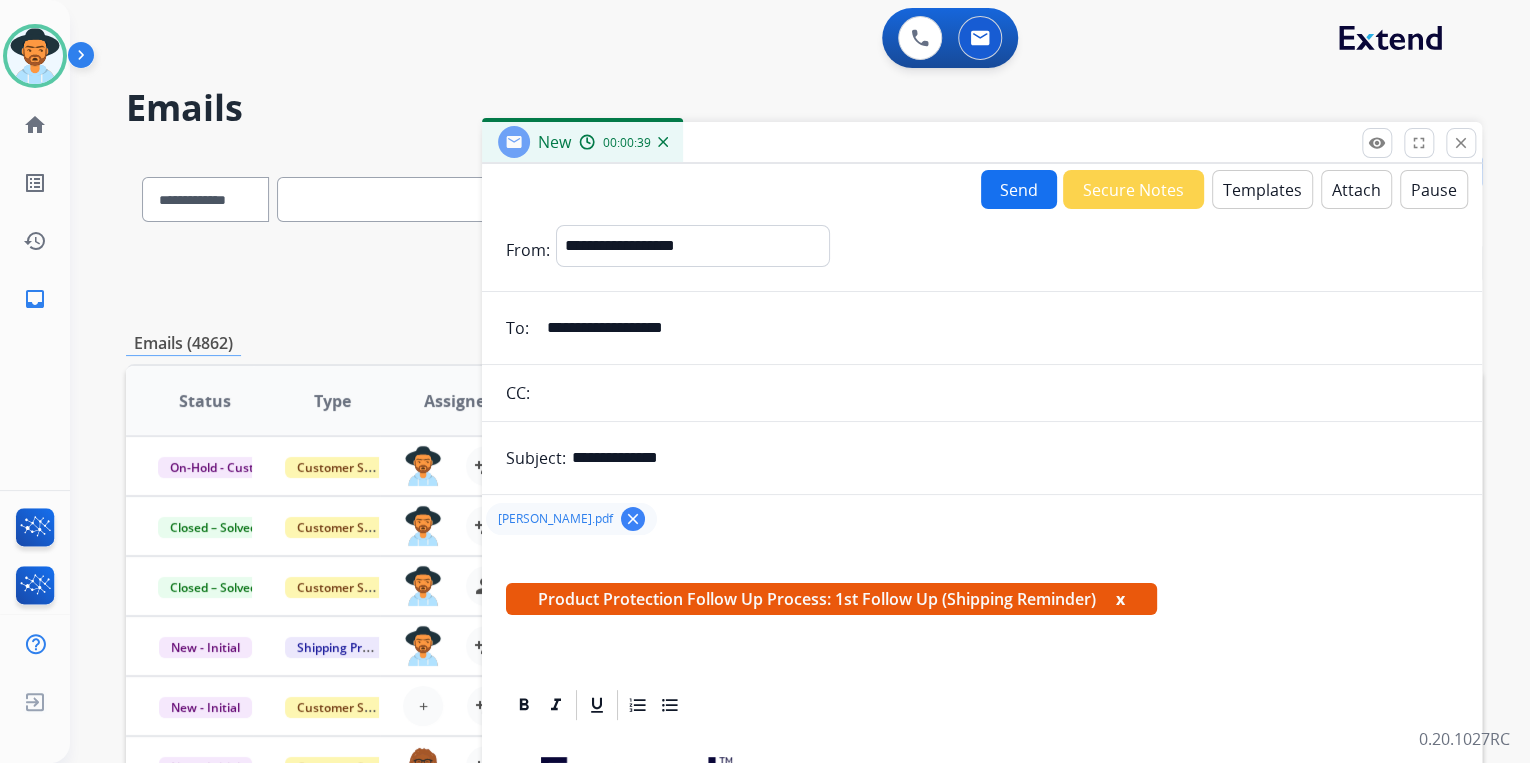 click on "Send" at bounding box center (1019, 189) 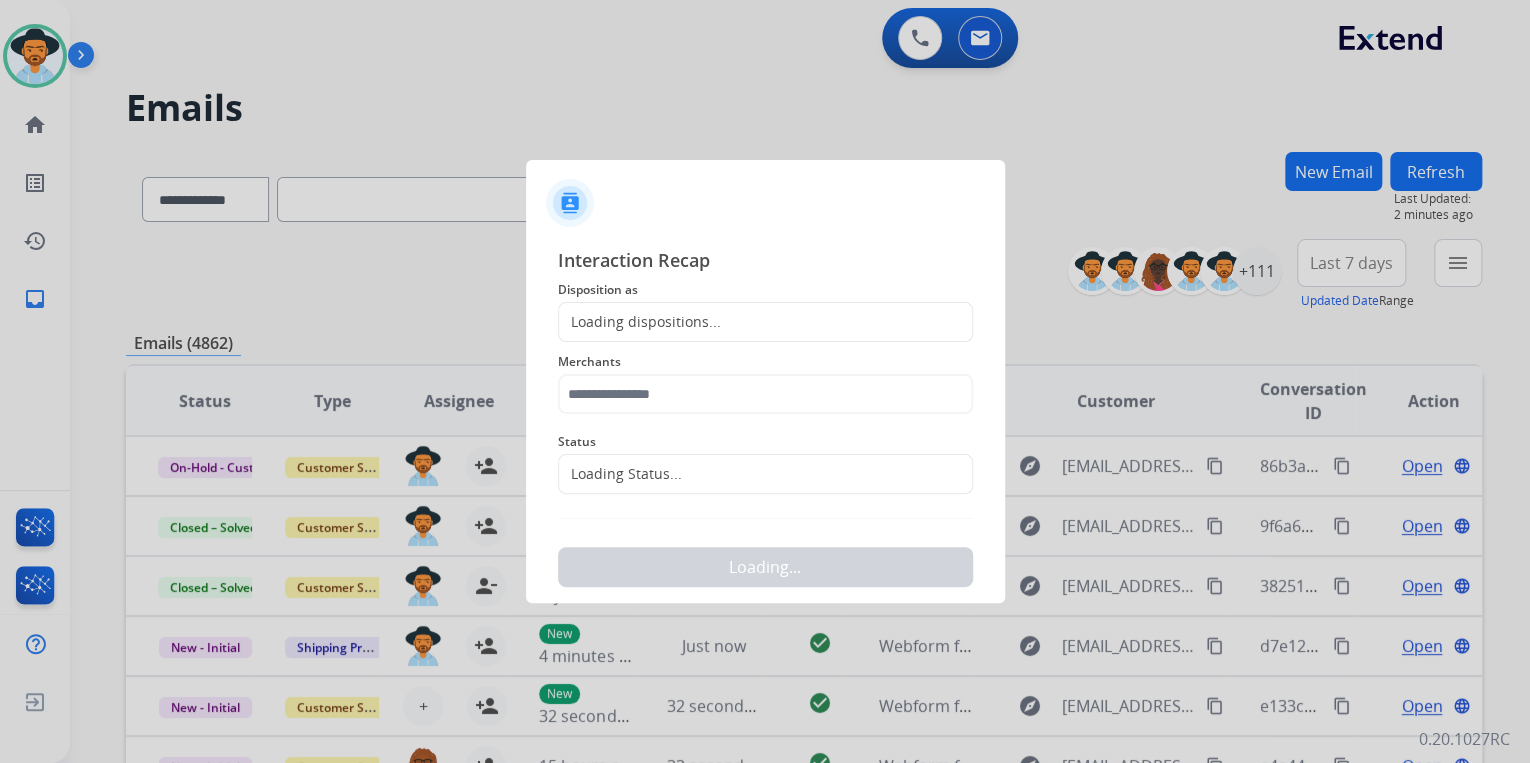 click on "Loading dispositions..." 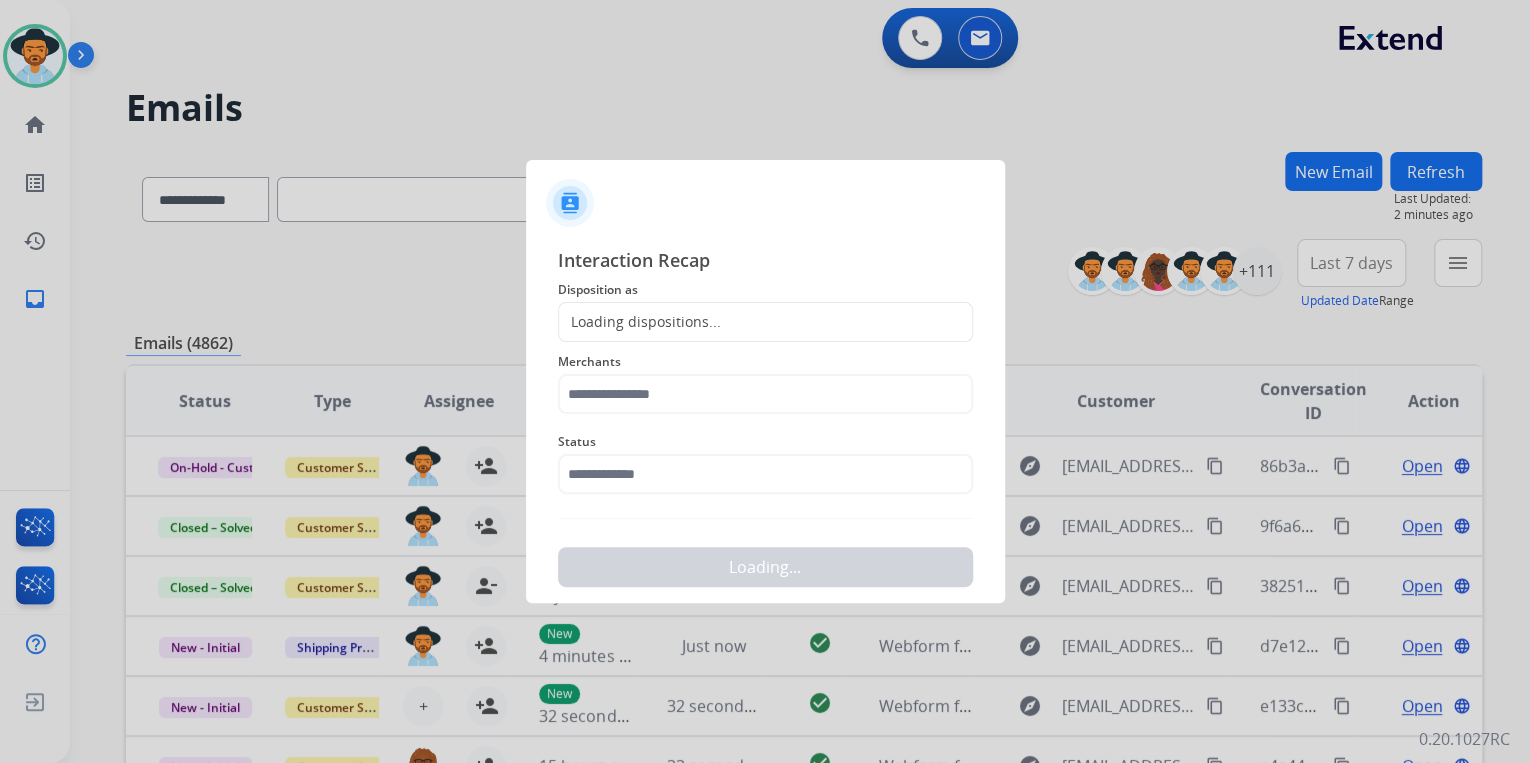 click on "Loading dispositions..." 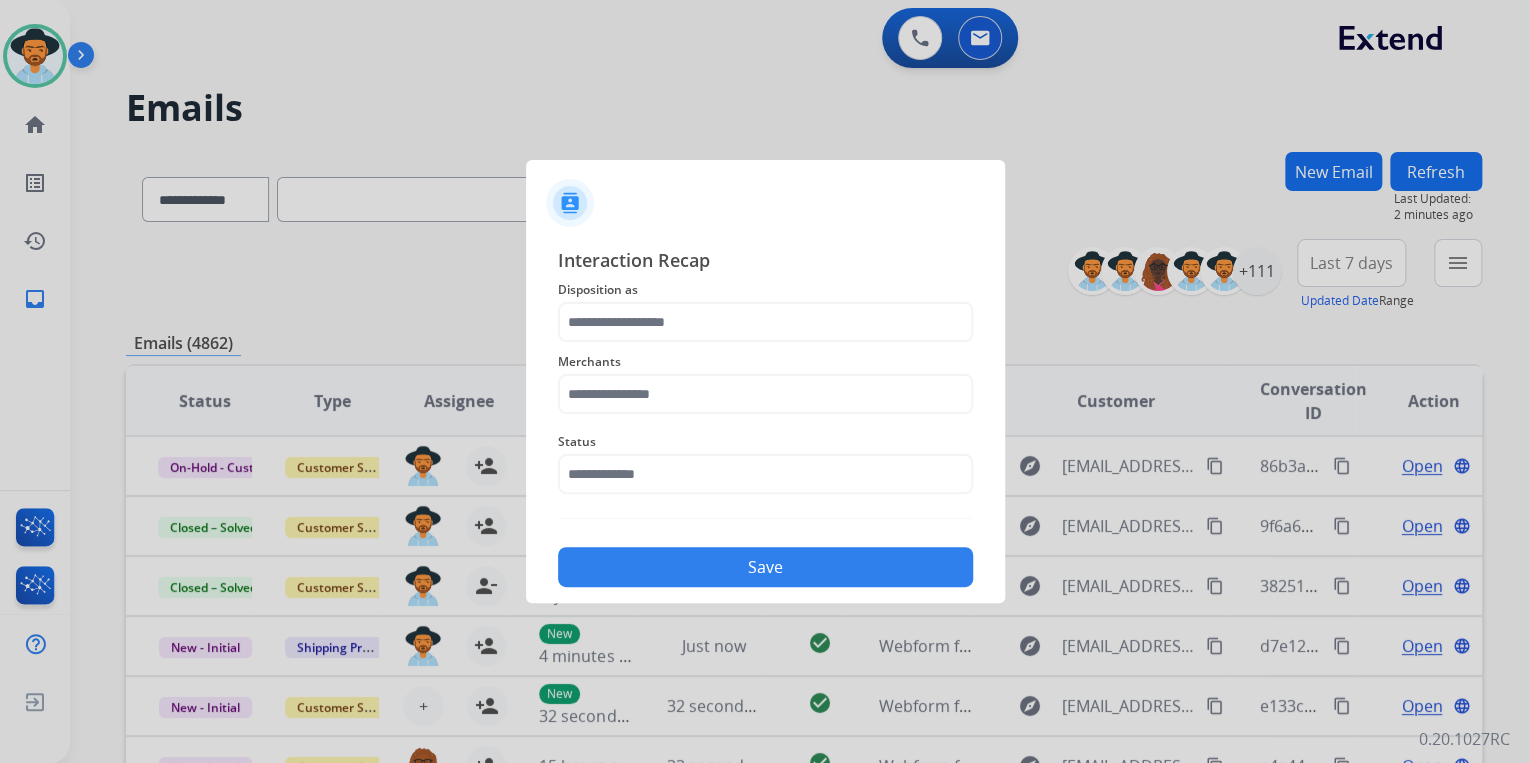 drag, startPoint x: 736, startPoint y: 296, endPoint x: 735, endPoint y: 308, distance: 12.0415945 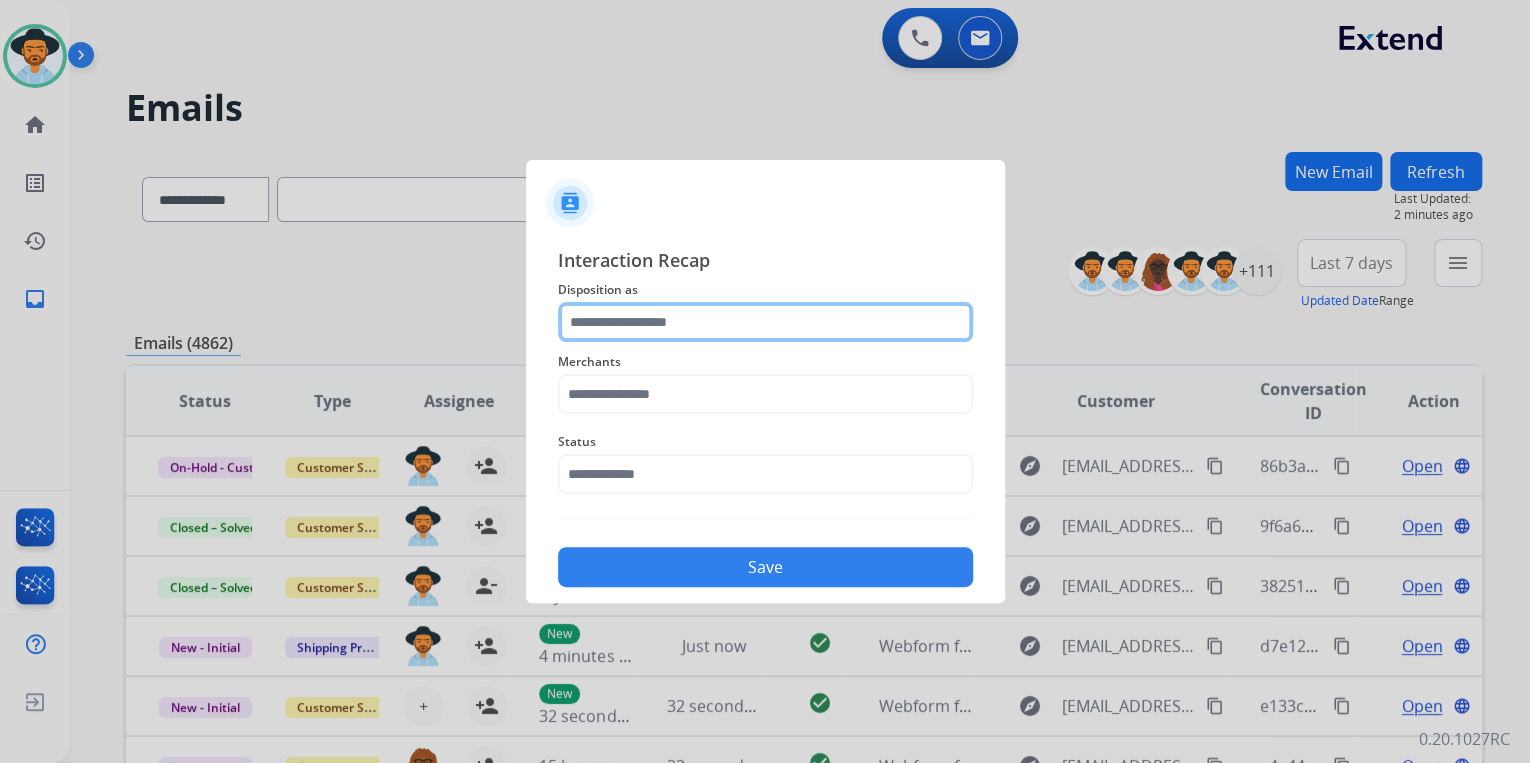 drag, startPoint x: 731, startPoint y: 315, endPoint x: 726, endPoint y: 335, distance: 20.615528 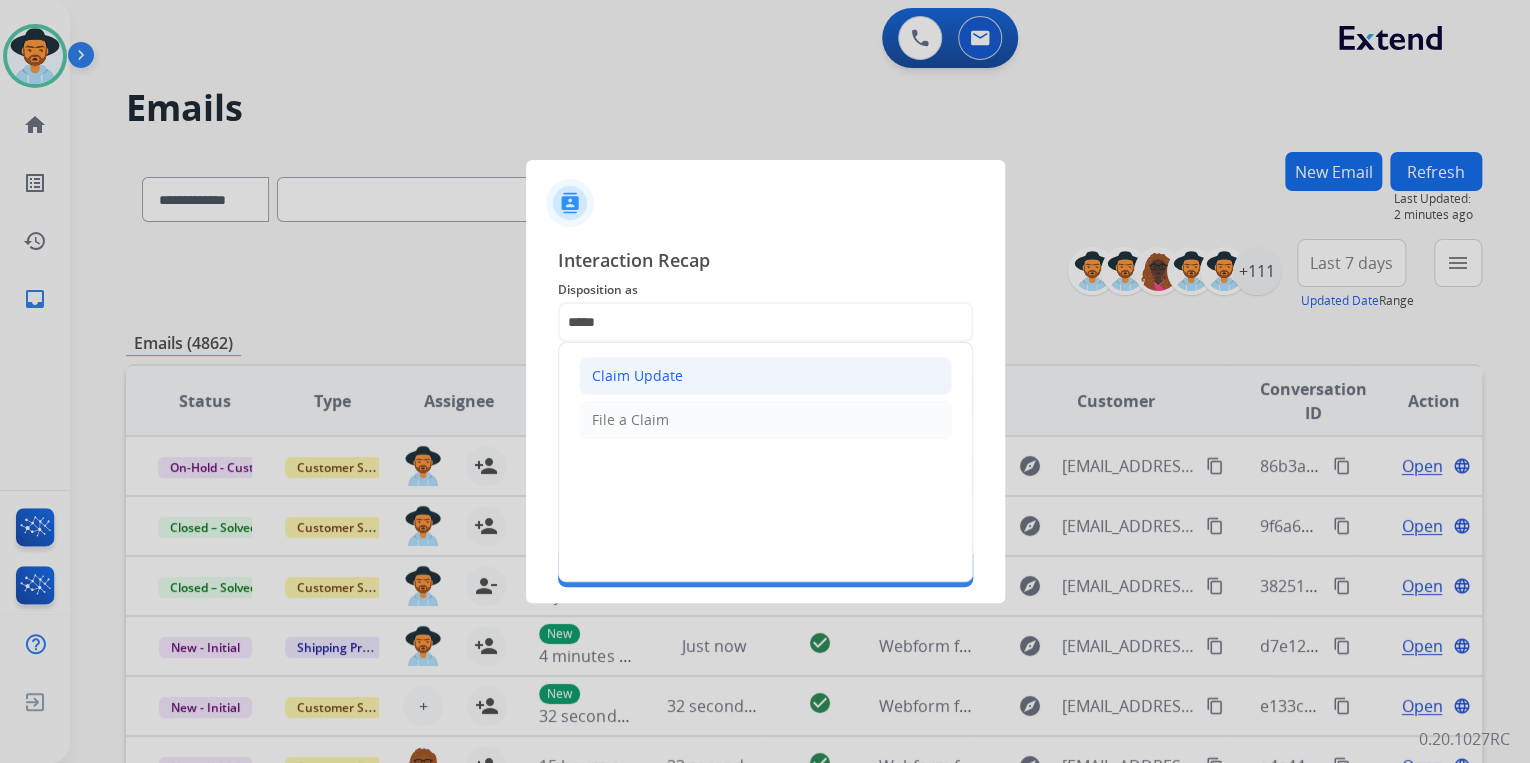 click on "Claim Update" 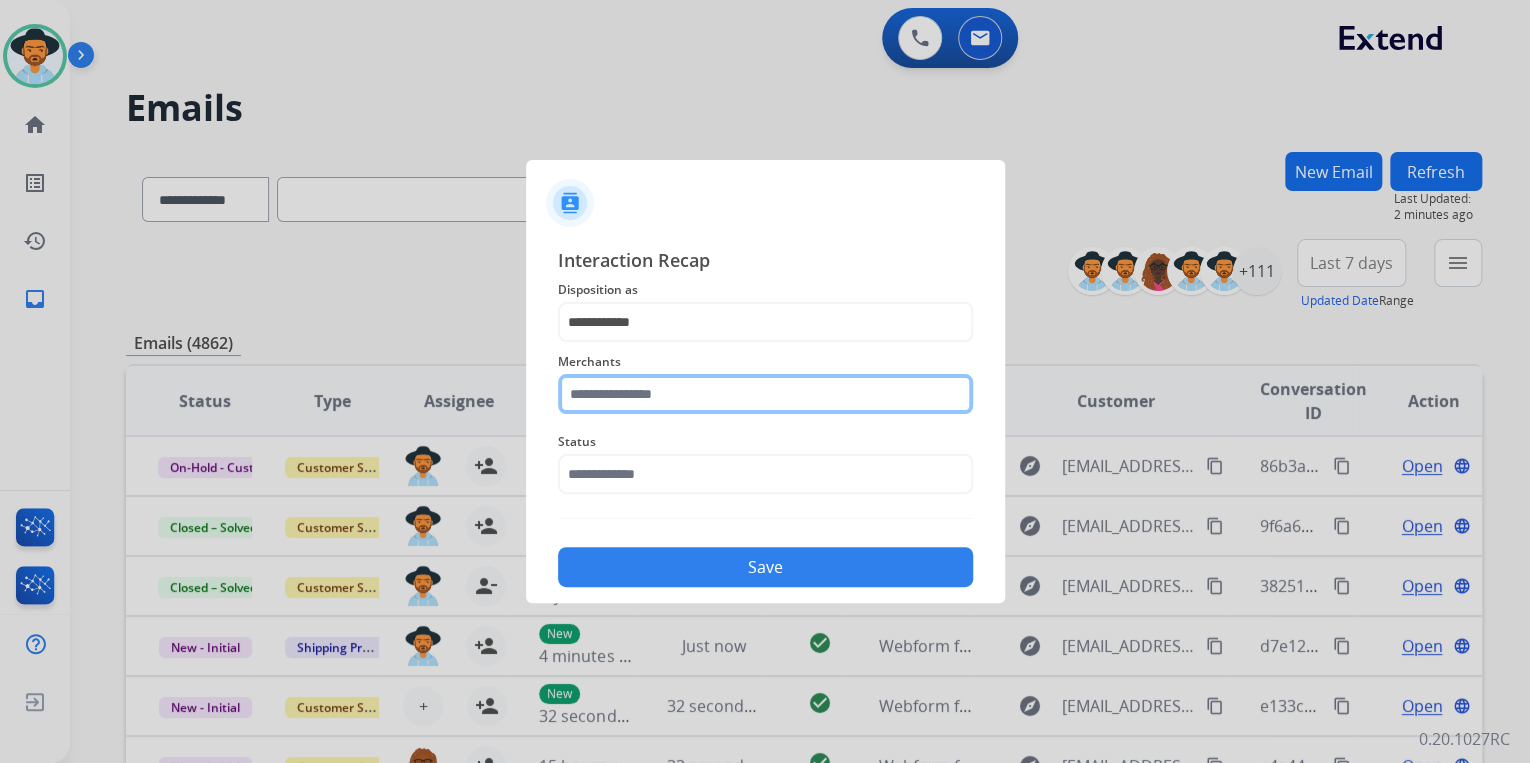 click 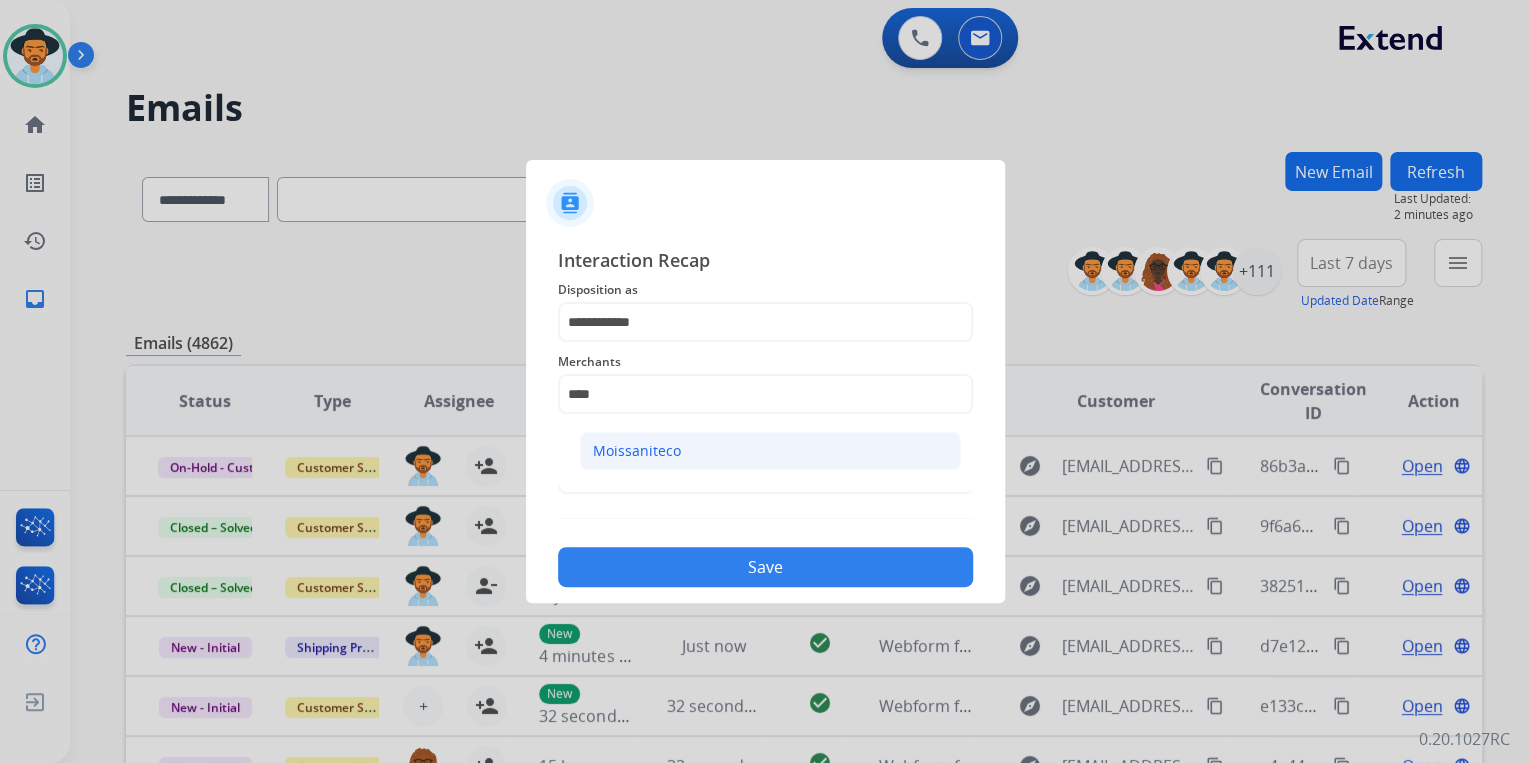 click on "Moissaniteco" 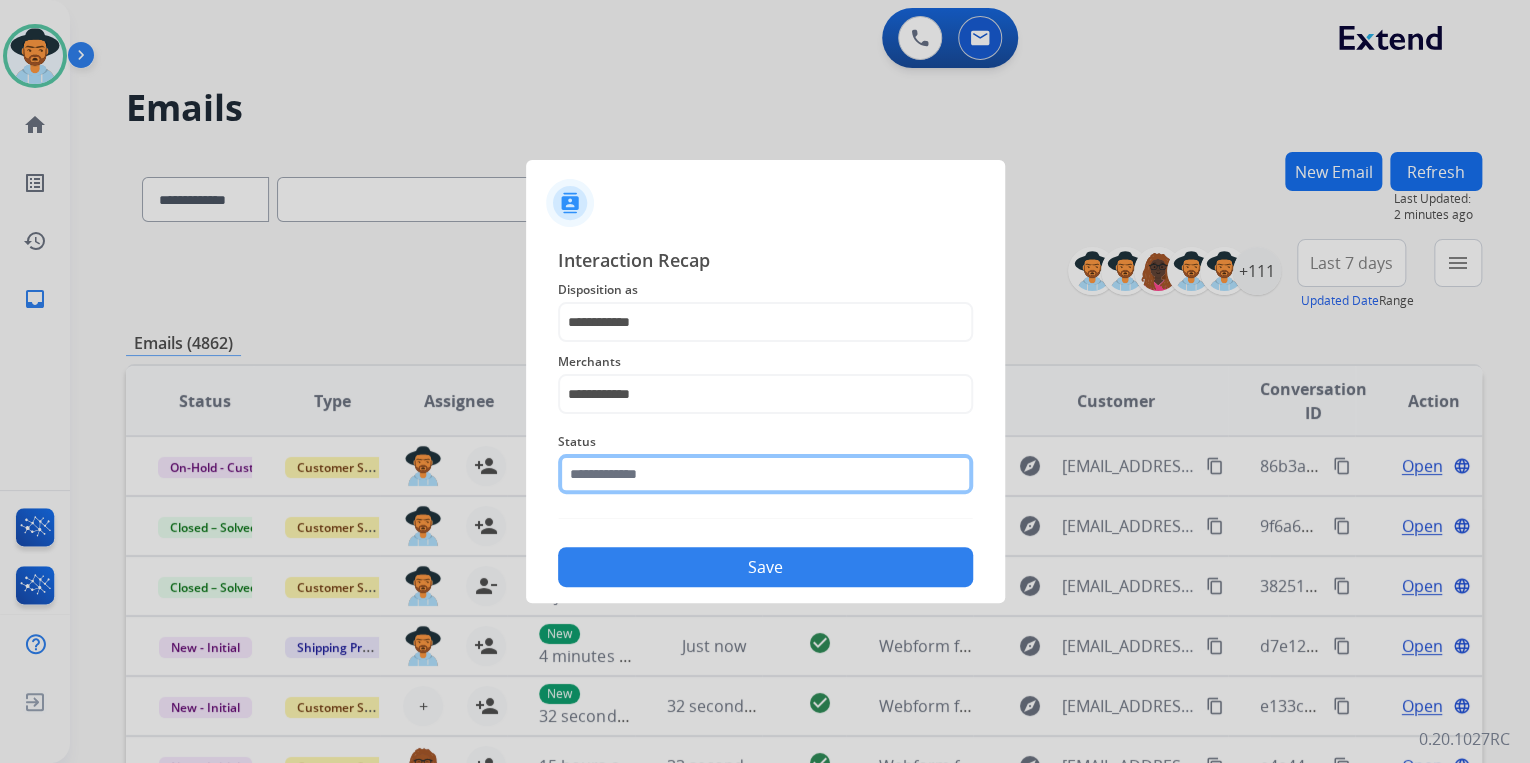 click on "Status" 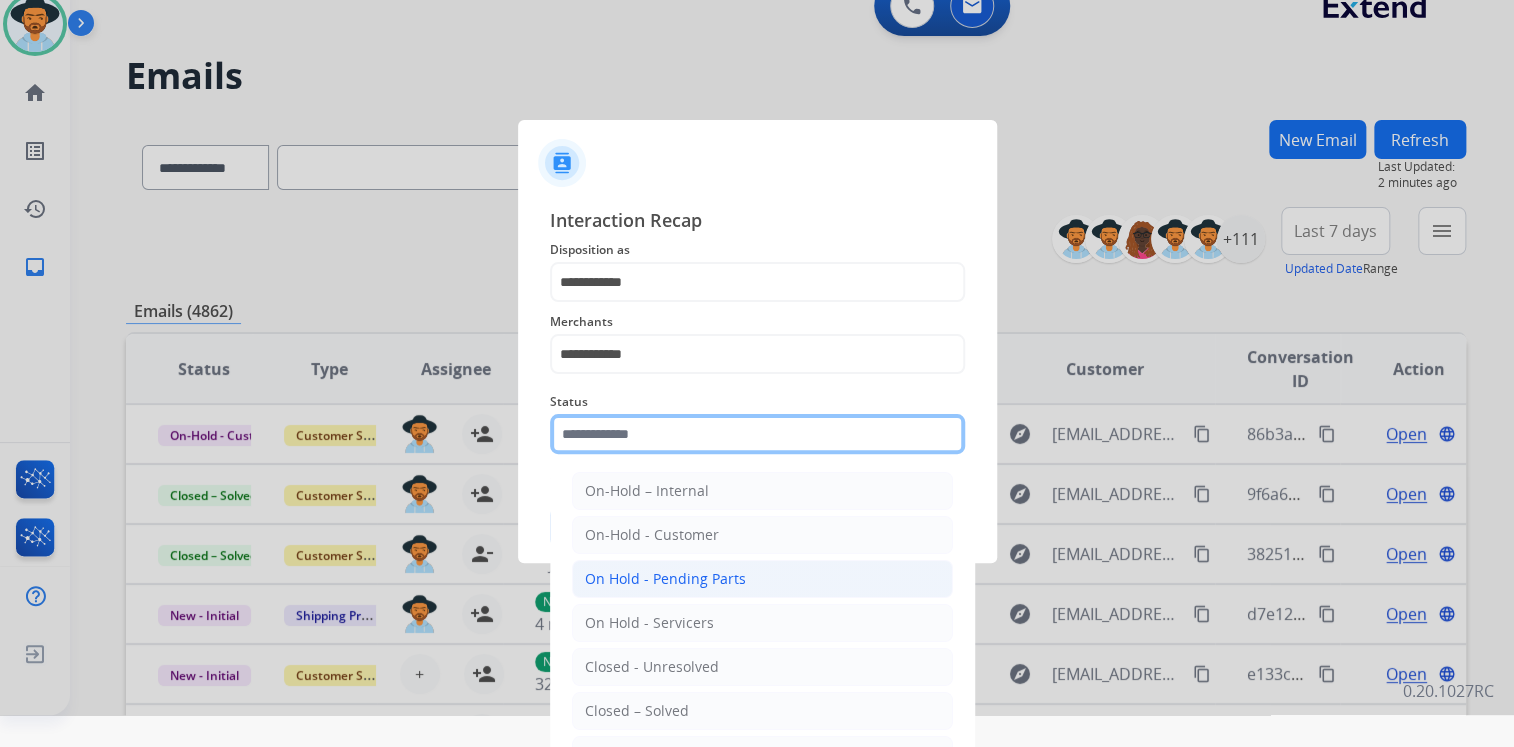 scroll, scrollTop: 47, scrollLeft: 0, axis: vertical 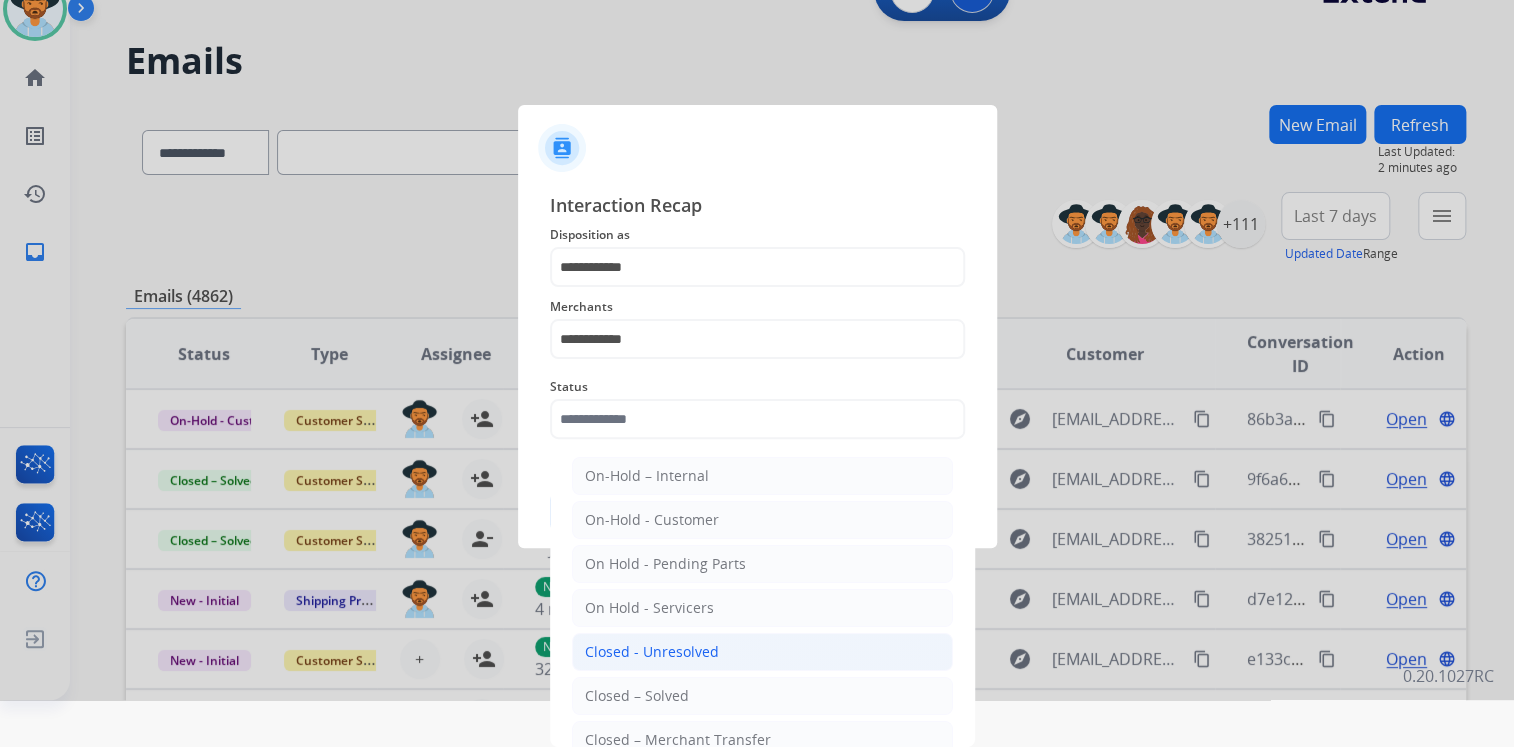click on "Closed - Unresolved" 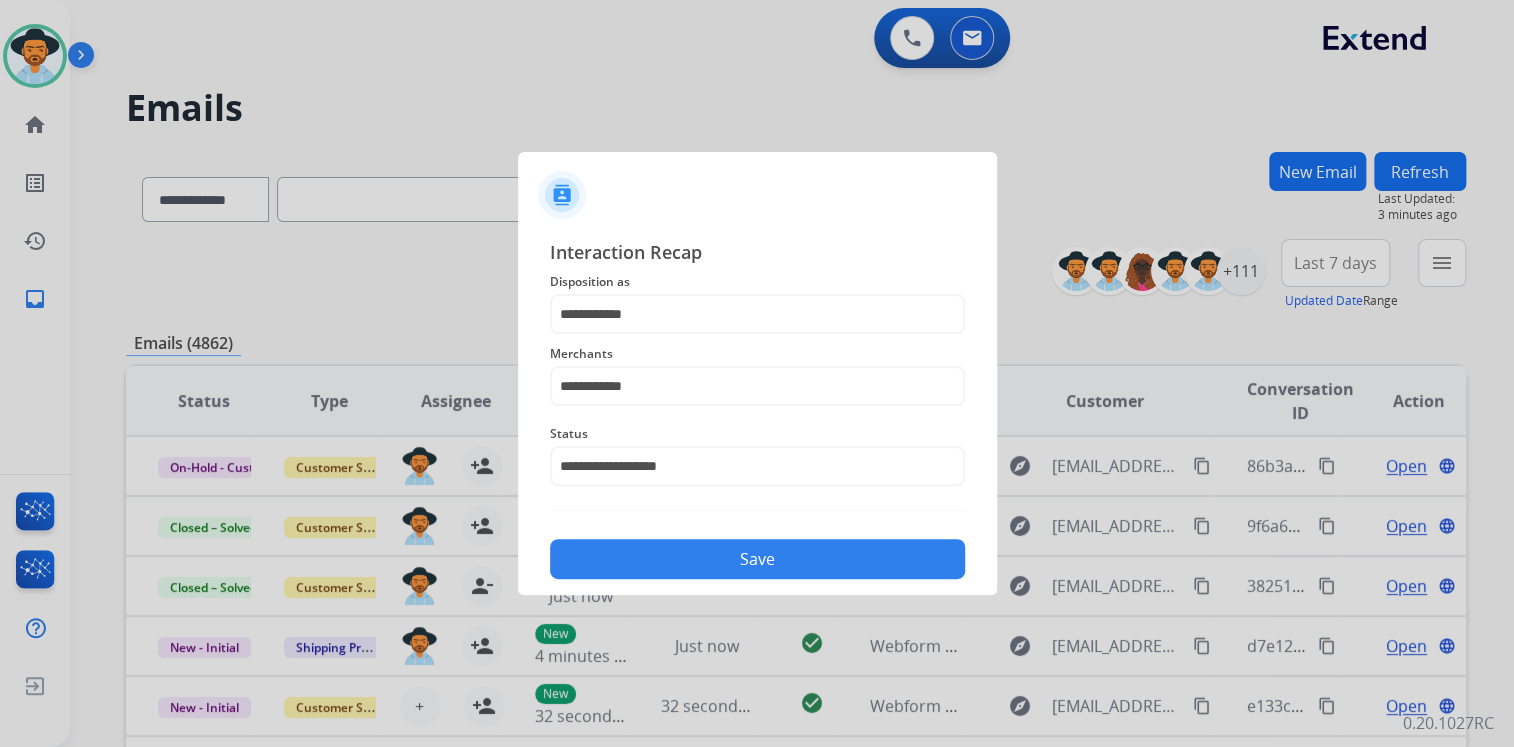 scroll, scrollTop: 0, scrollLeft: 0, axis: both 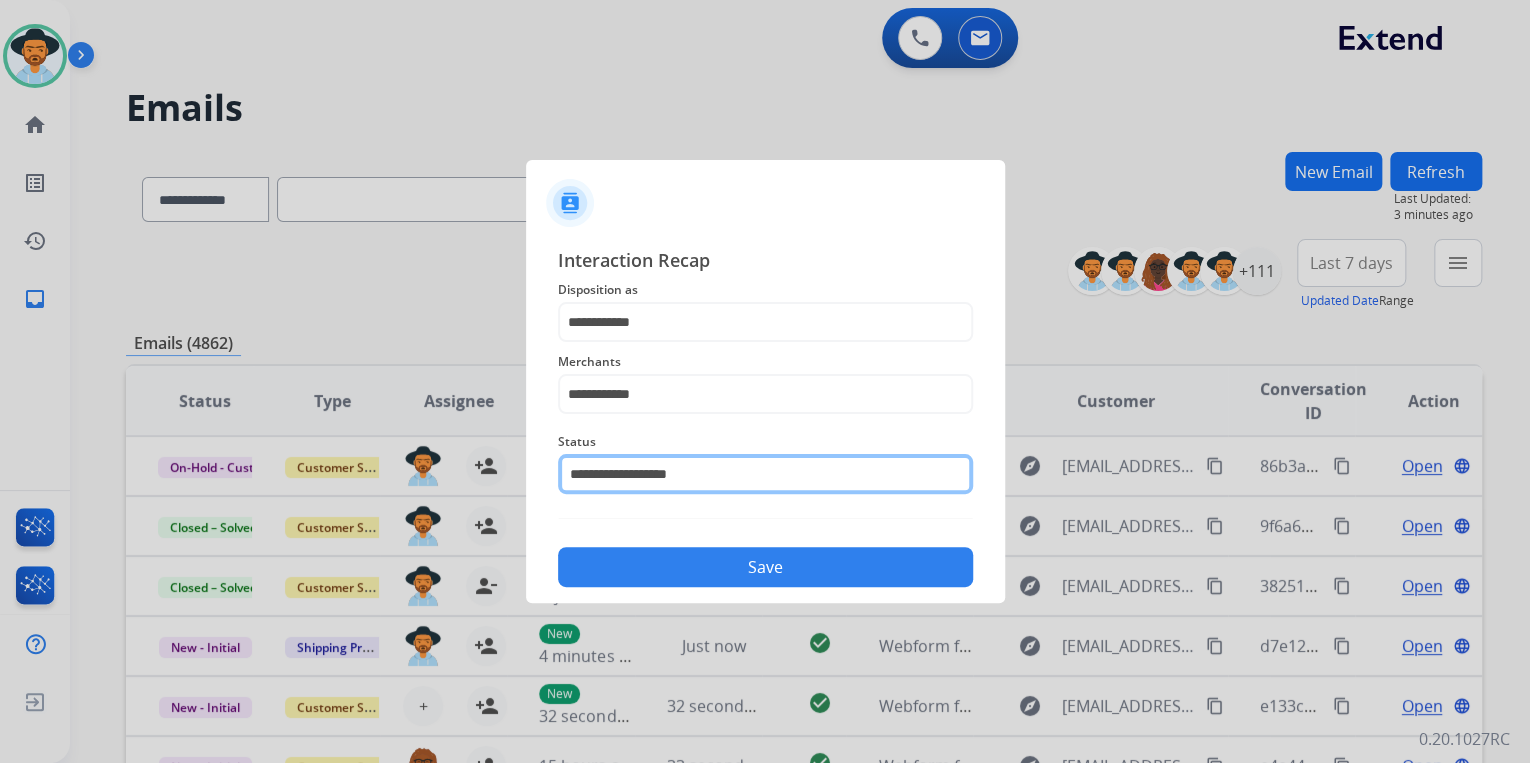 click on "**********" 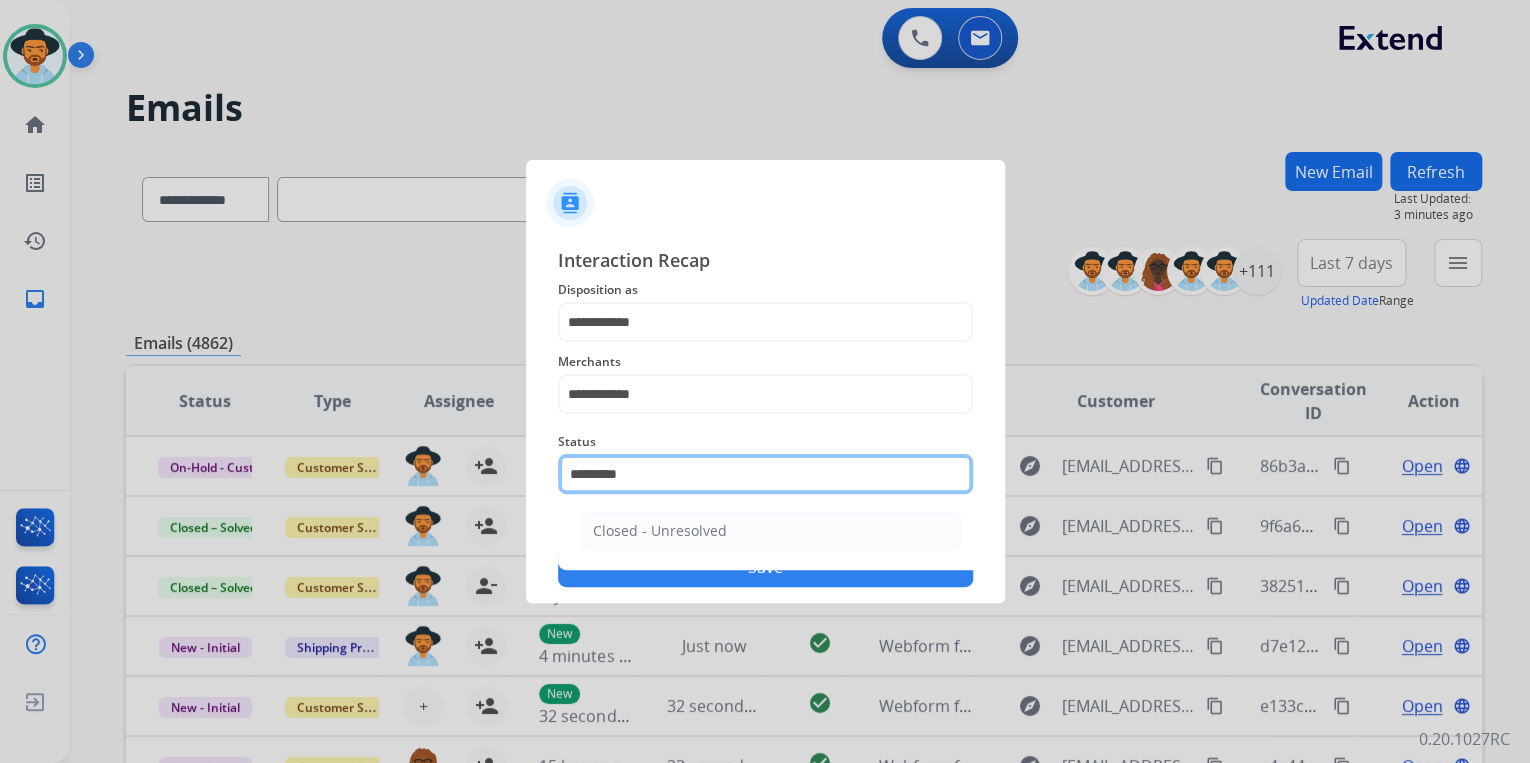 type on "********" 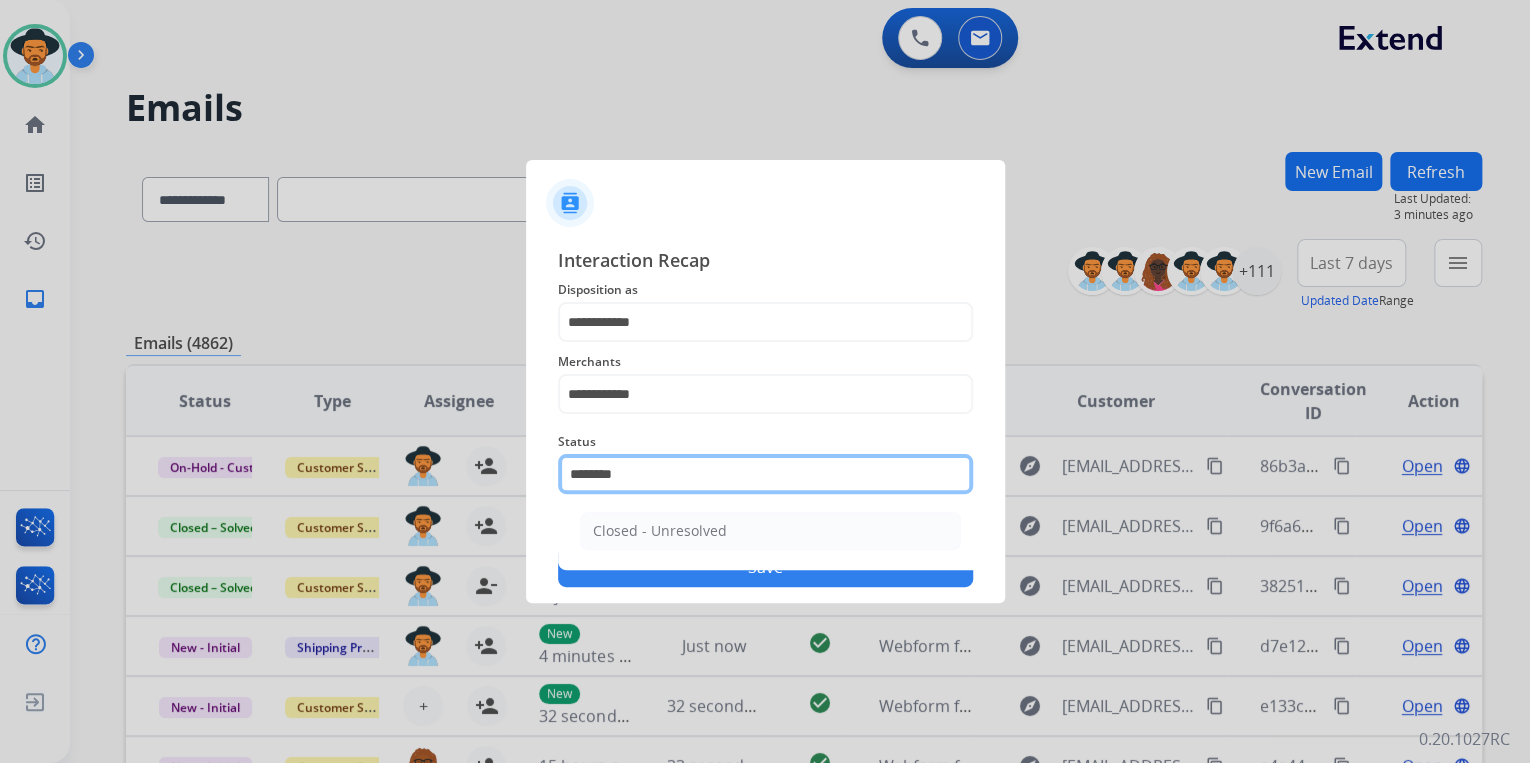 drag, startPoint x: 751, startPoint y: 459, endPoint x: 470, endPoint y: 464, distance: 281.0445 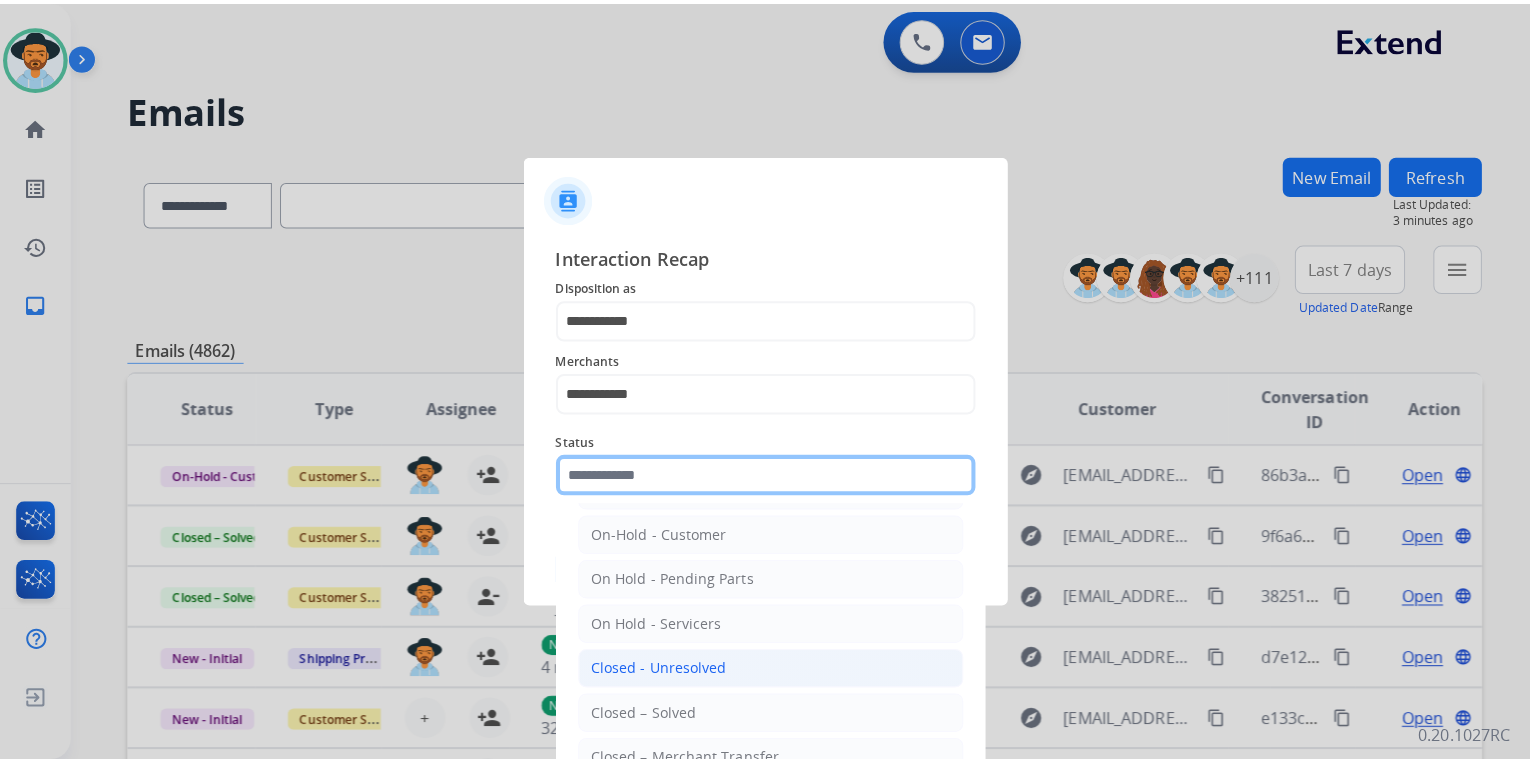 scroll, scrollTop: 80, scrollLeft: 0, axis: vertical 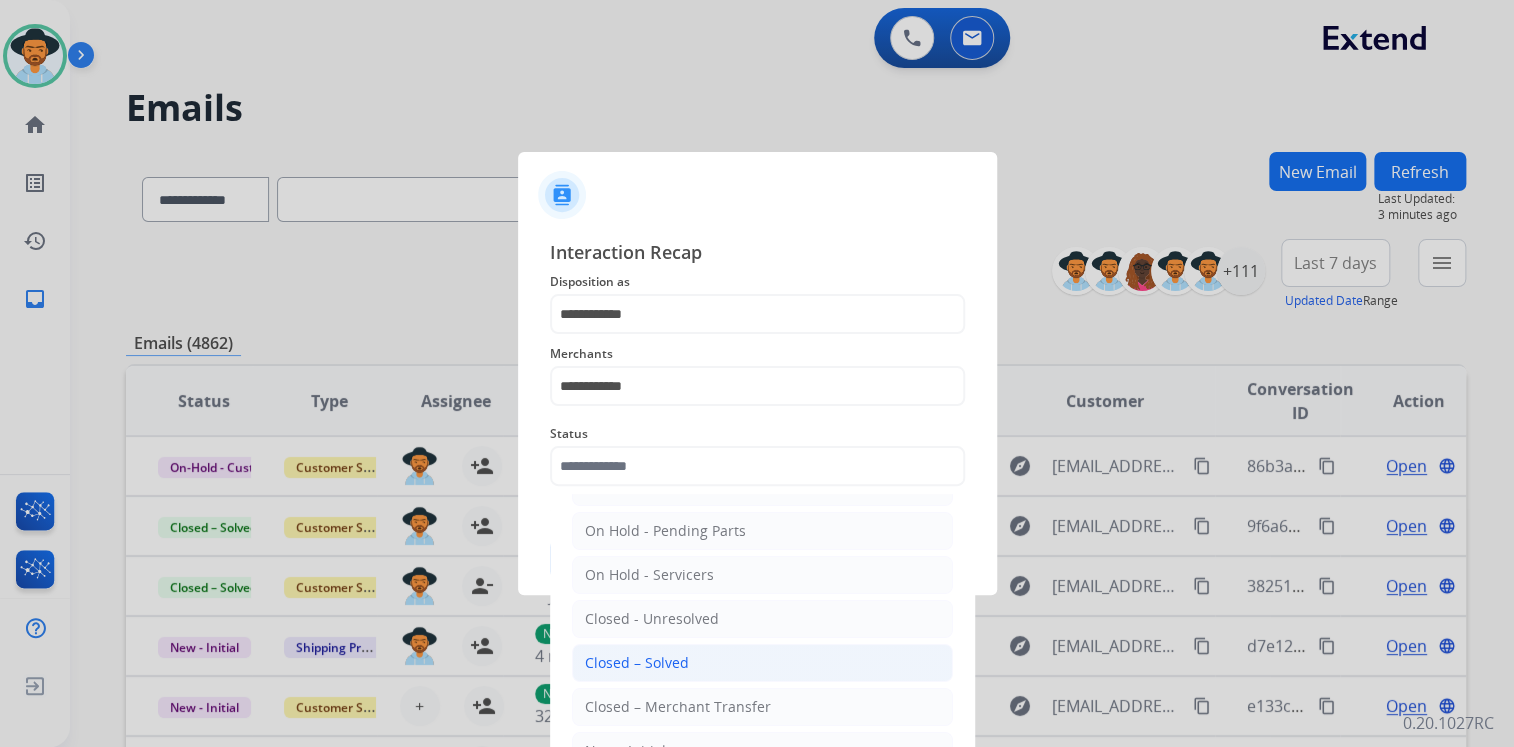 click on "Closed – Solved" 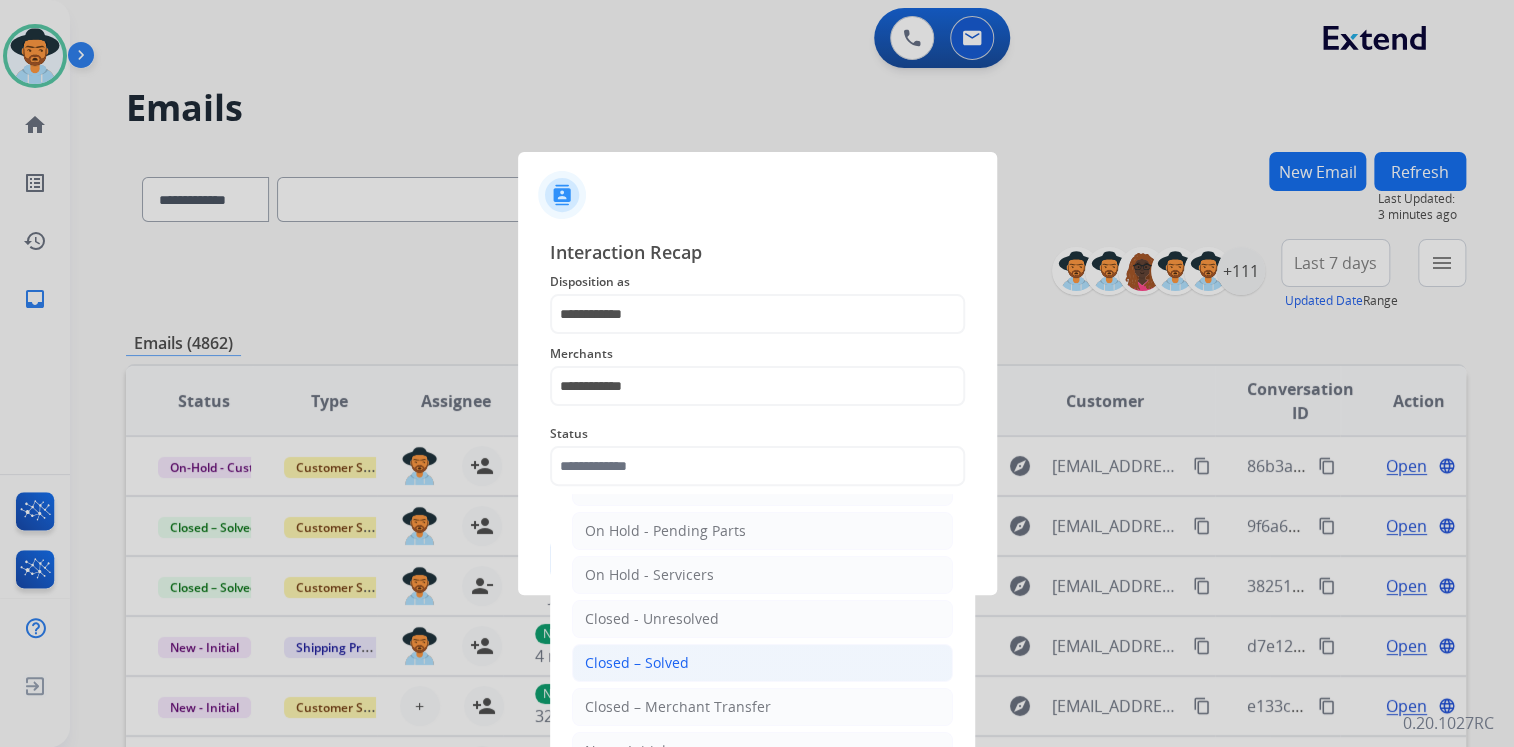 type on "**********" 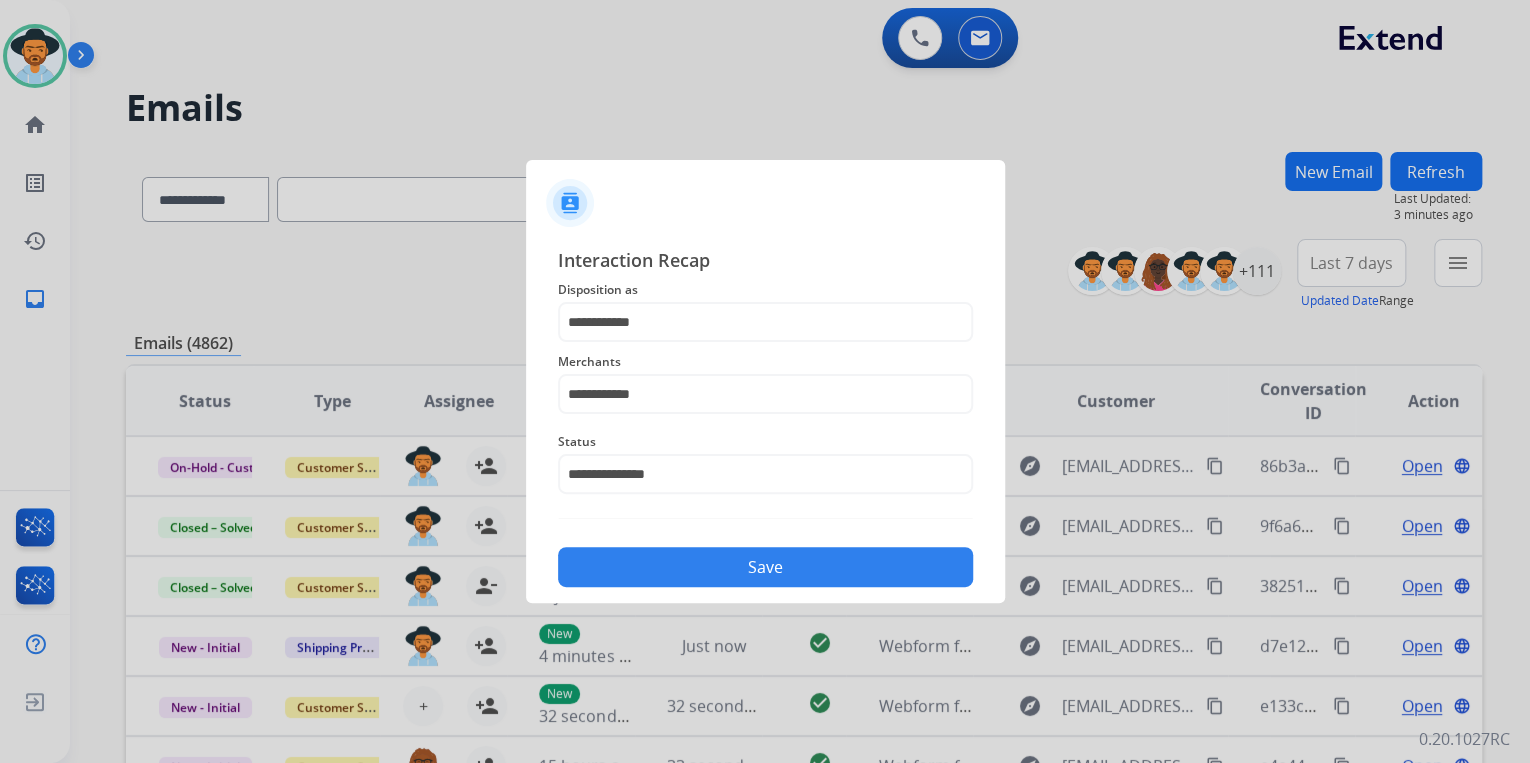 click on "Save" 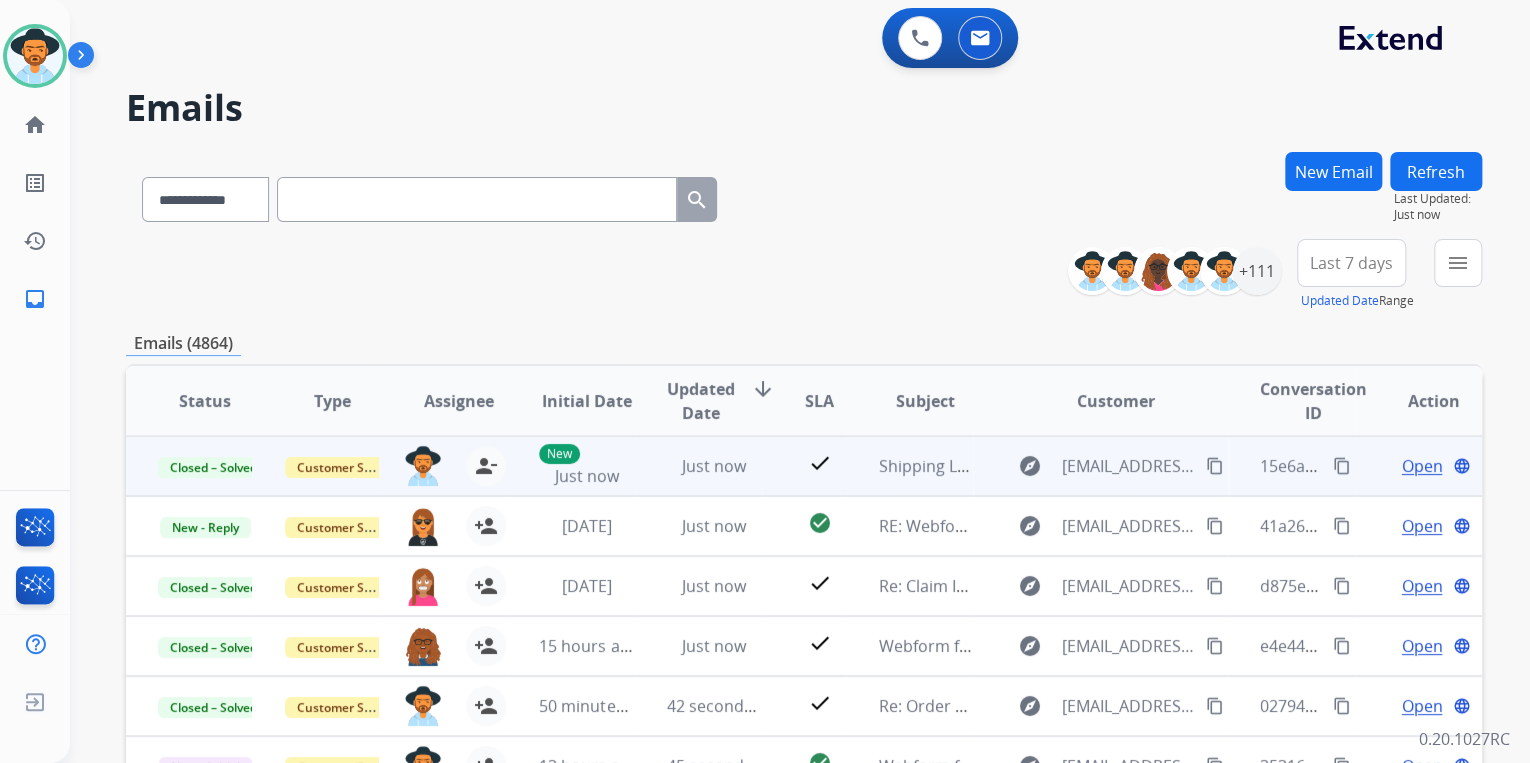 click on "content_copy" at bounding box center (1342, 466) 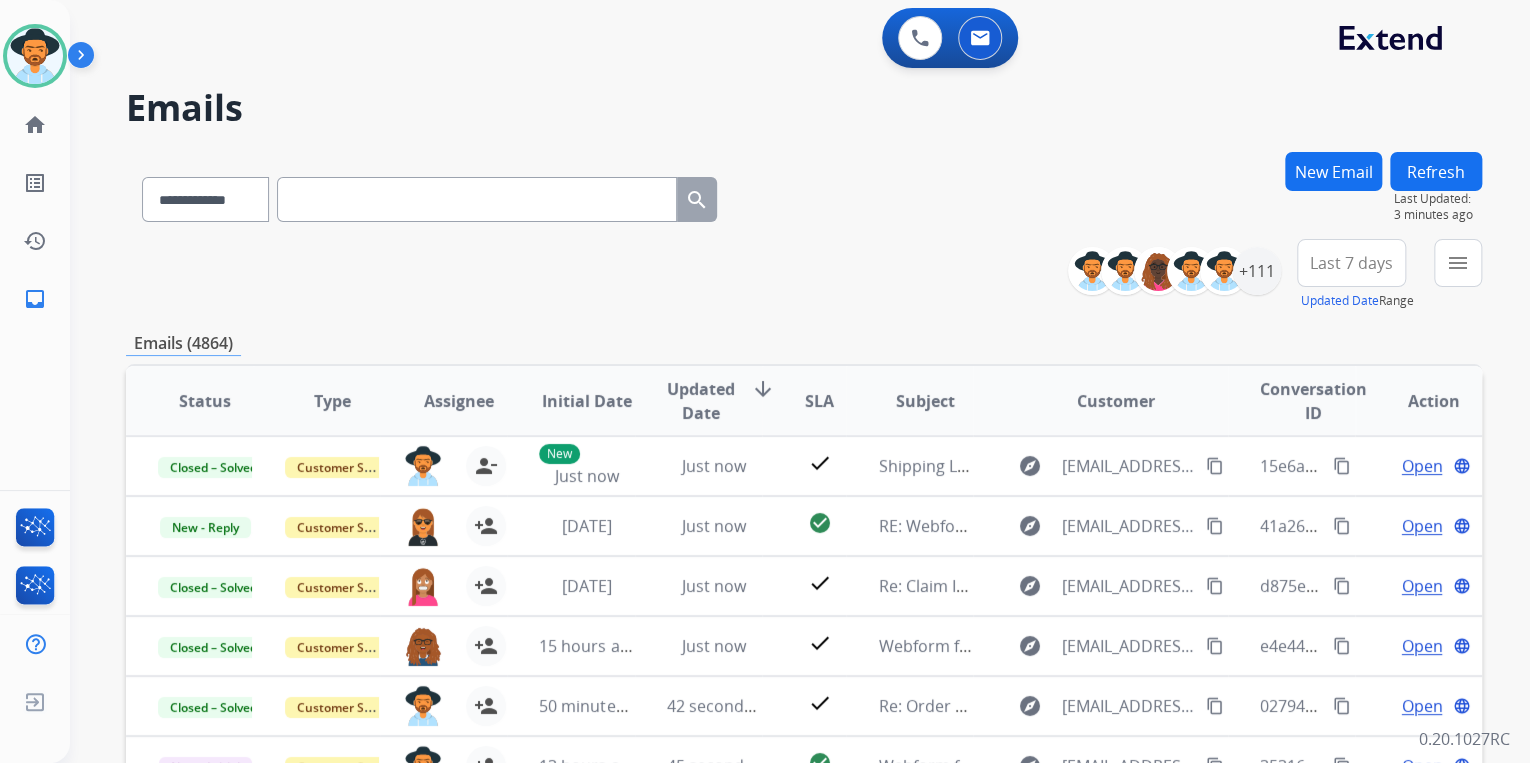 click on "New Email" at bounding box center (1333, 171) 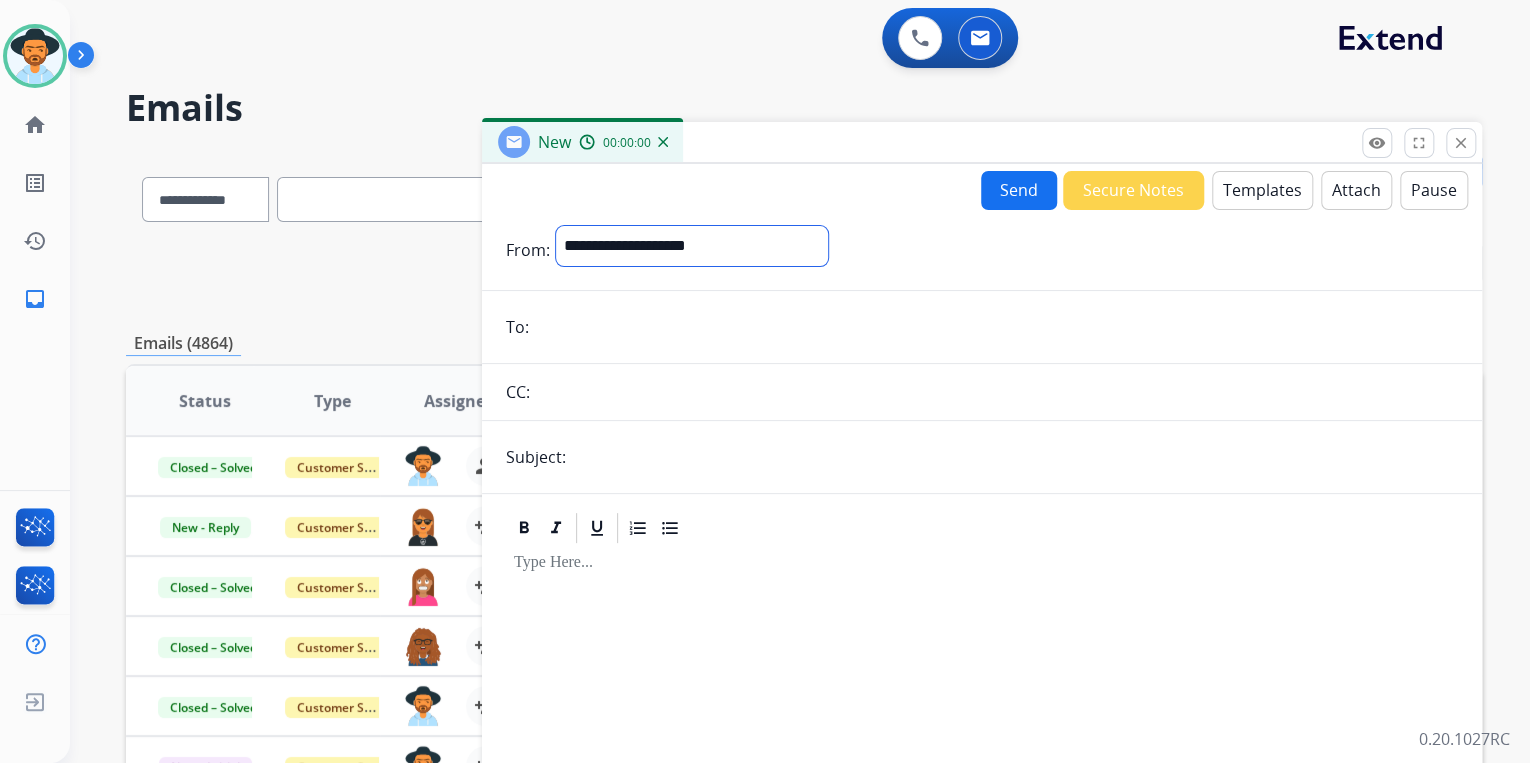 click on "**********" at bounding box center (692, 246) 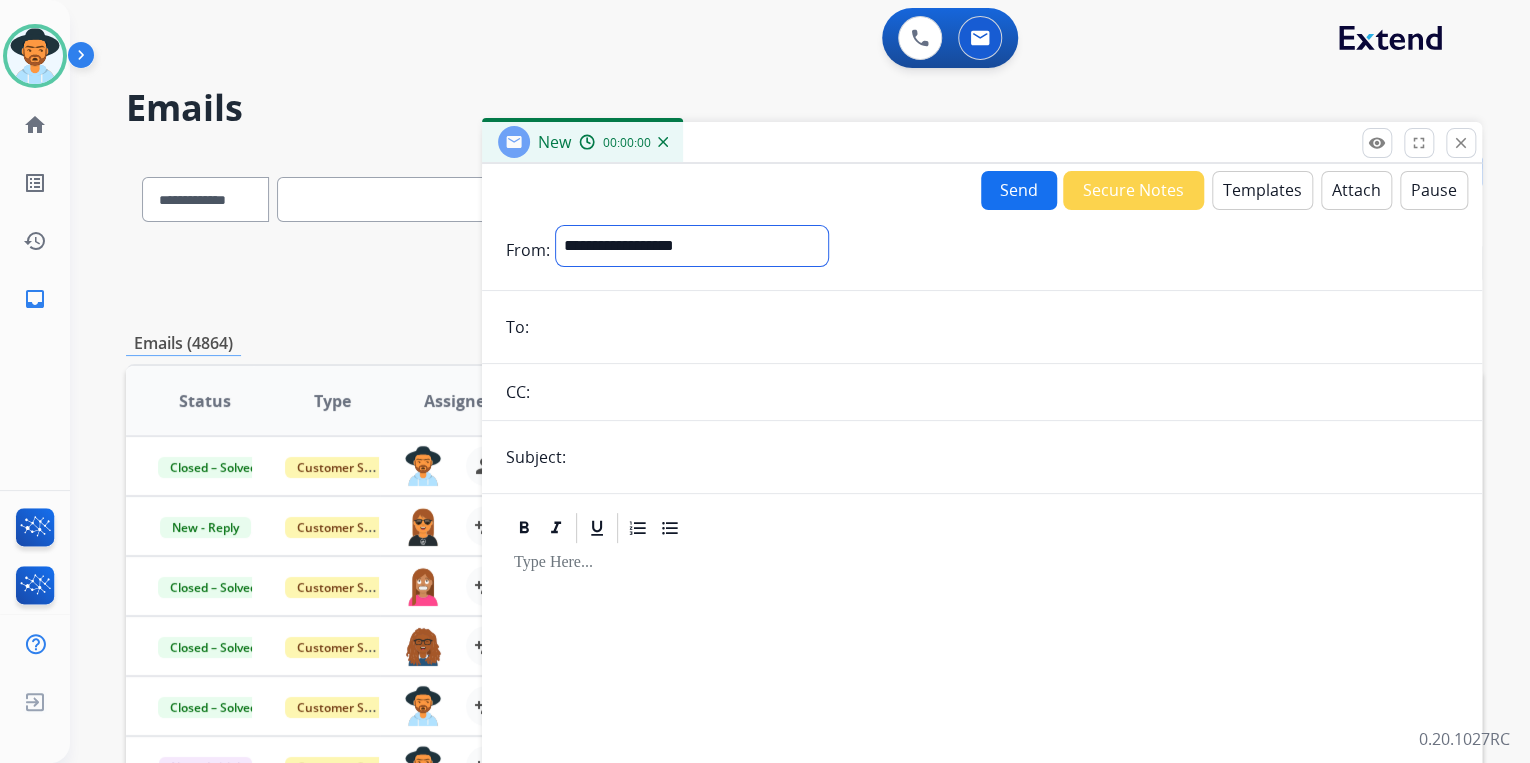 click on "**********" at bounding box center [692, 246] 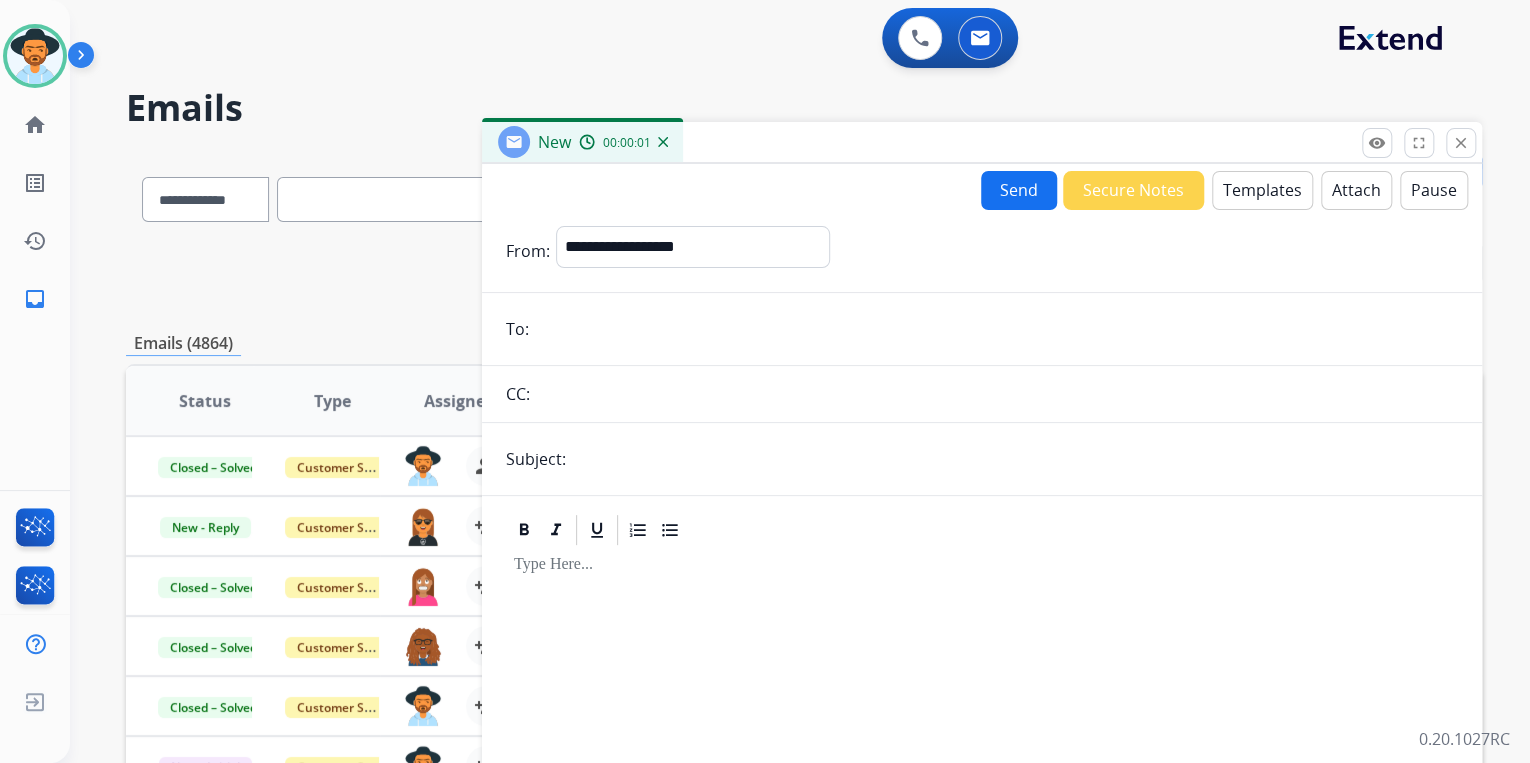 click at bounding box center [996, 329] 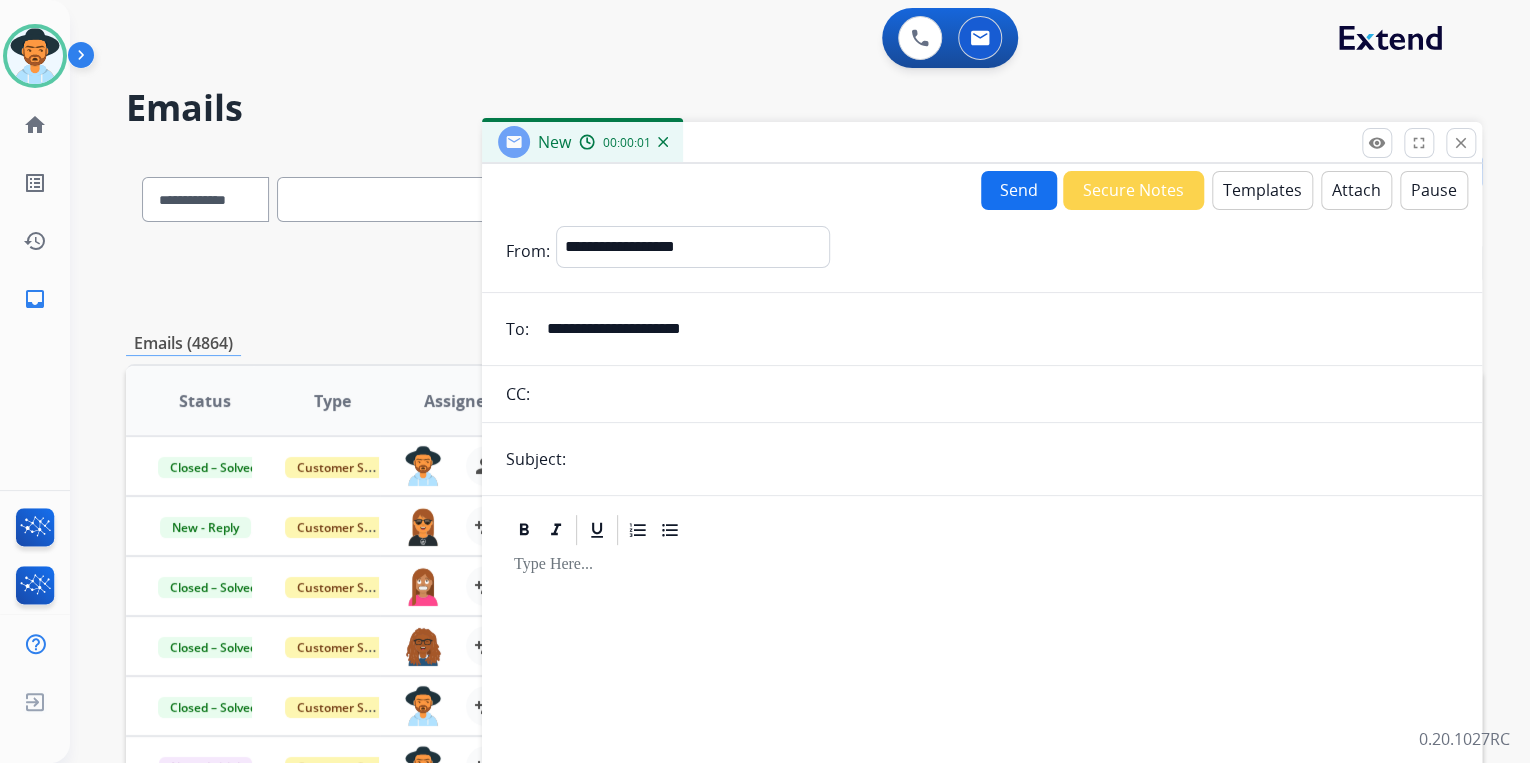 type on "**********" 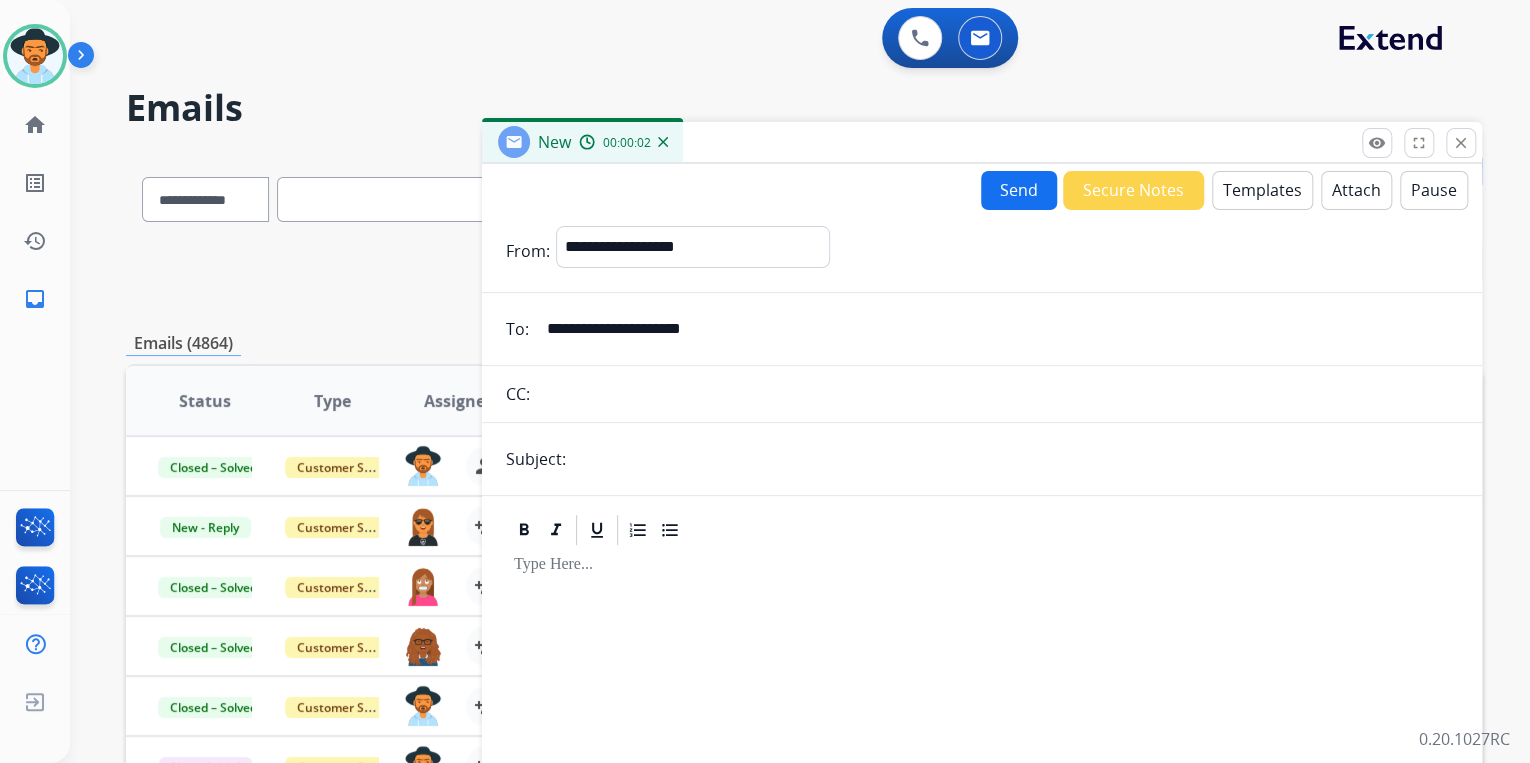 click at bounding box center [1015, 459] 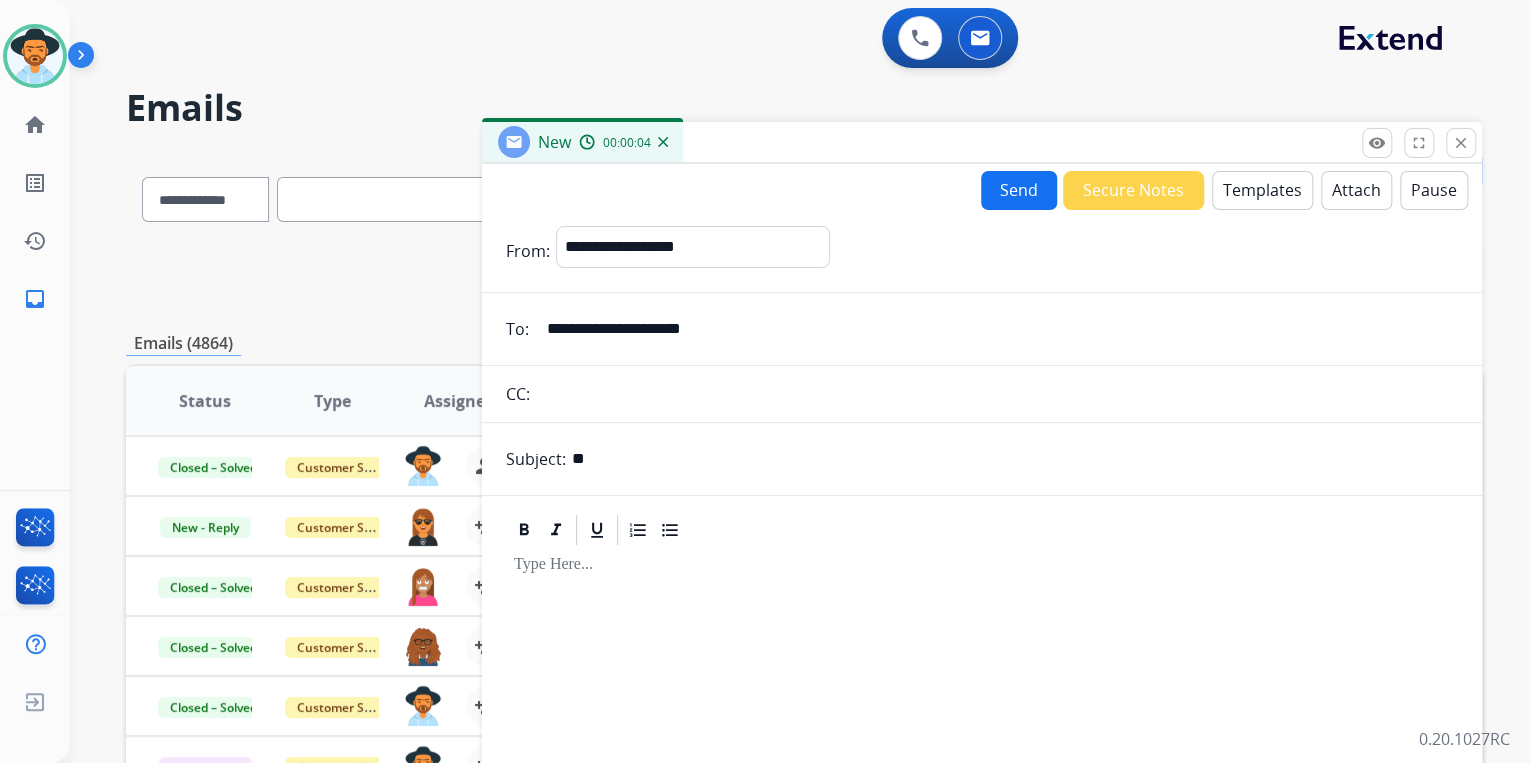type on "*" 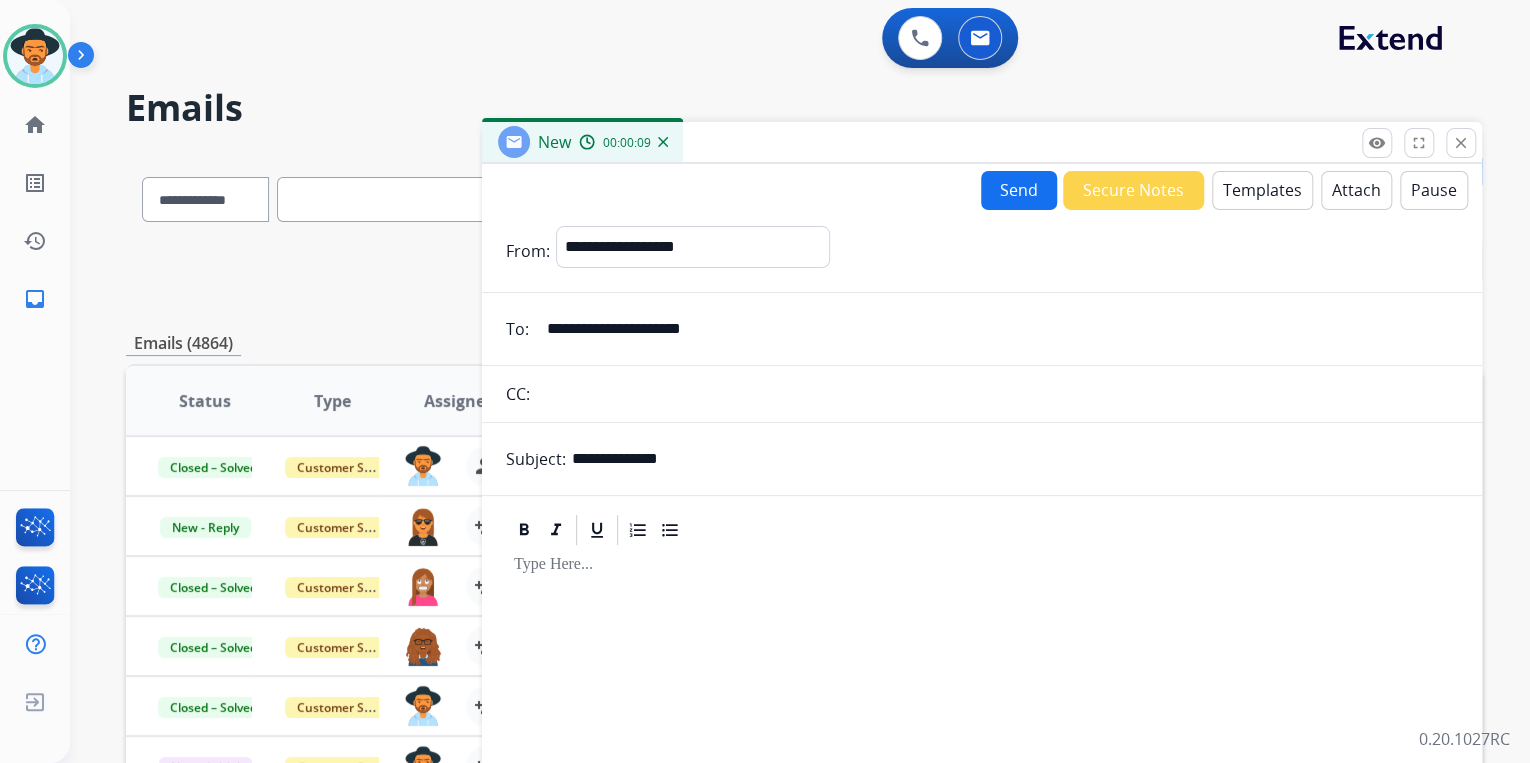 type on "**********" 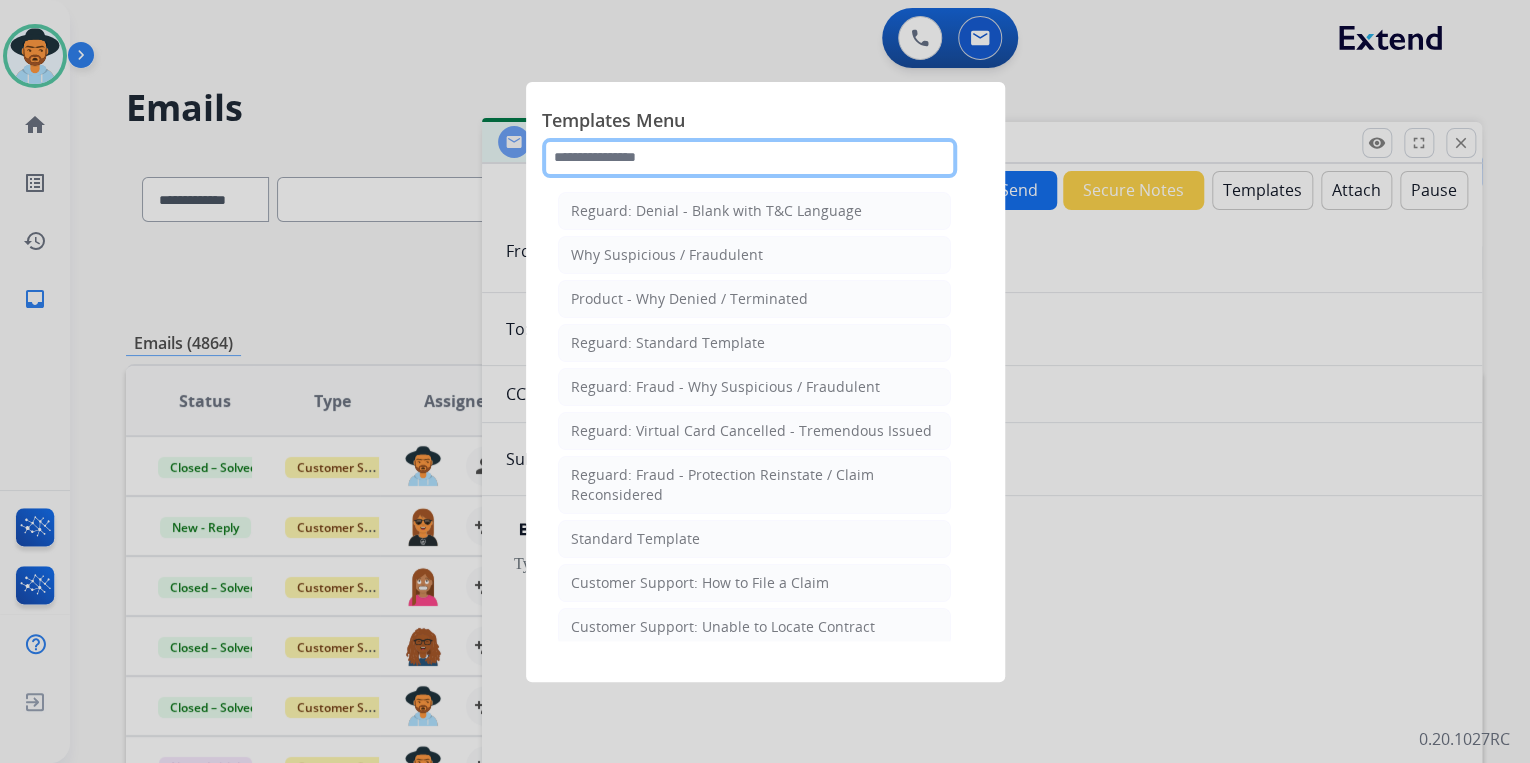 click 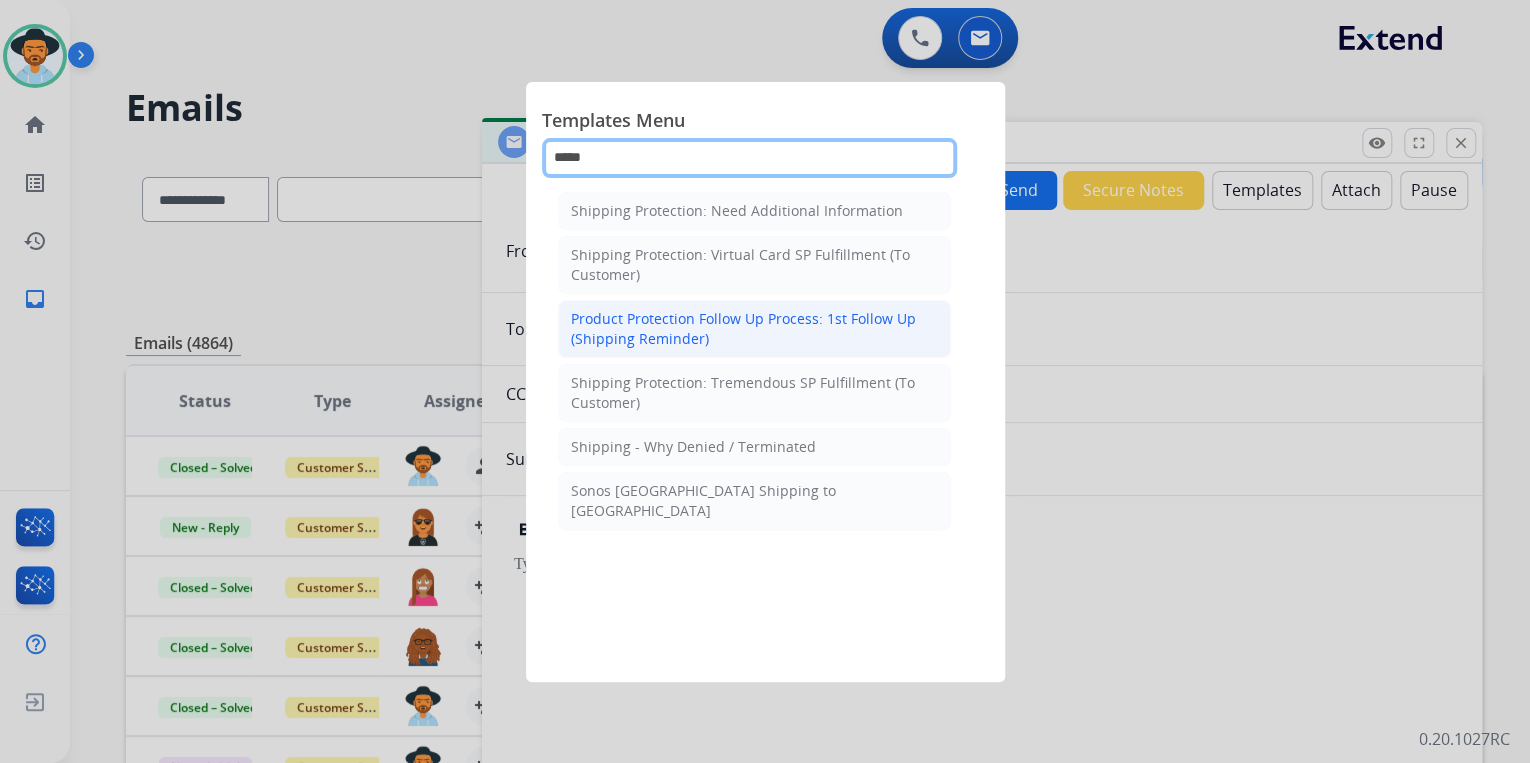 type on "*****" 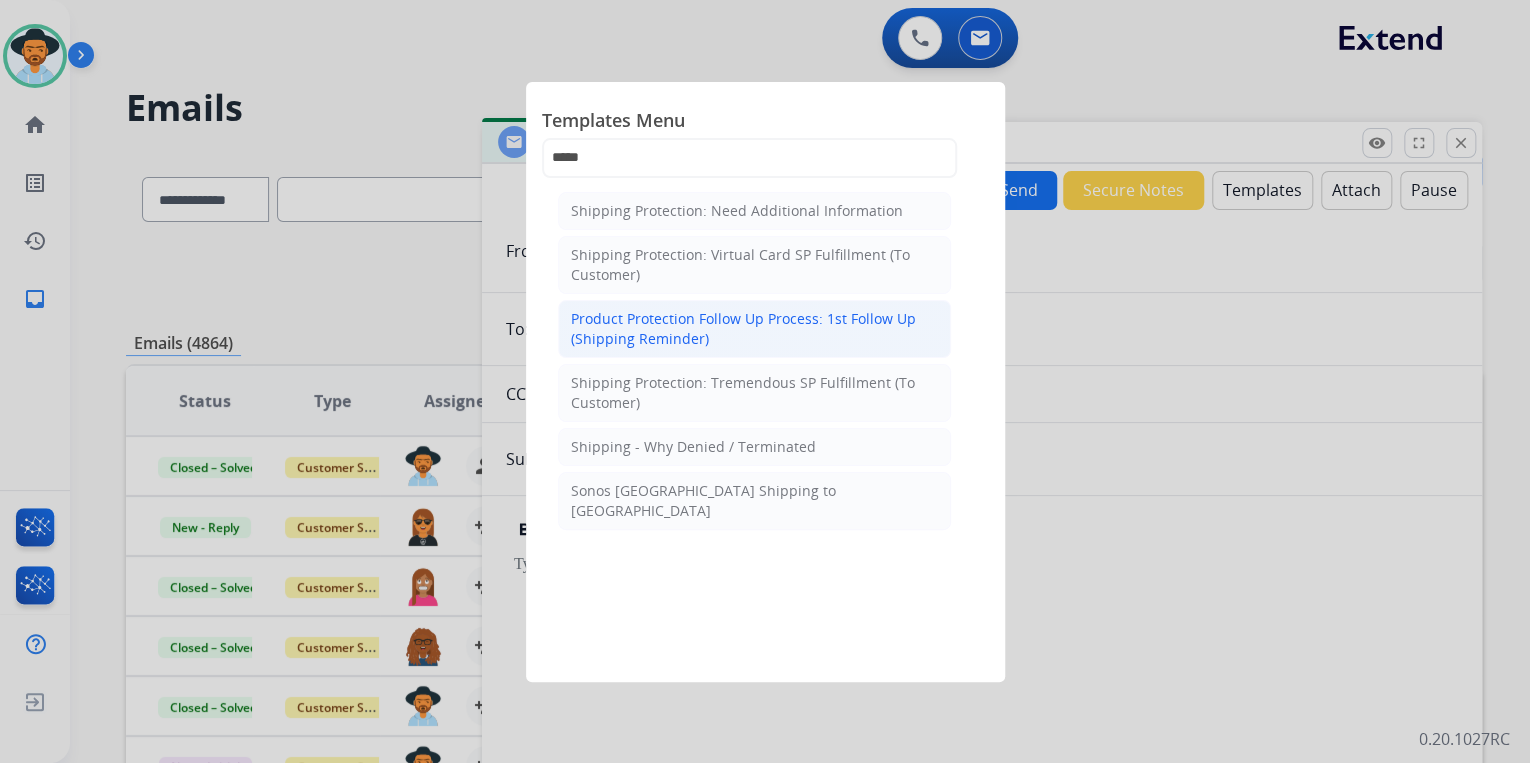 click on "Product Protection Follow Up Process: 1st Follow Up (Shipping Reminder)" 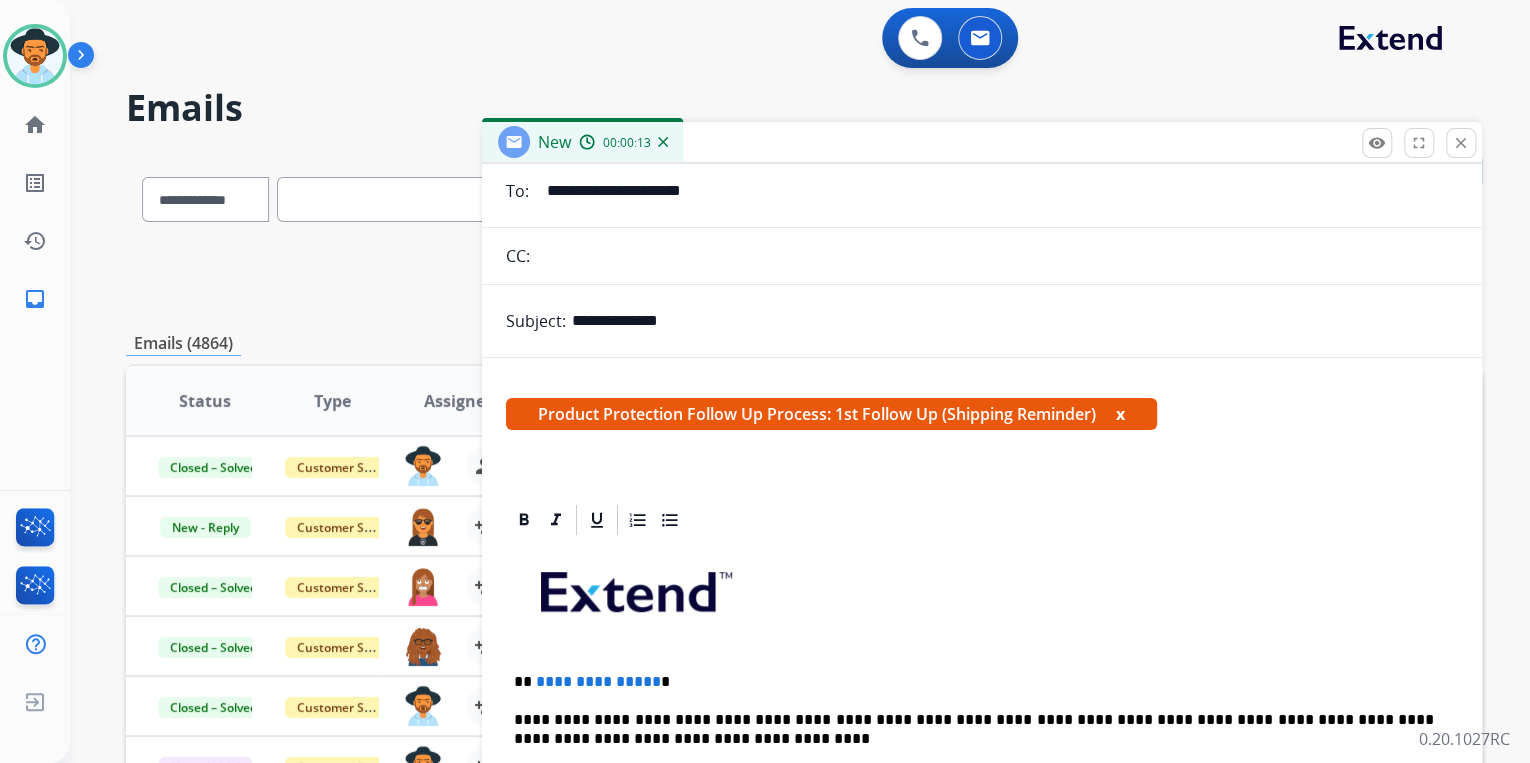 scroll, scrollTop: 320, scrollLeft: 0, axis: vertical 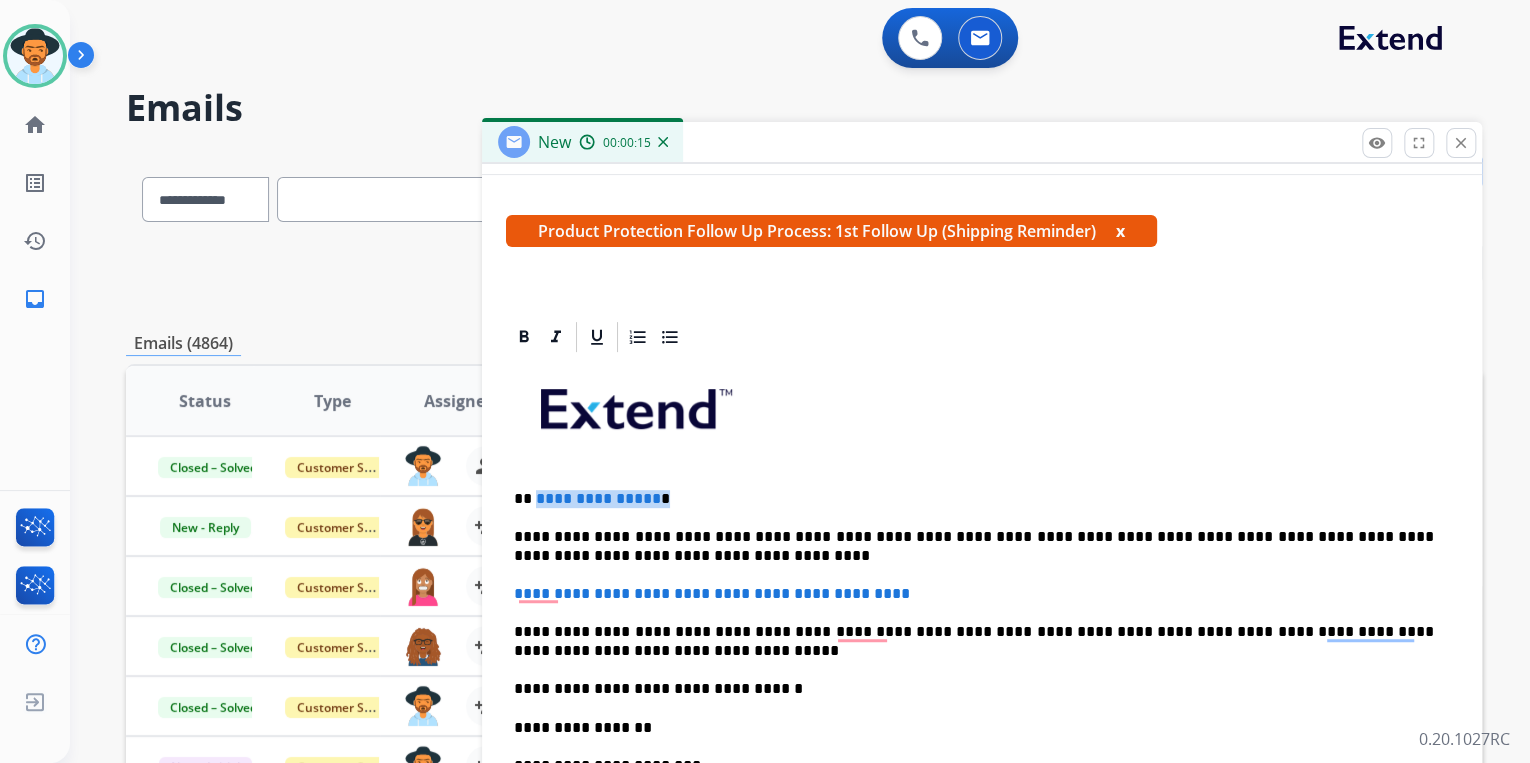 drag, startPoint x: 660, startPoint y: 476, endPoint x: 548, endPoint y: 455, distance: 113.951744 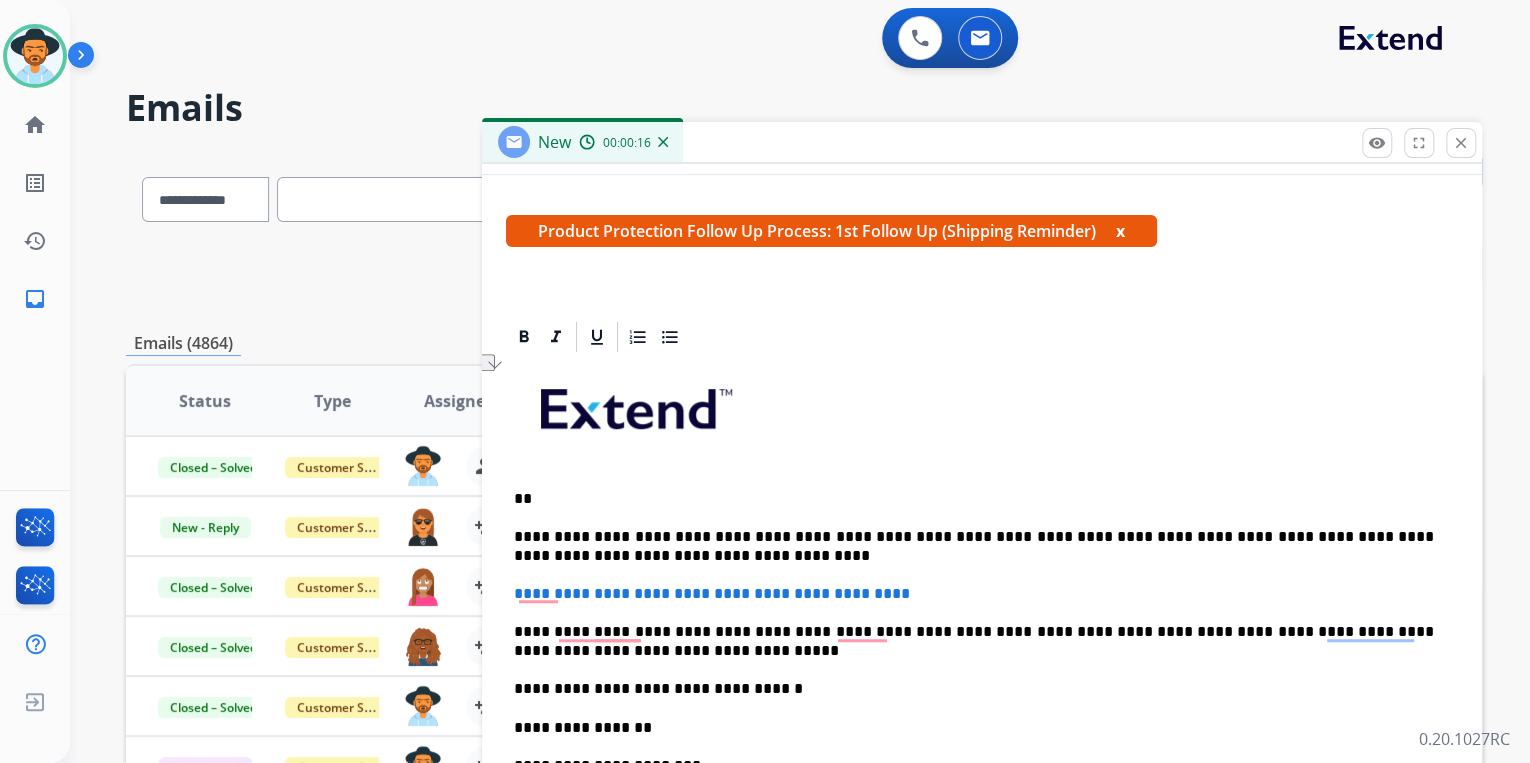type 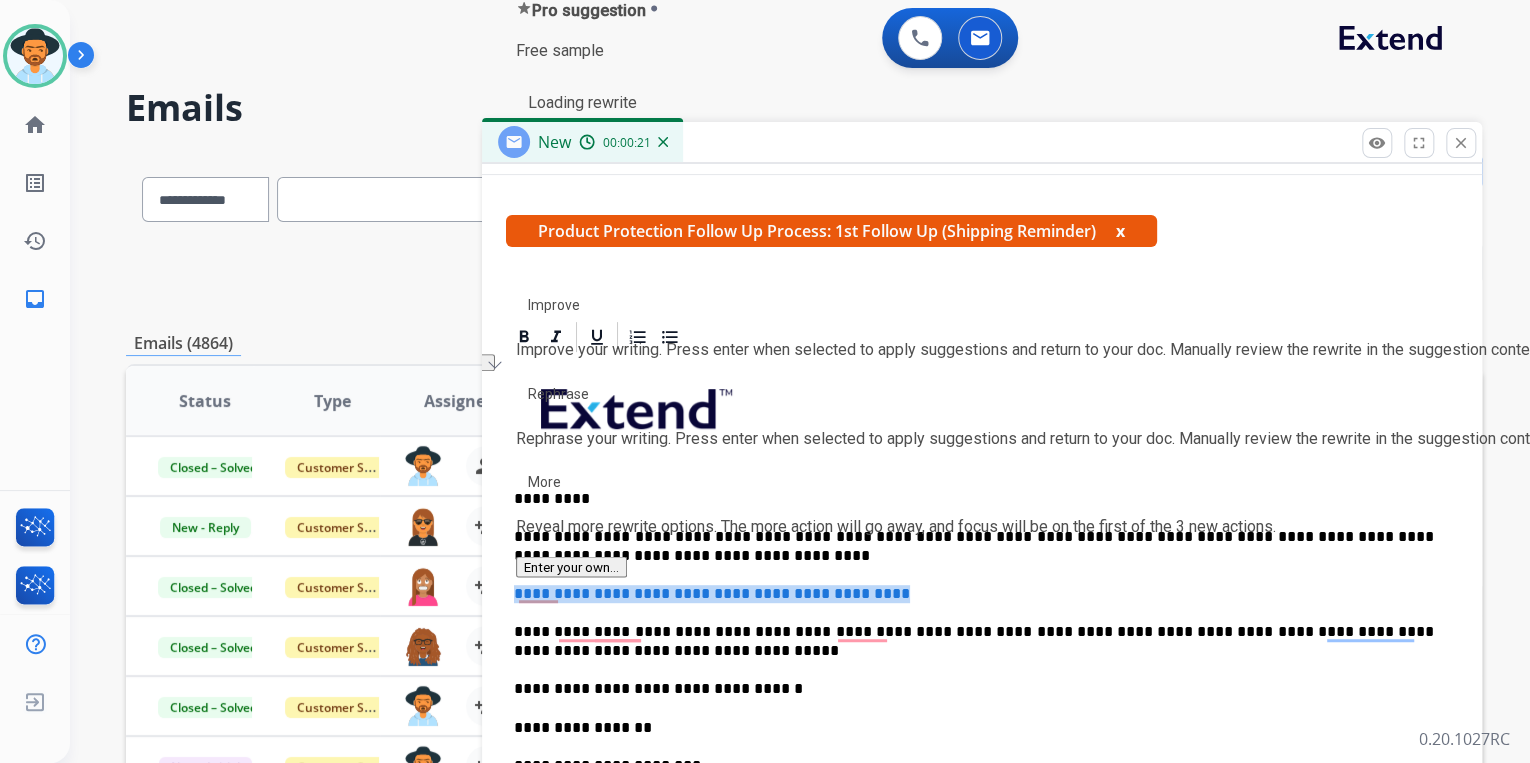 drag, startPoint x: 835, startPoint y: 581, endPoint x: 516, endPoint y: 586, distance: 319.03918 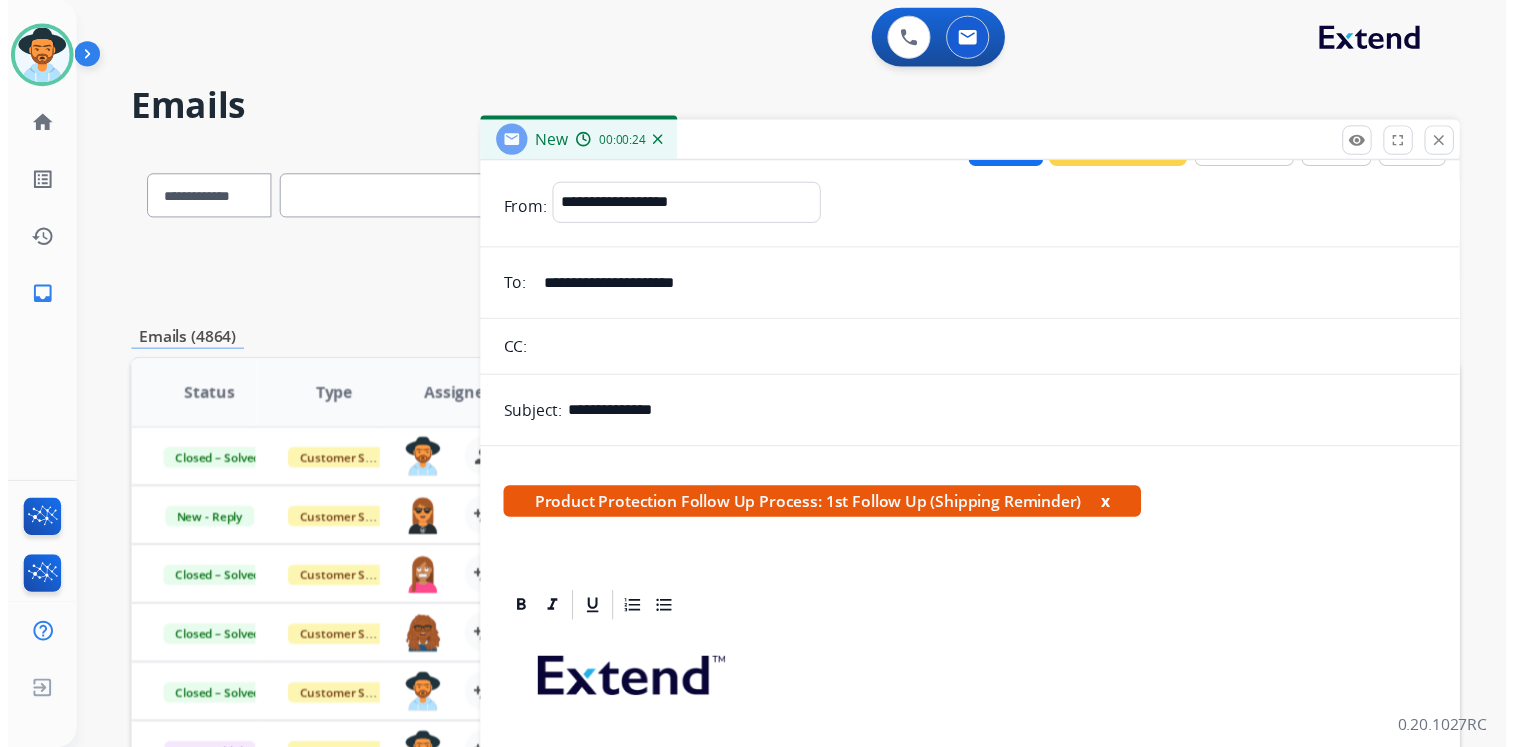 scroll, scrollTop: 0, scrollLeft: 0, axis: both 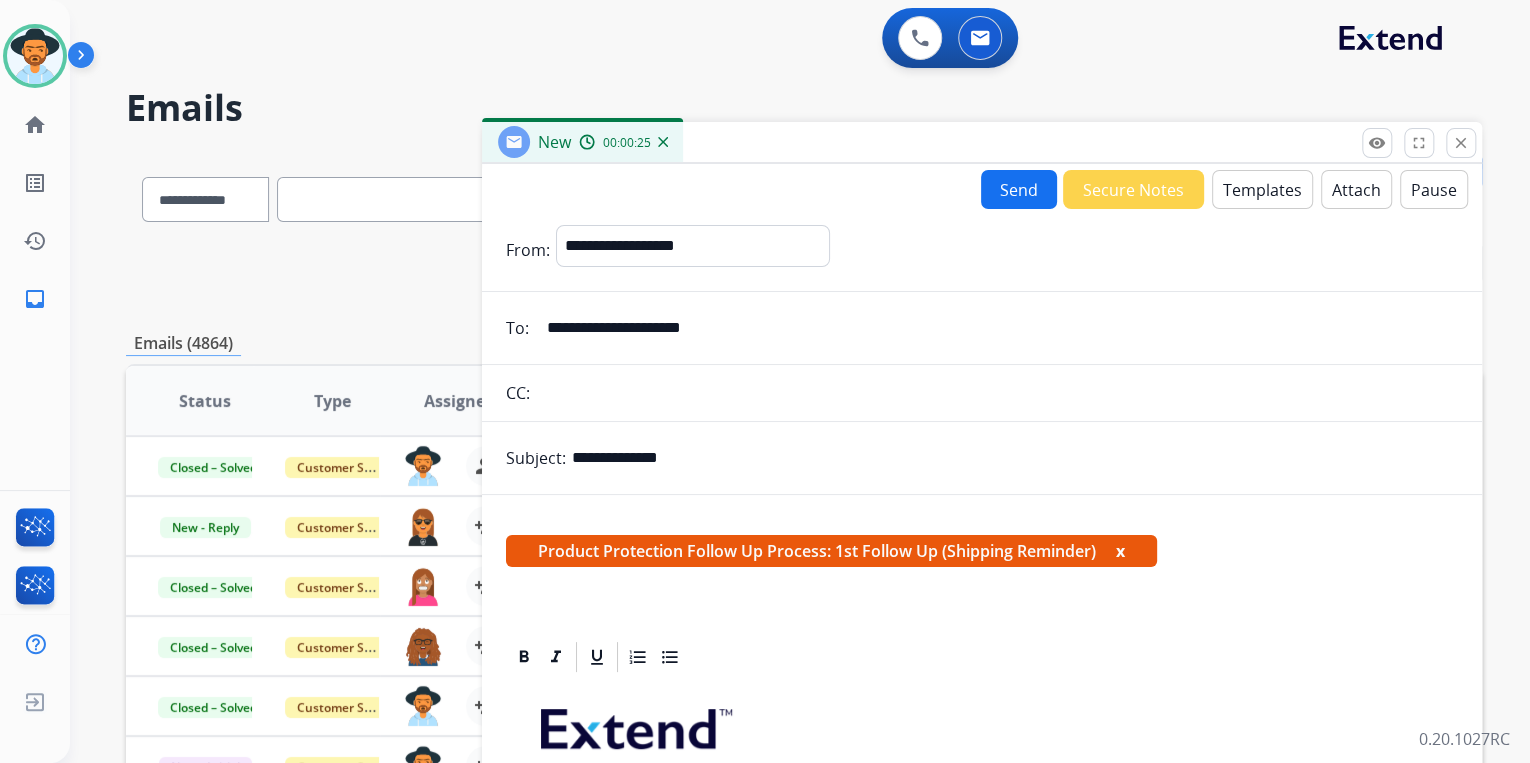click on "Attach" at bounding box center [1356, 189] 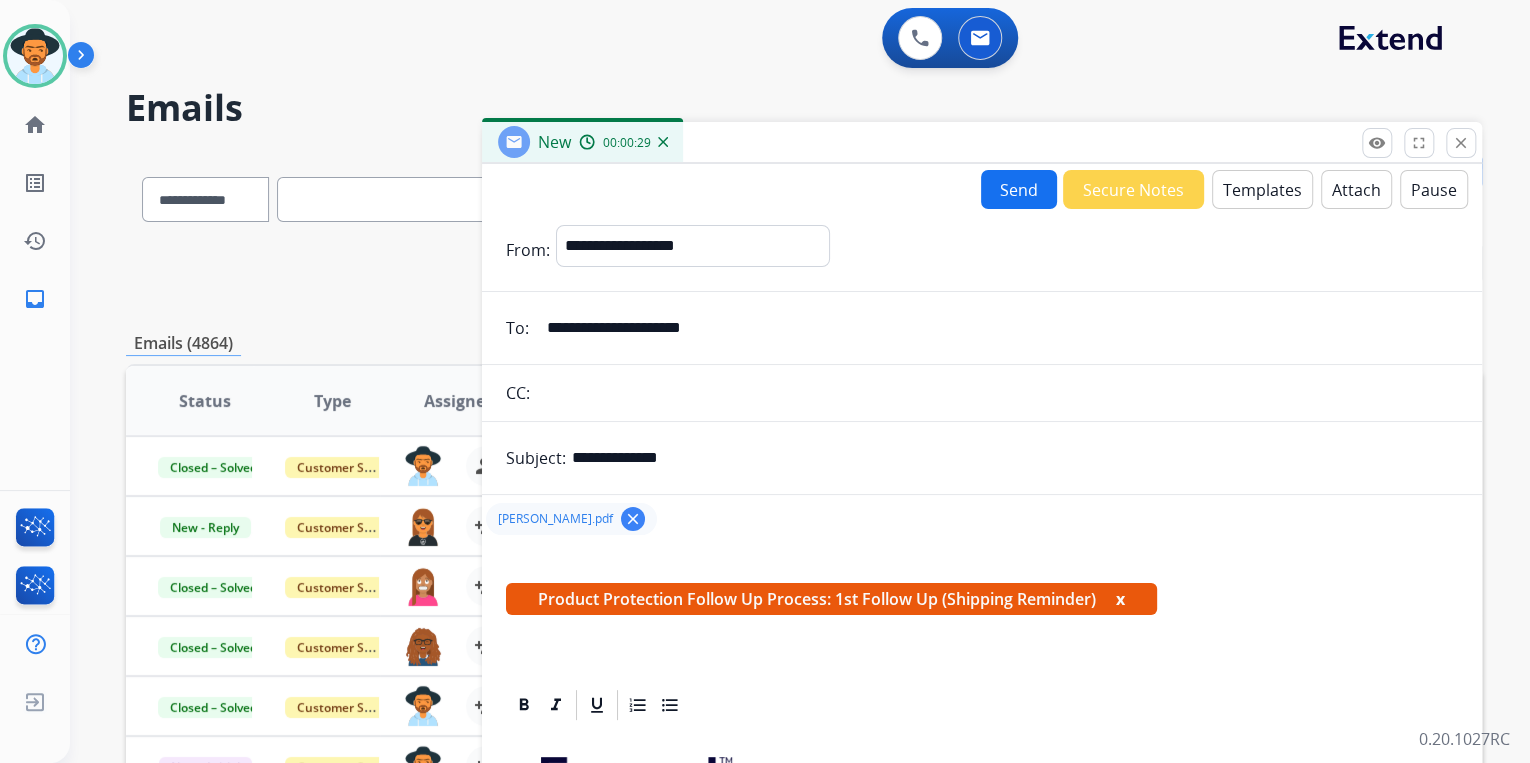 click on "Send" at bounding box center (1019, 189) 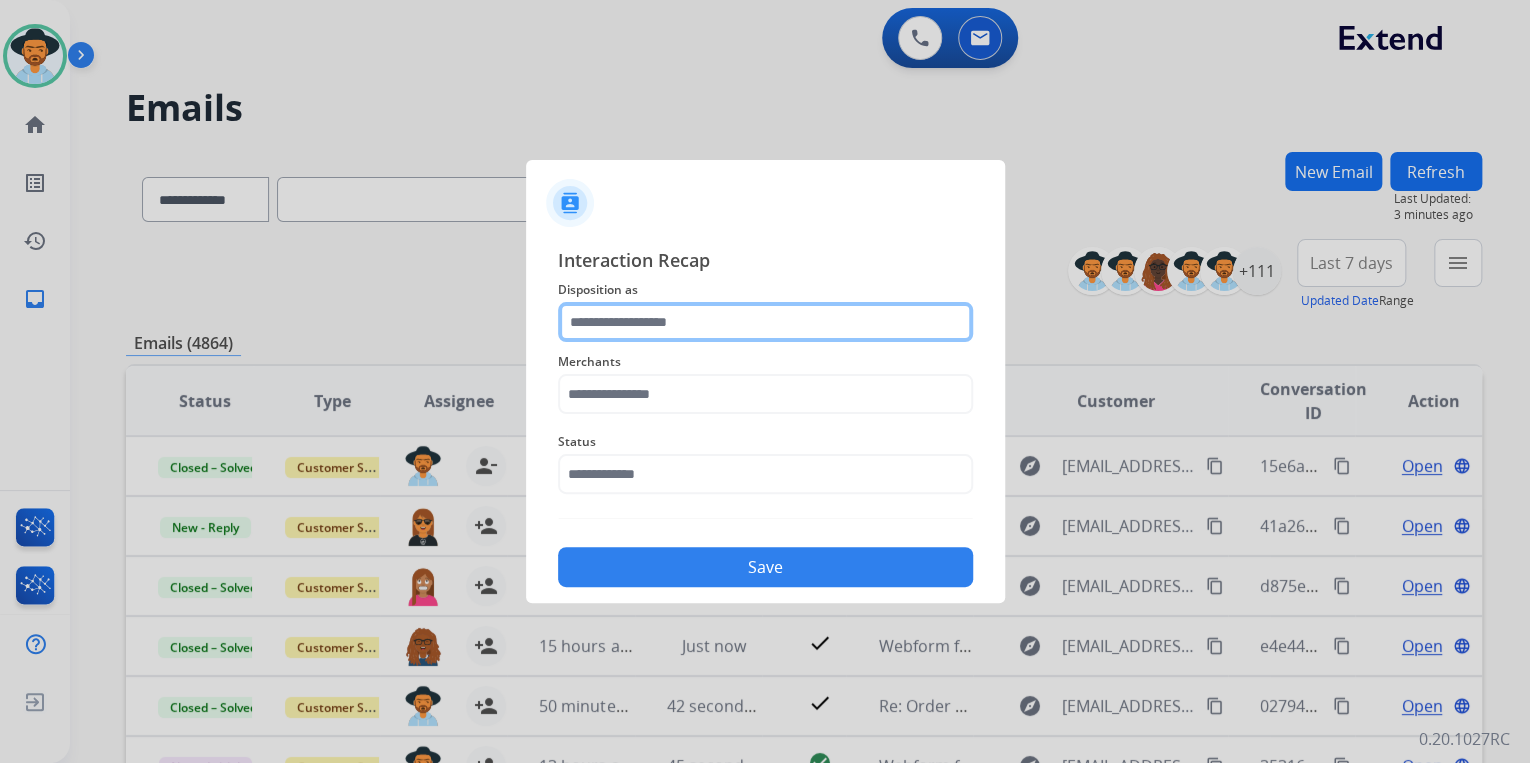click 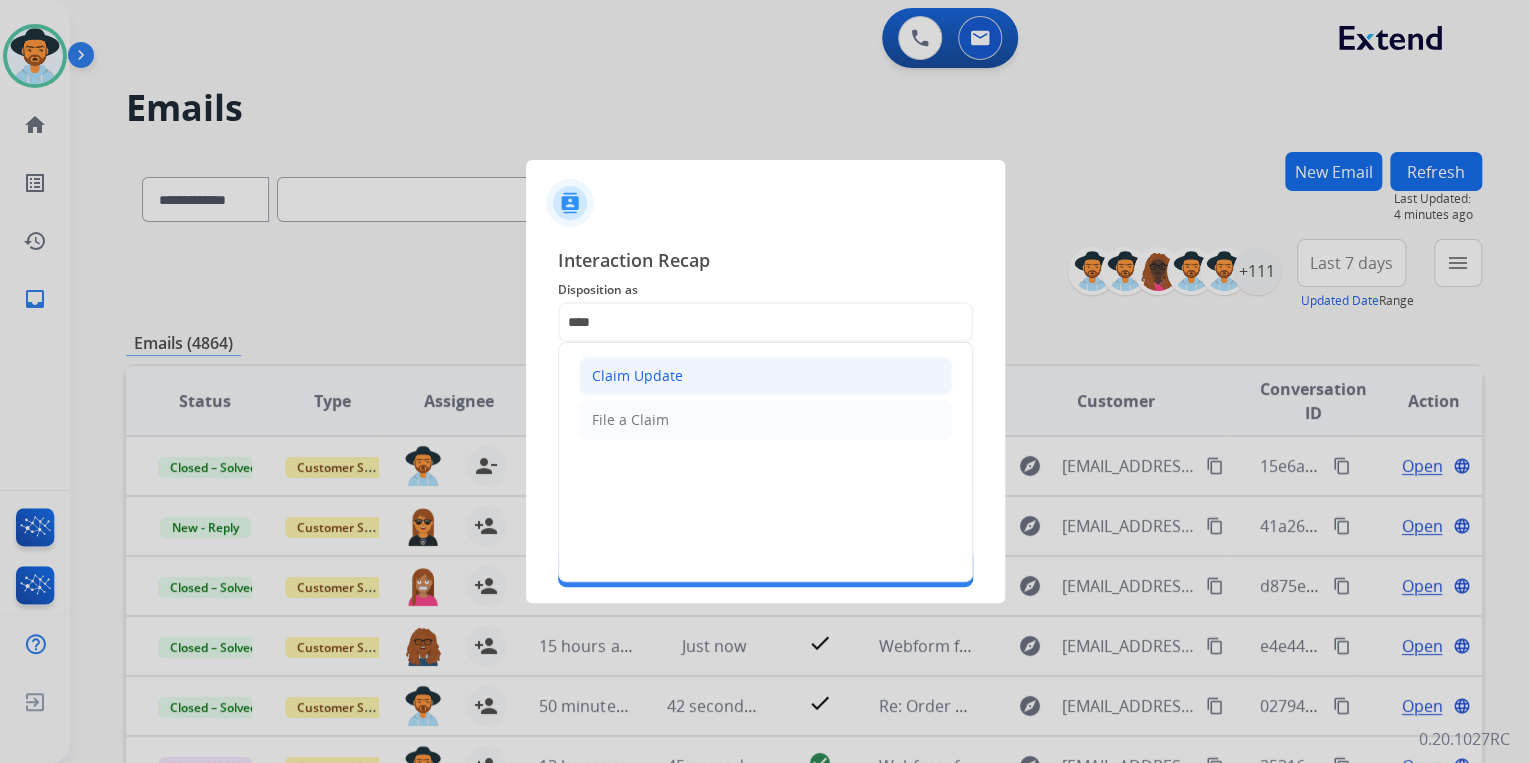 click on "Claim Update" 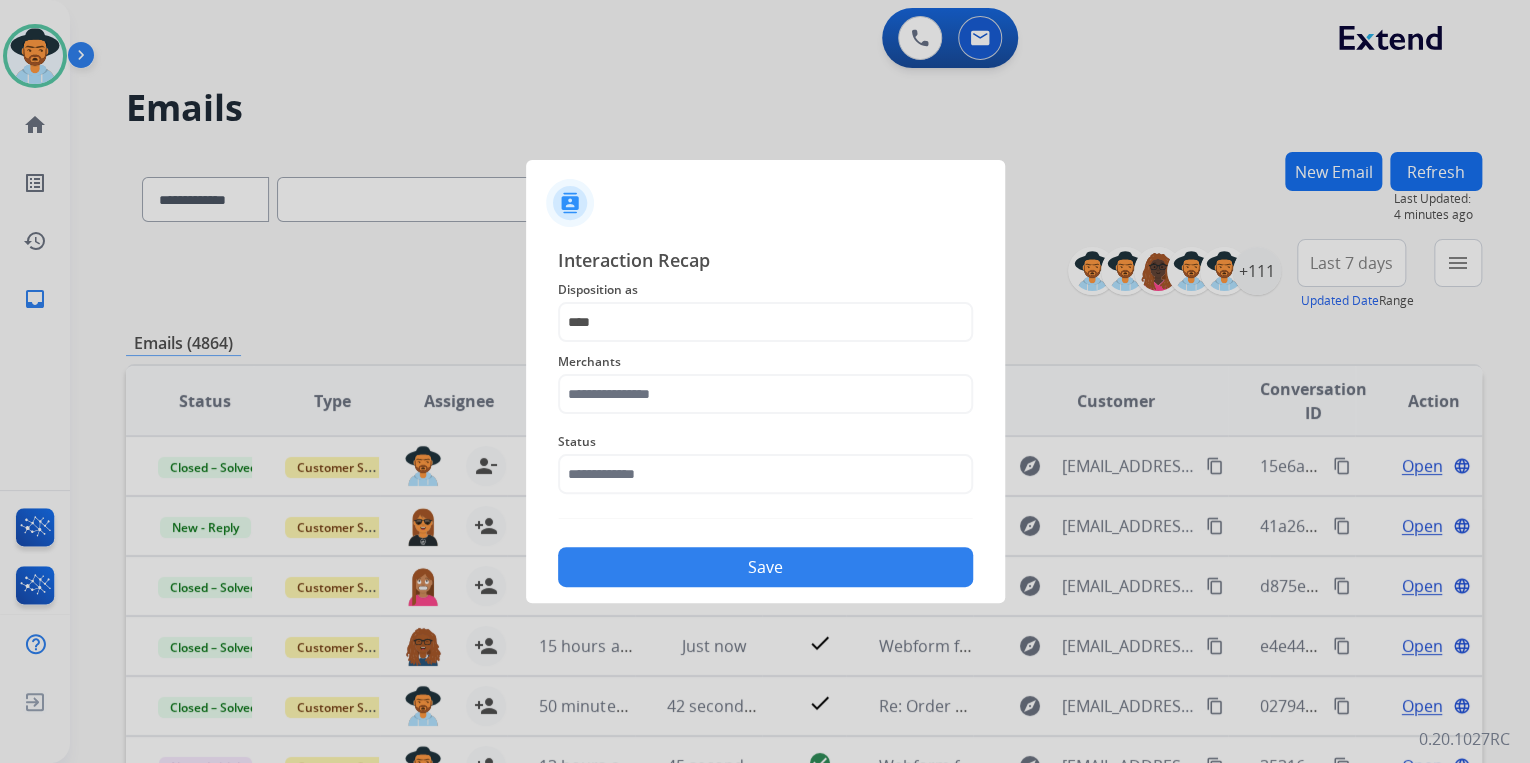 type on "**********" 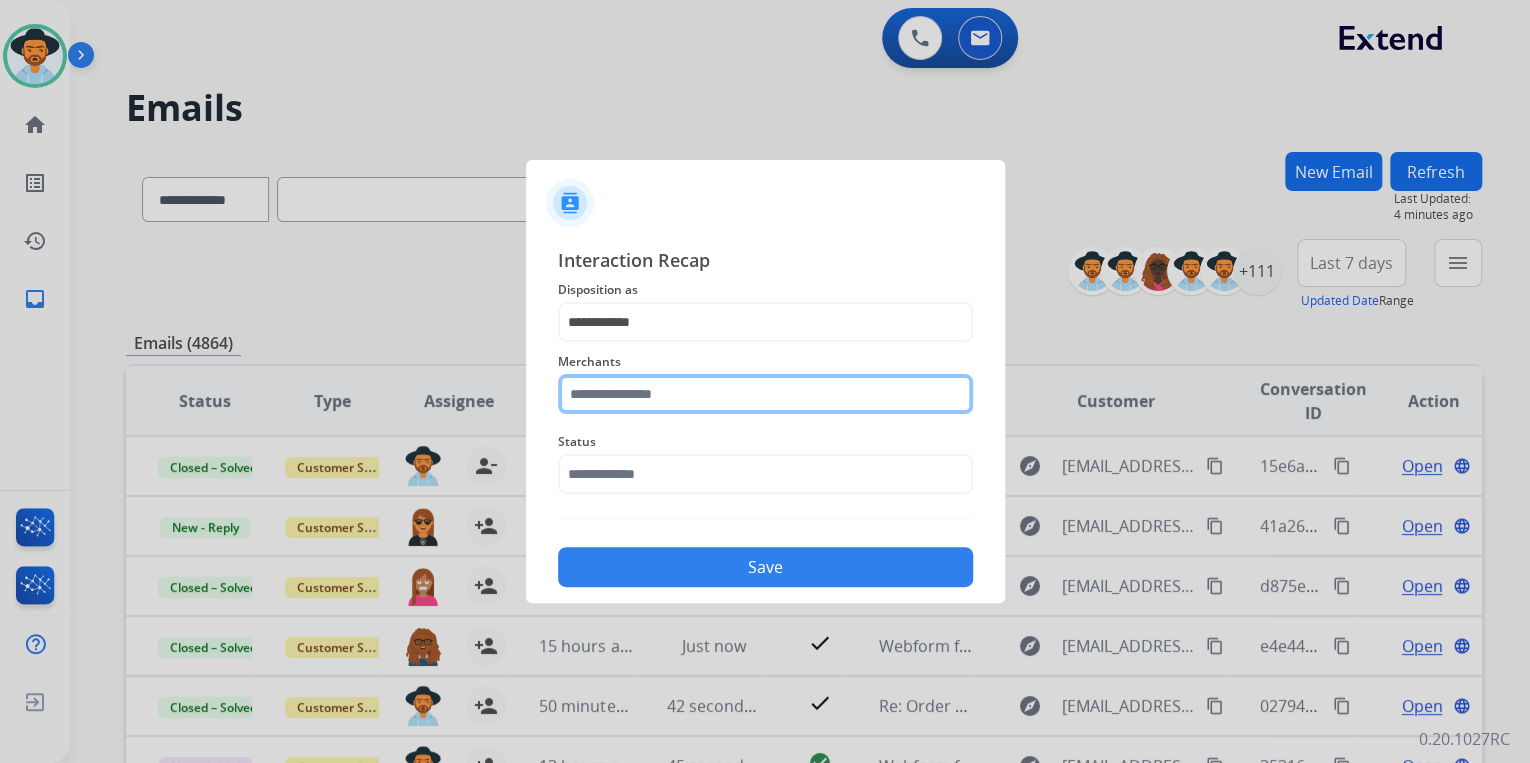 click 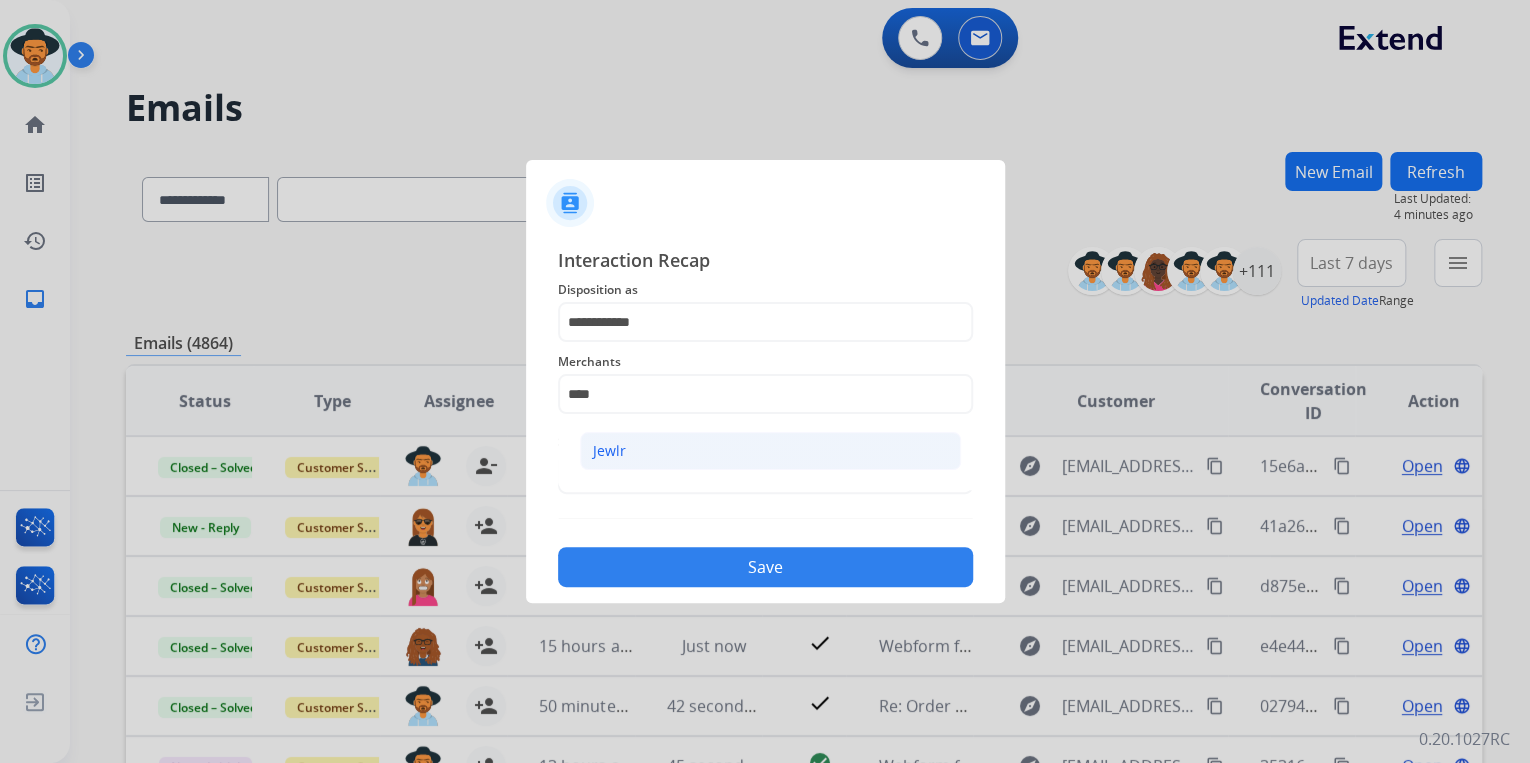 click on "Jewlr" 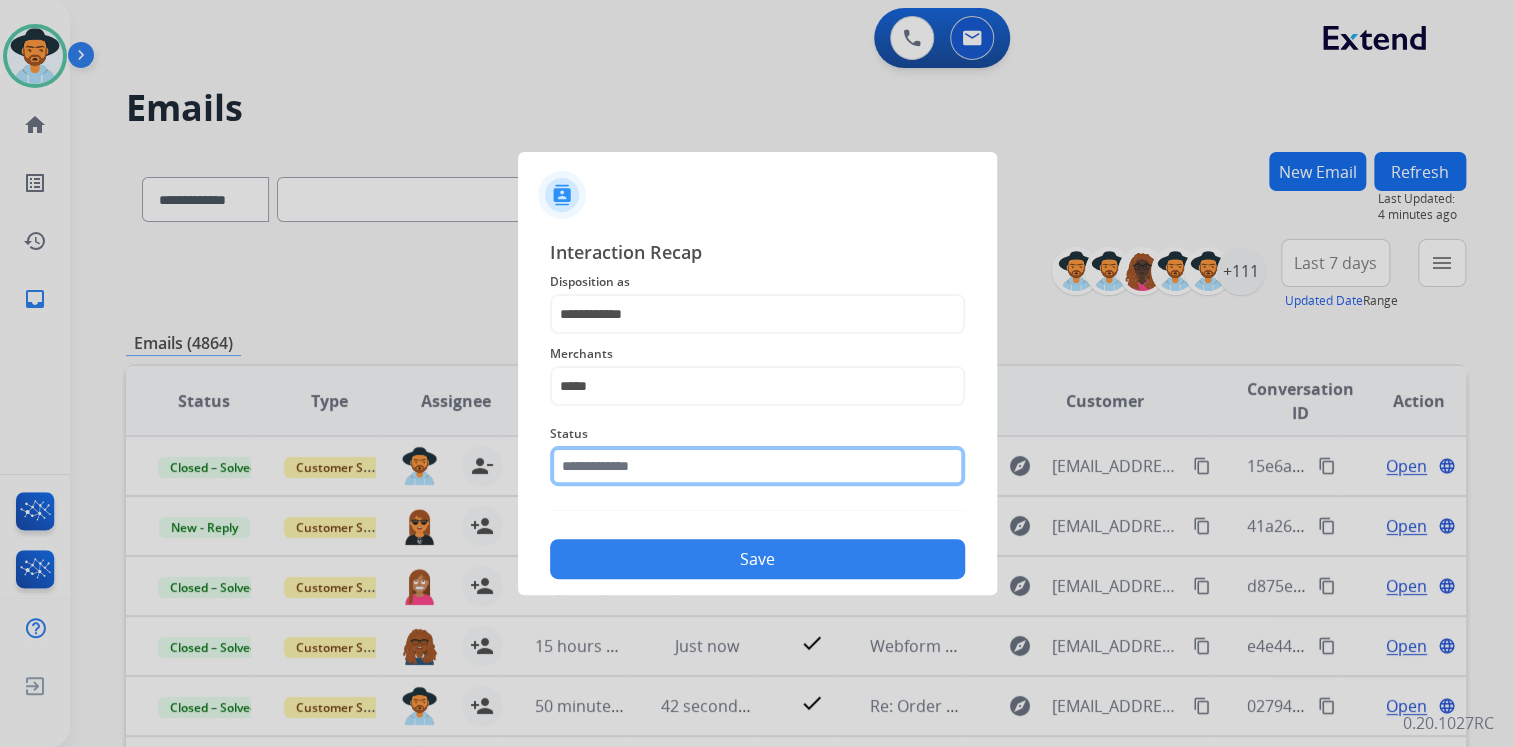 click 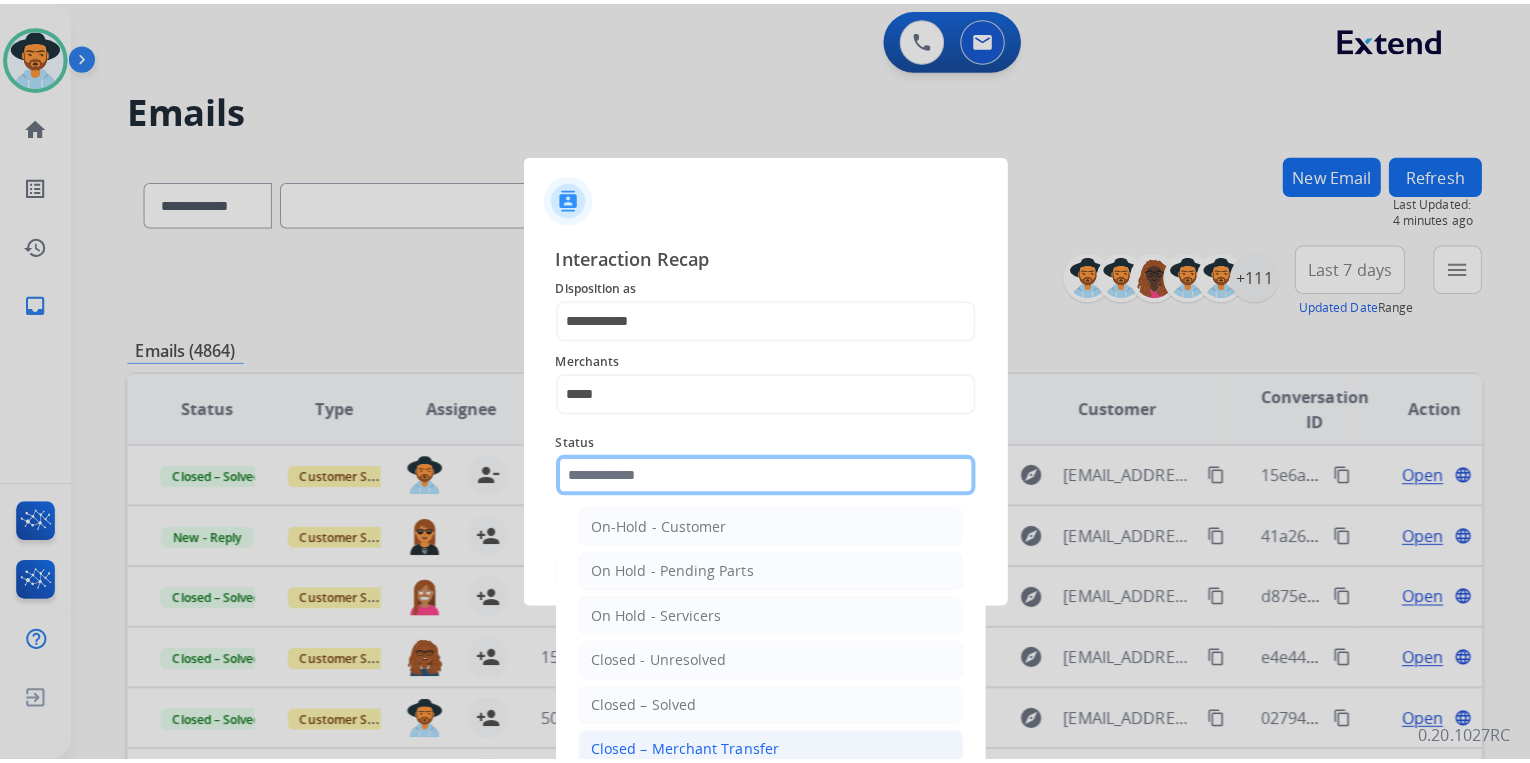 scroll, scrollTop: 116, scrollLeft: 0, axis: vertical 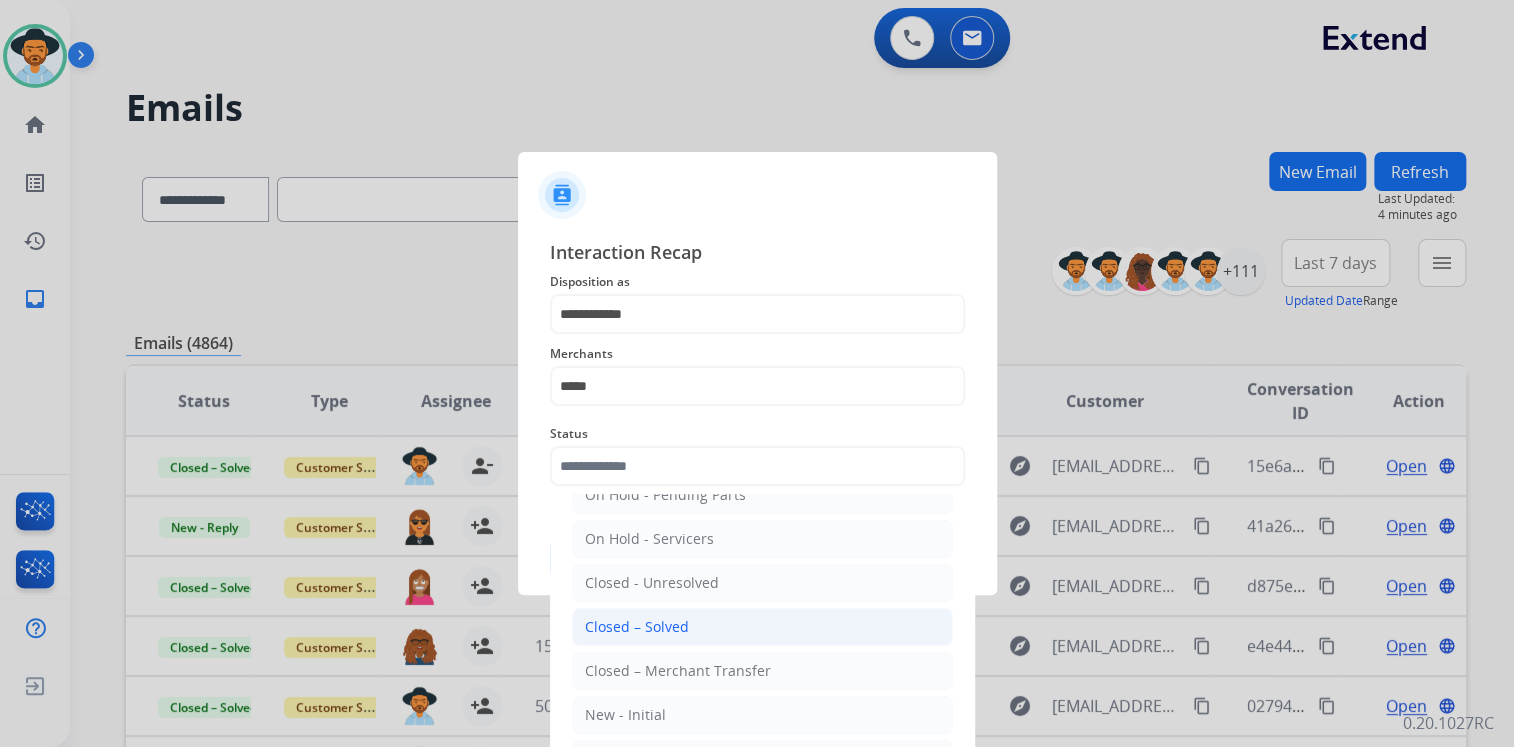 click on "Closed – Solved" 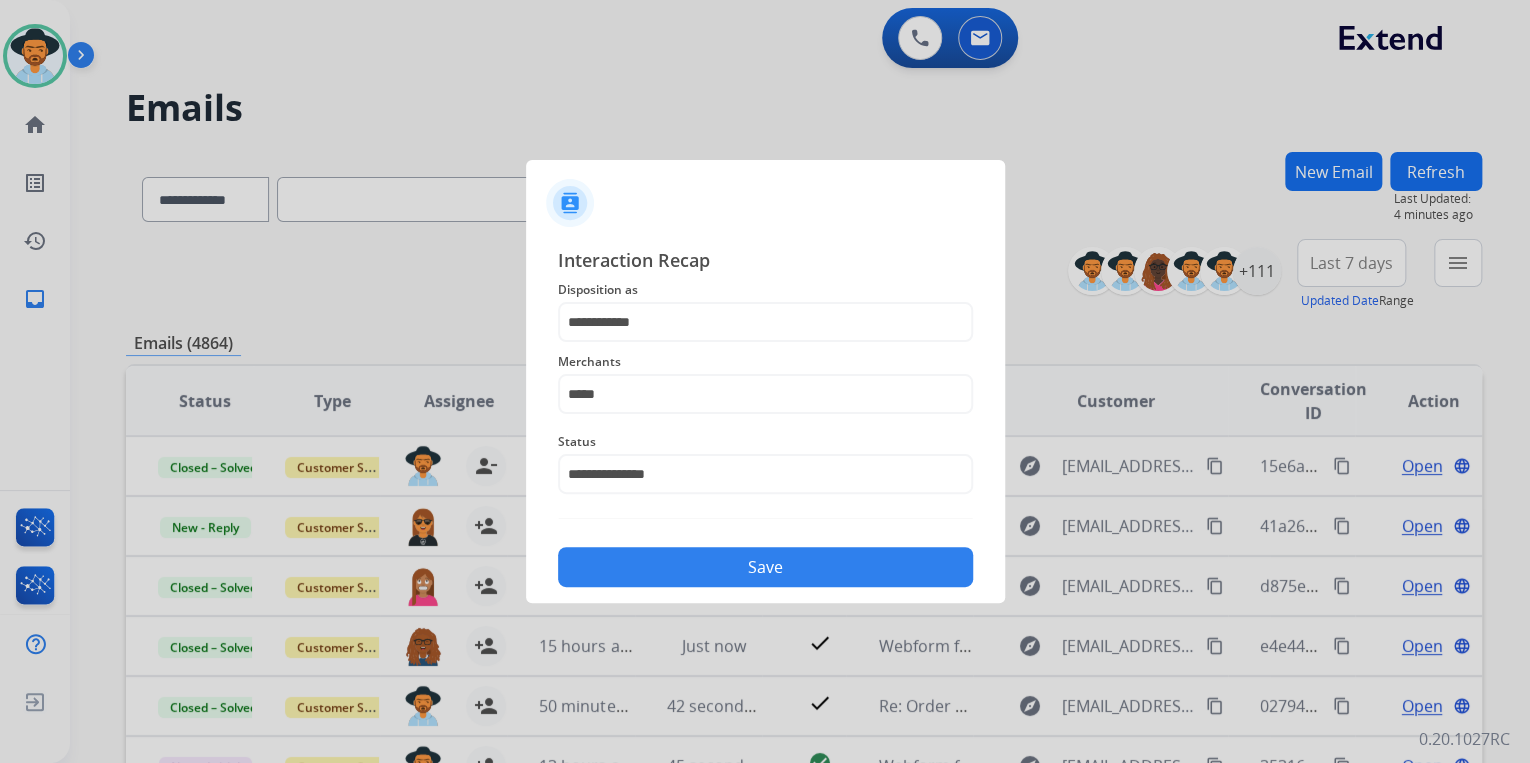 click on "Save" 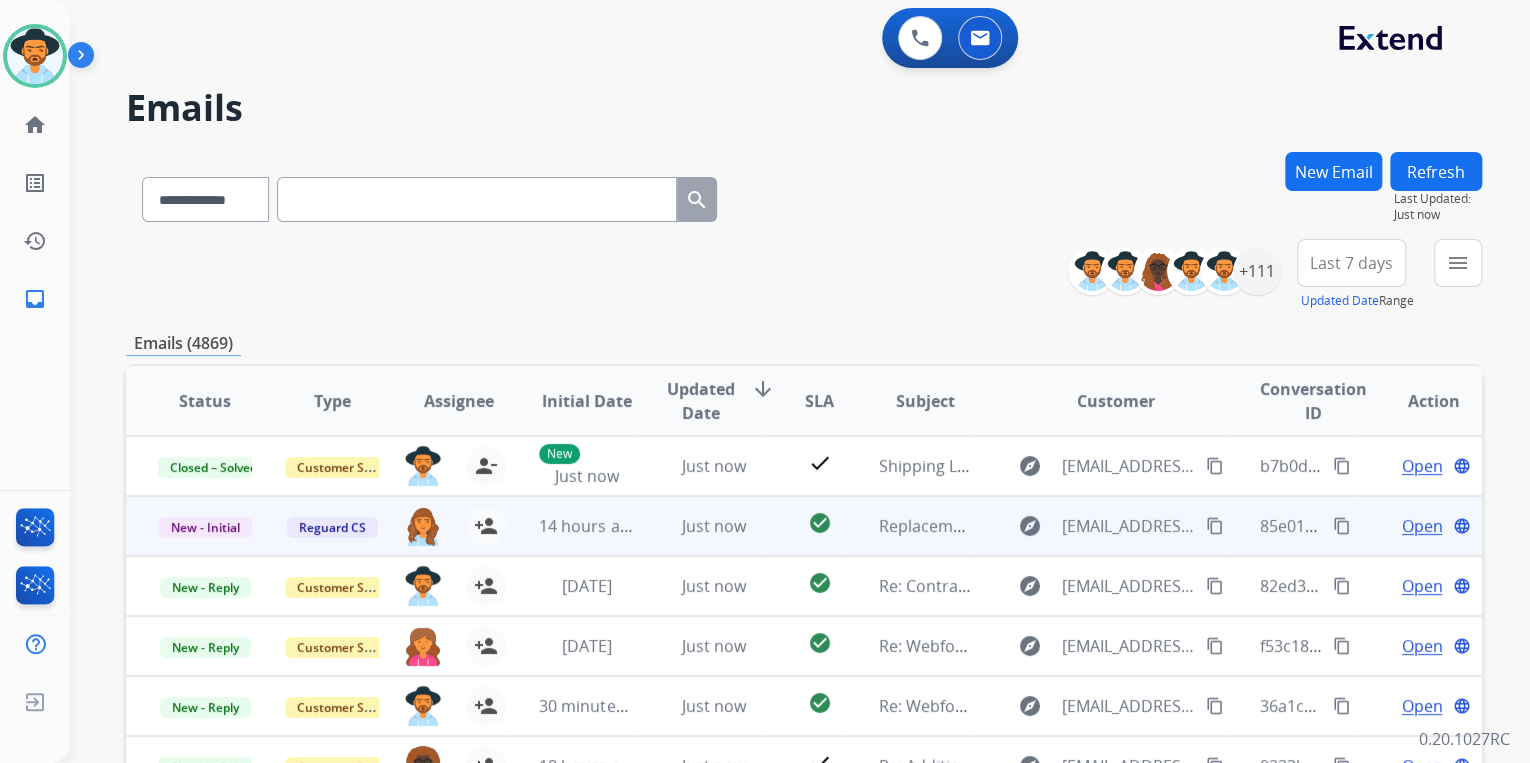 scroll, scrollTop: 1, scrollLeft: 0, axis: vertical 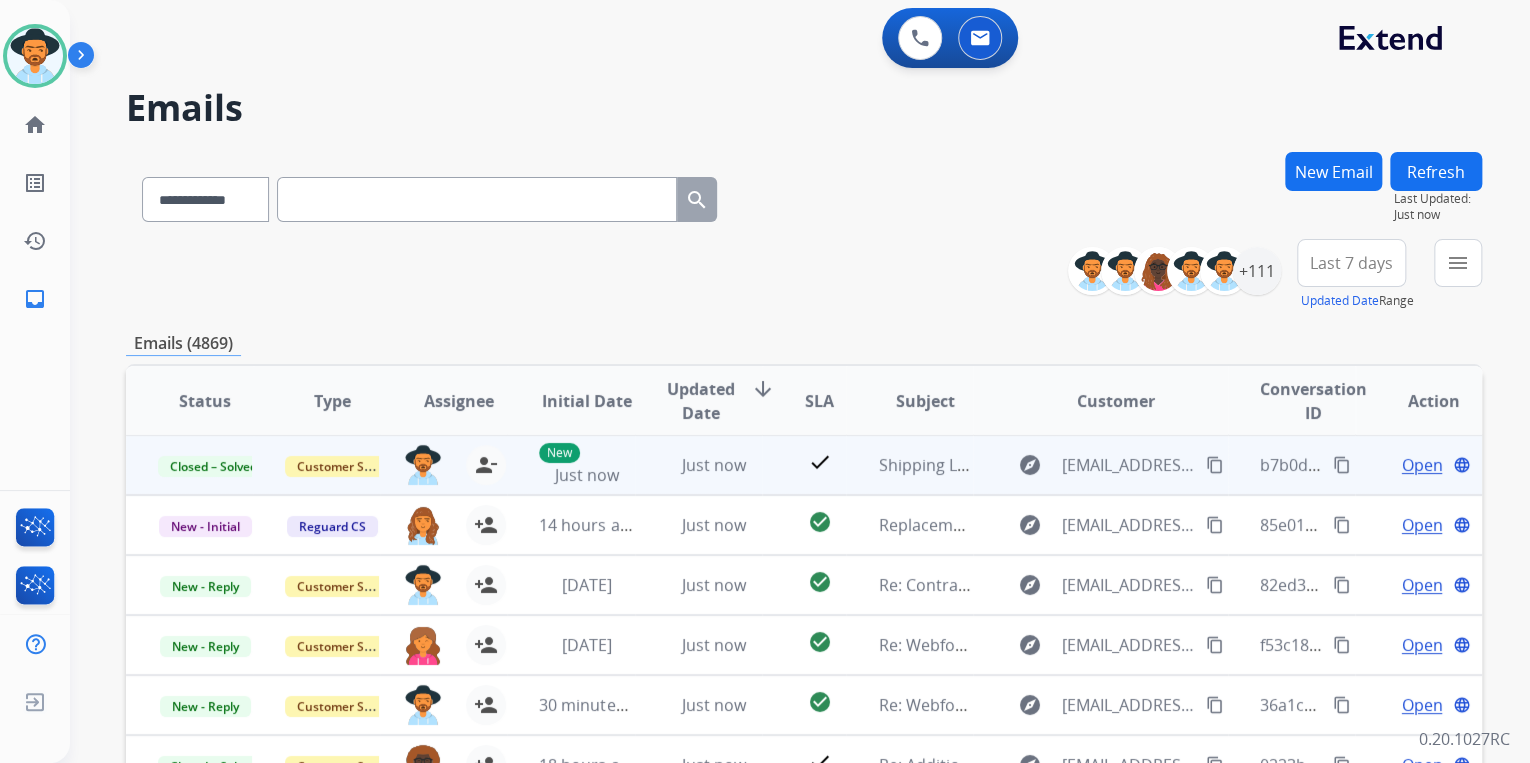 click on "content_copy" at bounding box center (1342, 465) 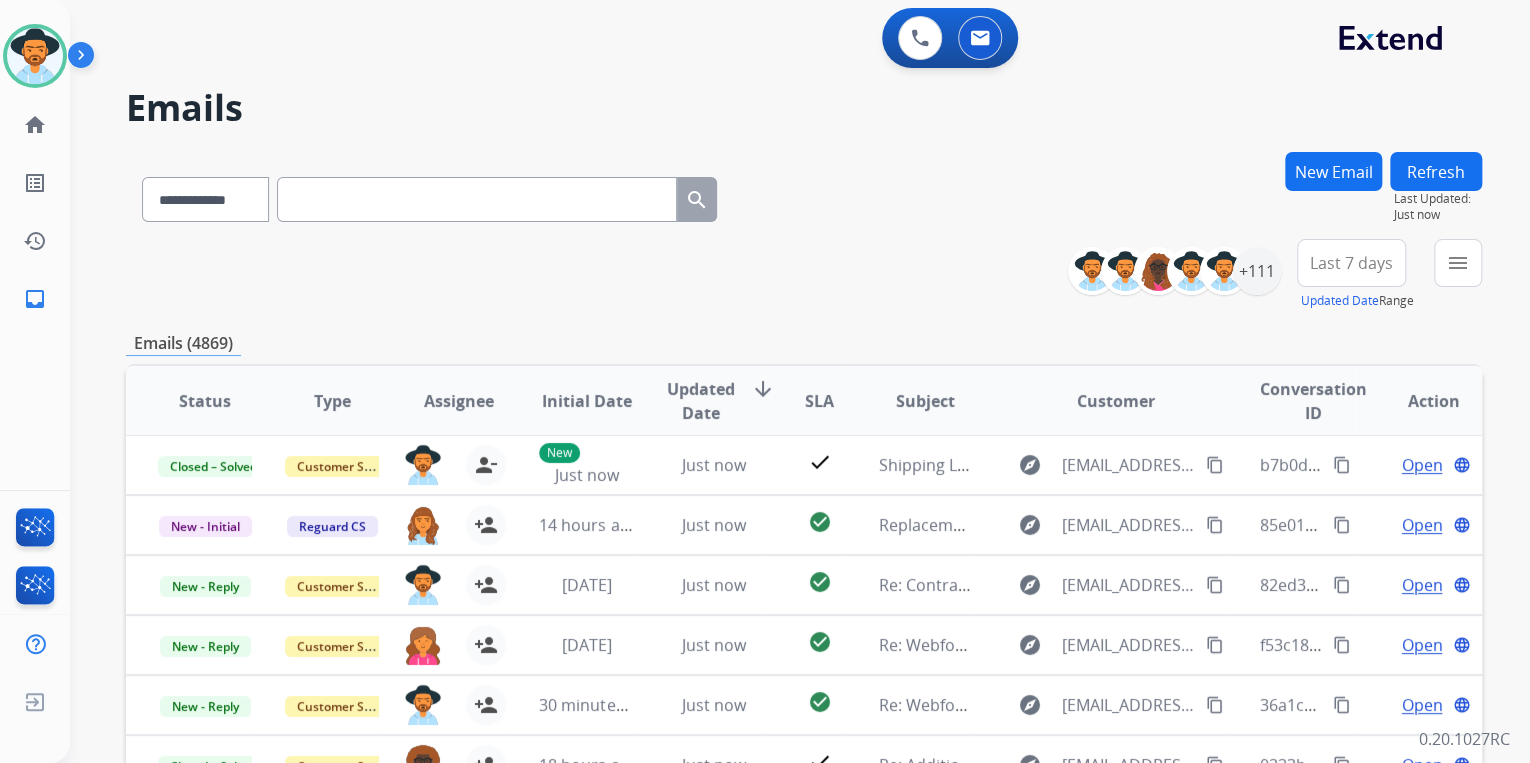 click at bounding box center [477, 199] 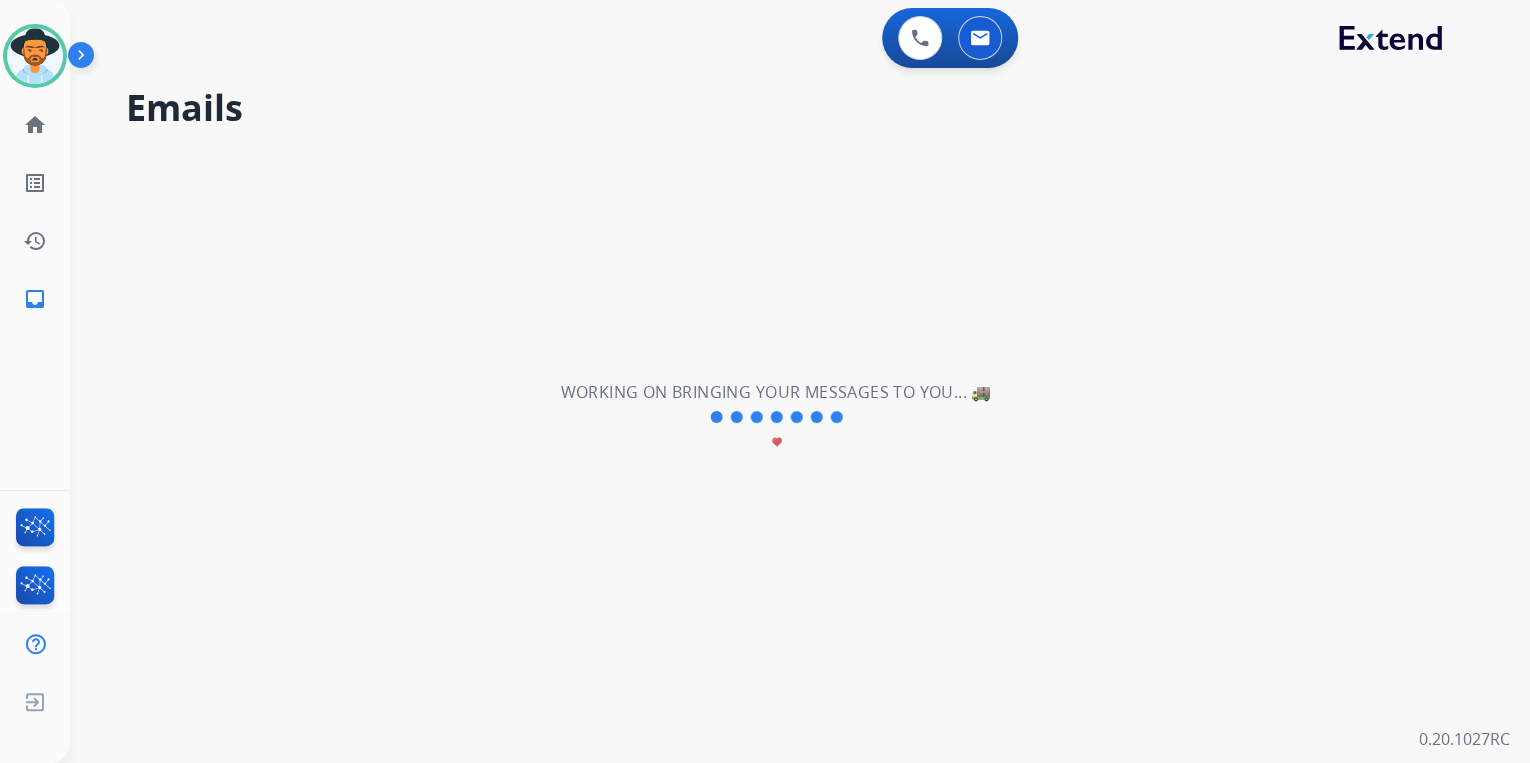 scroll, scrollTop: 0, scrollLeft: 0, axis: both 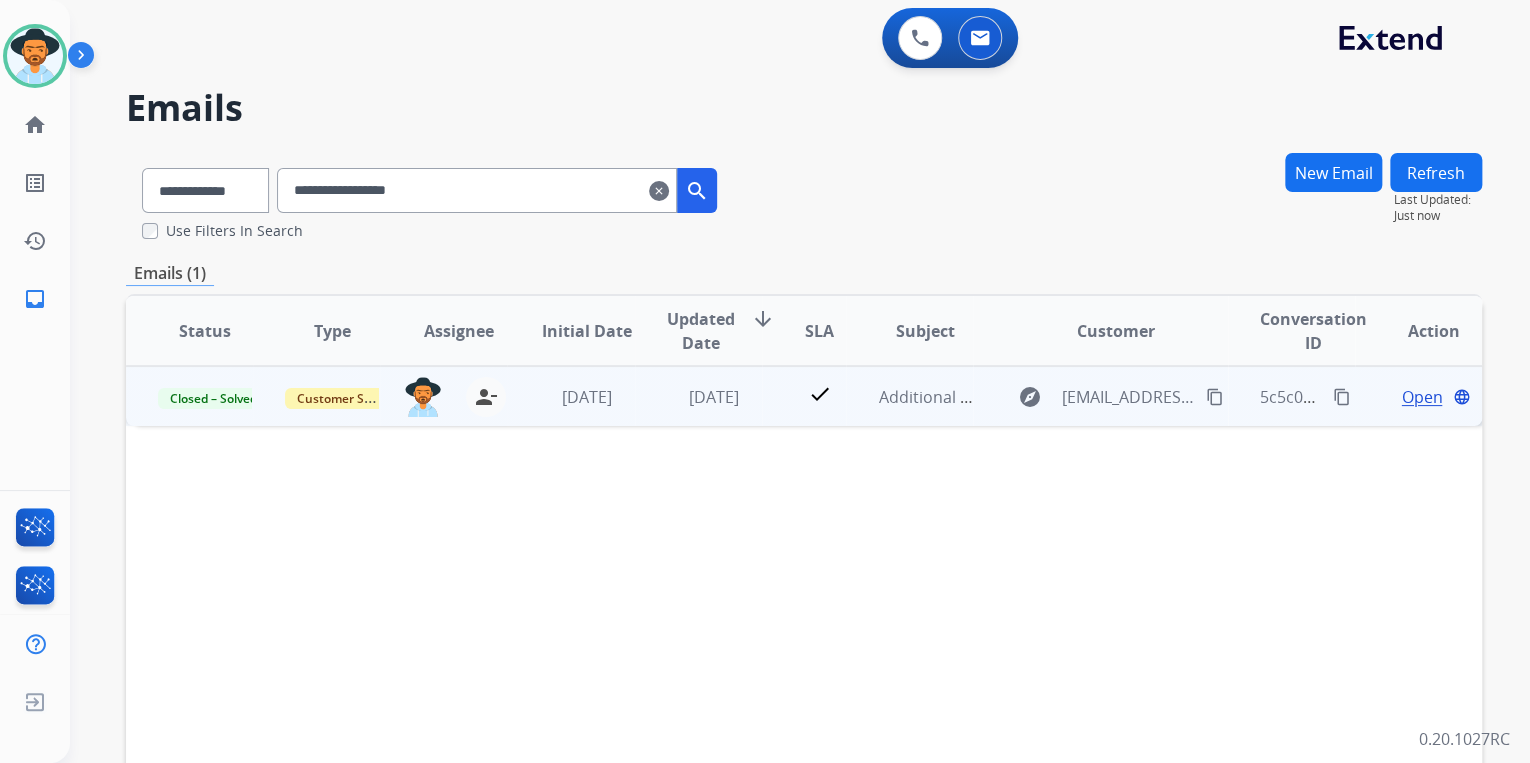click on "Open" at bounding box center [1421, 397] 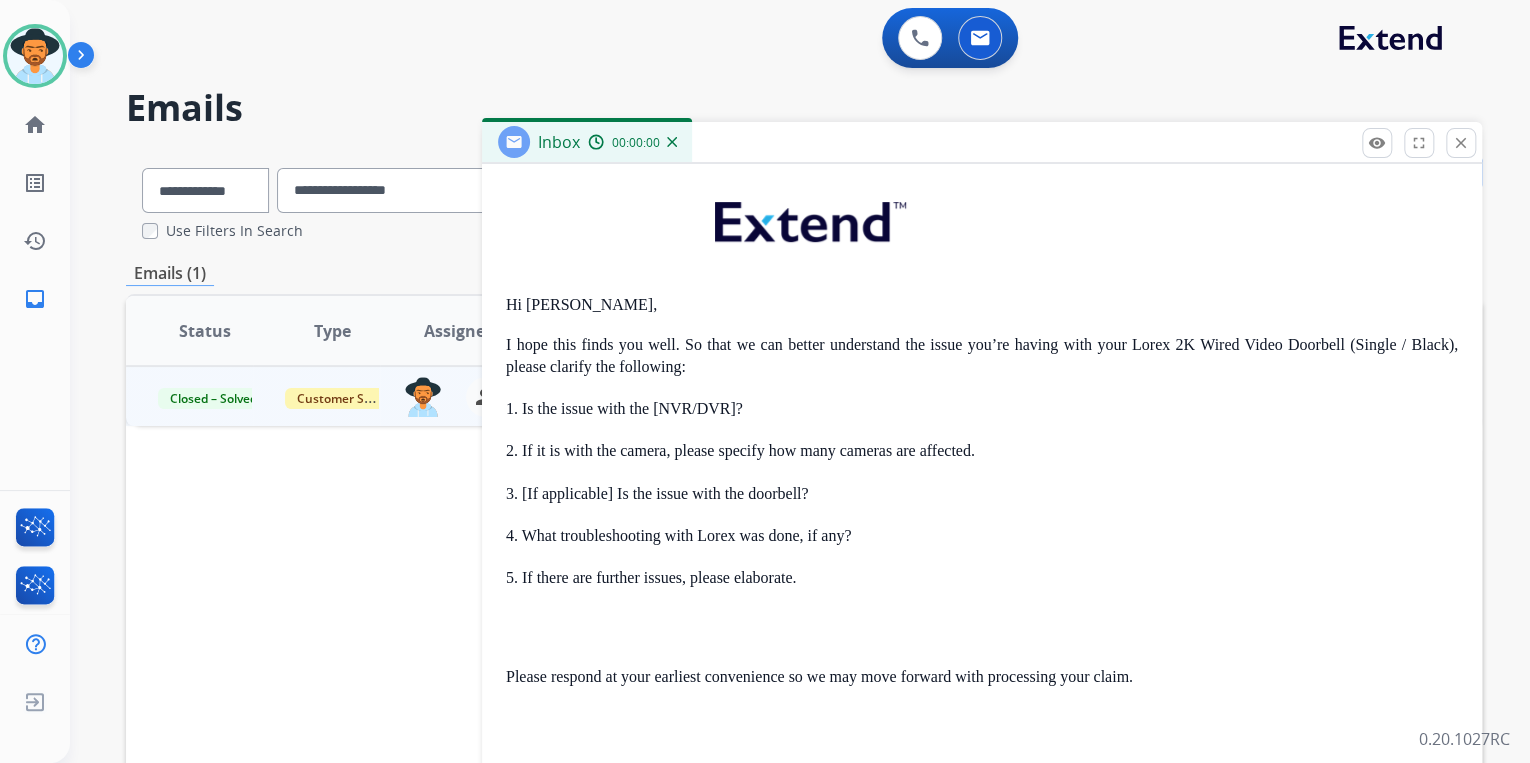 scroll, scrollTop: 400, scrollLeft: 0, axis: vertical 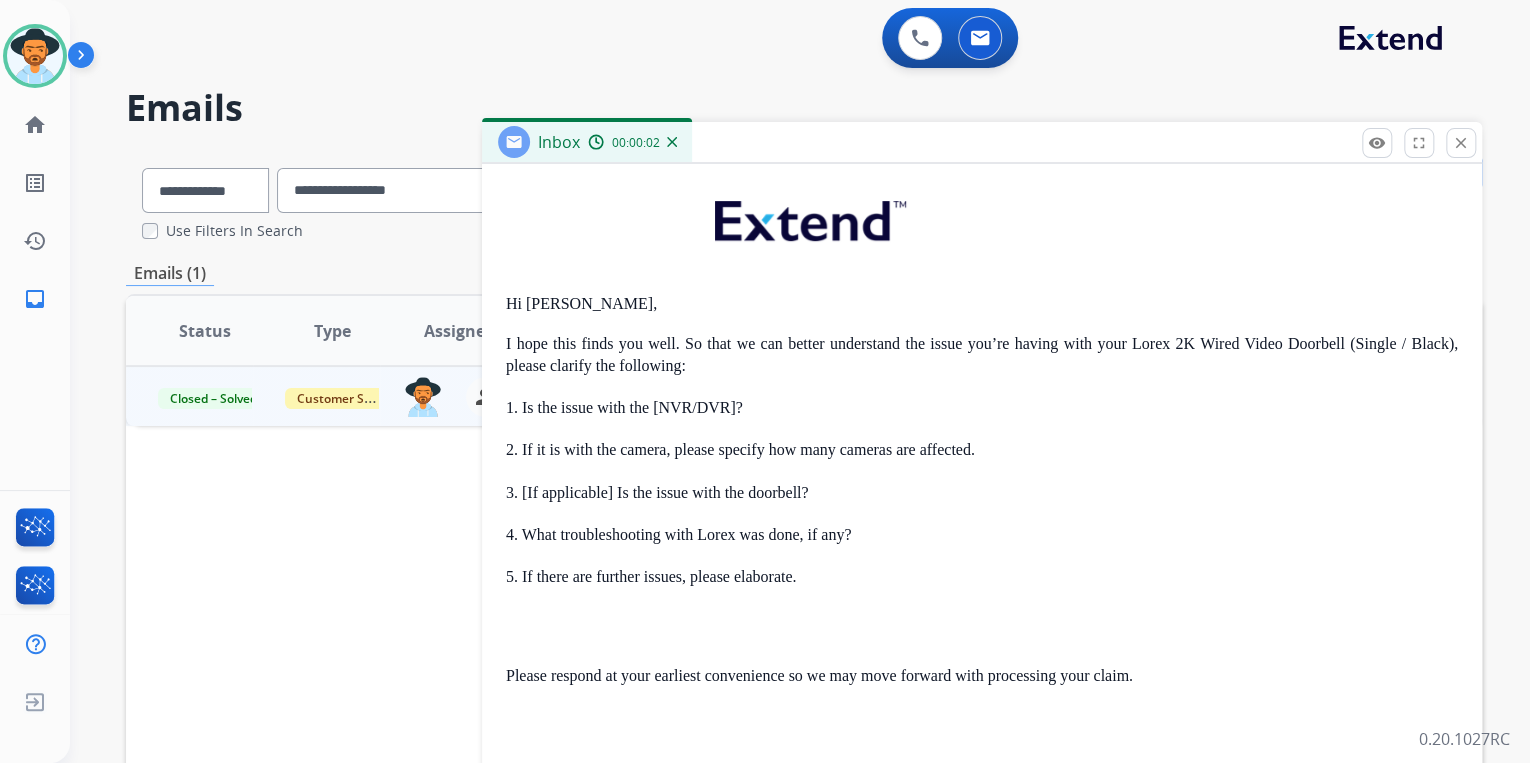 drag, startPoint x: 799, startPoint y: 572, endPoint x: 495, endPoint y: 308, distance: 402.63135 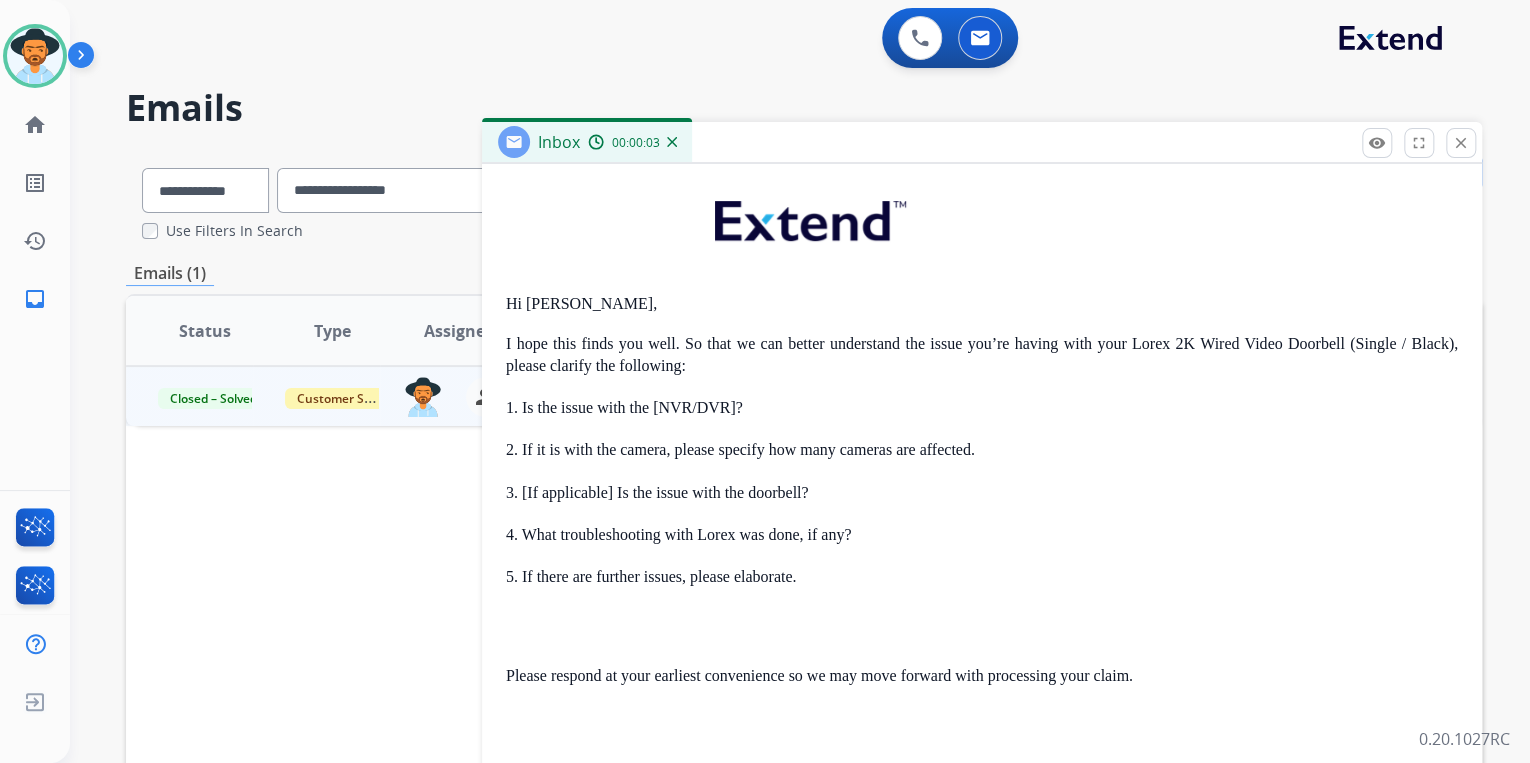 copy on "Hi OMOTAYO, I hope this finds you well. So that we can better understand the issue you’re having with your Lorex 2K Wired Video Doorbell (Single / Black), please clarify the following: 1. Is the issue with the [NVR/DVR]?   2. If it is with the camera, please specify how many cameras are affected. 3. [If applicable] Is the issue with the doorbell?  4. What troubleshooting with Lorex was done, if any?  5. If there are further issues, please elaborate." 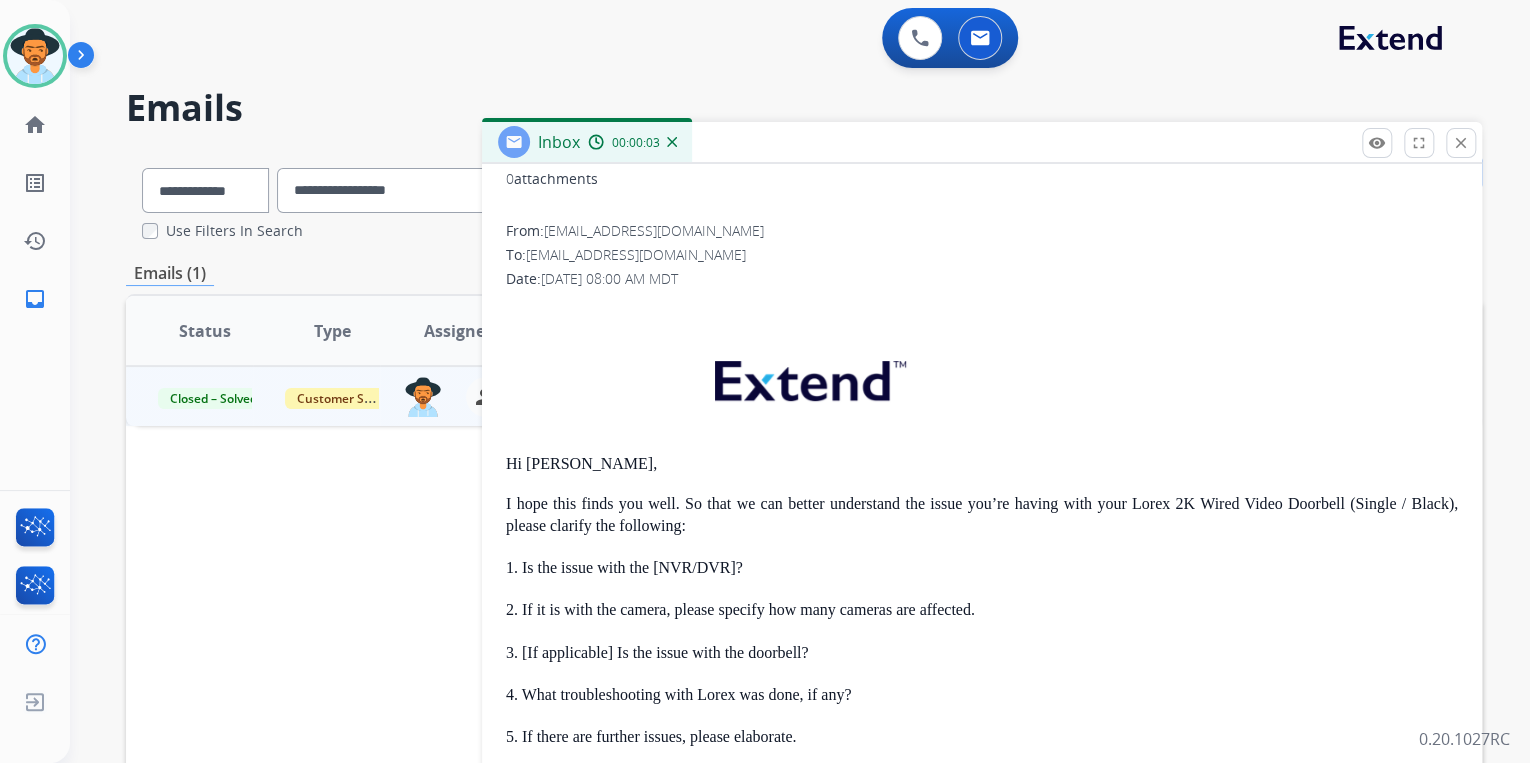 scroll, scrollTop: 0, scrollLeft: 0, axis: both 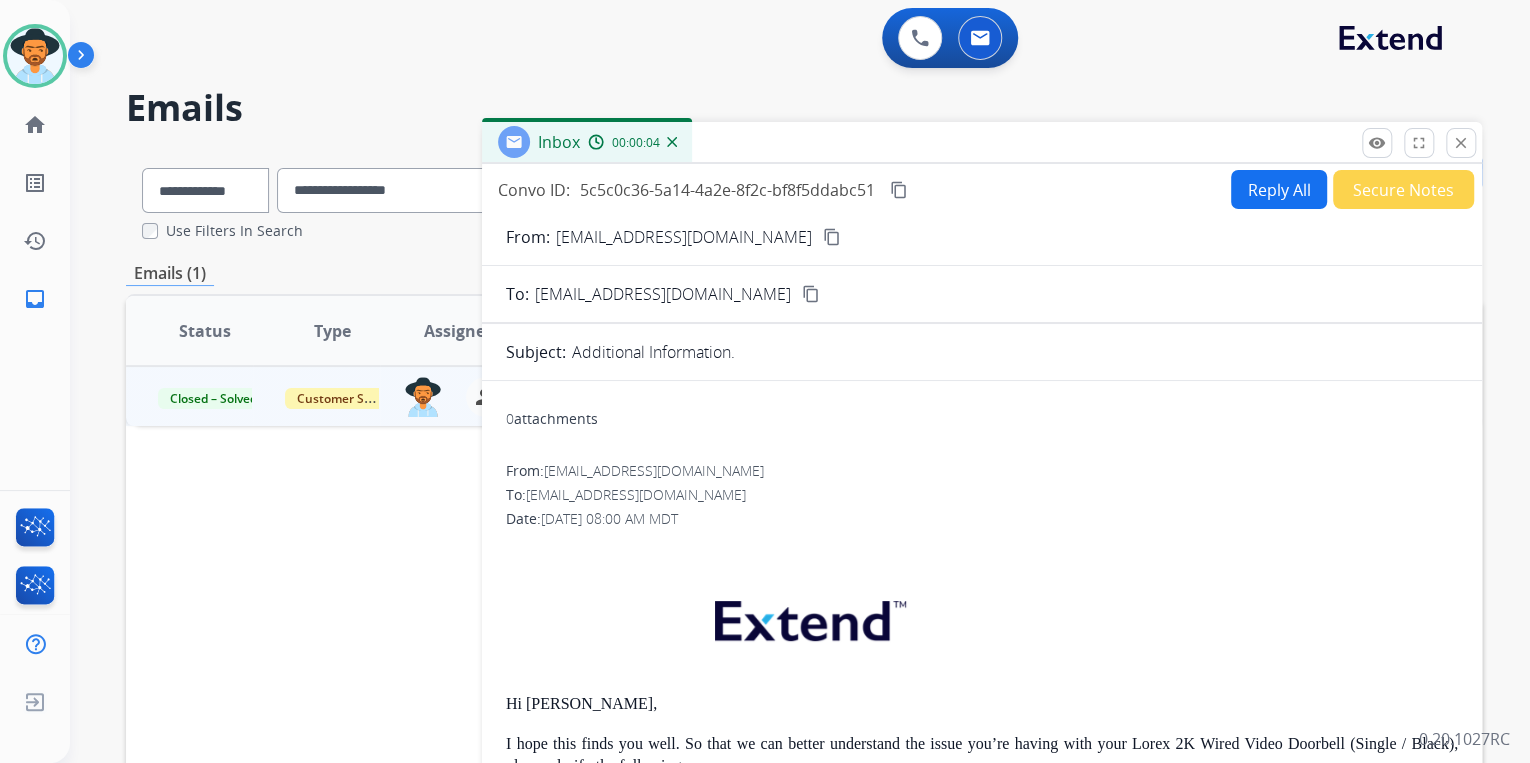 click on "Reply All" at bounding box center [1279, 189] 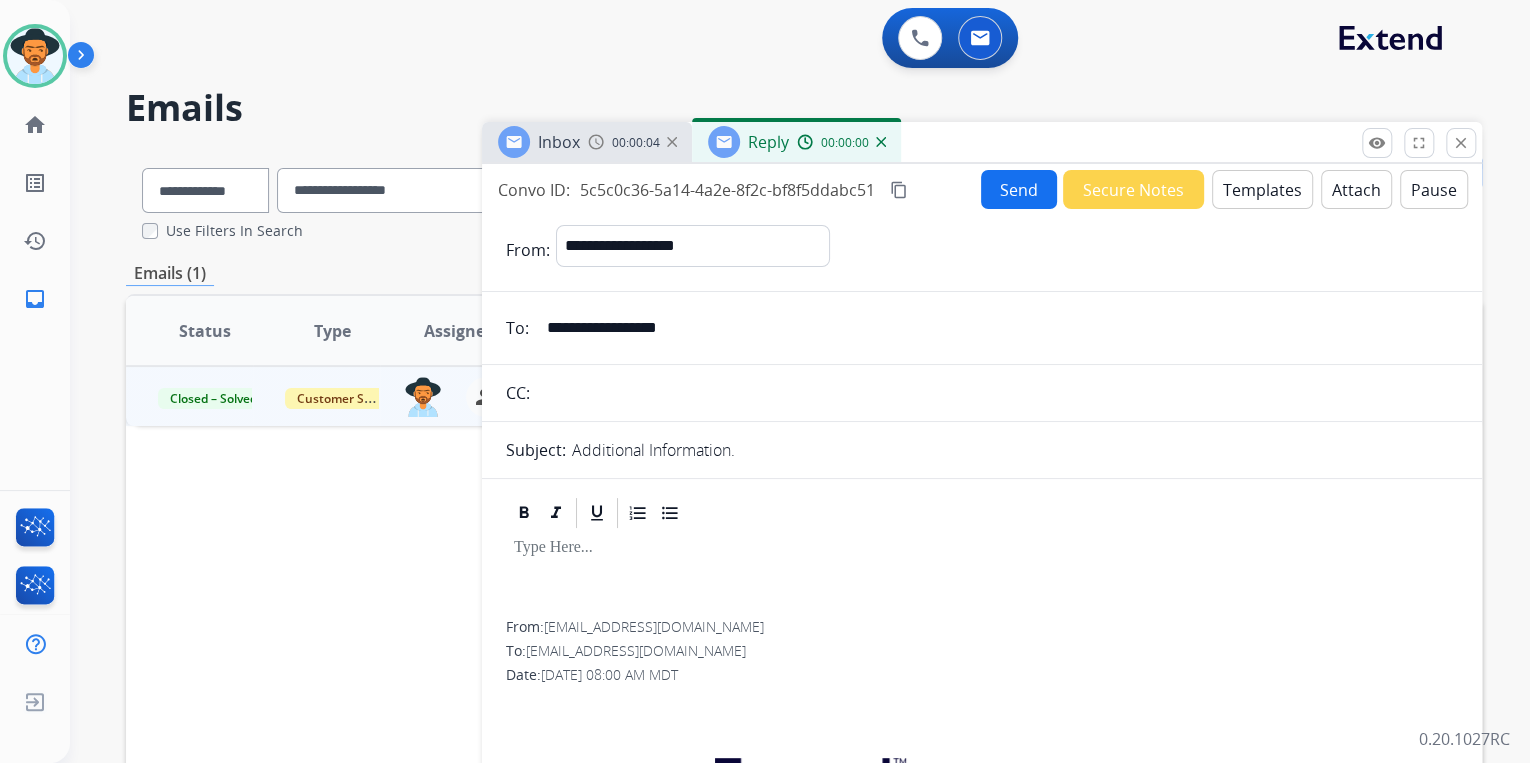 click on "Templates" at bounding box center [1262, 189] 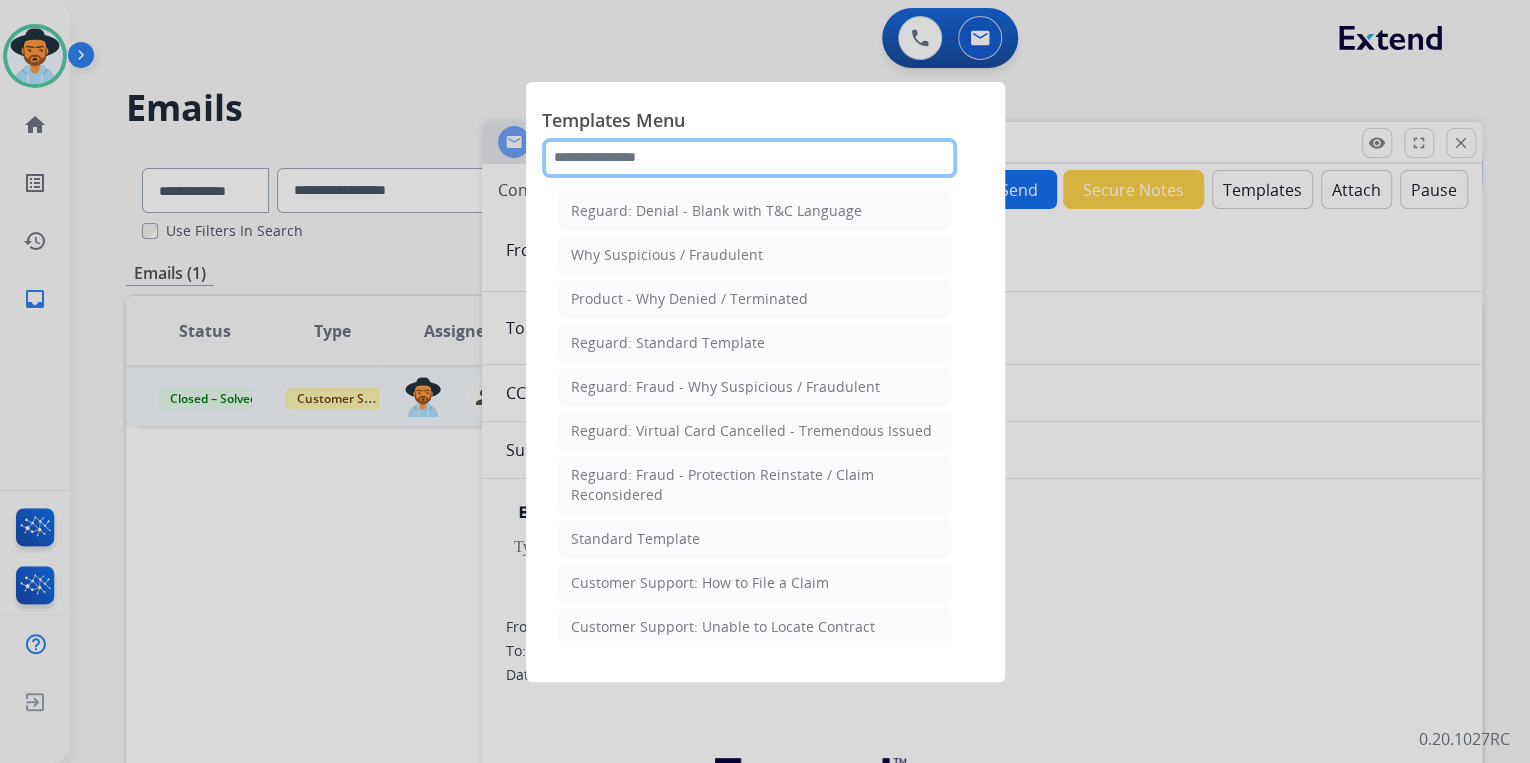 click 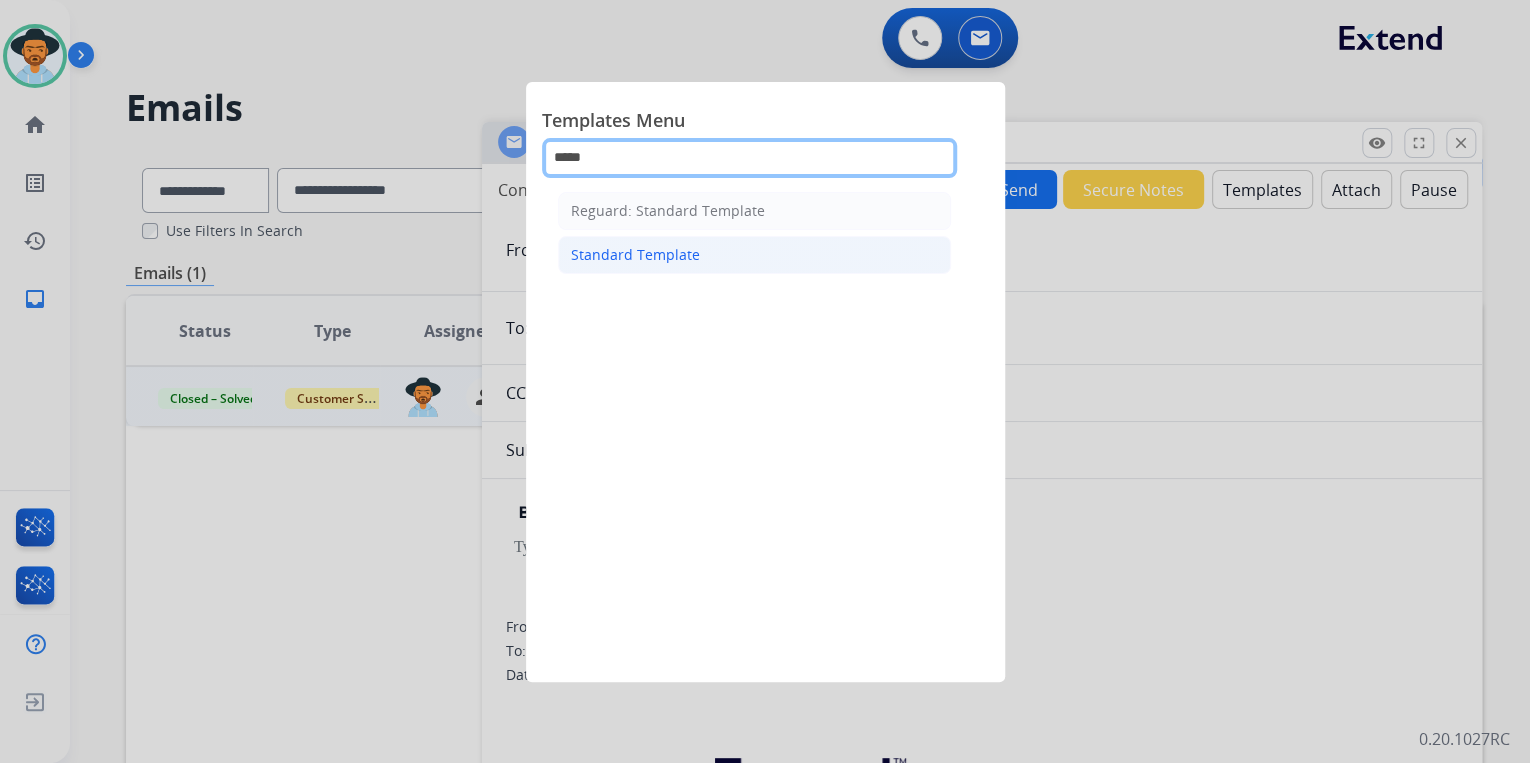 type on "*****" 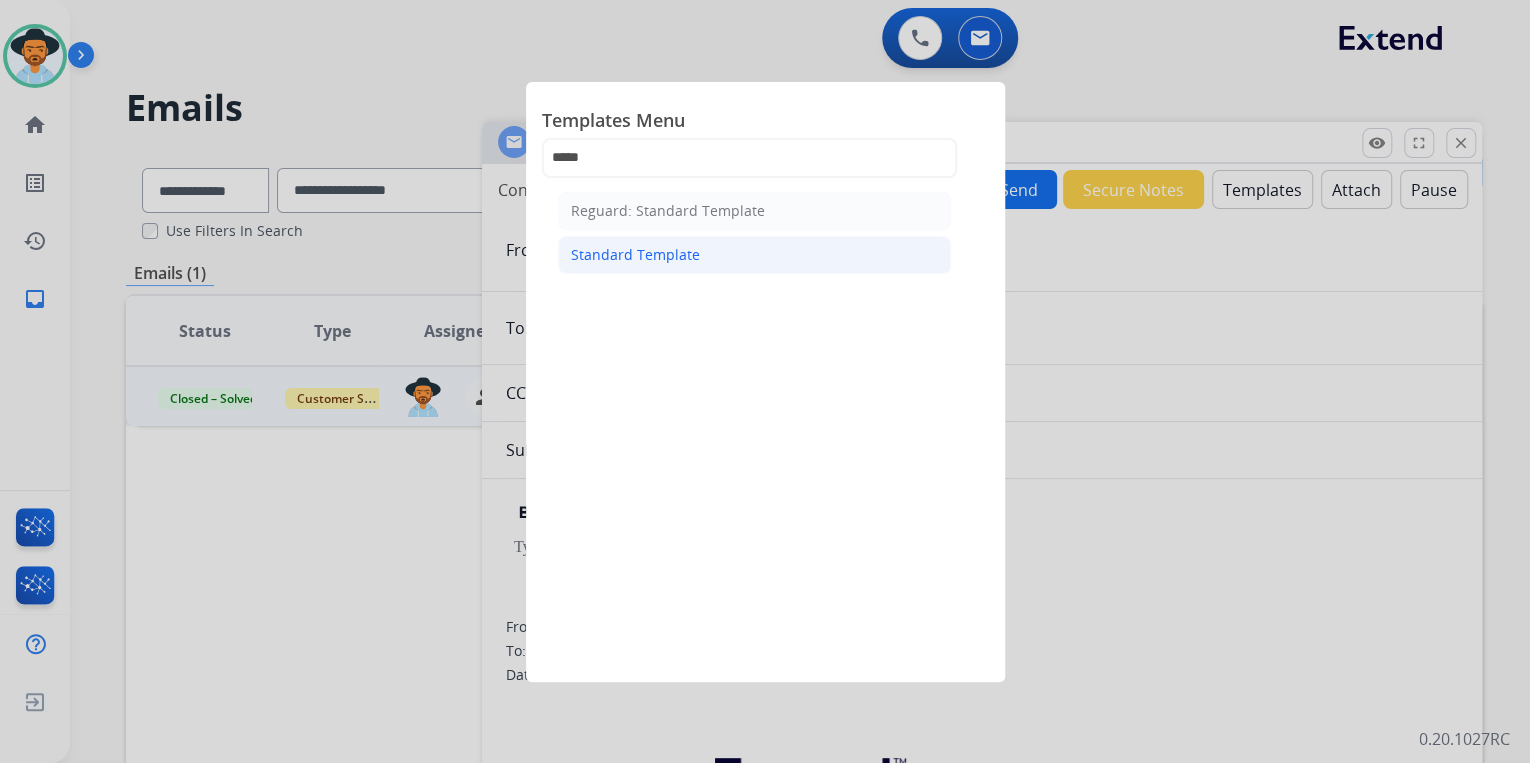 click on "Standard Template" 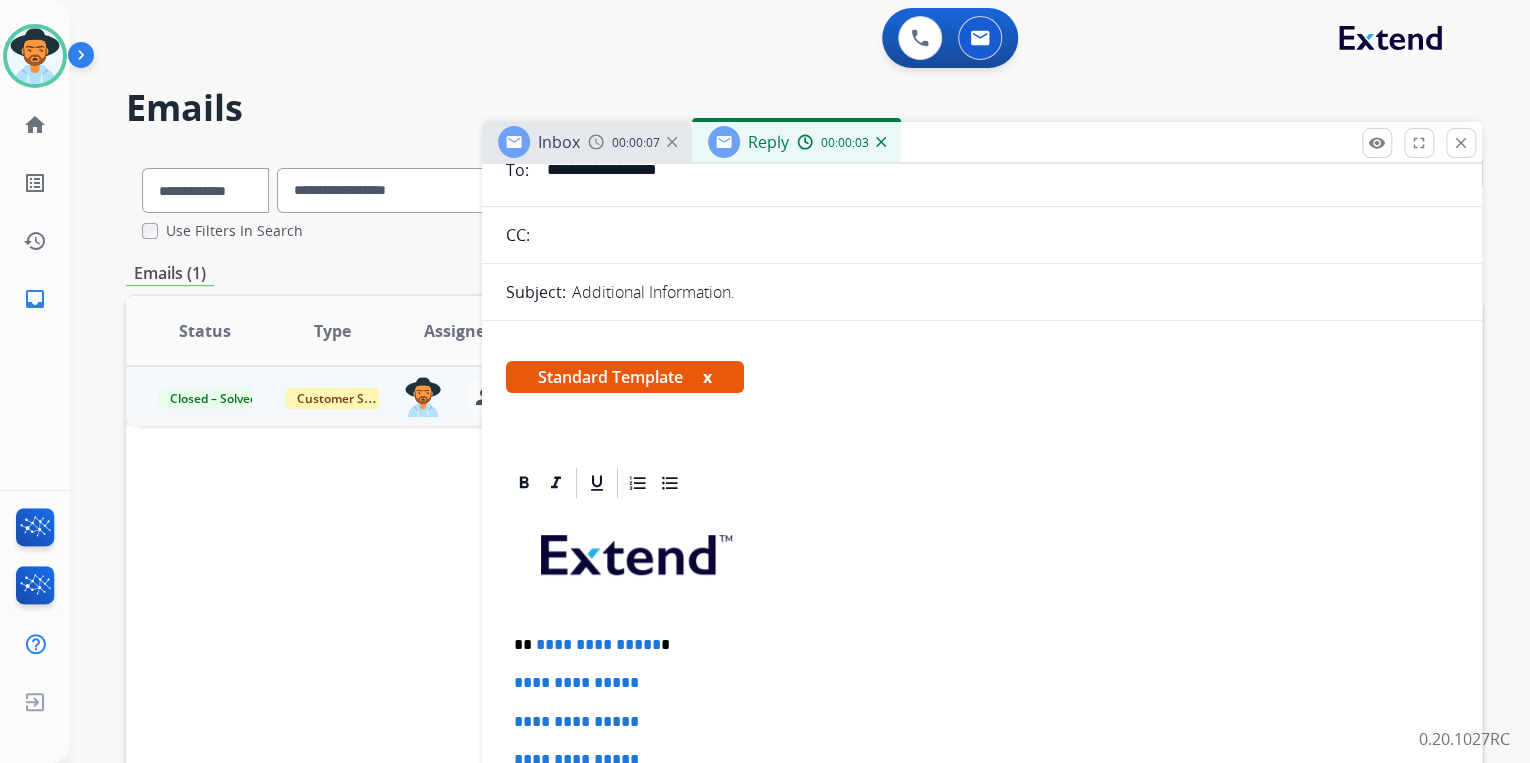 scroll, scrollTop: 400, scrollLeft: 0, axis: vertical 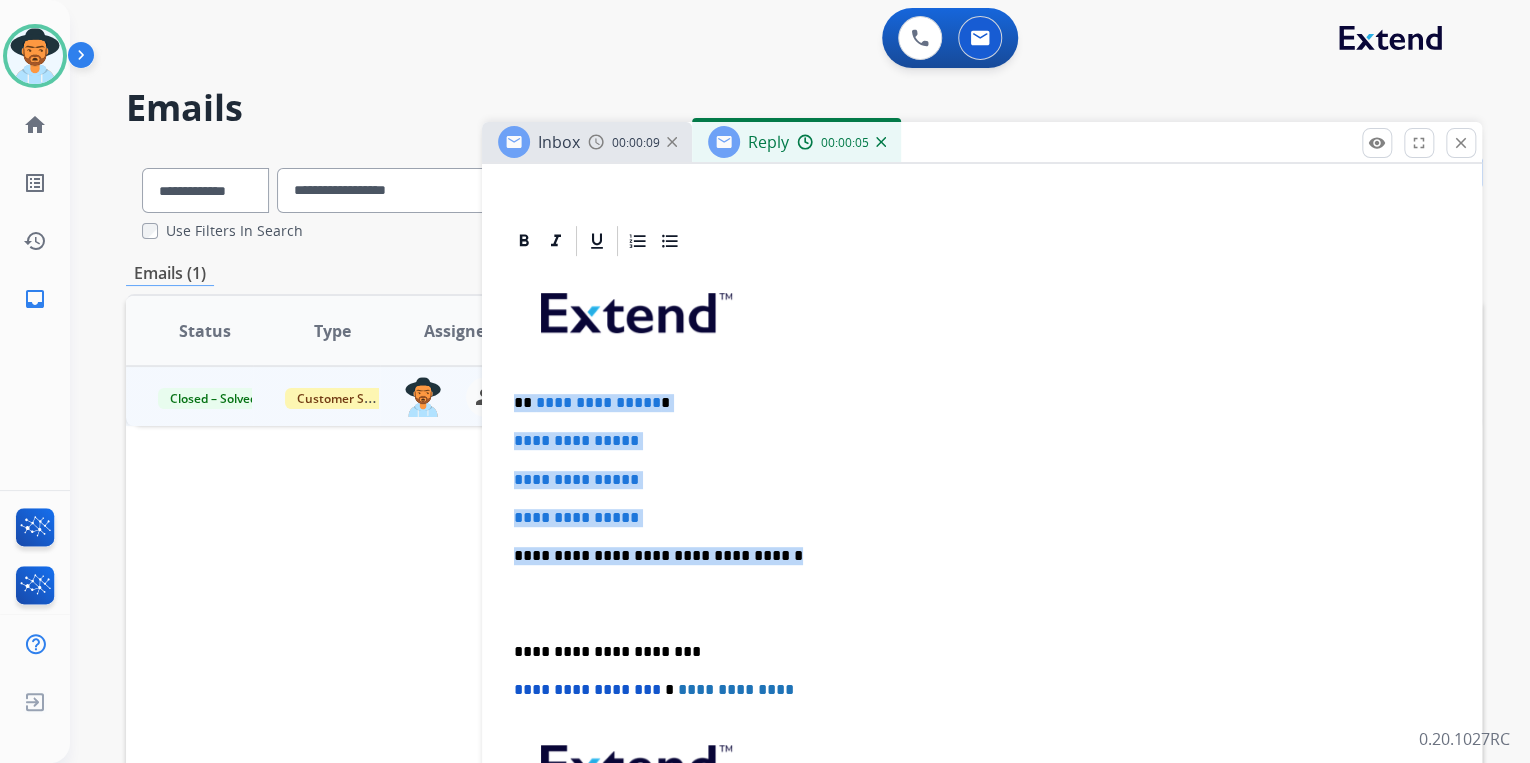 drag, startPoint x: 779, startPoint y: 553, endPoint x: 456, endPoint y: 403, distance: 356.13058 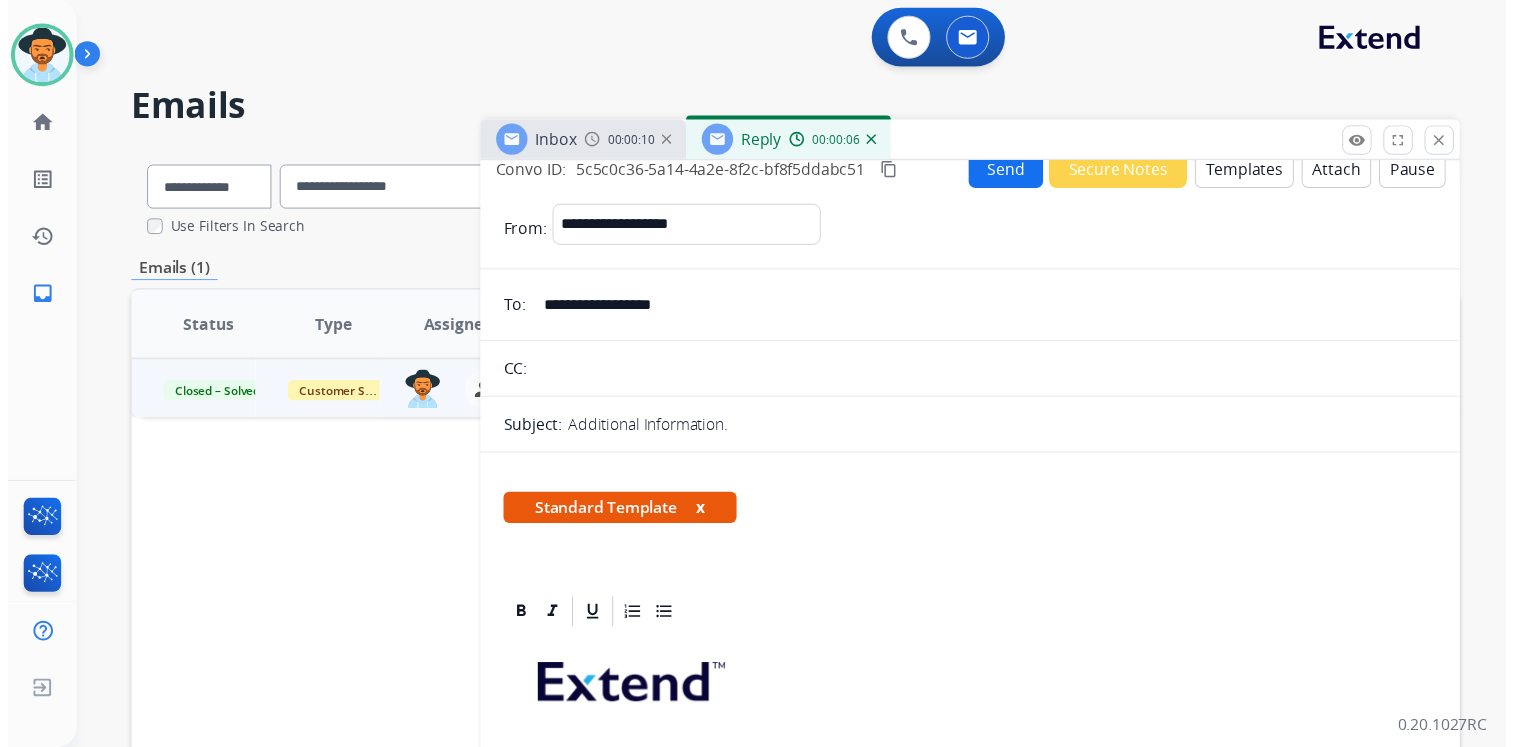 scroll, scrollTop: 0, scrollLeft: 0, axis: both 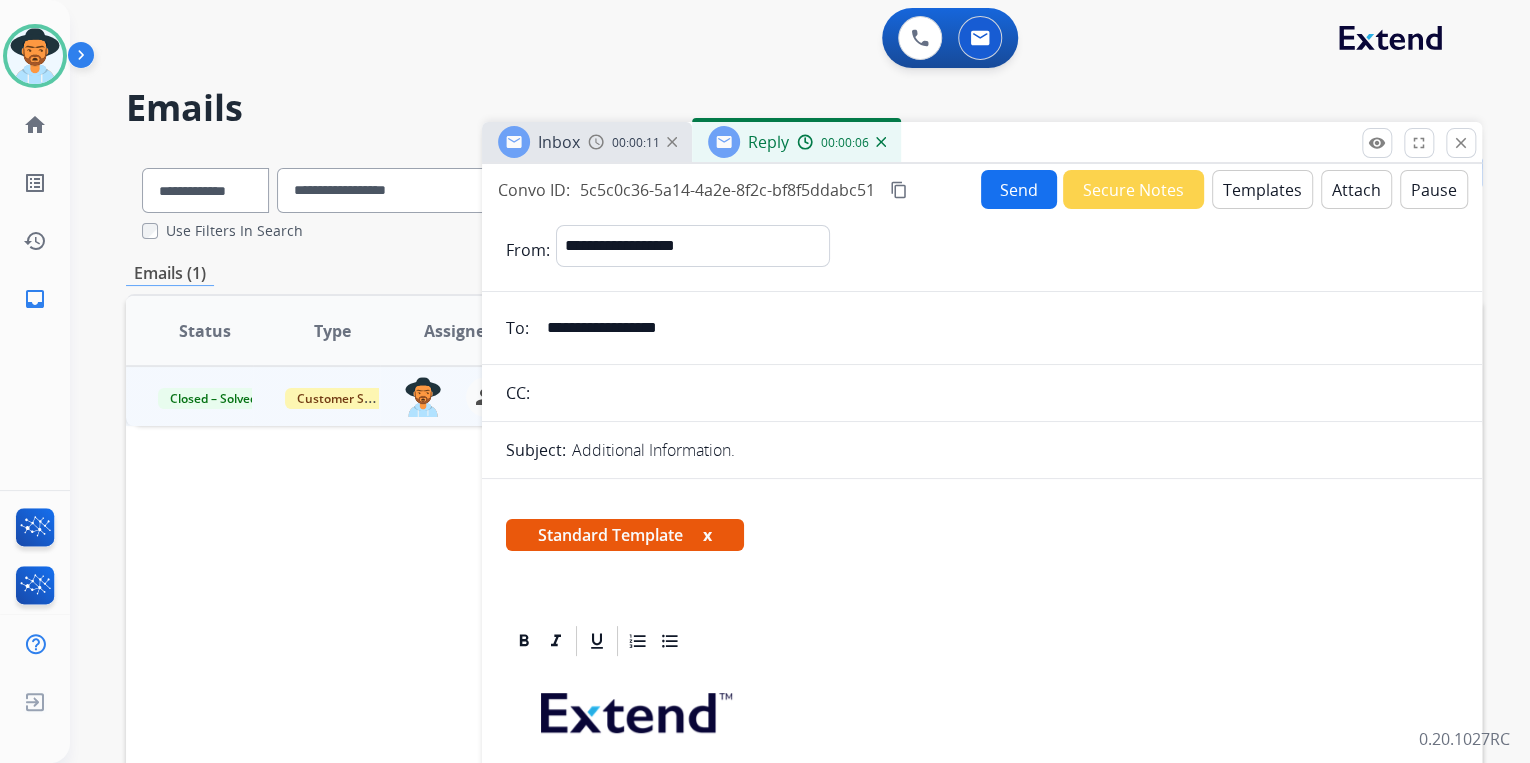 click on "Send" at bounding box center (1019, 189) 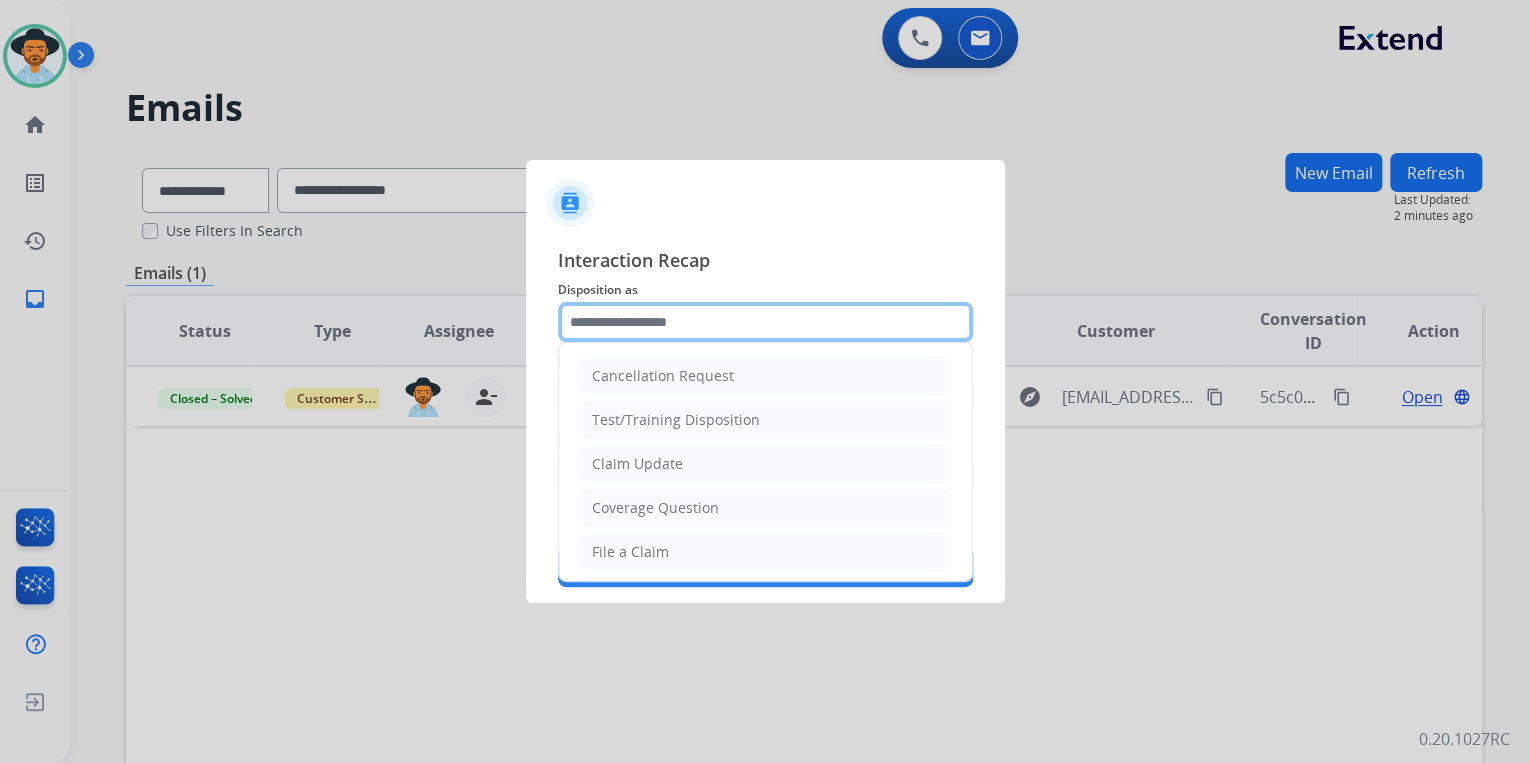 click 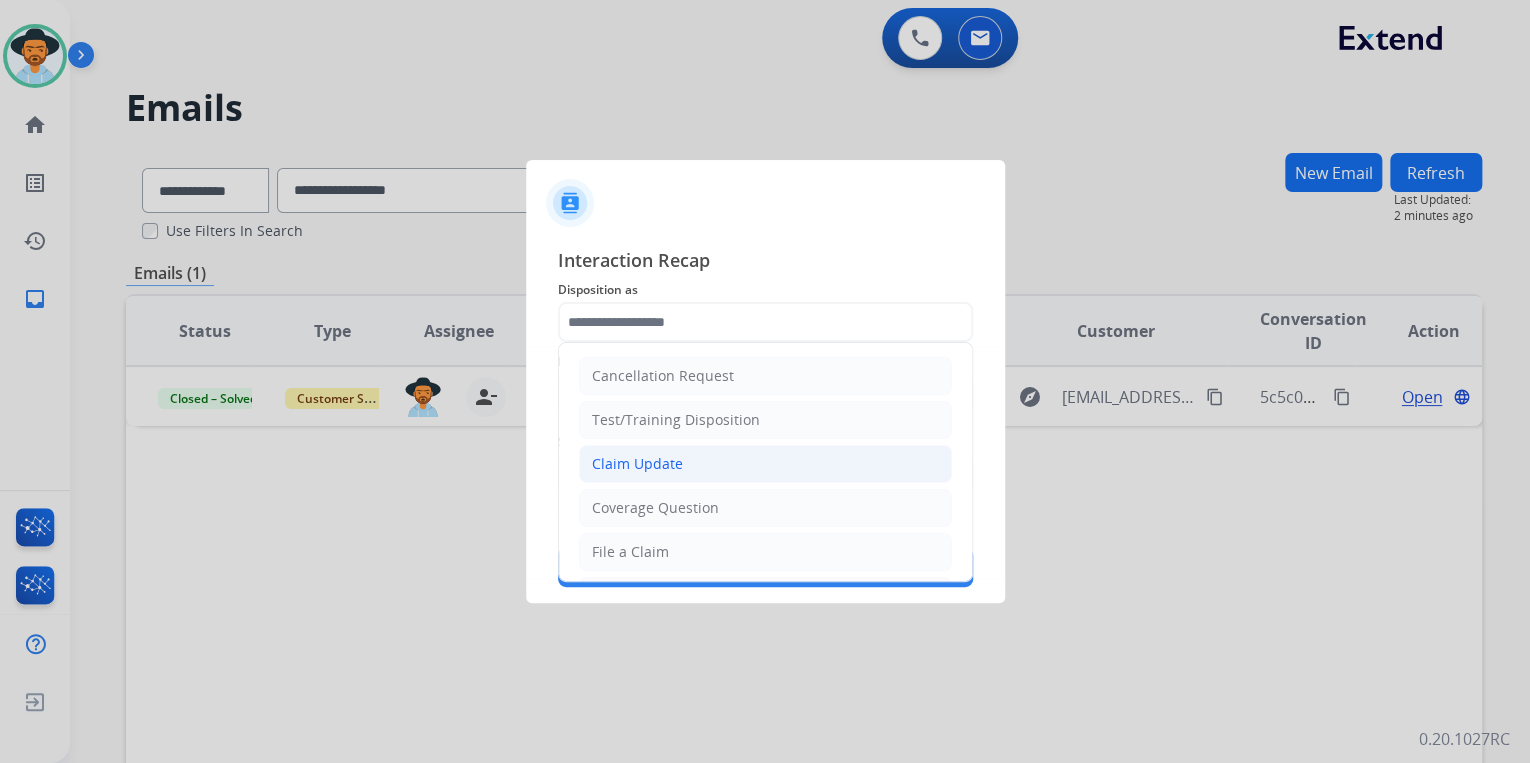 click on "Claim Update" 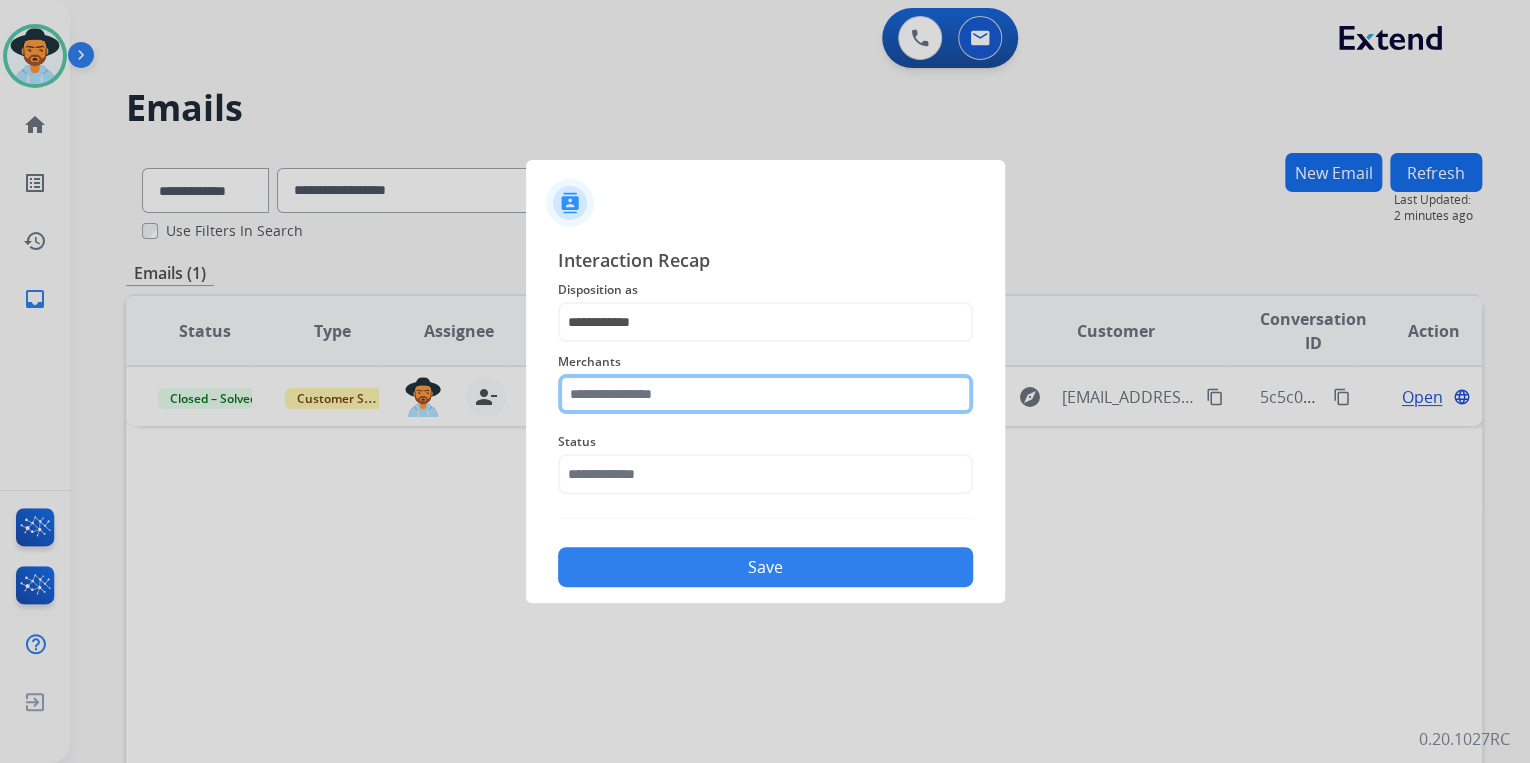click 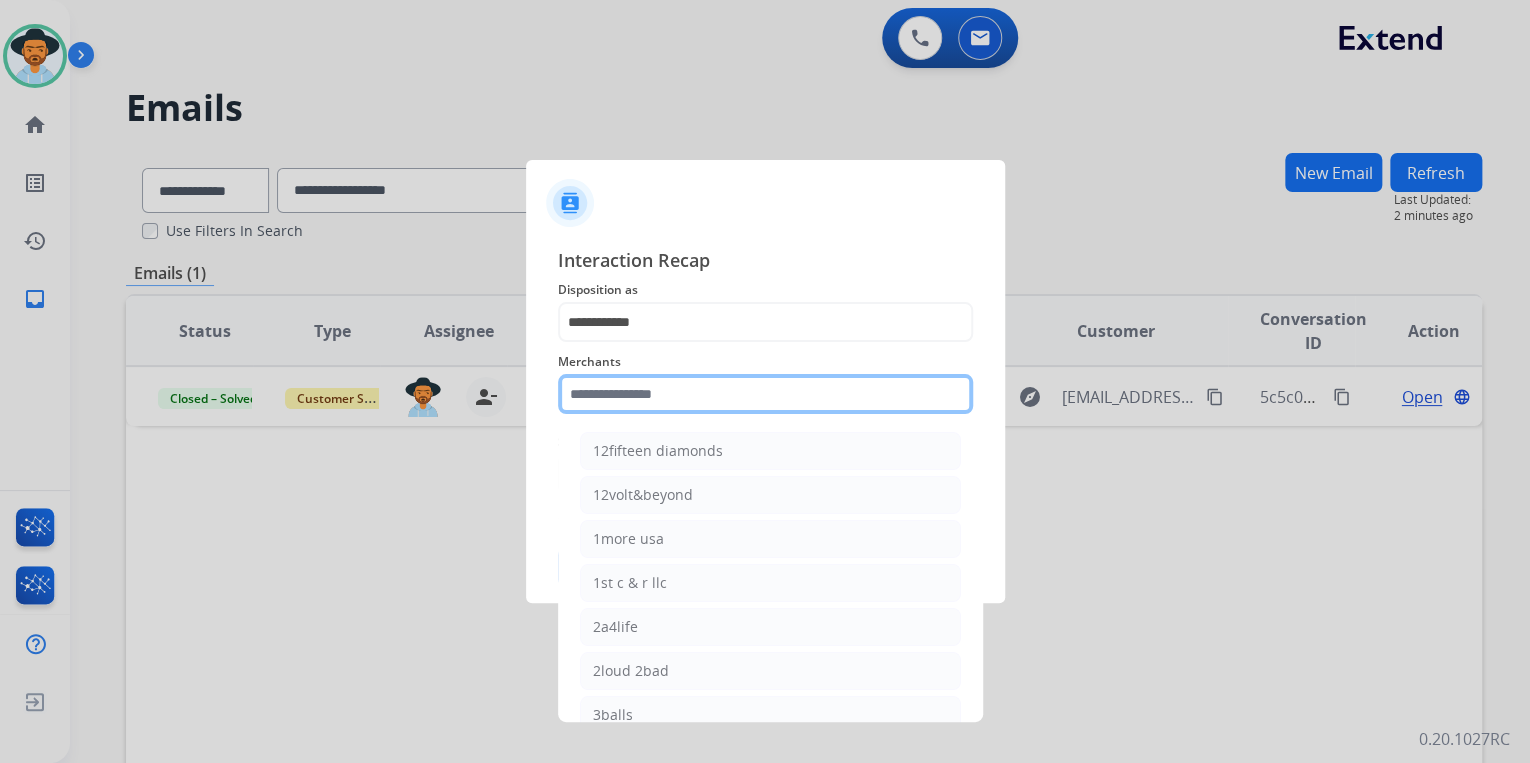type on "*" 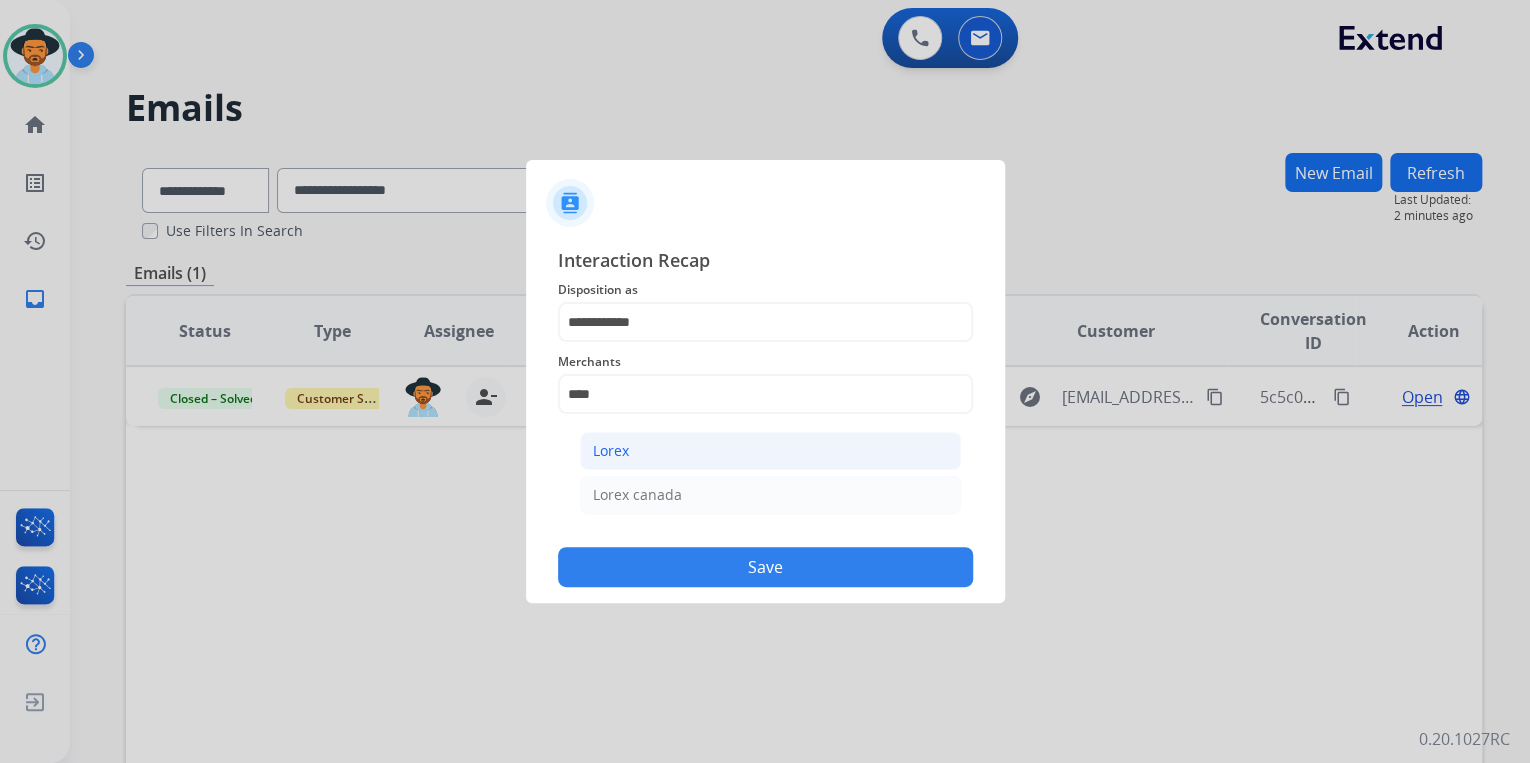 click on "Lorex" 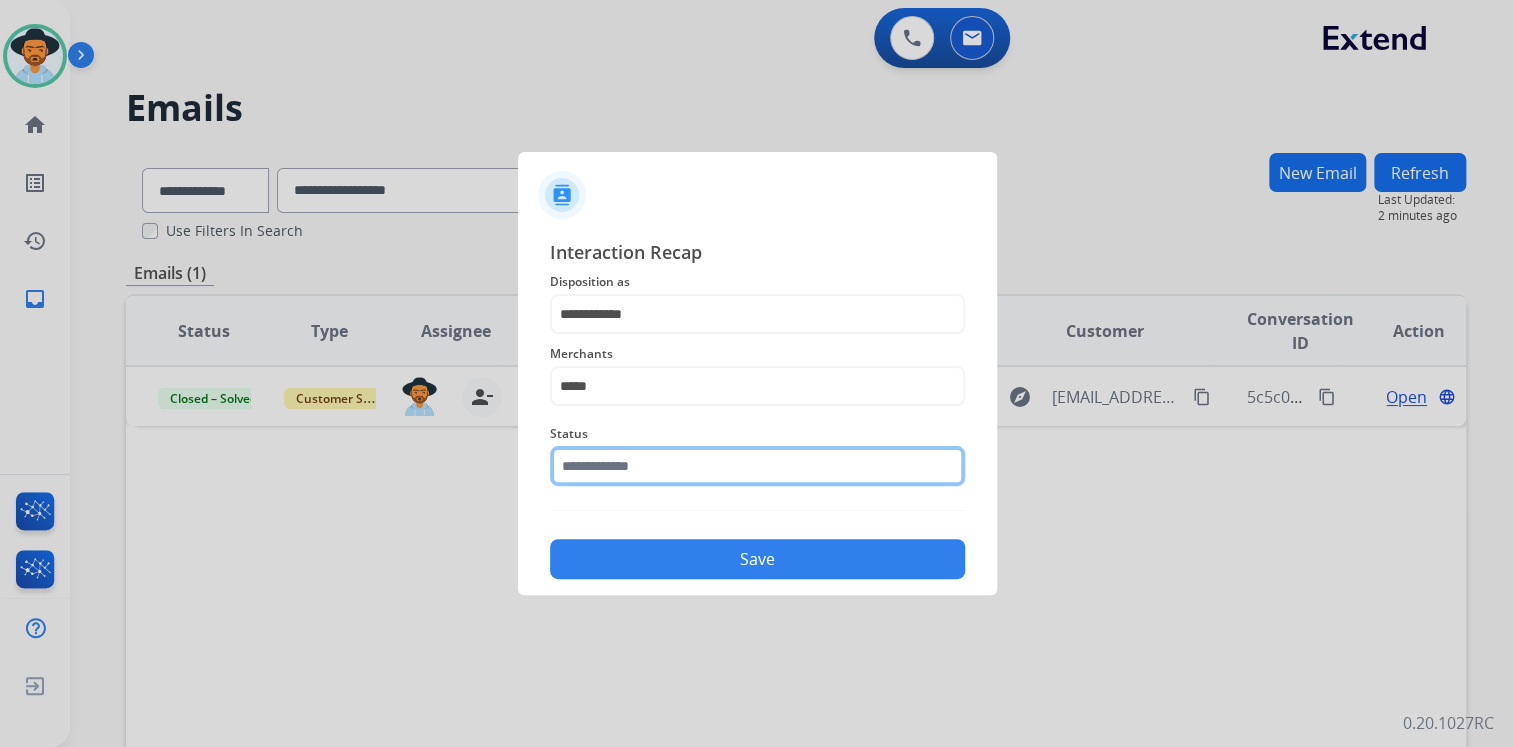 click 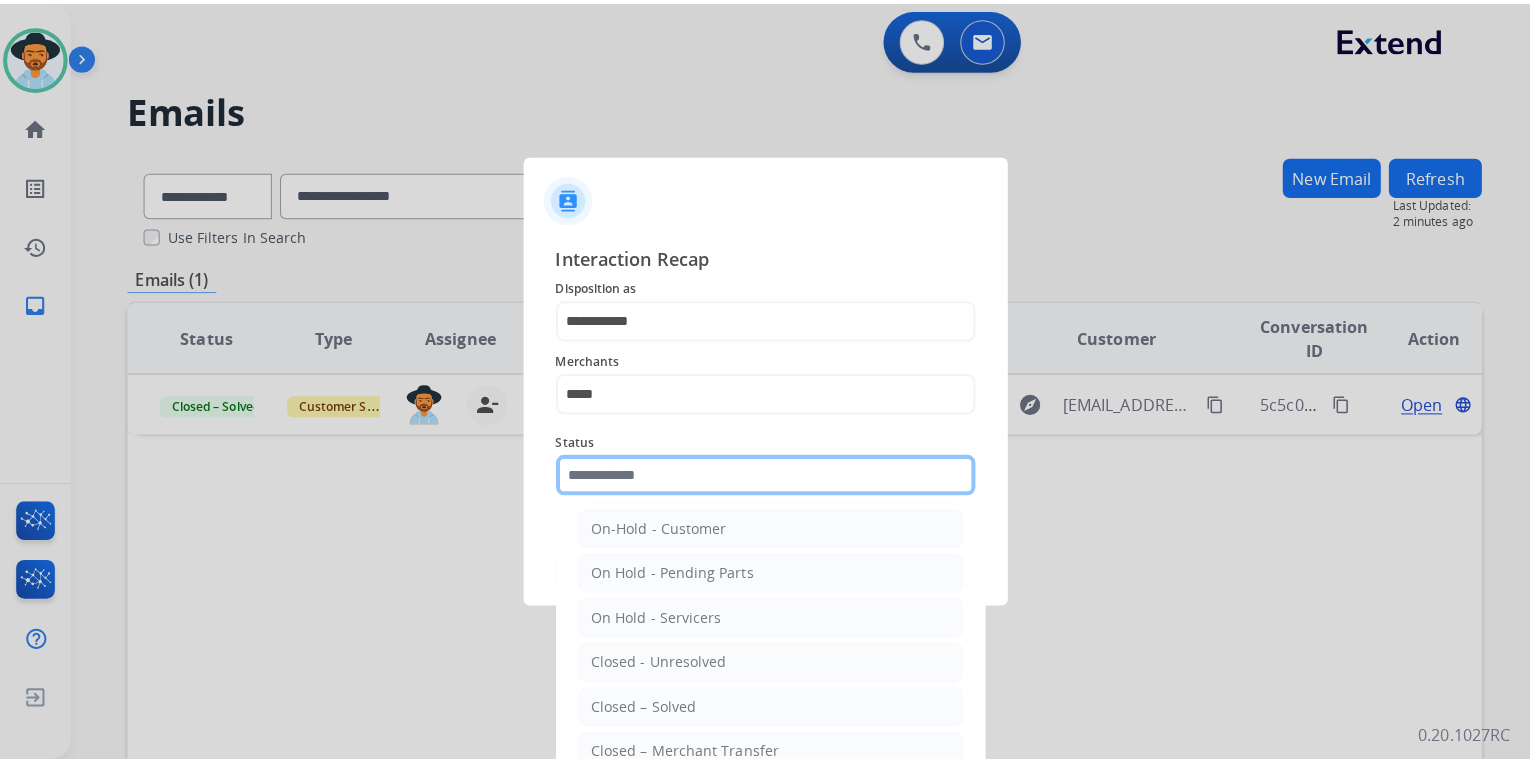 scroll, scrollTop: 116, scrollLeft: 0, axis: vertical 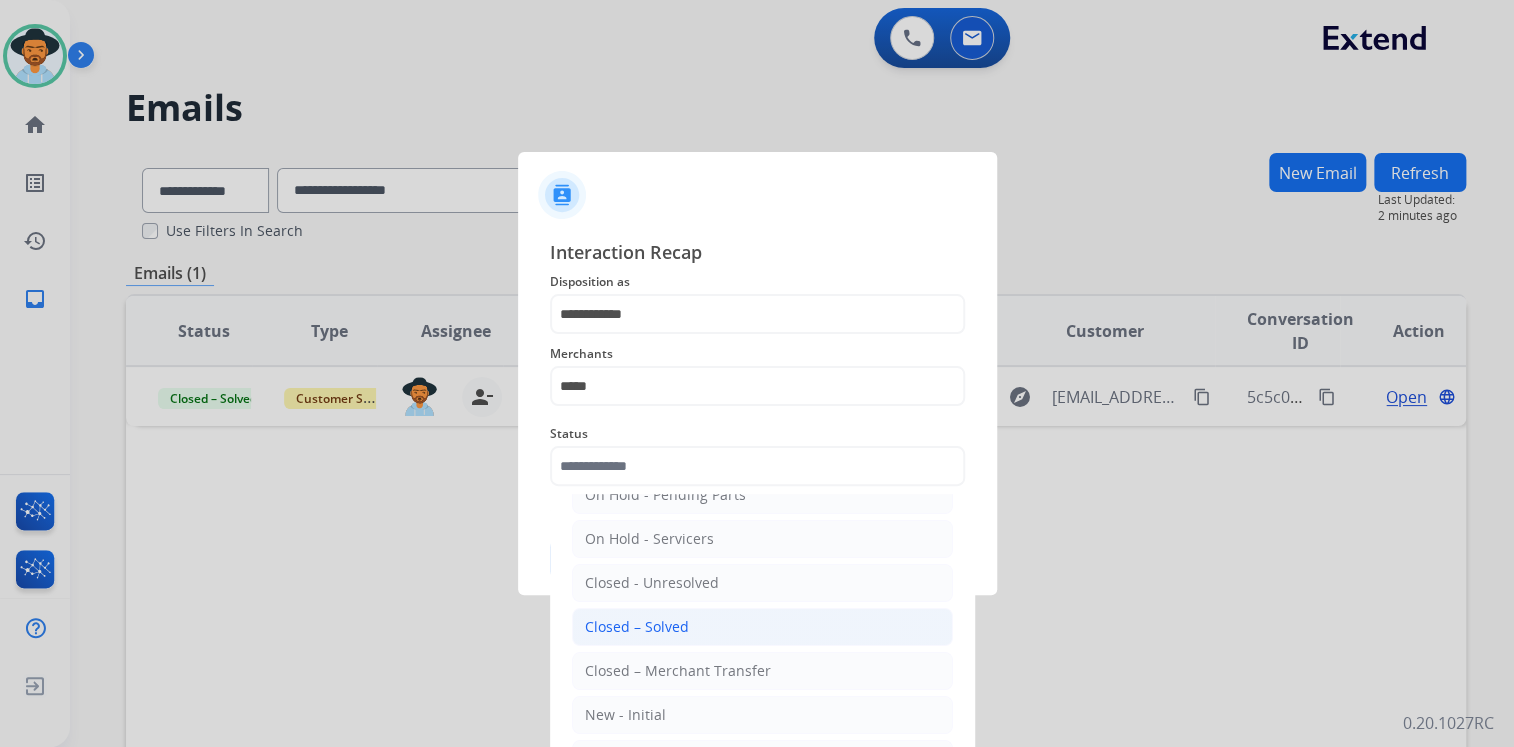 click on "Closed – Solved" 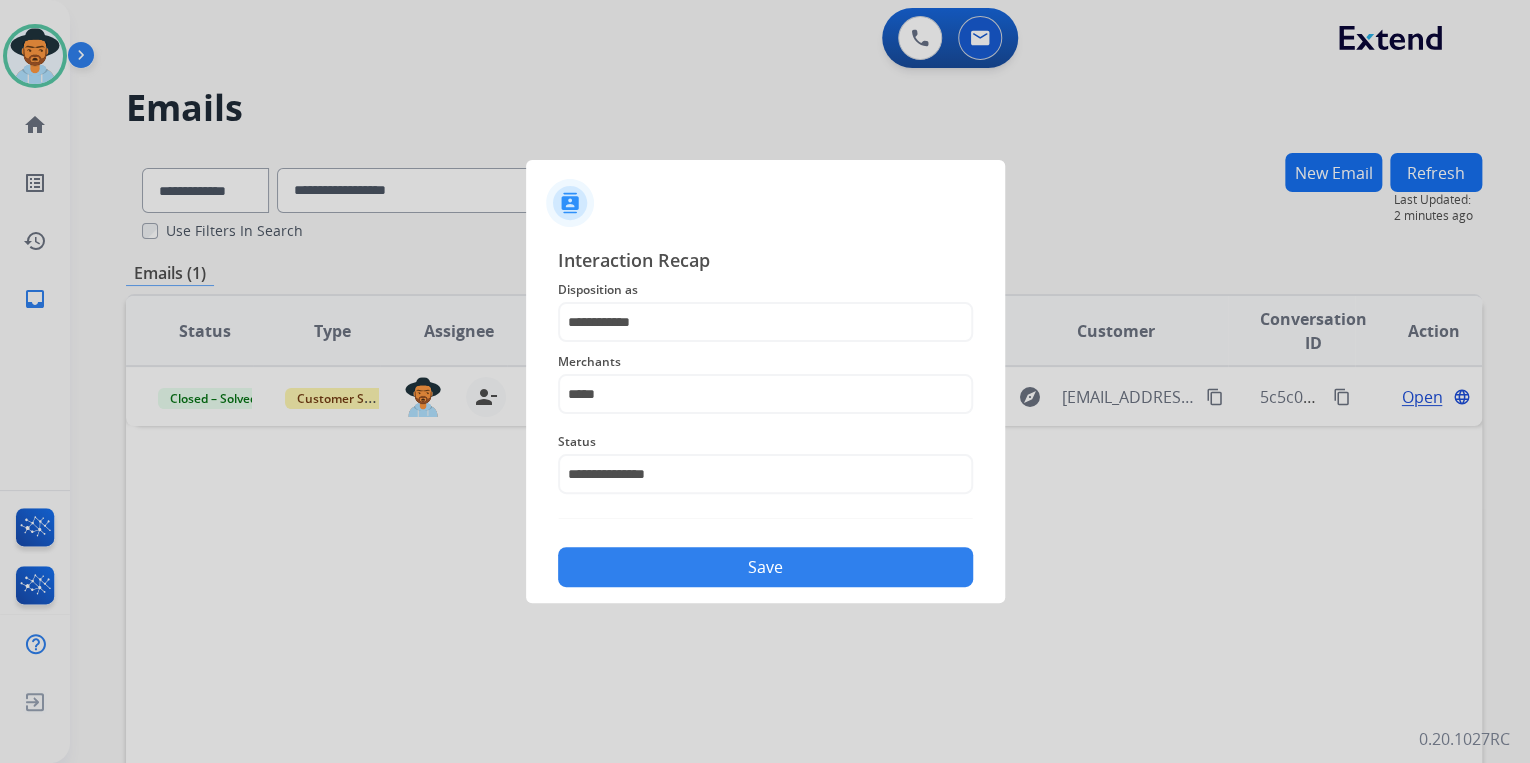 click on "Save" 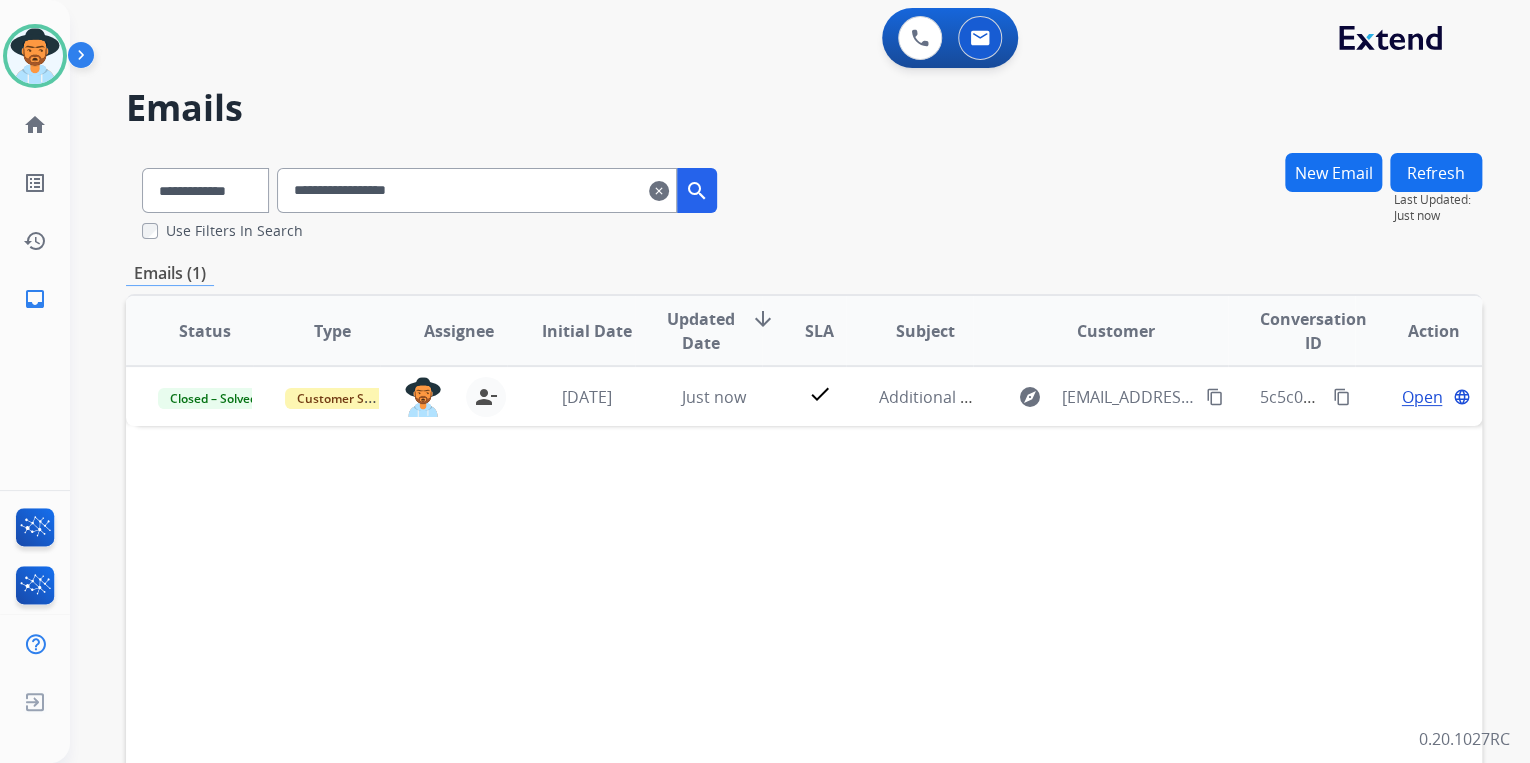 drag, startPoint x: 488, startPoint y: 196, endPoint x: 196, endPoint y: 209, distance: 292.28925 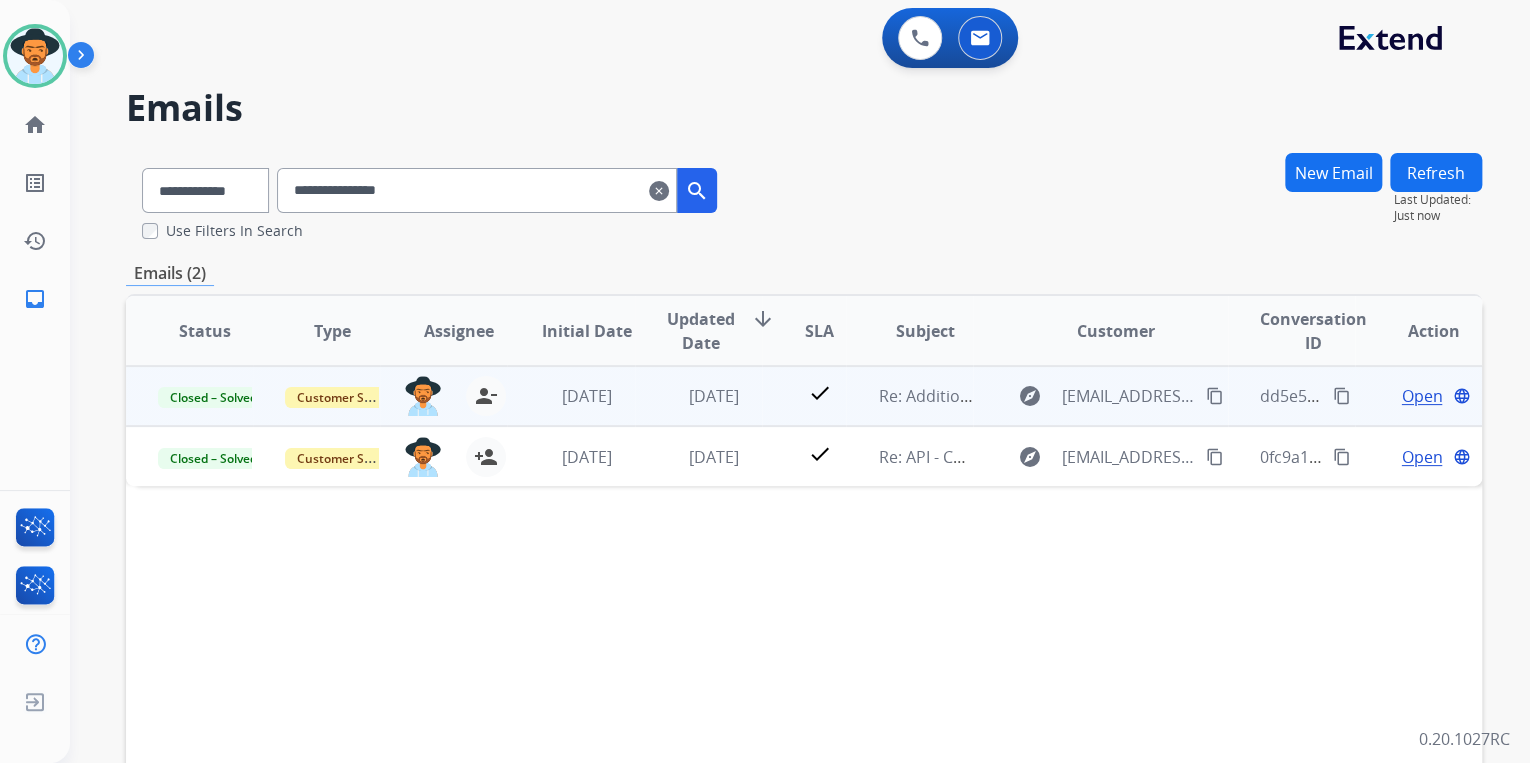 click on "Open" at bounding box center (1421, 396) 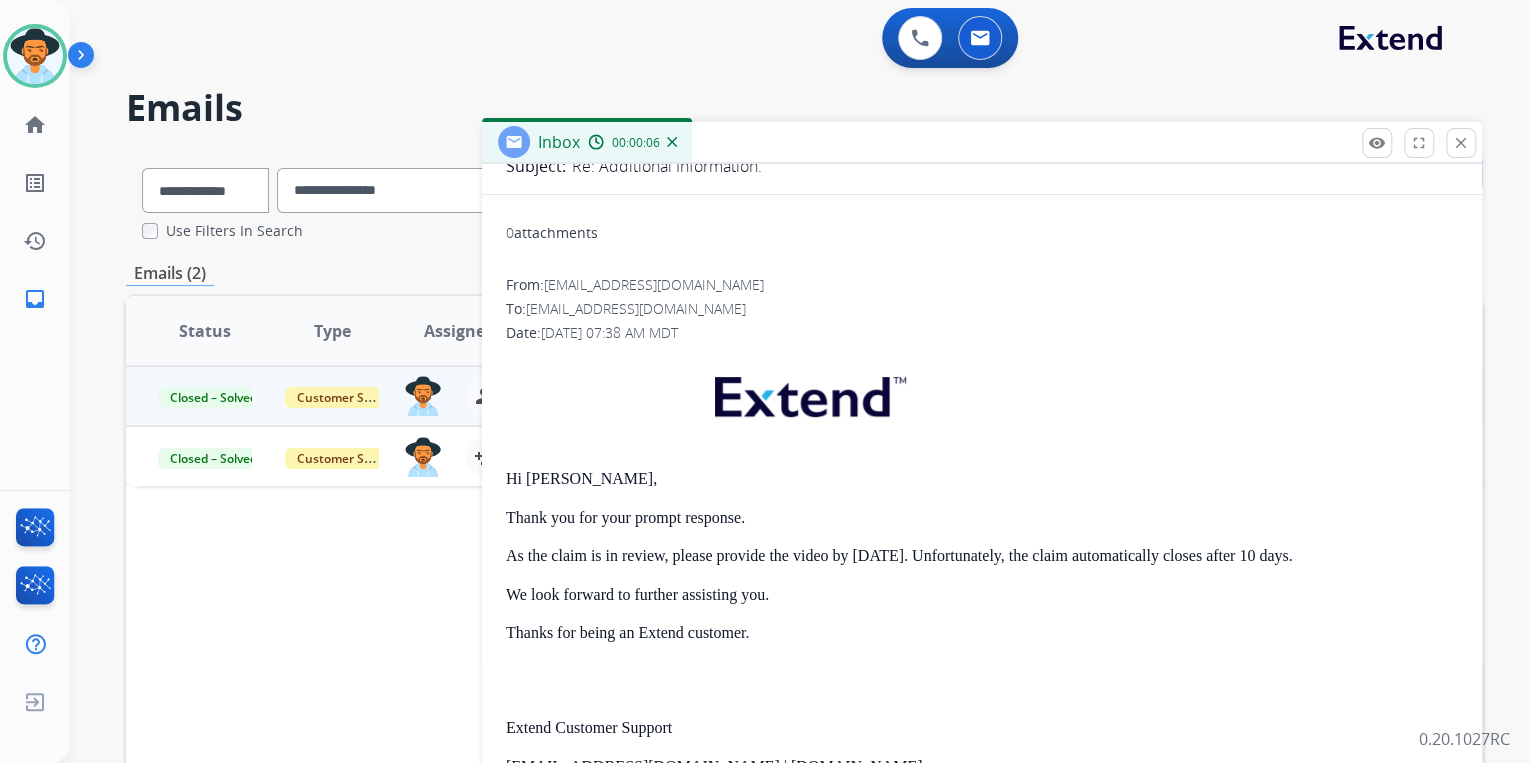 scroll, scrollTop: 0, scrollLeft: 0, axis: both 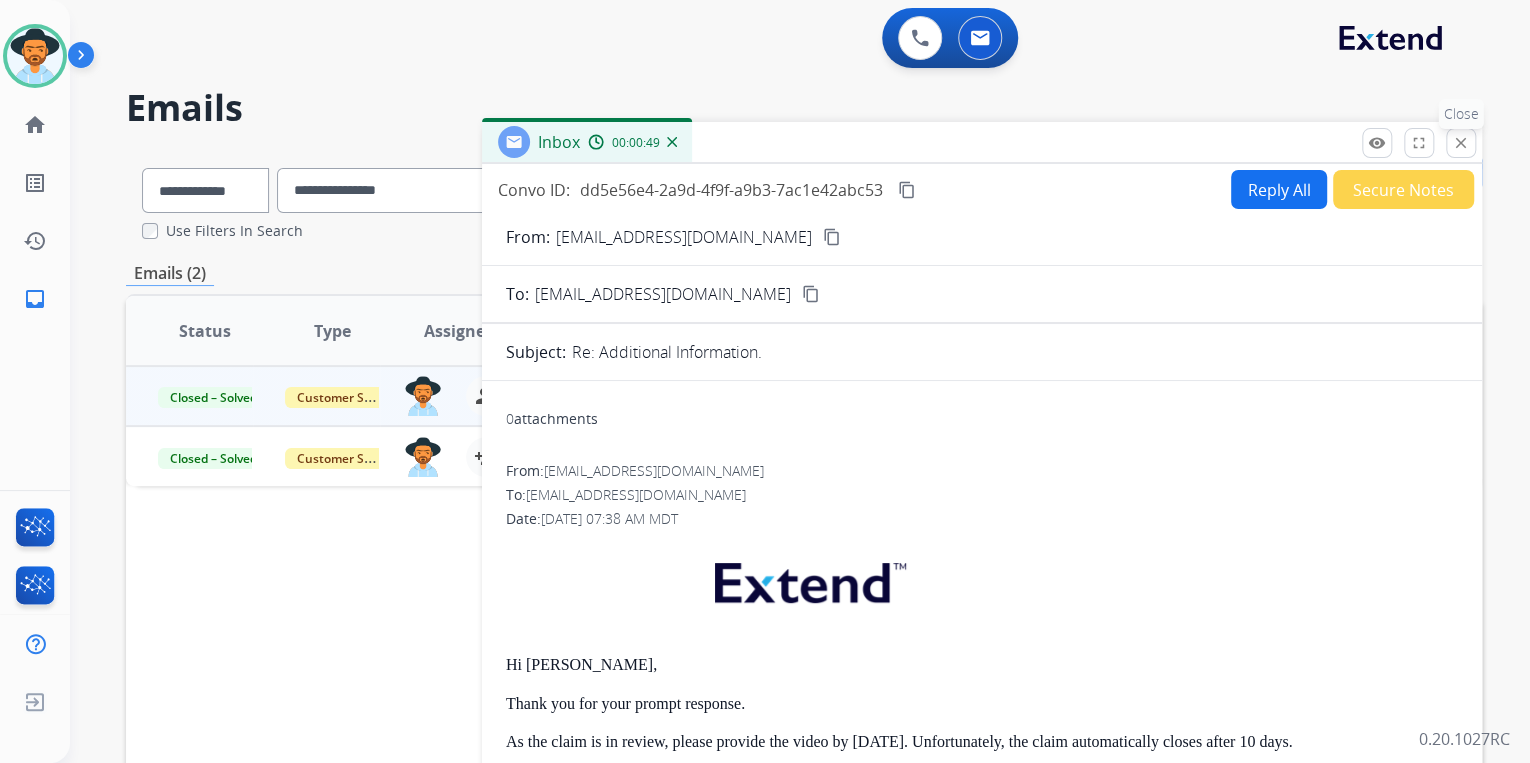 click on "close" at bounding box center [1461, 143] 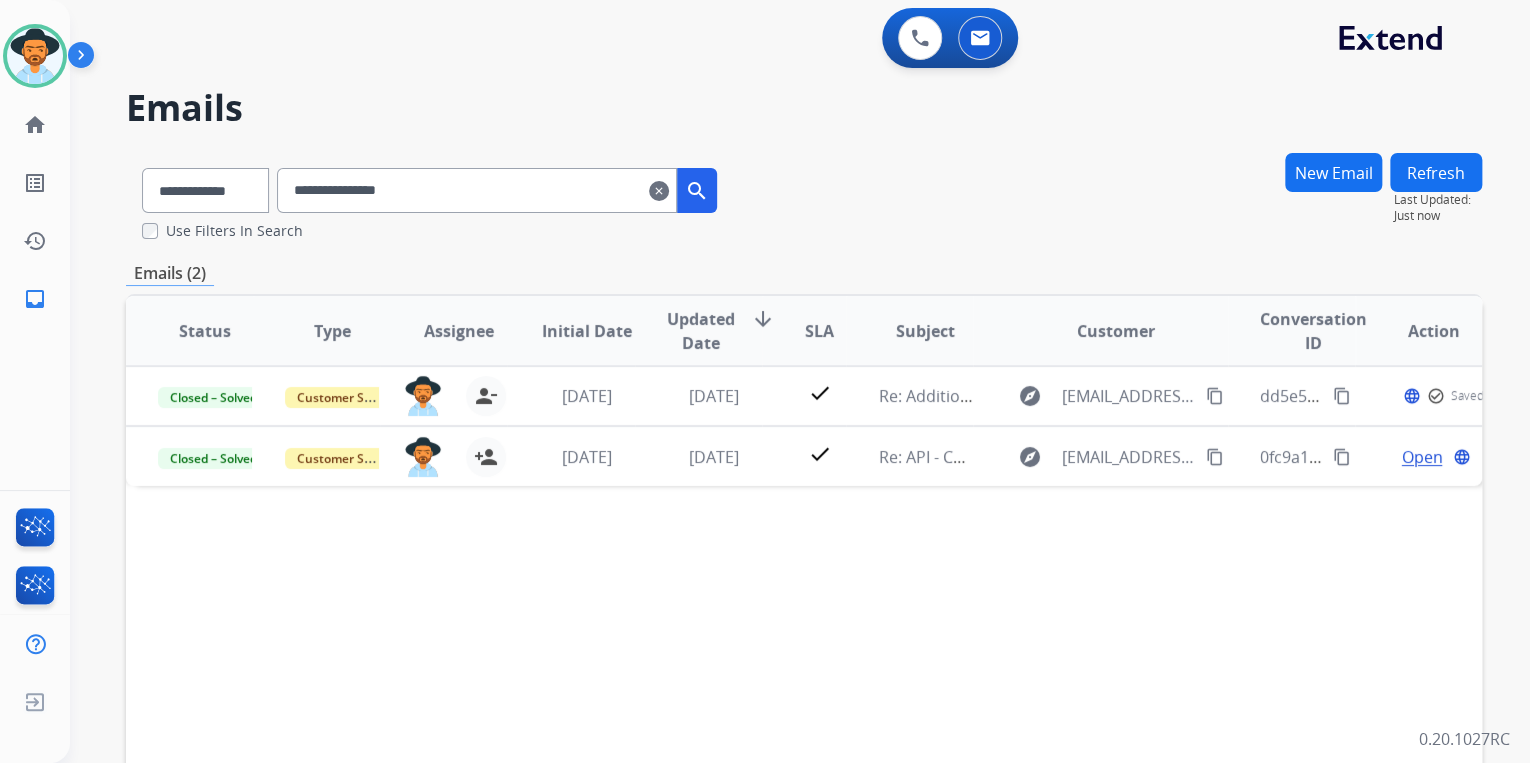 drag, startPoint x: 521, startPoint y: 180, endPoint x: 218, endPoint y: 160, distance: 303.65936 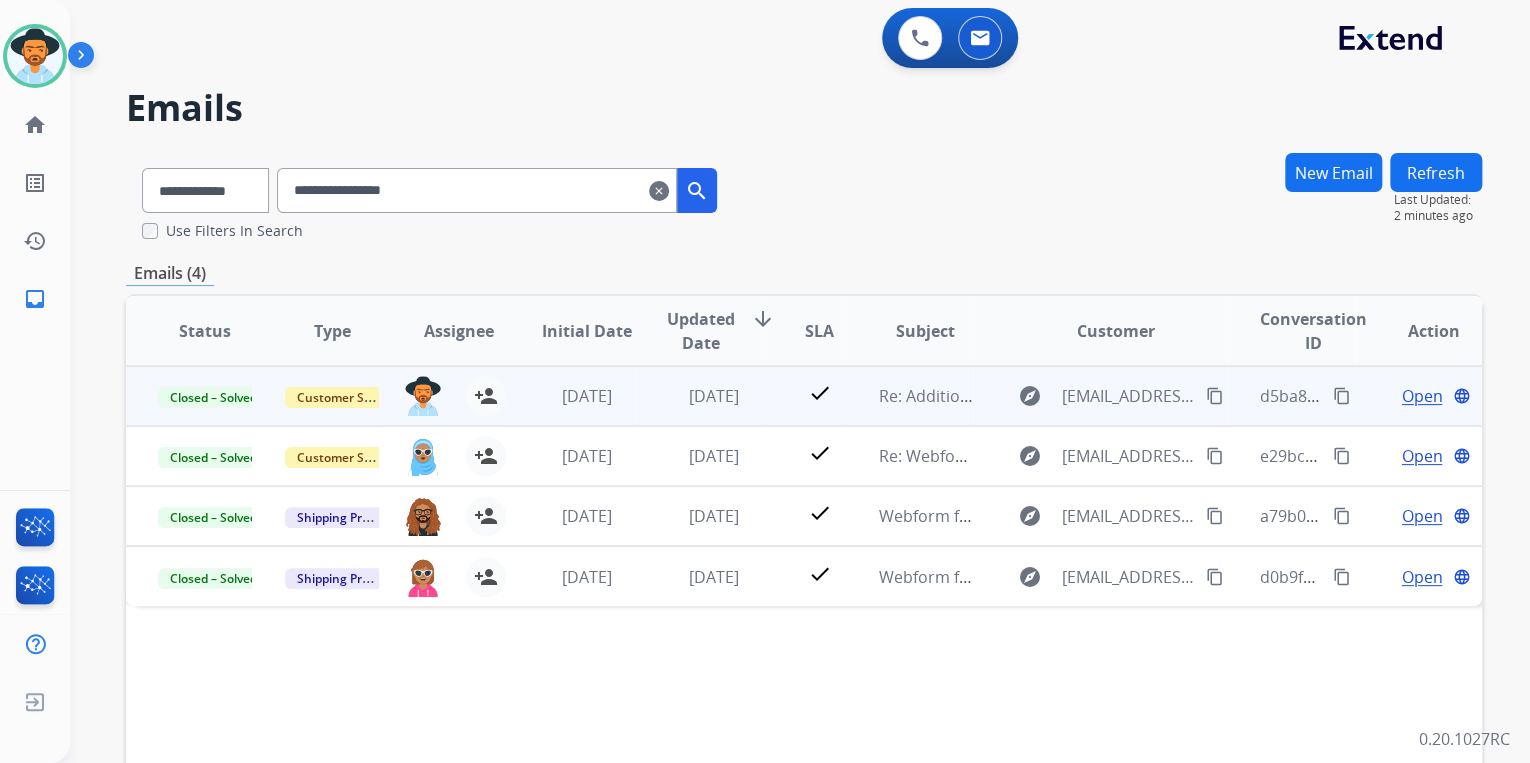 click on "Open" at bounding box center [1421, 396] 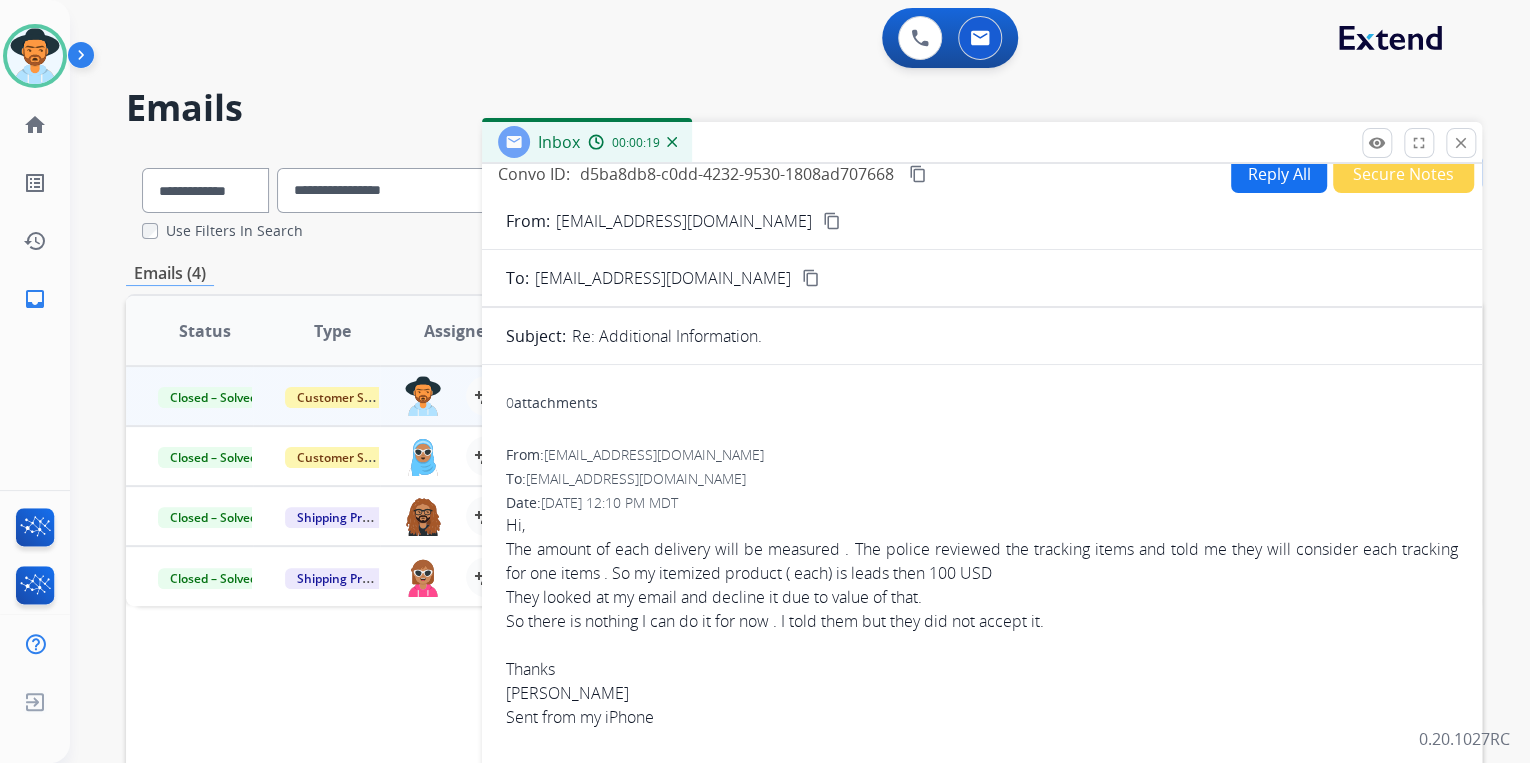 scroll, scrollTop: 0, scrollLeft: 0, axis: both 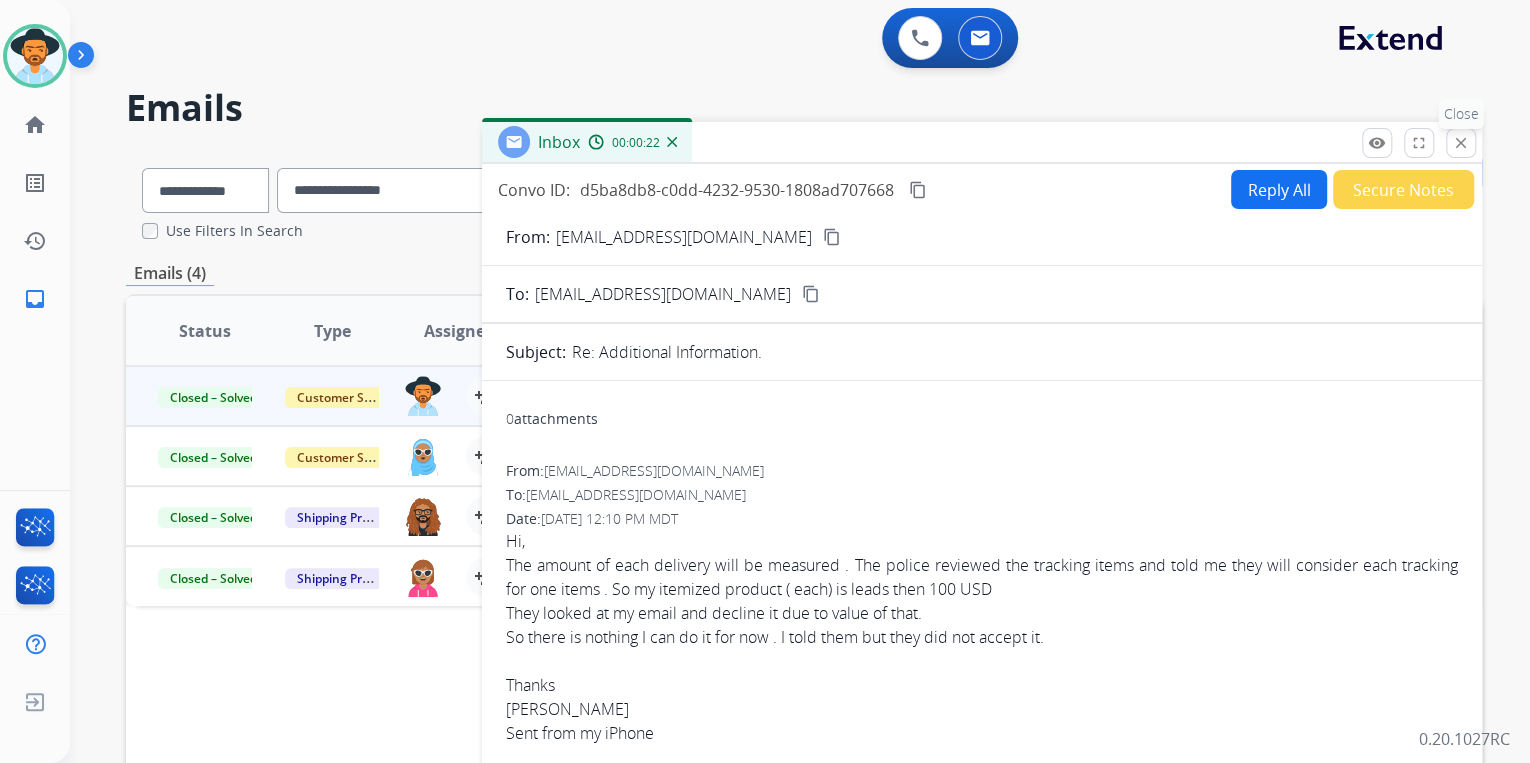 click on "close" at bounding box center [1461, 143] 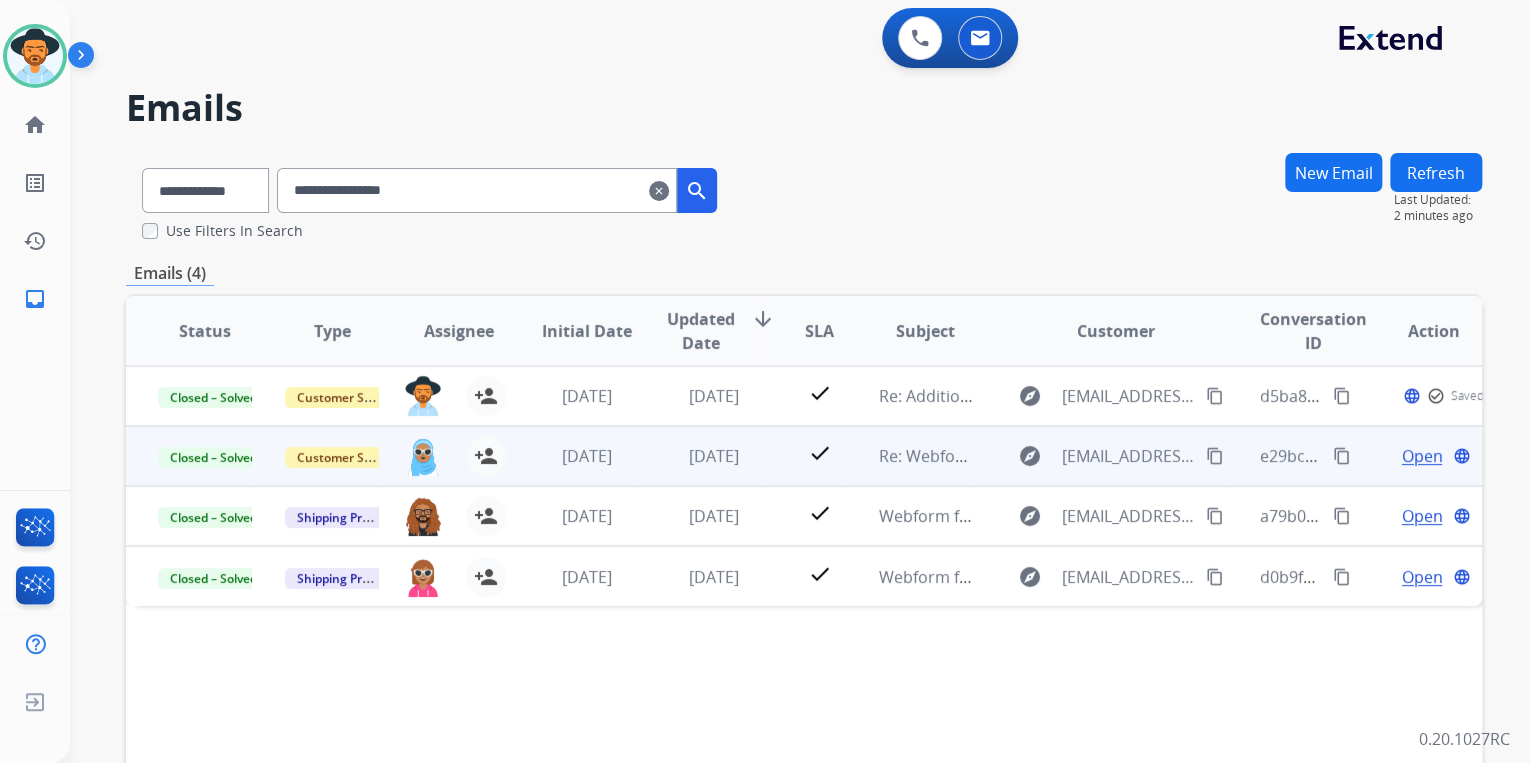 click on "Open" at bounding box center [1421, 456] 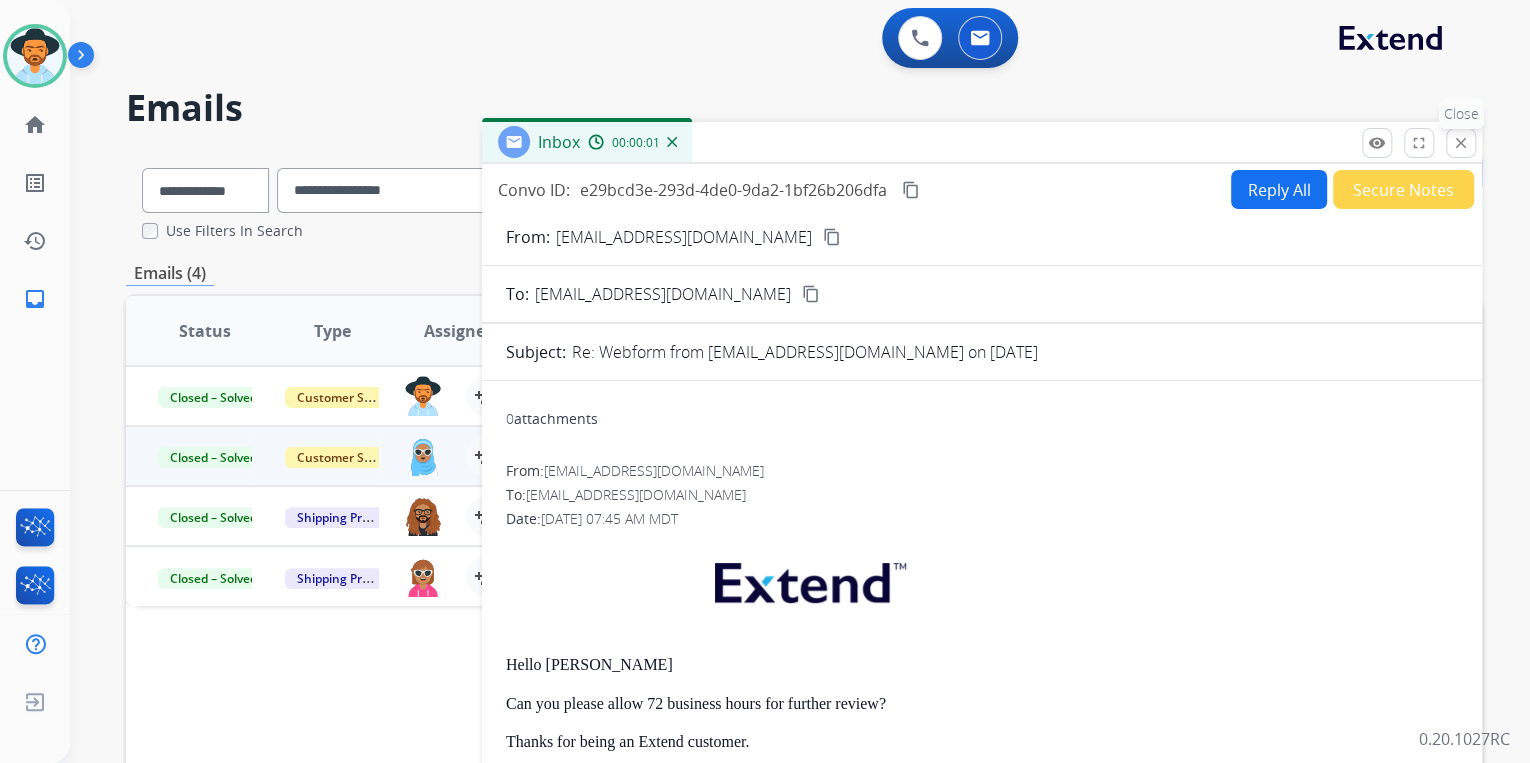 click on "close Close" at bounding box center [1461, 143] 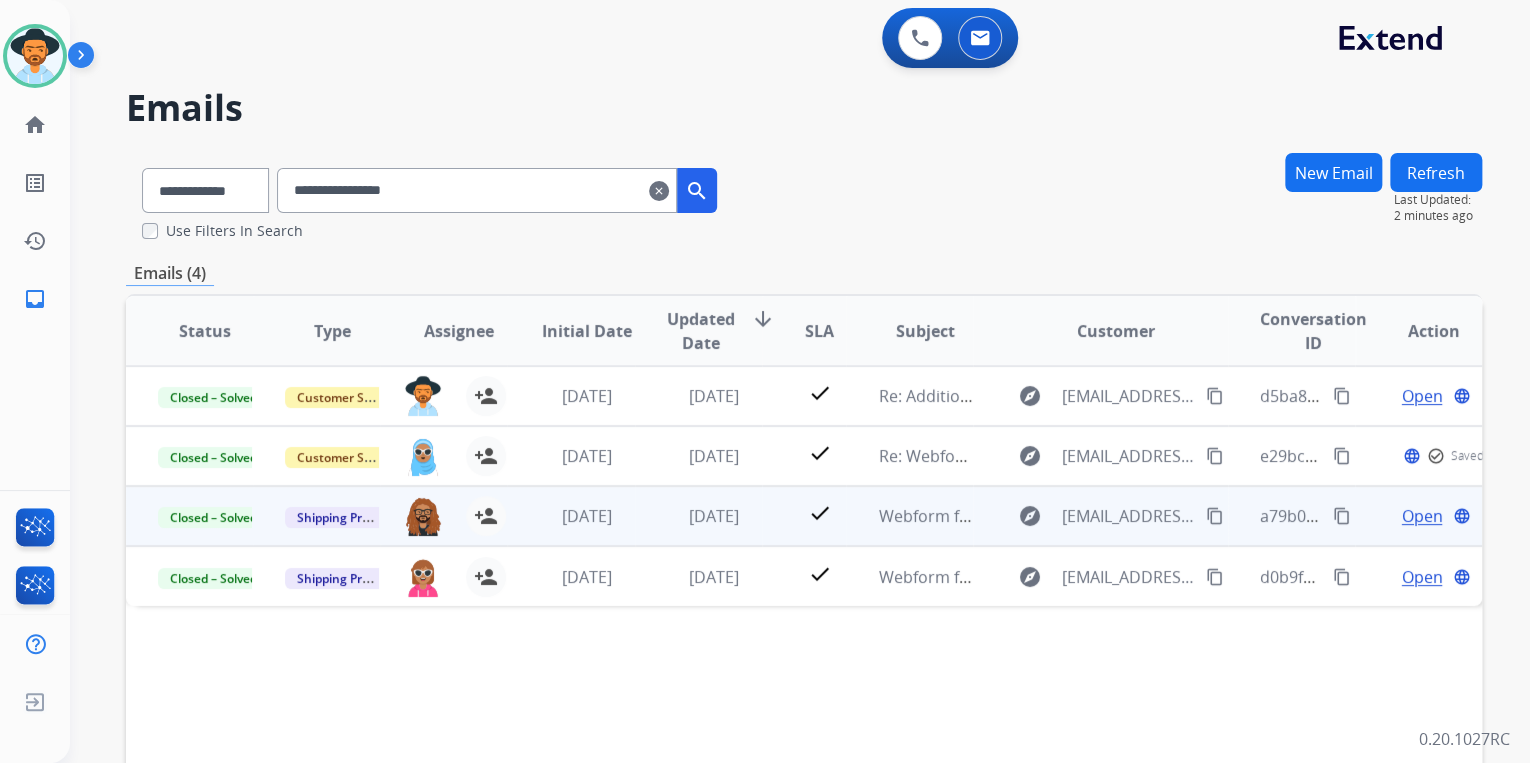 click on "Open" at bounding box center [1421, 516] 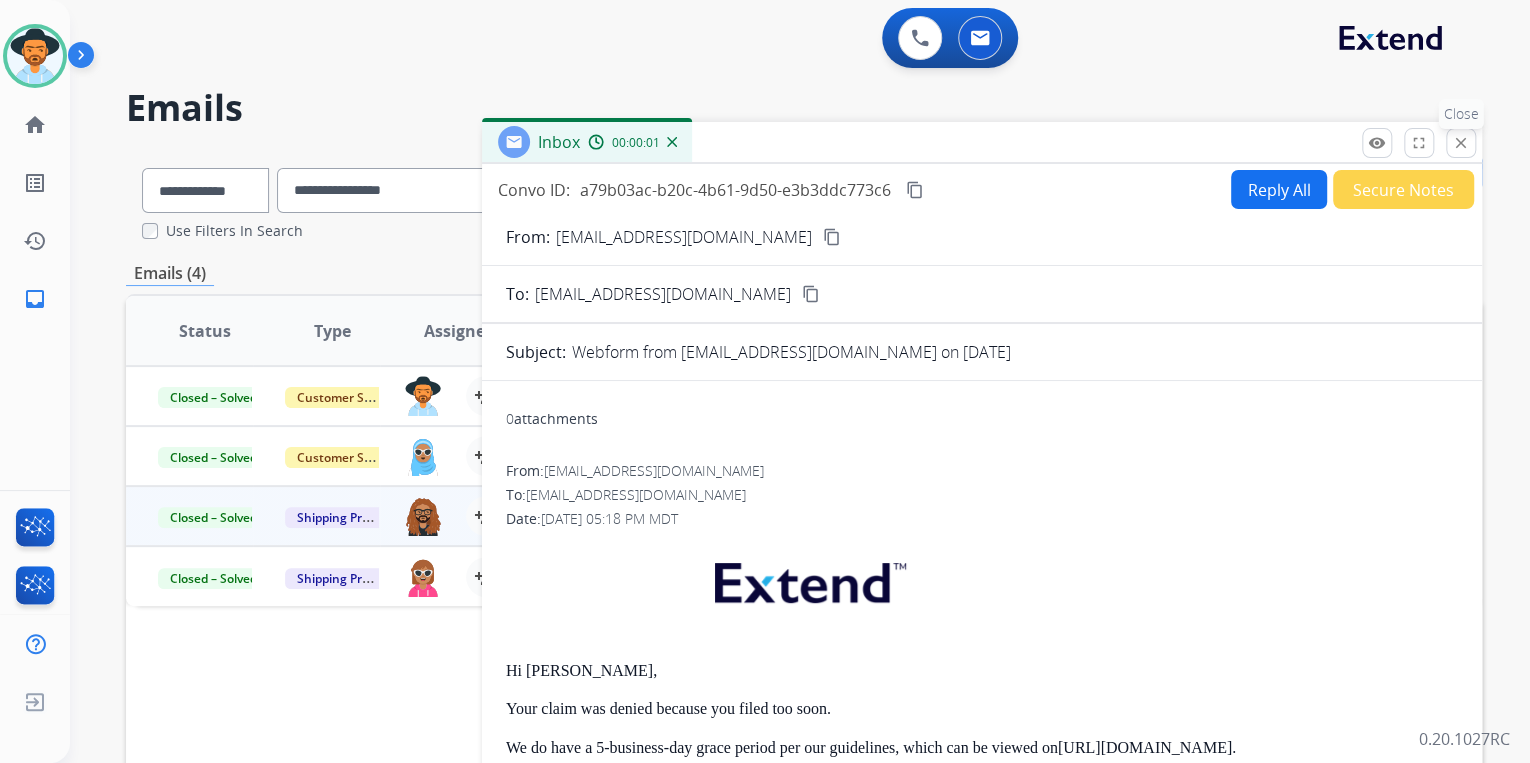 click on "remove_red_eye Logs fullscreen Expand close Close" at bounding box center [1419, 143] 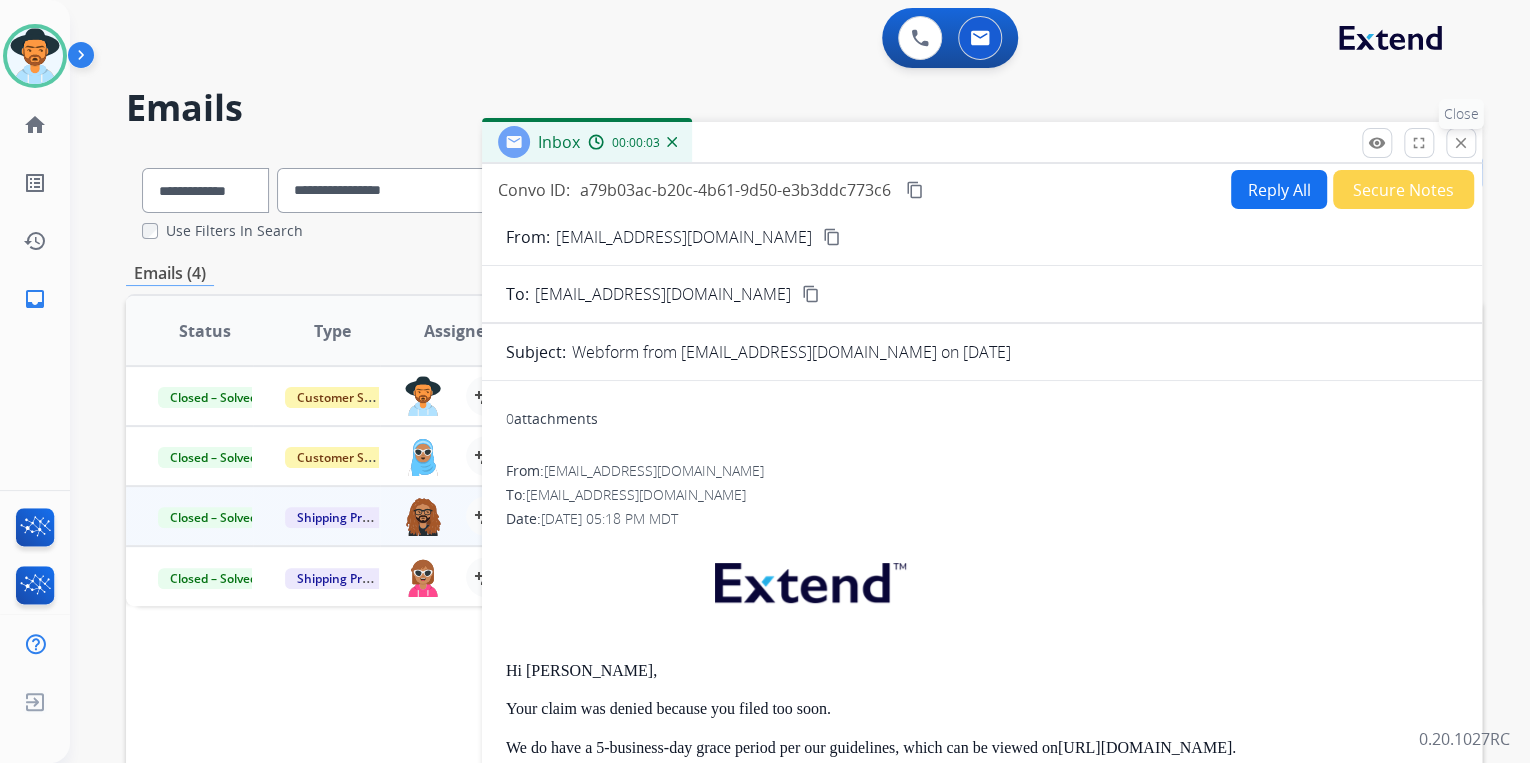 click on "close" at bounding box center (1461, 143) 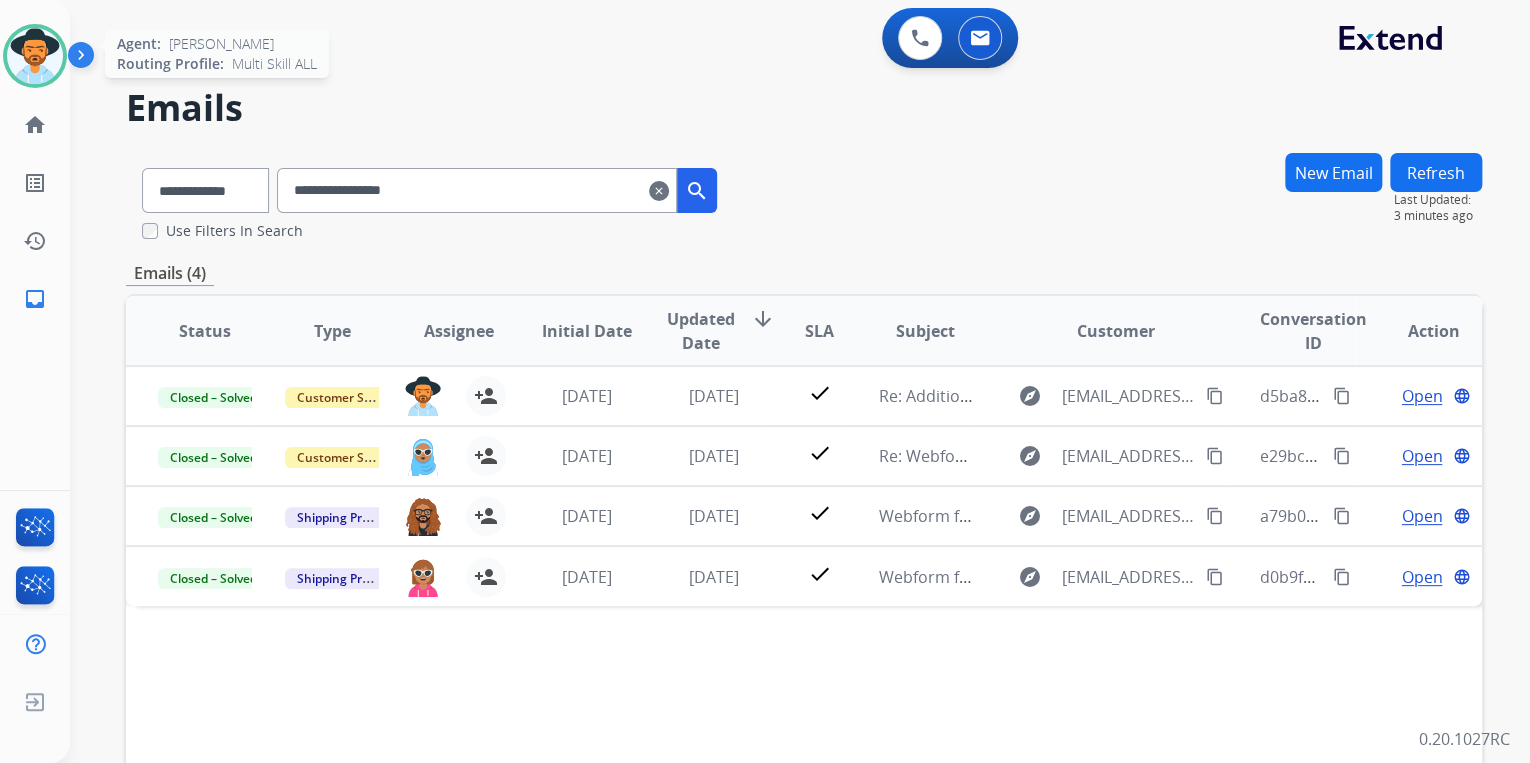 click at bounding box center (35, 56) 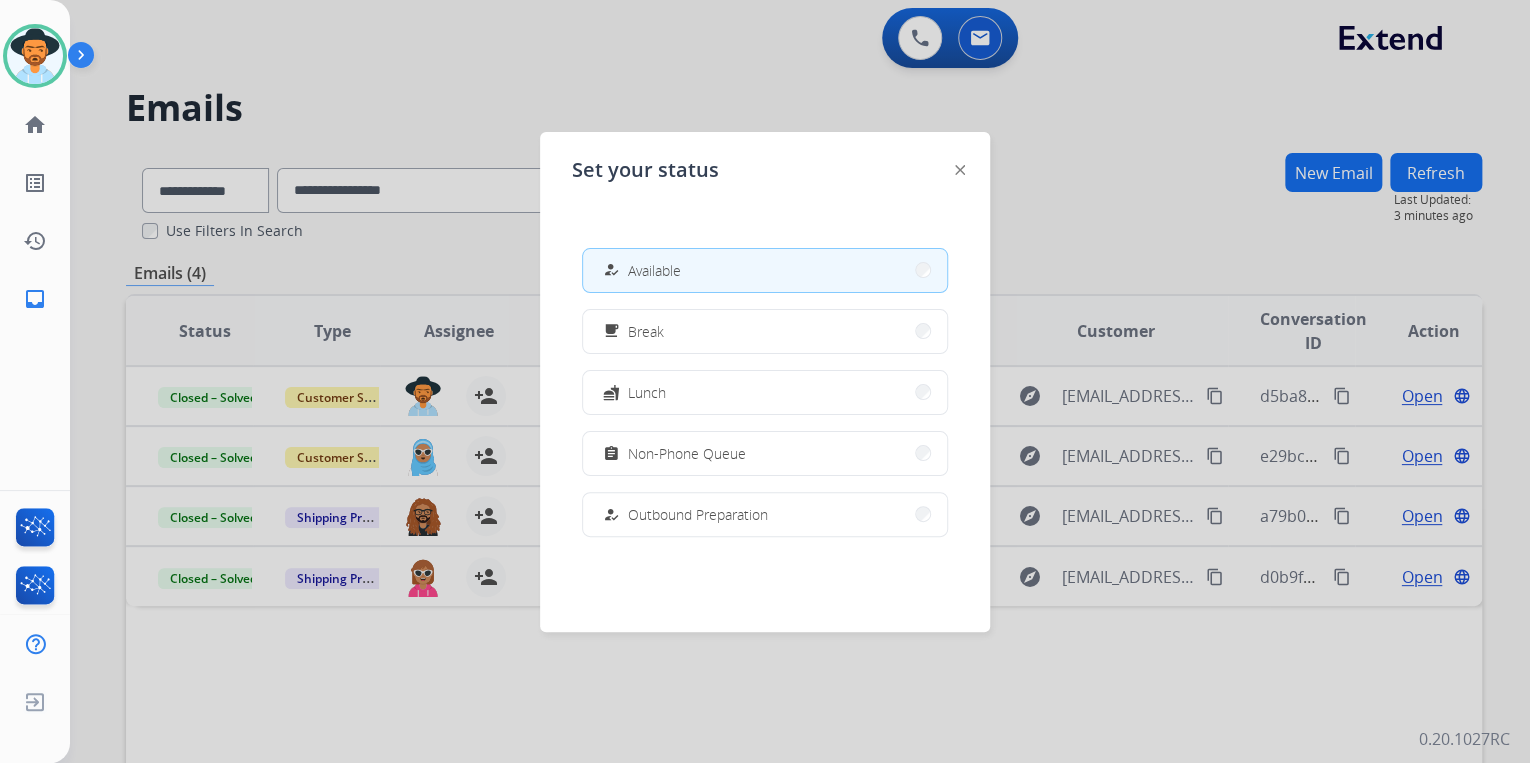 click at bounding box center (765, 381) 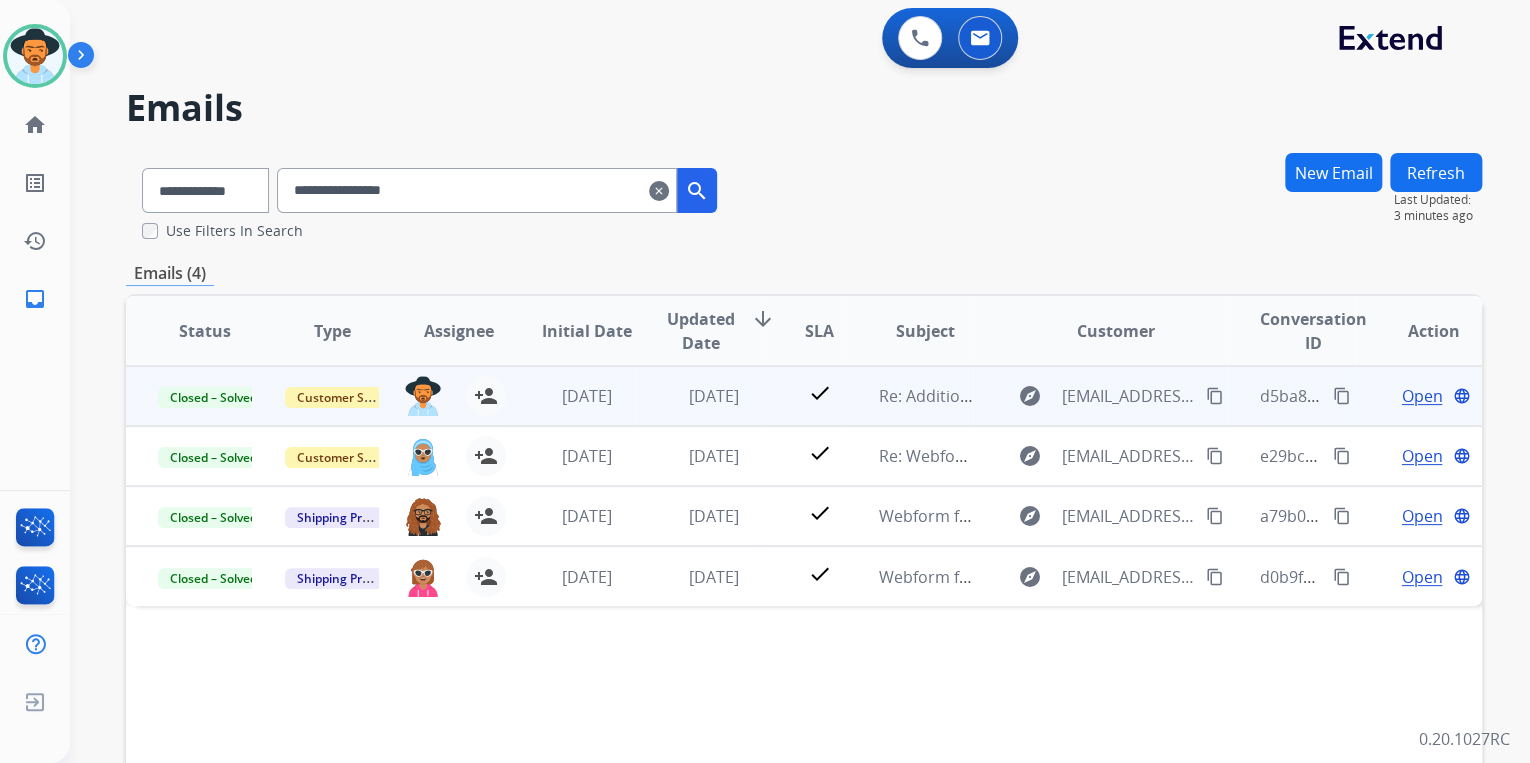 click on "Open" at bounding box center [1421, 396] 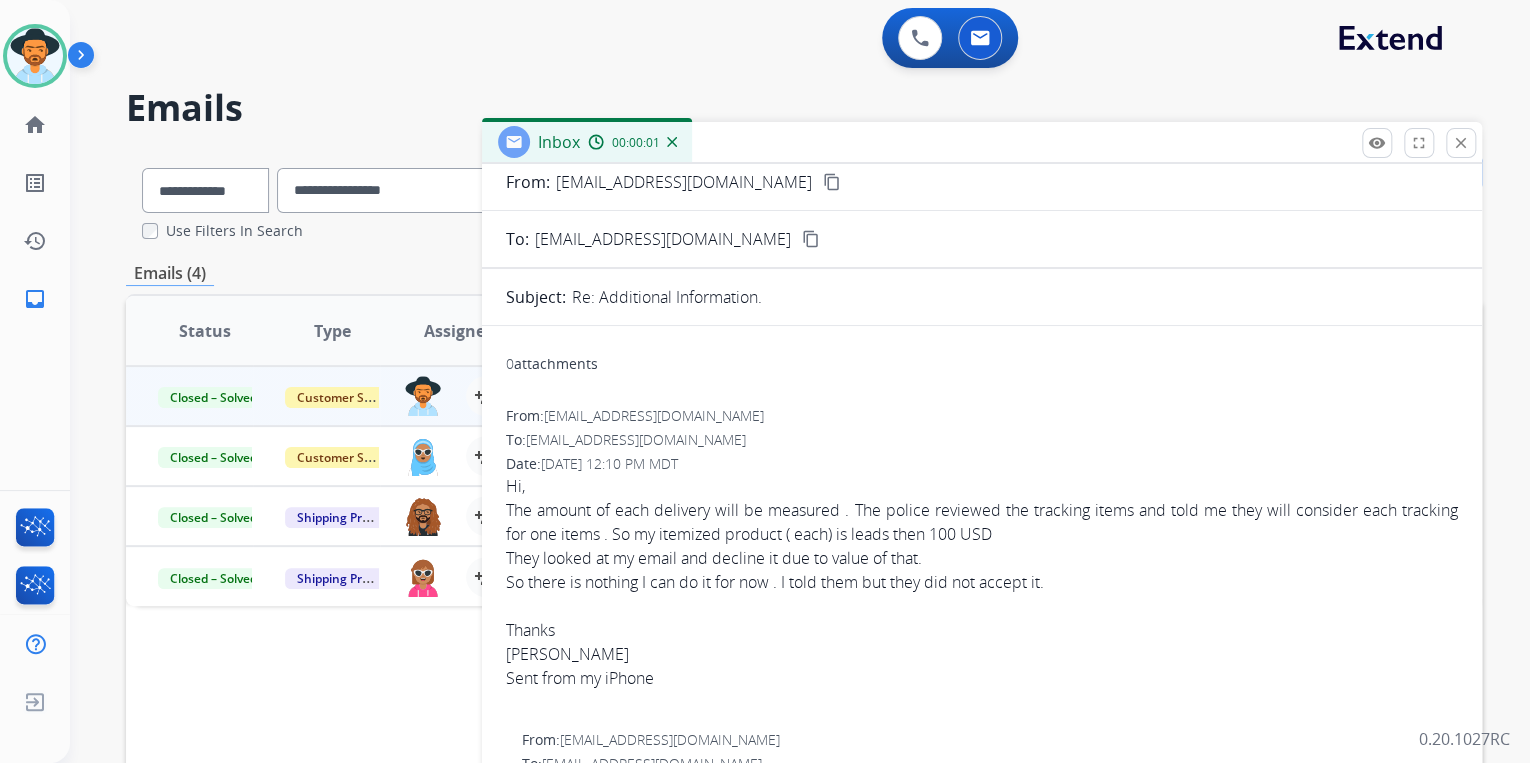 scroll, scrollTop: 80, scrollLeft: 0, axis: vertical 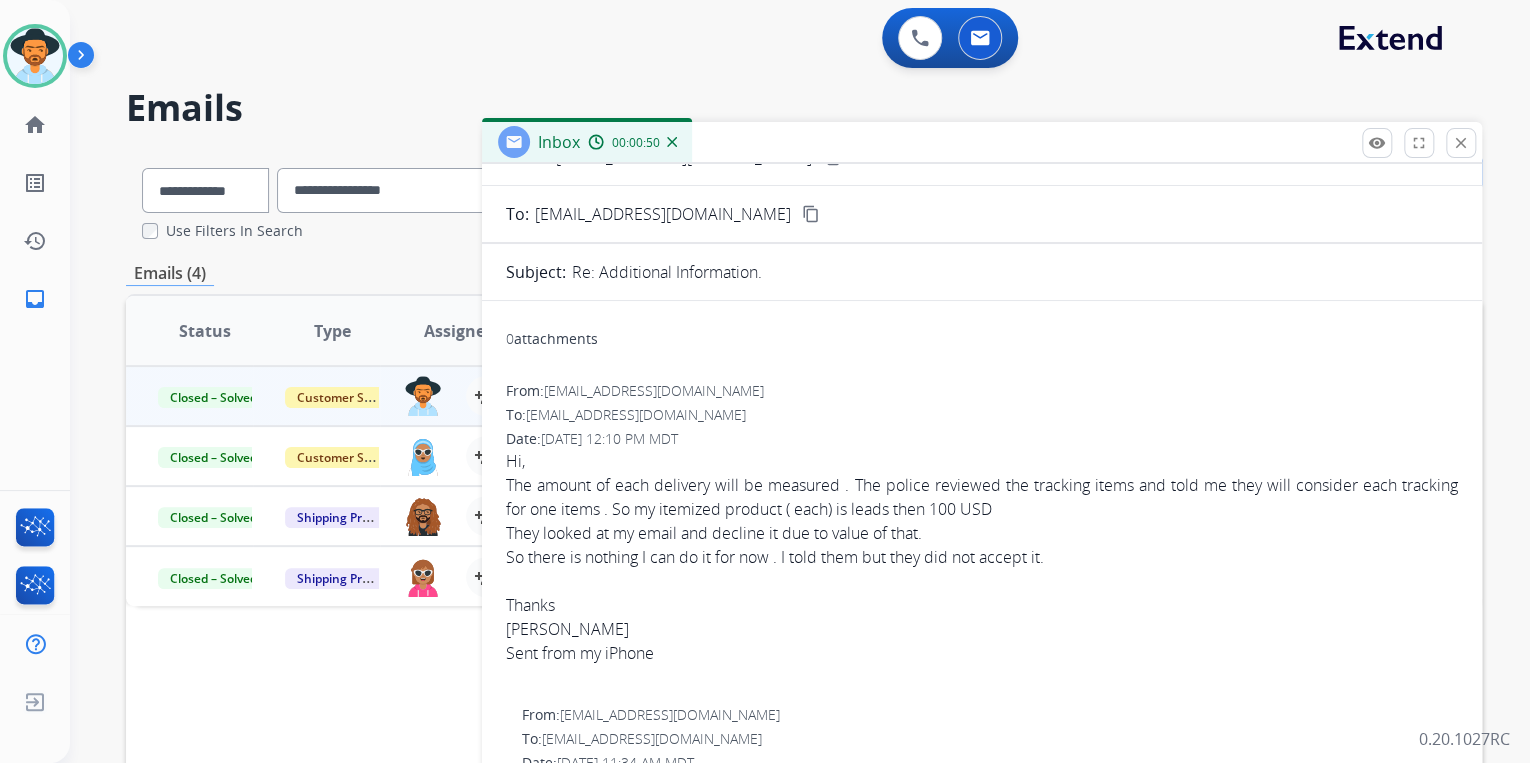 drag, startPoint x: 958, startPoint y: 140, endPoint x: 668, endPoint y: 206, distance: 297.41553 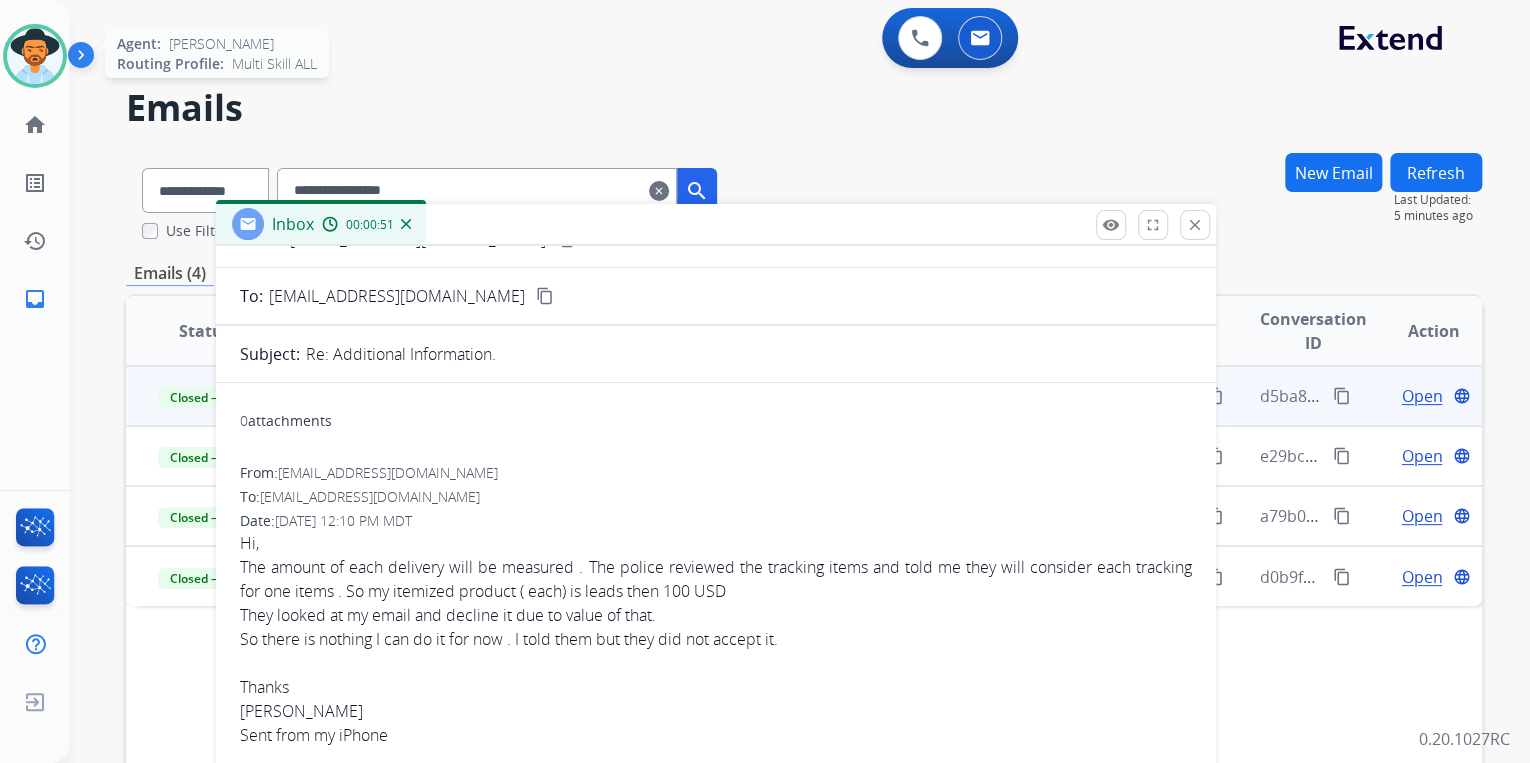 click at bounding box center (35, 56) 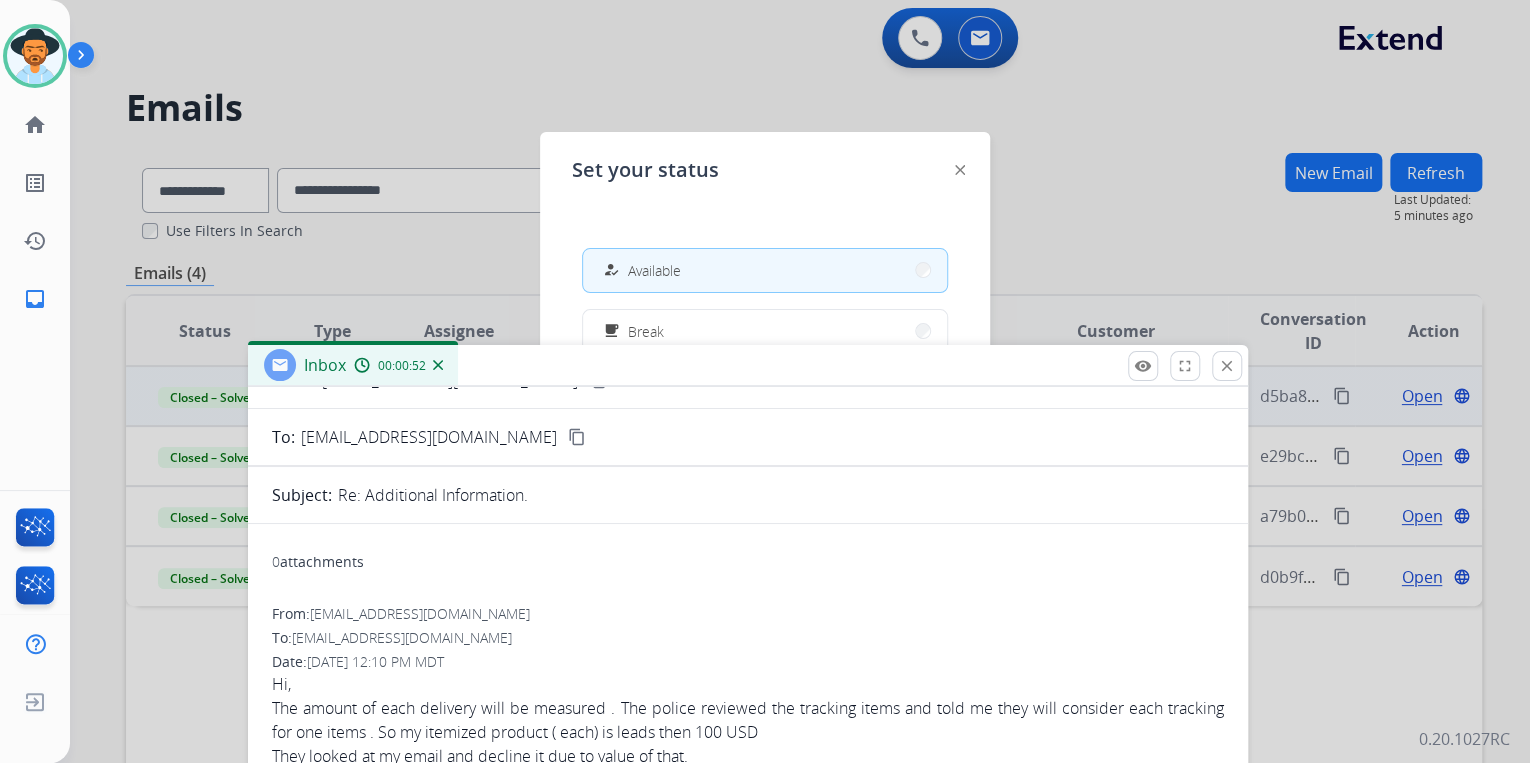 drag, startPoint x: 760, startPoint y: 216, endPoint x: 812, endPoint y: 544, distance: 332.09637 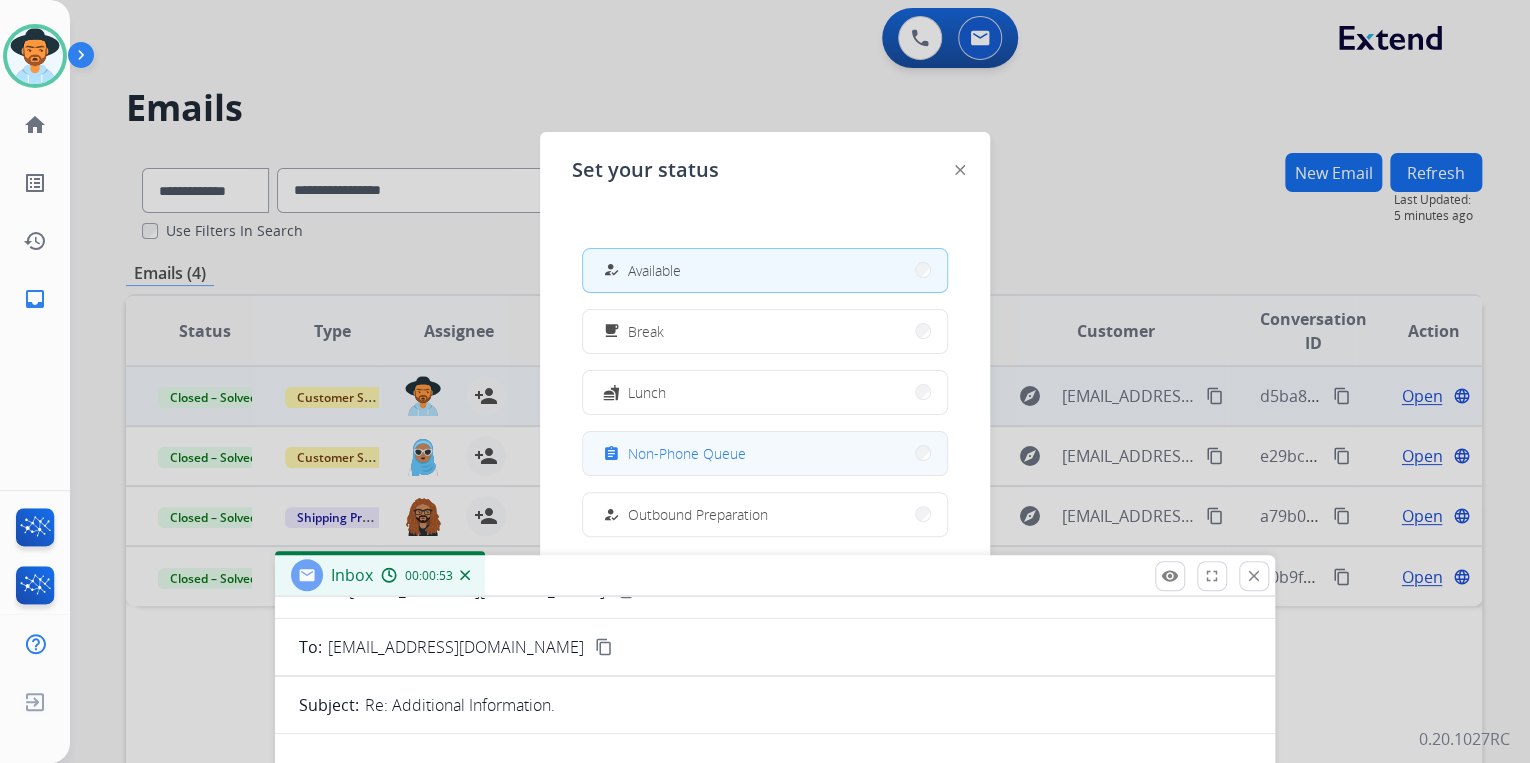 click on "assignment Non-Phone Queue" at bounding box center (765, 453) 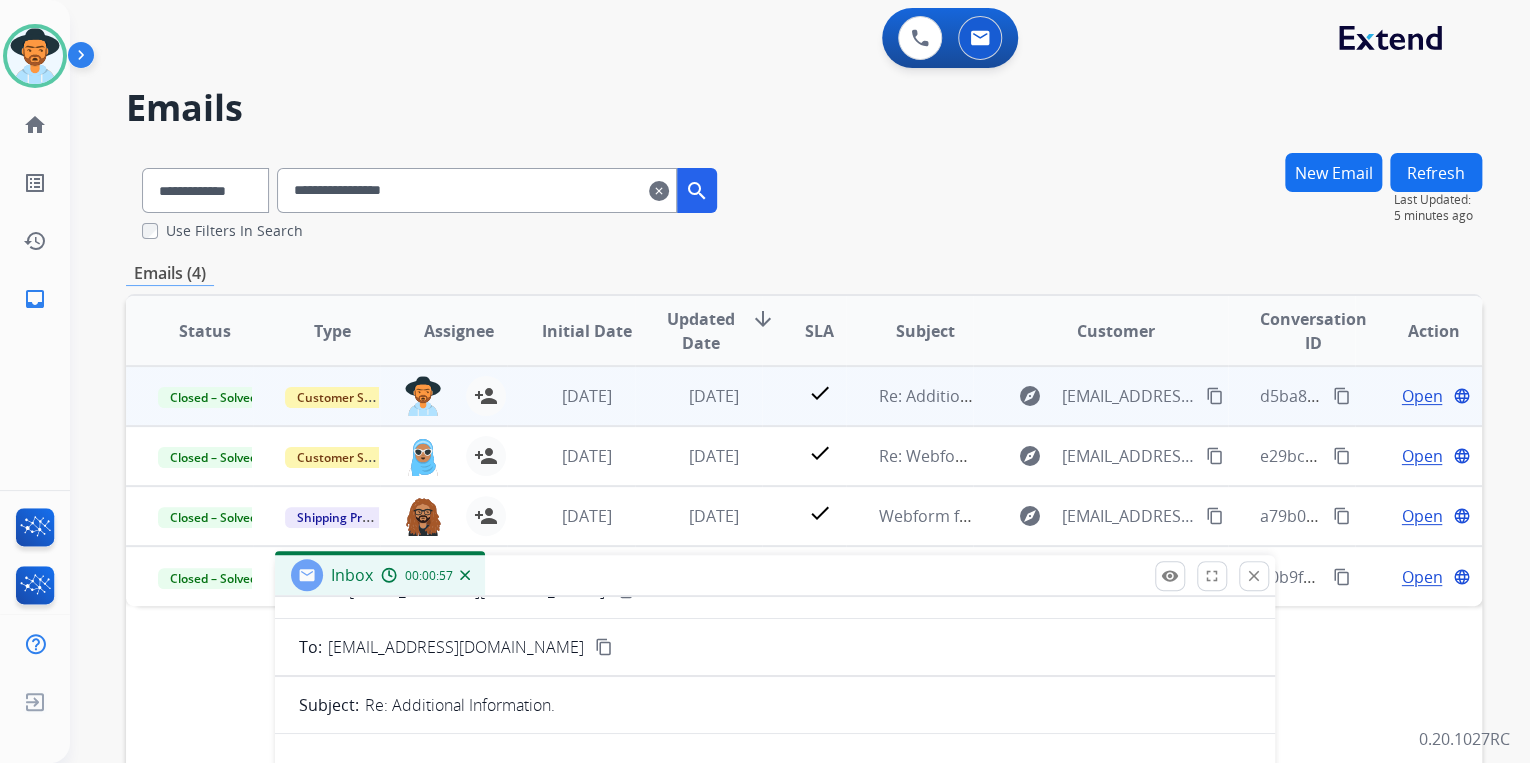 drag, startPoint x: 1009, startPoint y: 572, endPoint x: 1004, endPoint y: 308, distance: 264.04733 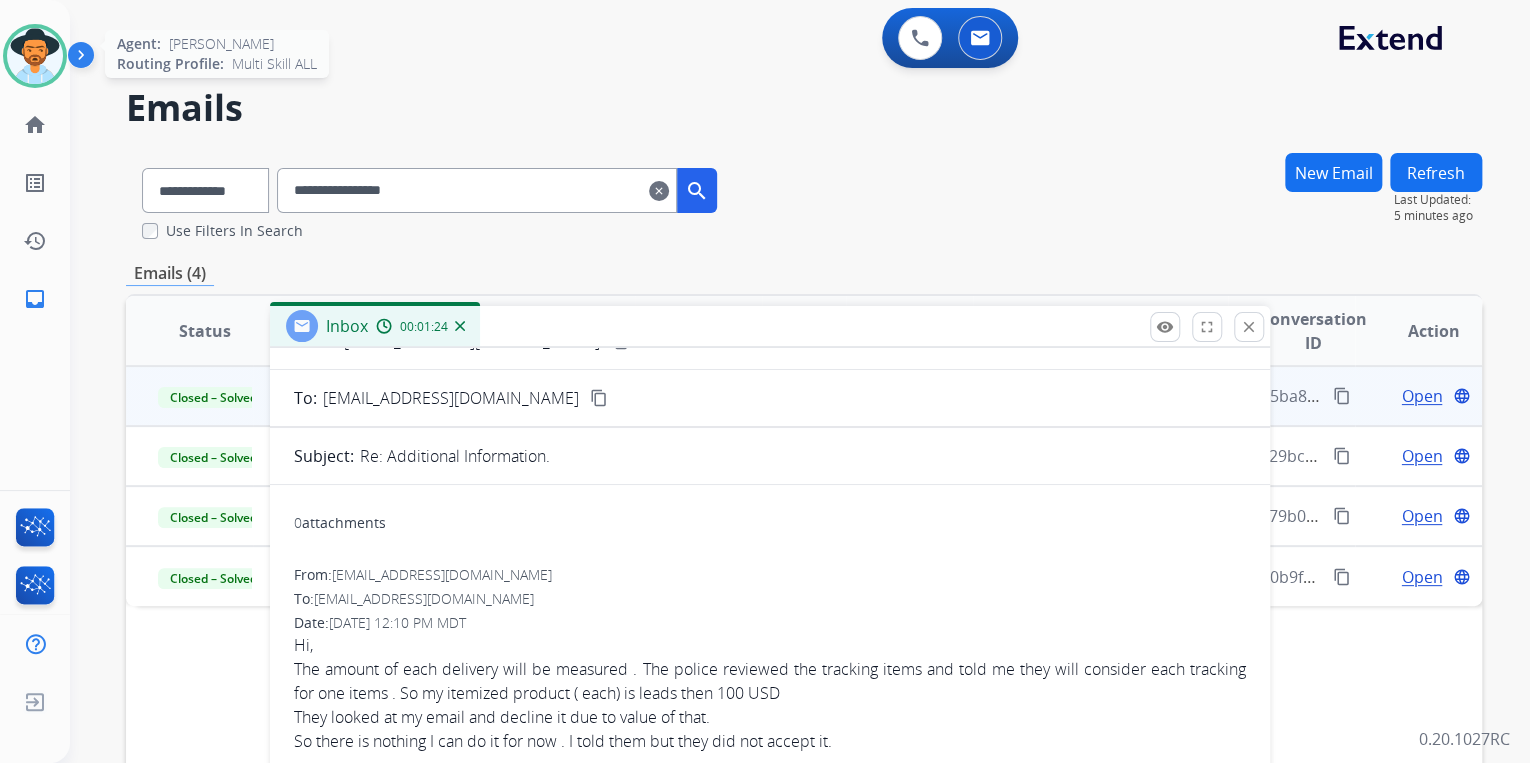 click at bounding box center [35, 56] 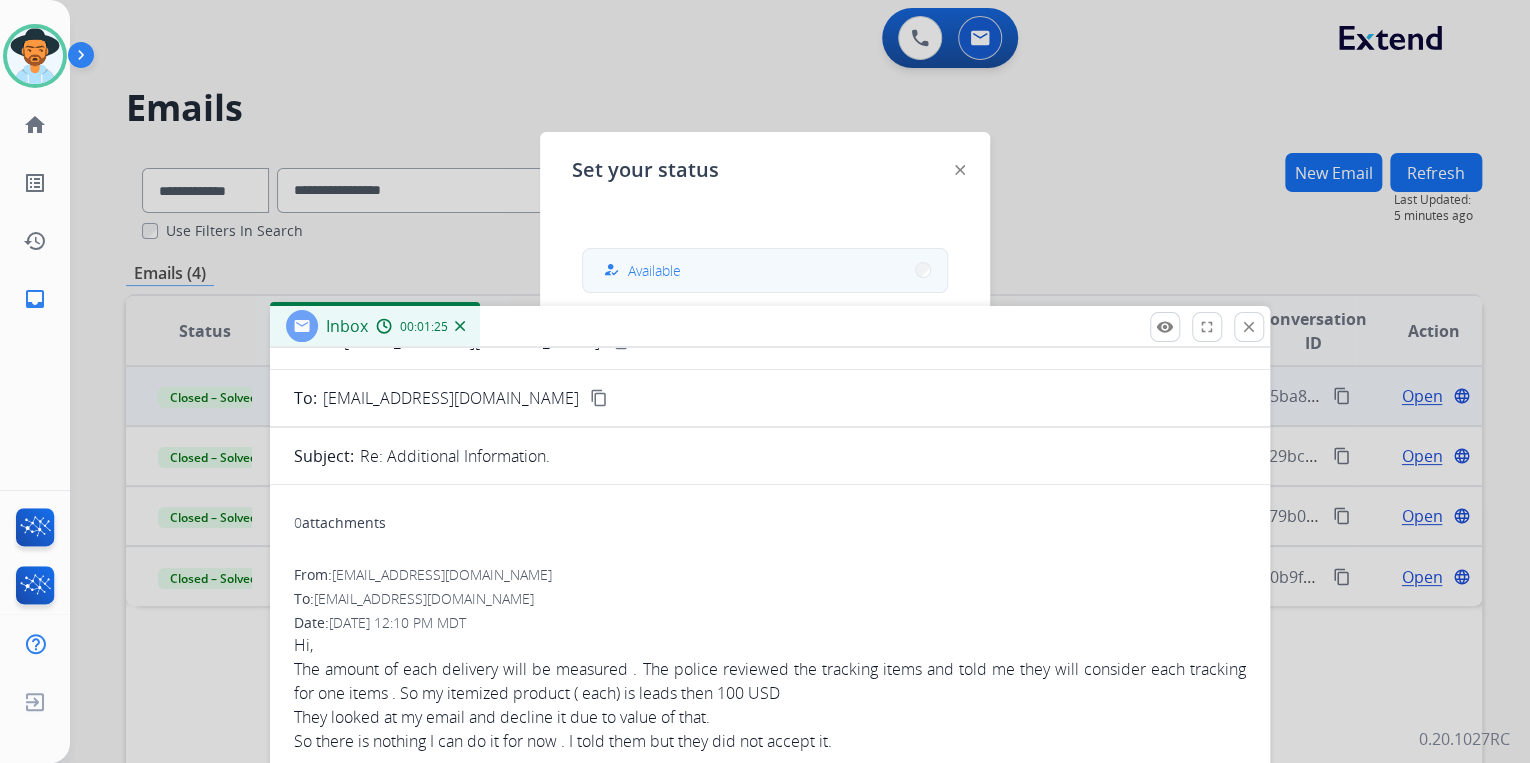click on "how_to_reg Available" at bounding box center [765, 270] 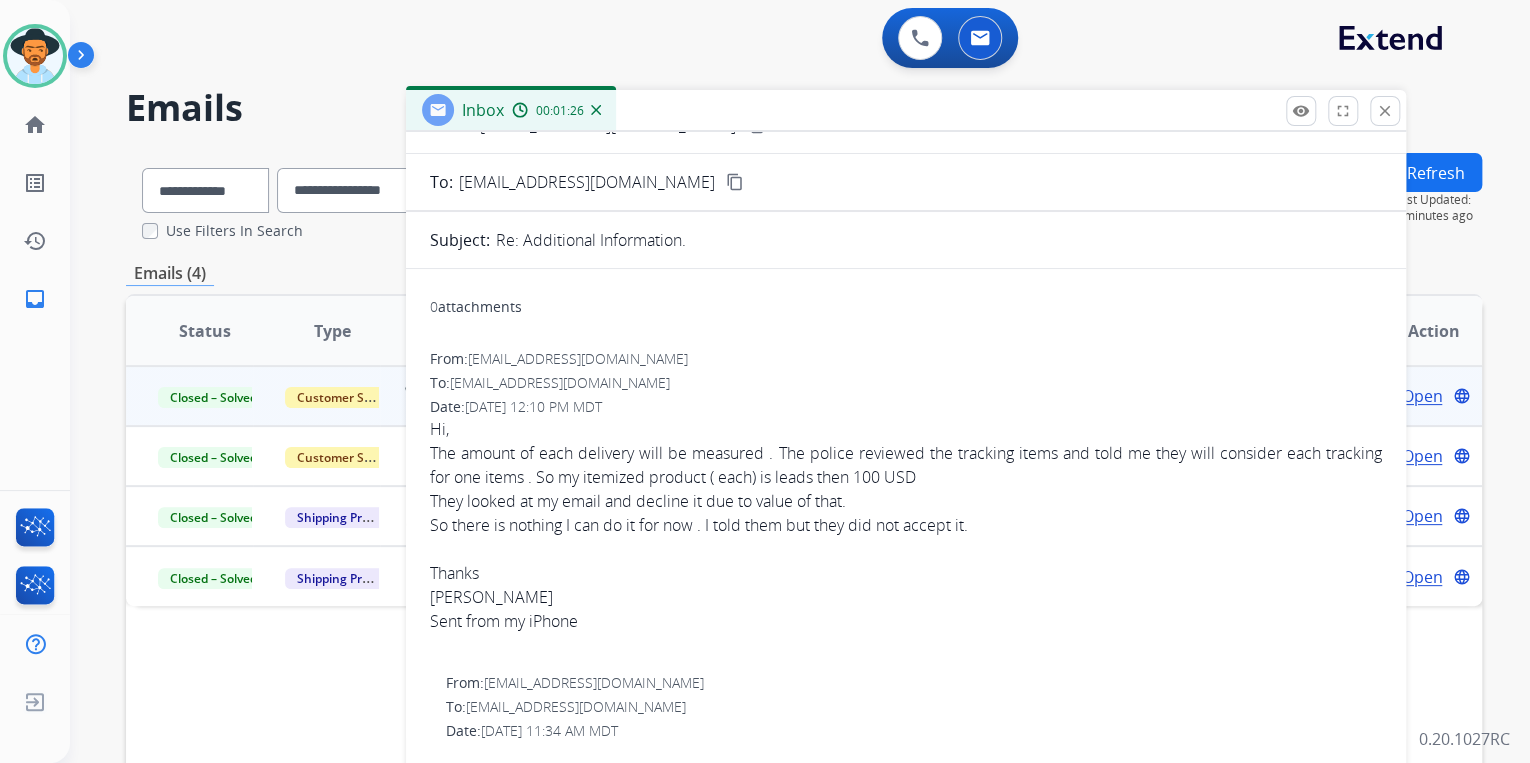 drag, startPoint x: 764, startPoint y: 324, endPoint x: 900, endPoint y: 108, distance: 255.2489 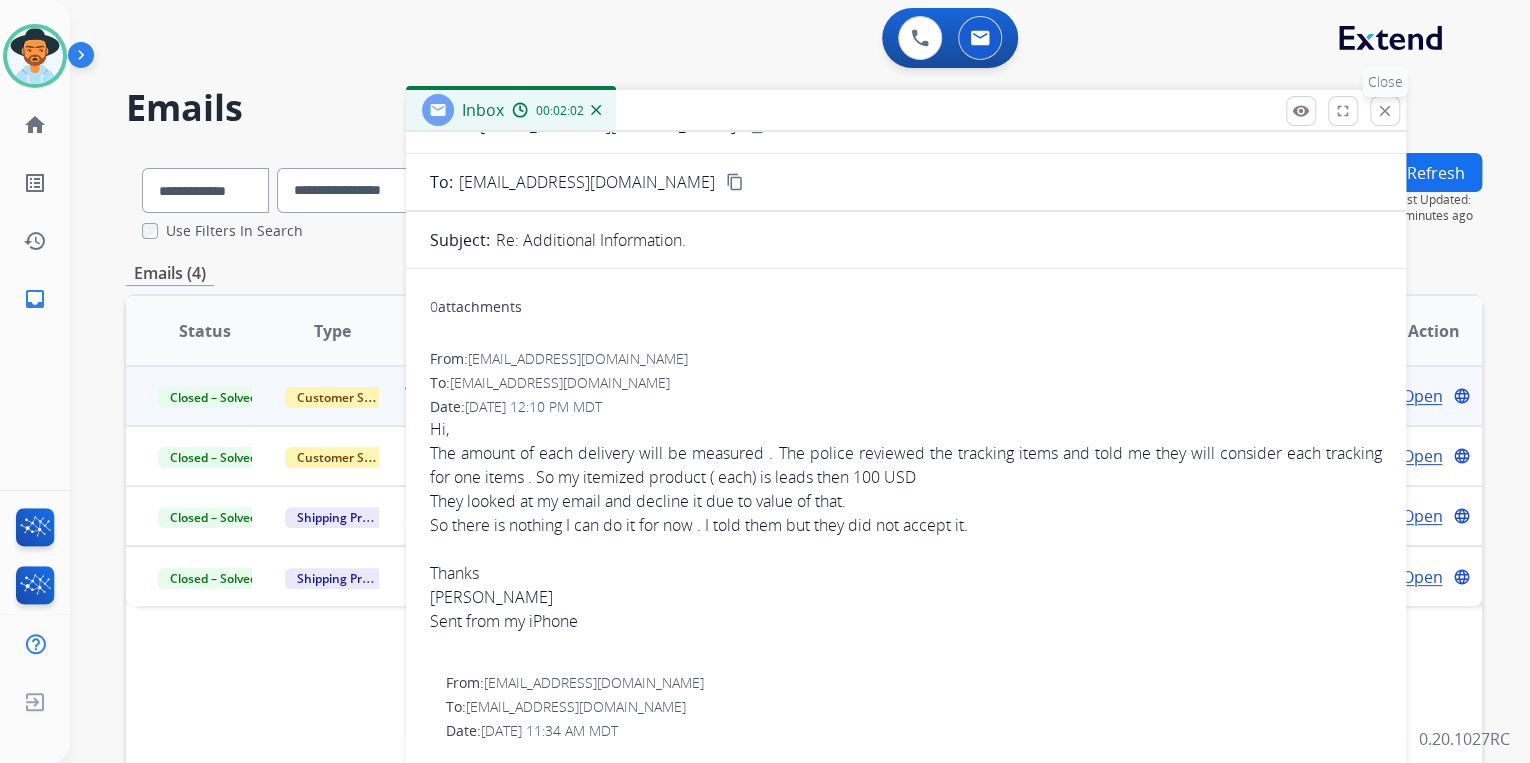 click on "close" at bounding box center (1385, 111) 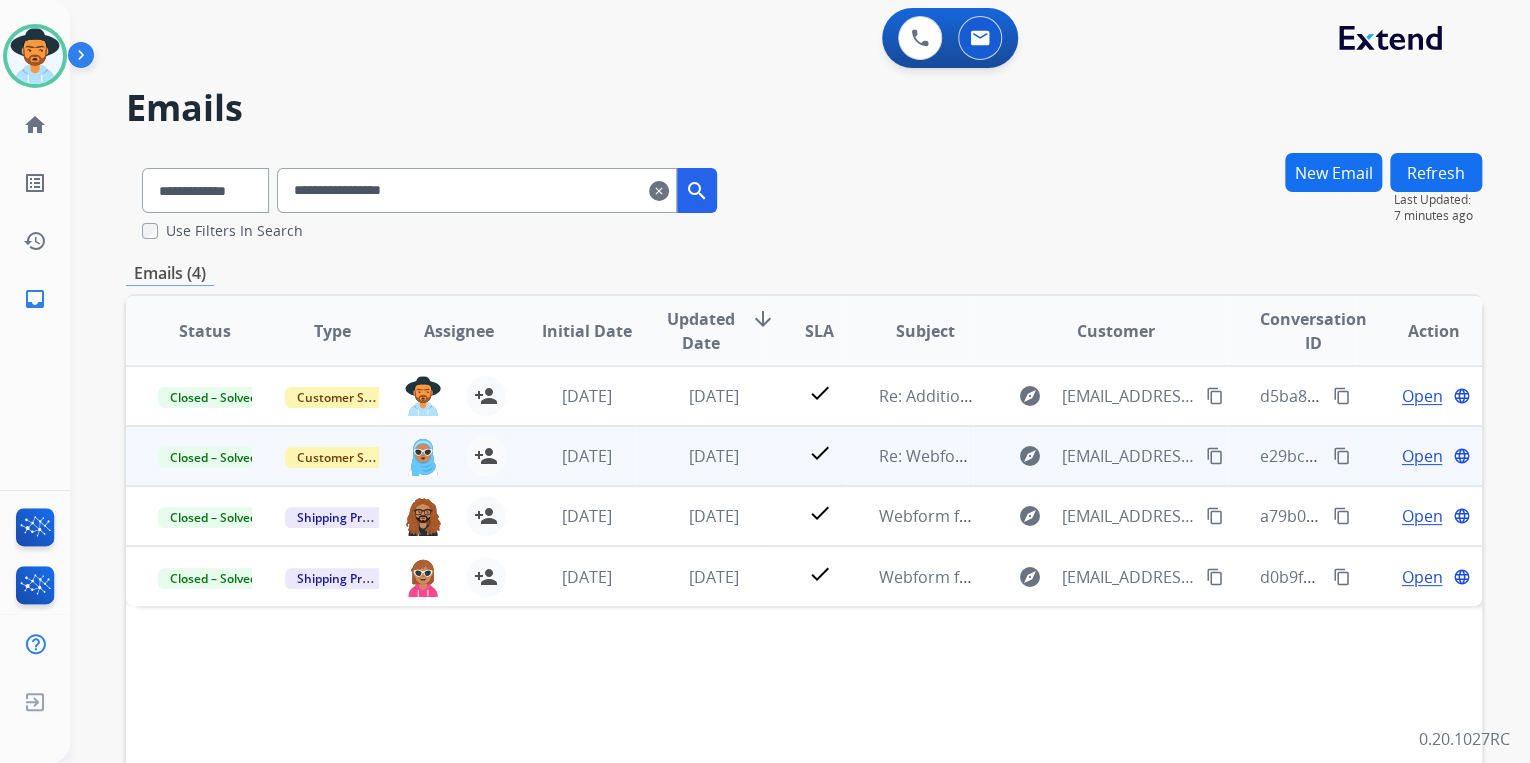 click on "Open" at bounding box center (1421, 456) 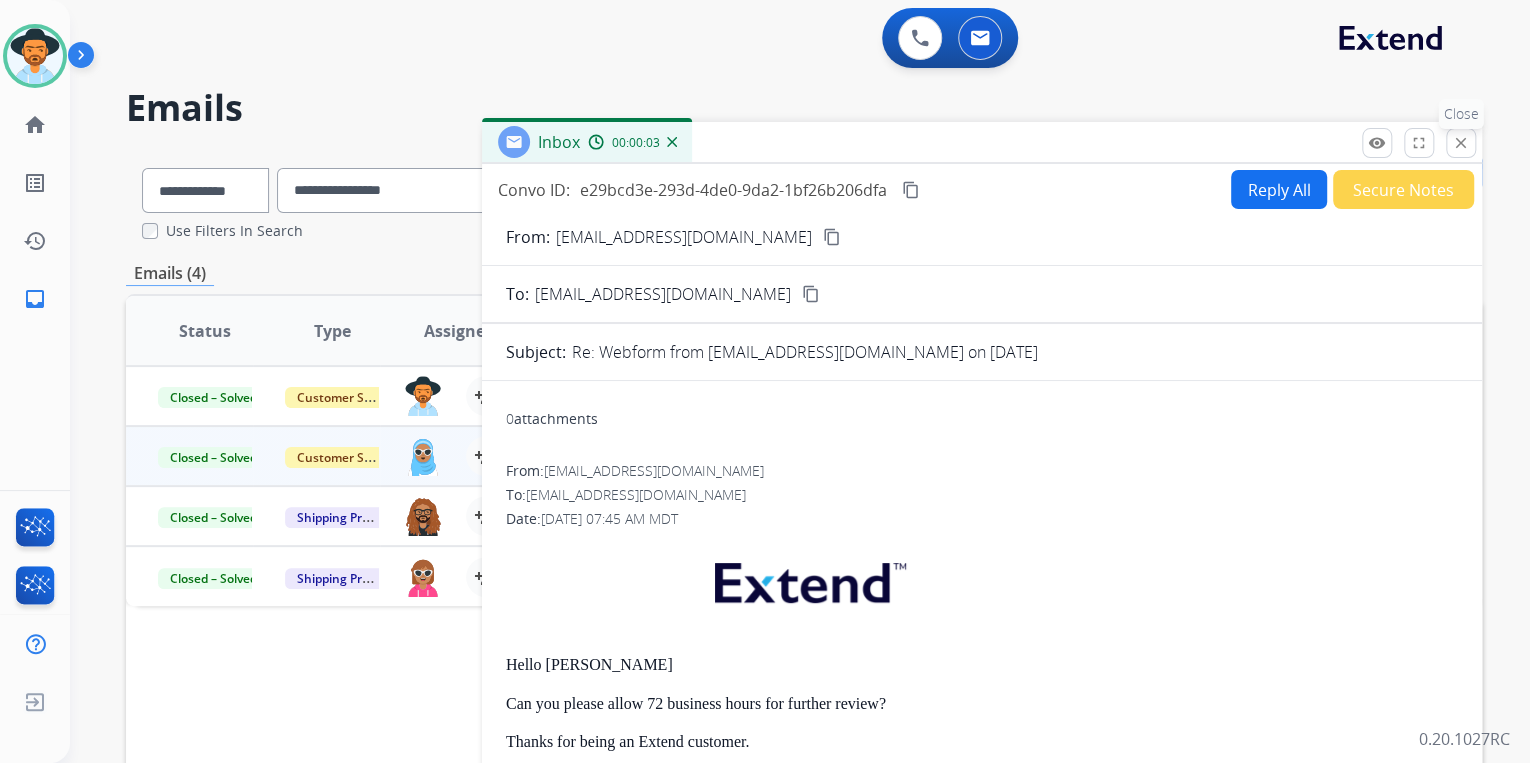 click on "close" at bounding box center (1461, 143) 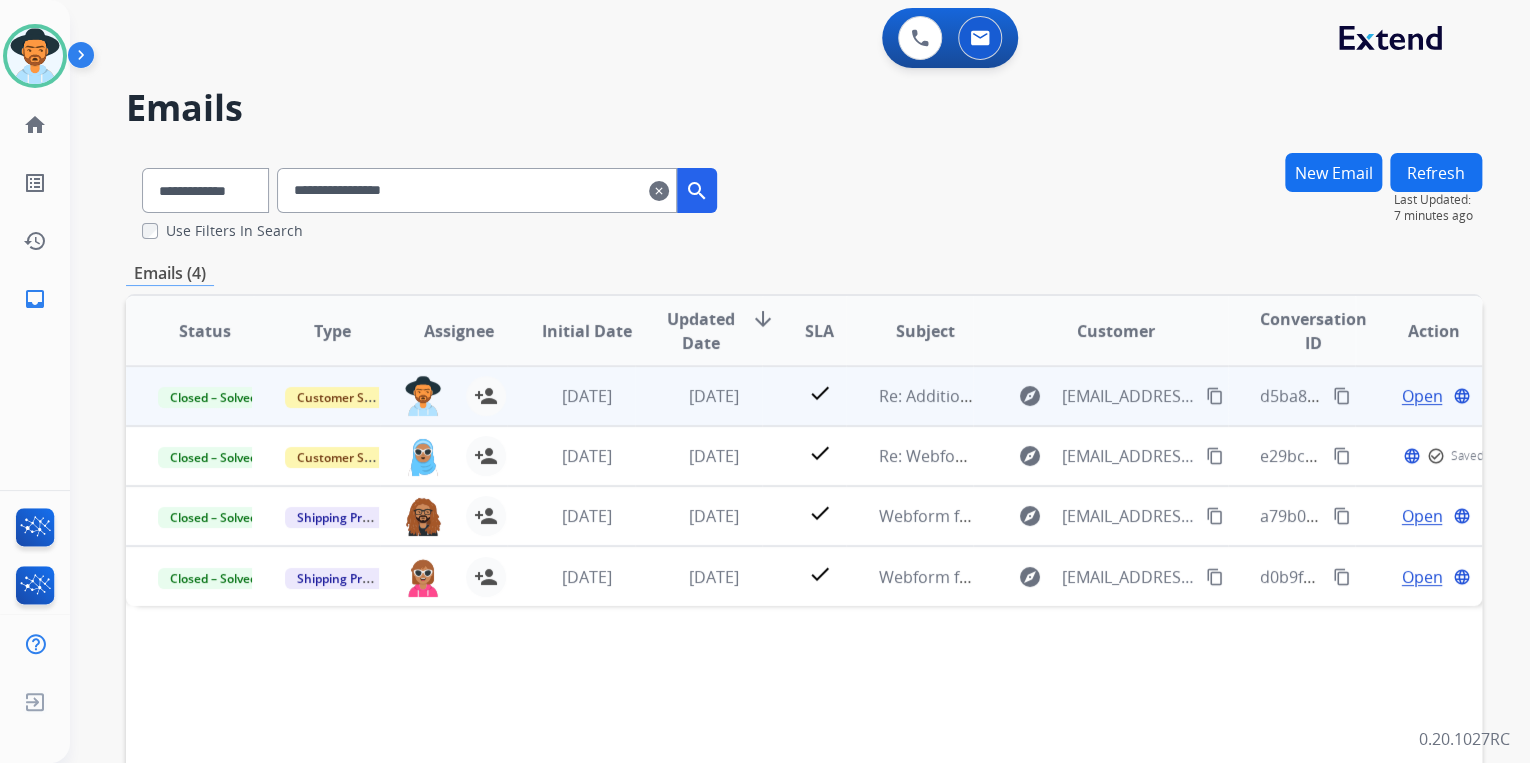 click on "Open" at bounding box center (1421, 396) 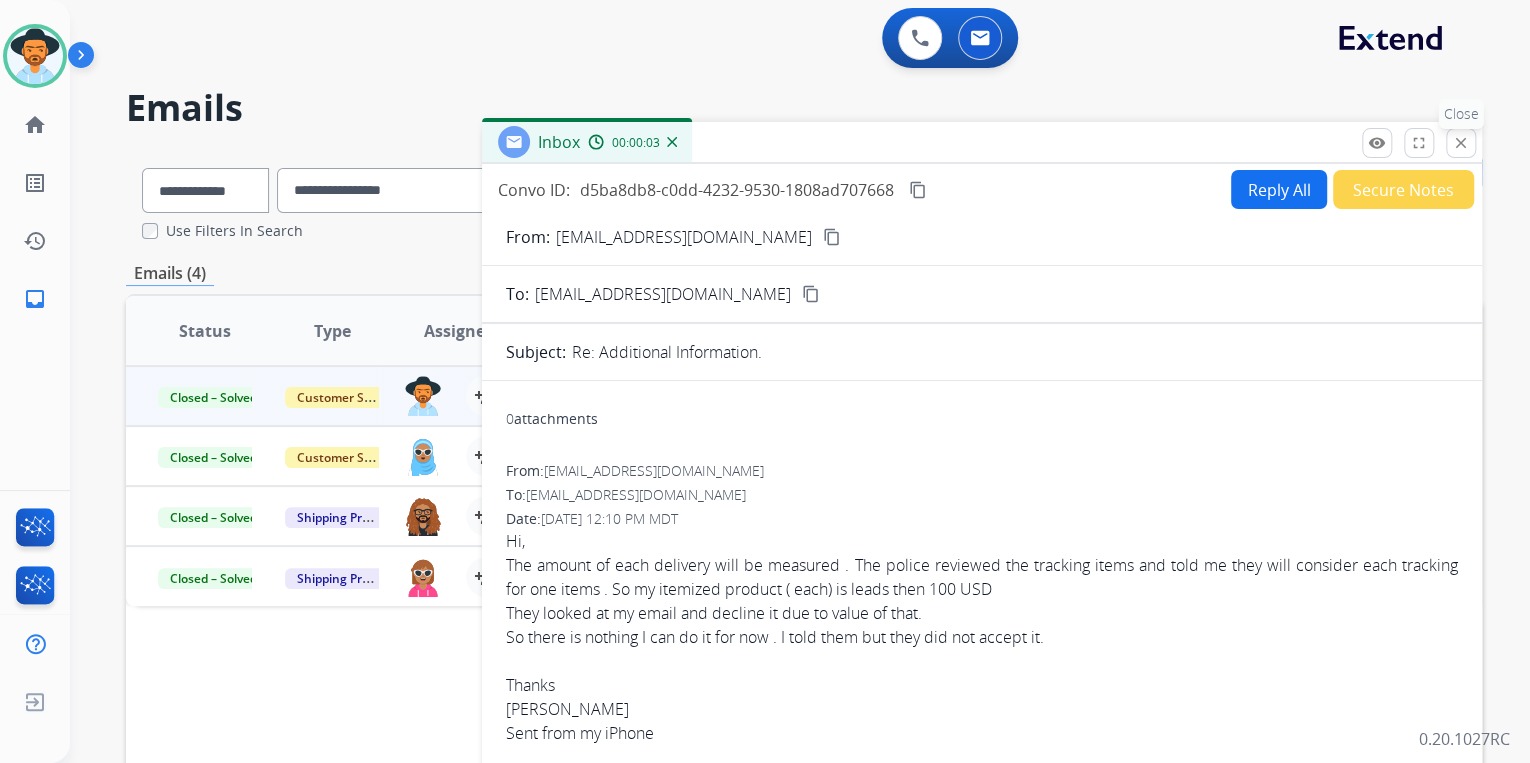 click on "close Close" at bounding box center [1461, 143] 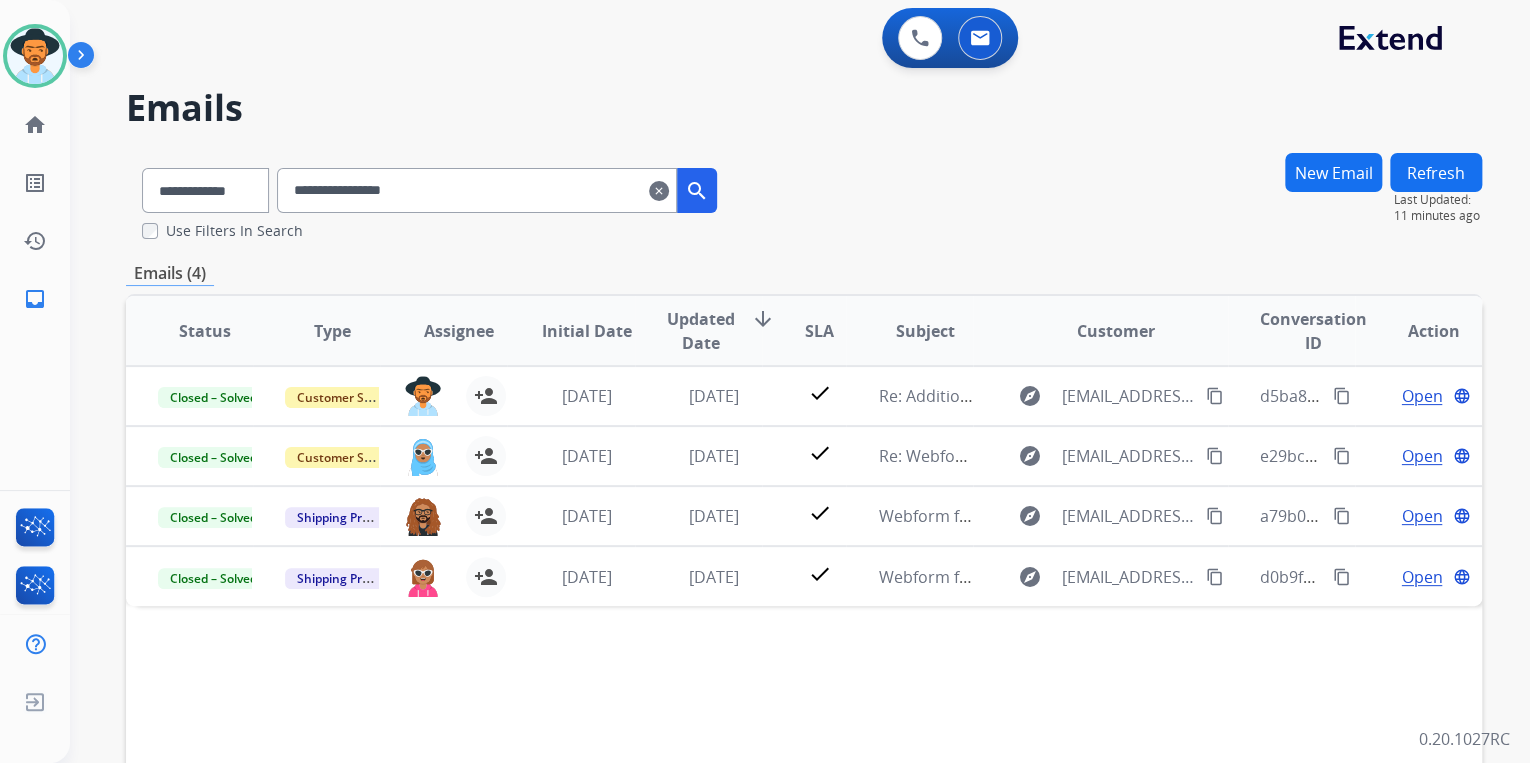 drag, startPoint x: 496, startPoint y: 189, endPoint x: 127, endPoint y: 213, distance: 369.77966 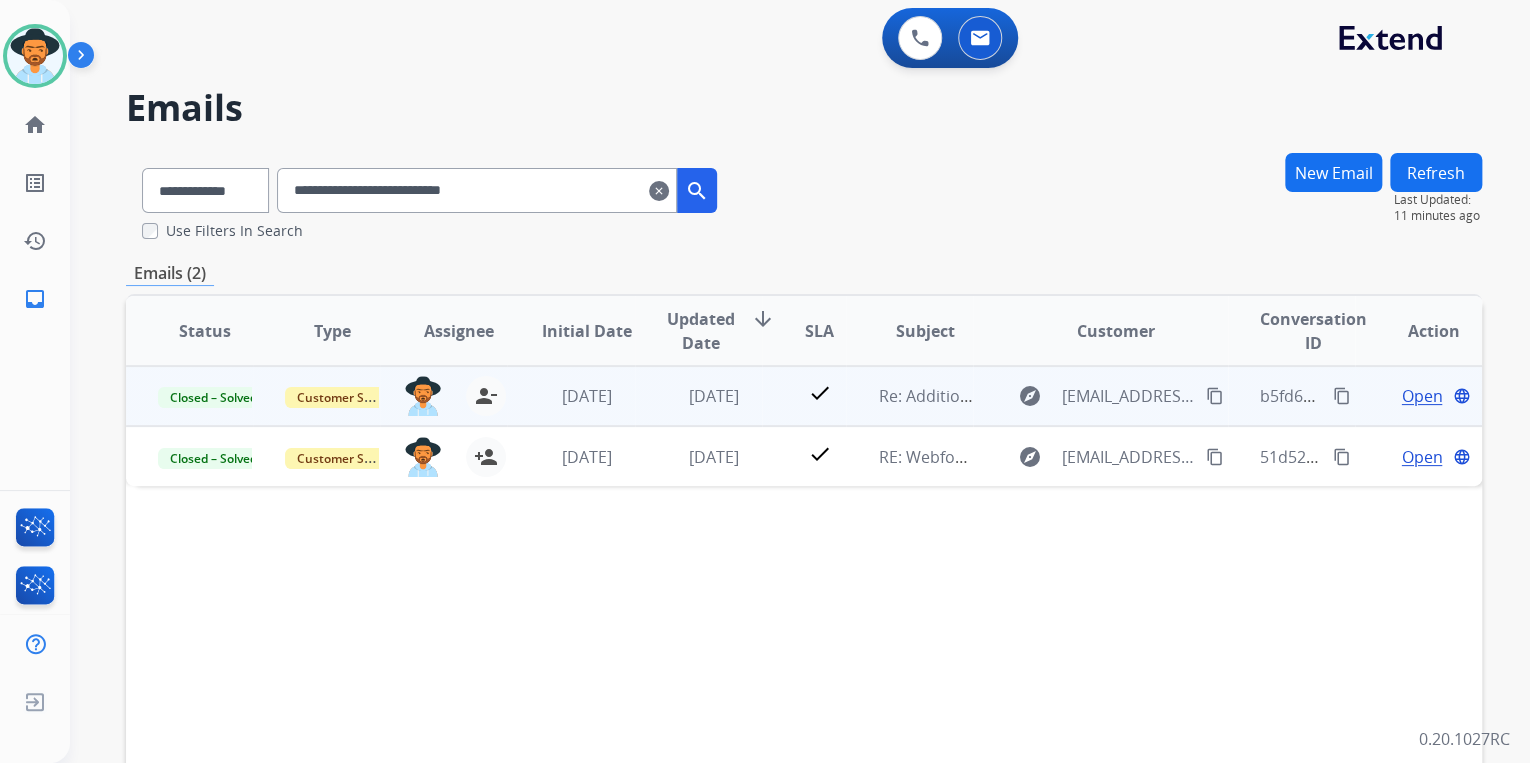click on "Open" at bounding box center [1421, 396] 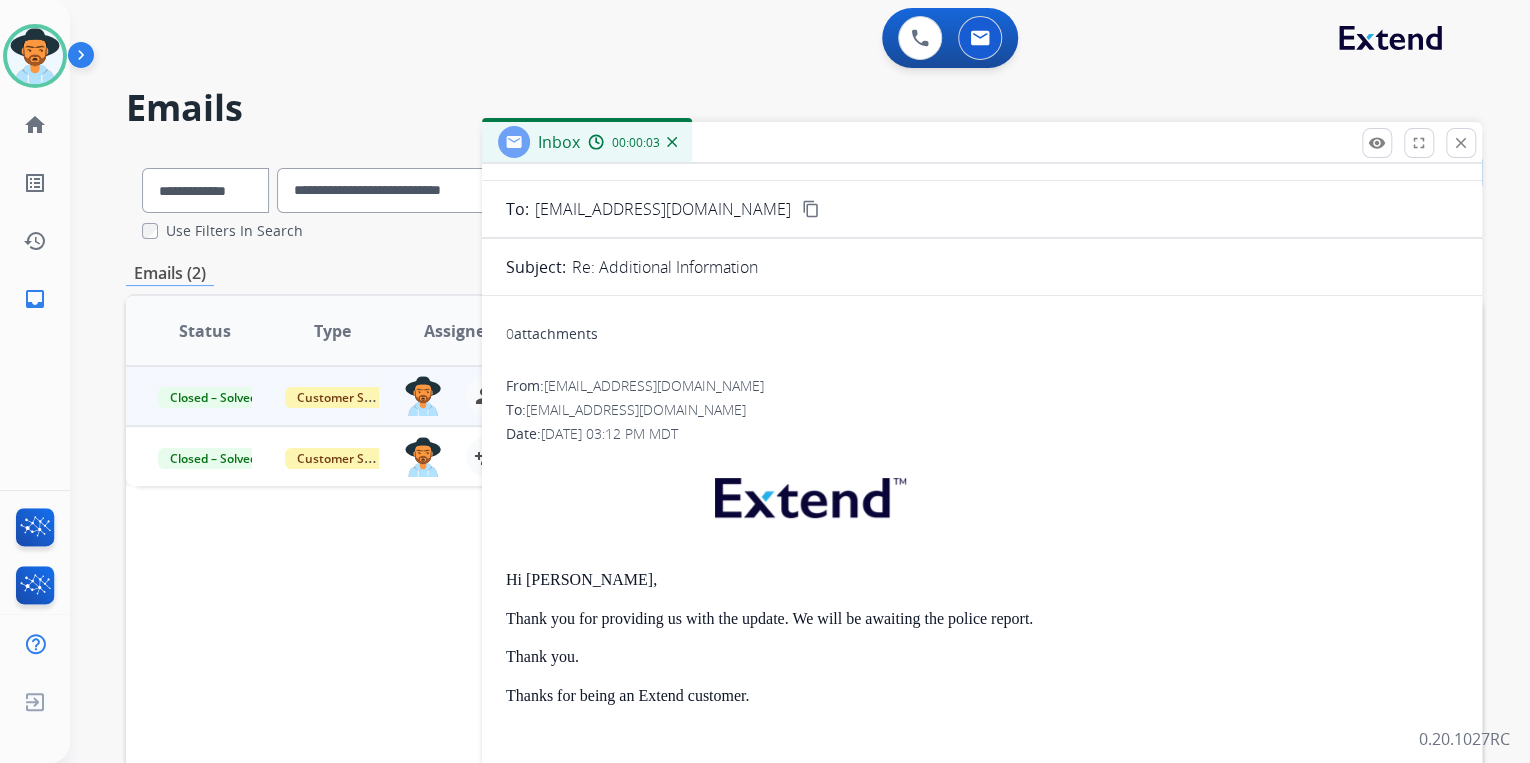 scroll, scrollTop: 0, scrollLeft: 0, axis: both 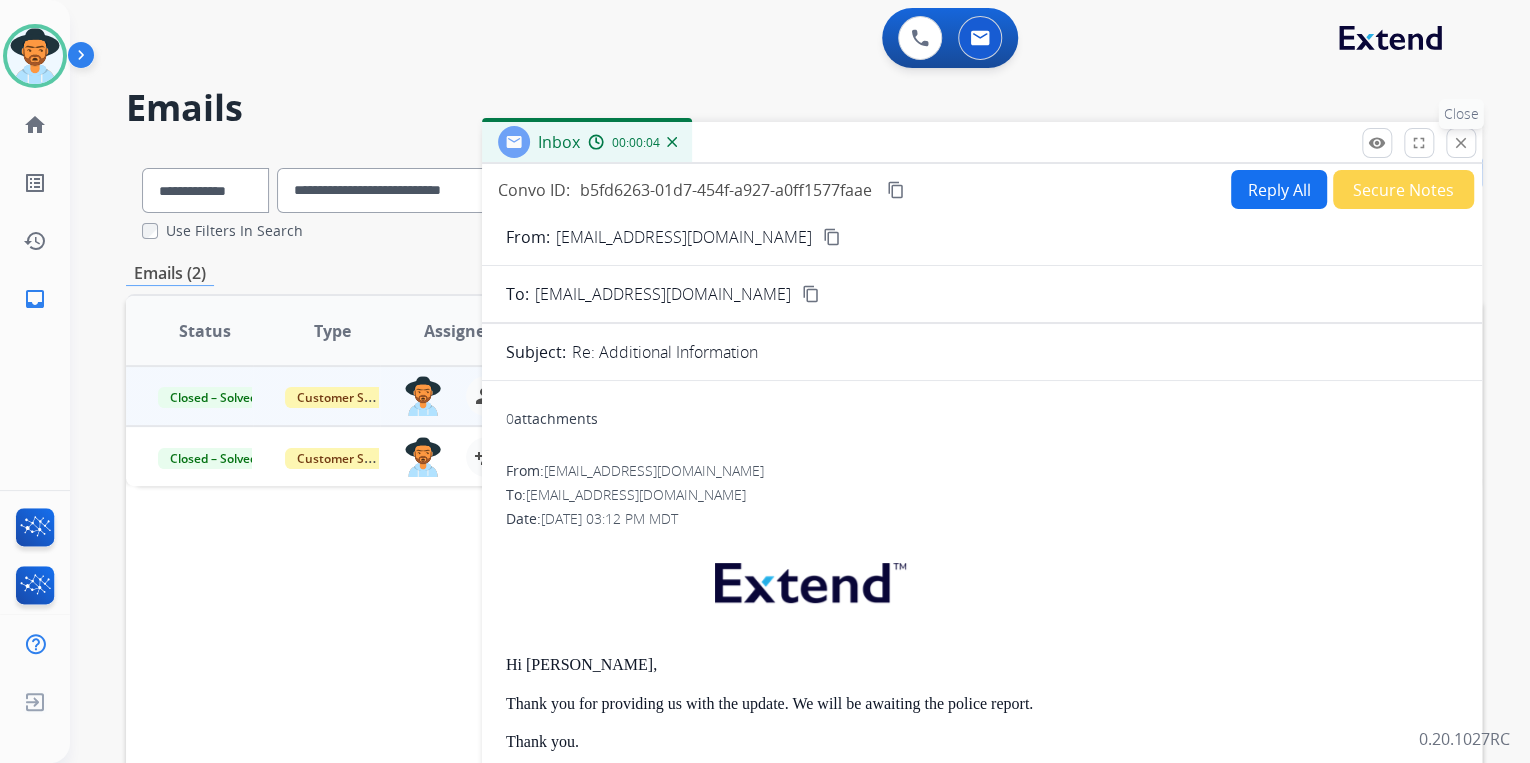 click on "close" at bounding box center (1461, 143) 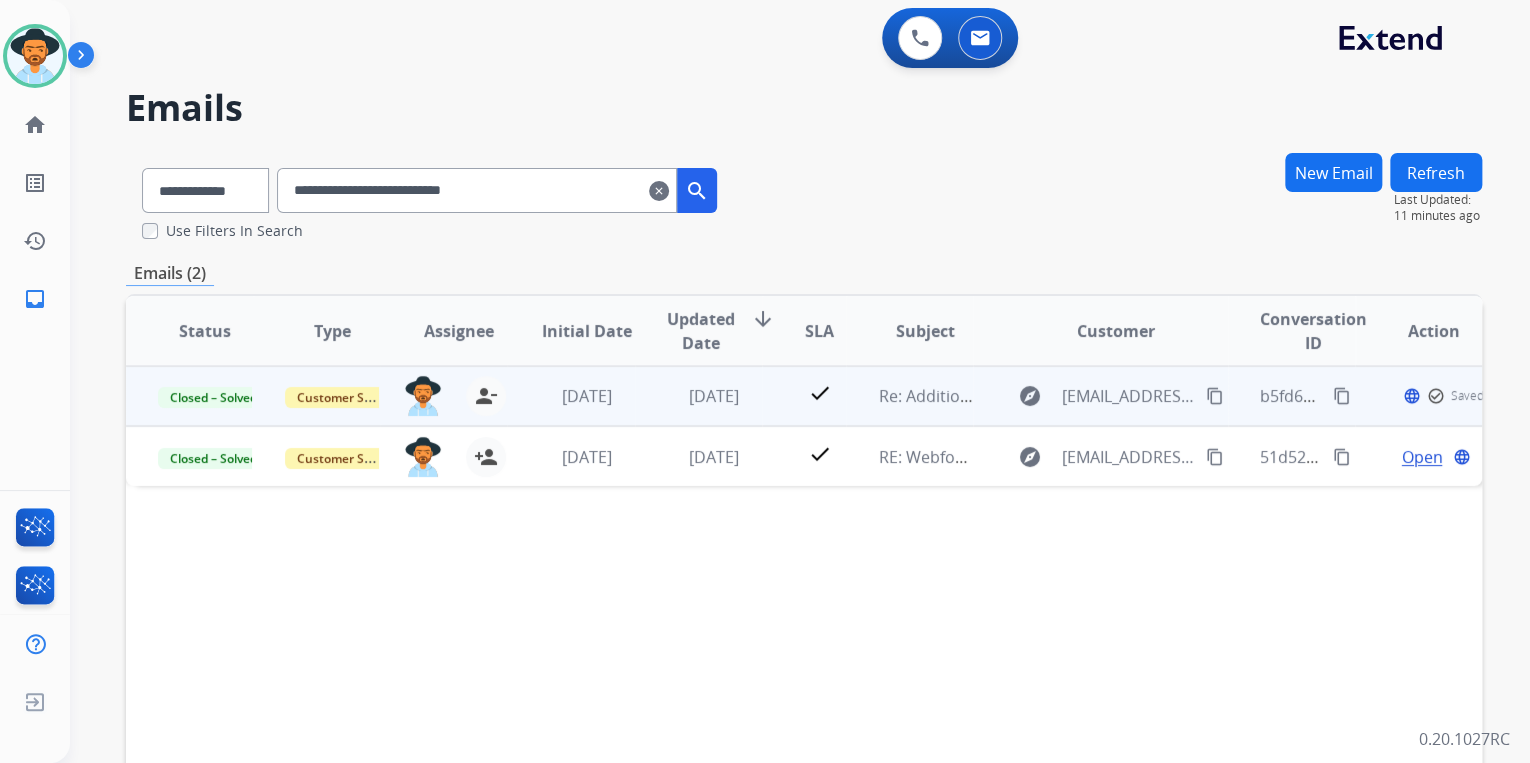 click on "Open language check_circle_outline Saved" at bounding box center [1418, 396] 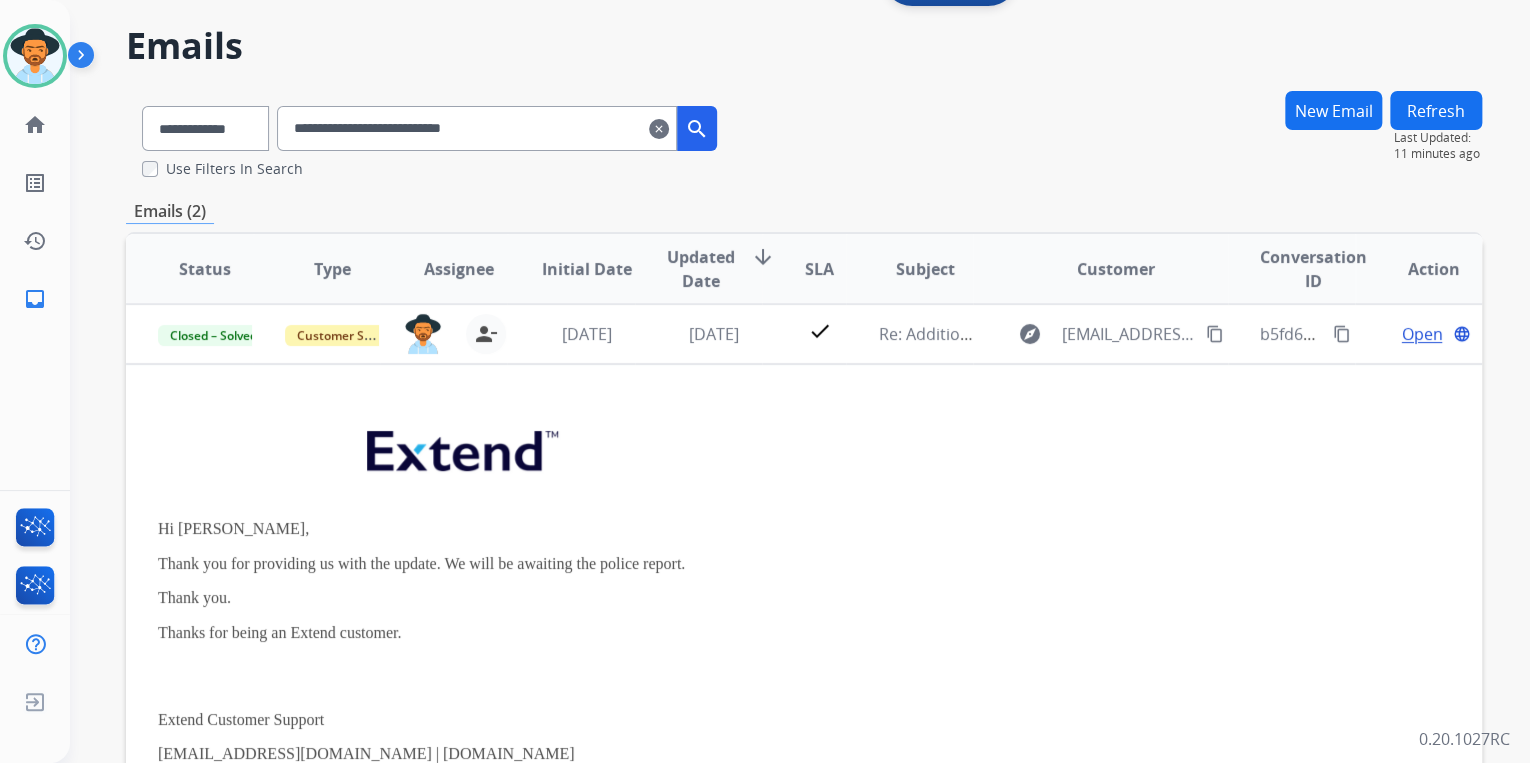 scroll, scrollTop: 80, scrollLeft: 0, axis: vertical 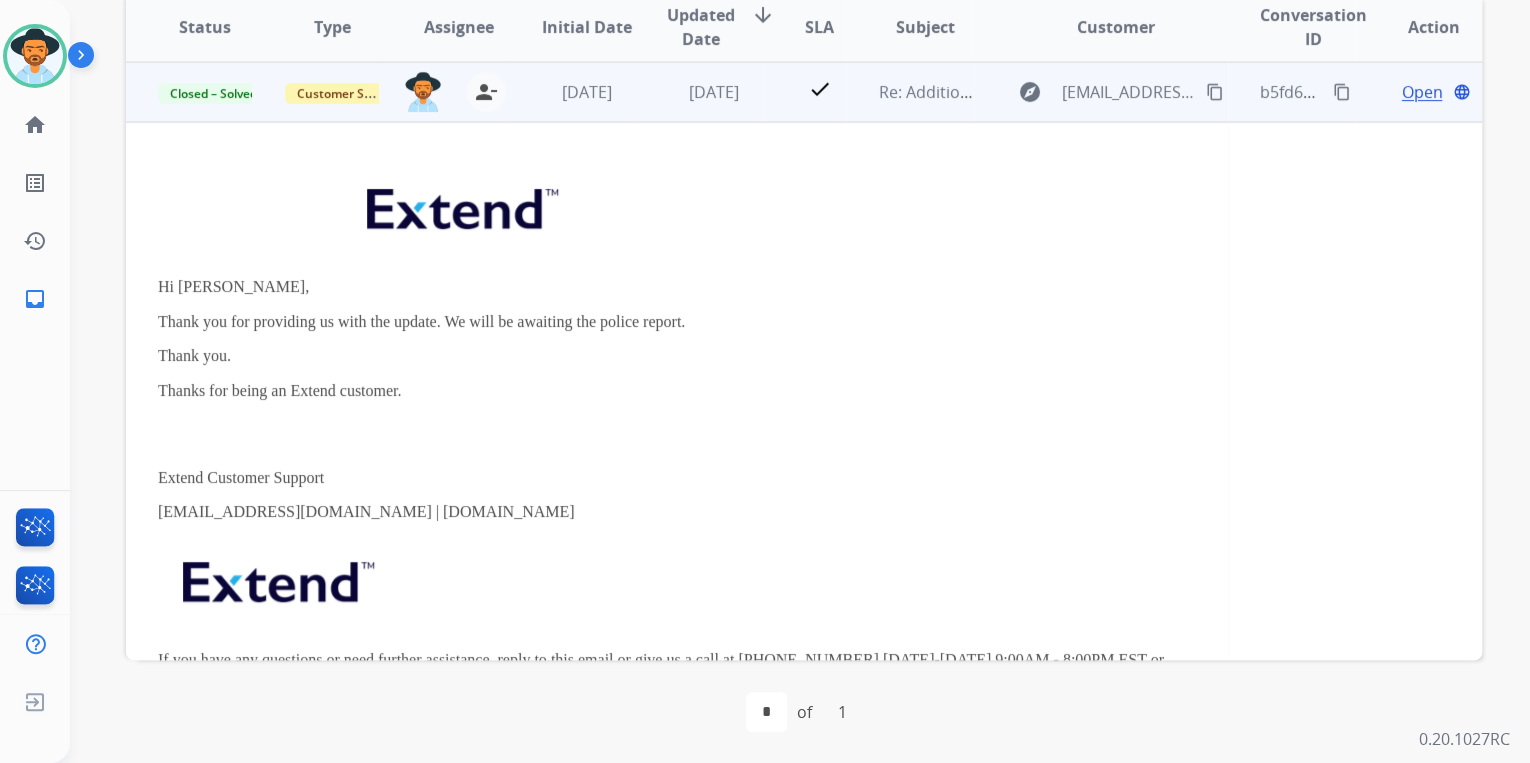 click on "Open" at bounding box center [1421, 92] 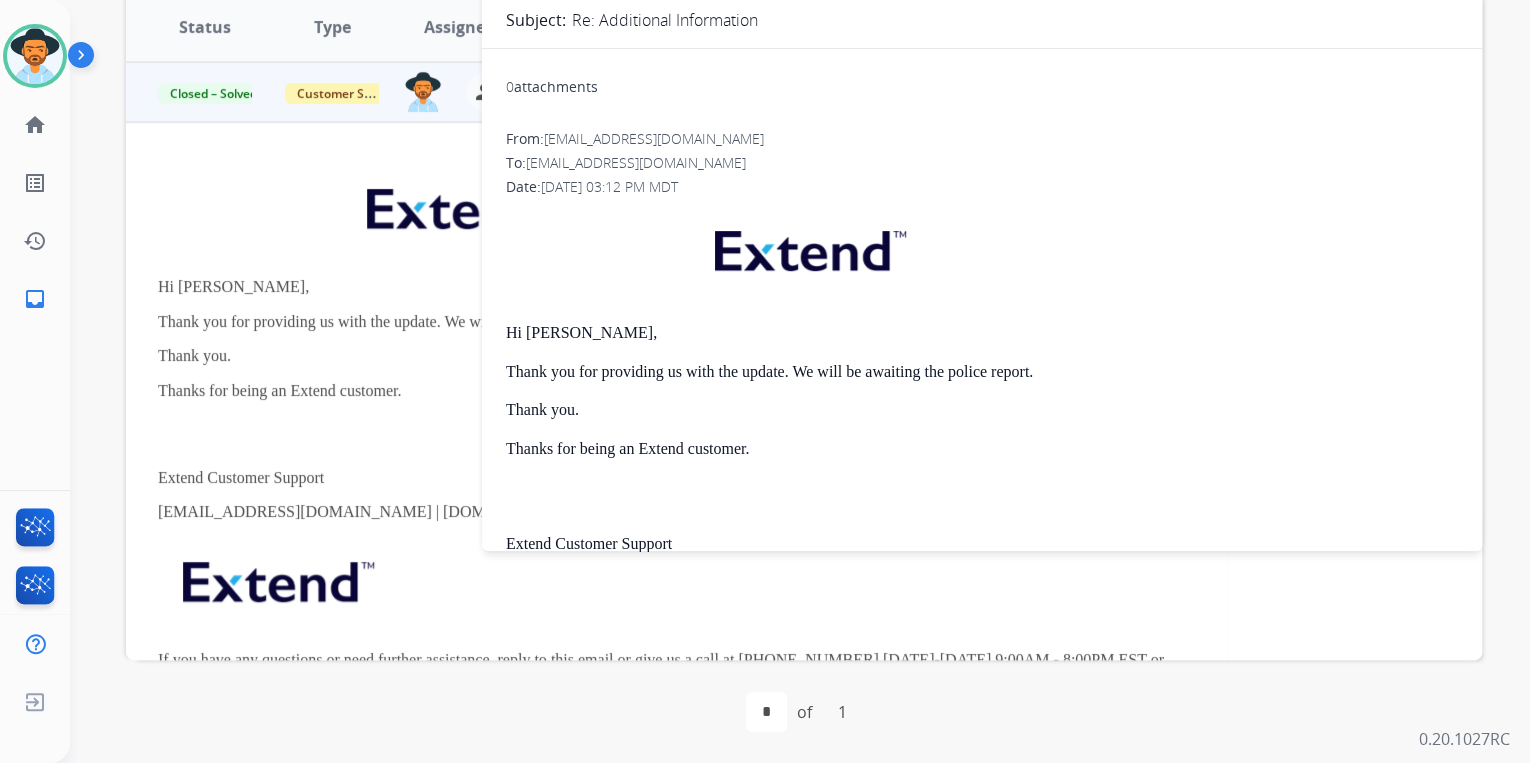 scroll, scrollTop: 0, scrollLeft: 0, axis: both 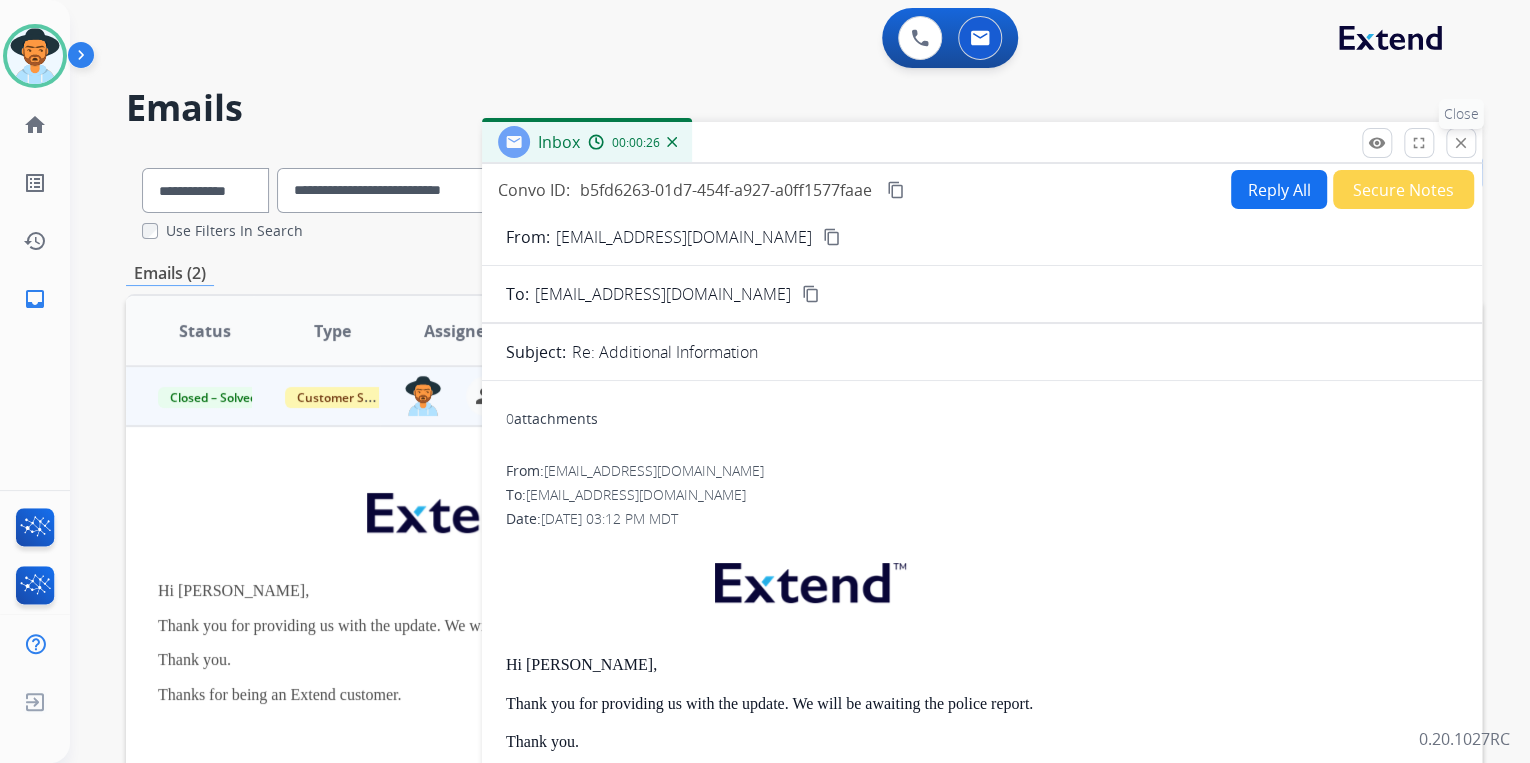click on "close" at bounding box center (1461, 143) 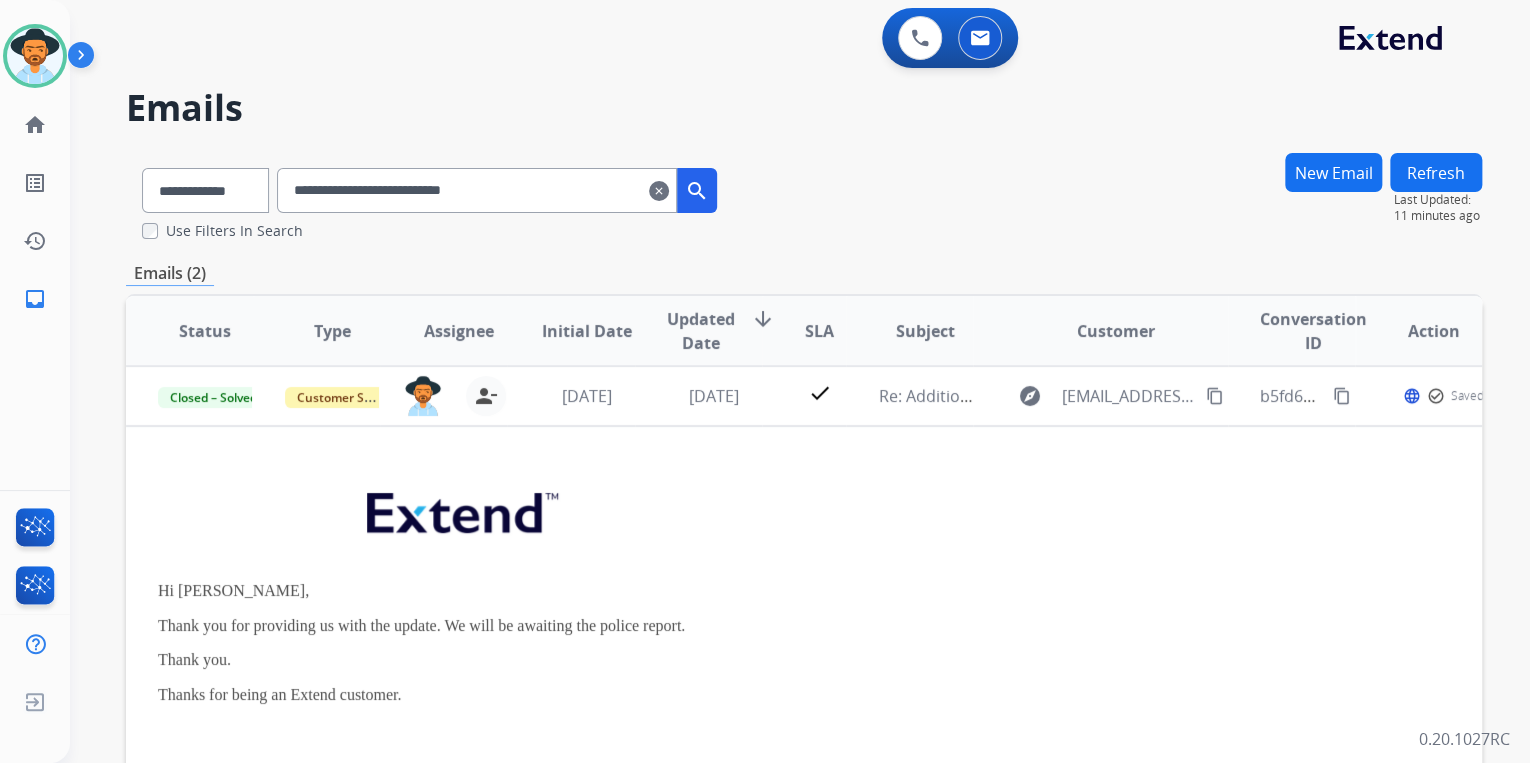 drag, startPoint x: 540, startPoint y: 196, endPoint x: 291, endPoint y: 227, distance: 250.9223 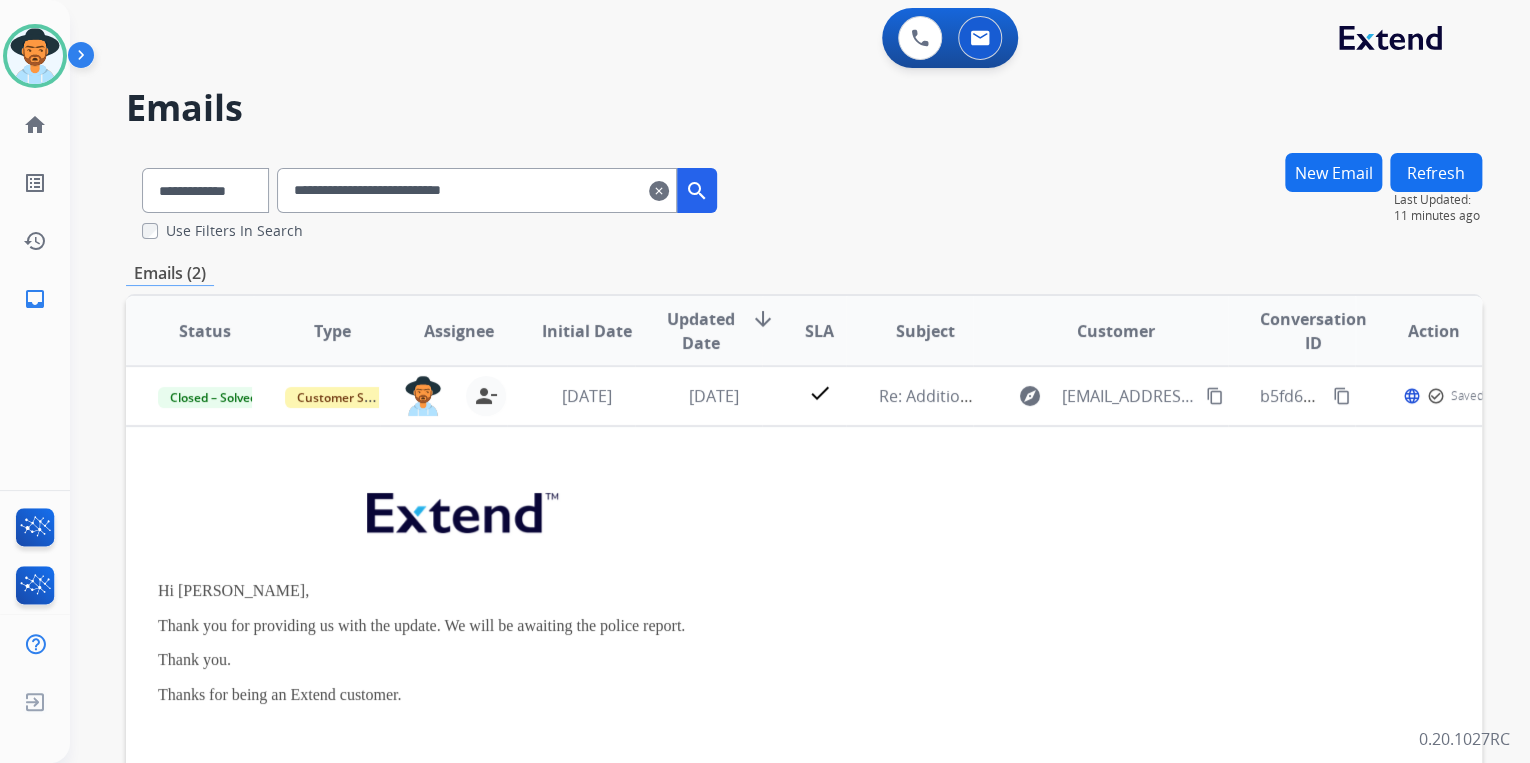 paste 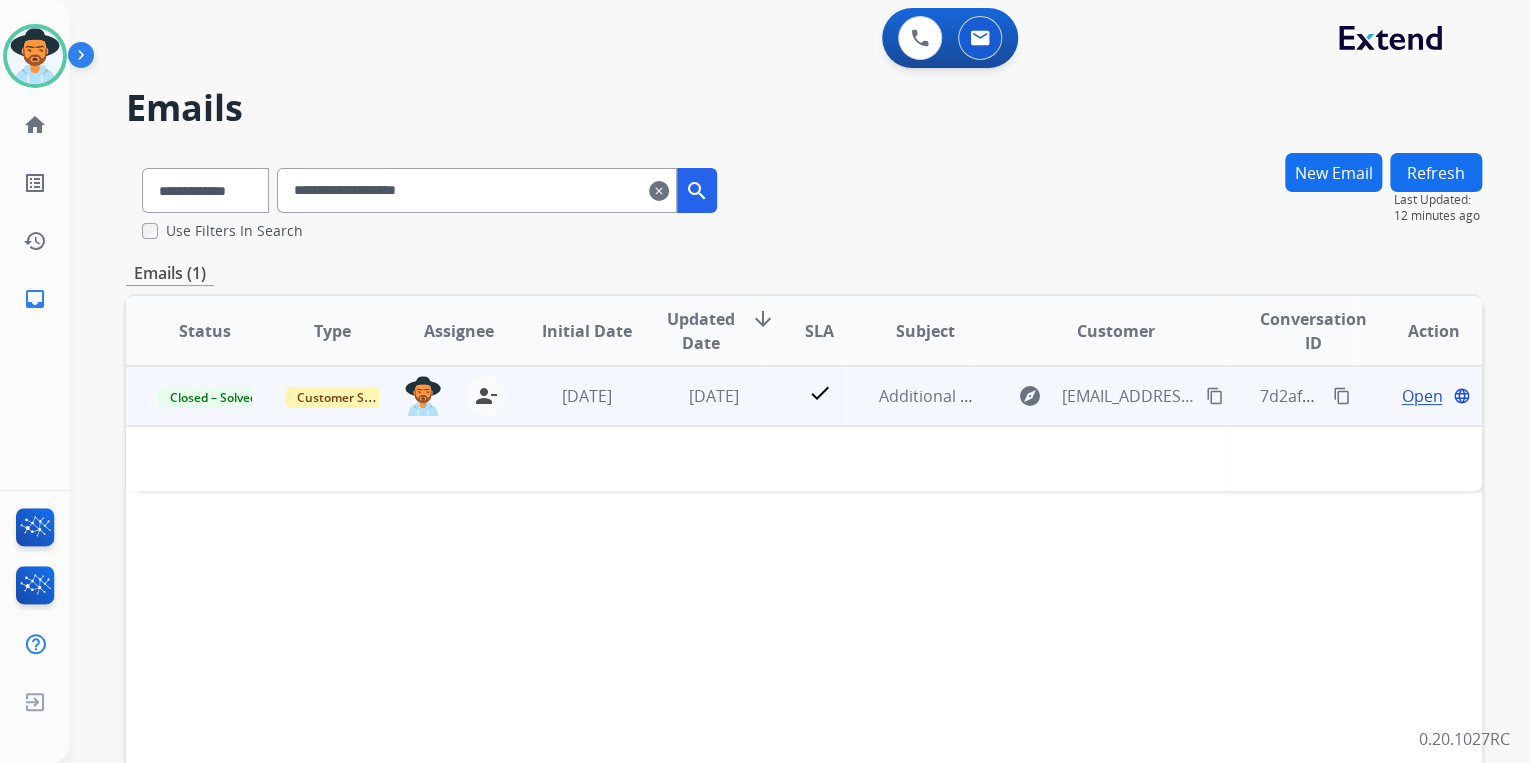 click on "Open" at bounding box center (1421, 396) 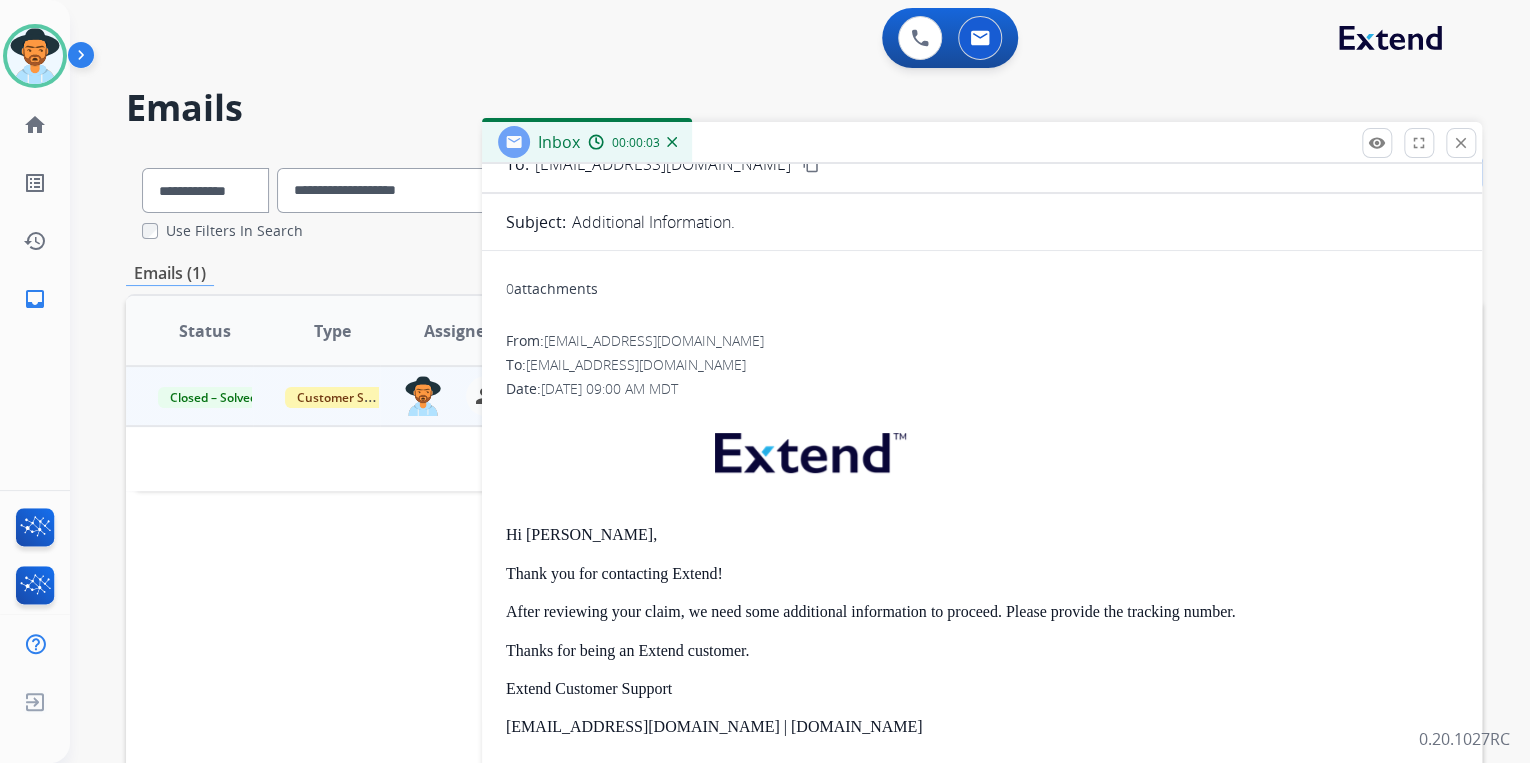 scroll, scrollTop: 0, scrollLeft: 0, axis: both 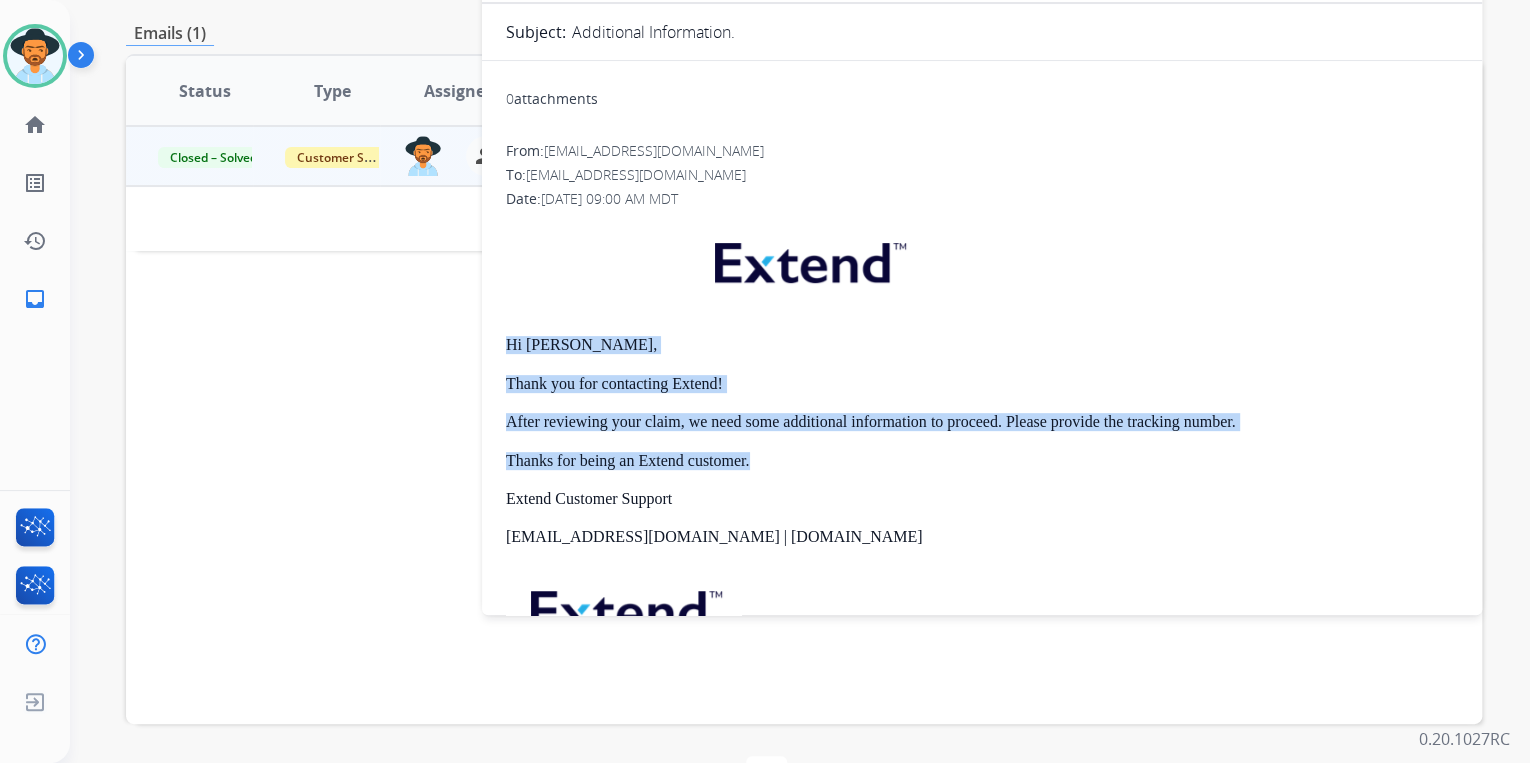 drag, startPoint x: 749, startPoint y: 464, endPoint x: 504, endPoint y: 327, distance: 280.7027 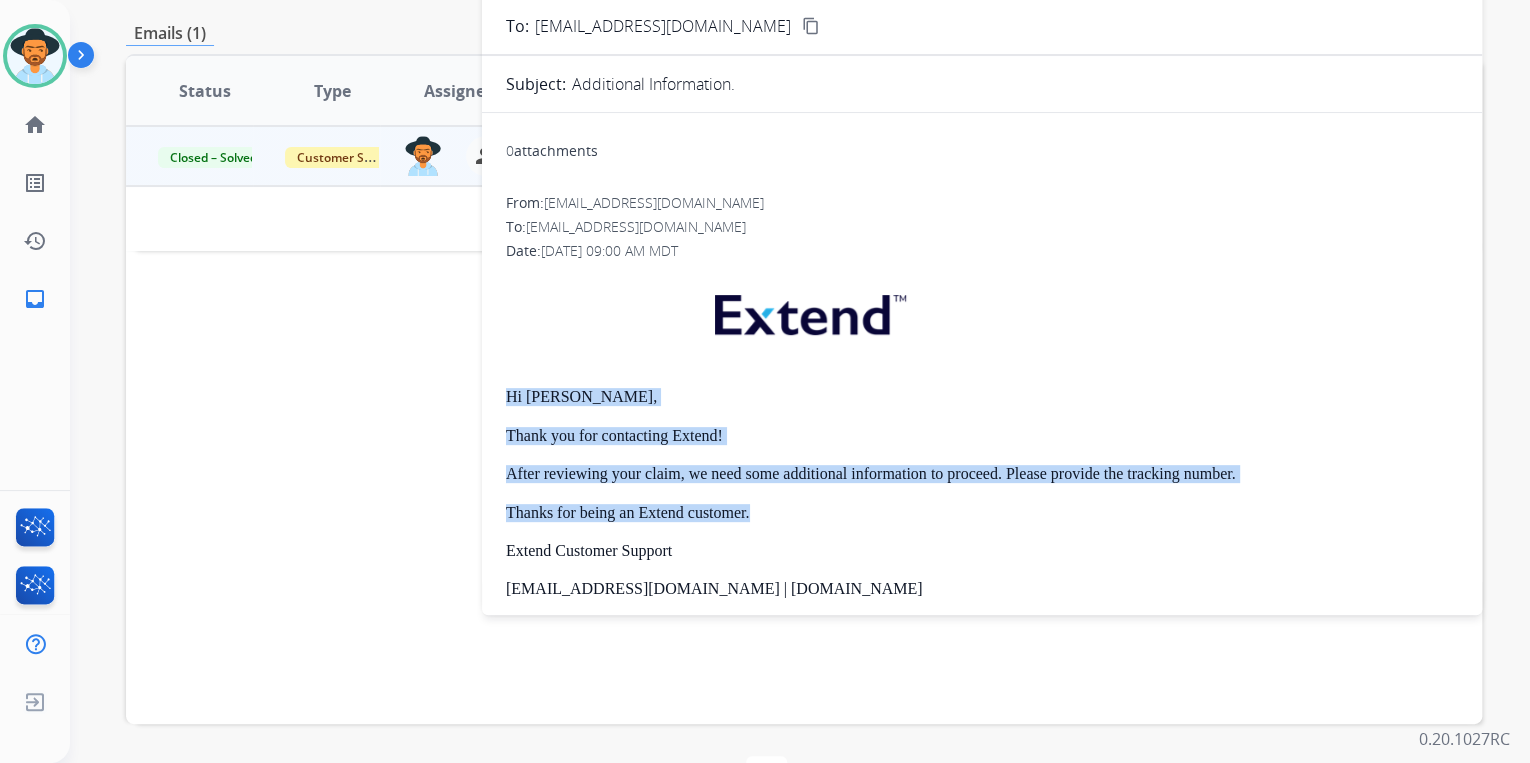 scroll, scrollTop: 0, scrollLeft: 0, axis: both 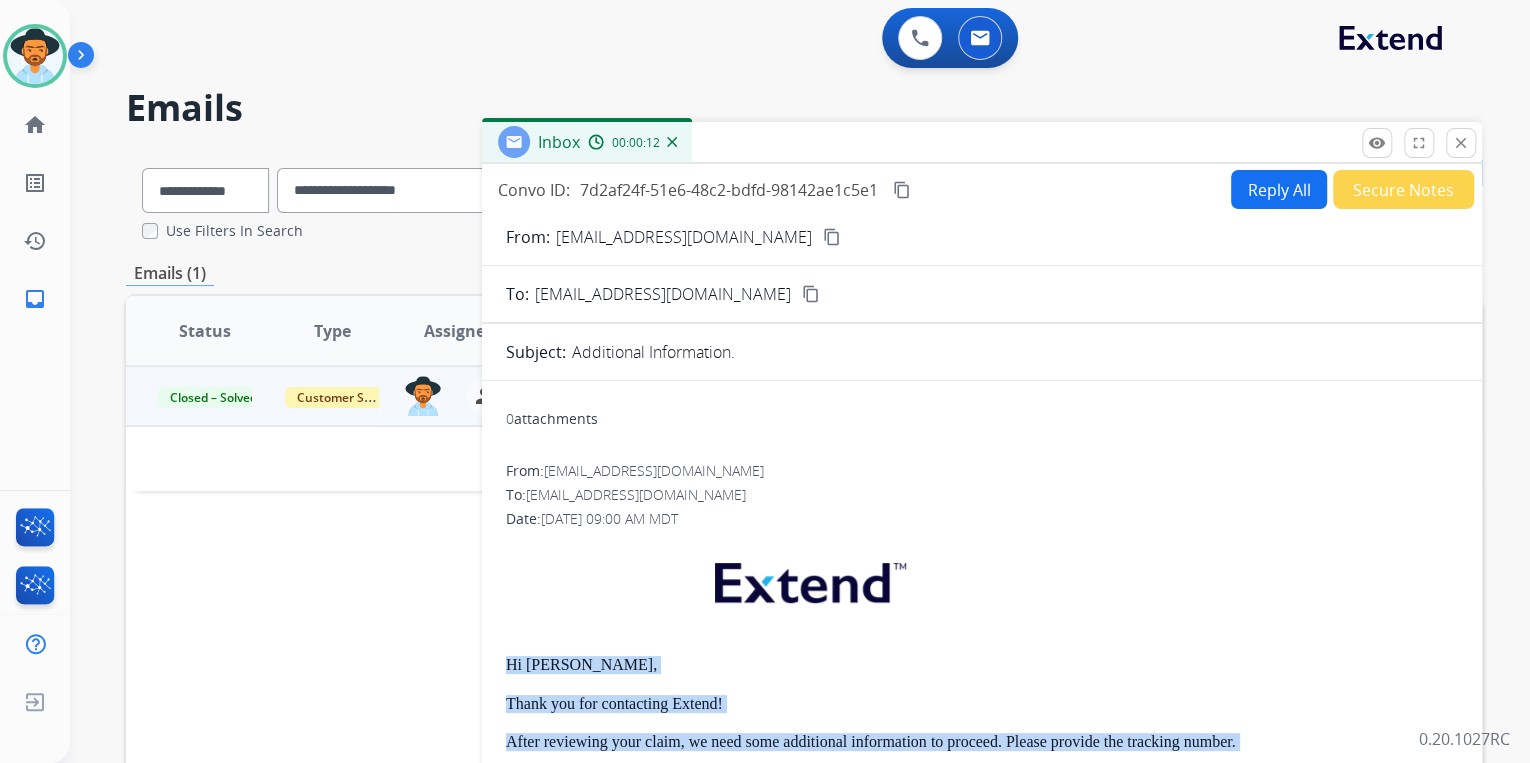 click on "Reply All" at bounding box center (1279, 189) 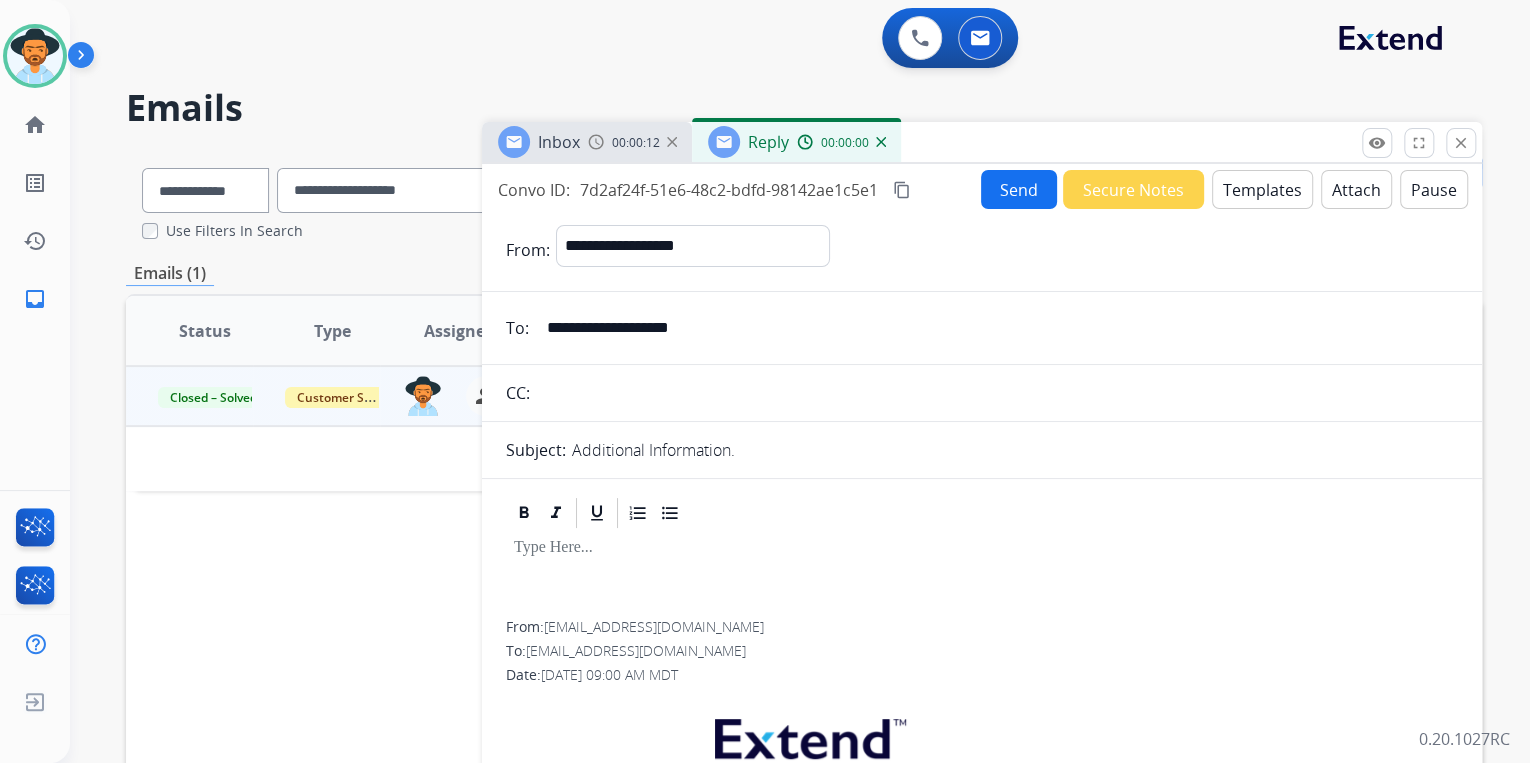 click on "Templates" at bounding box center [1262, 189] 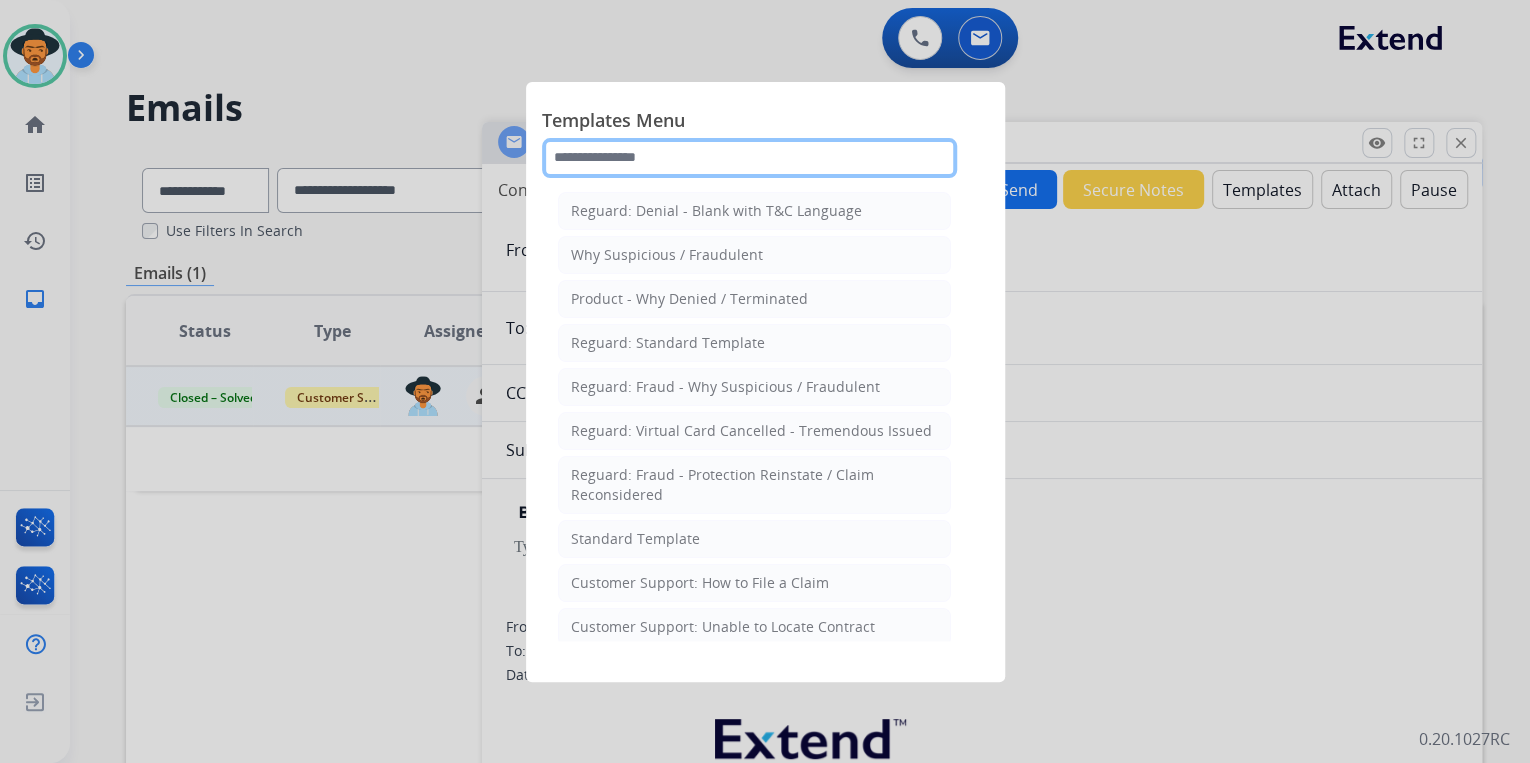click 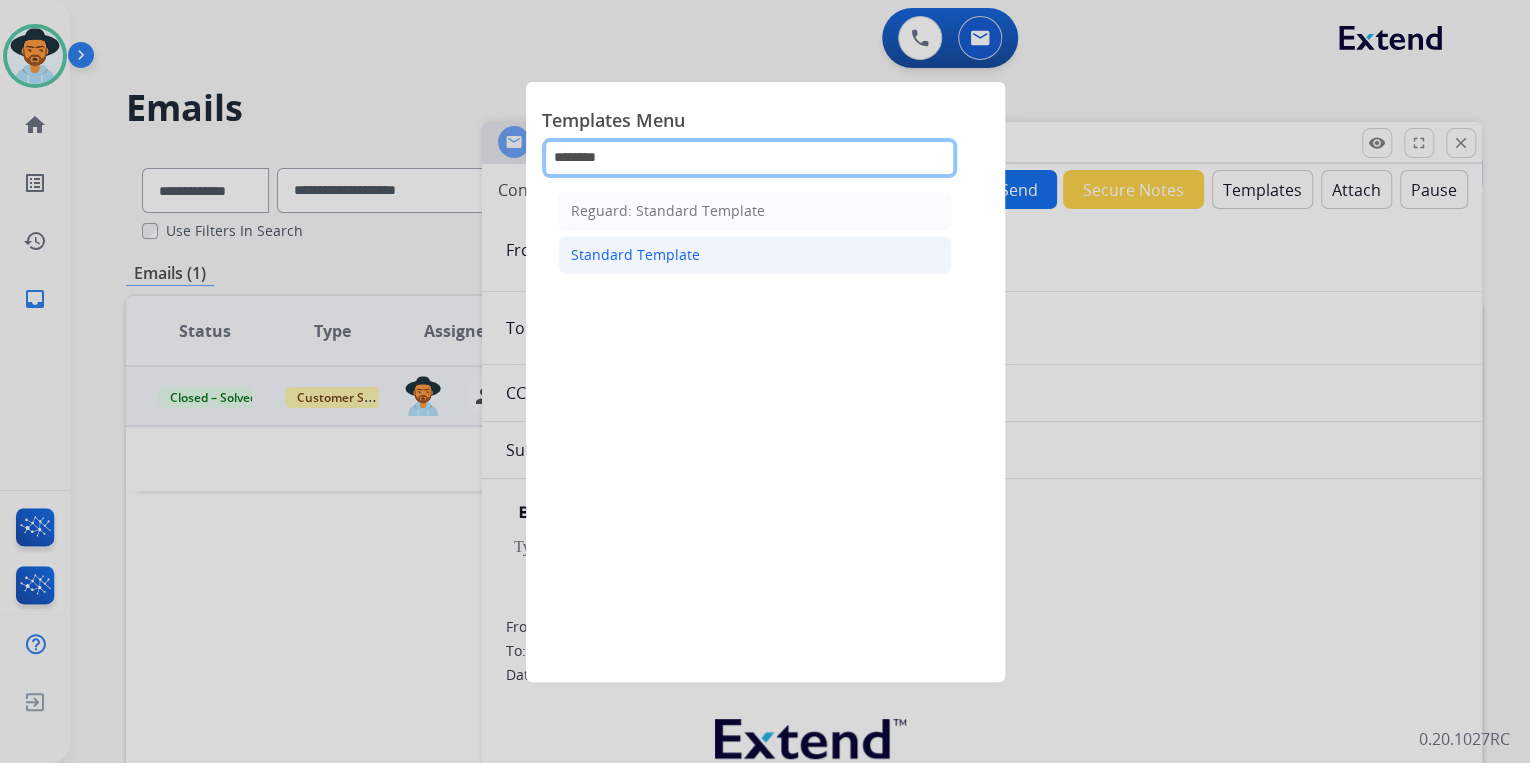 type on "********" 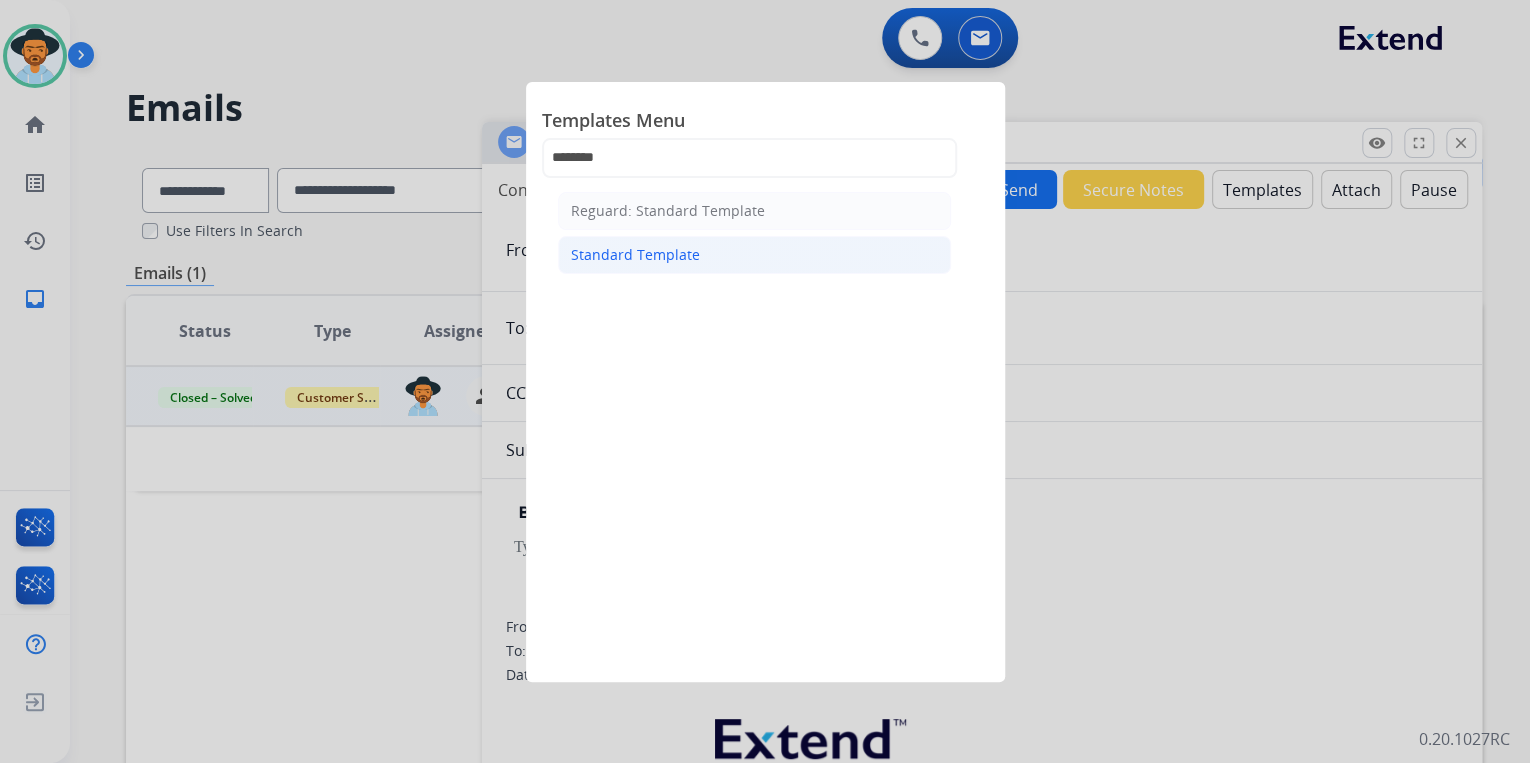 click on "Standard Template" 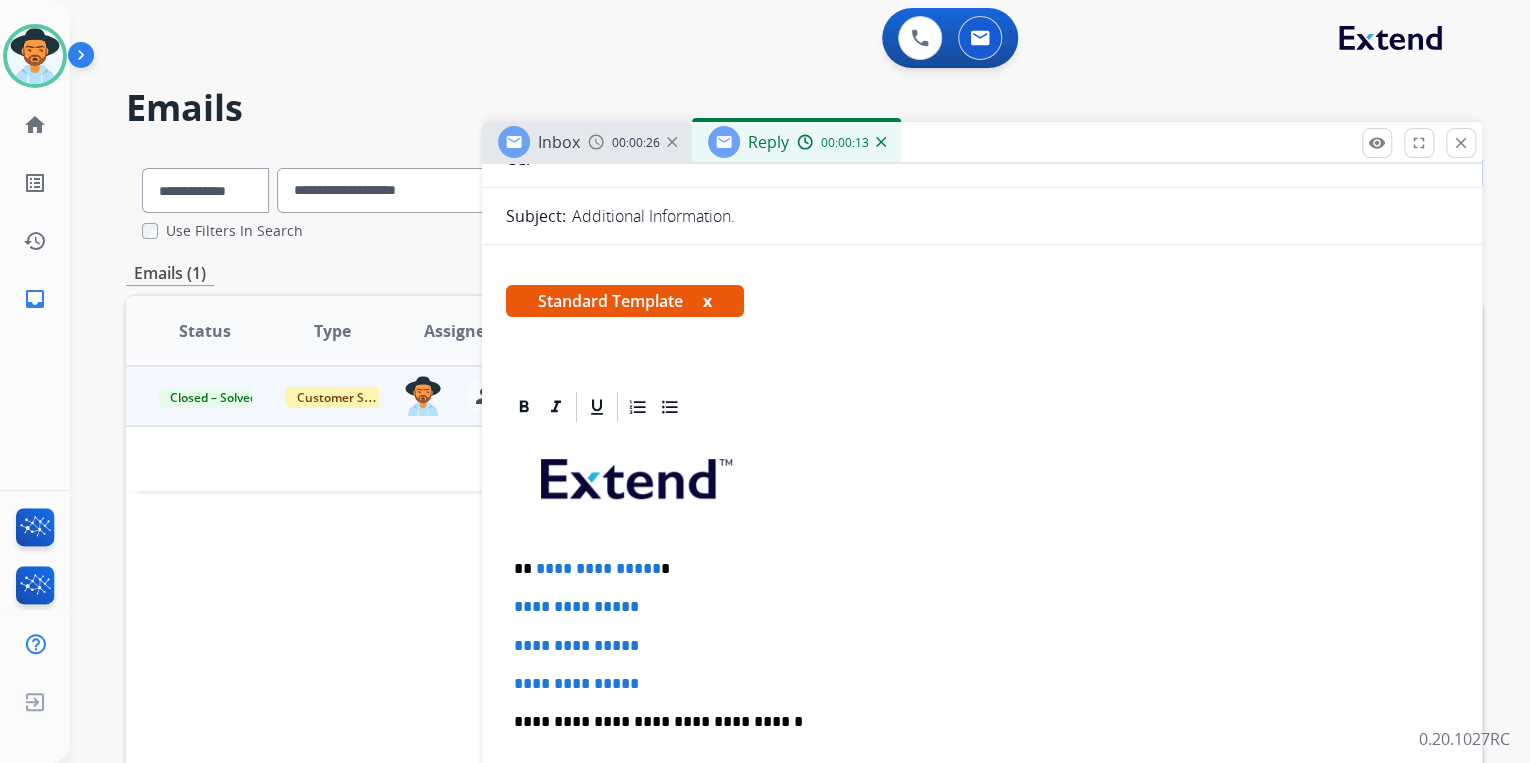 scroll, scrollTop: 320, scrollLeft: 0, axis: vertical 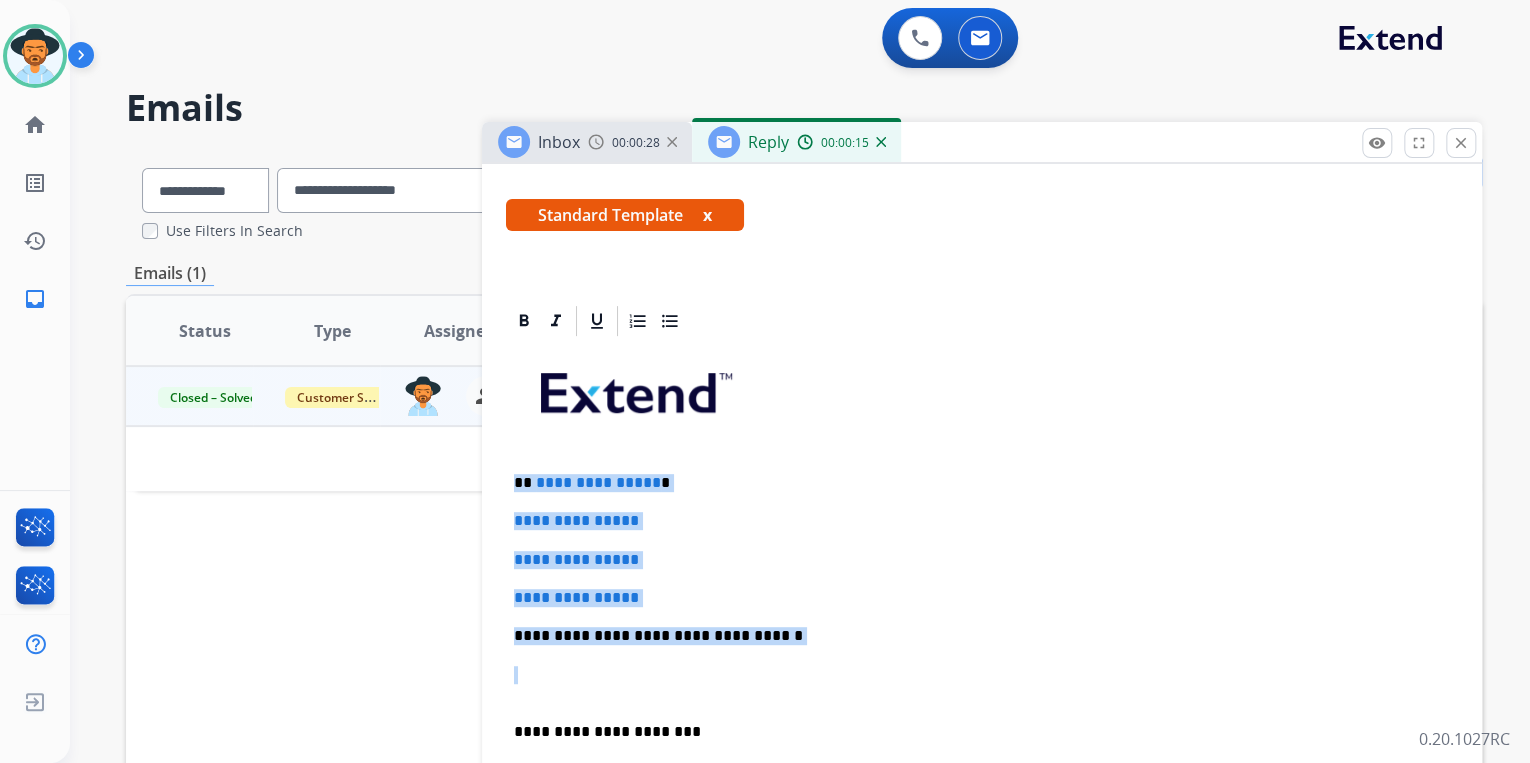 drag, startPoint x: 760, startPoint y: 632, endPoint x: 498, endPoint y: 475, distance: 305.43903 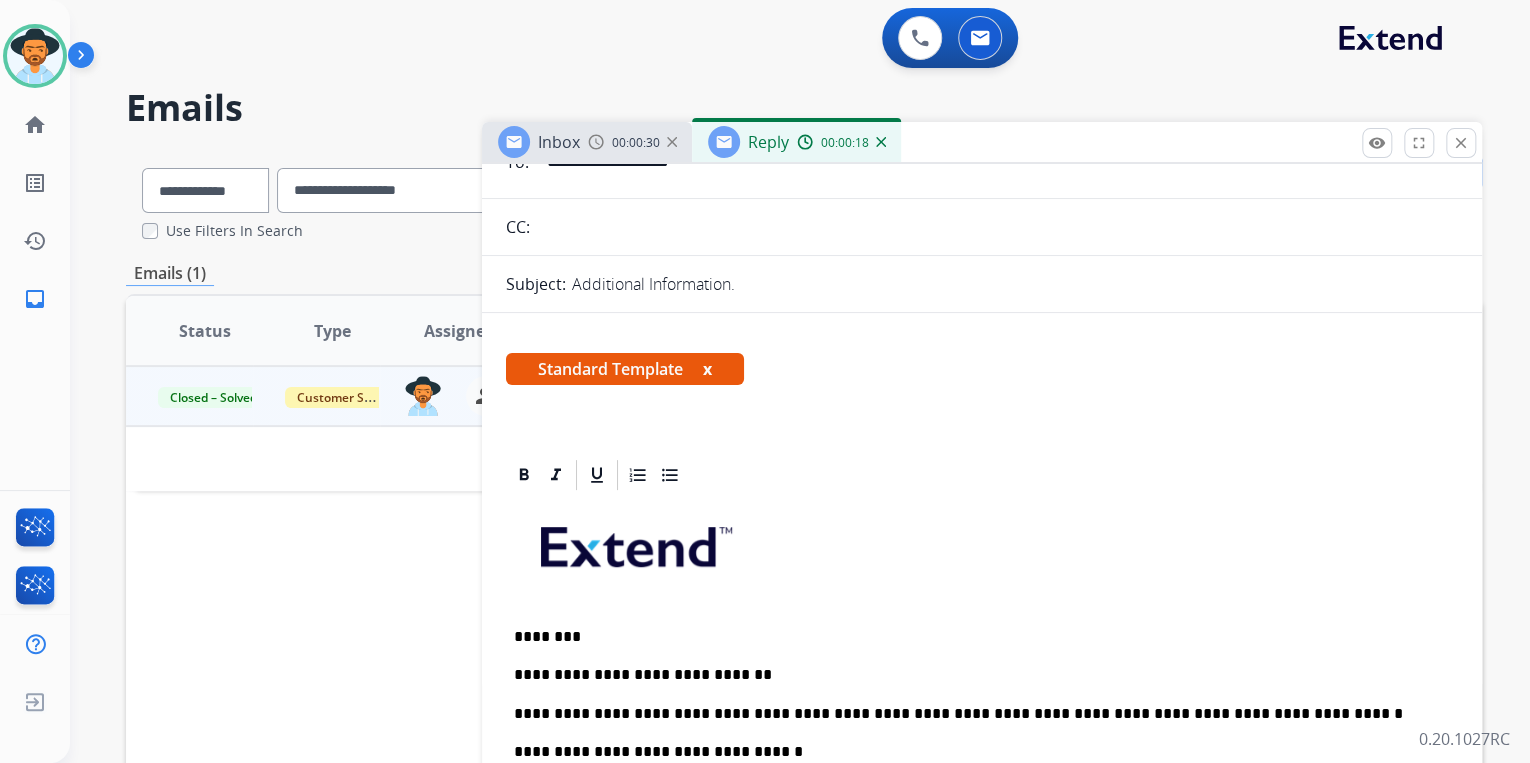 scroll, scrollTop: 0, scrollLeft: 0, axis: both 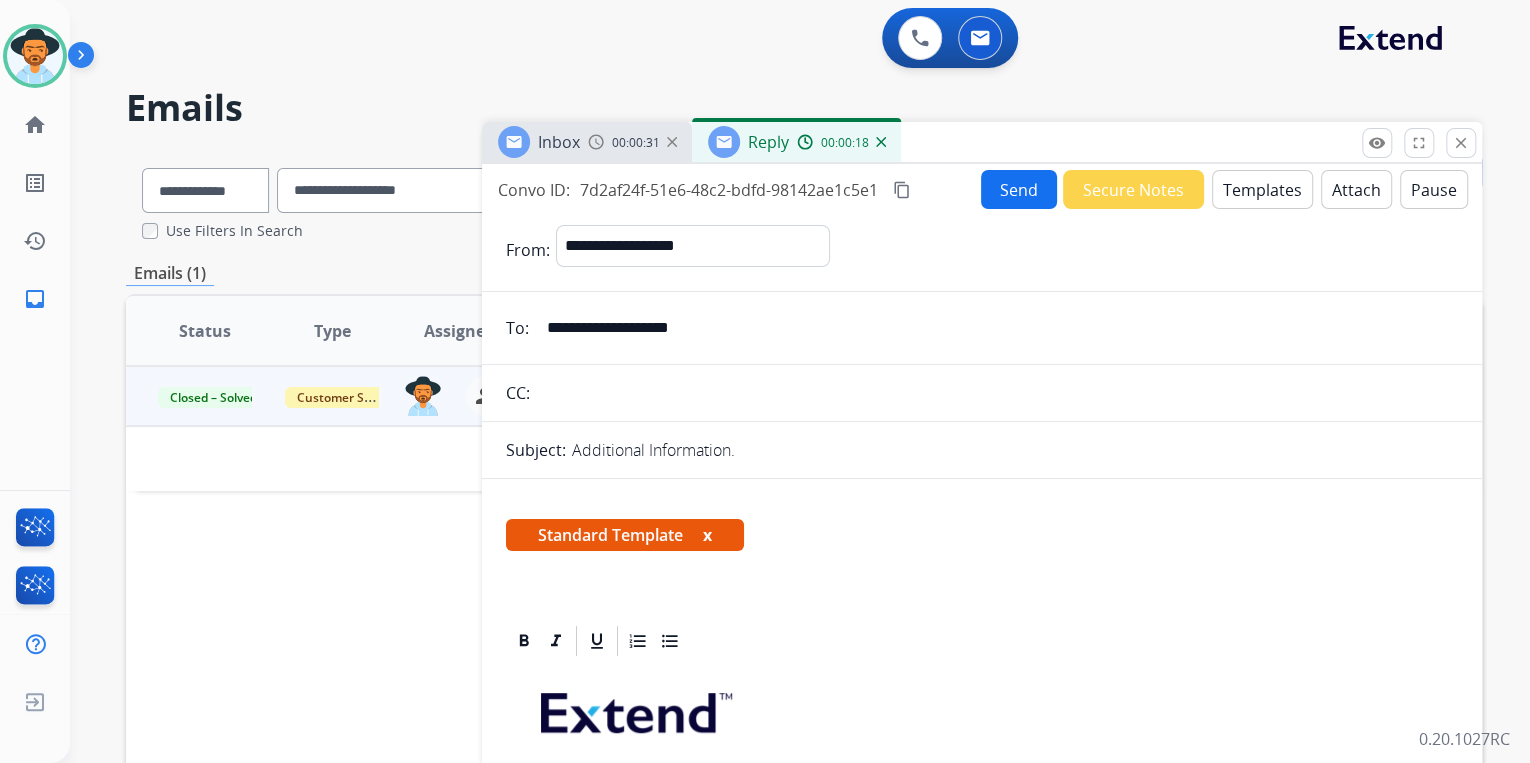 click on "Send" at bounding box center (1019, 189) 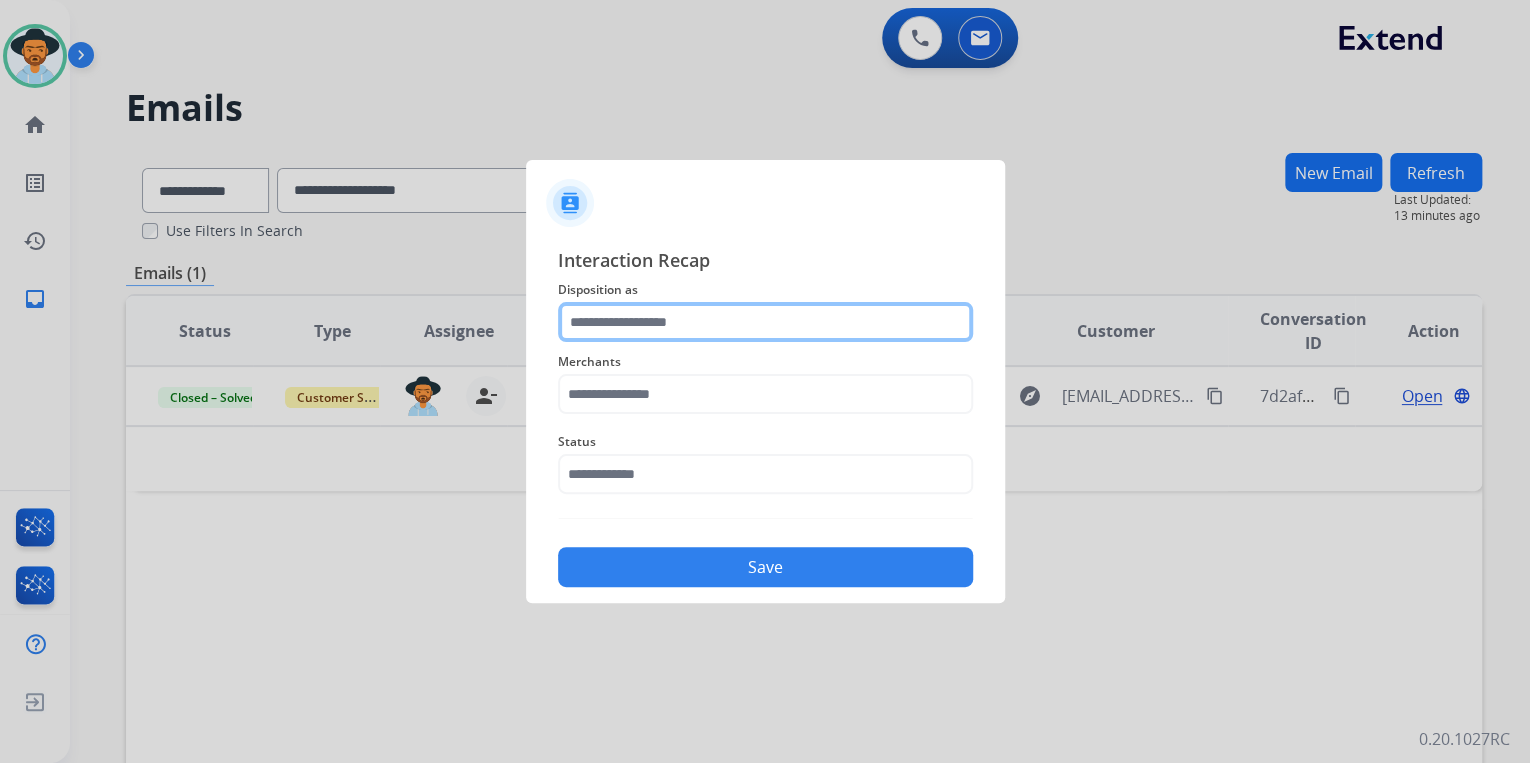 click 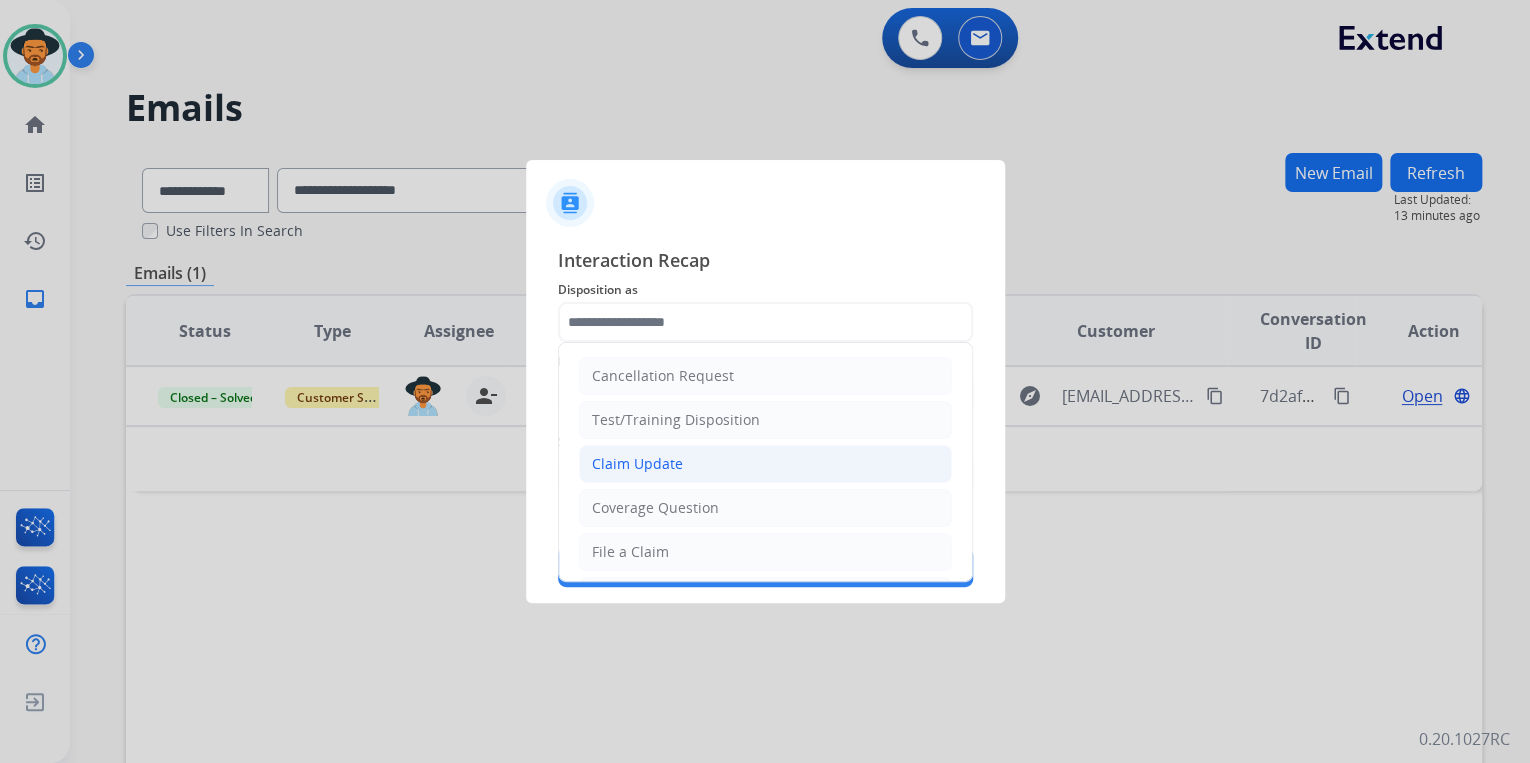 click on "Claim Update" 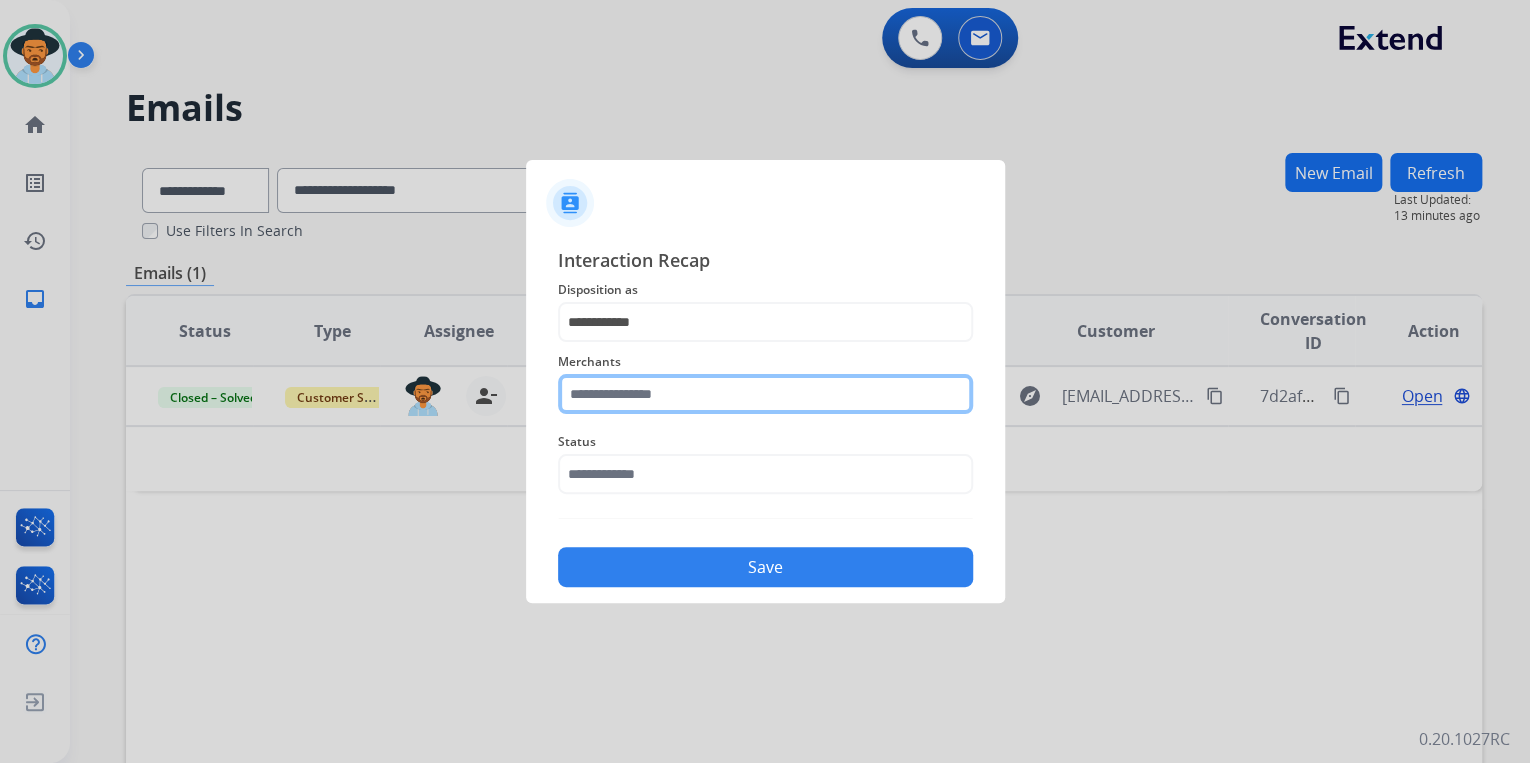 click 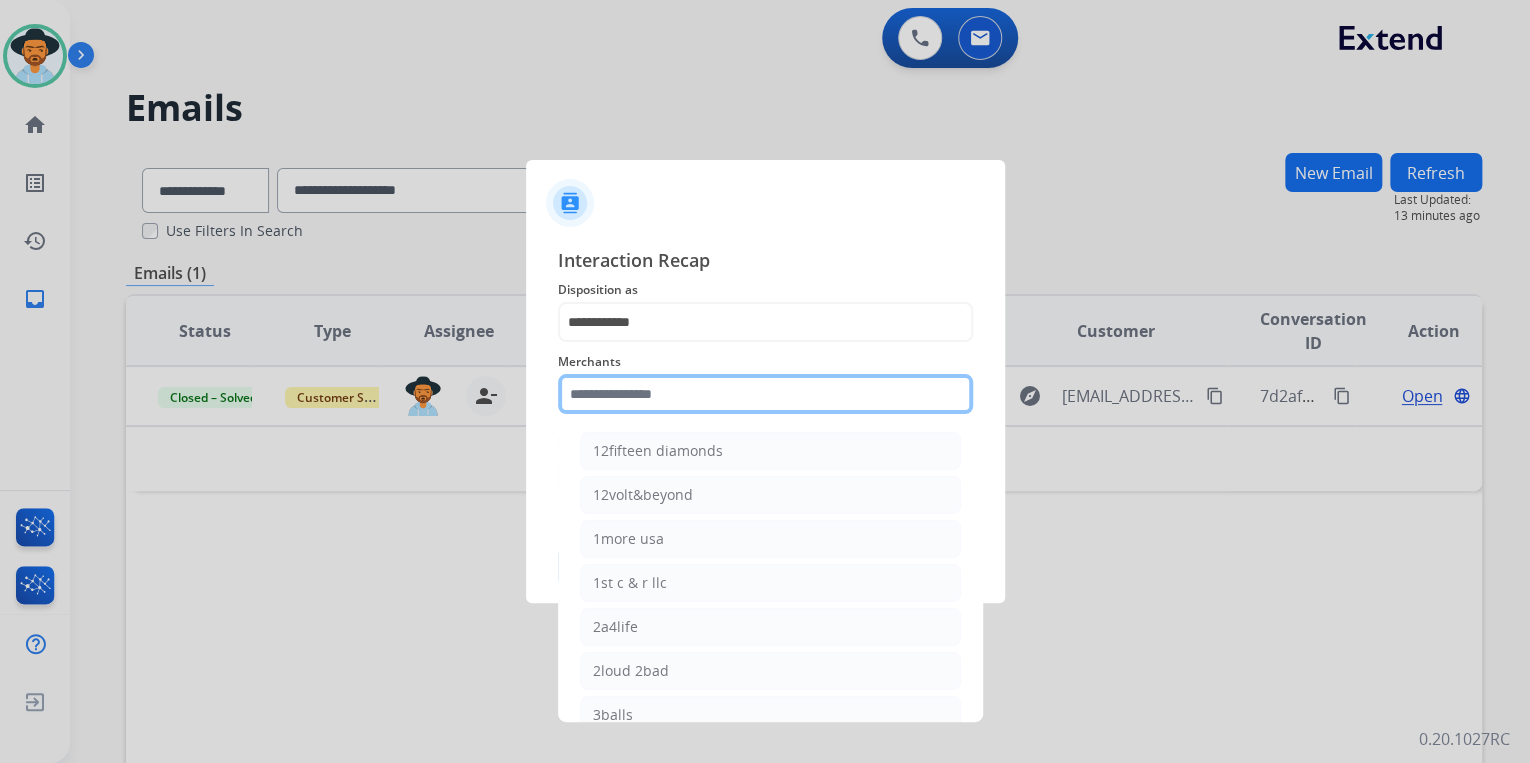 click 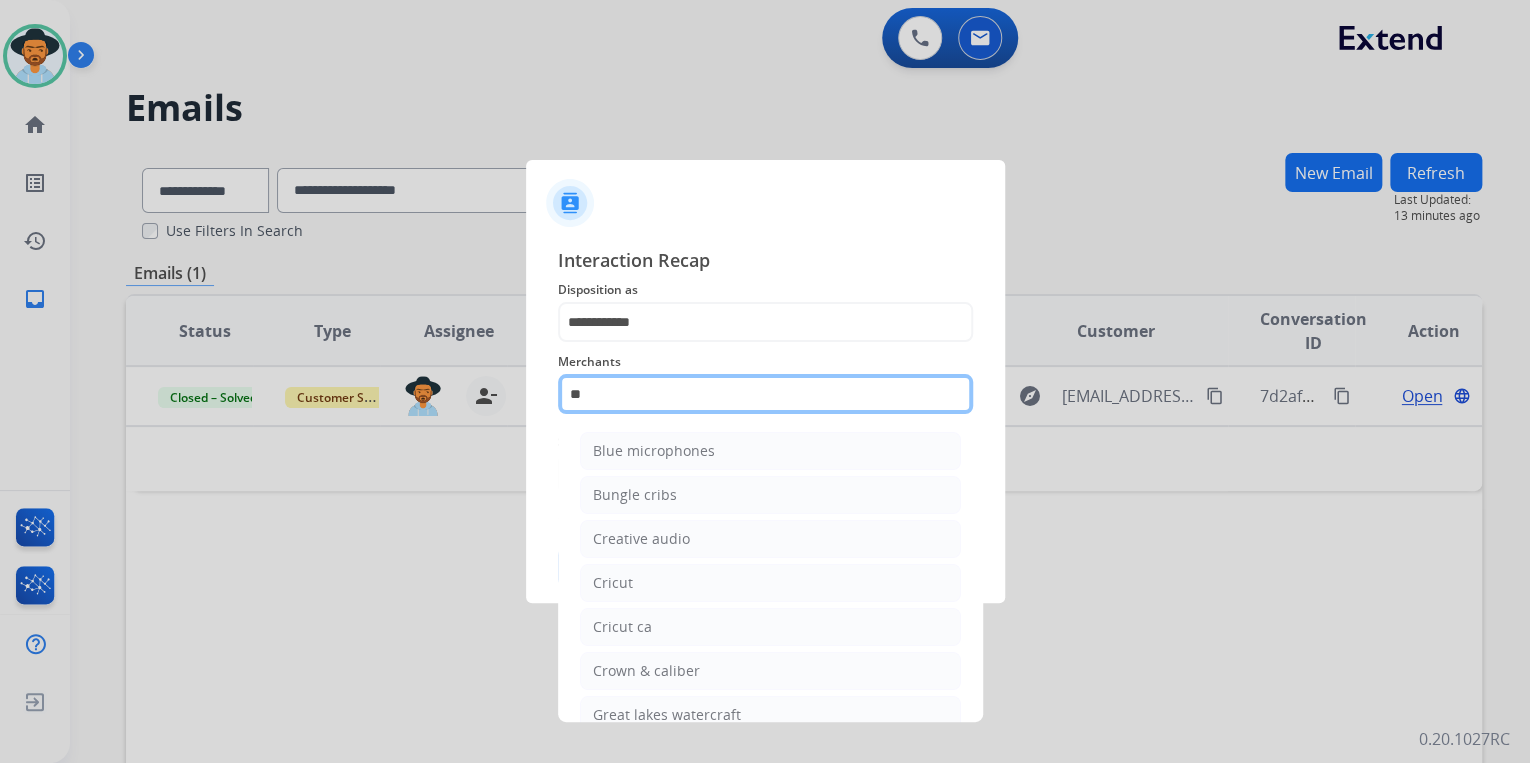 type on "*" 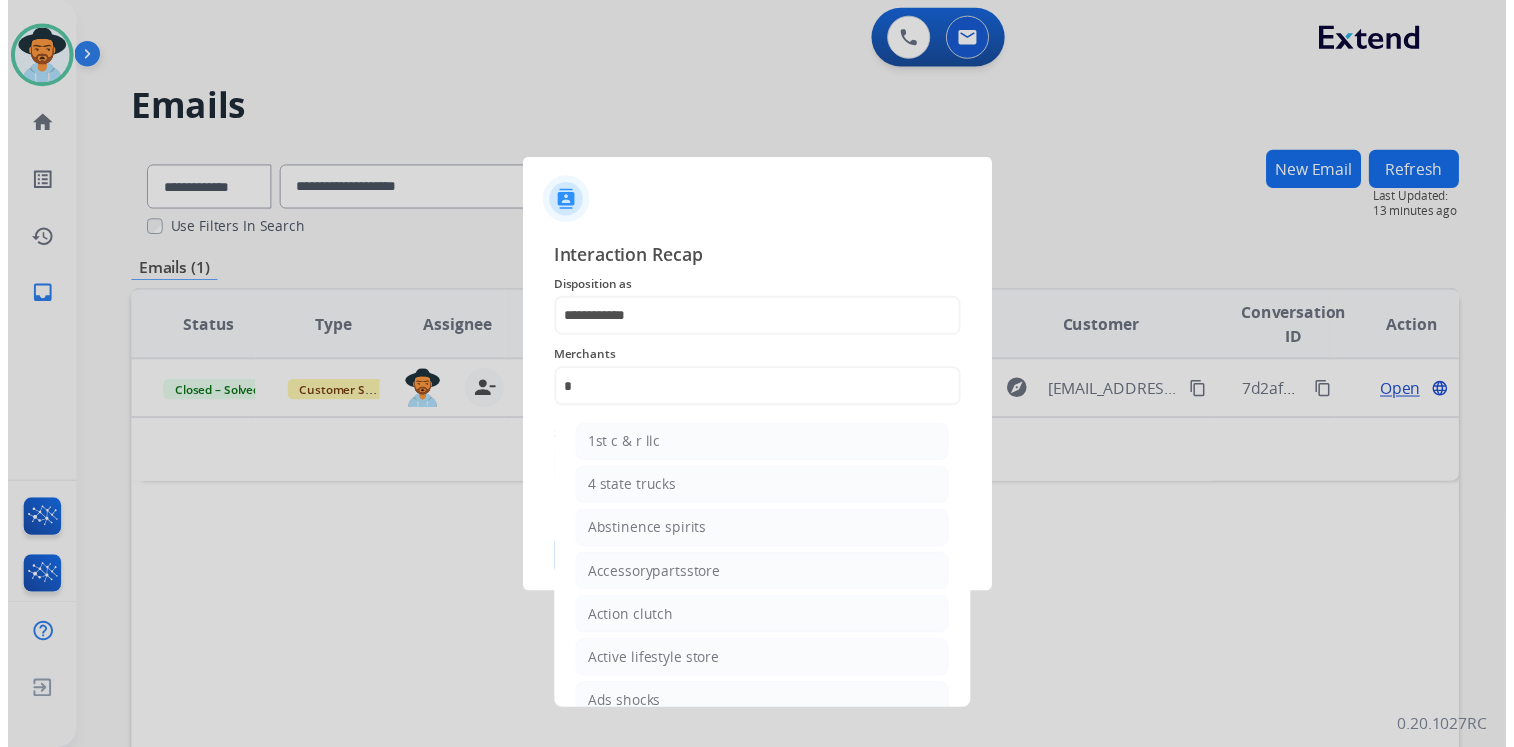 scroll, scrollTop: 0, scrollLeft: 0, axis: both 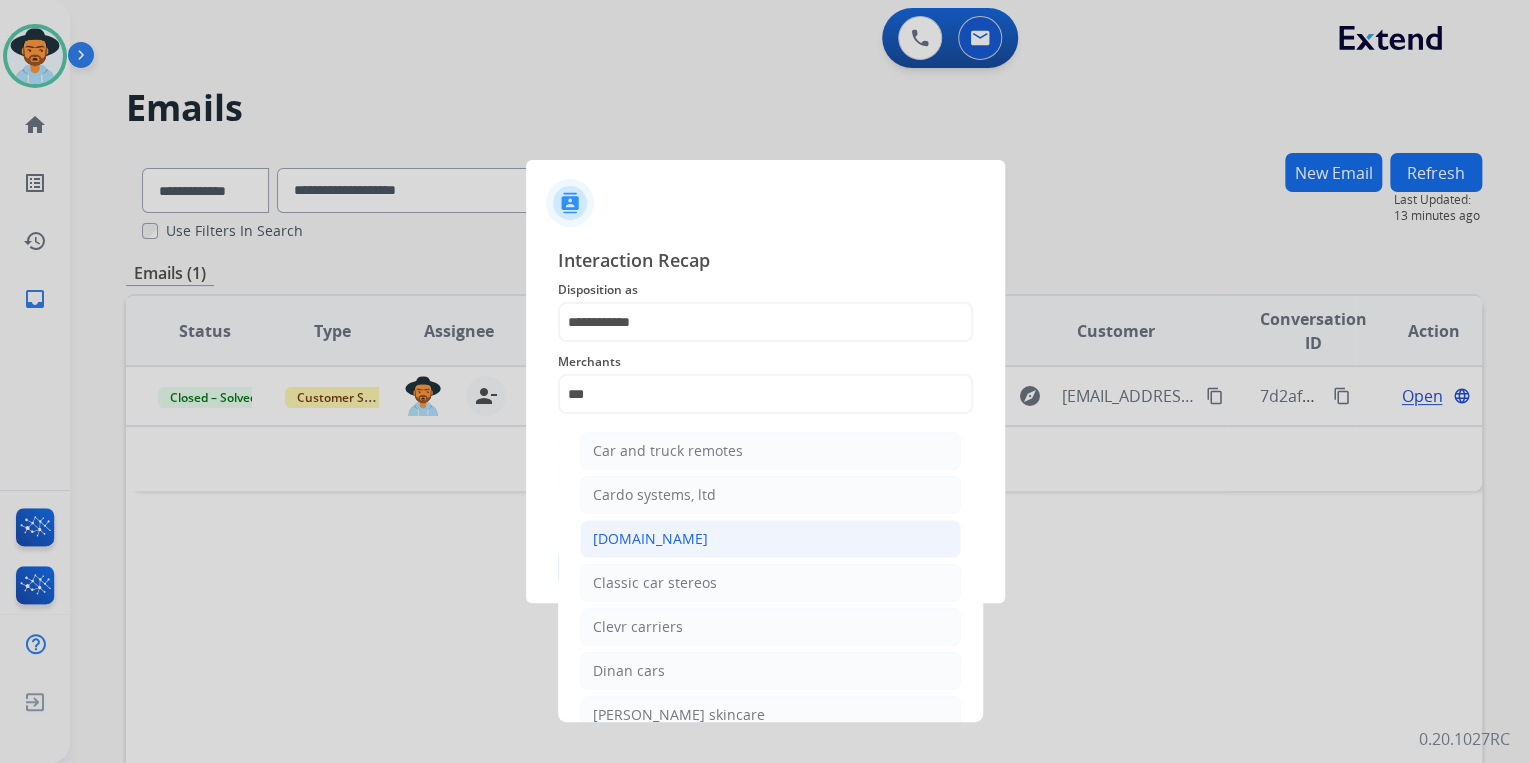 click on "[DOMAIN_NAME]" 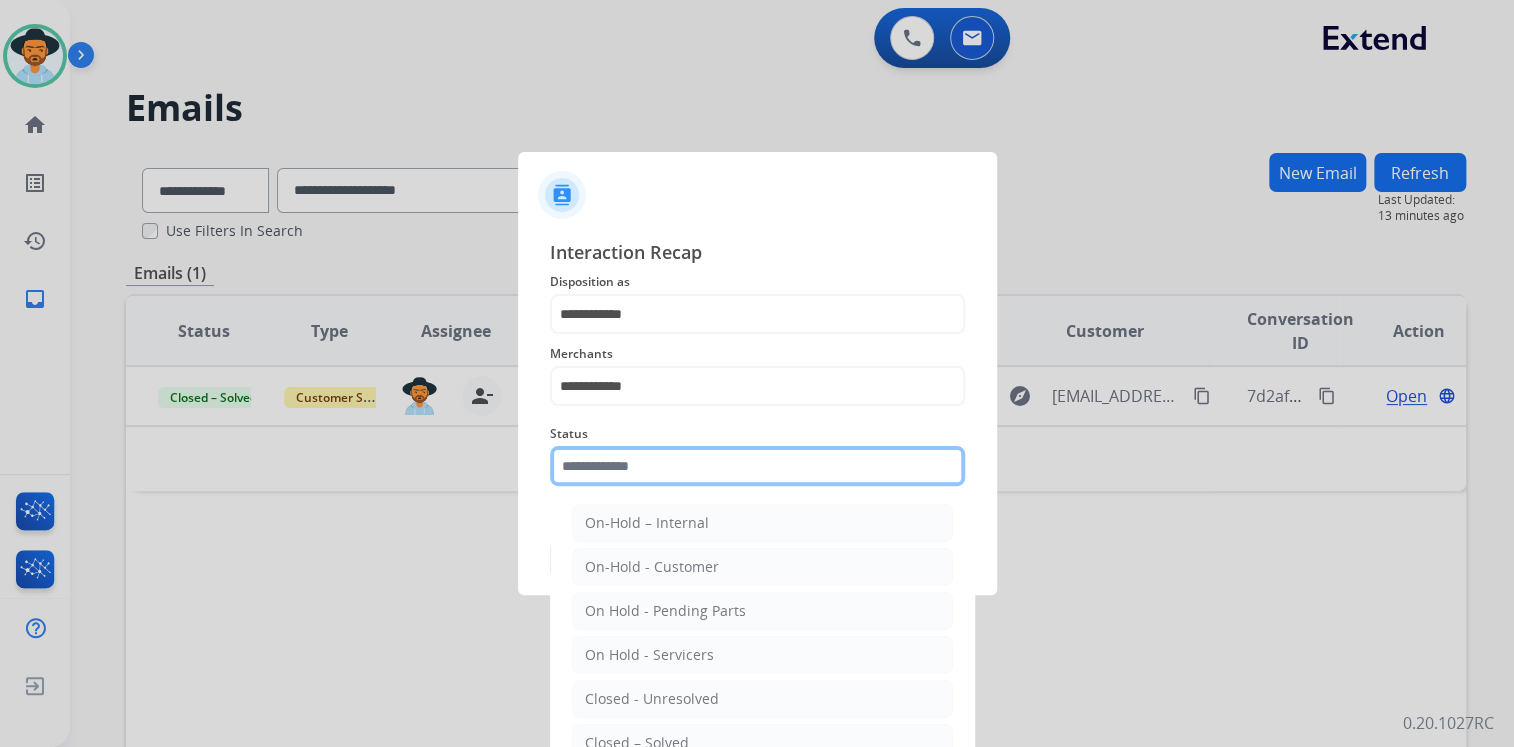 click 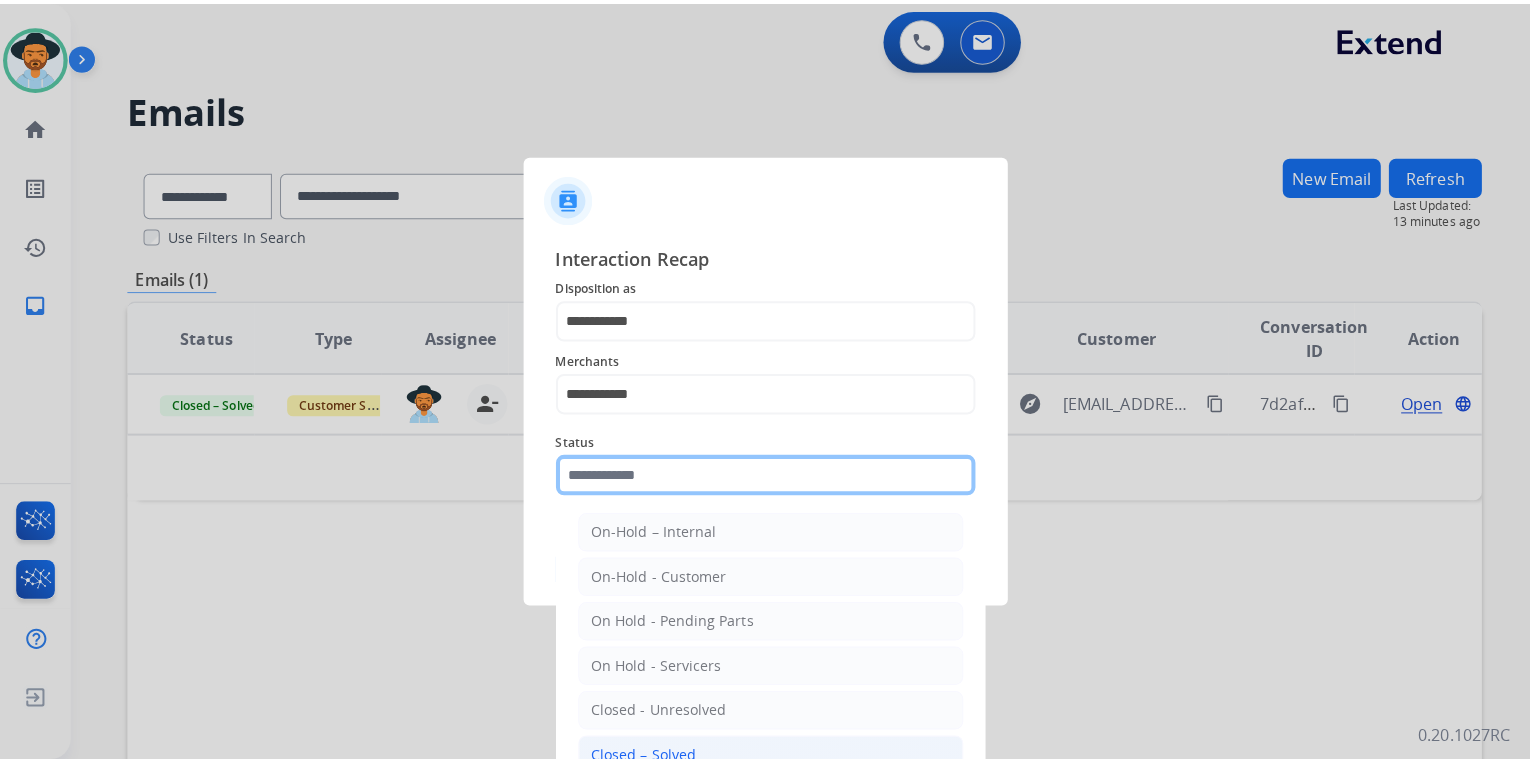 scroll, scrollTop: 116, scrollLeft: 0, axis: vertical 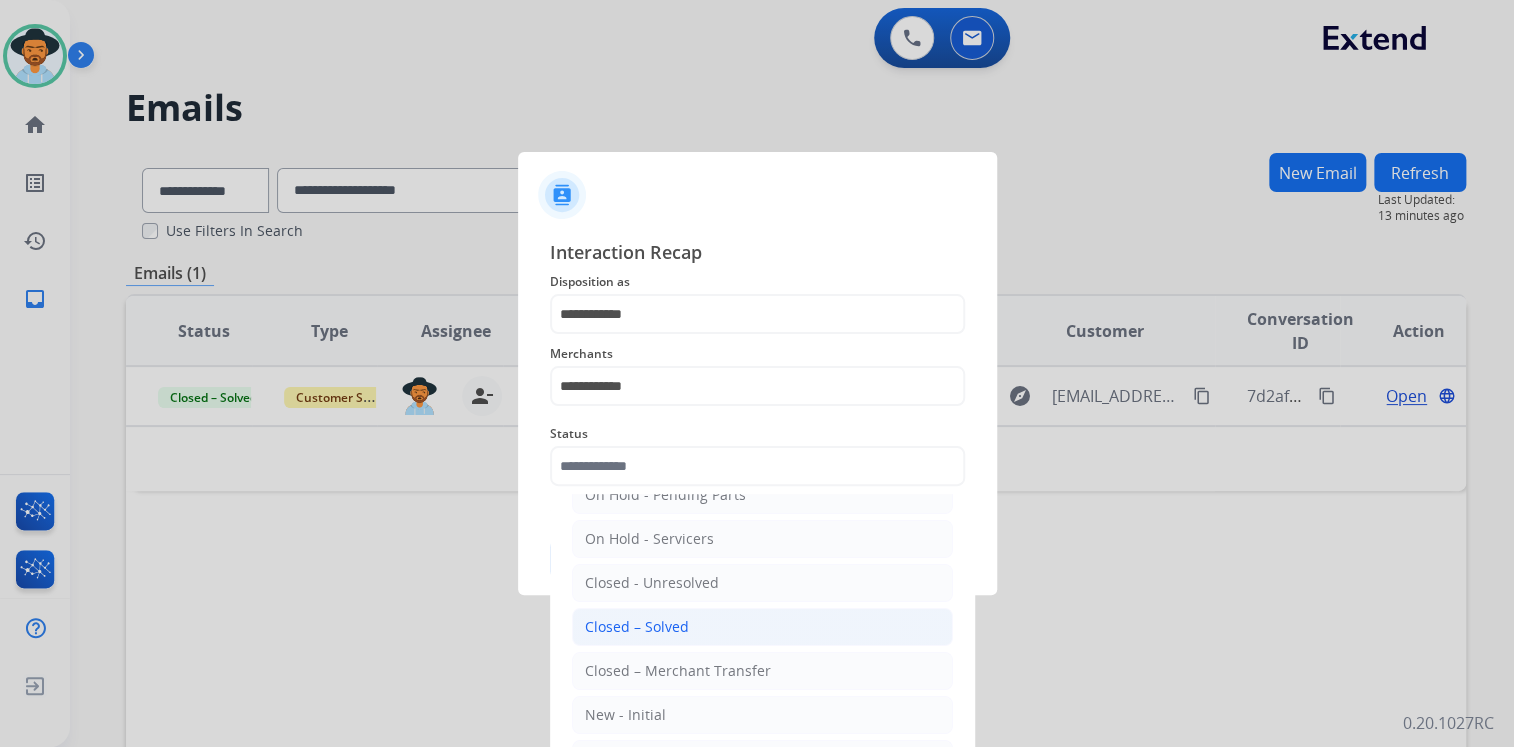 click on "Closed – Solved" 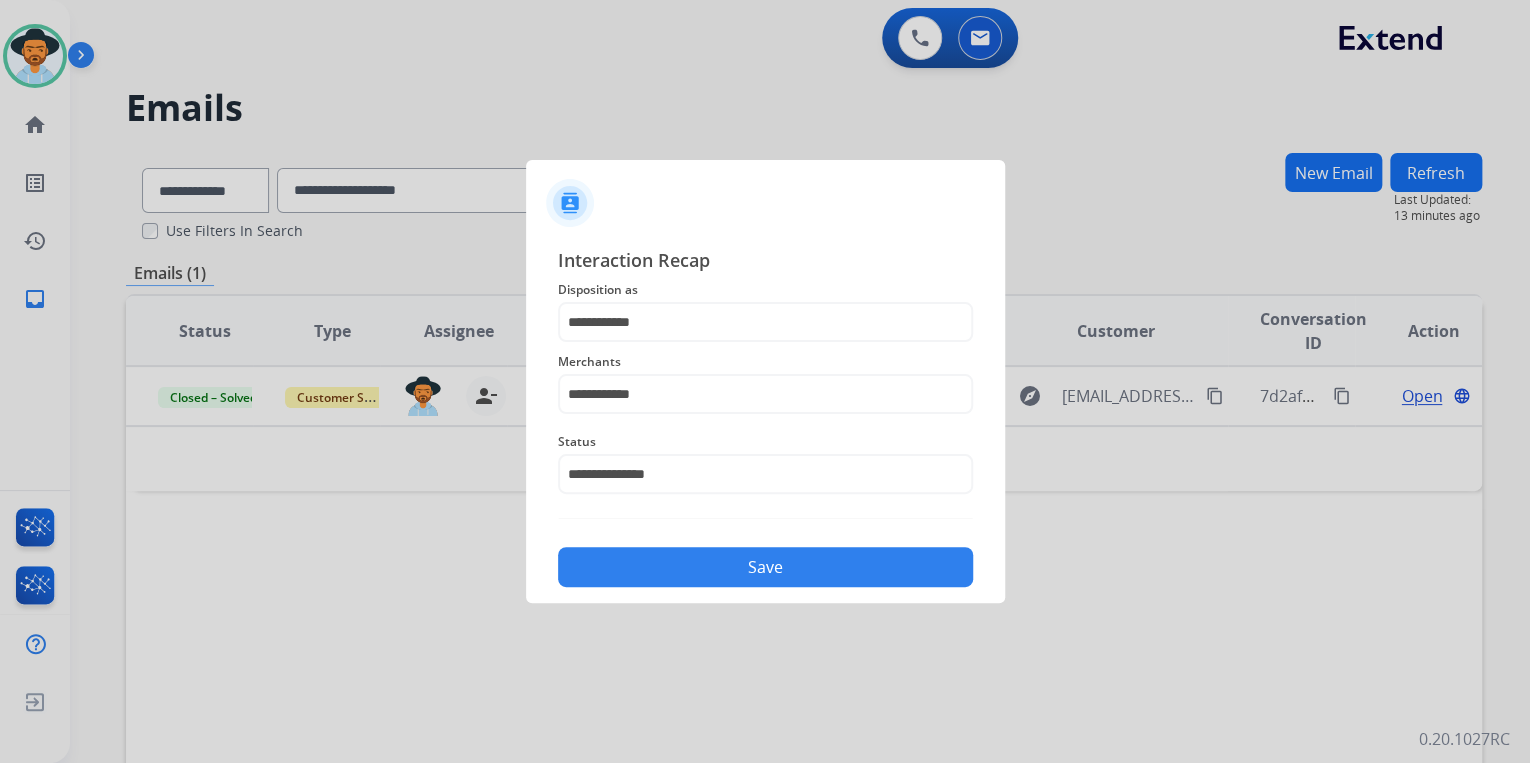 click on "Save" 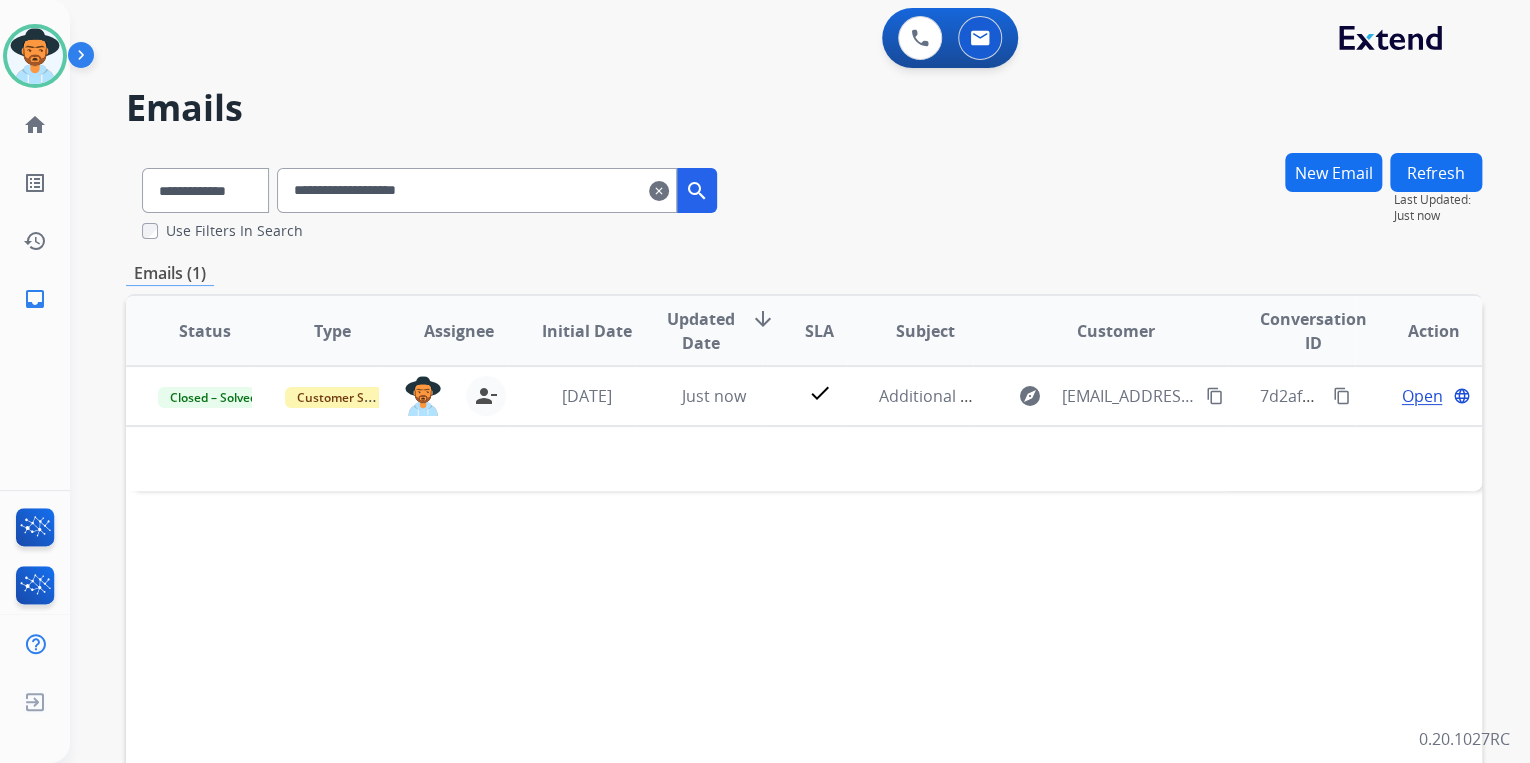 click on "clear" at bounding box center [659, 191] 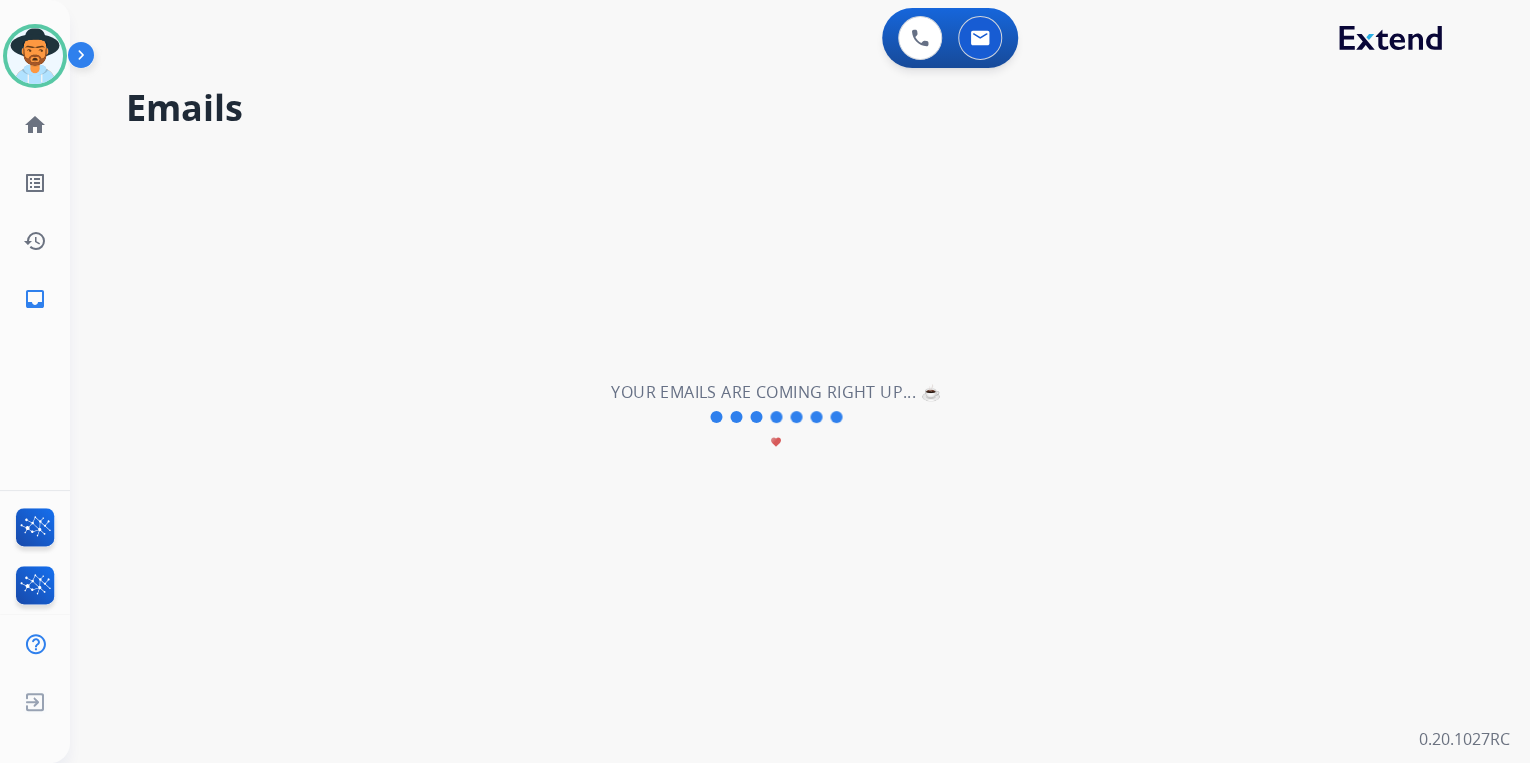 type 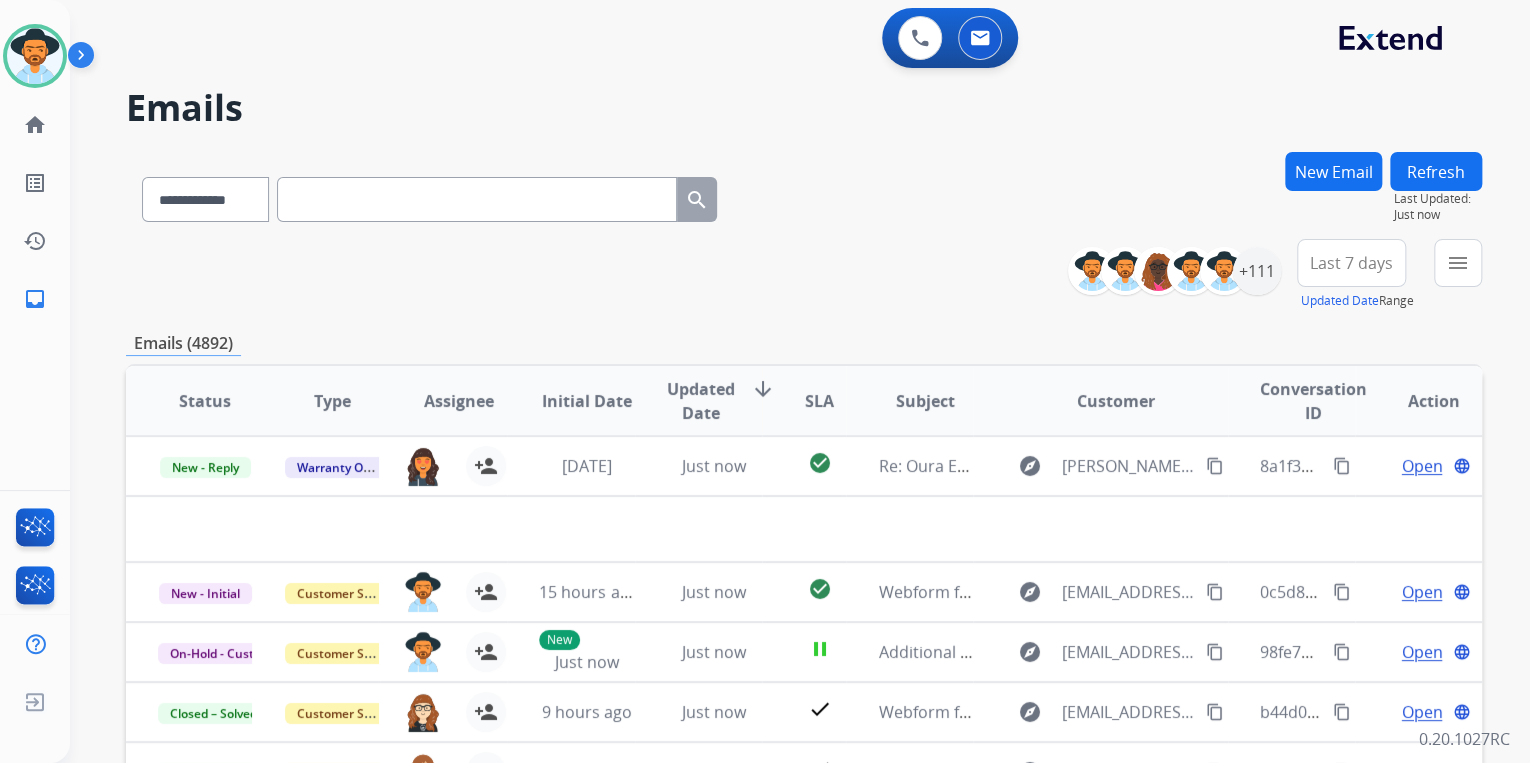 click on "Refresh" at bounding box center [1436, 171] 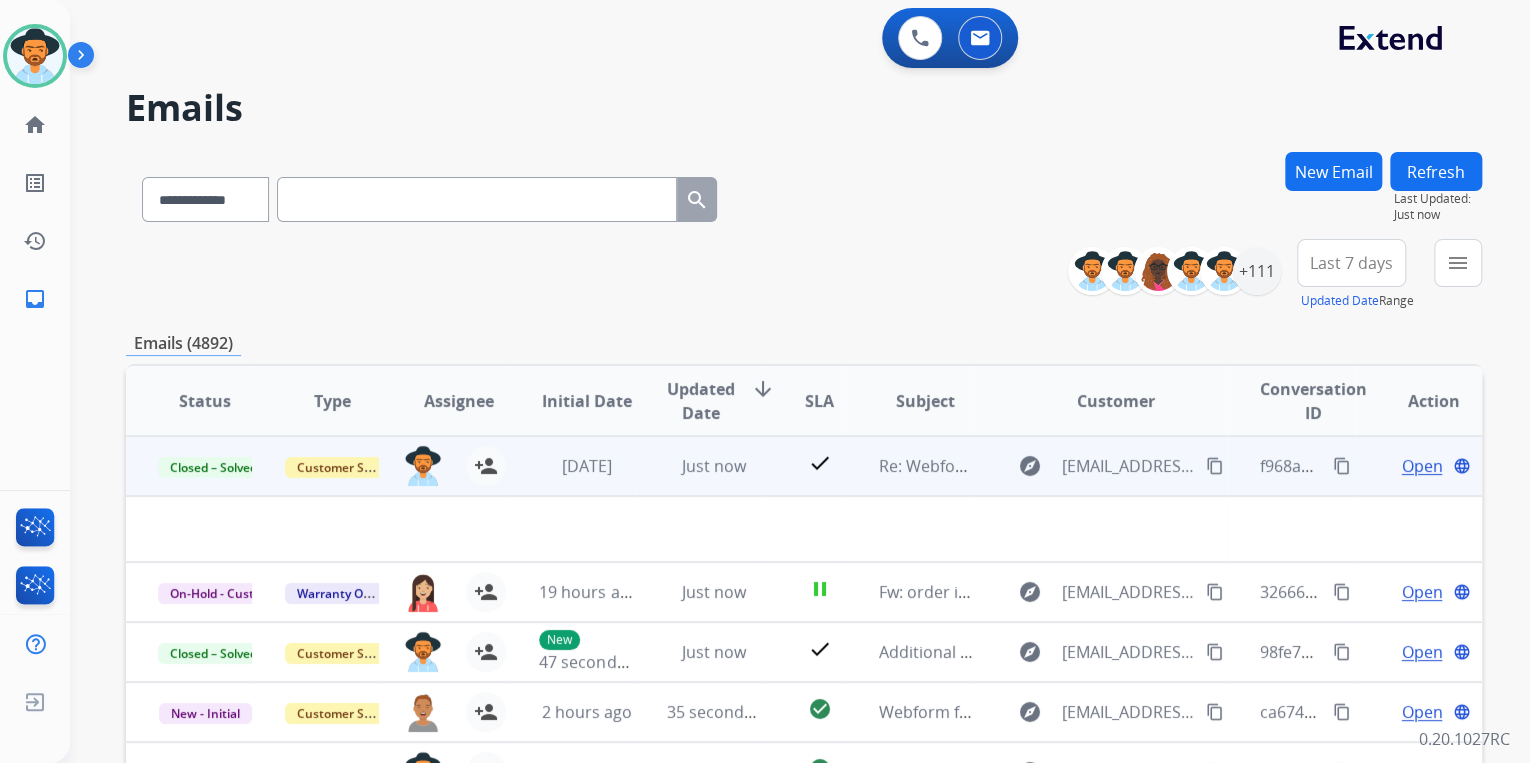 click on "explore lukecordero97@gmail.com content_copy" at bounding box center [1100, 466] 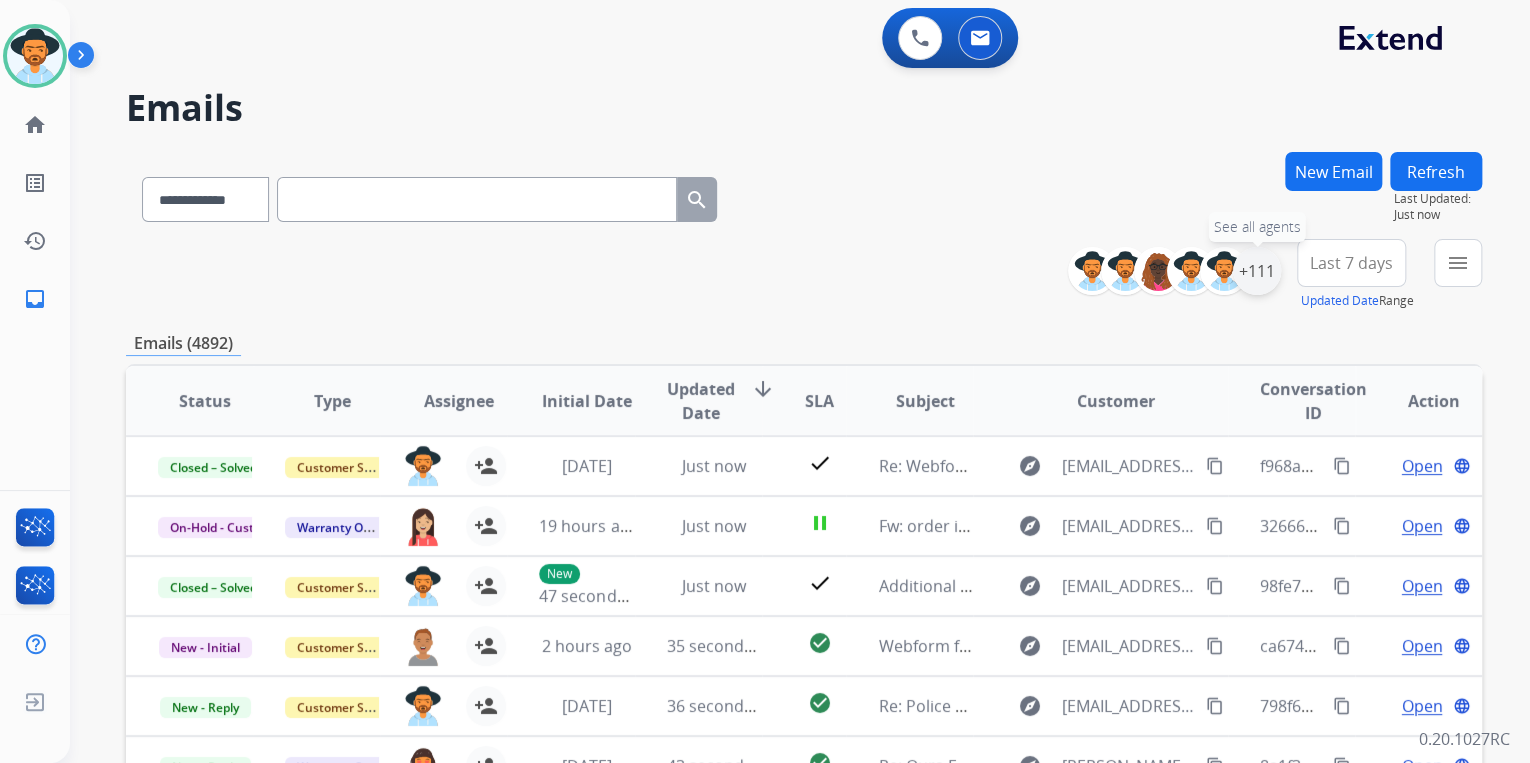 click on "+111" at bounding box center [1257, 271] 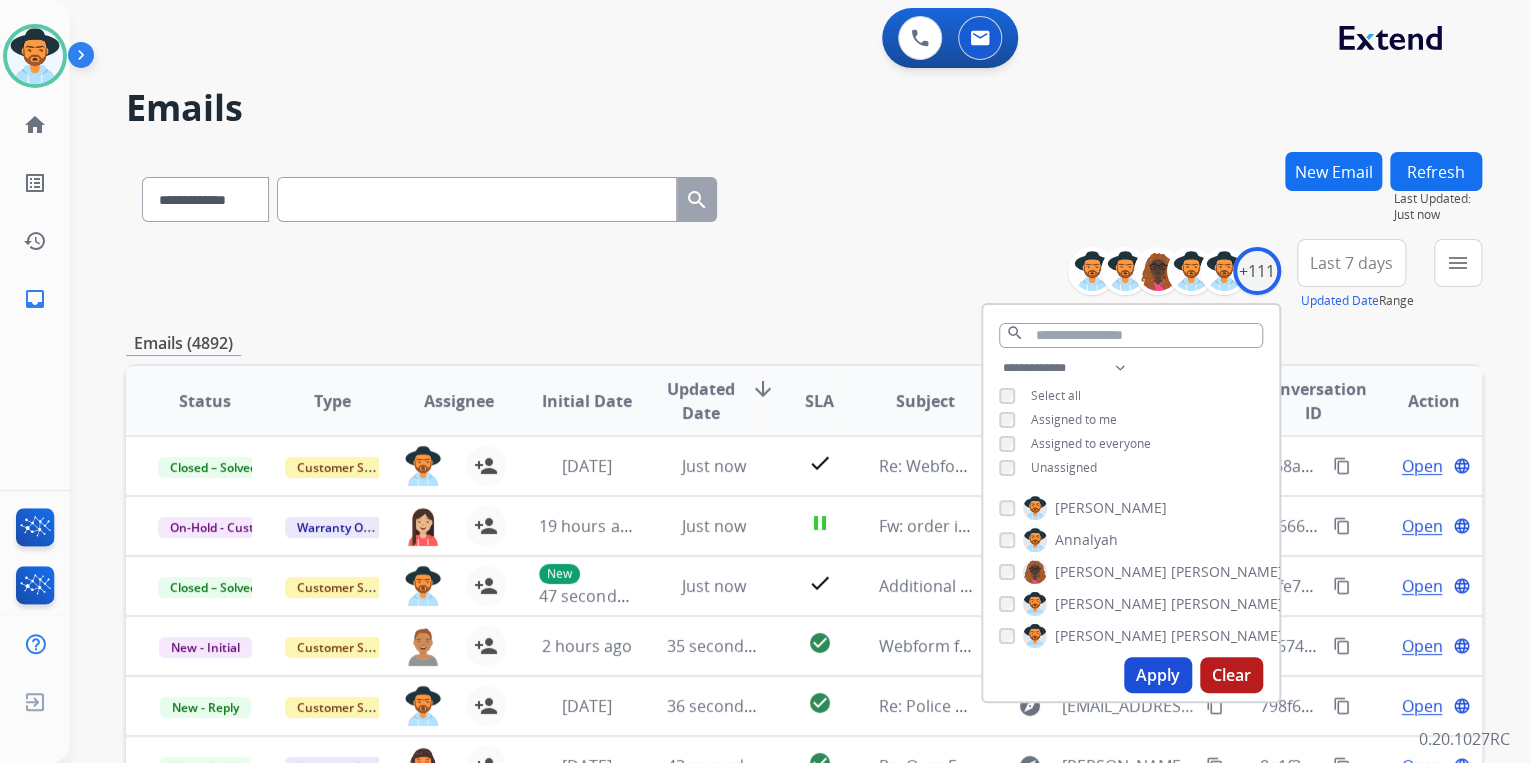 click on "Apply" at bounding box center [1158, 675] 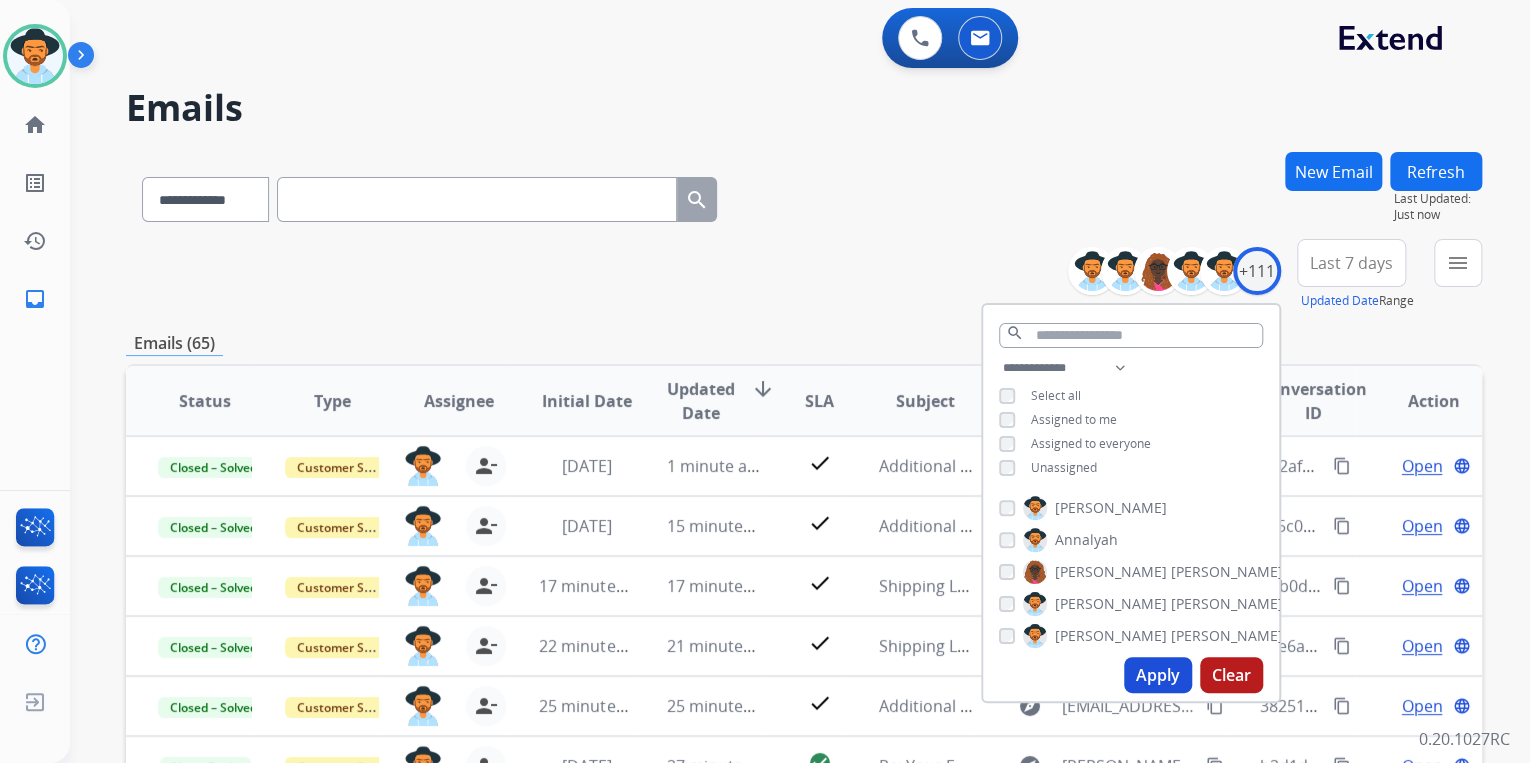 click on "**********" at bounding box center (804, 195) 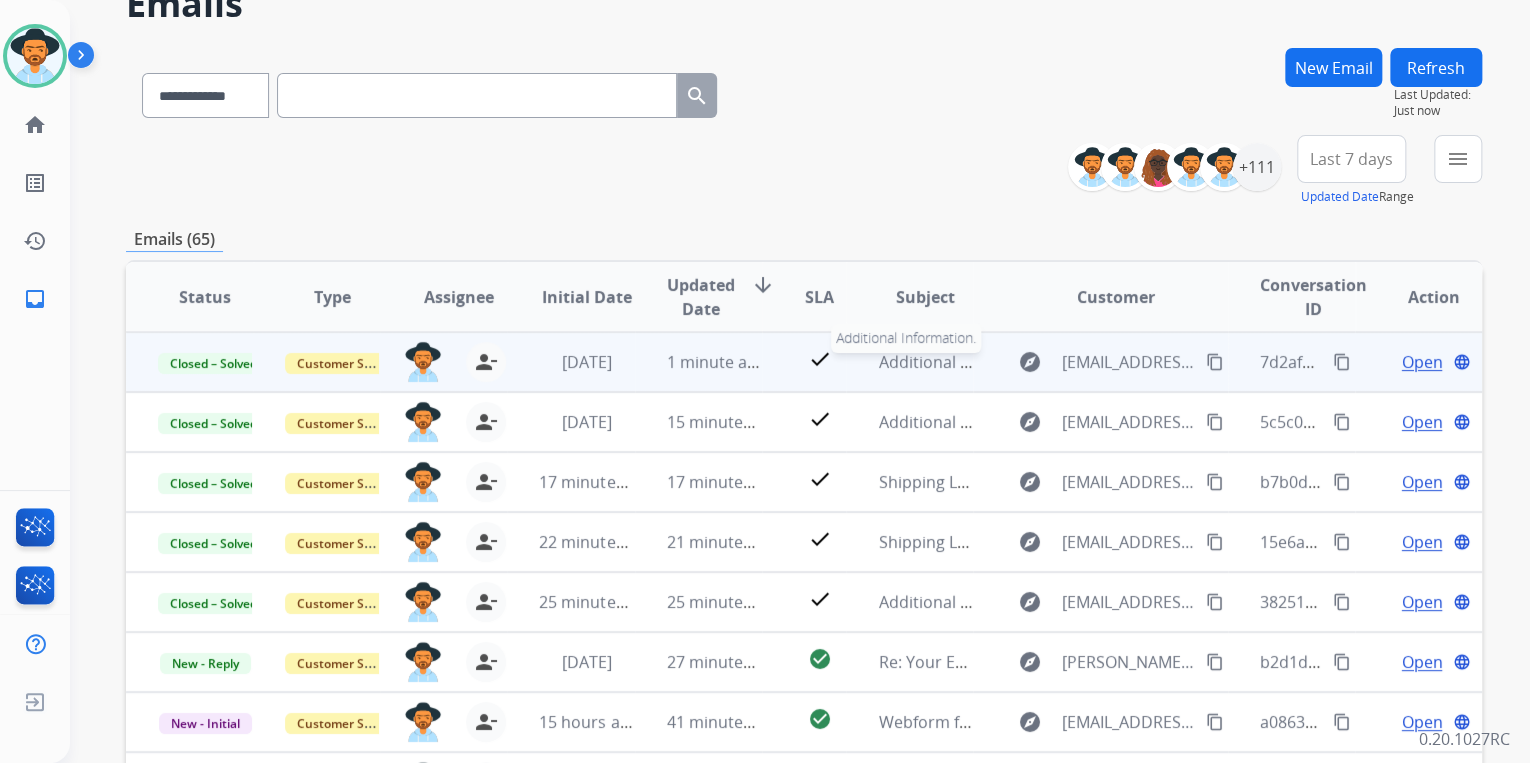 scroll, scrollTop: 240, scrollLeft: 0, axis: vertical 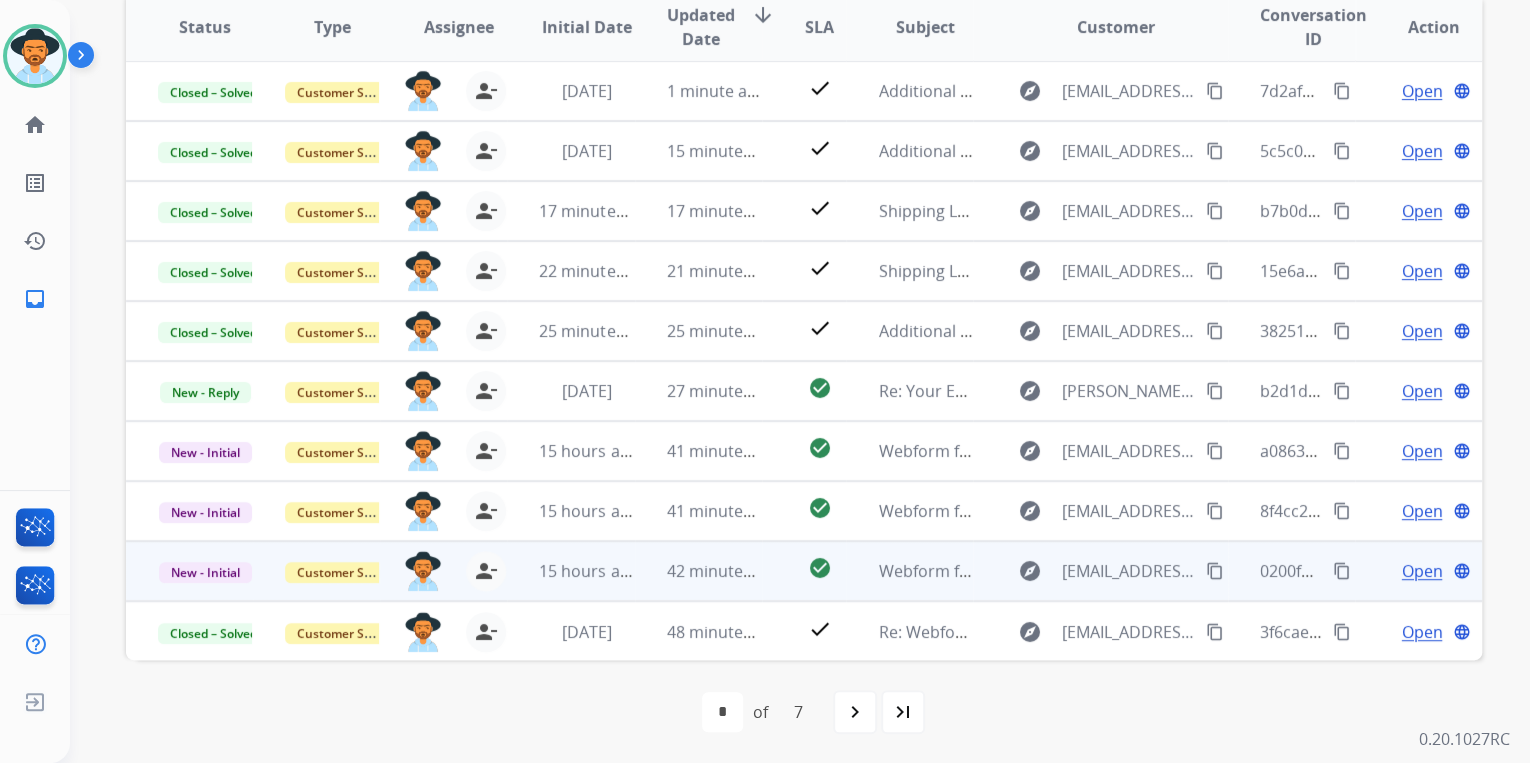 click on "content_copy" at bounding box center [1215, 571] 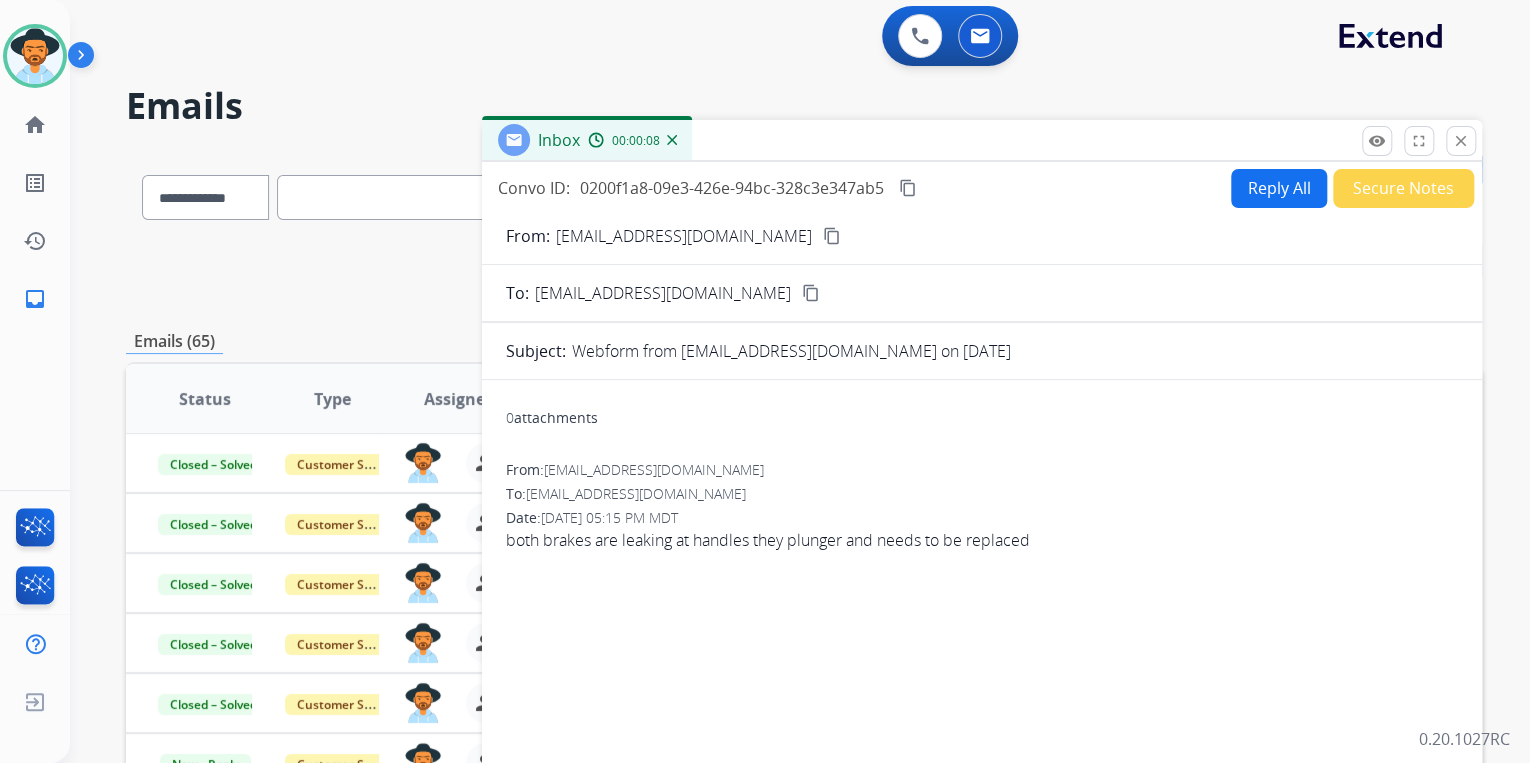 scroll, scrollTop: 0, scrollLeft: 0, axis: both 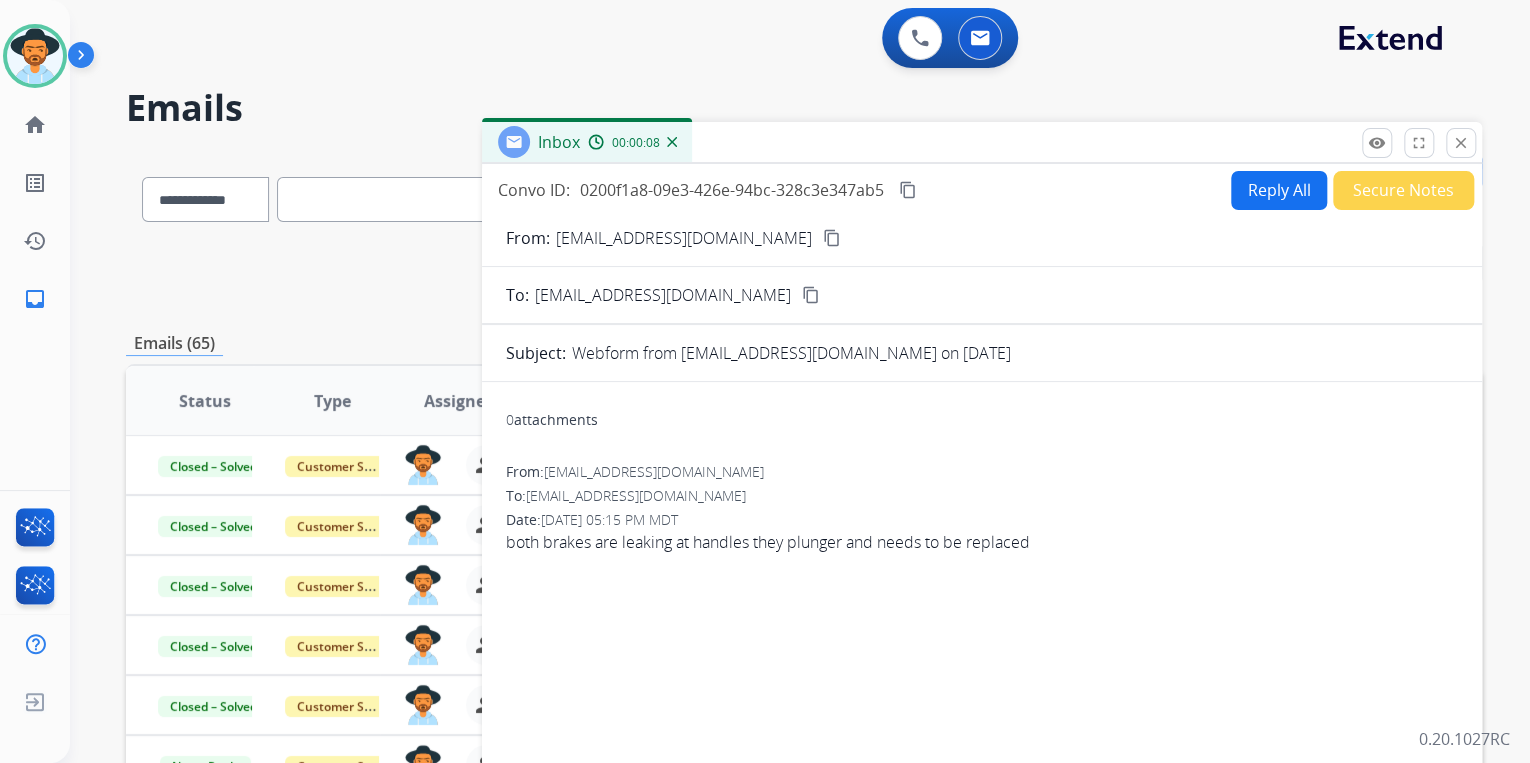 click on "Reply All" at bounding box center [1279, 190] 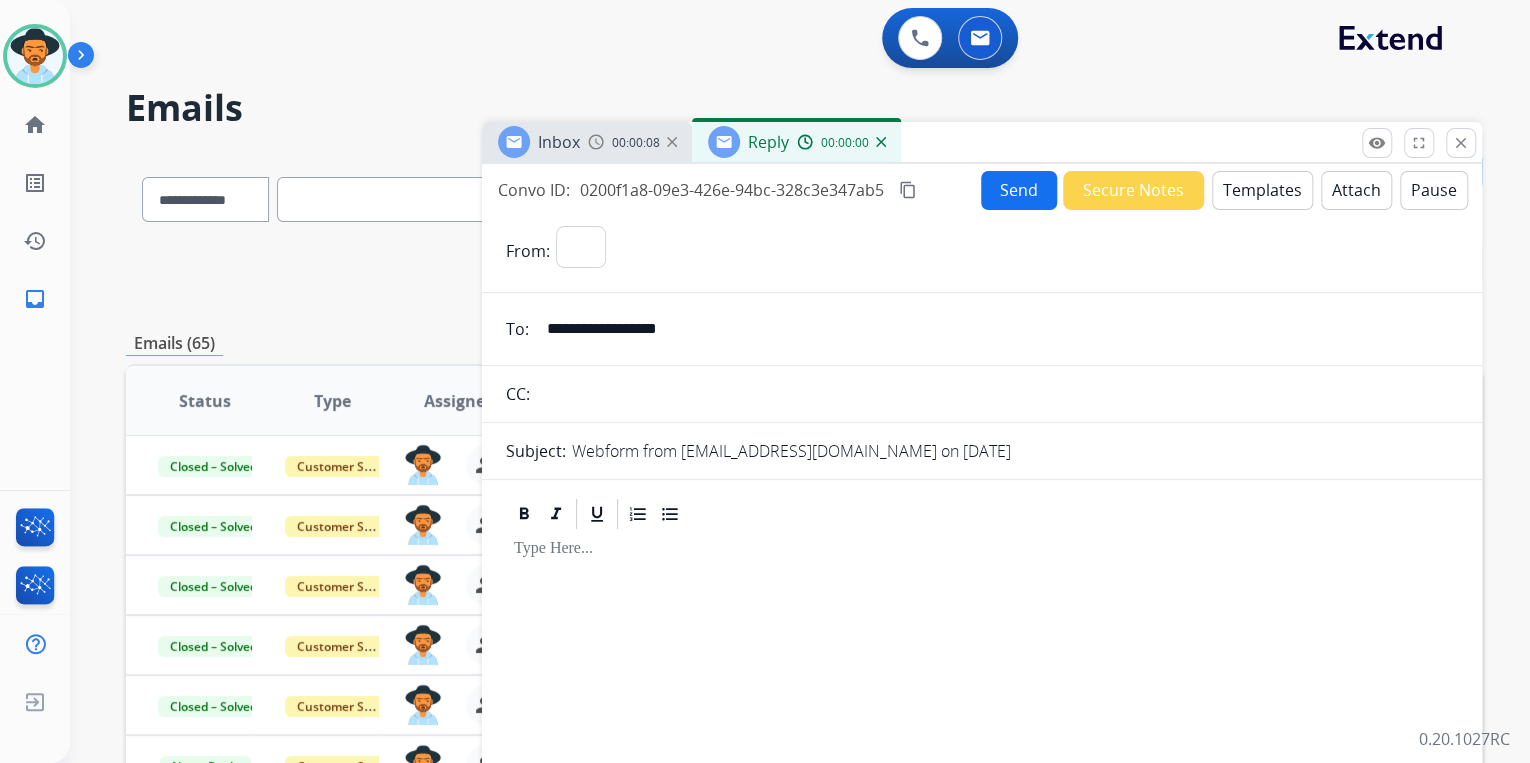 click on "Templates" at bounding box center (1262, 190) 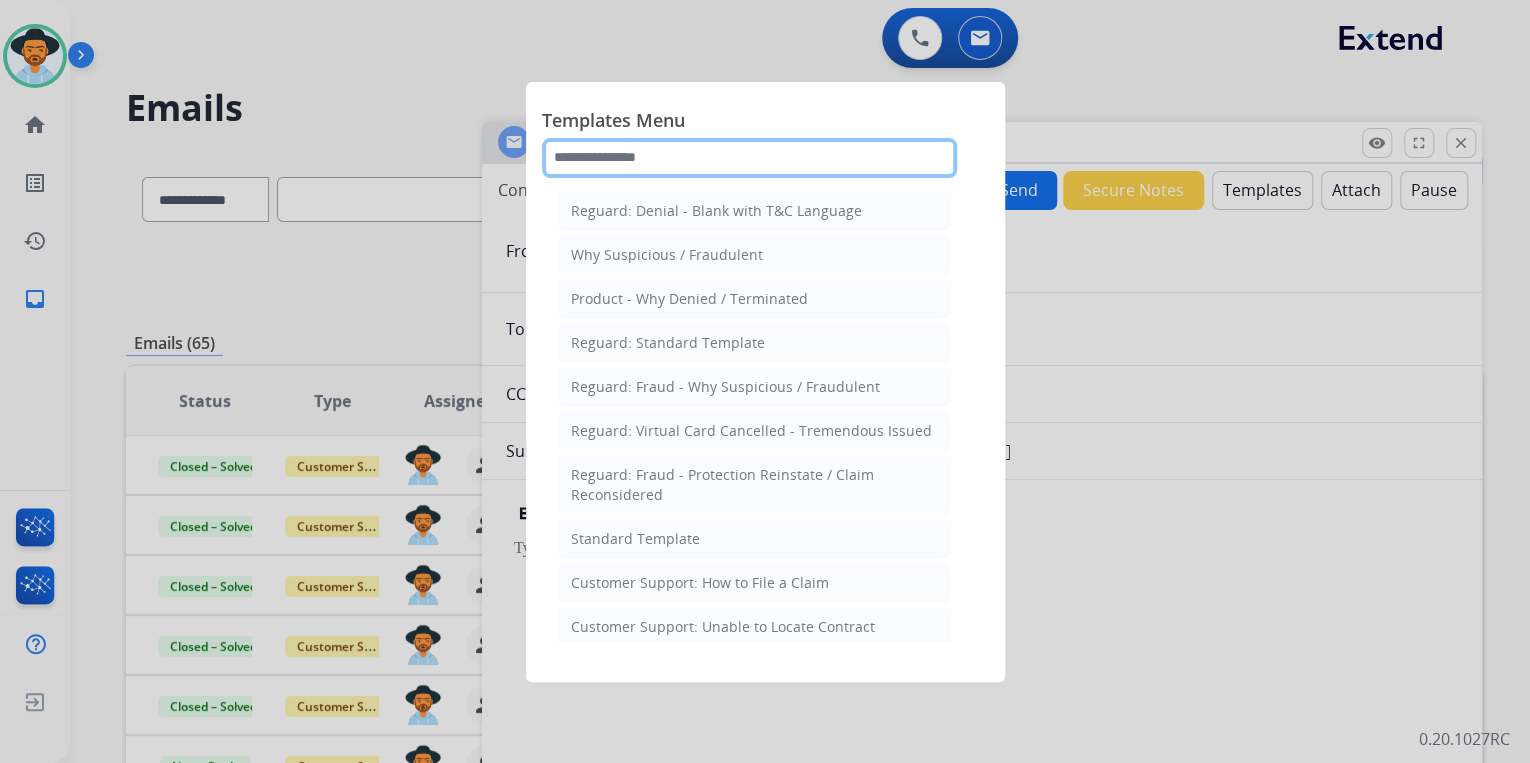 click 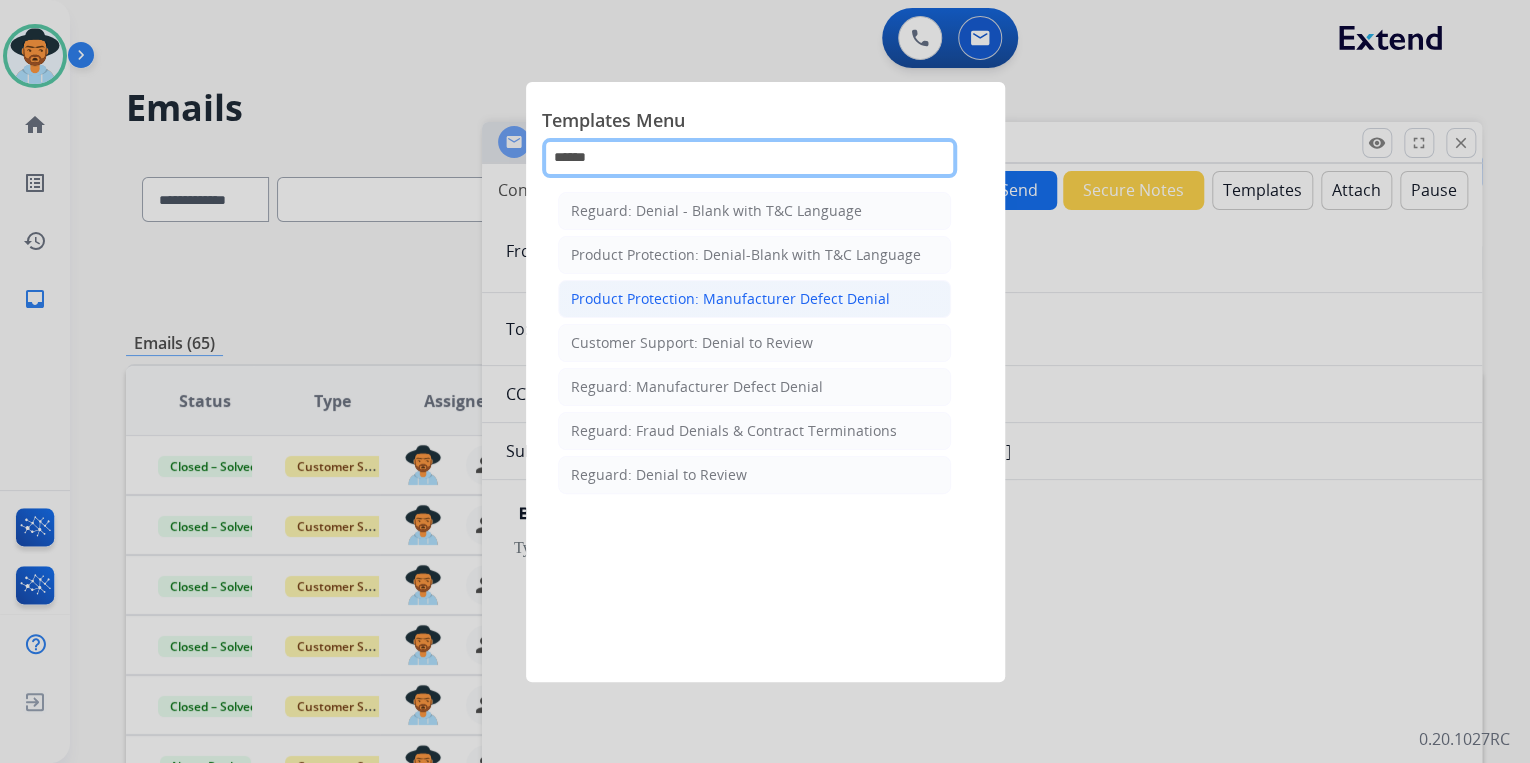 type on "******" 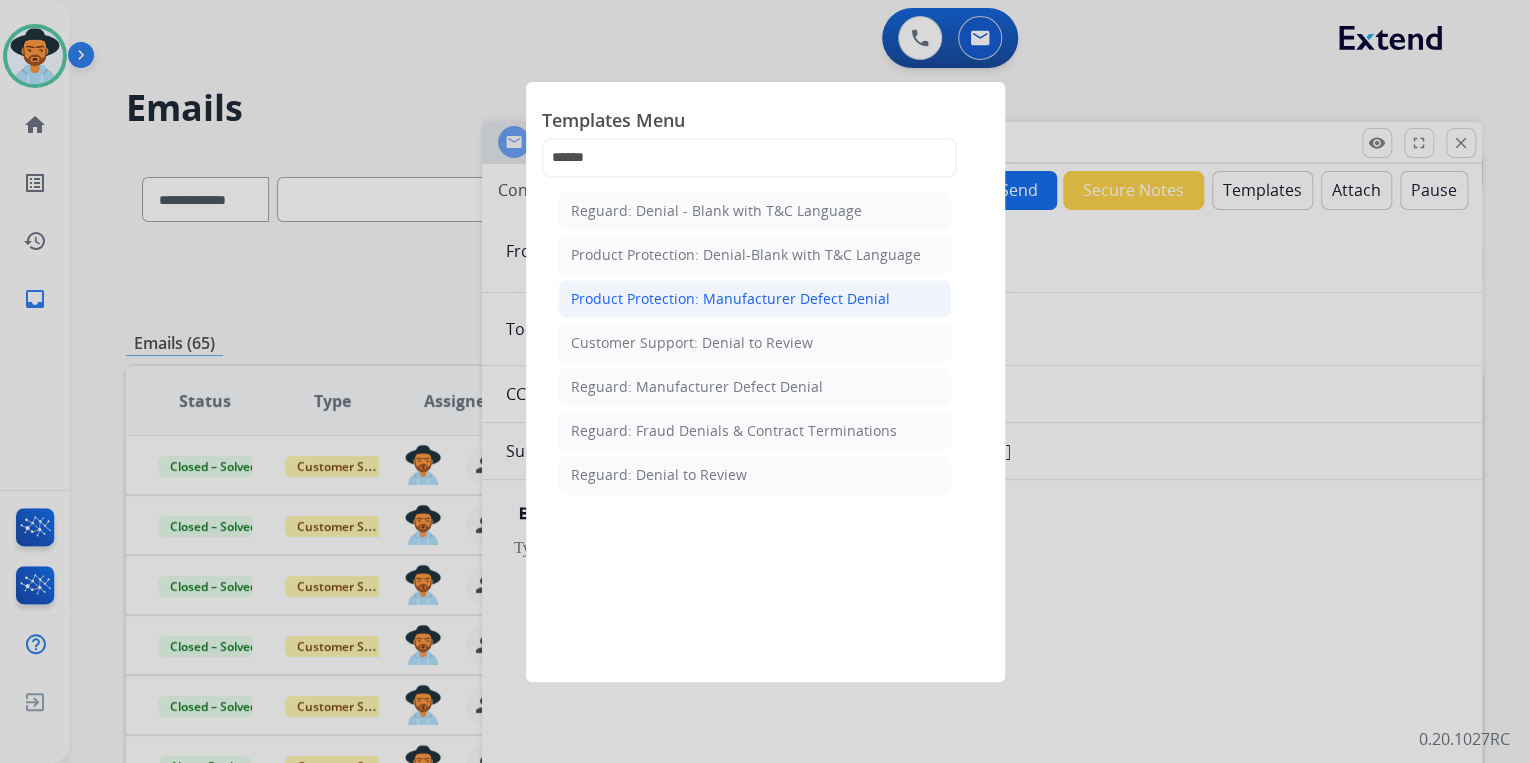 click on "Product Protection: Manufacturer Defect Denial" 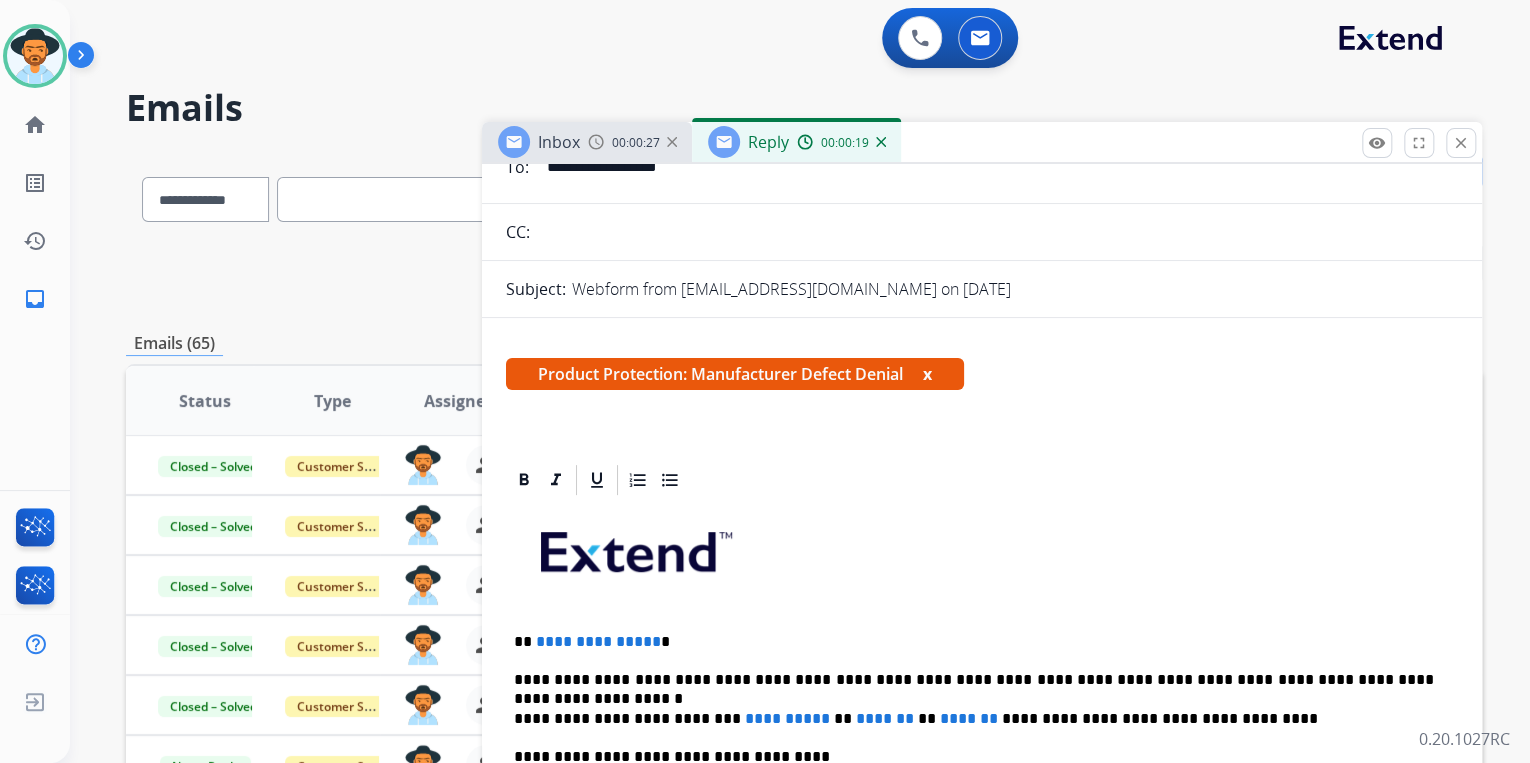 scroll, scrollTop: 320, scrollLeft: 0, axis: vertical 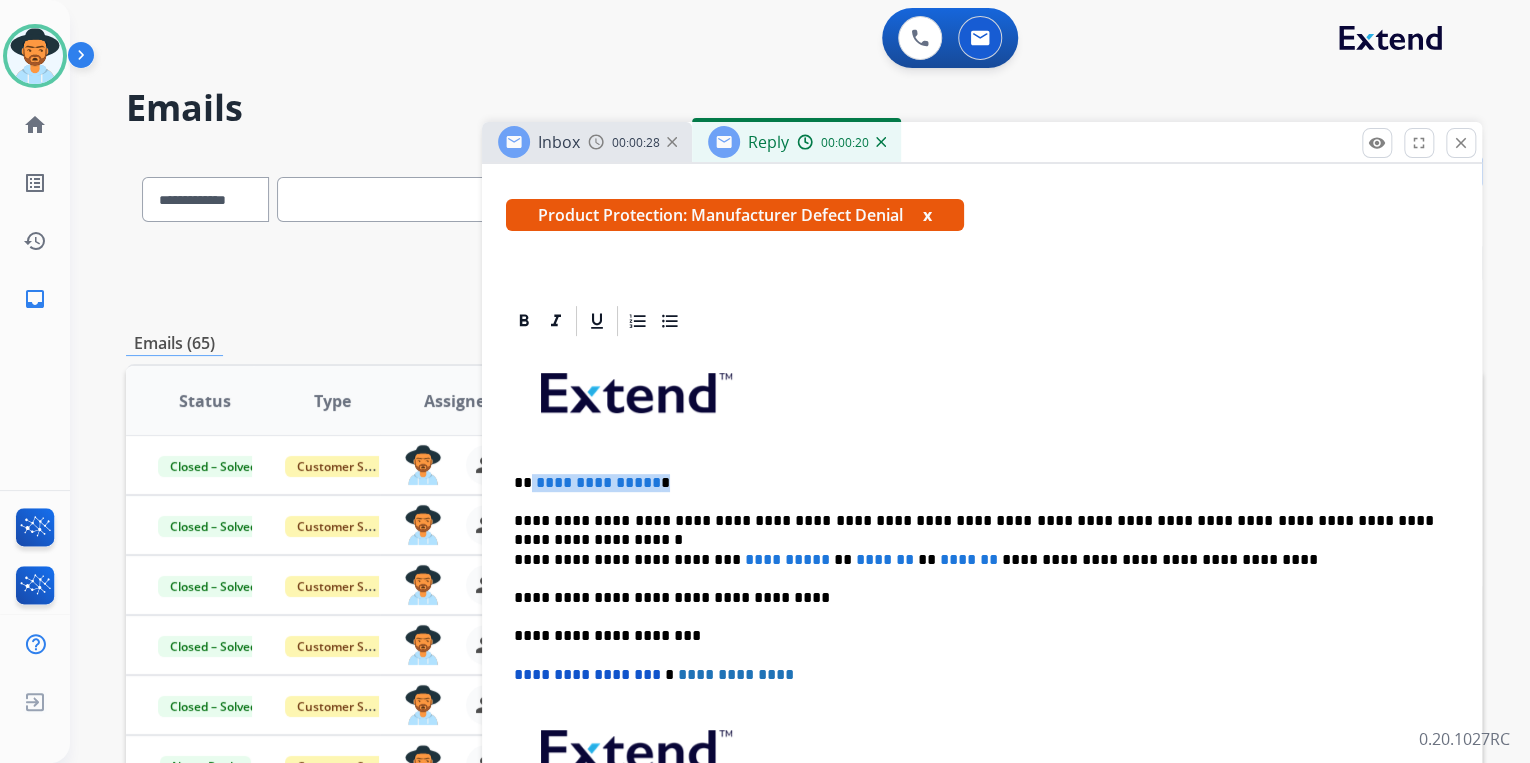 drag, startPoint x: 714, startPoint y: 468, endPoint x: 528, endPoint y: 472, distance: 186.043 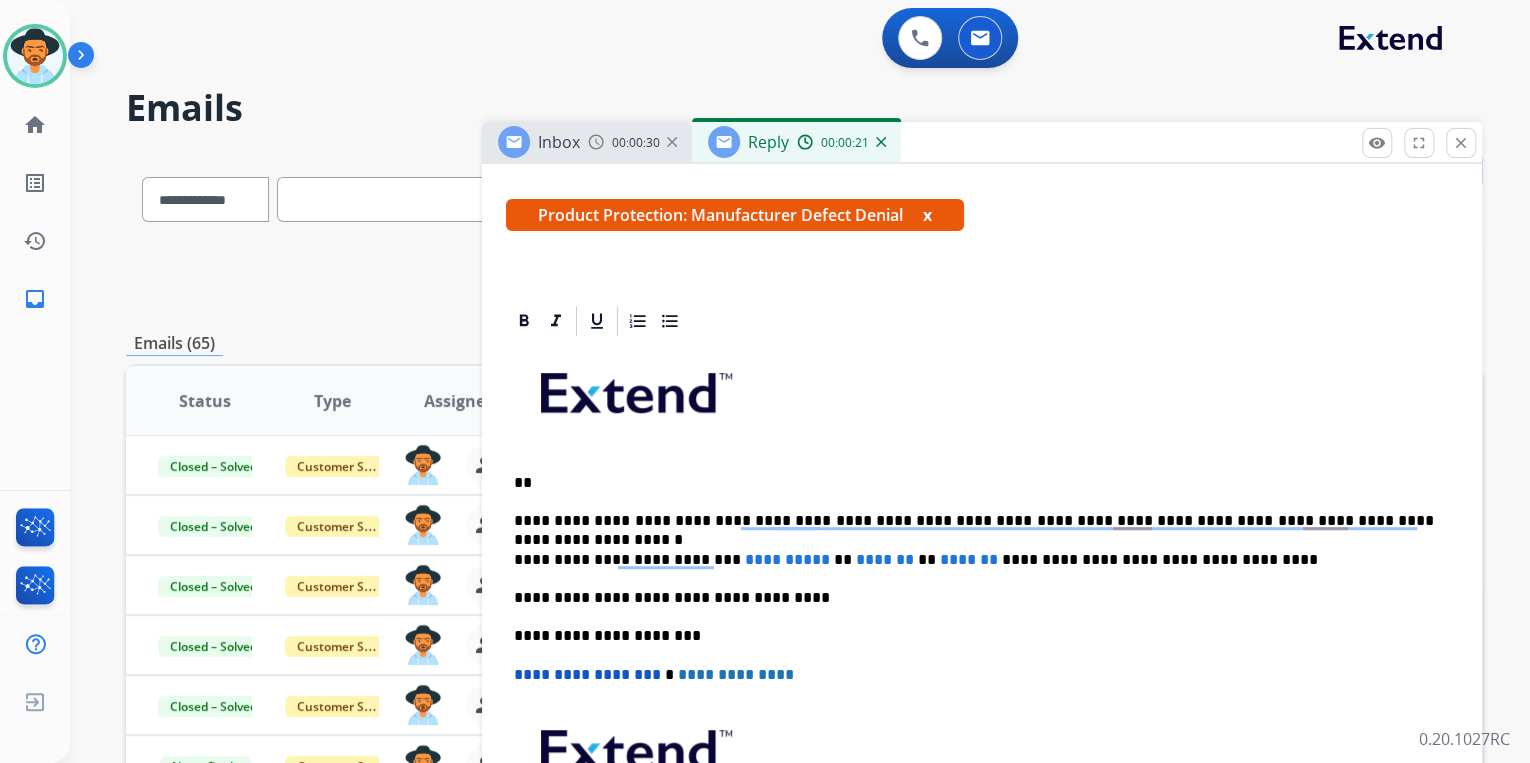 type 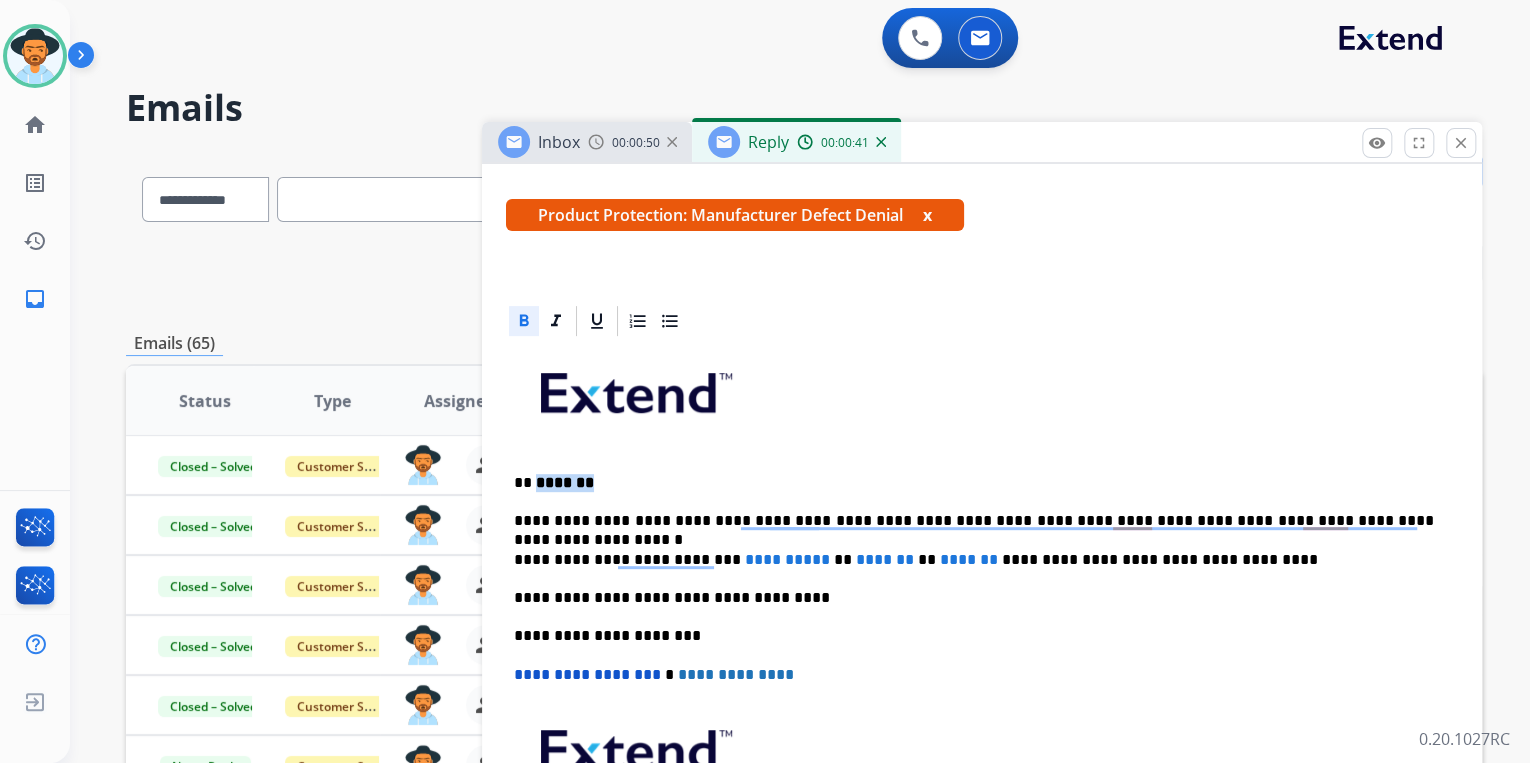 drag, startPoint x: 600, startPoint y: 479, endPoint x: 536, endPoint y: 473, distance: 64.28063 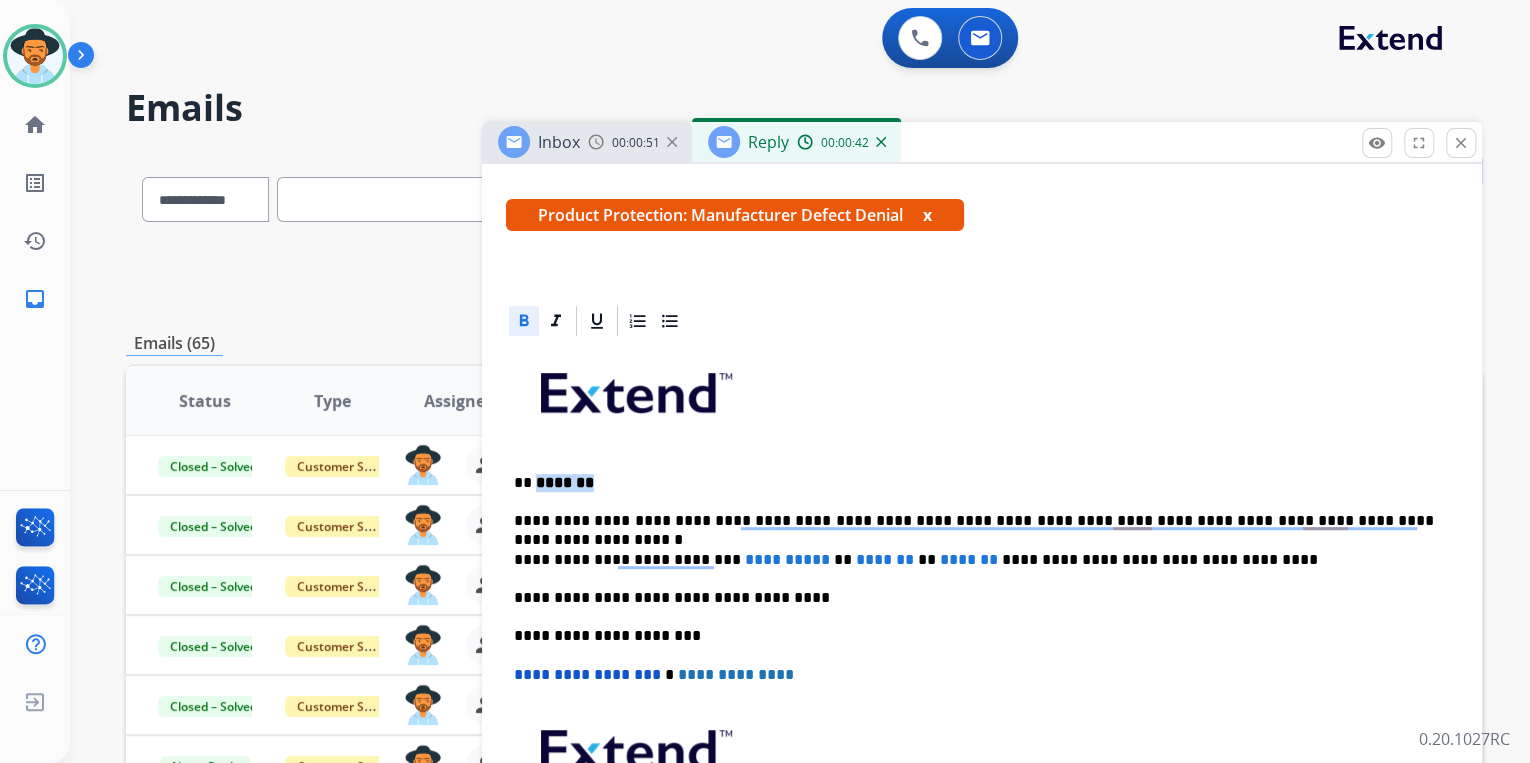 click 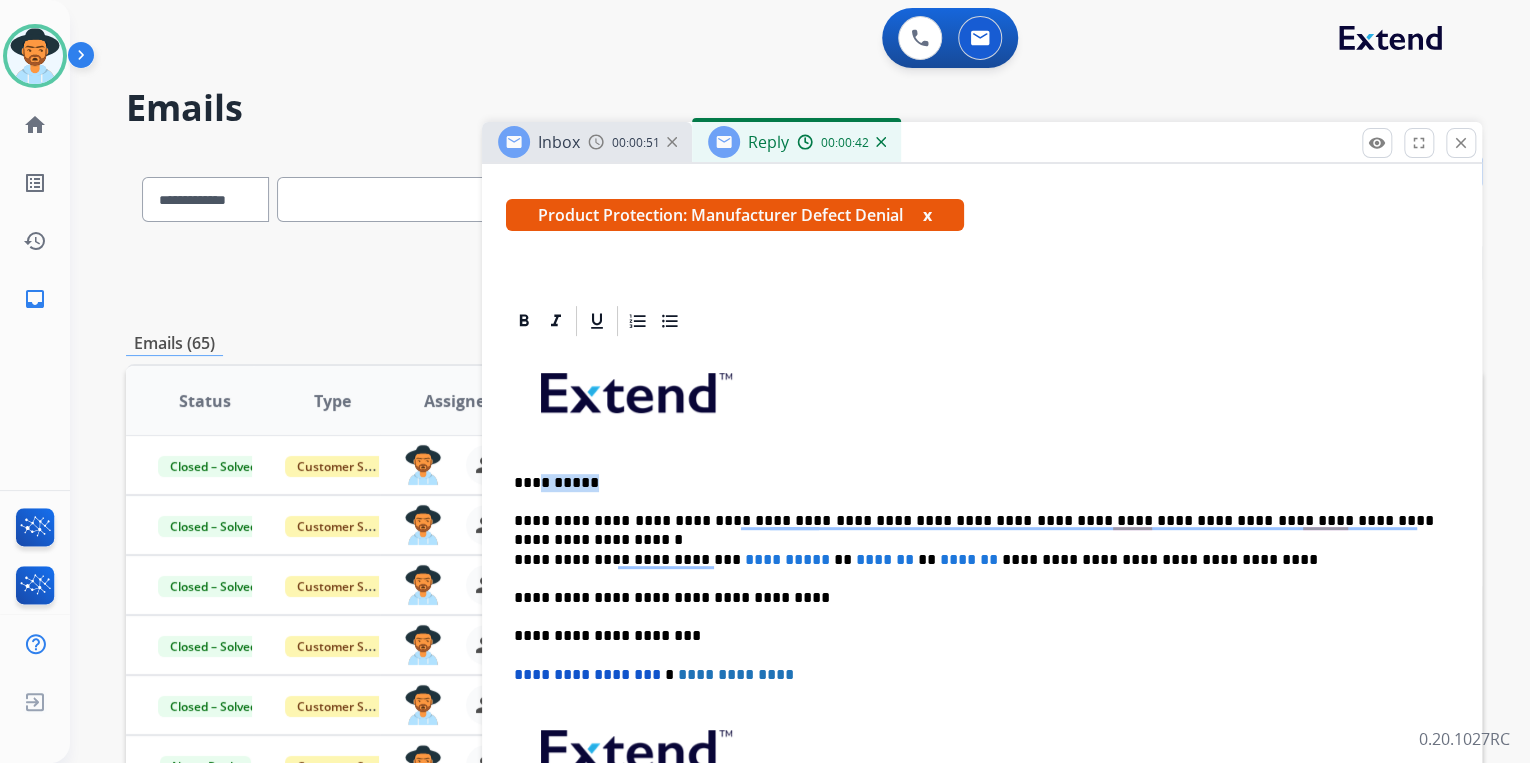 click on "**********" at bounding box center (982, 635) 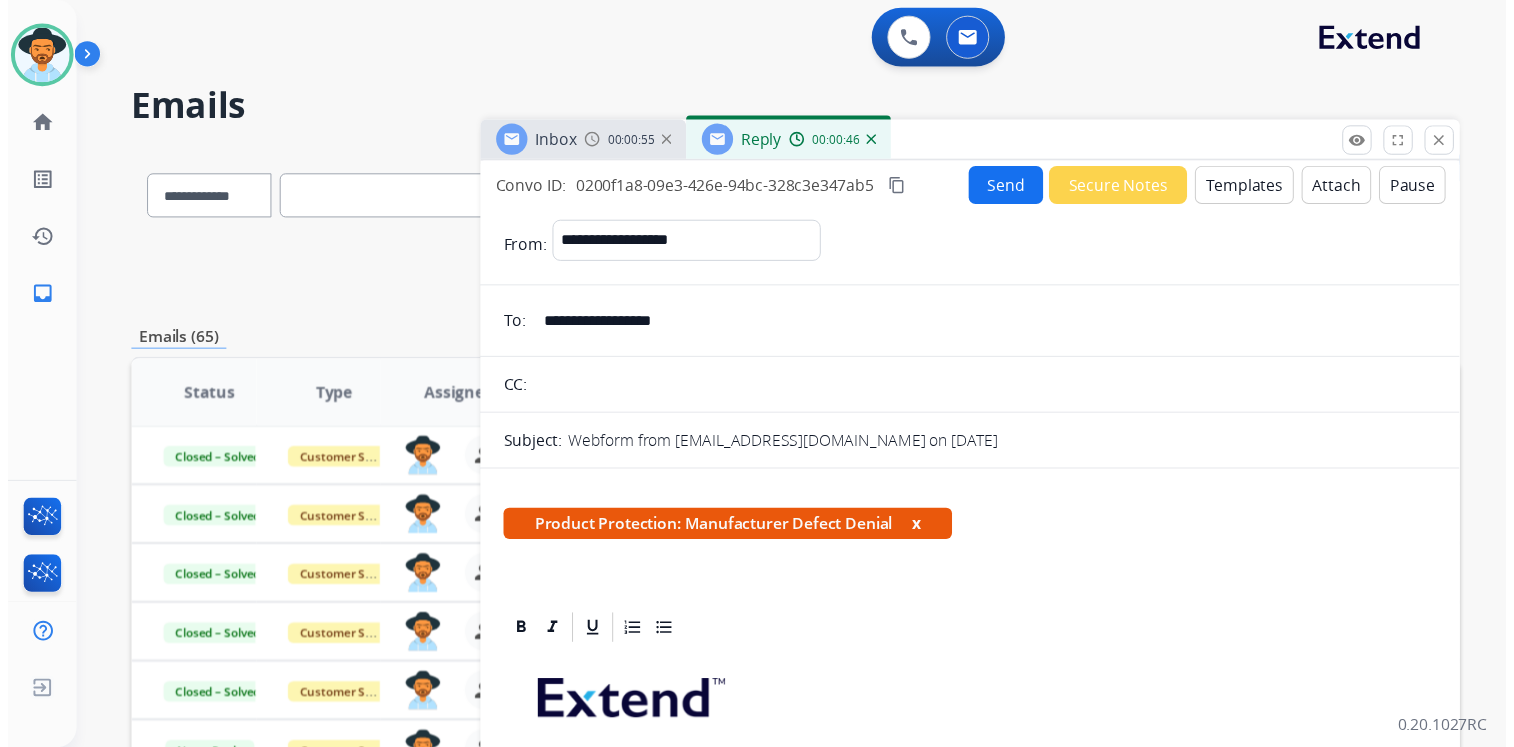 scroll, scrollTop: 0, scrollLeft: 0, axis: both 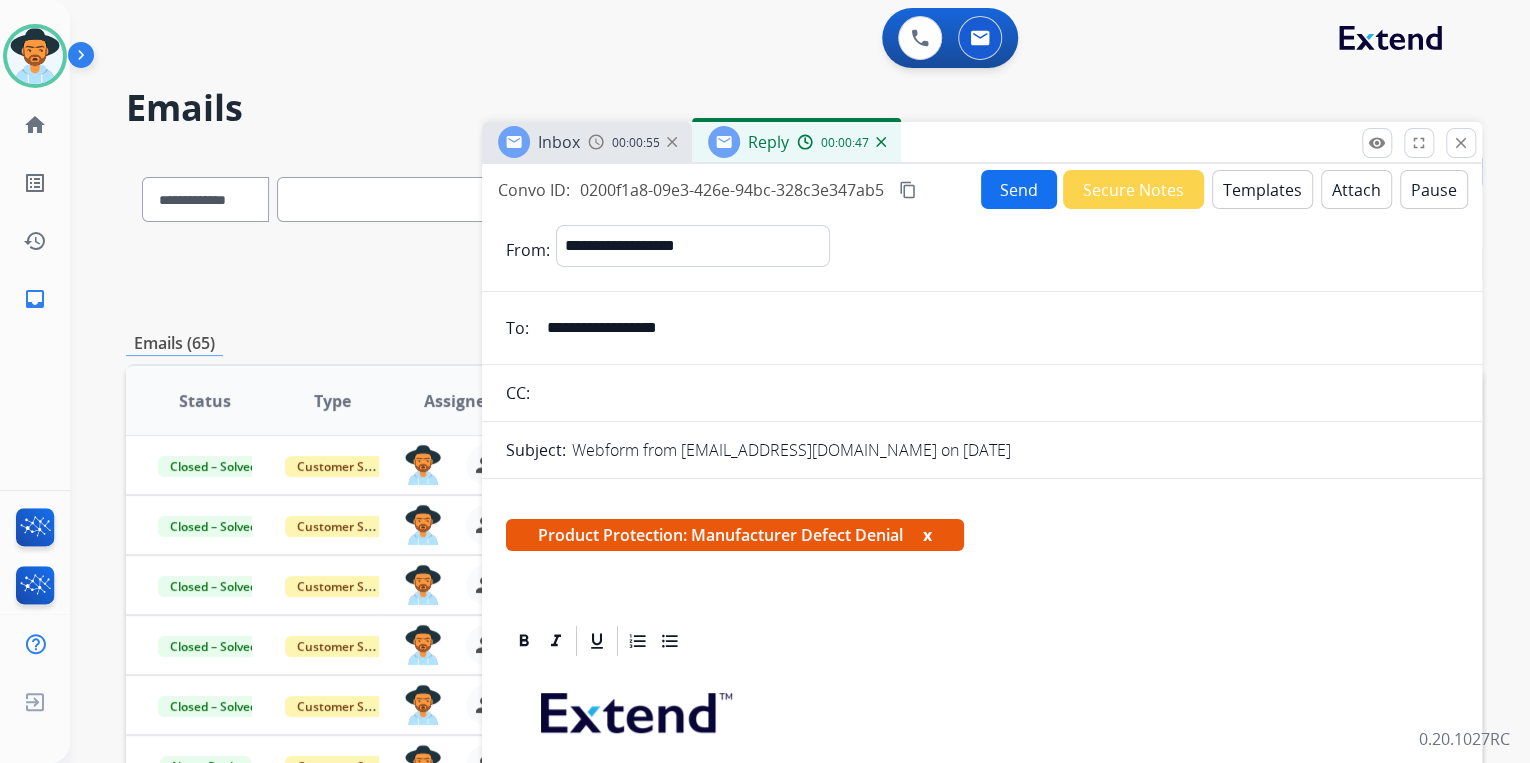 click on "Send" at bounding box center (1019, 189) 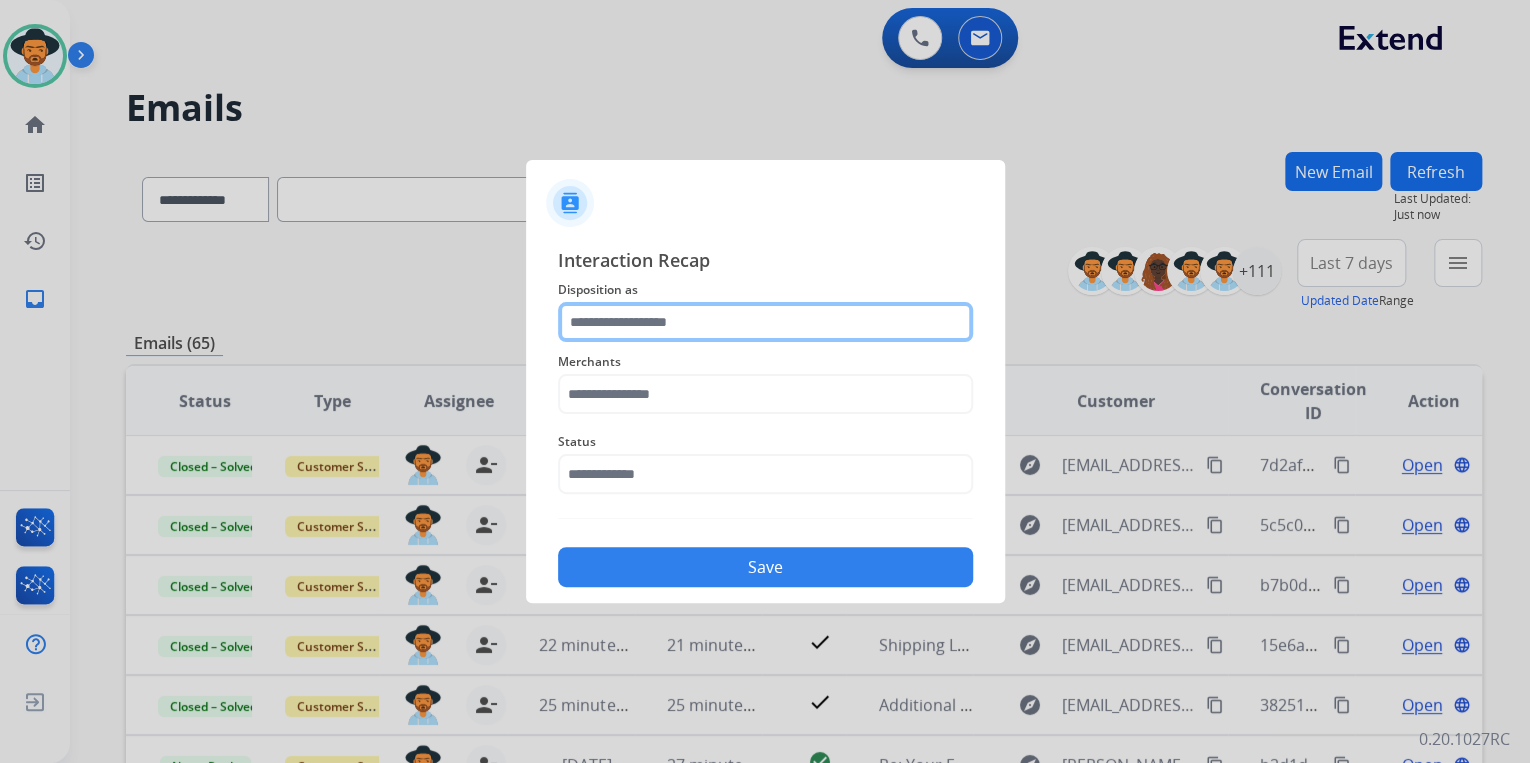 click 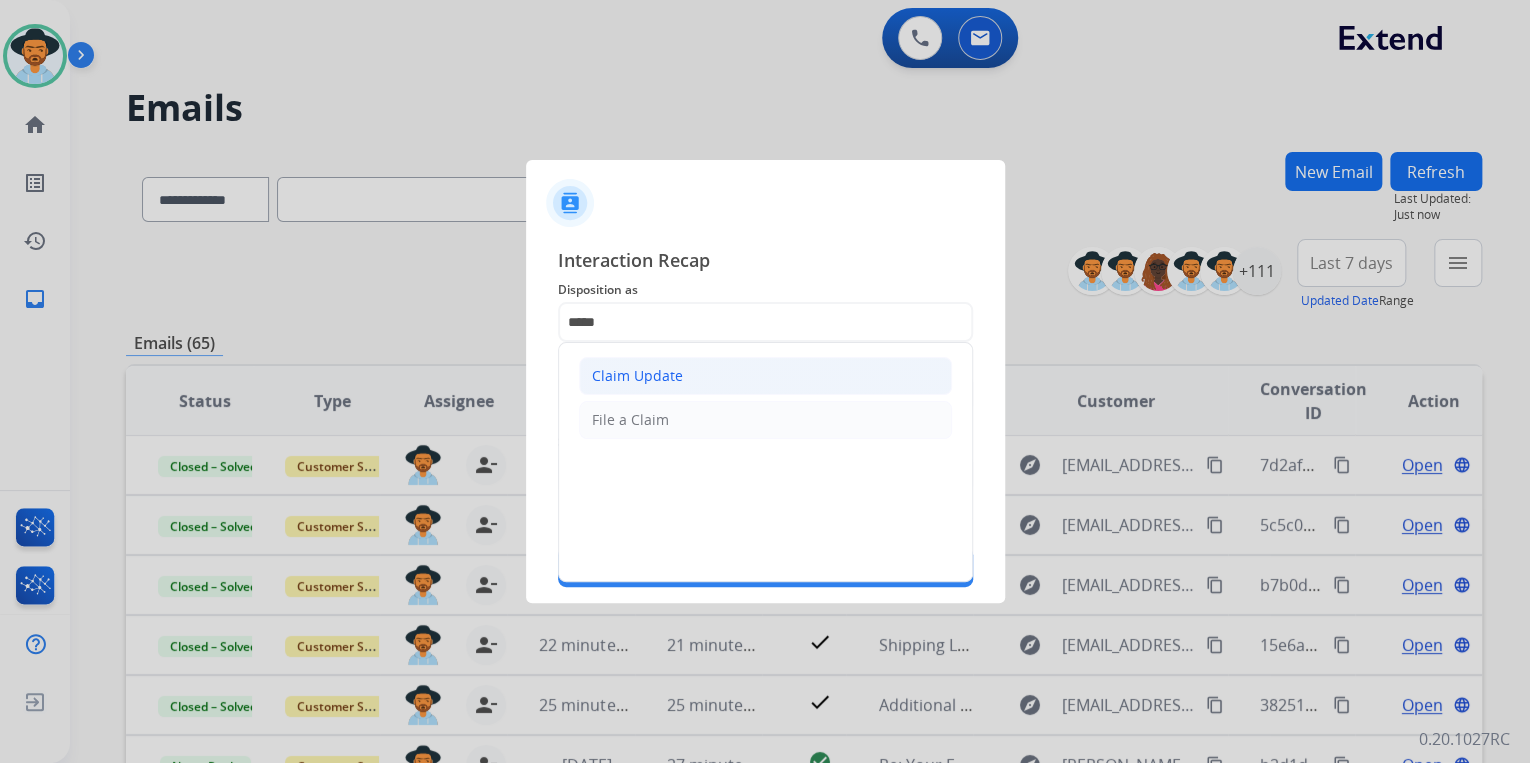 click on "Claim Update" 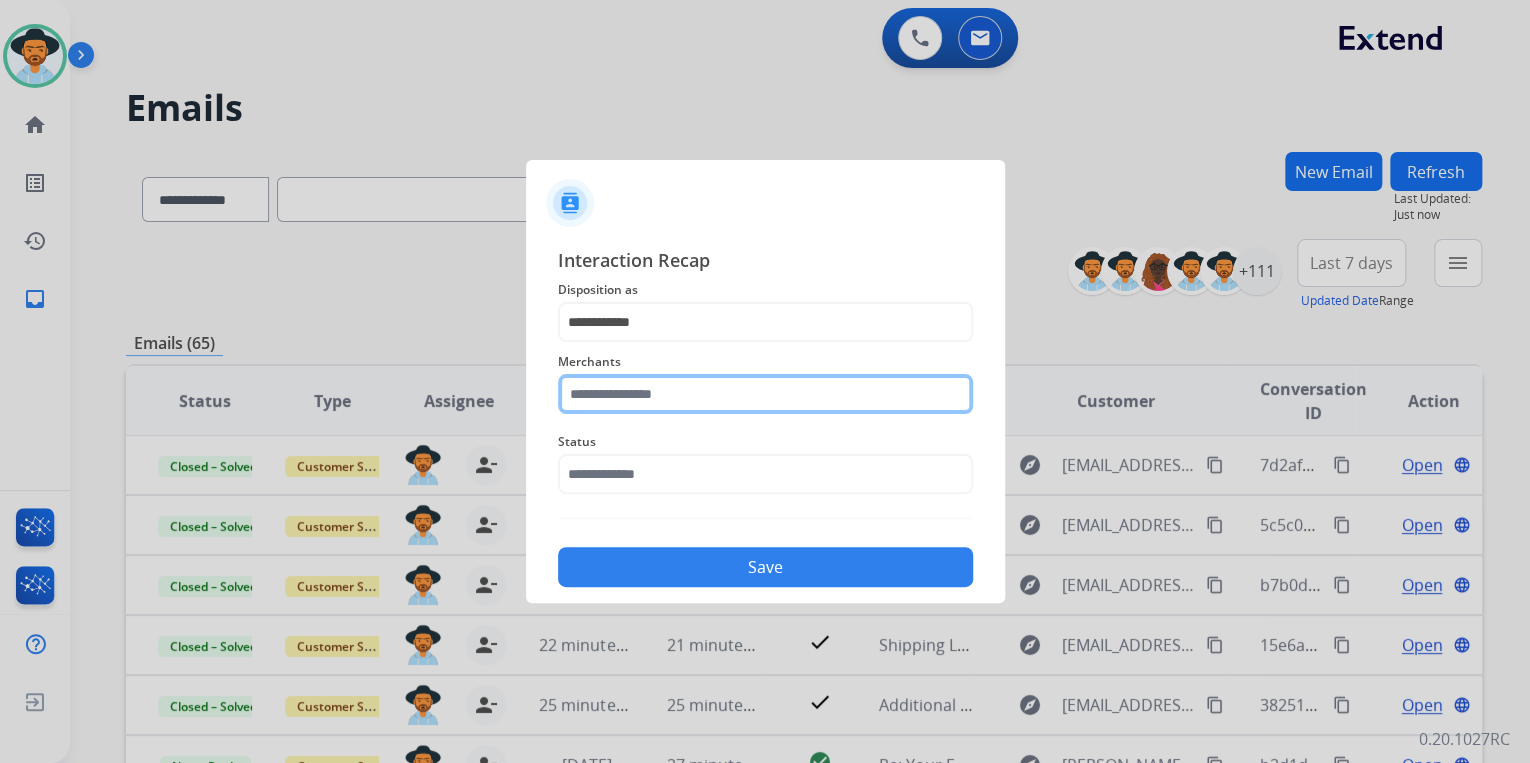 click 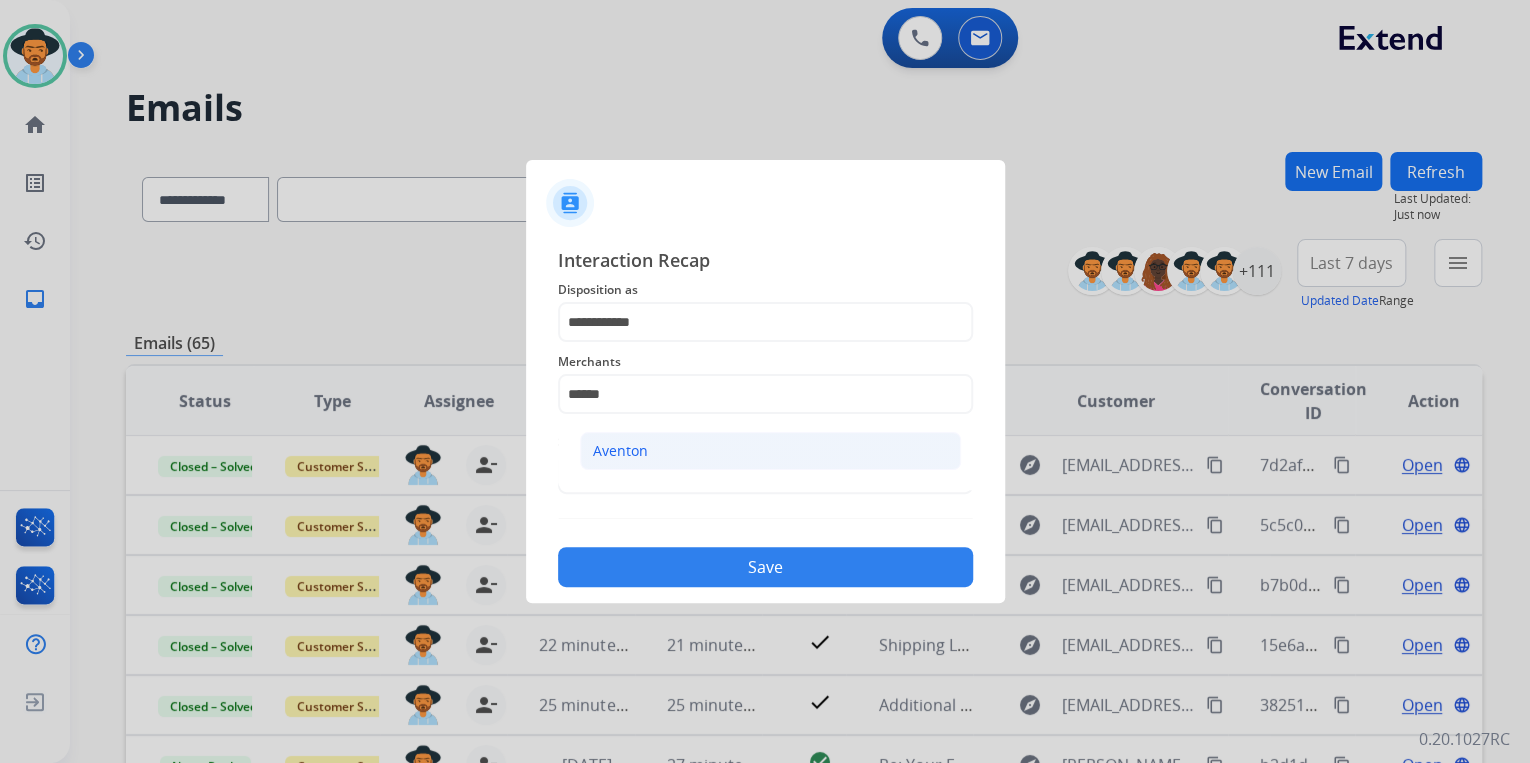 click on "Aventon" 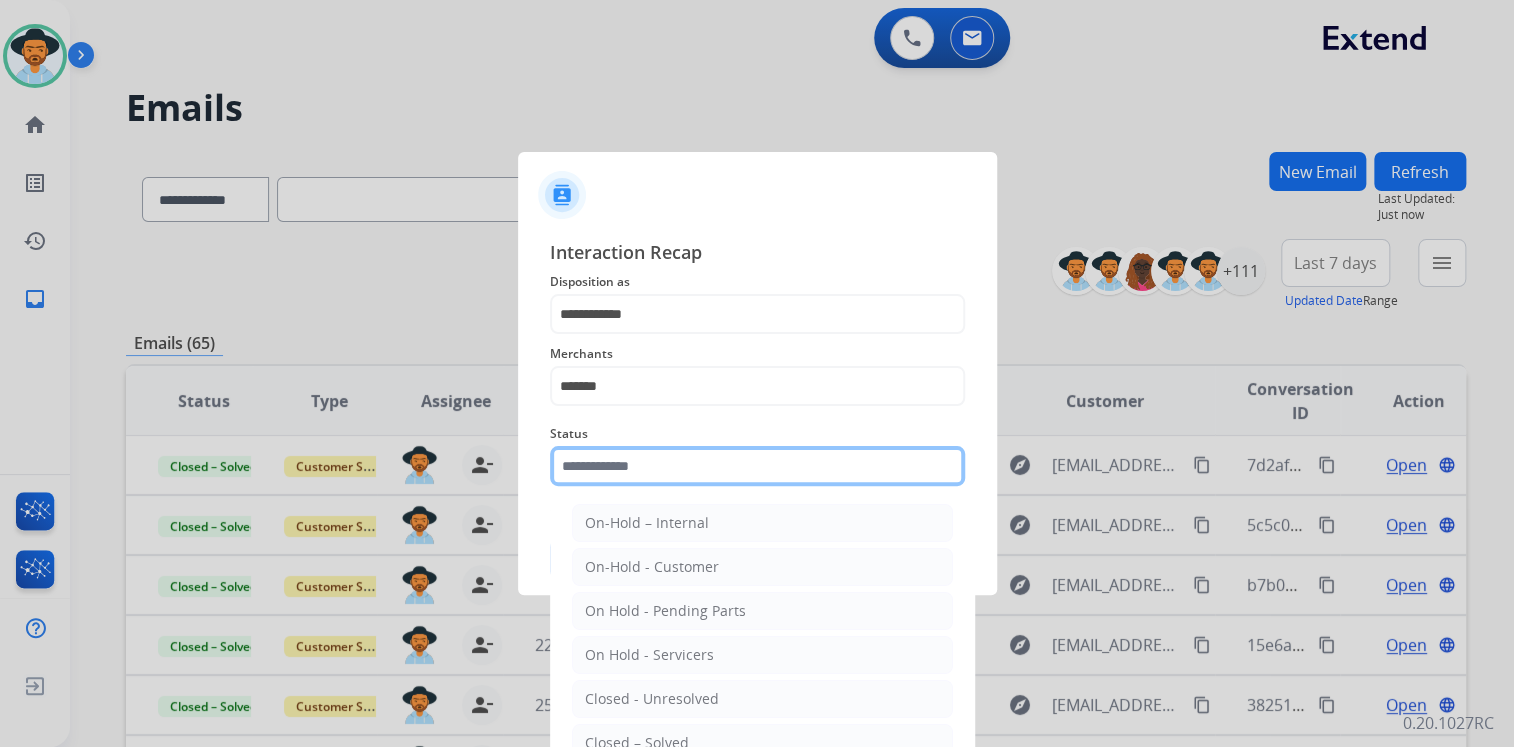 click 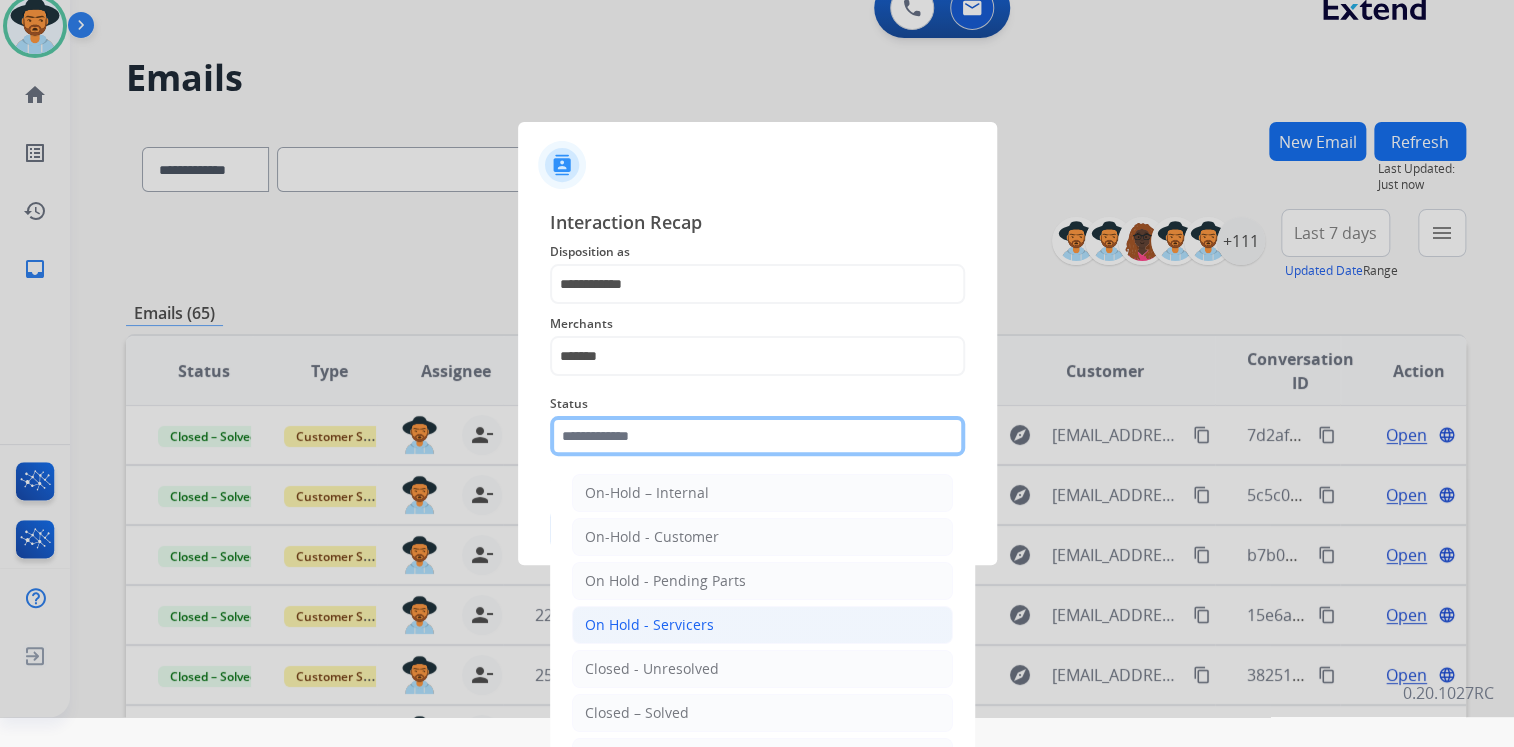 scroll, scrollTop: 47, scrollLeft: 0, axis: vertical 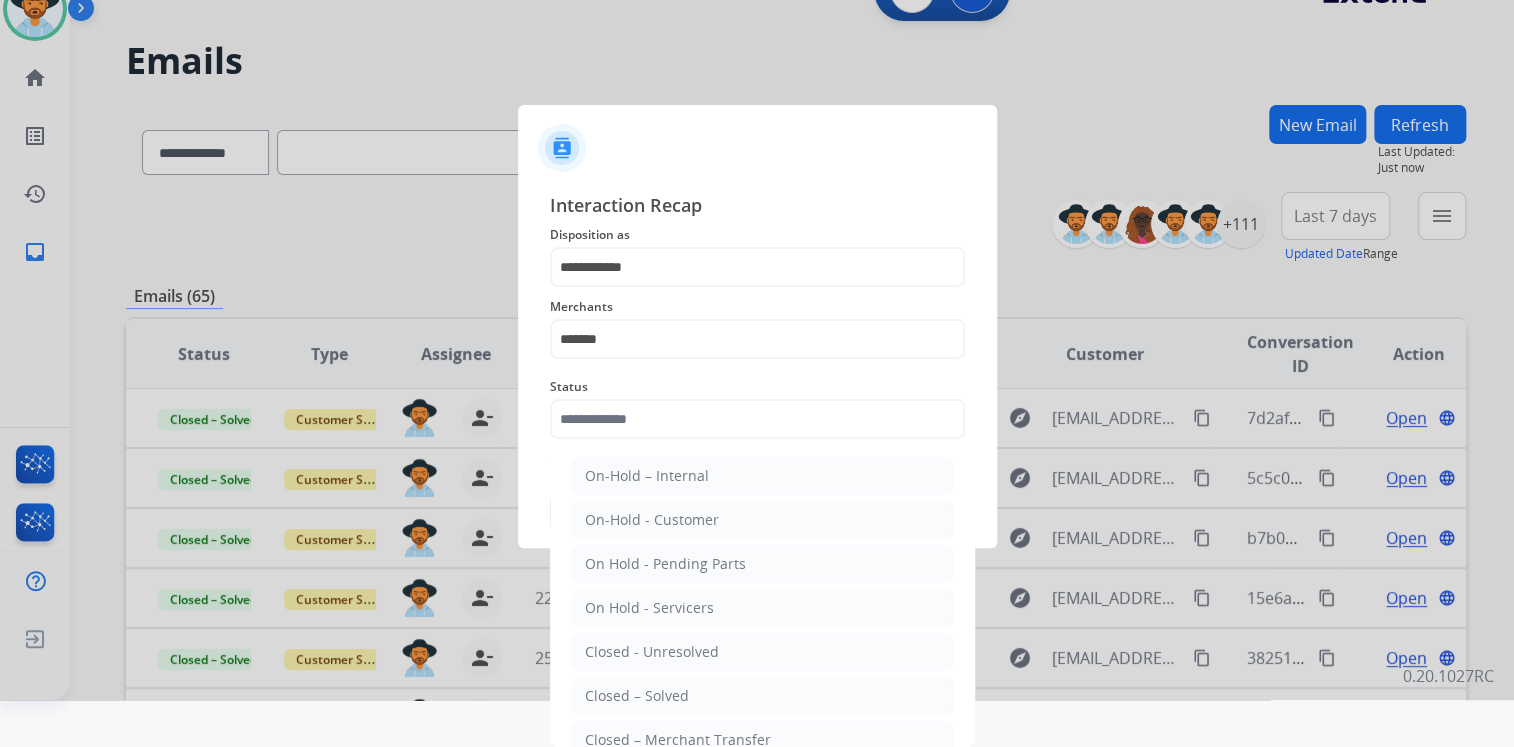click on "Closed – Solved" 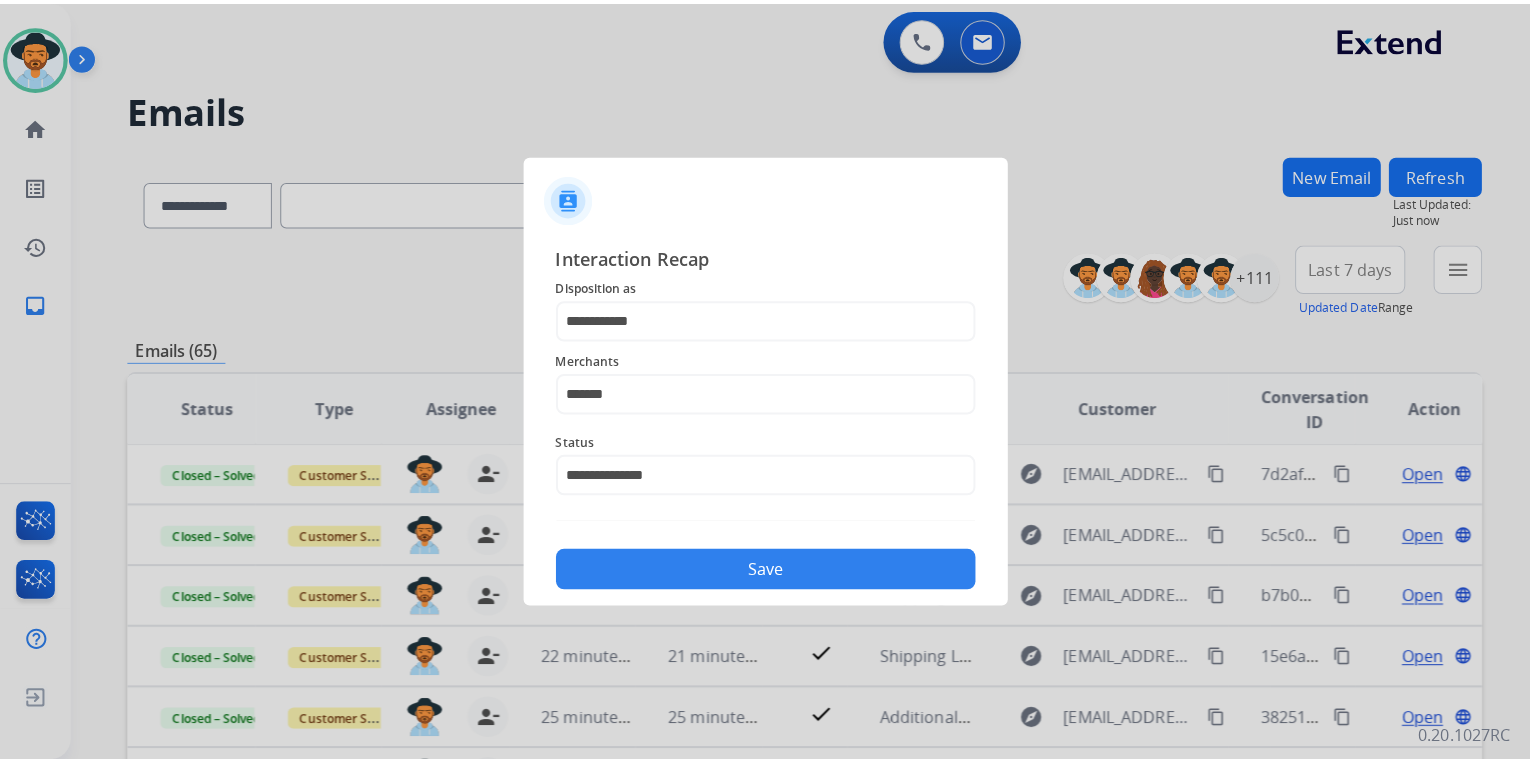 scroll, scrollTop: 0, scrollLeft: 0, axis: both 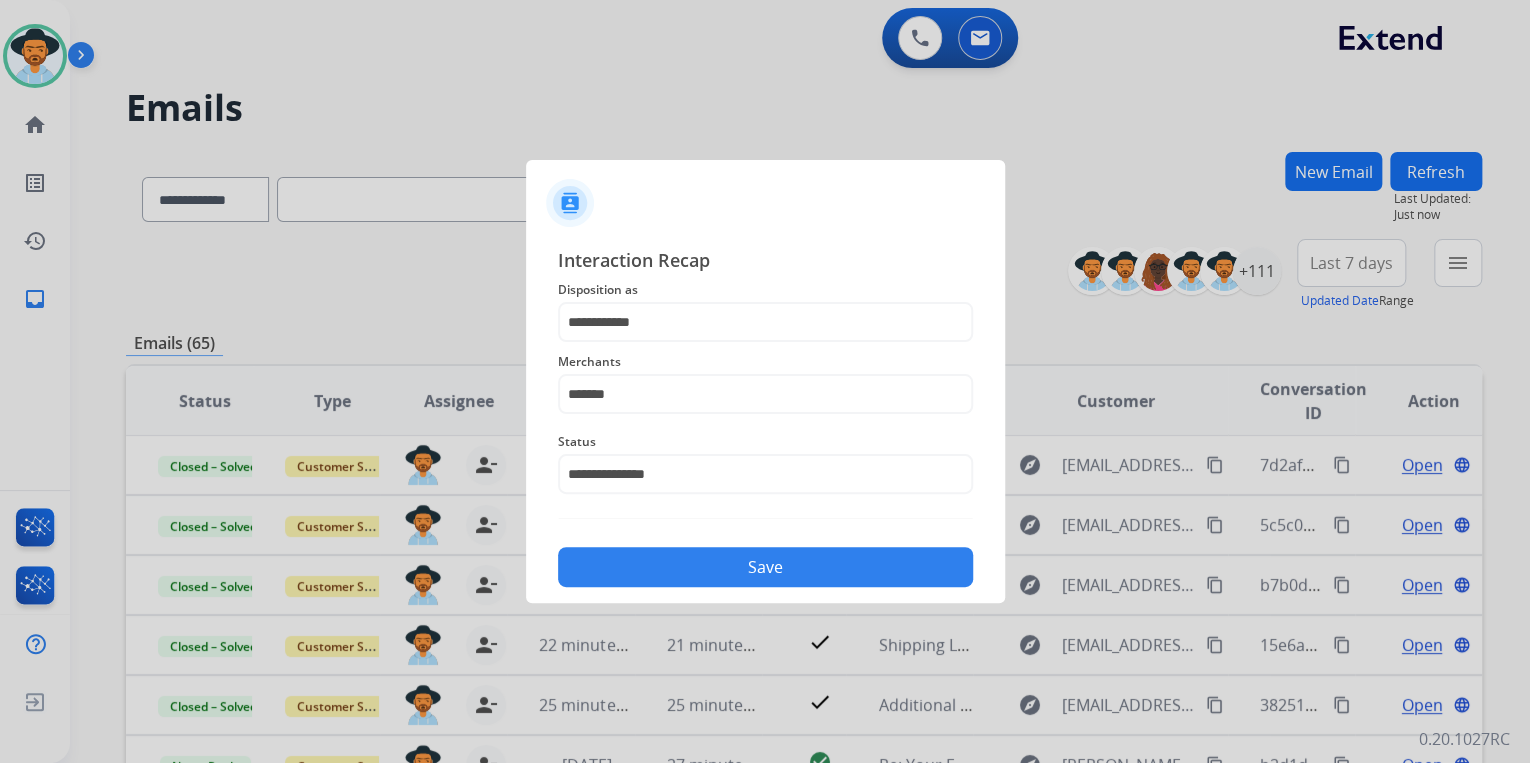 click on "Save" 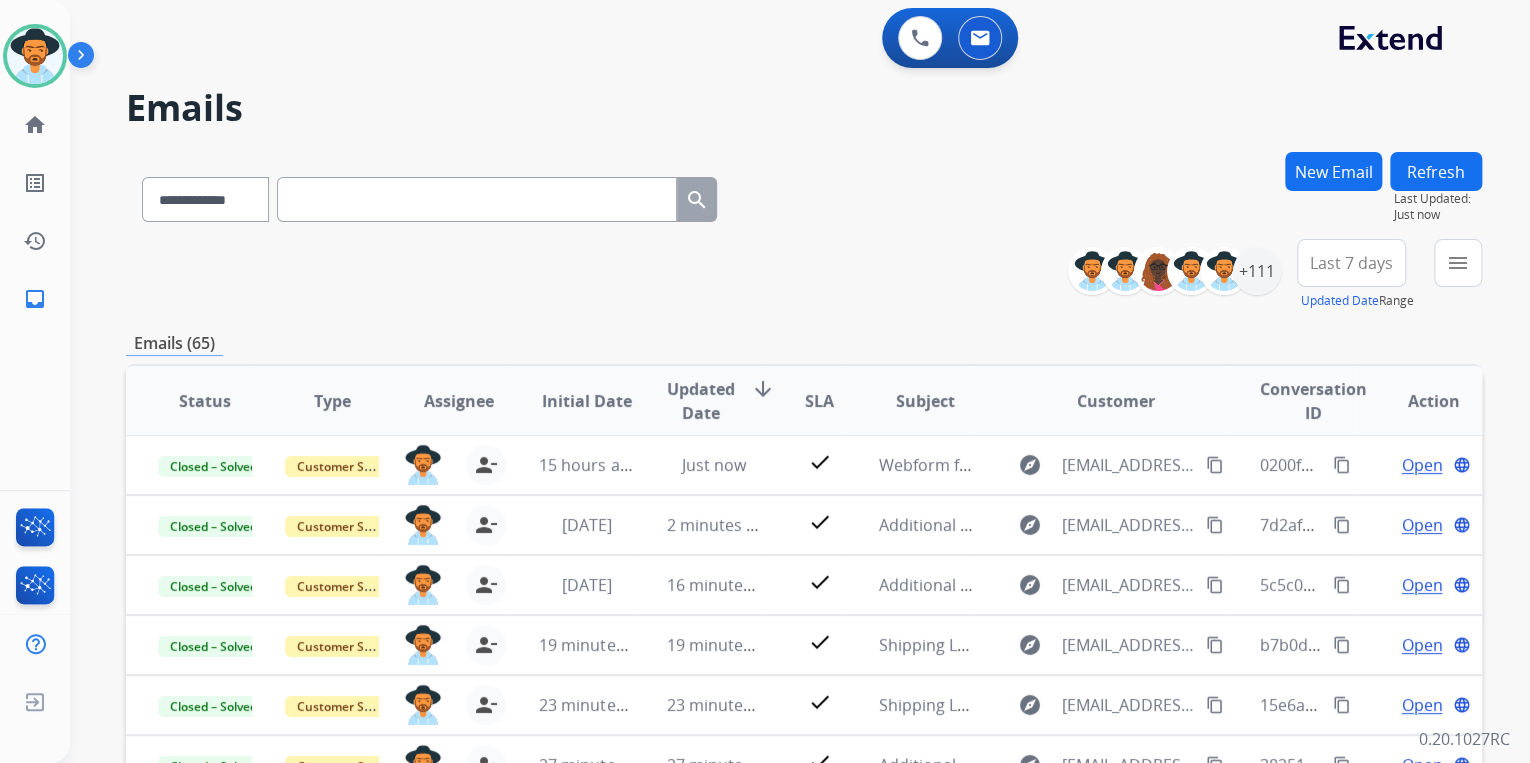 click on "**********" at bounding box center [804, 275] 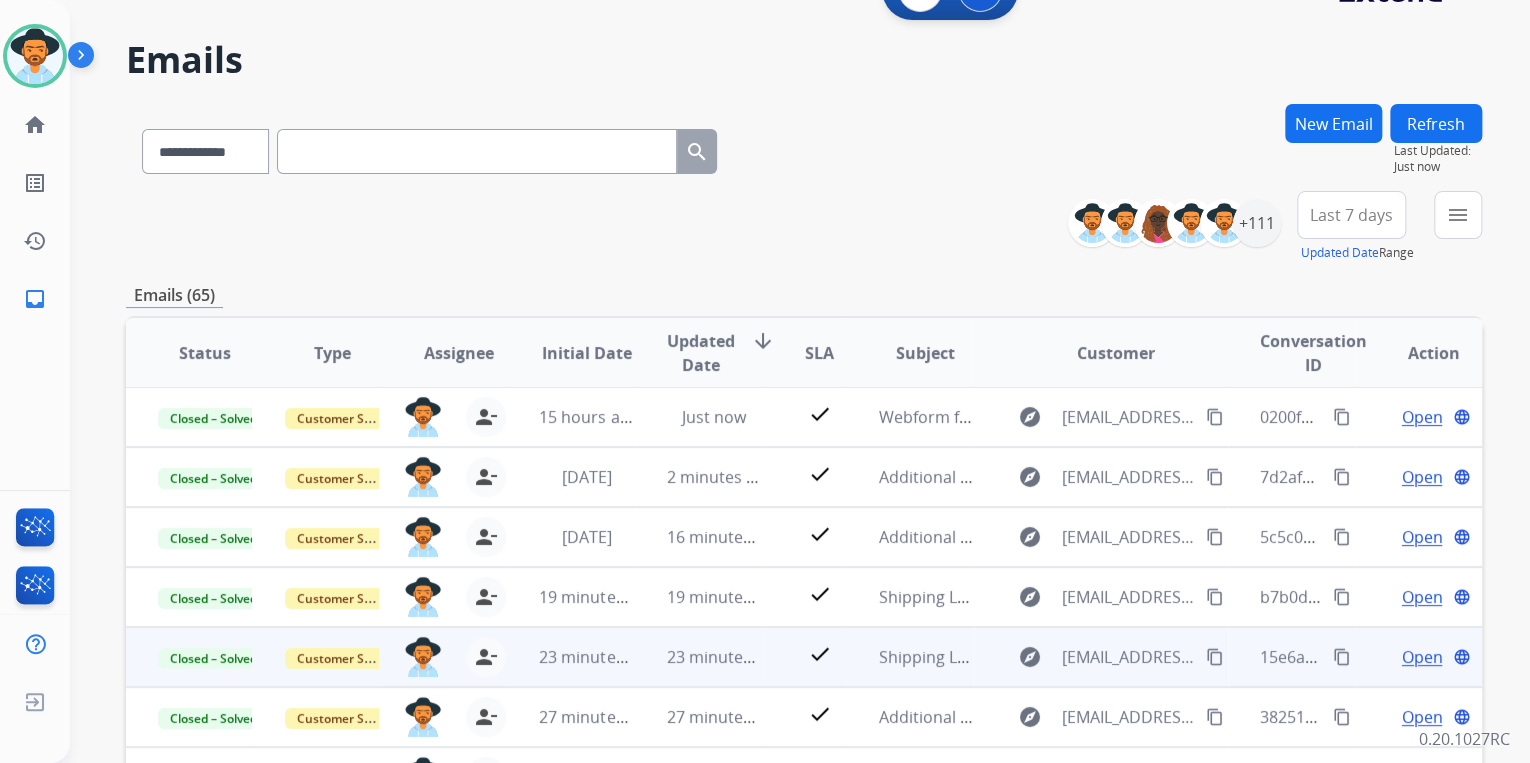 scroll, scrollTop: 320, scrollLeft: 0, axis: vertical 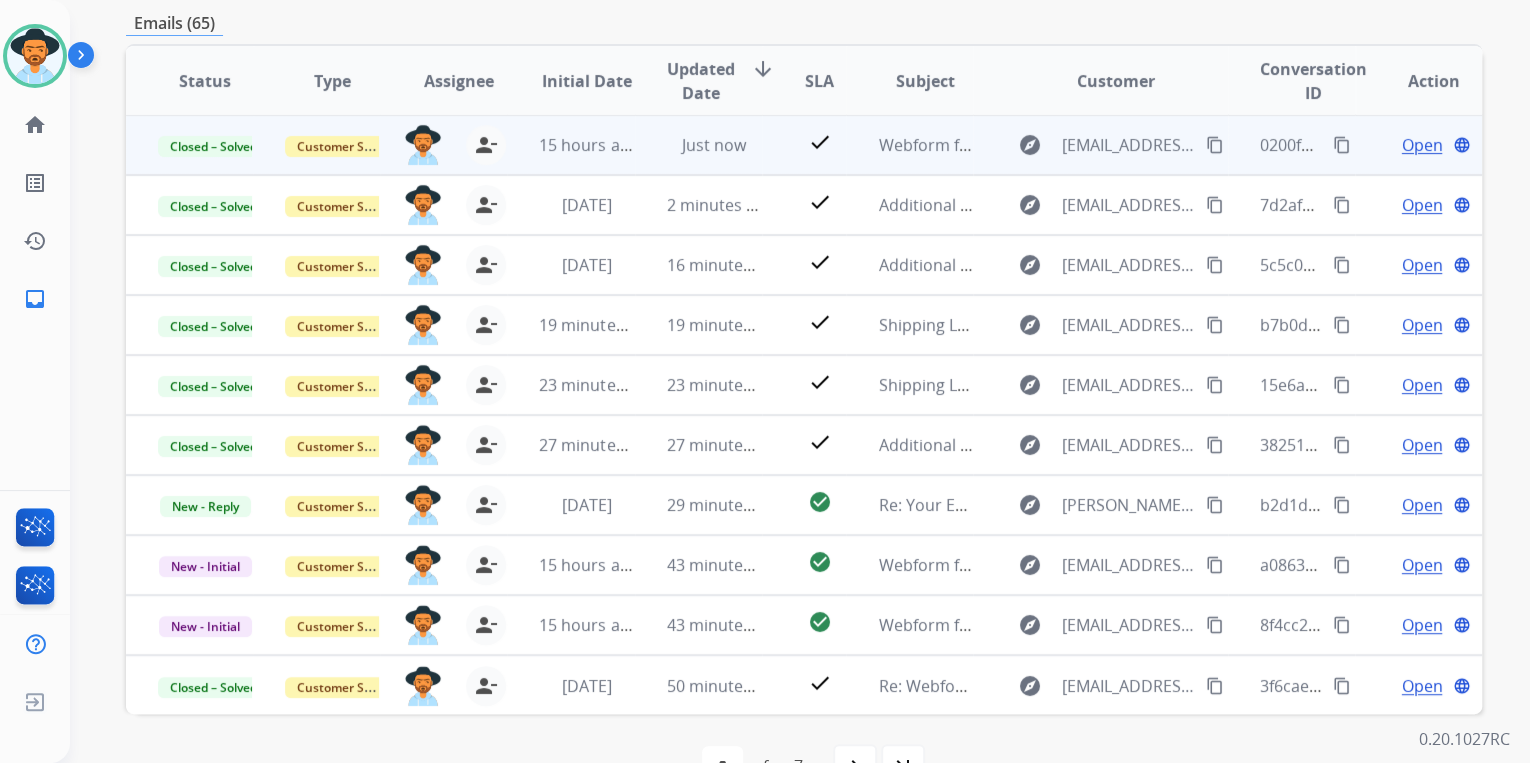 click on "content_copy" at bounding box center [1342, 145] 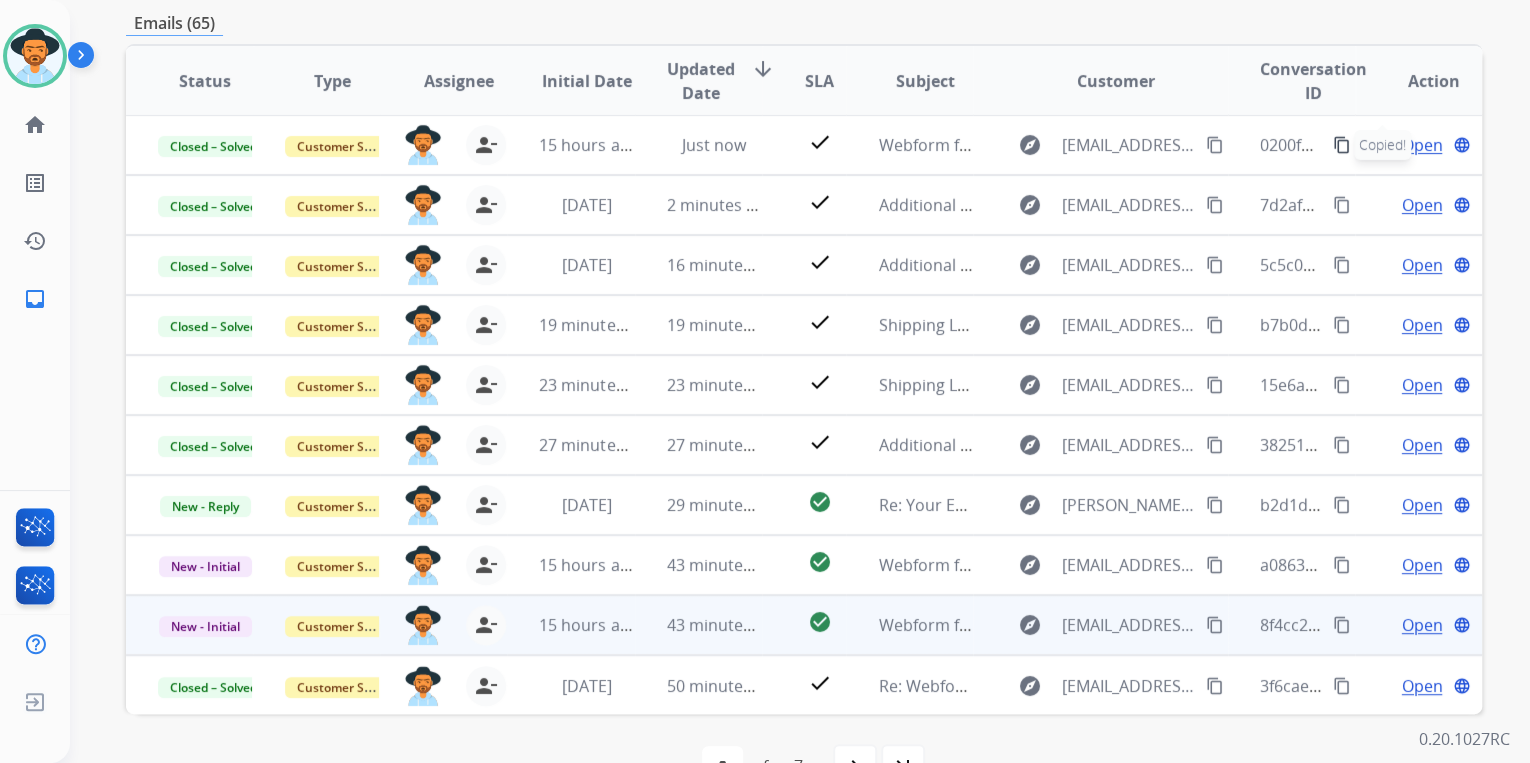 click on "Open" at bounding box center [1421, 625] 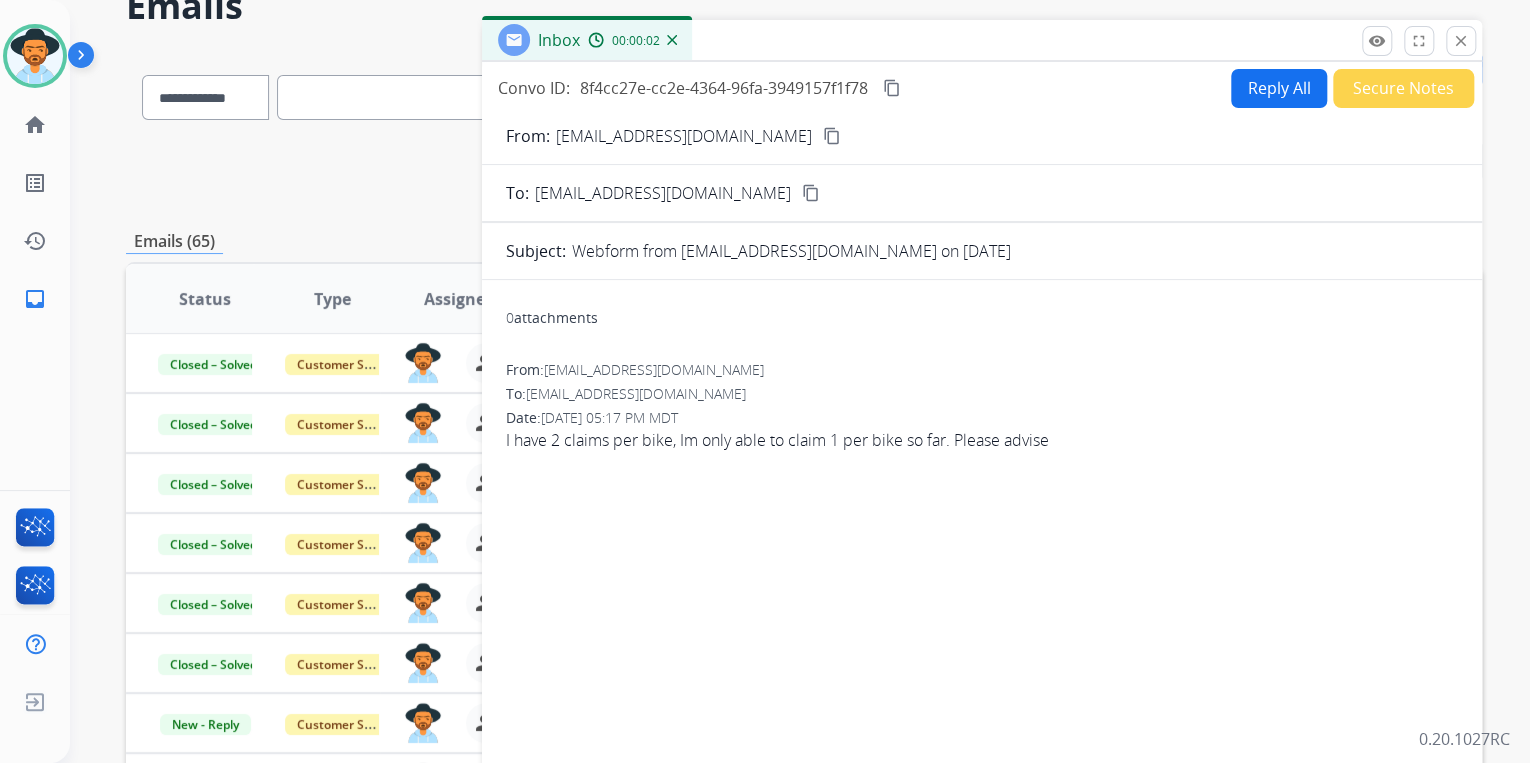 scroll, scrollTop: 80, scrollLeft: 0, axis: vertical 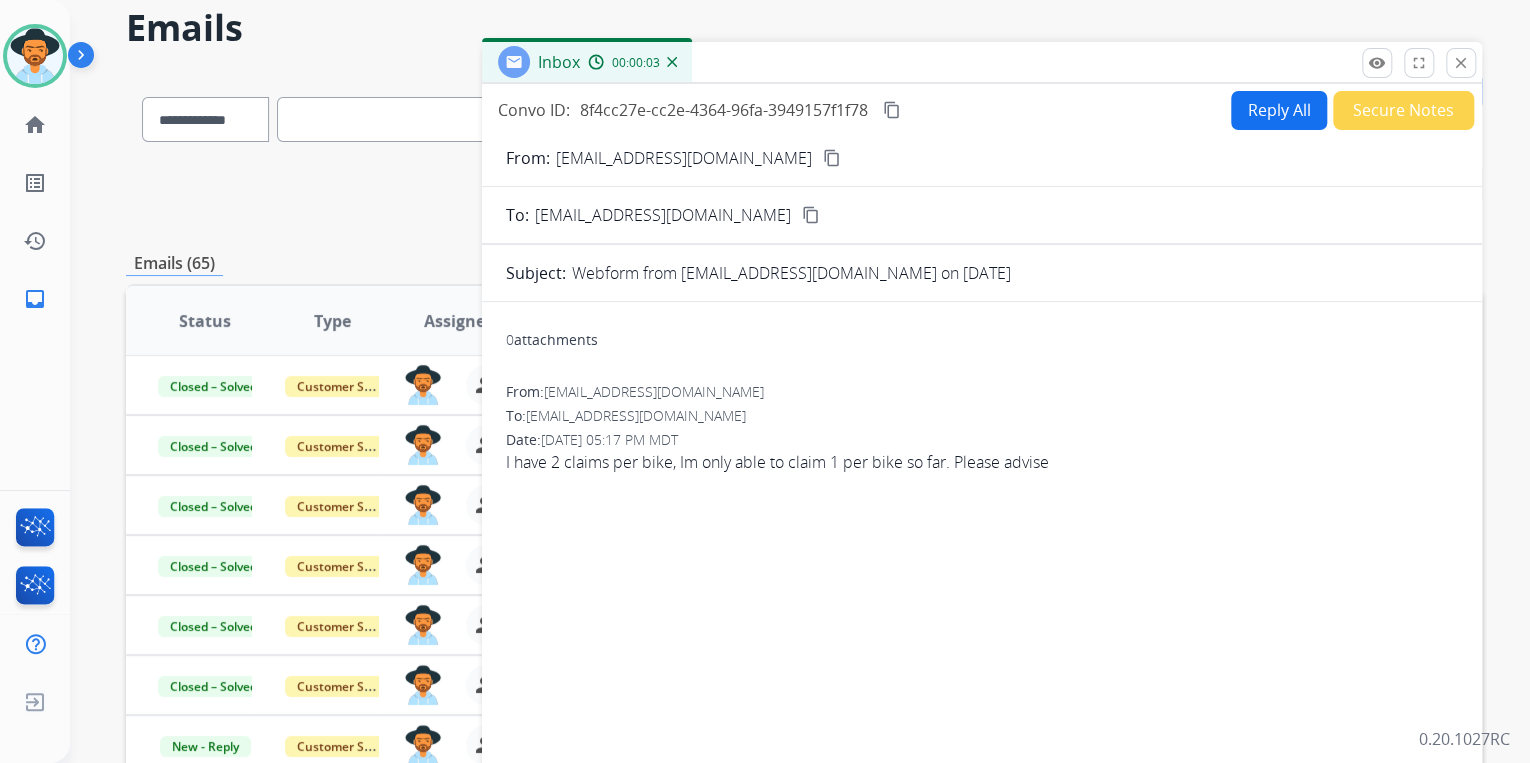 click on "Secure Notes" at bounding box center (1403, 110) 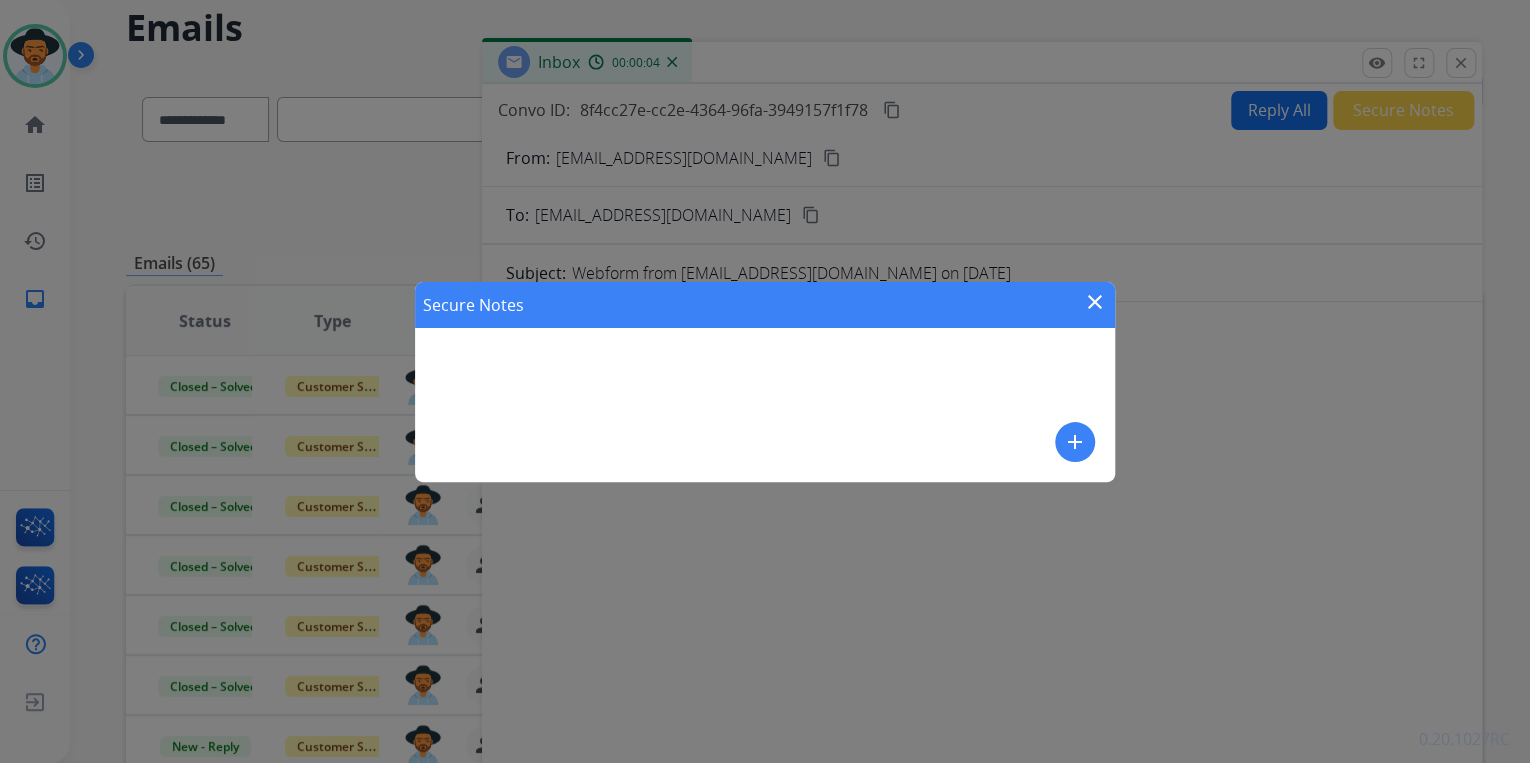 click on "add" at bounding box center (1075, 442) 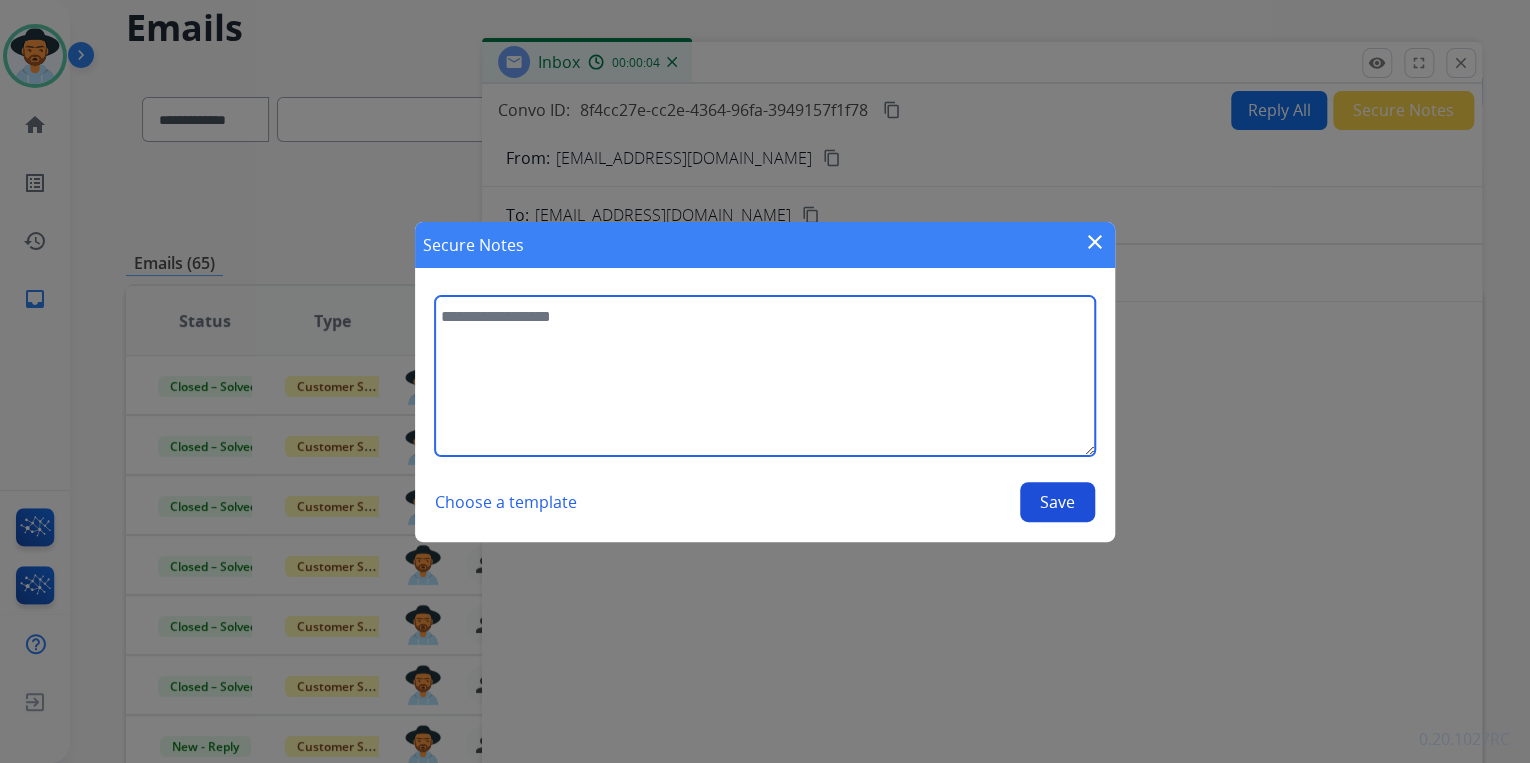 click at bounding box center [765, 376] 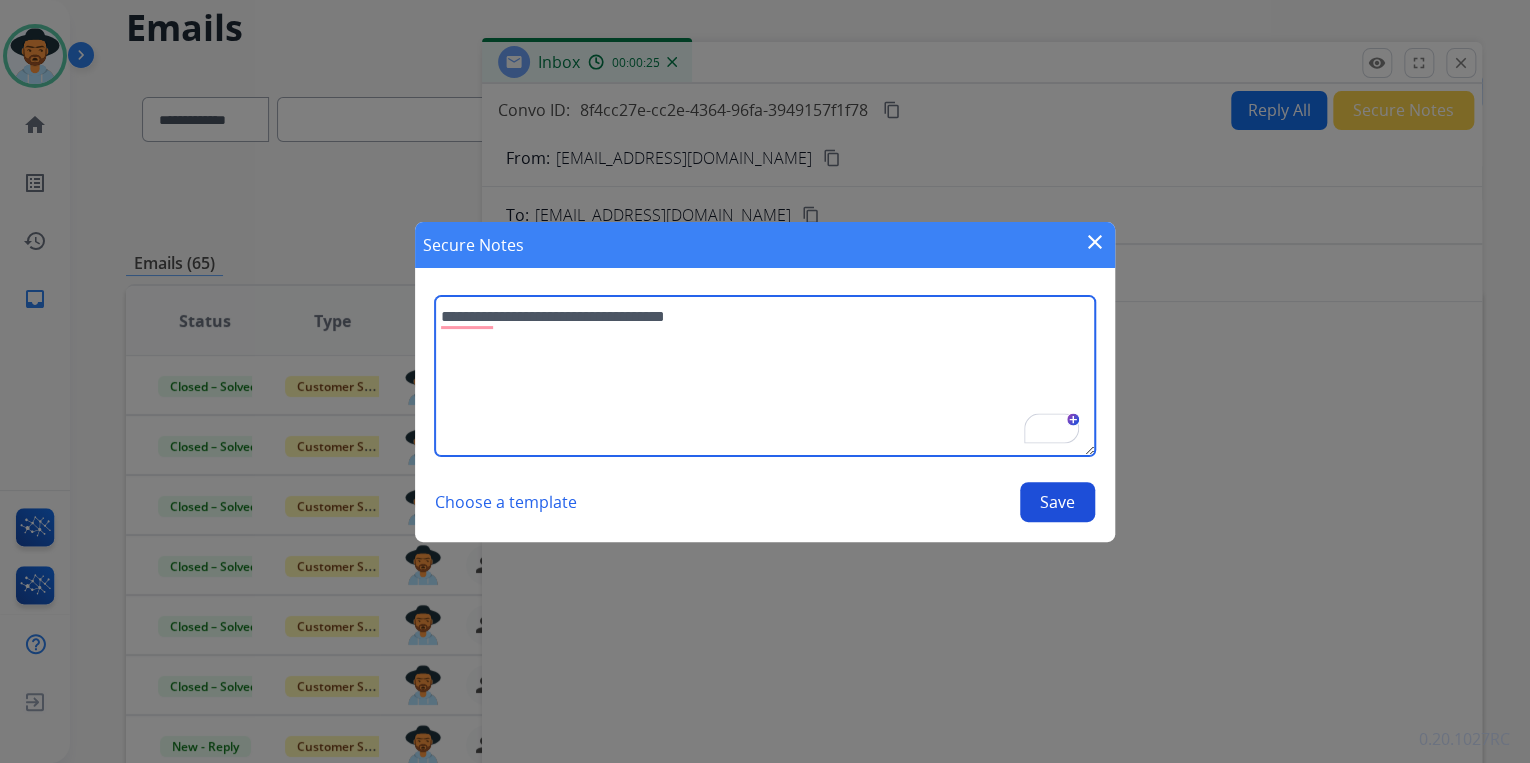 paste on "**********" 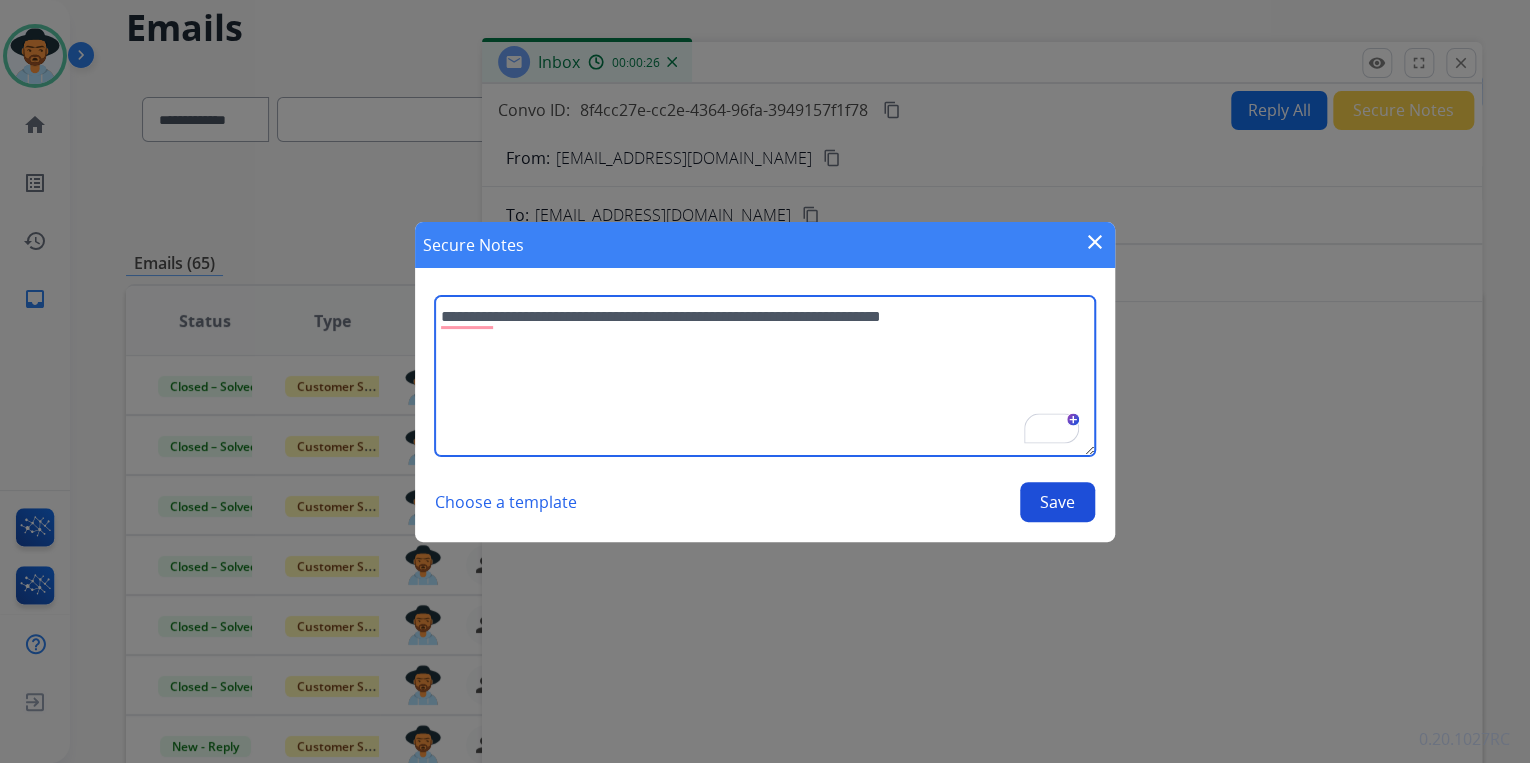 type on "**********" 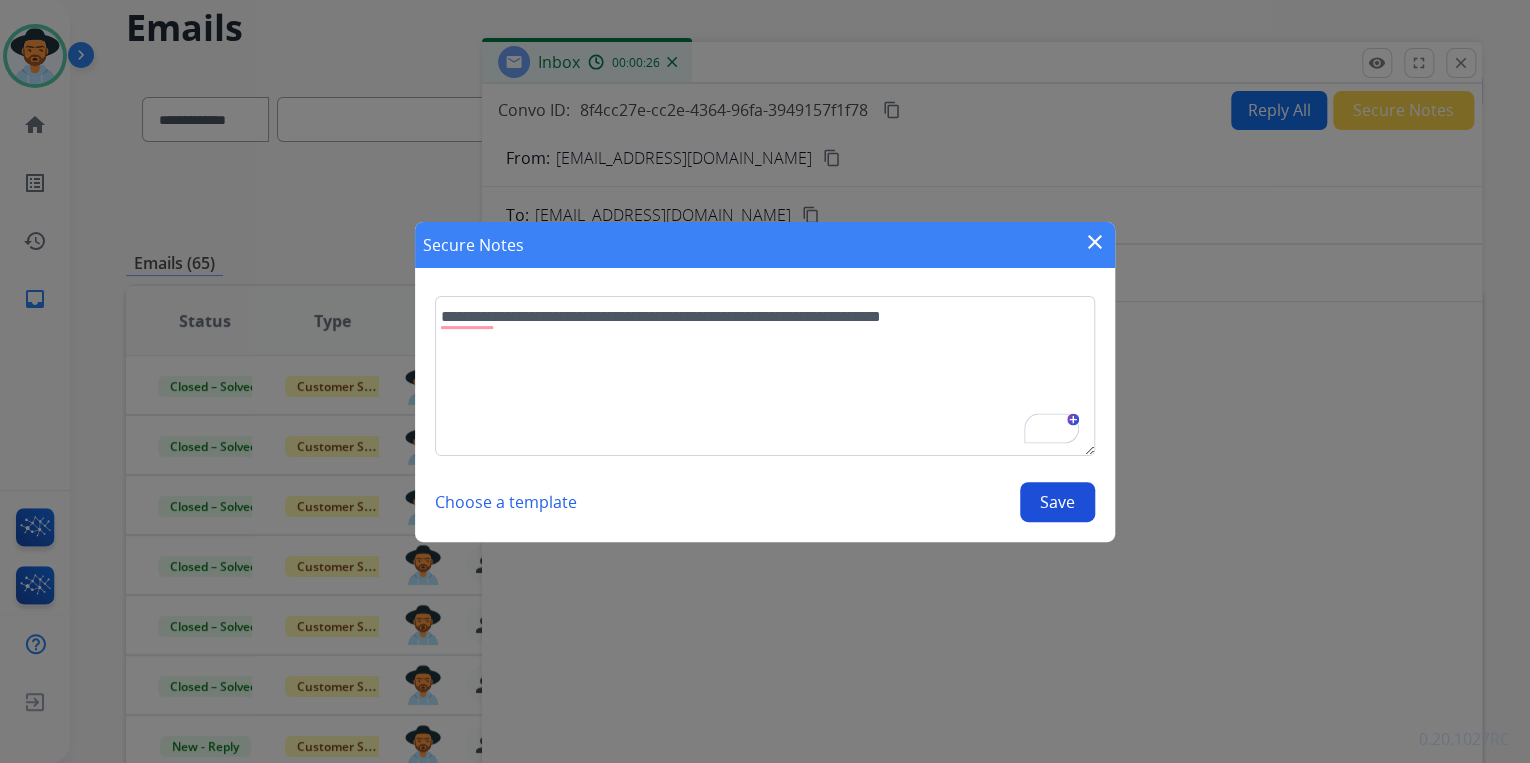 drag, startPoint x: 1040, startPoint y: 492, endPoint x: 1040, endPoint y: 476, distance: 16 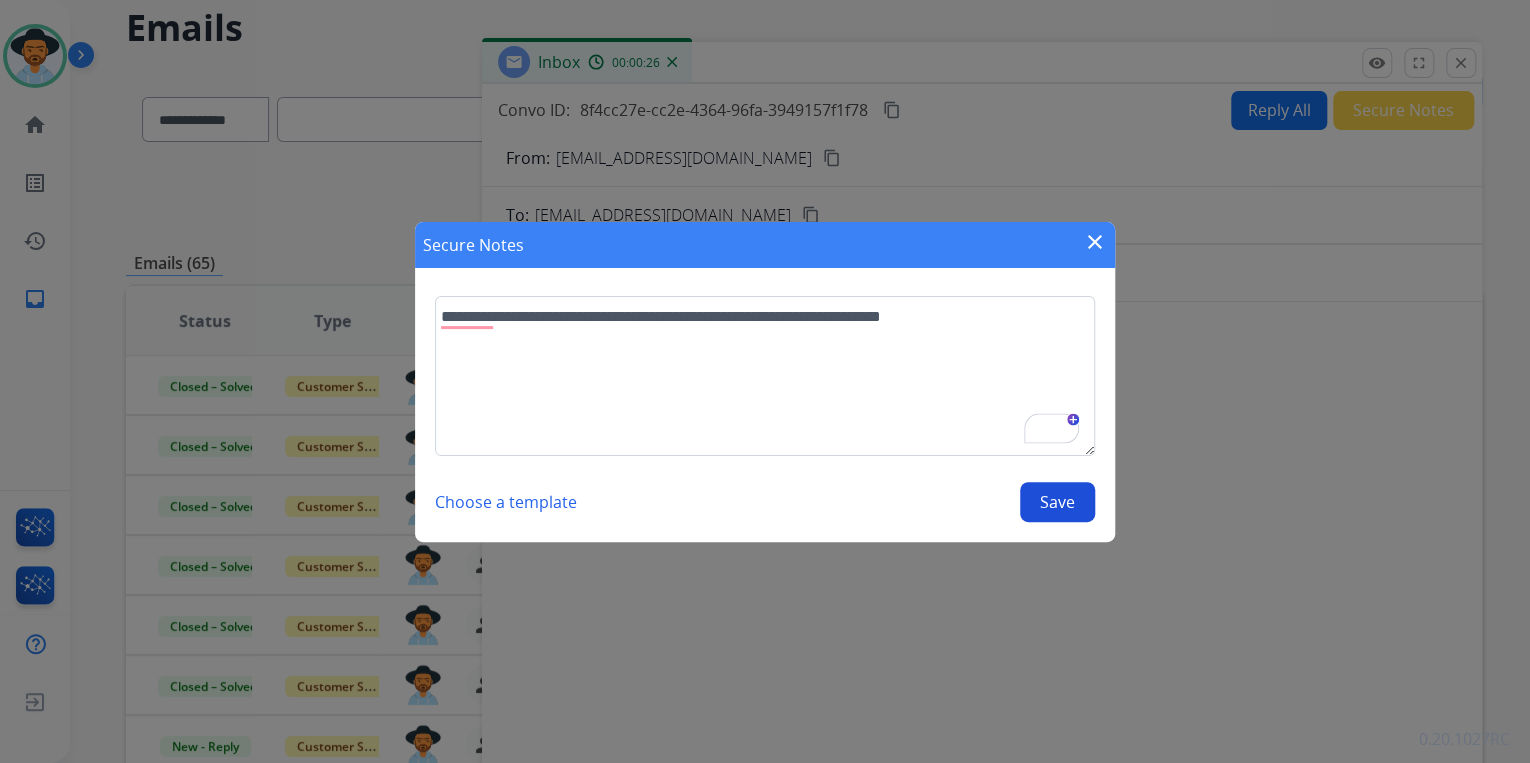 click on "Save" at bounding box center [1057, 502] 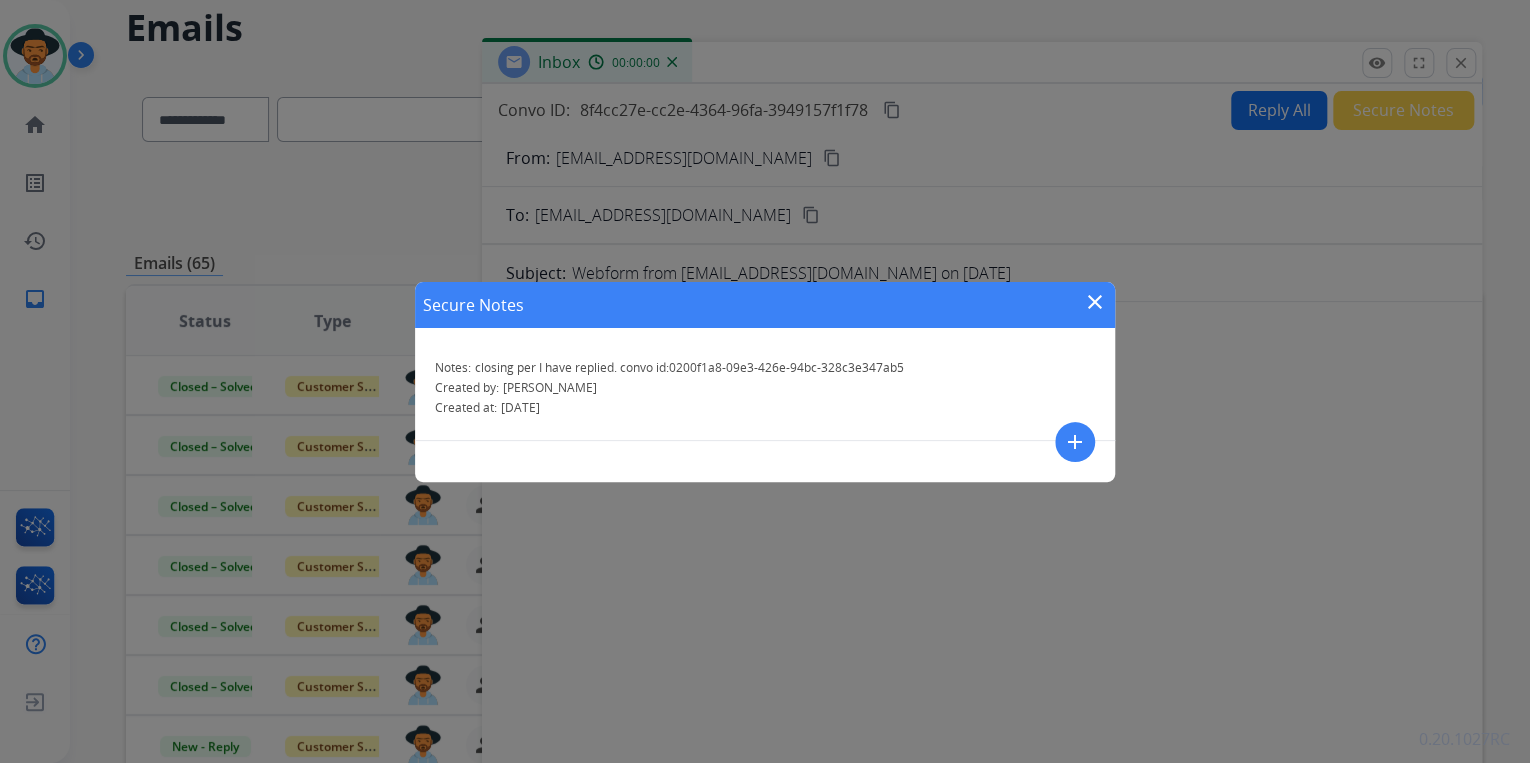 click on "close" at bounding box center (1095, 302) 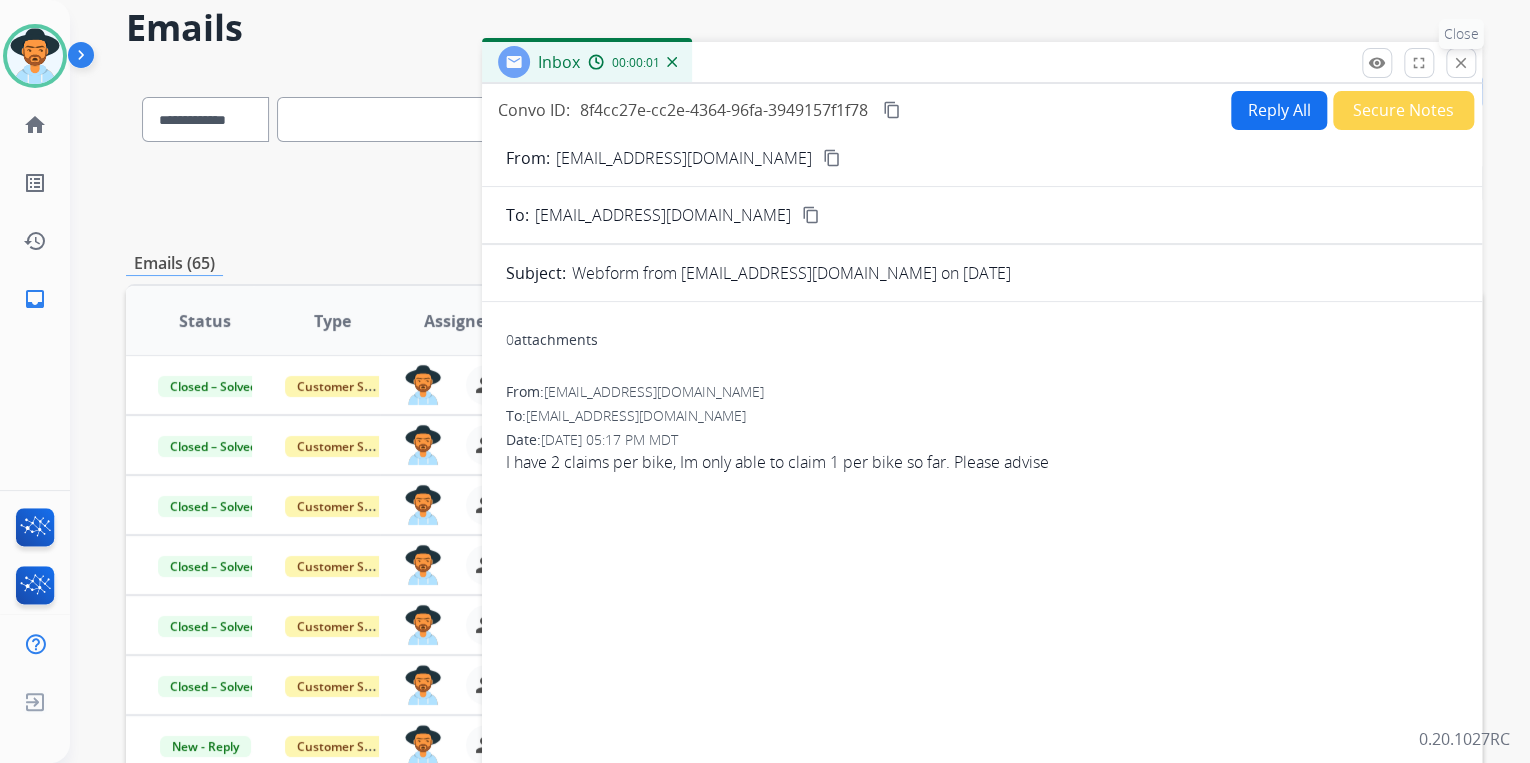 click on "close Close" at bounding box center (1461, 63) 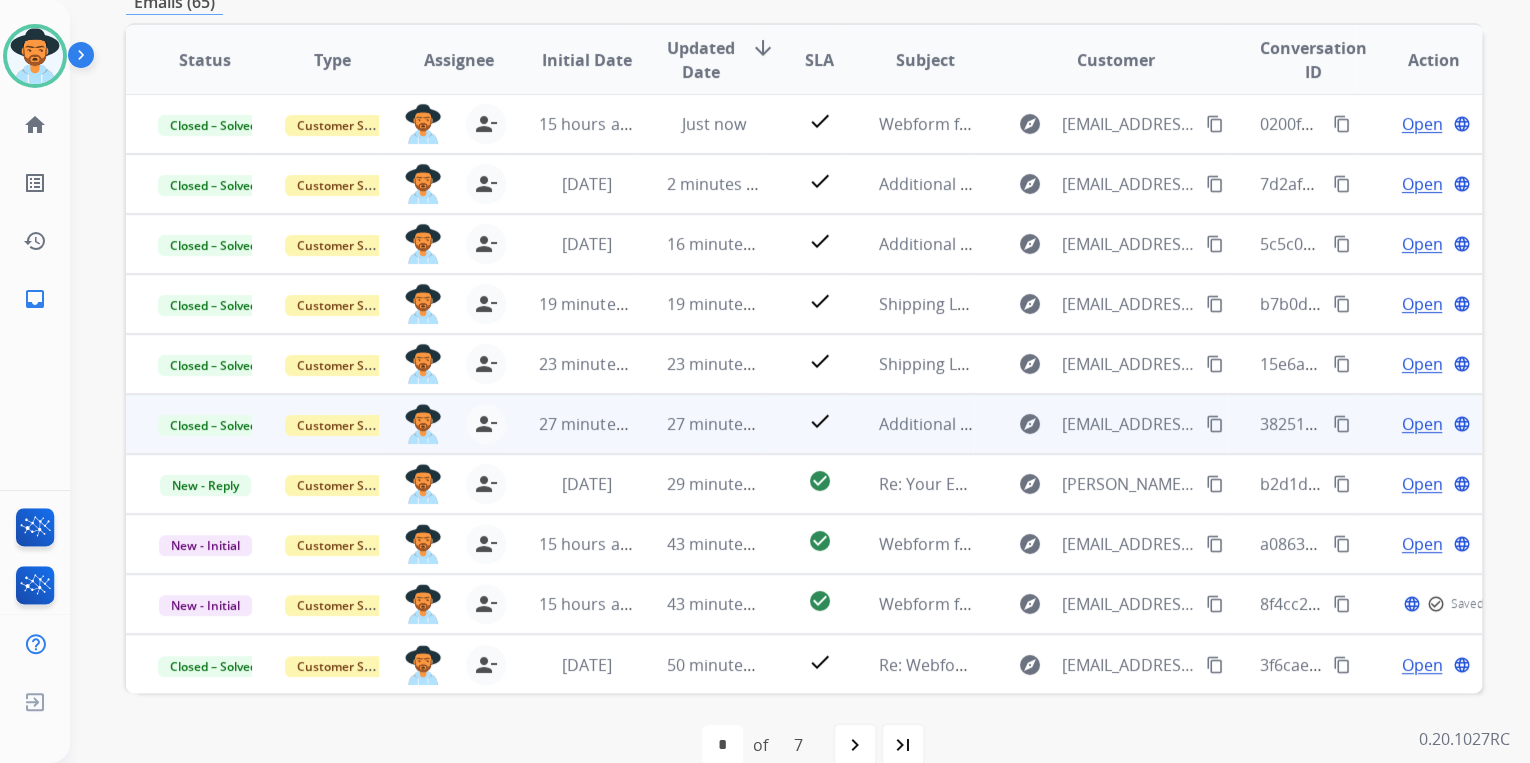 scroll, scrollTop: 374, scrollLeft: 0, axis: vertical 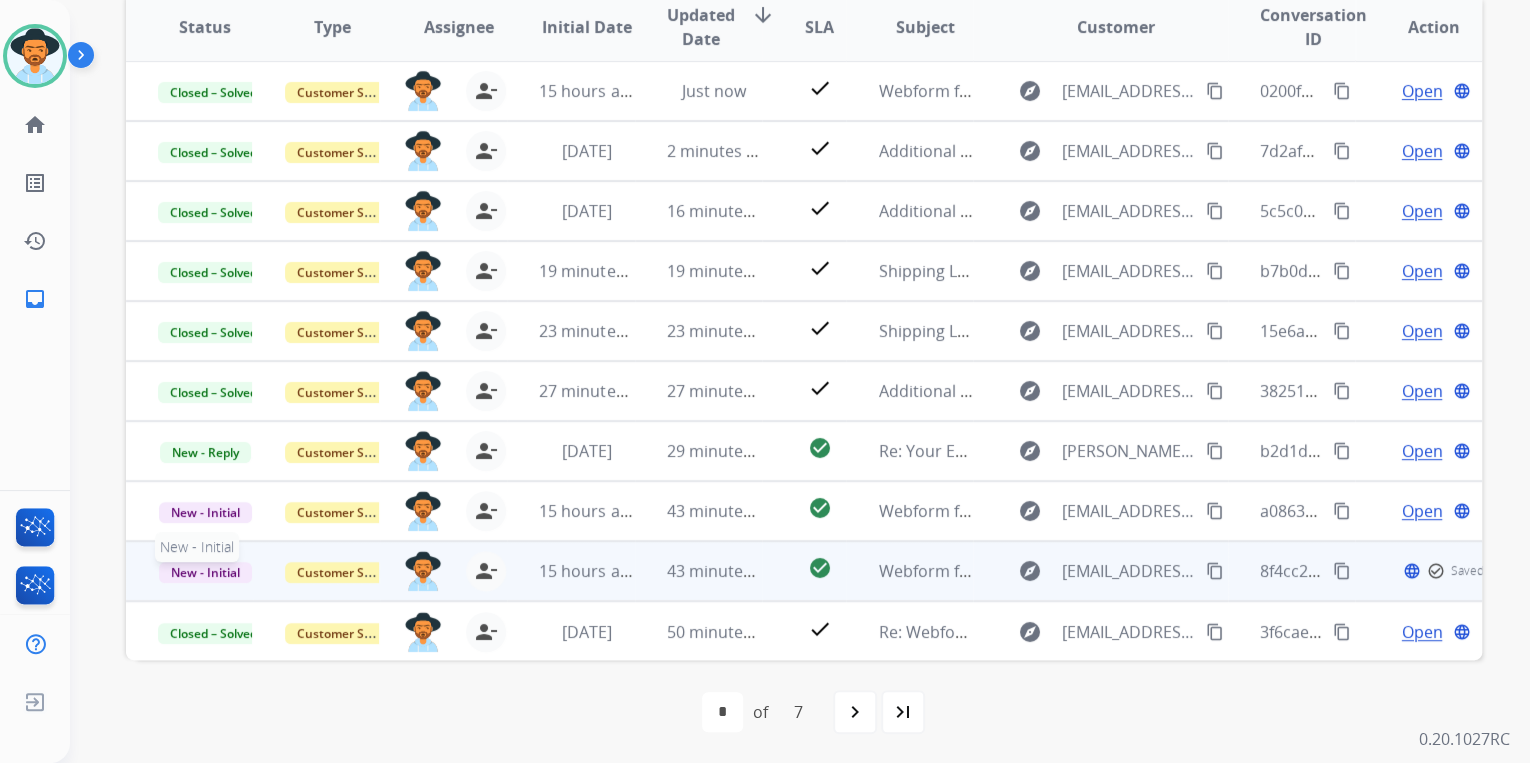 click on "New - Initial" at bounding box center (205, 572) 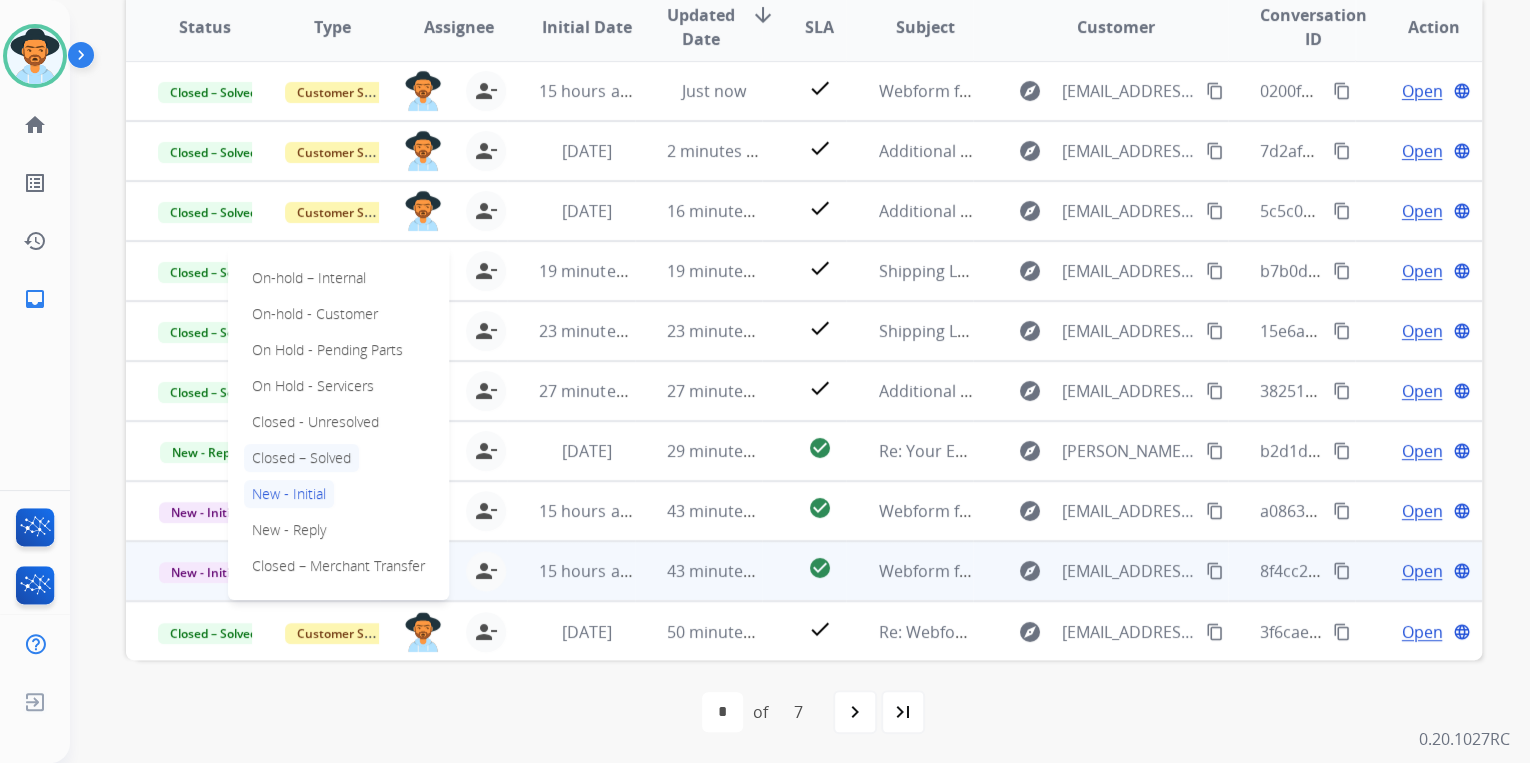 click on "Closed – Solved" at bounding box center [301, 458] 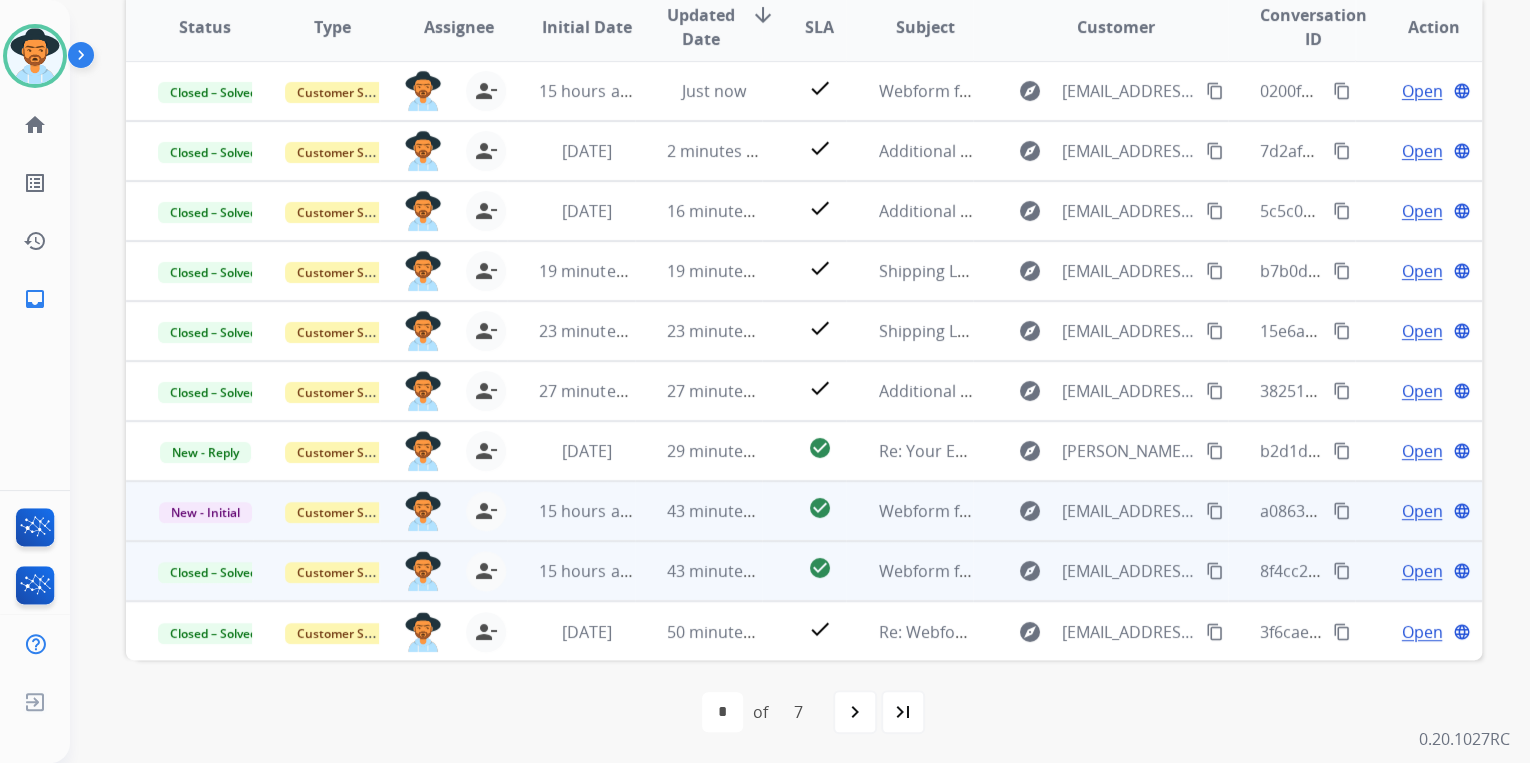 click on "content_copy" at bounding box center (1215, 511) 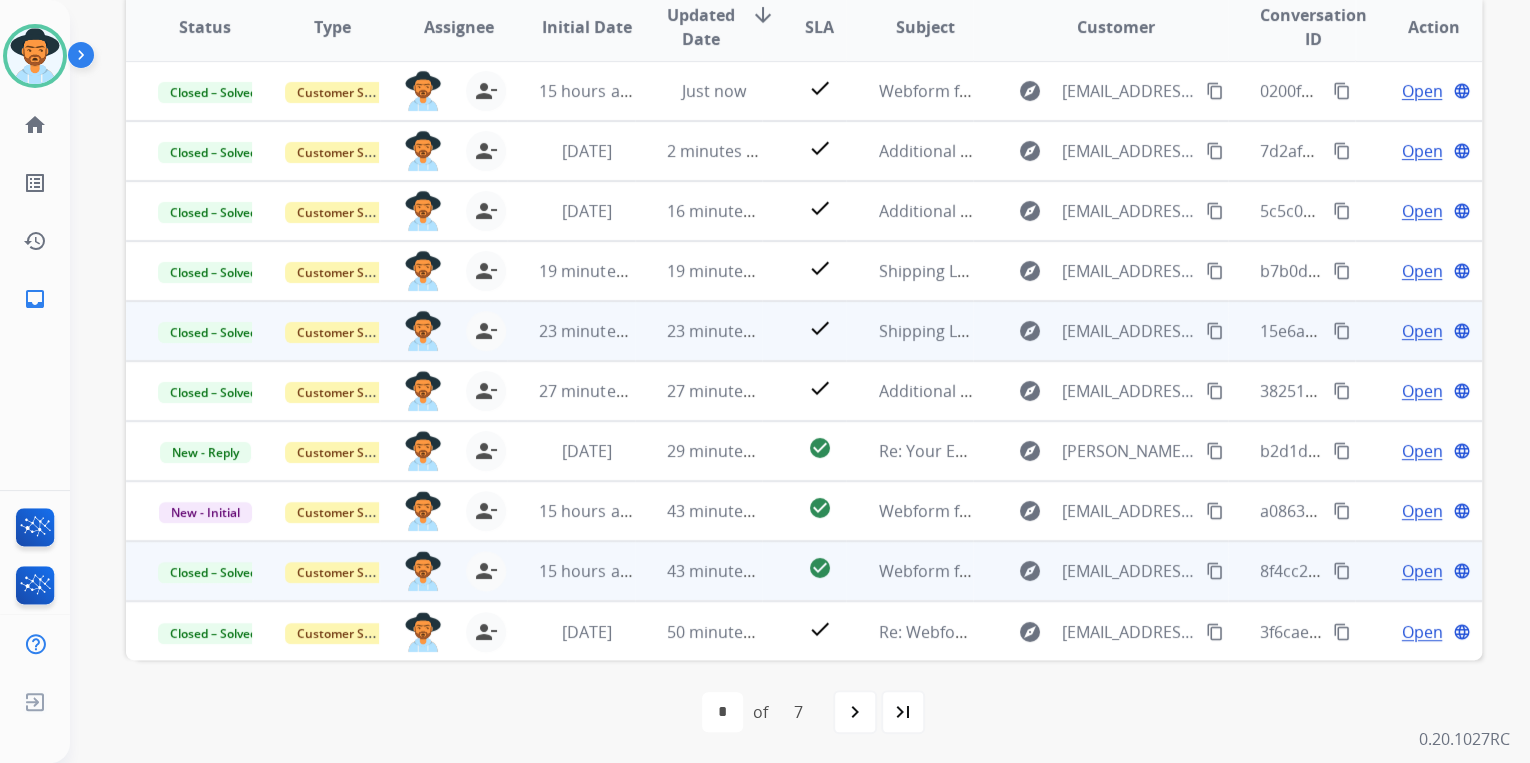 scroll, scrollTop: 0, scrollLeft: 0, axis: both 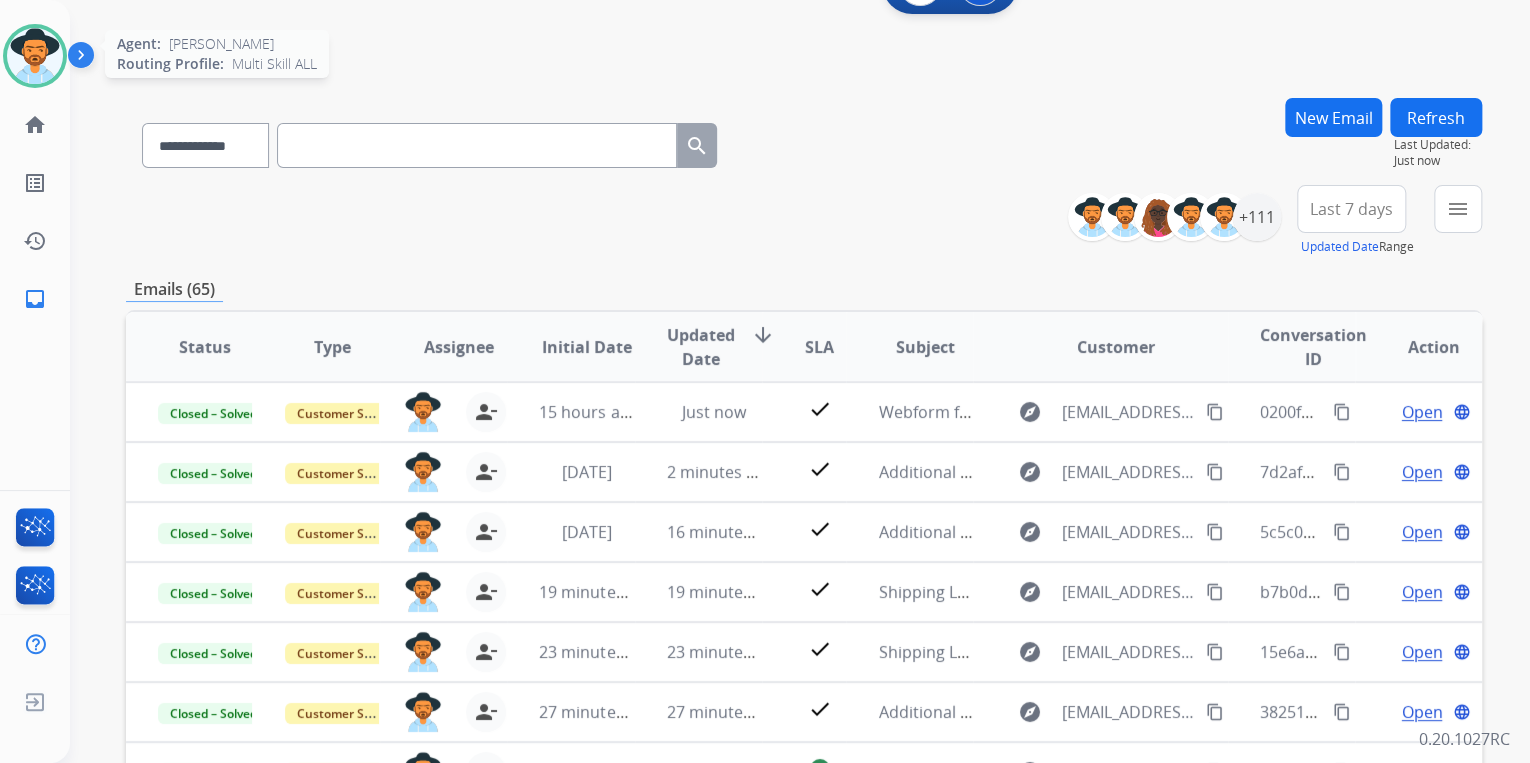 click at bounding box center [35, 56] 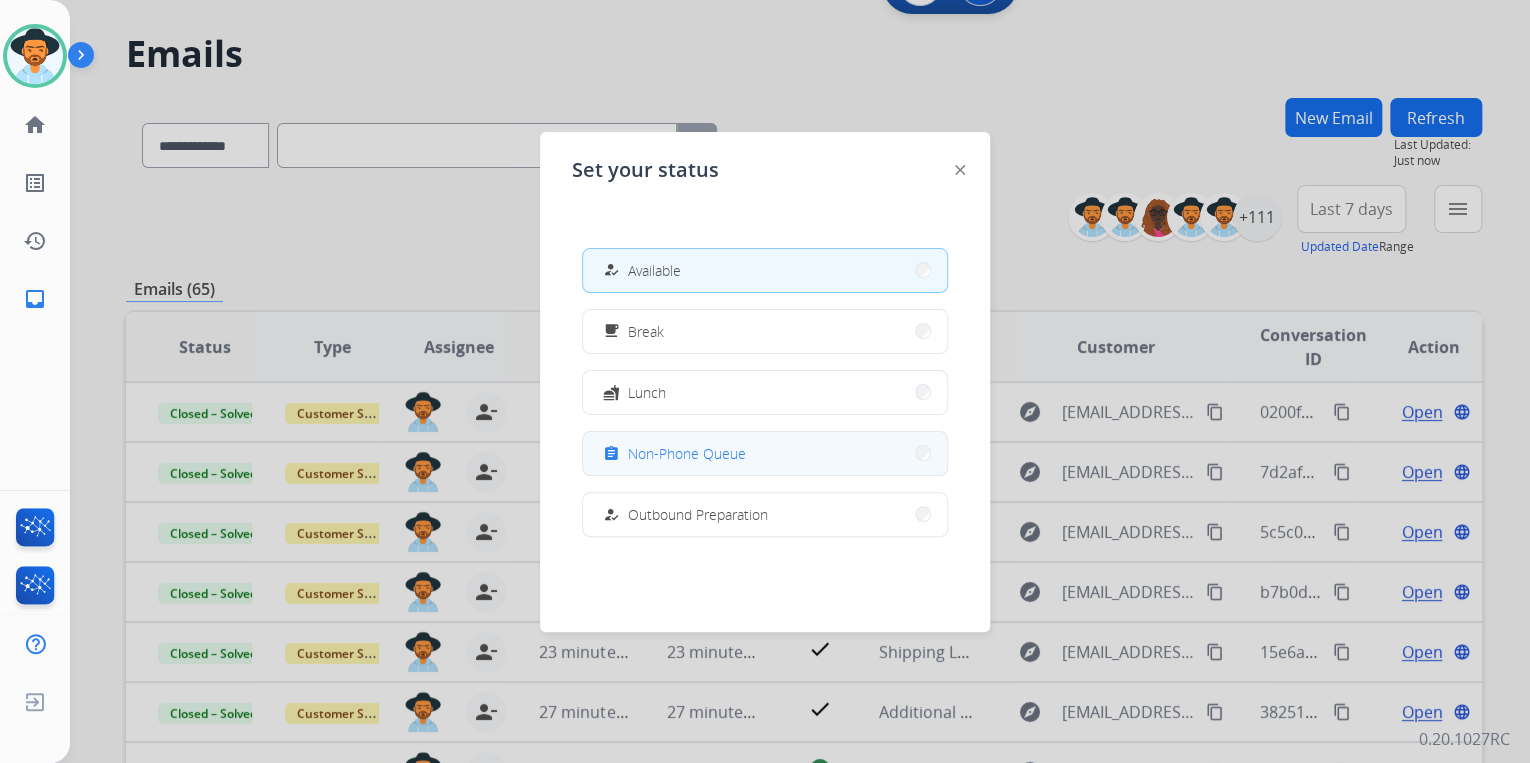click on "assignment Non-Phone Queue" at bounding box center (765, 453) 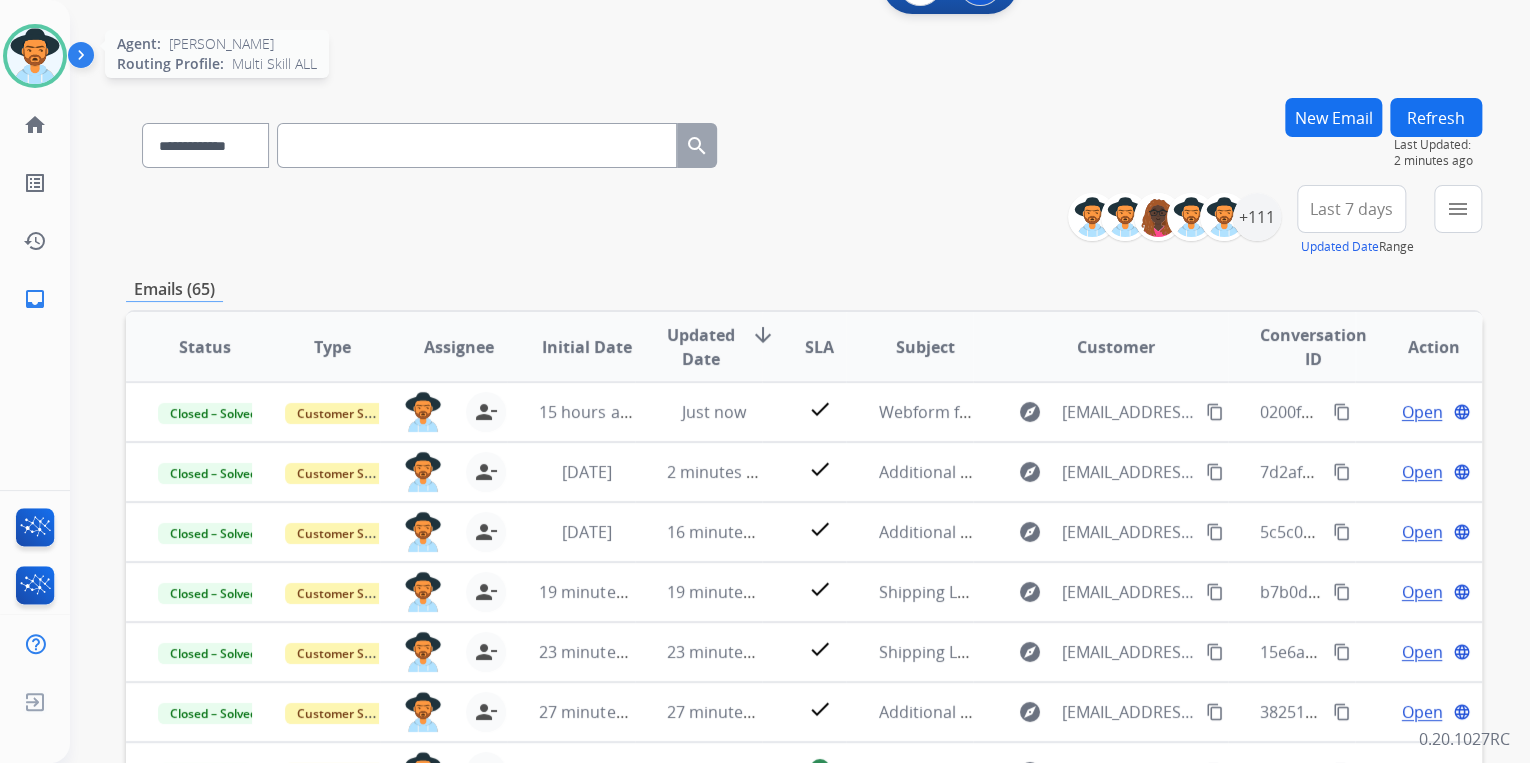 click at bounding box center [35, 56] 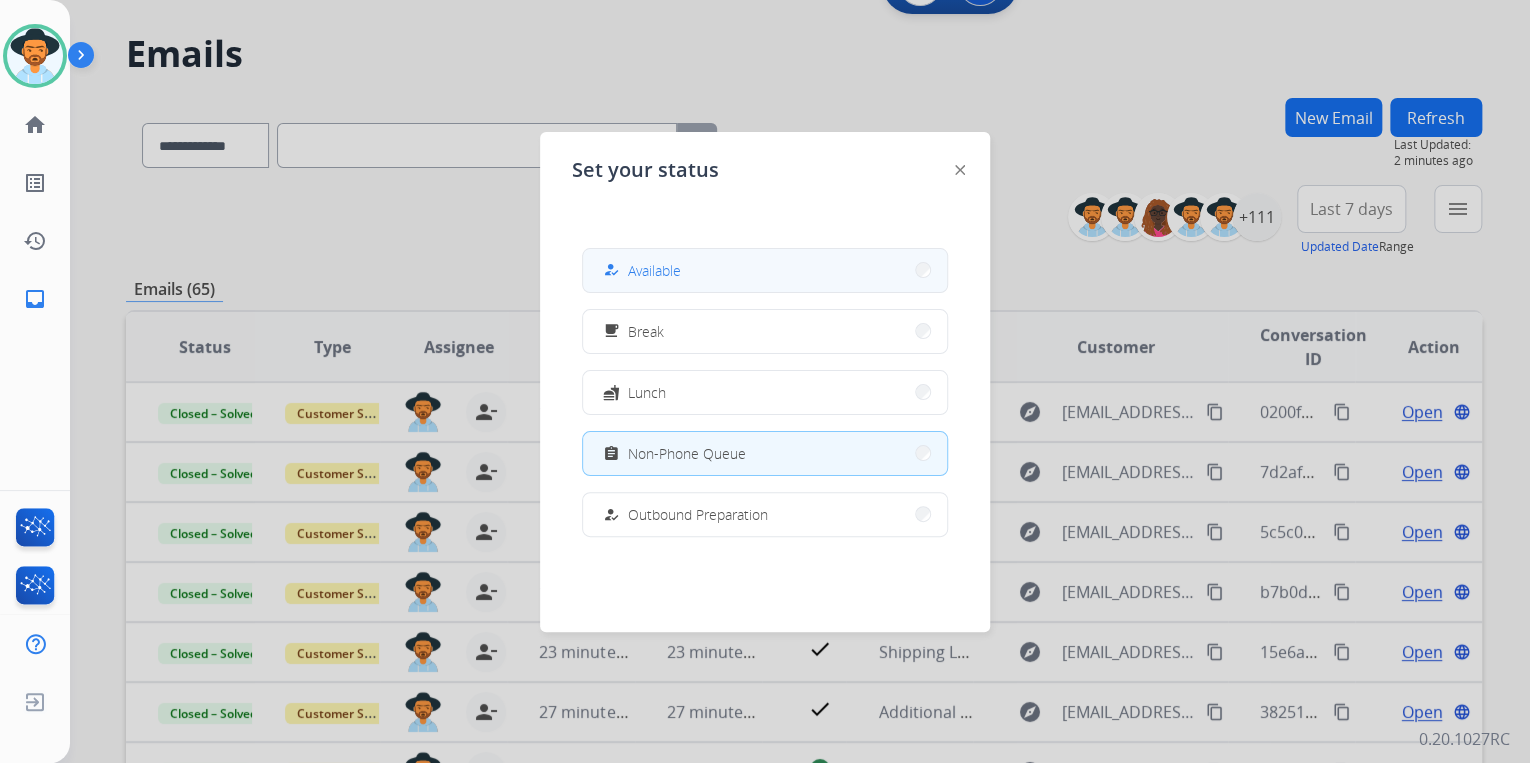 click on "how_to_reg Available" at bounding box center (765, 270) 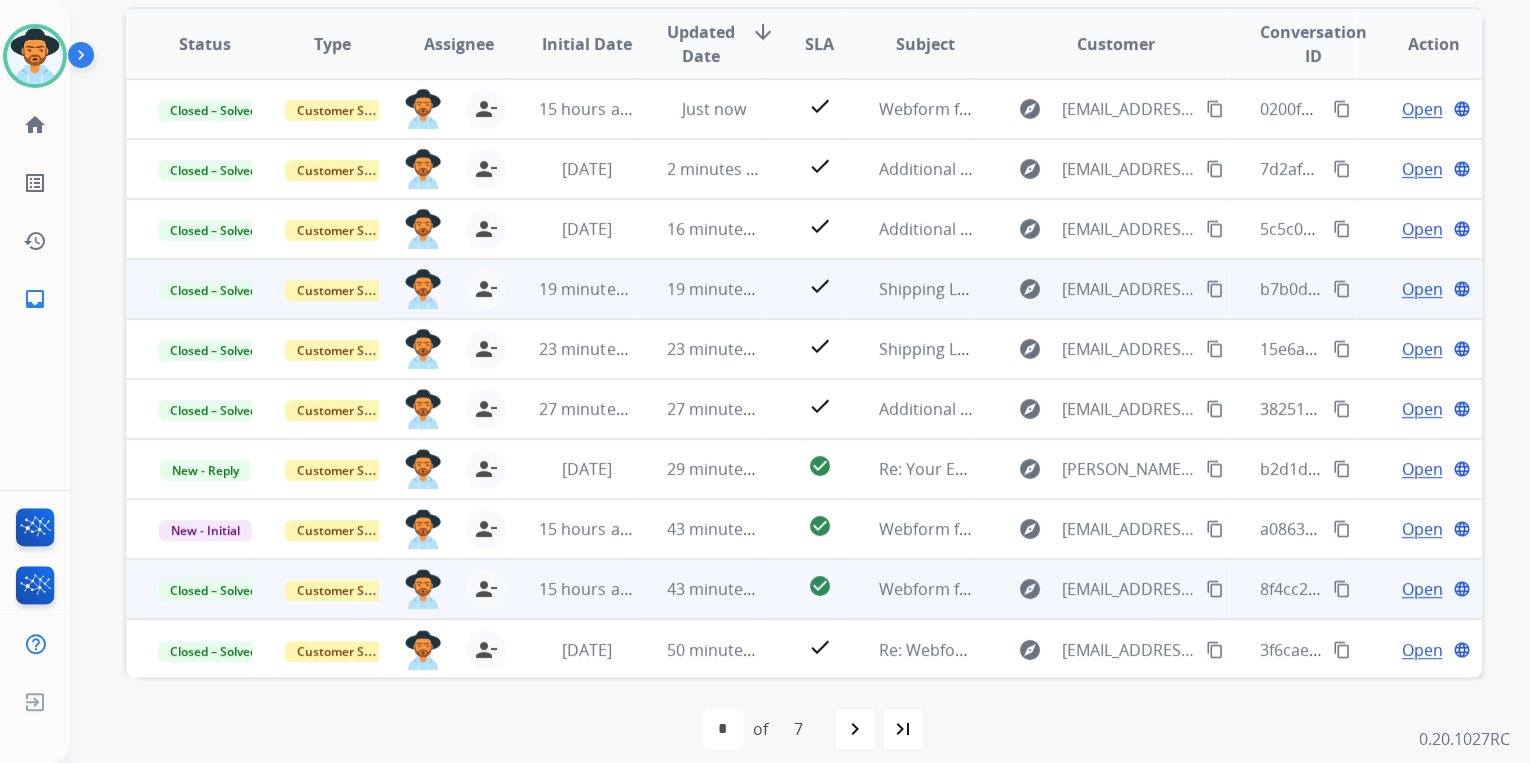 scroll, scrollTop: 374, scrollLeft: 0, axis: vertical 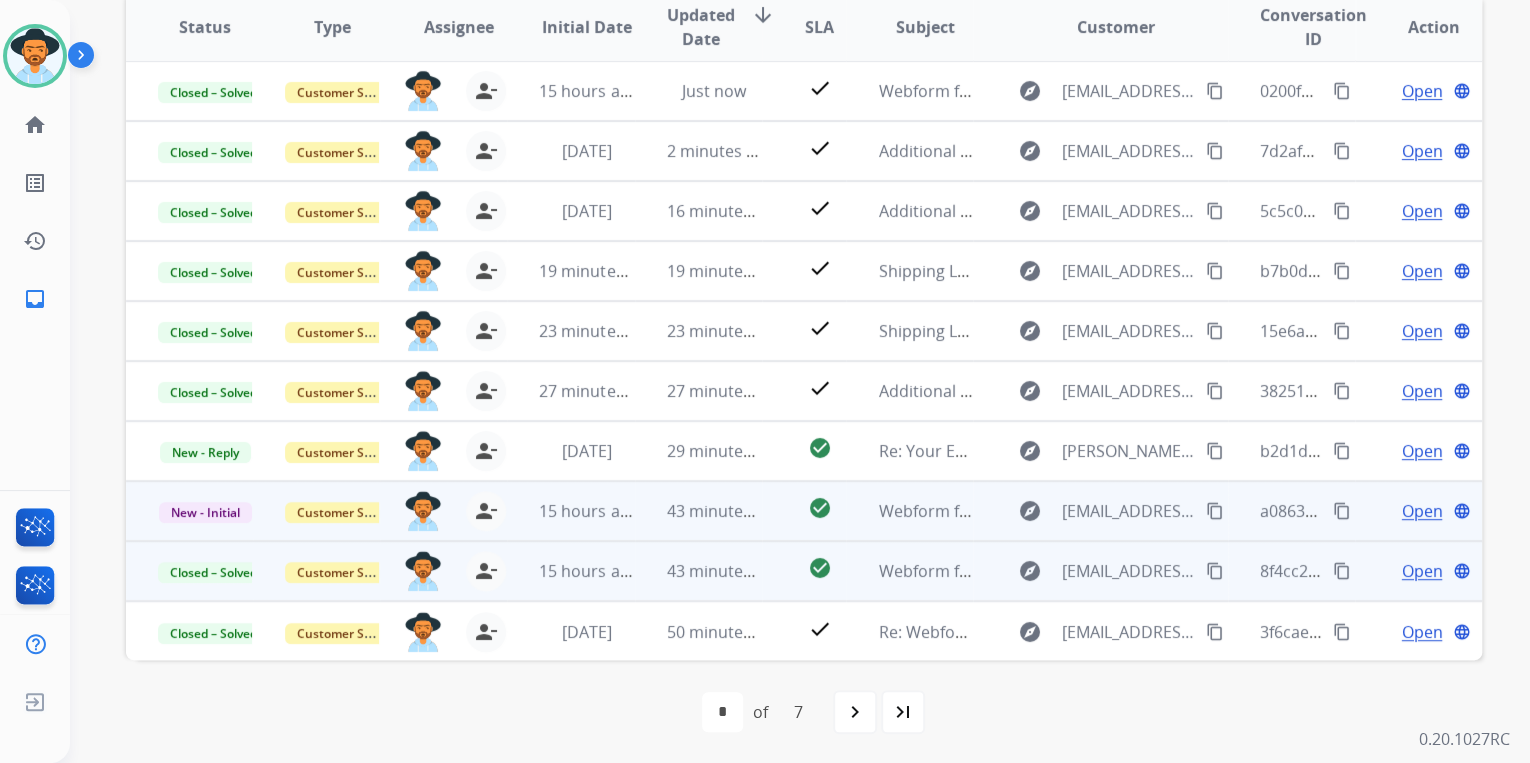 click on "content_copy" at bounding box center (1215, 511) 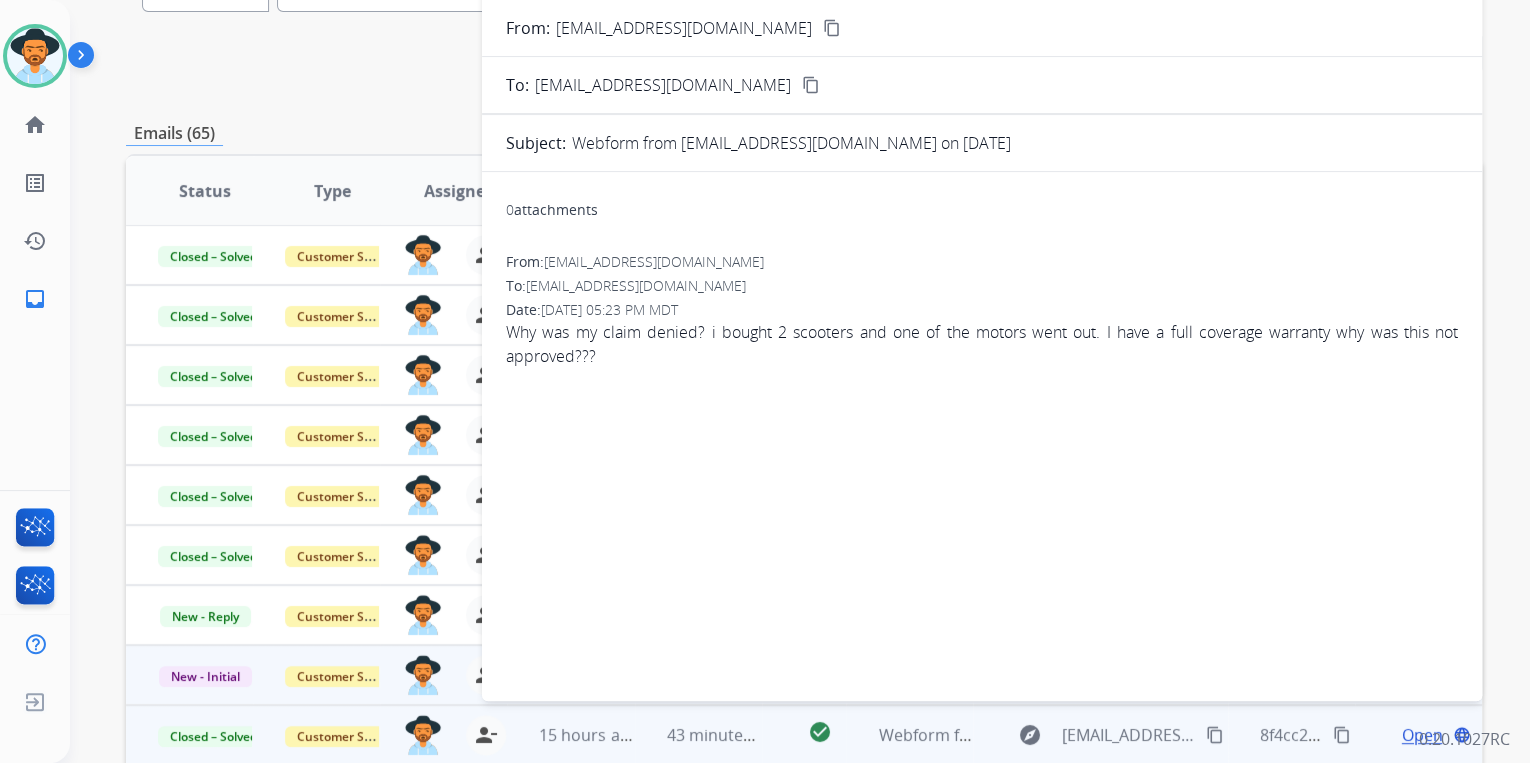 scroll, scrollTop: 0, scrollLeft: 0, axis: both 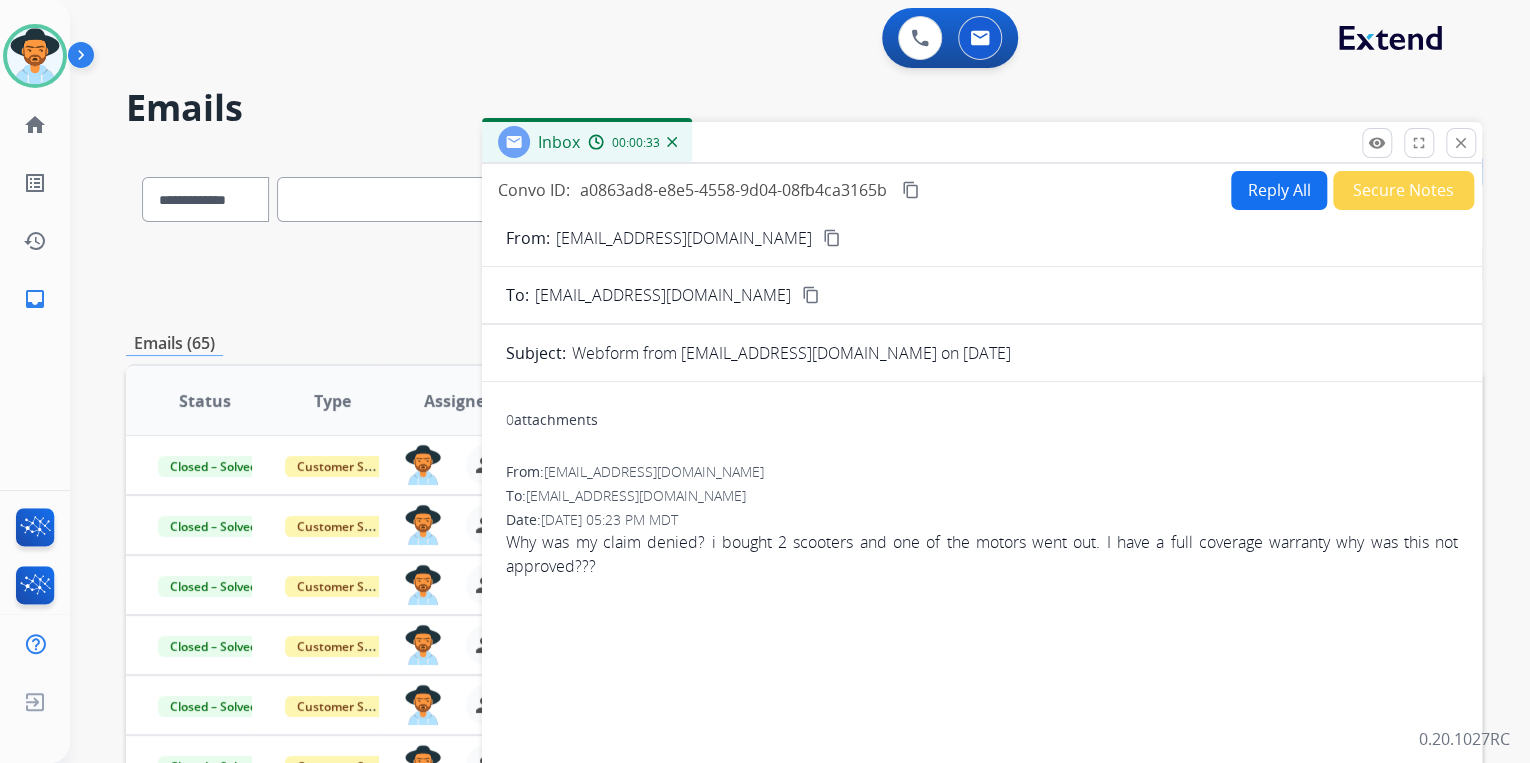 click on "Reply All" at bounding box center (1279, 190) 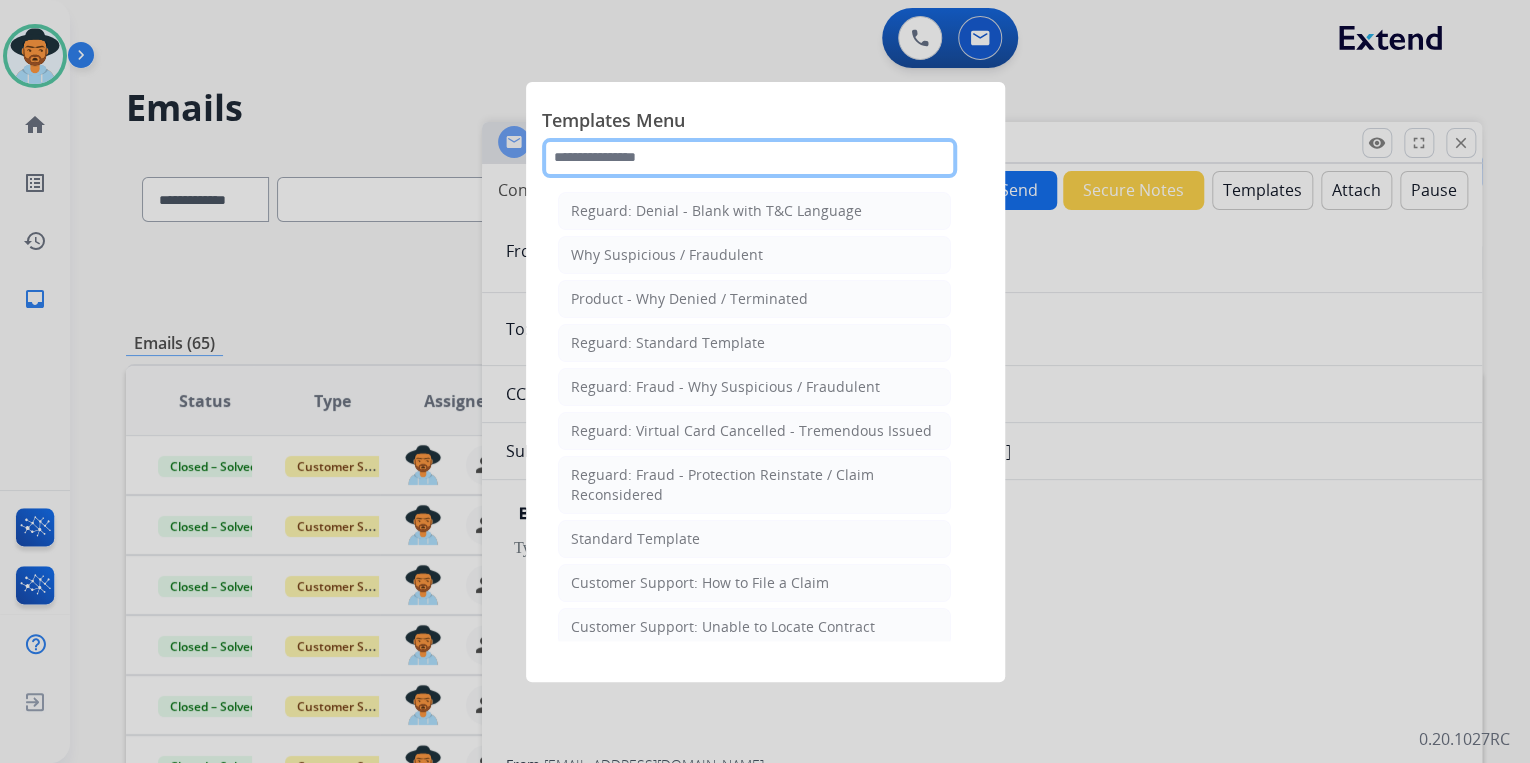click 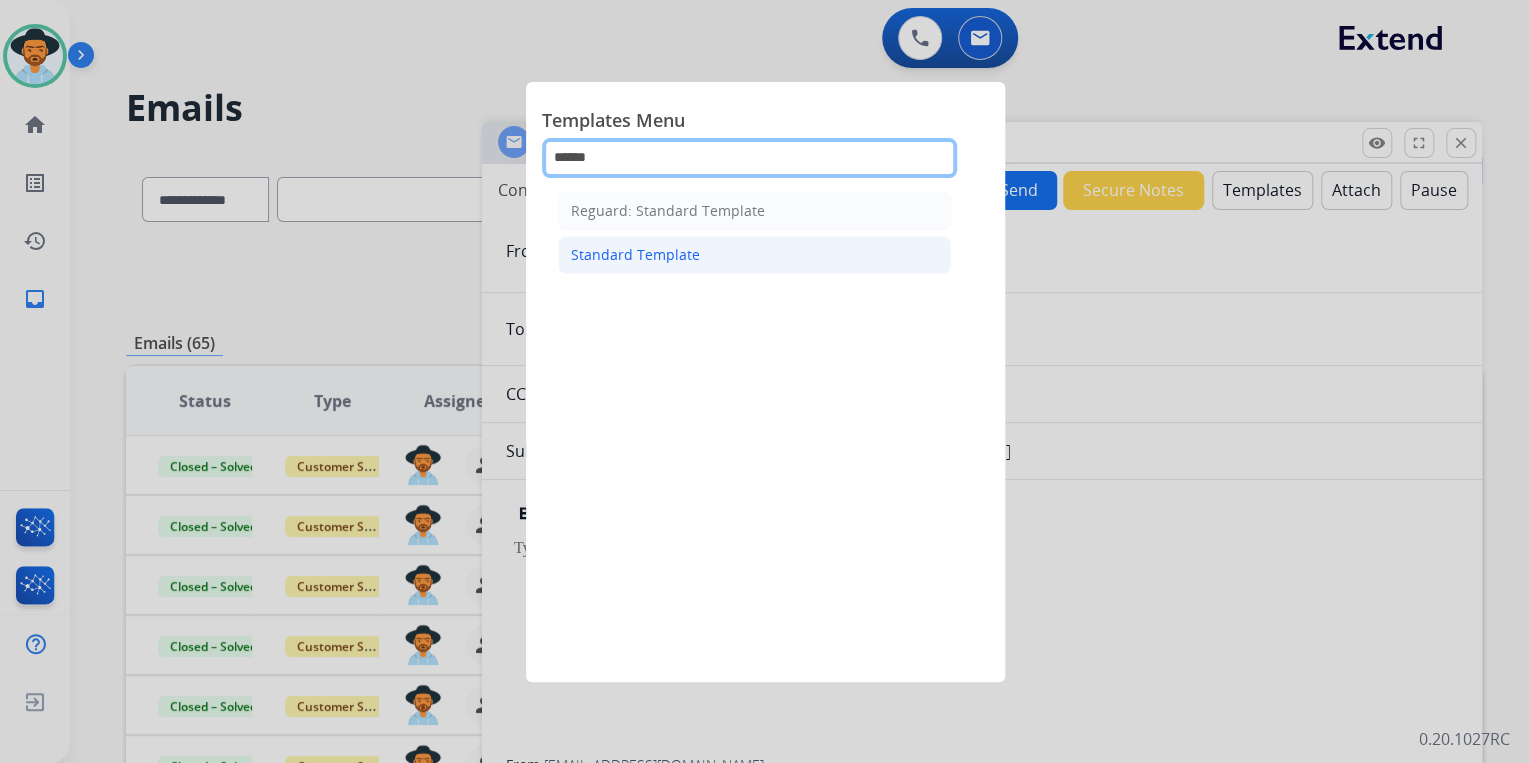 type on "******" 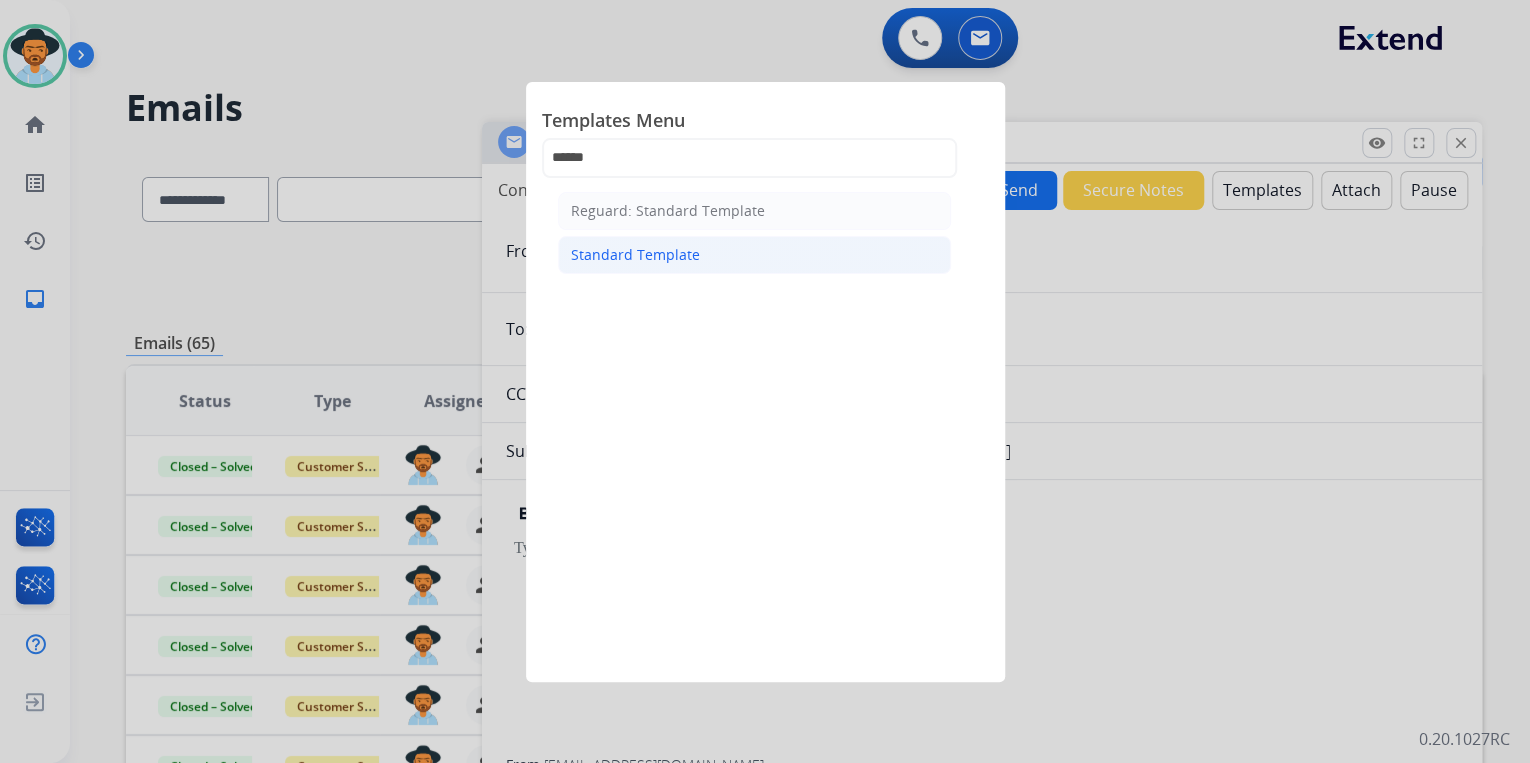 click on "Standard Template" 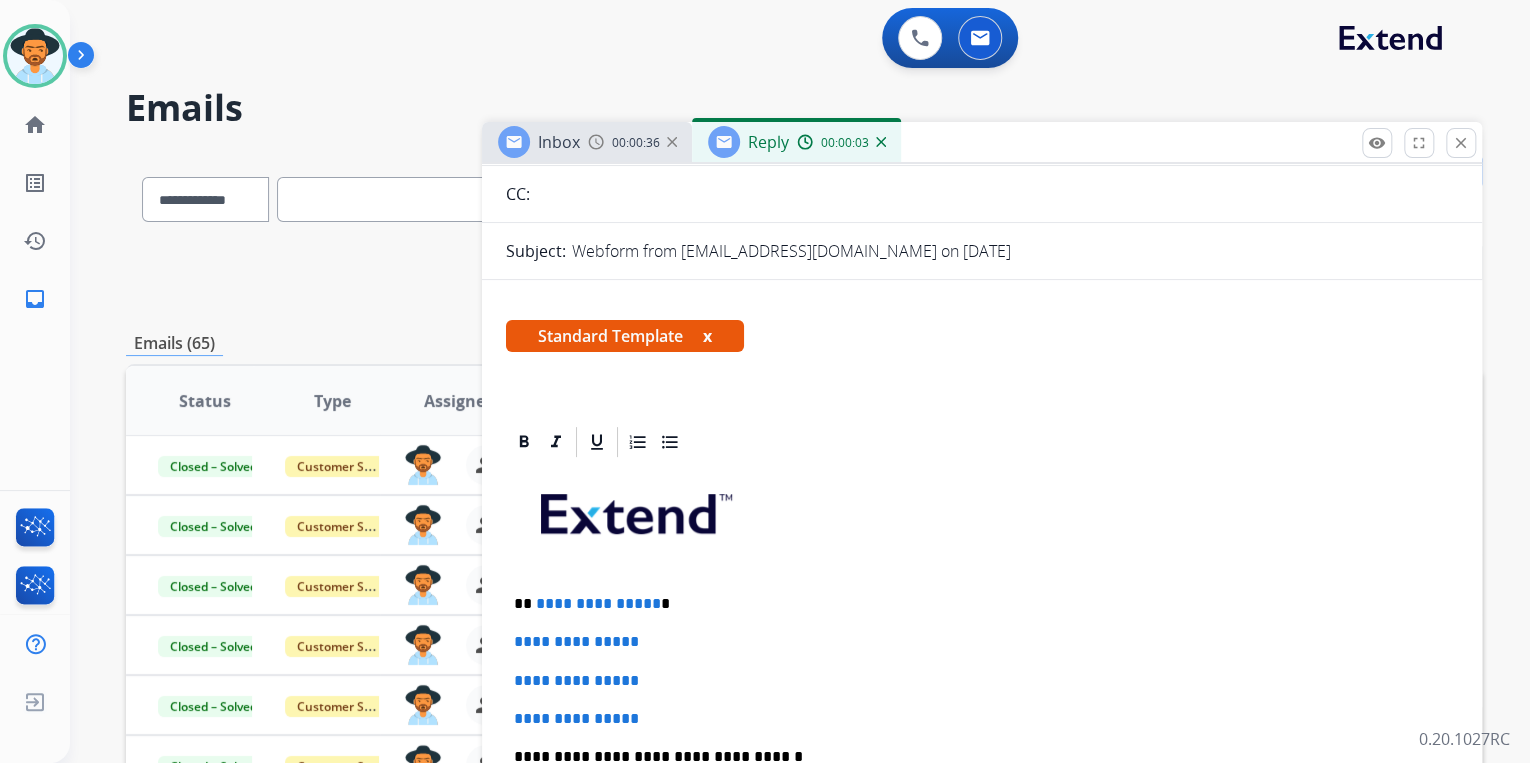 scroll, scrollTop: 320, scrollLeft: 0, axis: vertical 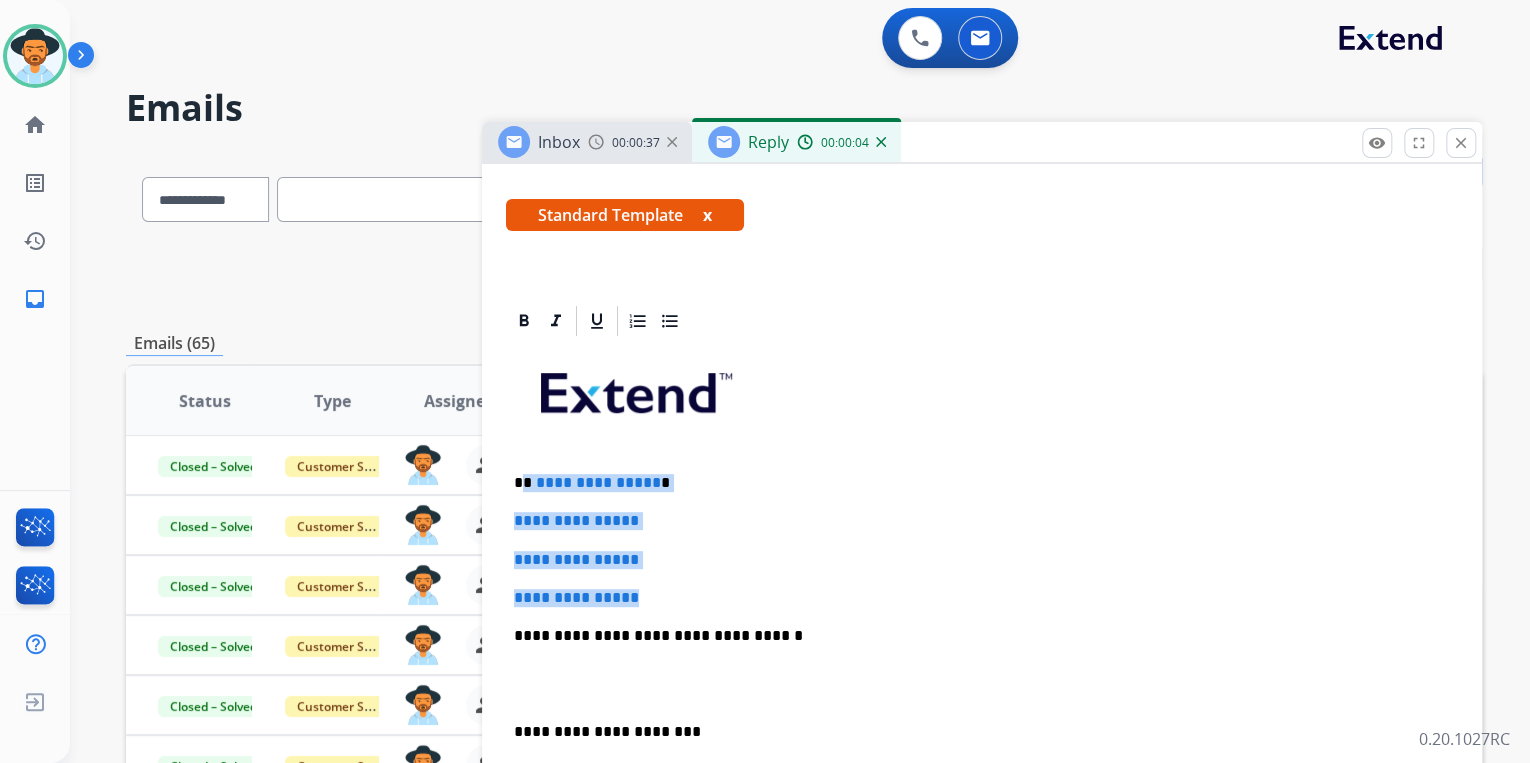 drag, startPoint x: 687, startPoint y: 593, endPoint x: 527, endPoint y: 484, distance: 193.6001 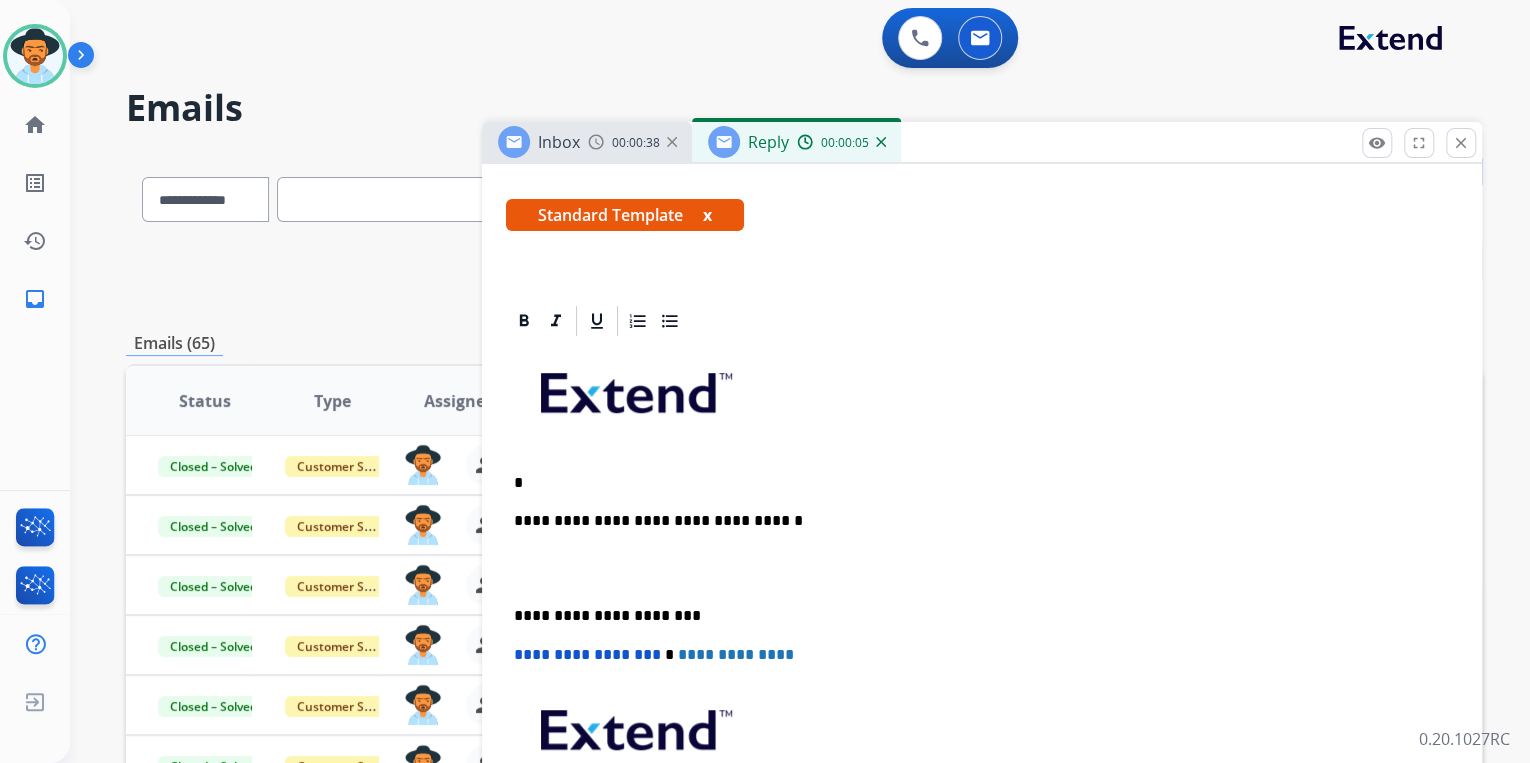 type 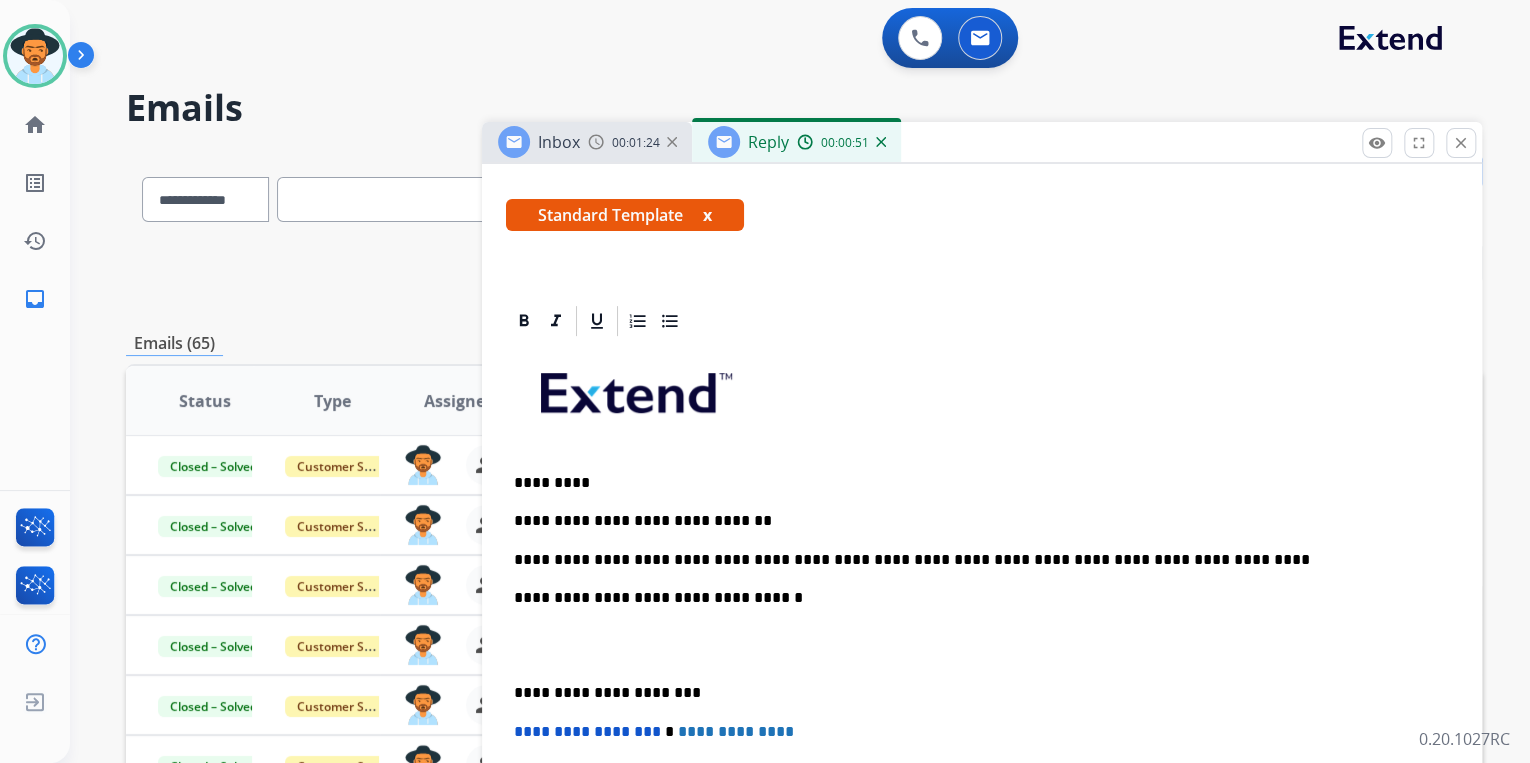 click on "**********" at bounding box center [974, 560] 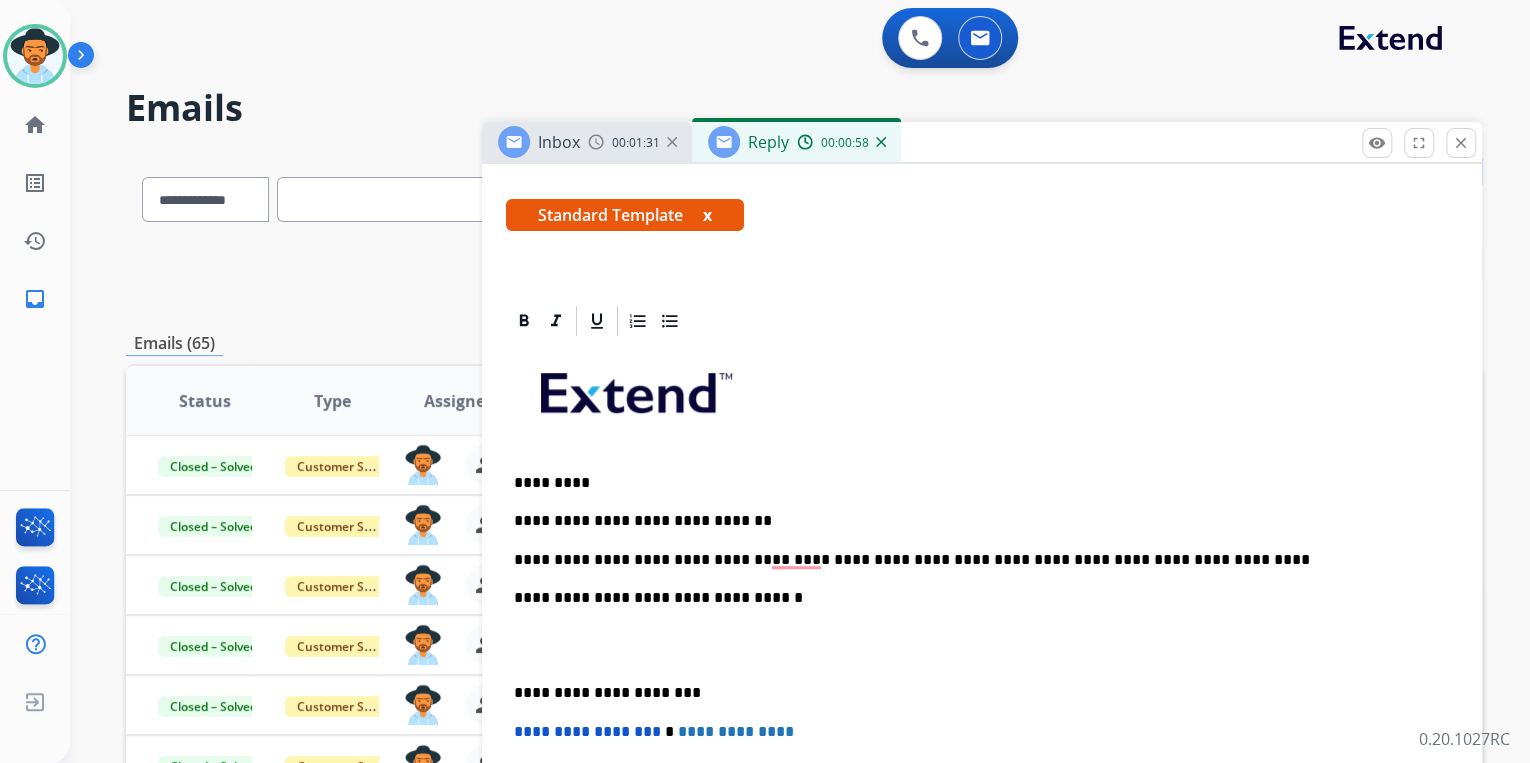 click on "**********" at bounding box center [974, 560] 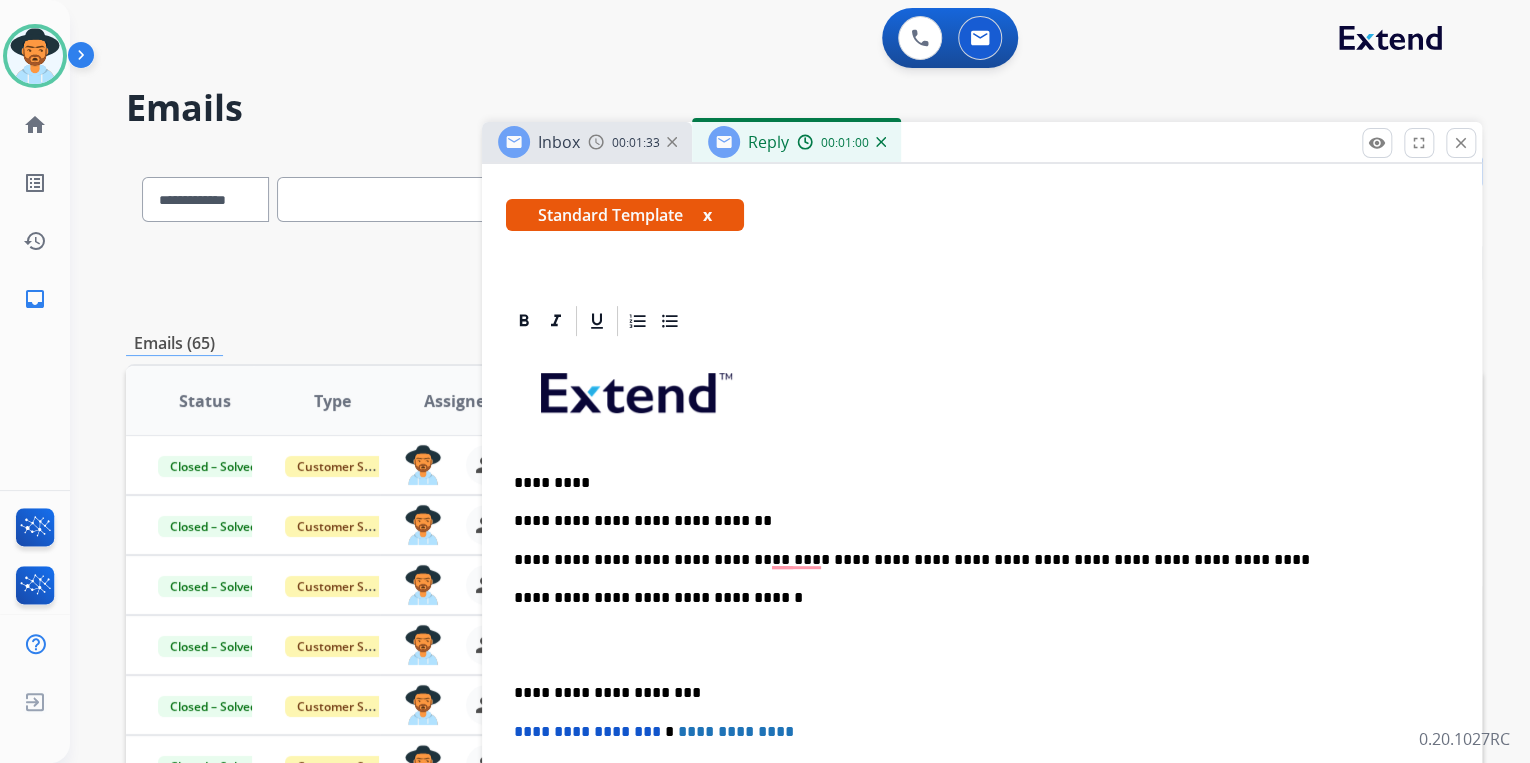 click on "**********" at bounding box center (974, 560) 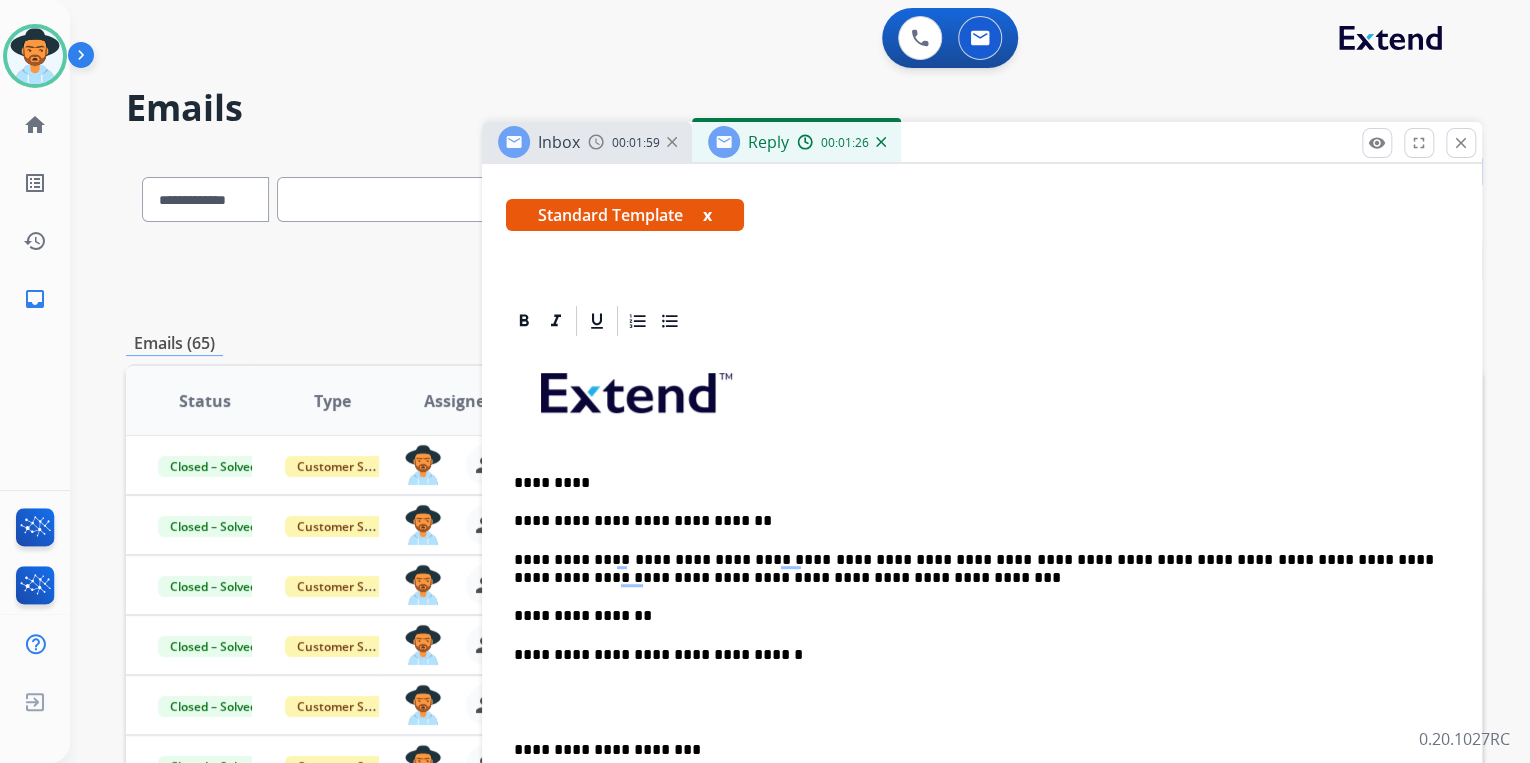 click on "**********" at bounding box center [974, 616] 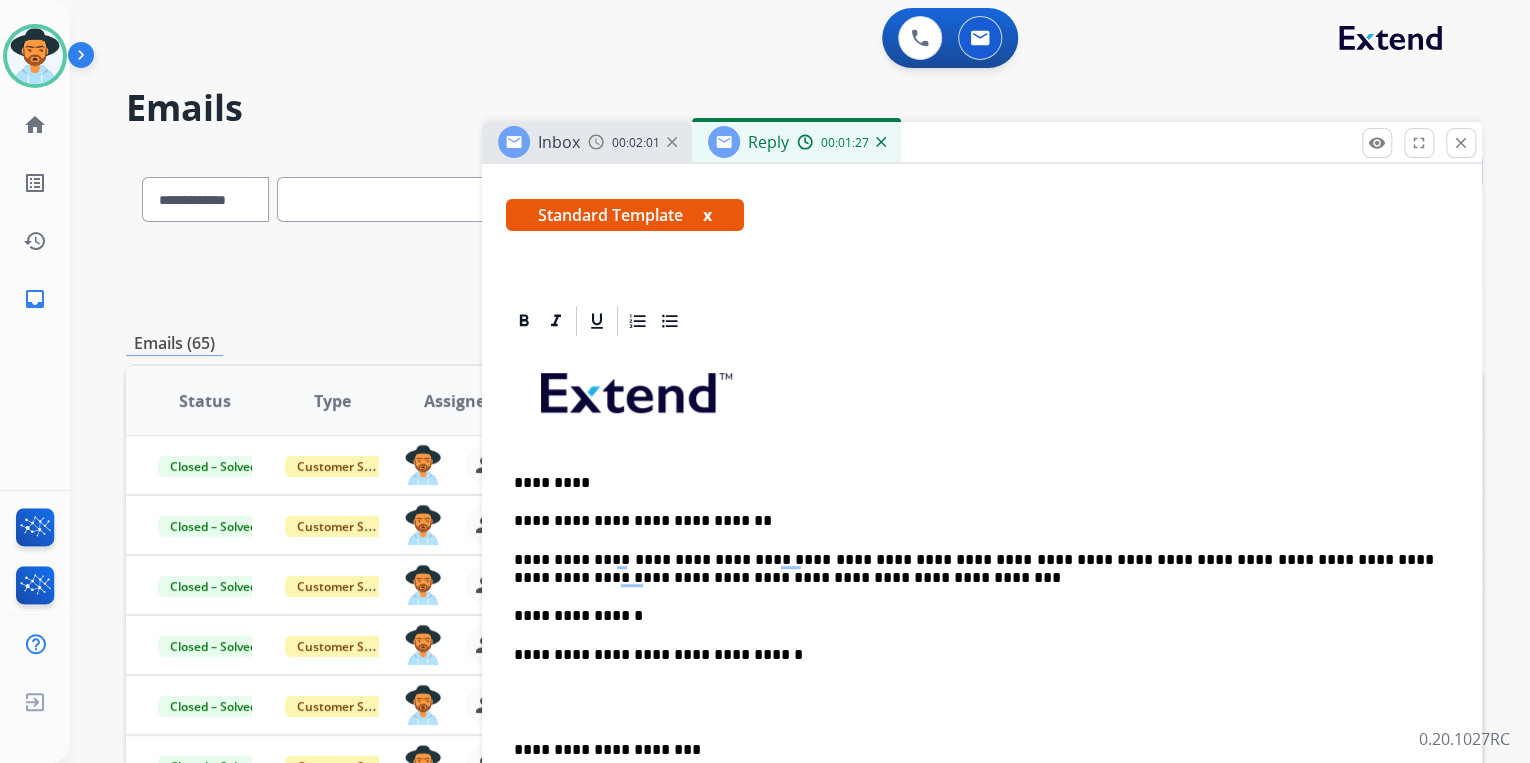 click on "**********" at bounding box center (974, 616) 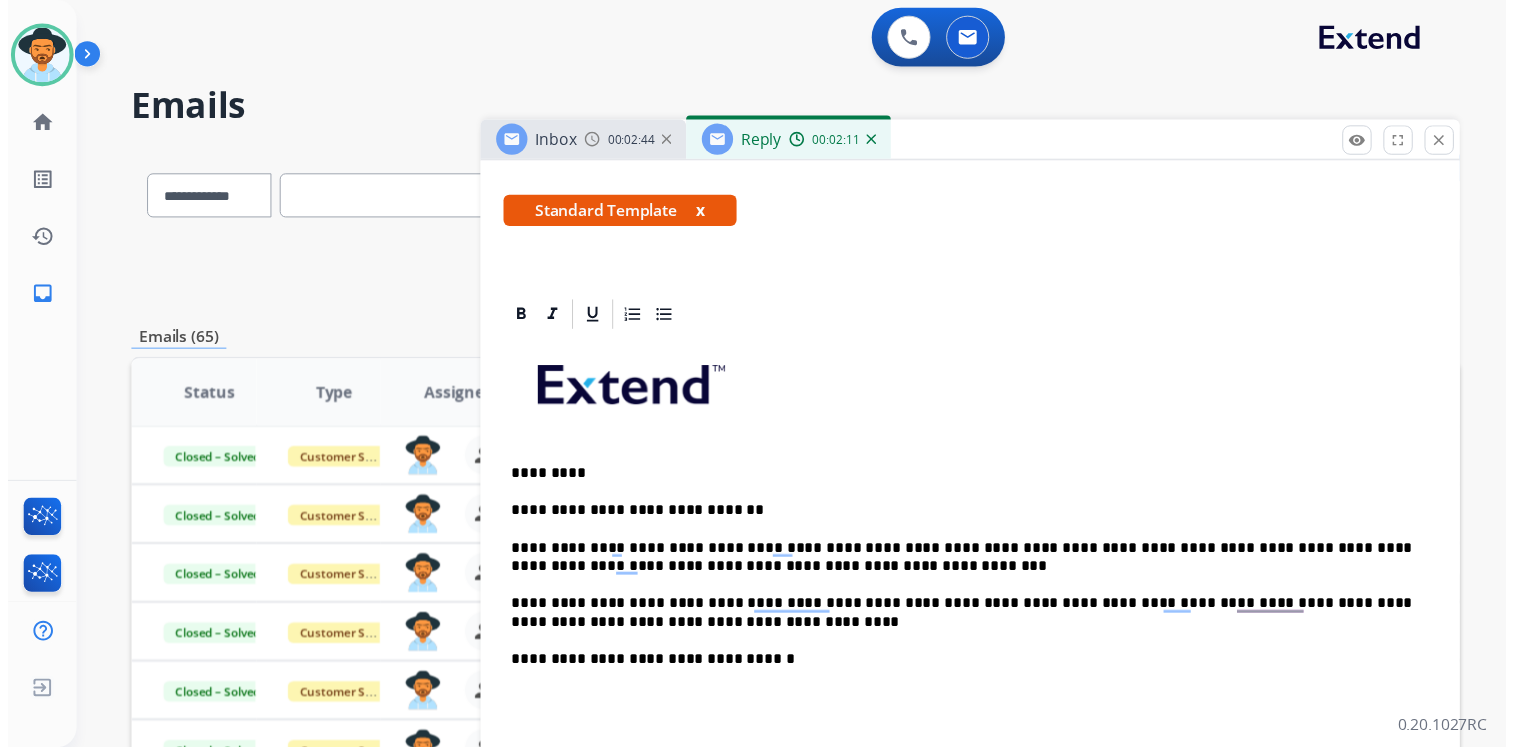 scroll, scrollTop: 0, scrollLeft: 0, axis: both 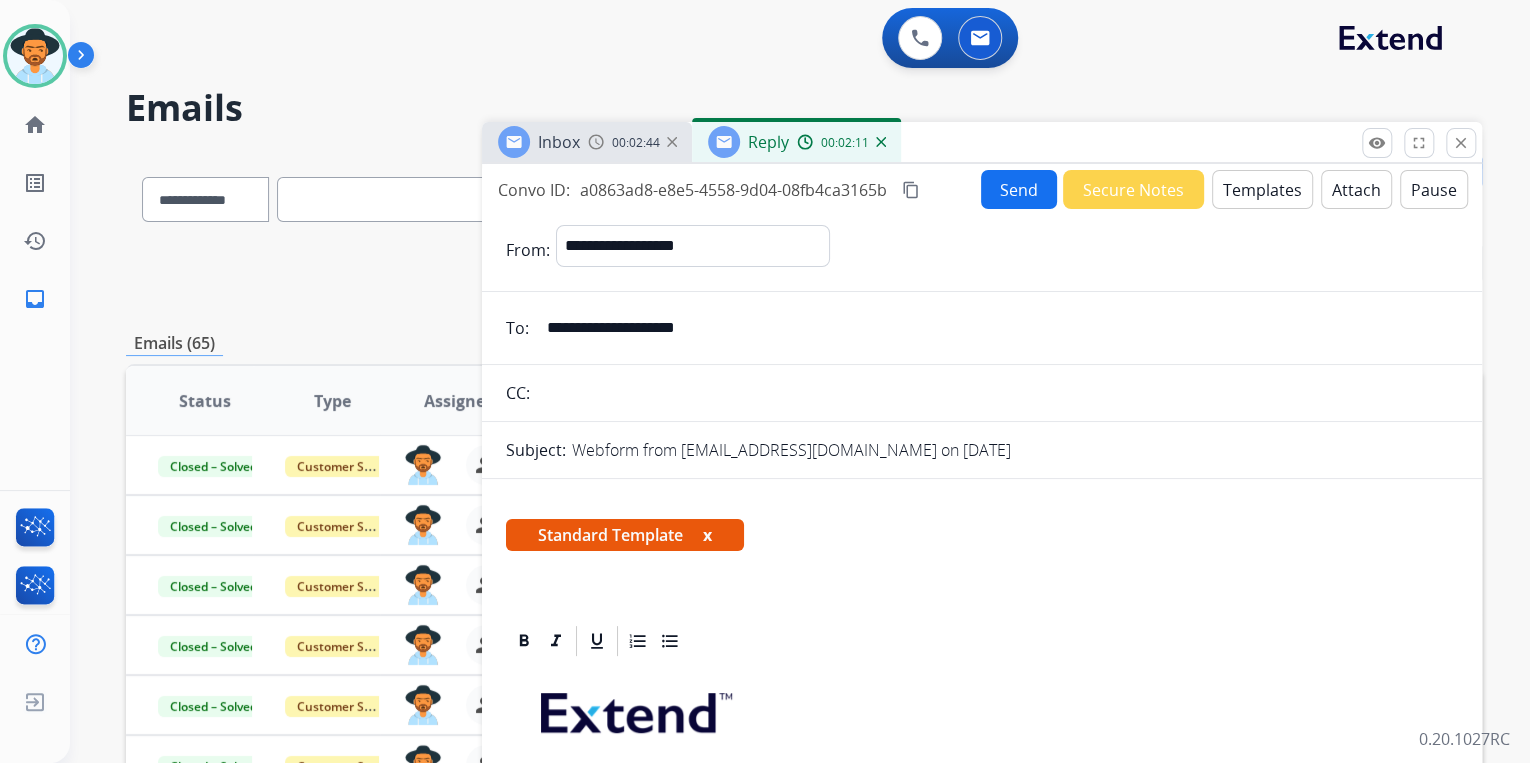 click on "Send" at bounding box center (1019, 189) 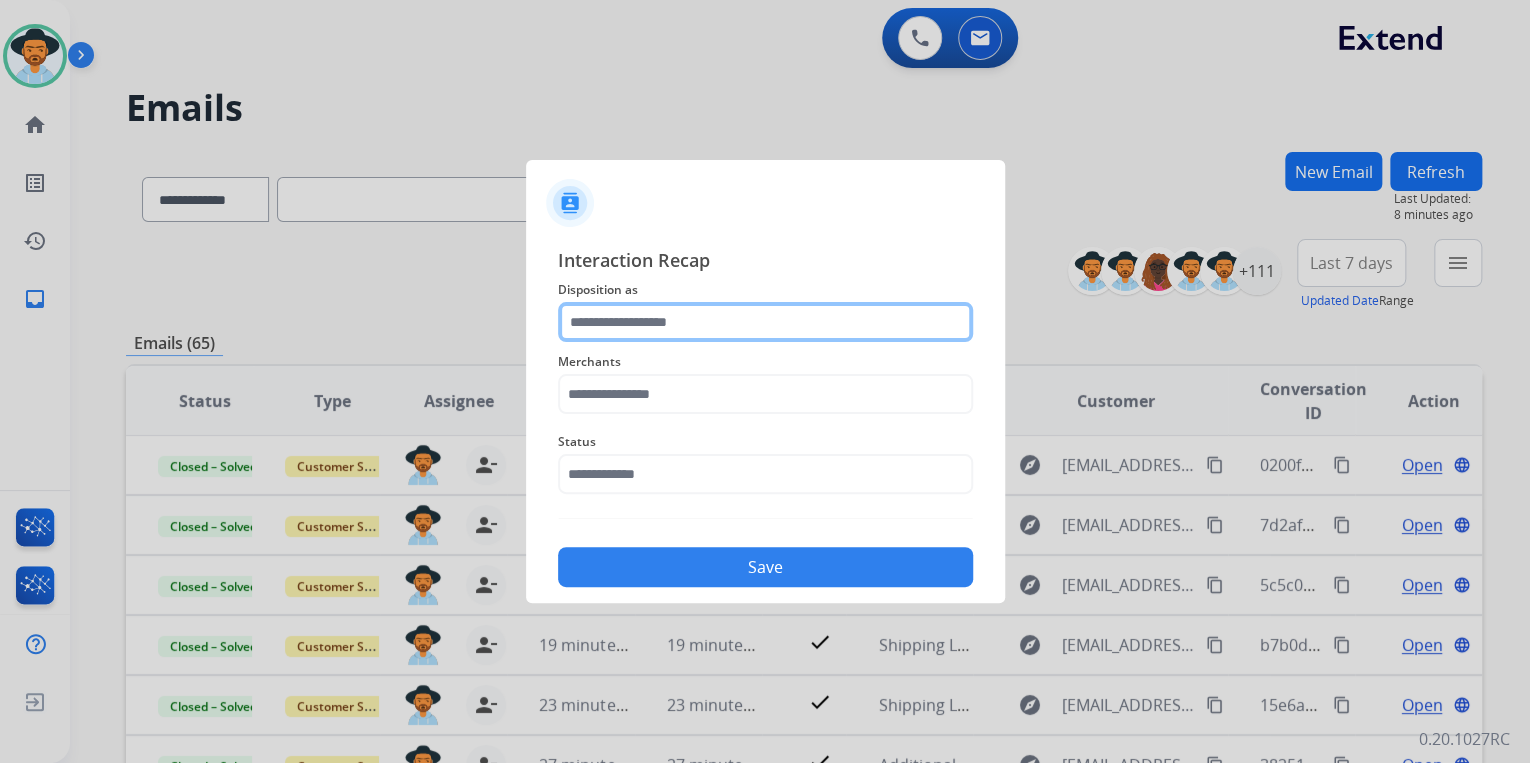 click 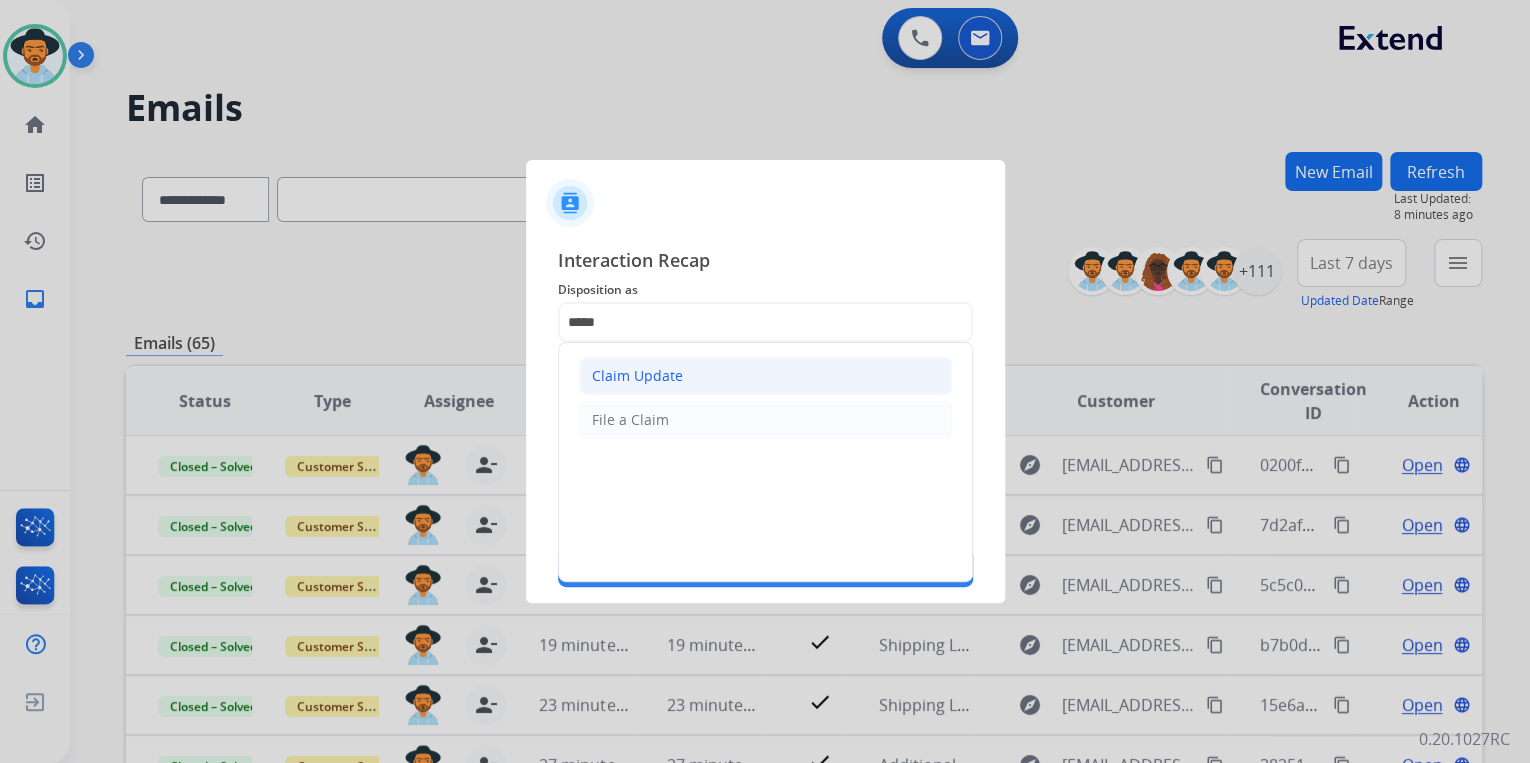 click on "Claim Update" 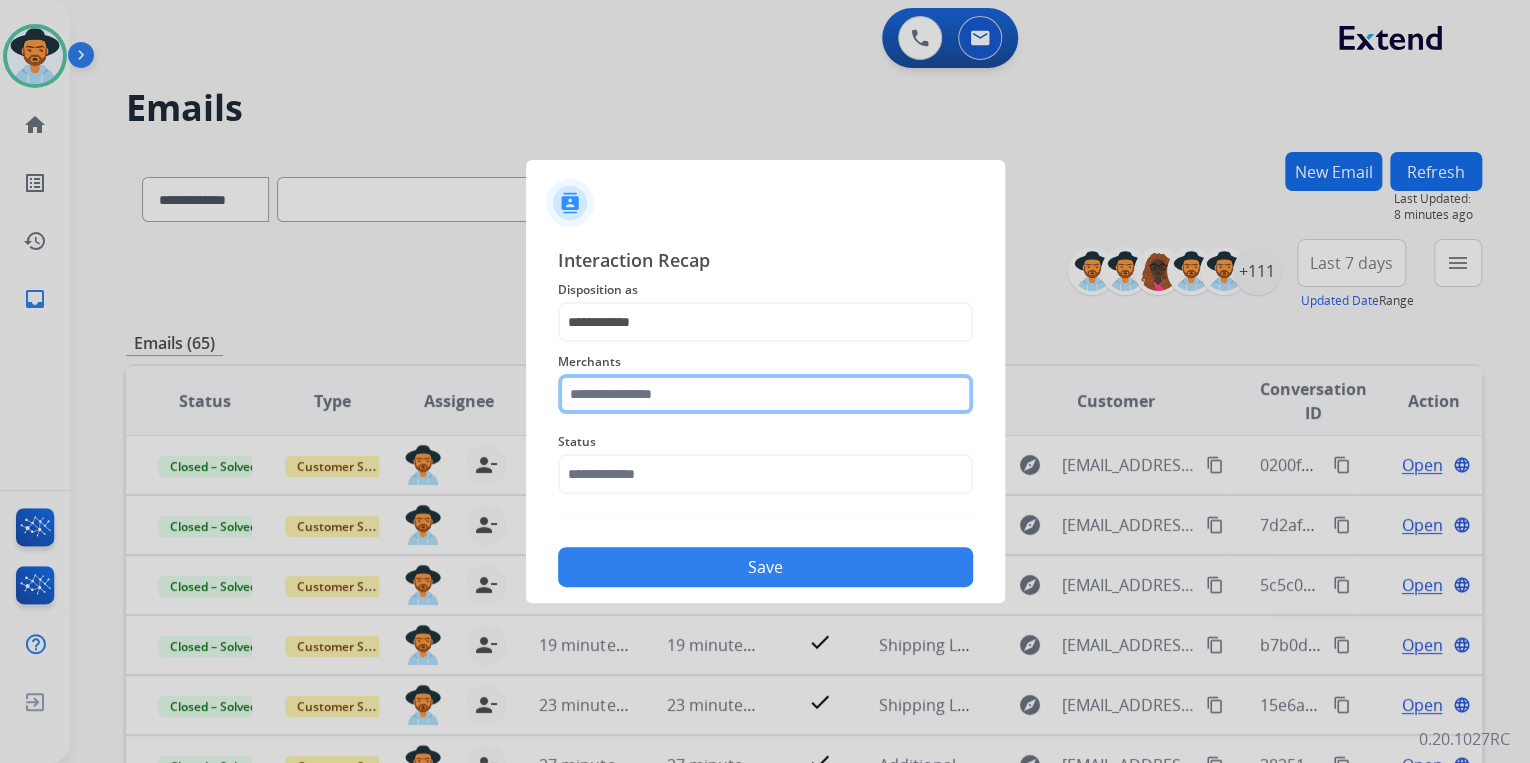 click 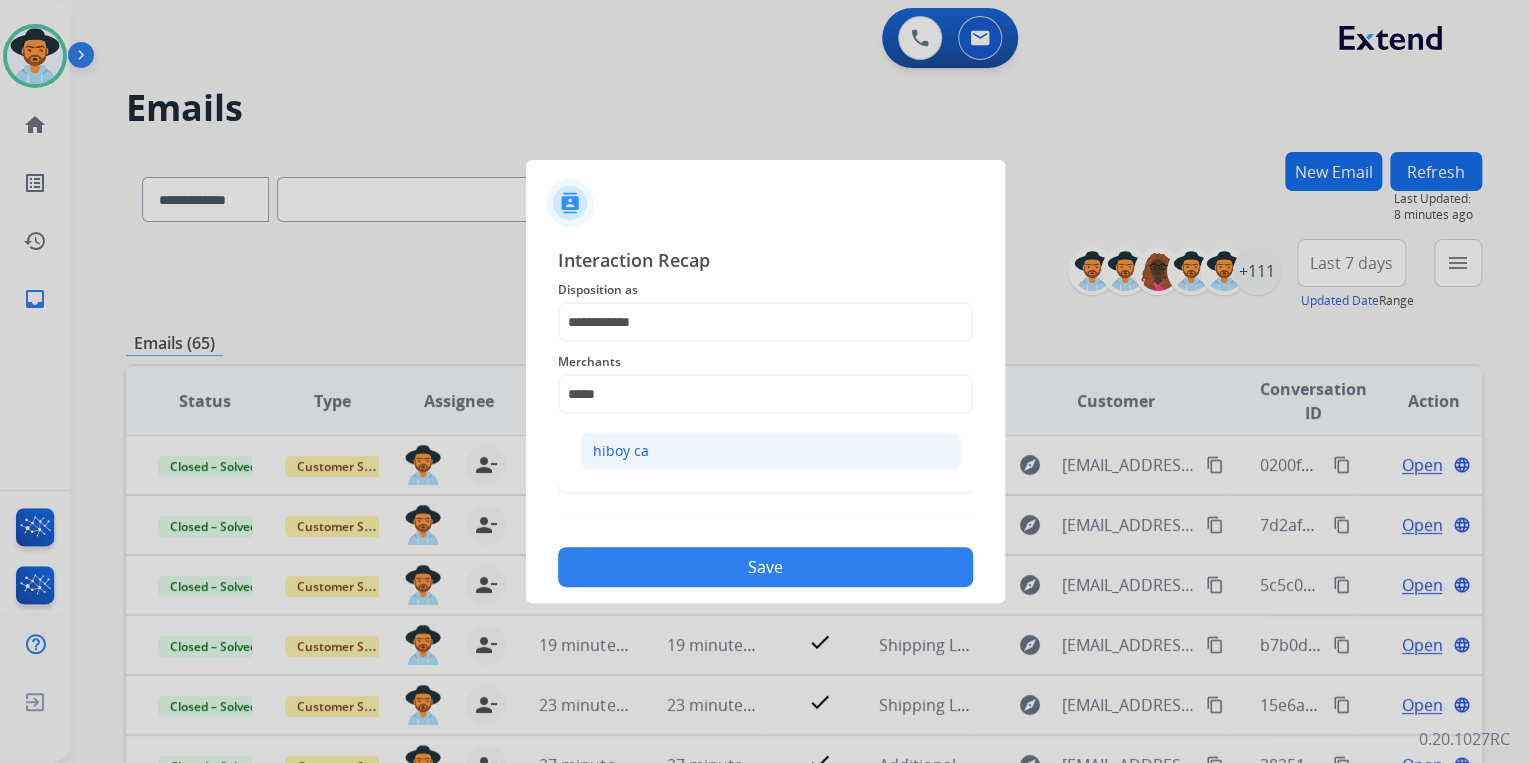 click on "hiboy ca" 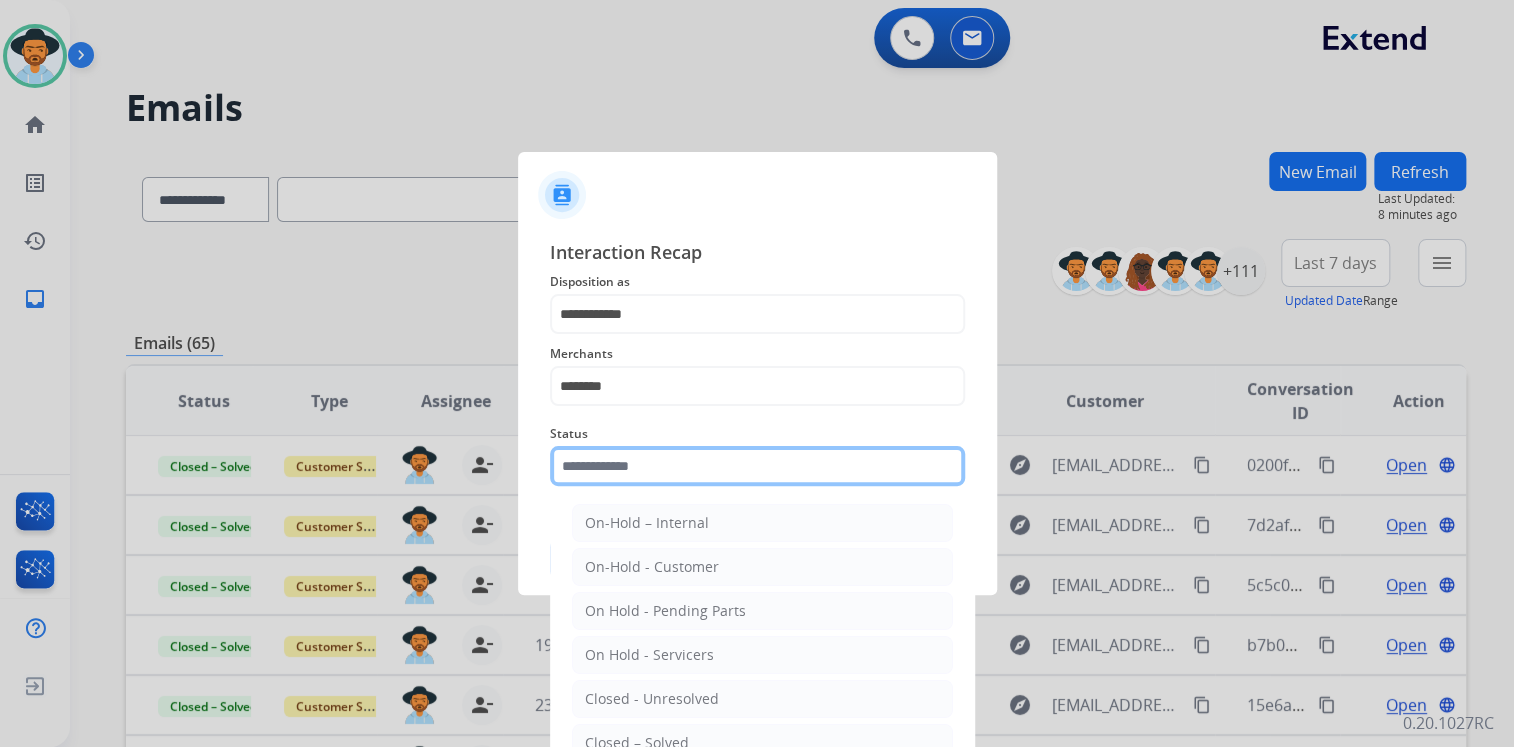 click 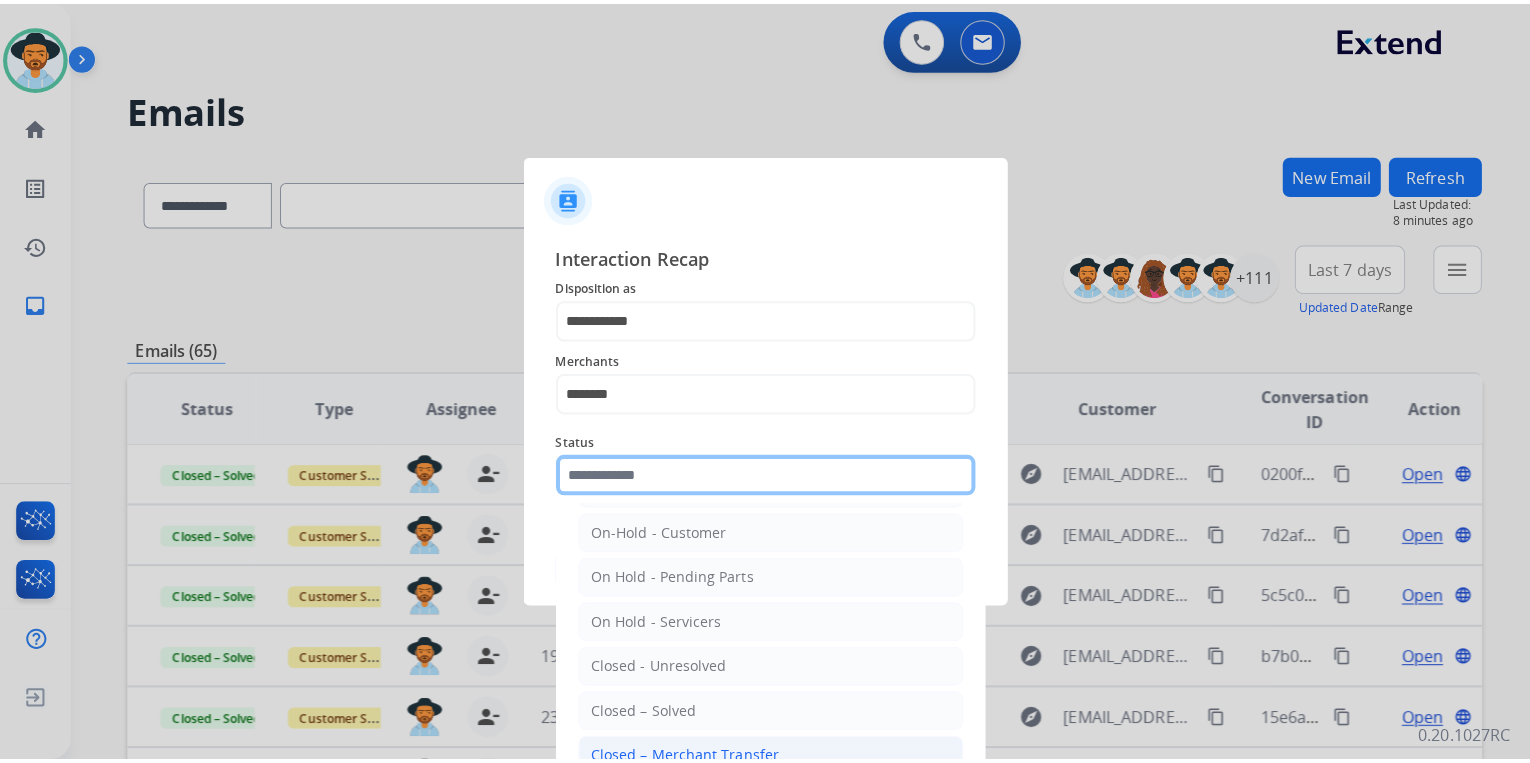 scroll, scrollTop: 80, scrollLeft: 0, axis: vertical 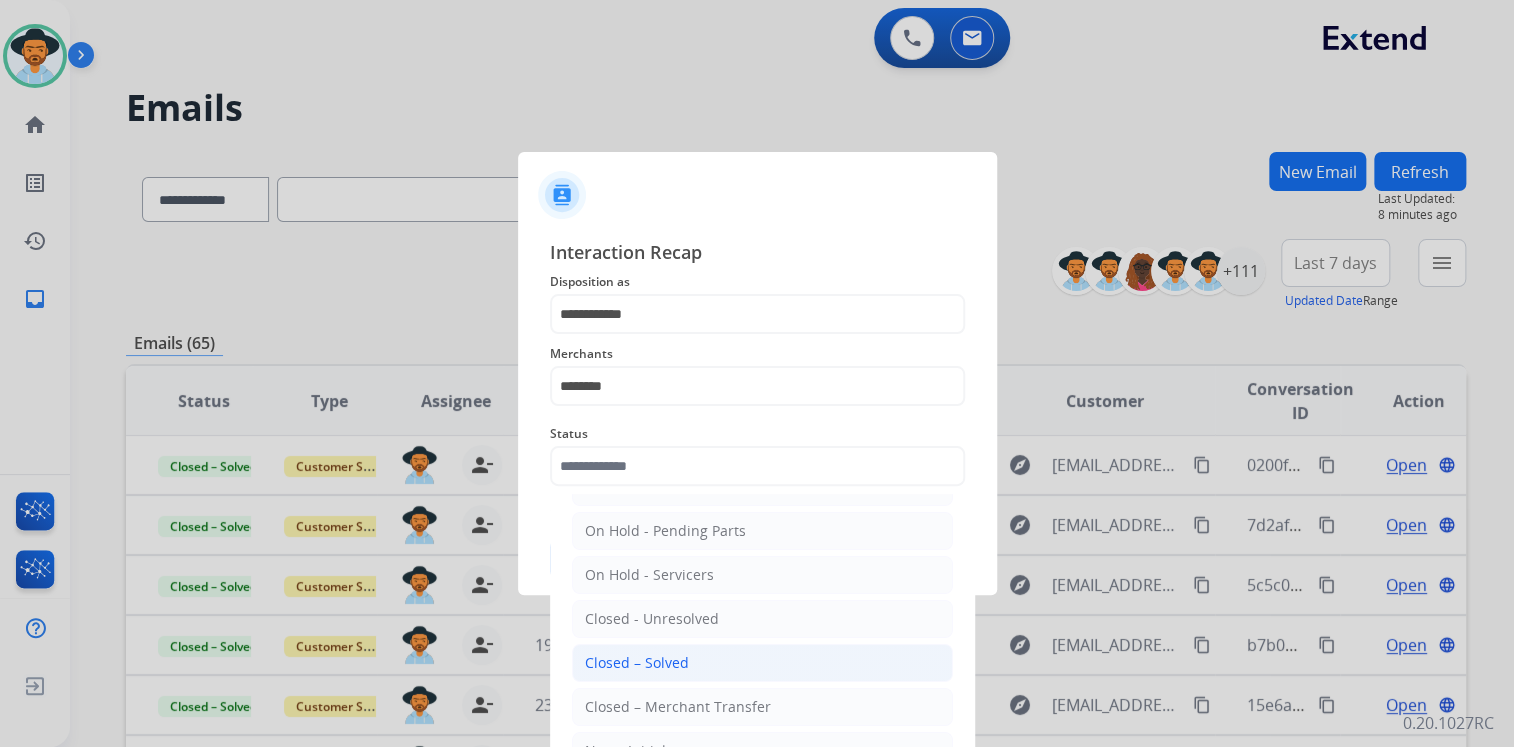 click on "Closed – Solved" 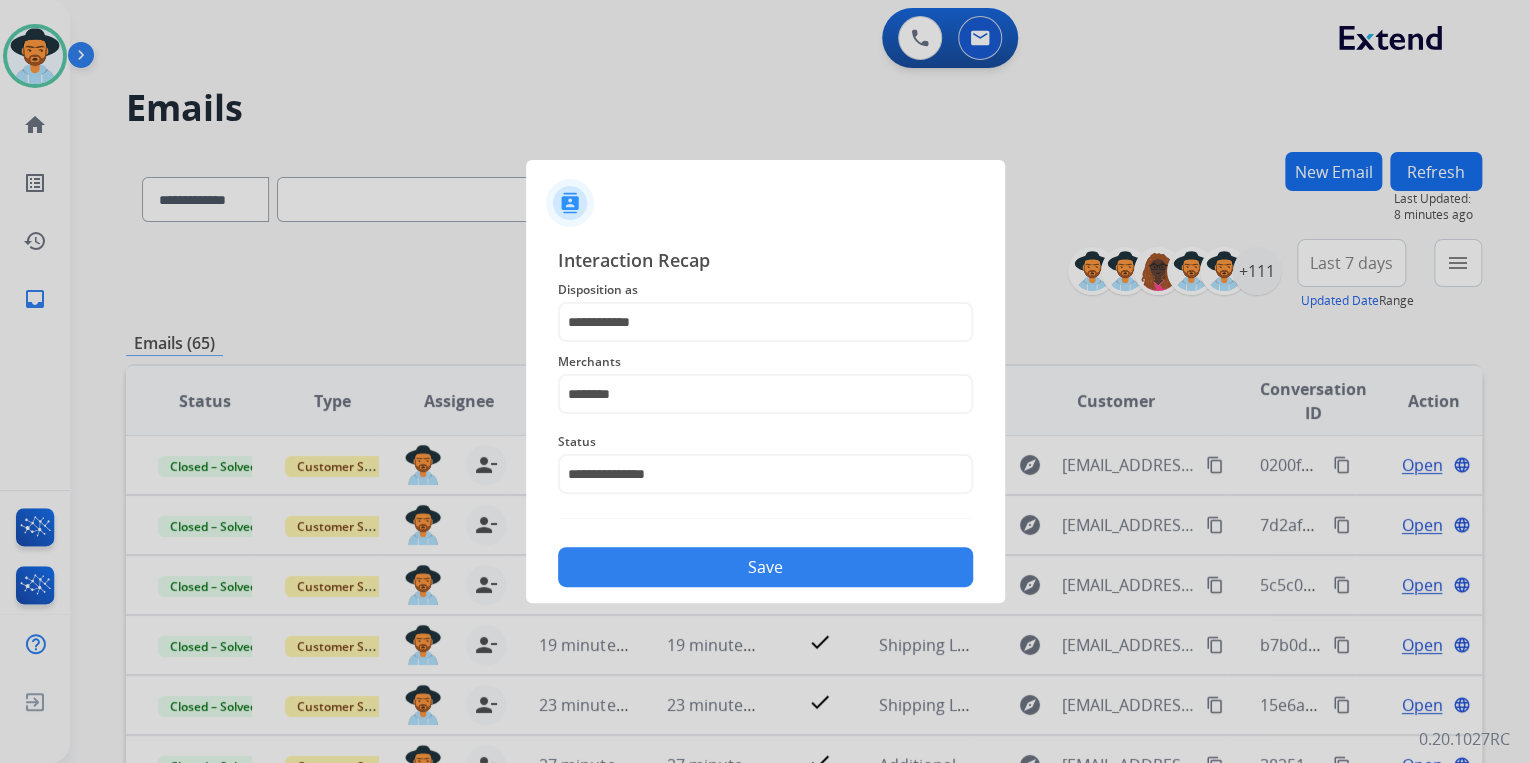click on "Save" 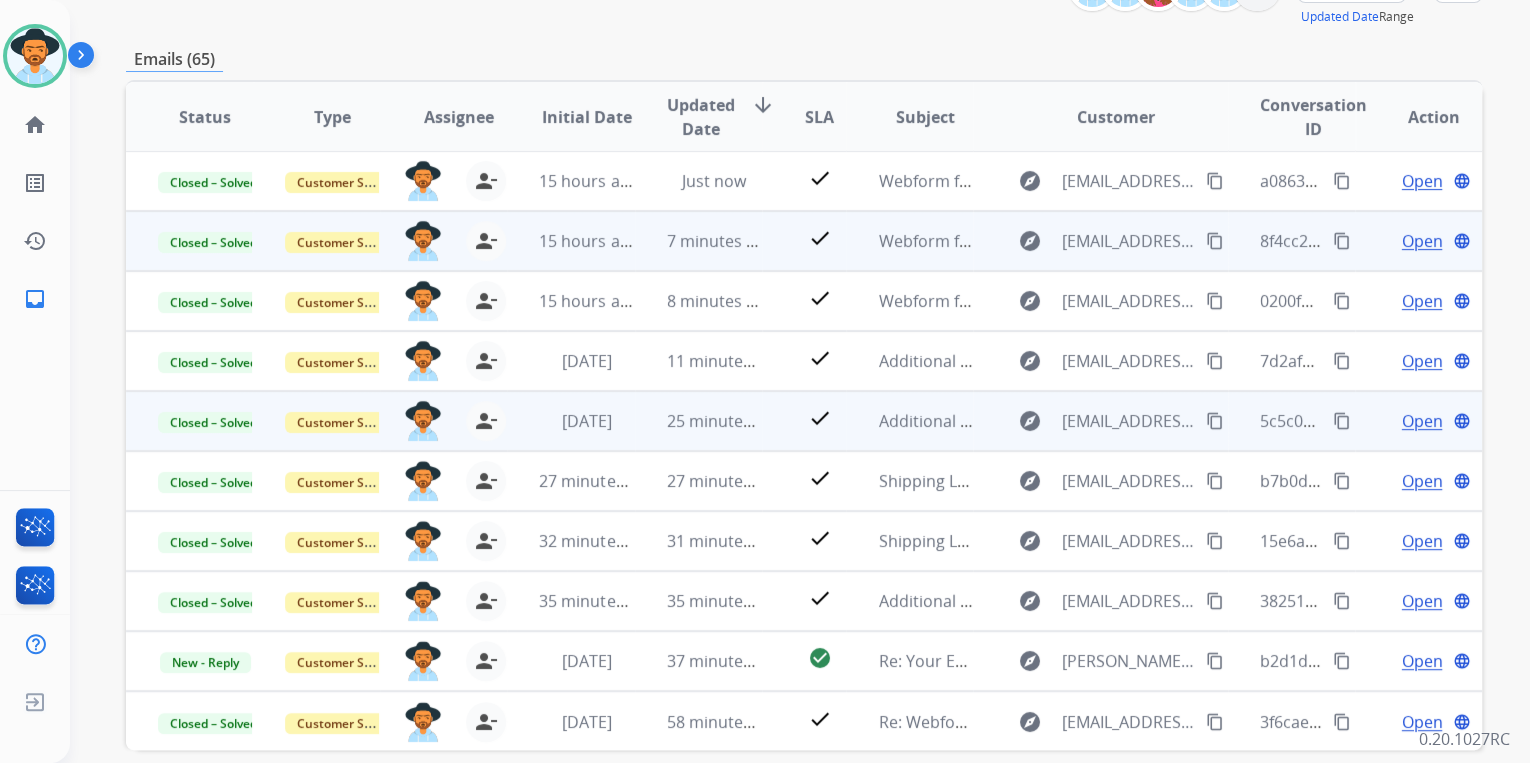 scroll, scrollTop: 374, scrollLeft: 0, axis: vertical 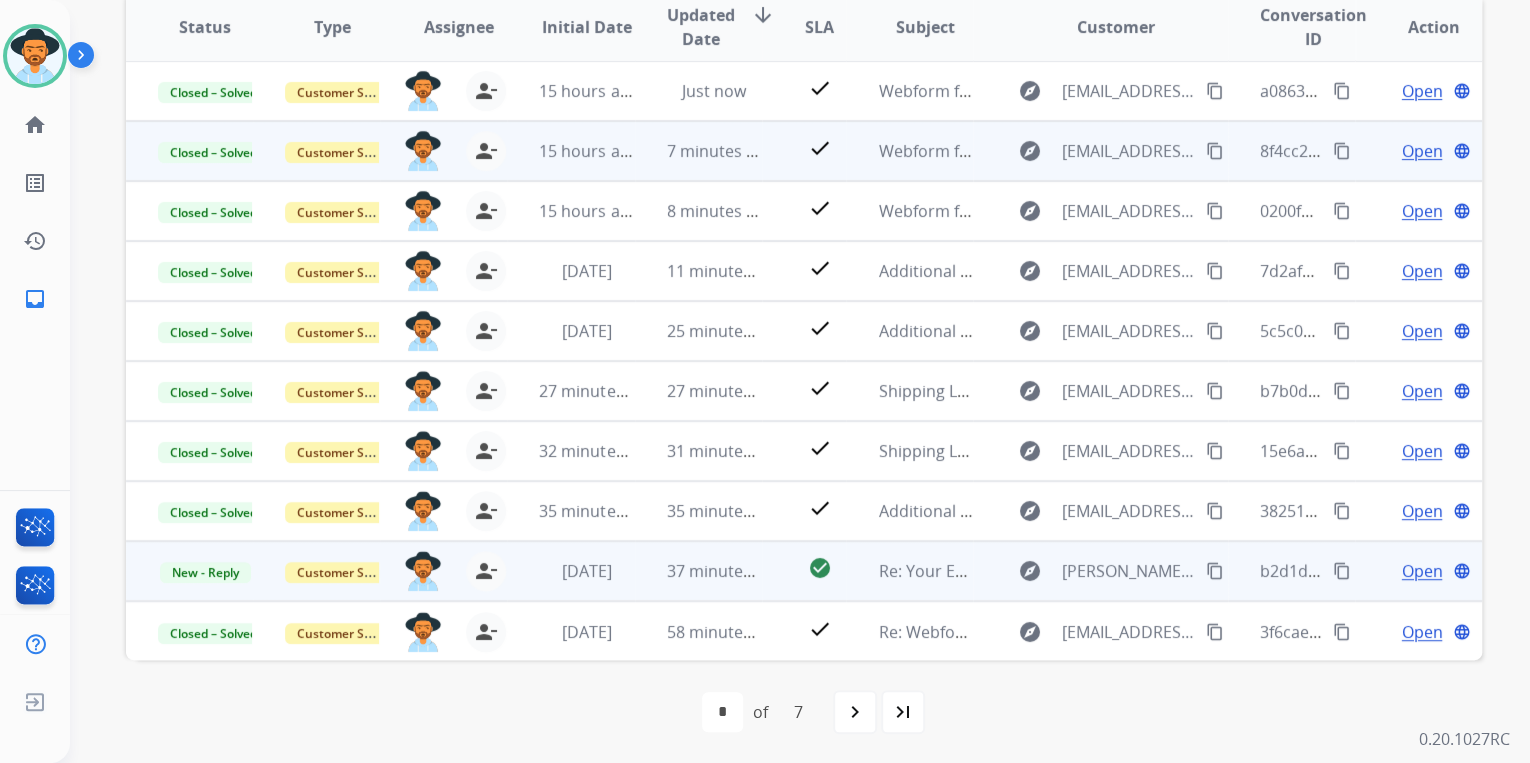 click on "content_copy" at bounding box center (1215, 571) 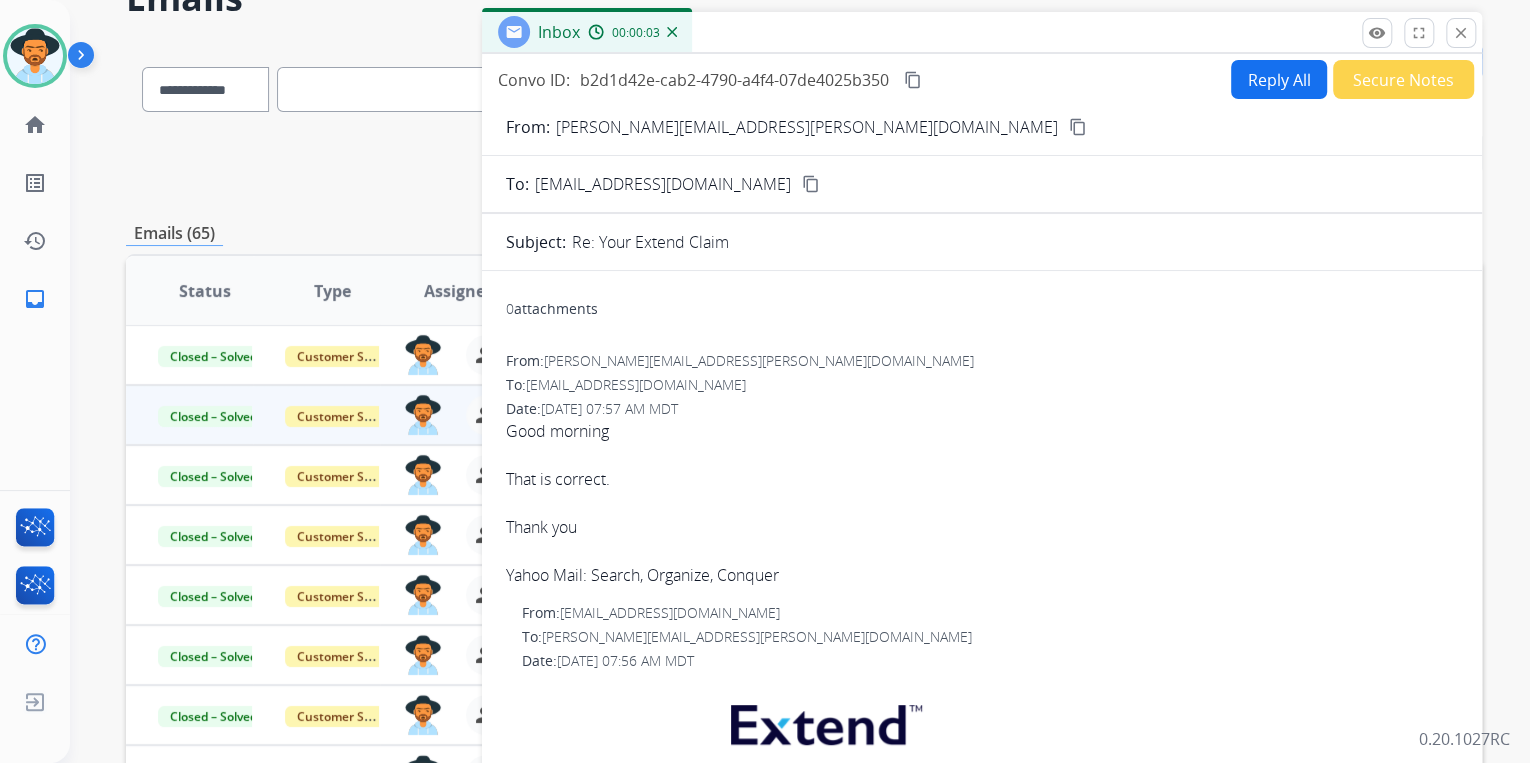 scroll, scrollTop: 54, scrollLeft: 0, axis: vertical 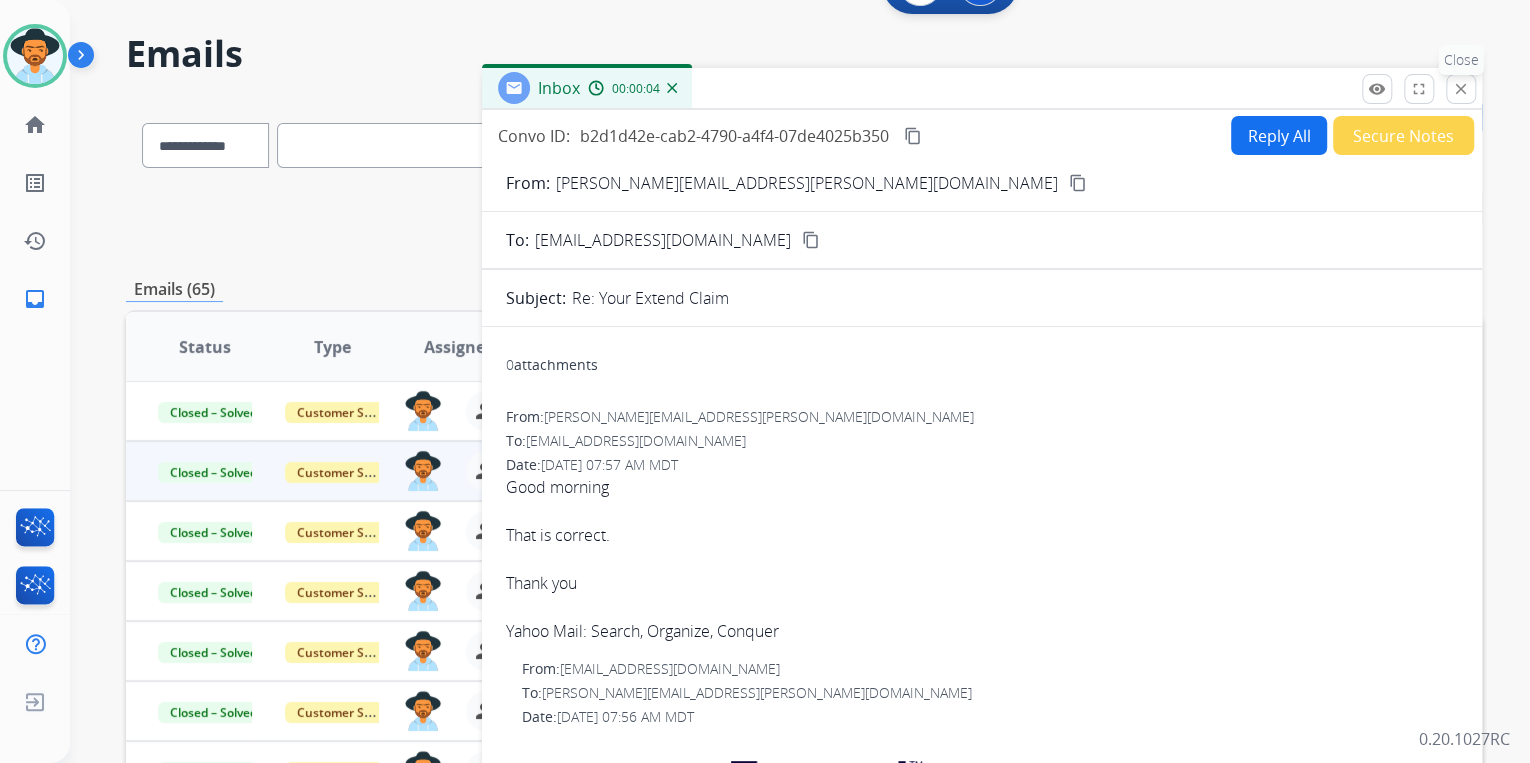 click on "close" at bounding box center (1461, 89) 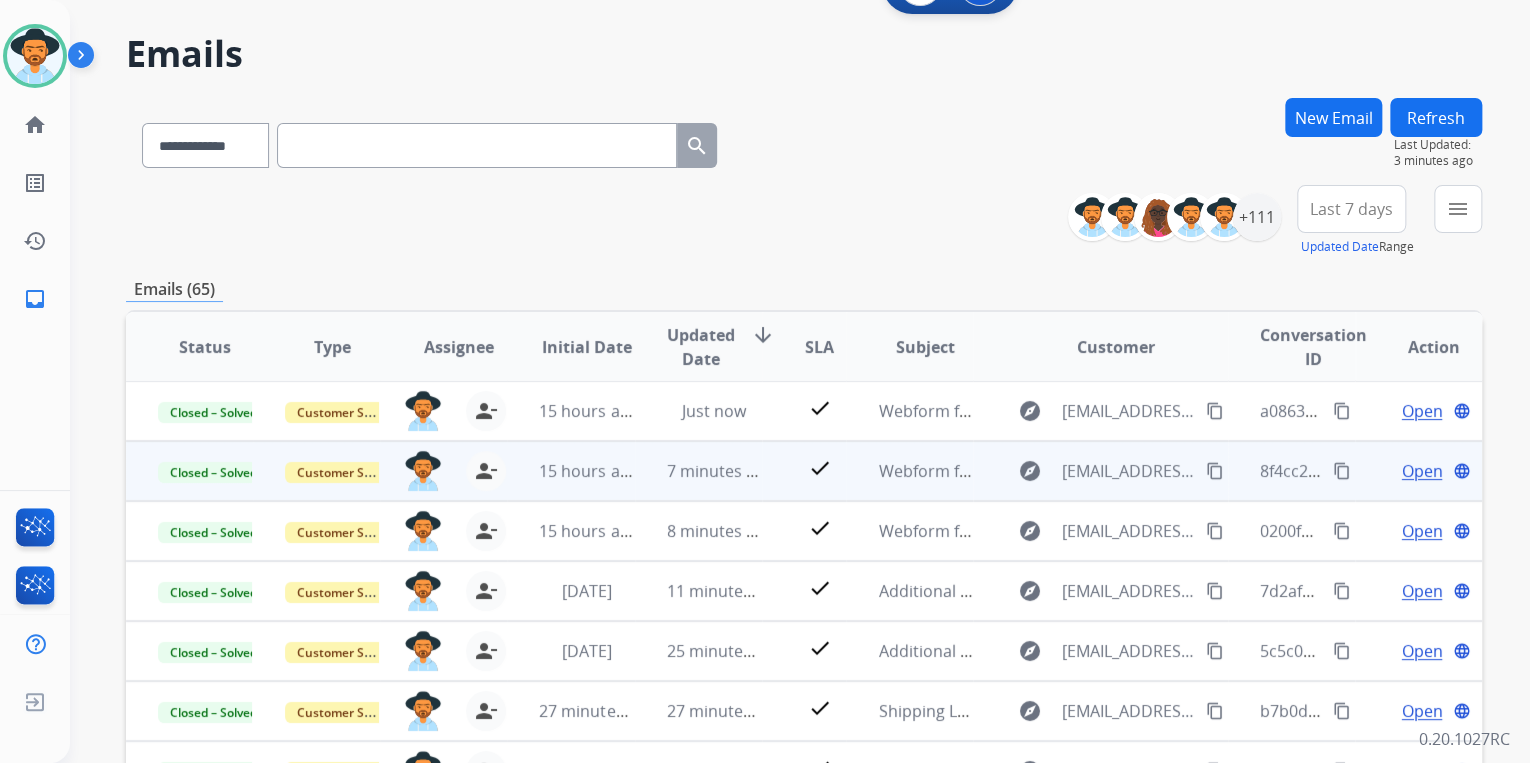click on "**********" at bounding box center (804, 141) 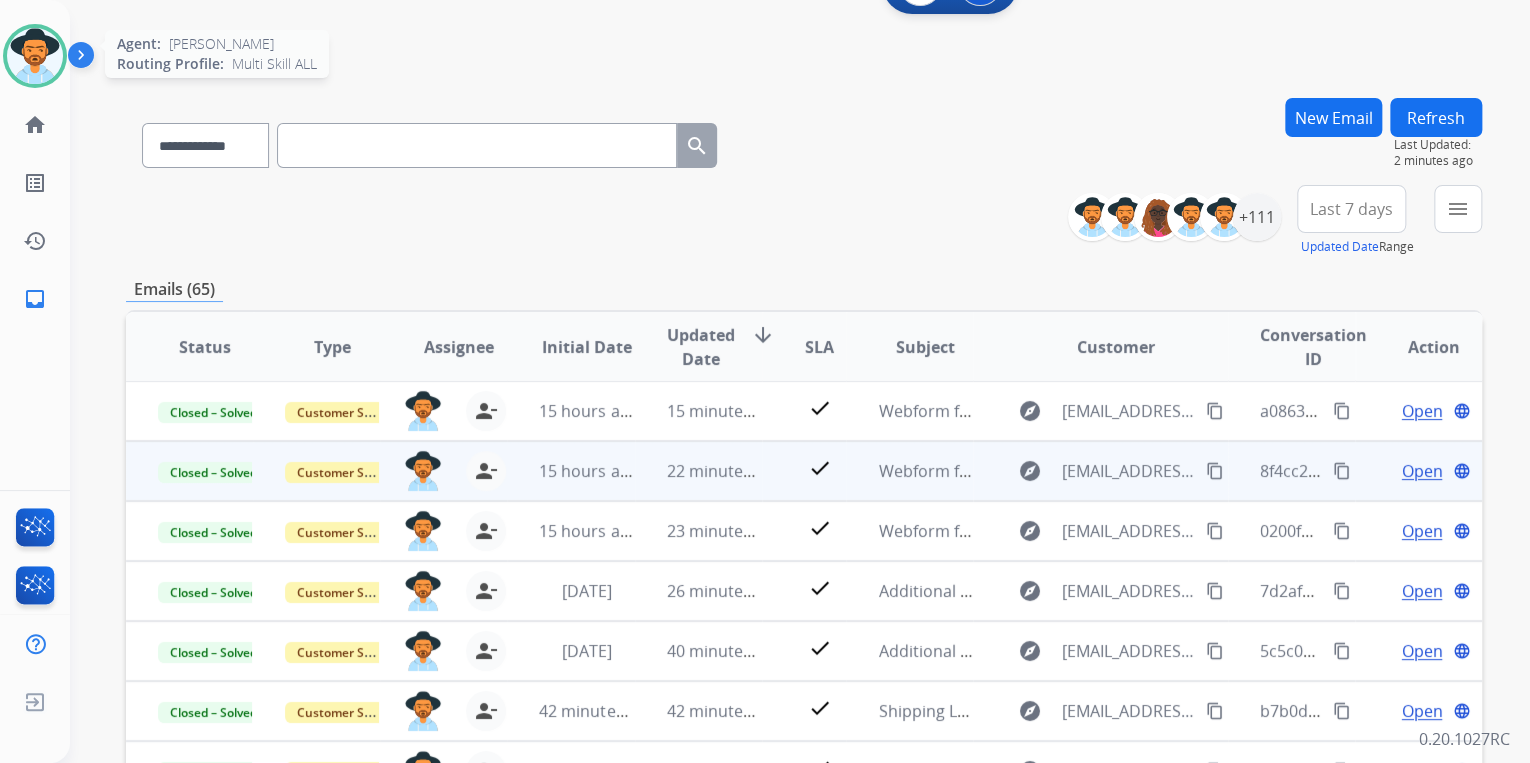 click at bounding box center [35, 56] 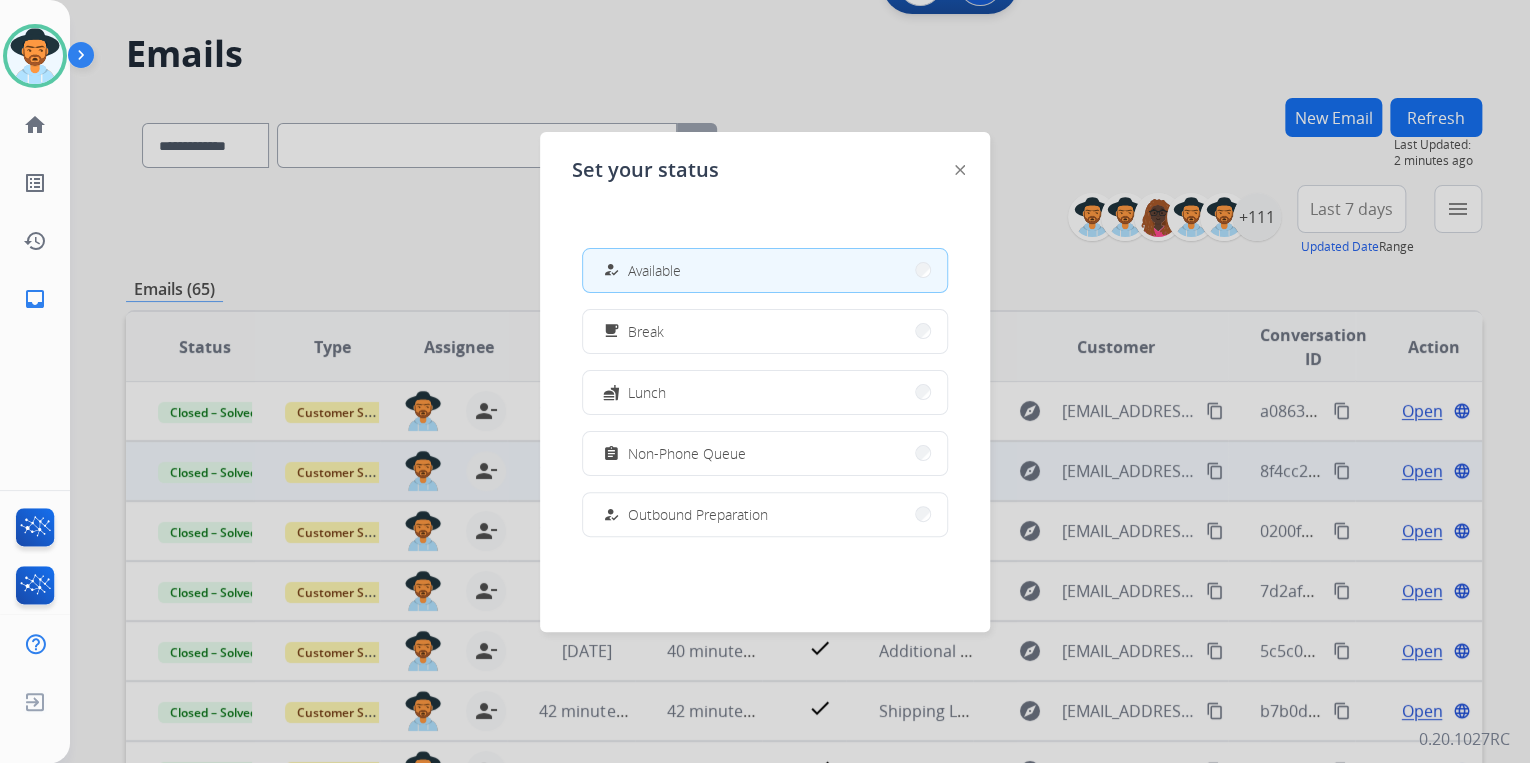 click at bounding box center [765, 381] 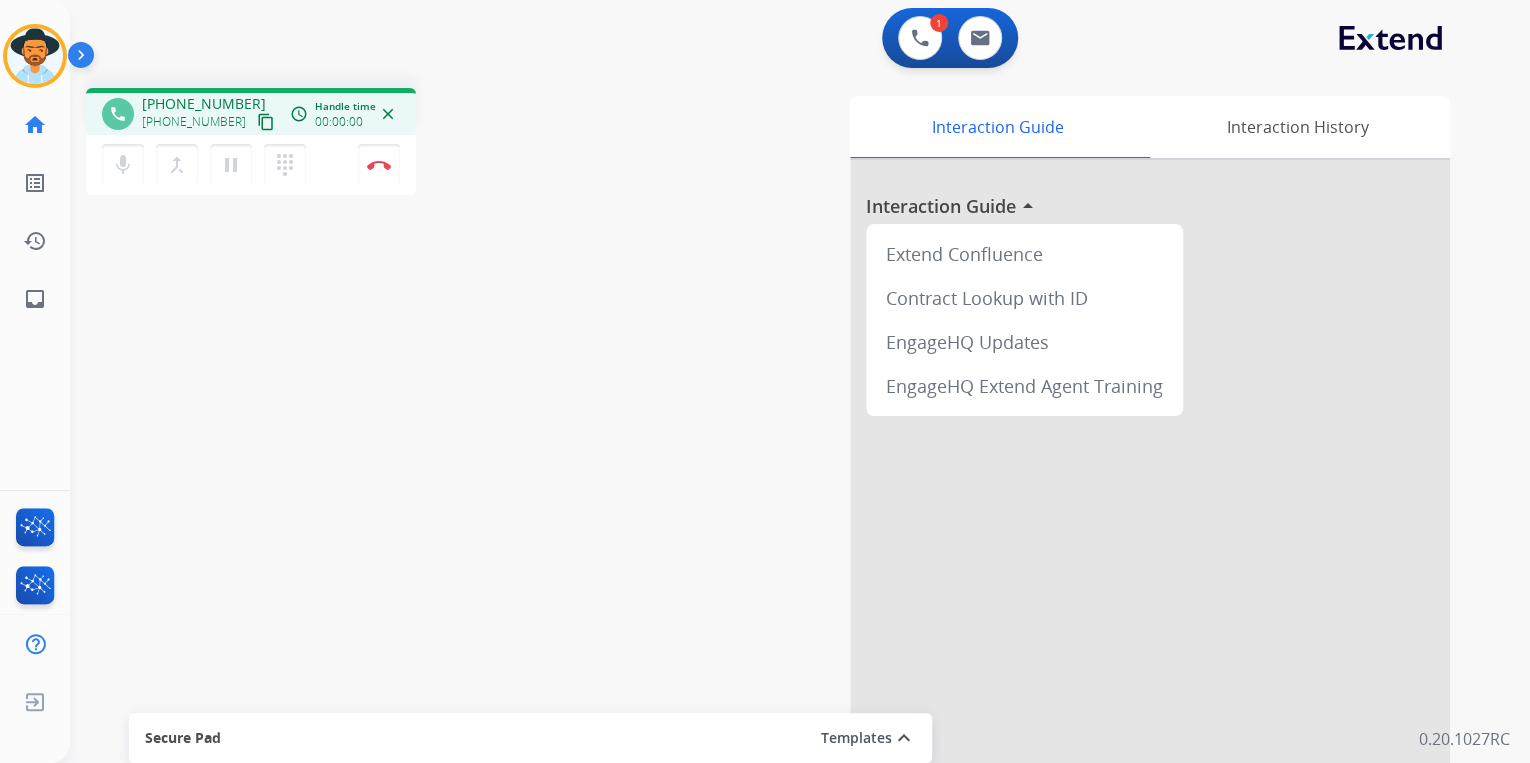 click on "+15088404929 +15088404929 content_copy" at bounding box center [210, 114] 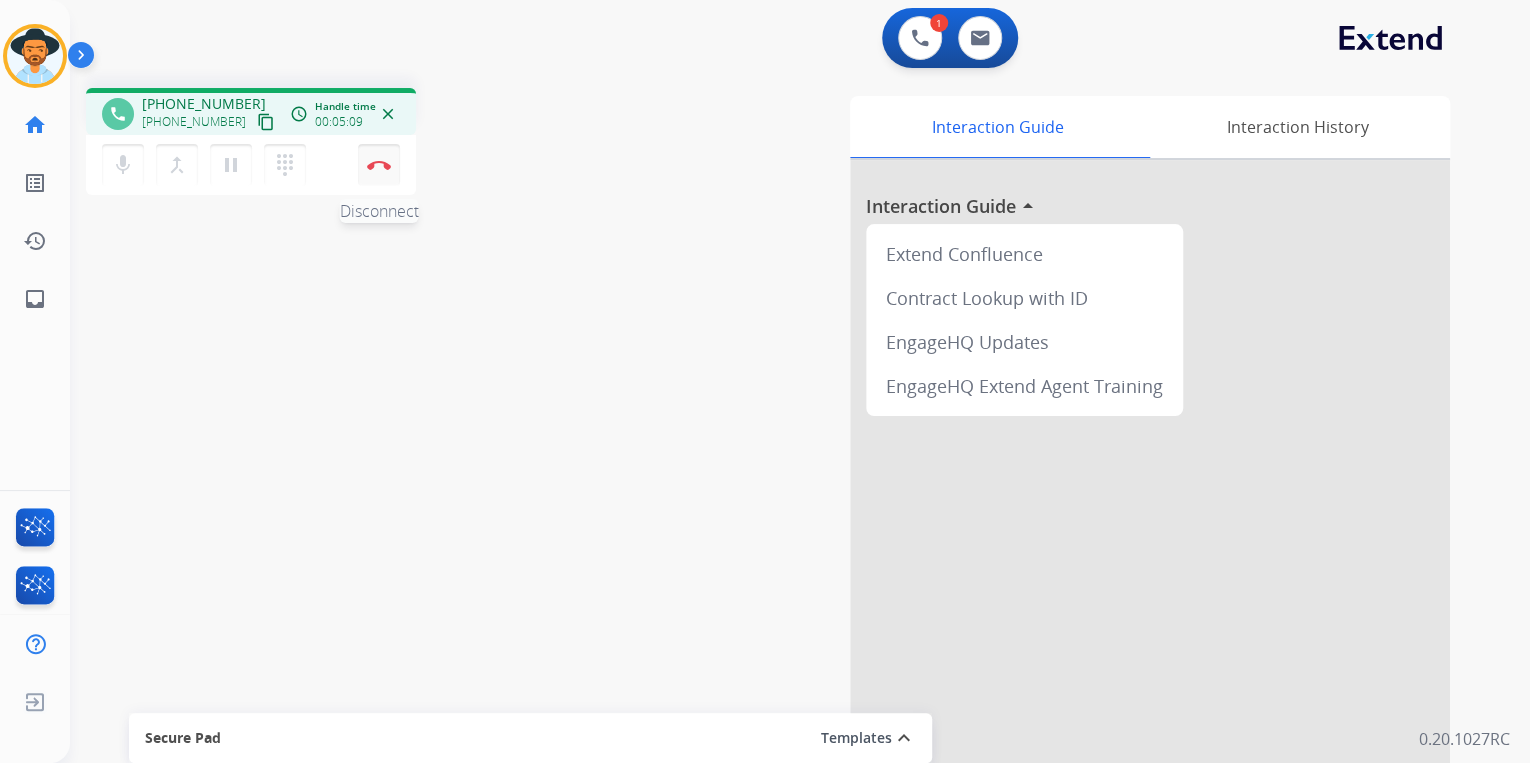 click on "Disconnect" at bounding box center [379, 165] 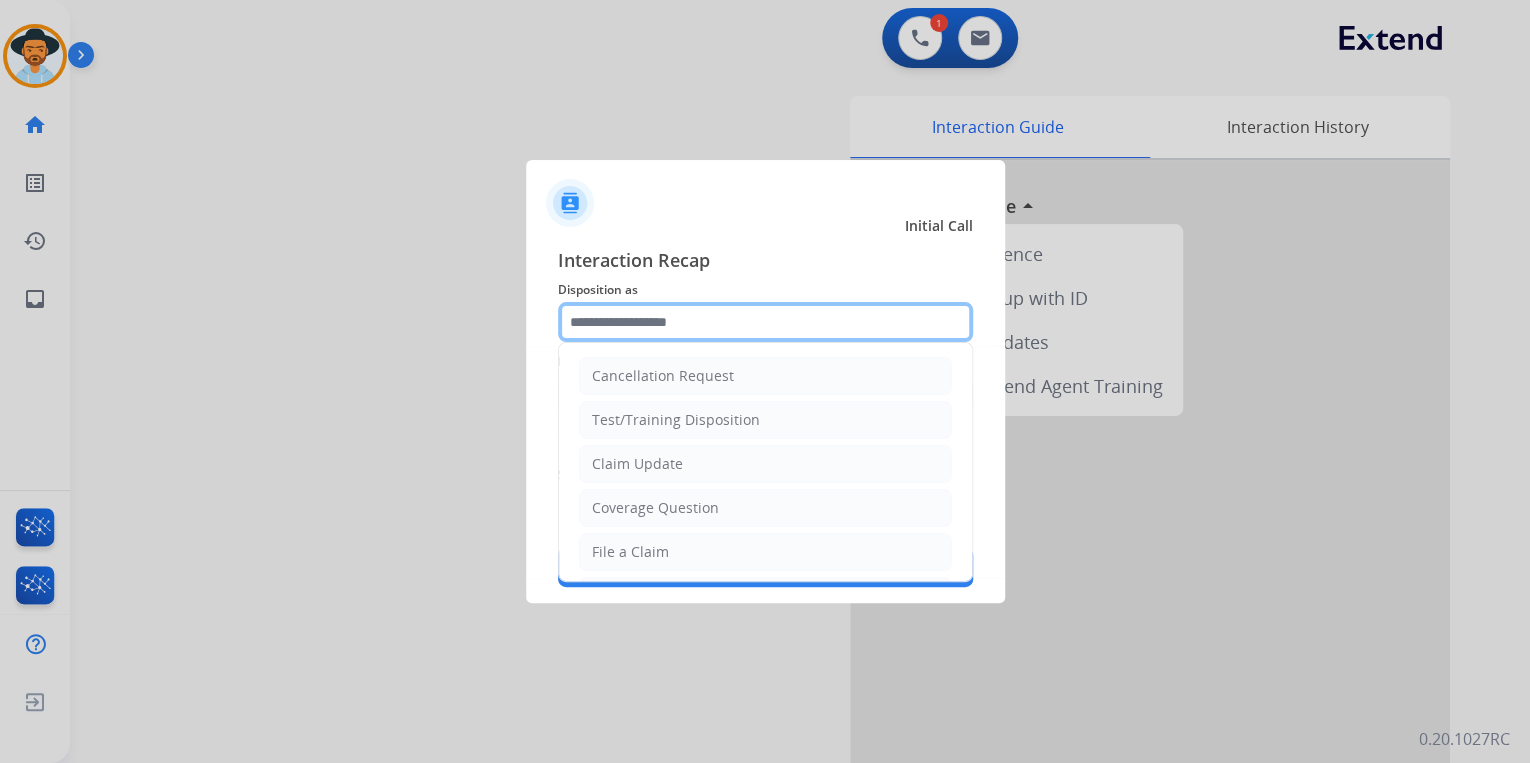 click 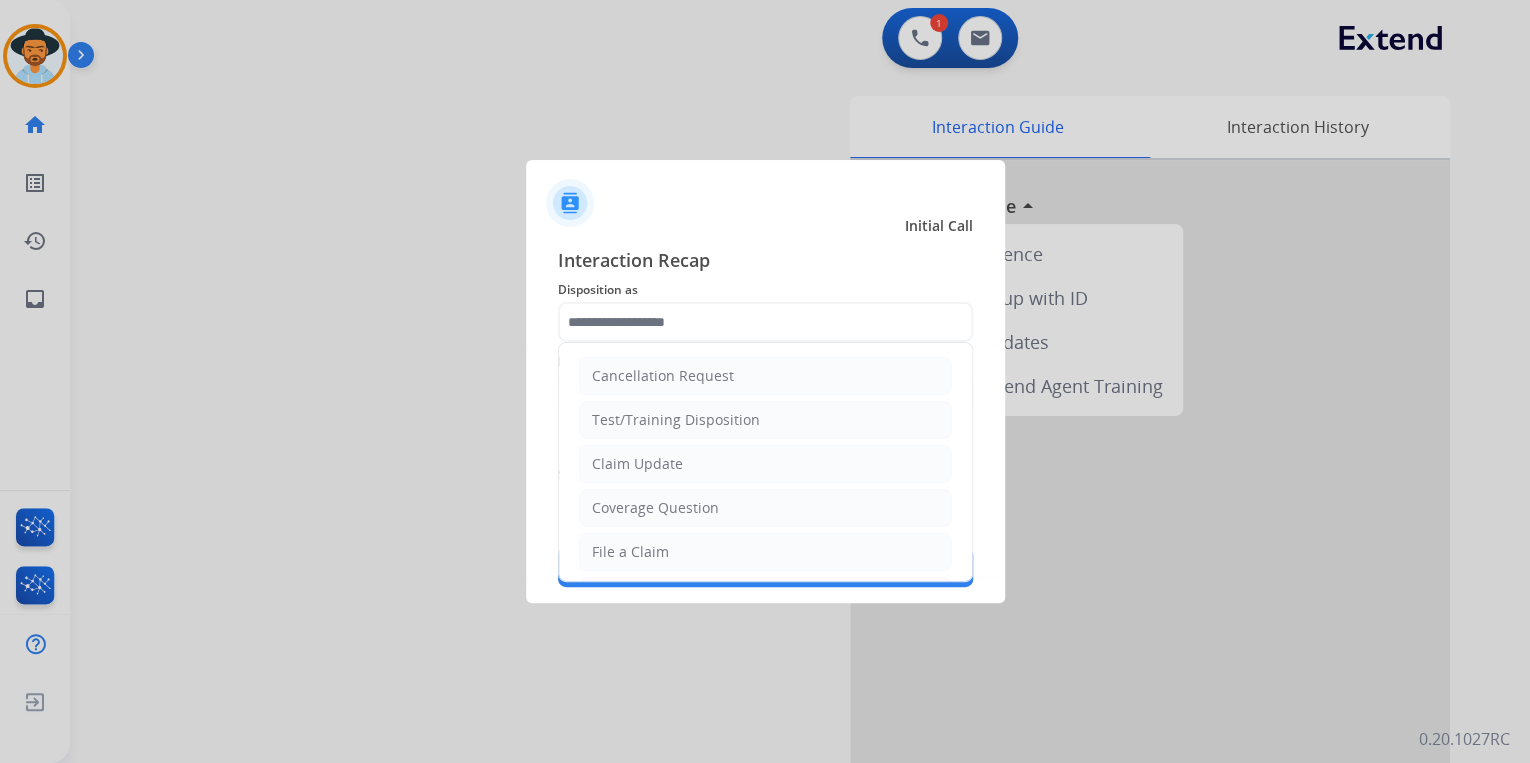 click on "Cancellation Request   Test/Training Disposition   Claim Update   Coverage Question   File a Claim   MyExtend Support   Virtual or Tremendous Card Support   Inquiring about Fraud   Account Update   Resend Contract or Shipping Label   Other   Service Support" 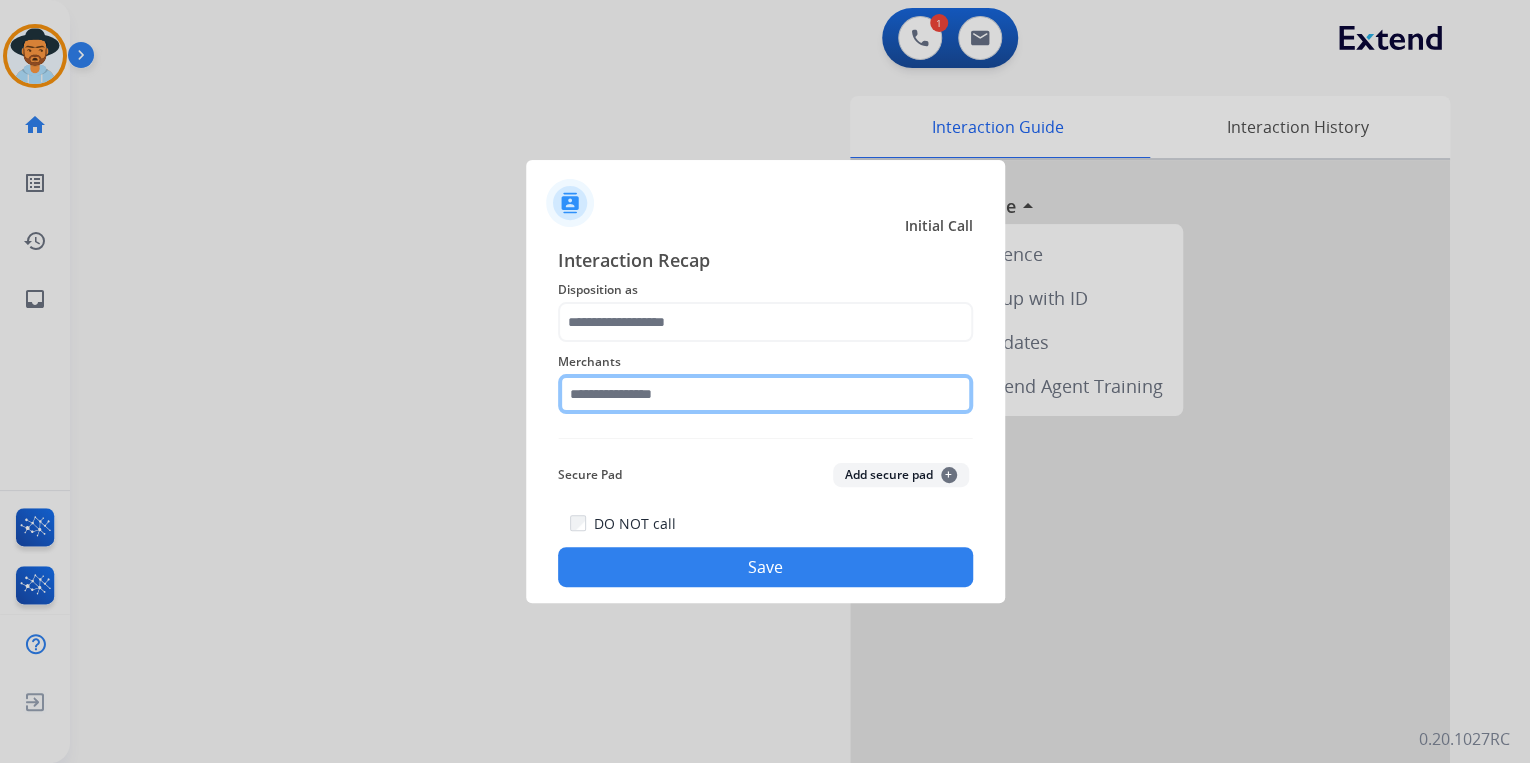 click 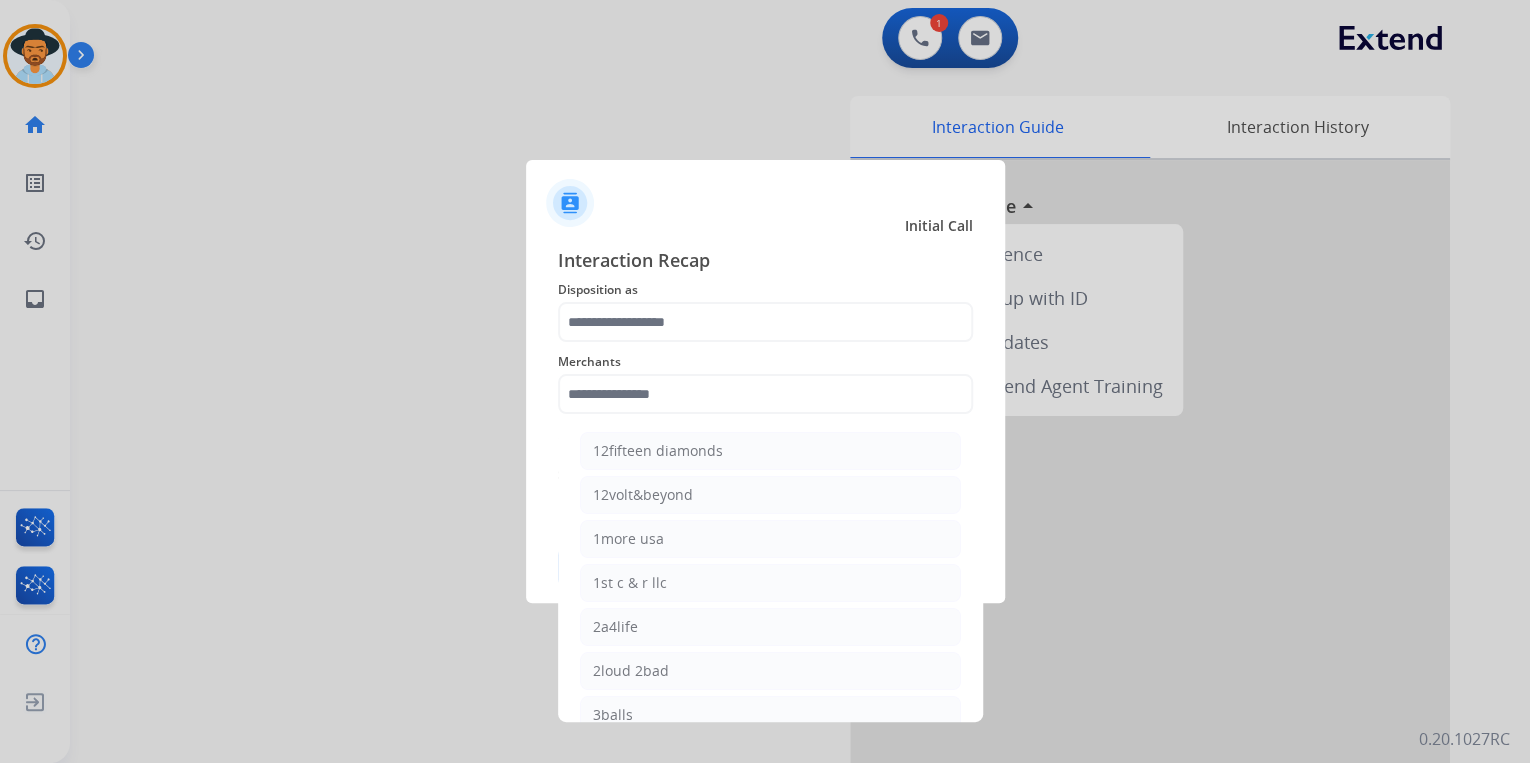 click on "Disposition as" 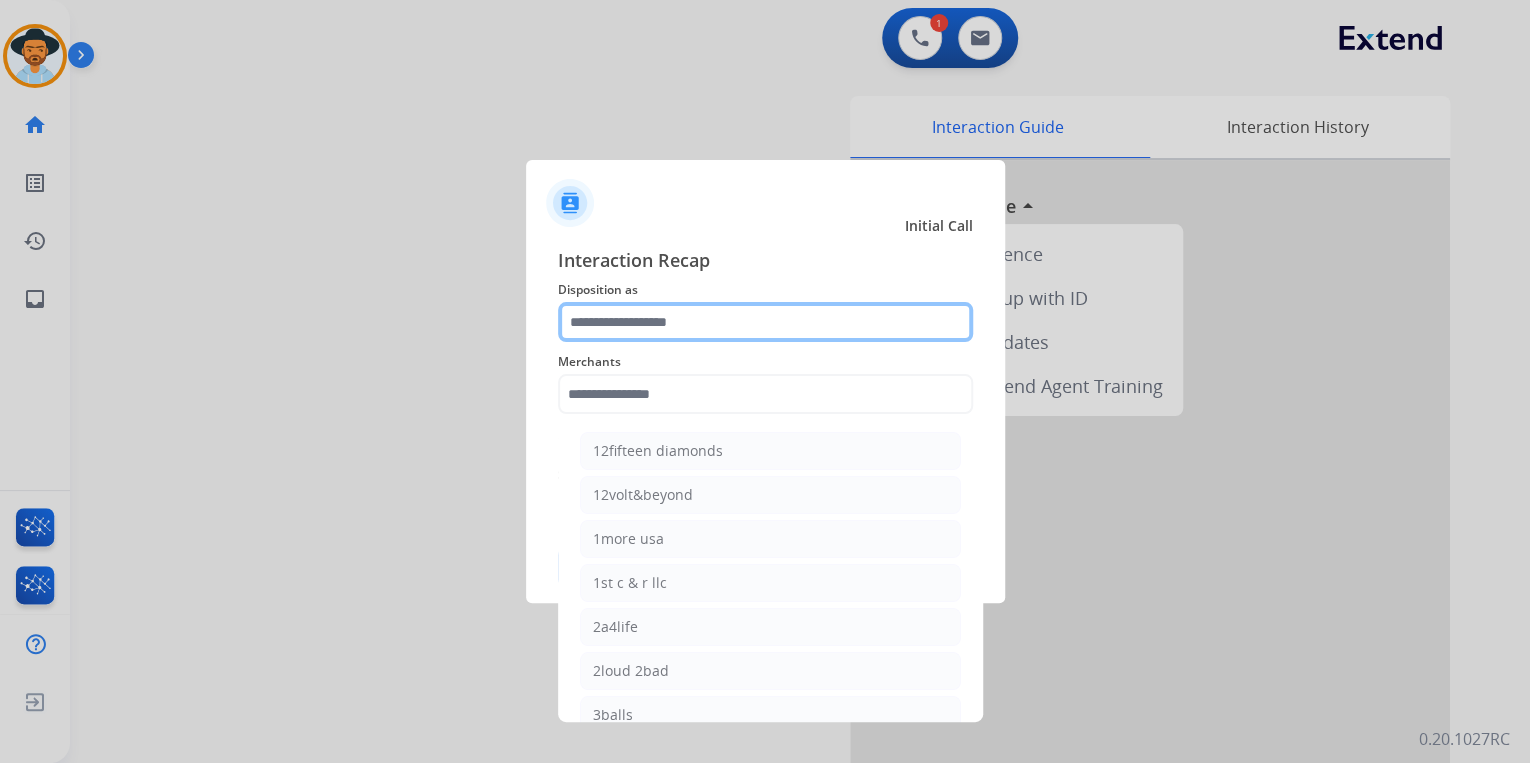 click 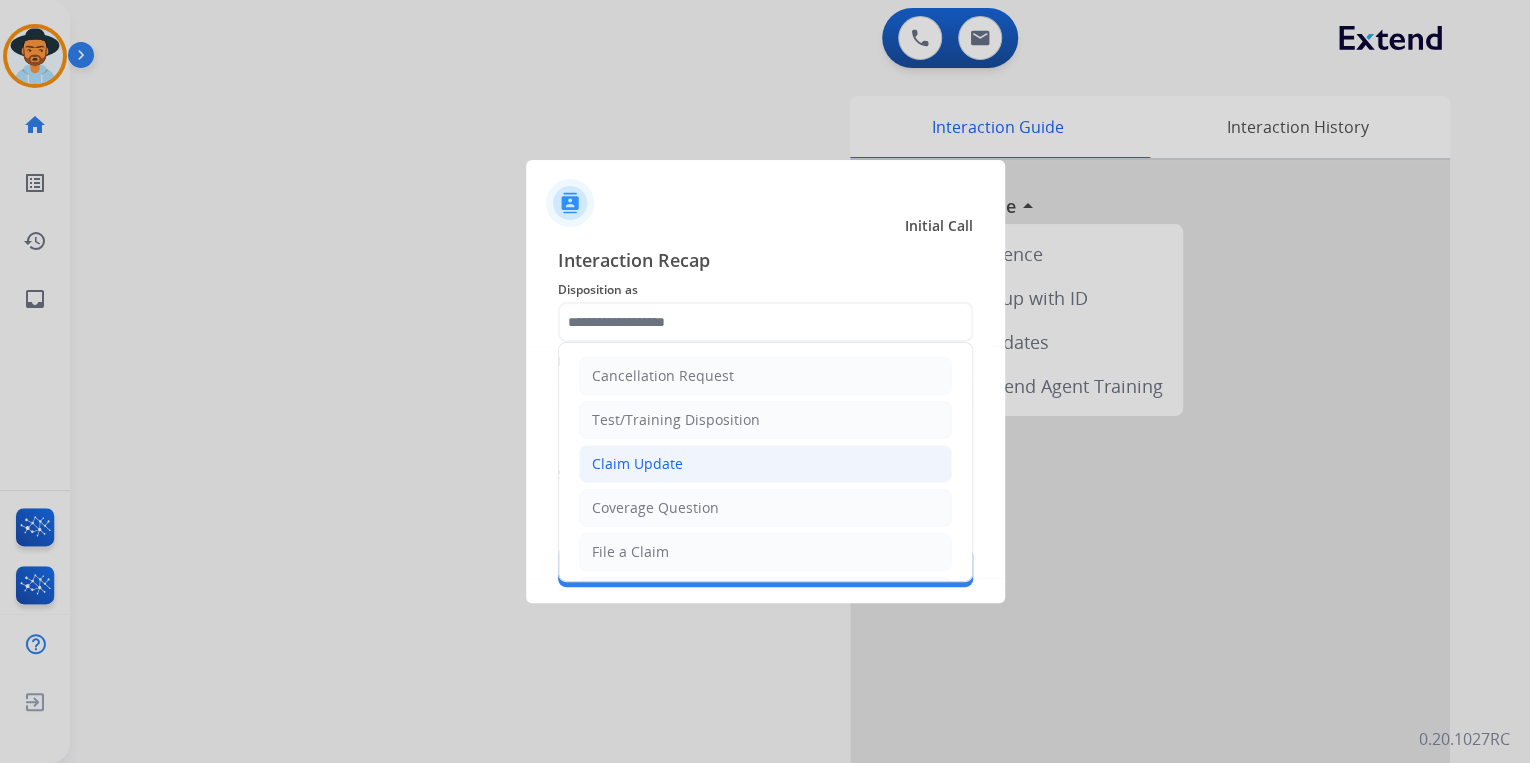 click on "Claim Update" 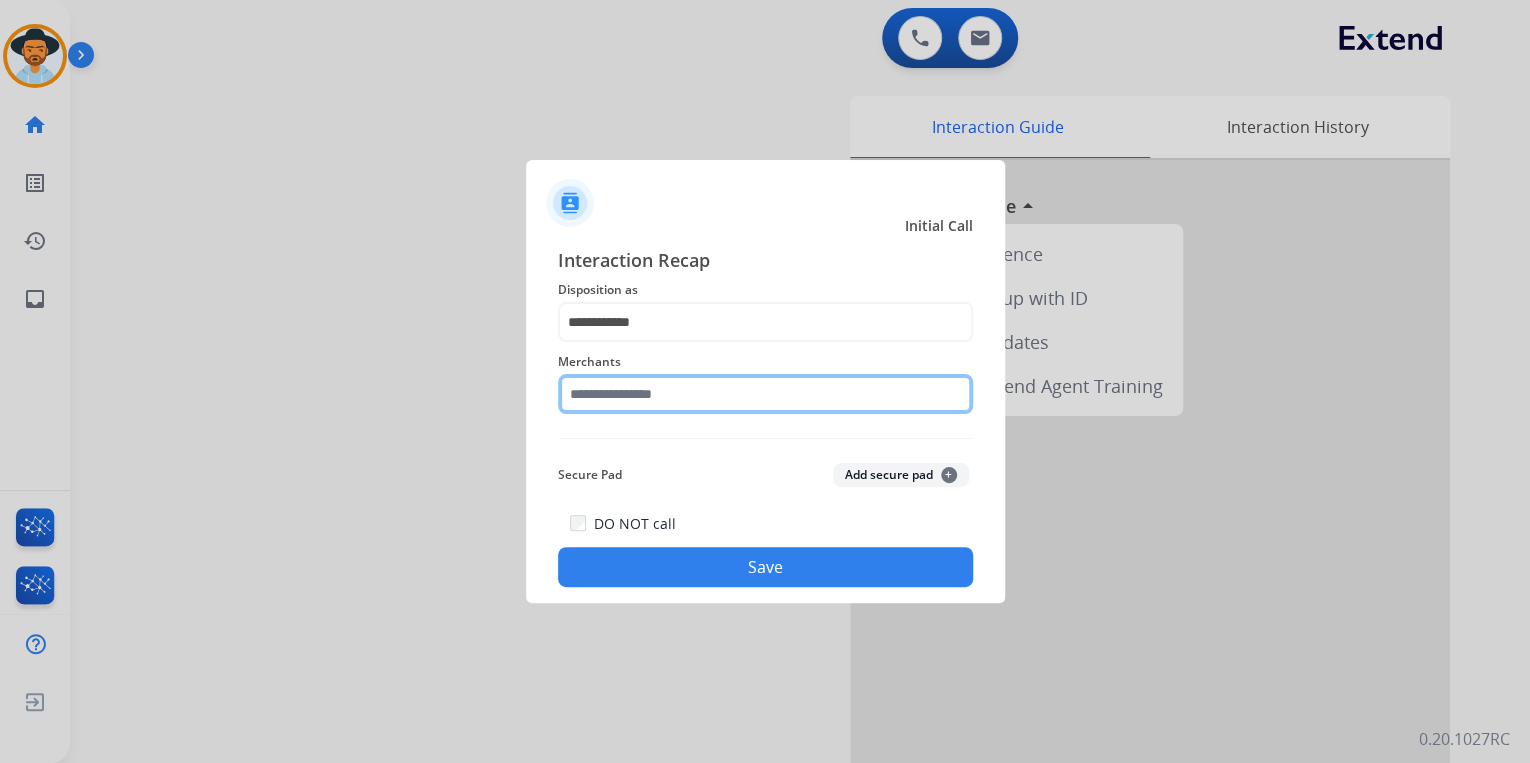 click 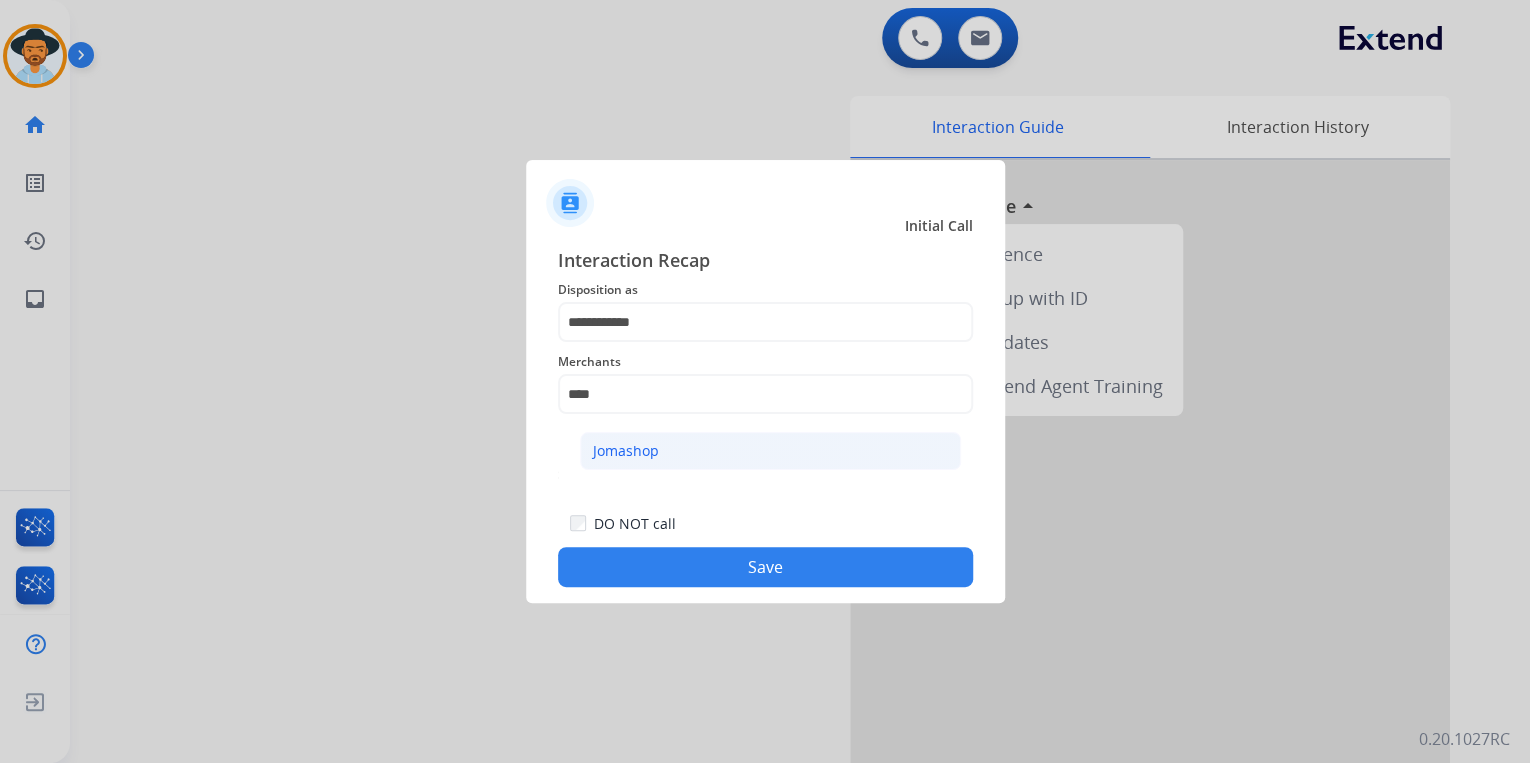 click on "Jomashop" 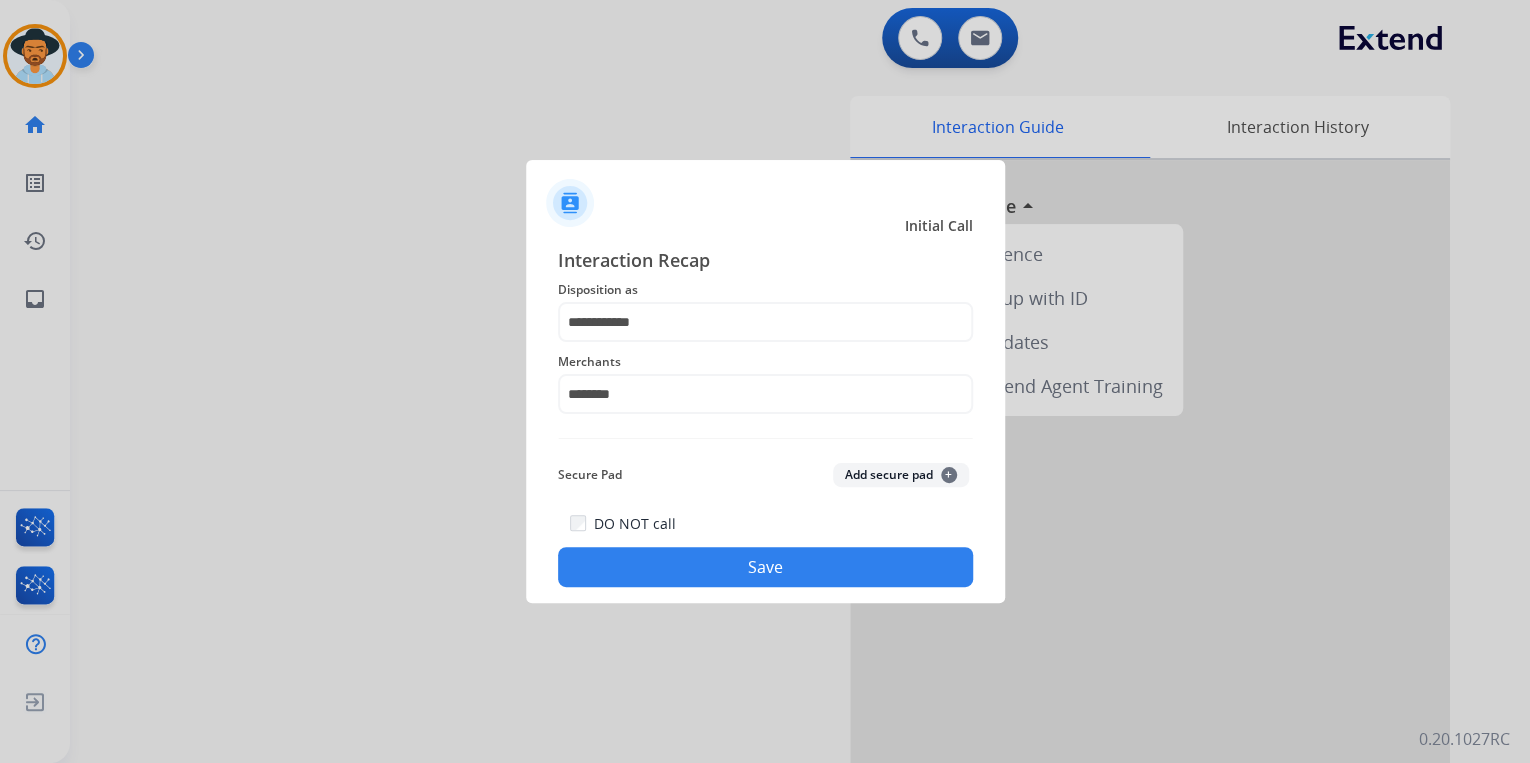 click on "Save" 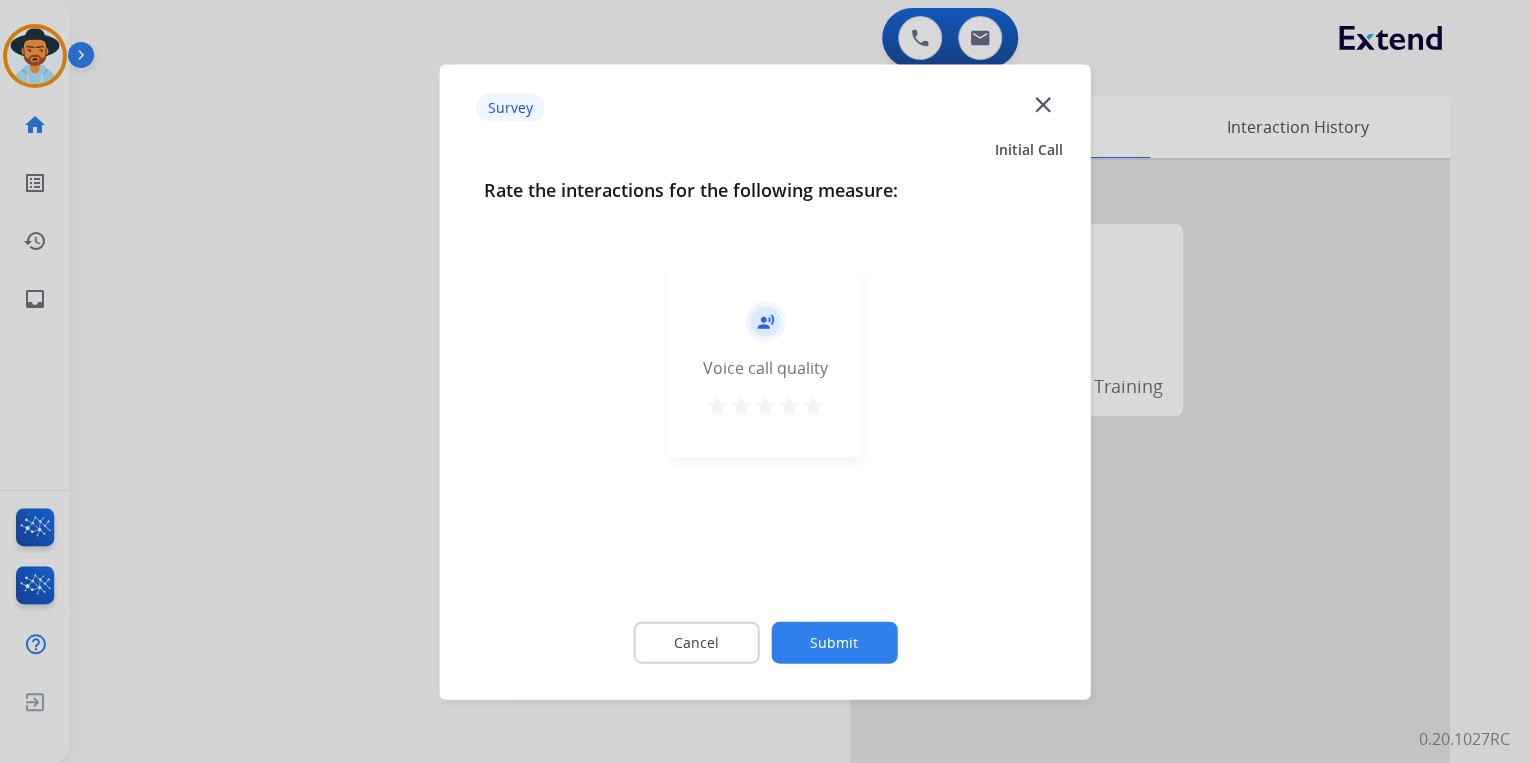 click on "star" at bounding box center (813, 405) 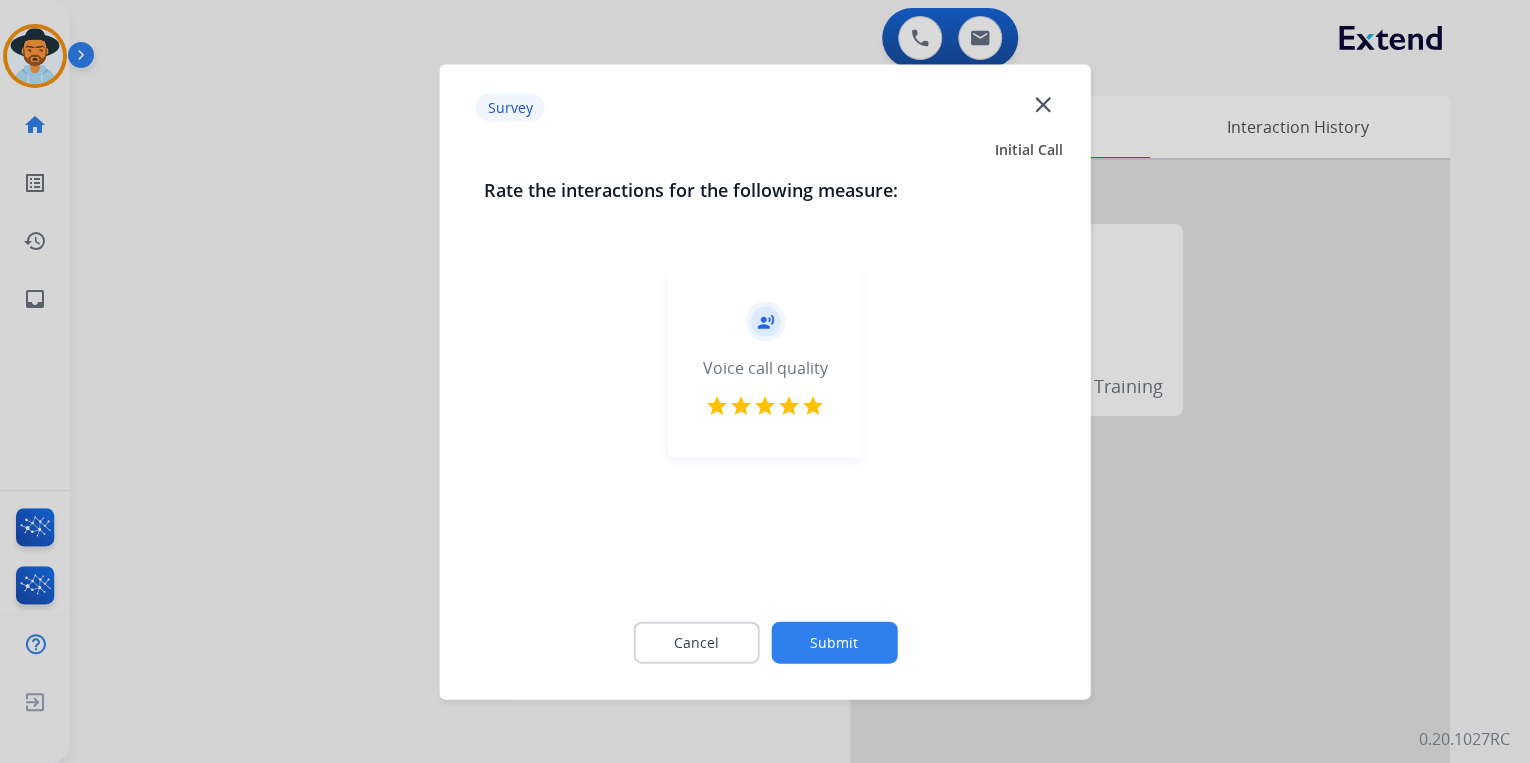 click on "Submit" 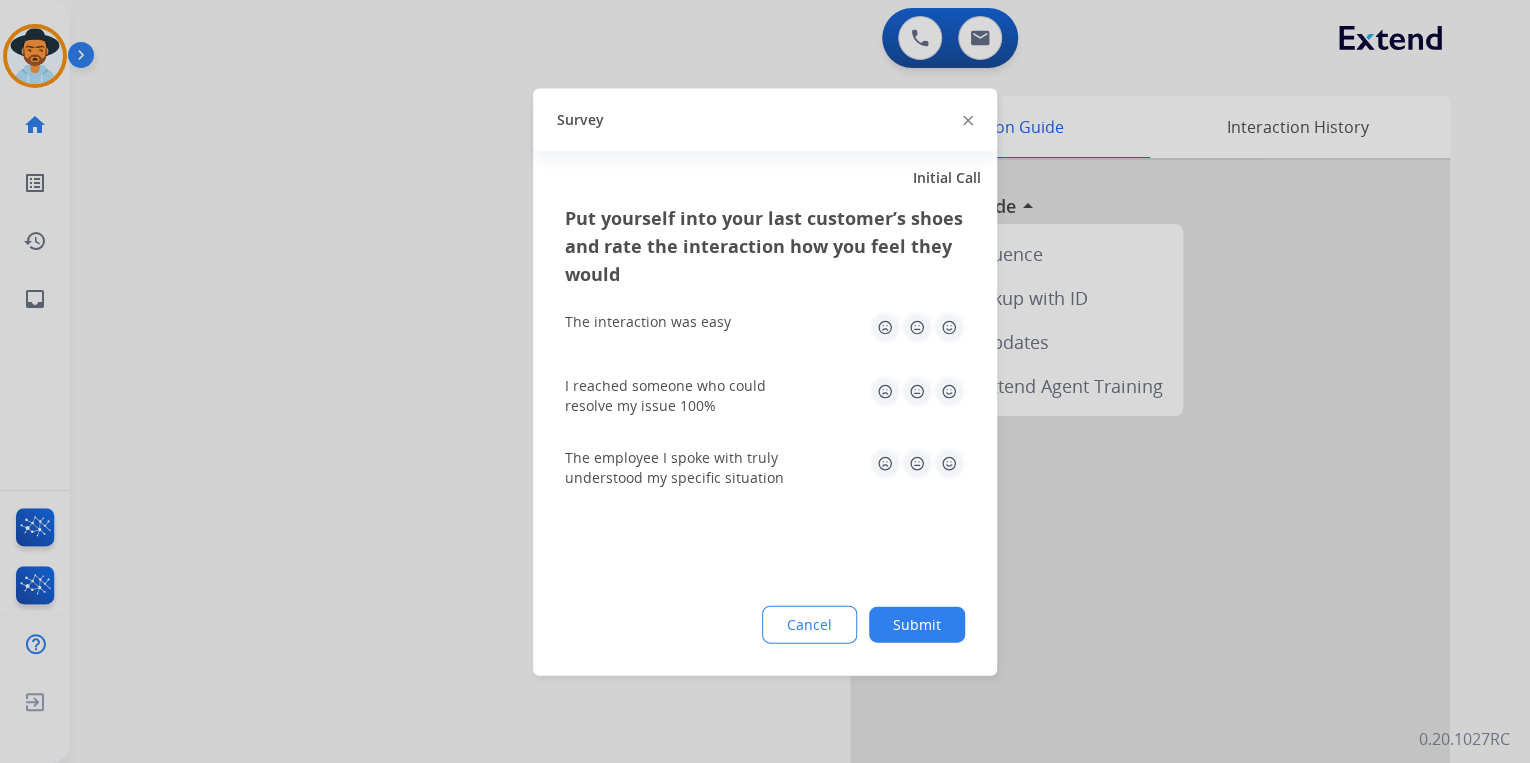 drag, startPoint x: 967, startPoint y: 116, endPoint x: 882, endPoint y: 66, distance: 98.61542 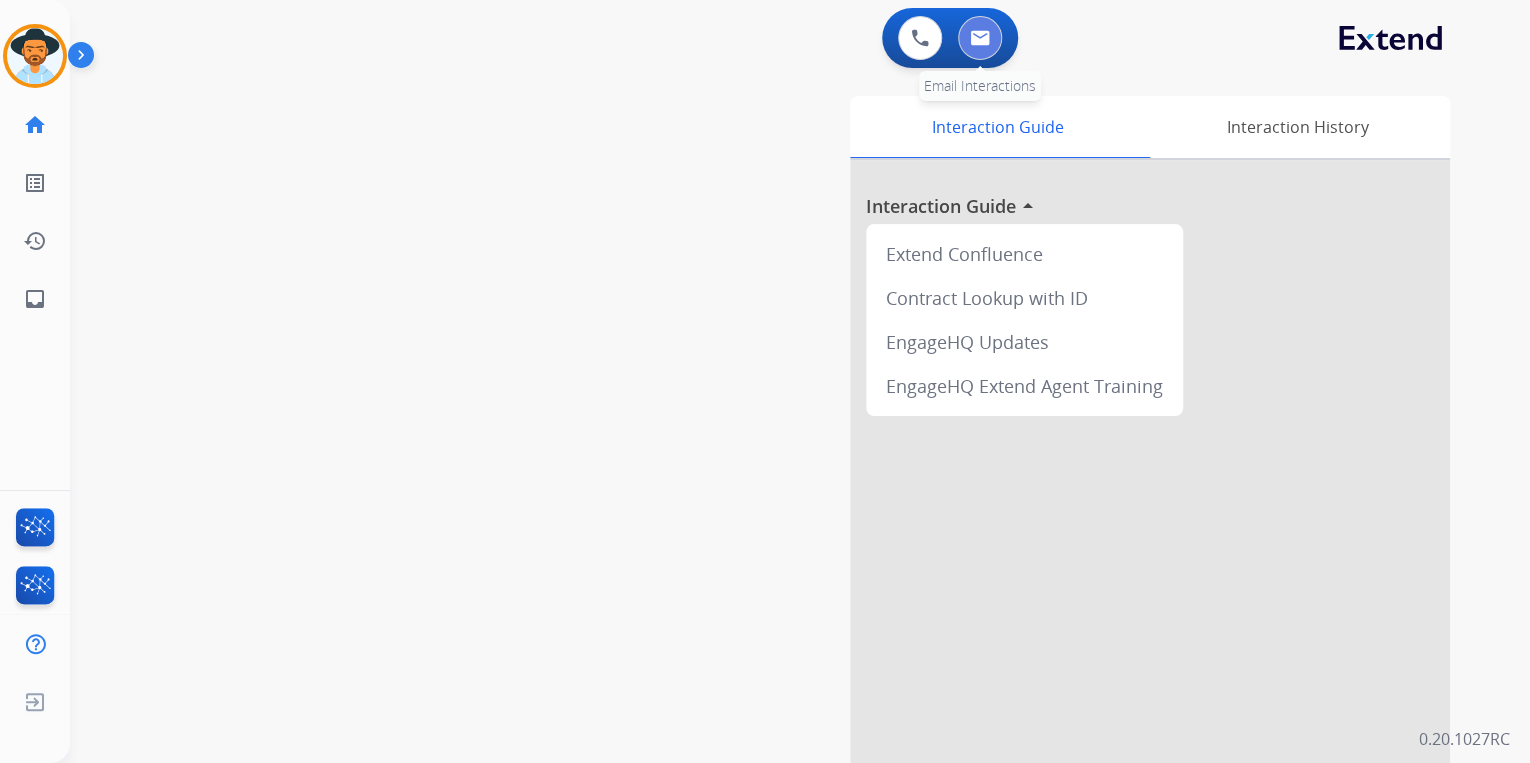 click at bounding box center [980, 38] 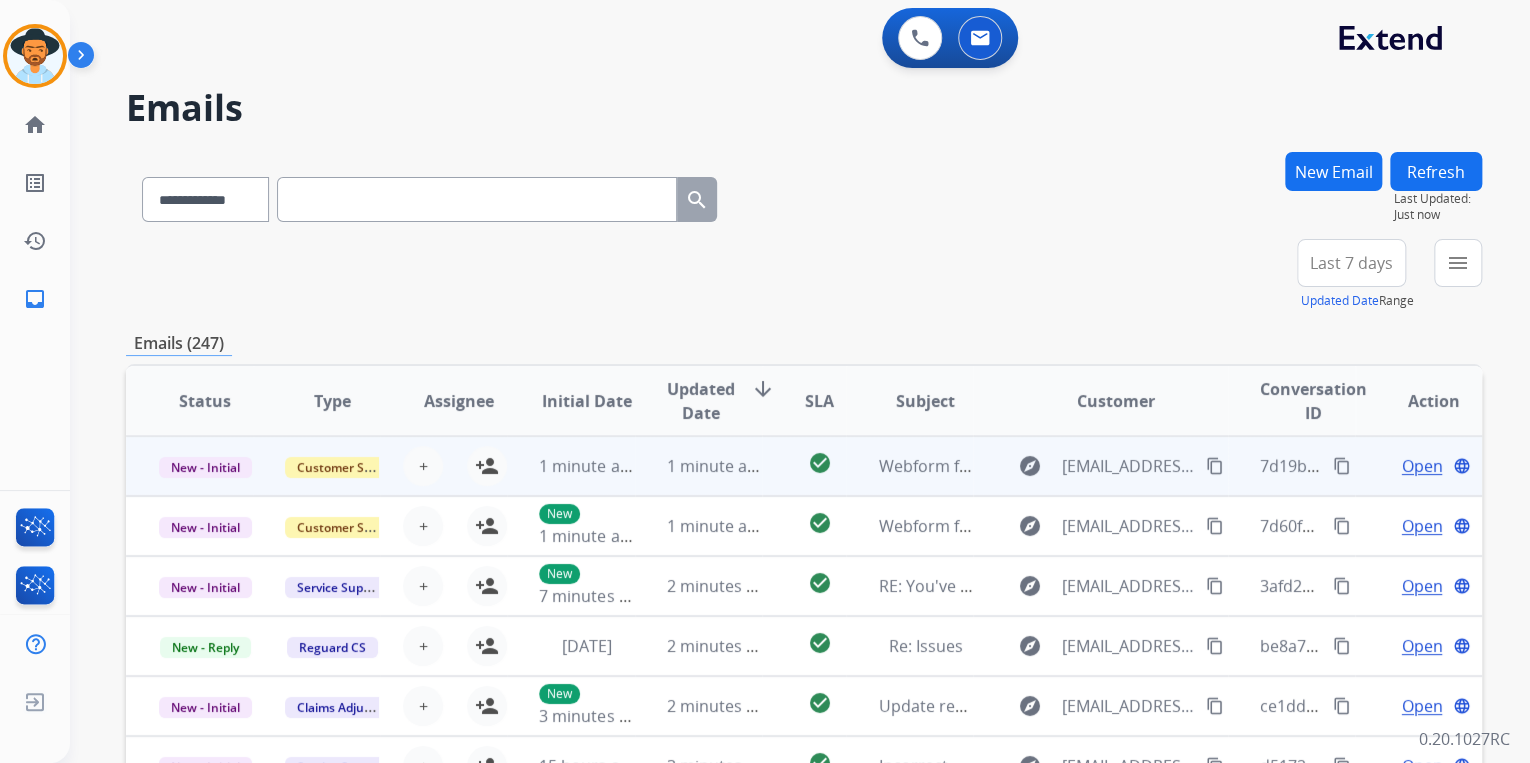 scroll, scrollTop: 1, scrollLeft: 0, axis: vertical 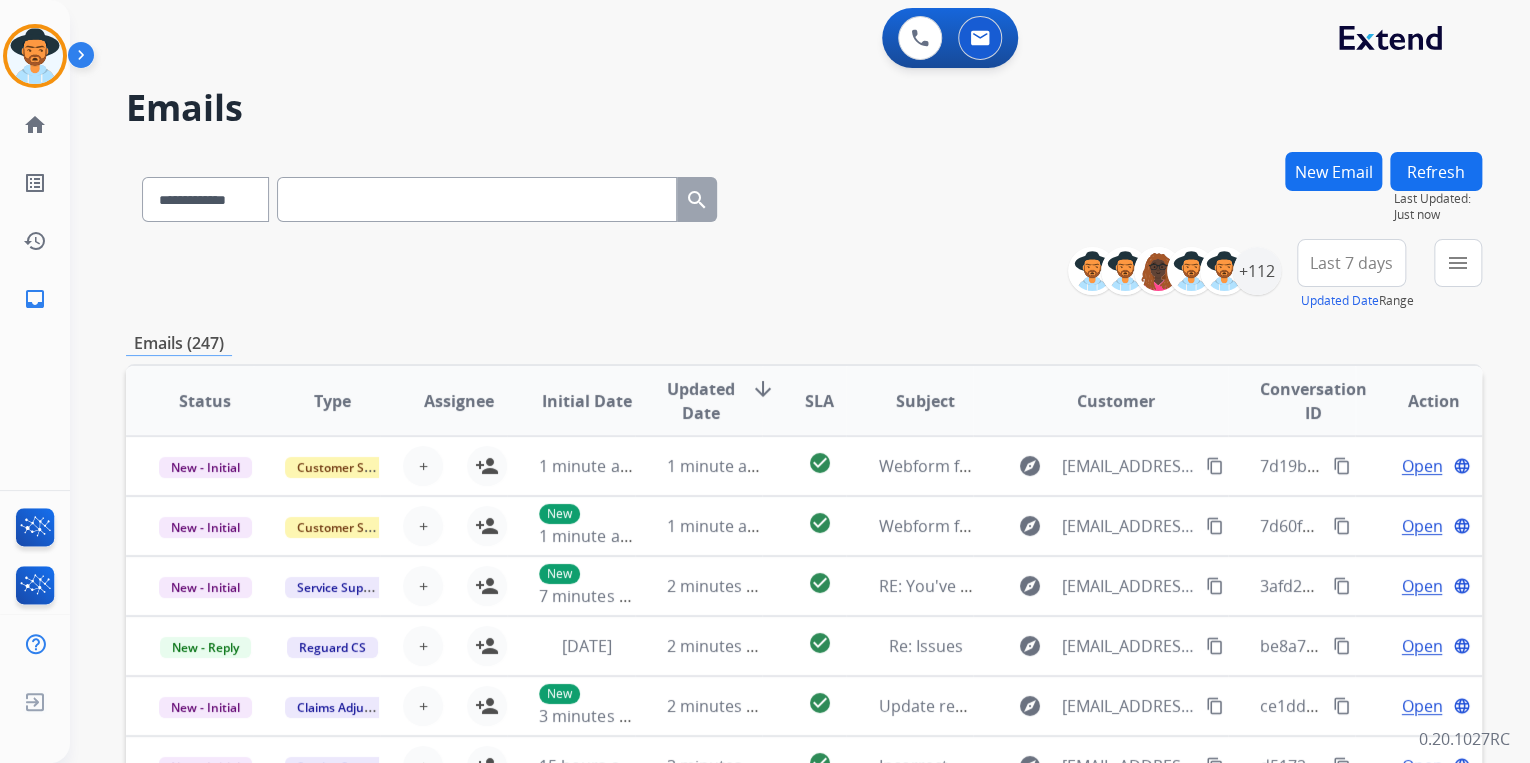 click at bounding box center (477, 199) 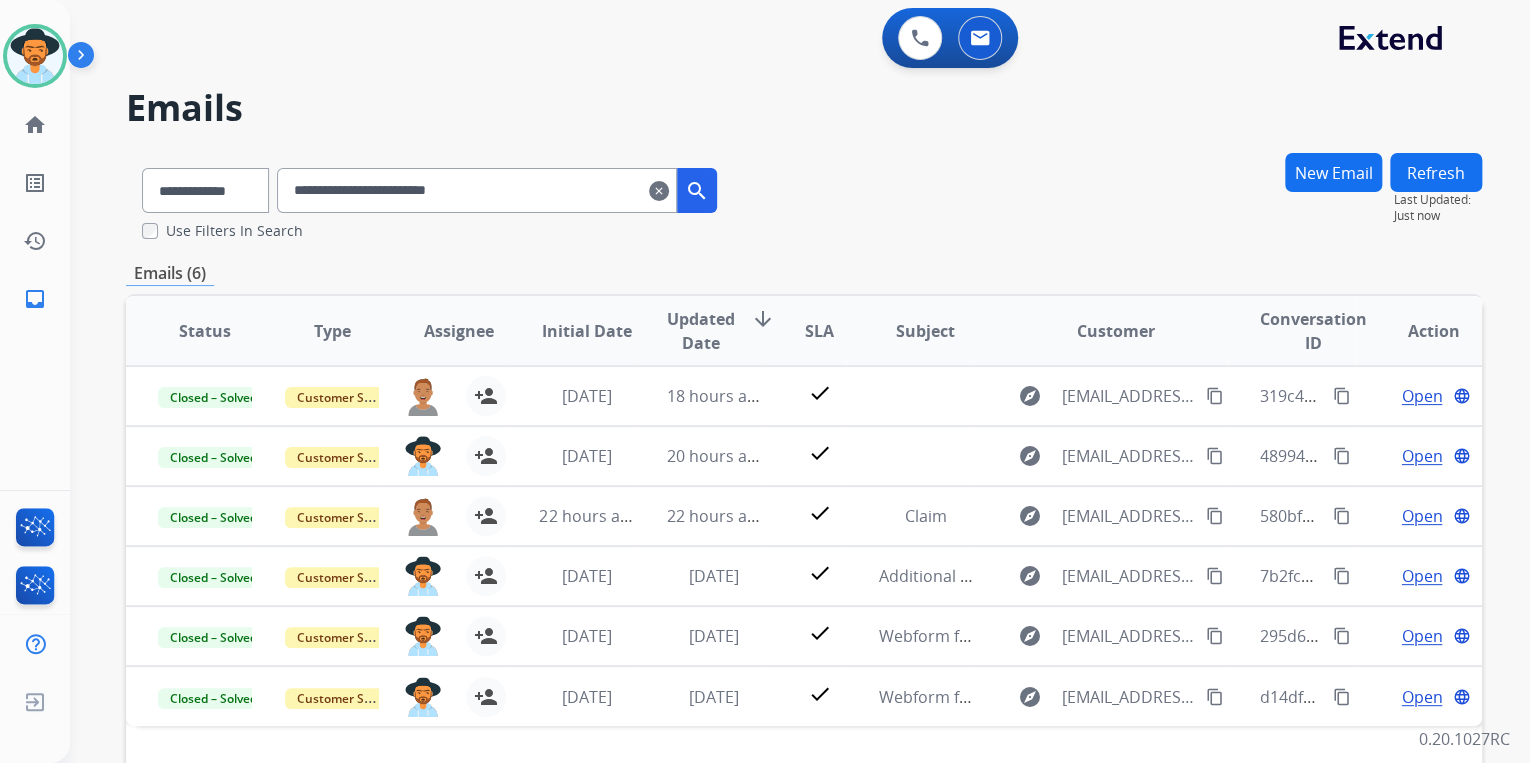 click on "clear" at bounding box center [659, 191] 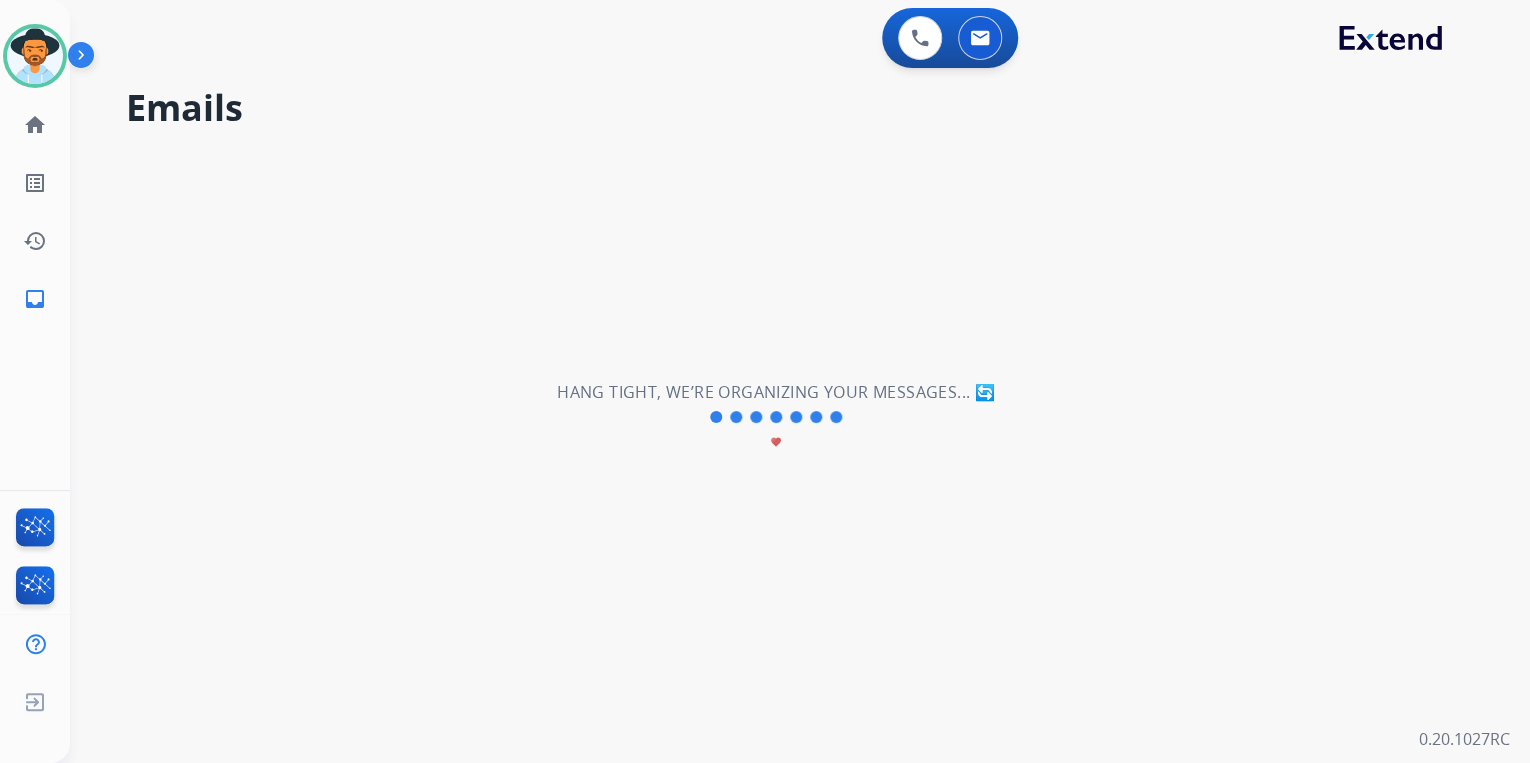 type 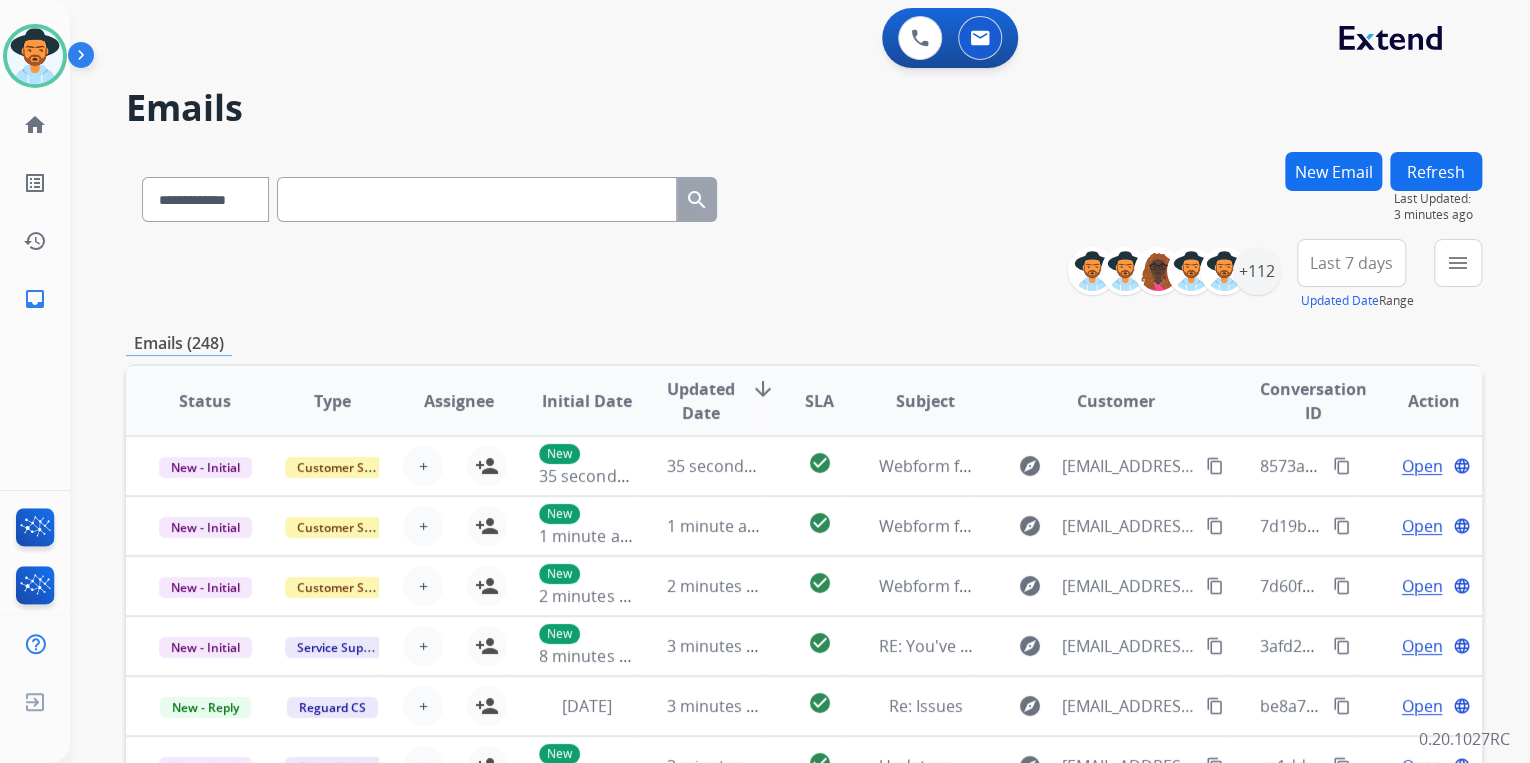 click on "Refresh" at bounding box center (1436, 171) 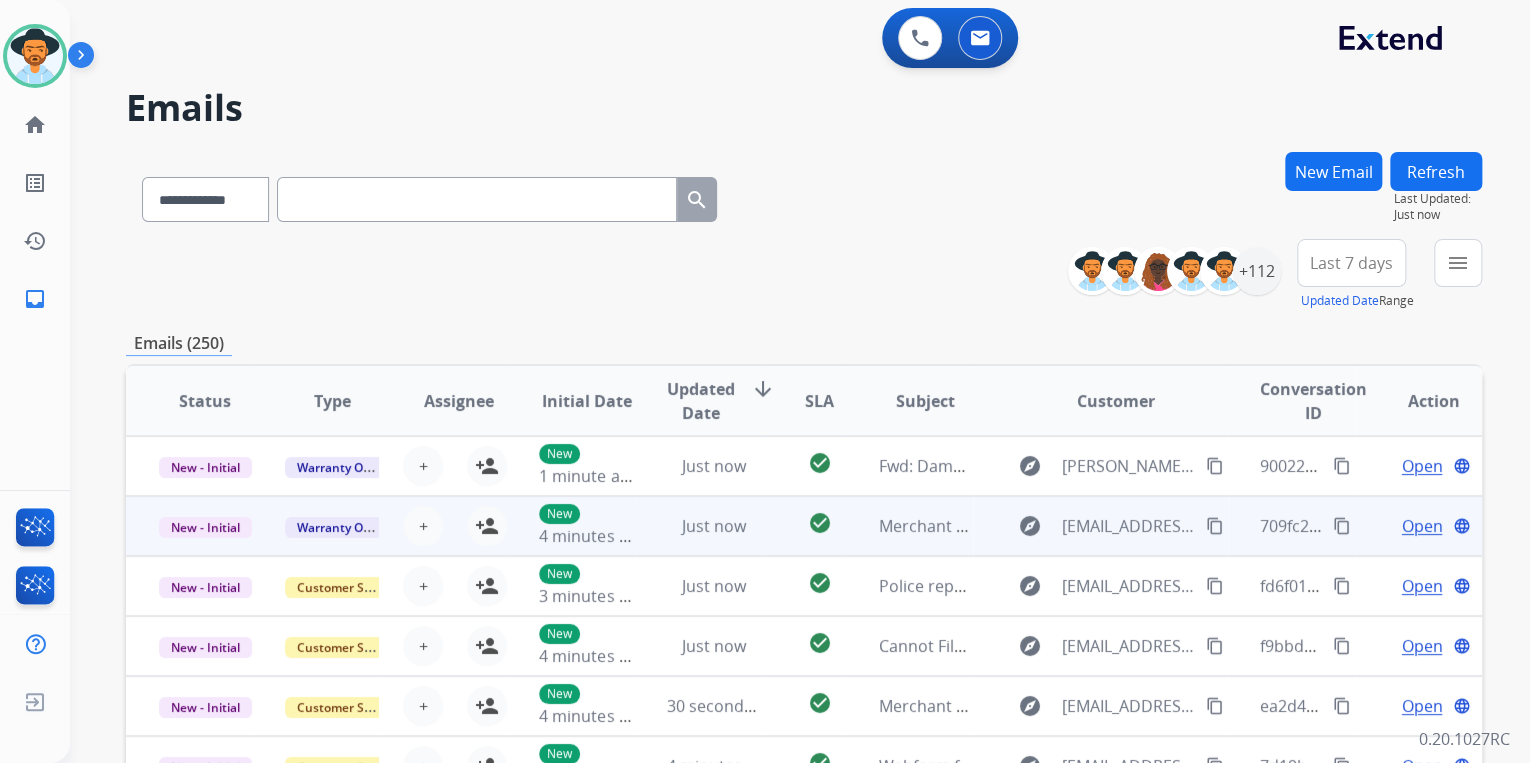 scroll, scrollTop: 1, scrollLeft: 0, axis: vertical 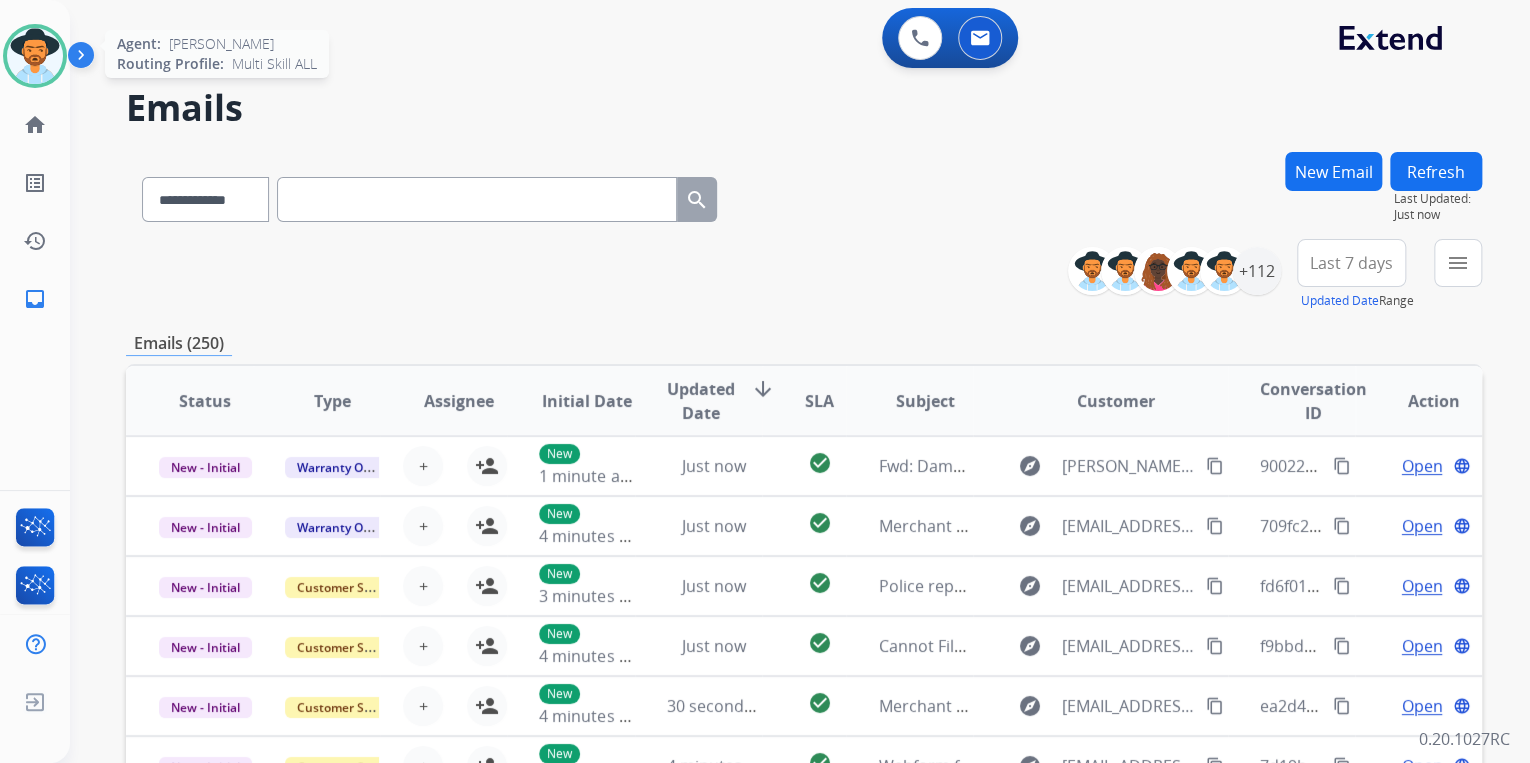 click at bounding box center (35, 56) 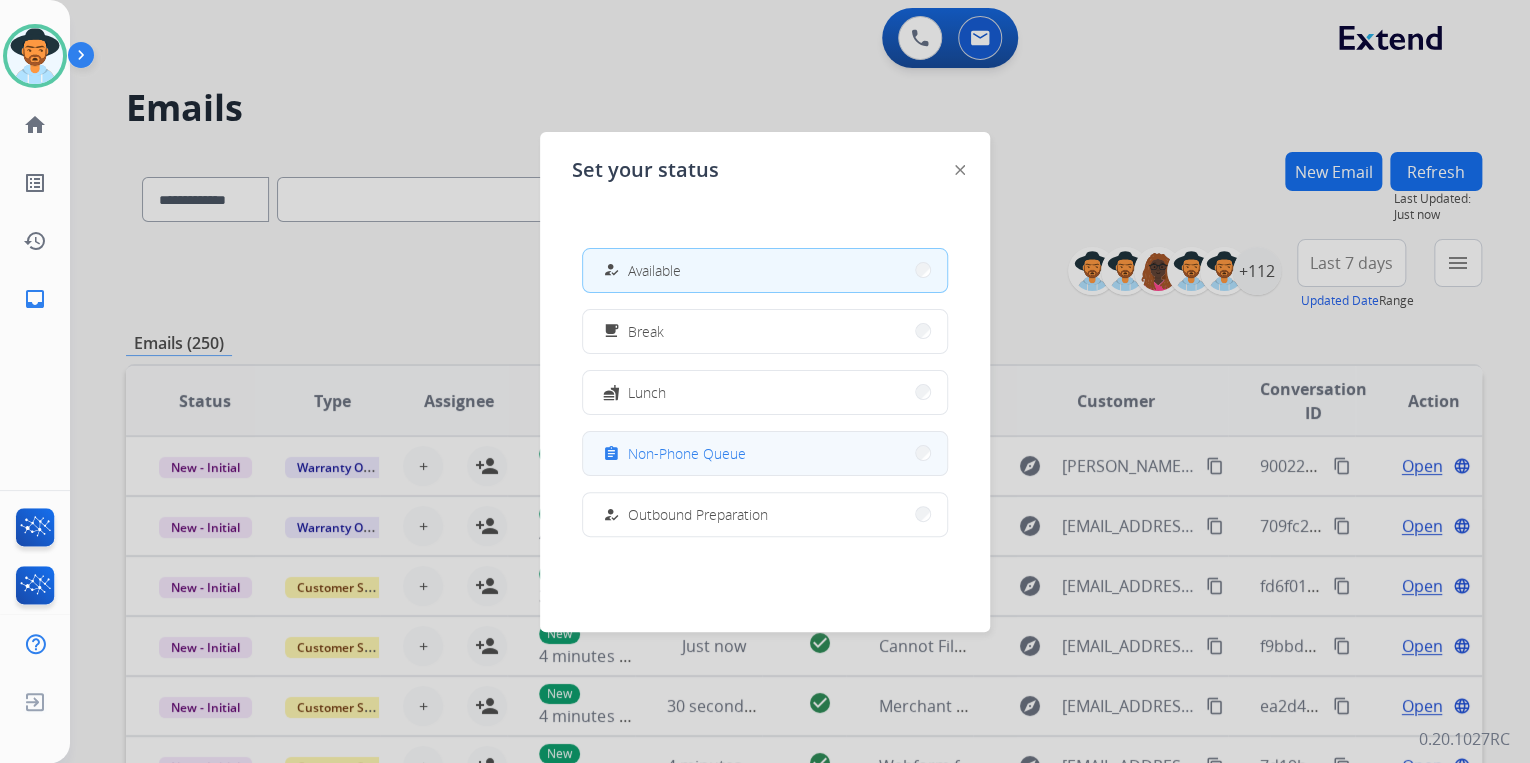 click on "assignment Non-Phone Queue" at bounding box center [765, 453] 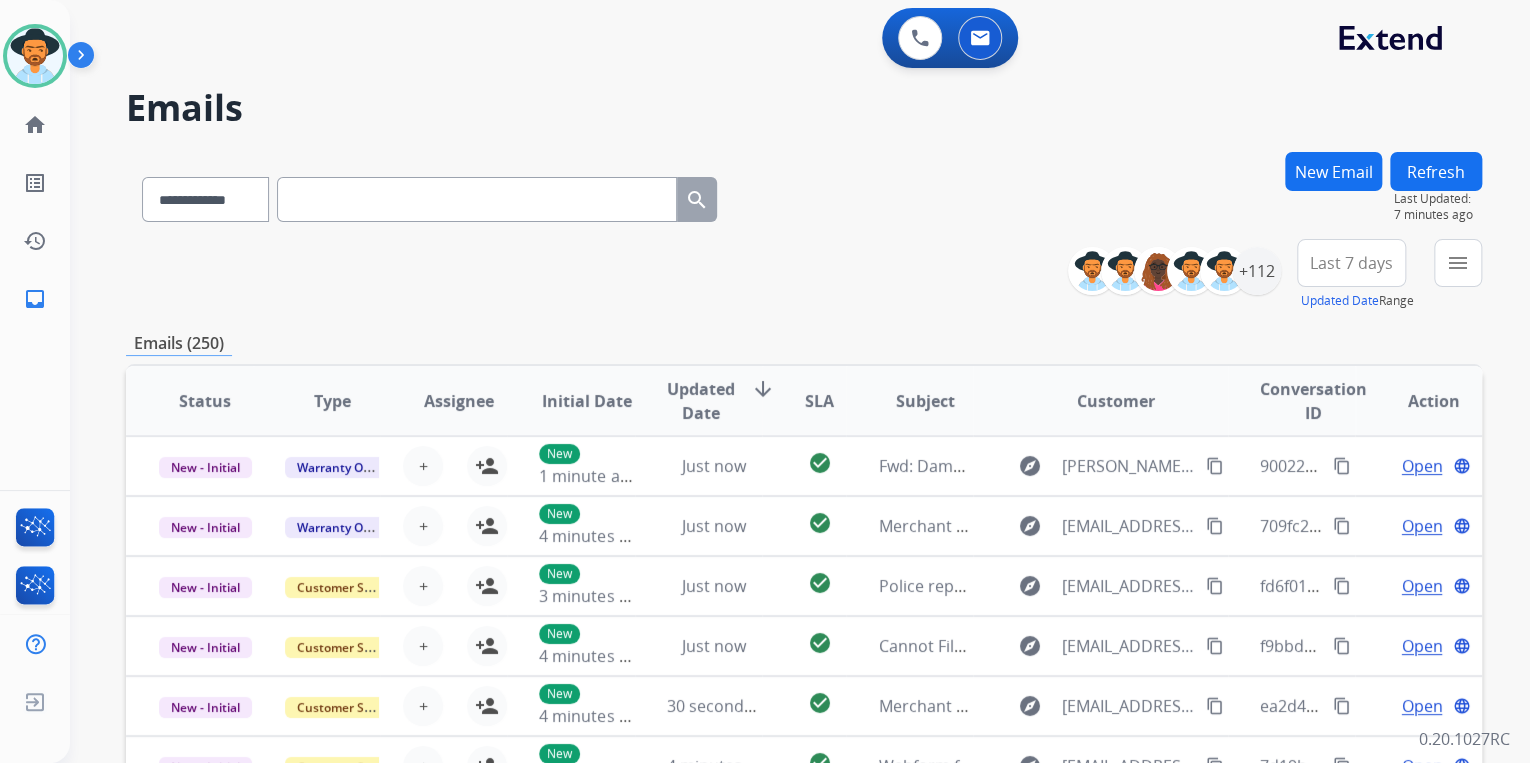 click on "New Email" at bounding box center [1333, 171] 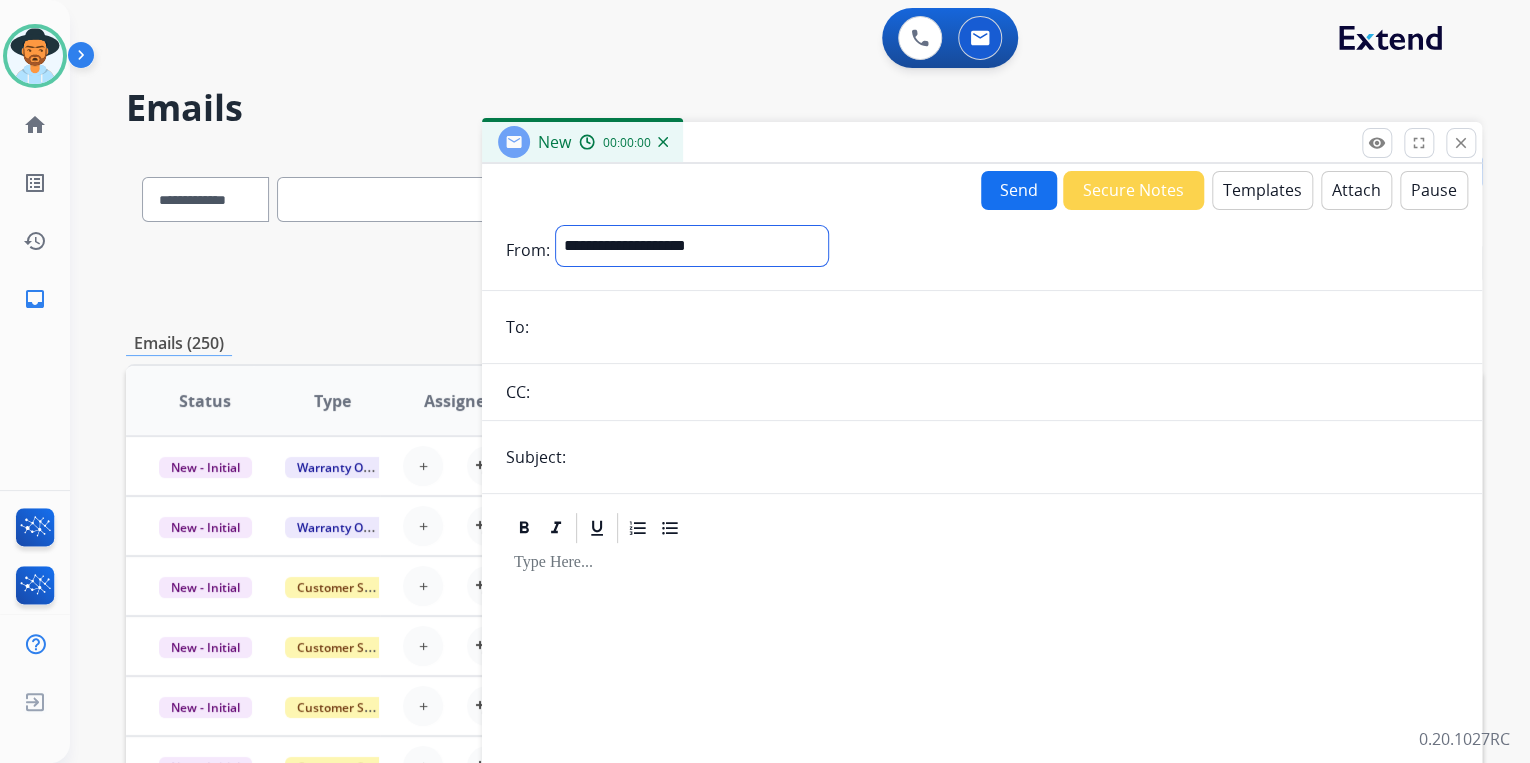 click on "**********" at bounding box center [692, 246] 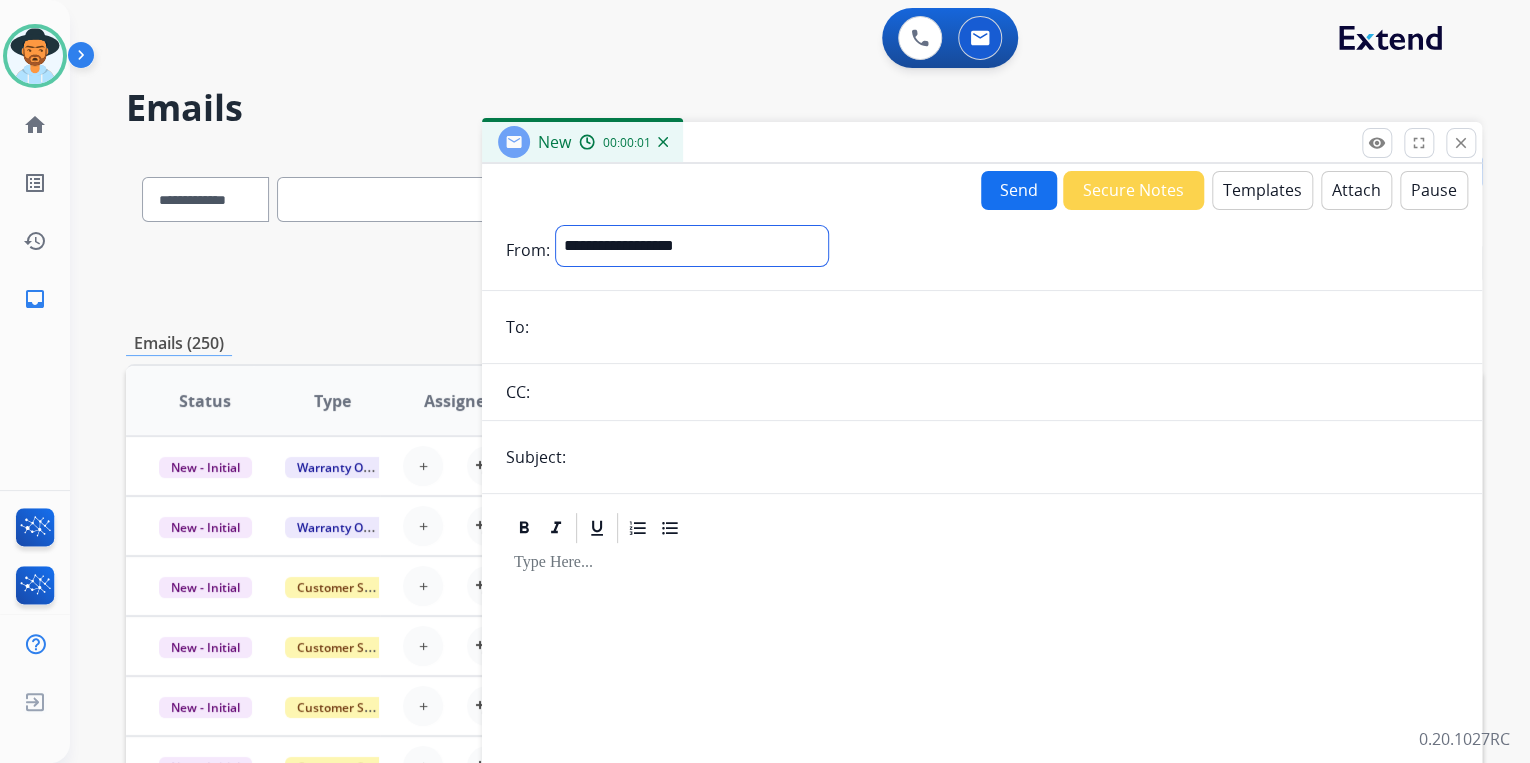 click on "**********" at bounding box center (692, 246) 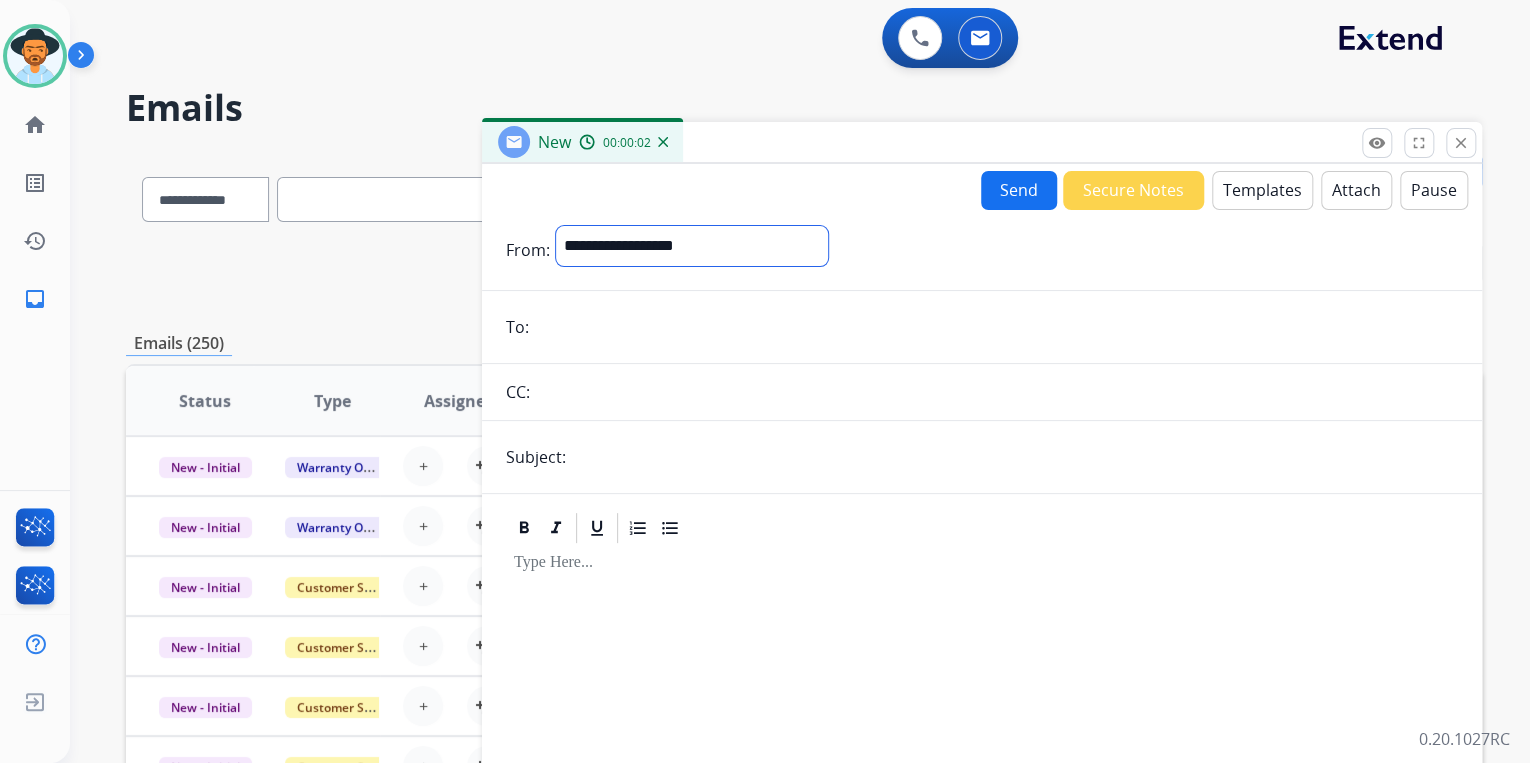 click on "**********" at bounding box center (692, 246) 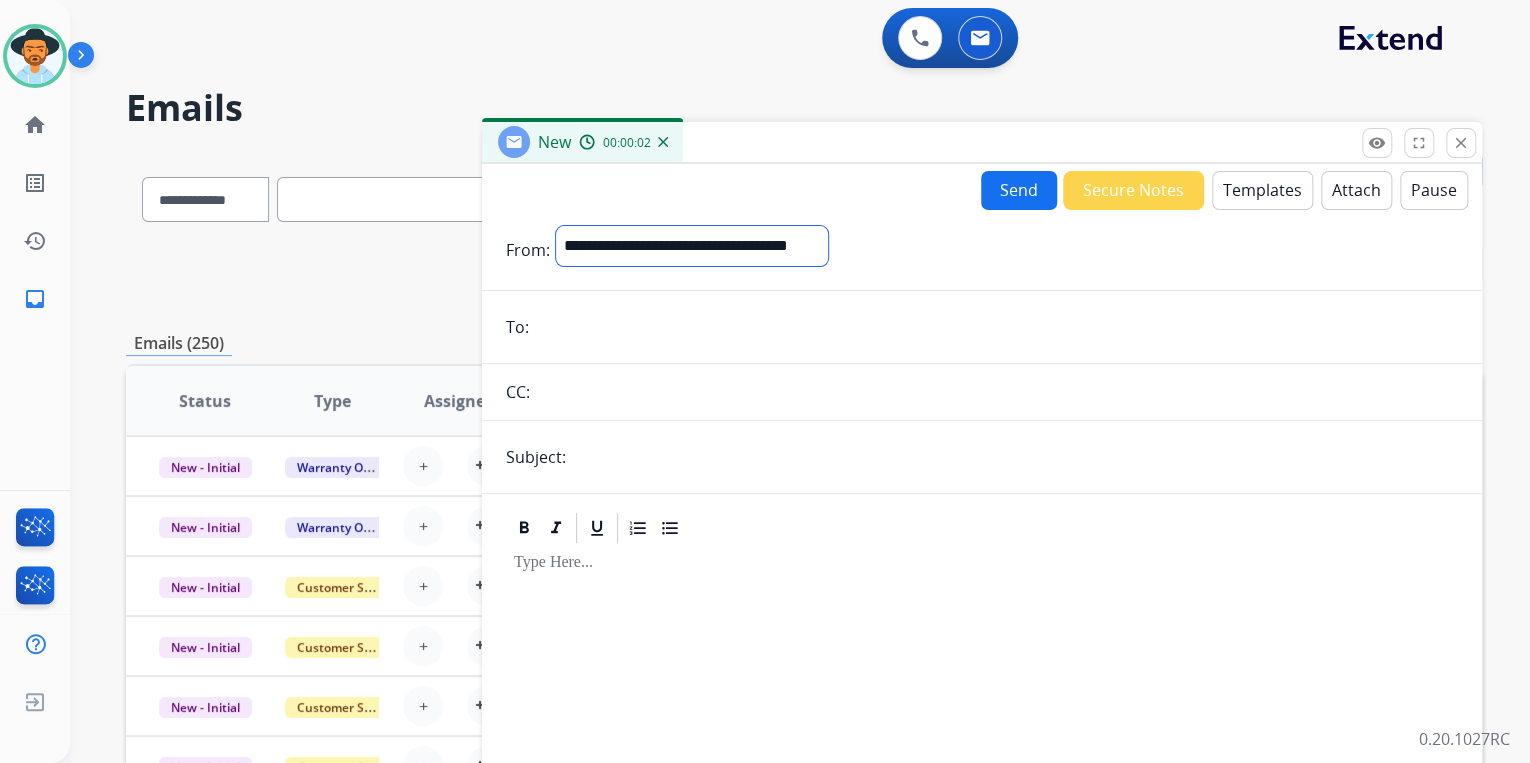 click on "**********" at bounding box center [692, 246] 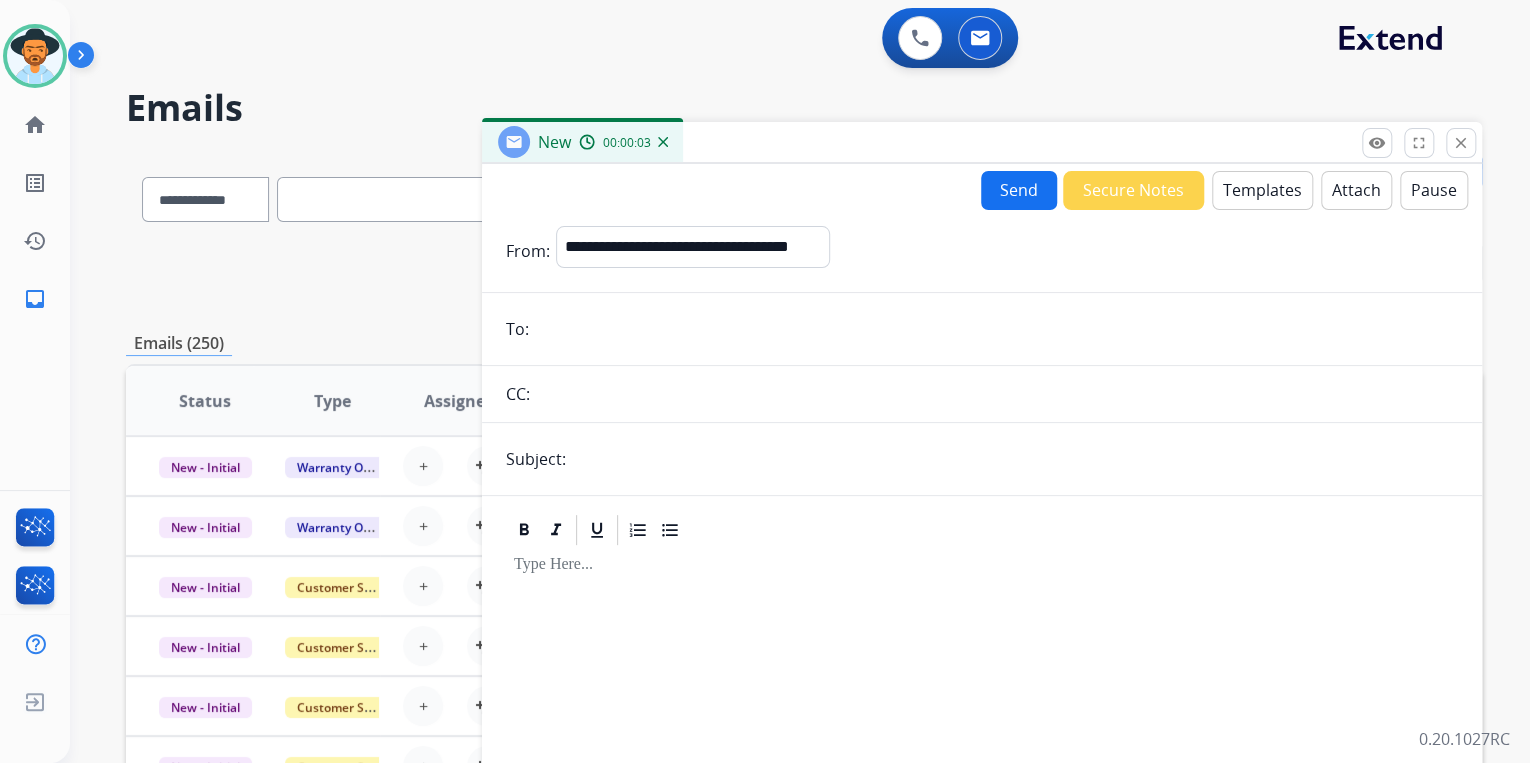 click on "**********" at bounding box center [982, 556] 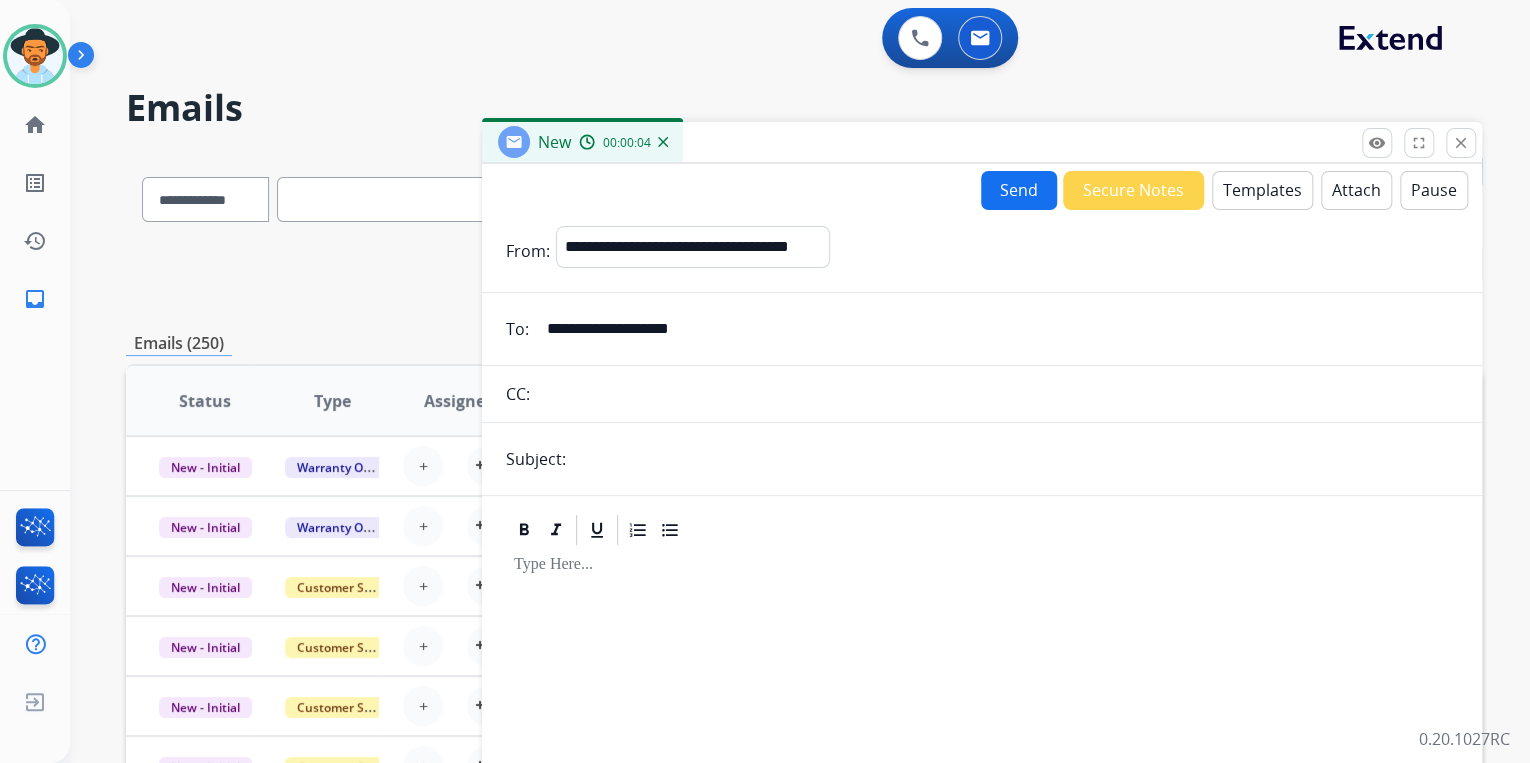 type on "**********" 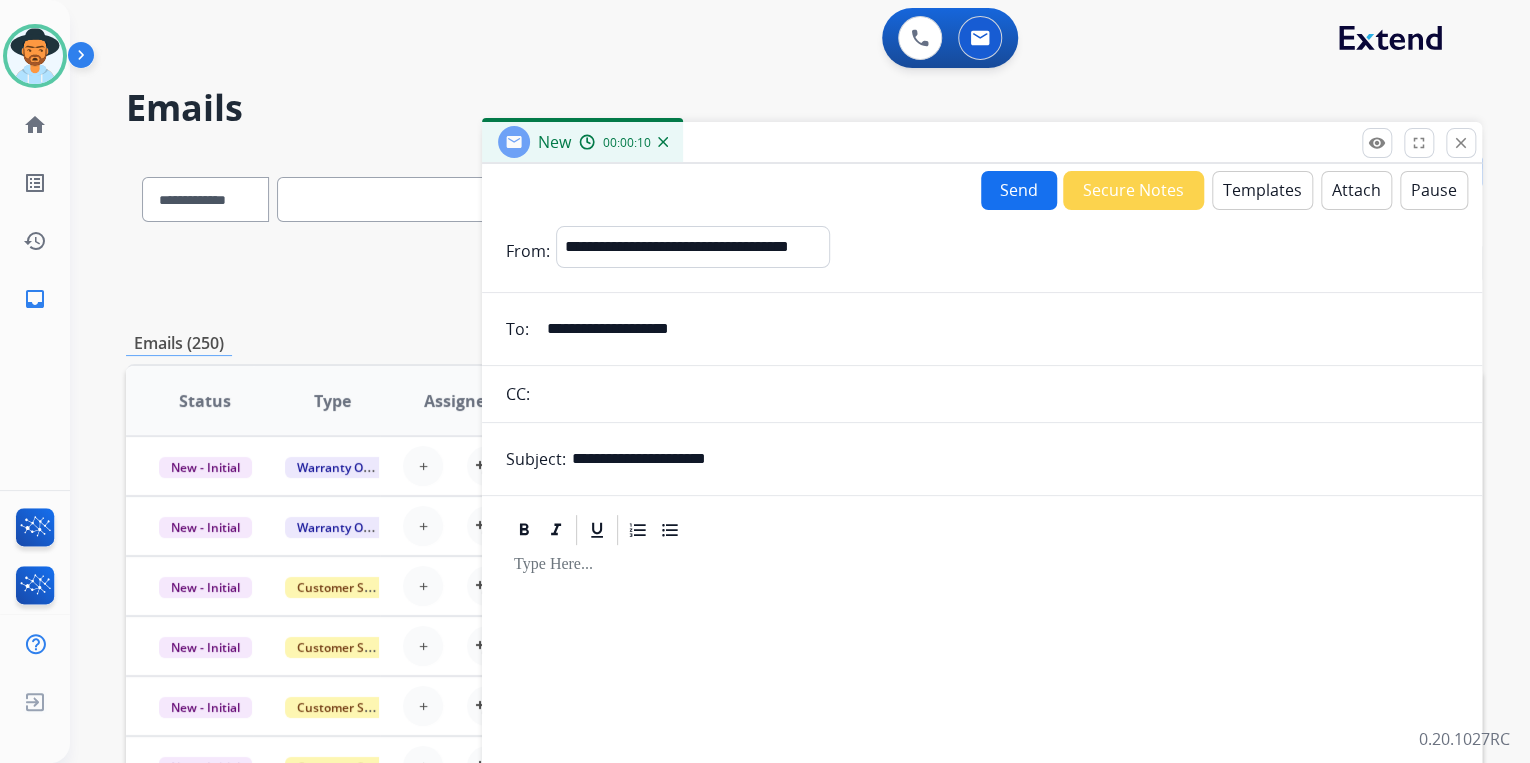 type on "**********" 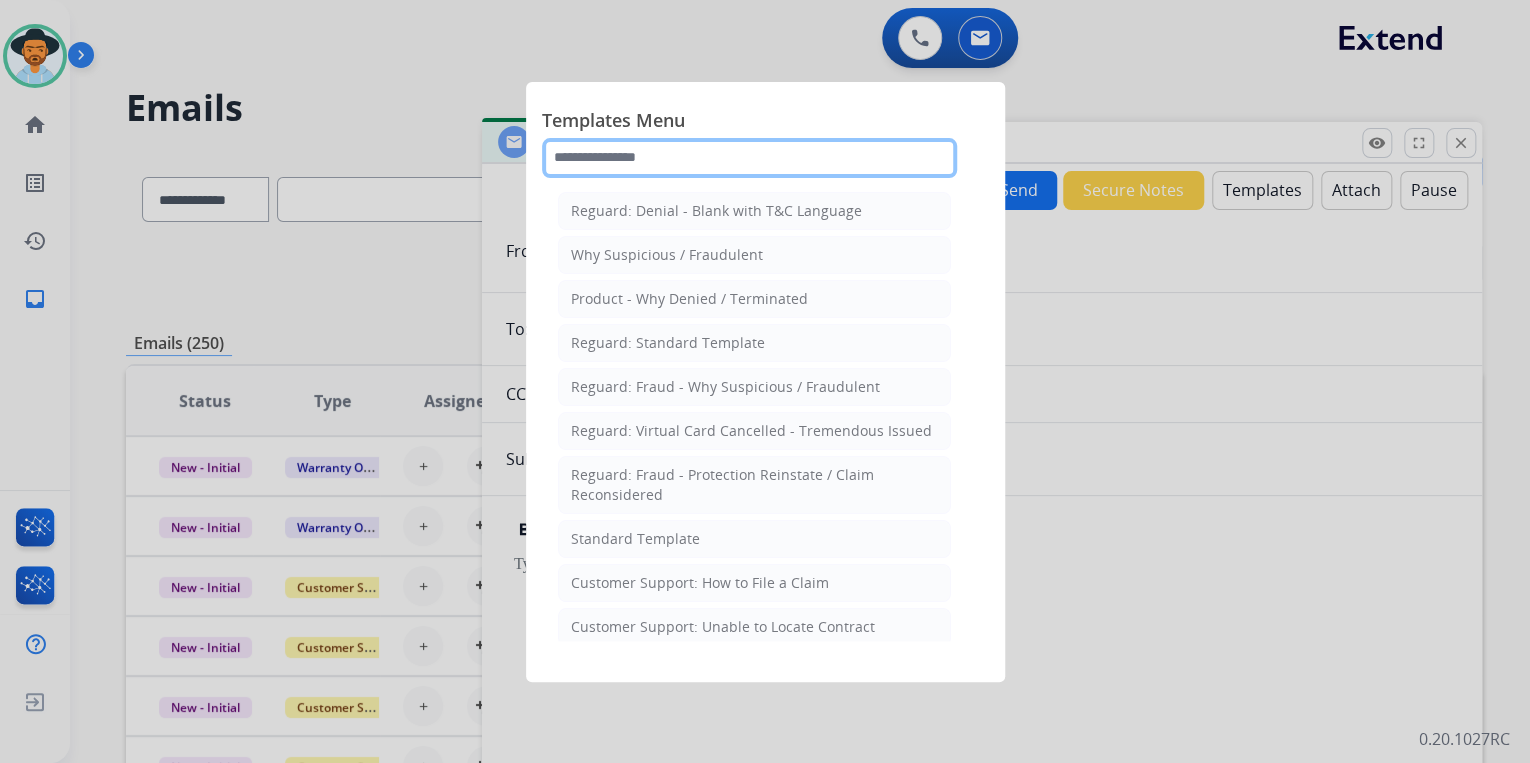 click 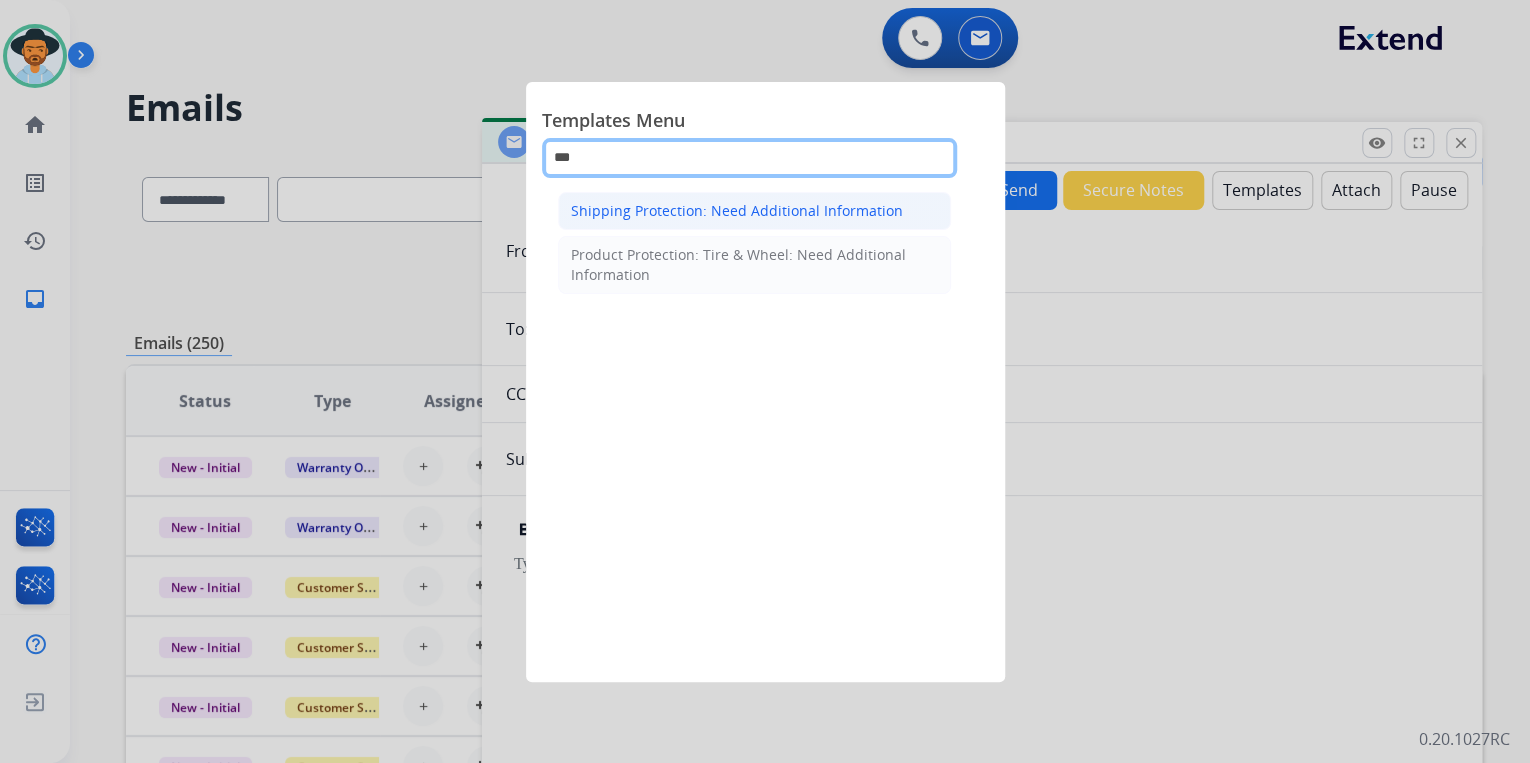 type on "***" 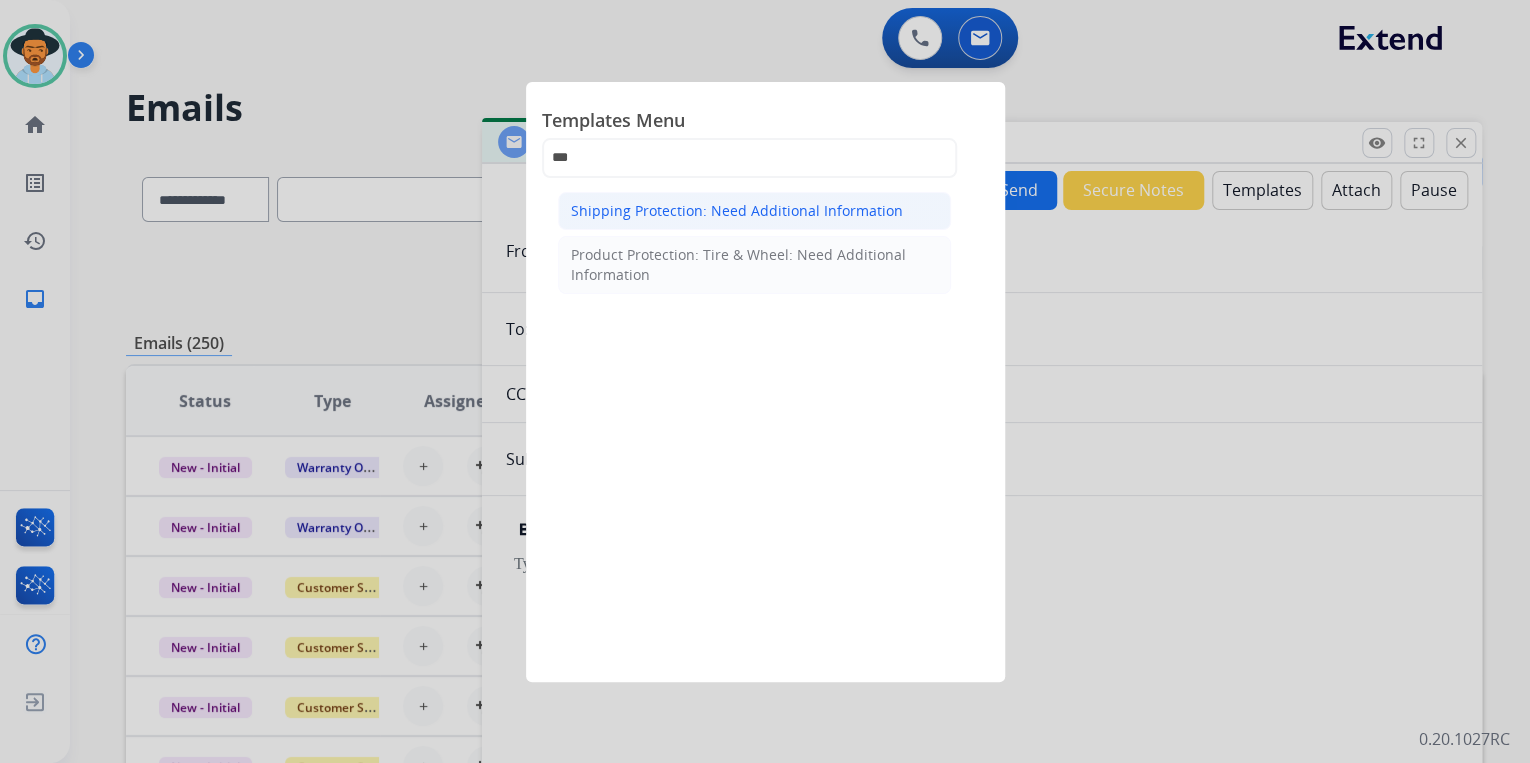 click on "Shipping Protection: Need Additional Information" 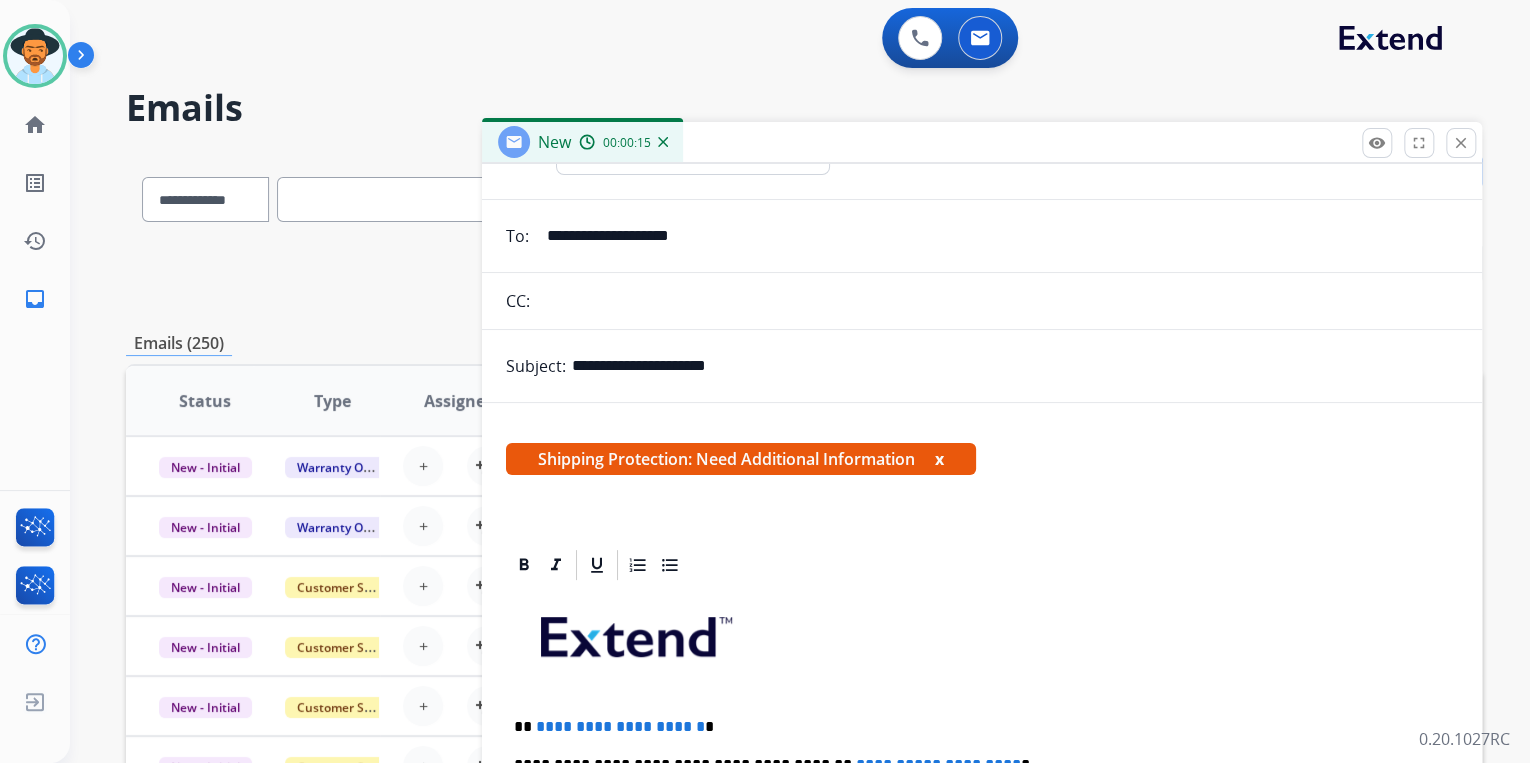 scroll, scrollTop: 320, scrollLeft: 0, axis: vertical 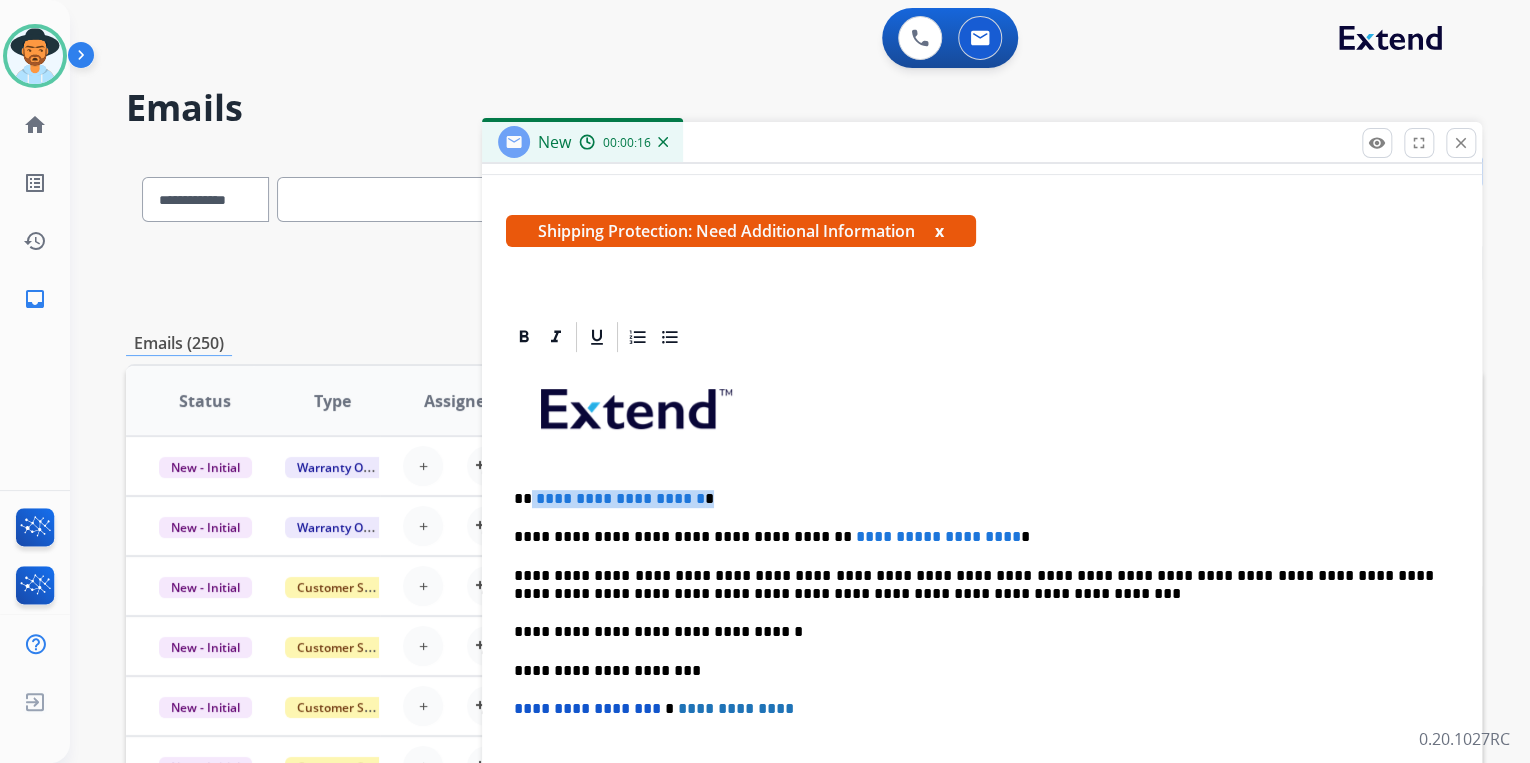 drag, startPoint x: 766, startPoint y: 495, endPoint x: 529, endPoint y: 483, distance: 237.3036 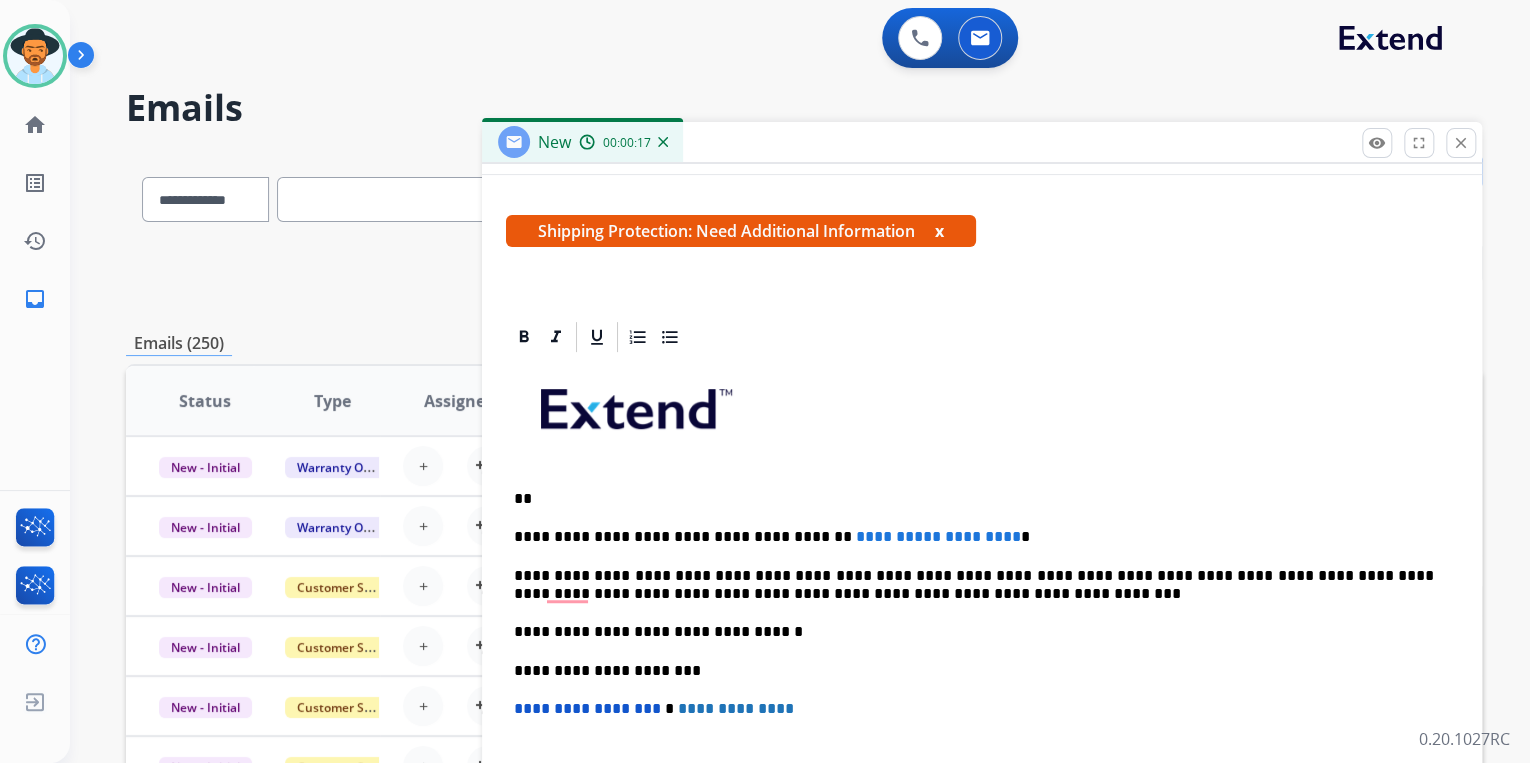 type 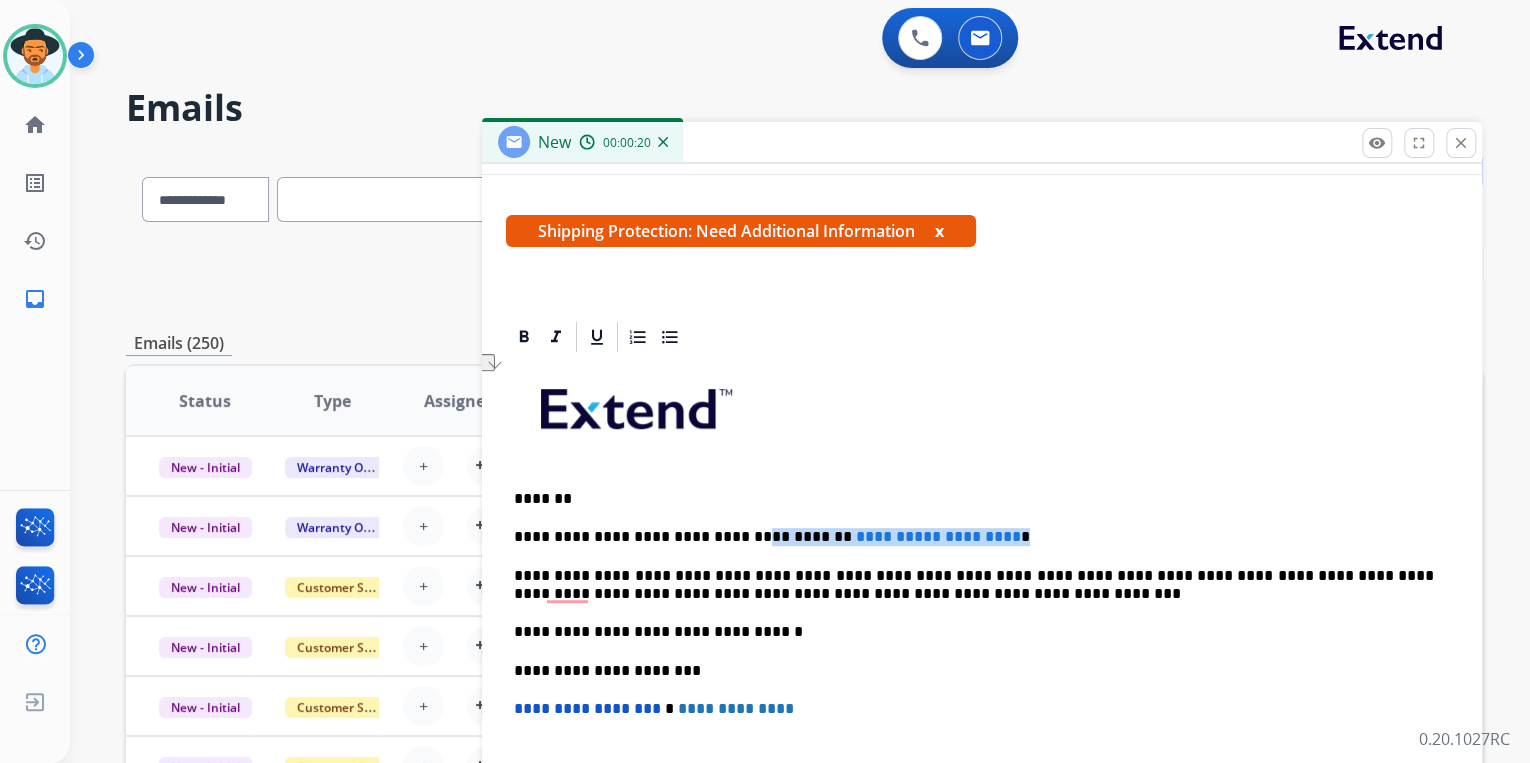 drag, startPoint x: 1044, startPoint y: 532, endPoint x: 727, endPoint y: 542, distance: 317.15768 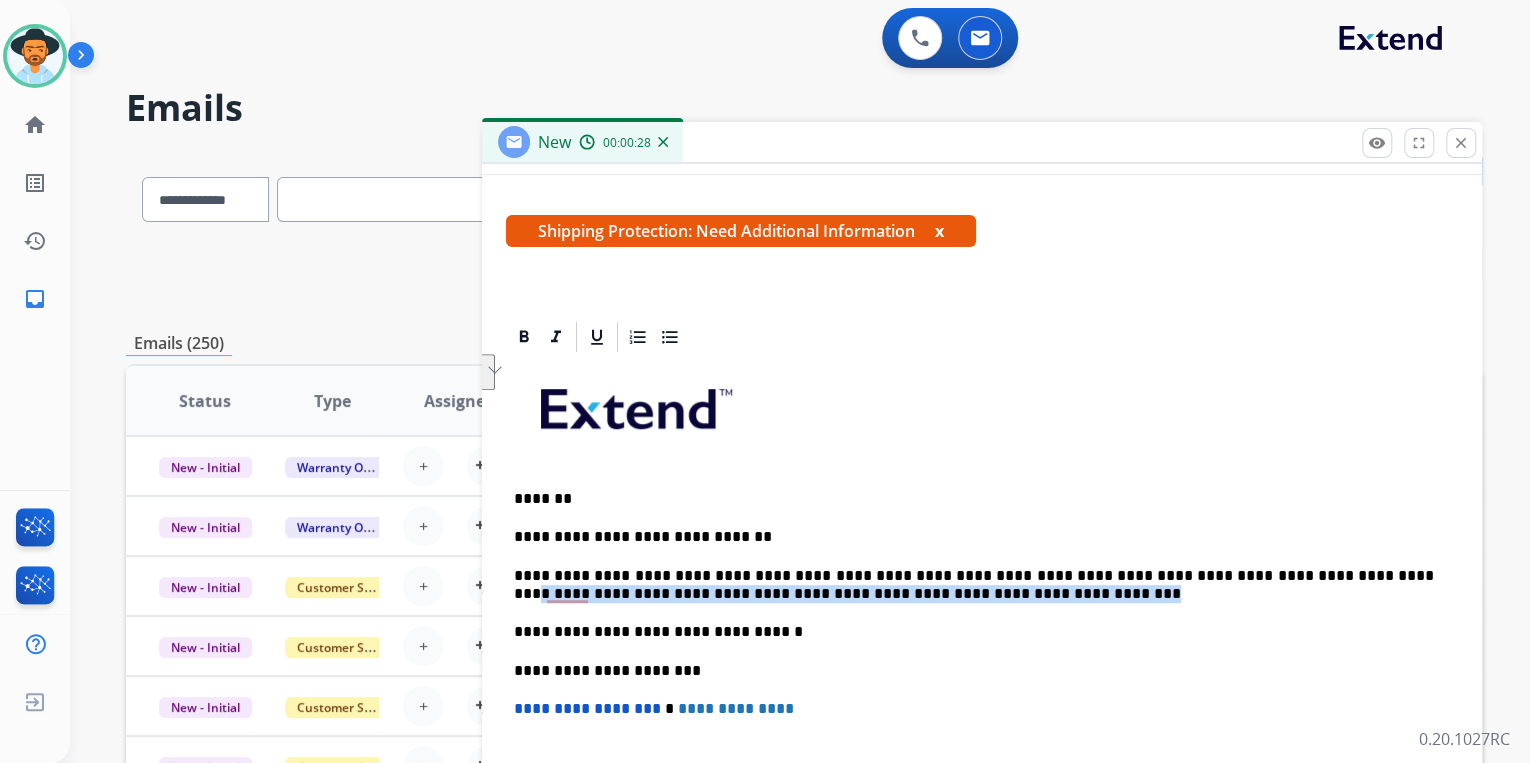 drag, startPoint x: 1304, startPoint y: 571, endPoint x: 1401, endPoint y: 588, distance: 98.478424 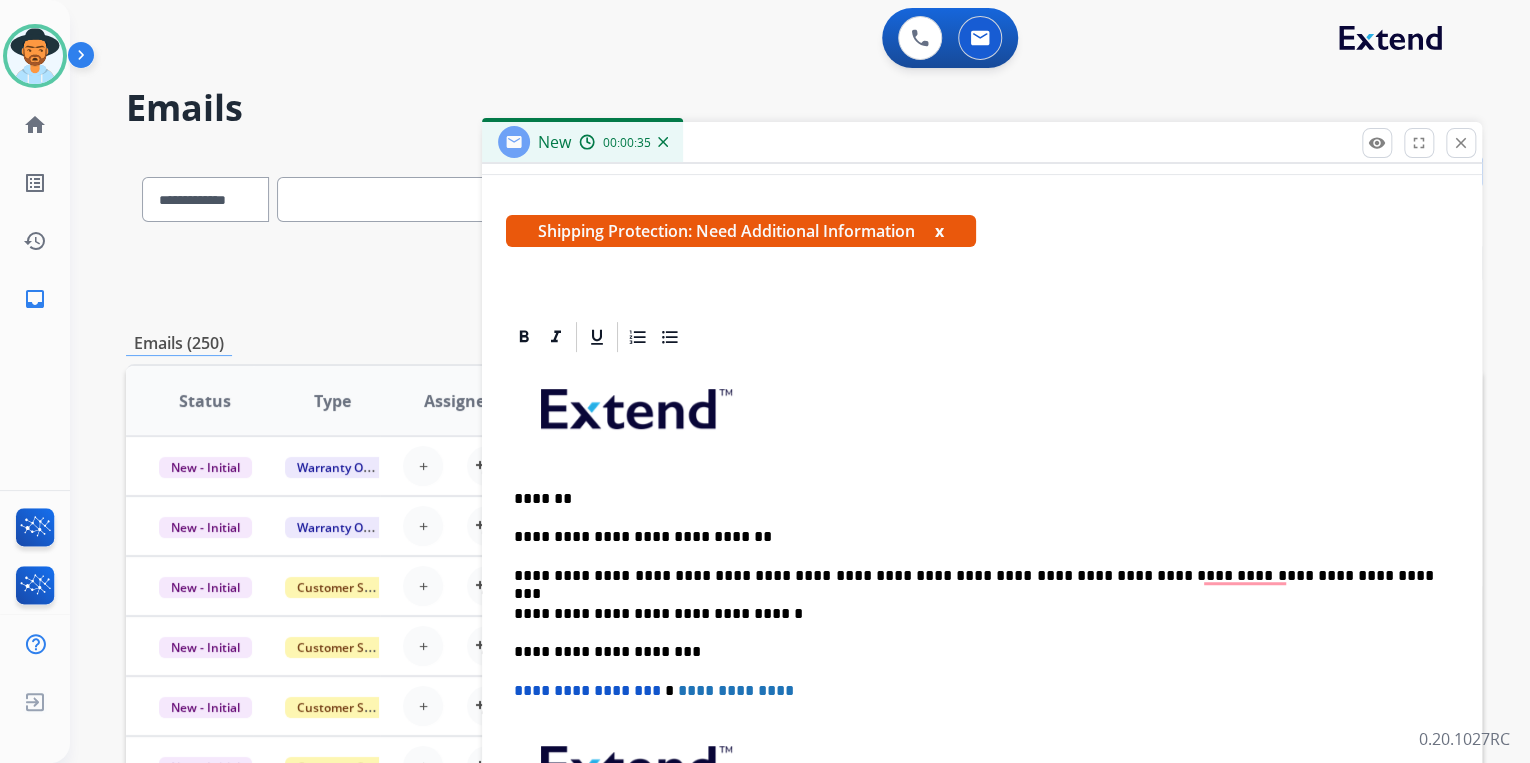 click on "**********" at bounding box center (974, 576) 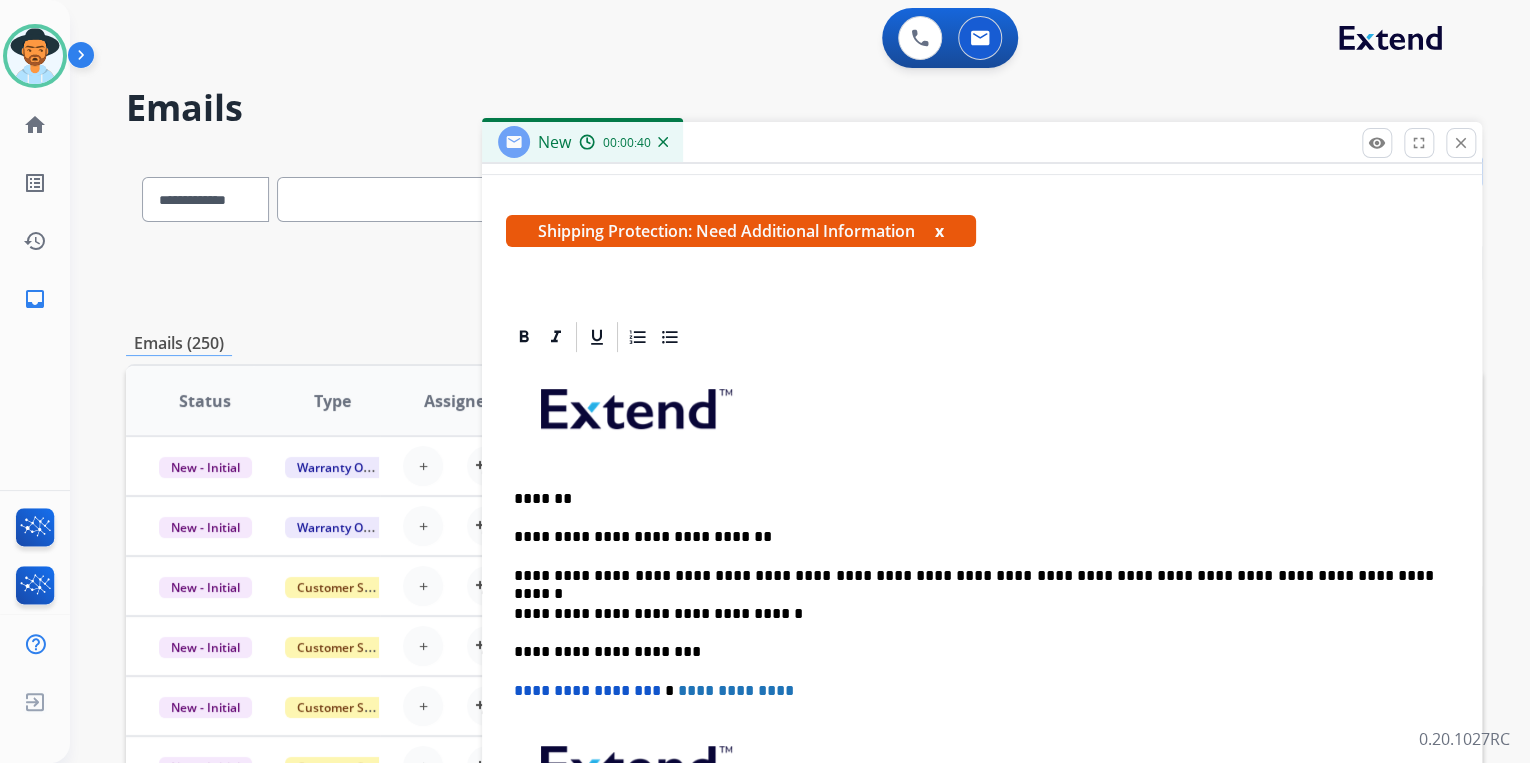 click on "**********" at bounding box center (974, 576) 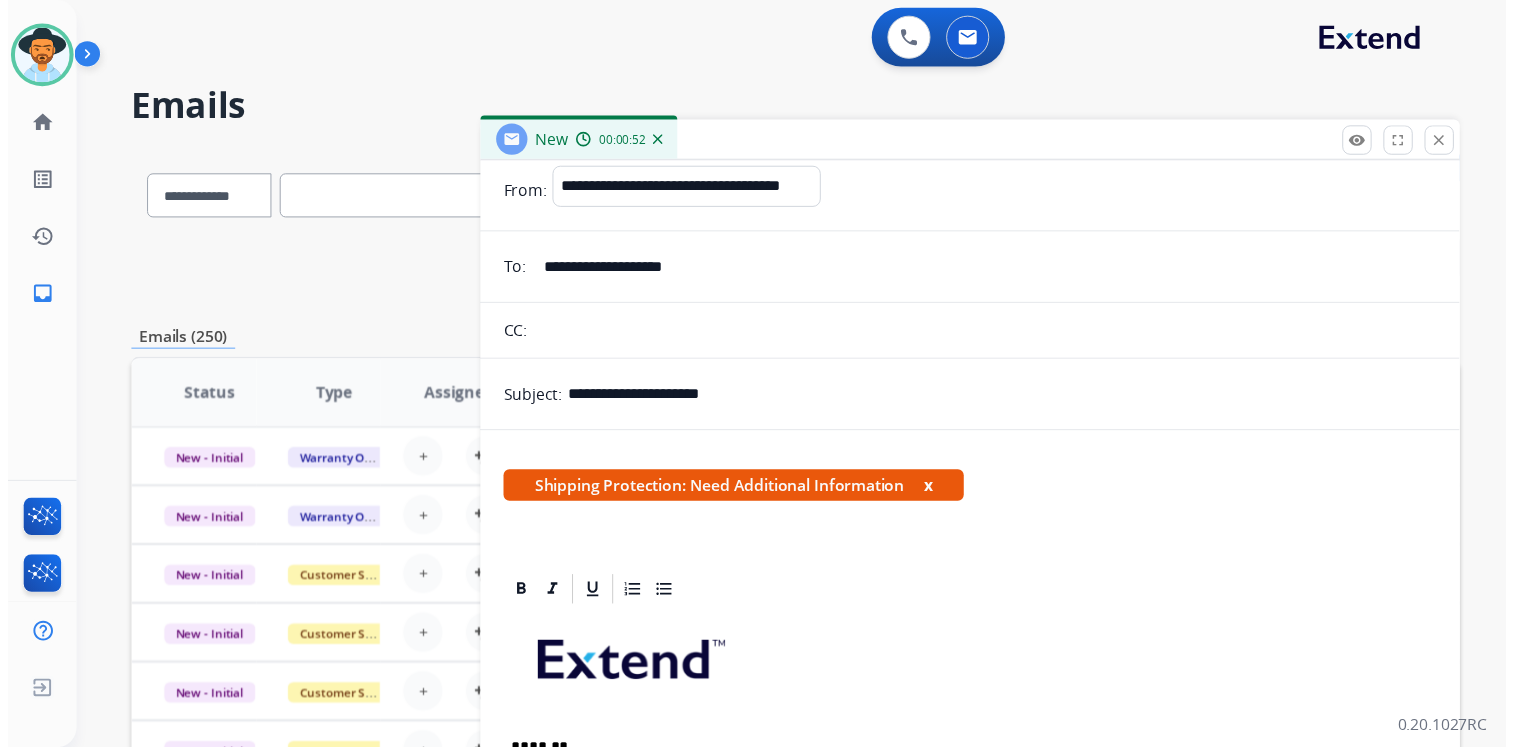 scroll, scrollTop: 0, scrollLeft: 0, axis: both 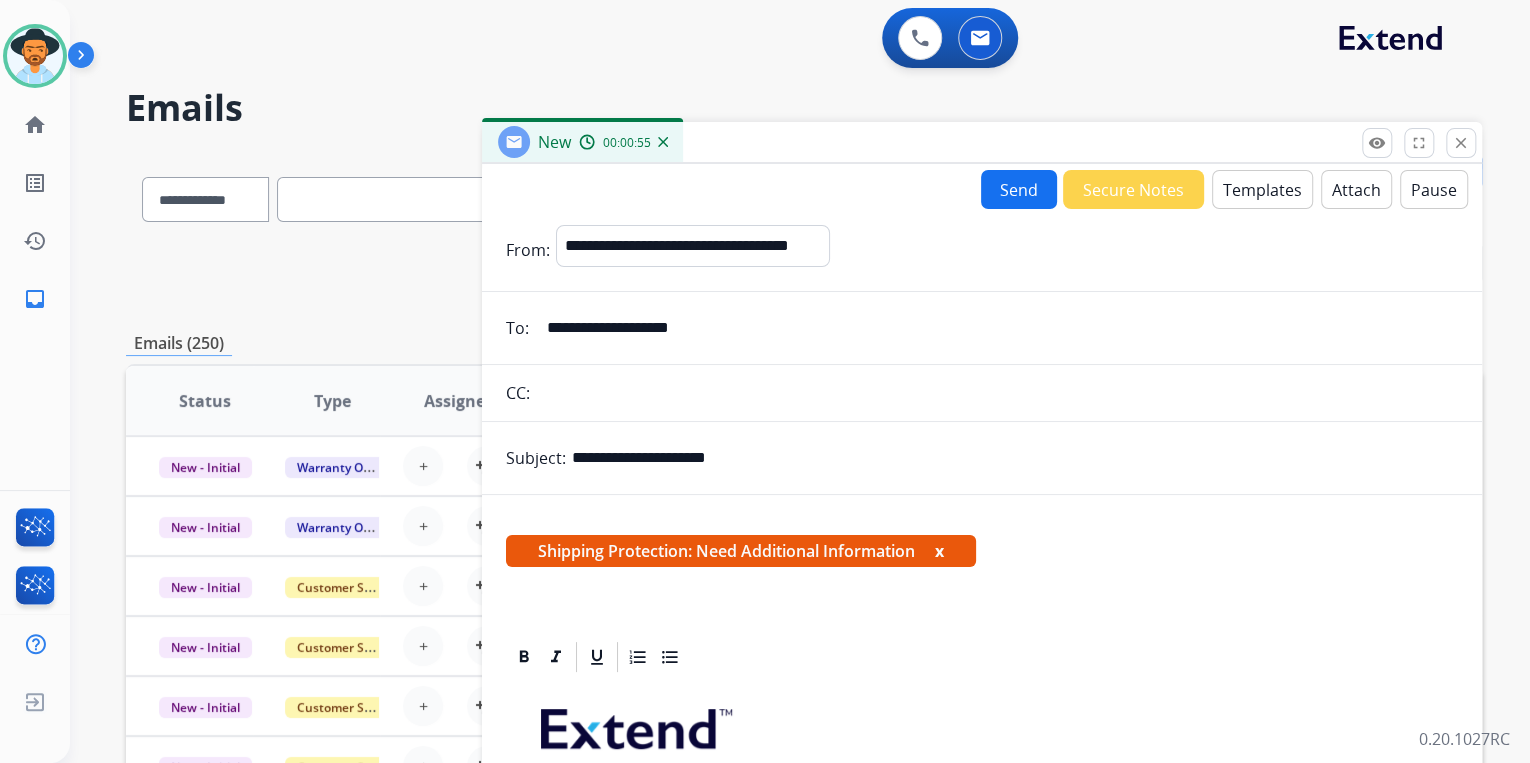 click on "Send" at bounding box center [1019, 189] 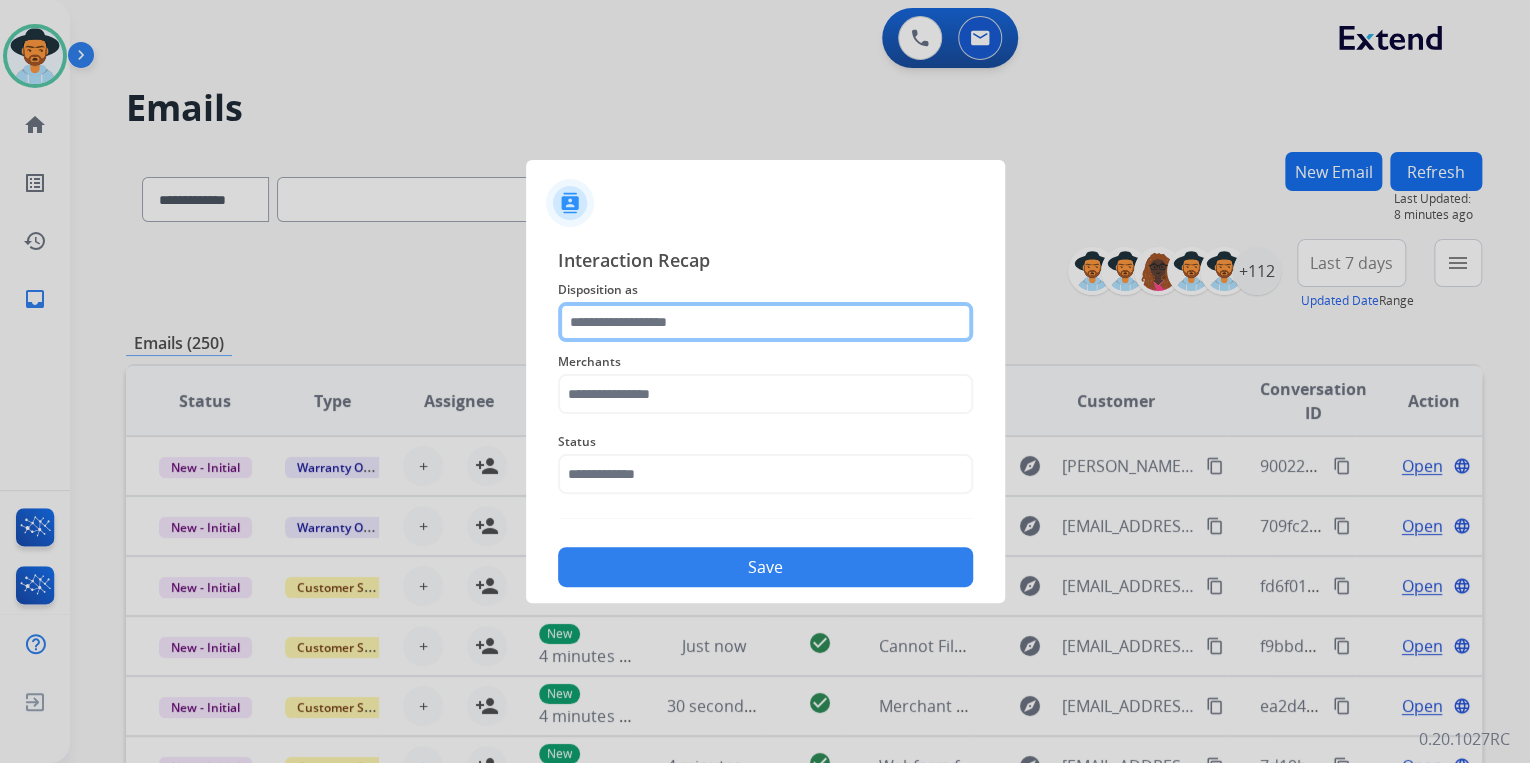 drag, startPoint x: 721, startPoint y: 313, endPoint x: 716, endPoint y: 326, distance: 13.928389 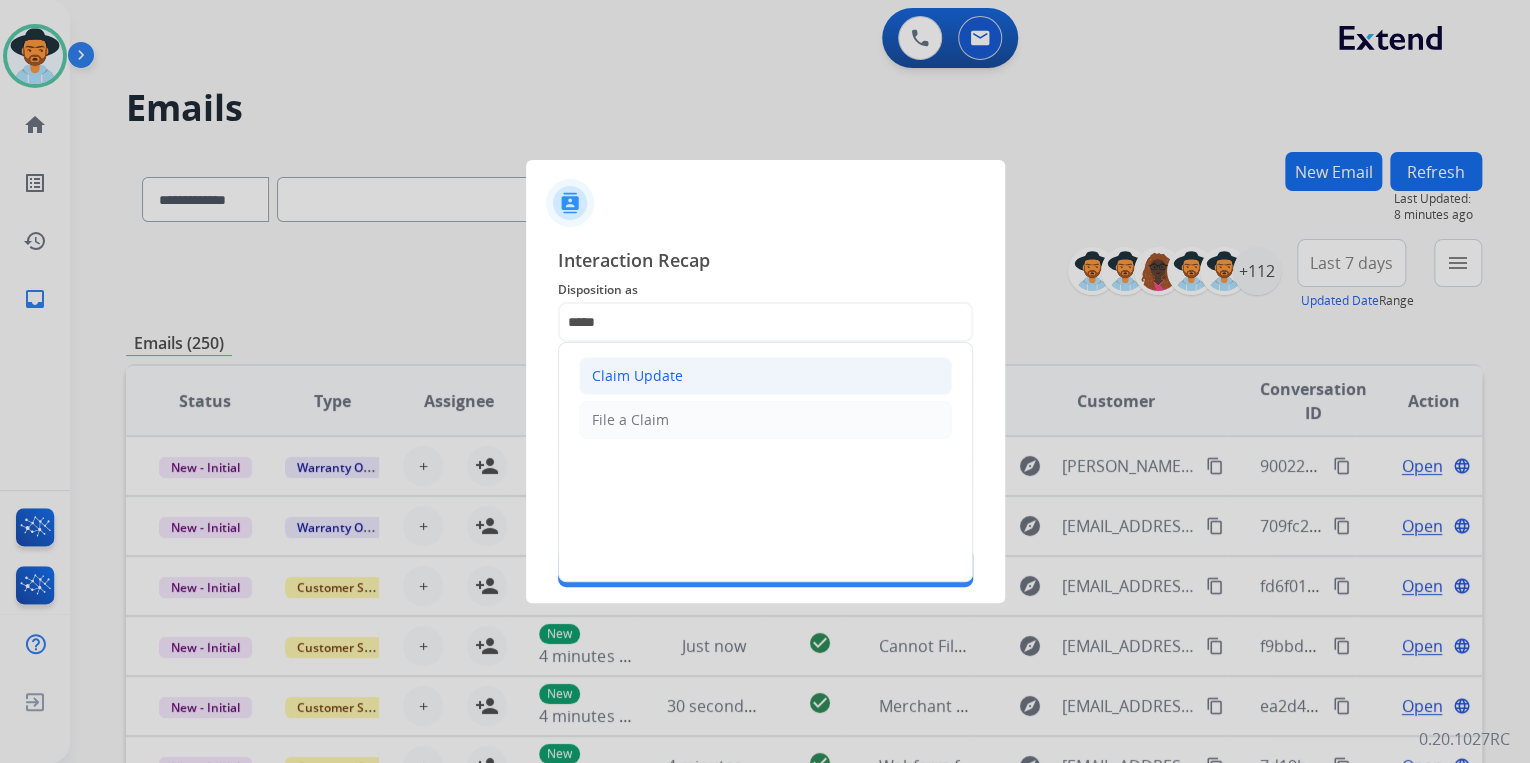 click on "Claim Update" 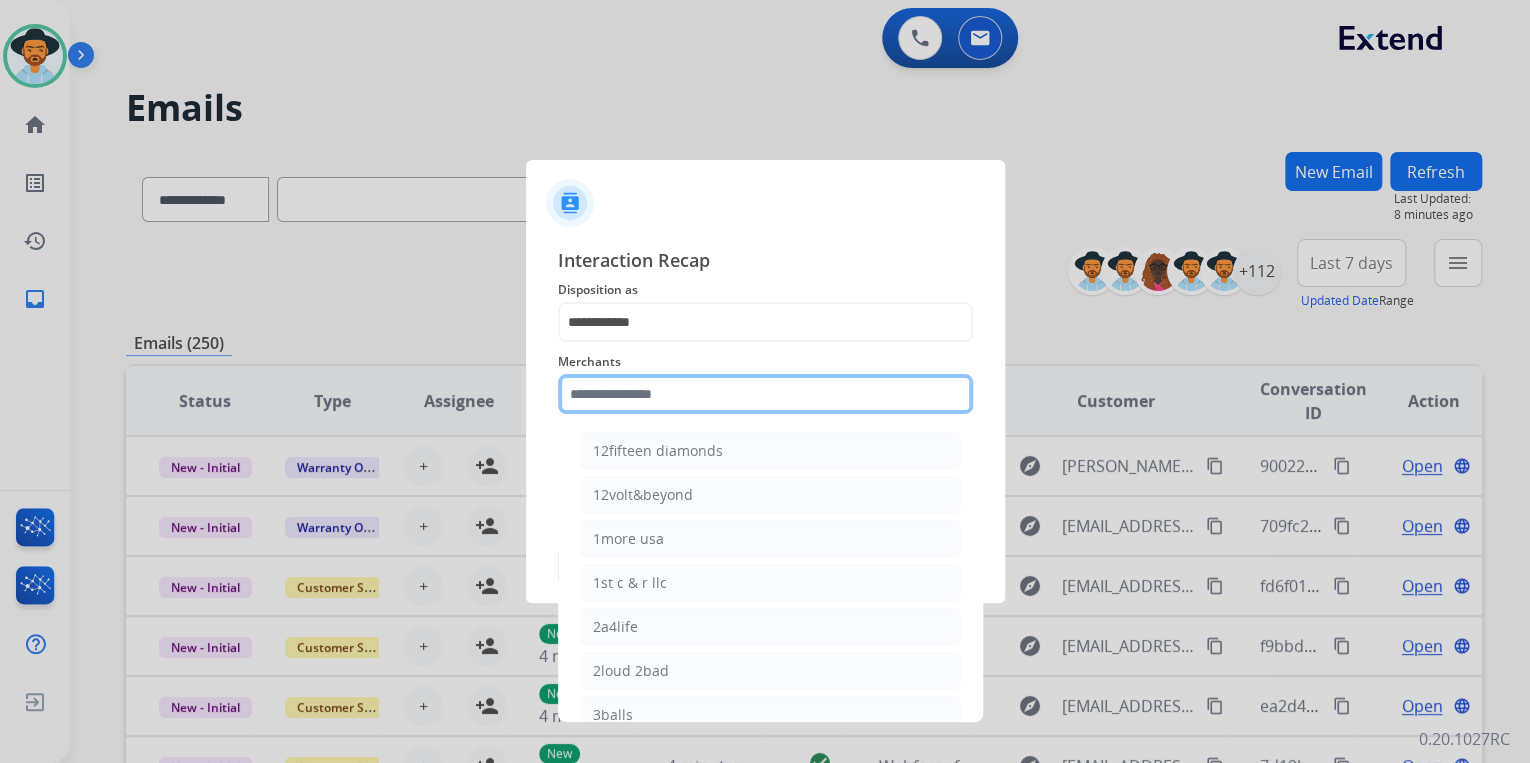 click 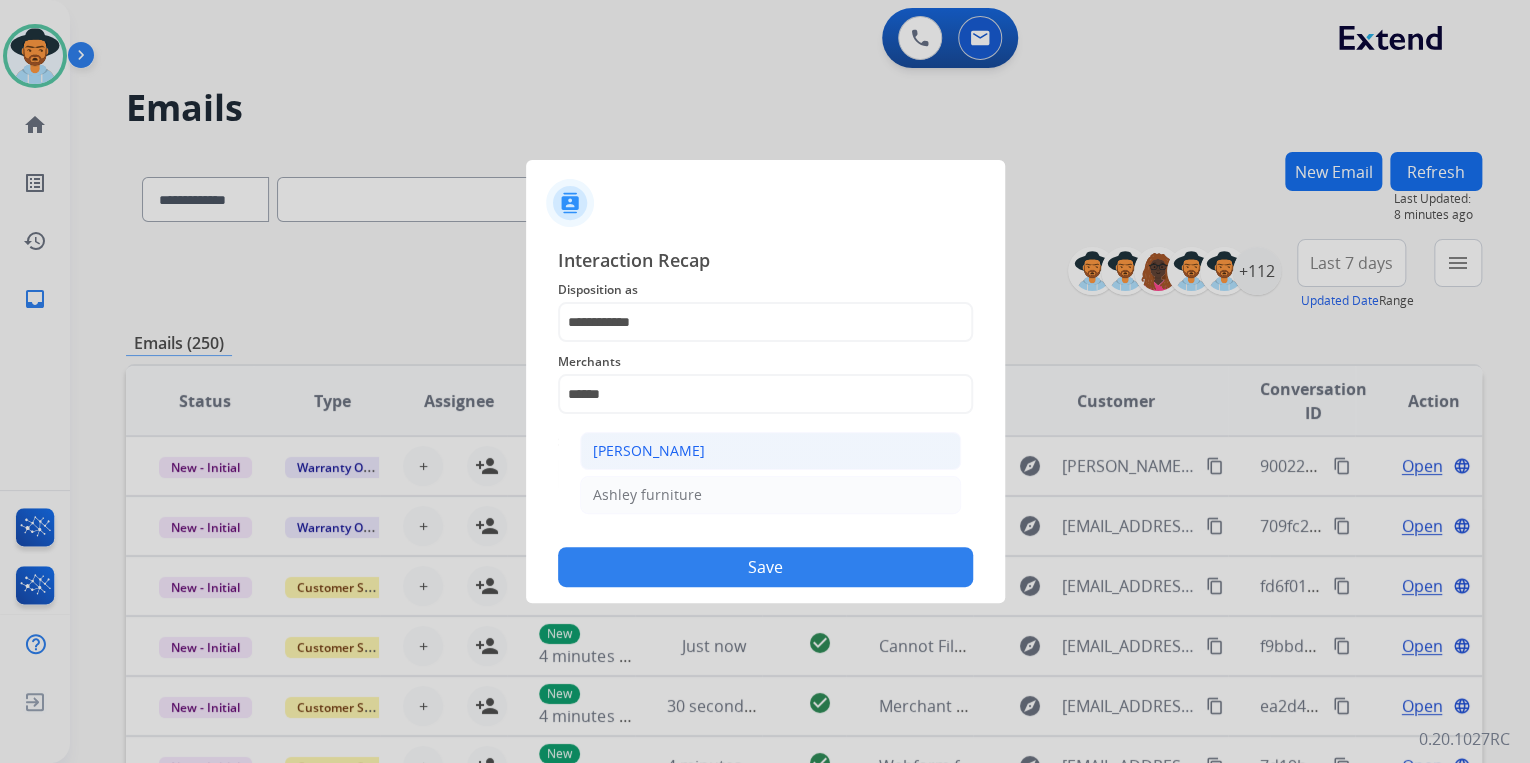 click on "[PERSON_NAME]" 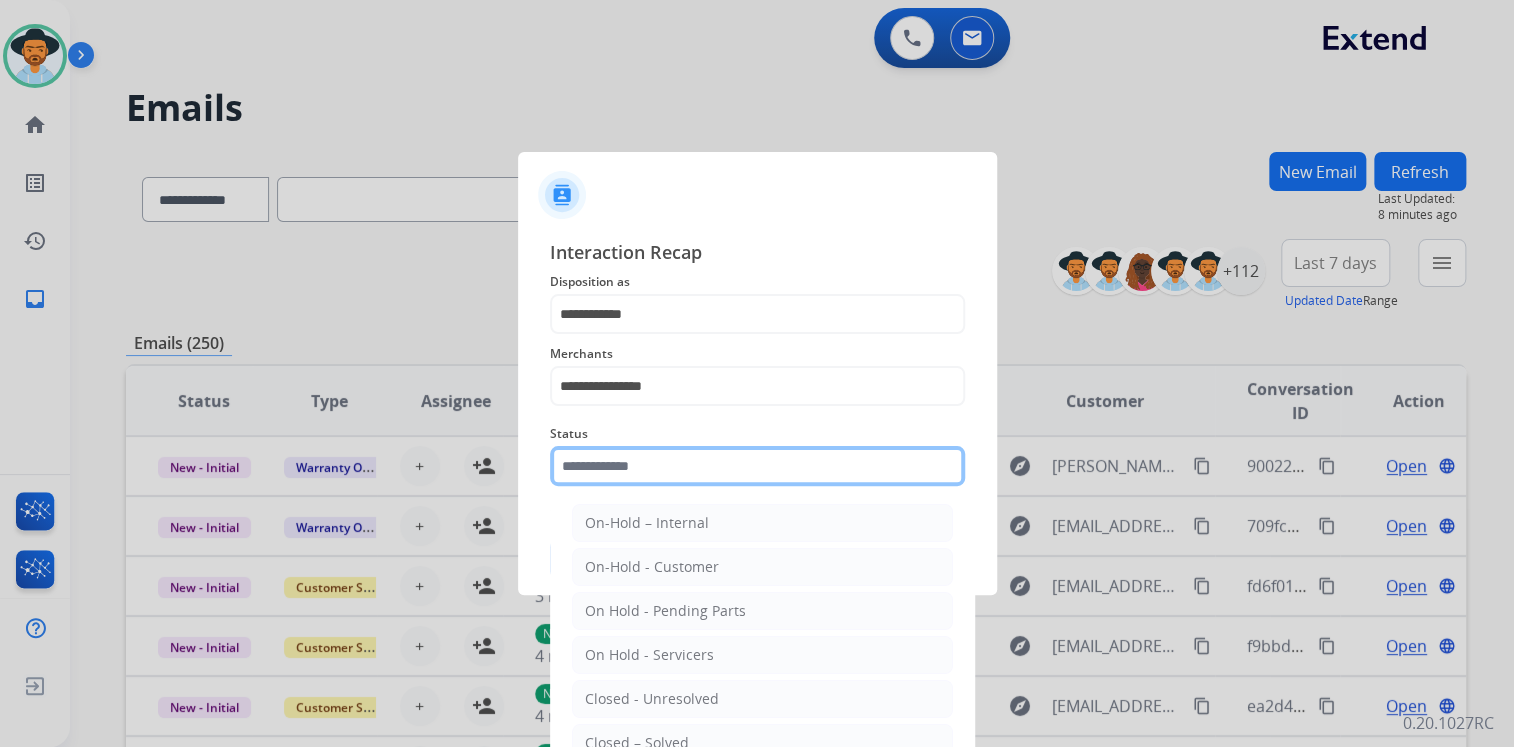 click on "Status    On-Hold – Internal   On-Hold - Customer   On Hold - Pending Parts   On Hold - Servicers   Closed - Unresolved   Closed – Solved   Closed – Merchant Transfer   New - Initial   New - Reply" 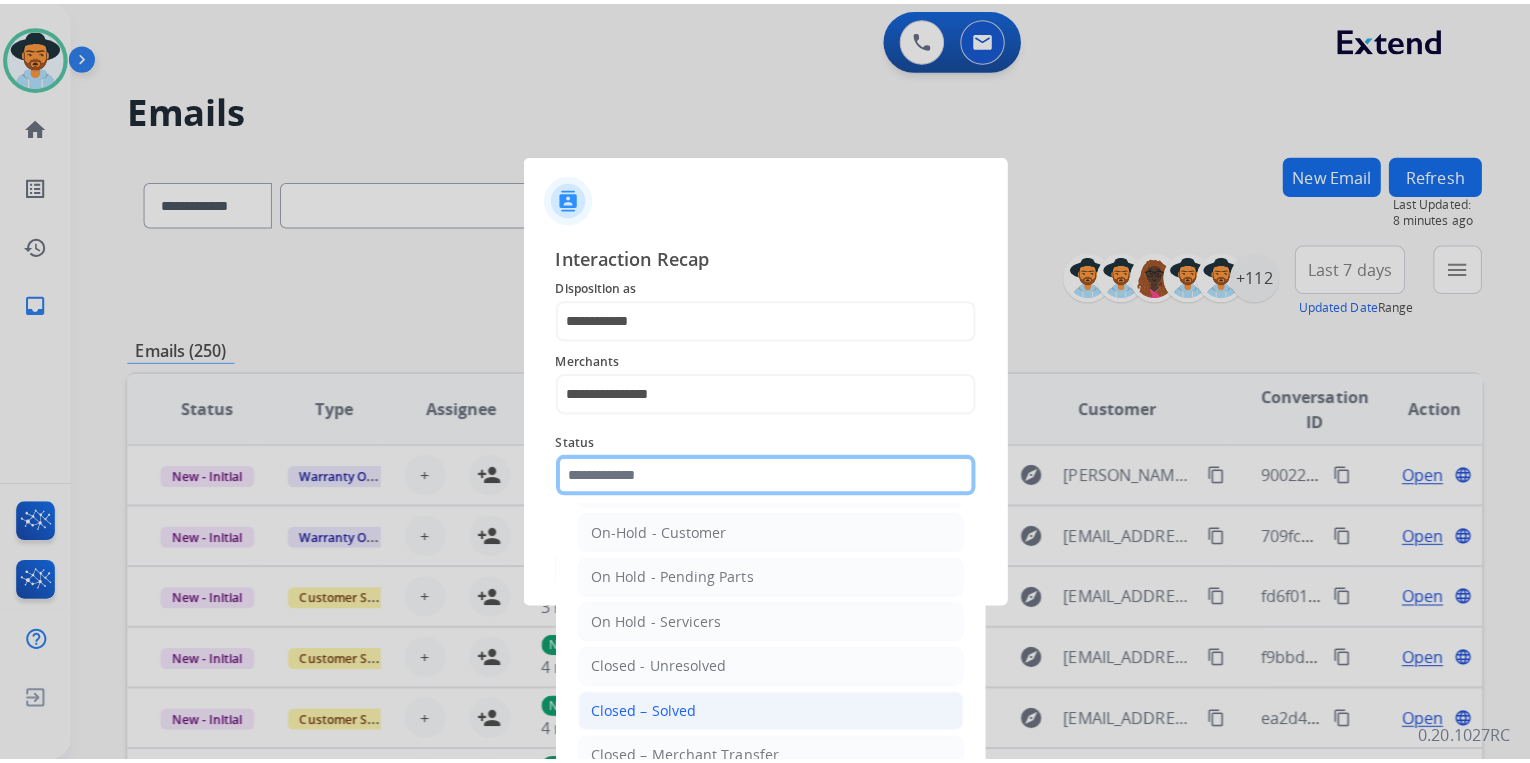 scroll, scrollTop: 116, scrollLeft: 0, axis: vertical 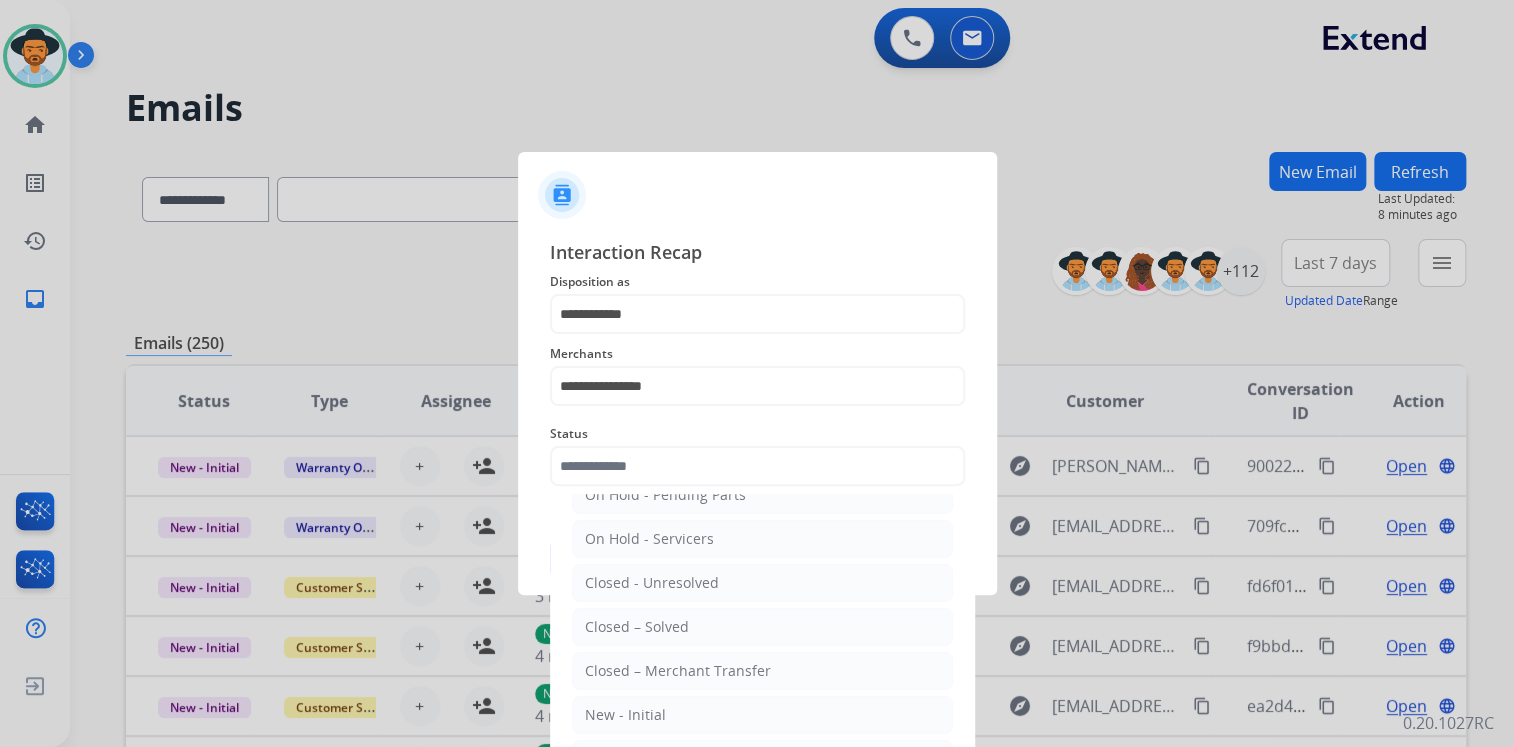 click on "Closed – Solved" 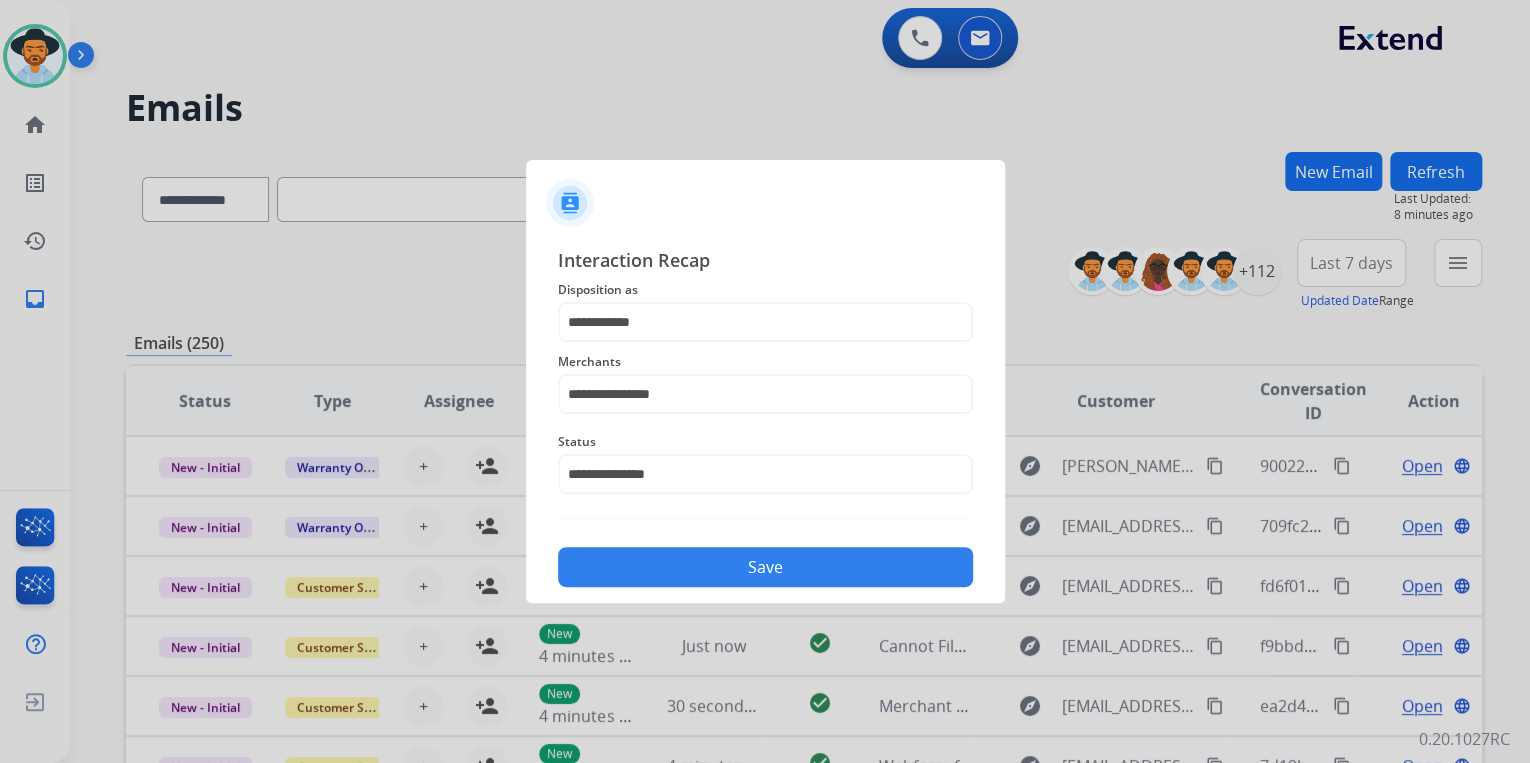 click on "Save" 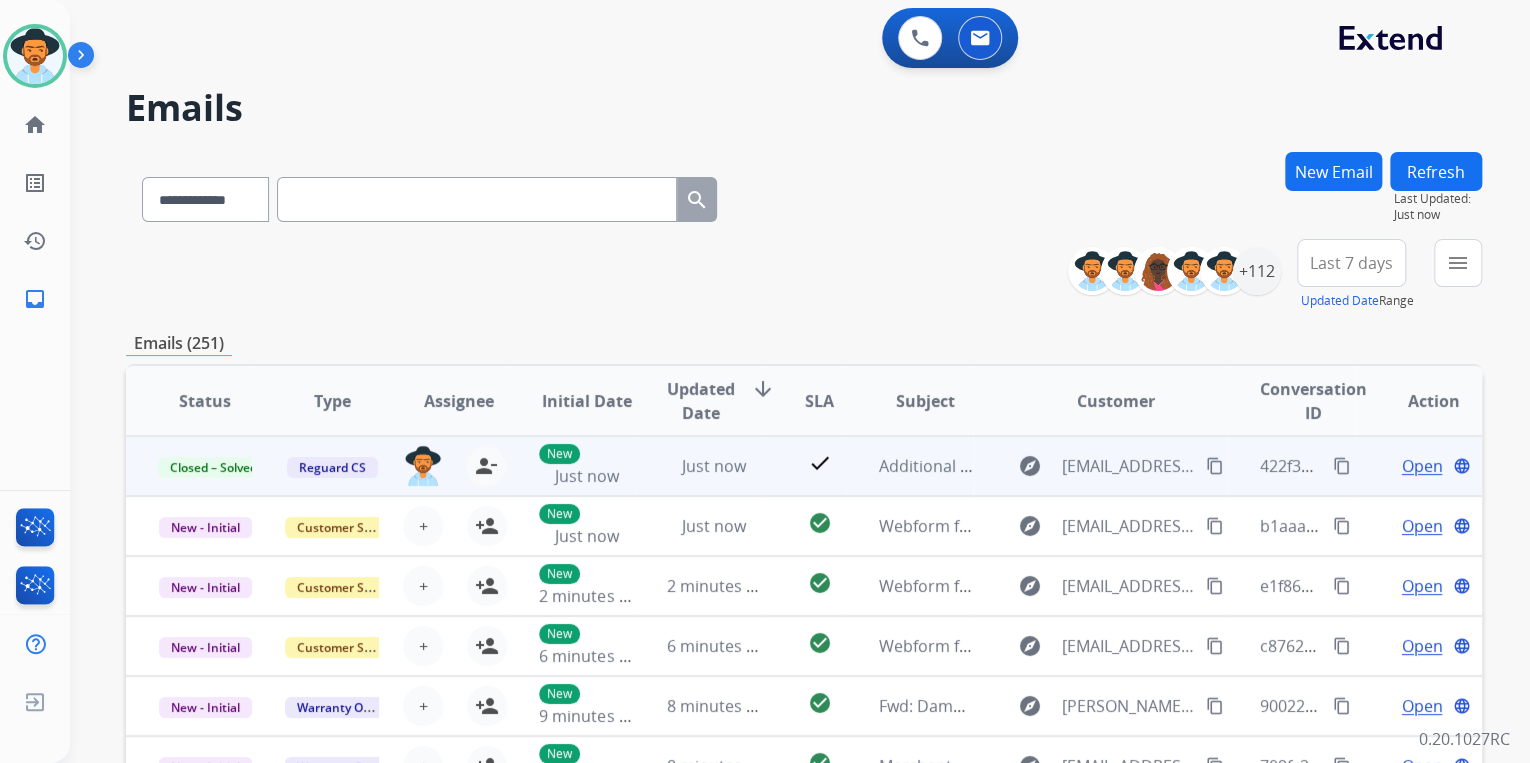 click on "content_copy" at bounding box center [1342, 466] 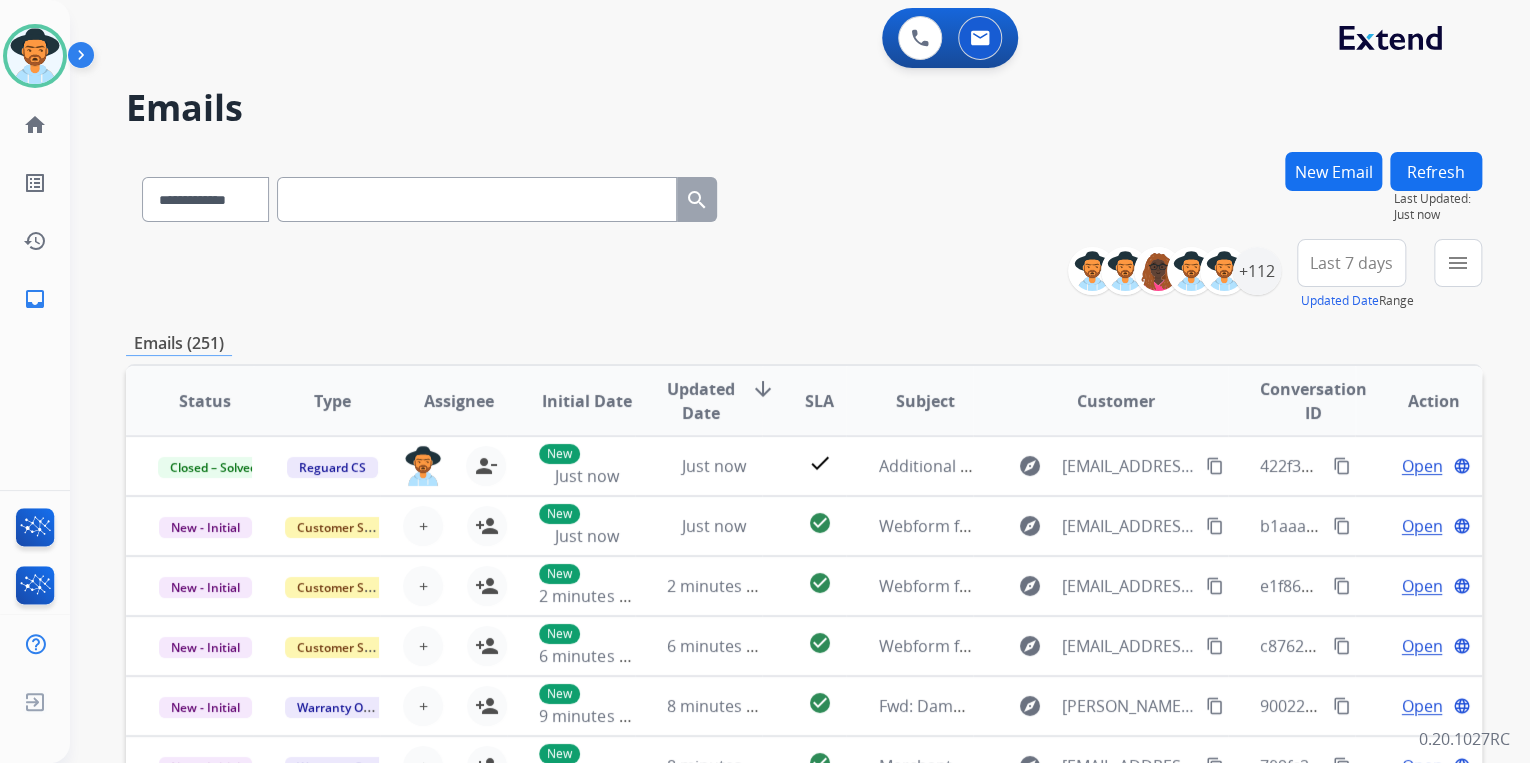 drag, startPoint x: 1264, startPoint y: 177, endPoint x: 1278, endPoint y: 172, distance: 14.866069 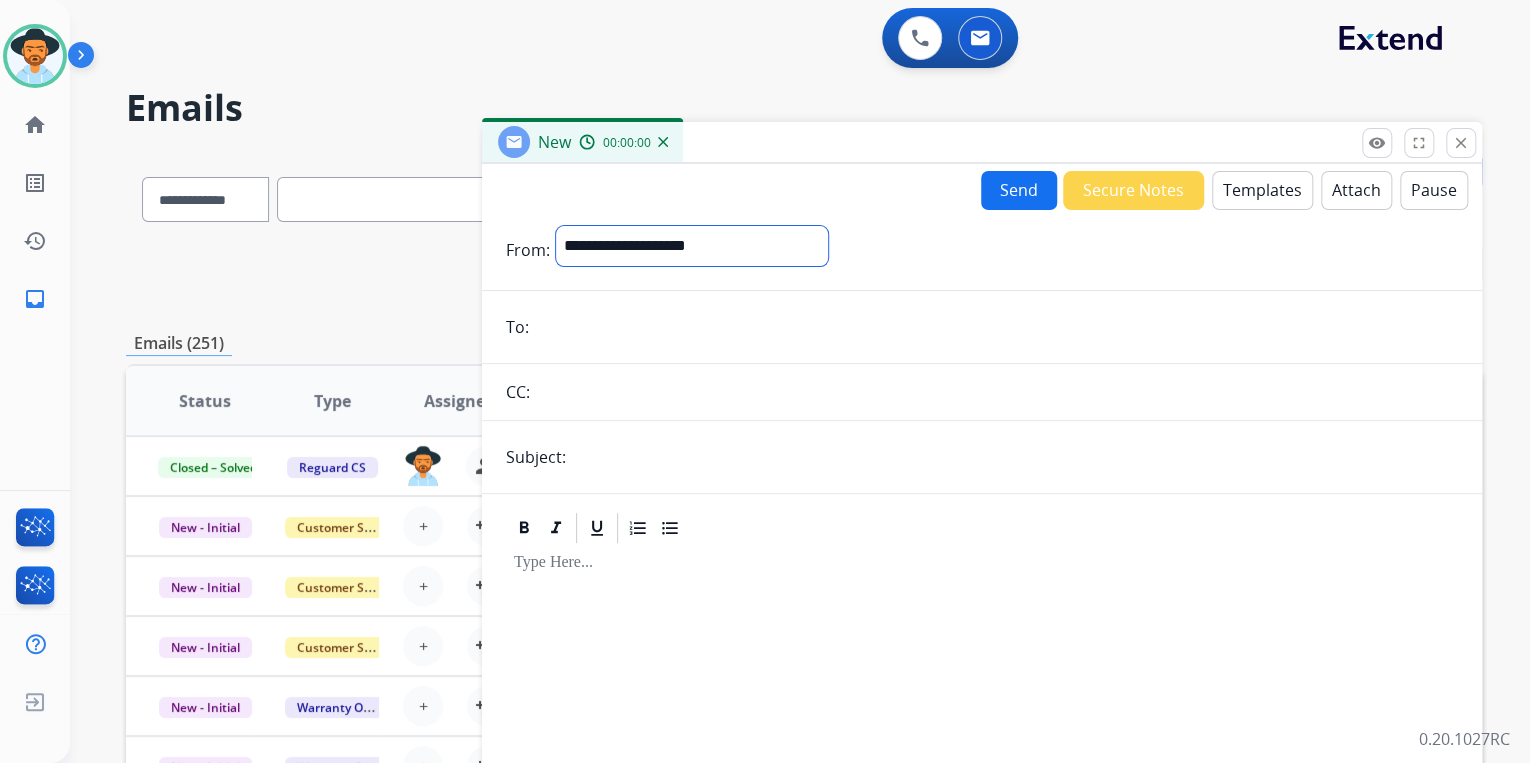 click on "**********" at bounding box center [692, 246] 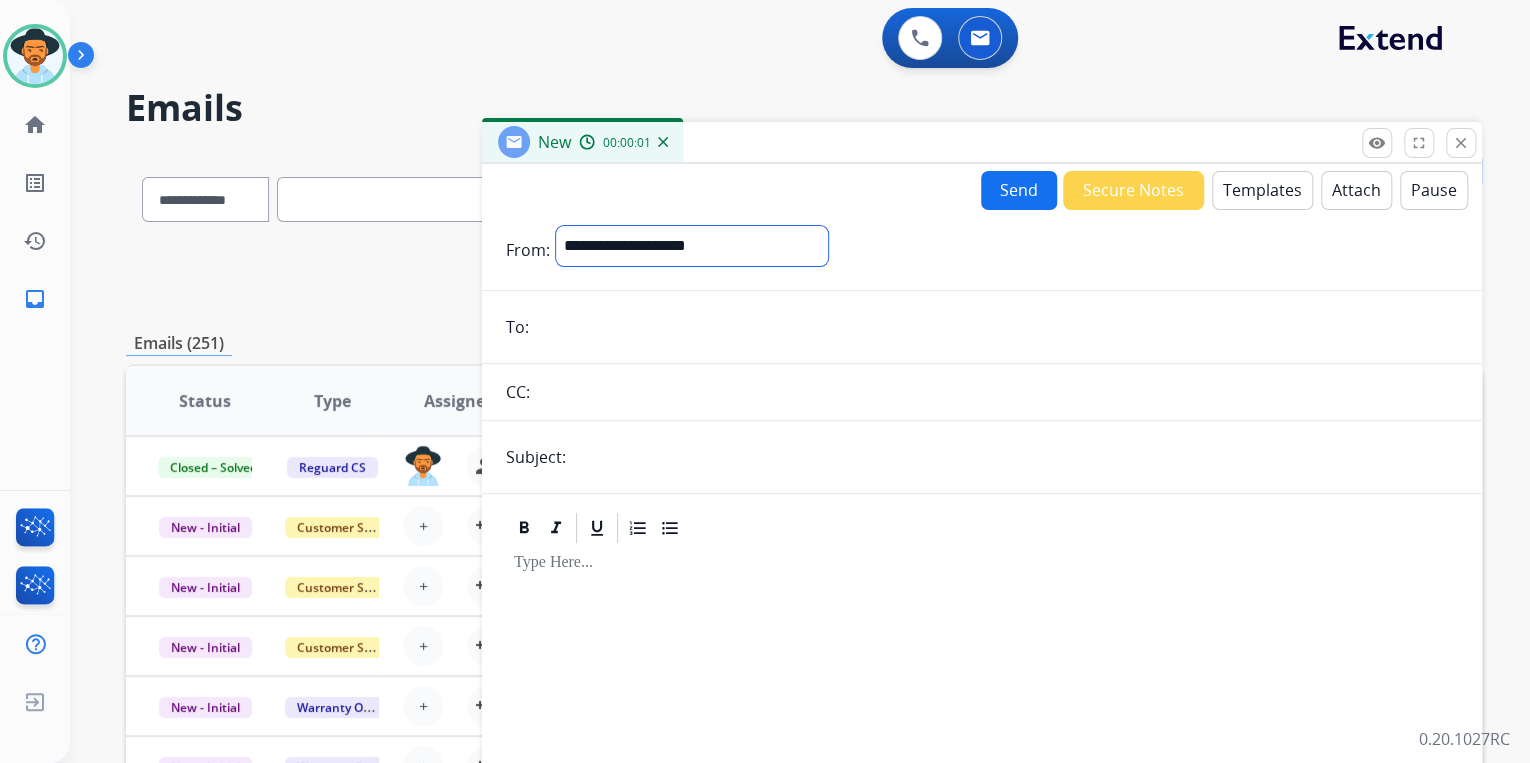 select on "**********" 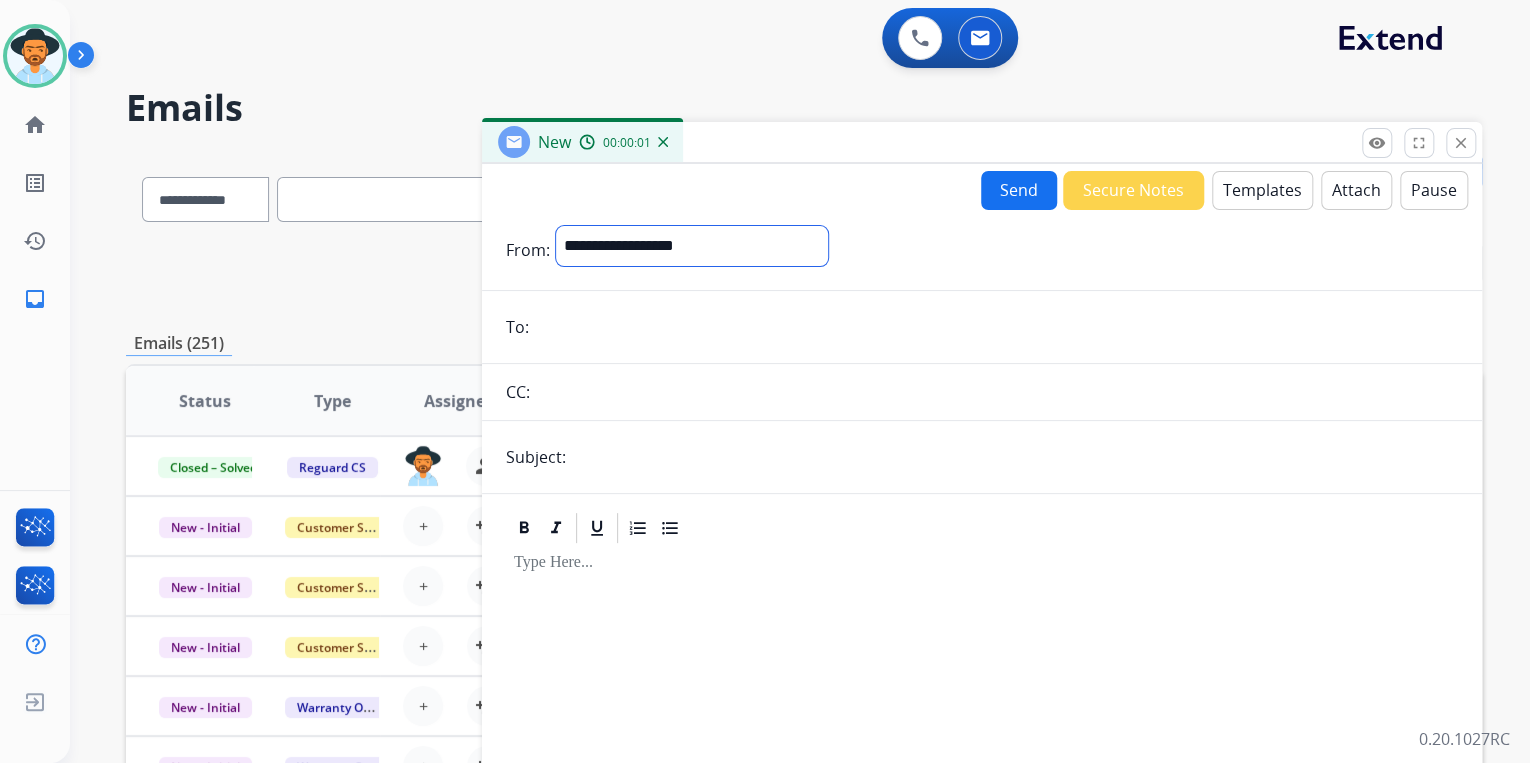 click on "**********" at bounding box center (692, 246) 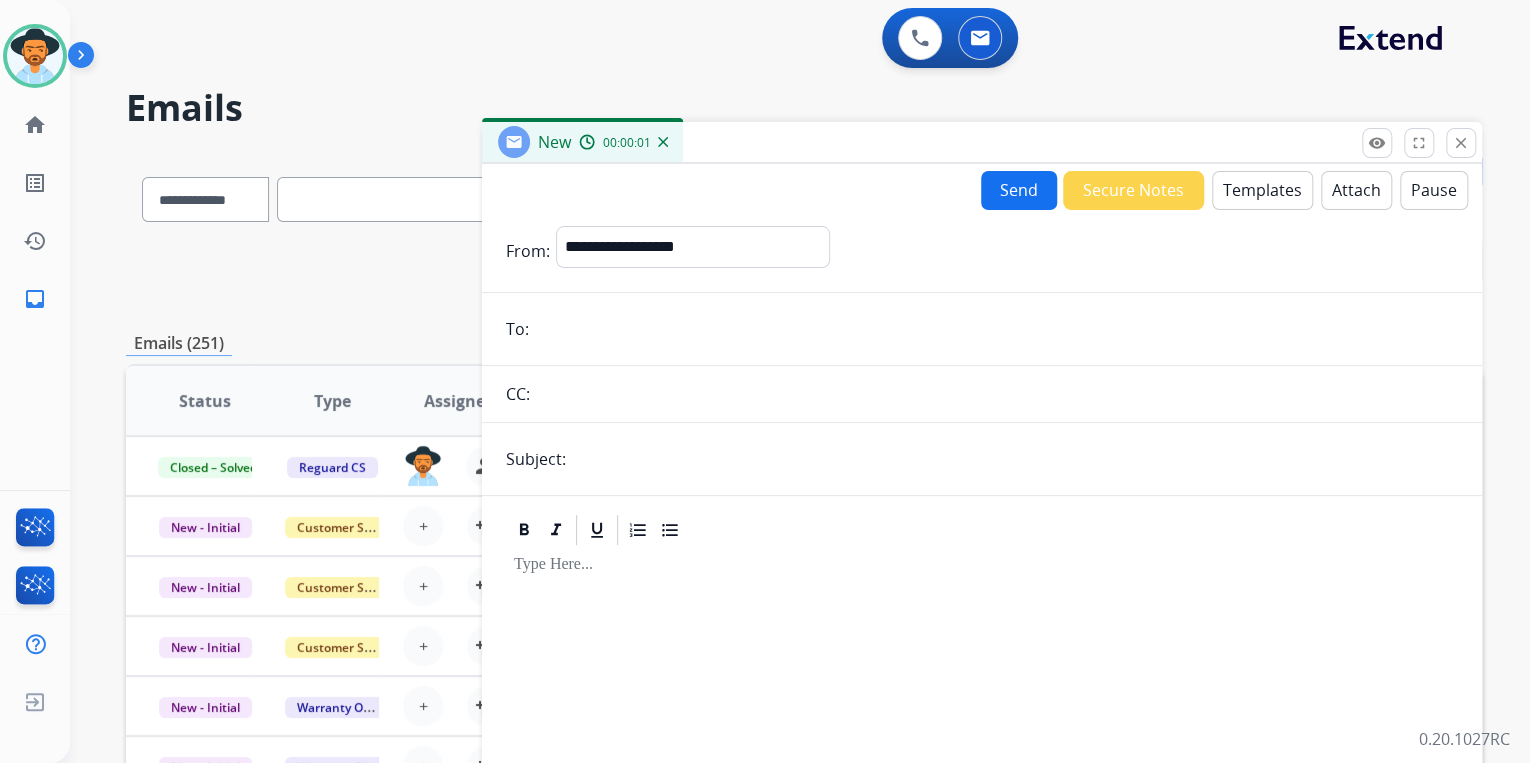 click at bounding box center [996, 329] 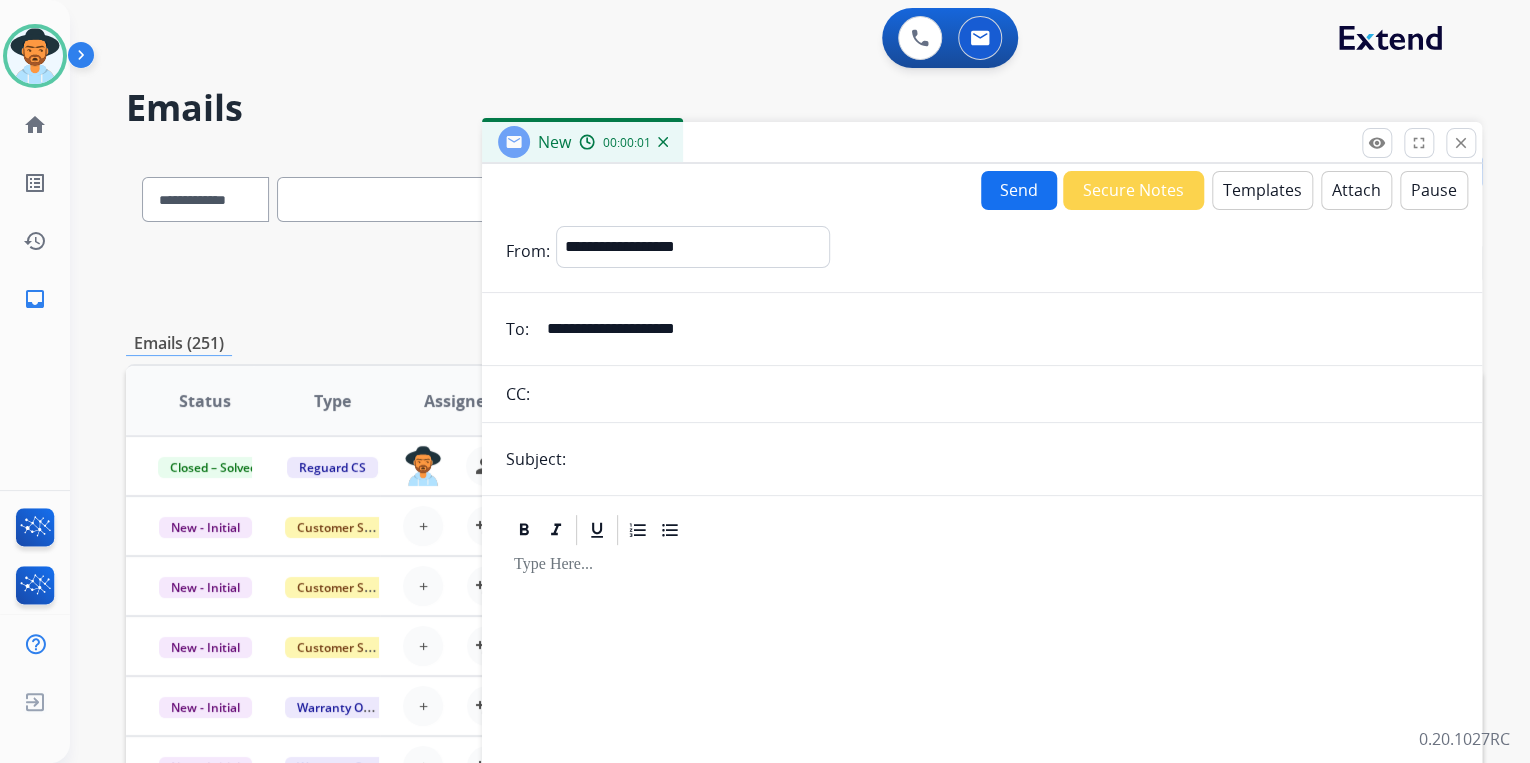 type on "**********" 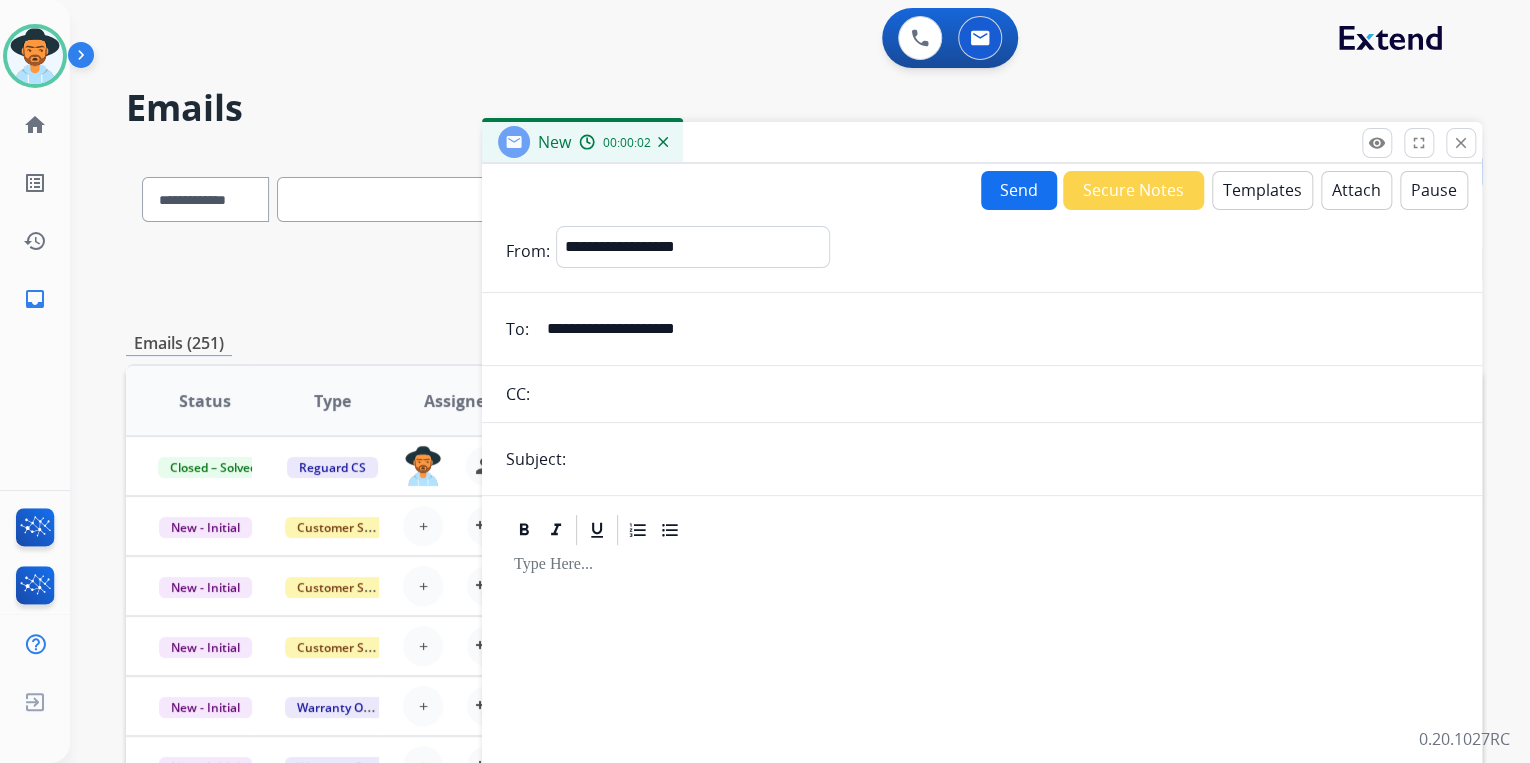 click at bounding box center [1015, 459] 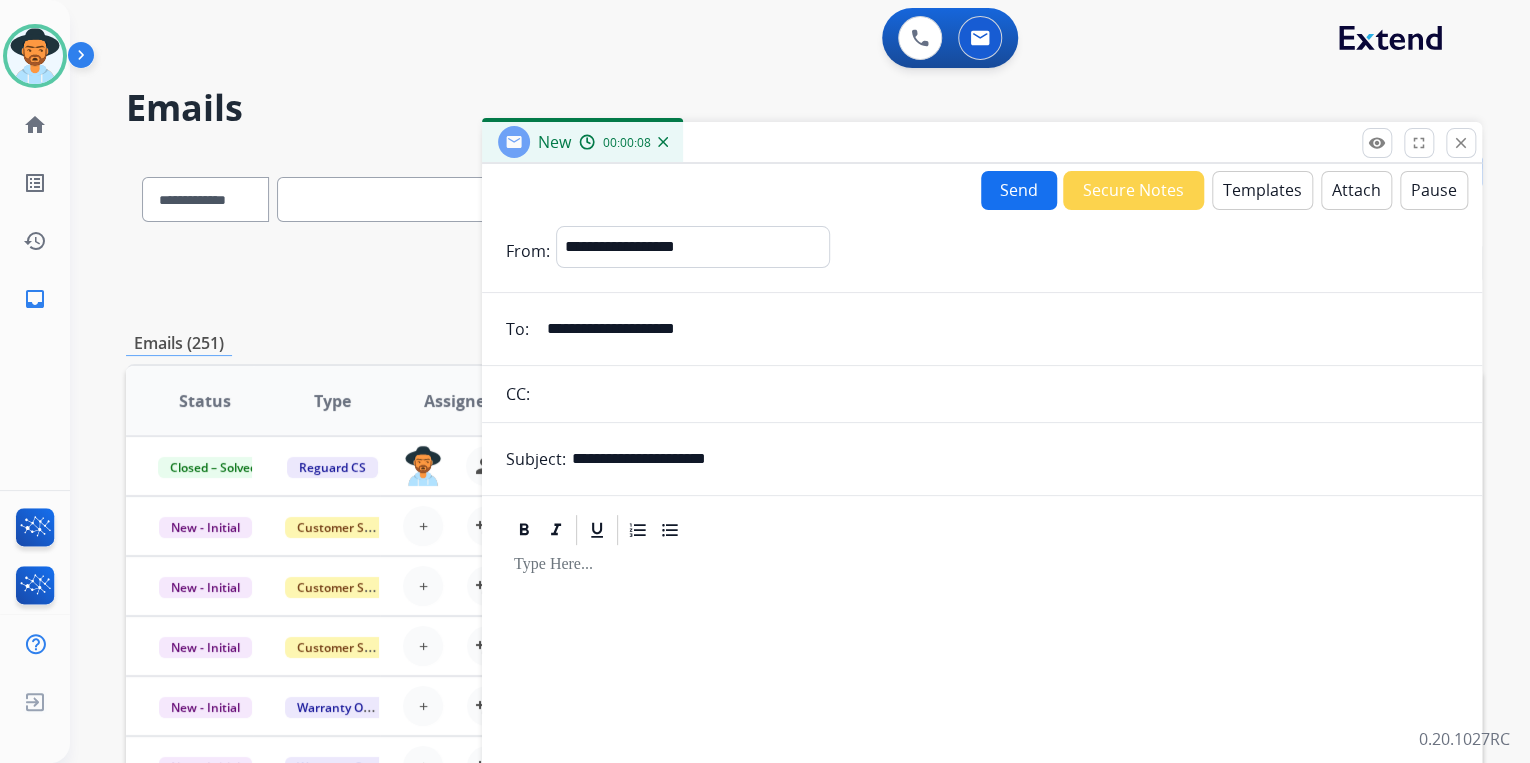 type on "**********" 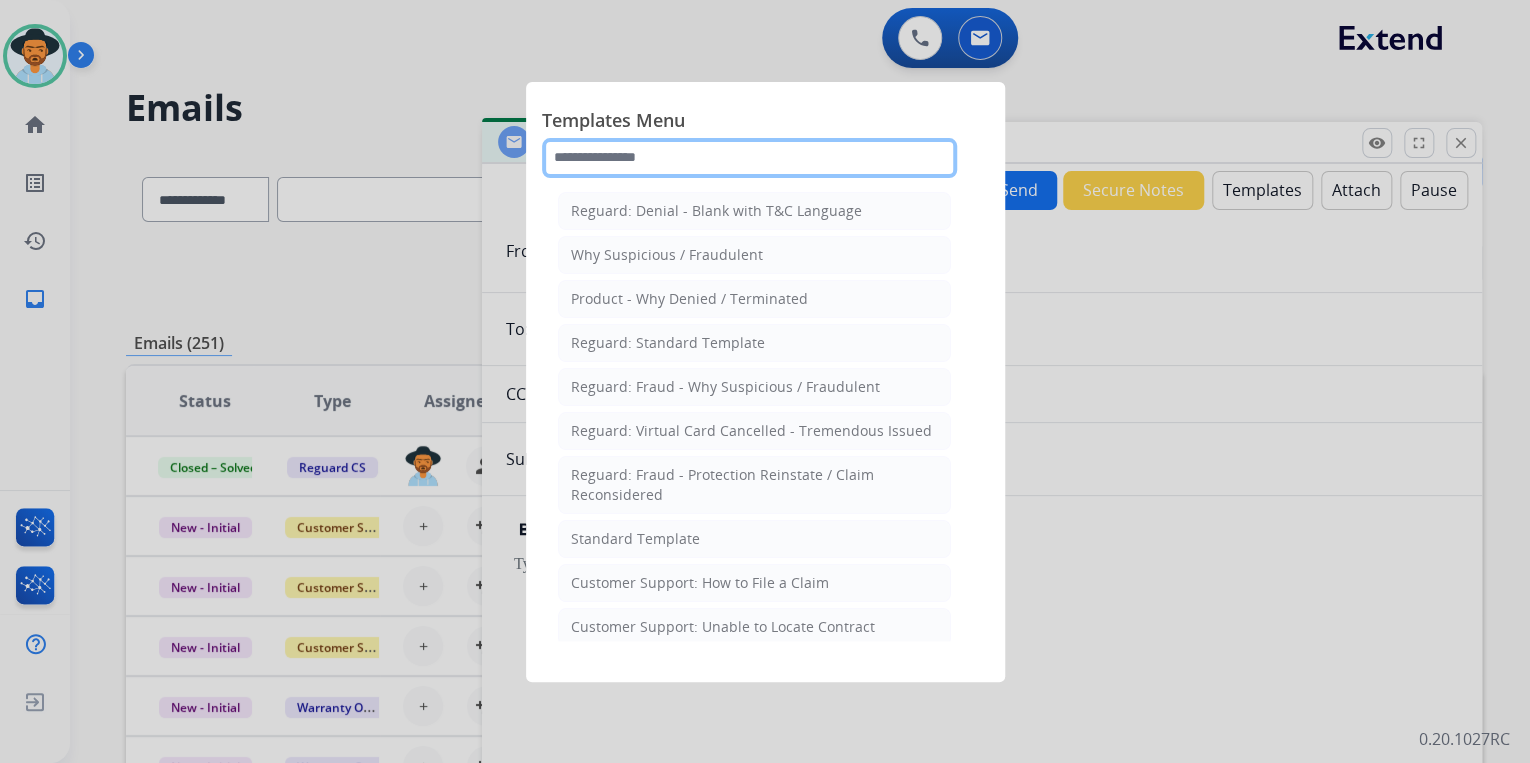 click 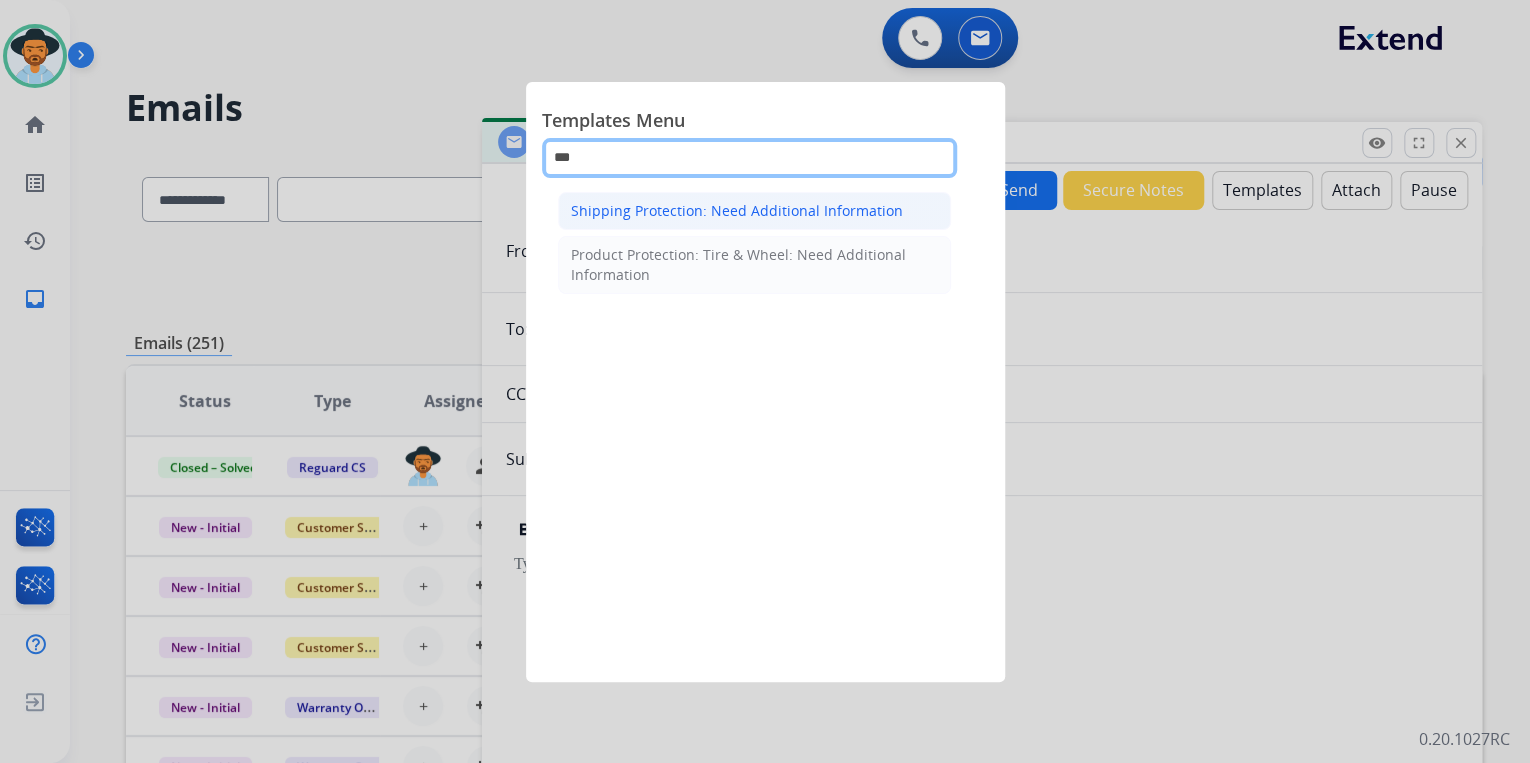 type on "***" 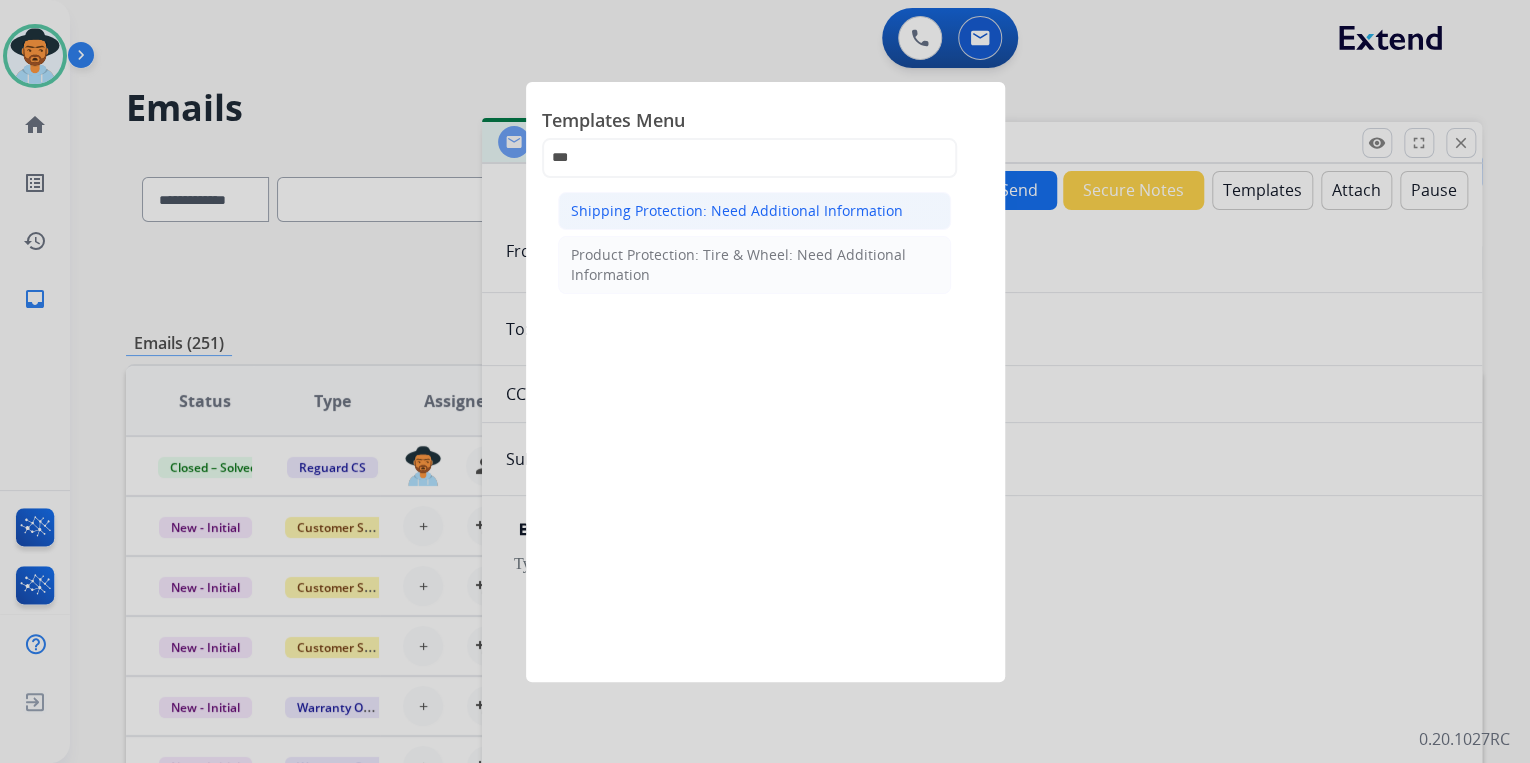 click on "Shipping Protection: Need Additional Information" 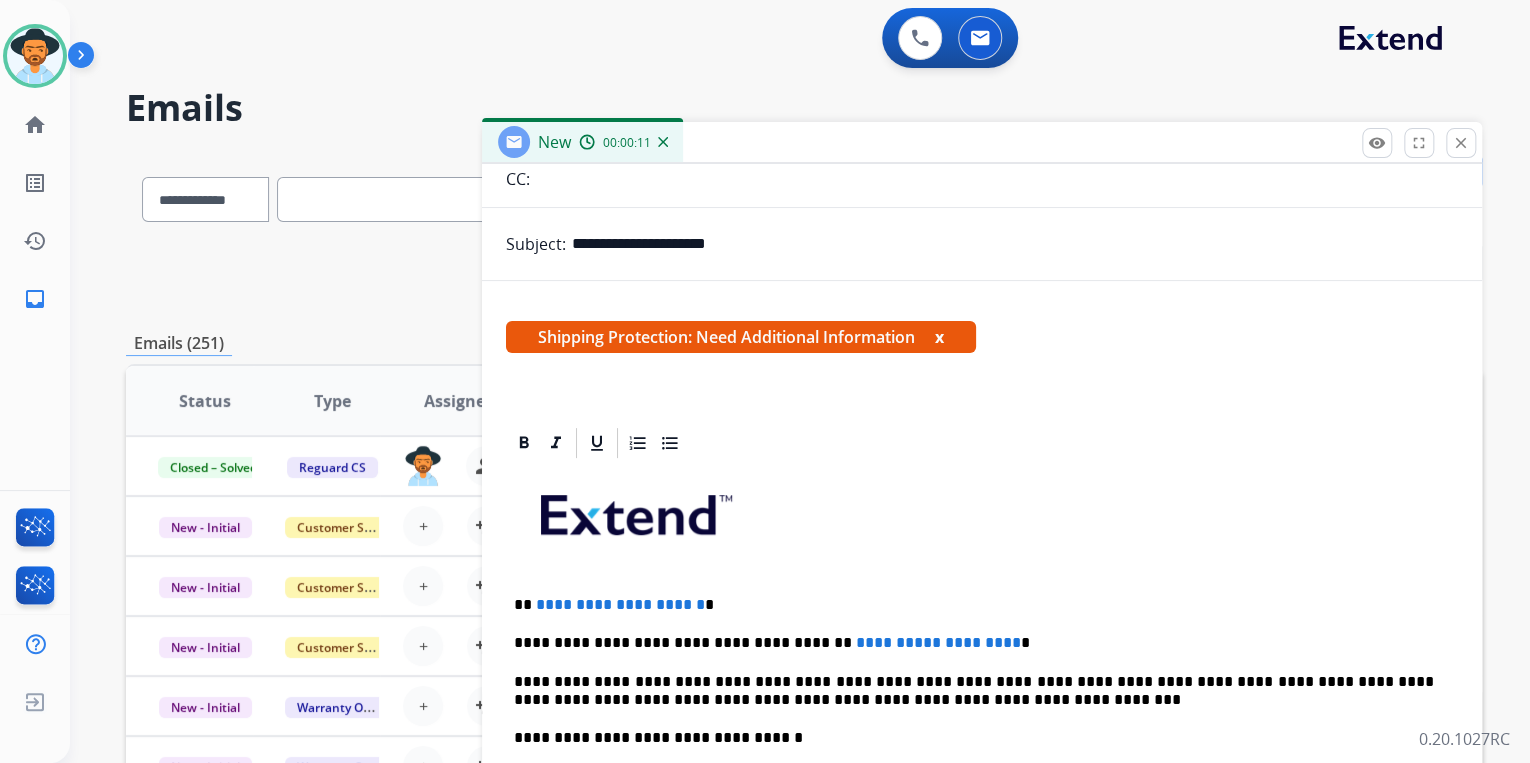 scroll, scrollTop: 383, scrollLeft: 0, axis: vertical 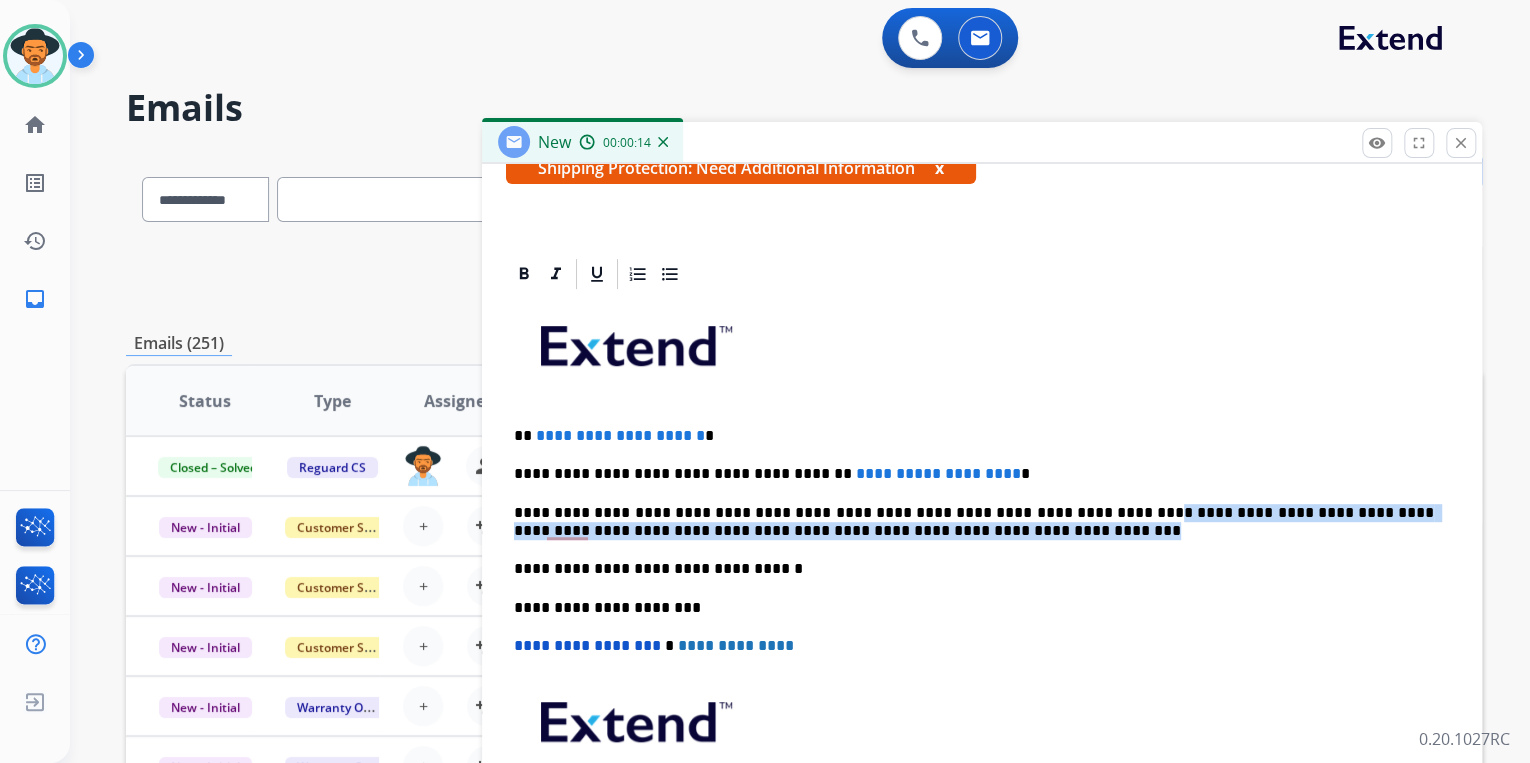 drag, startPoint x: 1076, startPoint y: 516, endPoint x: 1124, endPoint y: 528, distance: 49.47727 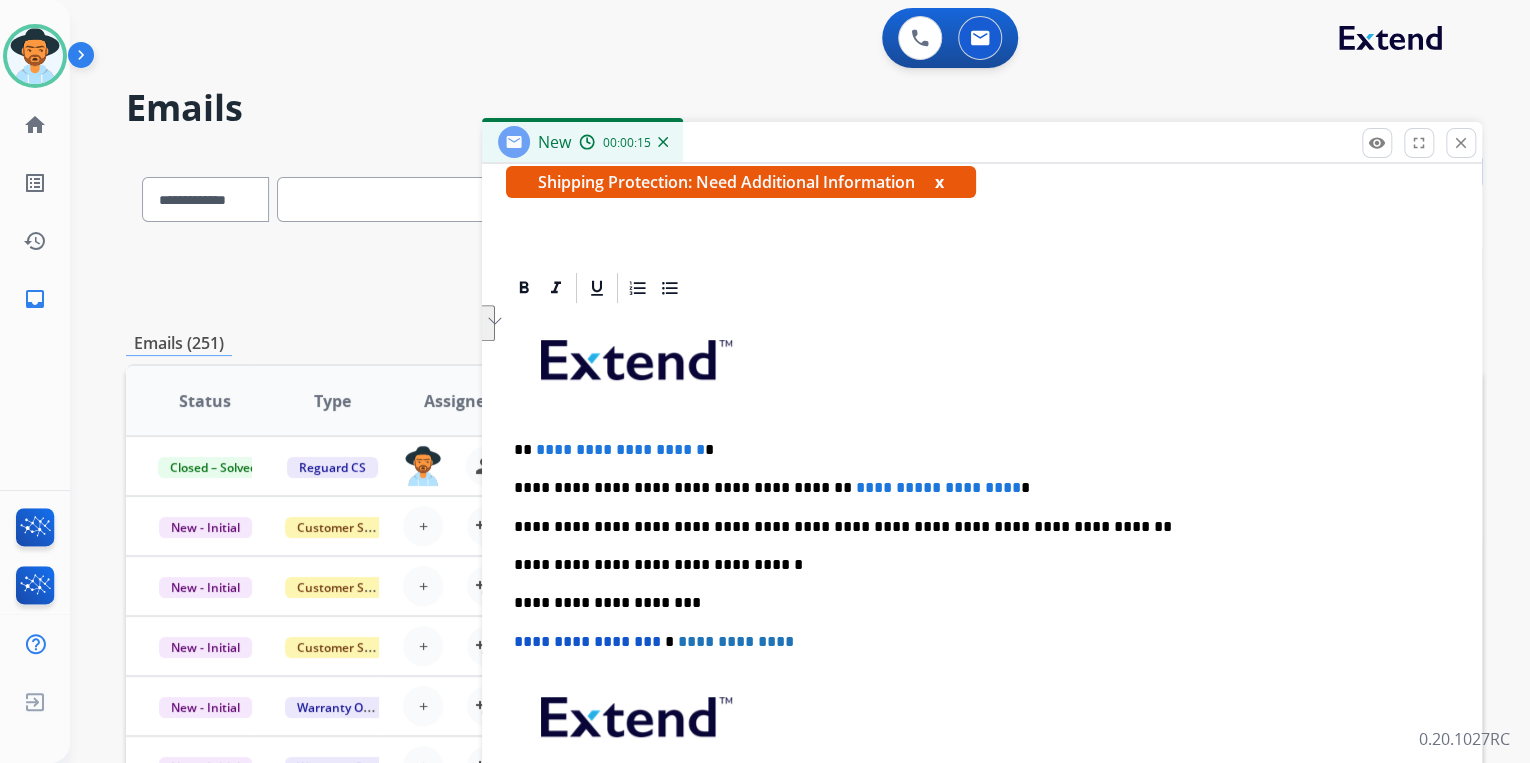 scroll, scrollTop: 364, scrollLeft: 0, axis: vertical 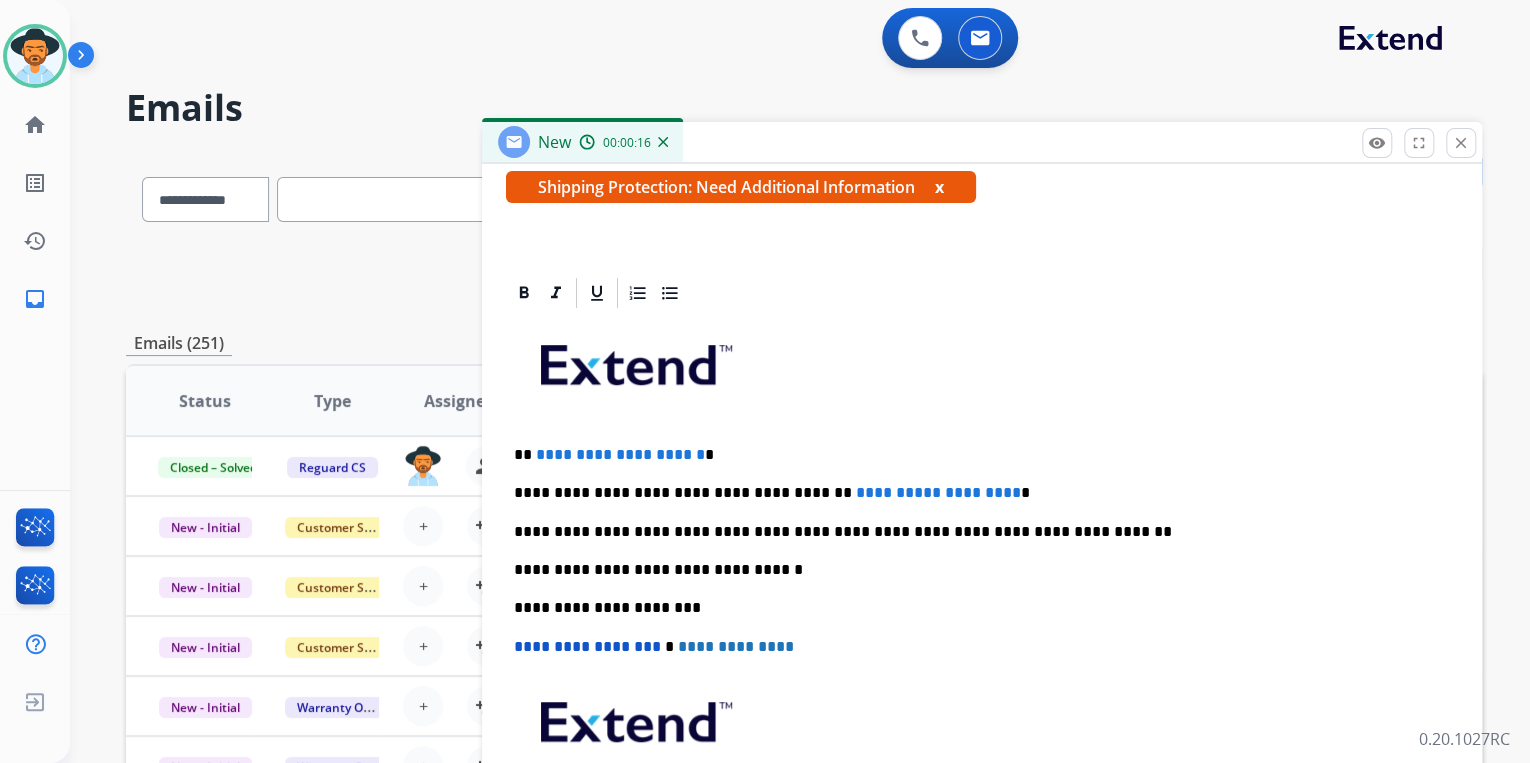 type 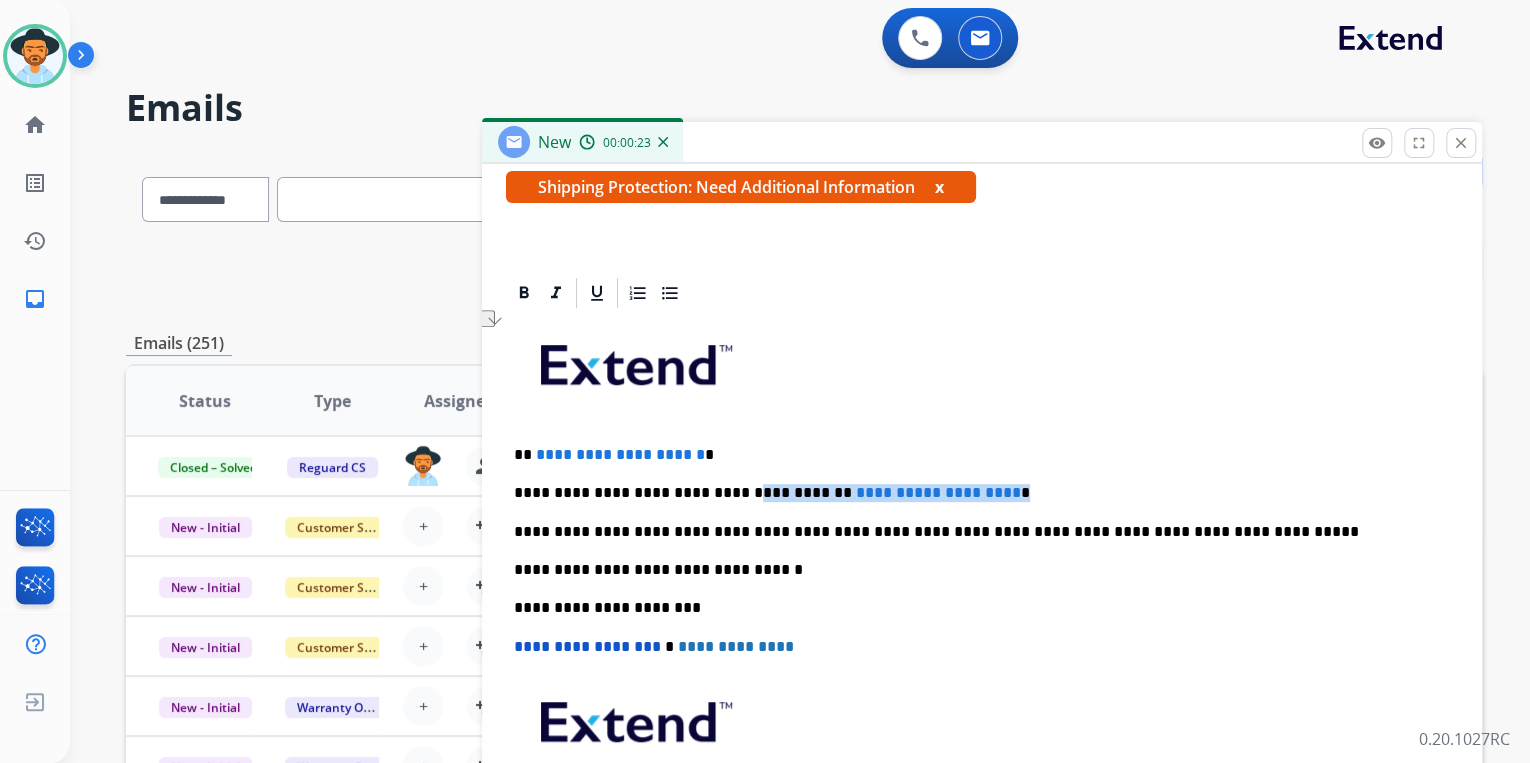 drag, startPoint x: 1027, startPoint y: 482, endPoint x: 724, endPoint y: 497, distance: 303.37106 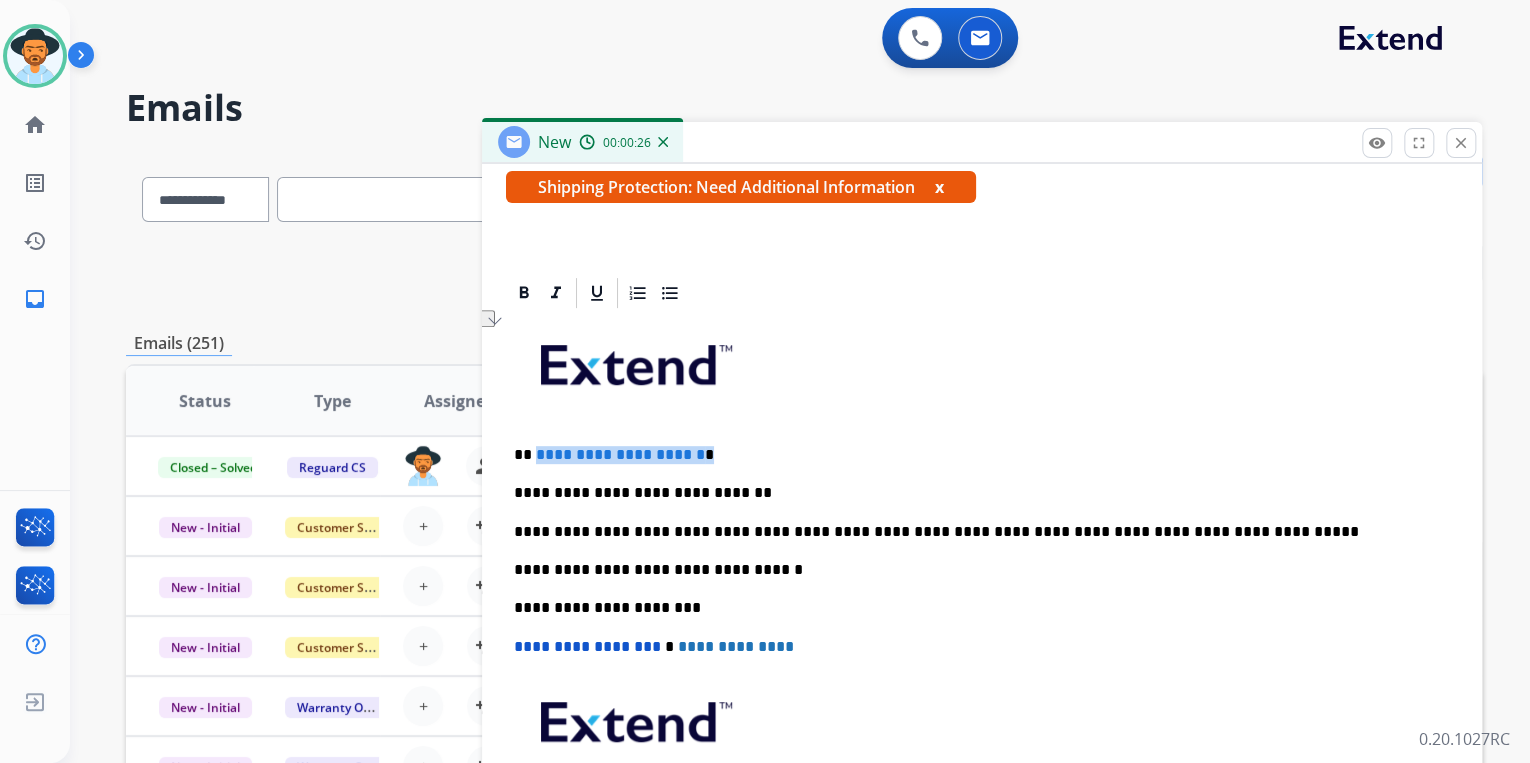 drag, startPoint x: 755, startPoint y: 455, endPoint x: 534, endPoint y: 445, distance: 221.22614 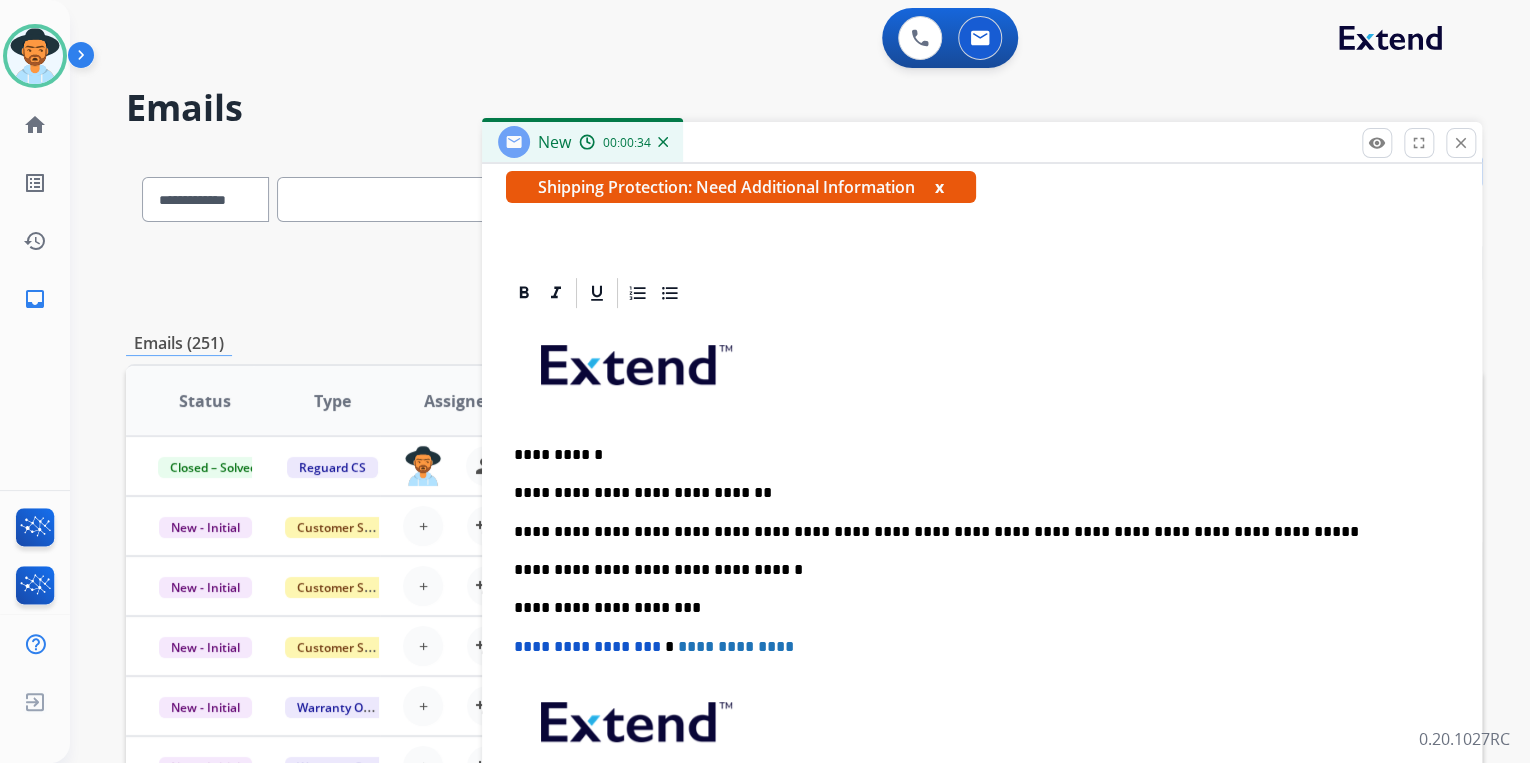 click on "**********" at bounding box center (974, 532) 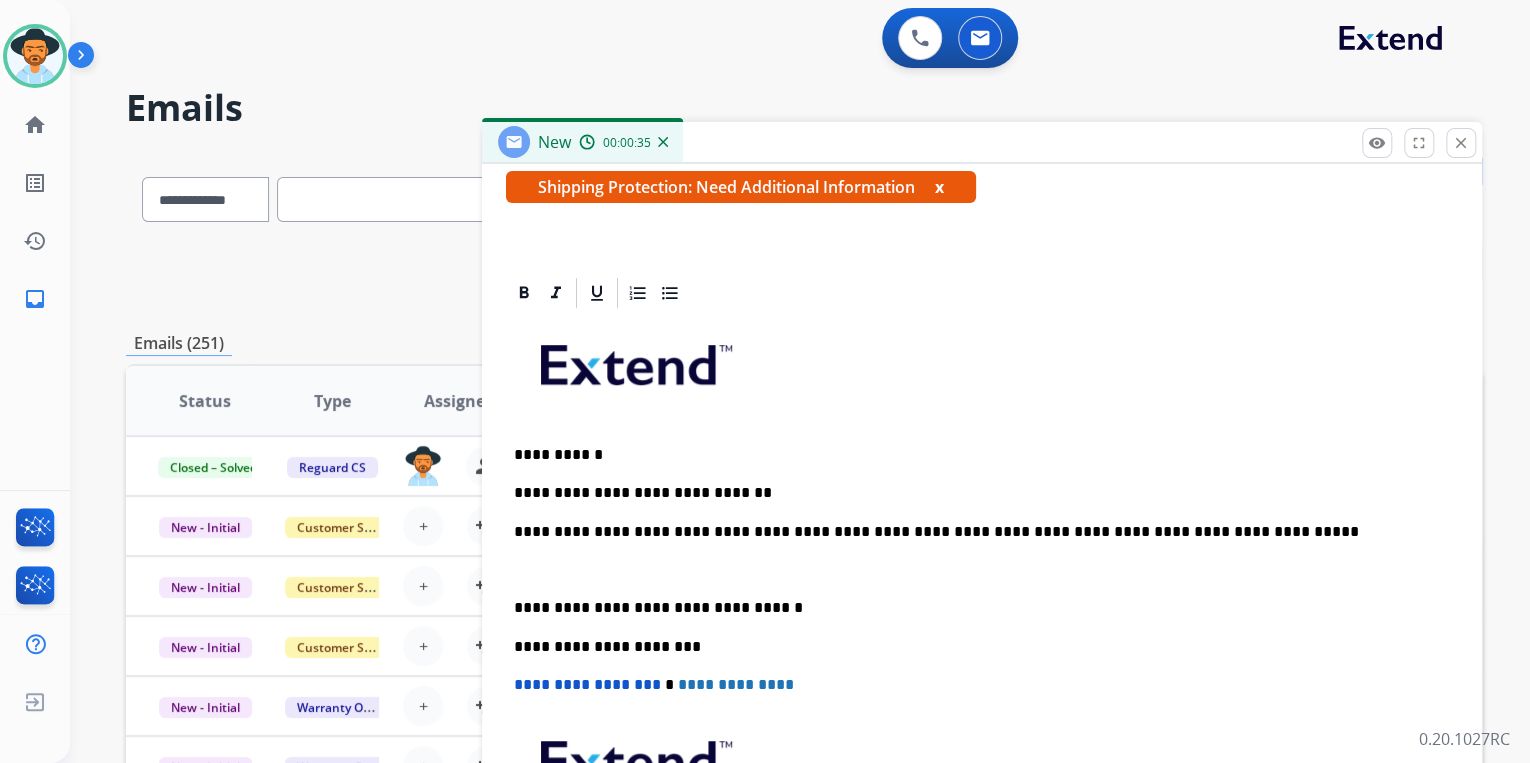 scroll, scrollTop: 383, scrollLeft: 0, axis: vertical 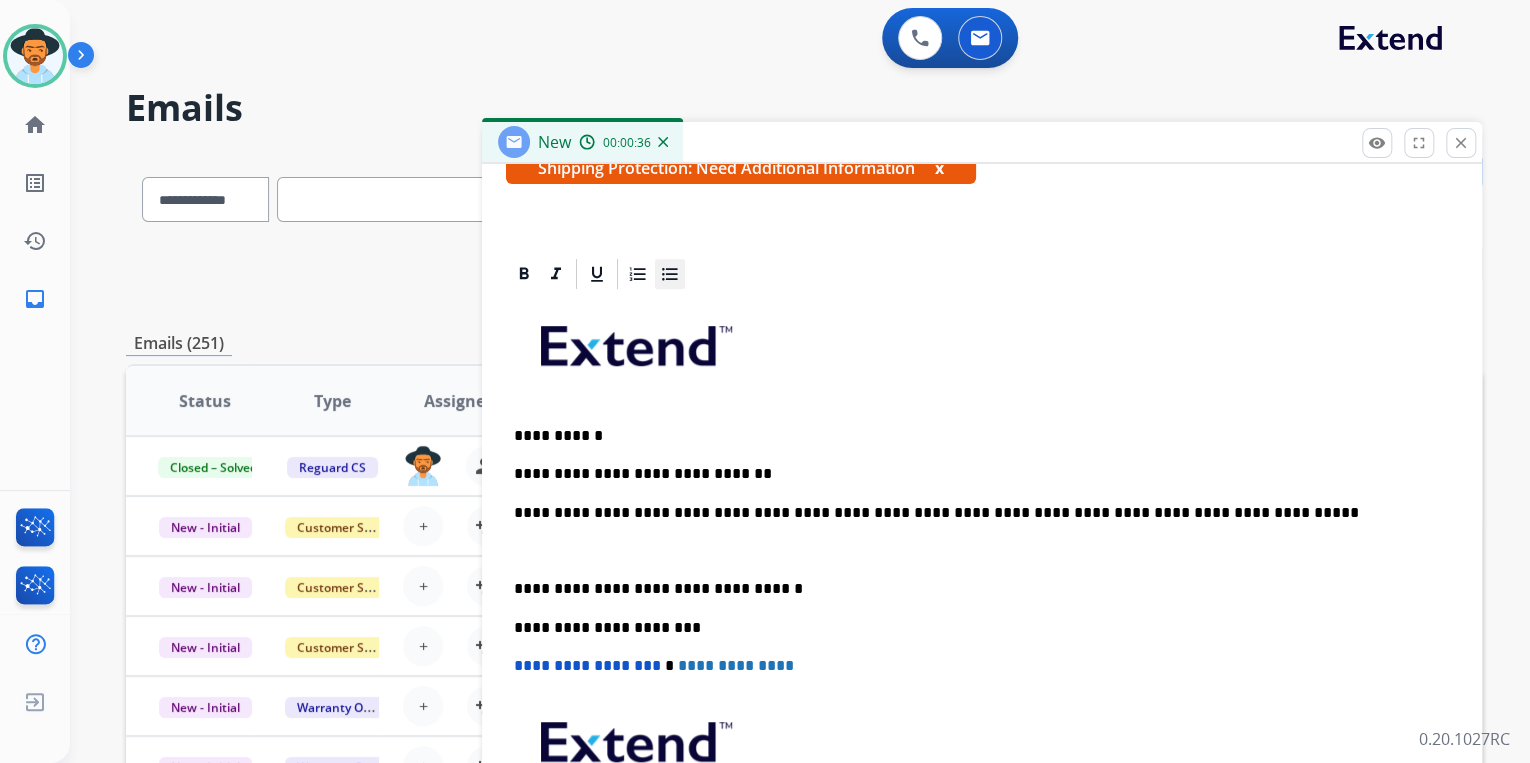 click 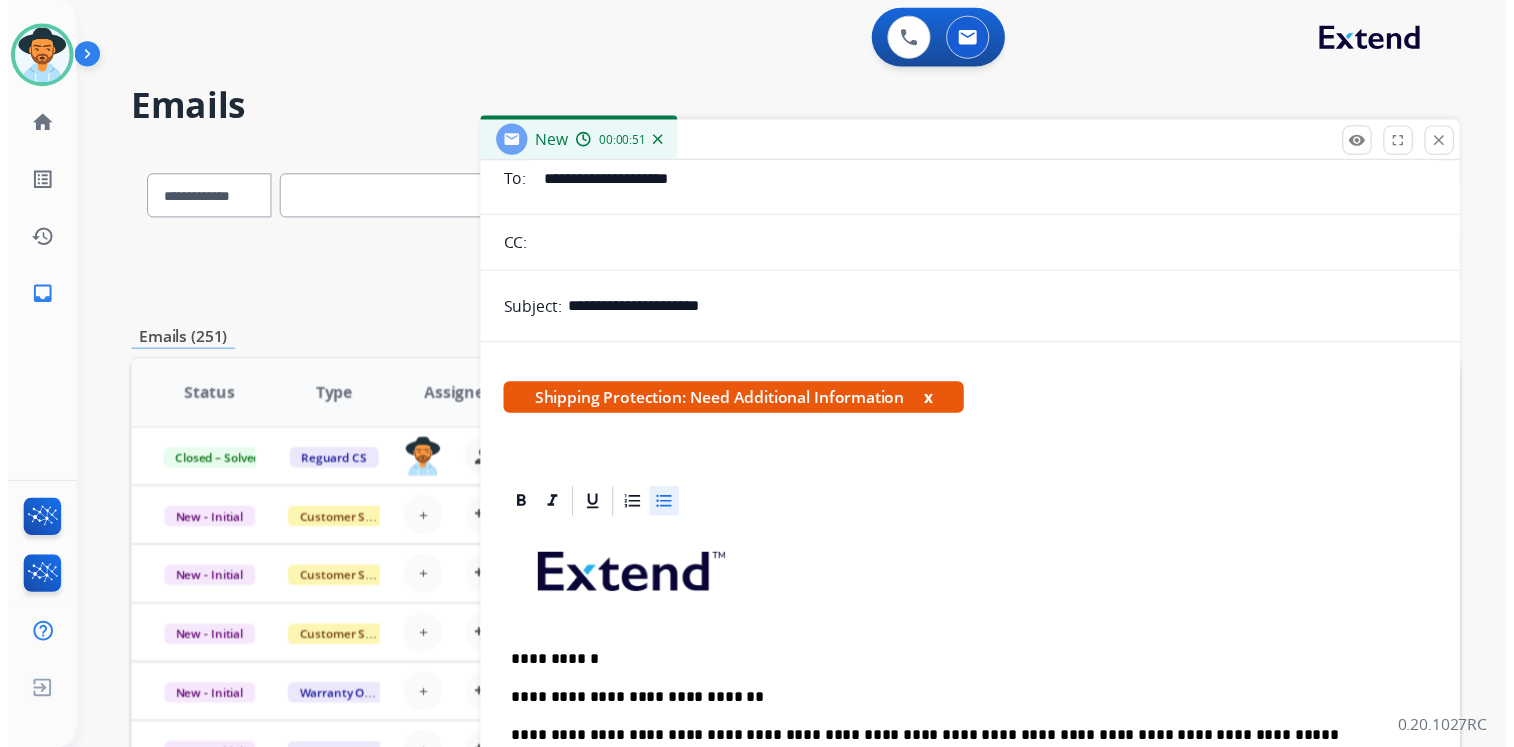 scroll, scrollTop: 0, scrollLeft: 0, axis: both 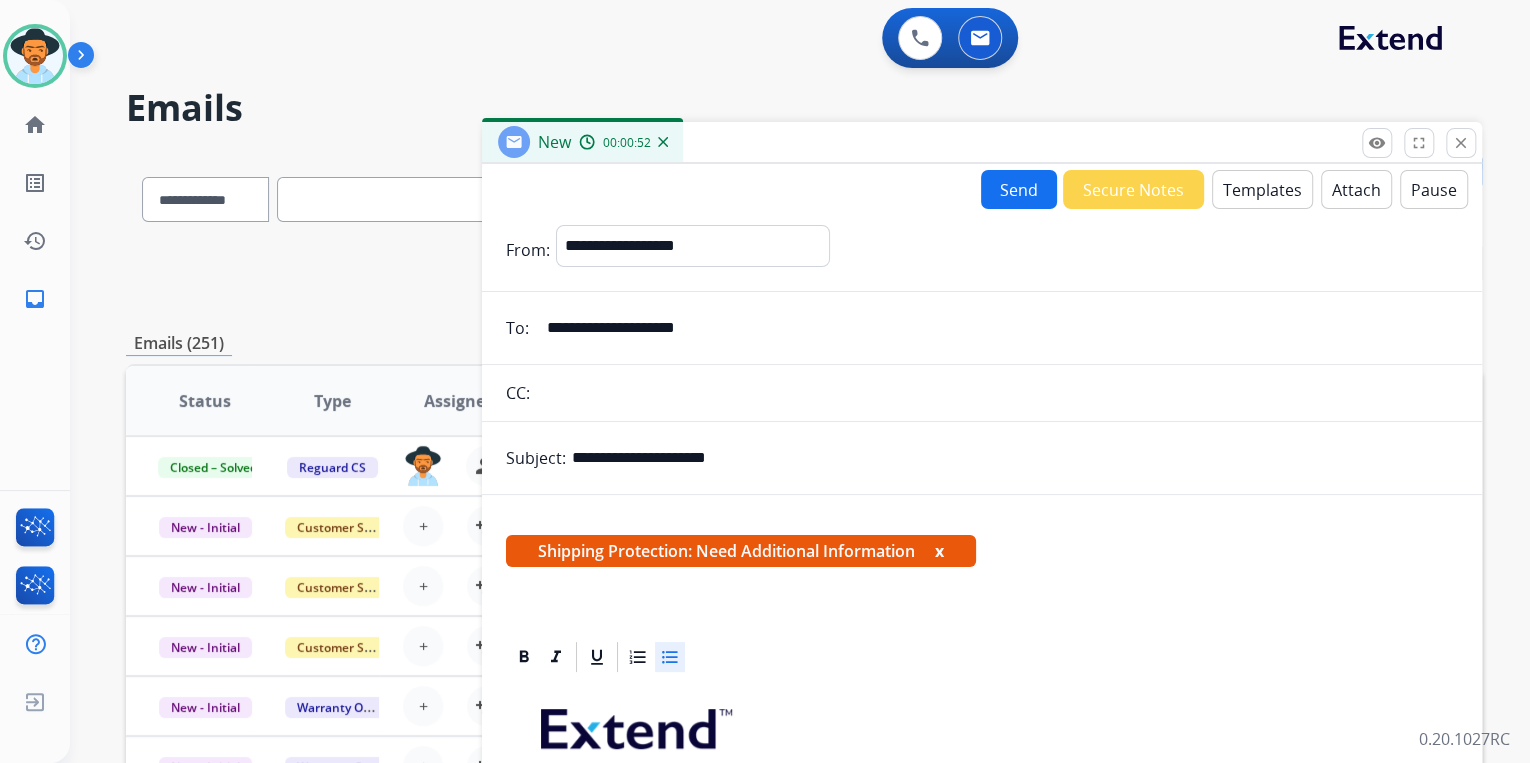 click on "Send" at bounding box center (1019, 189) 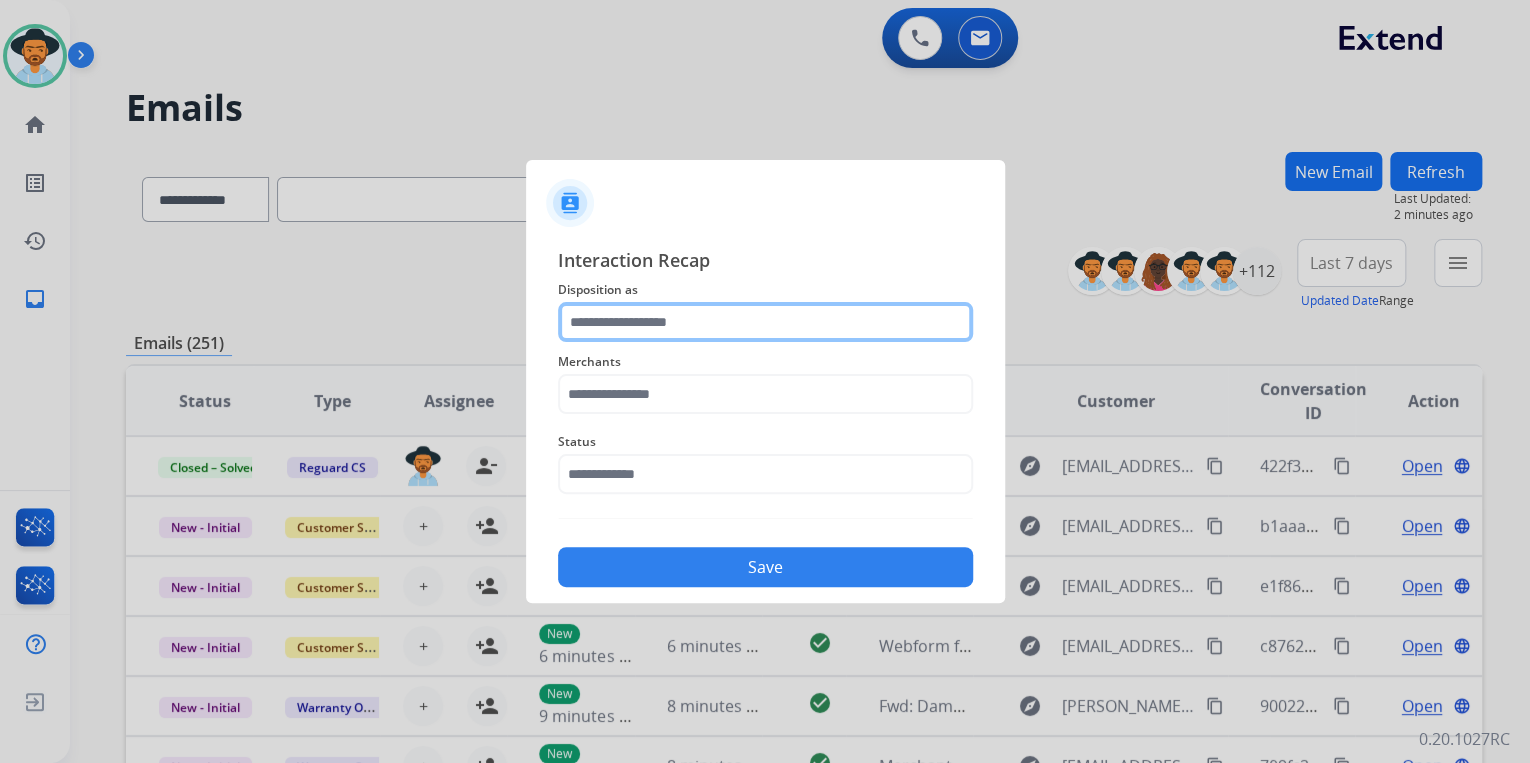 click 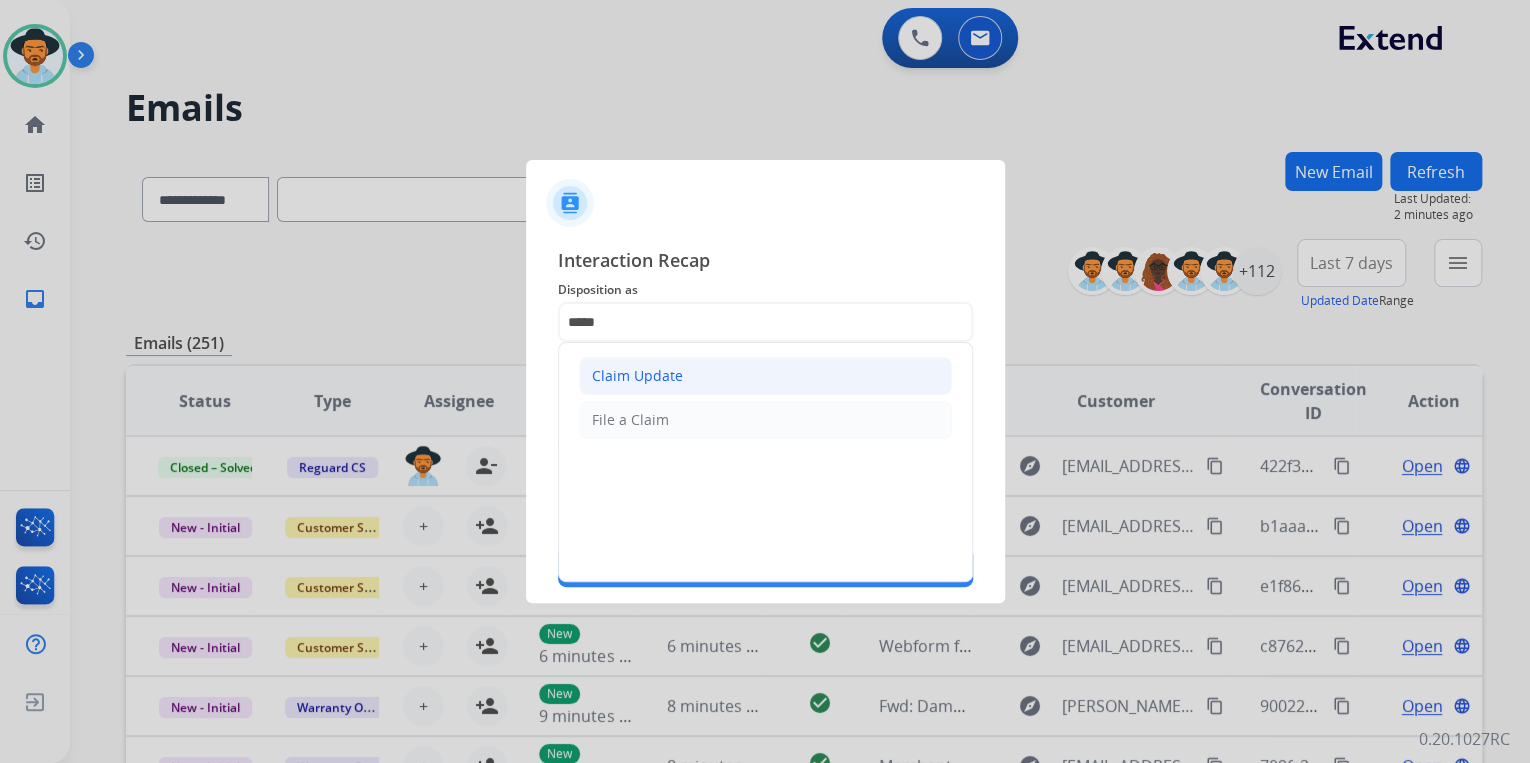 click on "Claim Update" 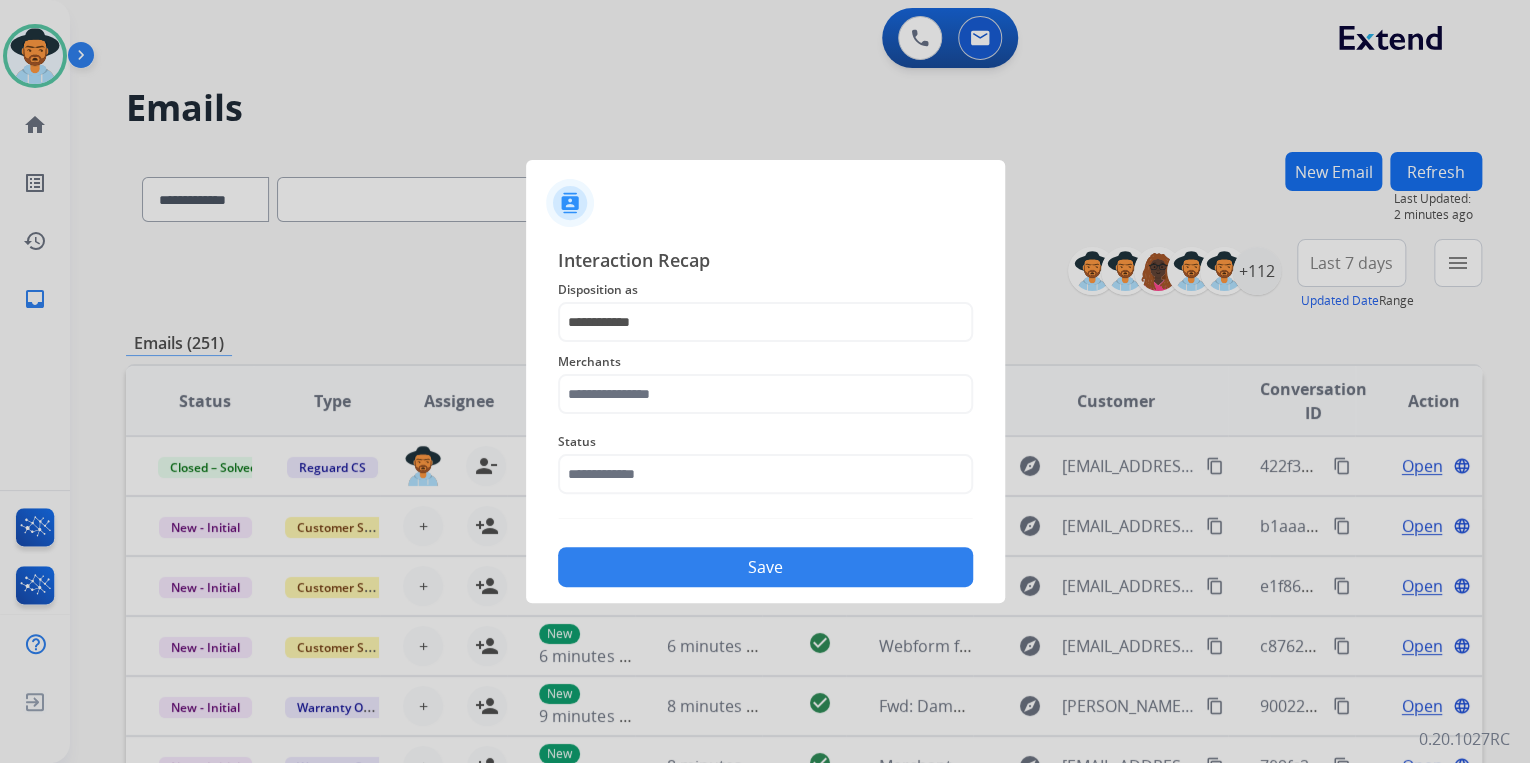 click on "Merchants" 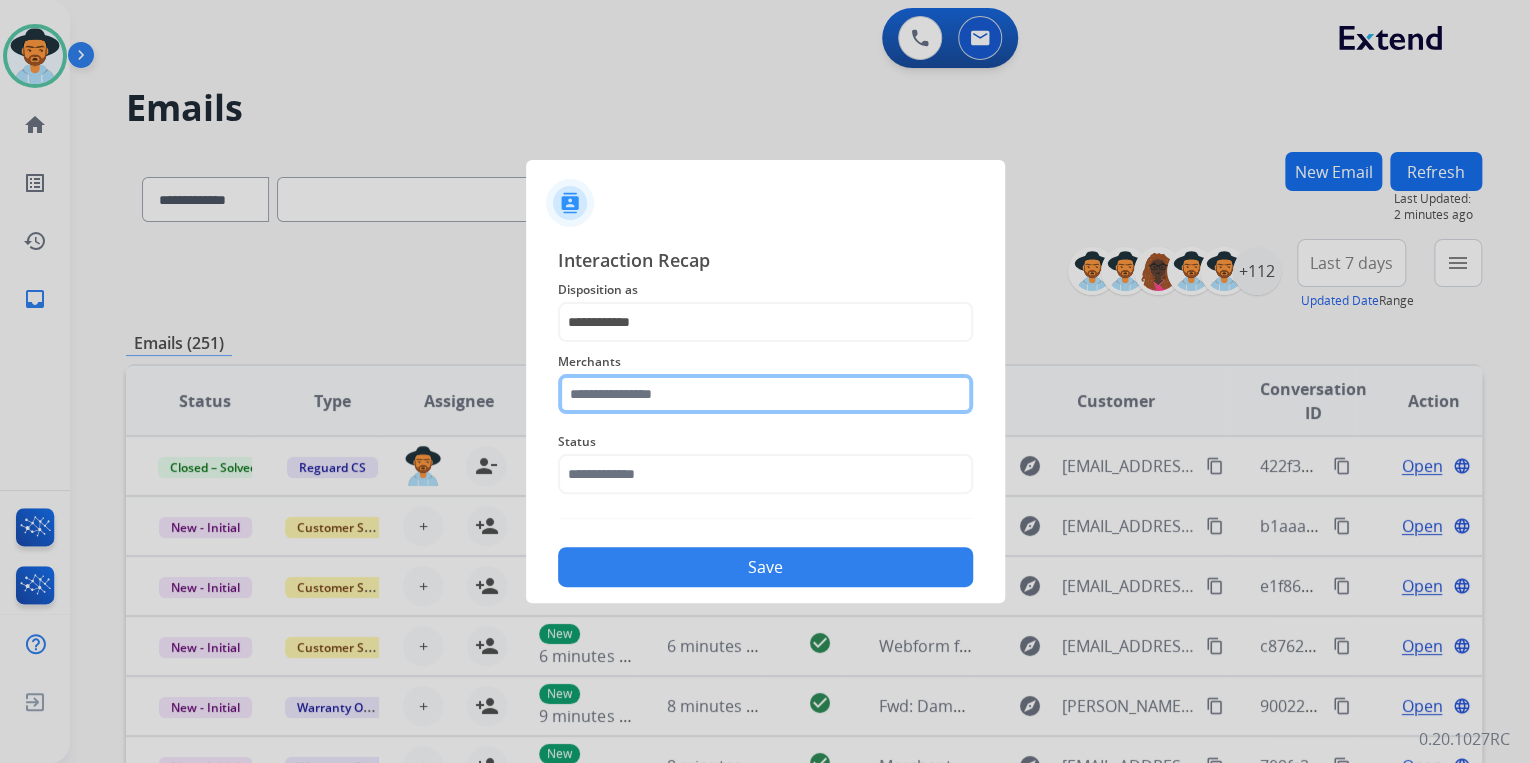 click 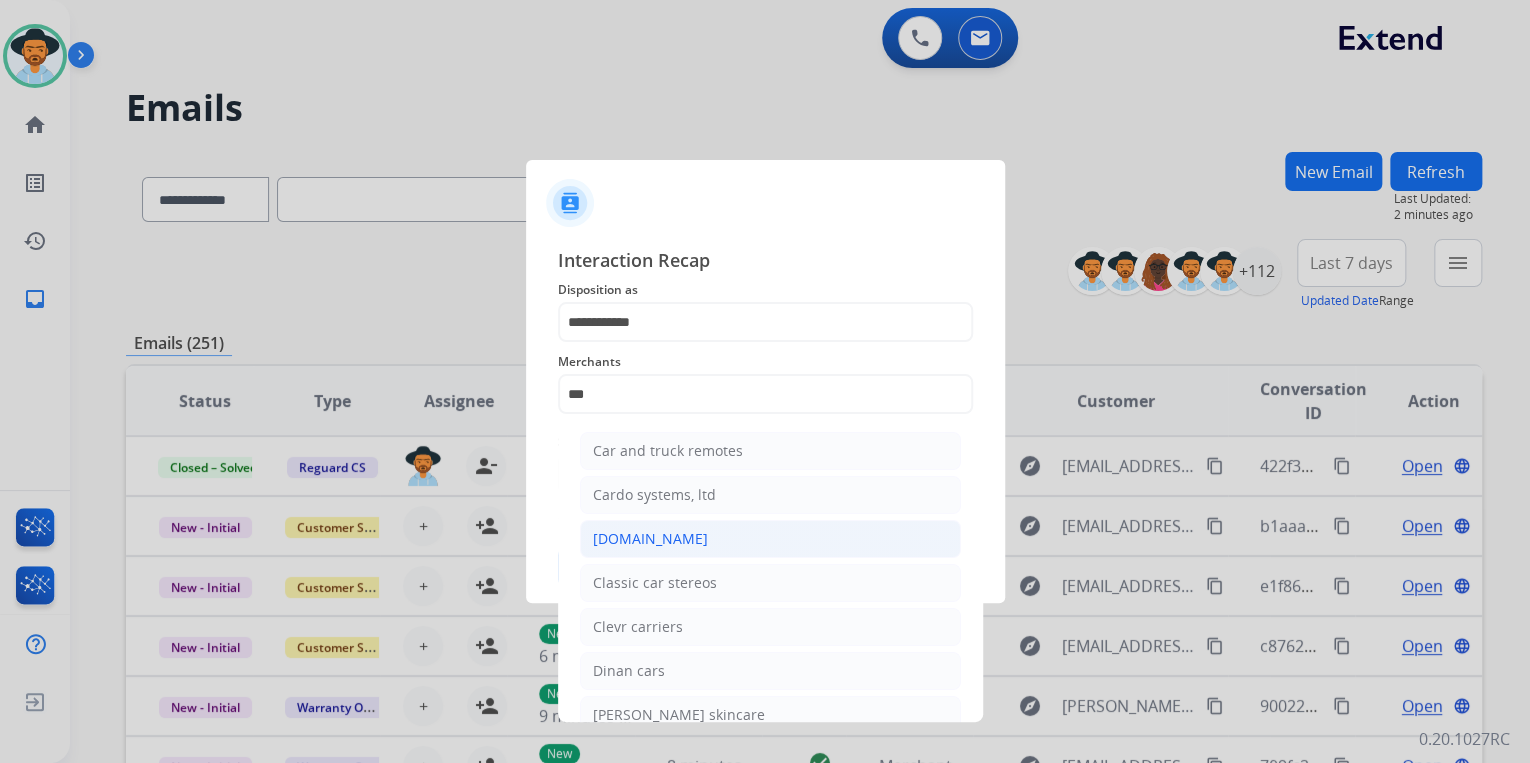 click on "[DOMAIN_NAME]" 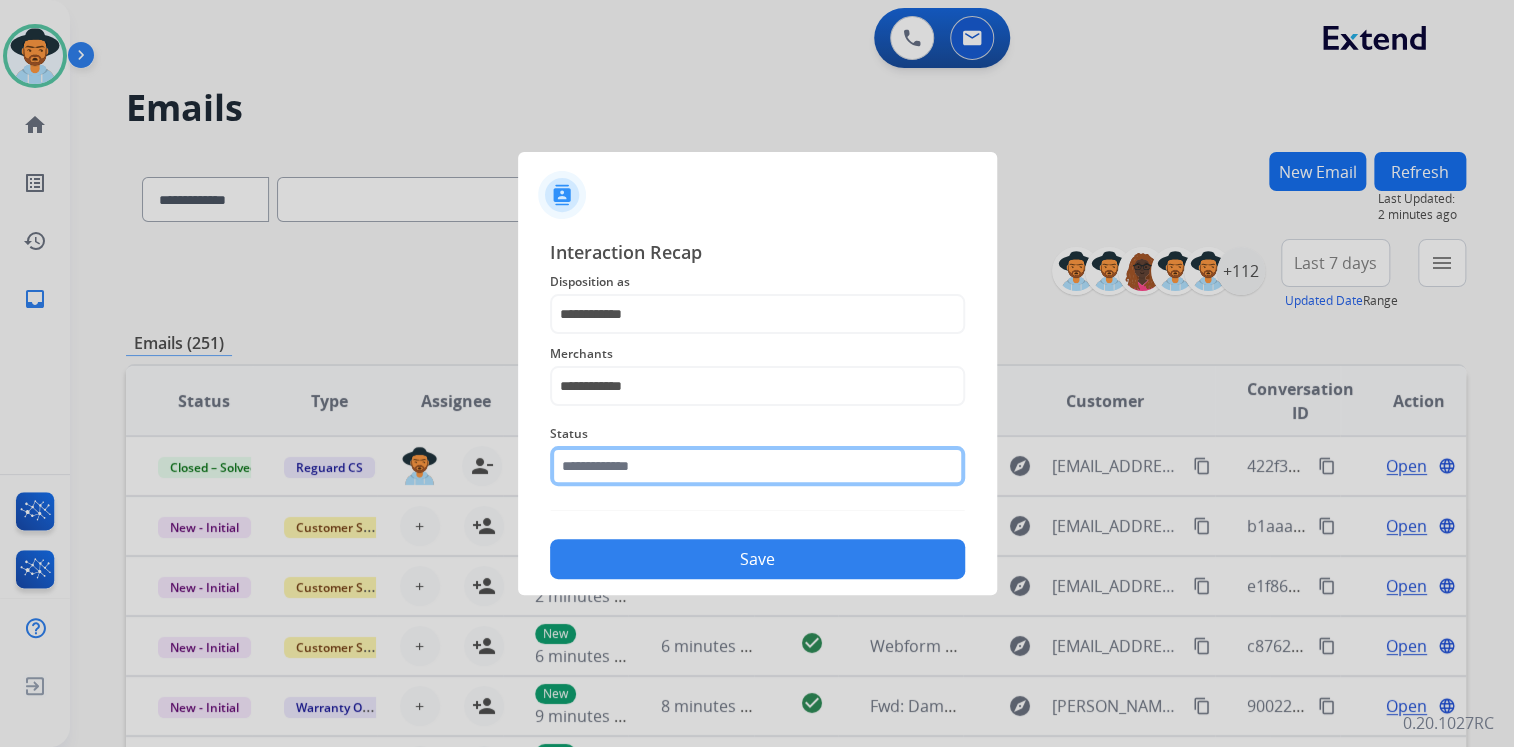click 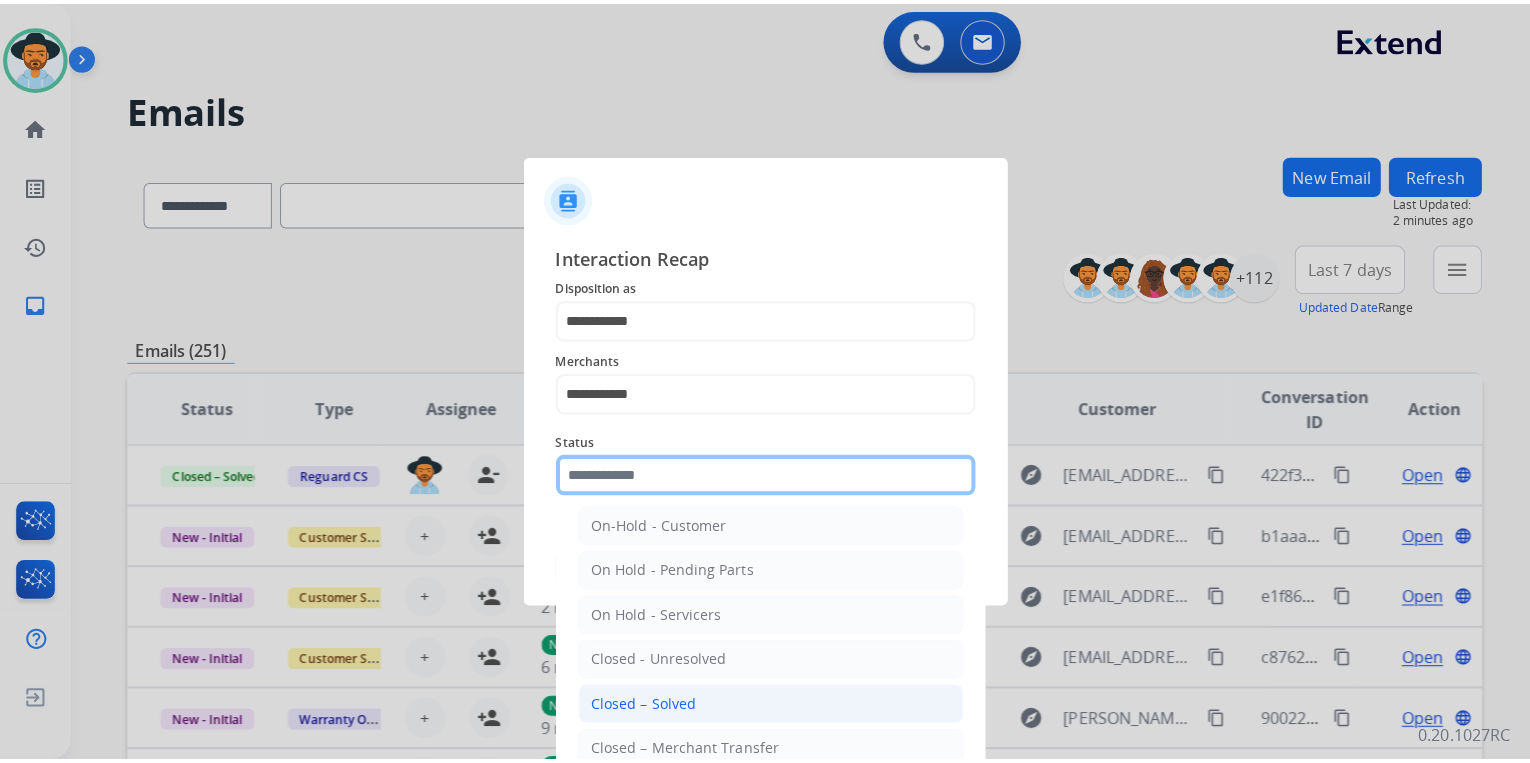 scroll, scrollTop: 116, scrollLeft: 0, axis: vertical 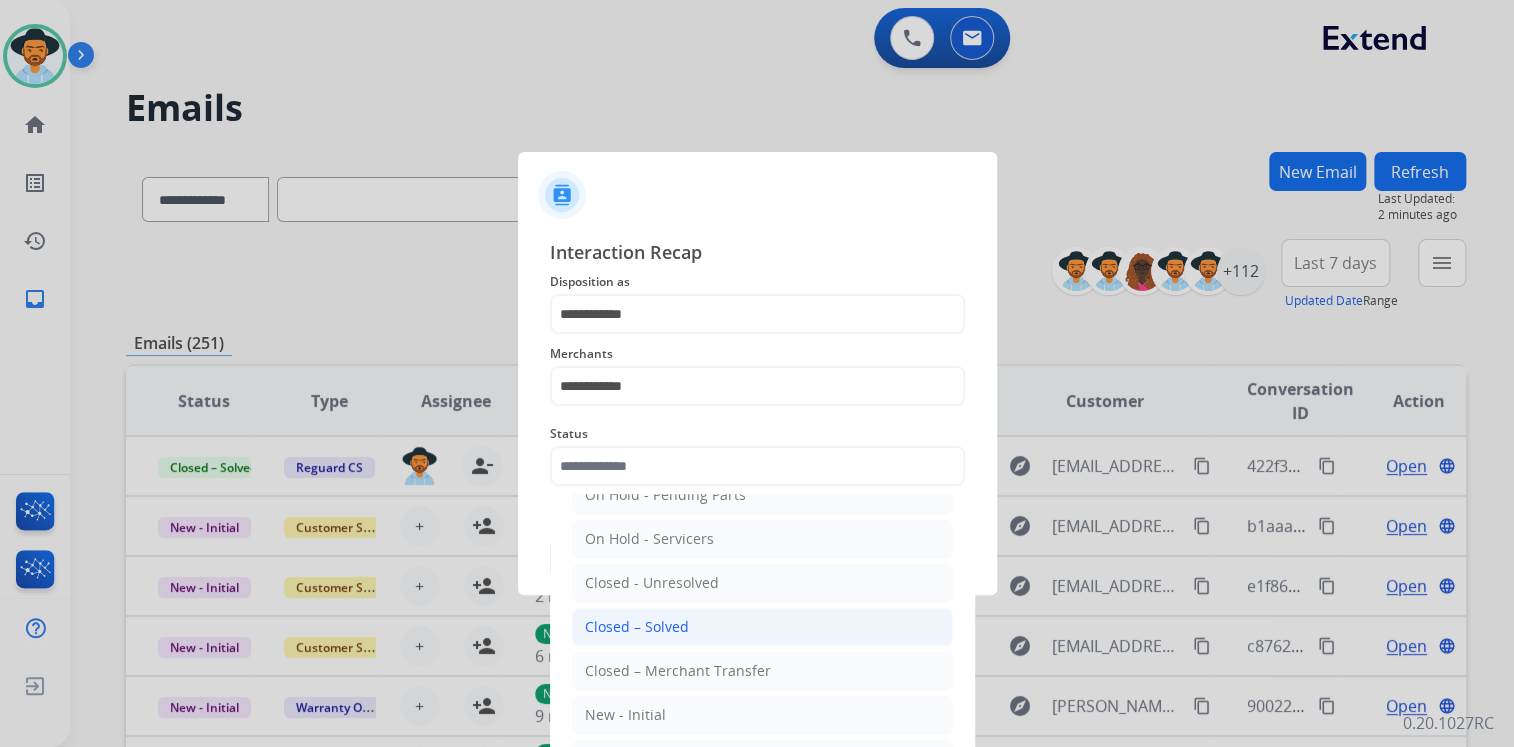 click on "Closed – Solved" 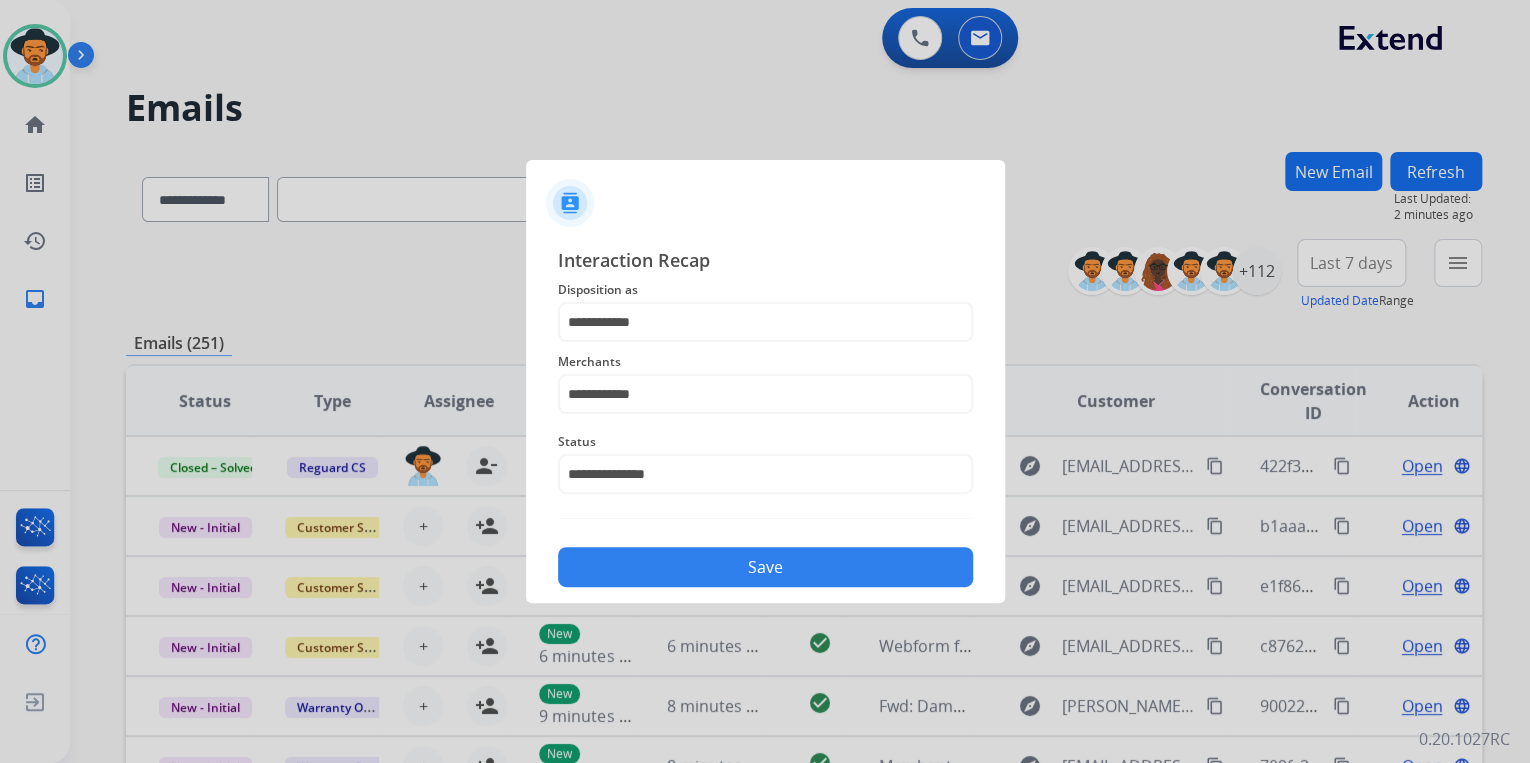 click on "Save" 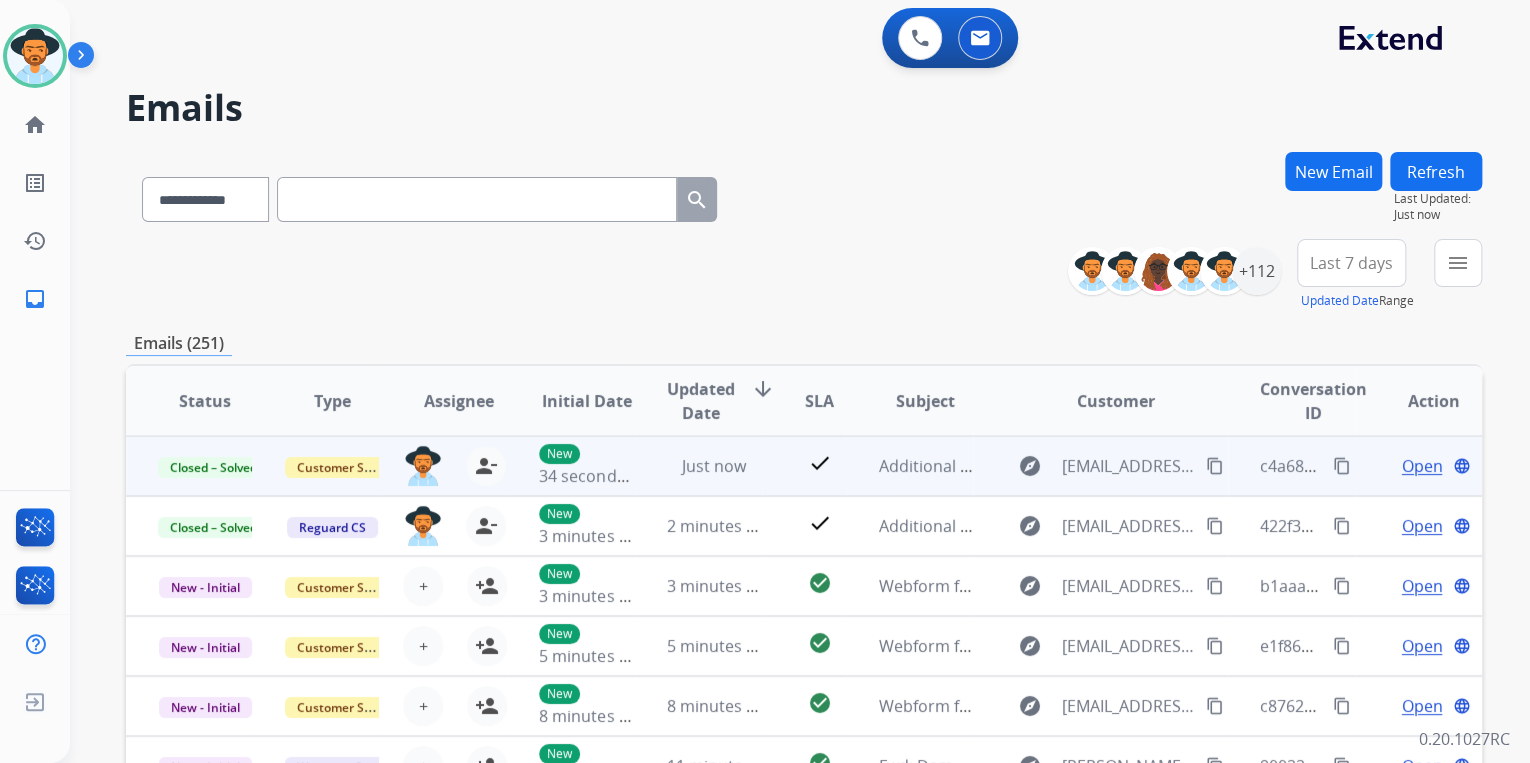 click on "content_copy" at bounding box center [1342, 466] 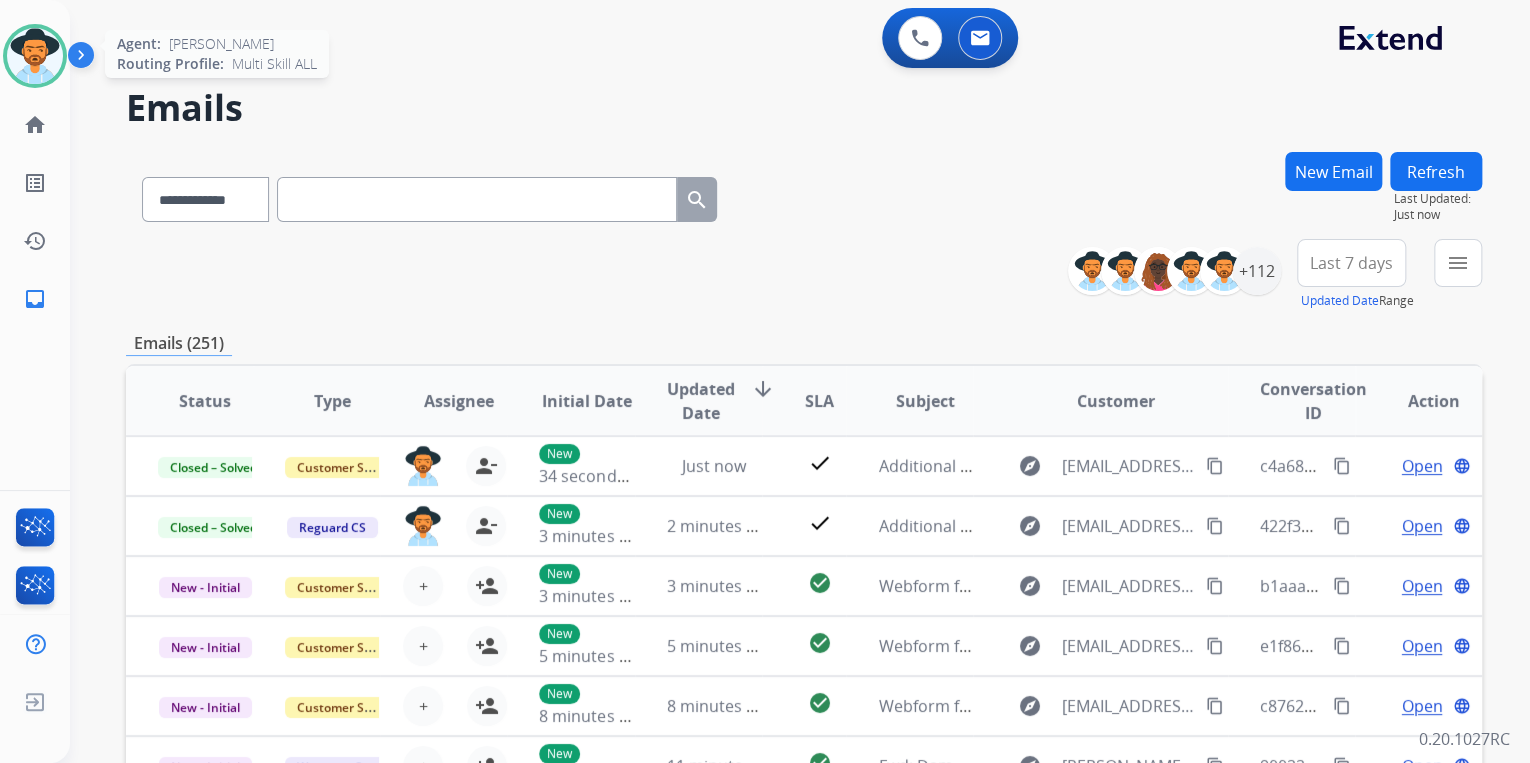 click at bounding box center [35, 56] 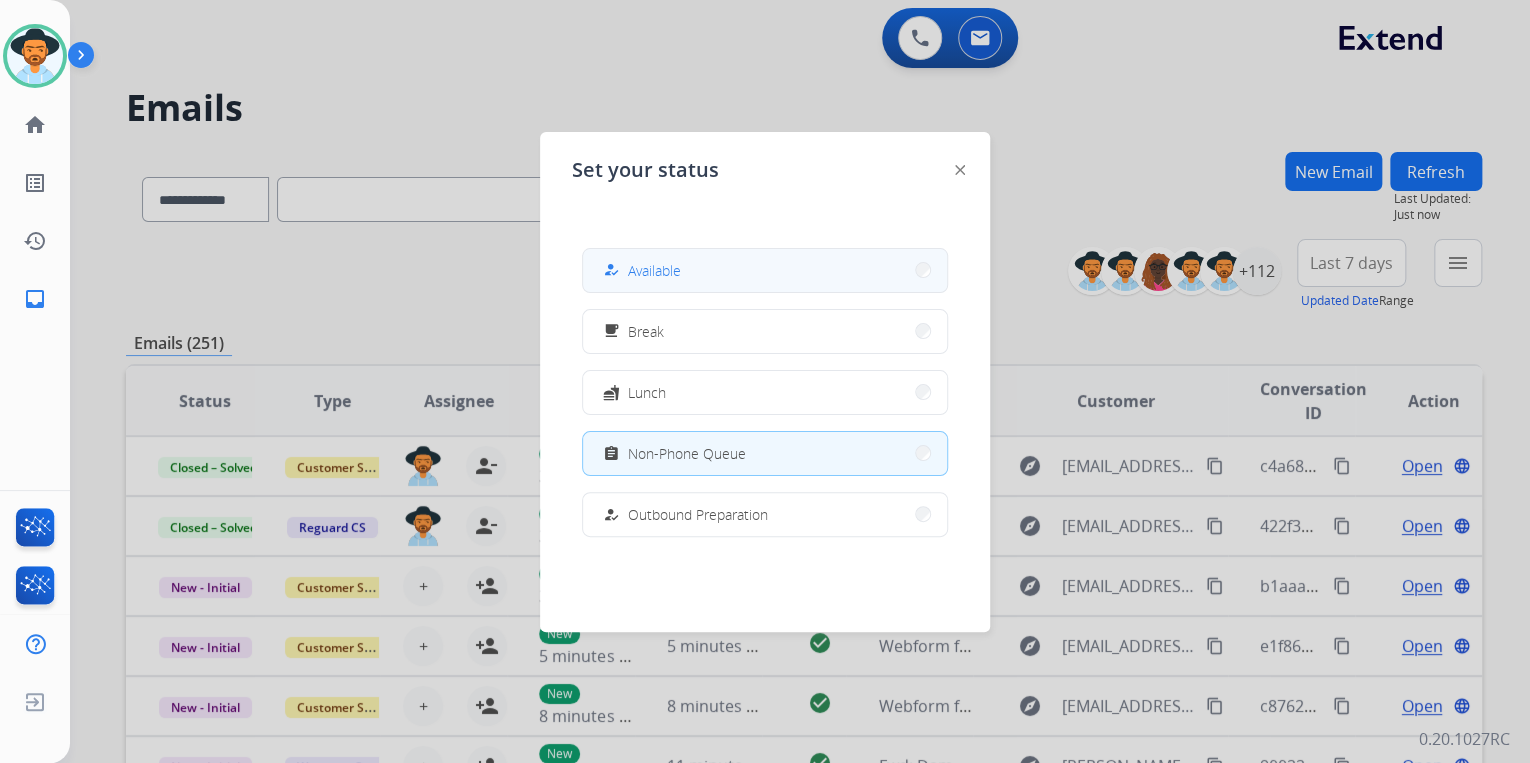 drag, startPoint x: 703, startPoint y: 257, endPoint x: 626, endPoint y: 253, distance: 77.10383 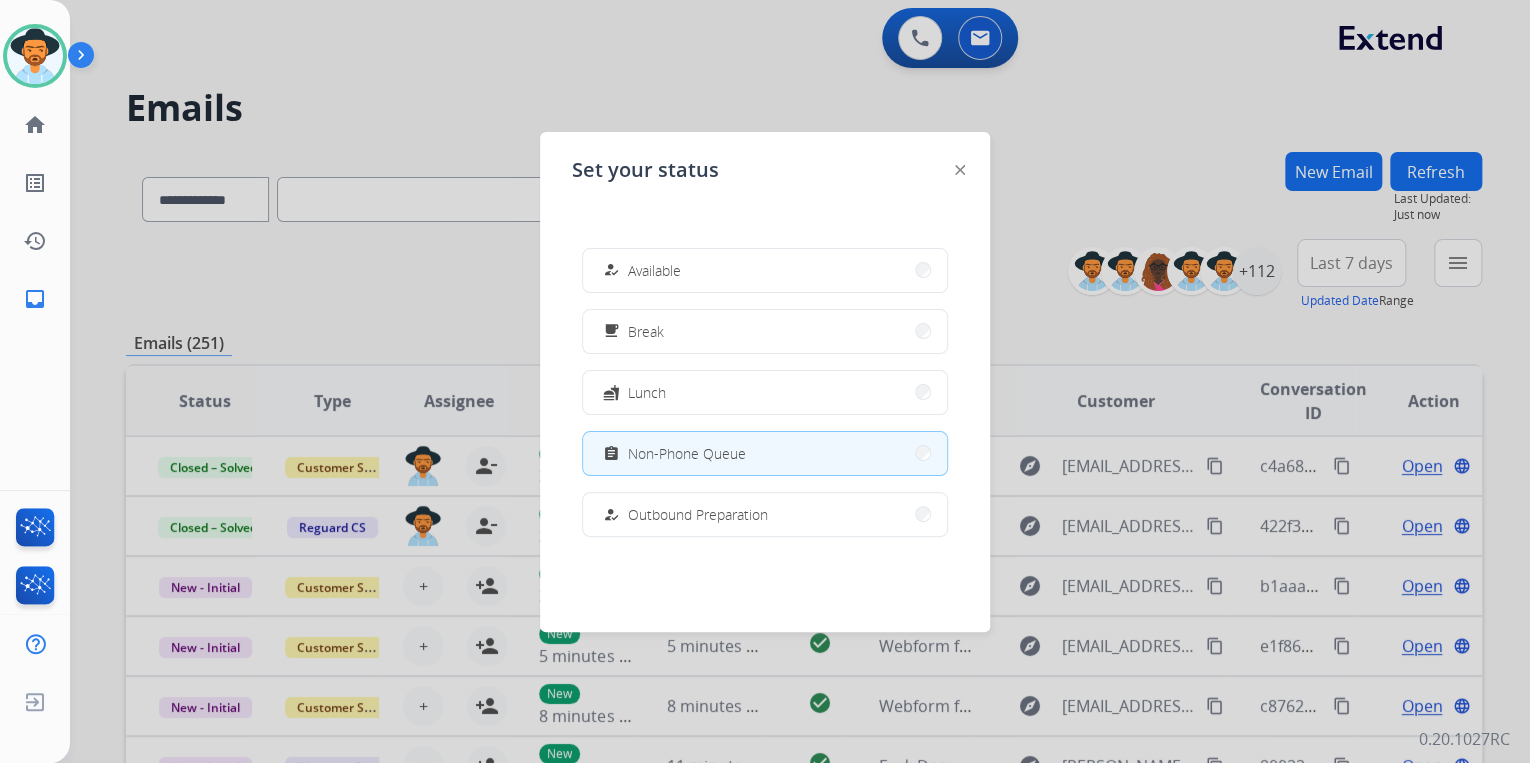 click on "how_to_reg Available" at bounding box center (765, 270) 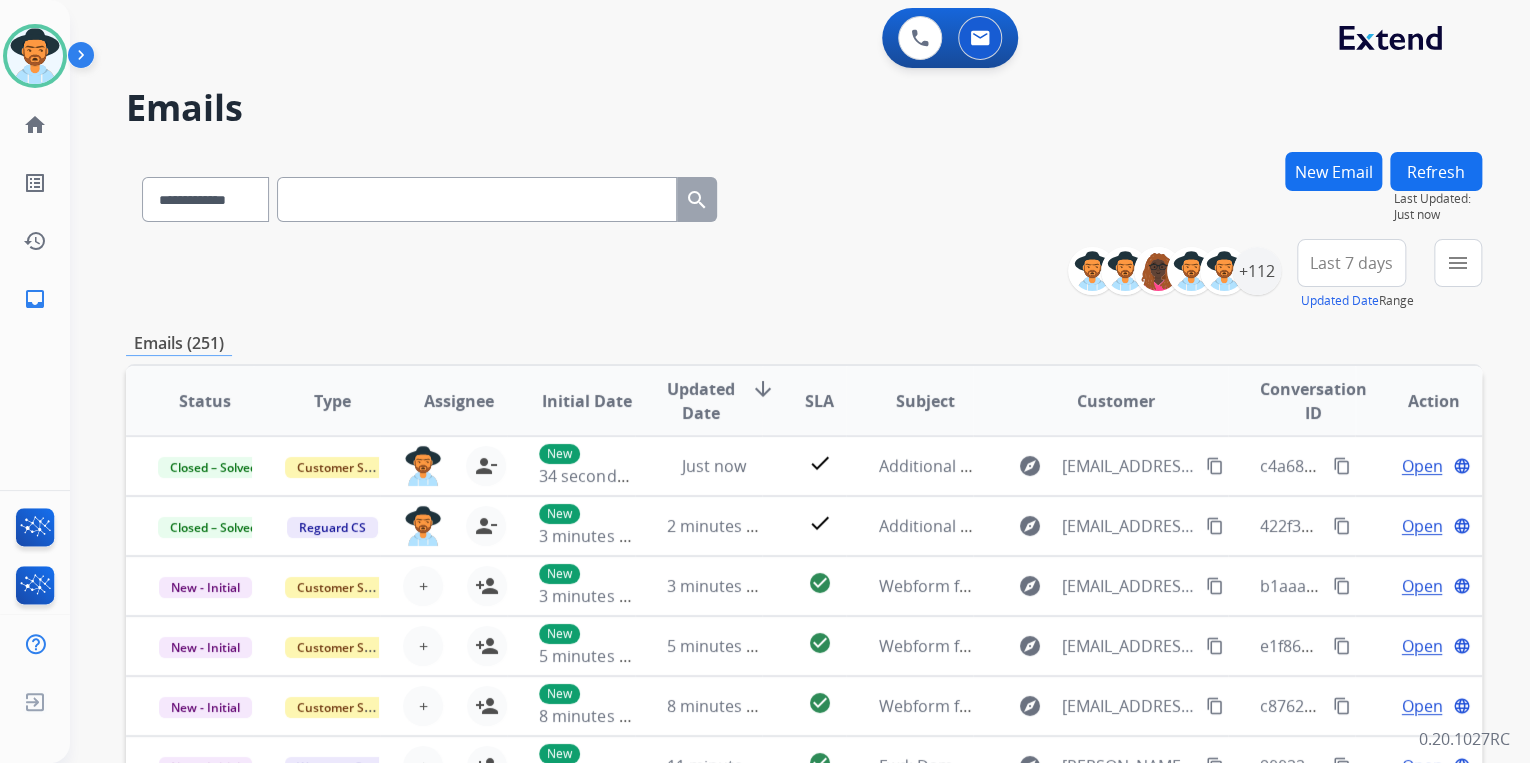 click on "New Email" at bounding box center (1333, 171) 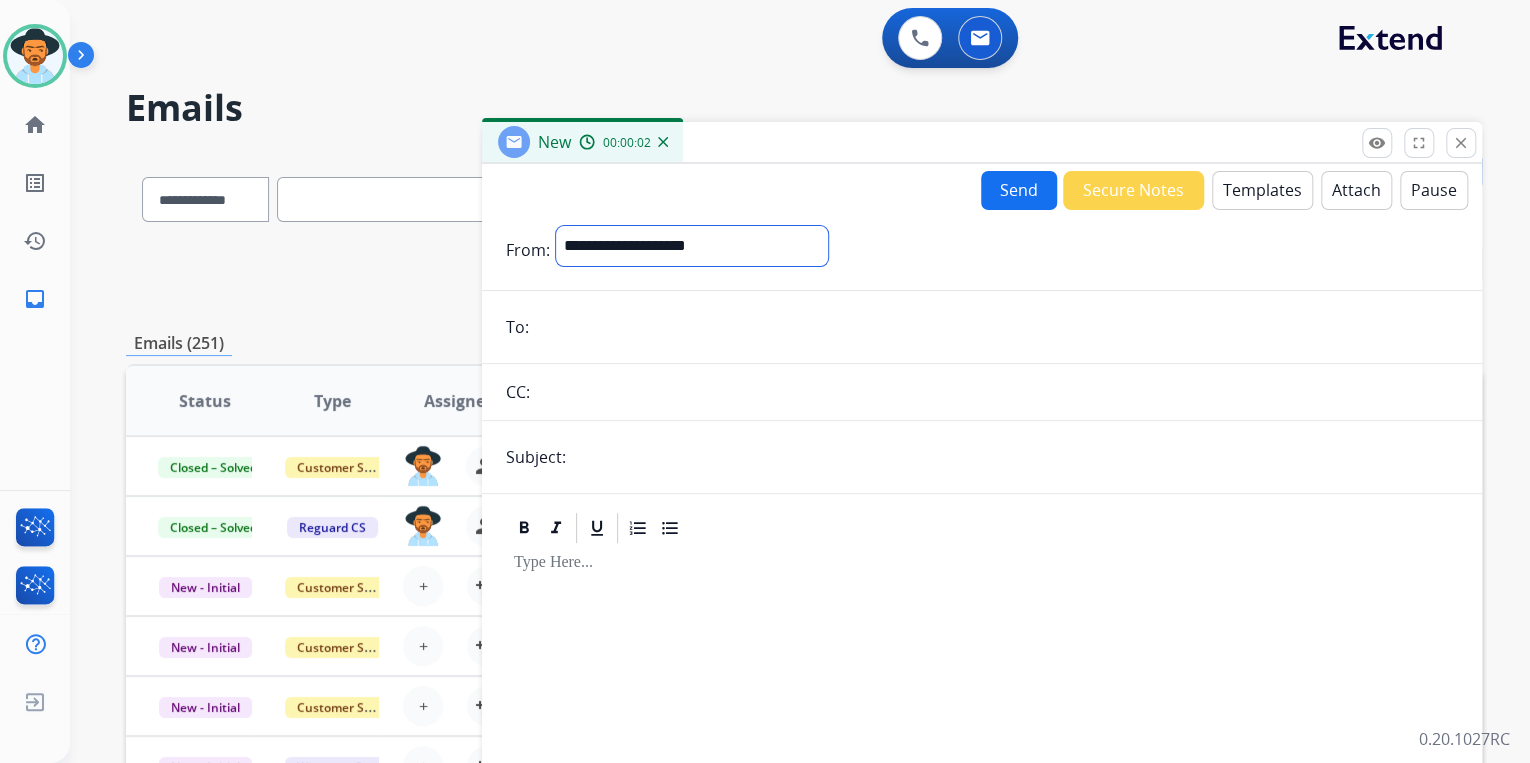 click on "**********" at bounding box center (692, 246) 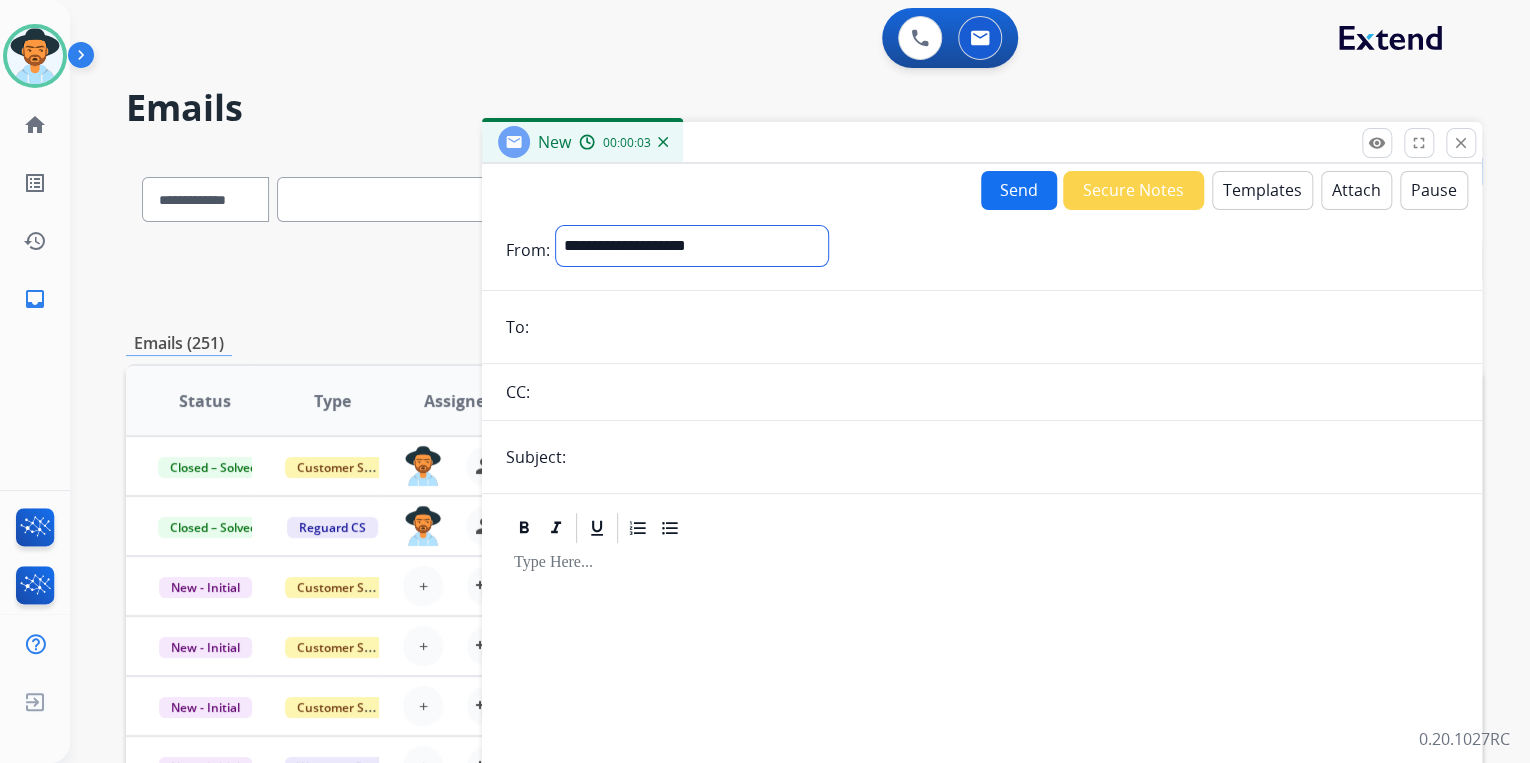 select on "**********" 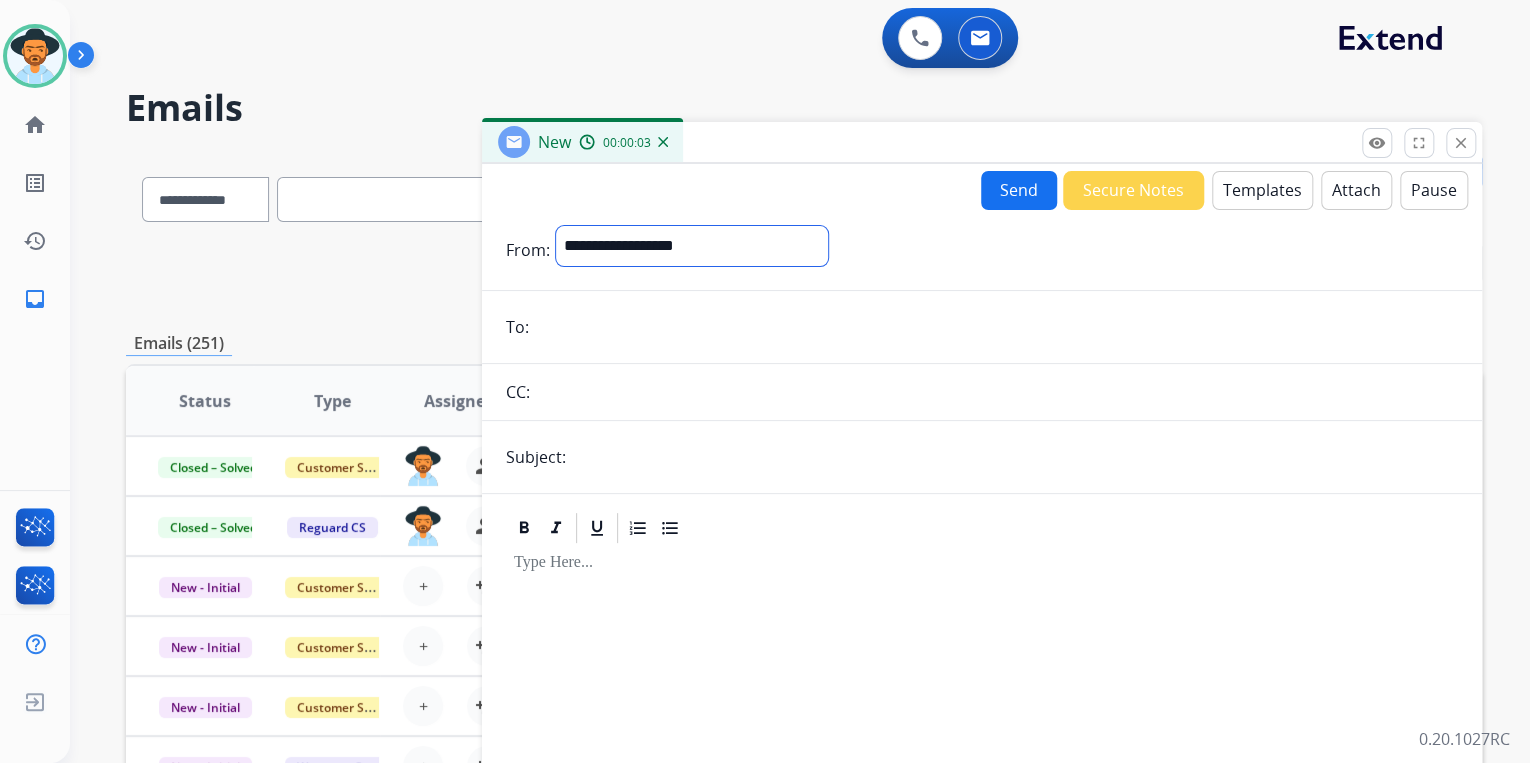 click on "**********" at bounding box center (692, 246) 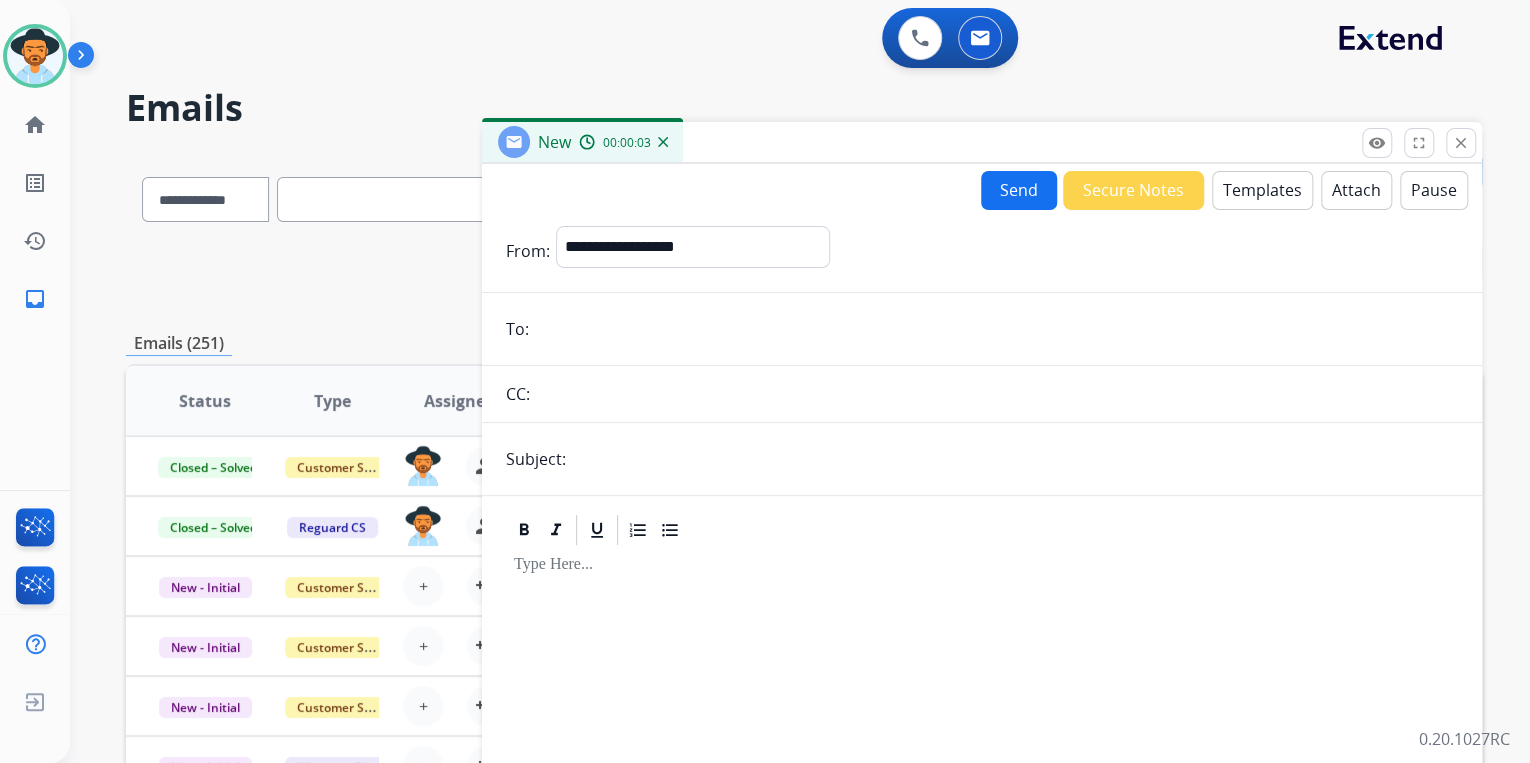 click at bounding box center [996, 329] 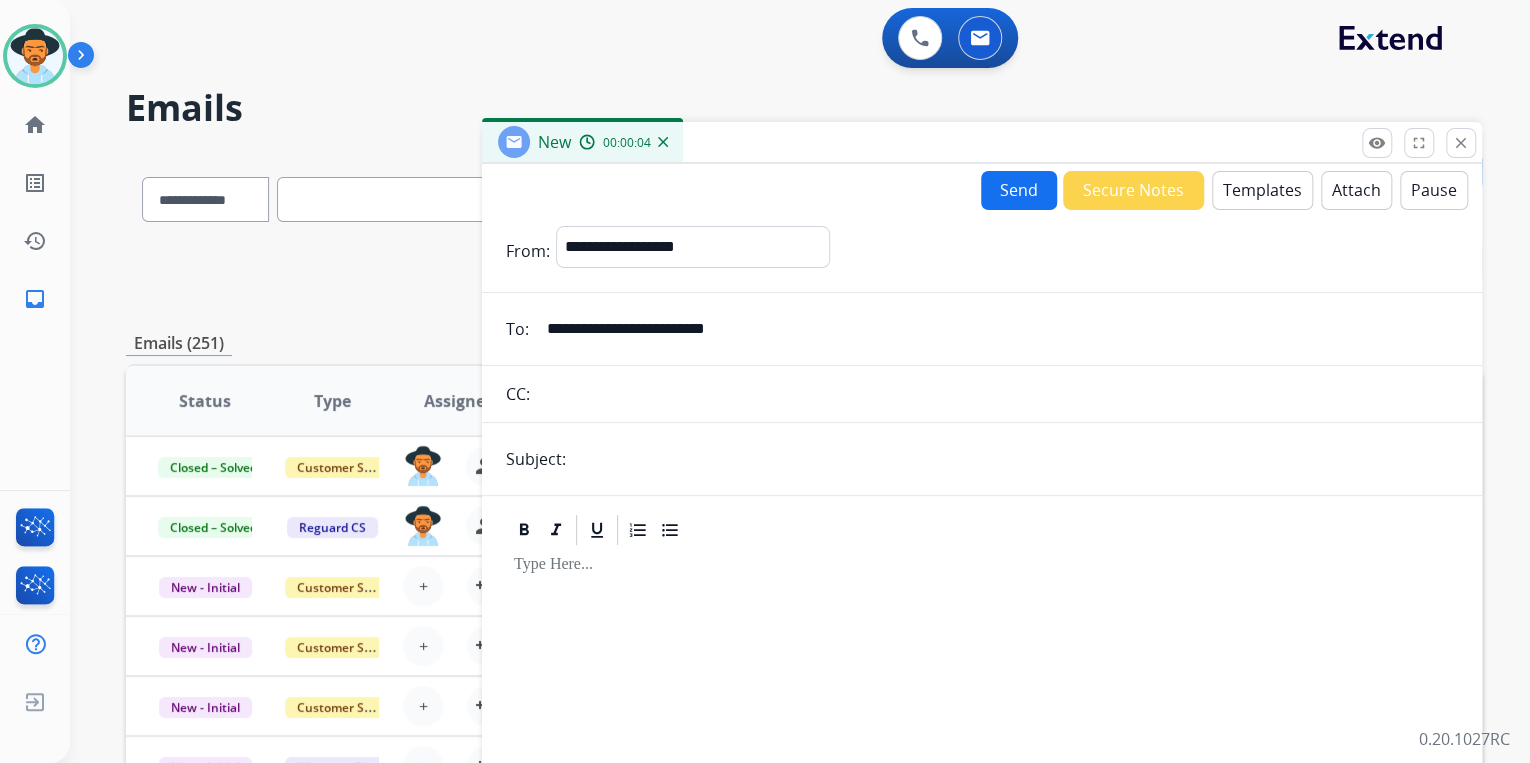 type on "**********" 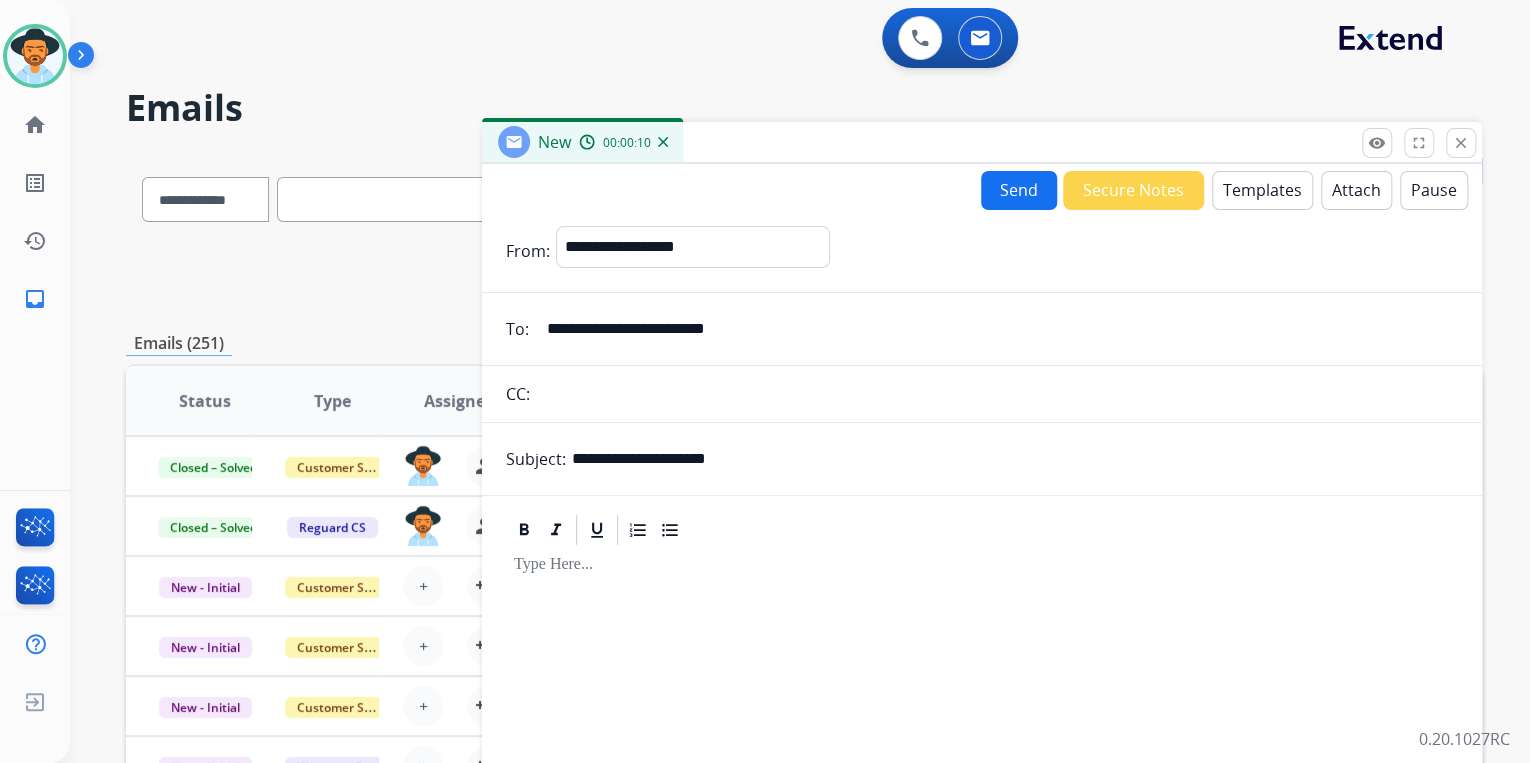 type on "**********" 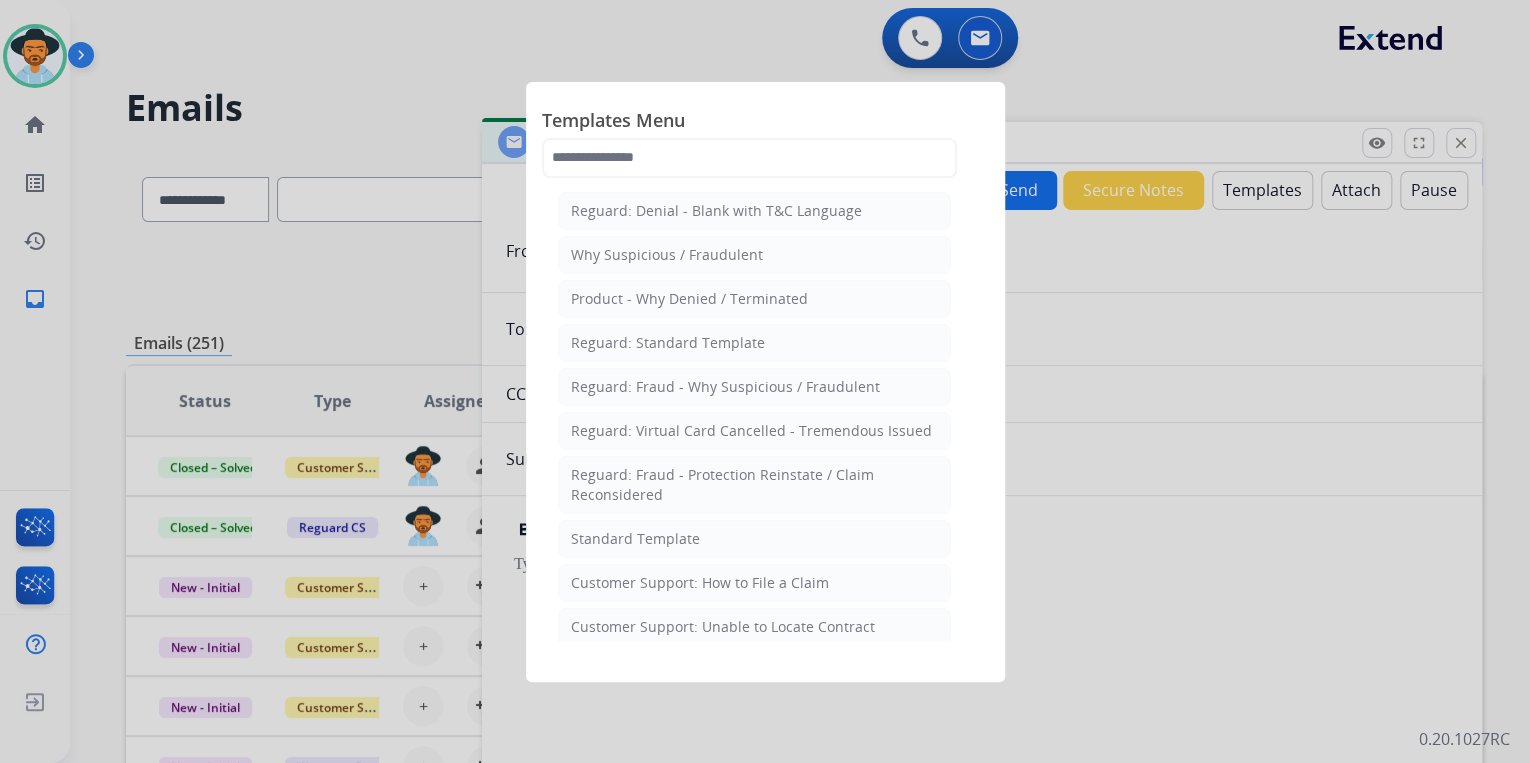 click on "Templates Menu" 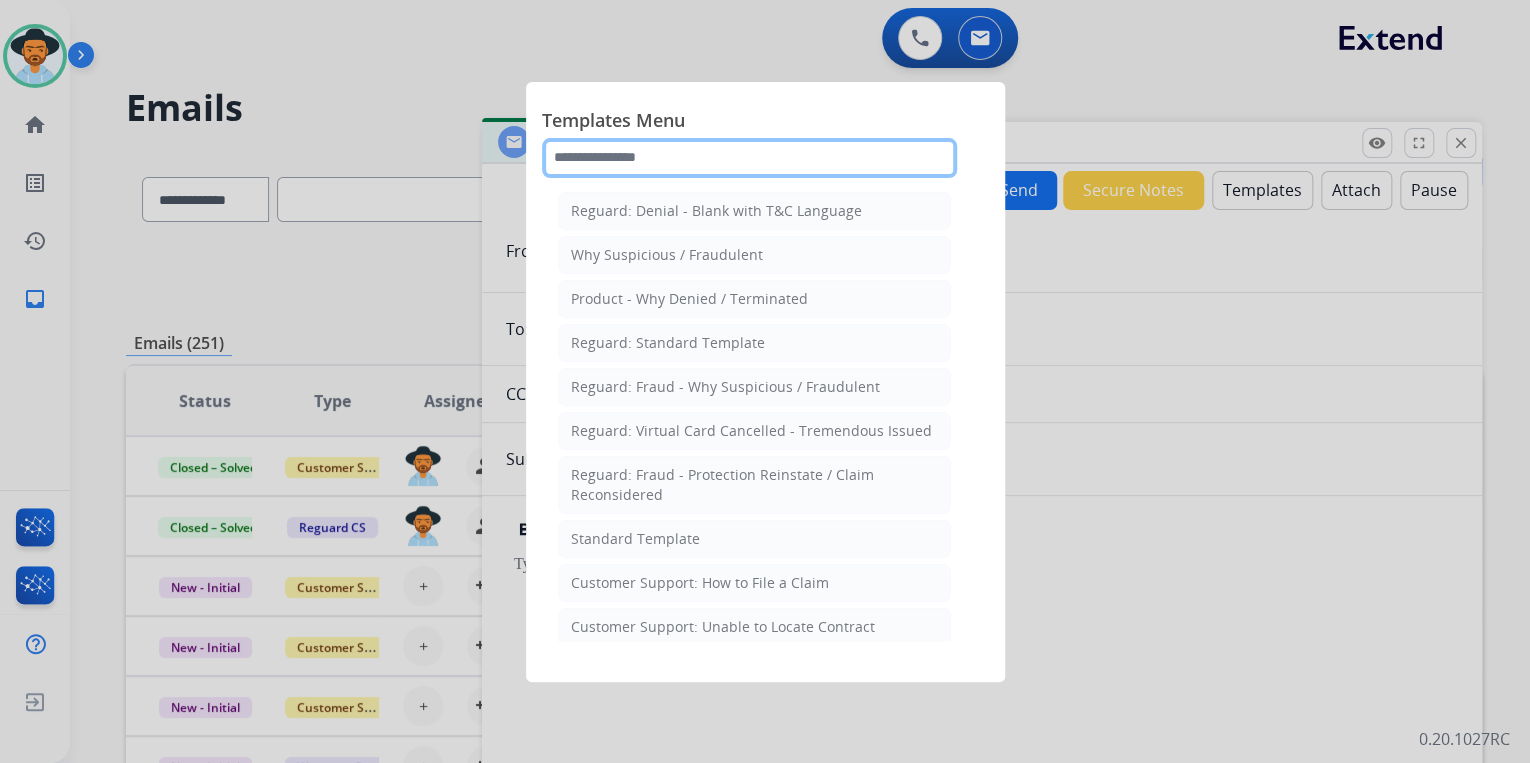 click 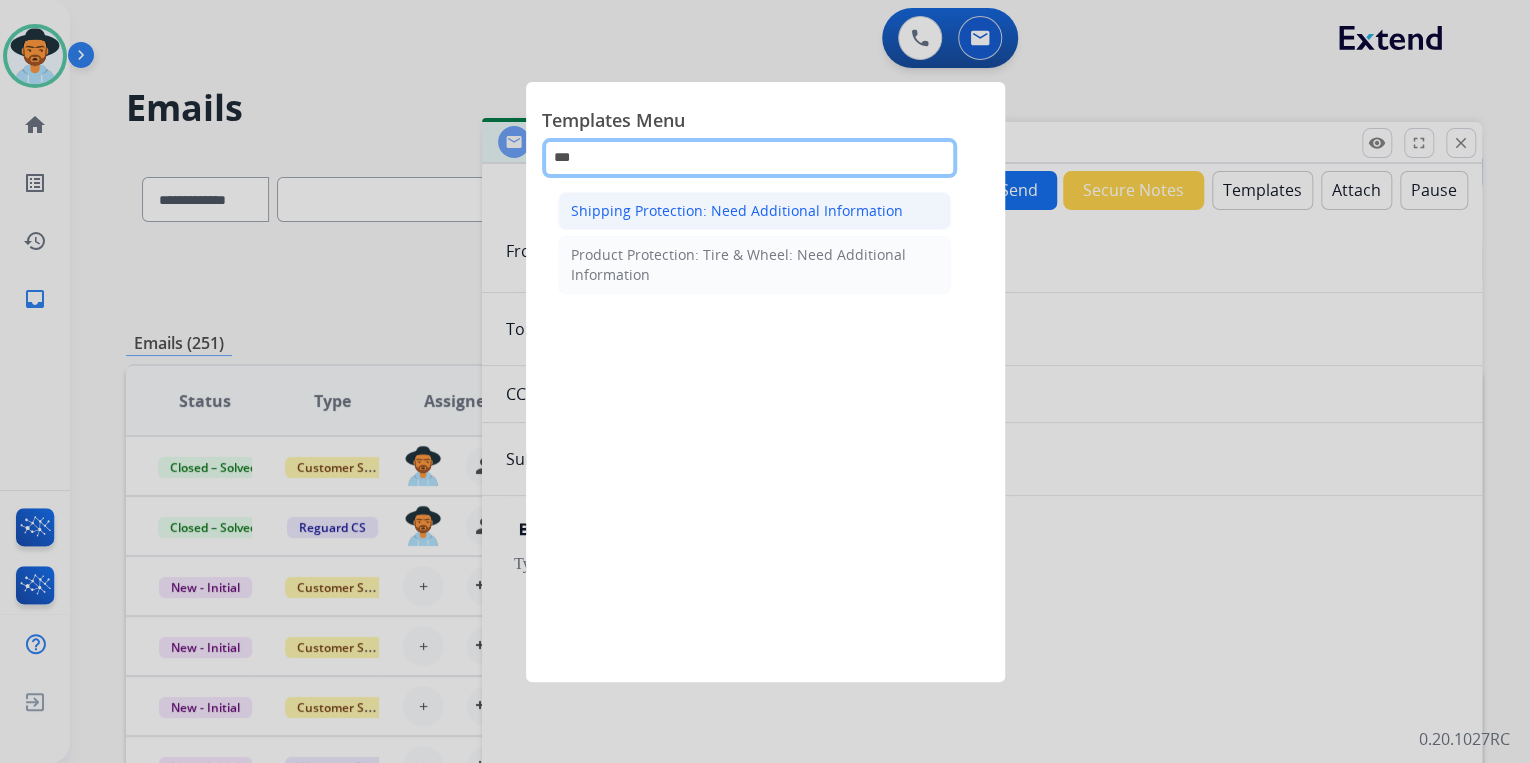 type on "***" 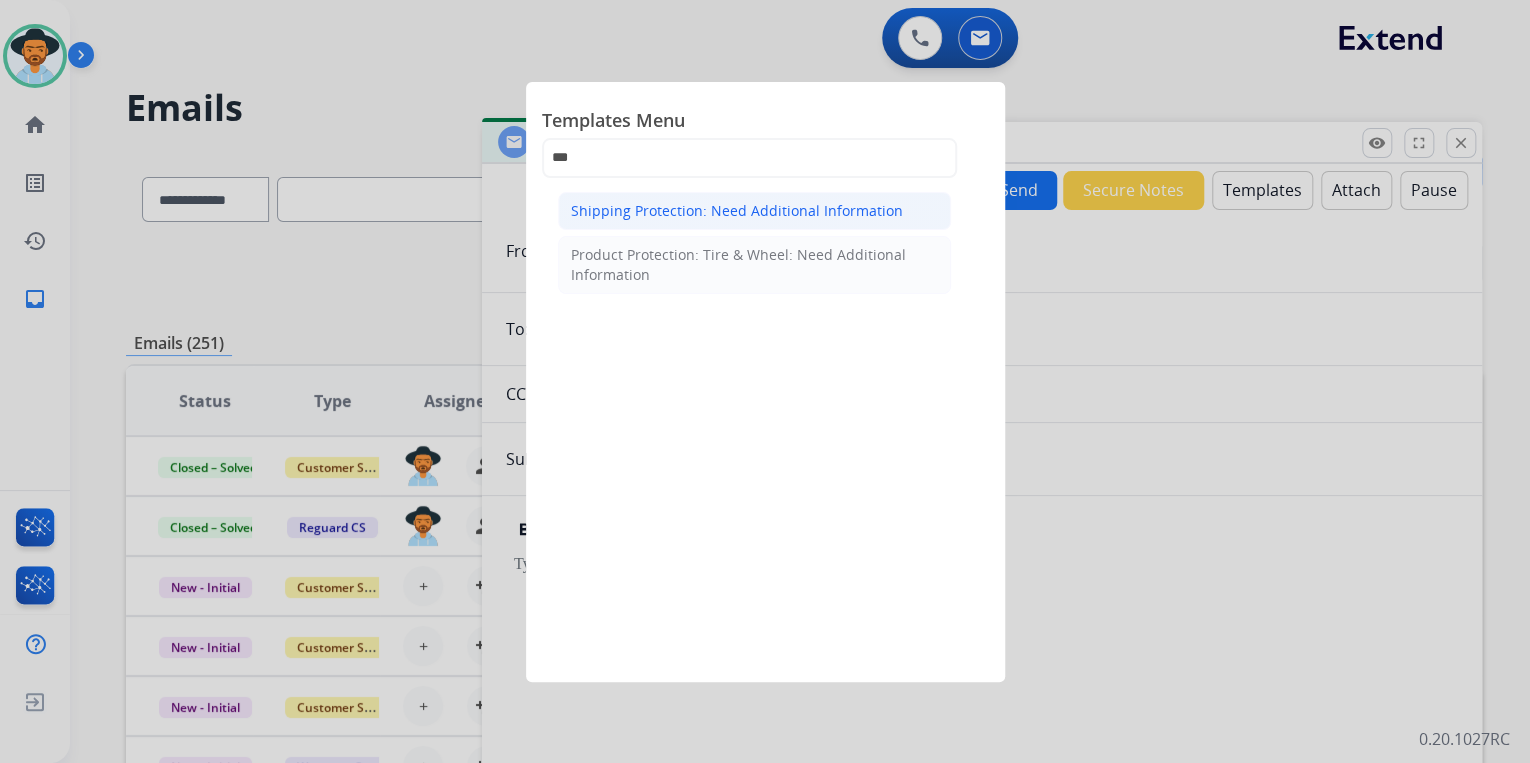 click on "Shipping Protection: Need Additional Information" 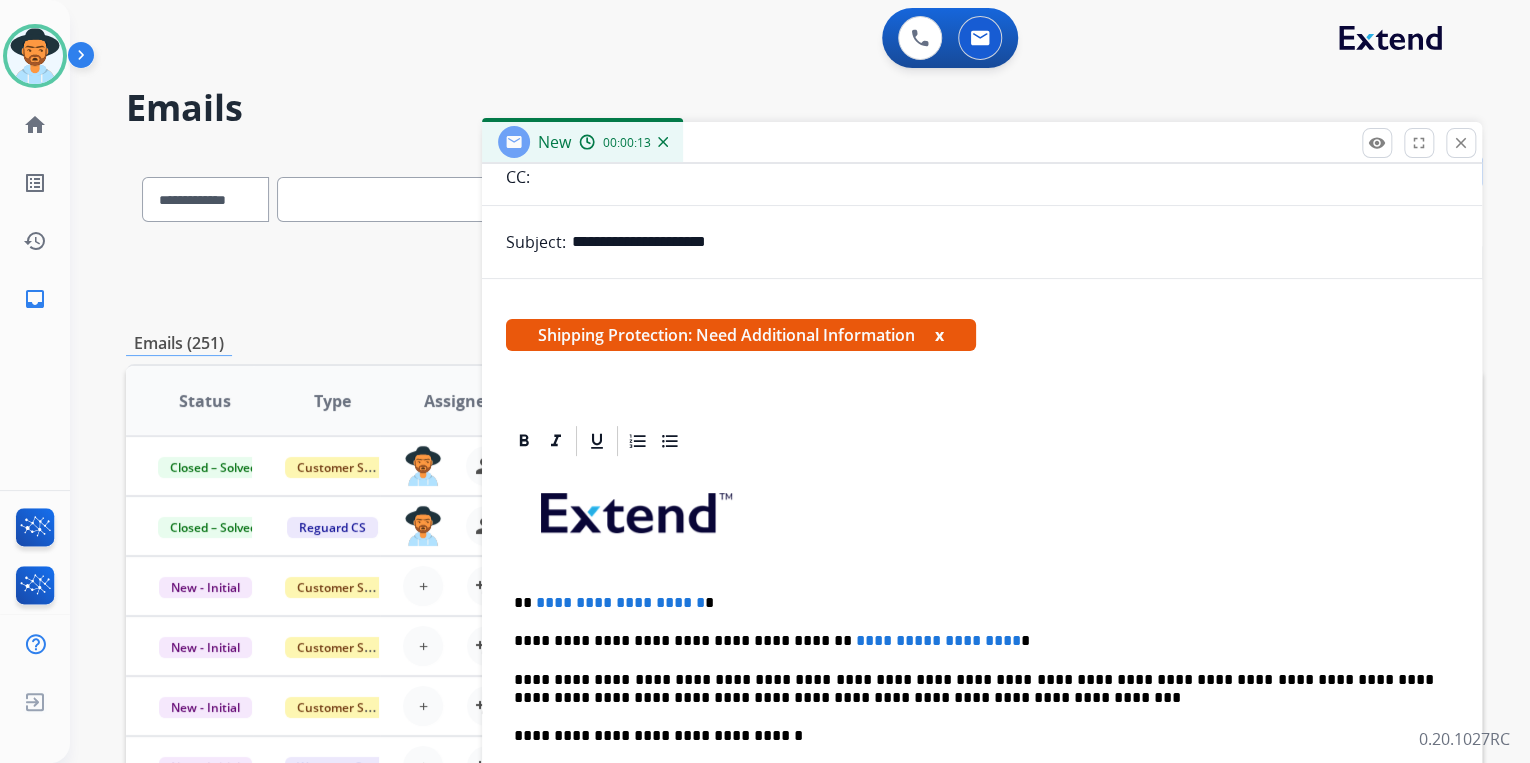 scroll, scrollTop: 383, scrollLeft: 0, axis: vertical 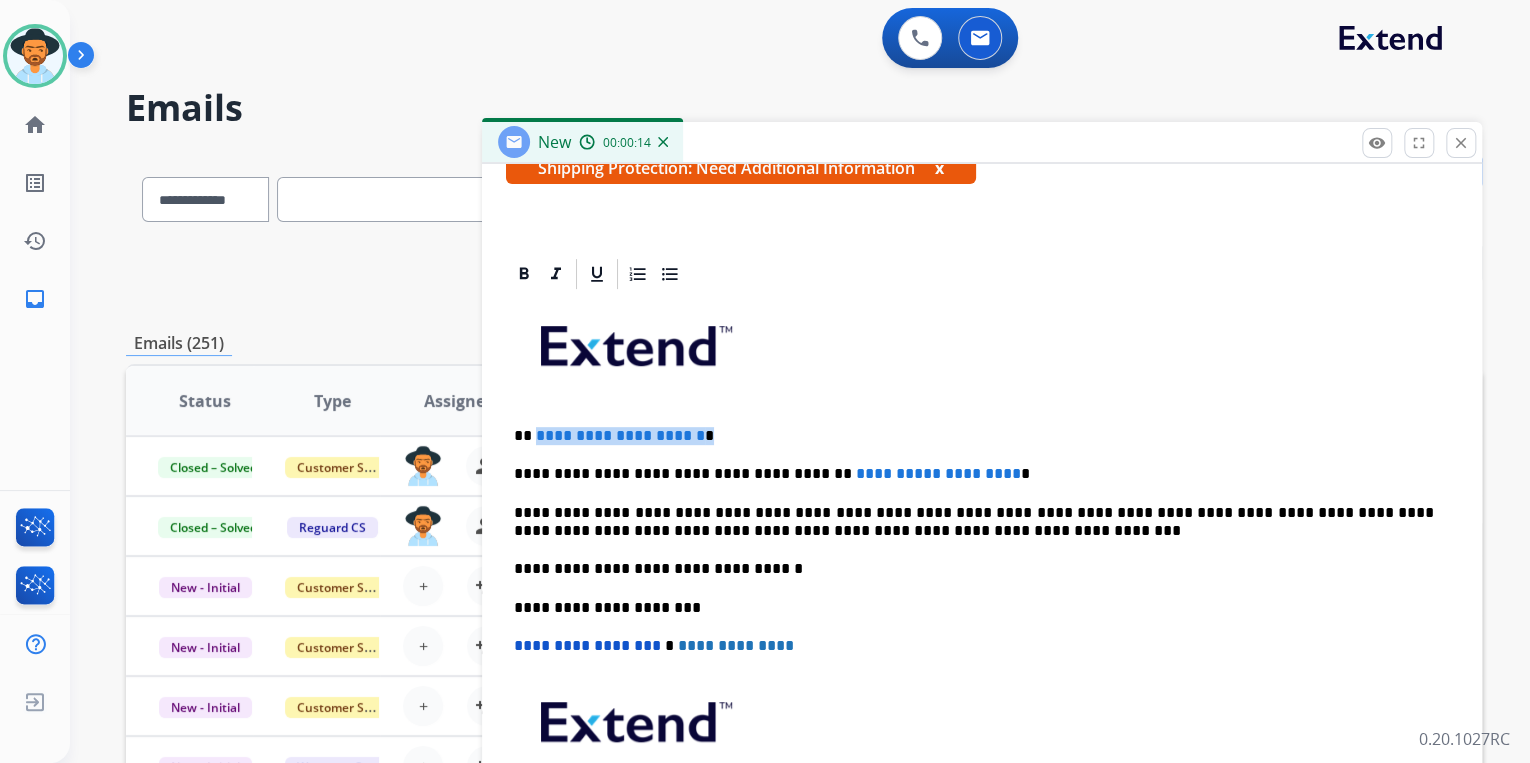 drag, startPoint x: 680, startPoint y: 403, endPoint x: 532, endPoint y: 431, distance: 150.62537 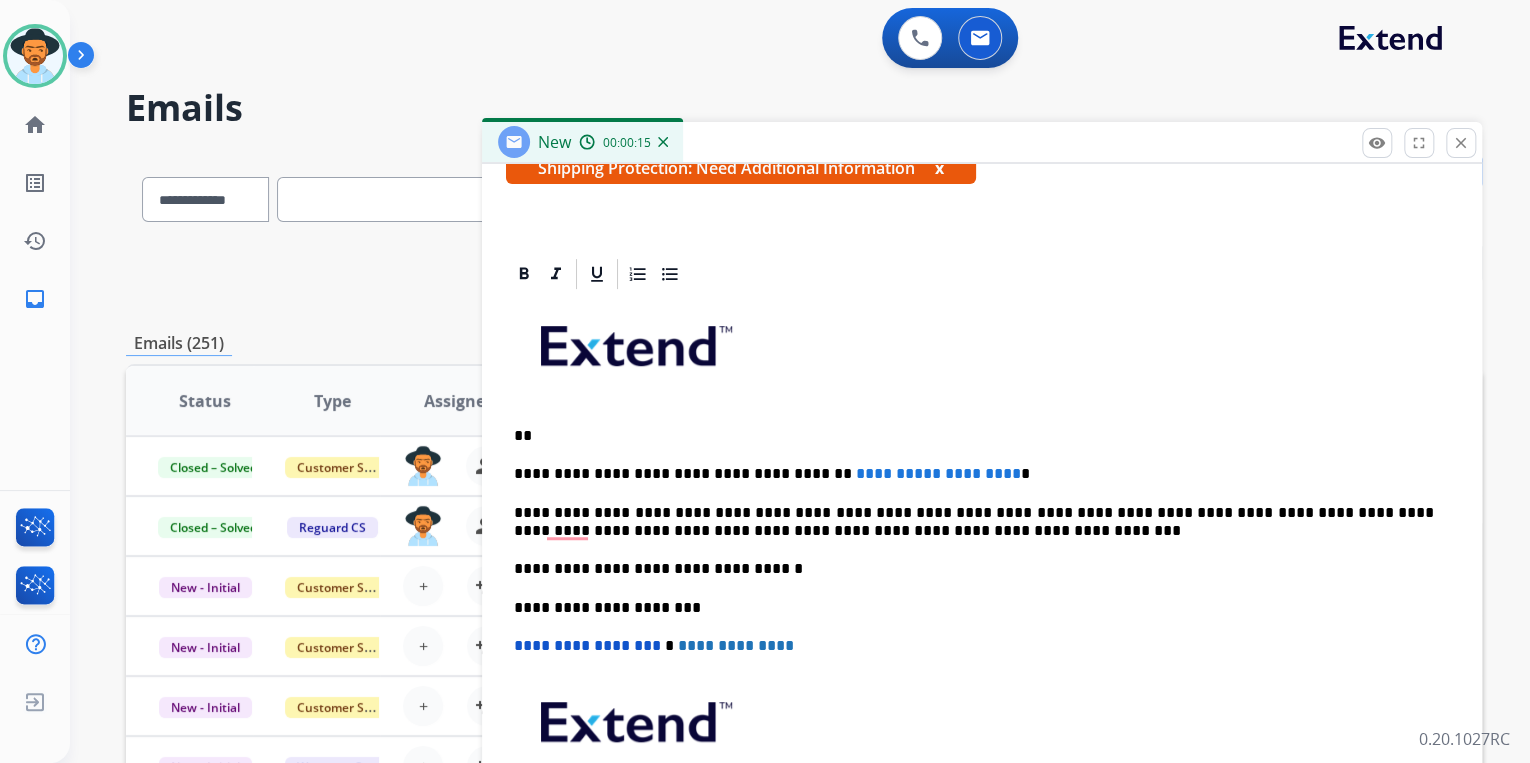 type 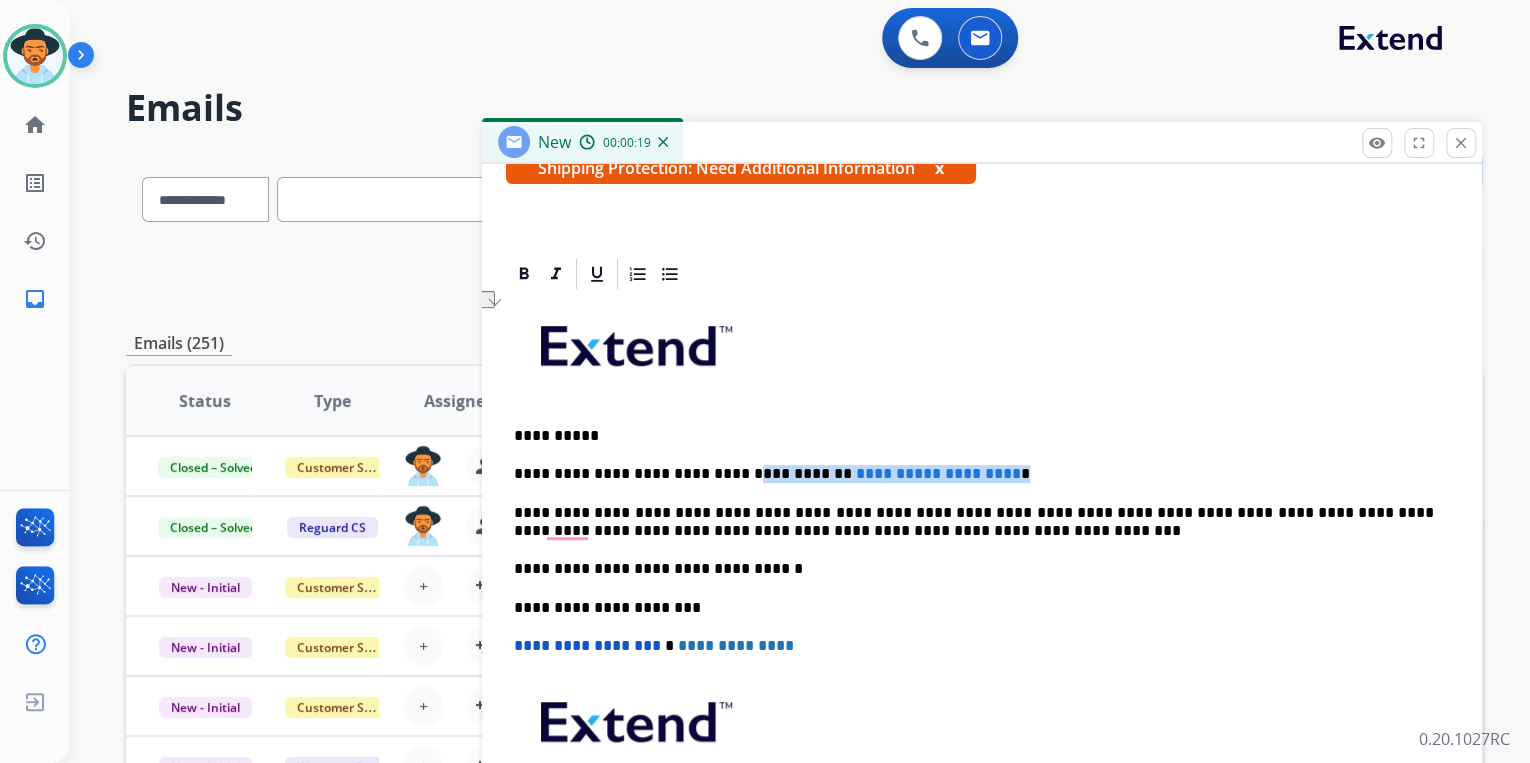 drag, startPoint x: 1012, startPoint y: 456, endPoint x: 722, endPoint y: 452, distance: 290.0276 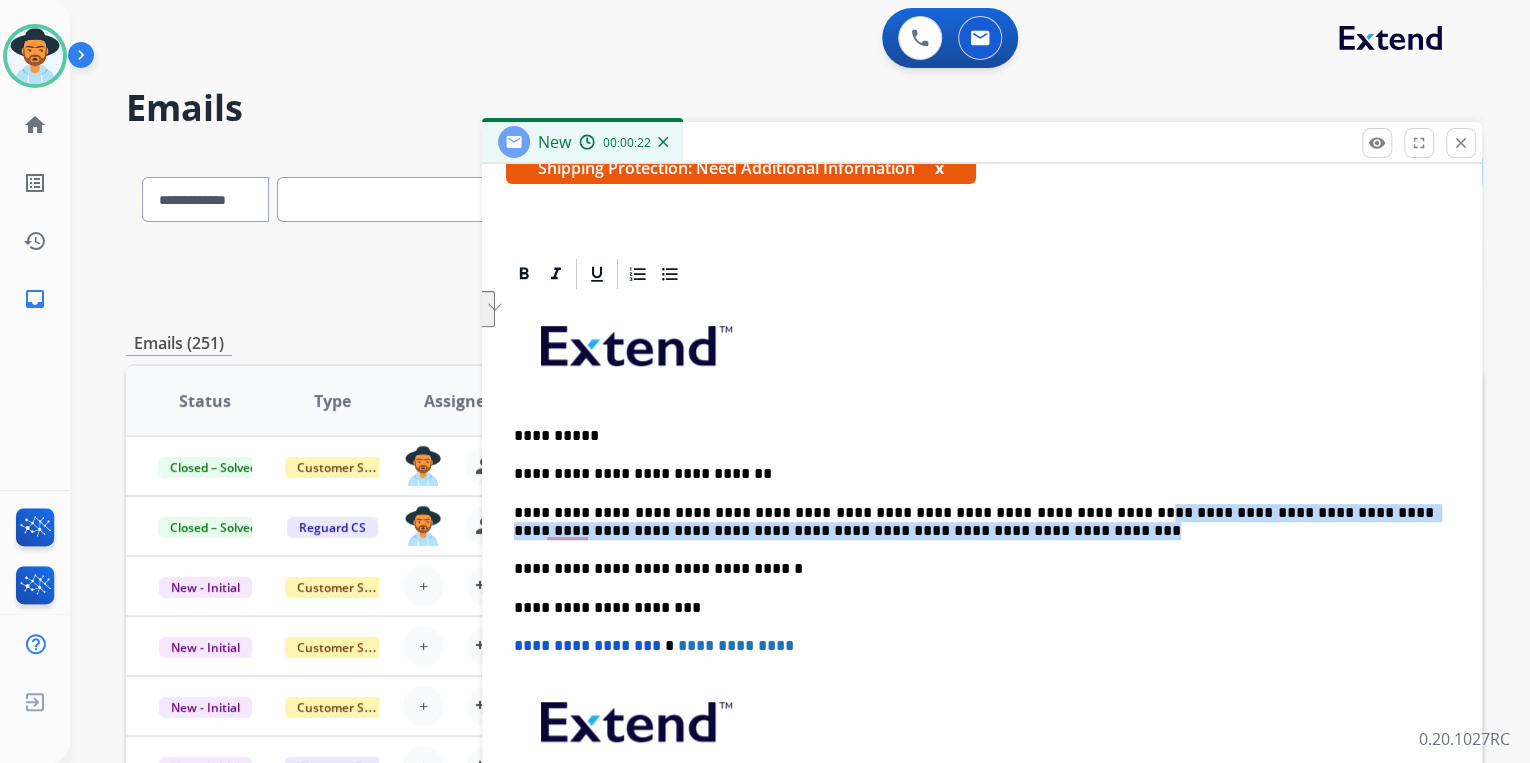 drag, startPoint x: 1070, startPoint y: 510, endPoint x: 1088, endPoint y: 460, distance: 53.14132 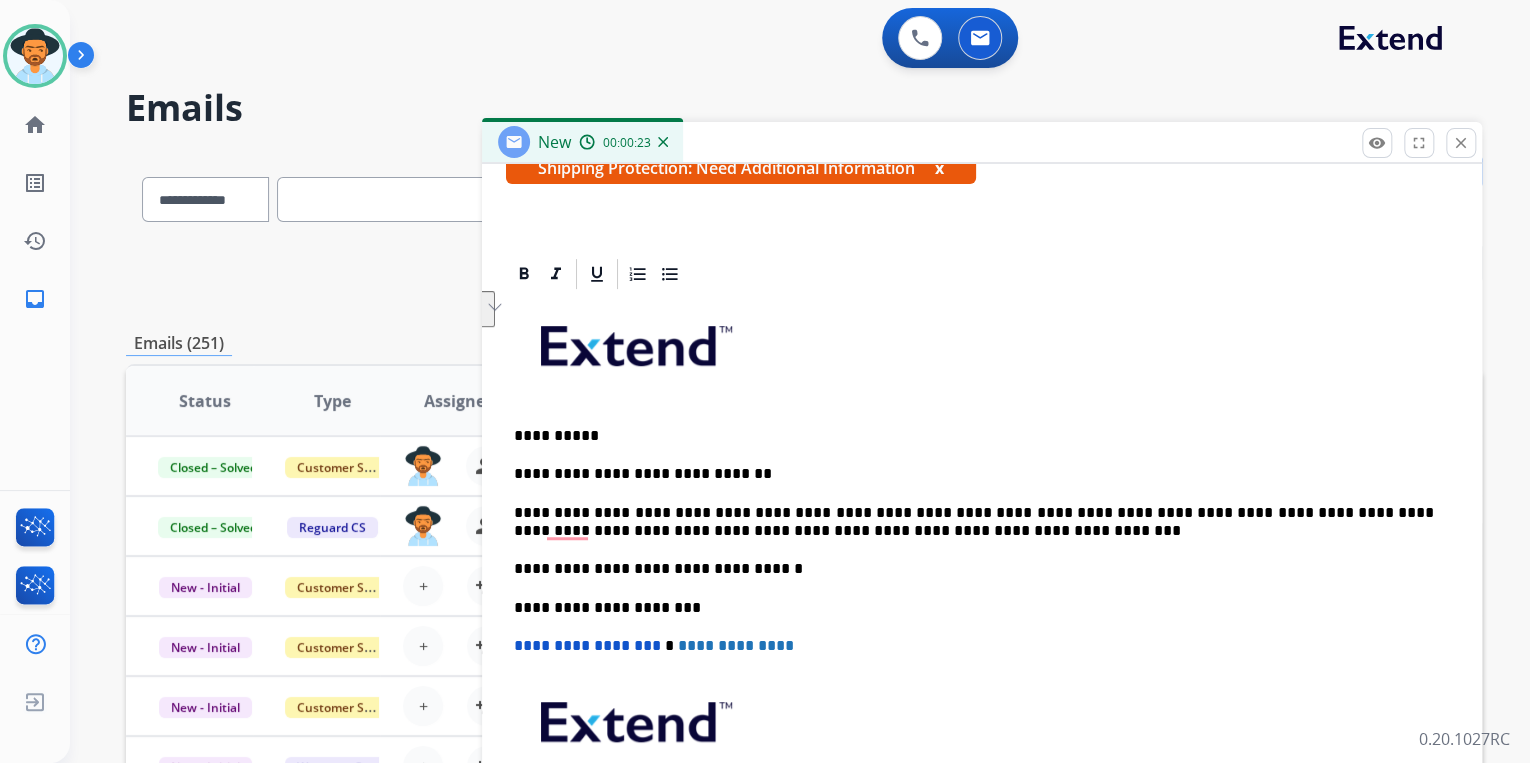 scroll, scrollTop: 364, scrollLeft: 0, axis: vertical 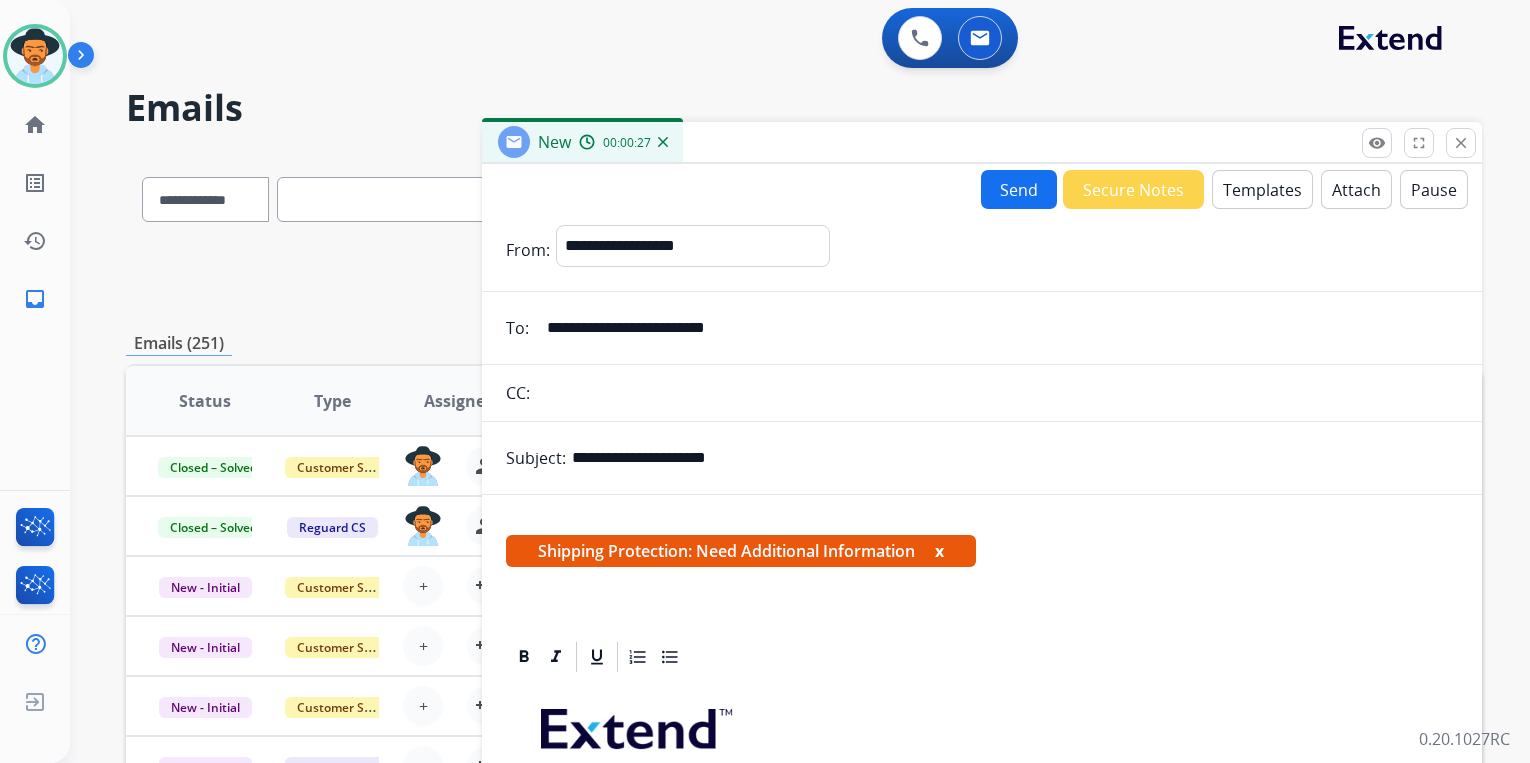 select on "**********" 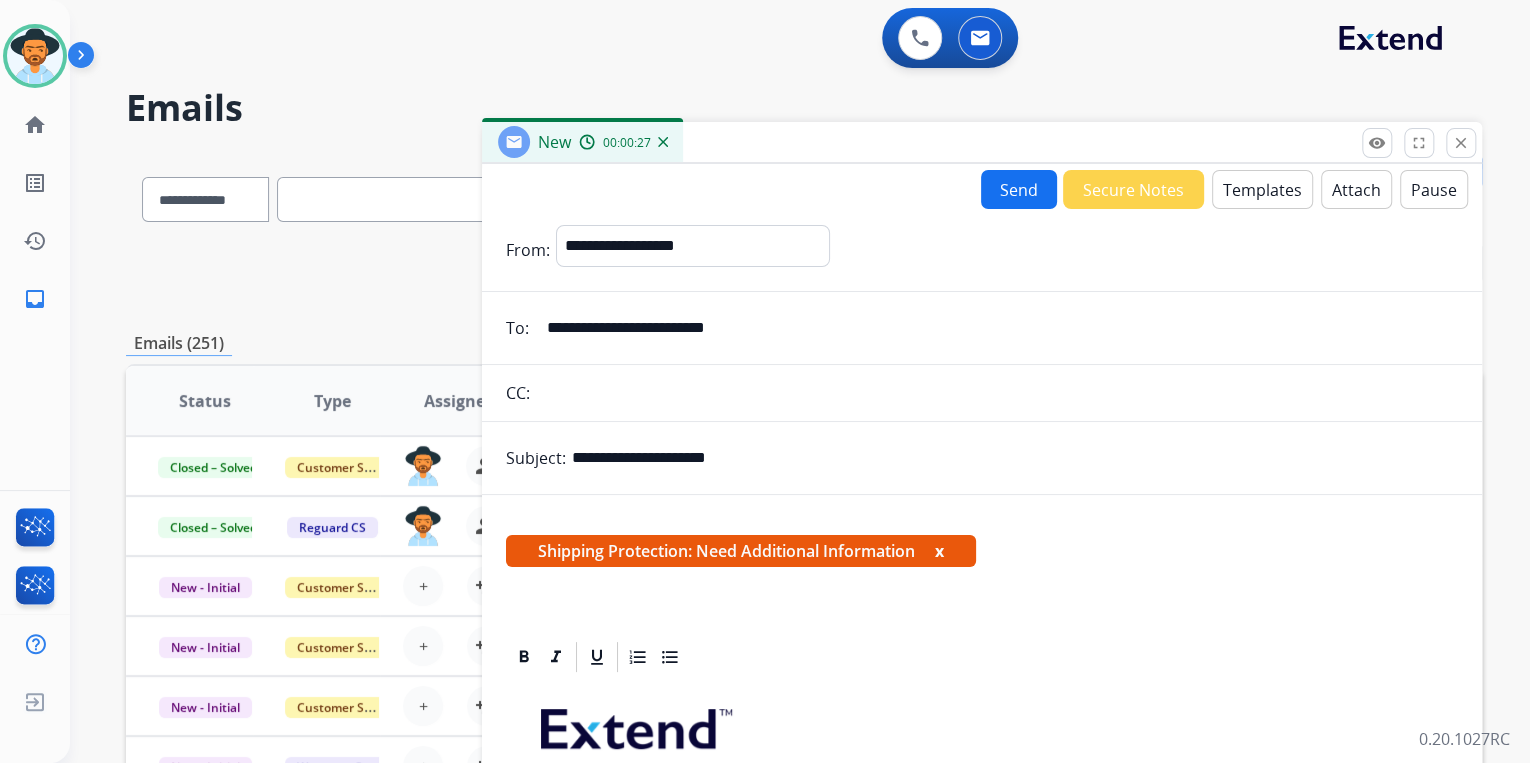 scroll, scrollTop: 364, scrollLeft: 0, axis: vertical 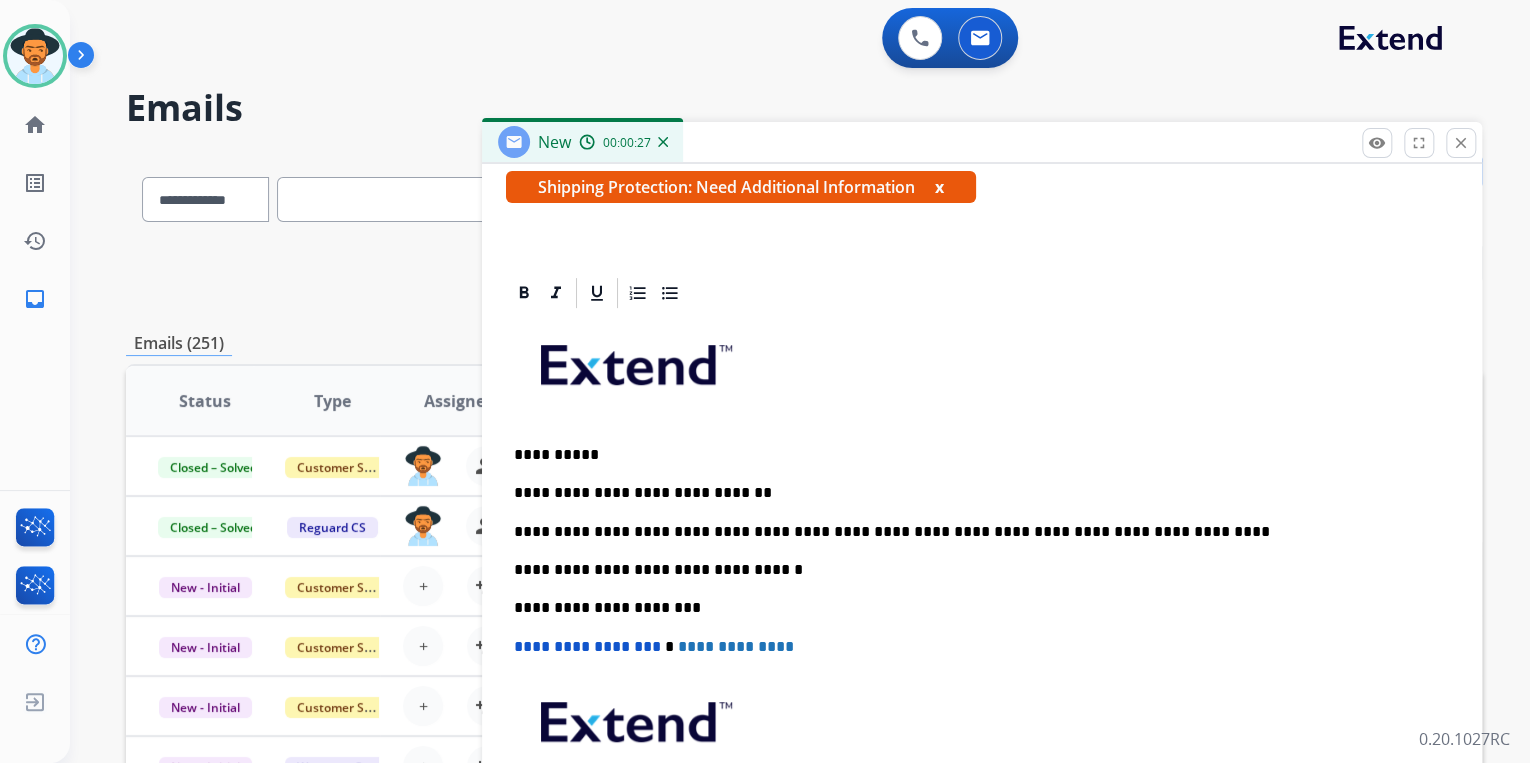 type 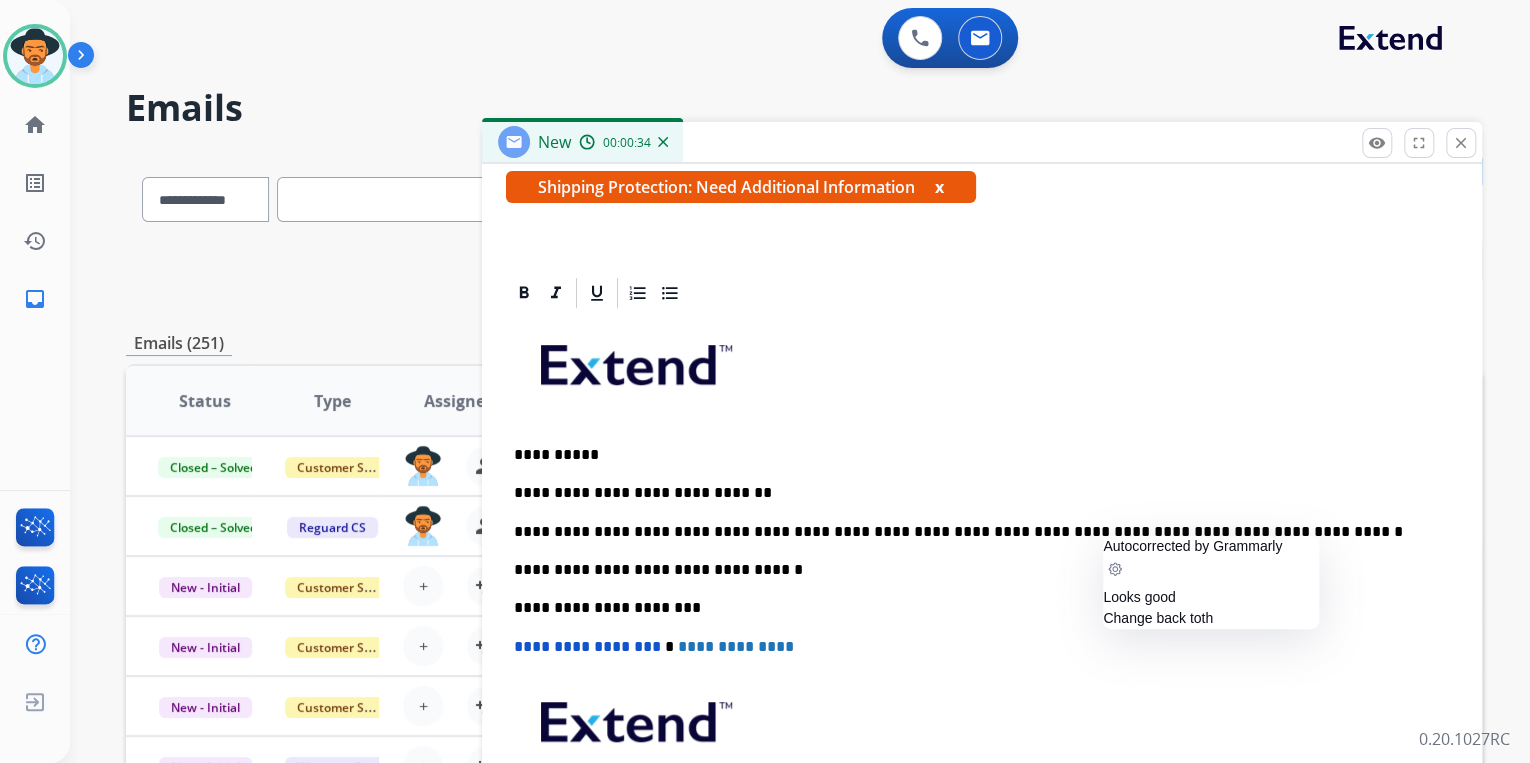 click on "**********" at bounding box center (982, 607) 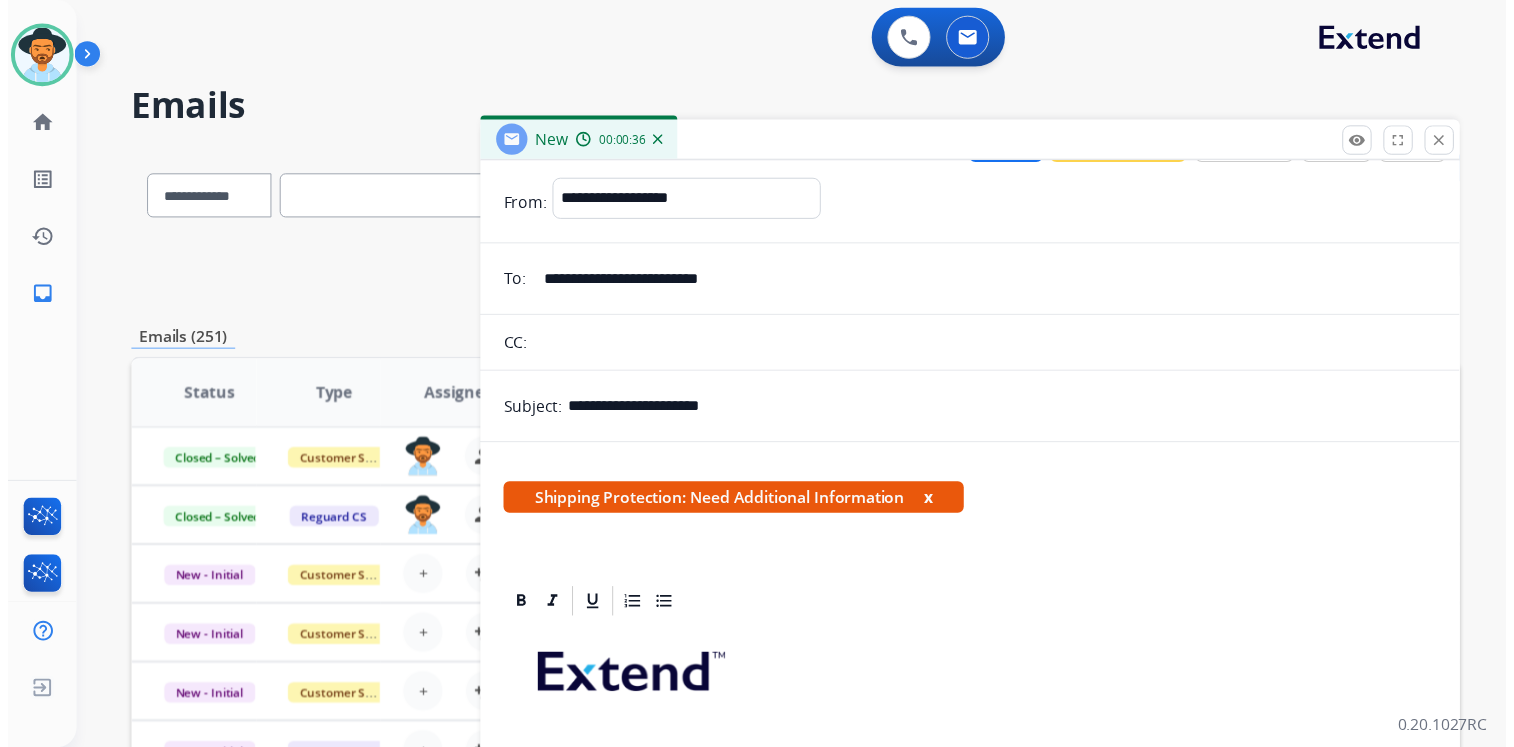 scroll, scrollTop: 0, scrollLeft: 0, axis: both 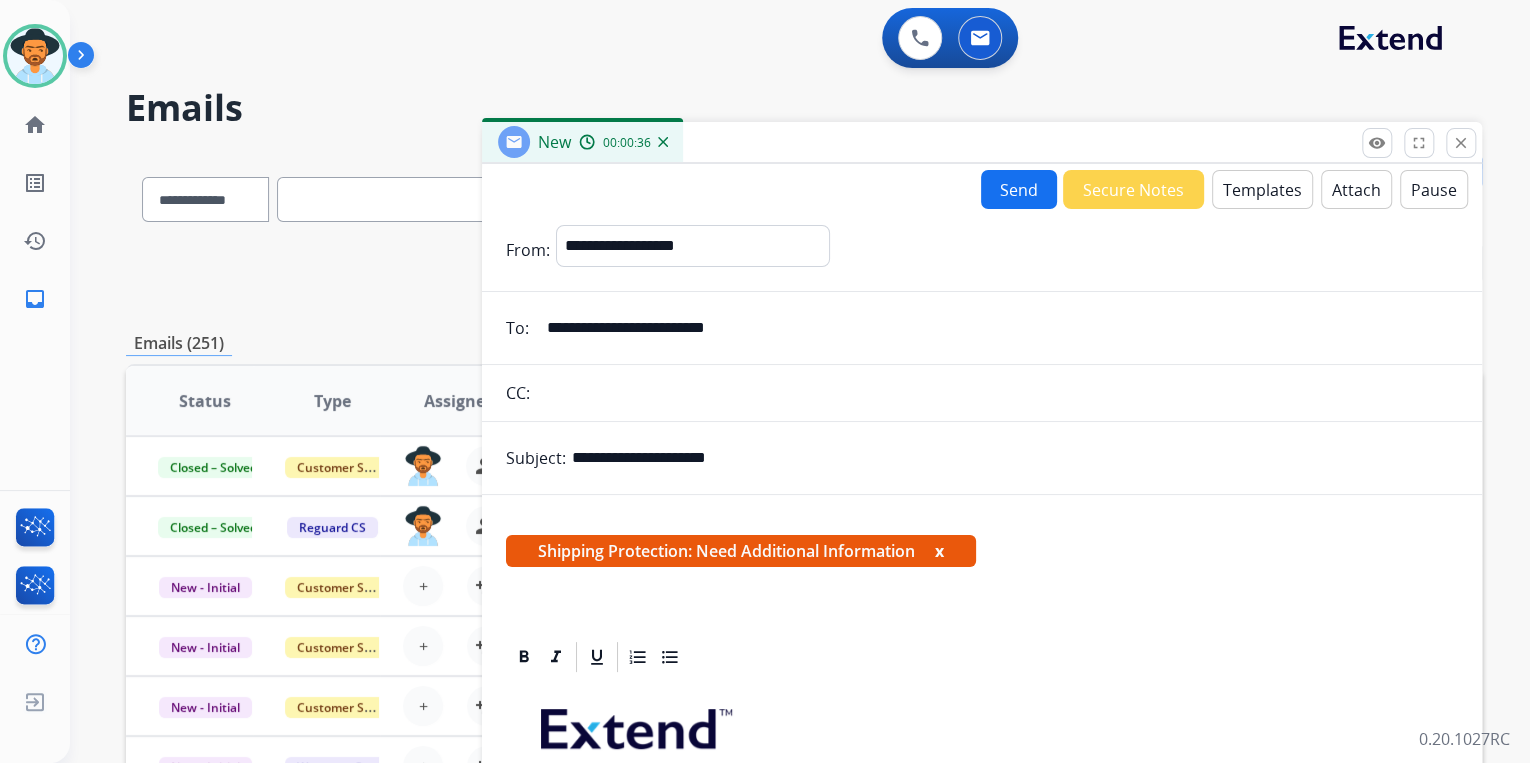 click on "Send" at bounding box center (1019, 189) 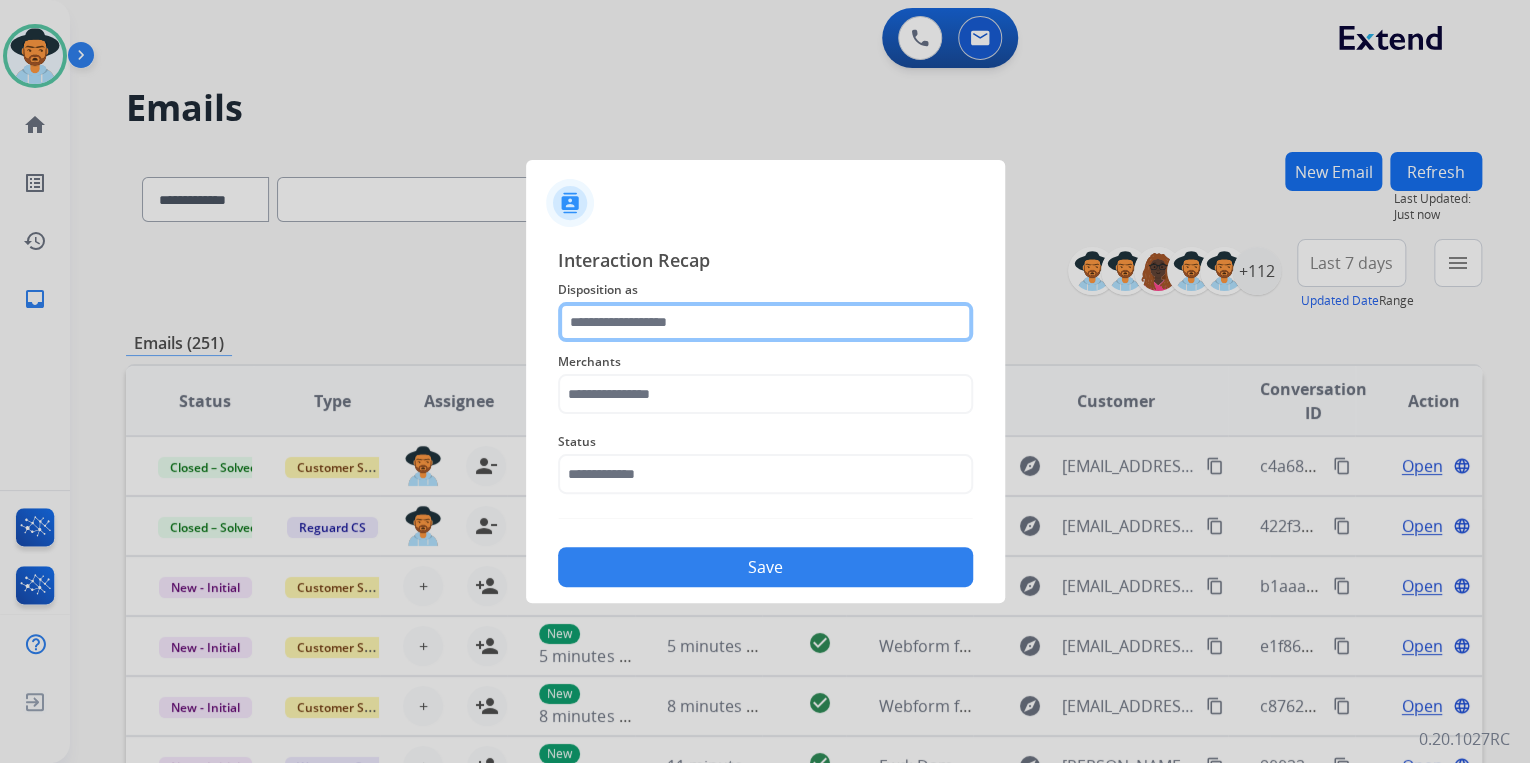 click 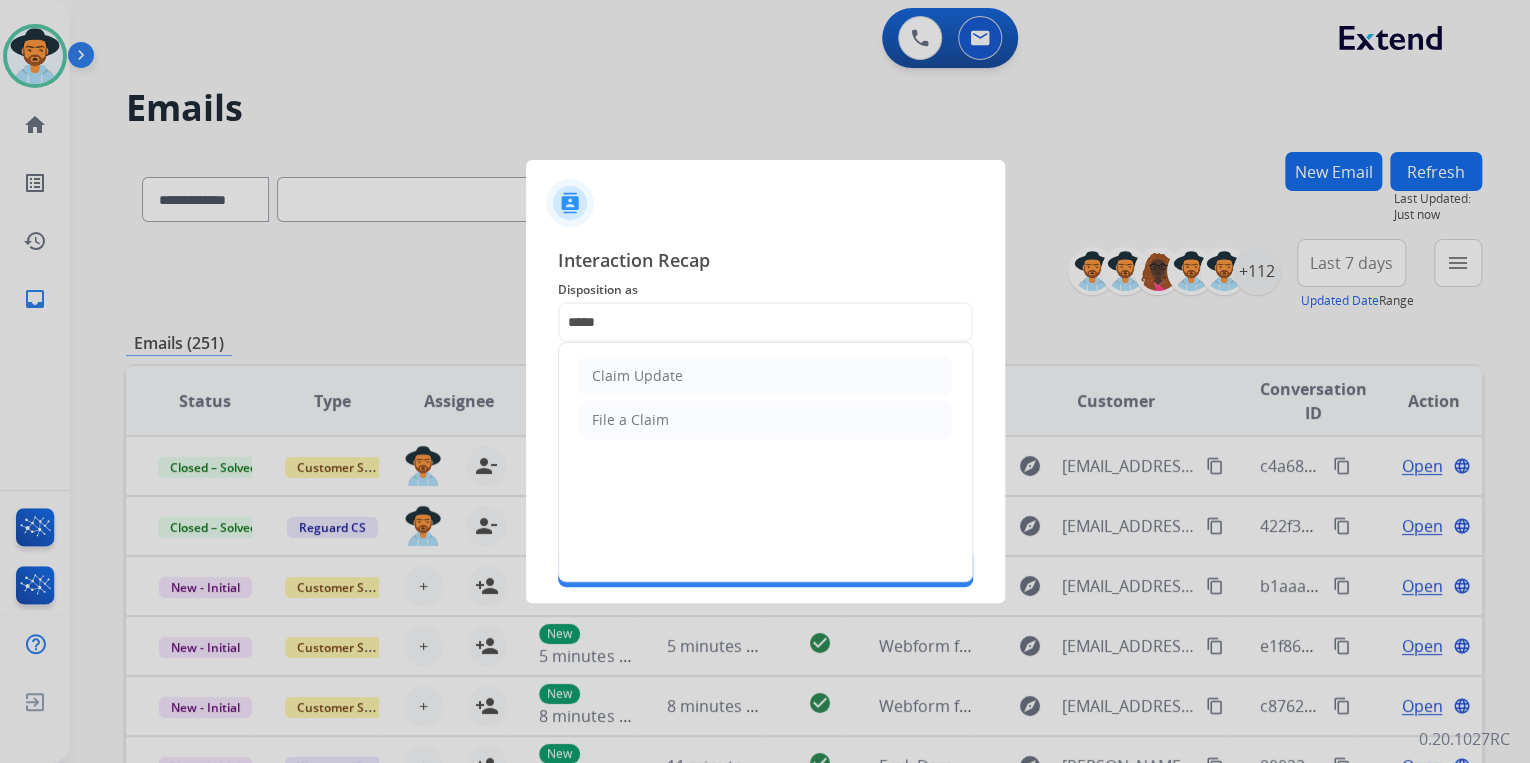 click on "Claim Update" 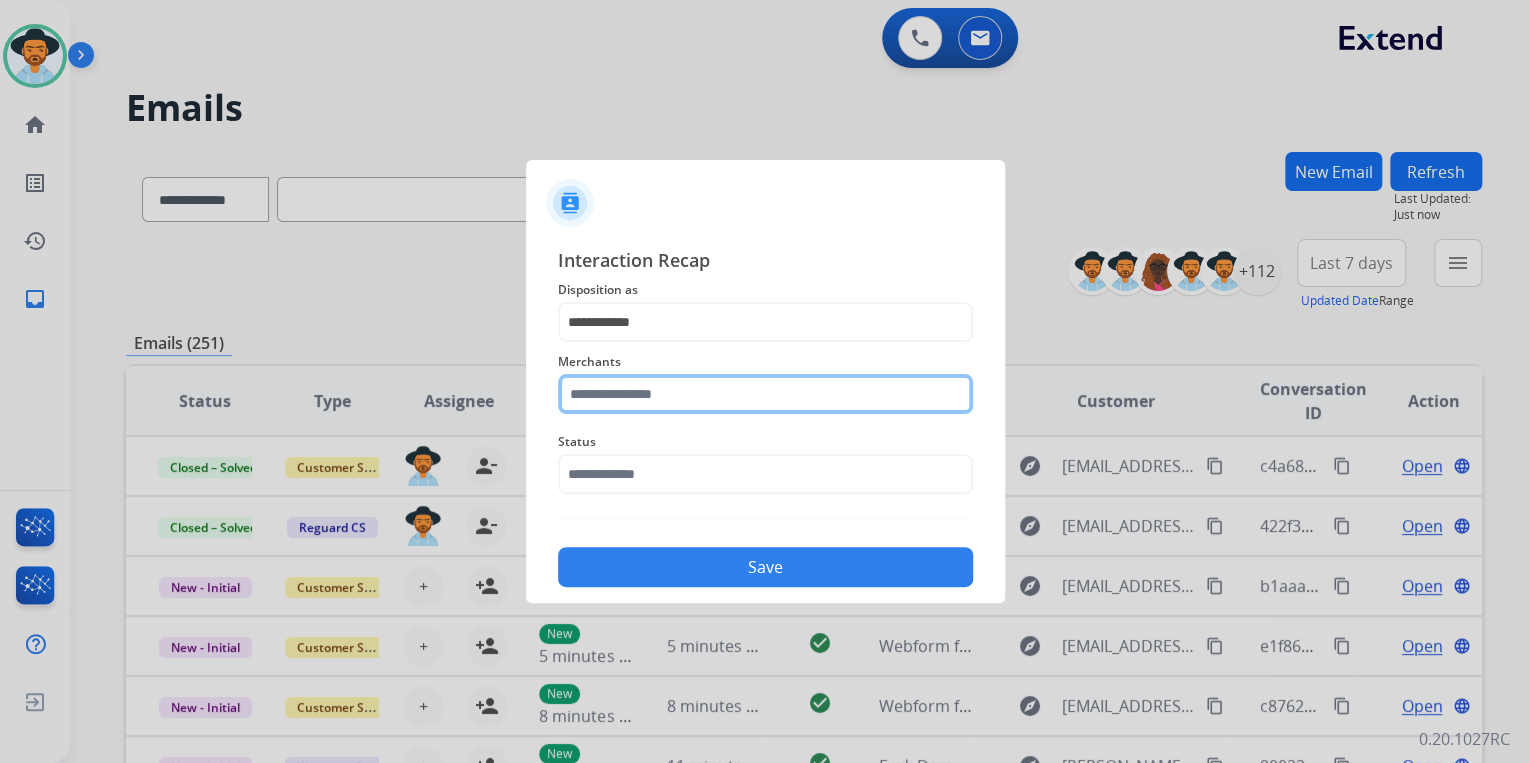 click 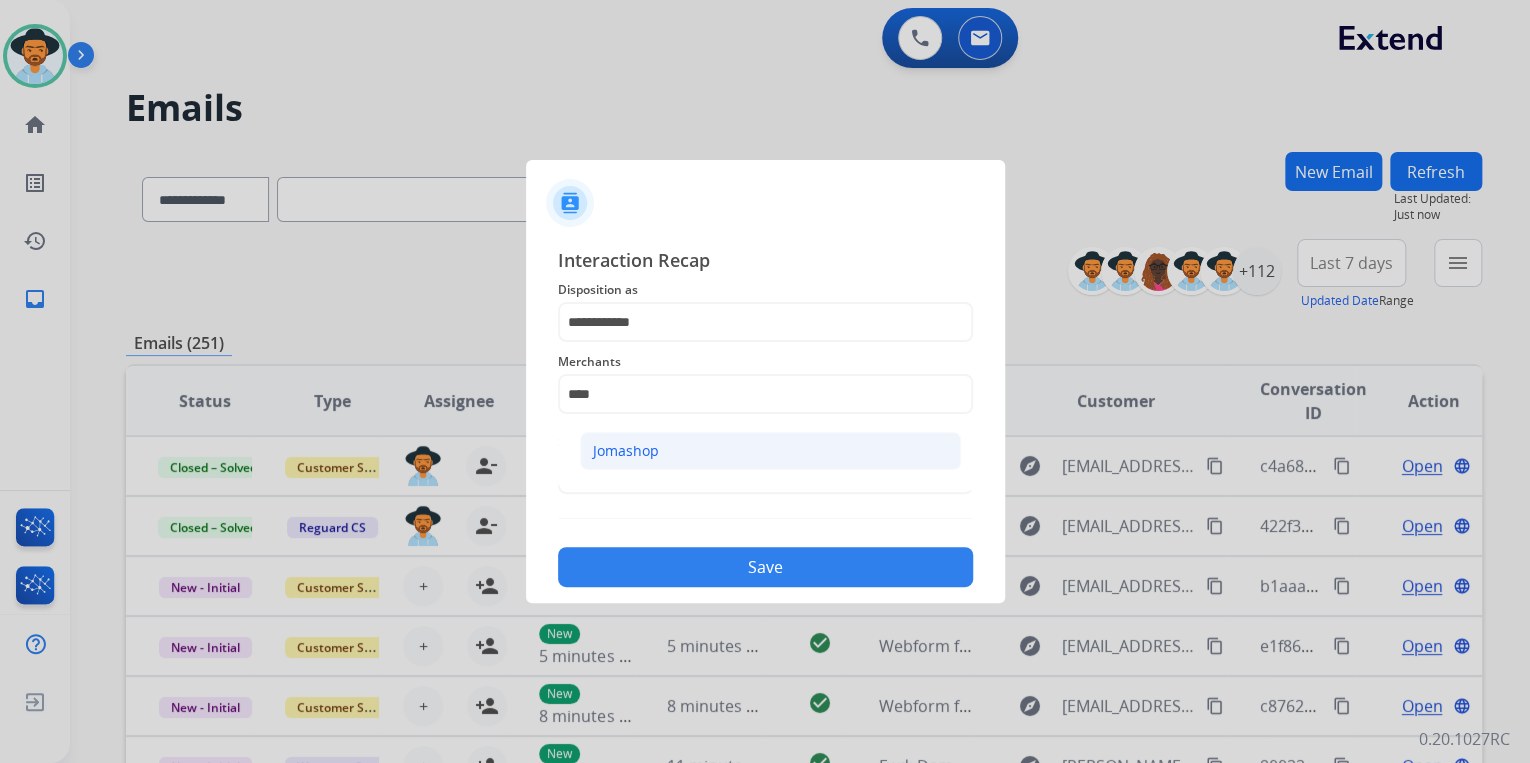 click on "Jomashop" 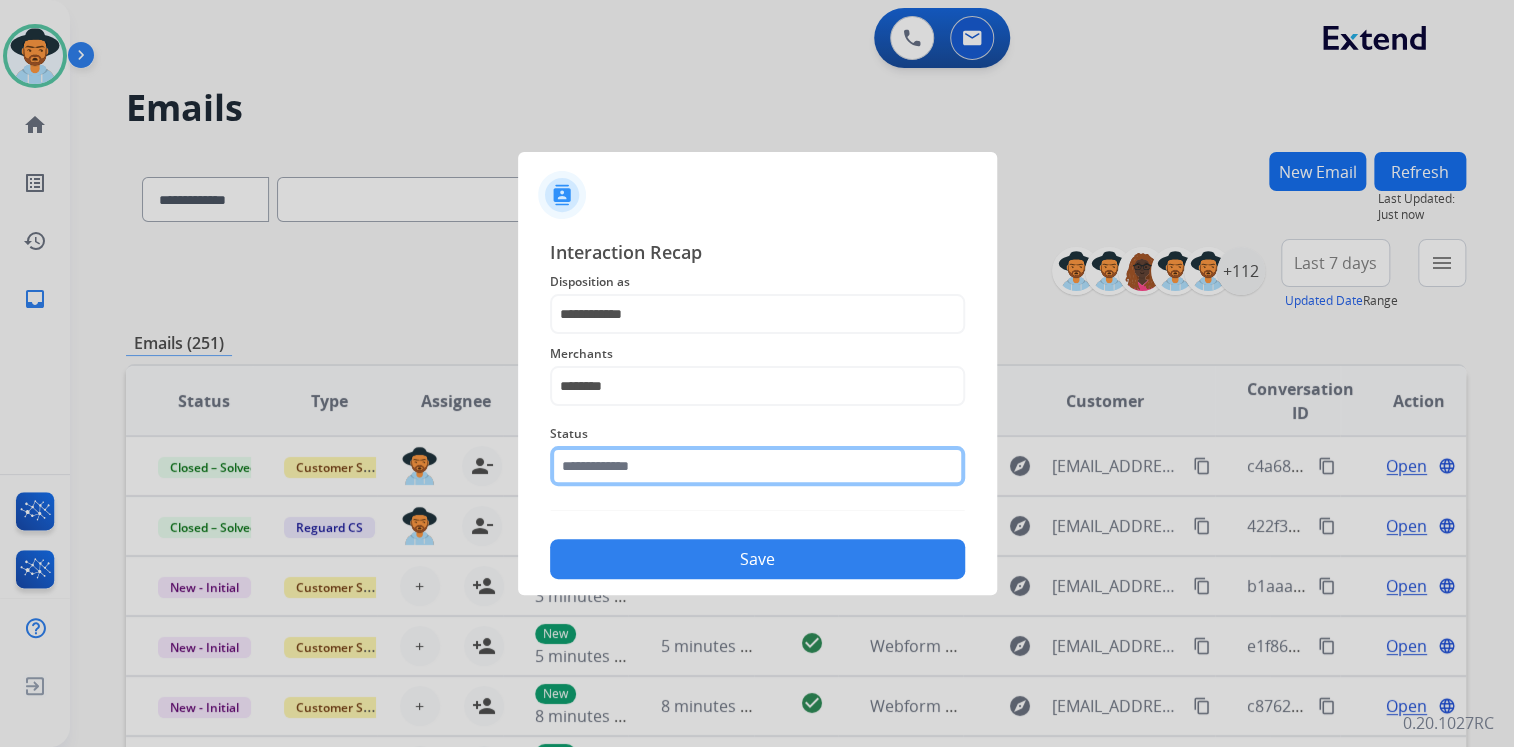 click 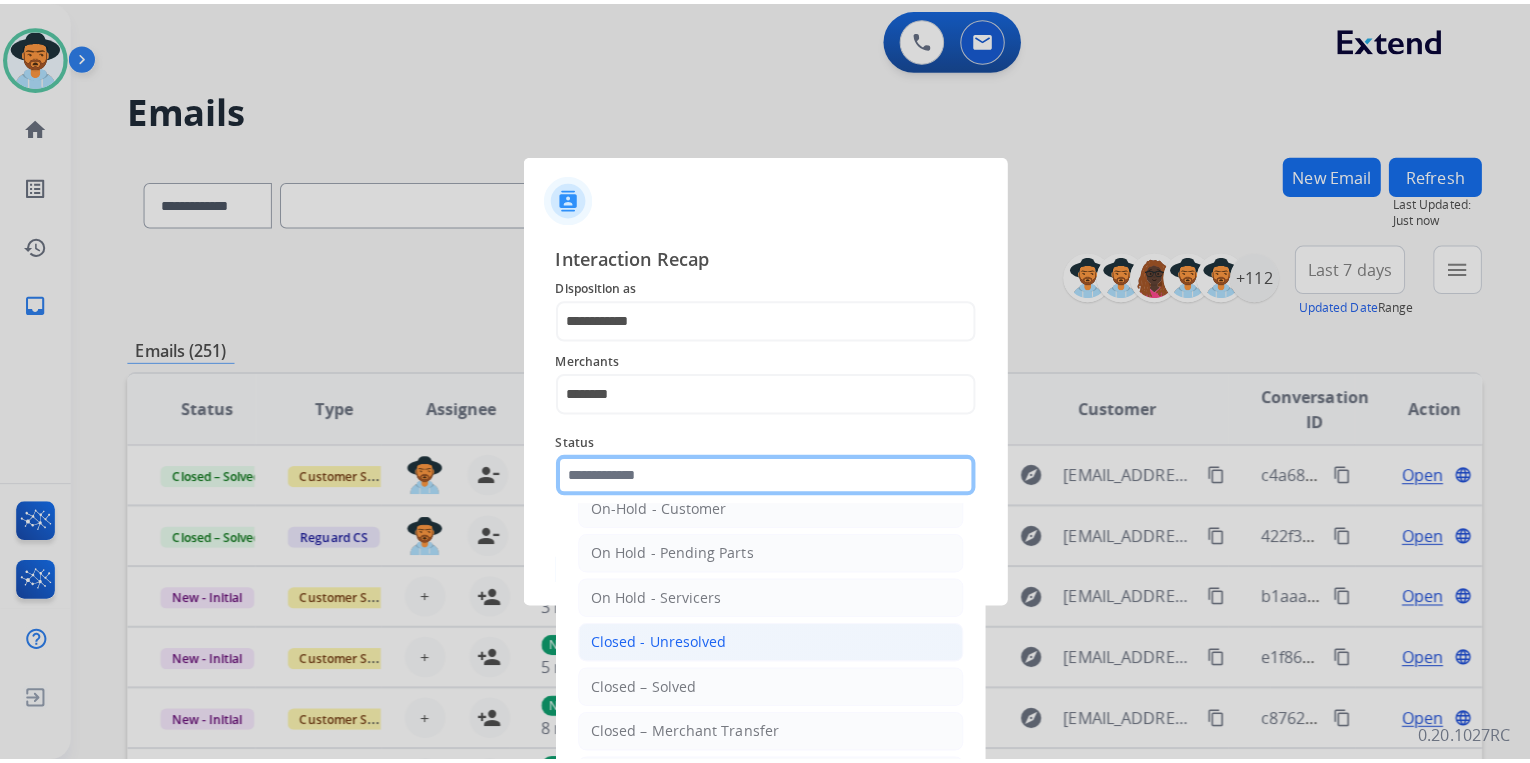 scroll, scrollTop: 116, scrollLeft: 0, axis: vertical 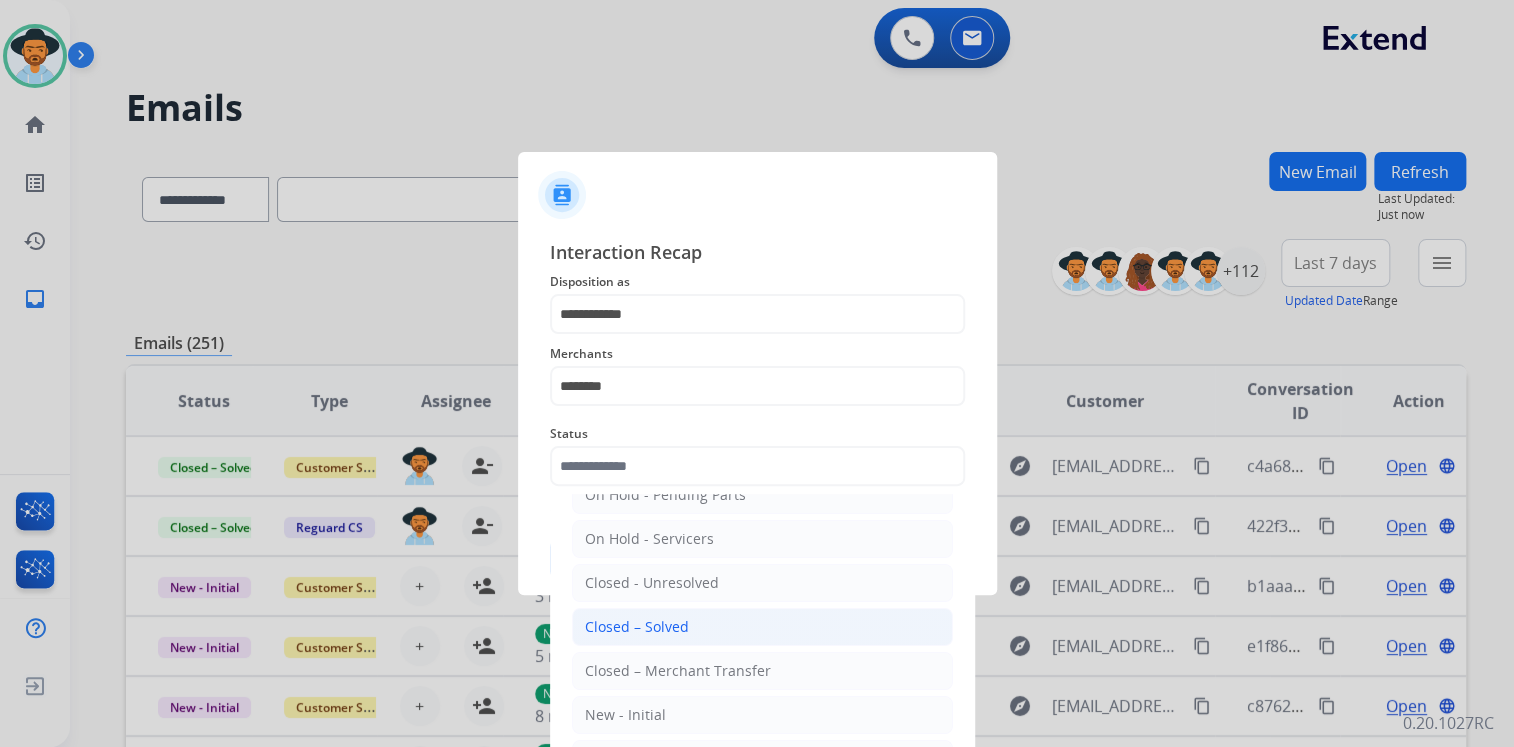 click on "Closed – Solved" 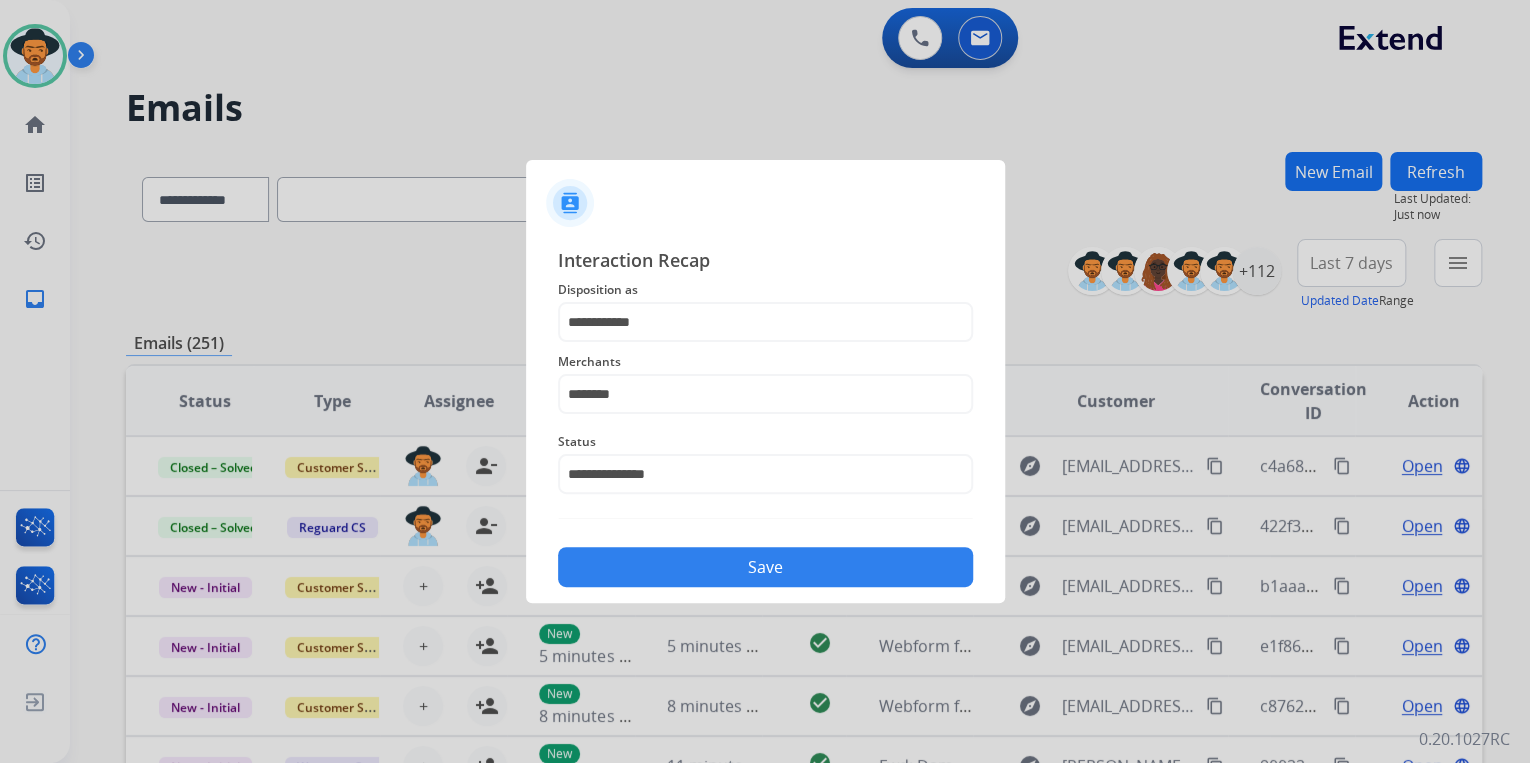 click on "Save" 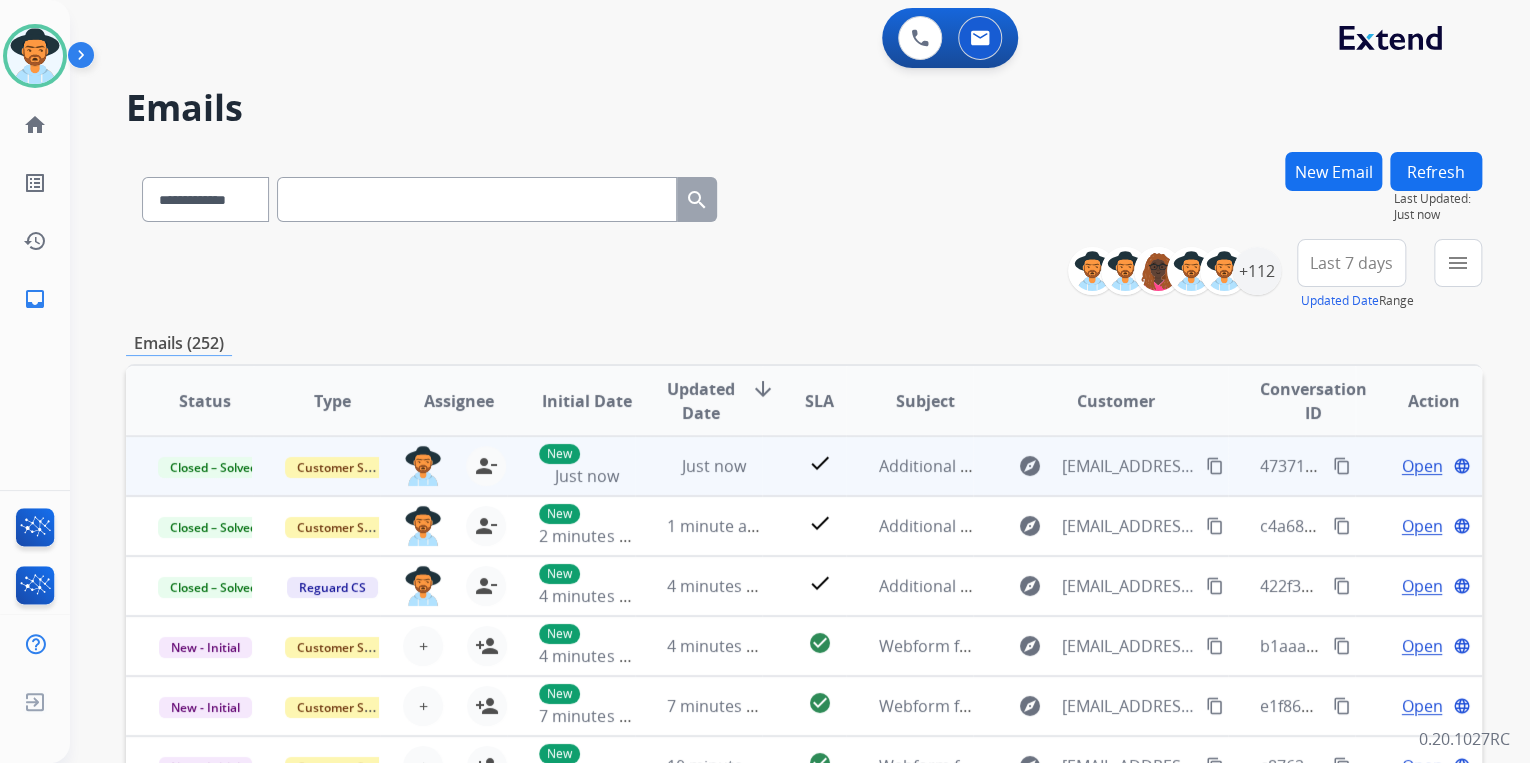click on "content_copy" at bounding box center [1342, 466] 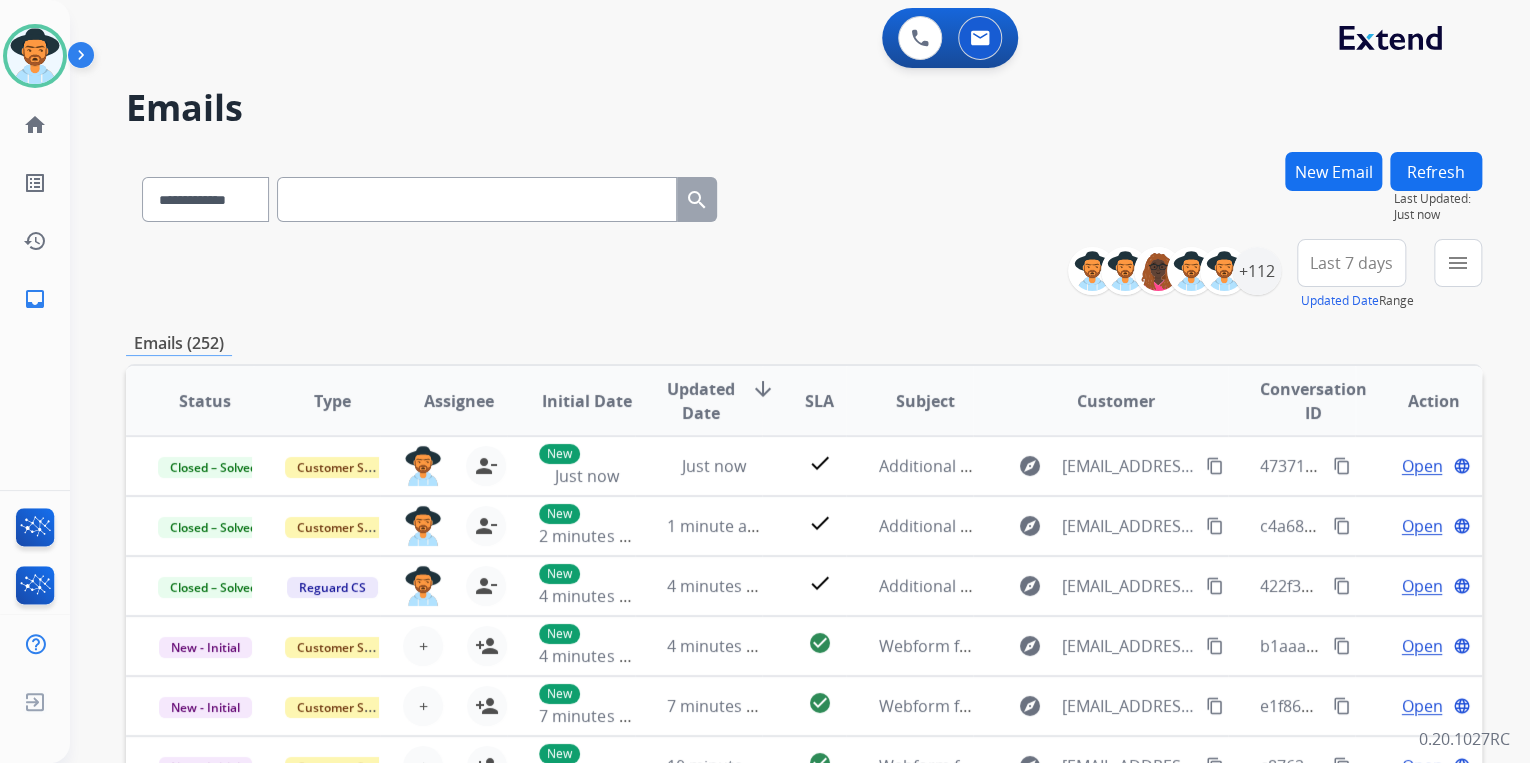 click on "New Email" at bounding box center [1333, 171] 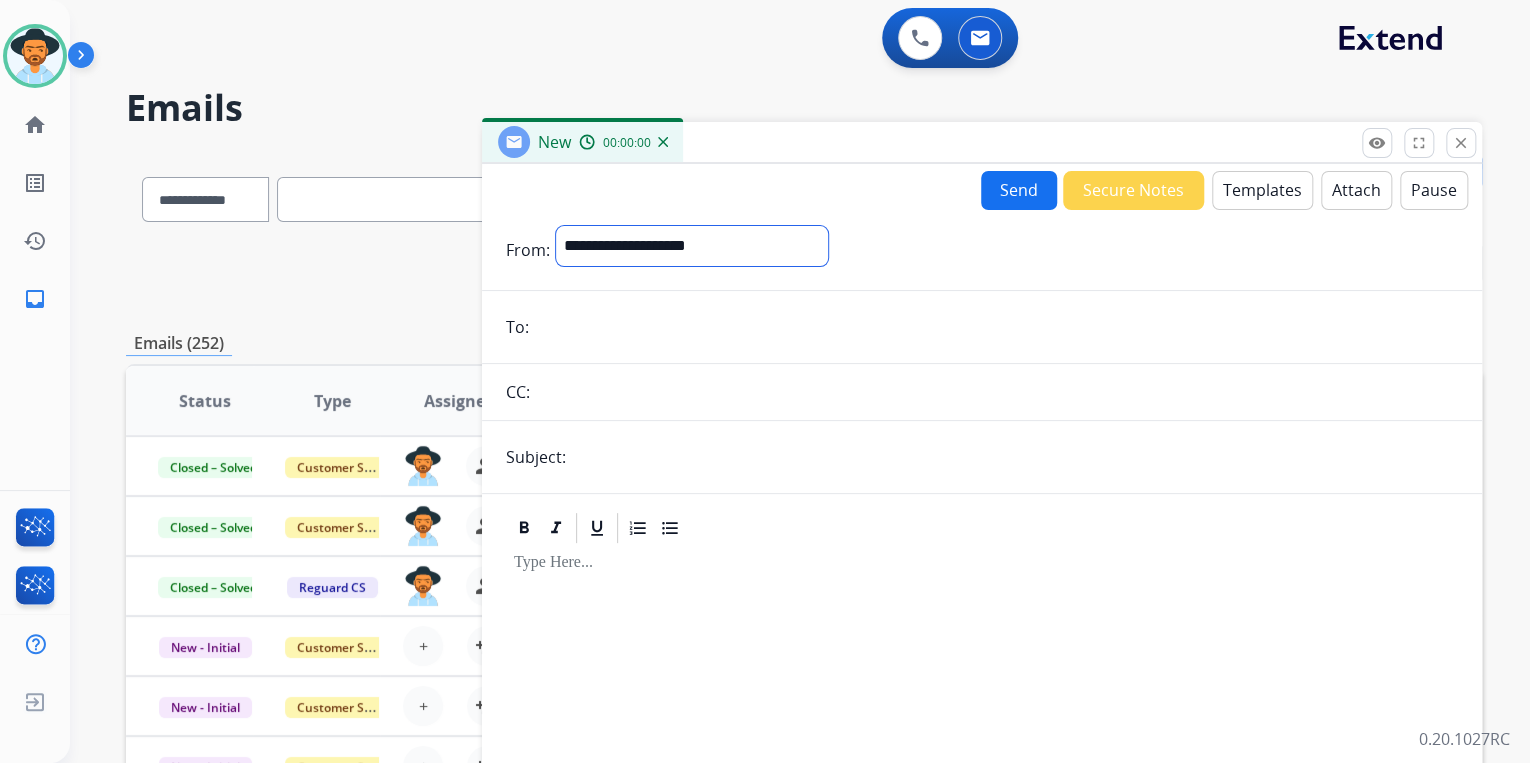 drag, startPoint x: 761, startPoint y: 247, endPoint x: 737, endPoint y: 264, distance: 29.410883 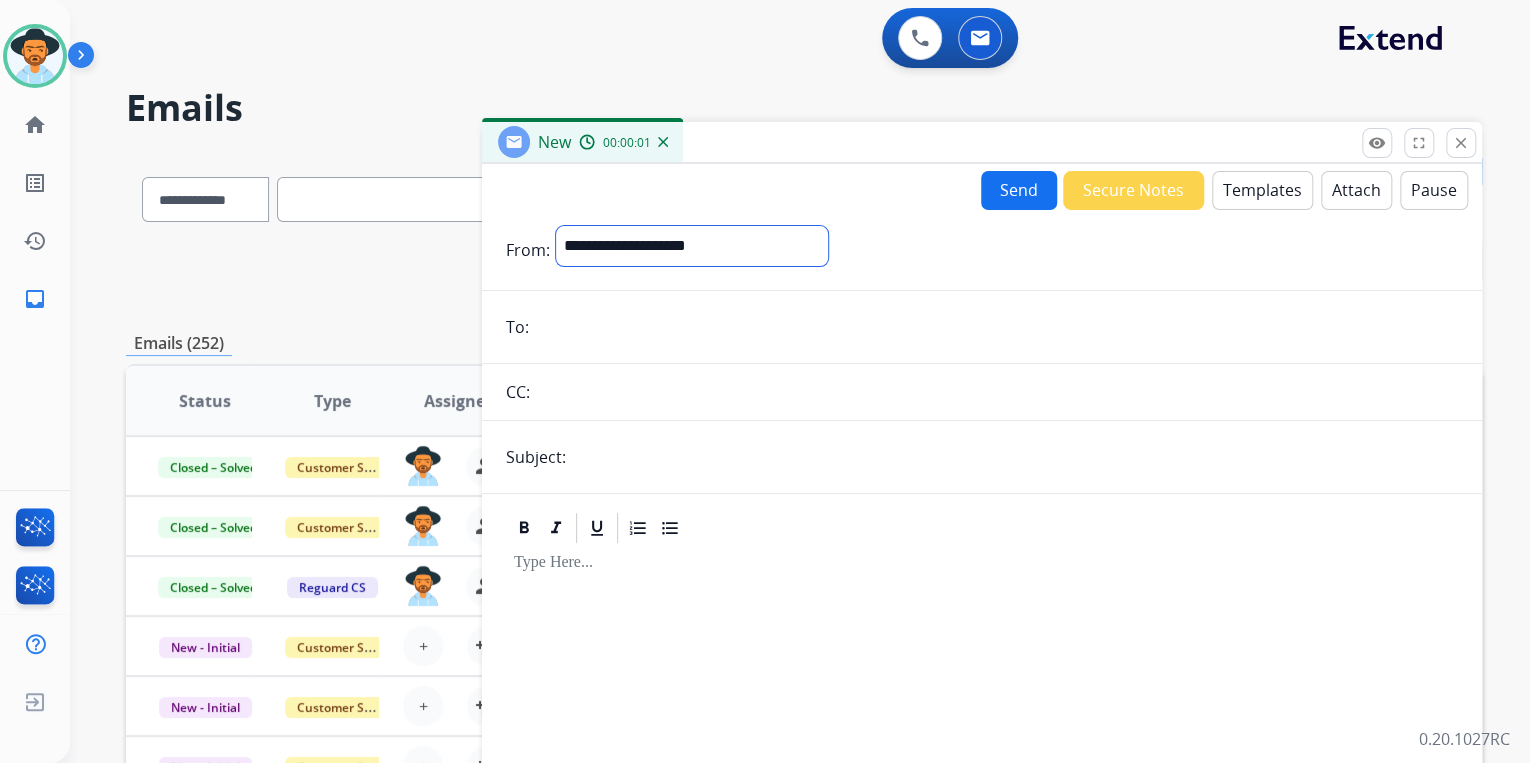 select on "**********" 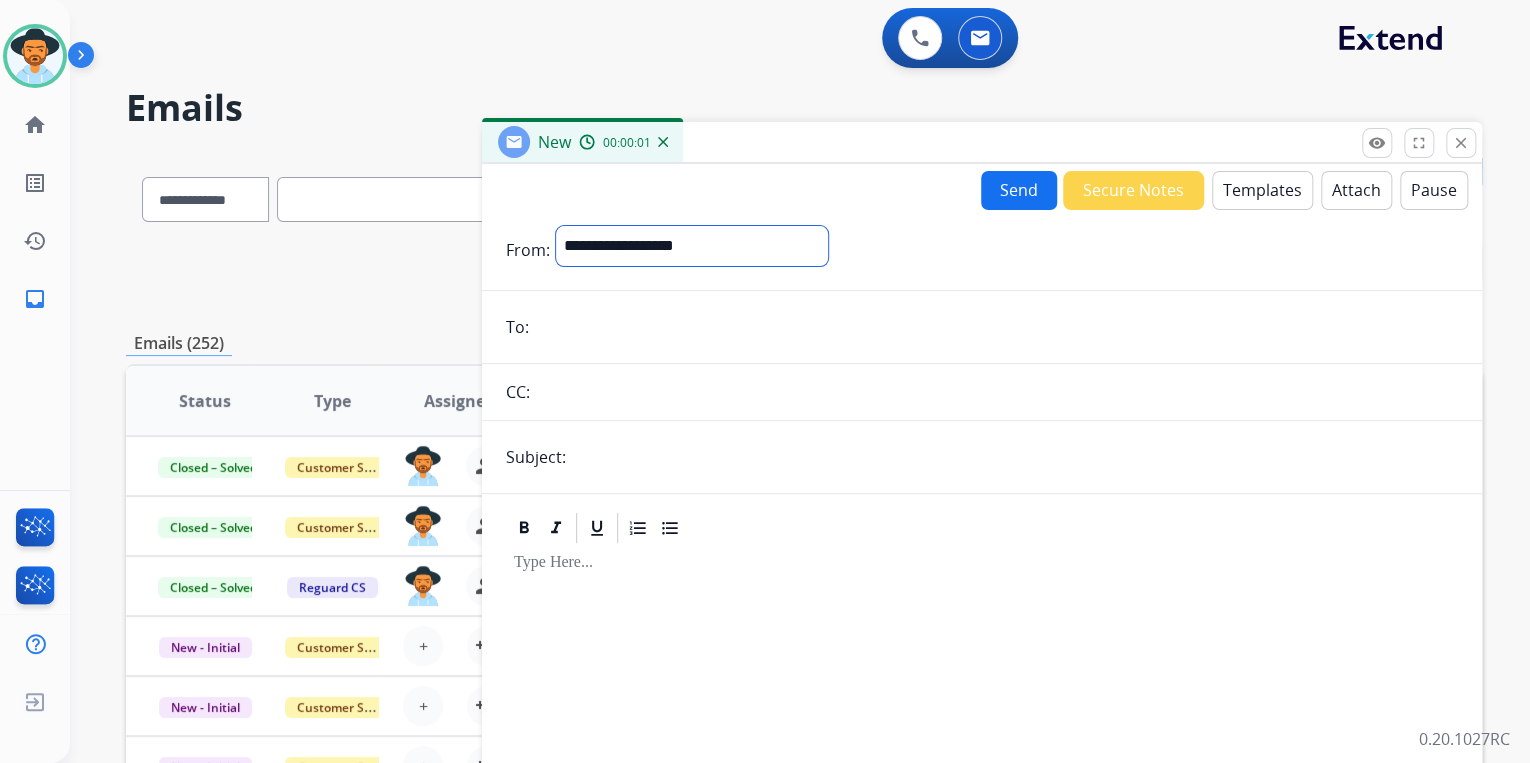 click on "**********" at bounding box center [692, 246] 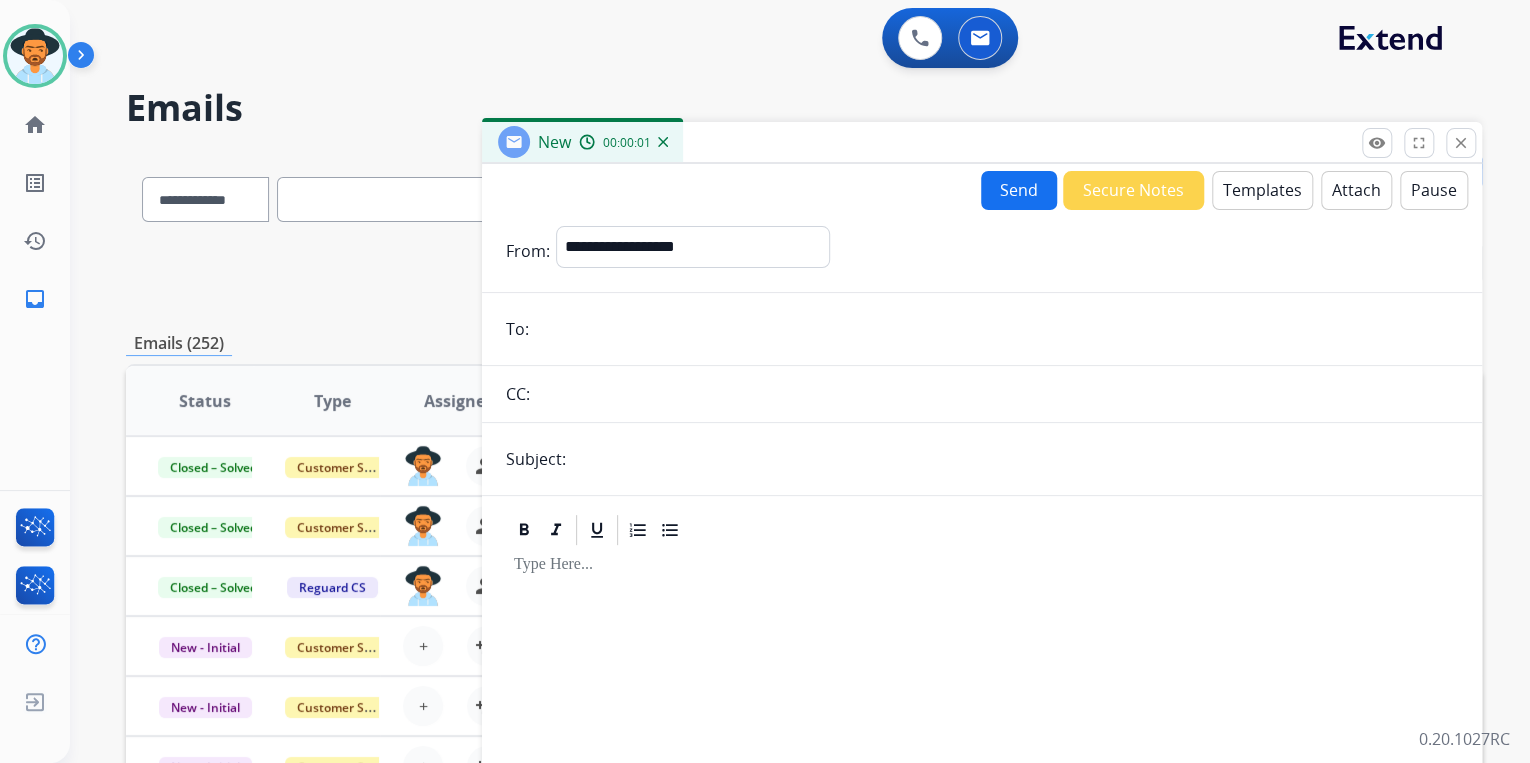 click at bounding box center (996, 329) 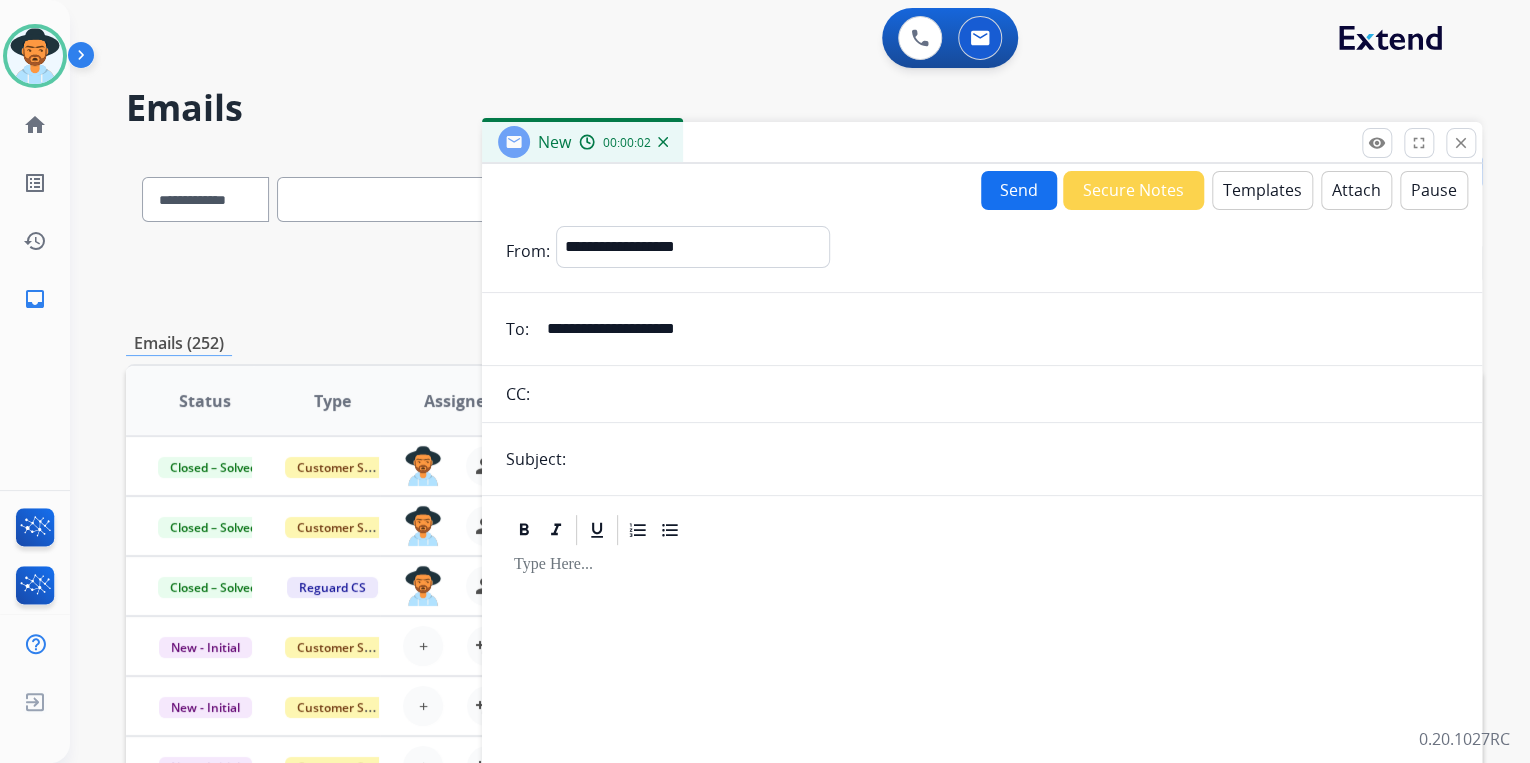 type on "**********" 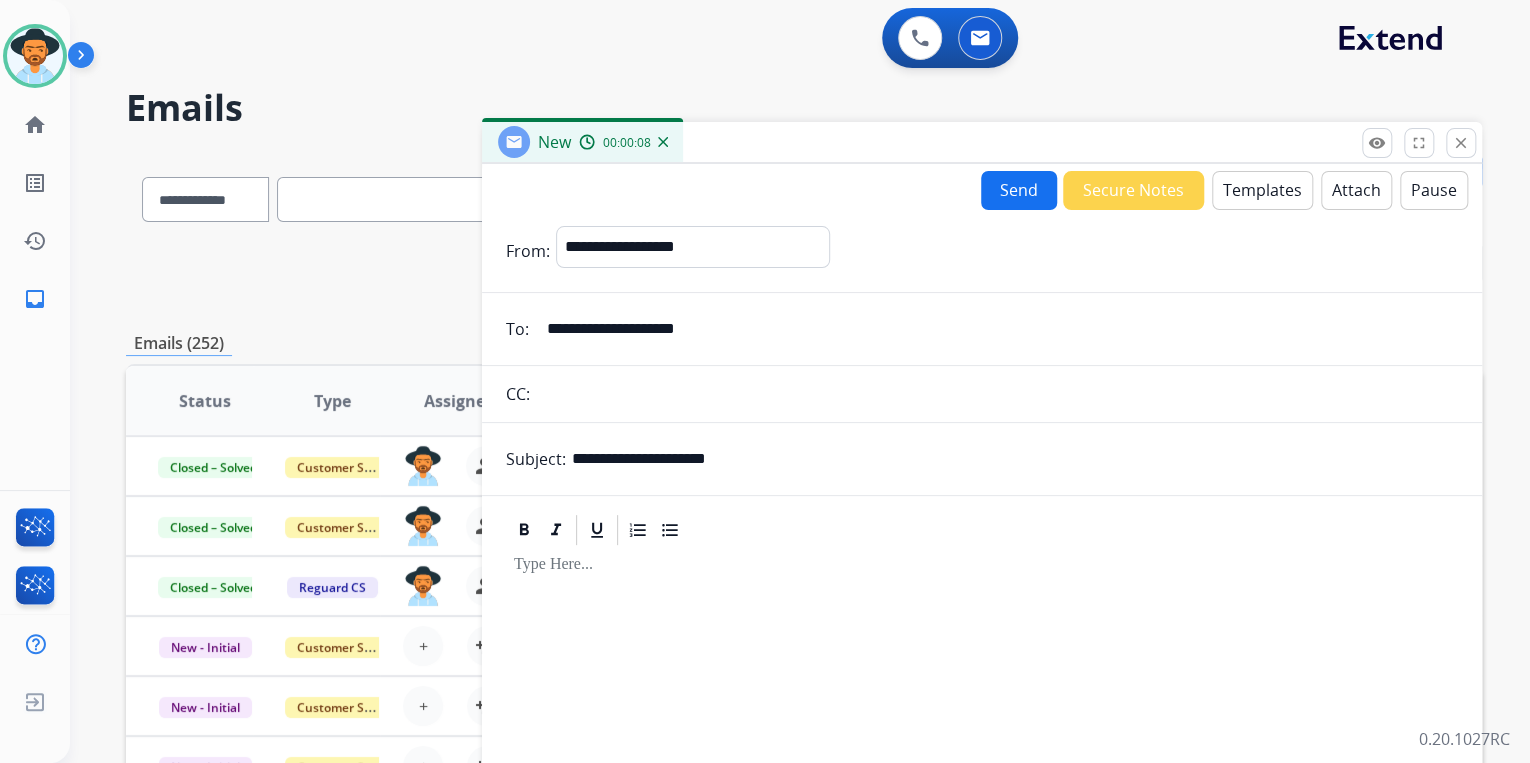type on "**********" 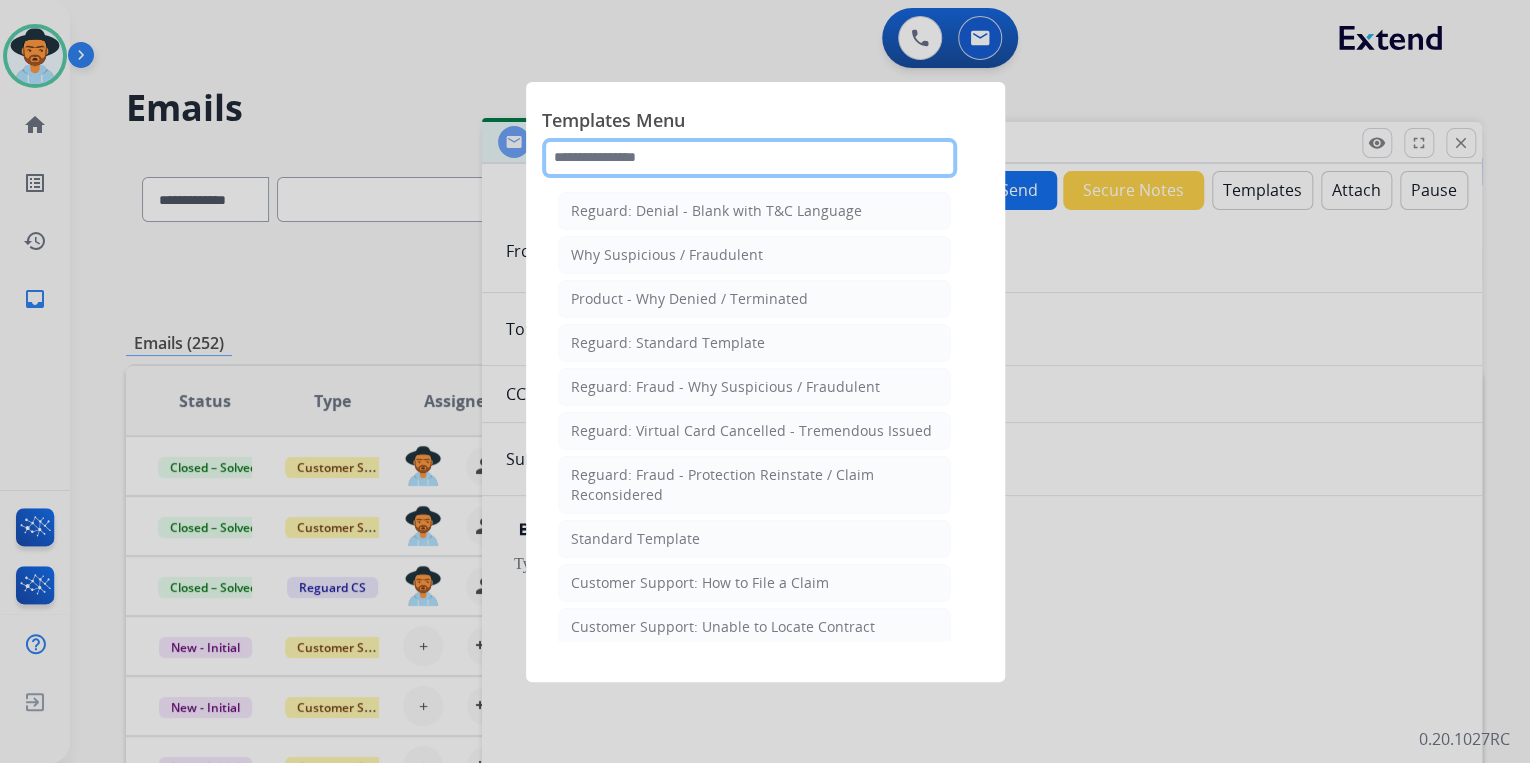 click 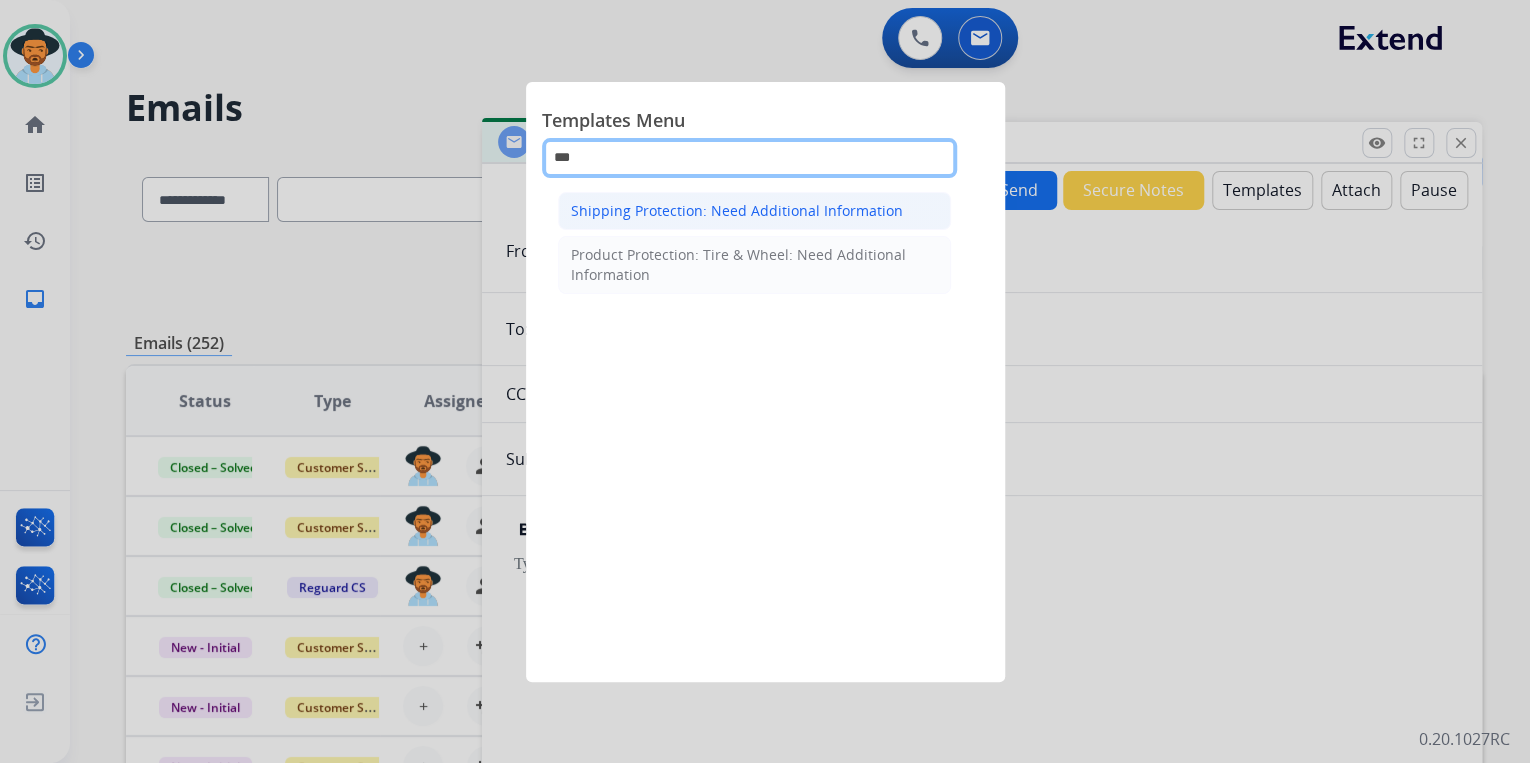 type on "***" 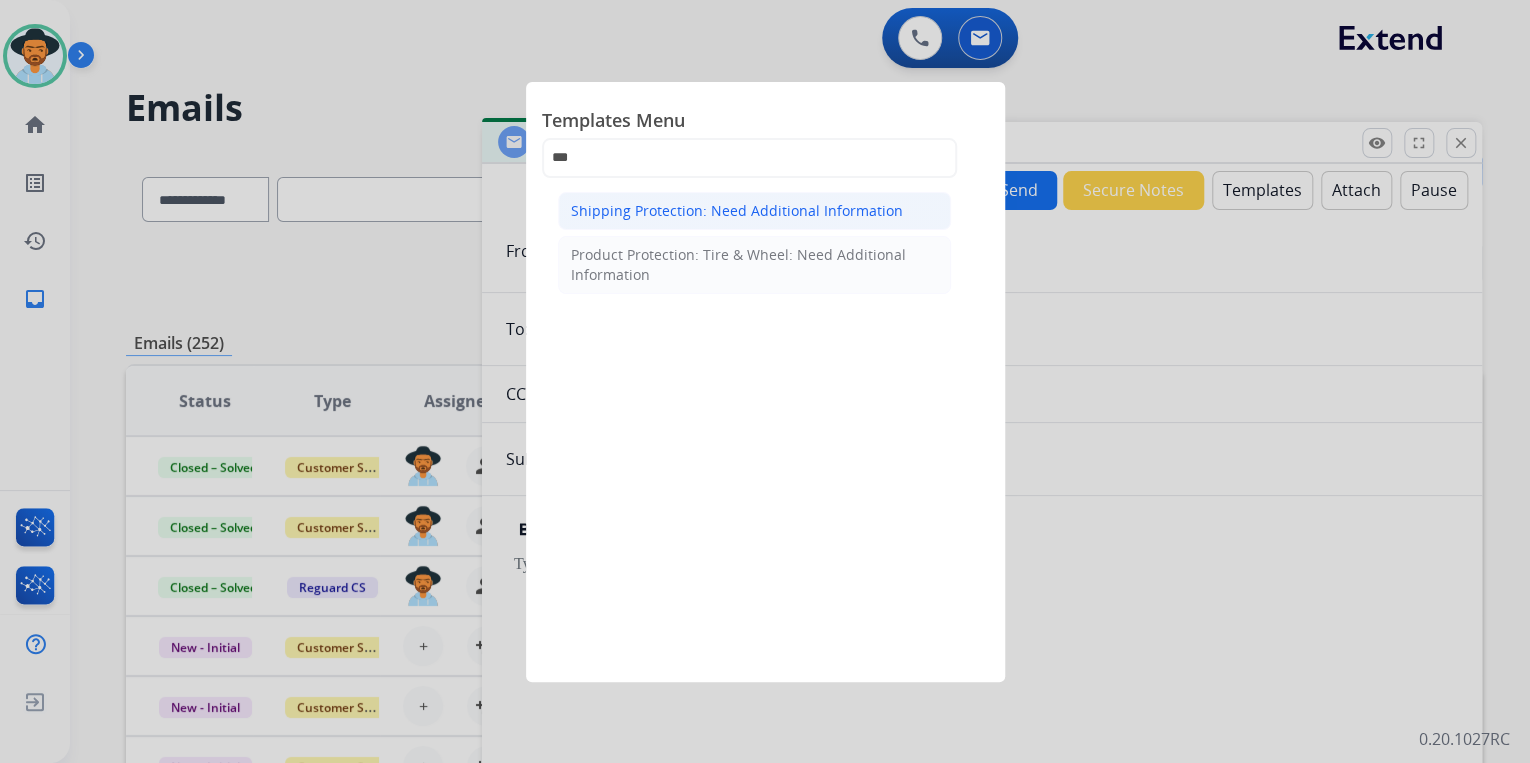 click on "Shipping Protection: Need Additional Information" 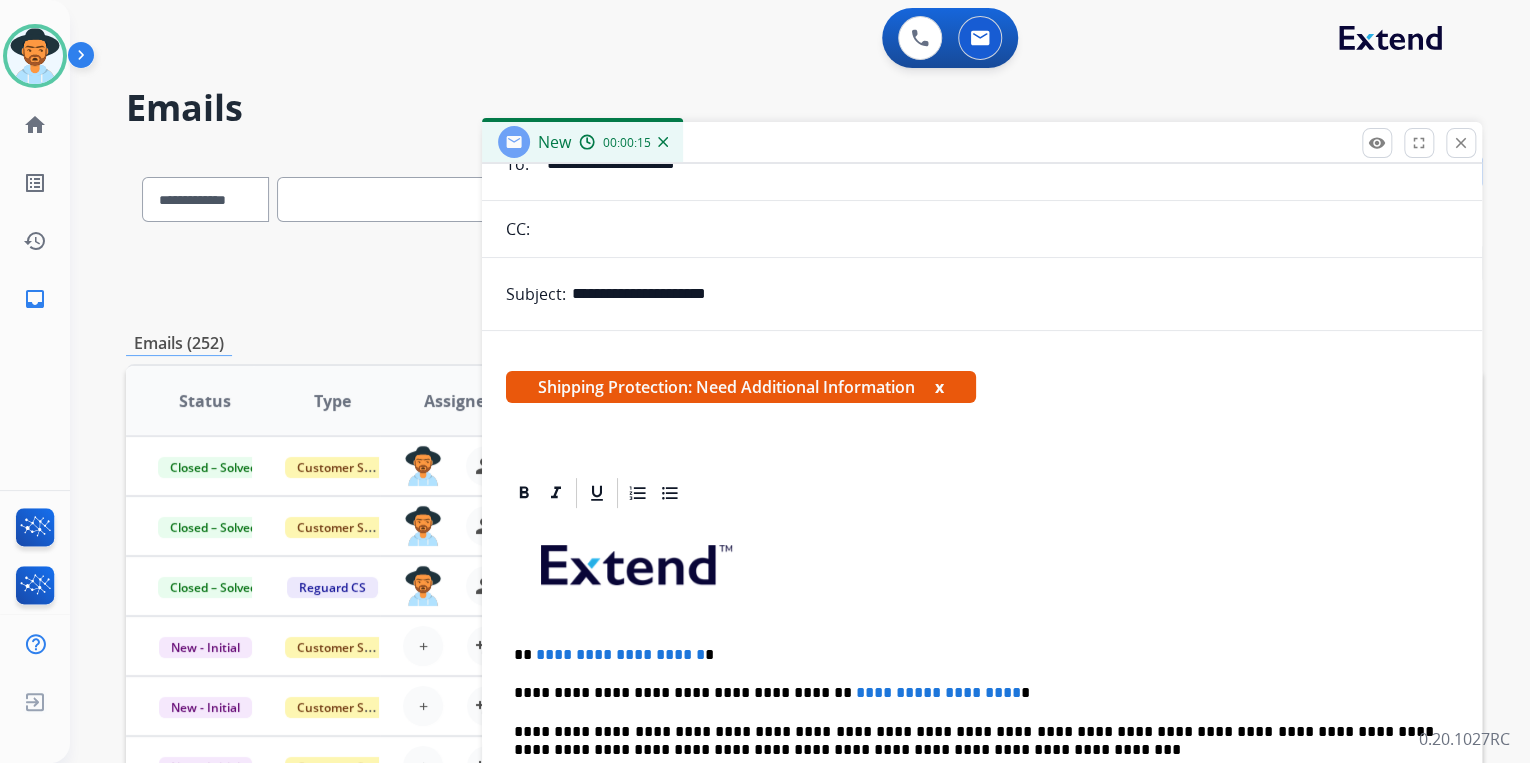 scroll, scrollTop: 320, scrollLeft: 0, axis: vertical 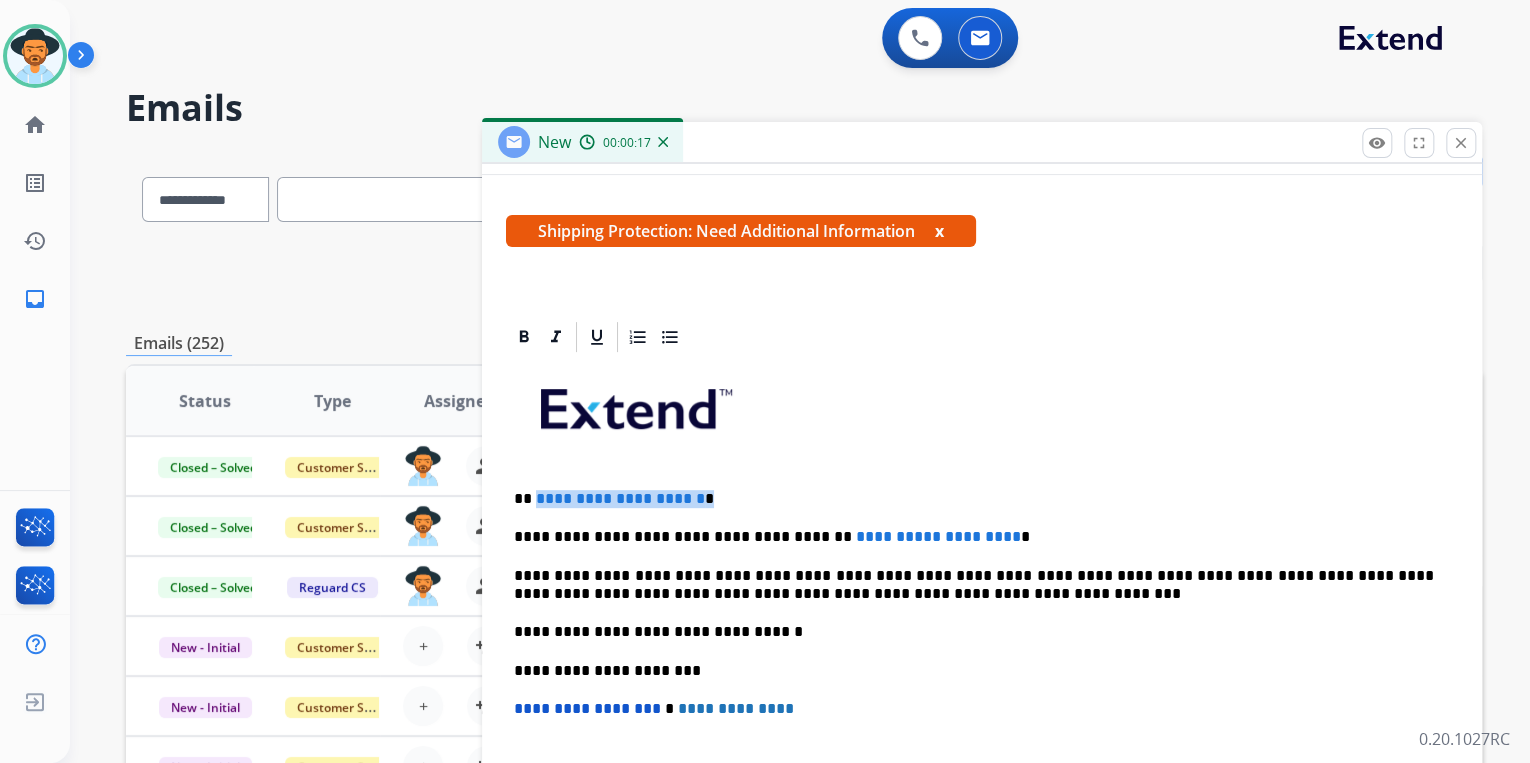 drag, startPoint x: 754, startPoint y: 491, endPoint x: 532, endPoint y: 481, distance: 222.22511 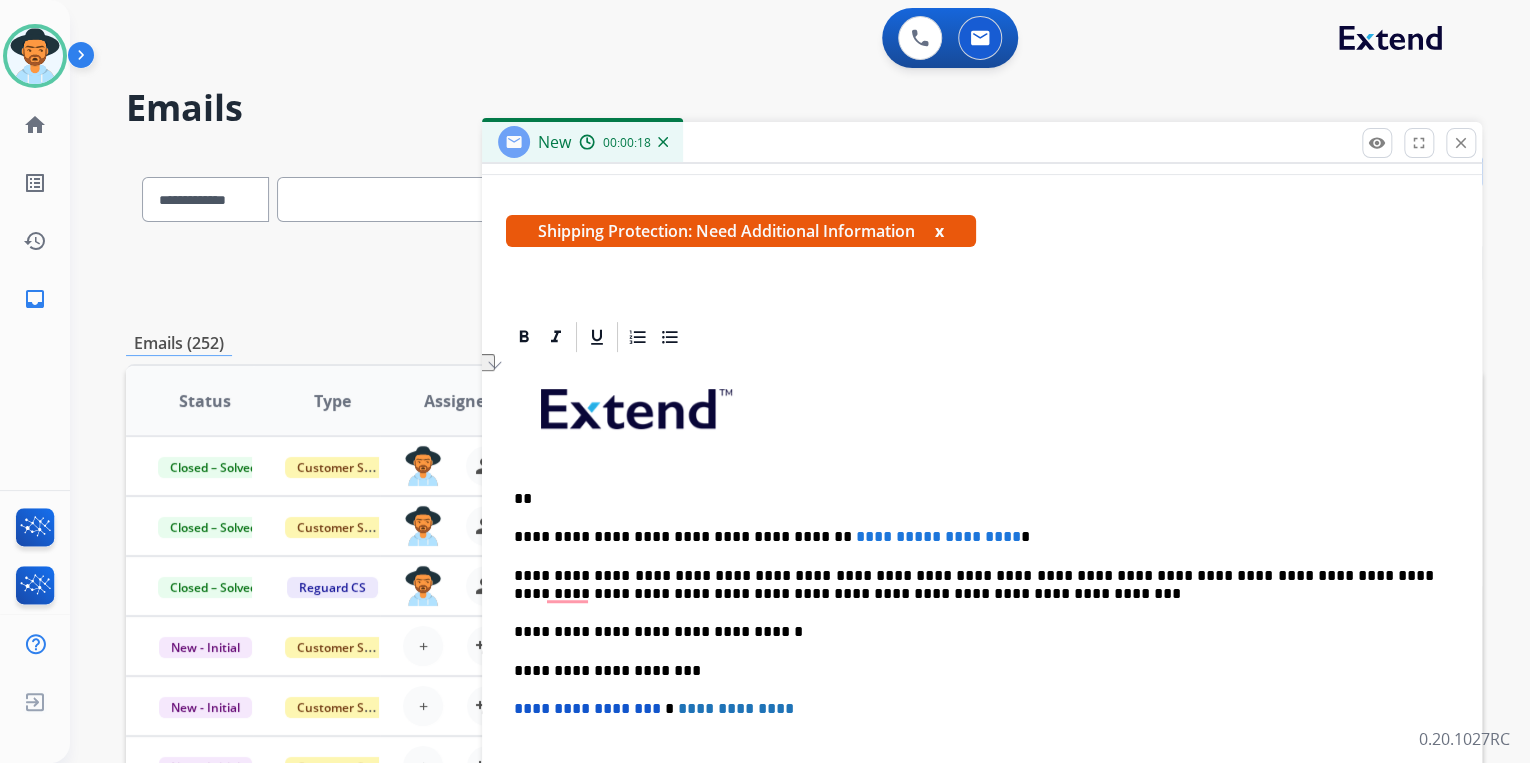 type 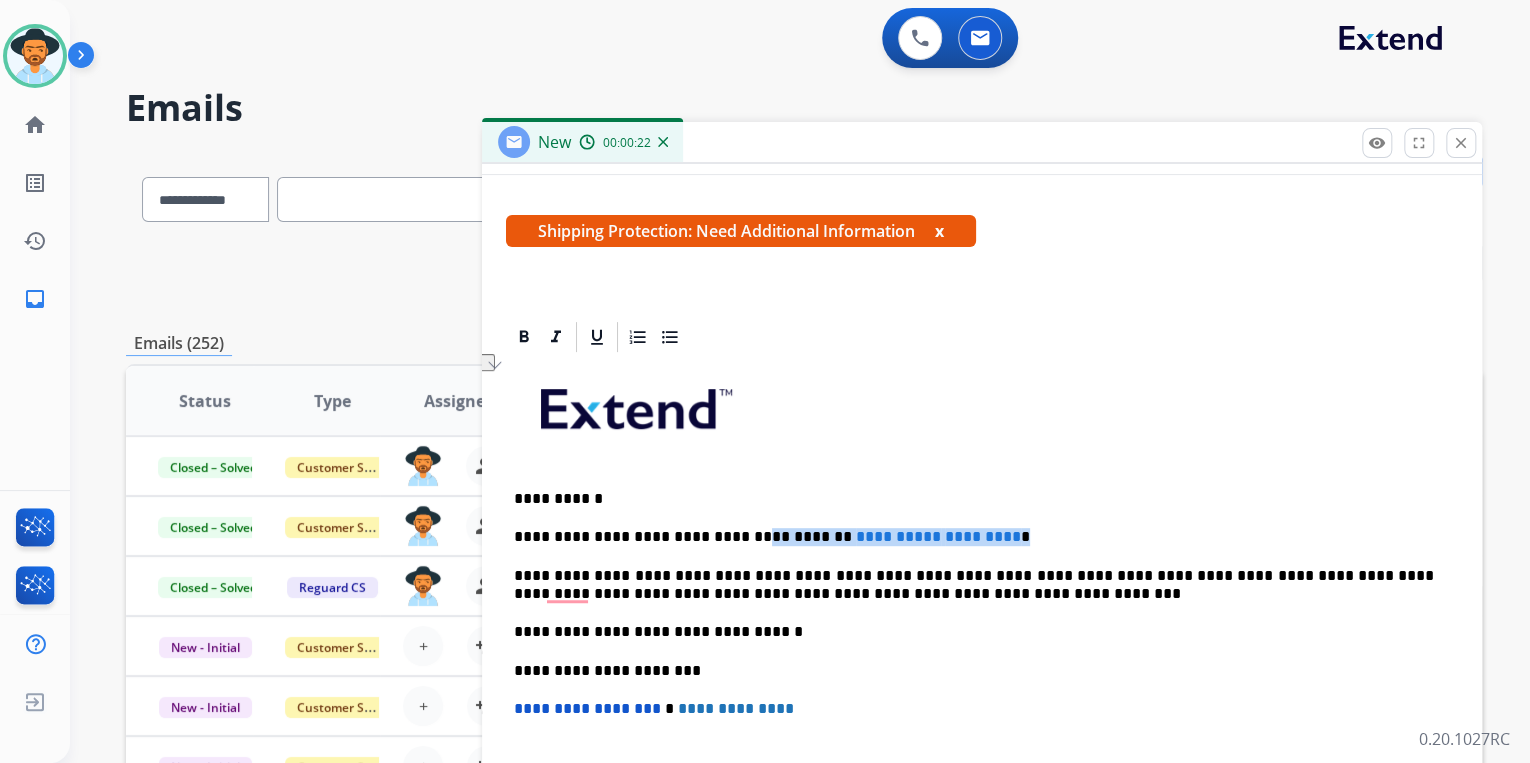 drag, startPoint x: 934, startPoint y: 527, endPoint x: 724, endPoint y: 517, distance: 210.23796 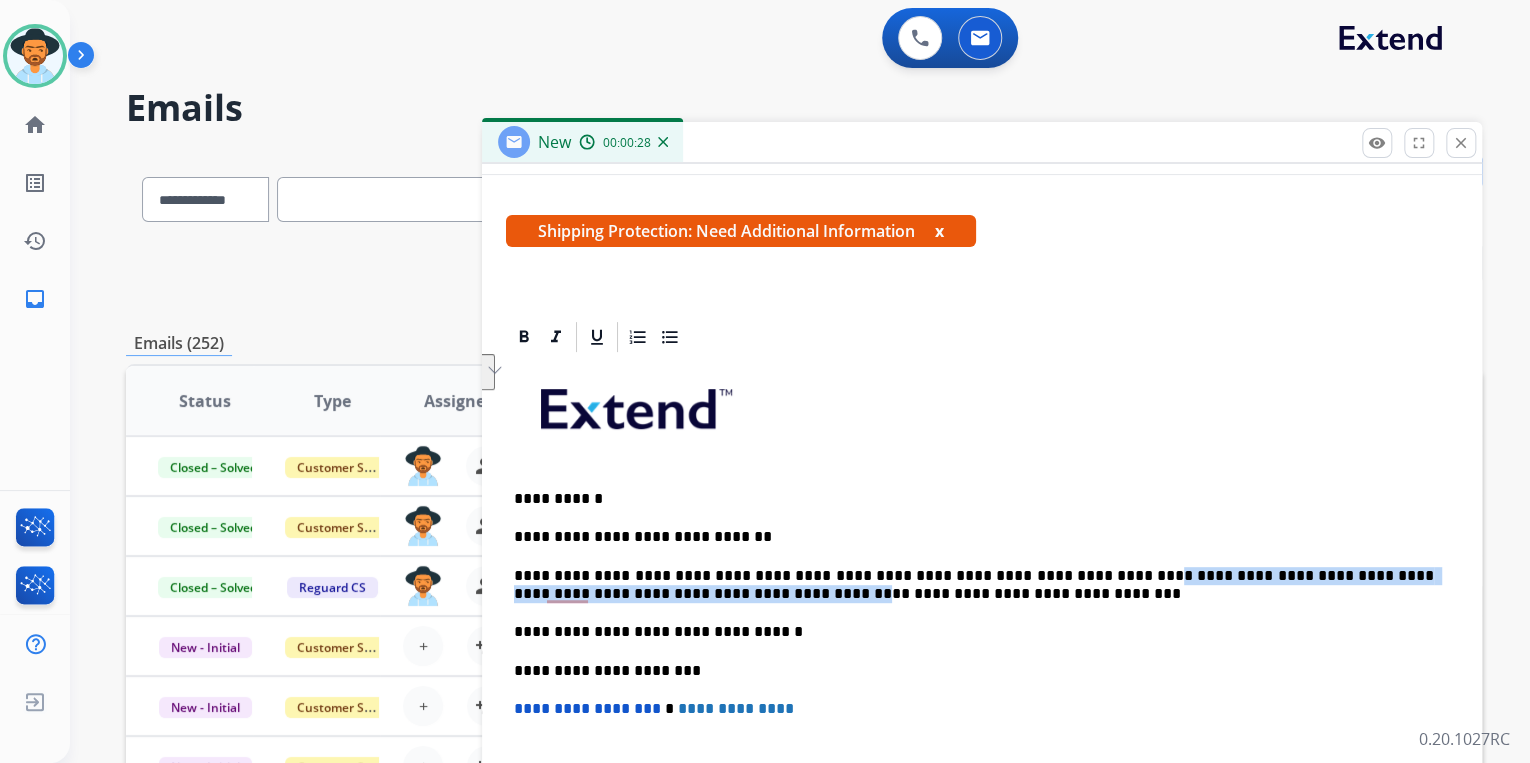 drag, startPoint x: 1075, startPoint y: 571, endPoint x: 685, endPoint y: 592, distance: 390.56497 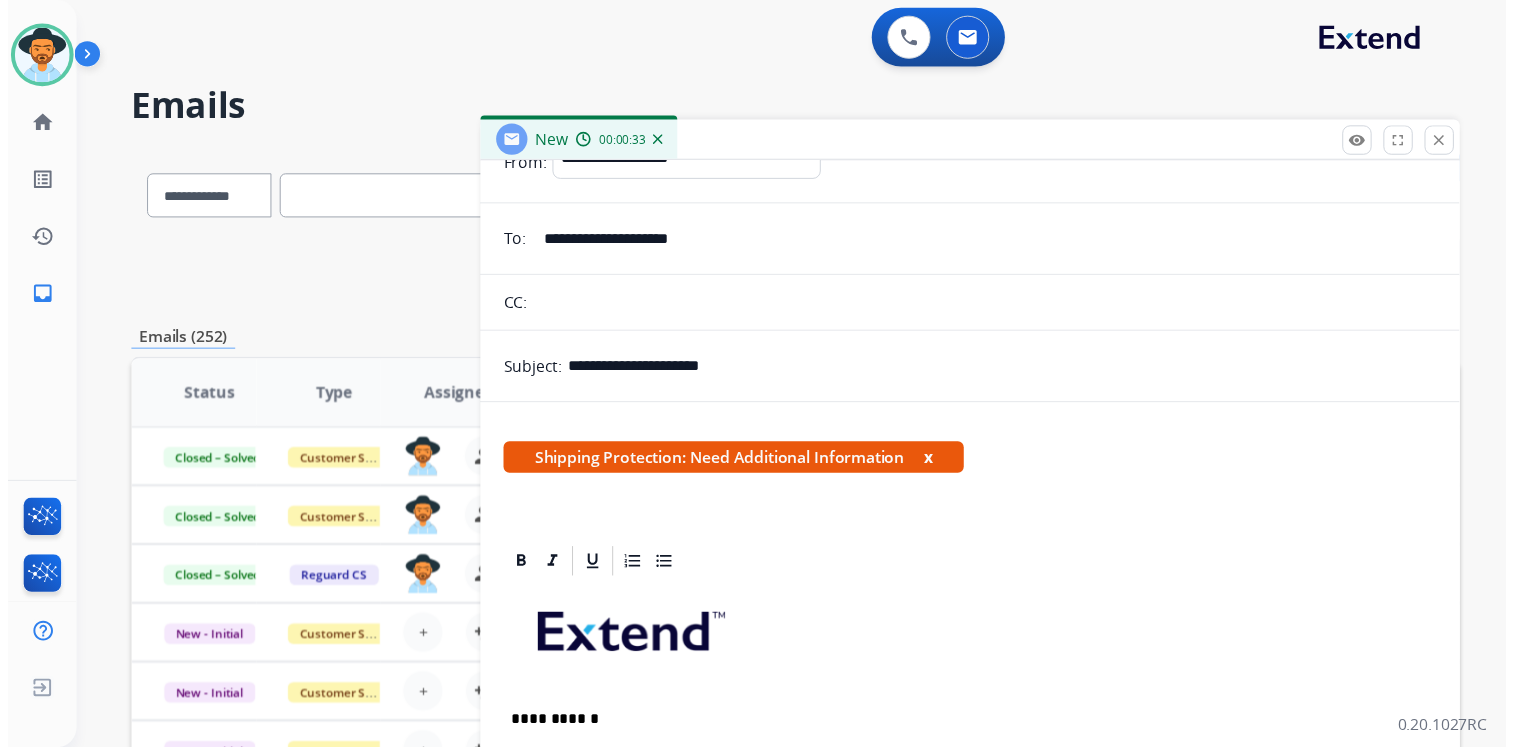 scroll, scrollTop: 0, scrollLeft: 0, axis: both 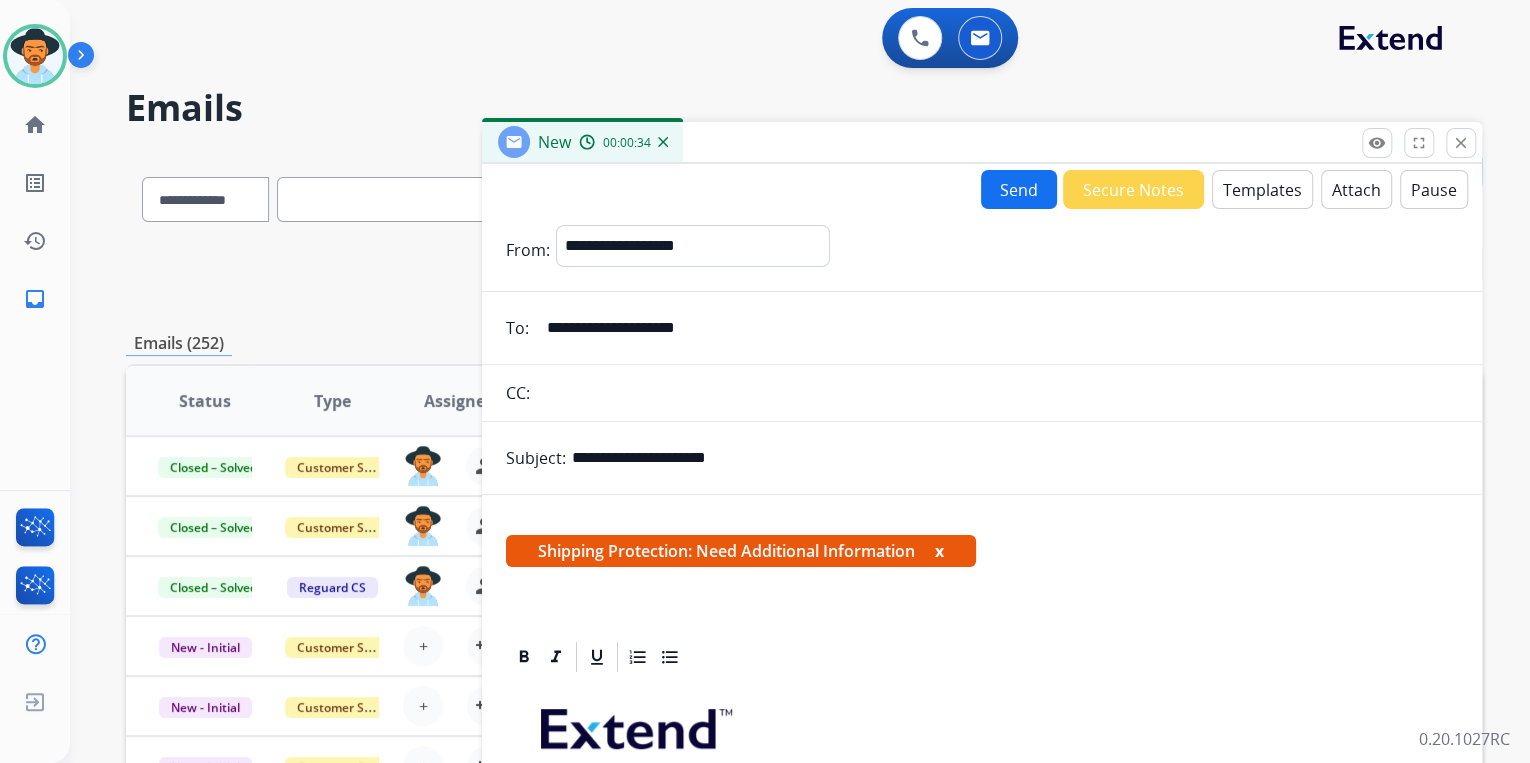click on "Send" at bounding box center (1019, 189) 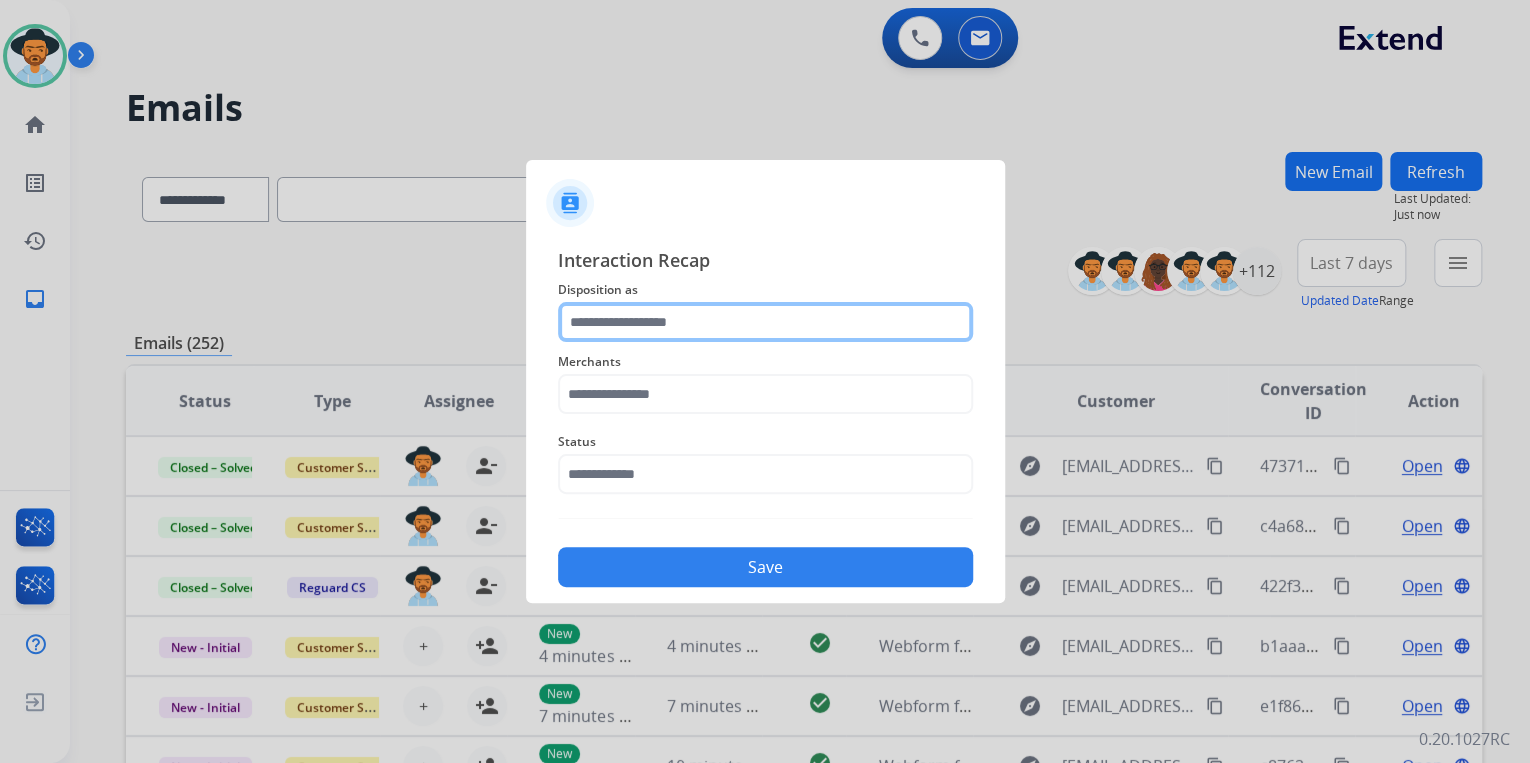 click 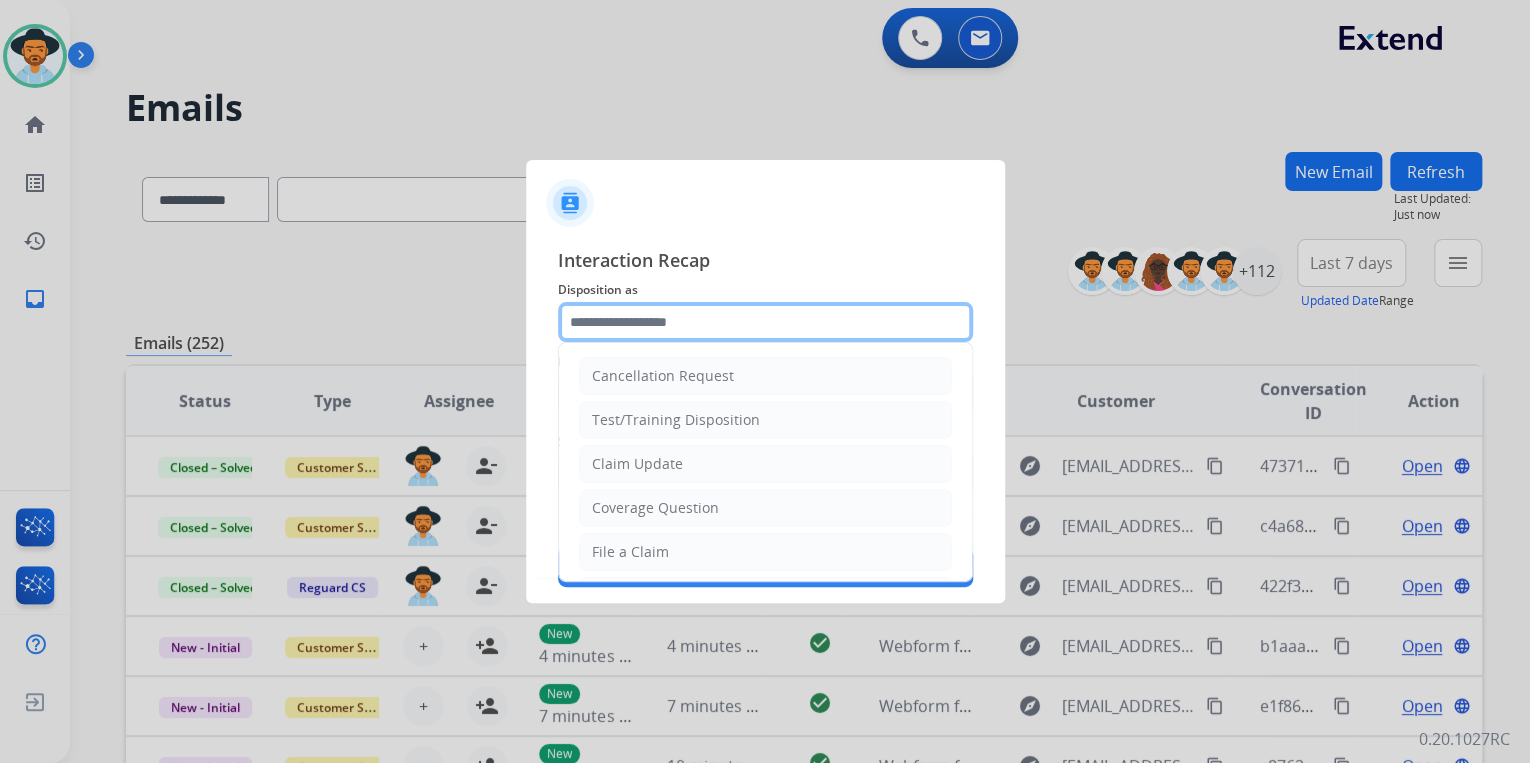 type on "**********" 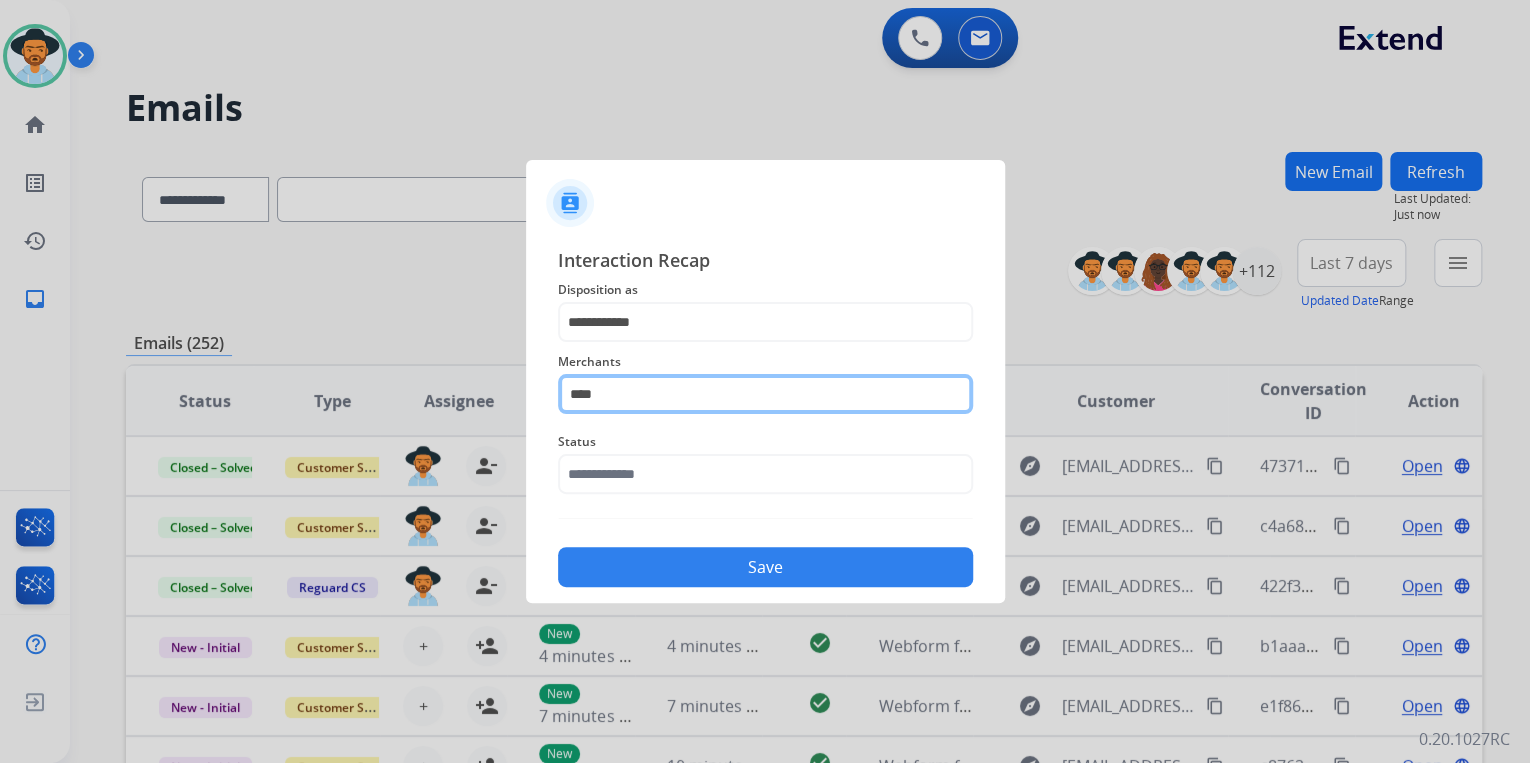 click on "****" 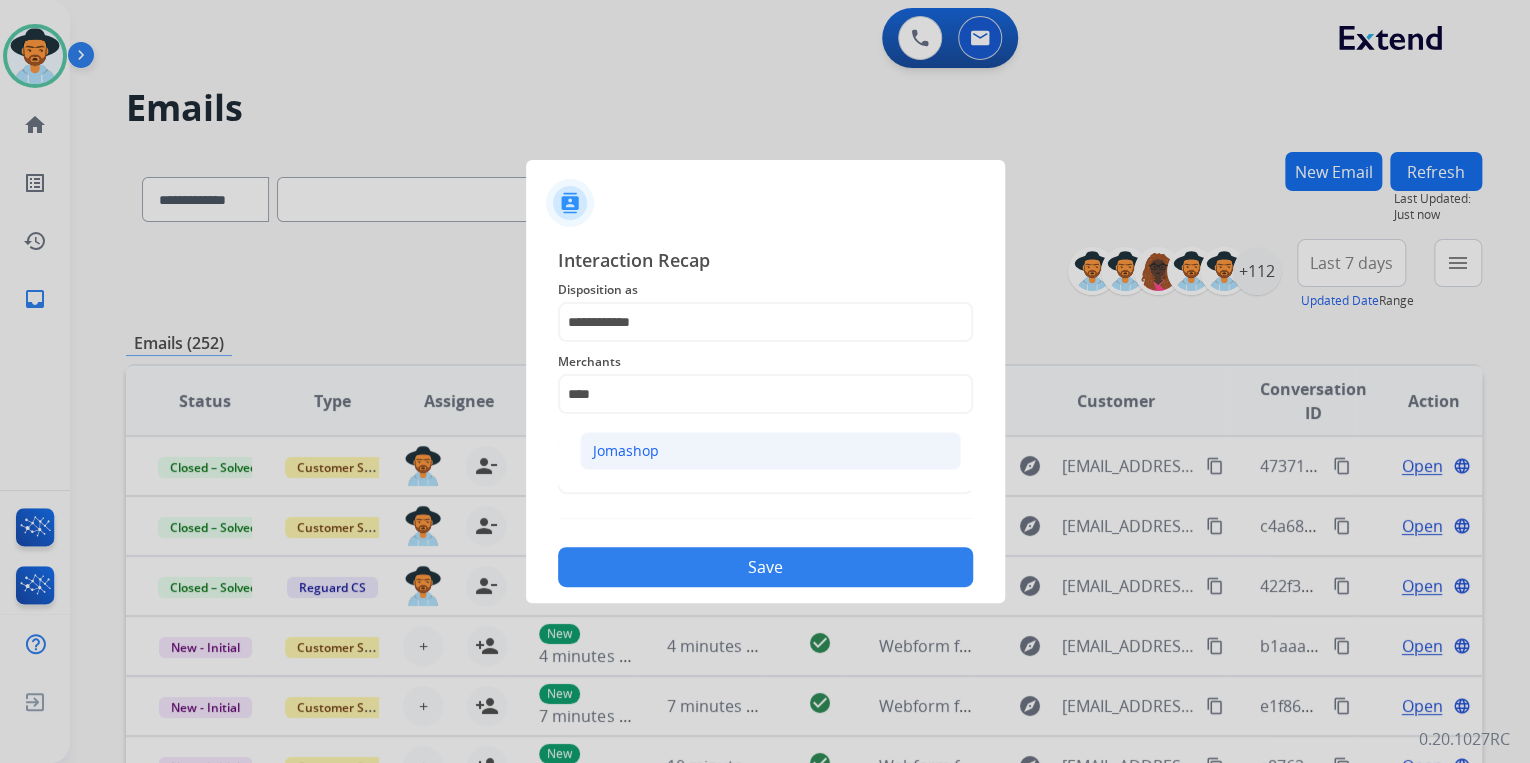 click on "Jomashop" 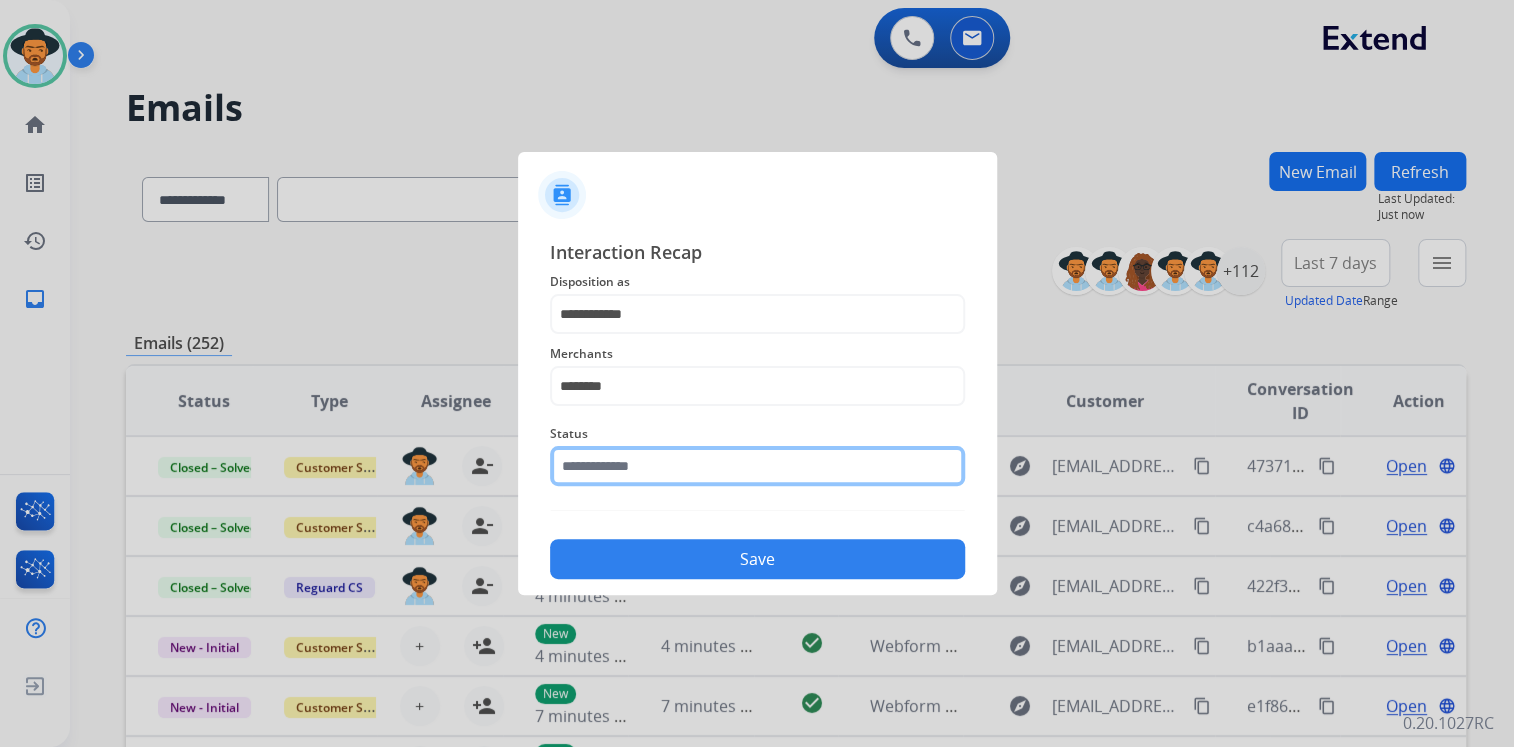 click 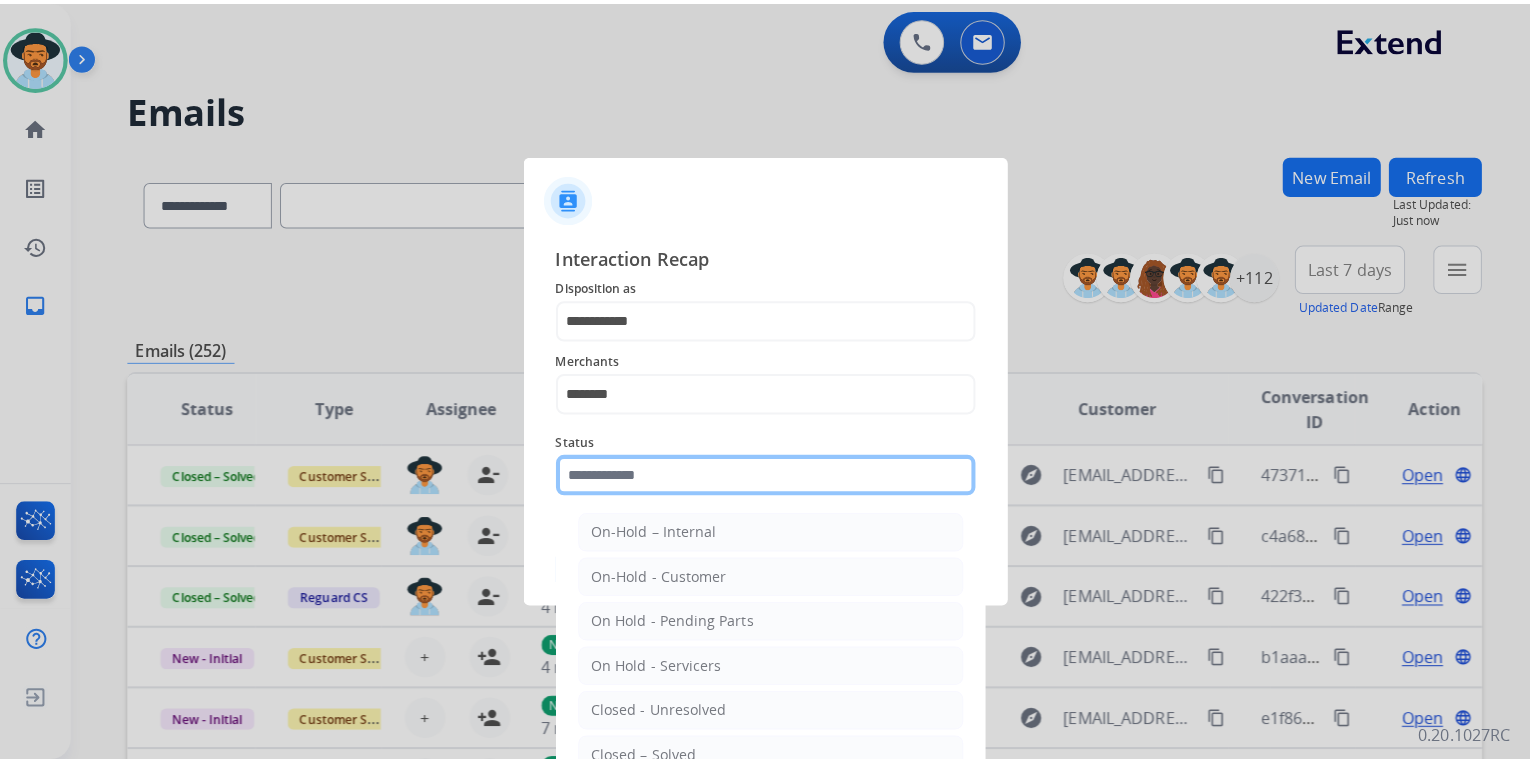 scroll, scrollTop: 116, scrollLeft: 0, axis: vertical 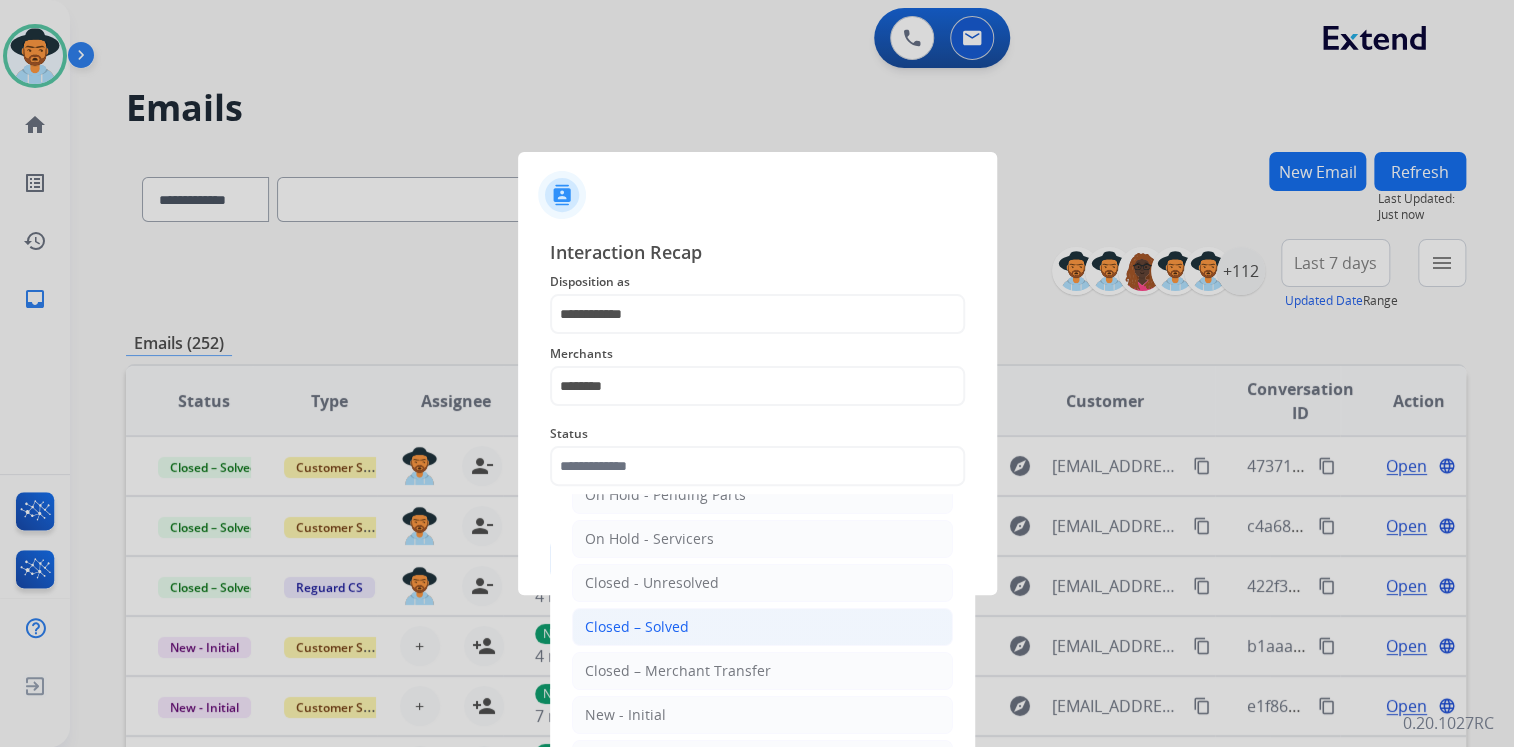 click on "Closed – Solved" 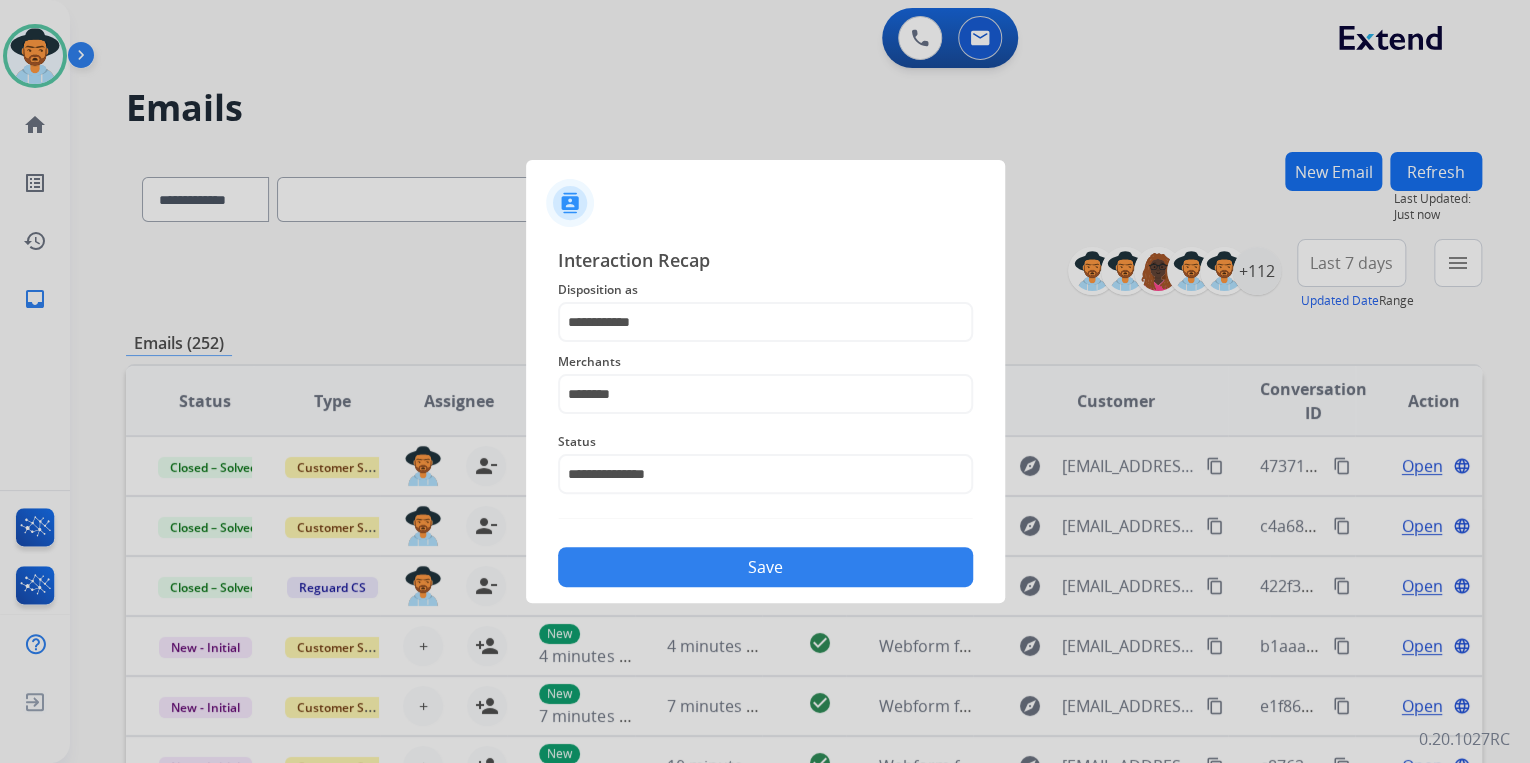 click on "Save" 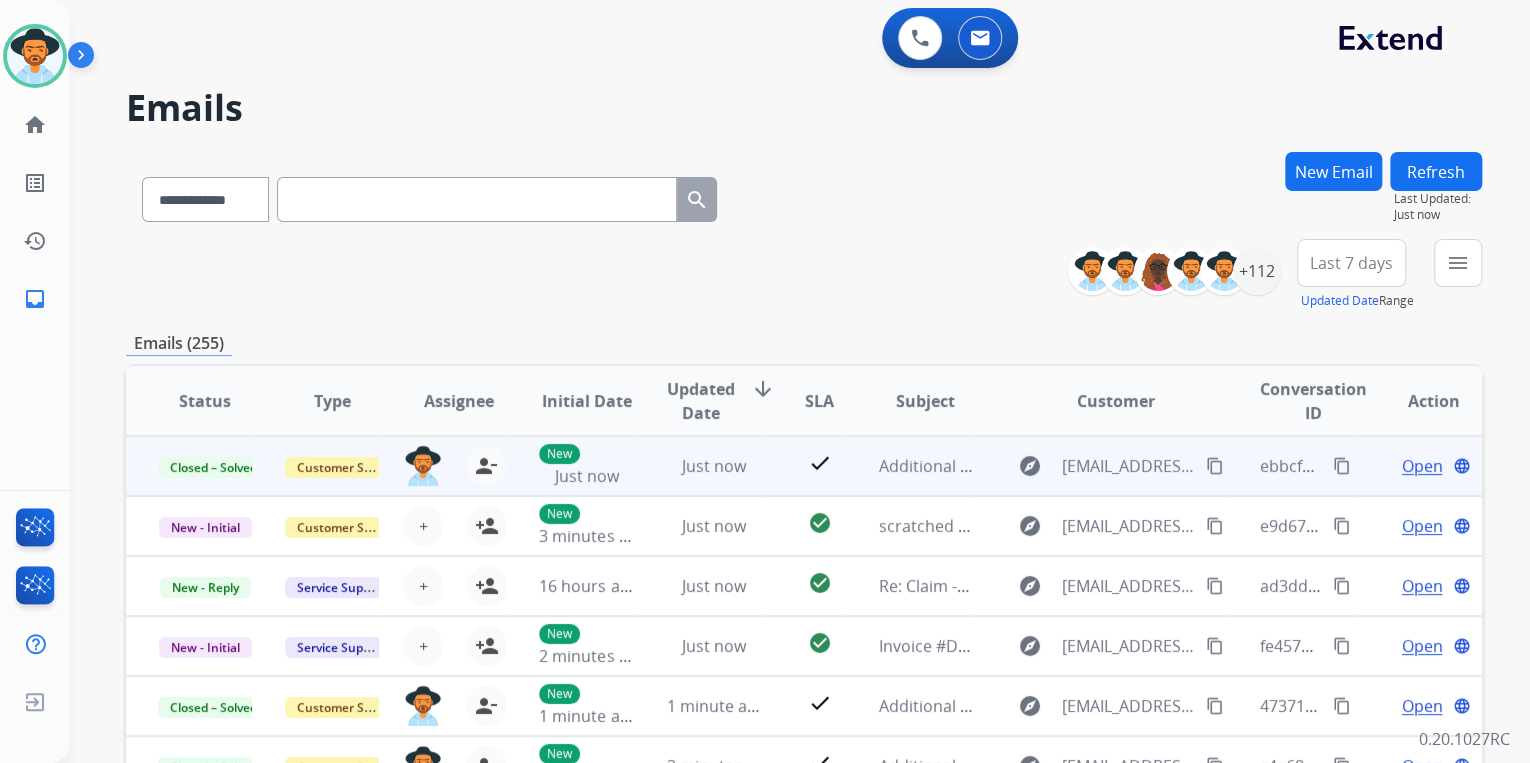 click on "content_copy" at bounding box center (1342, 466) 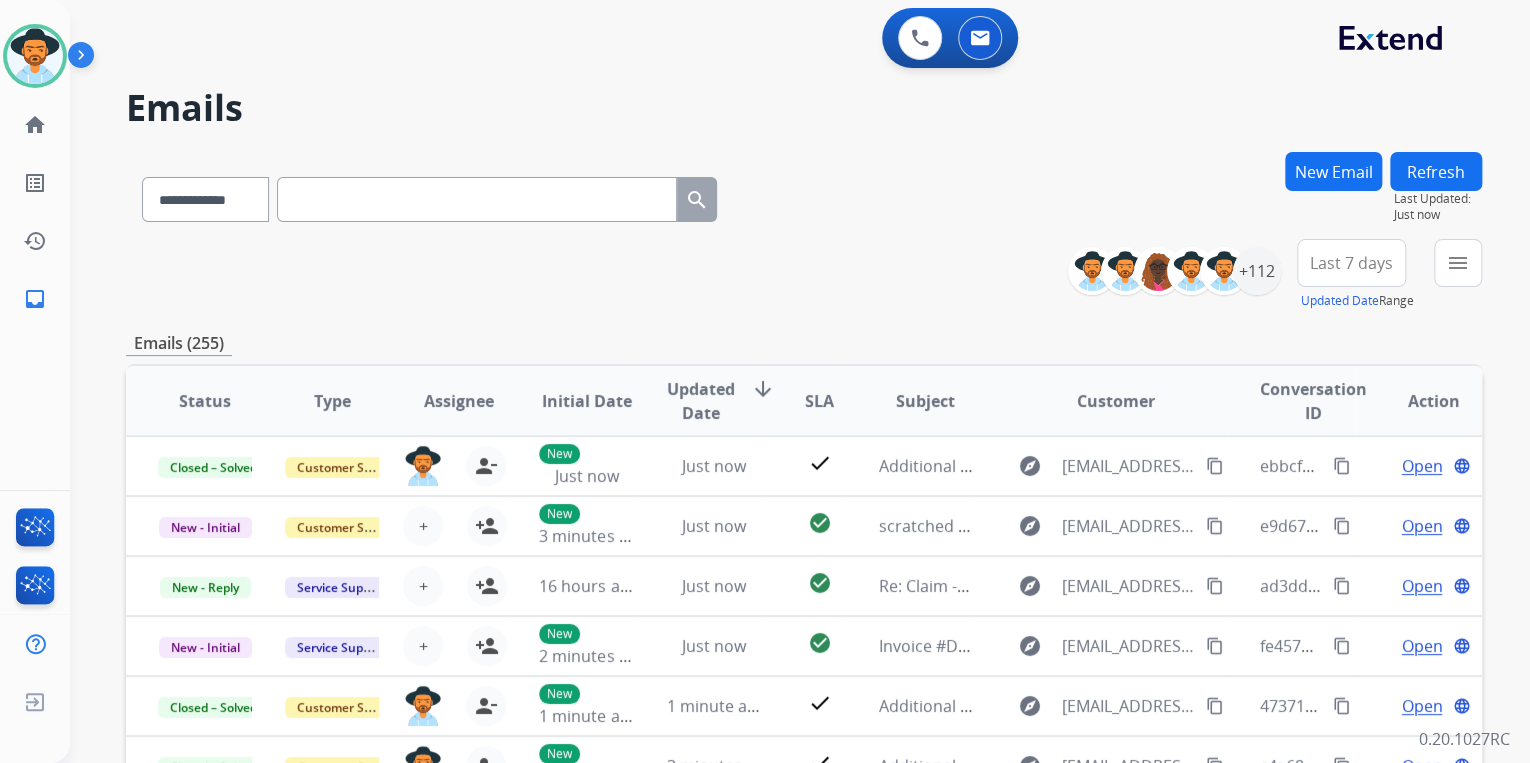 drag, startPoint x: 368, startPoint y: 220, endPoint x: 373, endPoint y: 211, distance: 10.29563 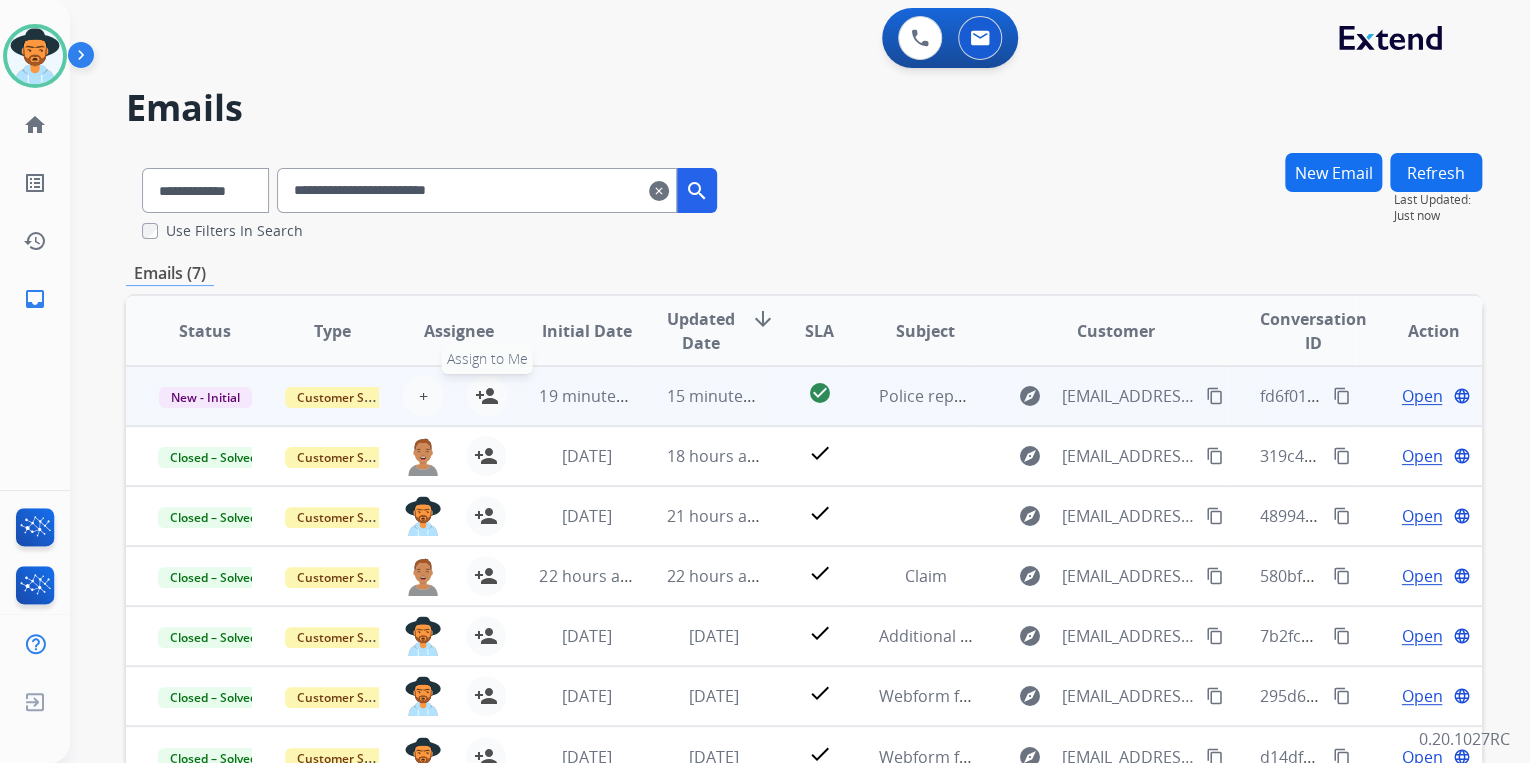 click on "person_add" at bounding box center (487, 396) 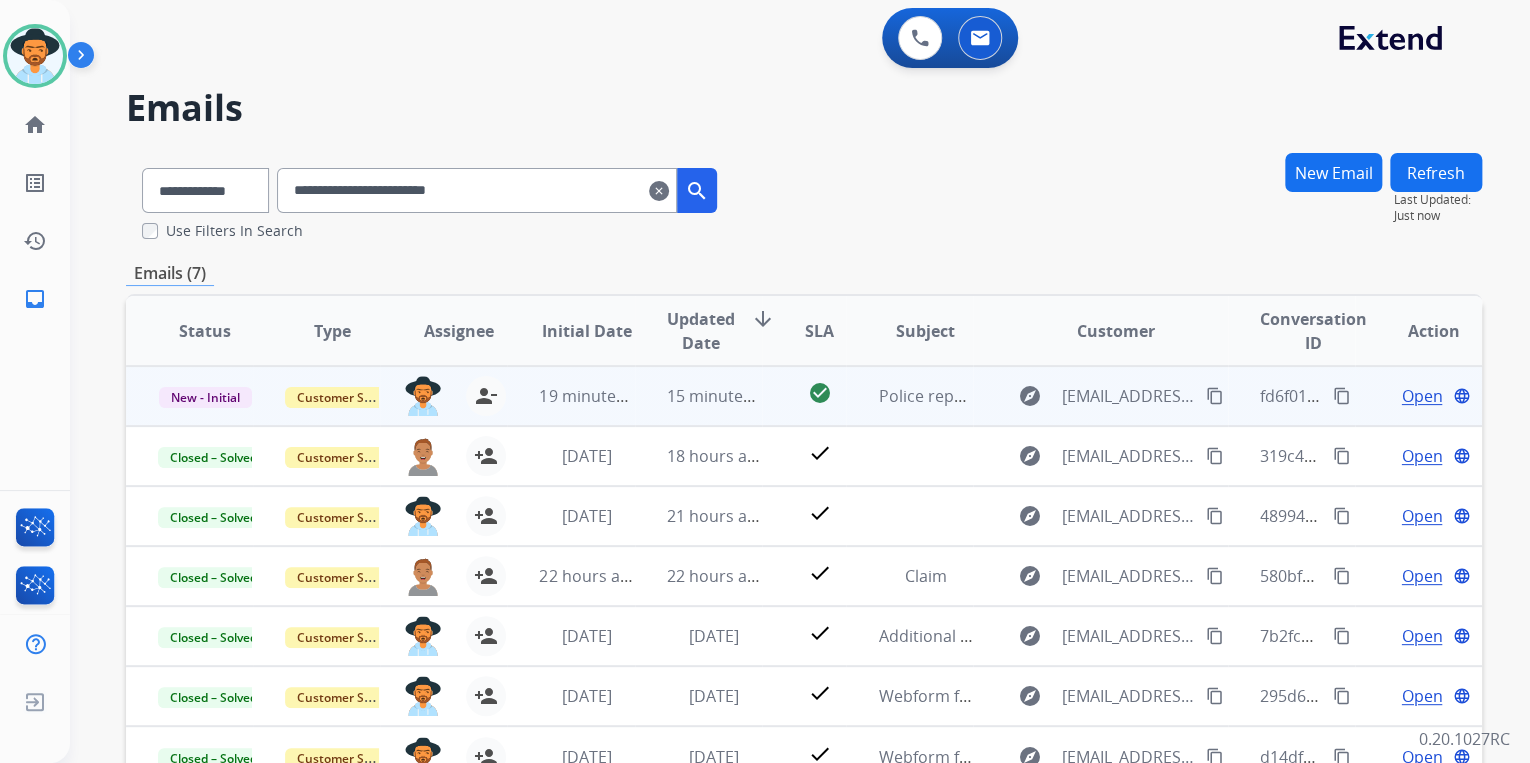 click on "Open" at bounding box center [1421, 396] 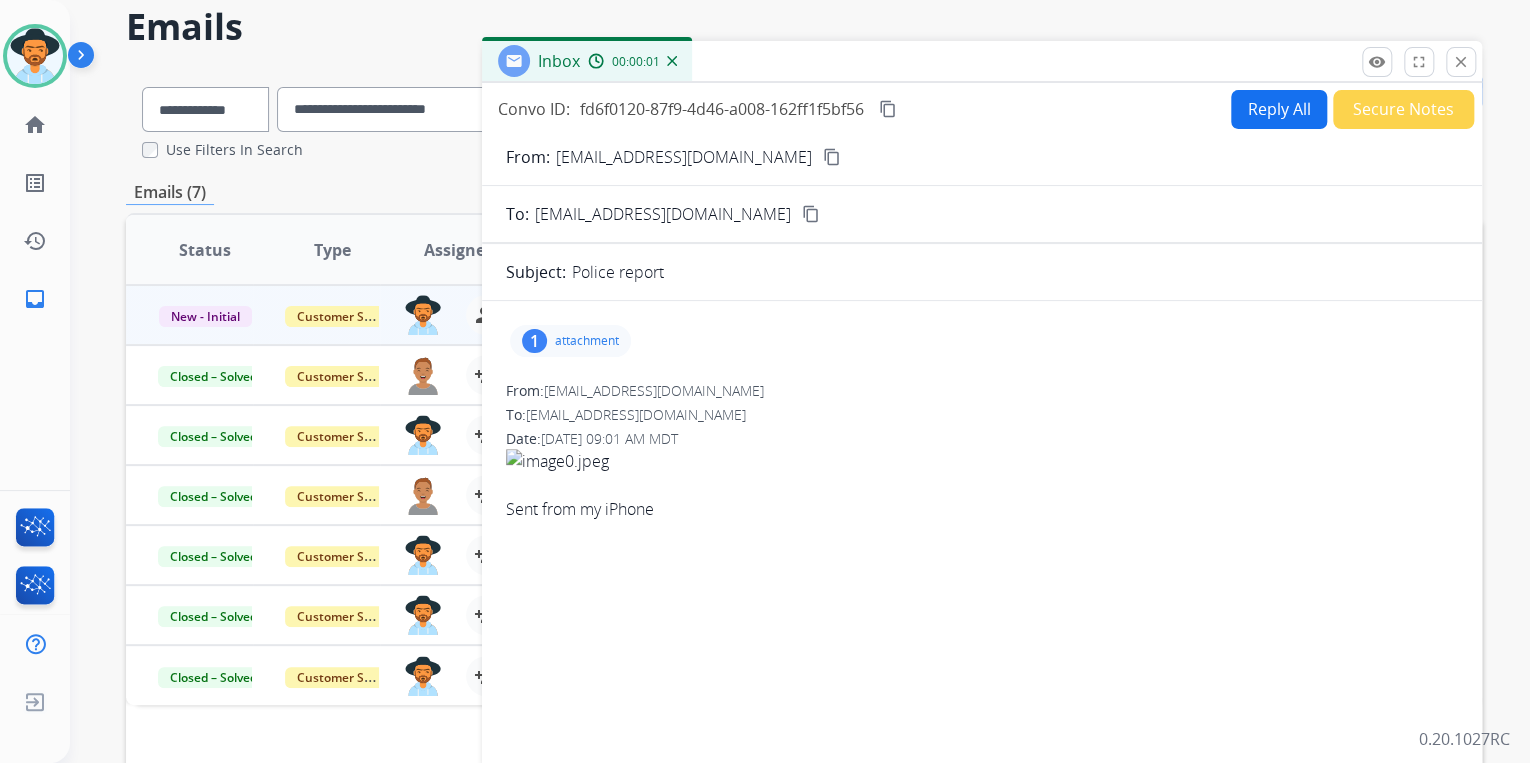 scroll, scrollTop: 160, scrollLeft: 0, axis: vertical 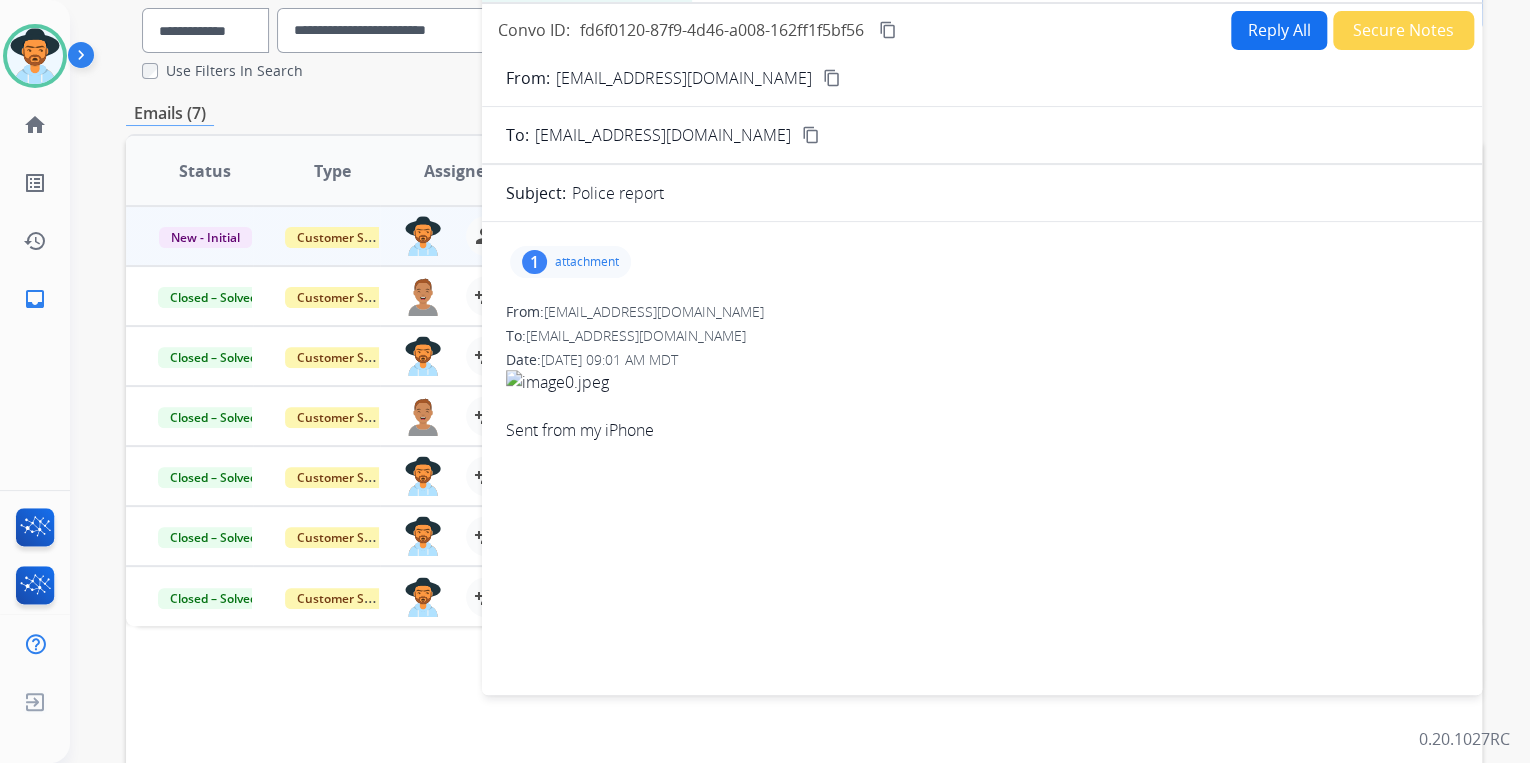 click on "attachment" at bounding box center [587, 262] 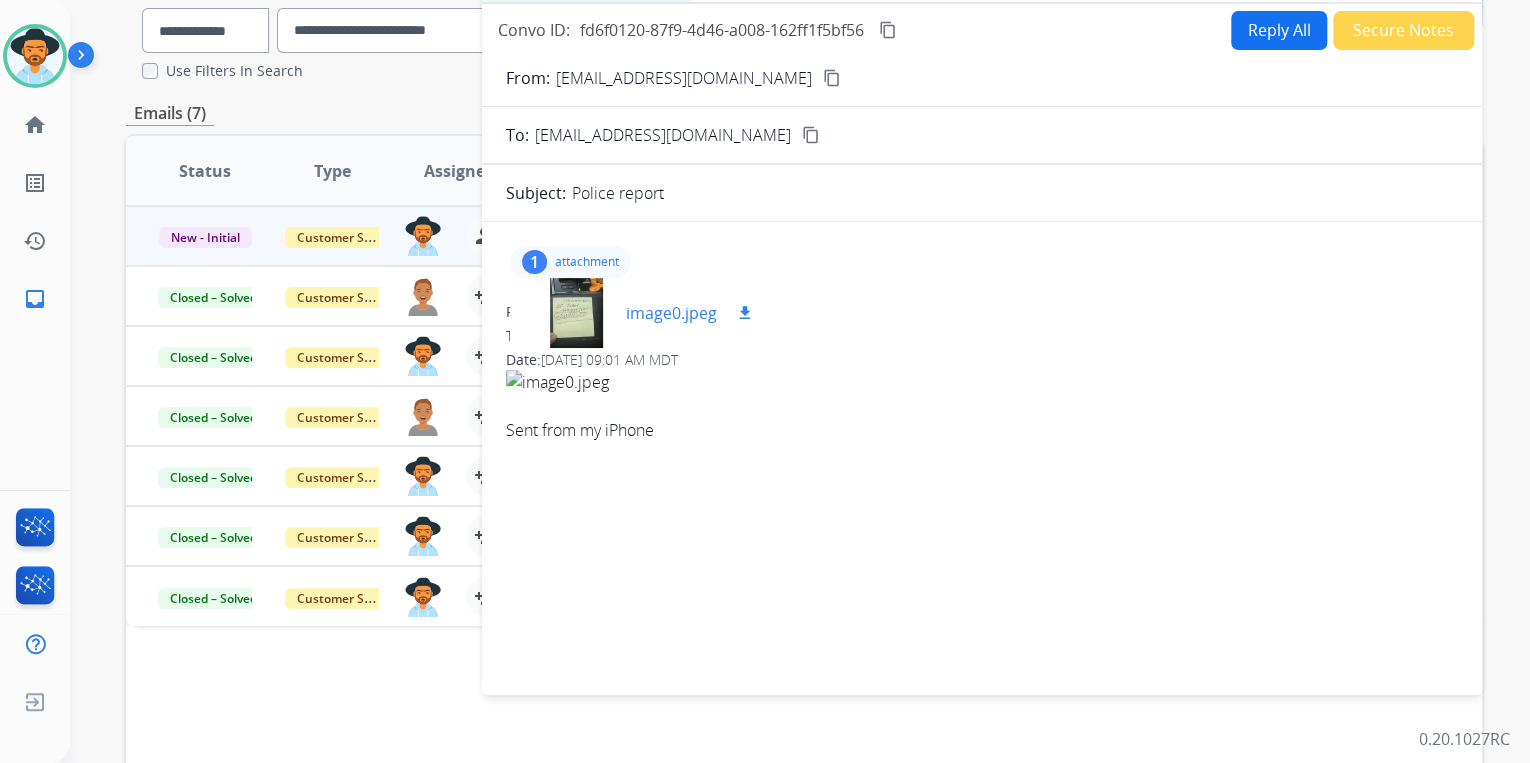 click at bounding box center (576, 313) 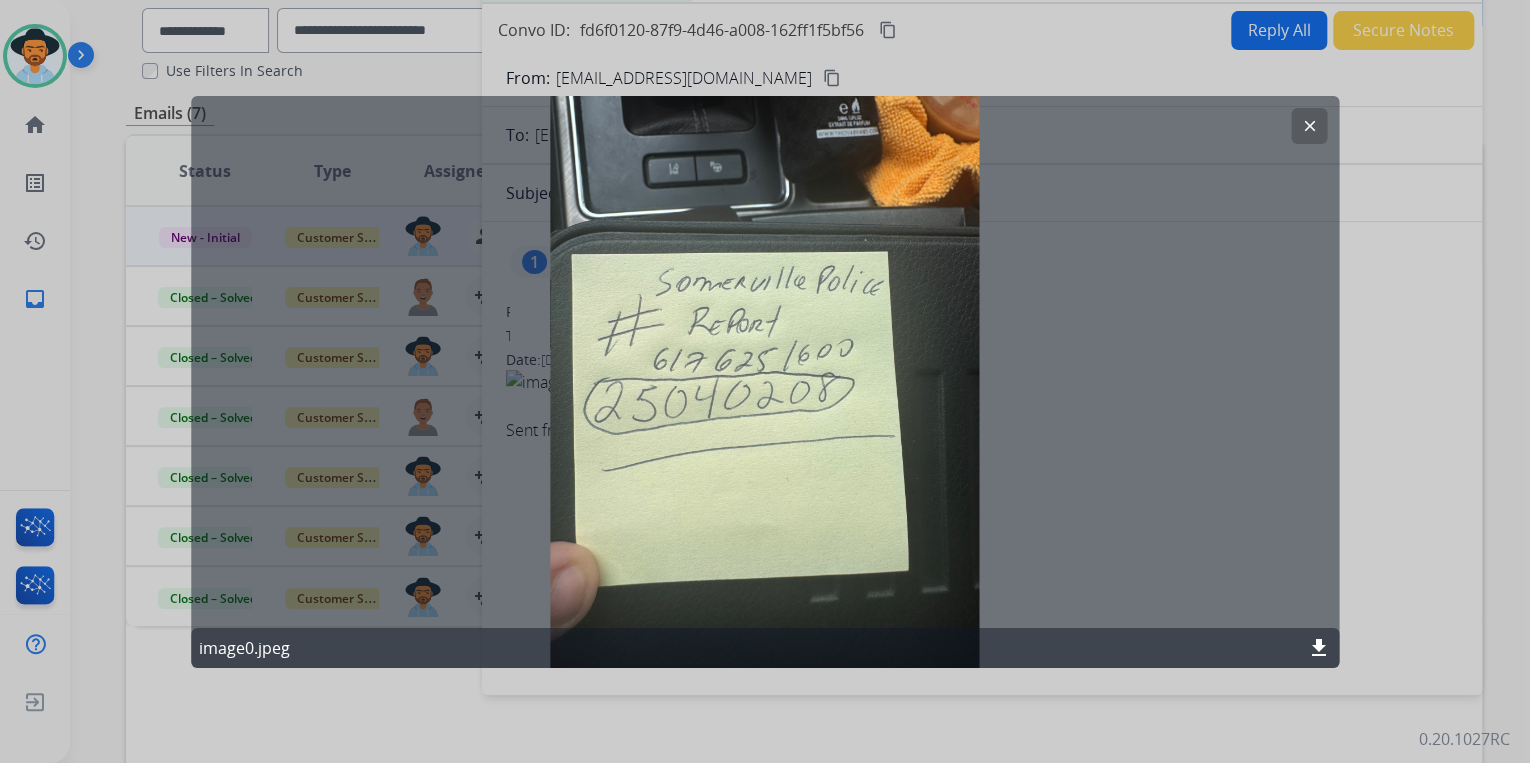 click on "download" 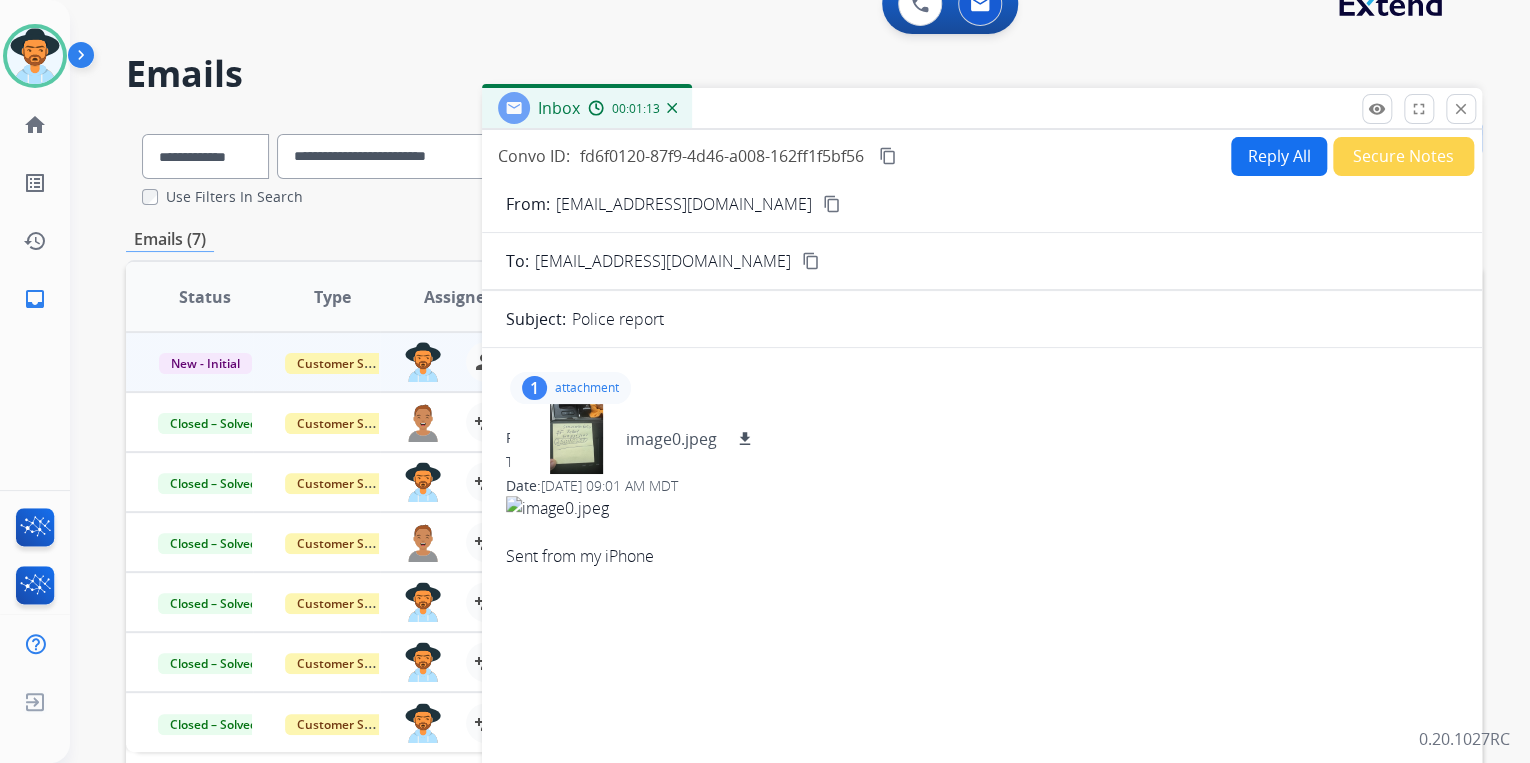 scroll, scrollTop: 0, scrollLeft: 0, axis: both 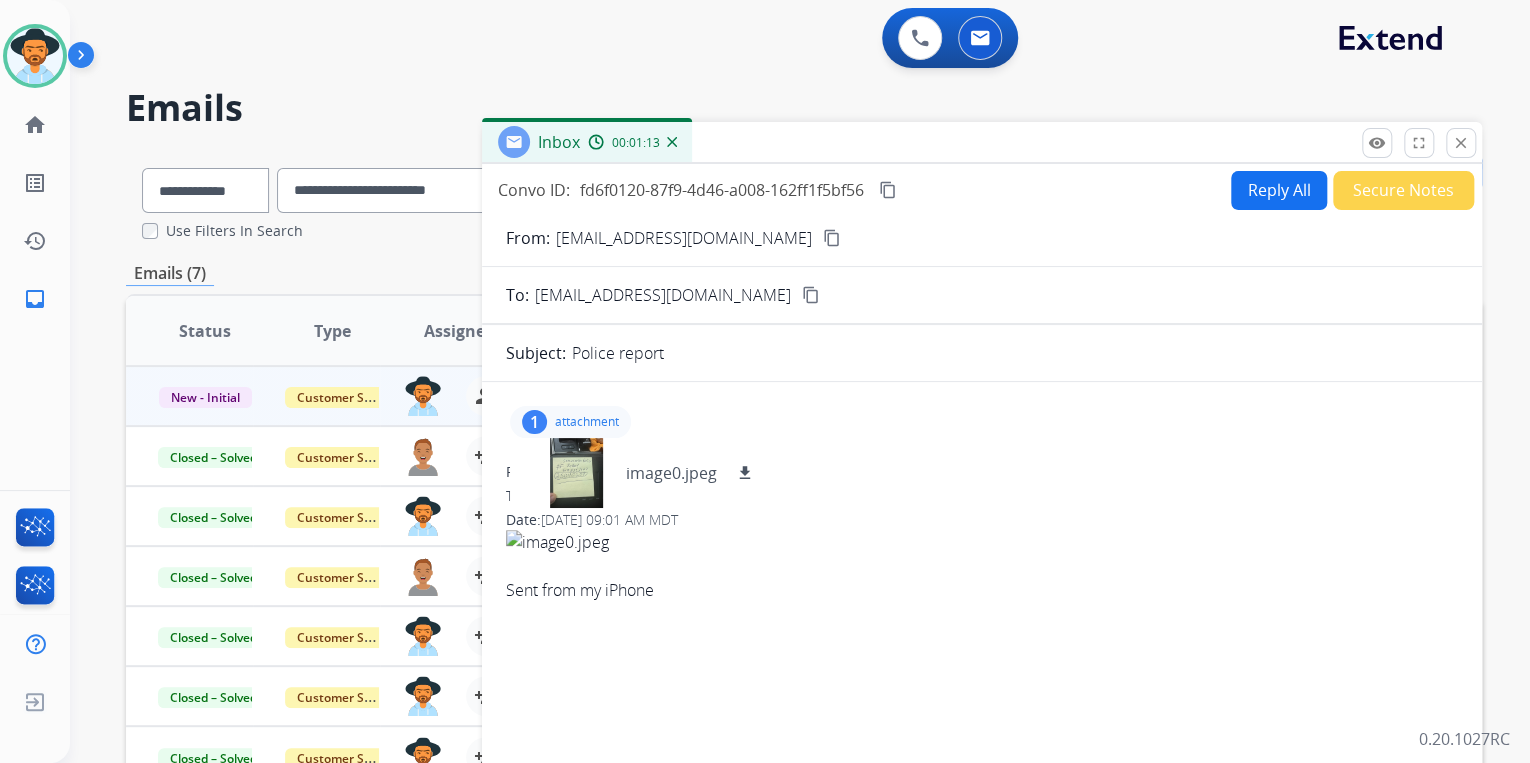 click on "Reply All" at bounding box center [1279, 190] 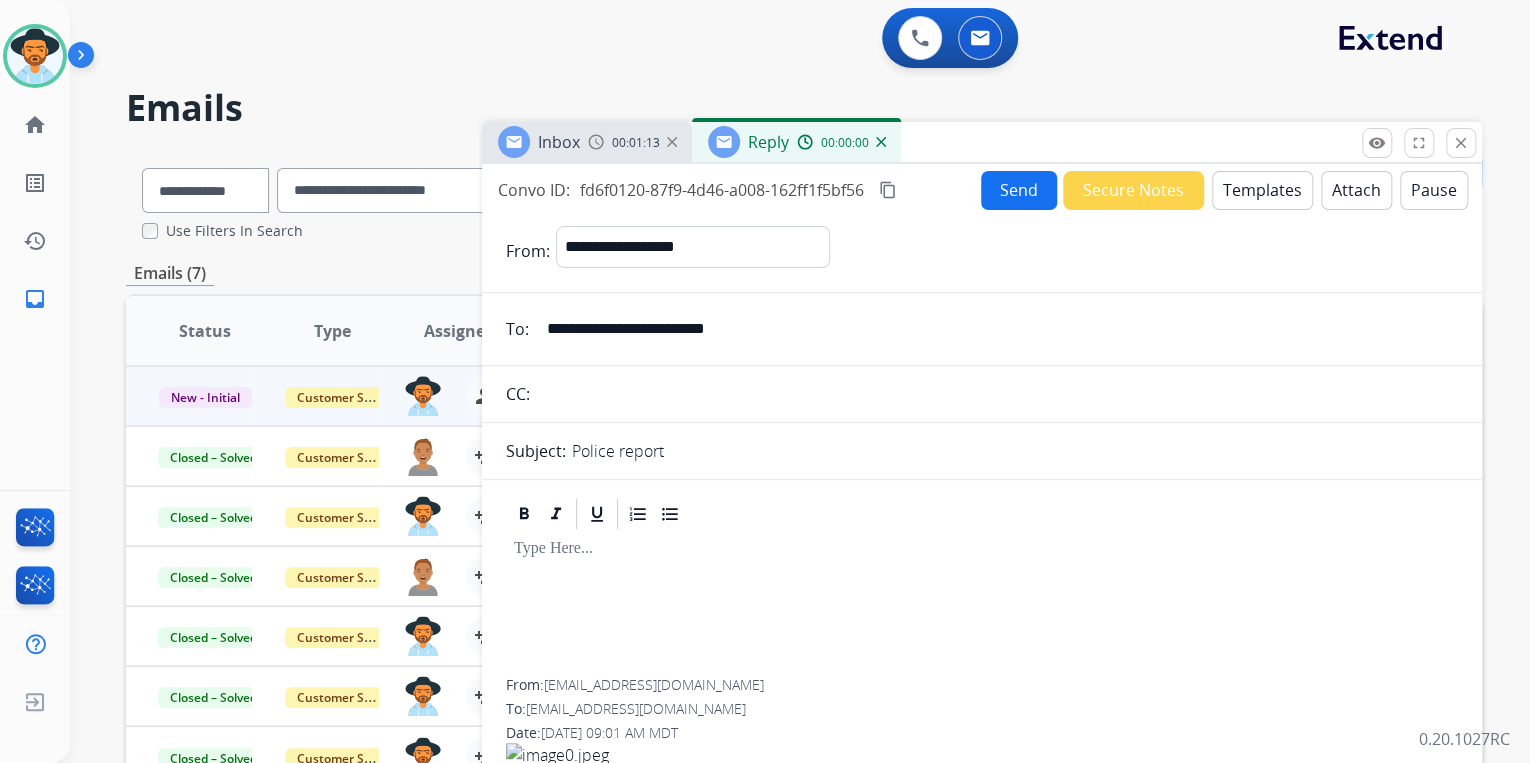 click on "Templates" at bounding box center (1262, 190) 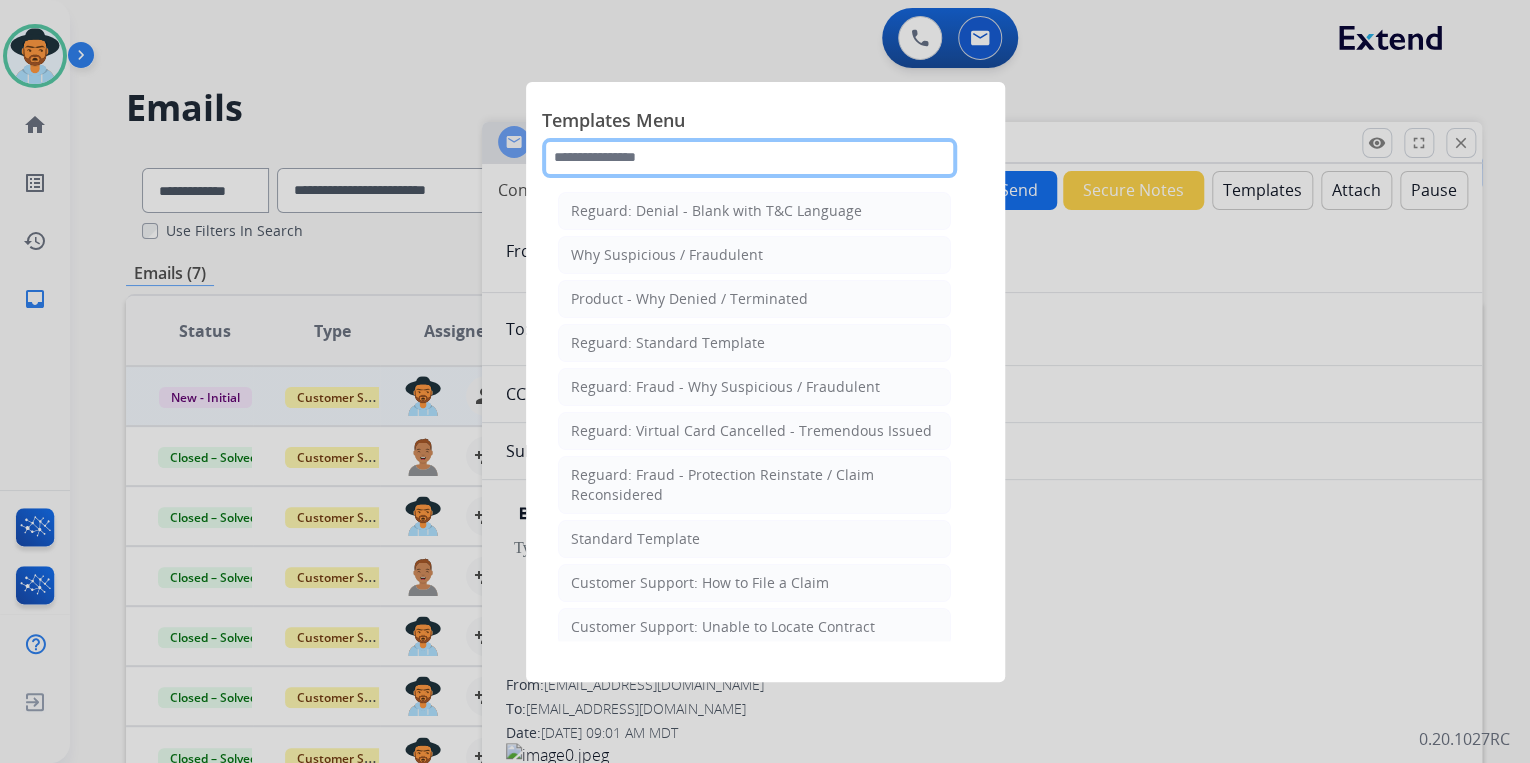 click 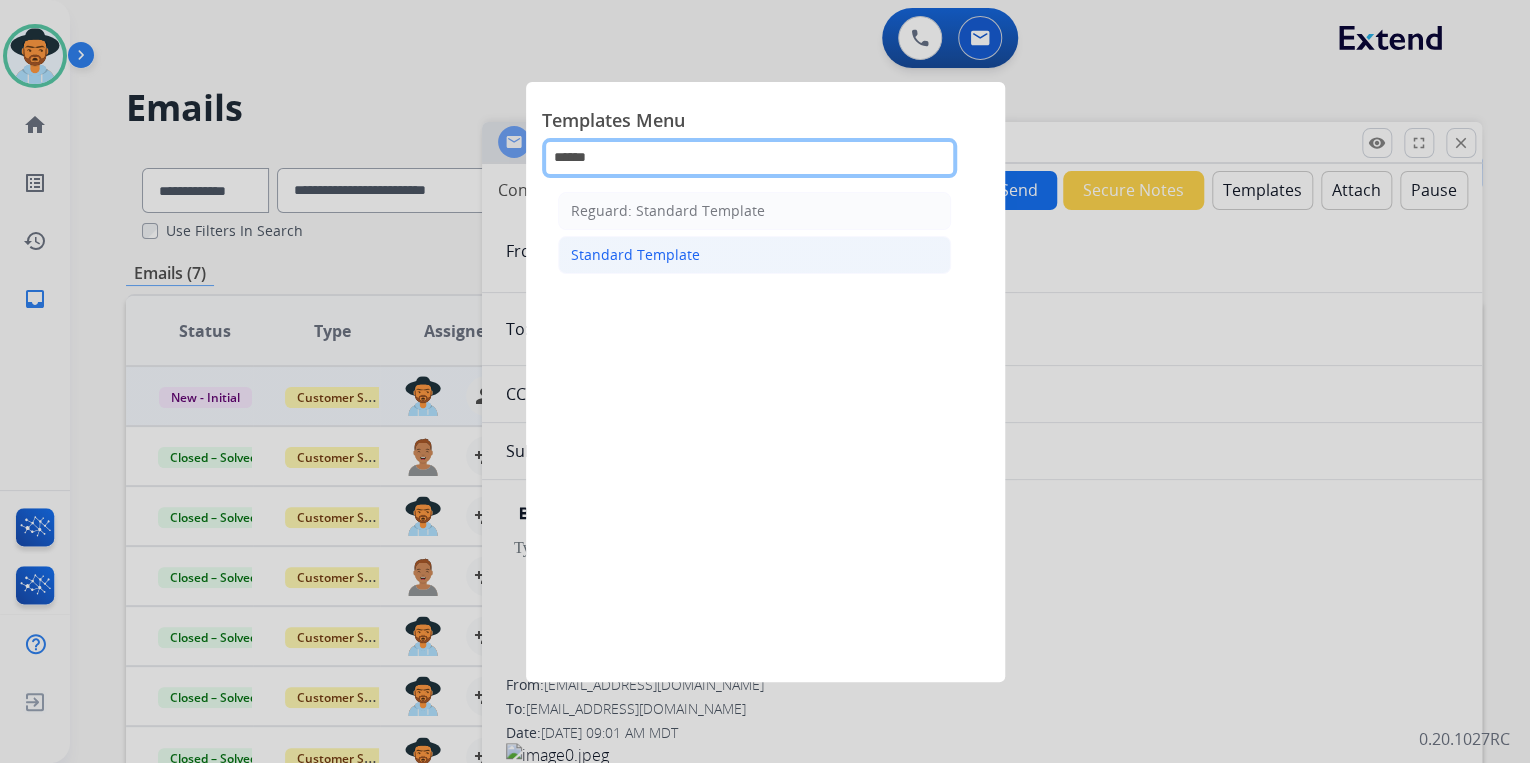 type on "******" 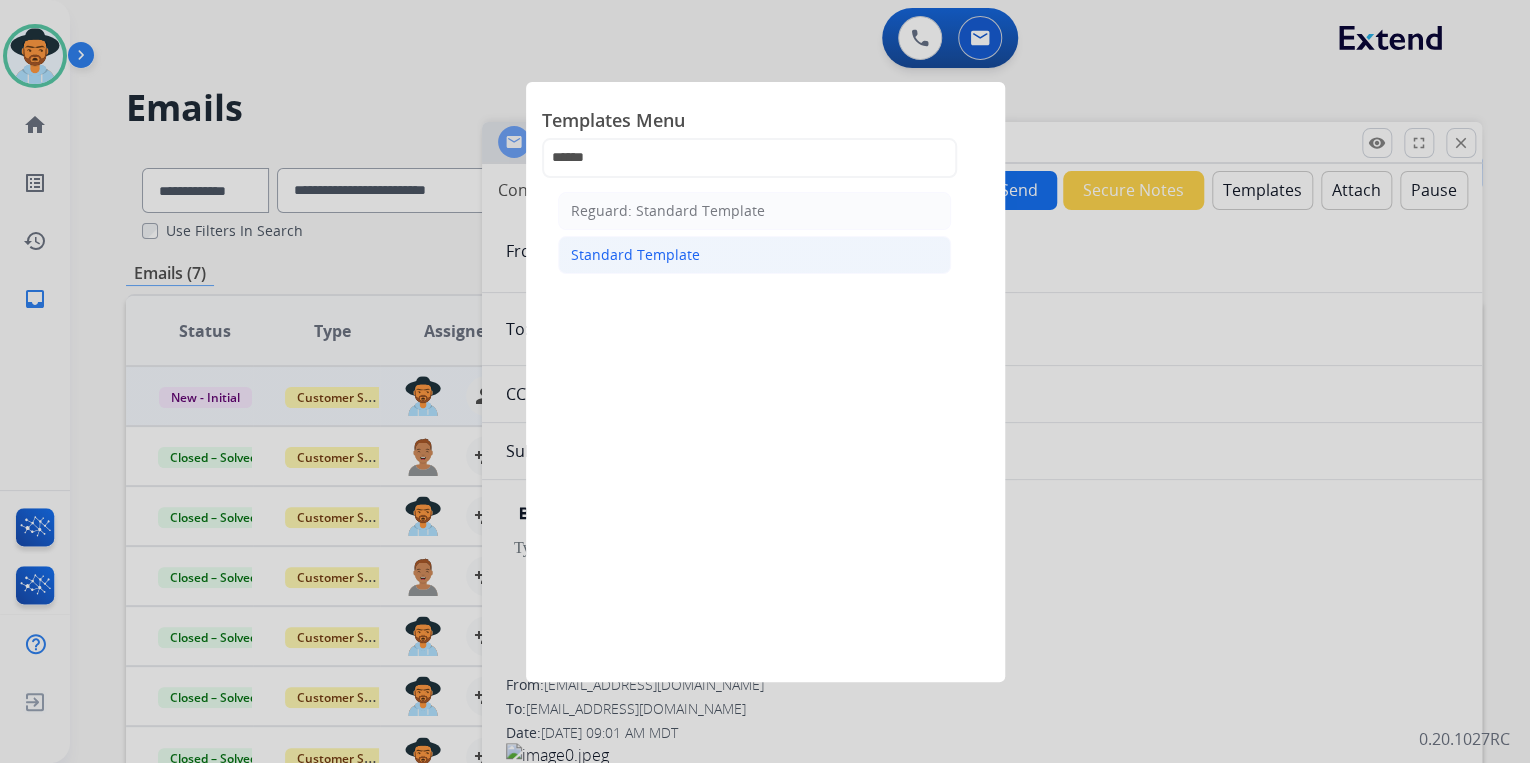 click on "Standard Template" 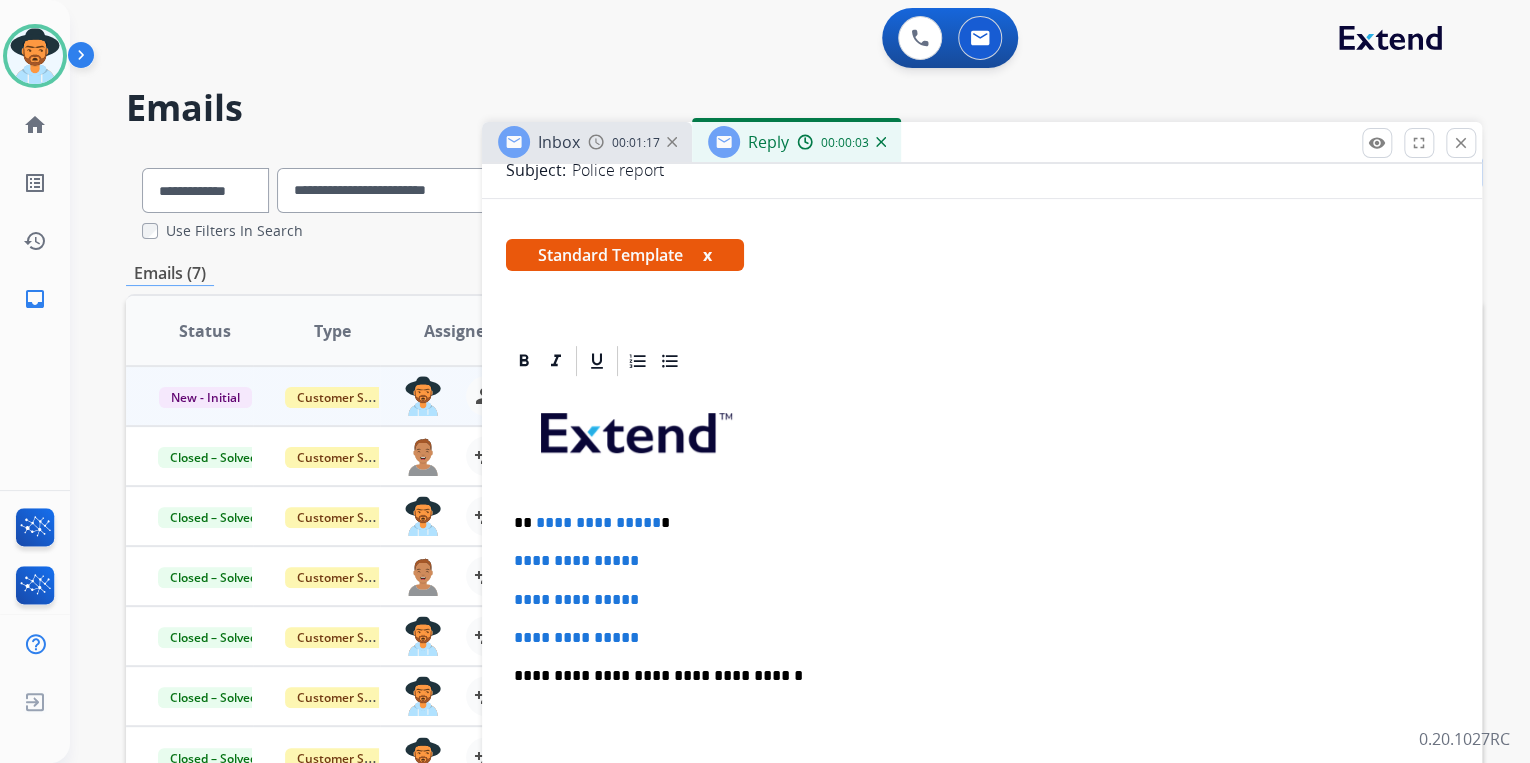scroll, scrollTop: 320, scrollLeft: 0, axis: vertical 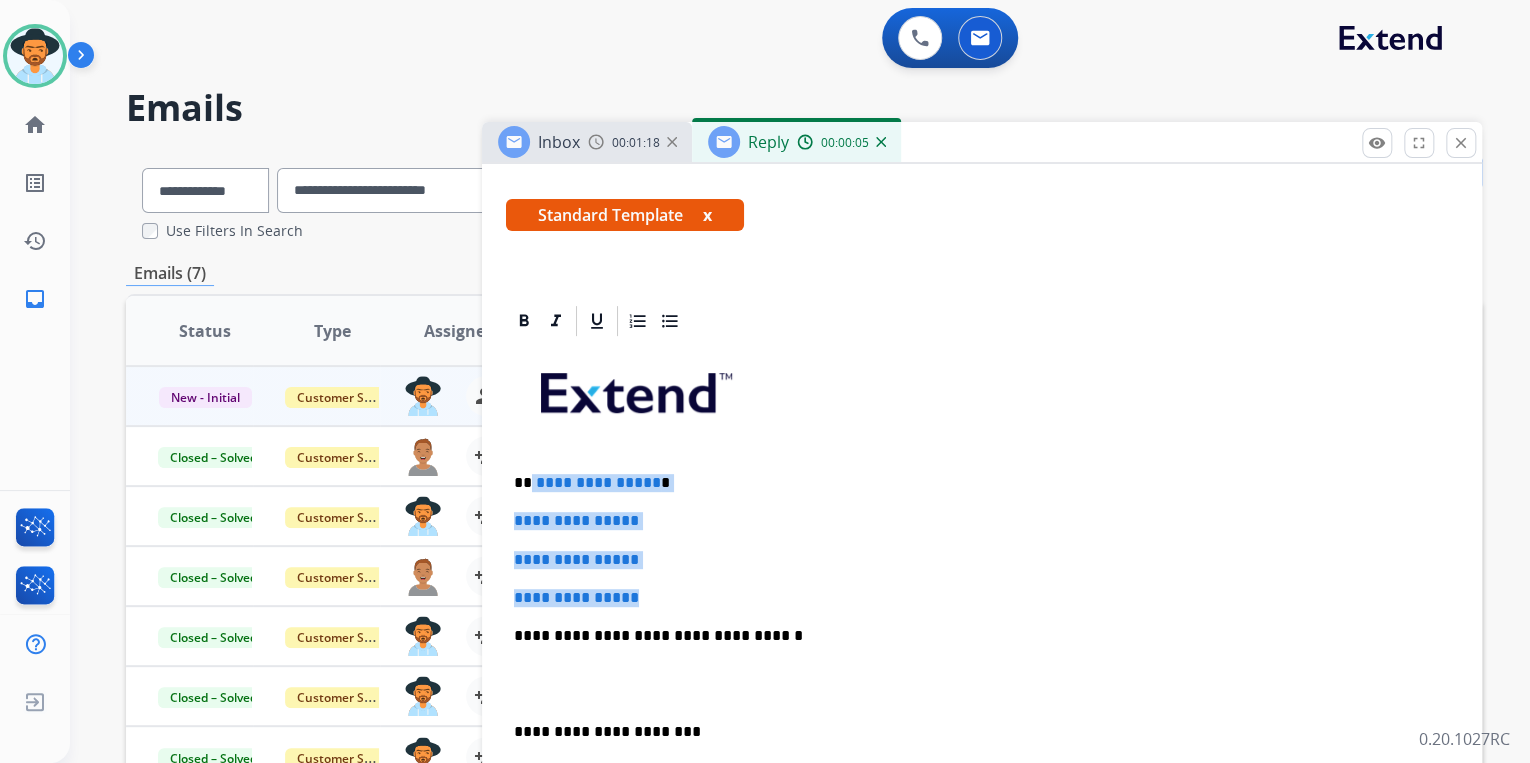 drag, startPoint x: 652, startPoint y: 590, endPoint x: 530, endPoint y: 475, distance: 167.6574 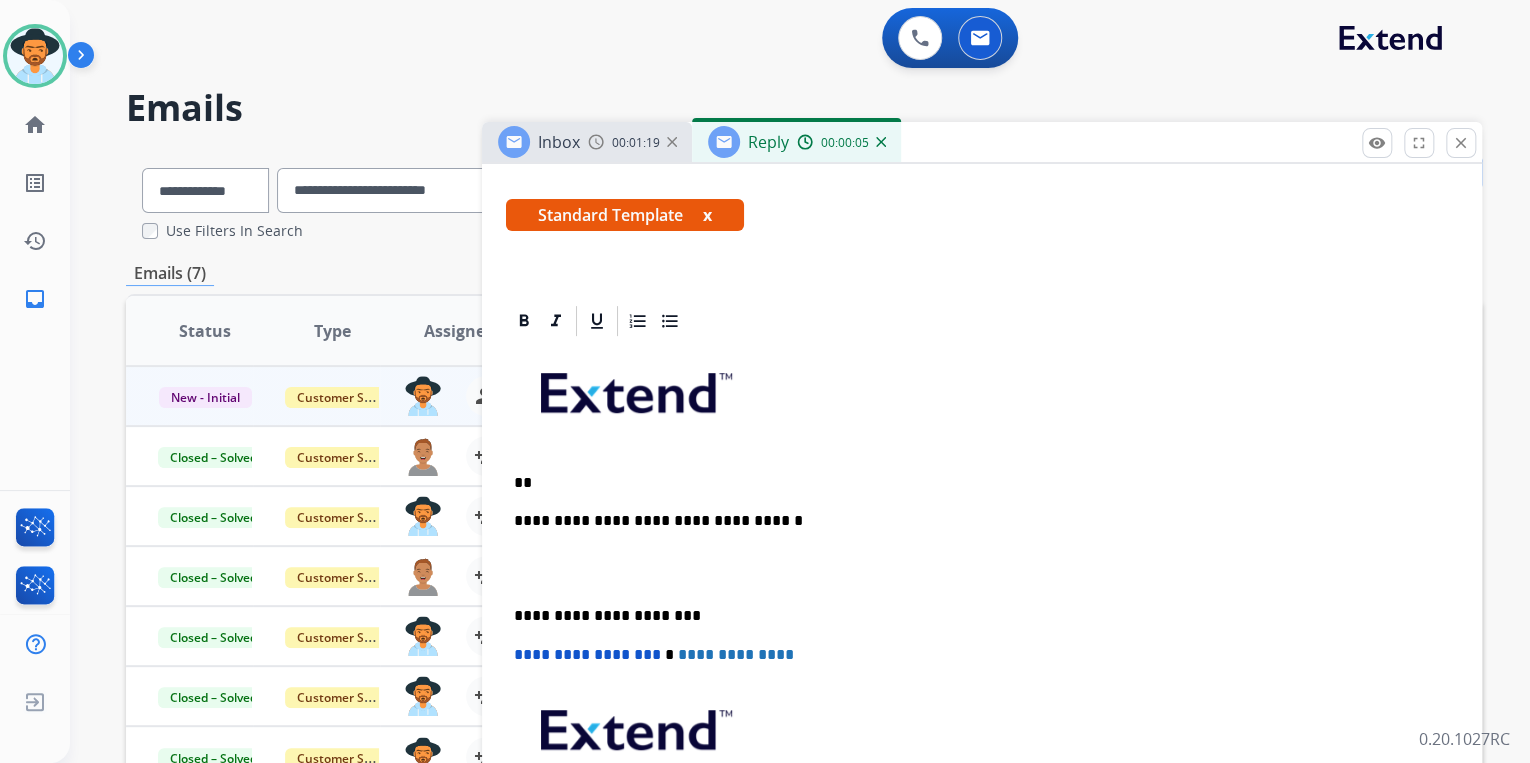 type 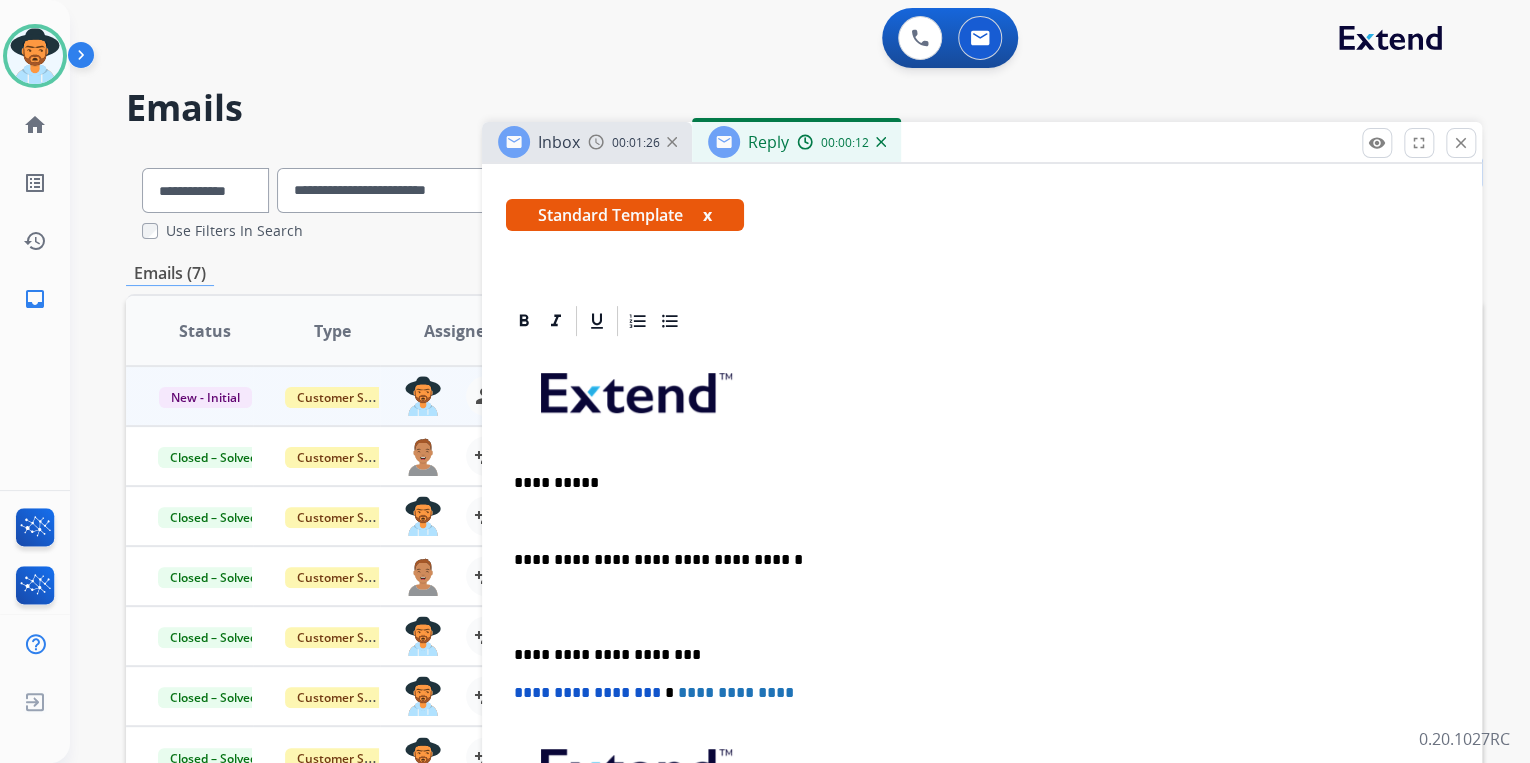 click on "**********" at bounding box center (982, 644) 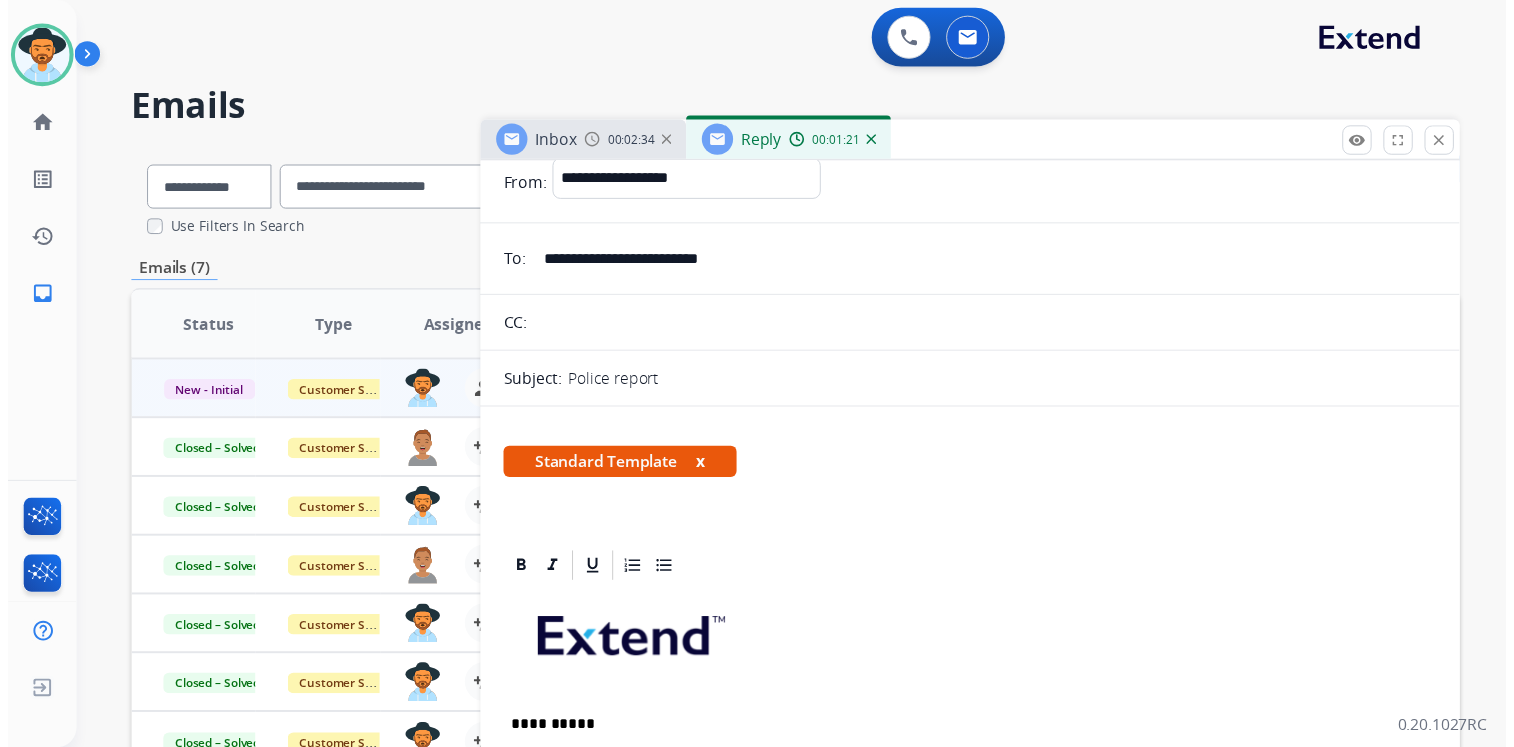 scroll, scrollTop: 0, scrollLeft: 0, axis: both 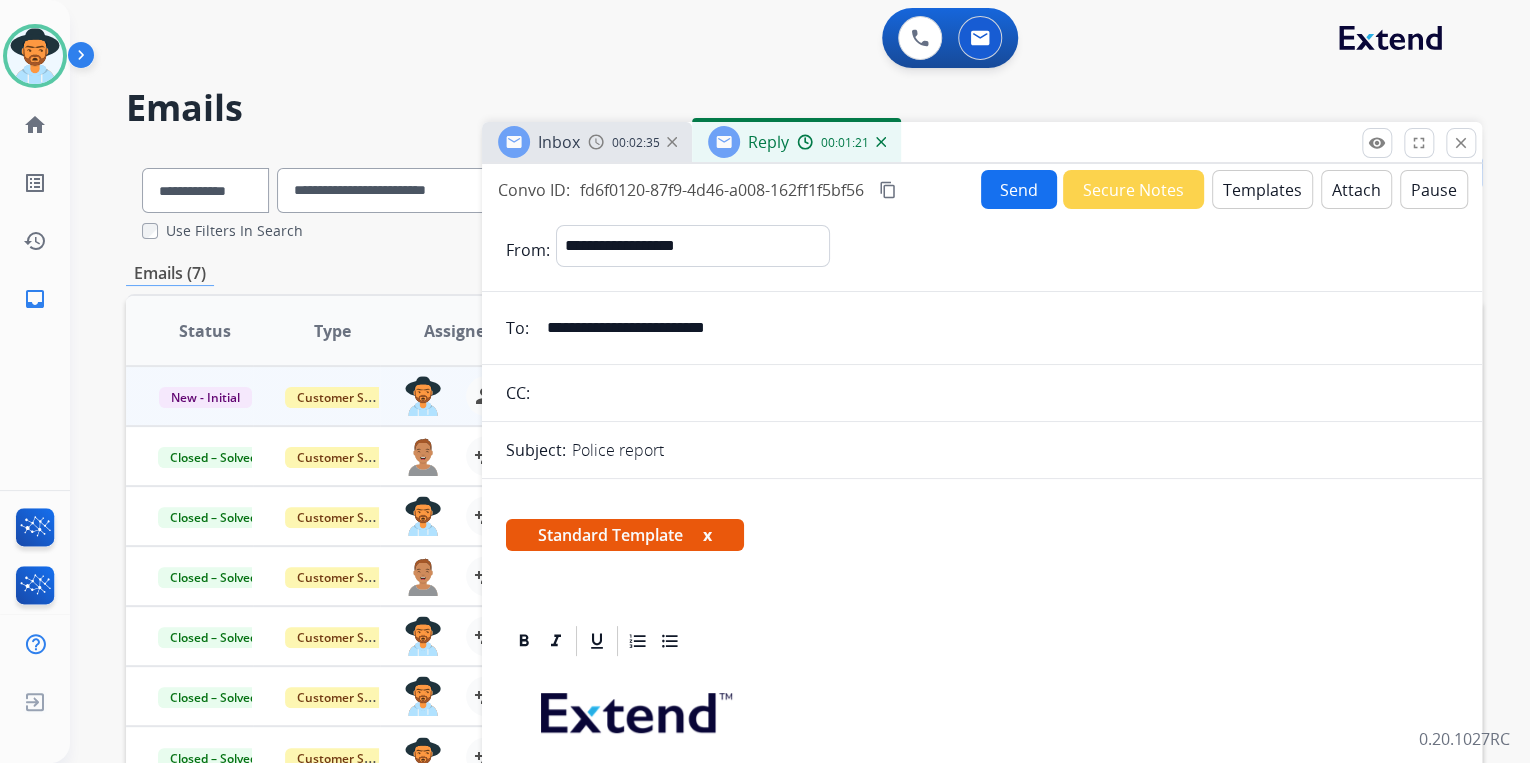 click on "Send" at bounding box center [1019, 189] 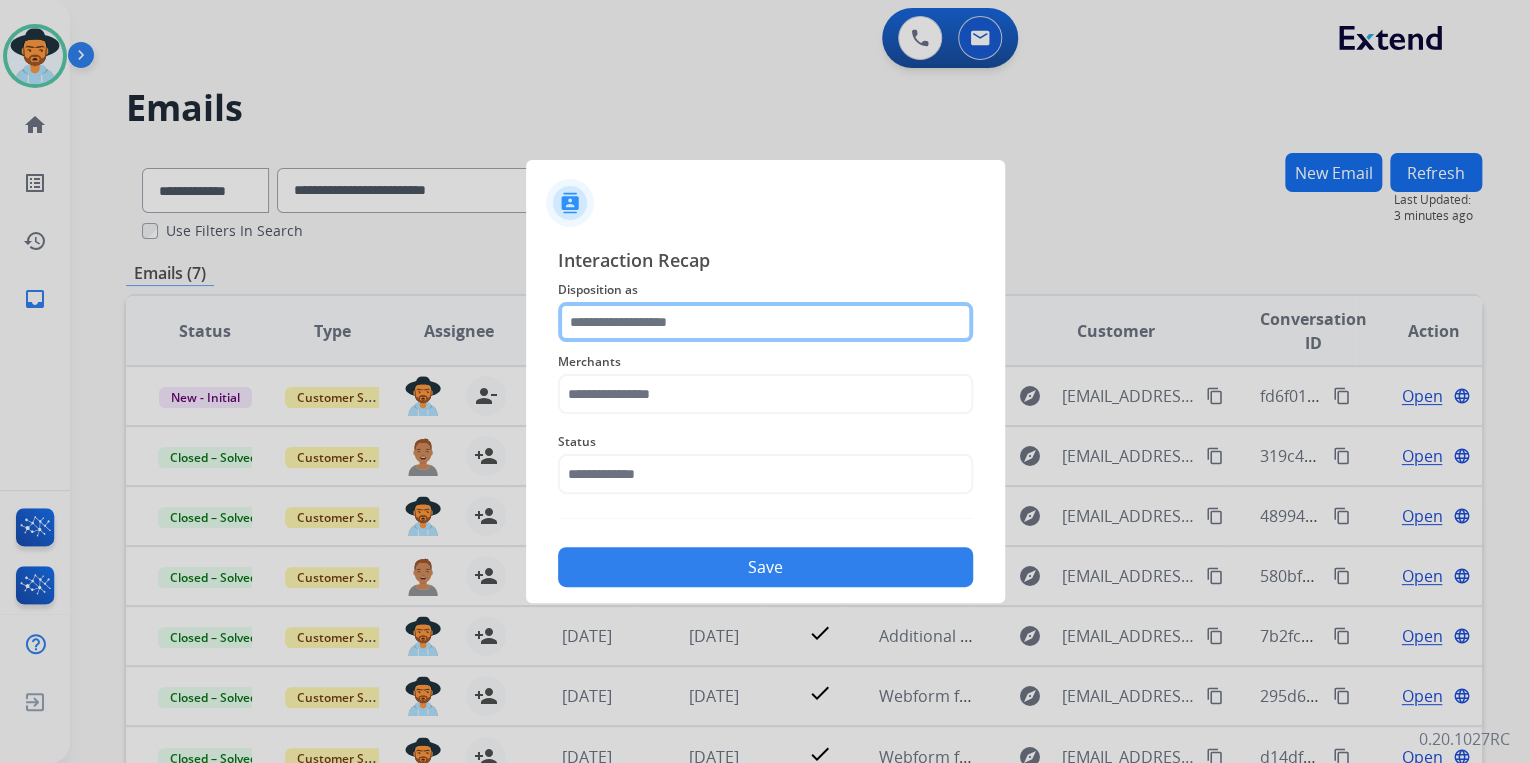 click 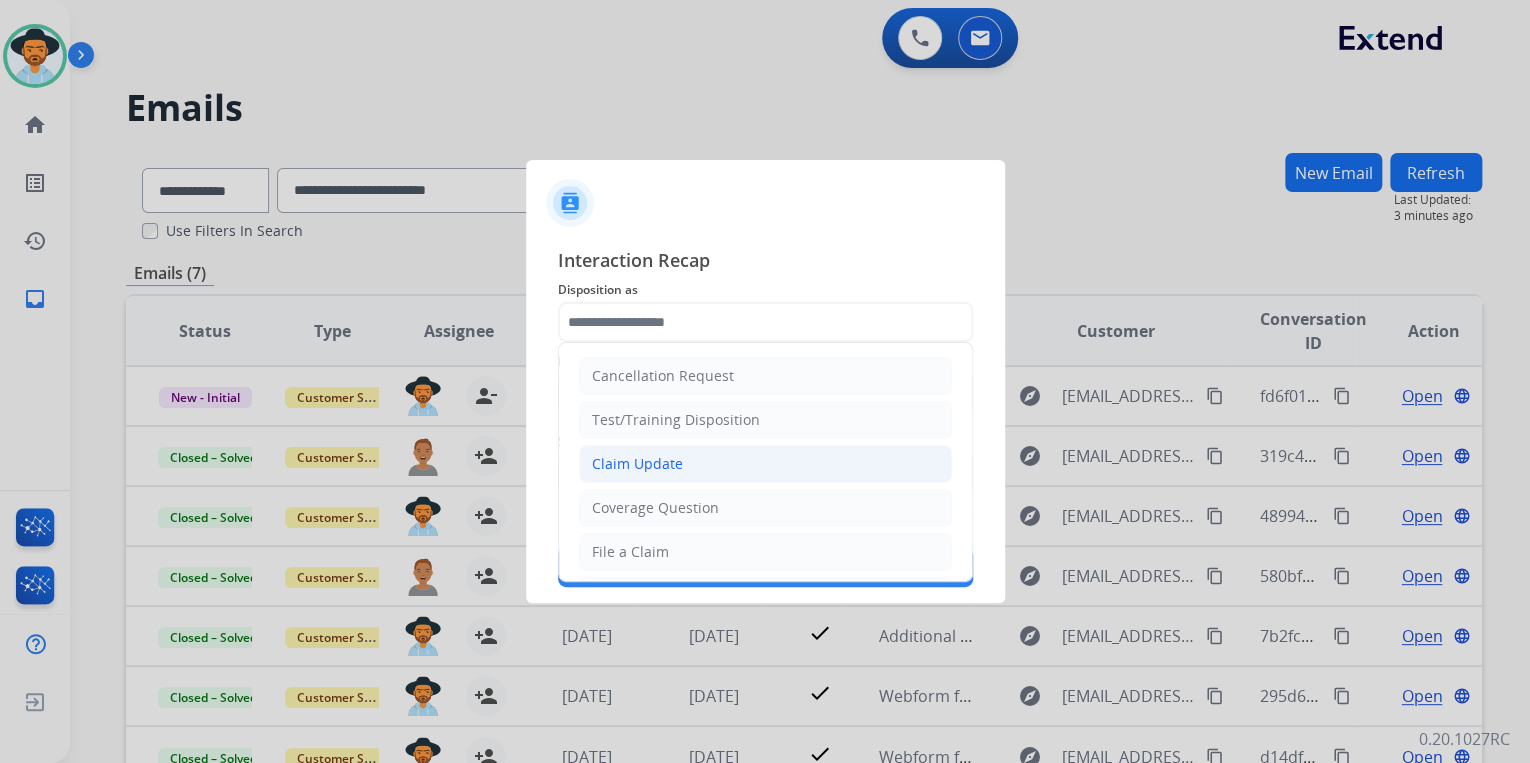 click on "Claim Update" 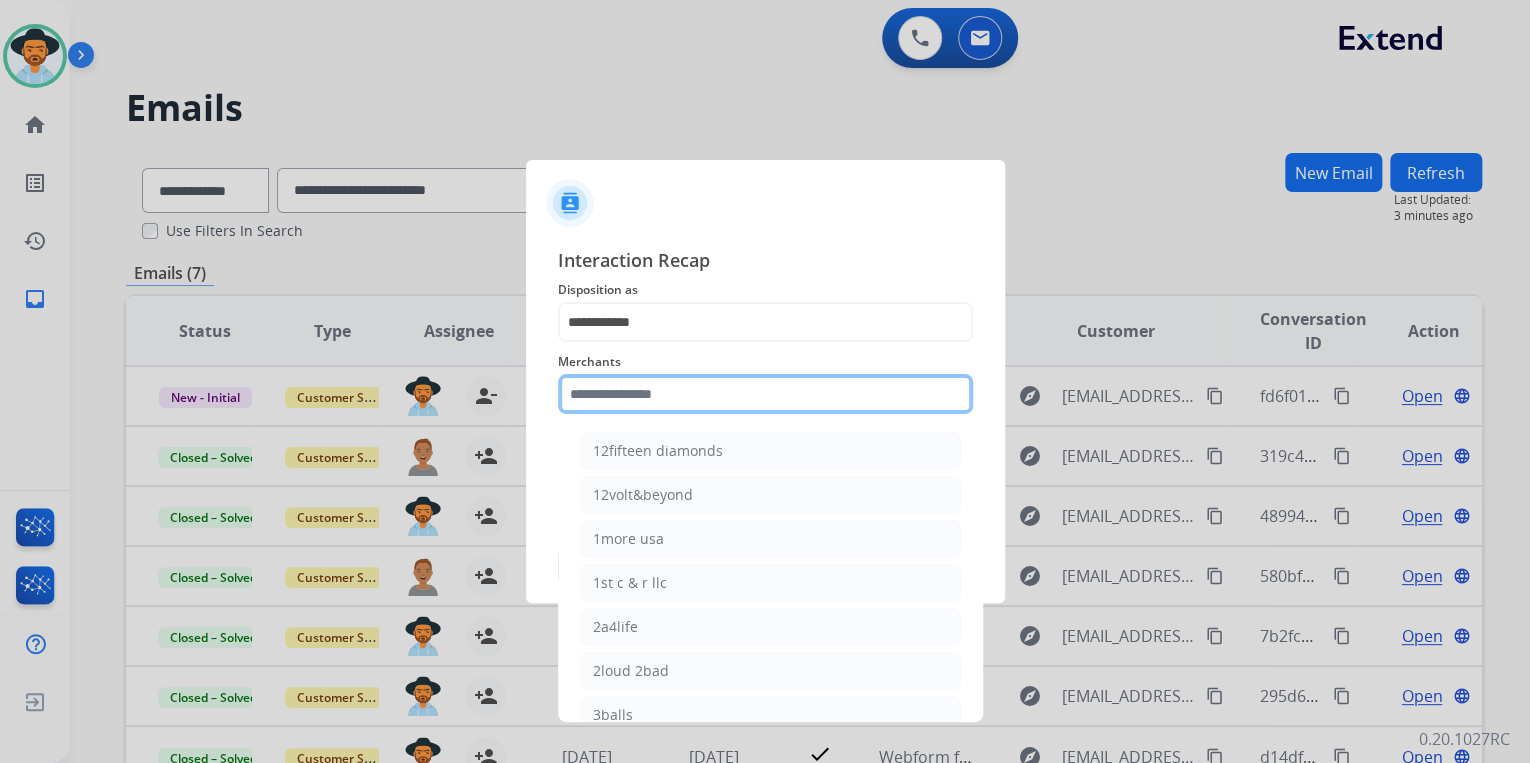 click 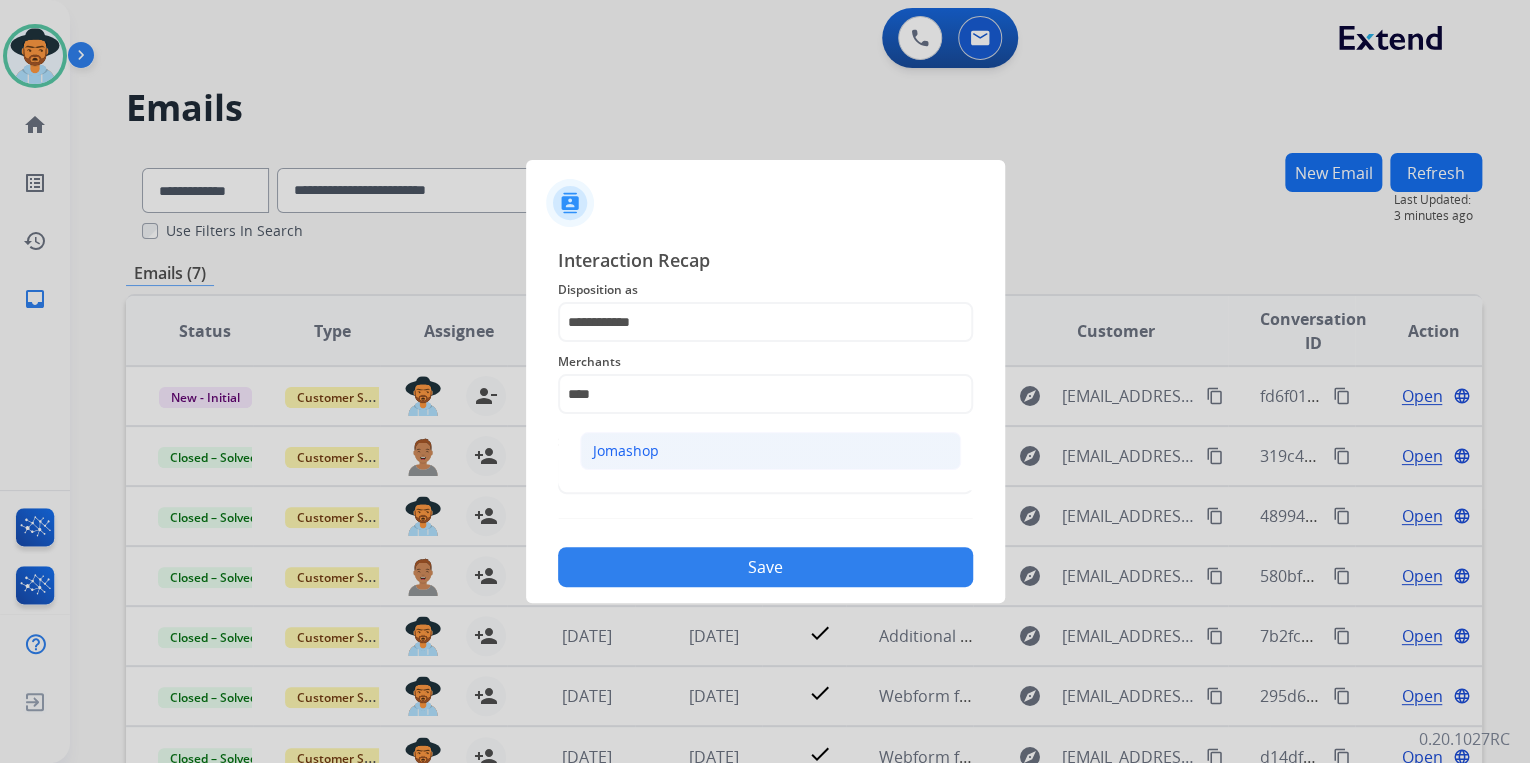 click on "Jomashop" 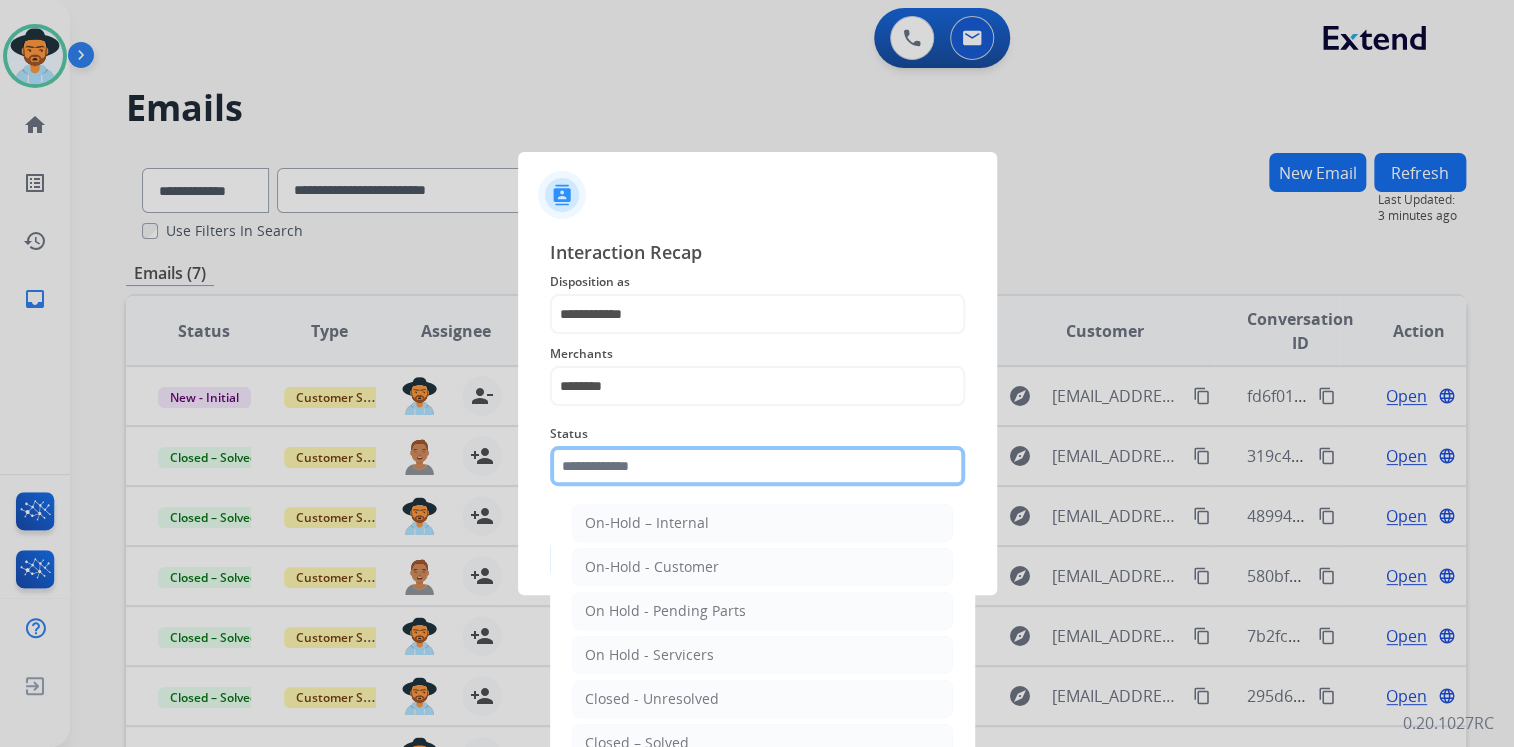 click 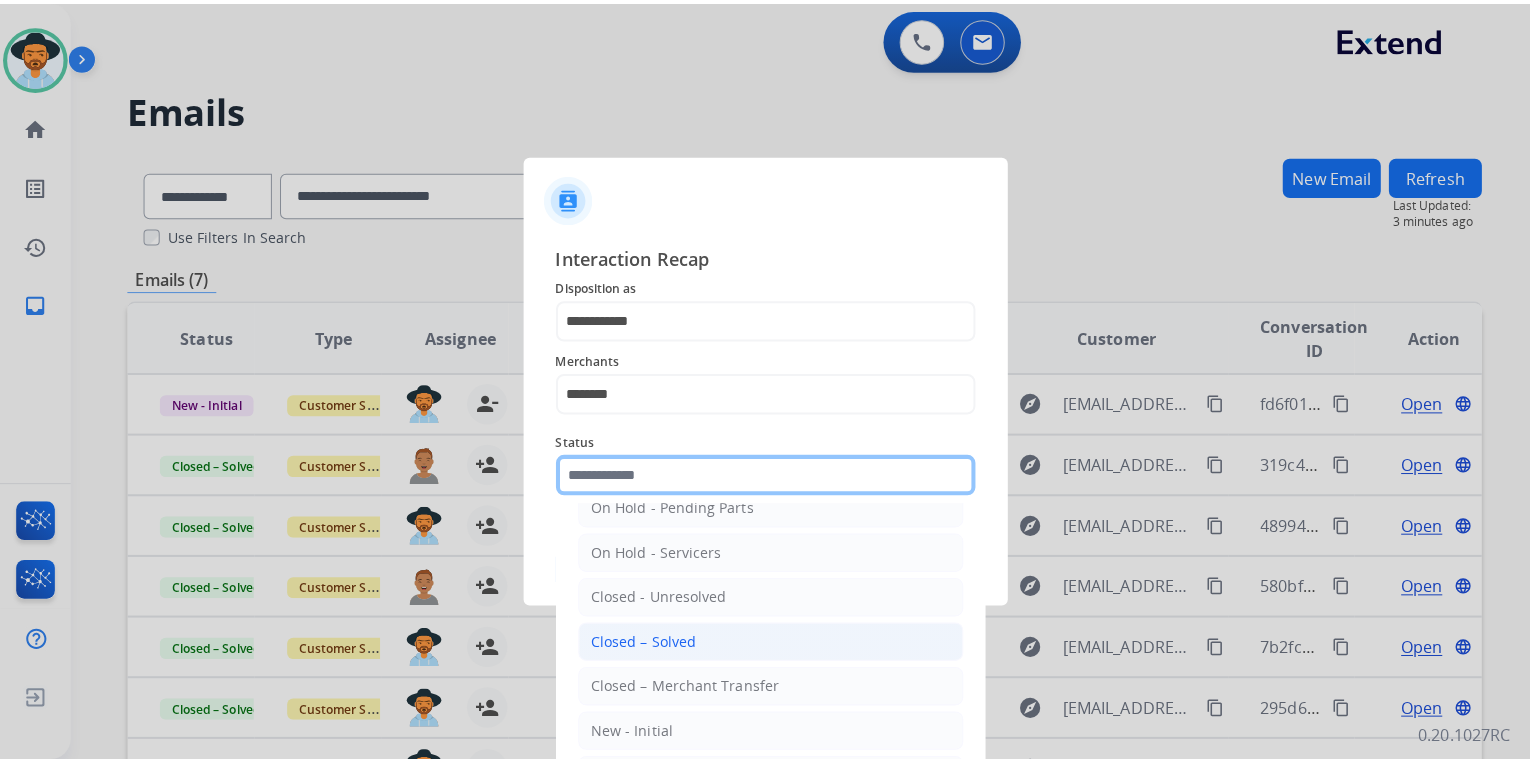 scroll, scrollTop: 116, scrollLeft: 0, axis: vertical 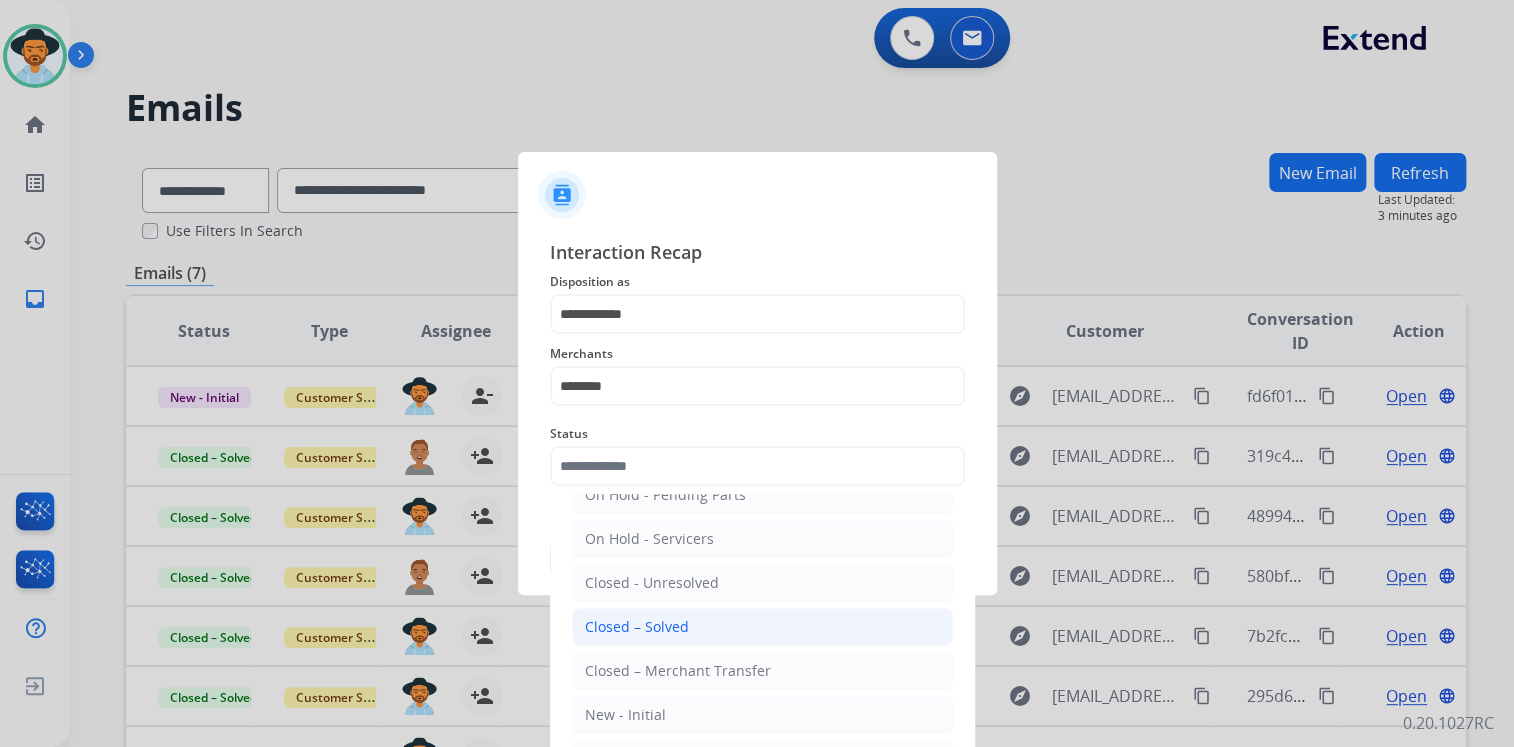 click on "Closed – Solved" 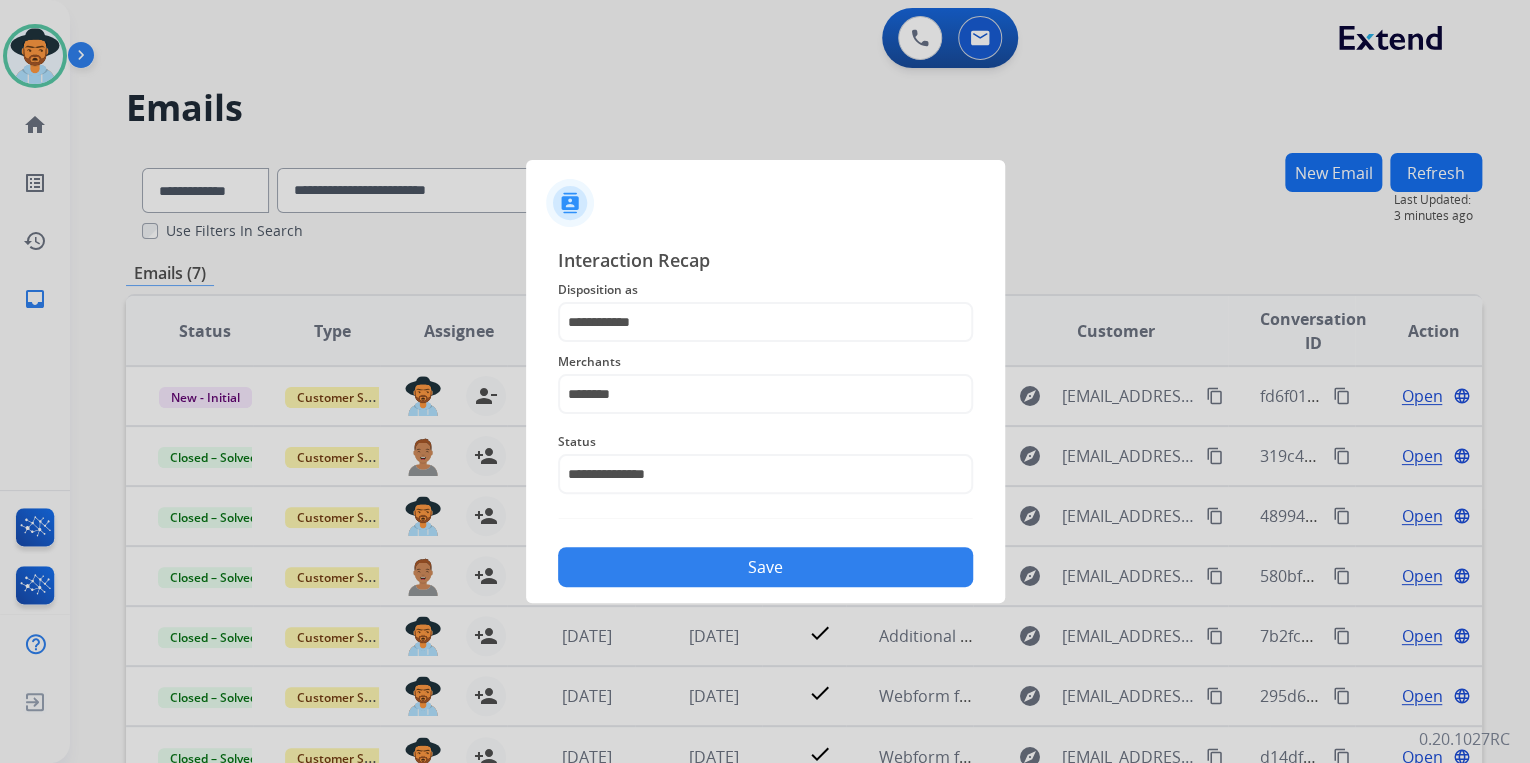 click on "Save" 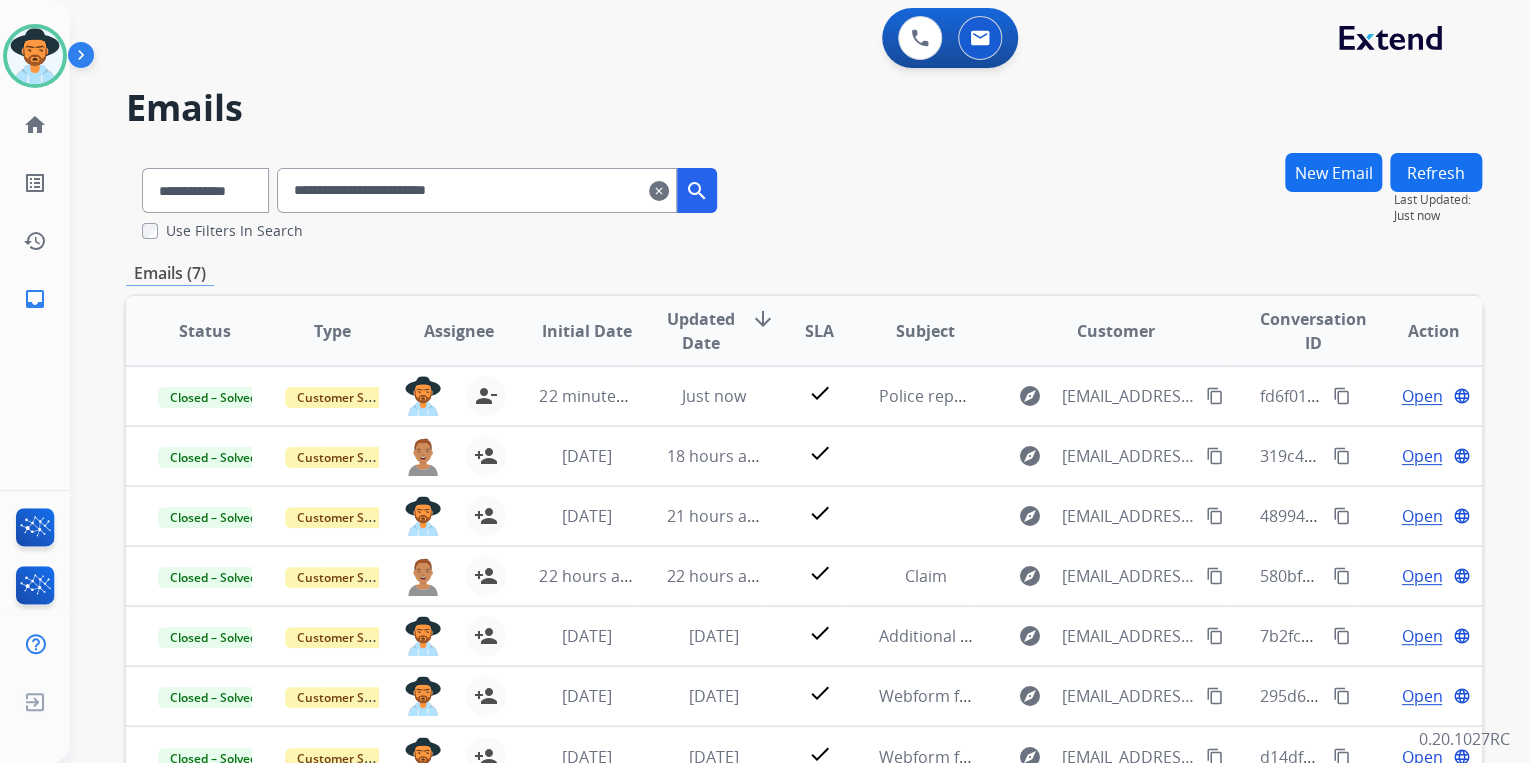 click on "clear" at bounding box center [659, 191] 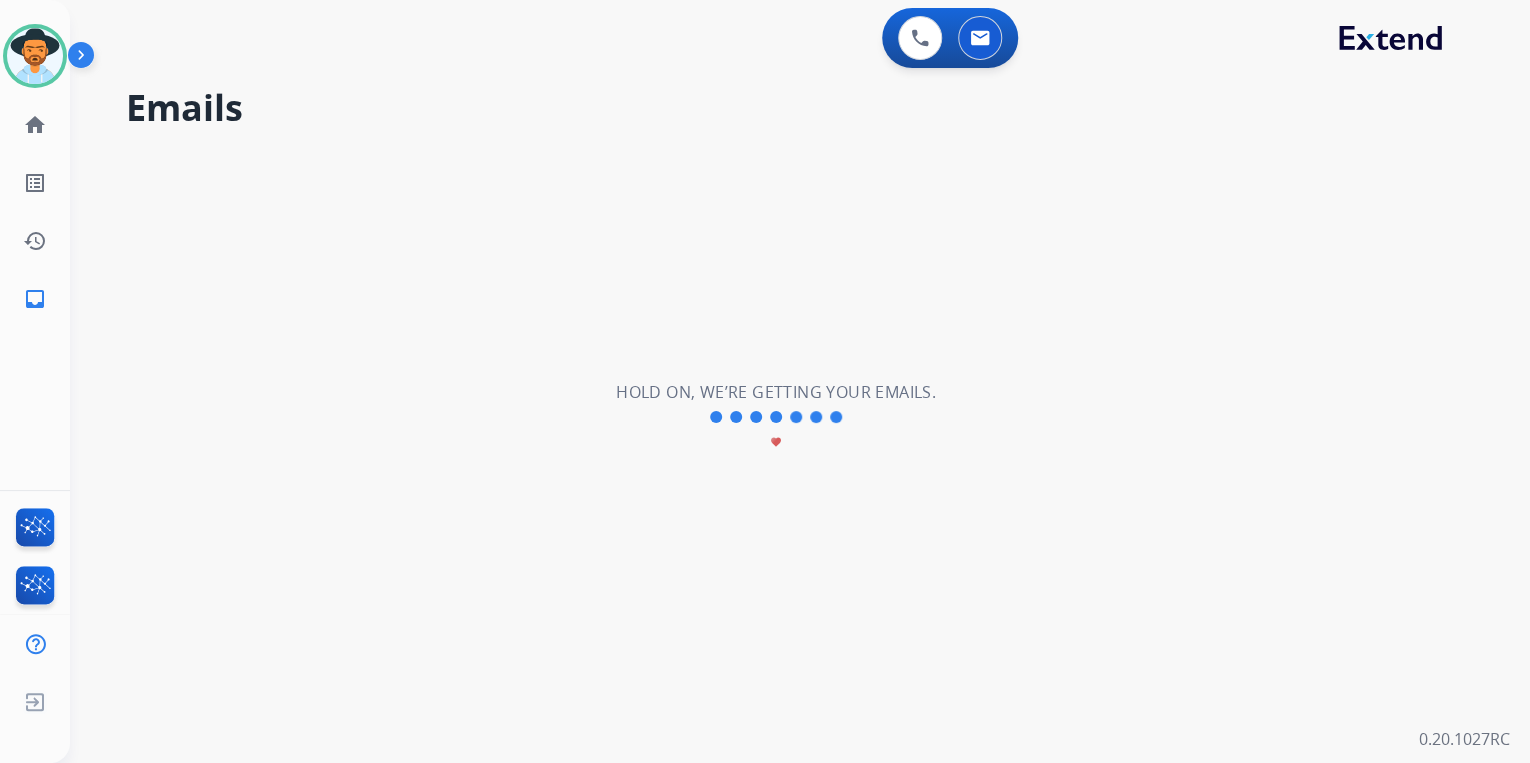 type 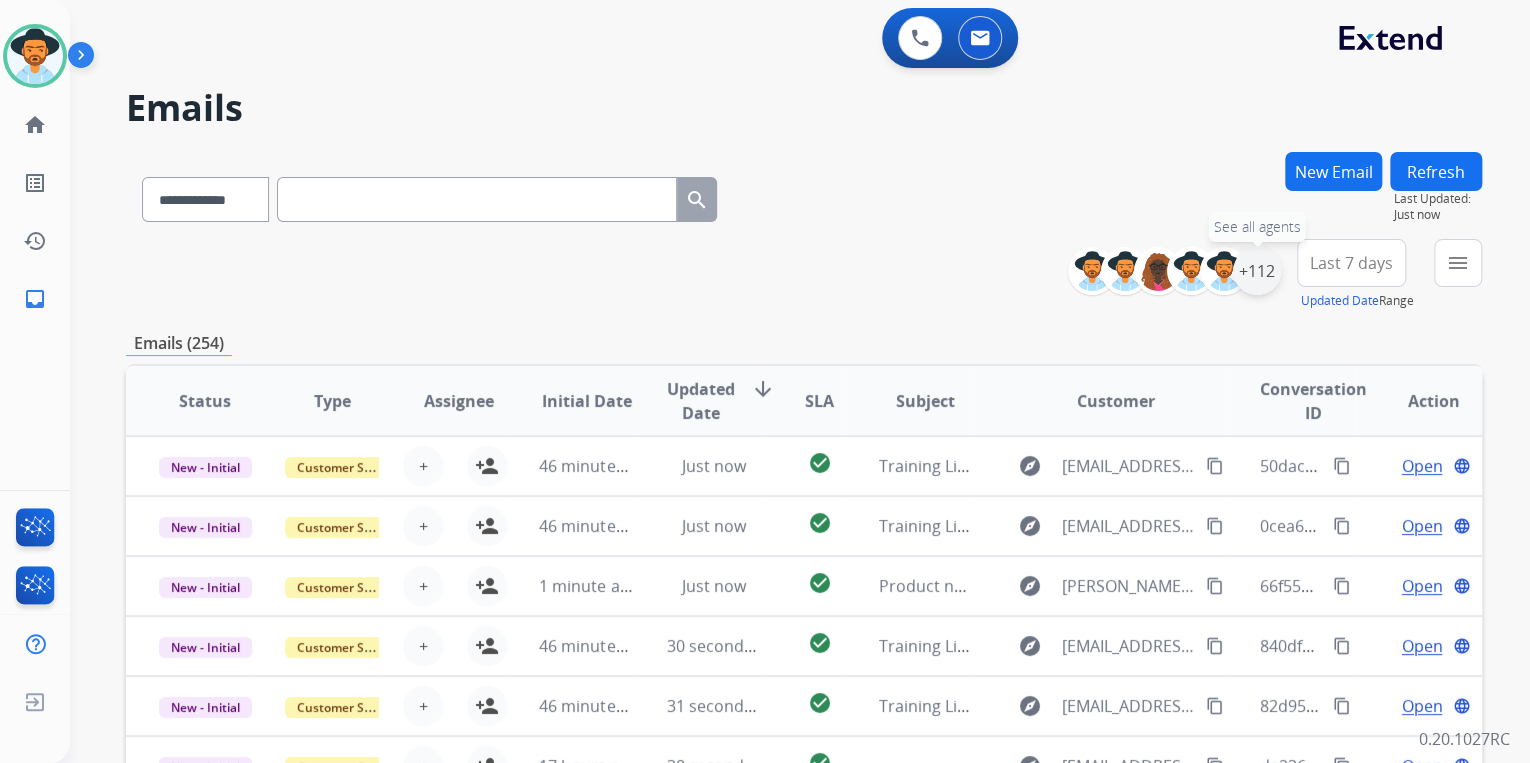 click on "+112" at bounding box center (1257, 271) 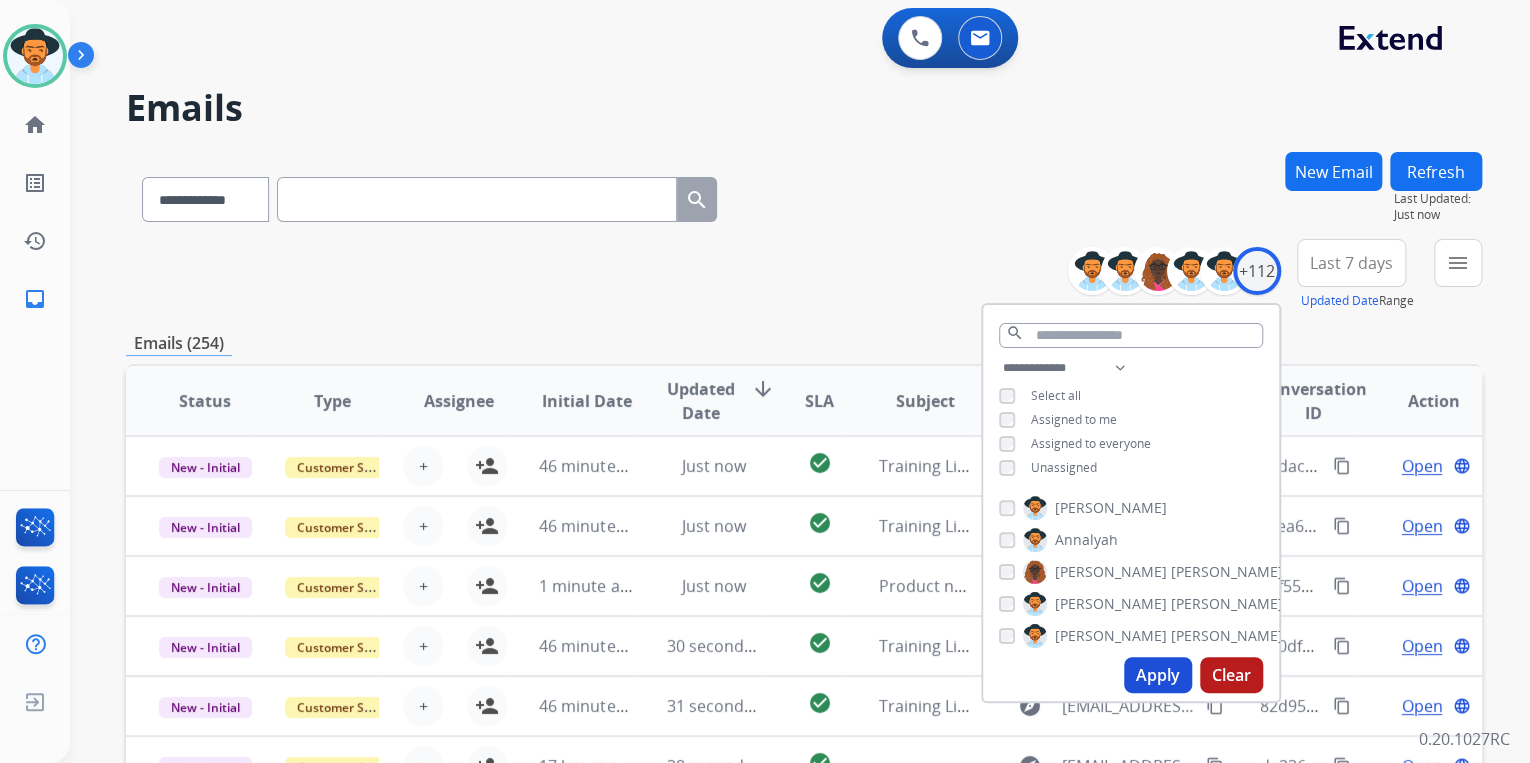 click on "Unassigned" at bounding box center [1048, 468] 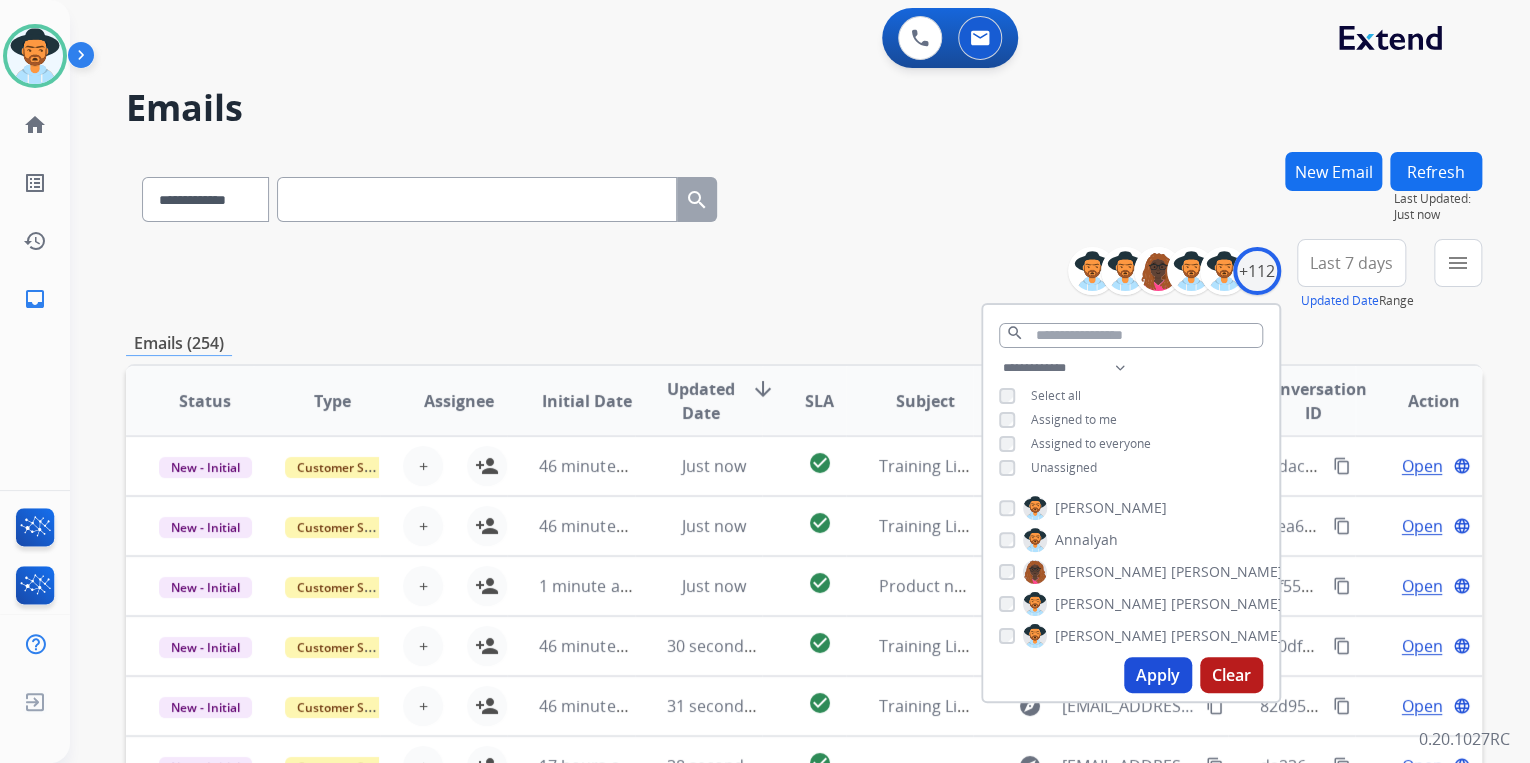 click on "Apply" at bounding box center (1158, 675) 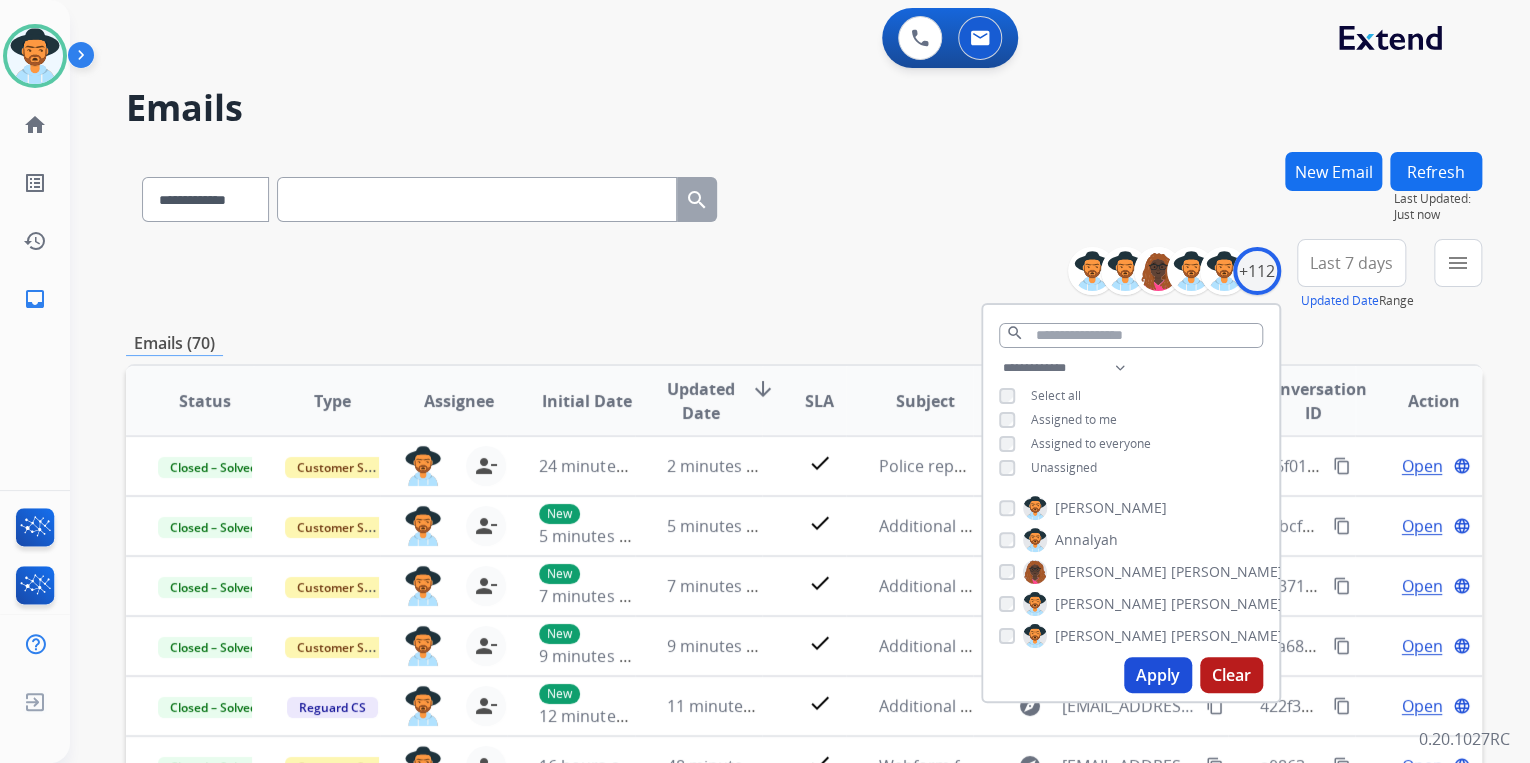 drag, startPoint x: 772, startPoint y: 273, endPoint x: 792, endPoint y: 269, distance: 20.396078 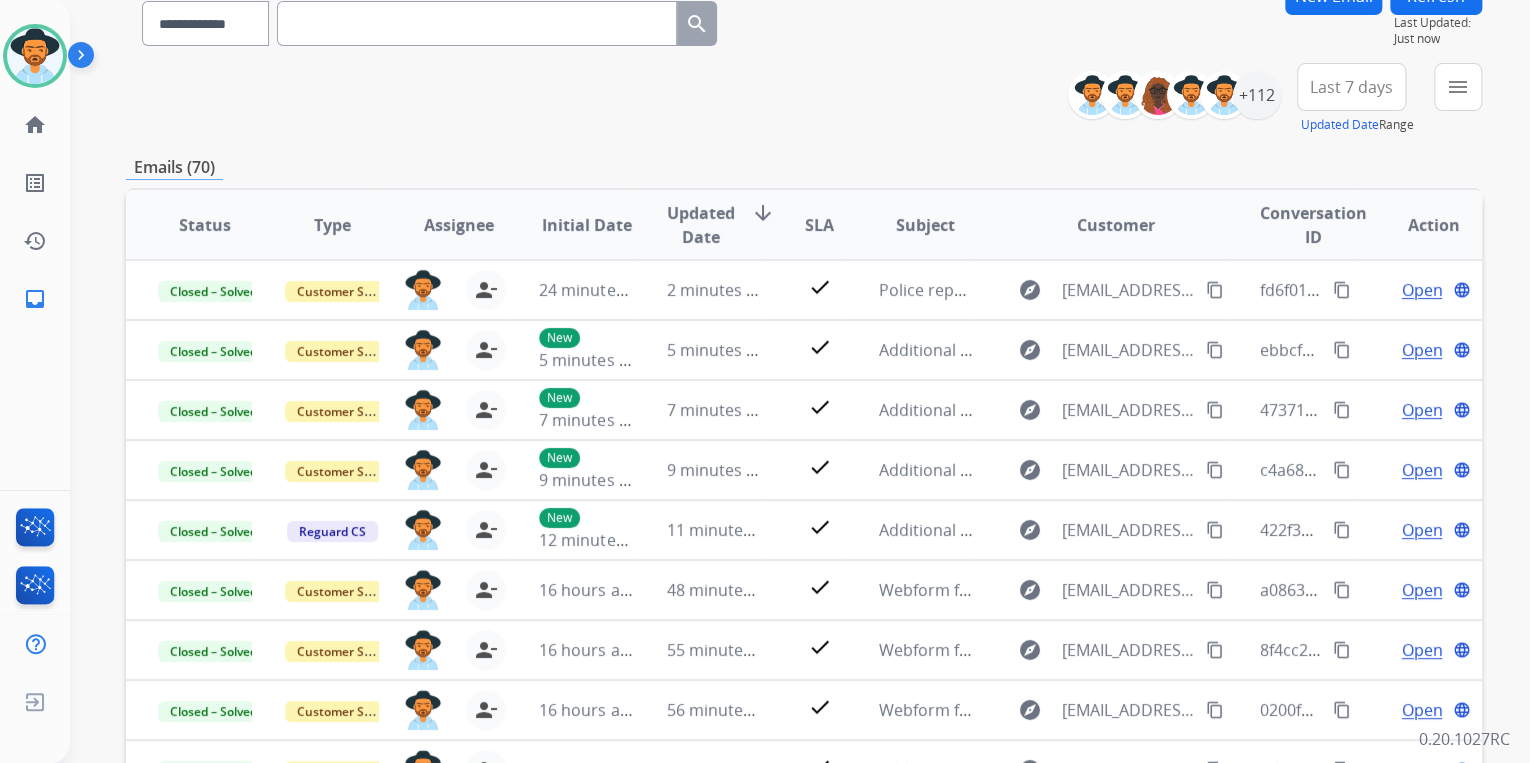 scroll, scrollTop: 320, scrollLeft: 0, axis: vertical 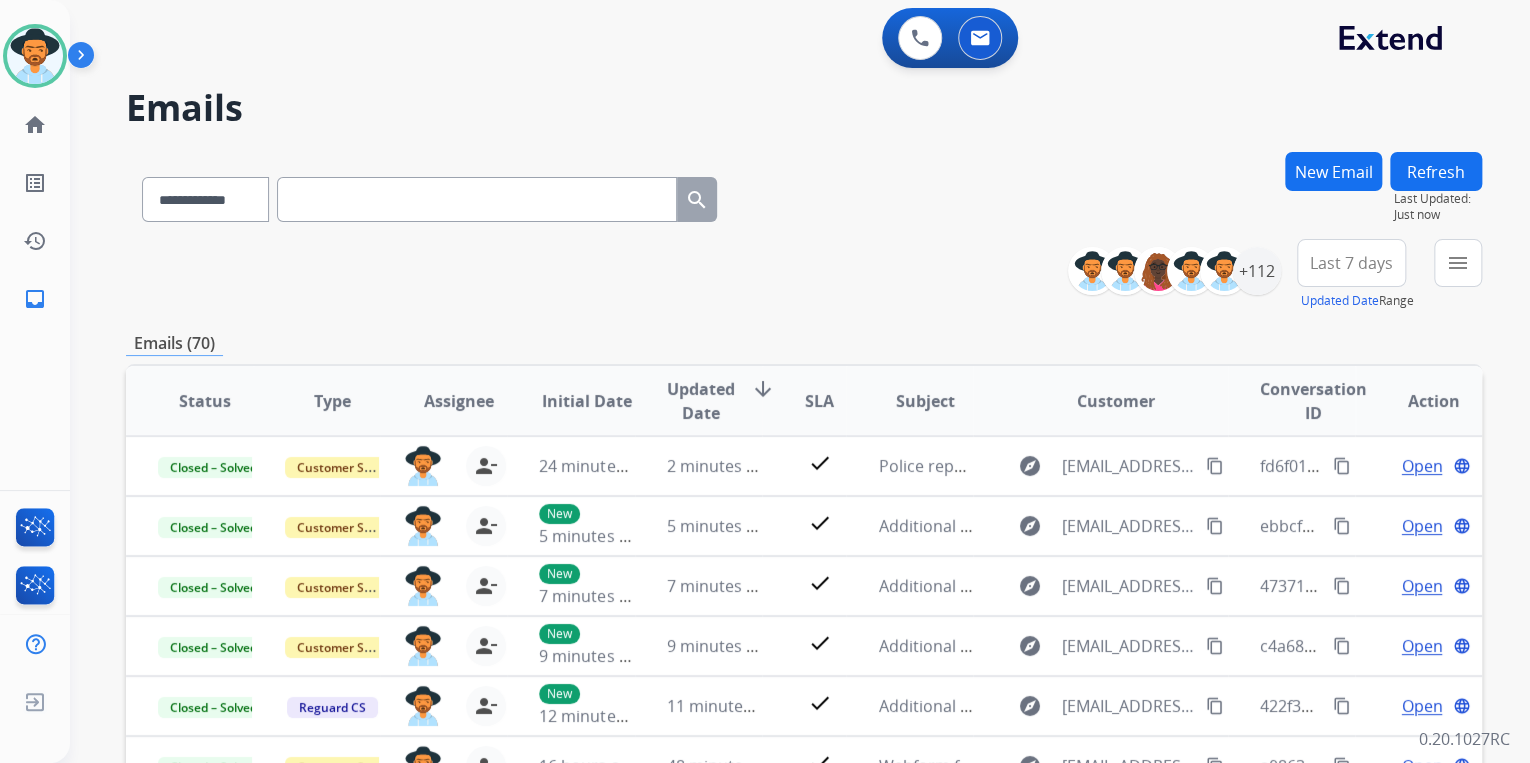 click on "Emails" at bounding box center (804, 108) 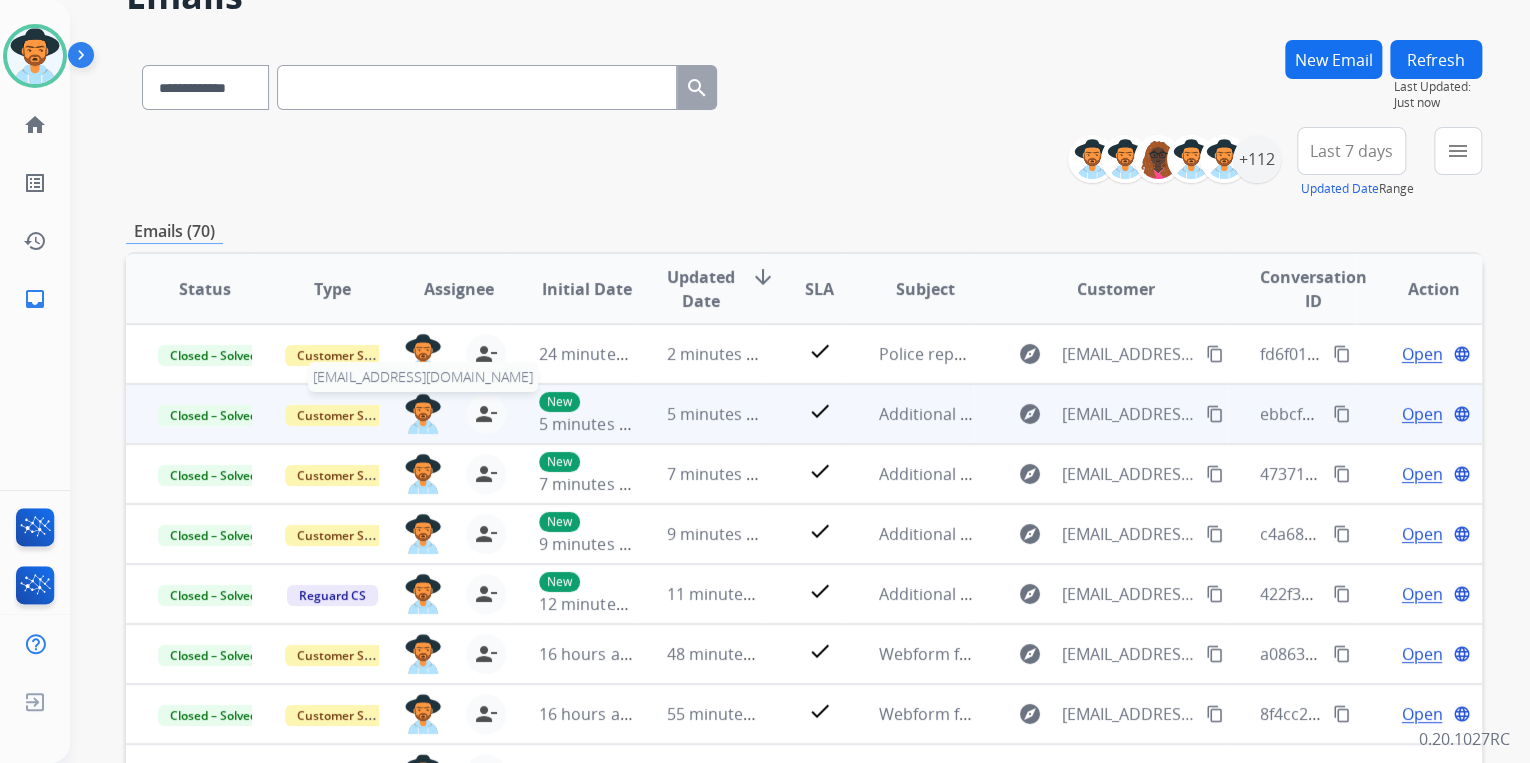 scroll, scrollTop: 320, scrollLeft: 0, axis: vertical 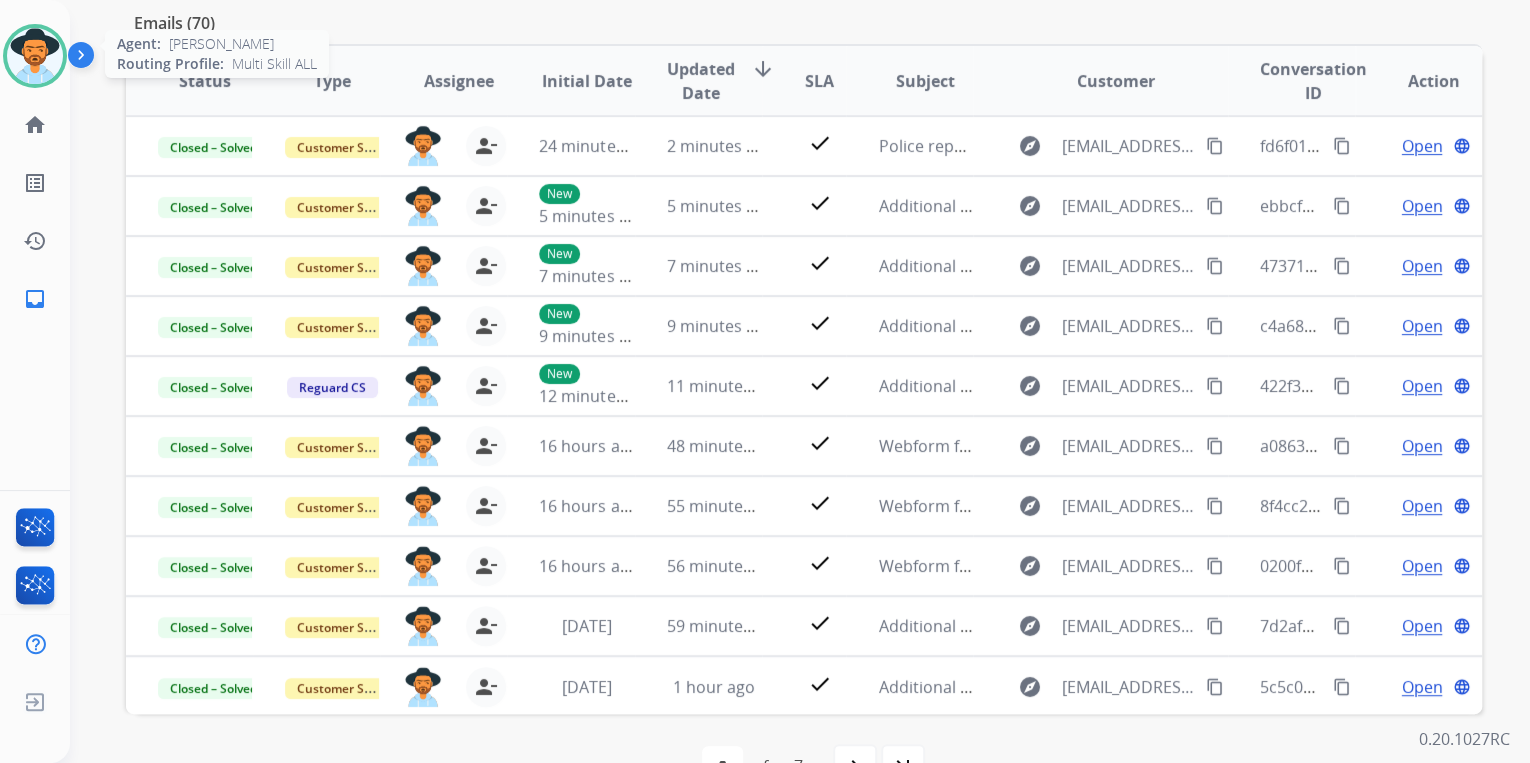 drag, startPoint x: 29, startPoint y: 49, endPoint x: 47, endPoint y: 78, distance: 34.132095 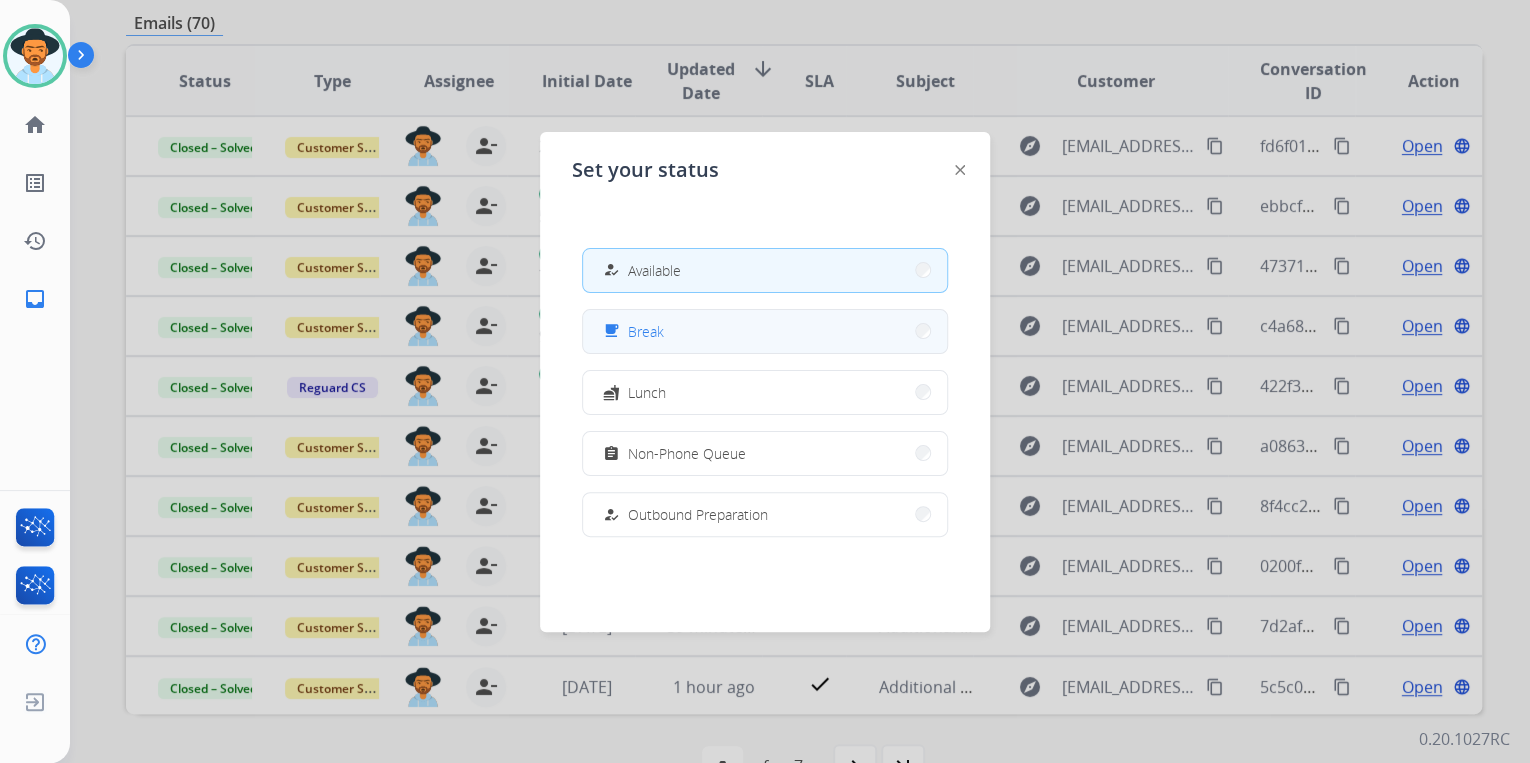 click on "free_breakfast Break" at bounding box center (765, 331) 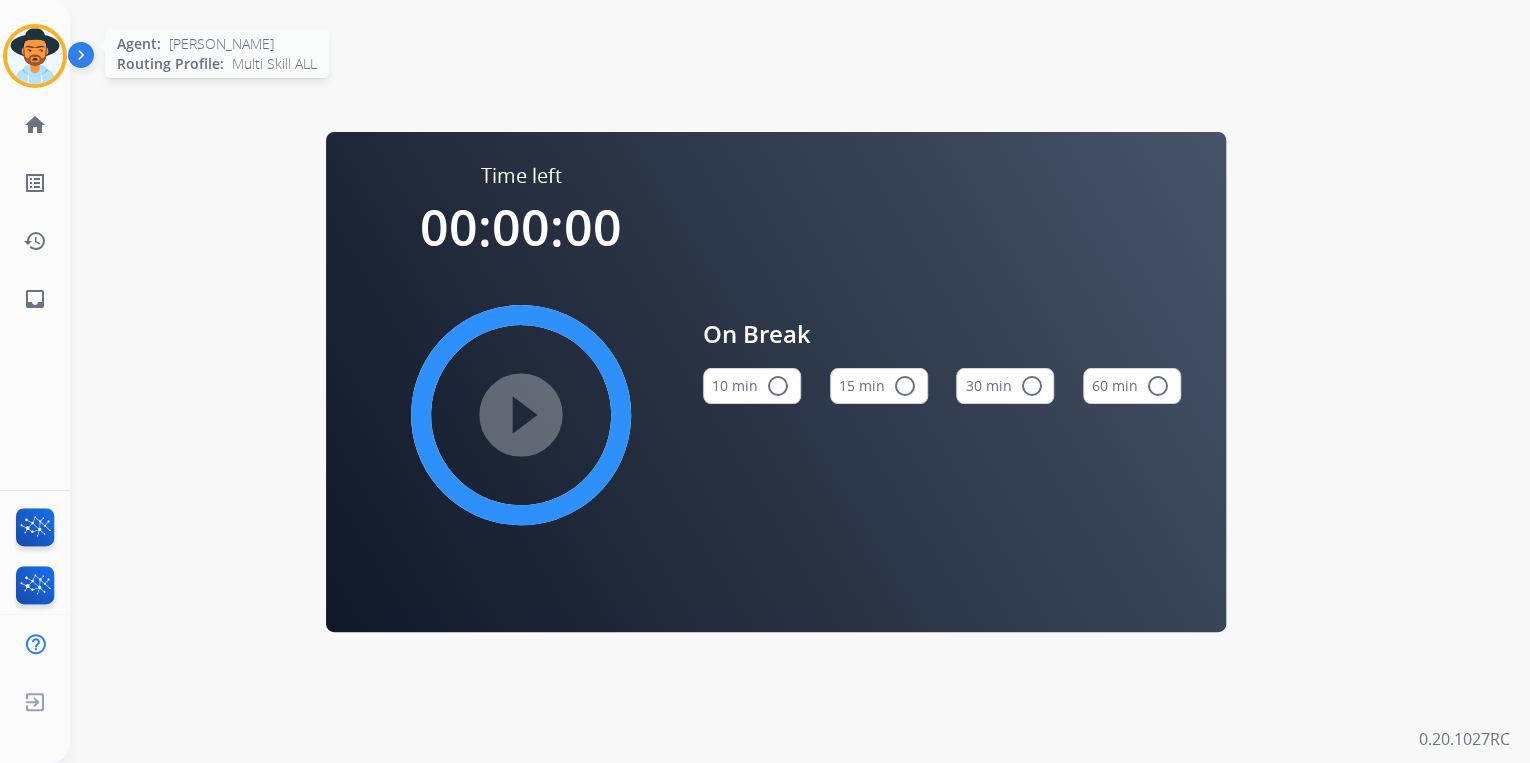 drag, startPoint x: 19, startPoint y: 52, endPoint x: 41, endPoint y: 59, distance: 23.086792 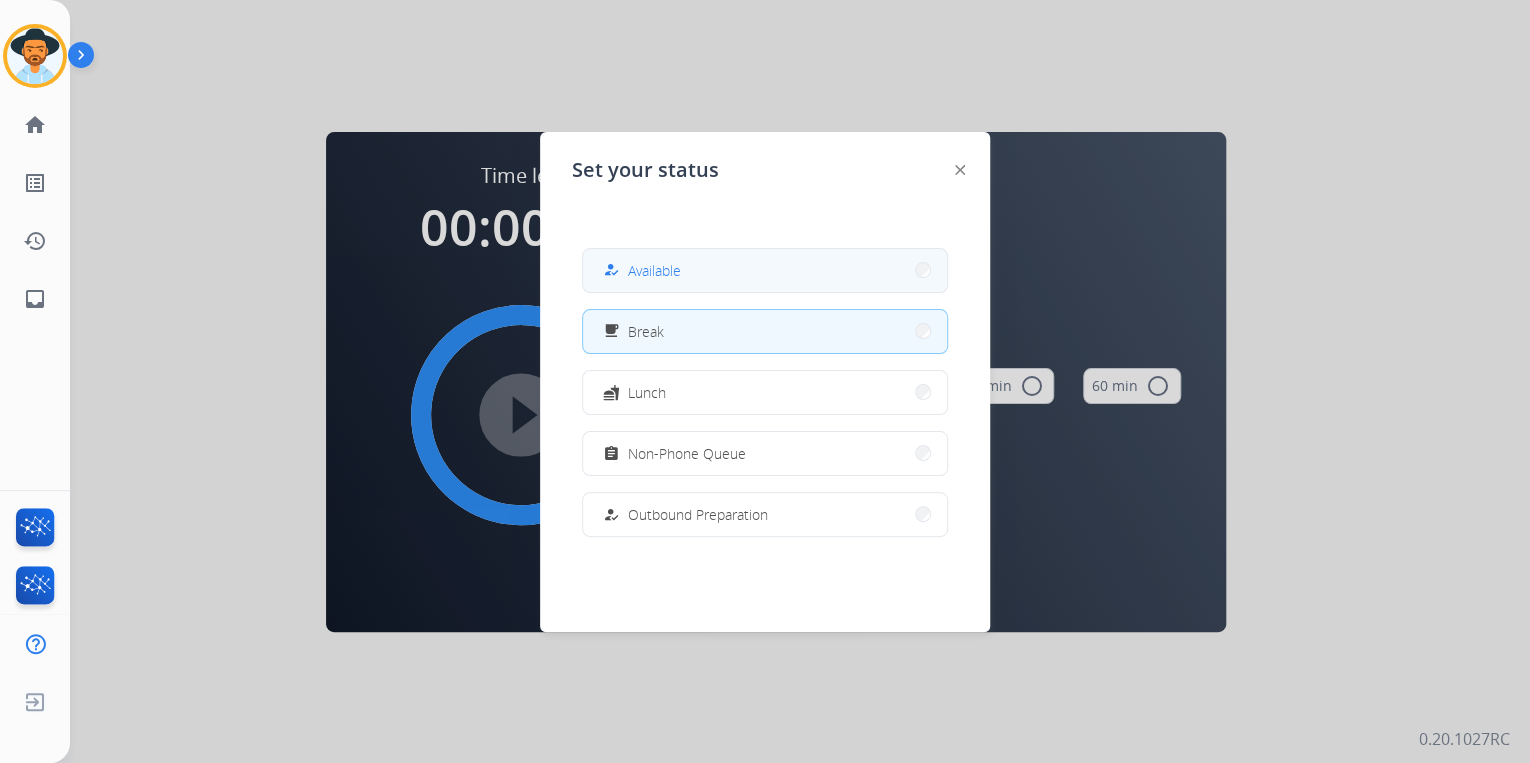 click on "how_to_reg Available" at bounding box center [765, 270] 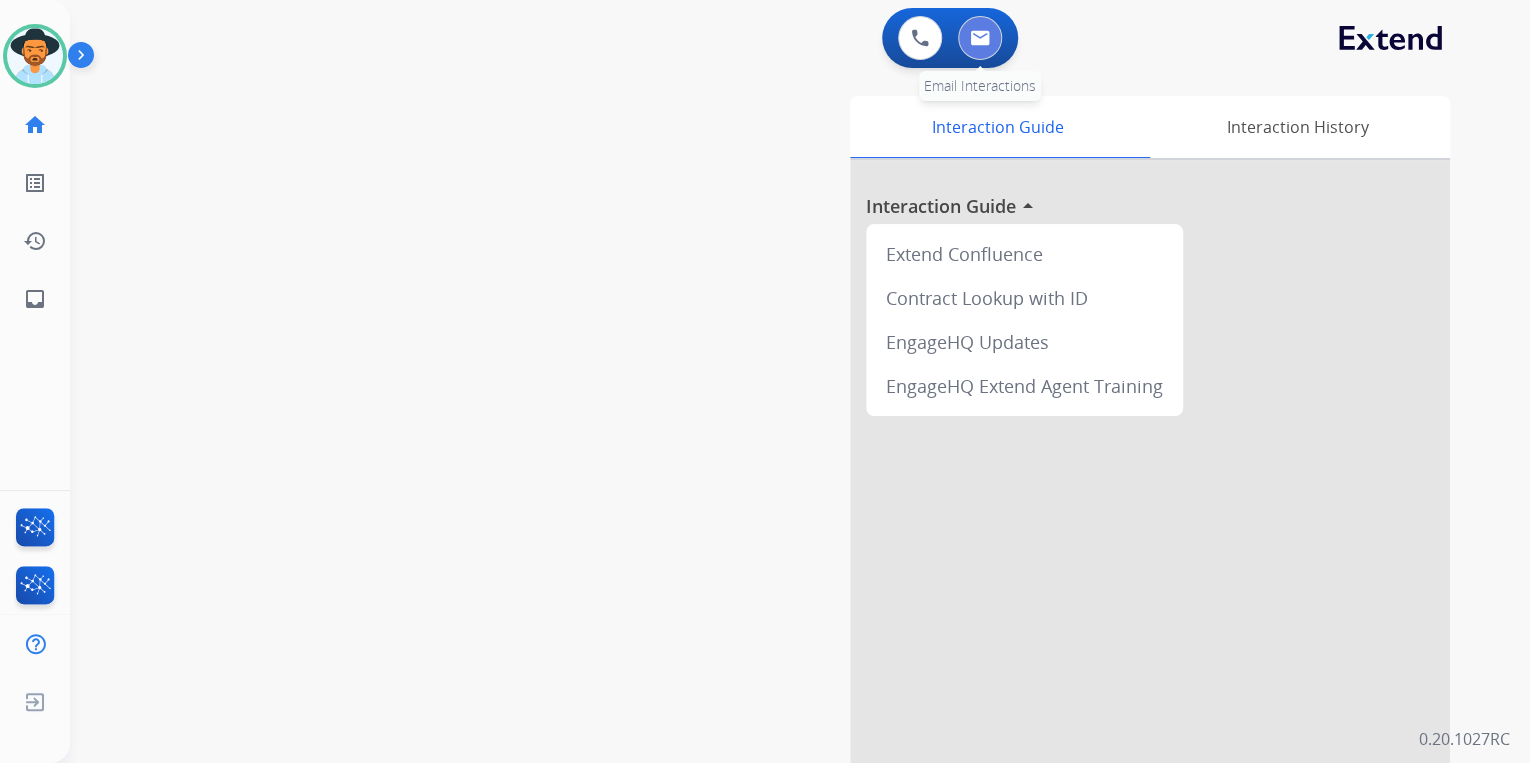 click at bounding box center [980, 38] 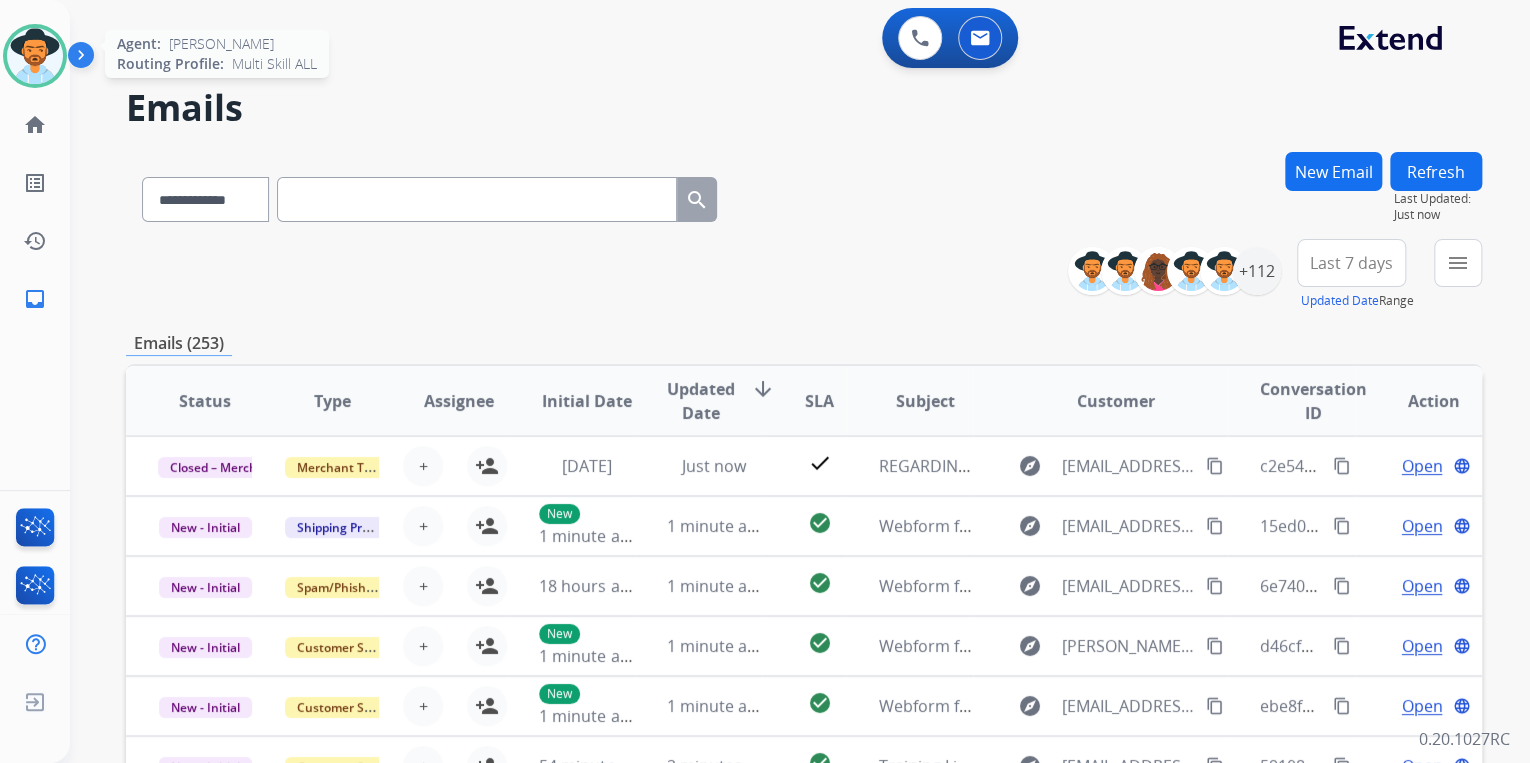 click at bounding box center [35, 56] 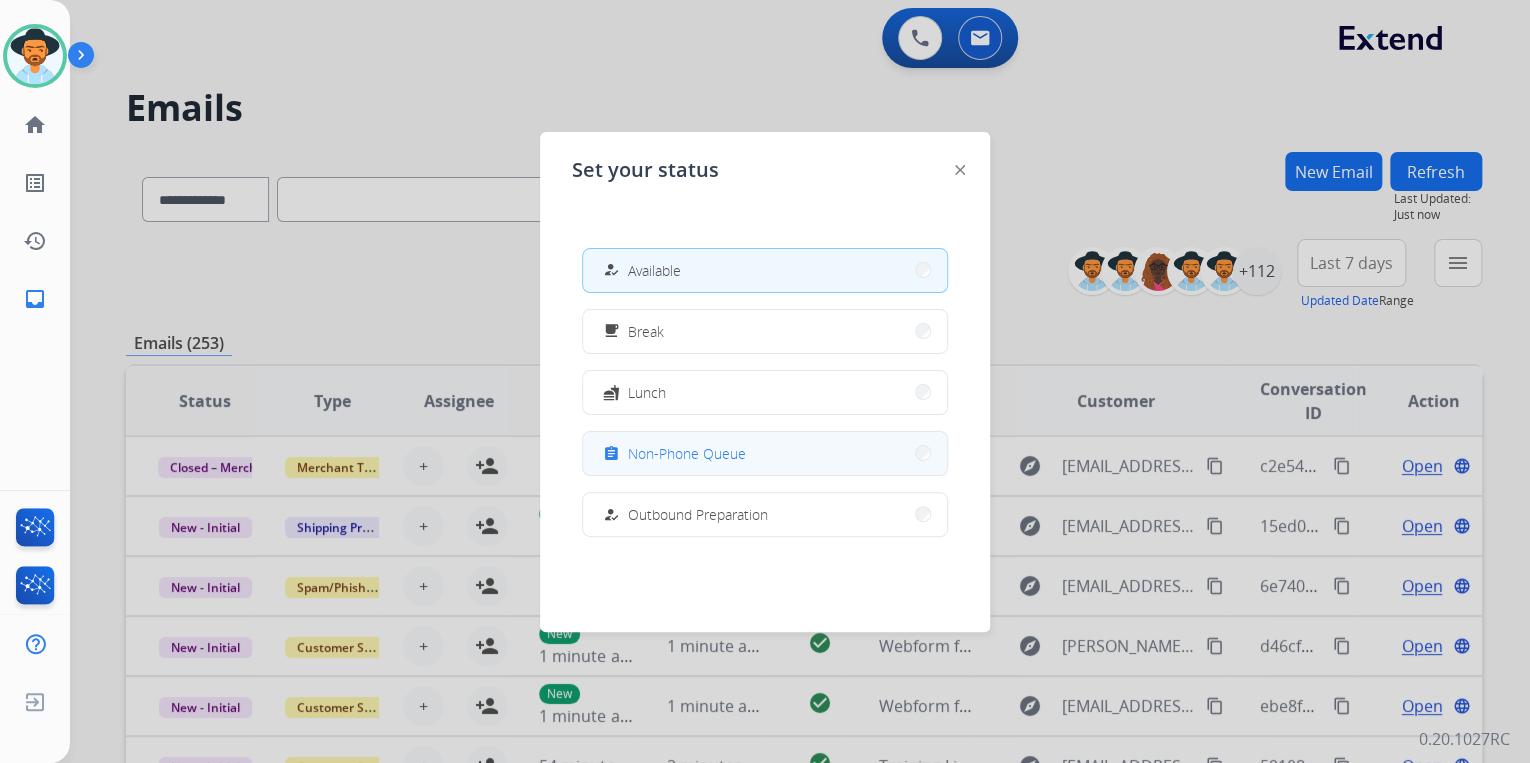 click on "assignment Non-Phone Queue" at bounding box center (765, 453) 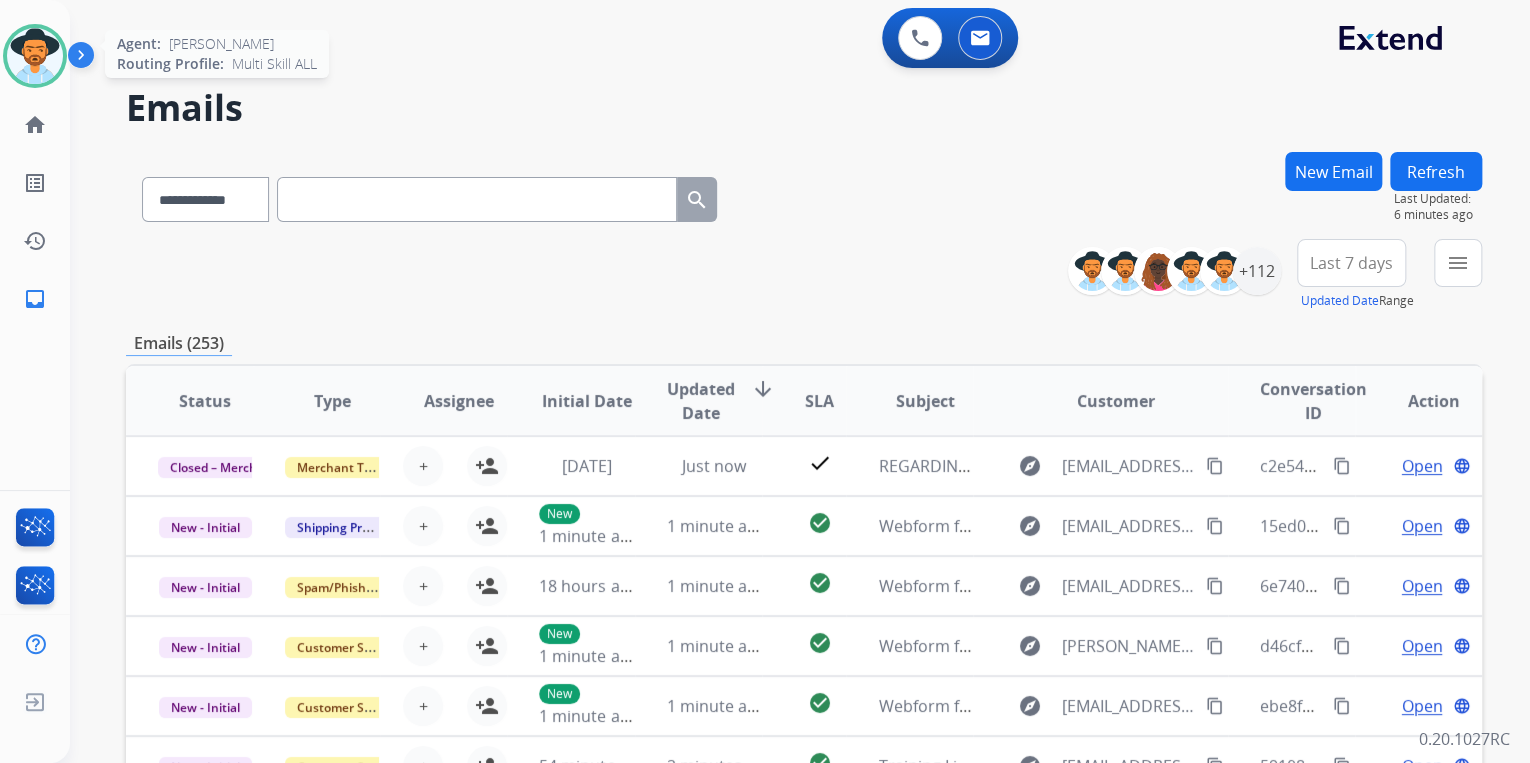 click at bounding box center (35, 56) 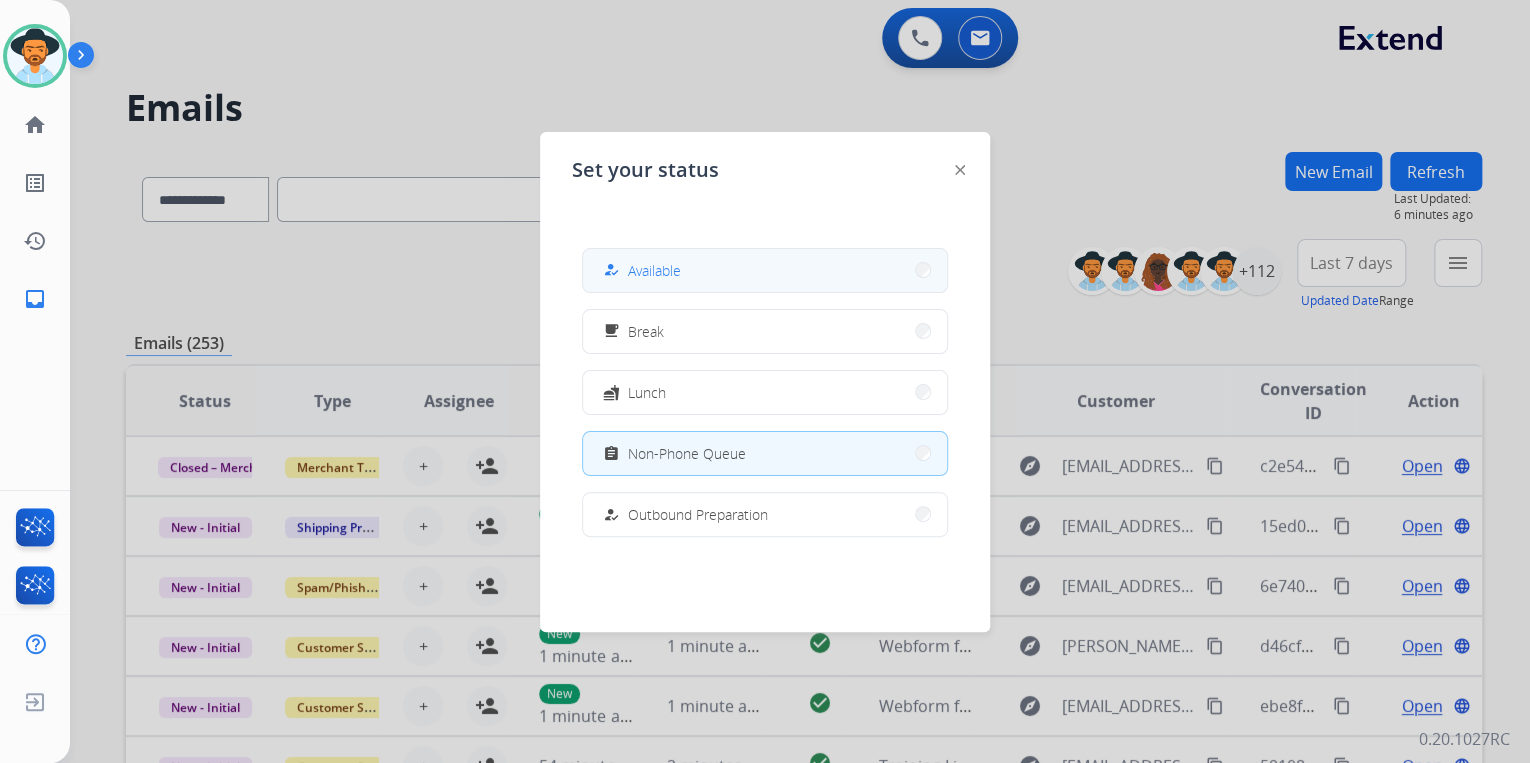 click on "Available" at bounding box center [654, 270] 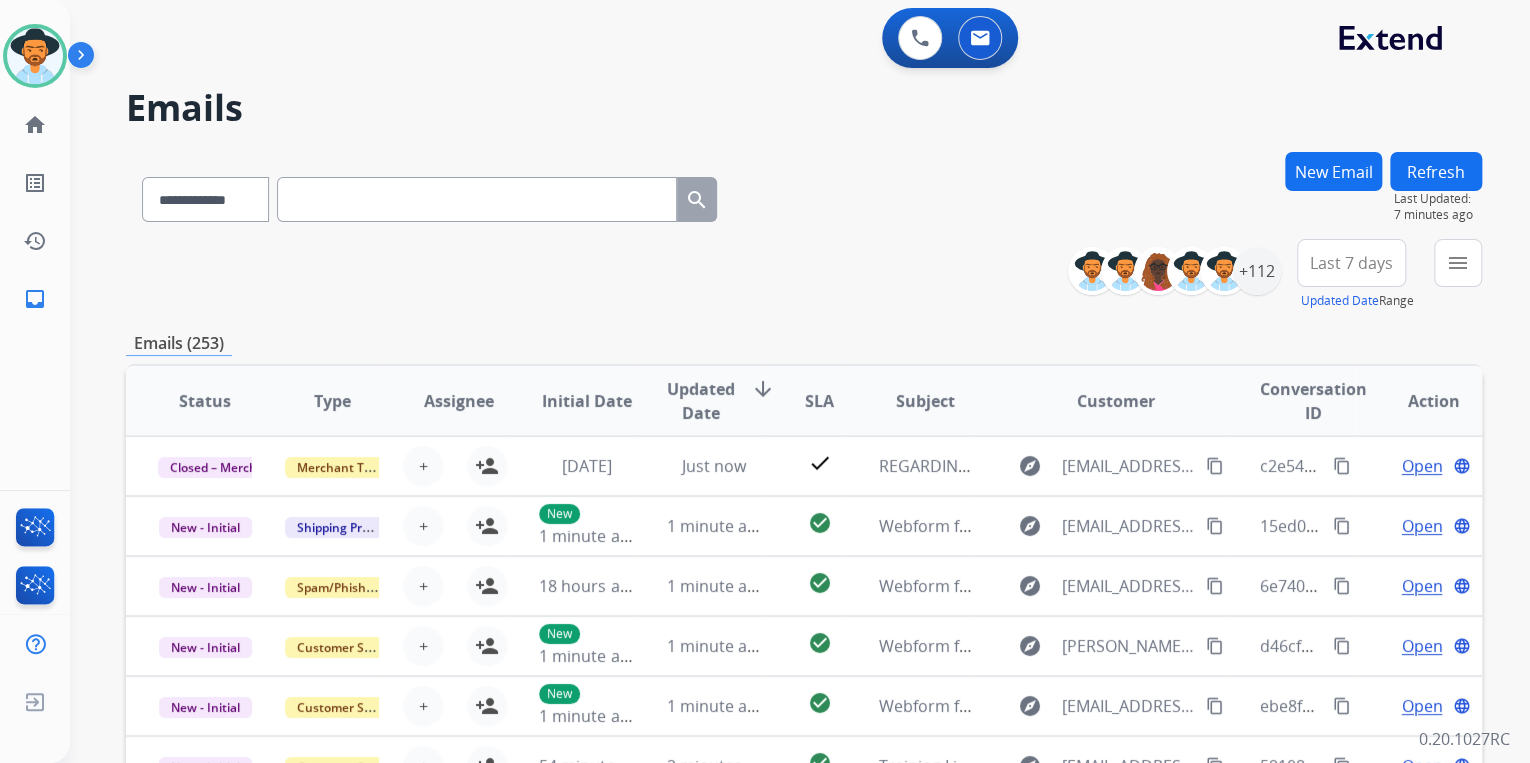 scroll, scrollTop: 1, scrollLeft: 0, axis: vertical 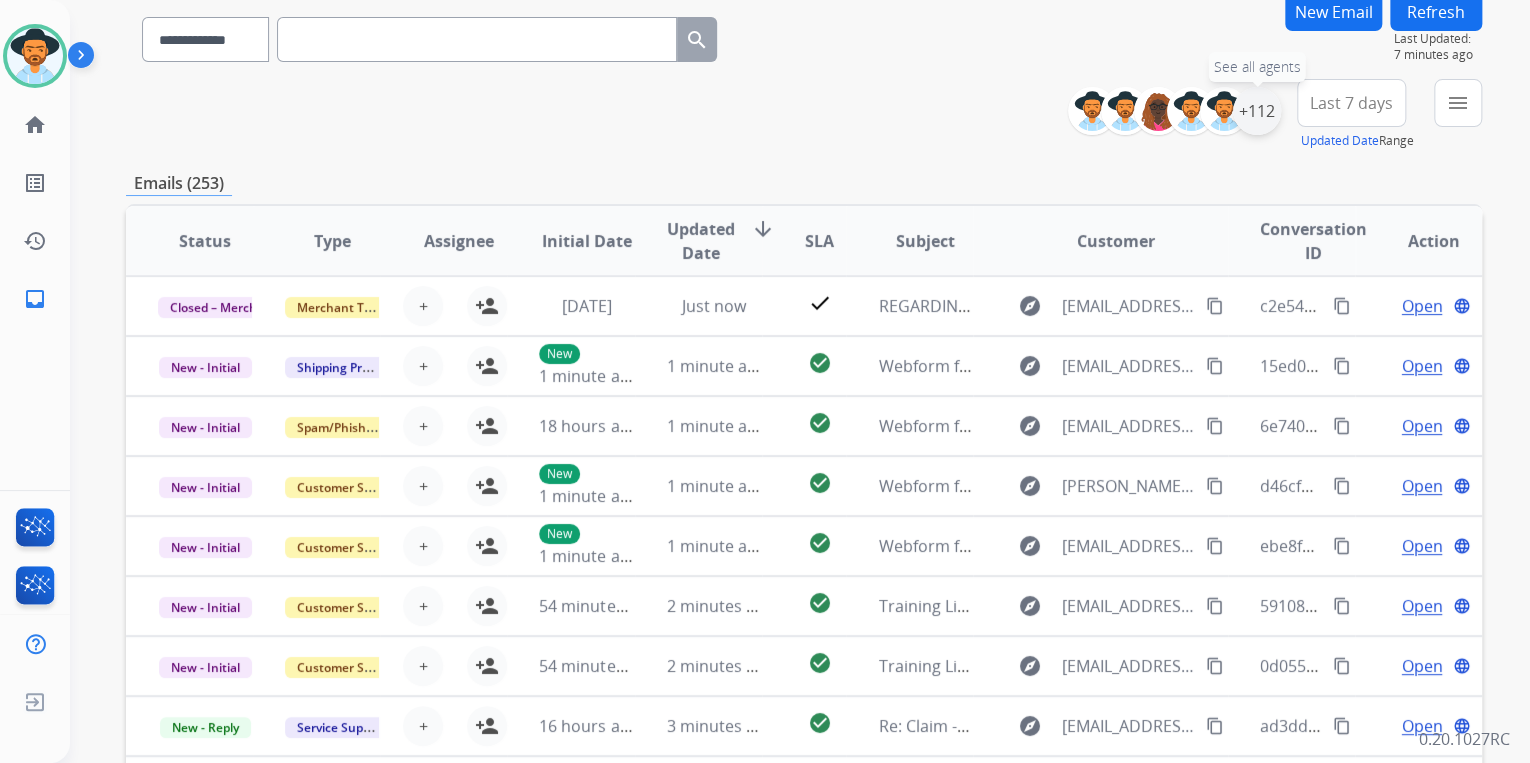 click on "+112" at bounding box center (1257, 111) 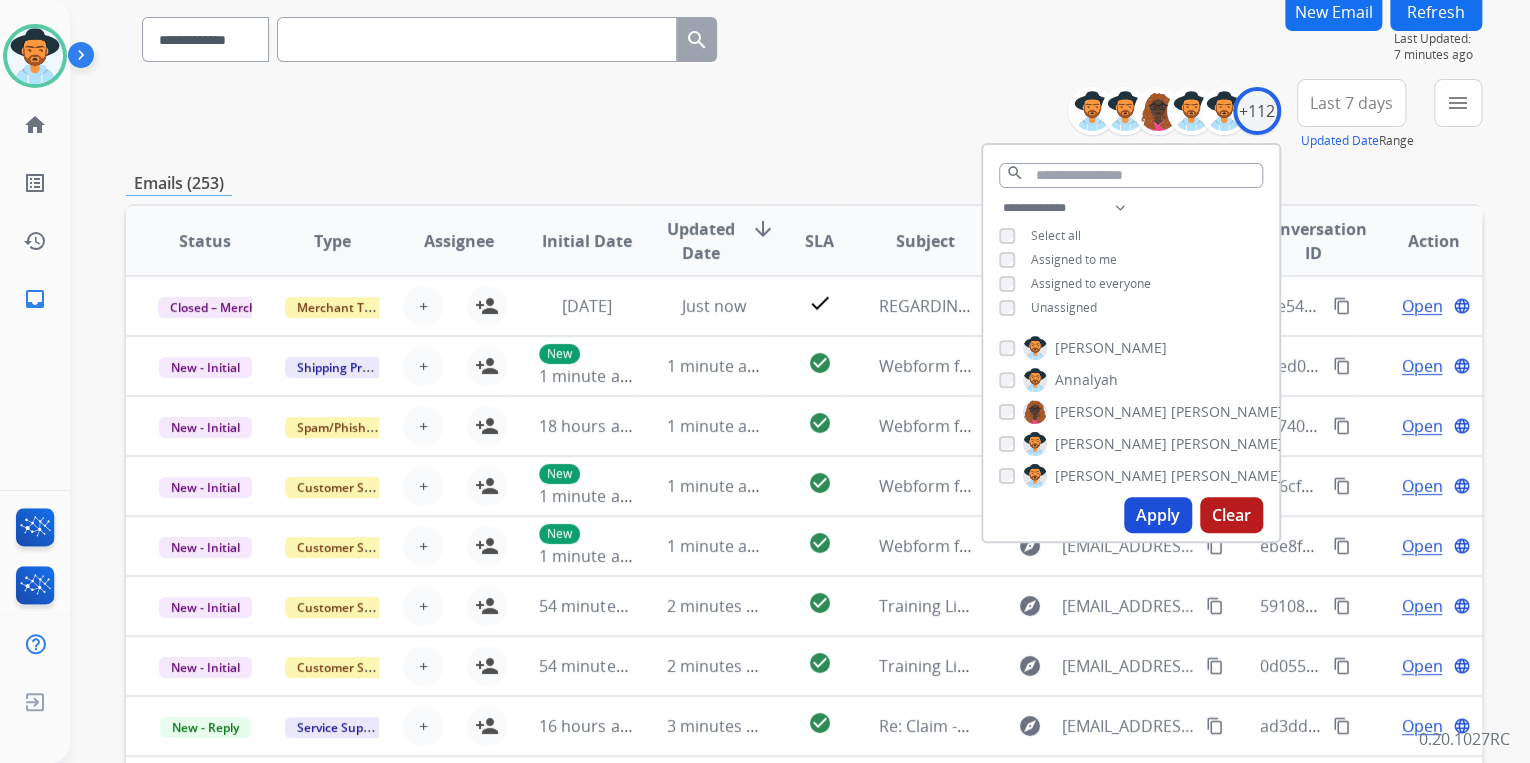 click on "Apply" at bounding box center (1158, 515) 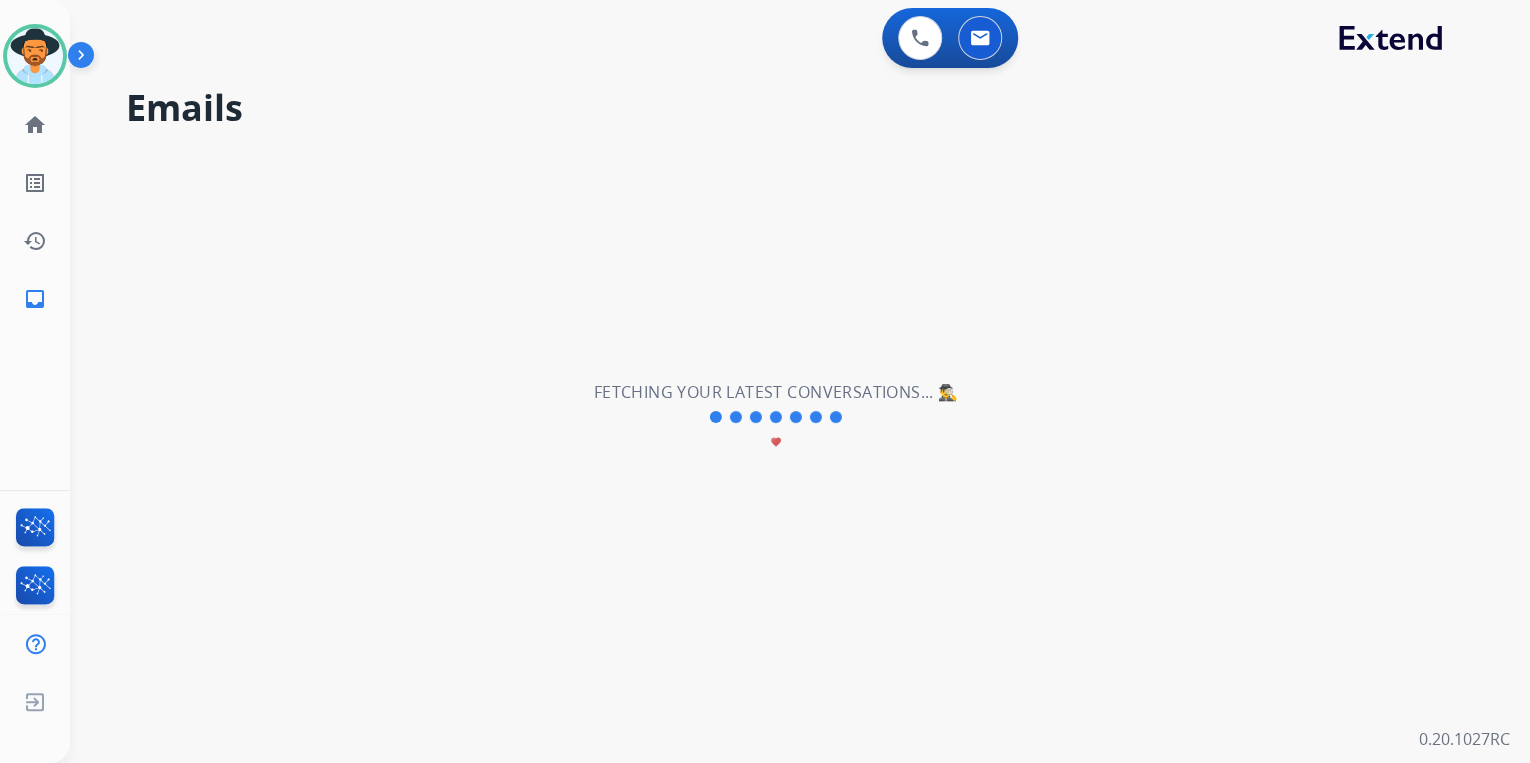 scroll, scrollTop: 0, scrollLeft: 0, axis: both 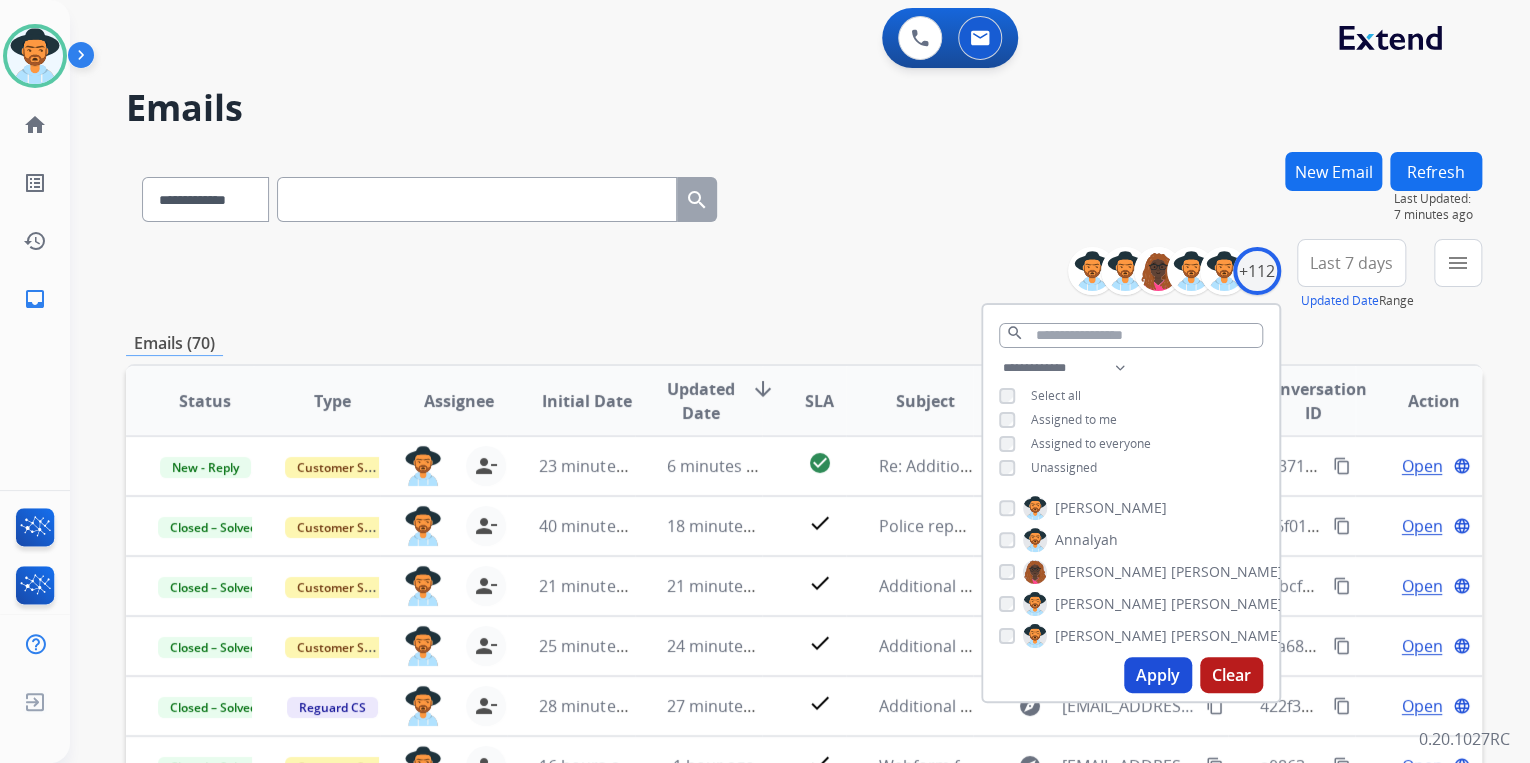 click on "**********" at bounding box center [804, 195] 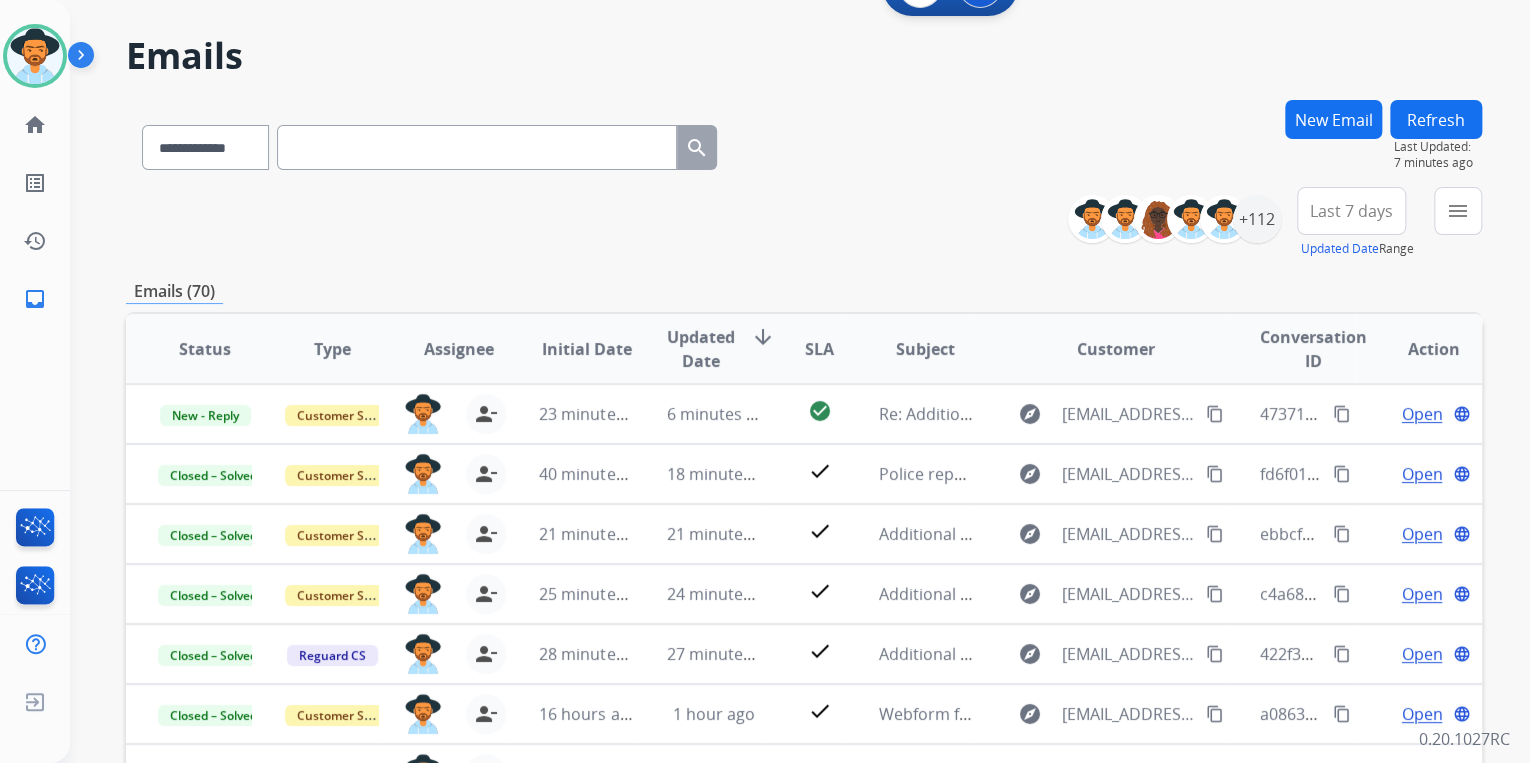 scroll, scrollTop: 80, scrollLeft: 0, axis: vertical 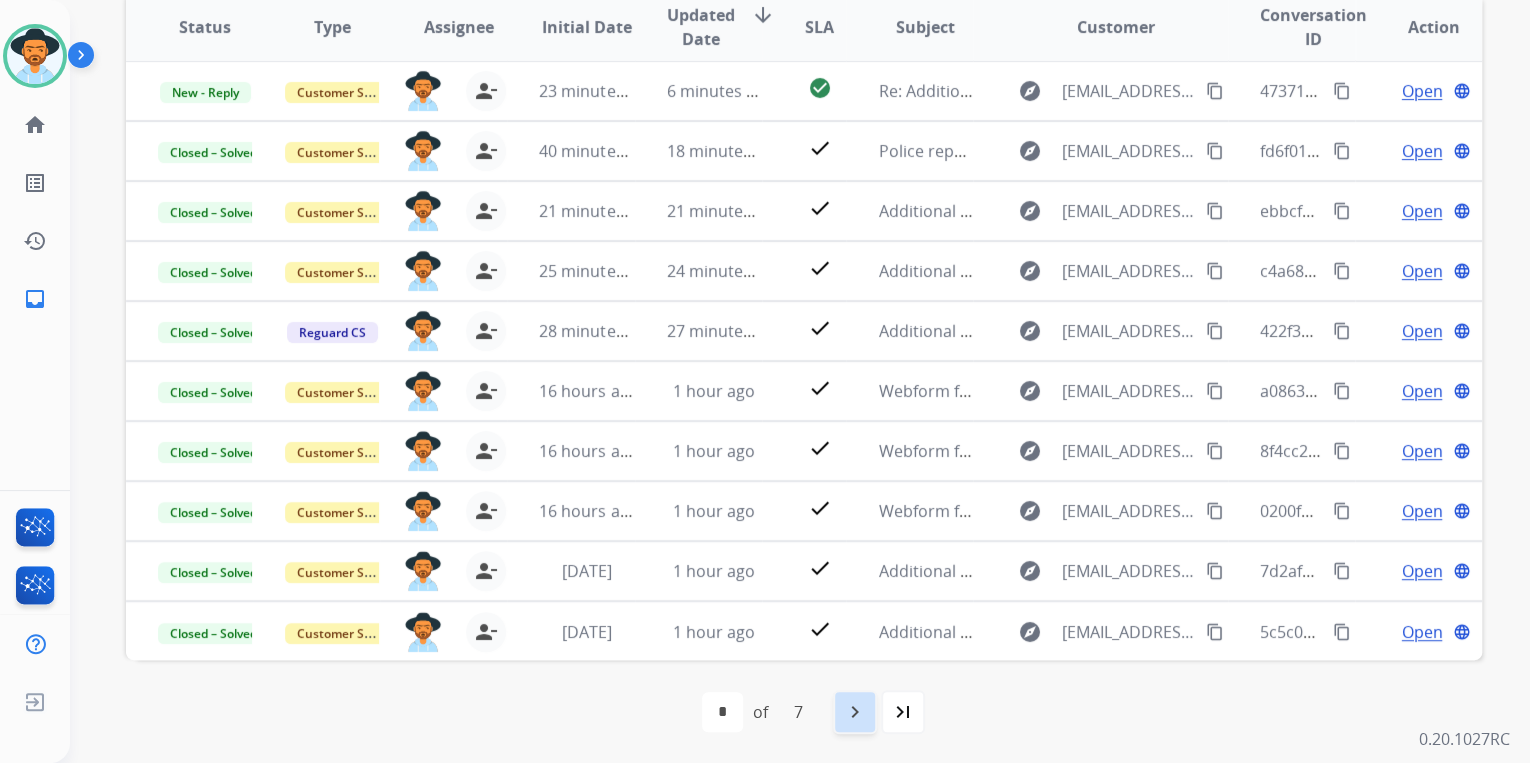 click on "navigate_next" at bounding box center (855, 712) 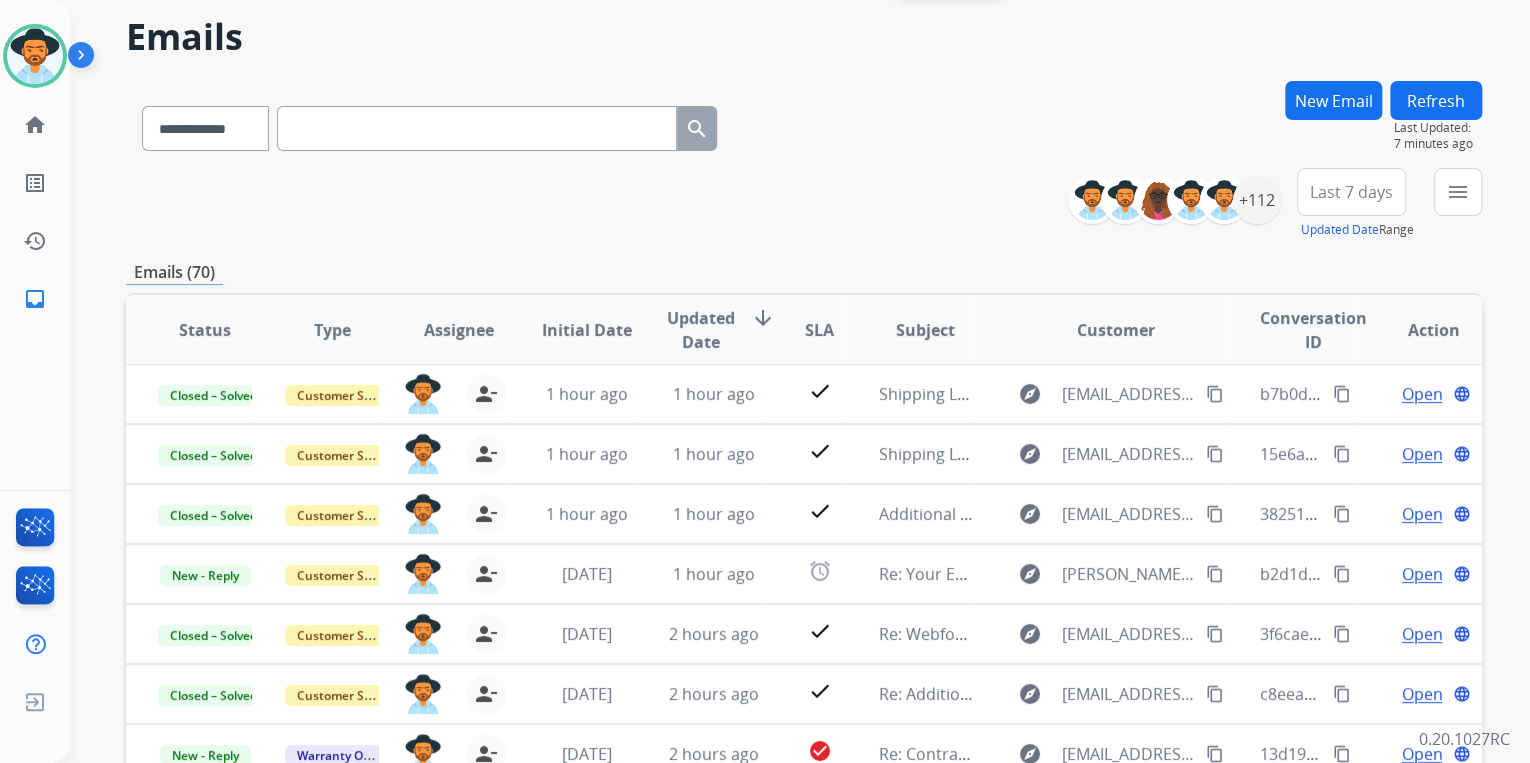 scroll, scrollTop: 240, scrollLeft: 0, axis: vertical 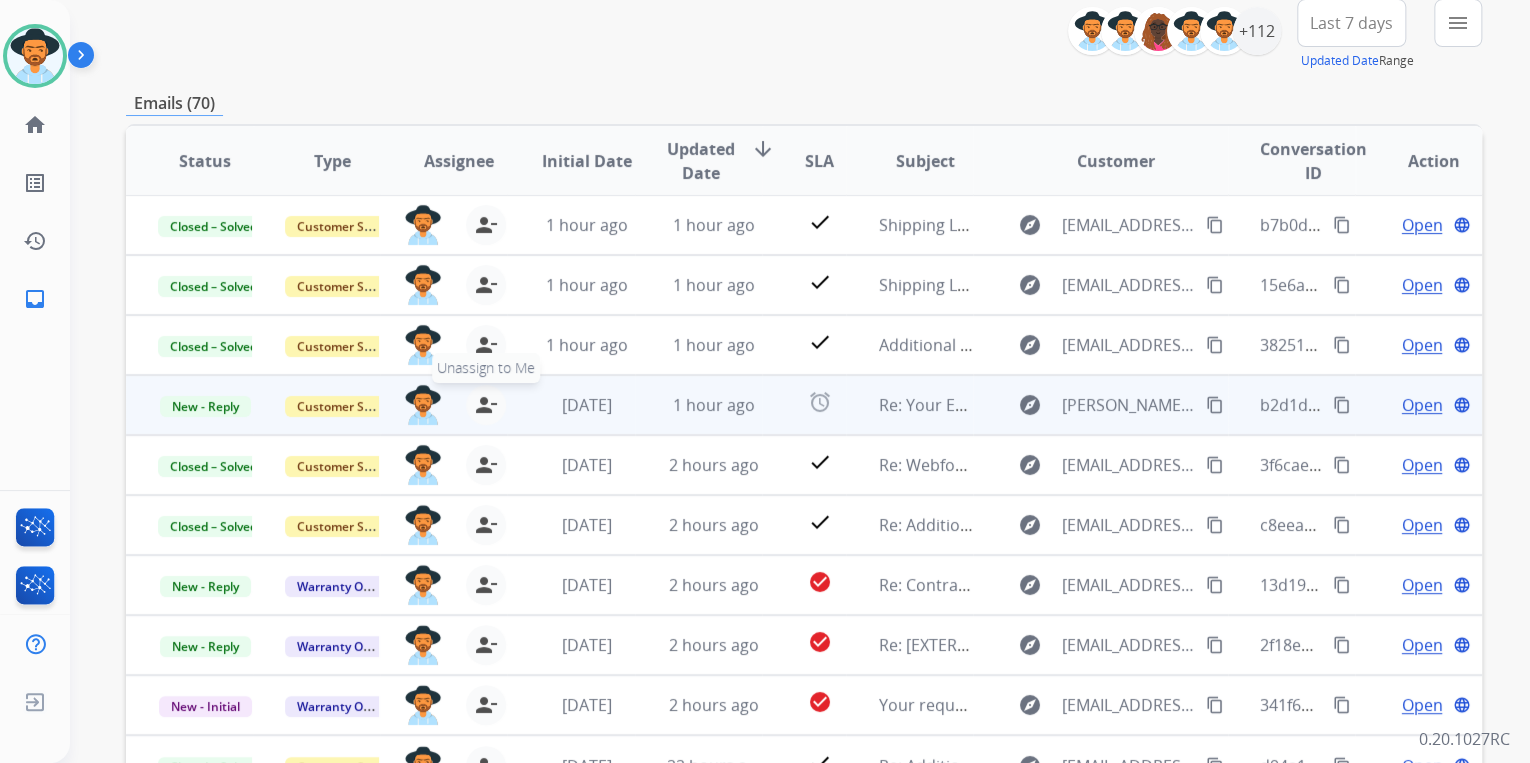 click on "person_remove" at bounding box center (486, 405) 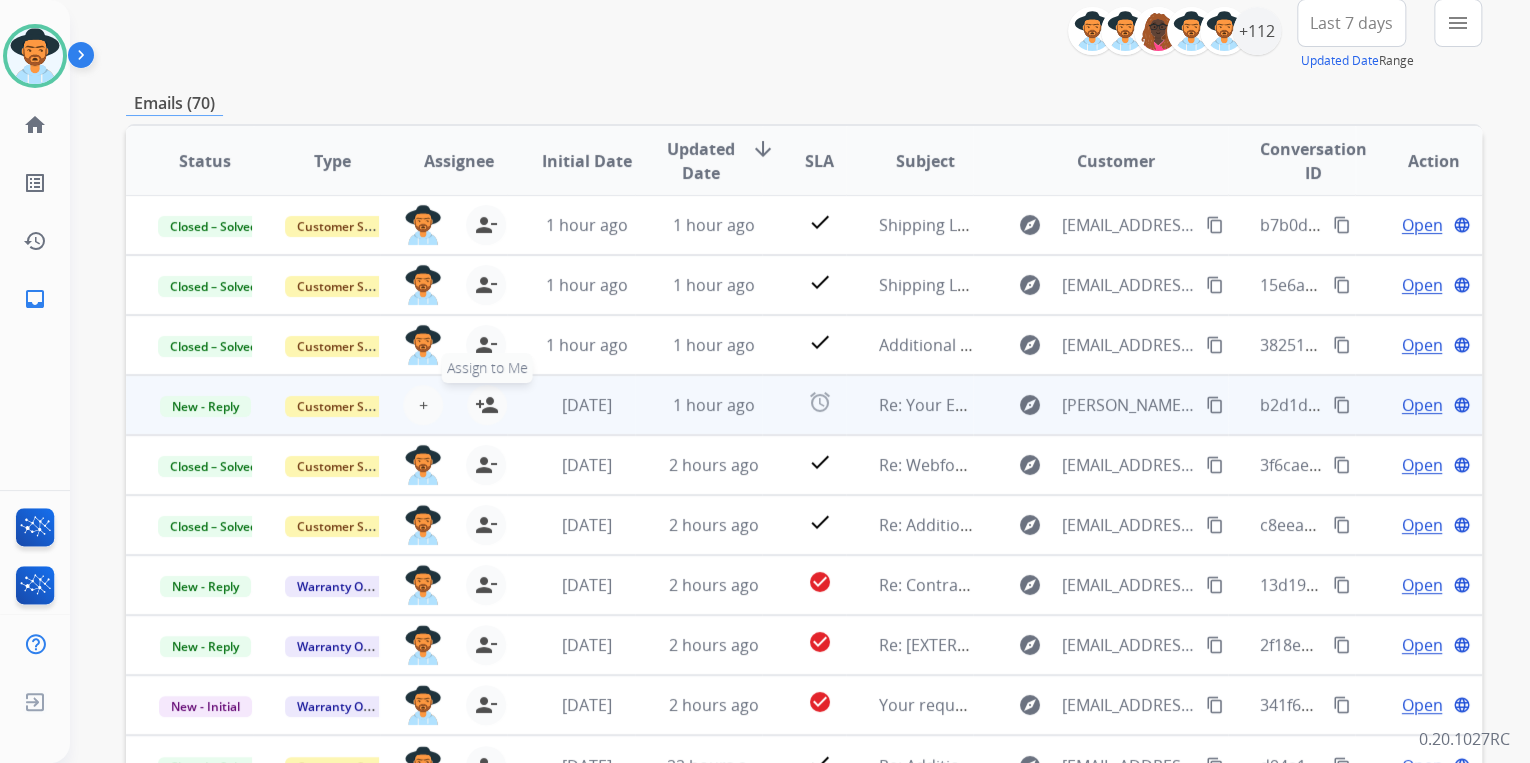 click on "person_add" at bounding box center [487, 405] 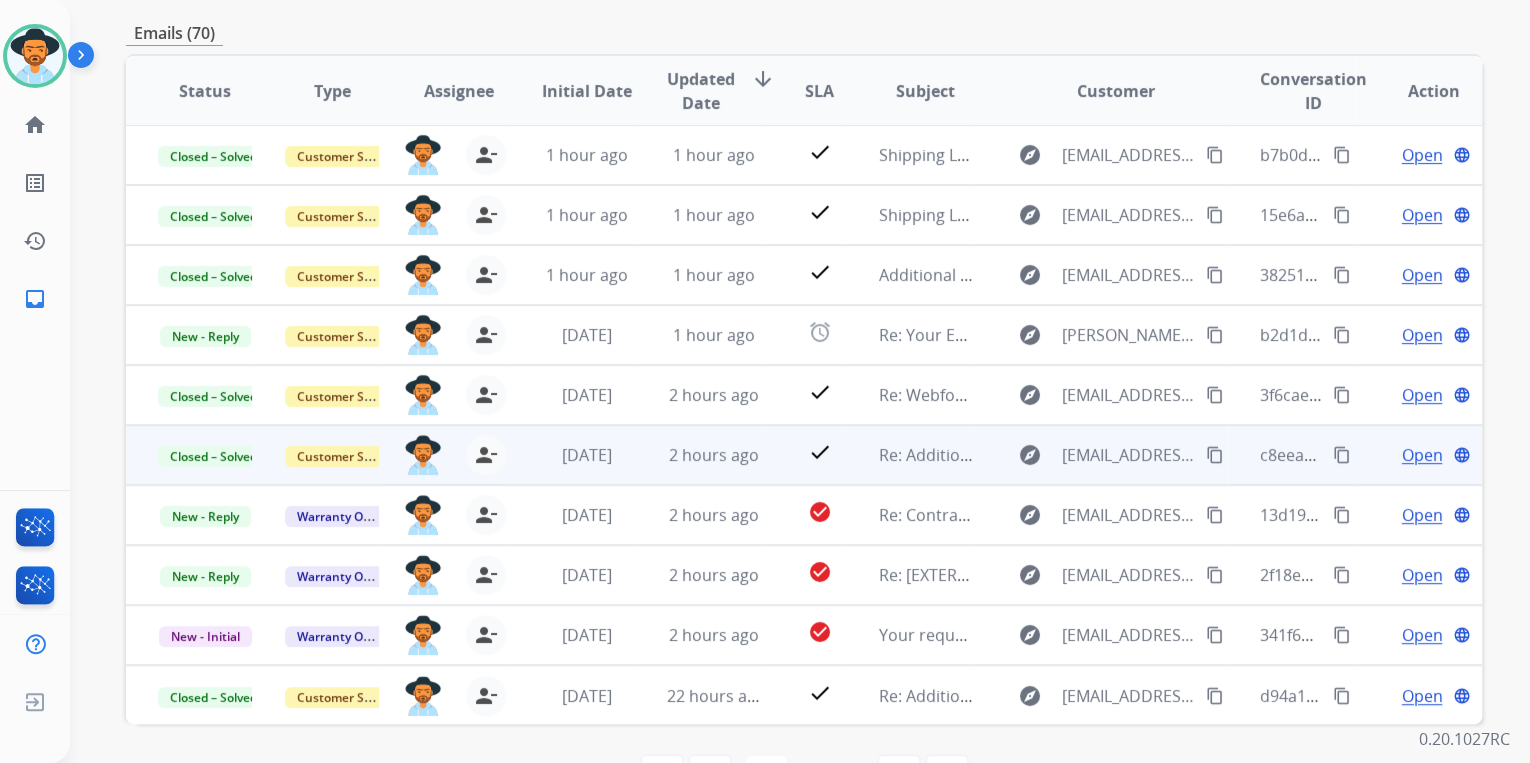 scroll, scrollTop: 374, scrollLeft: 0, axis: vertical 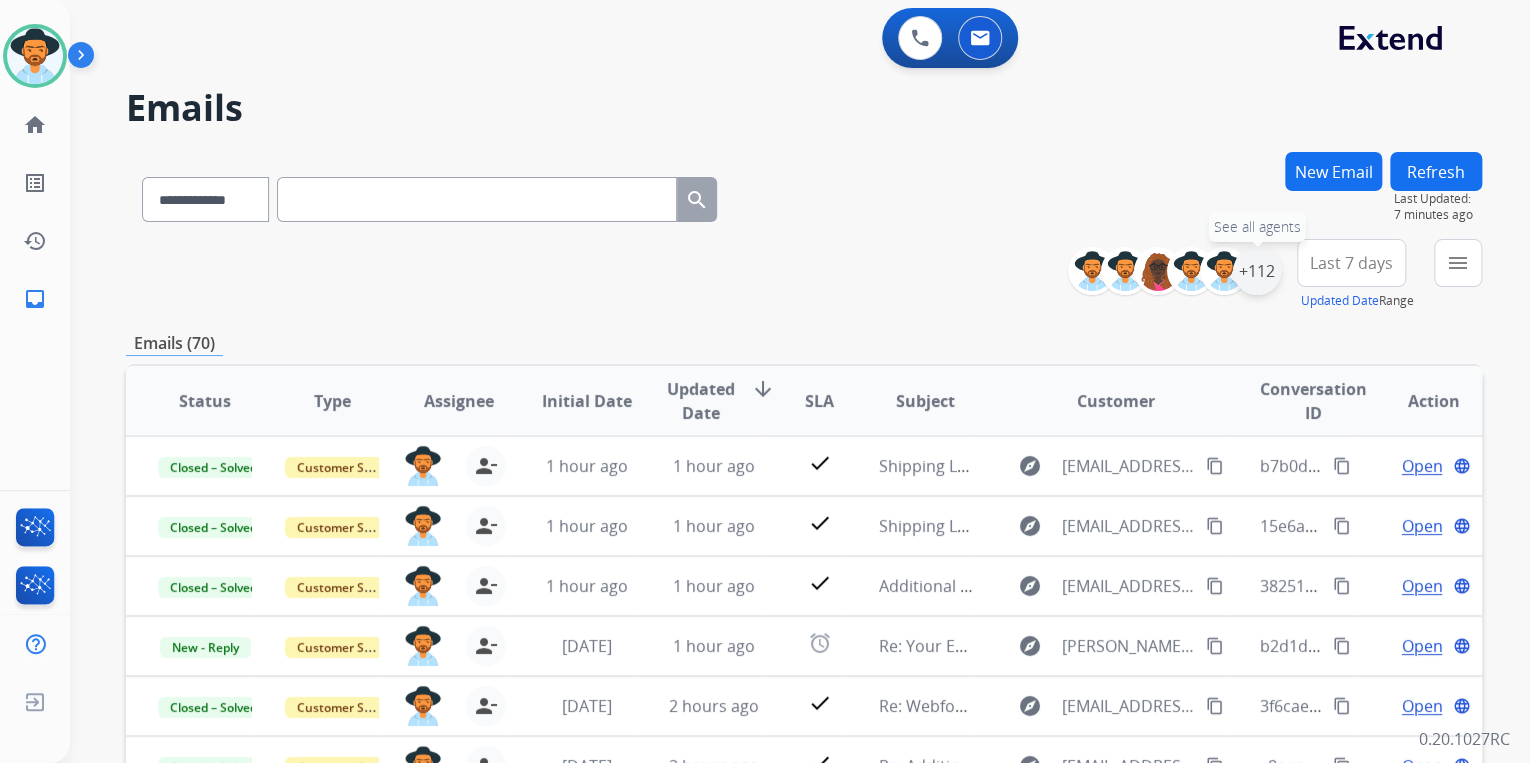 click on "+112" at bounding box center (1257, 271) 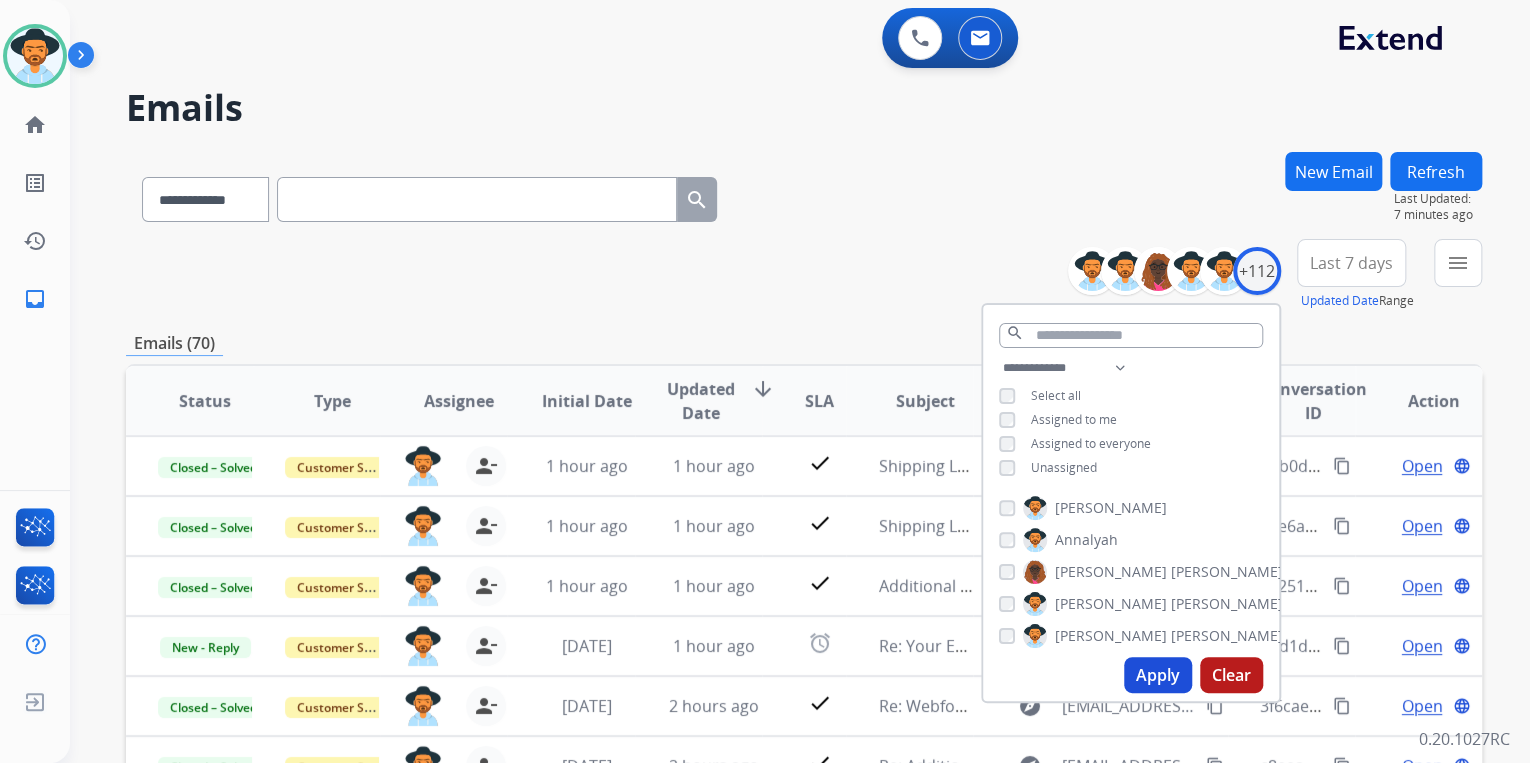 click on "**********" at bounding box center (1131, 420) 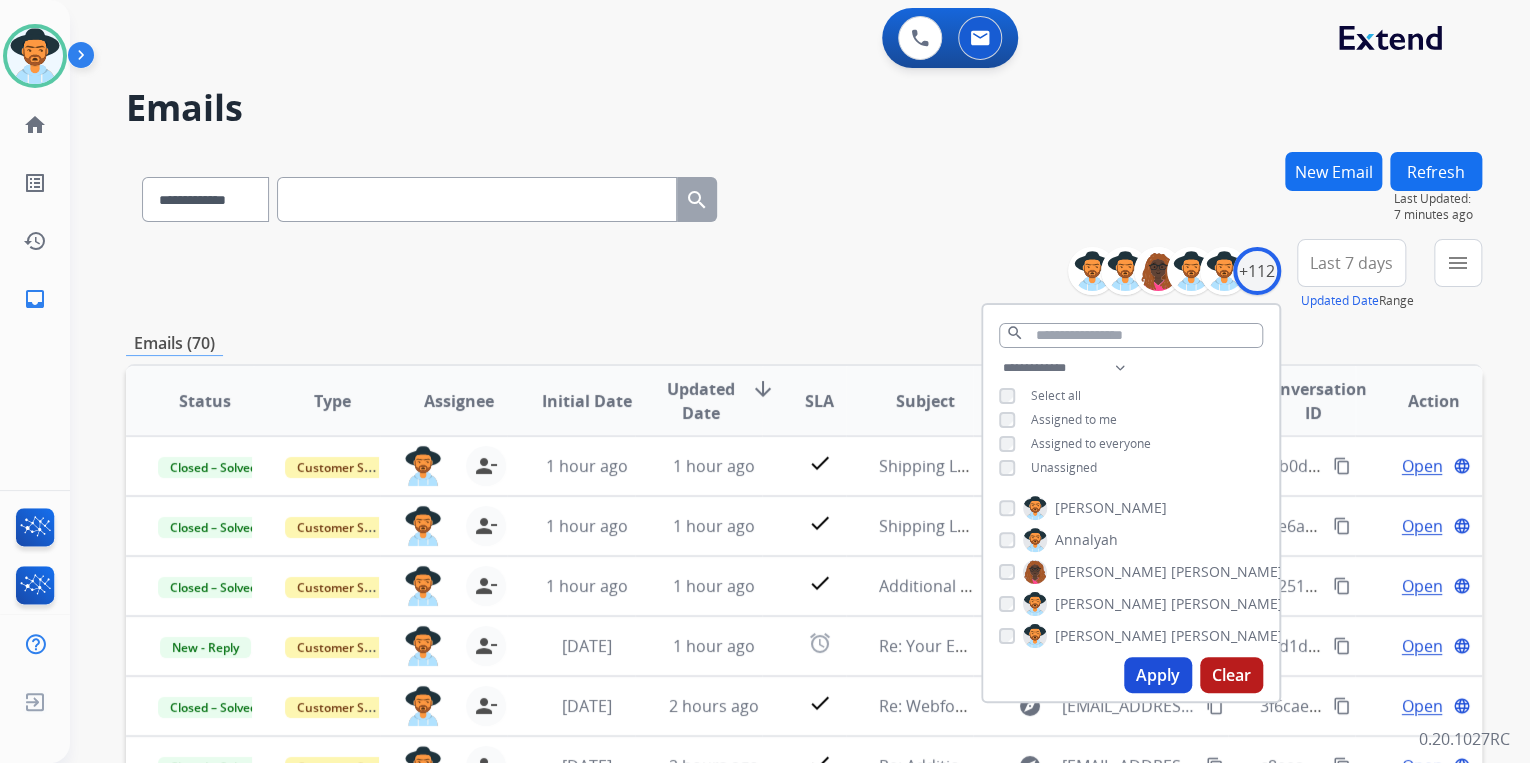 click on "**********" at bounding box center [1282, 275] 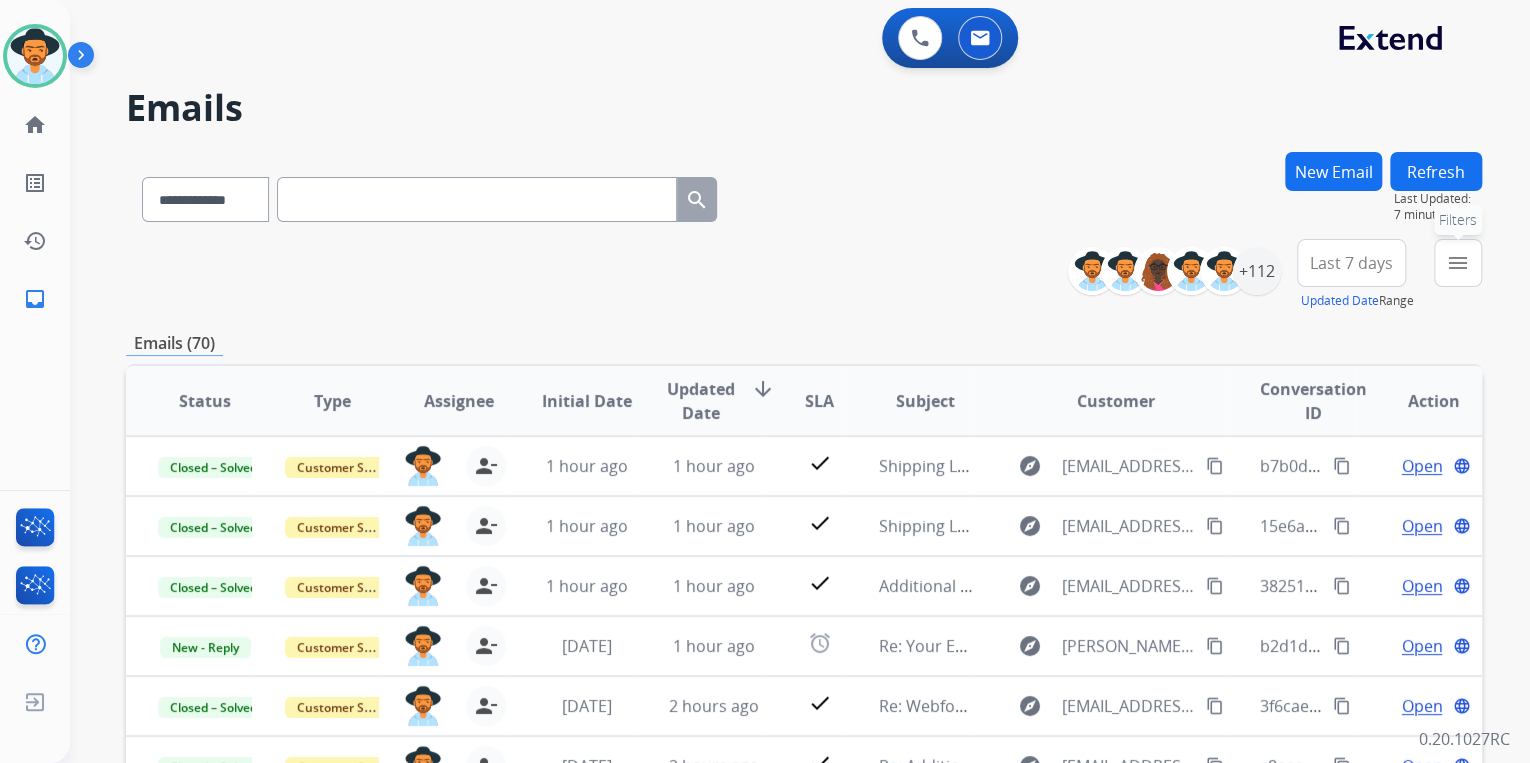 click on "menu  Filters" at bounding box center [1458, 263] 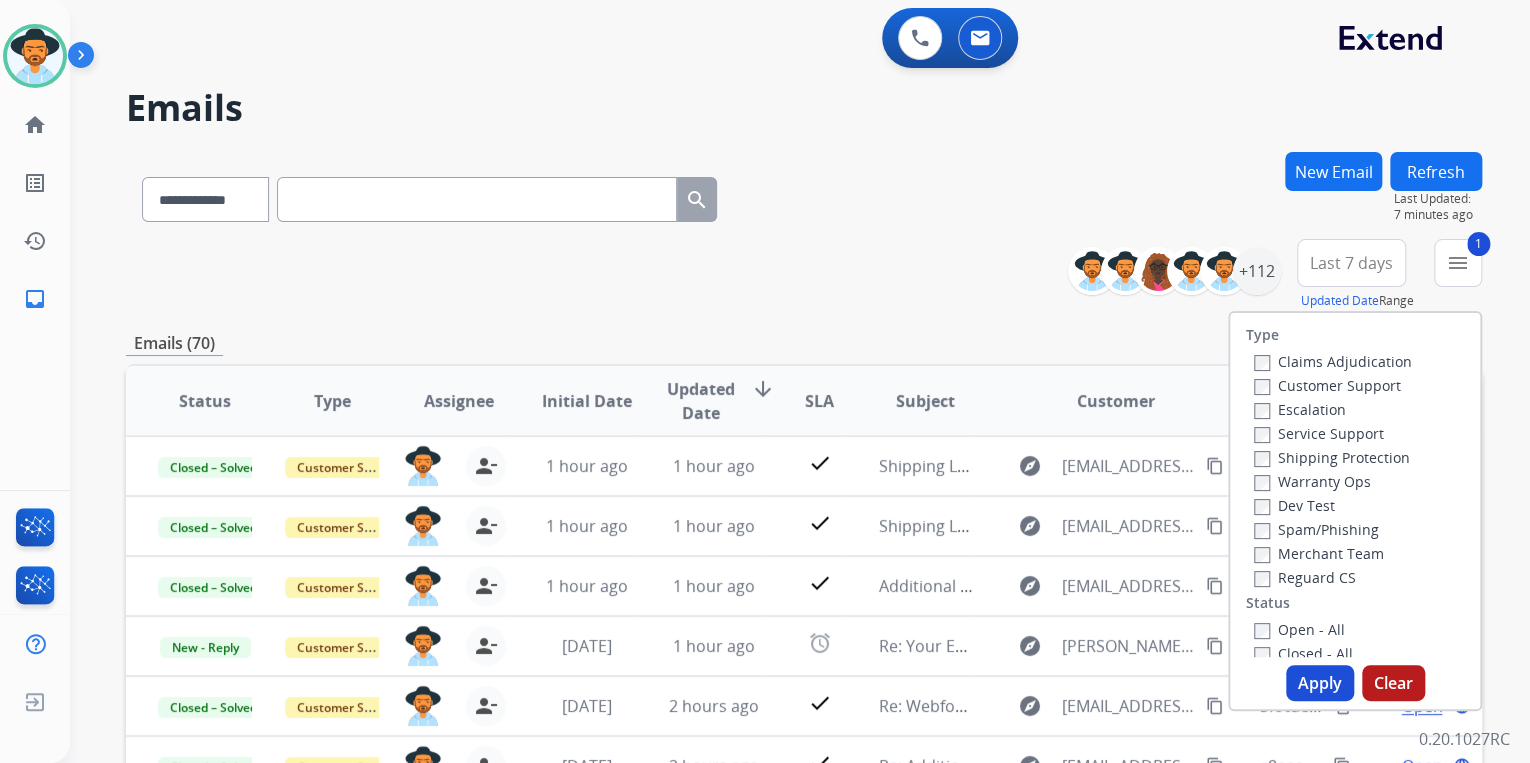 click on "Shipping Protection" at bounding box center [1332, 457] 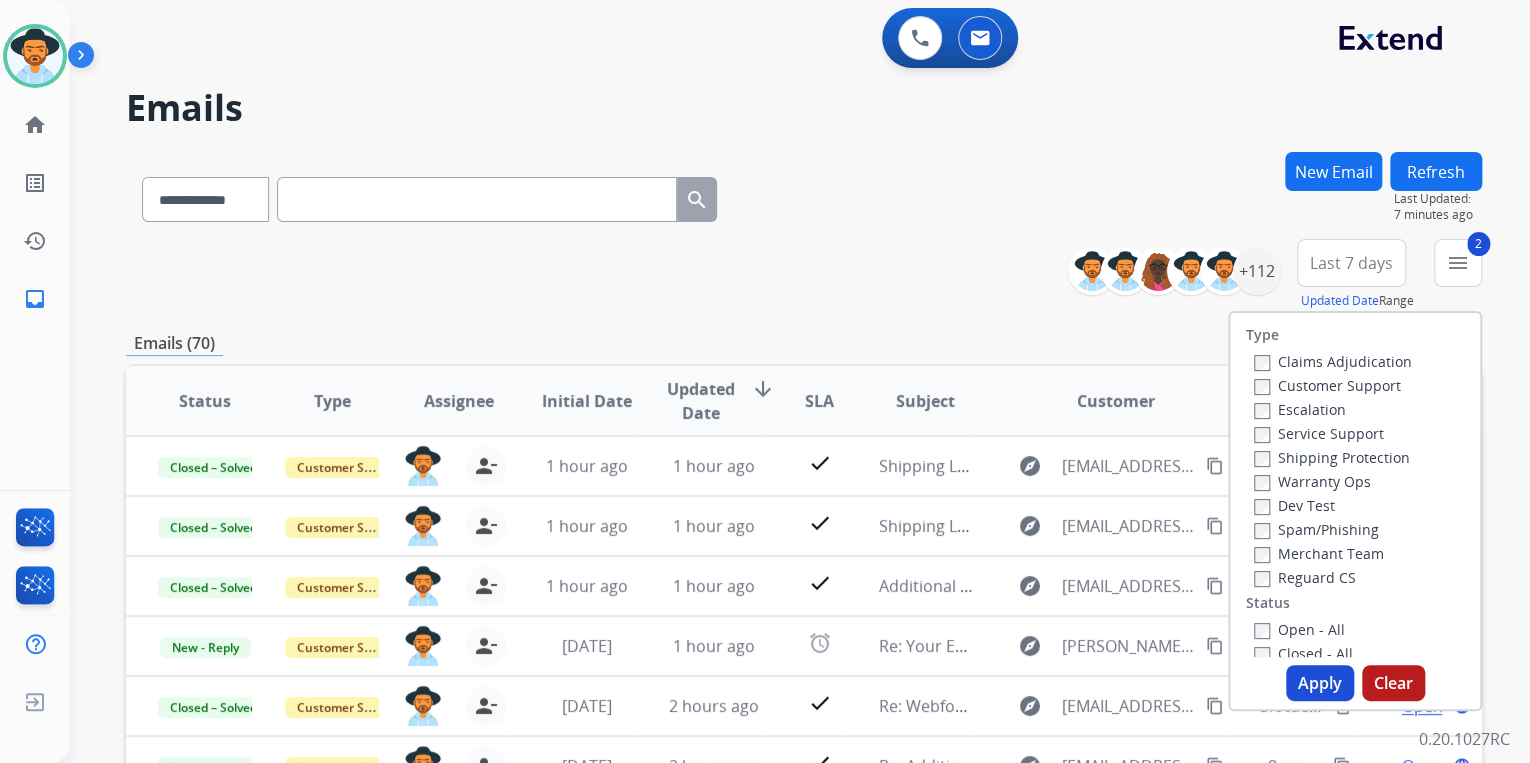 click on "Reguard CS" at bounding box center [1305, 577] 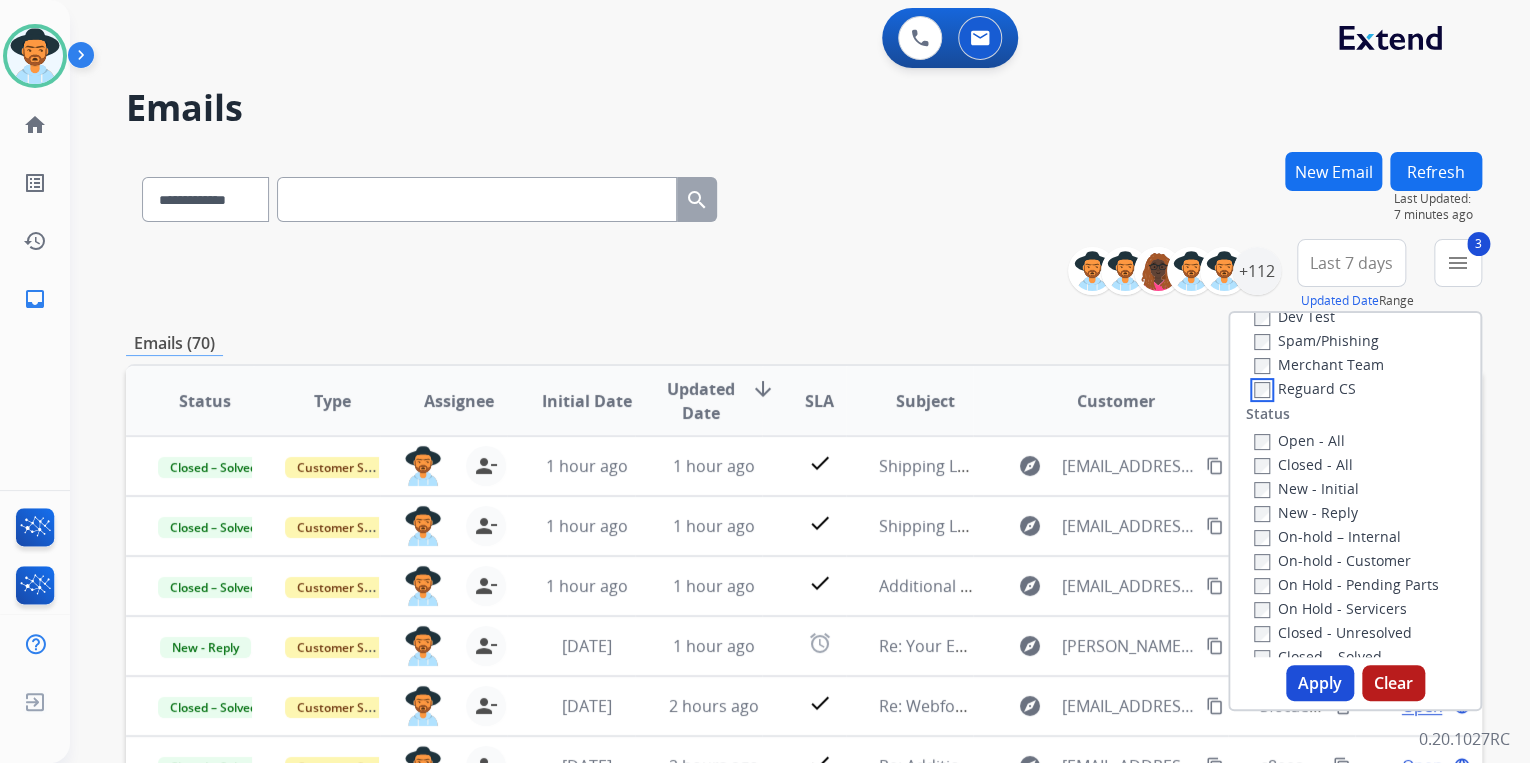 scroll, scrollTop: 240, scrollLeft: 0, axis: vertical 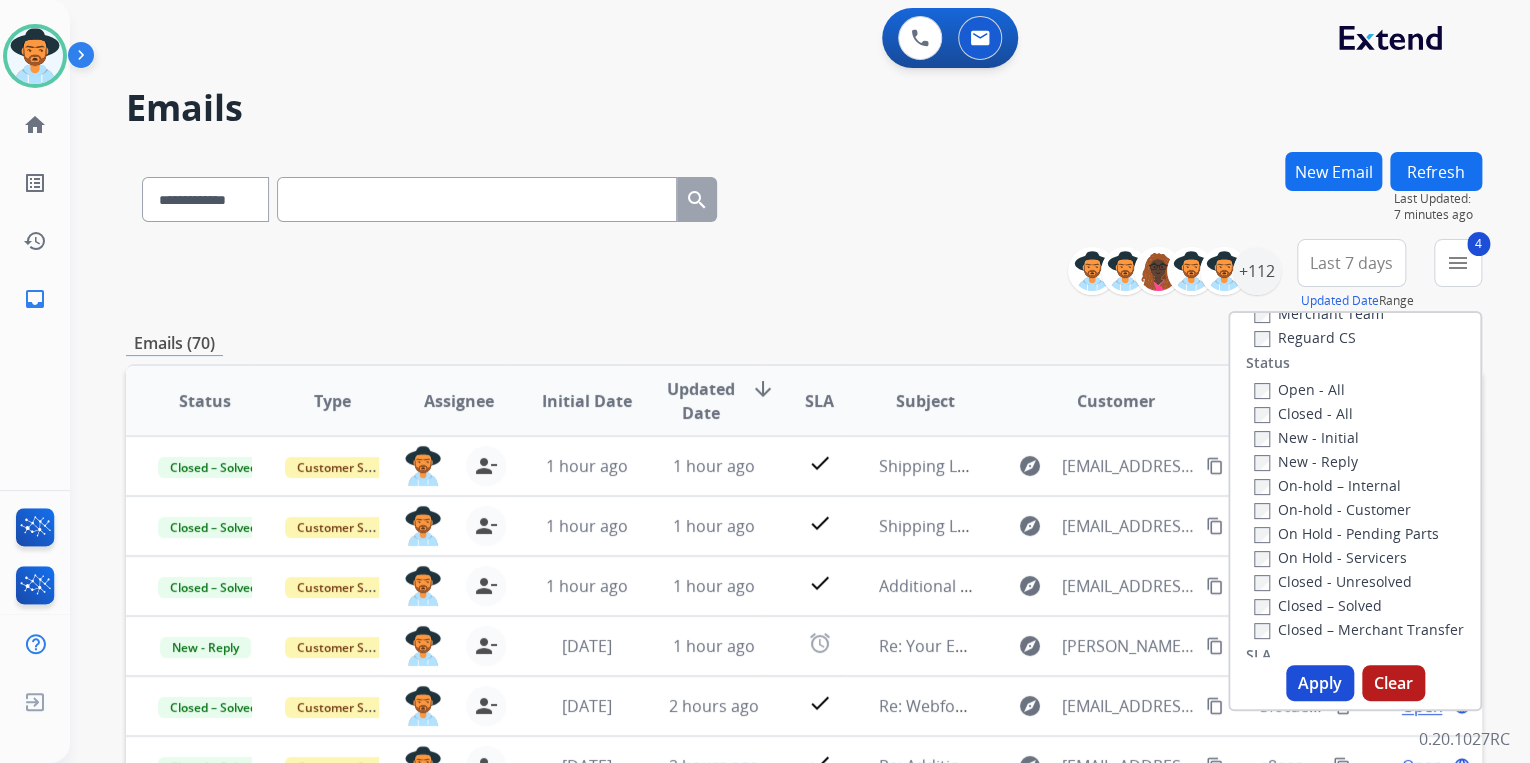 click on "Apply" at bounding box center (1320, 683) 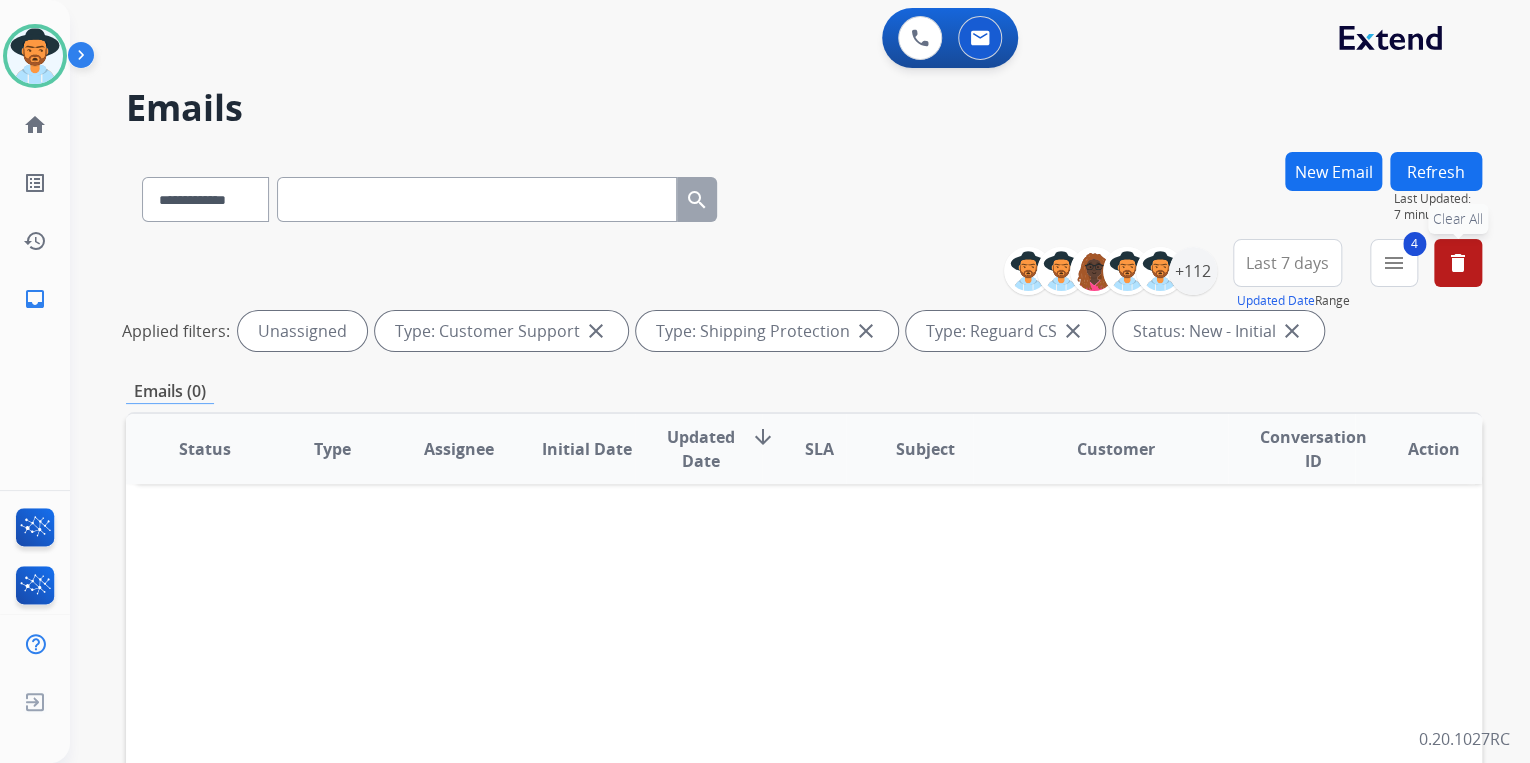 click on "delete  Clear All" at bounding box center (1458, 263) 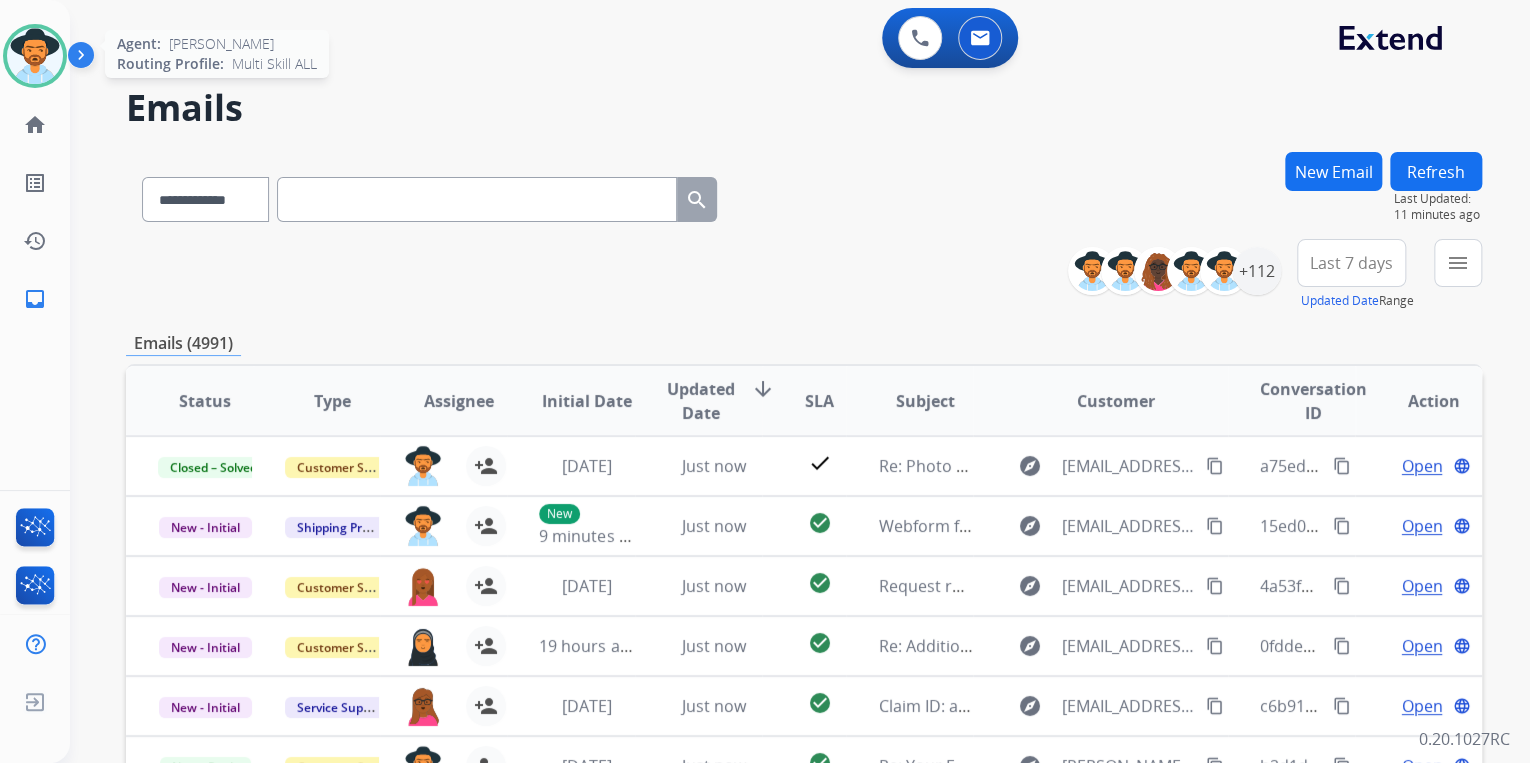 click at bounding box center (35, 56) 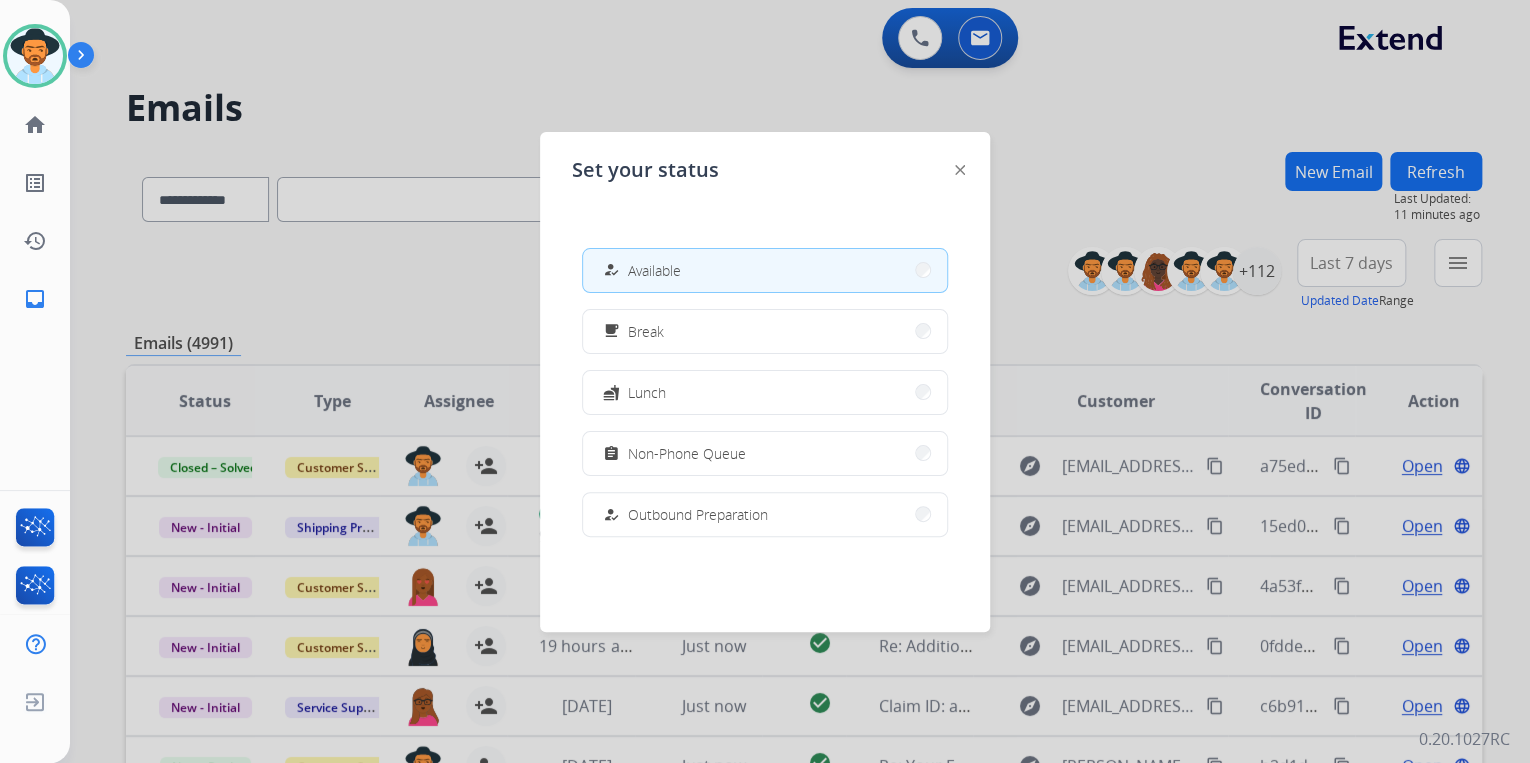 click at bounding box center [765, 381] 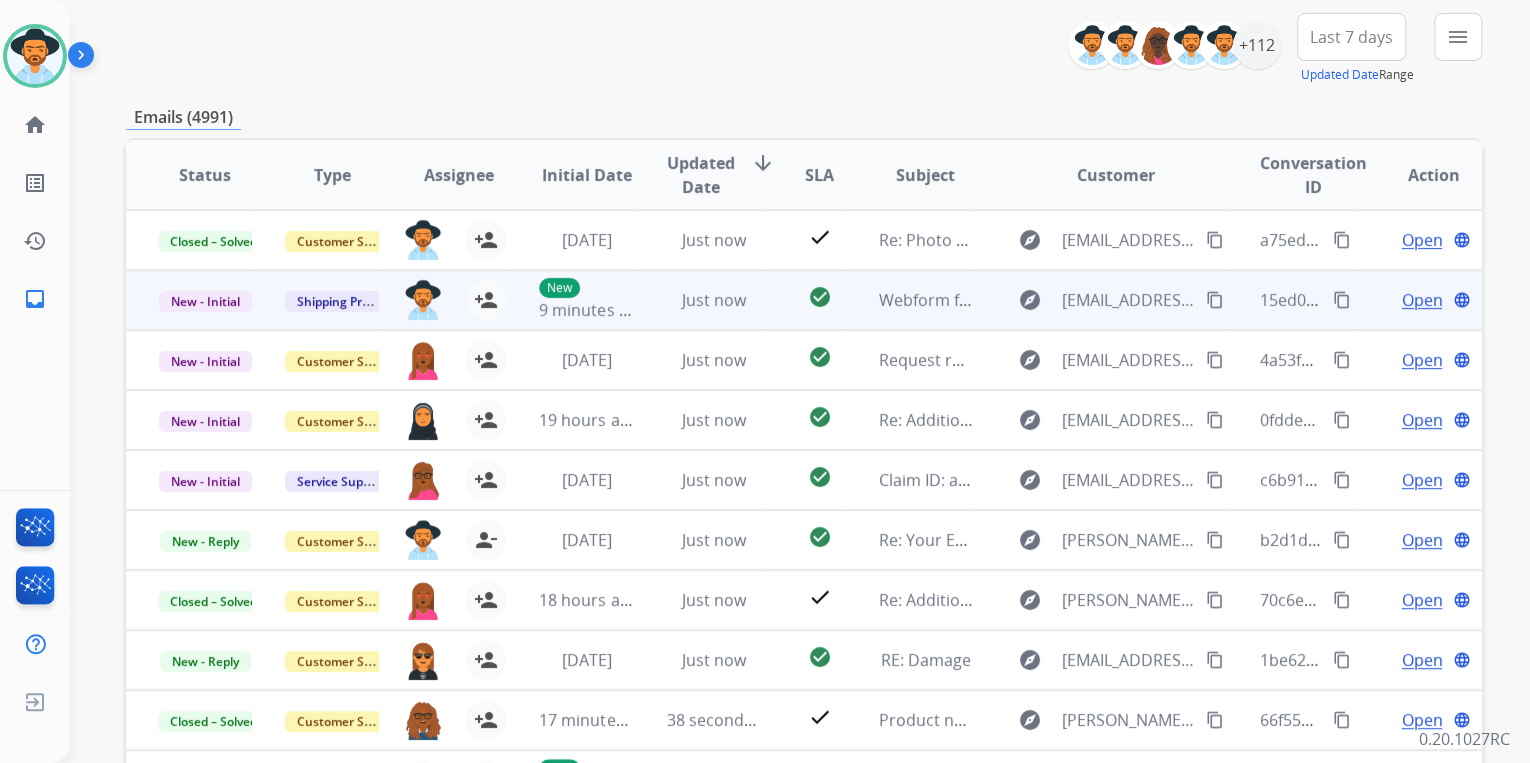 scroll, scrollTop: 240, scrollLeft: 0, axis: vertical 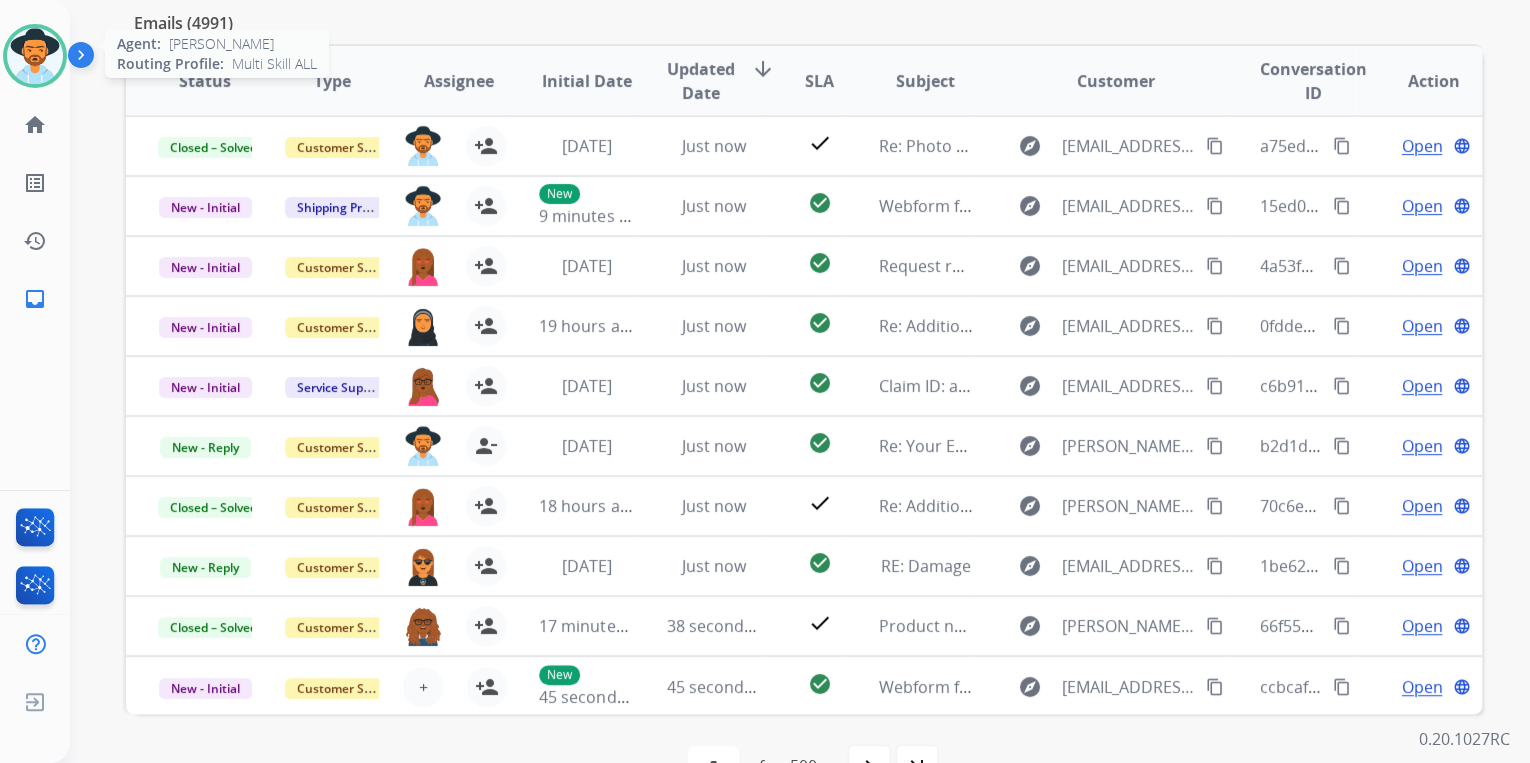 click at bounding box center [35, 56] 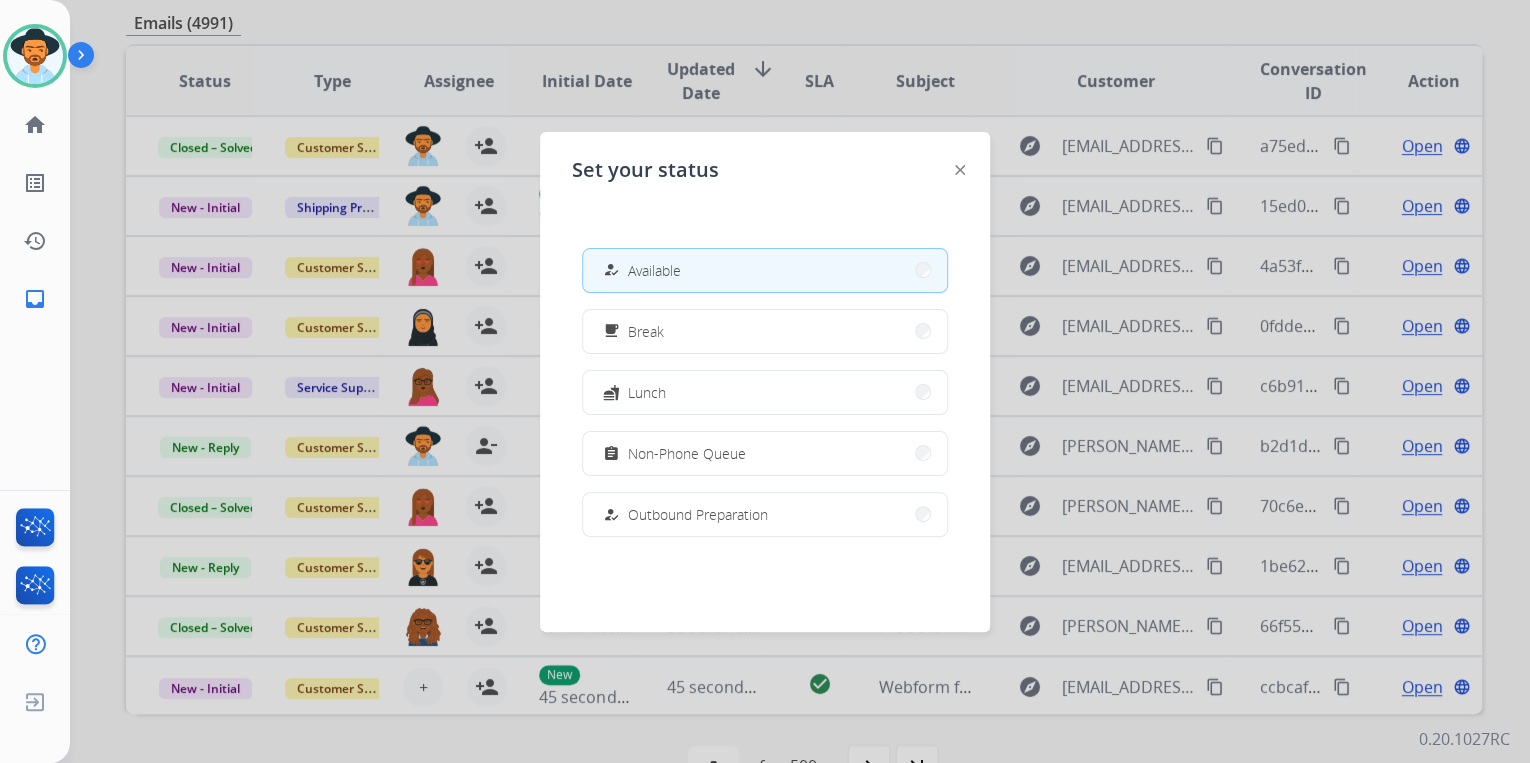 click at bounding box center (765, 381) 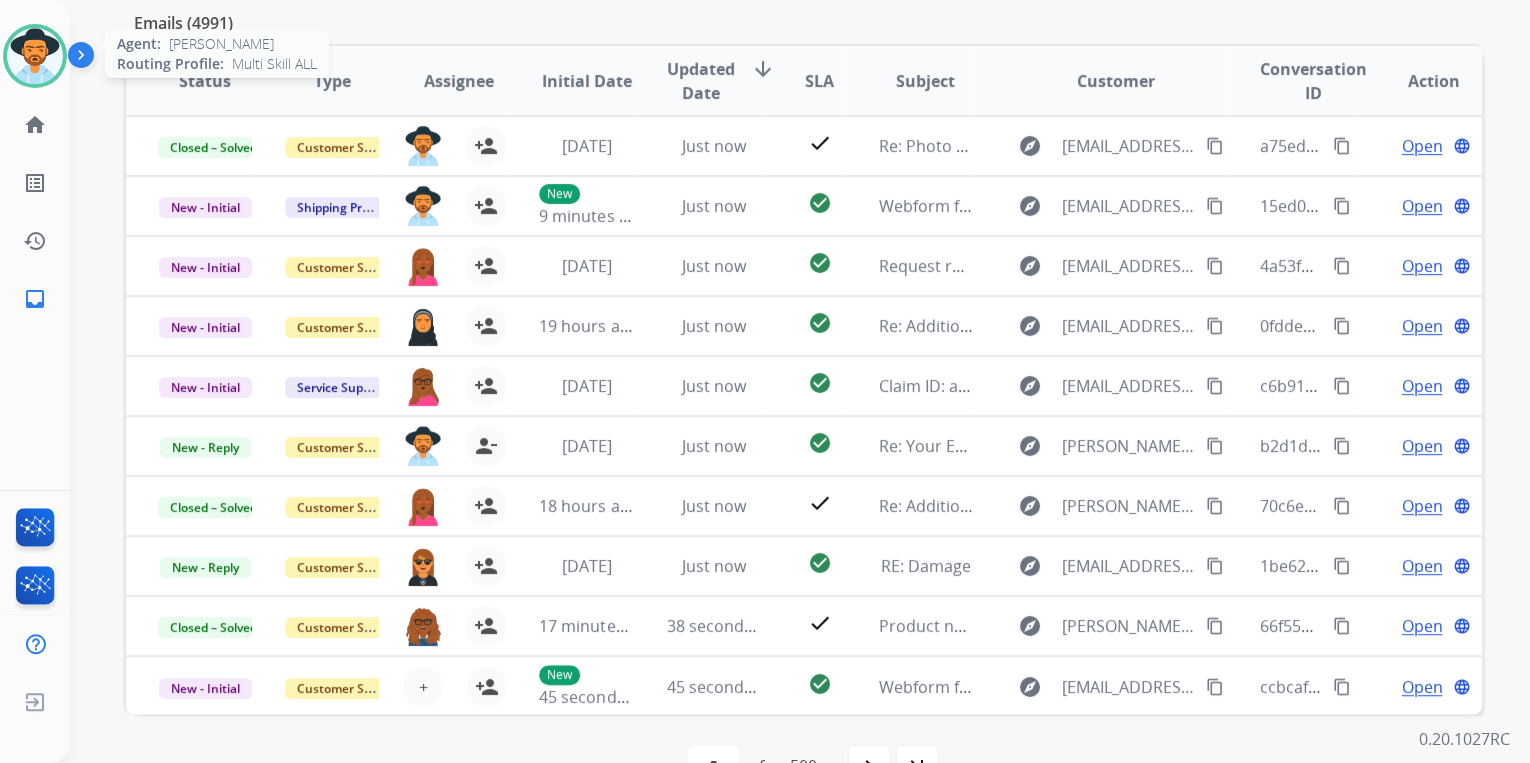 click at bounding box center [35, 56] 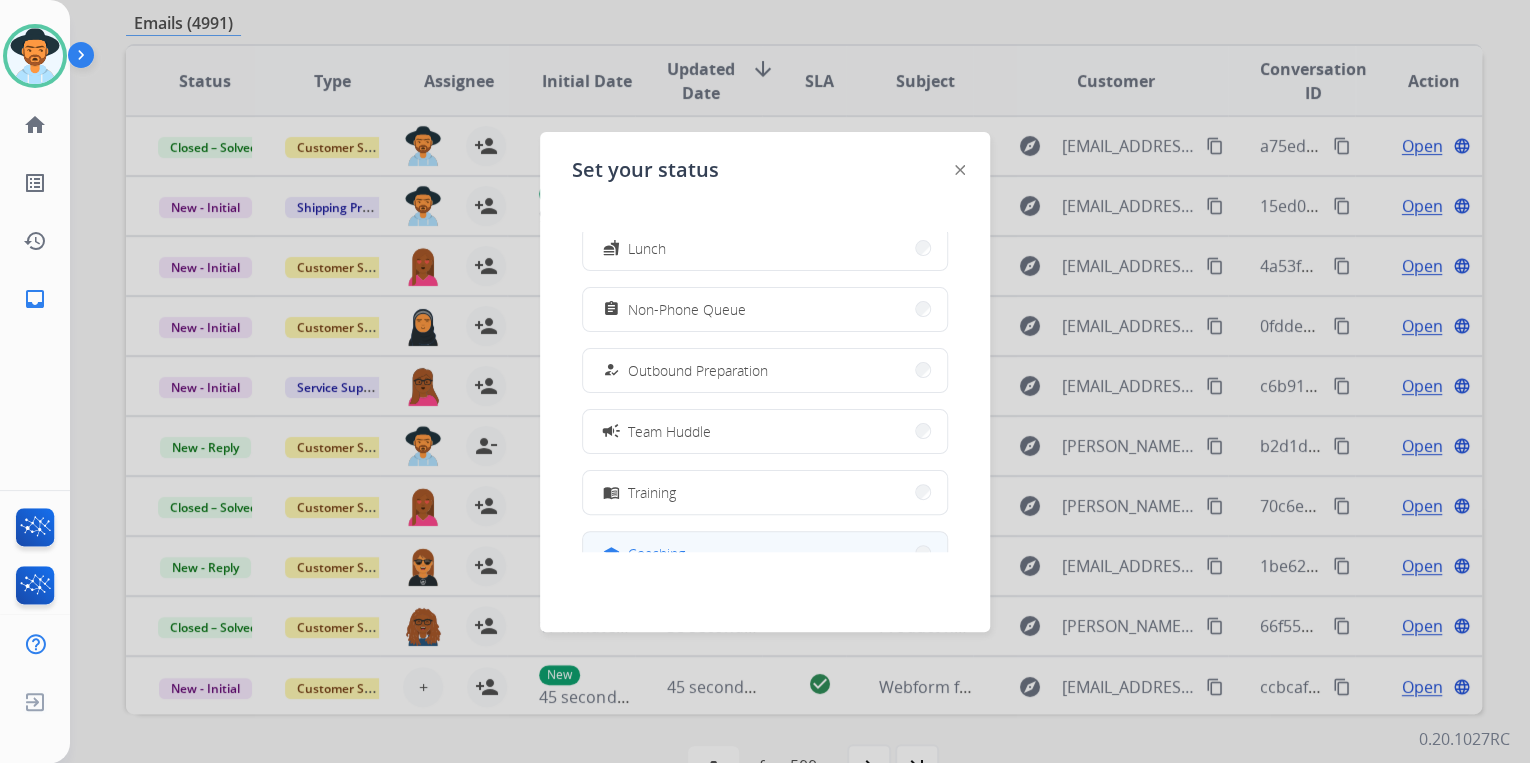 scroll, scrollTop: 376, scrollLeft: 0, axis: vertical 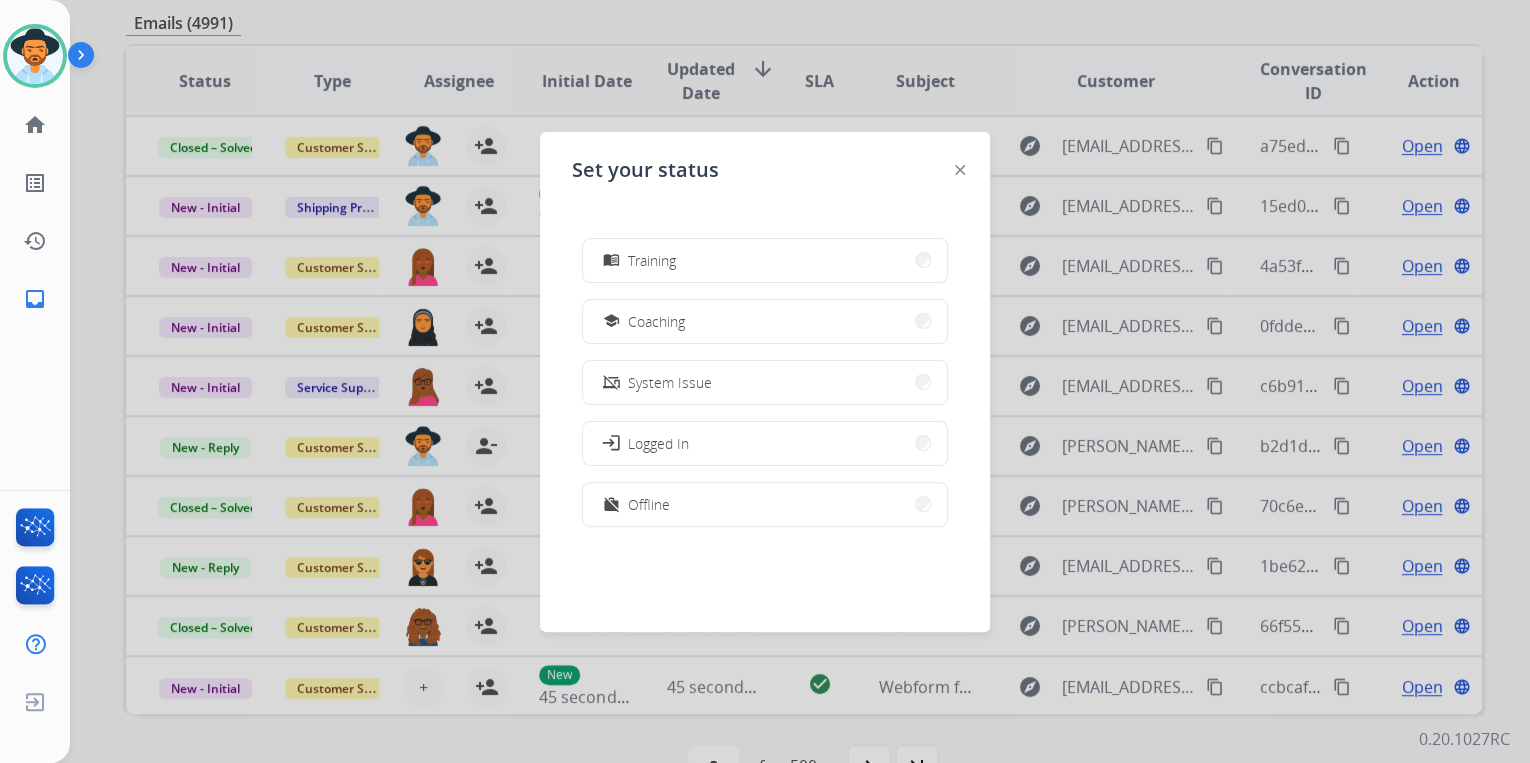 click 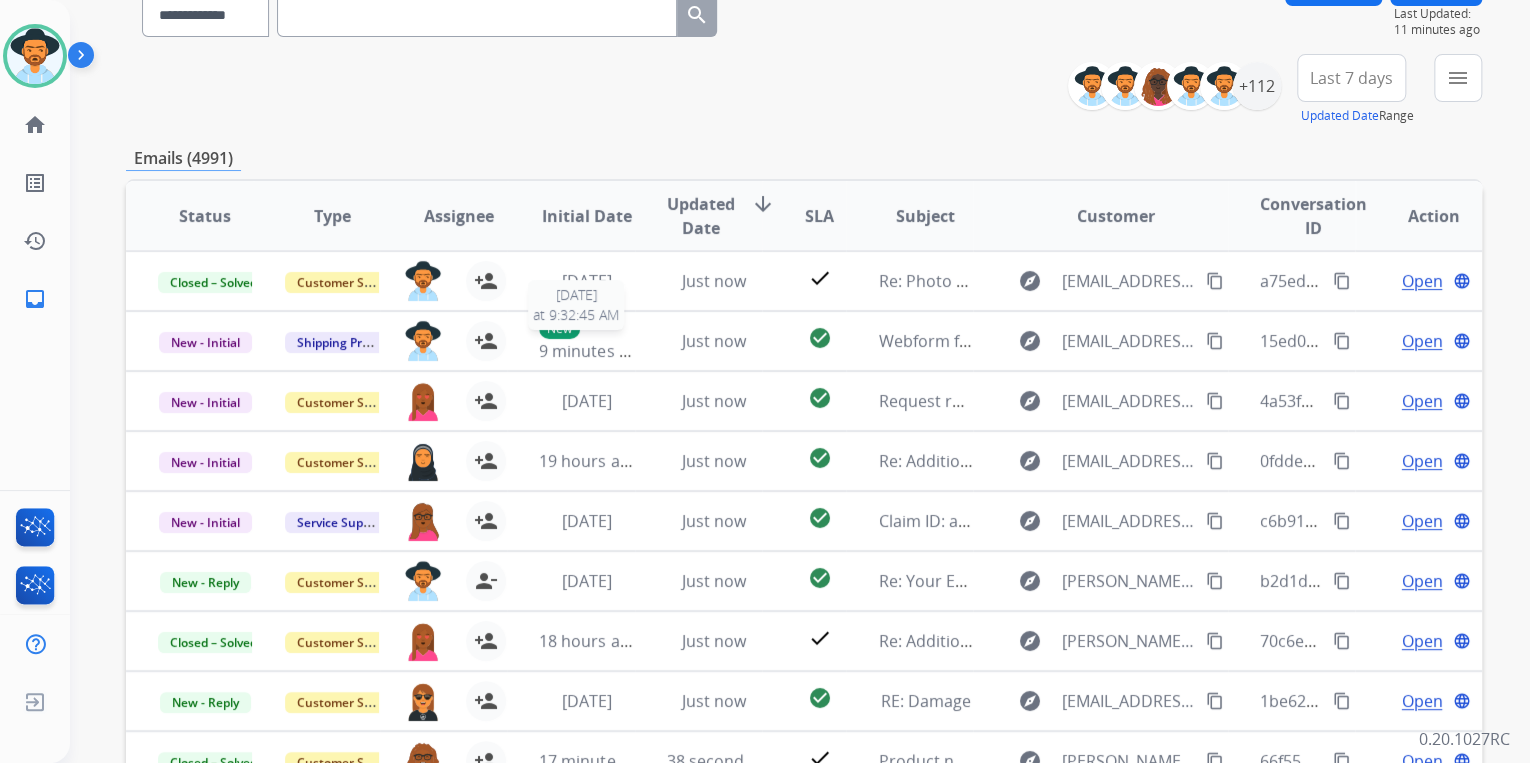 scroll, scrollTop: 0, scrollLeft: 0, axis: both 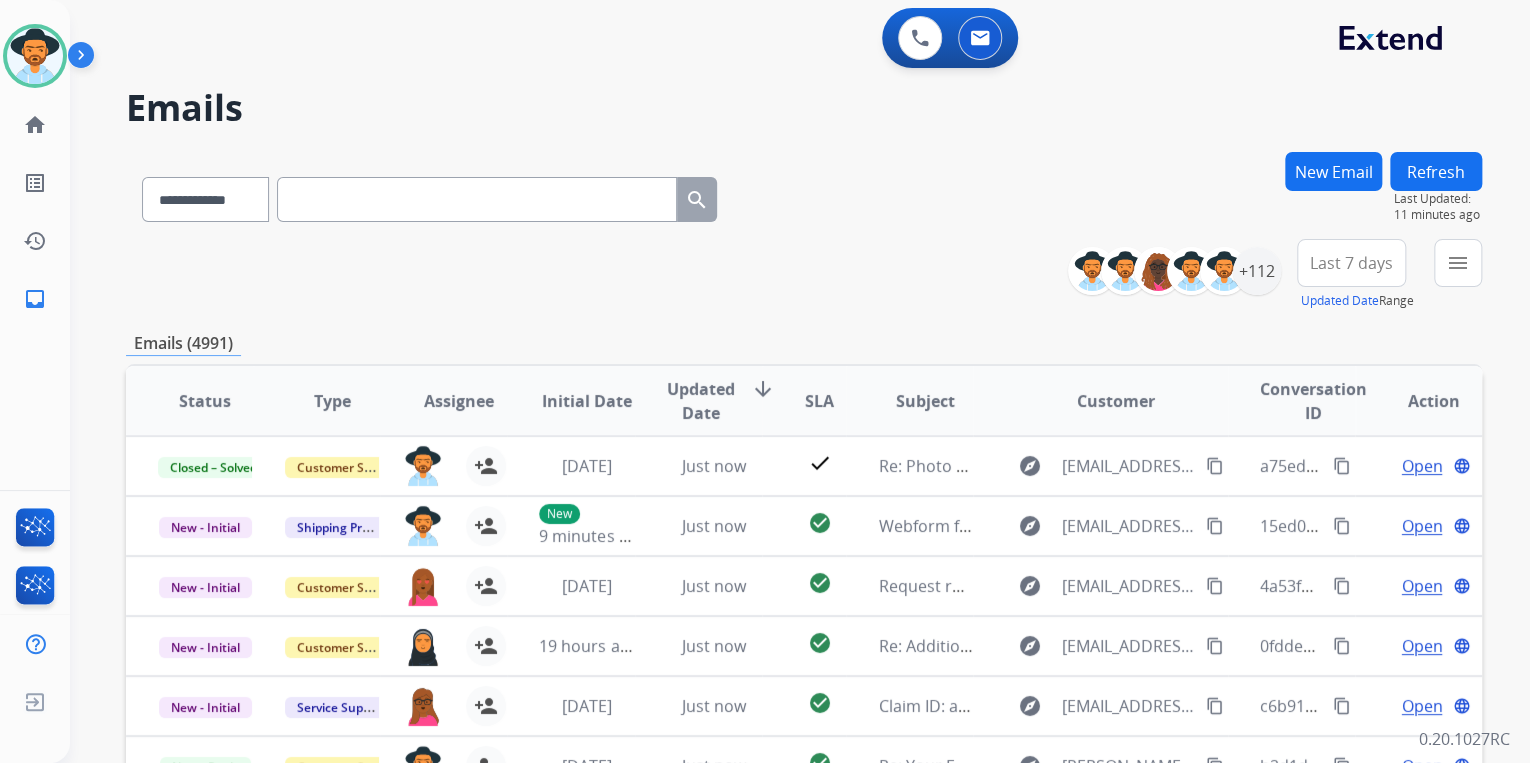 drag, startPoint x: 28, startPoint y: 56, endPoint x: 617, endPoint y: 78, distance: 589.4107 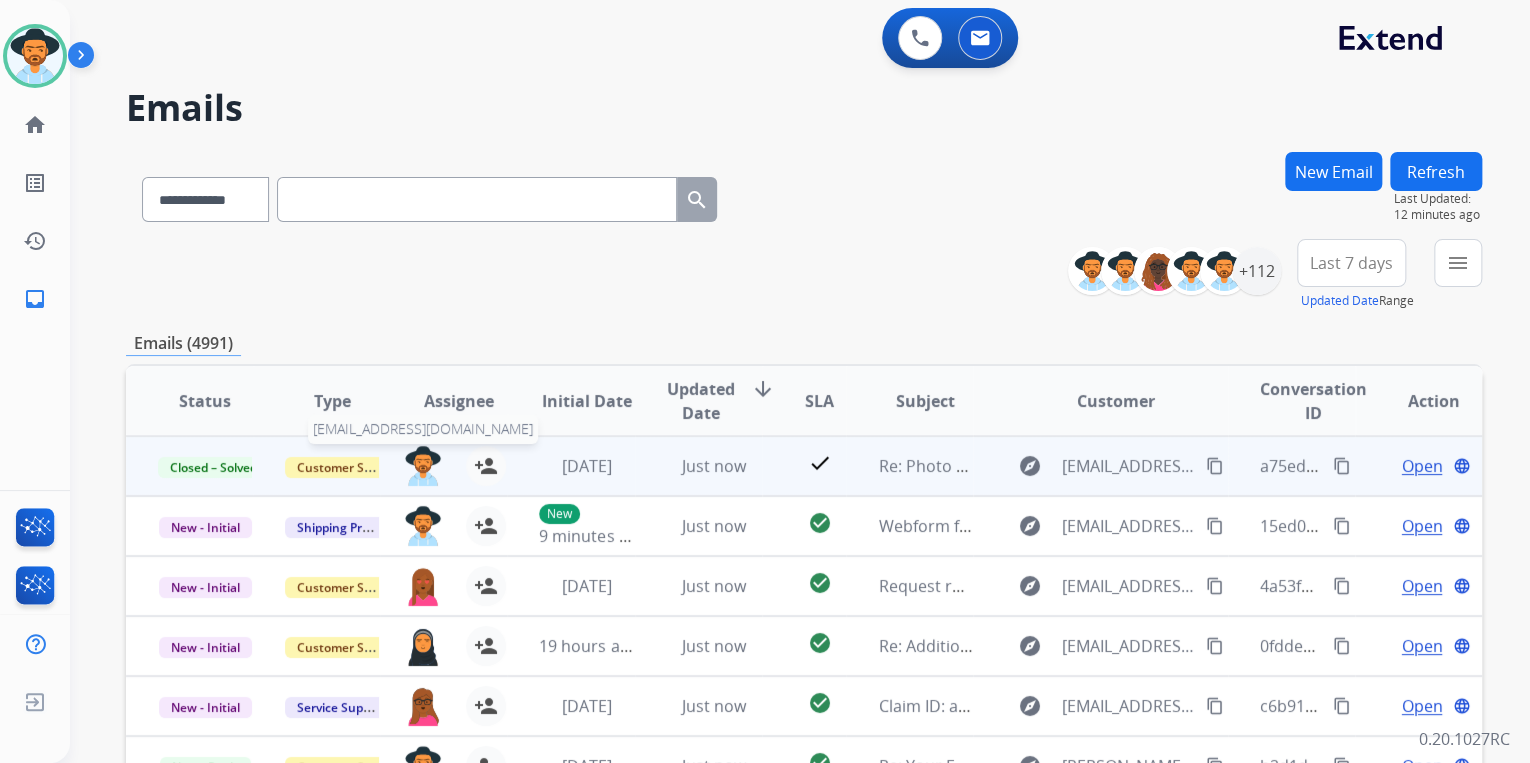 click at bounding box center [423, 466] 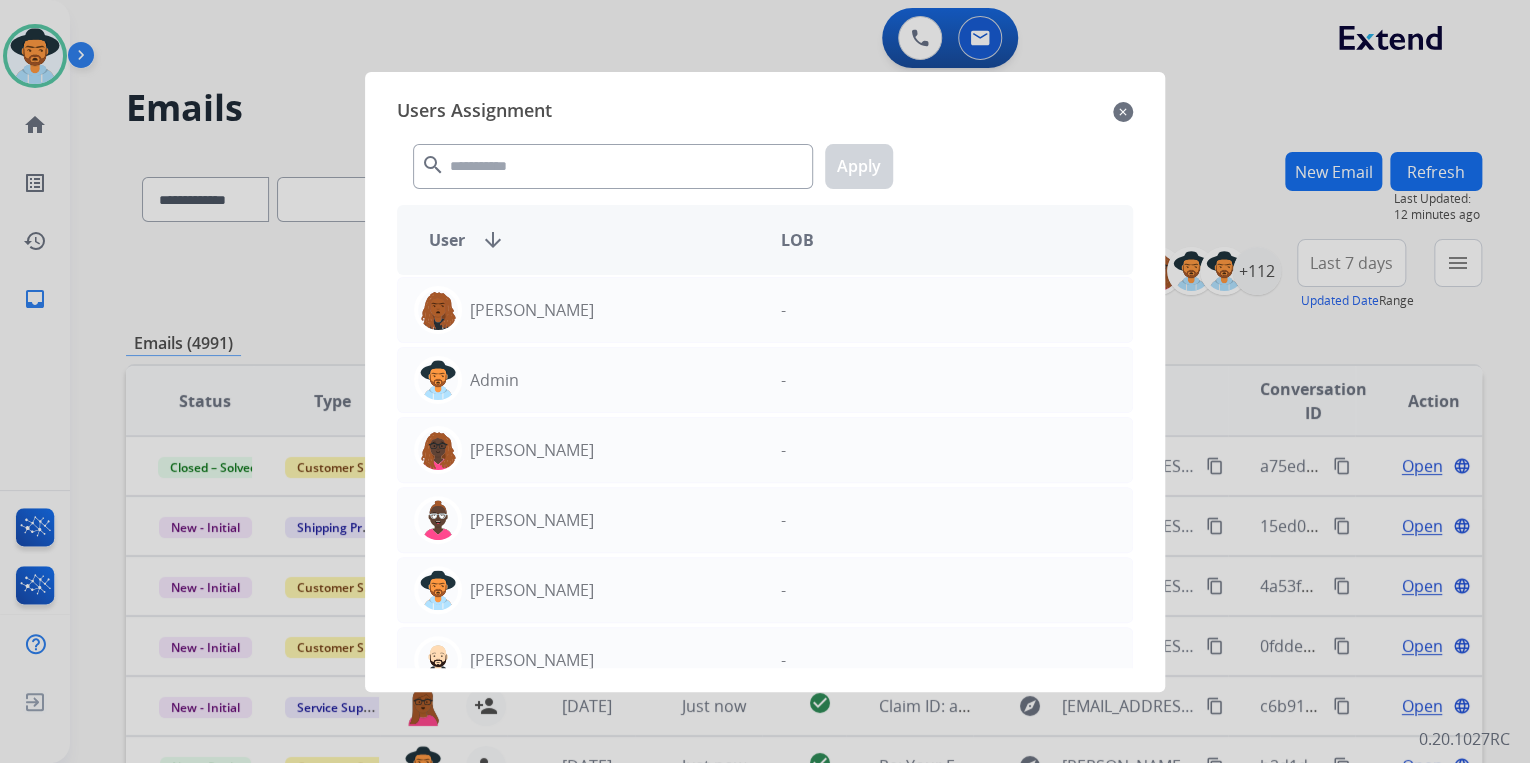 click on "close" 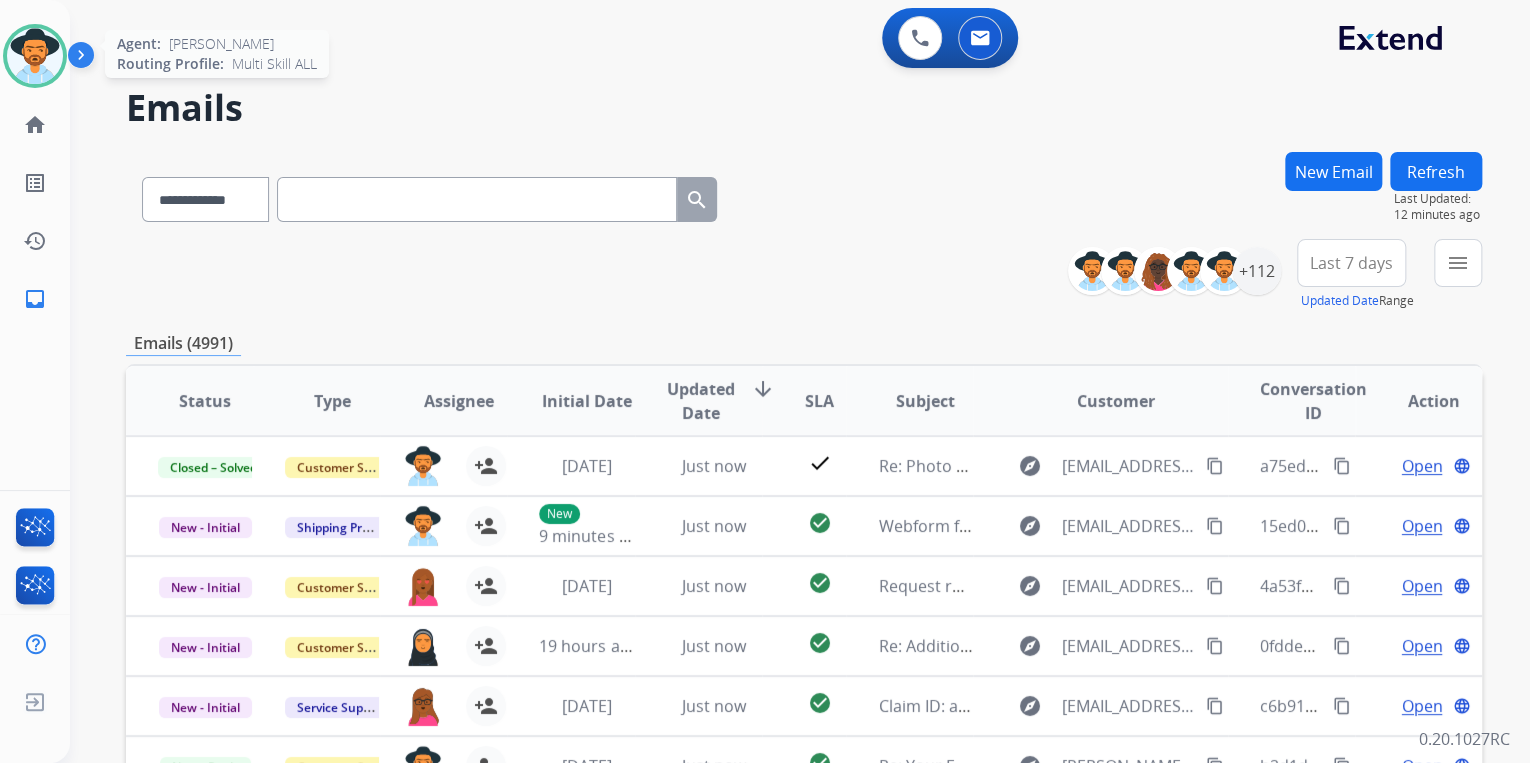 click at bounding box center [35, 56] 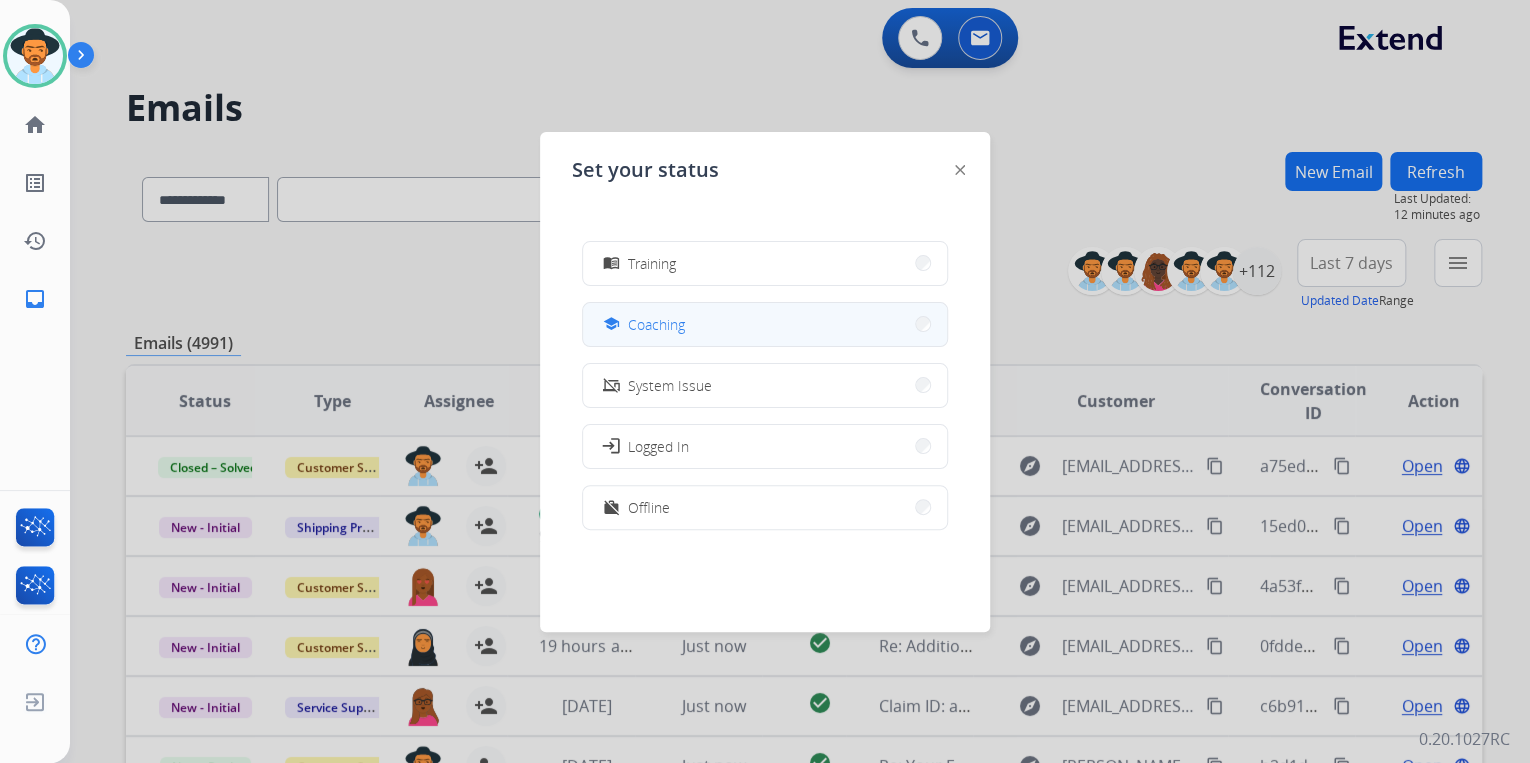 scroll, scrollTop: 376, scrollLeft: 0, axis: vertical 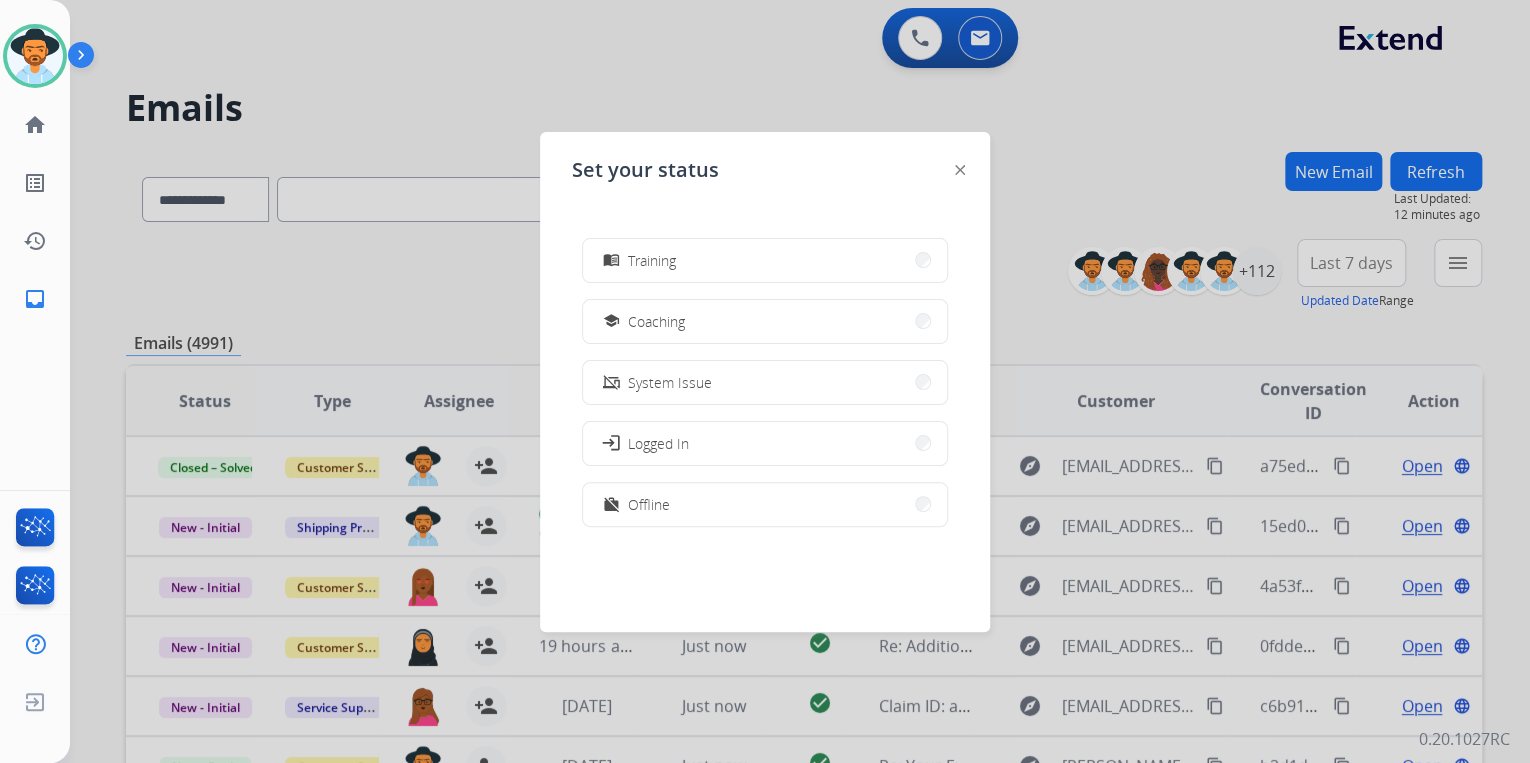 click 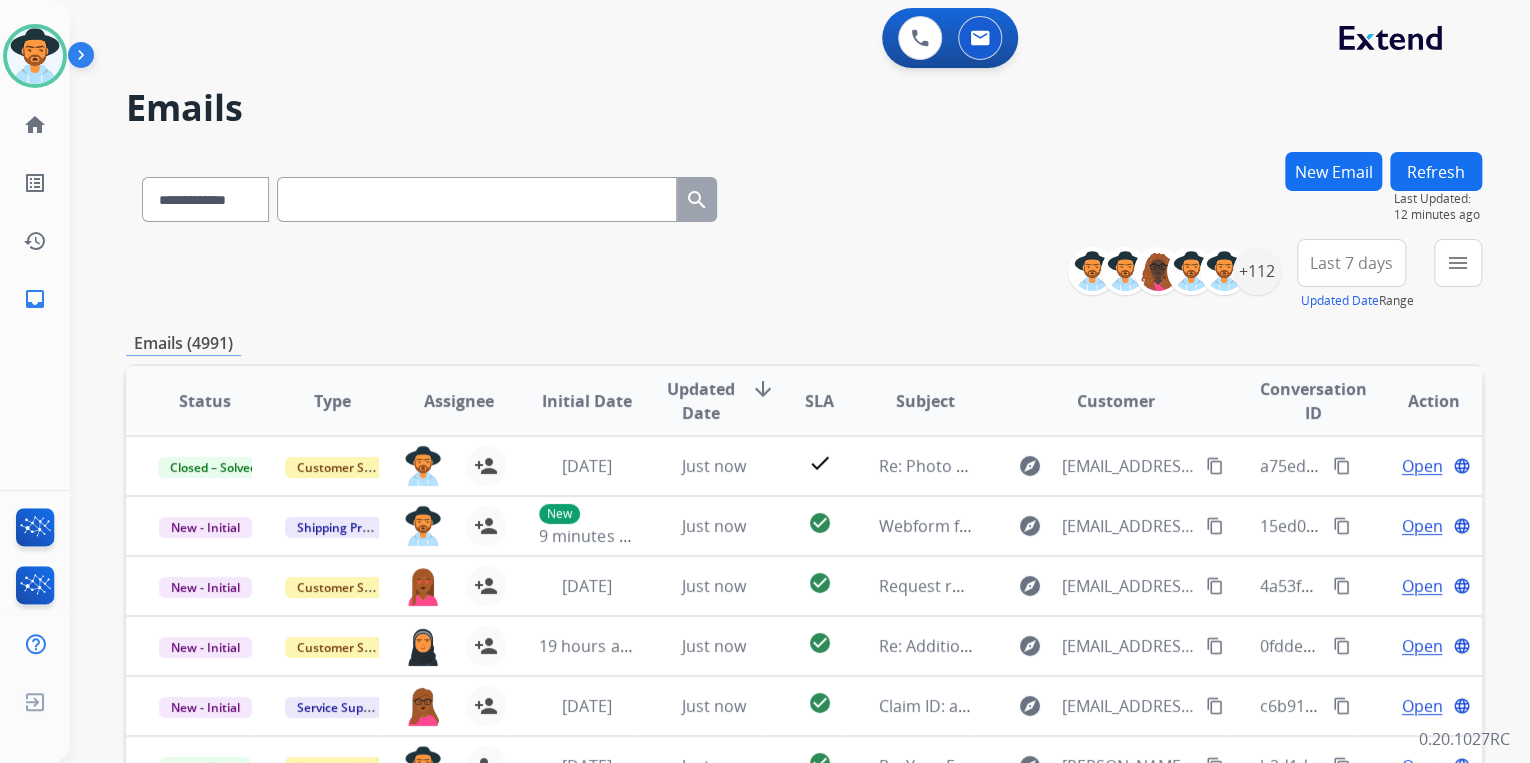 click at bounding box center [85, 59] 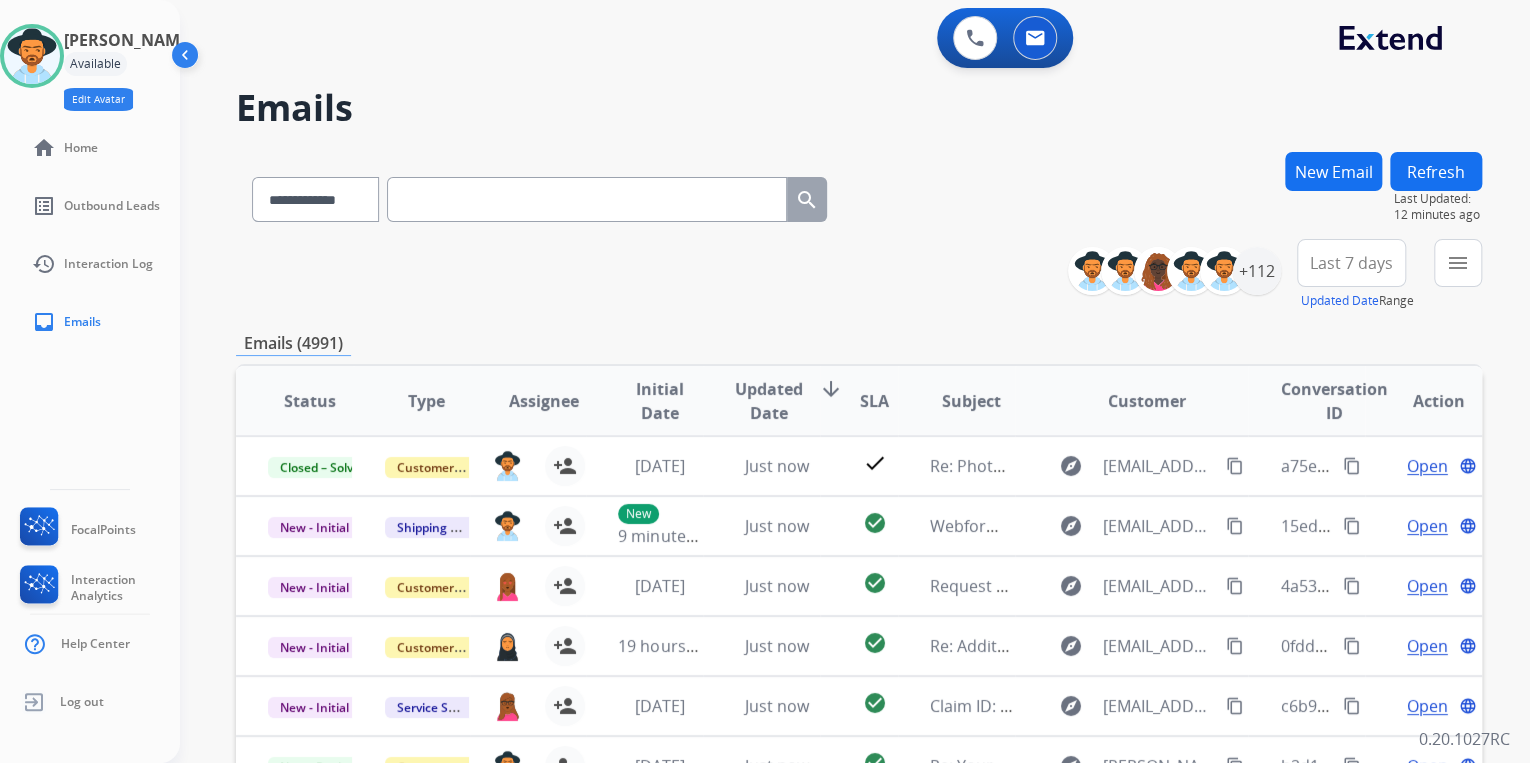 click on "Edit Avatar" 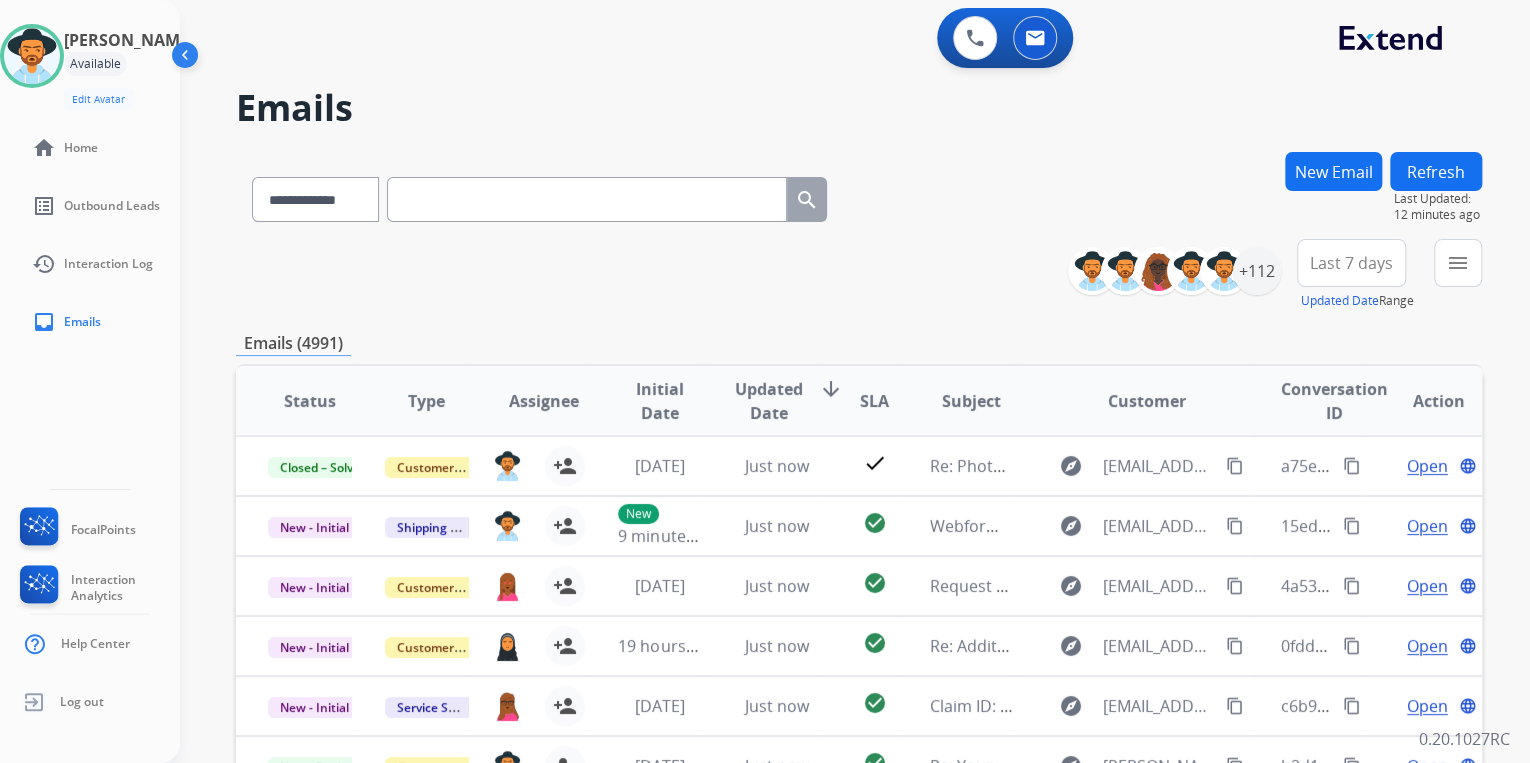 select on "***" 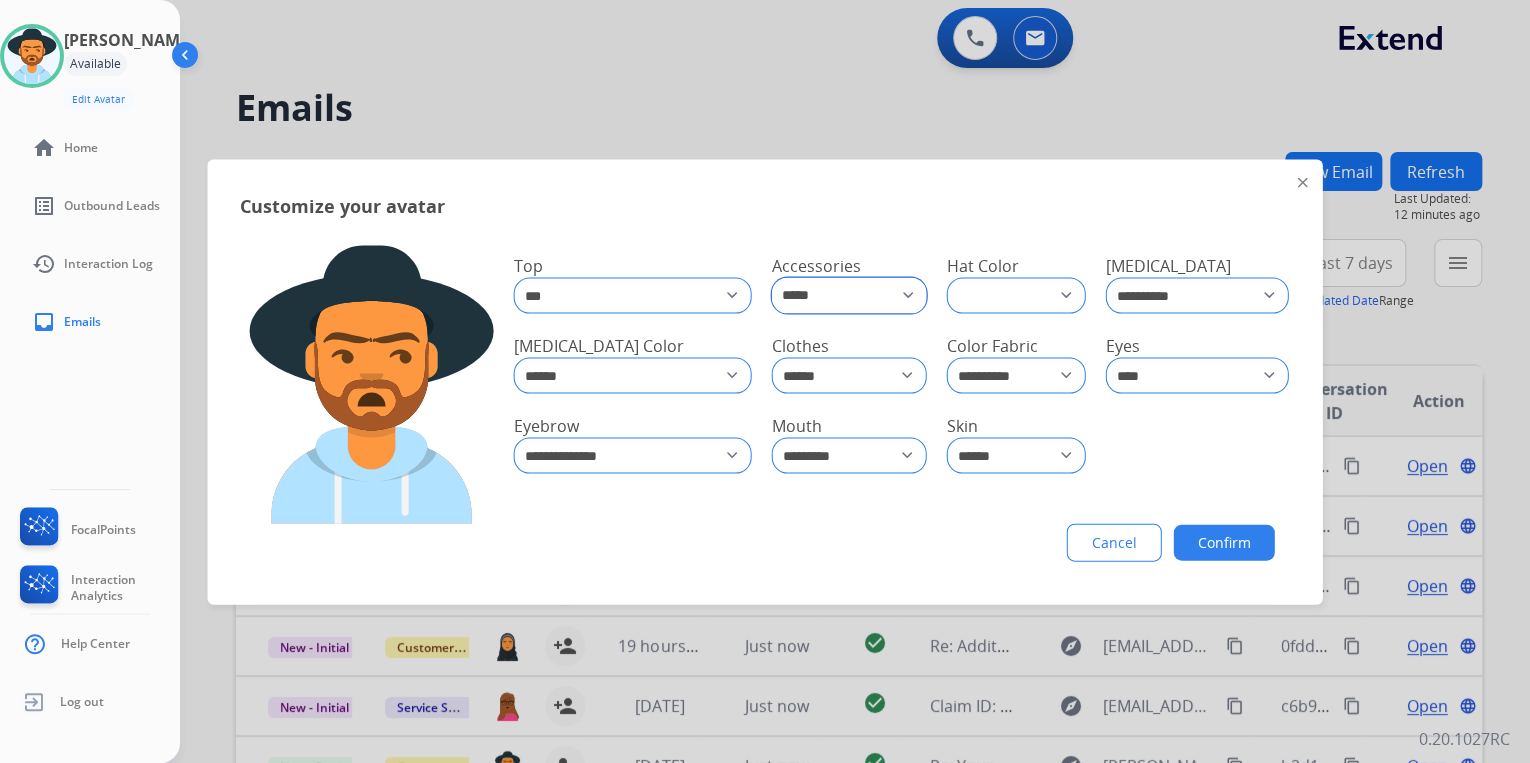 click on "**********" 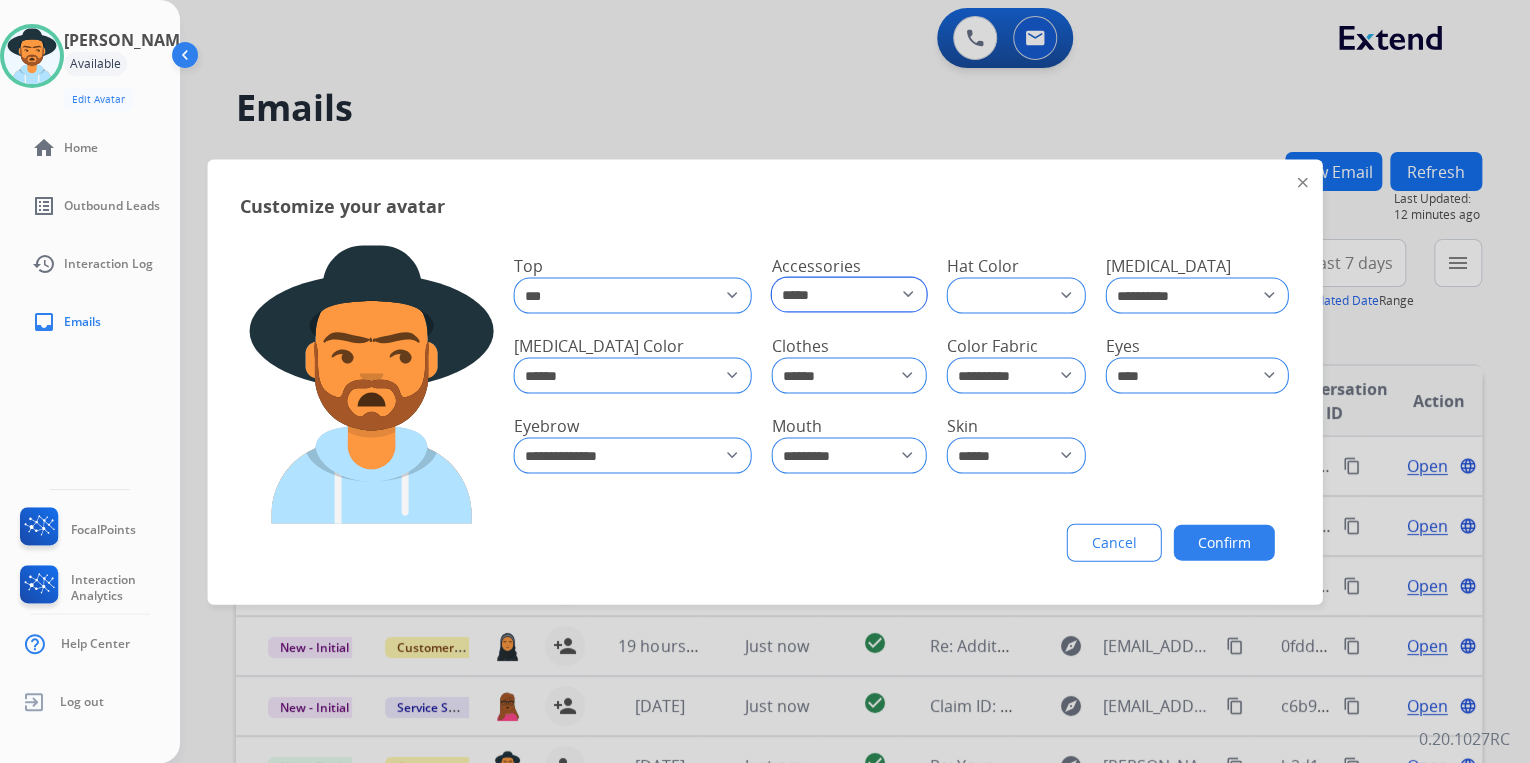 select on "**********" 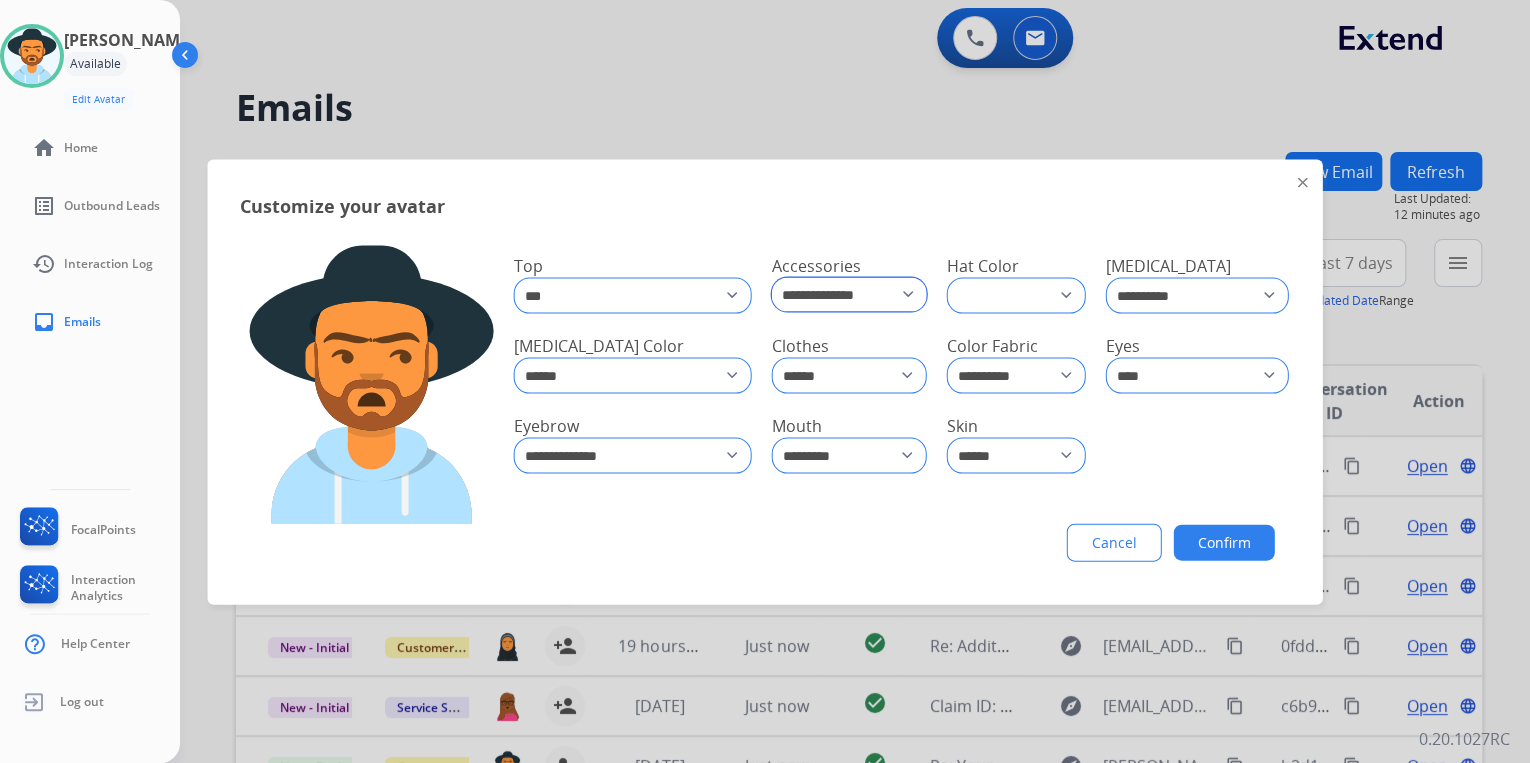 click on "**********" 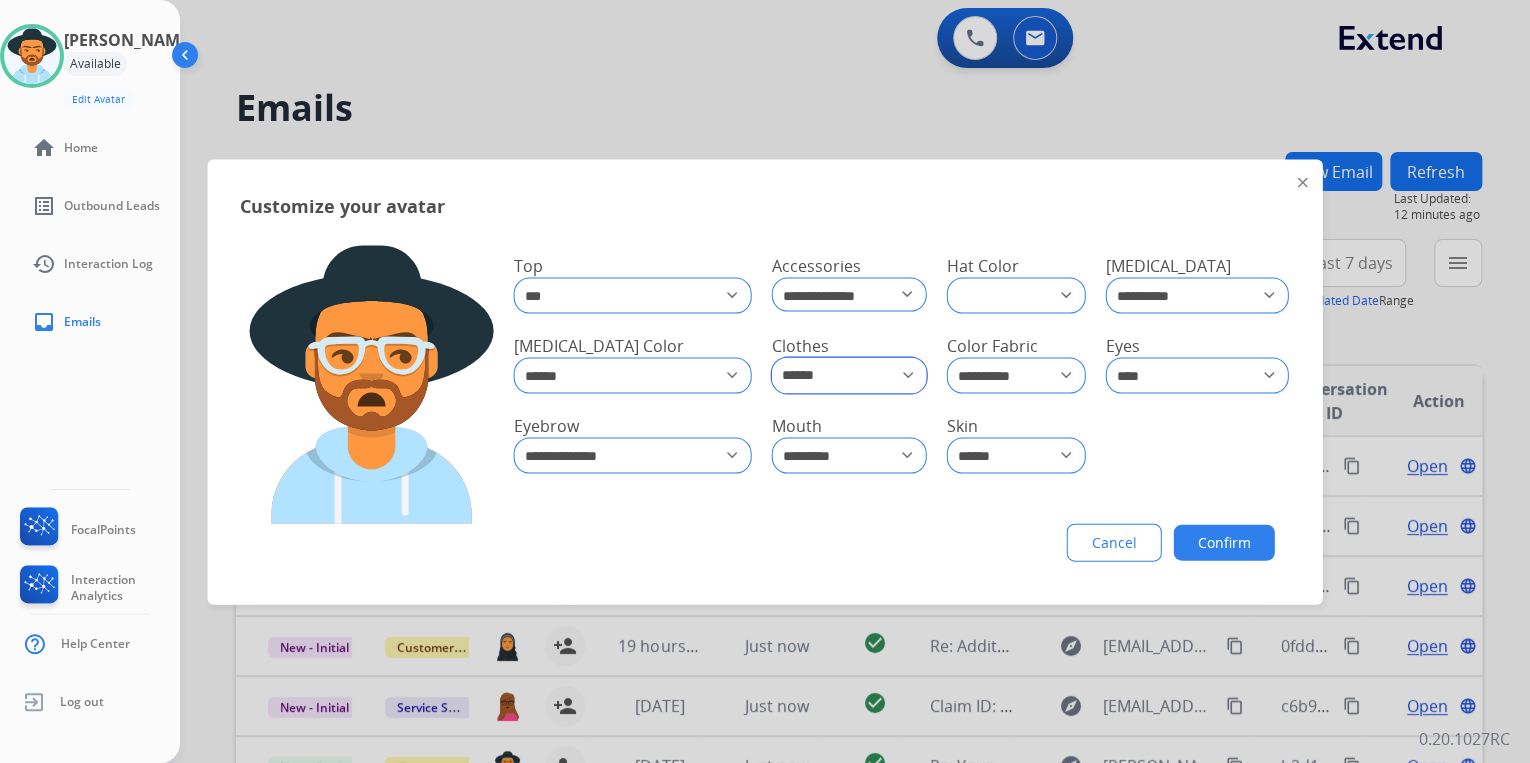 click on "**********" 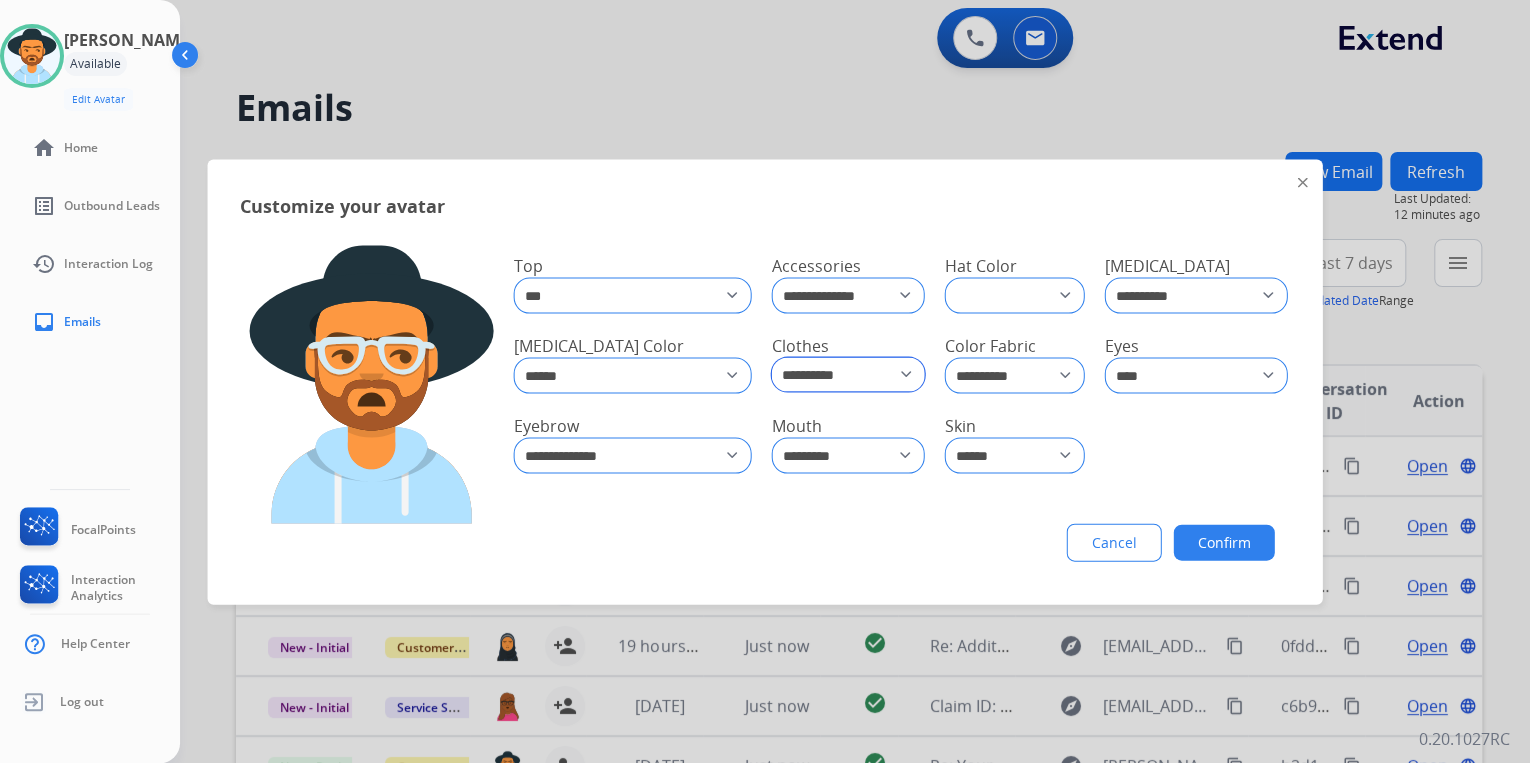 click on "**********" 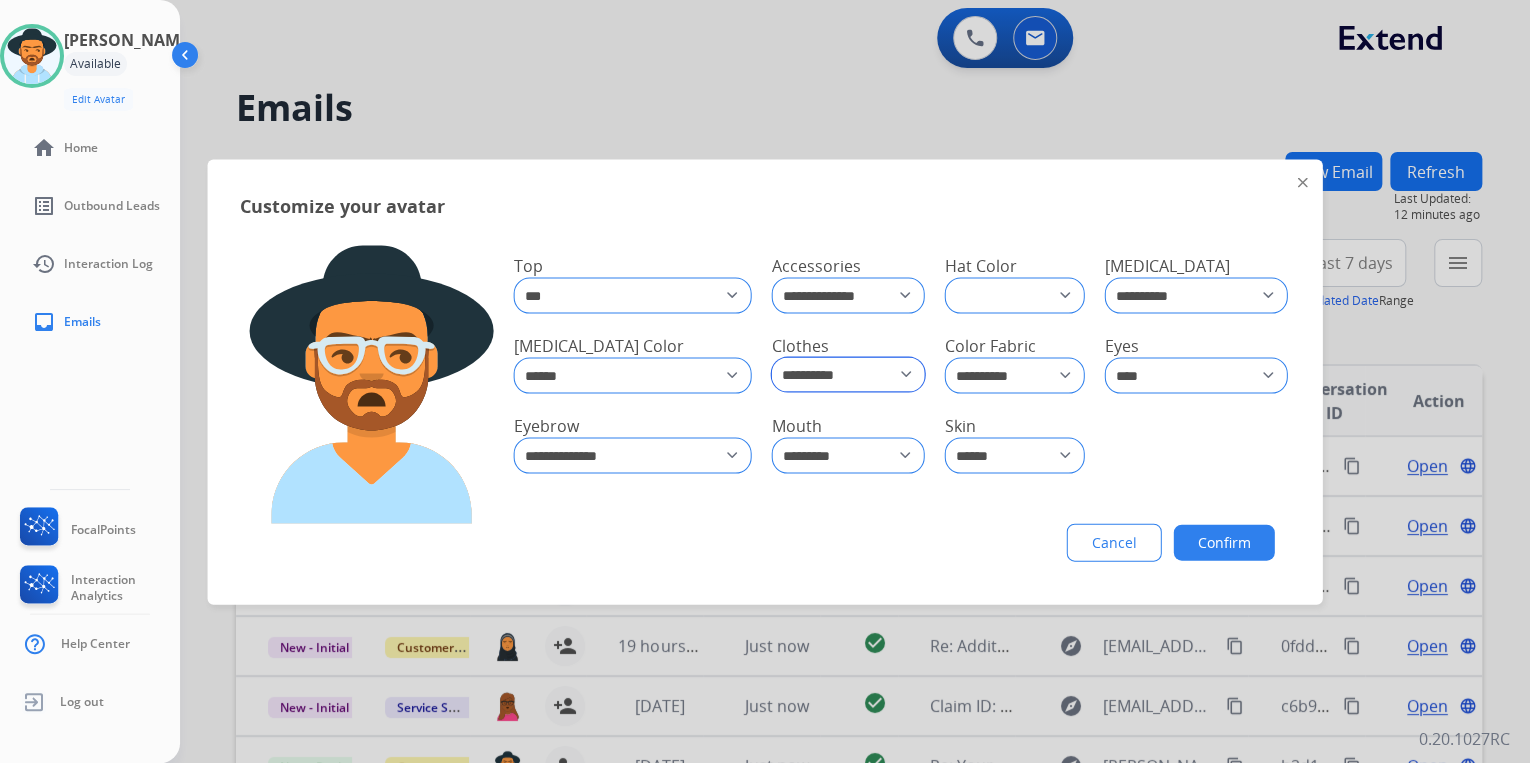 click on "**********" 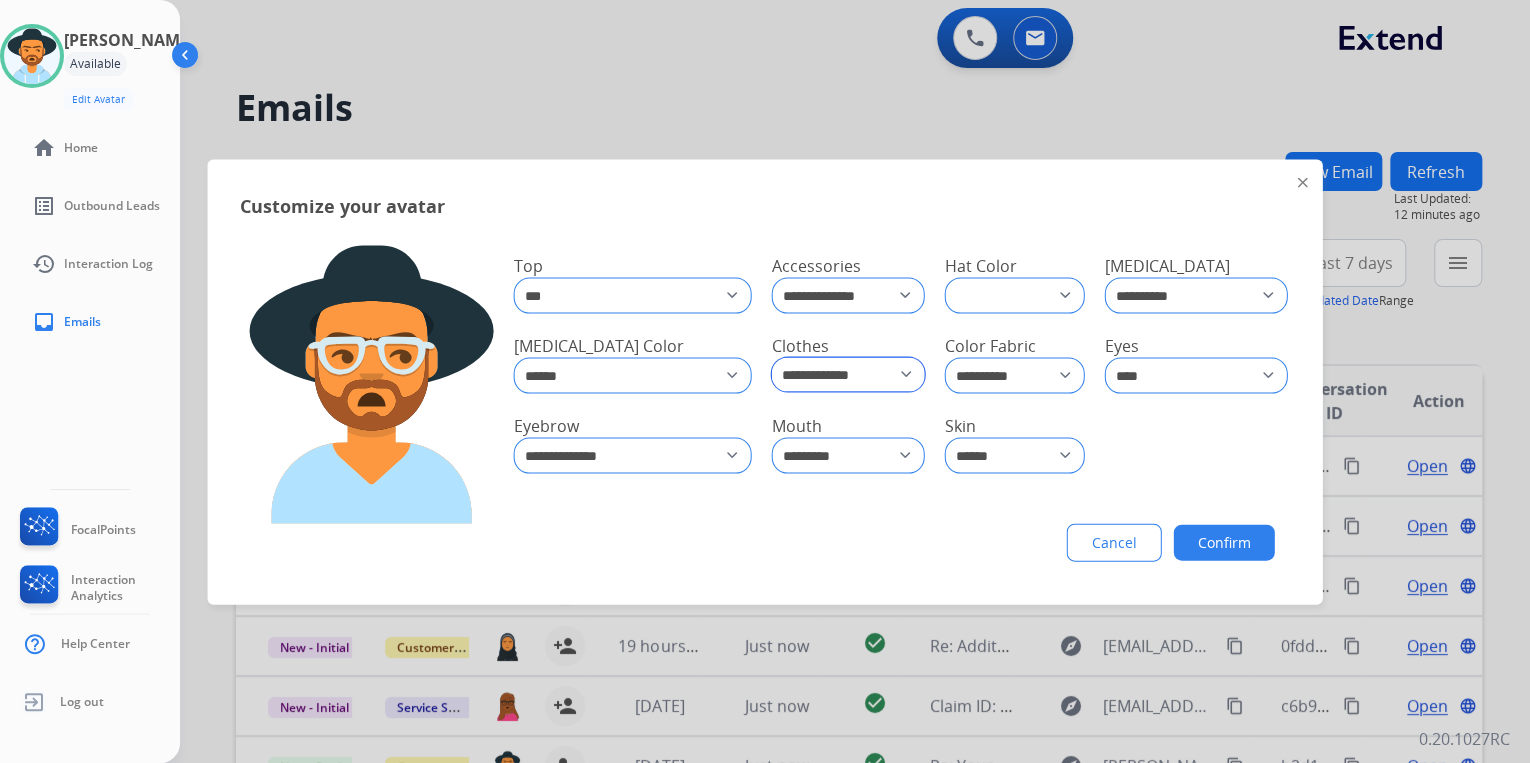 click on "**********" 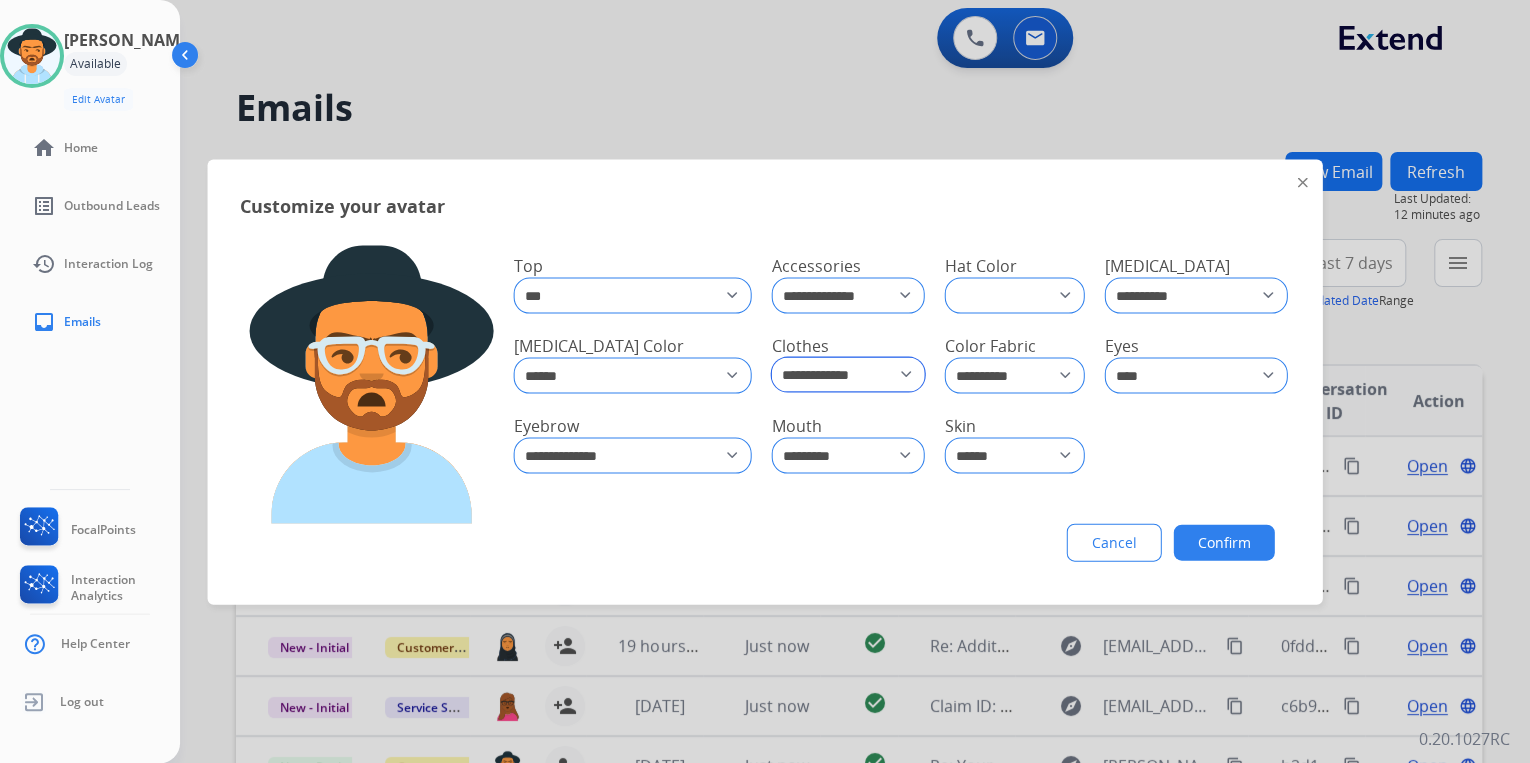 click on "**********" 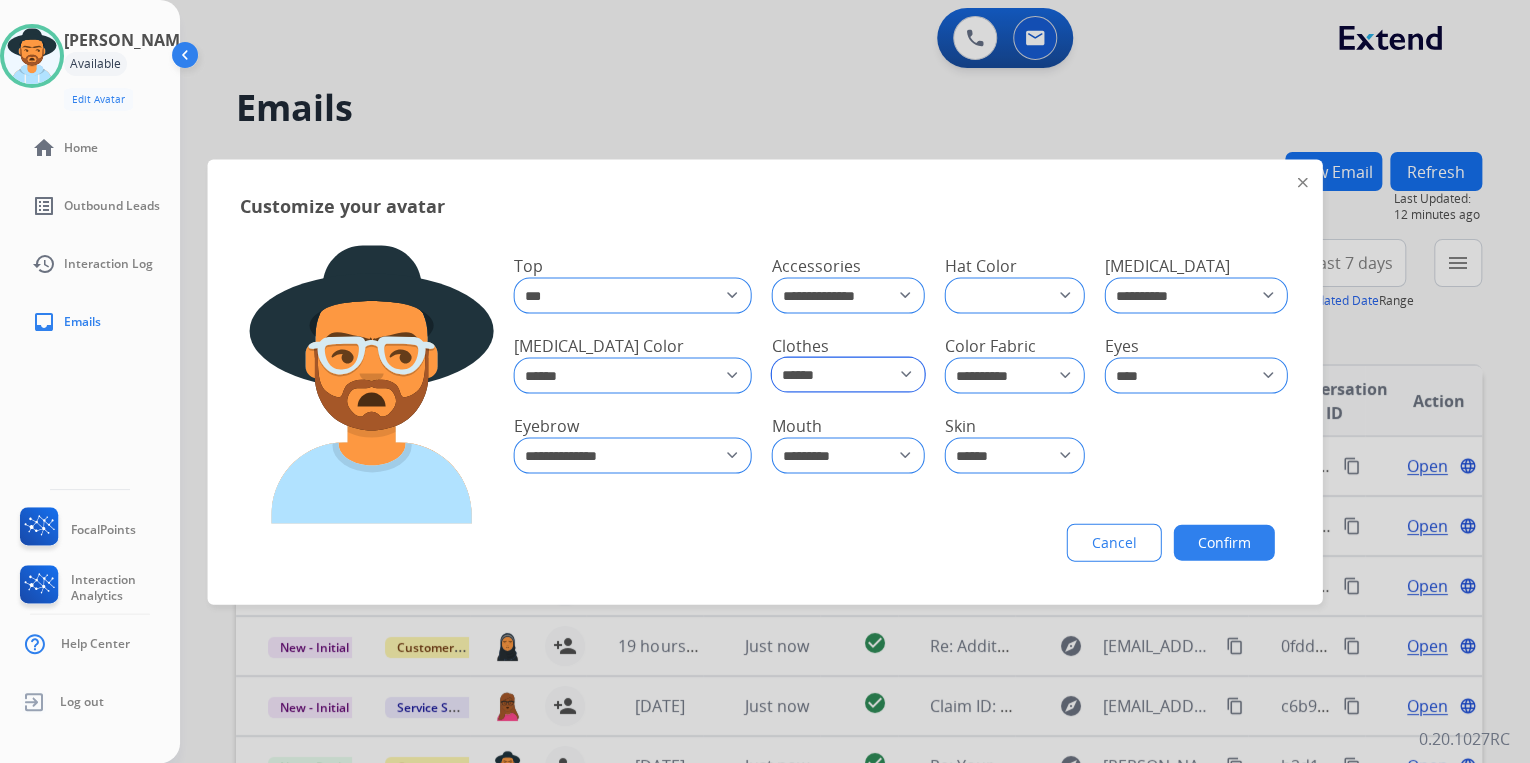 click on "**********" 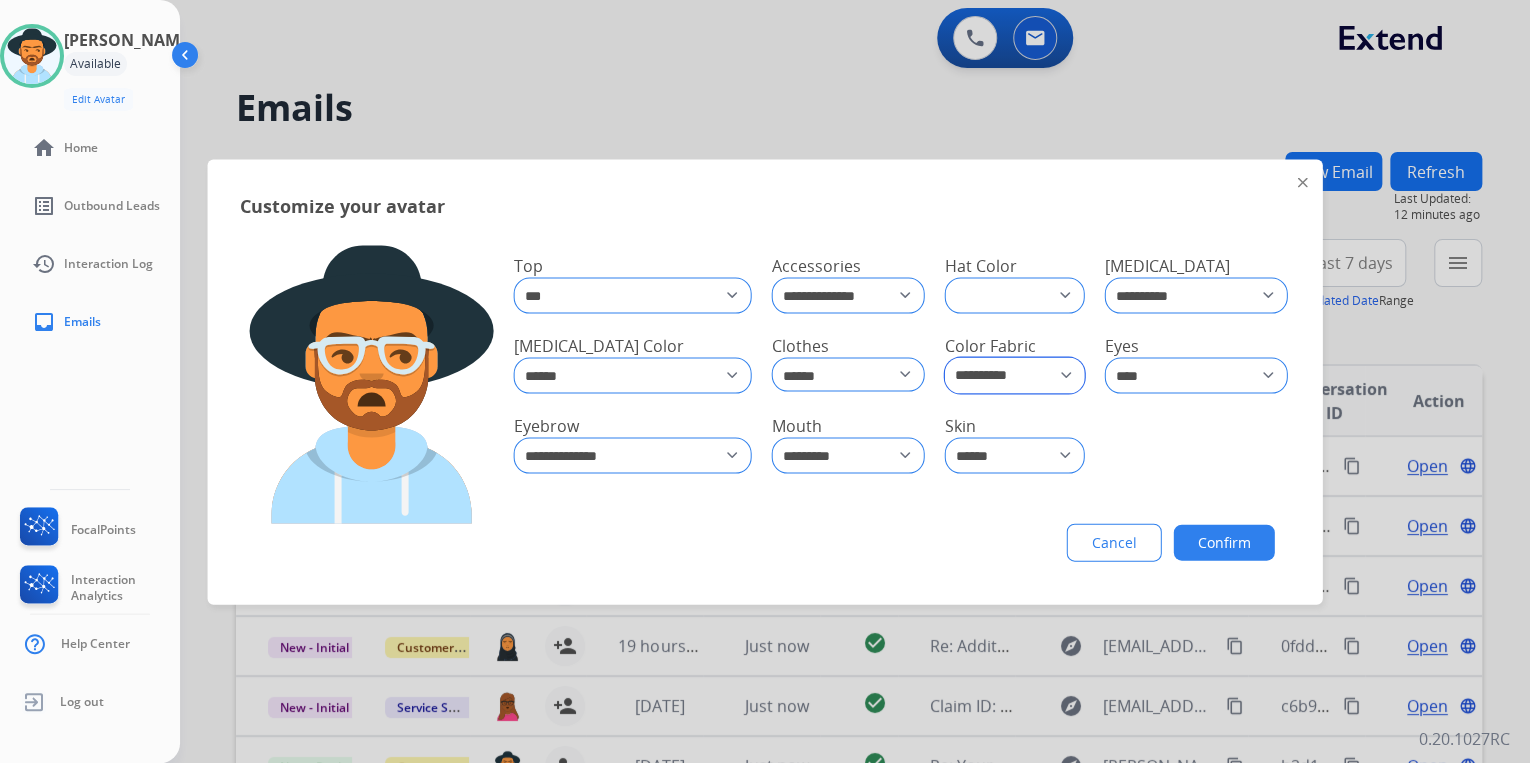 click on "**********" 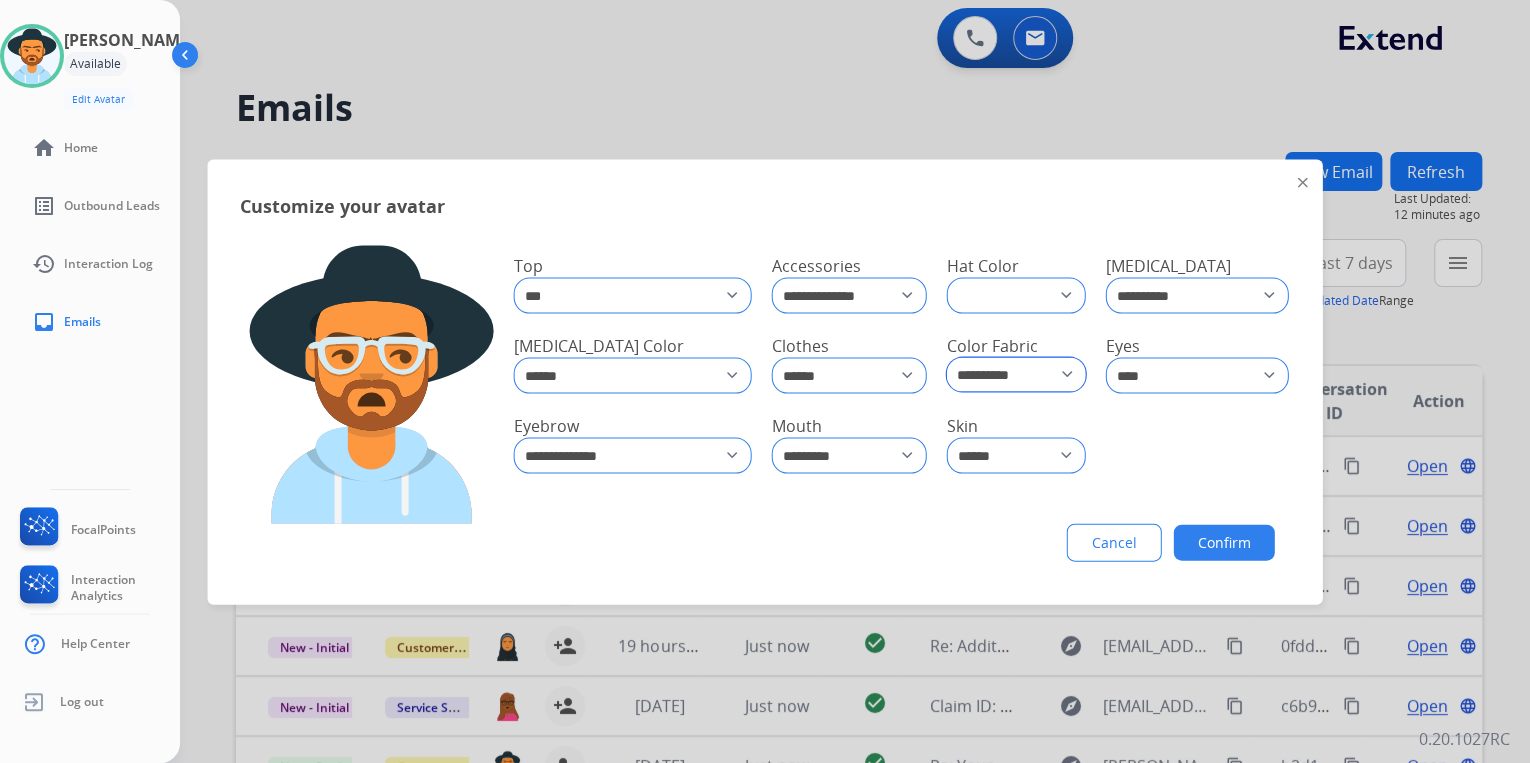 click on "**********" 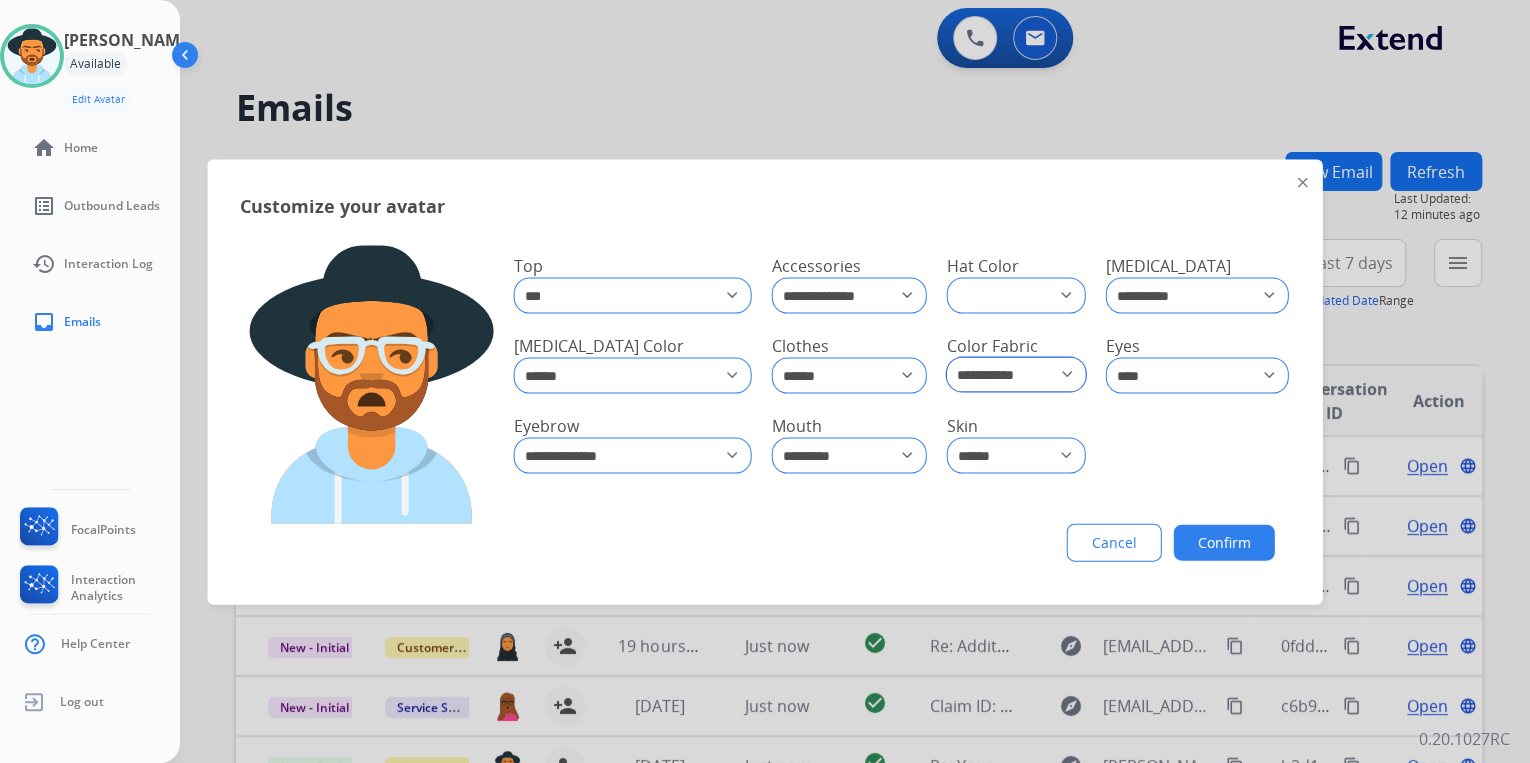 click on "**********" 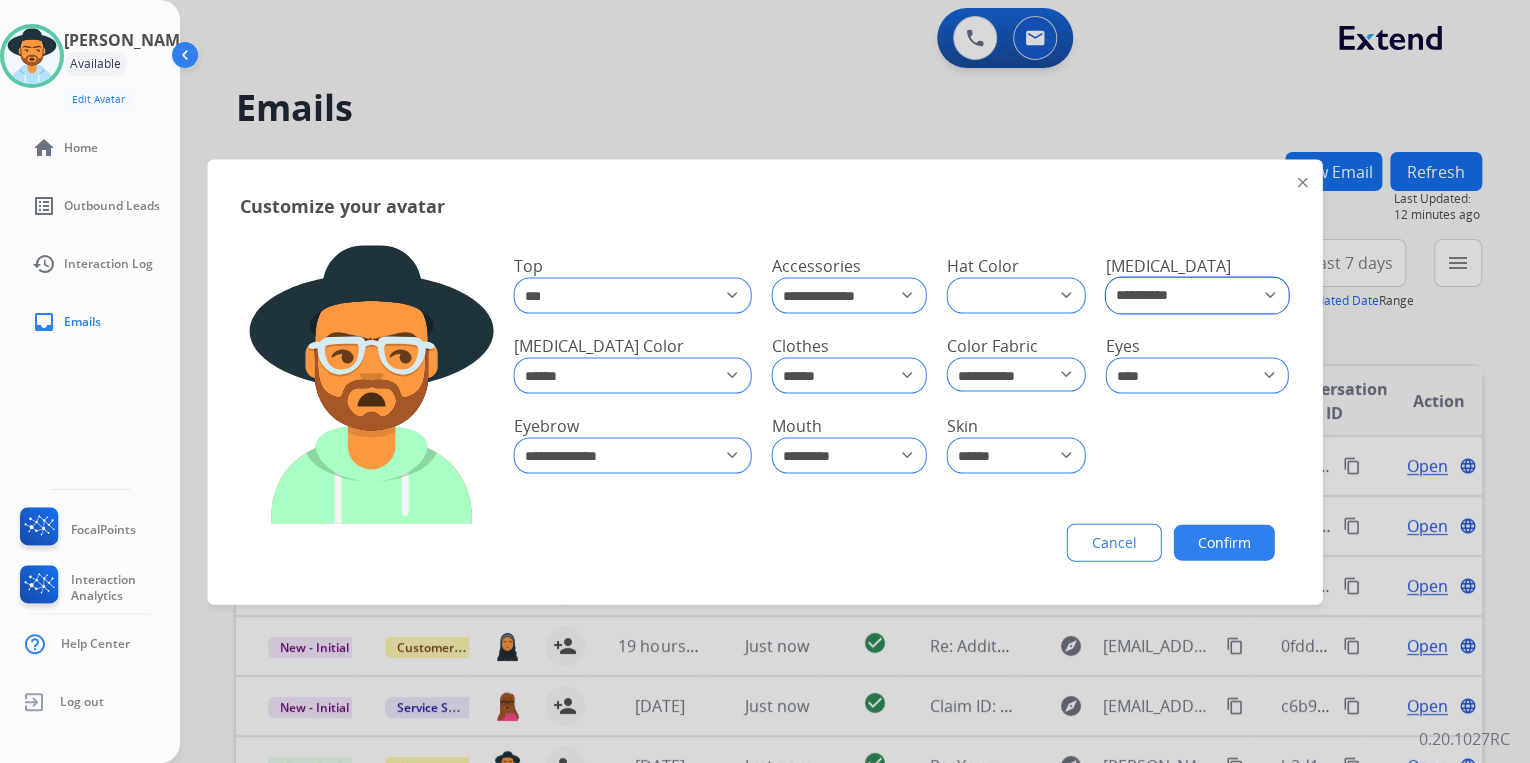 click on "**********" 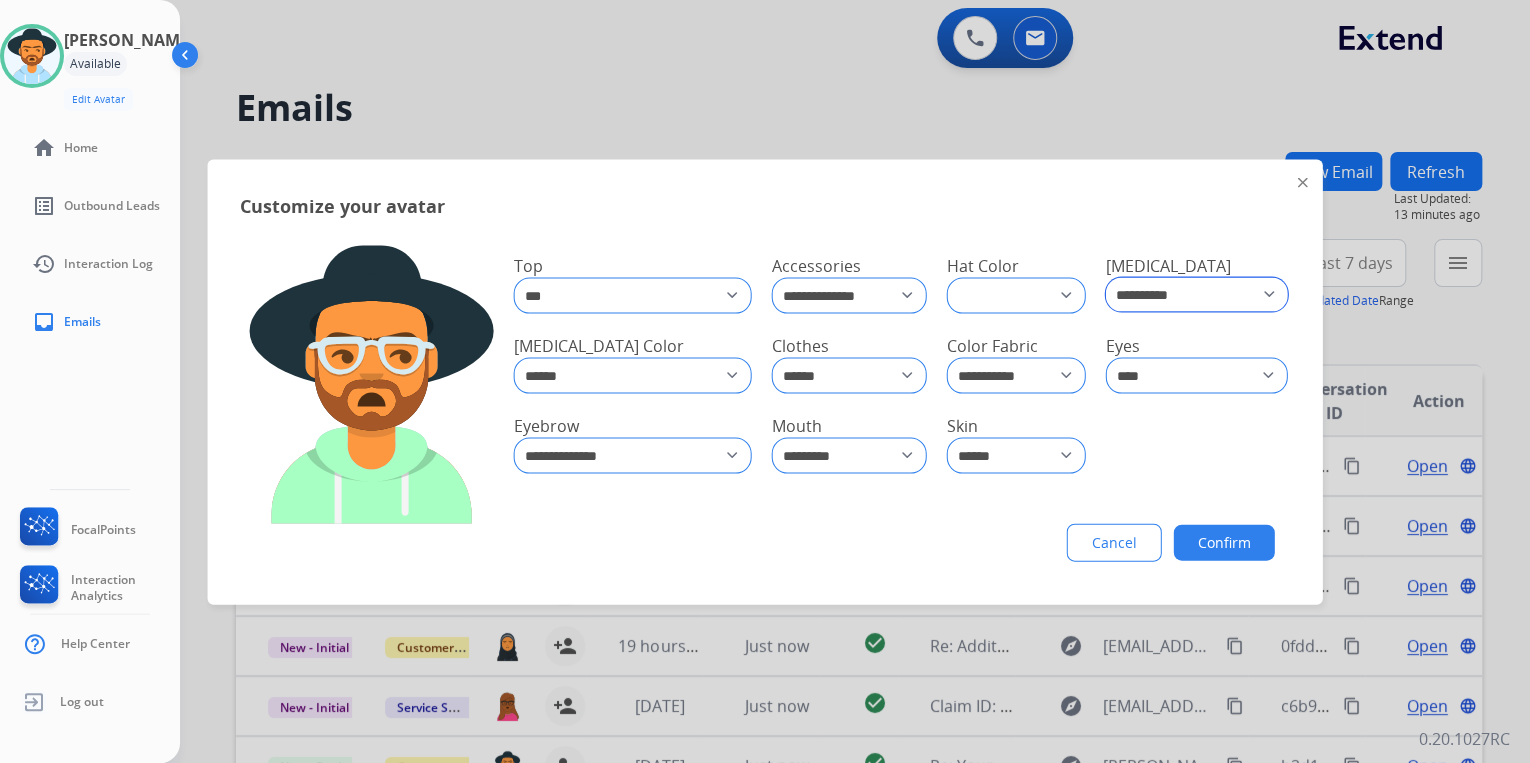 select on "*****" 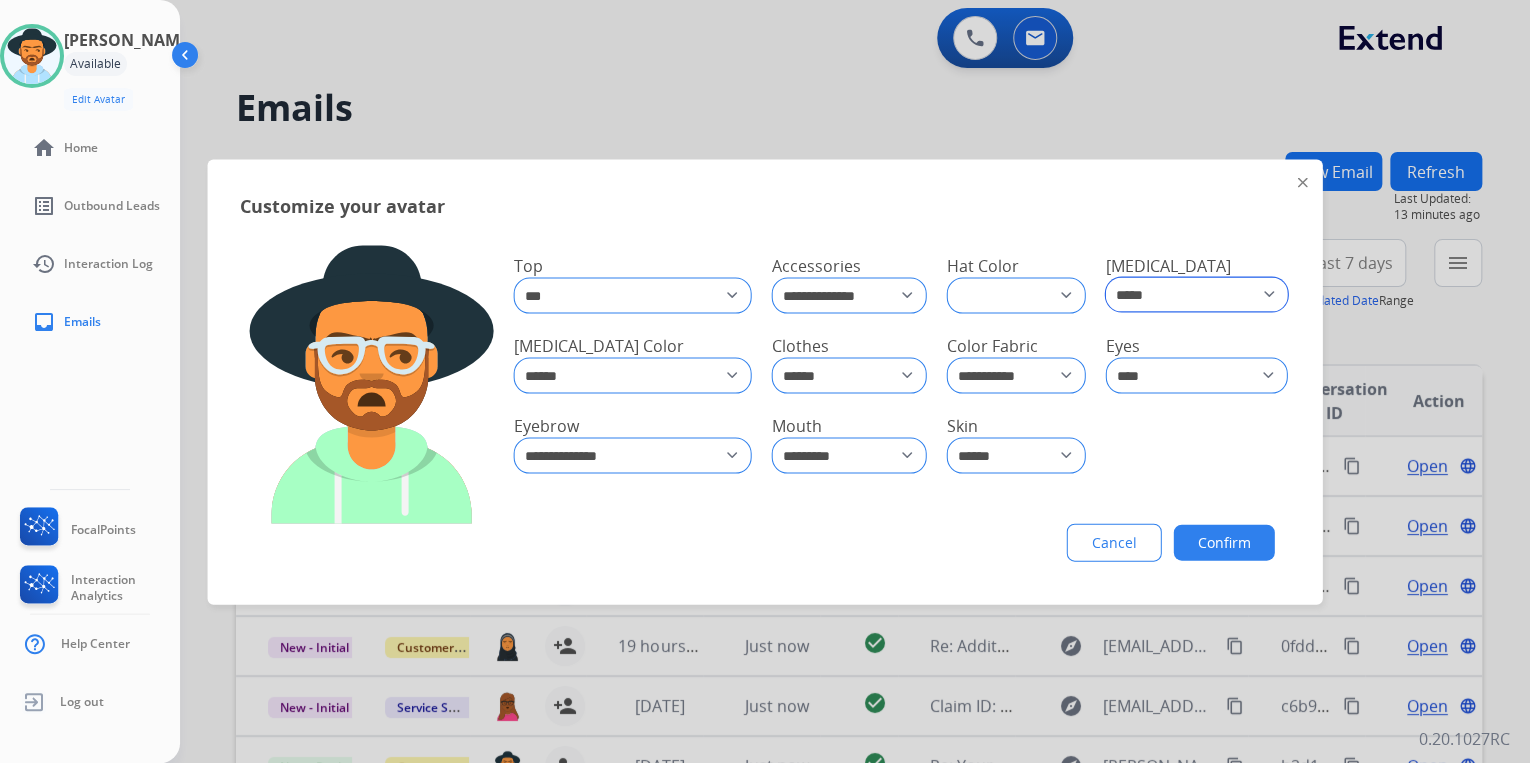 click on "**********" 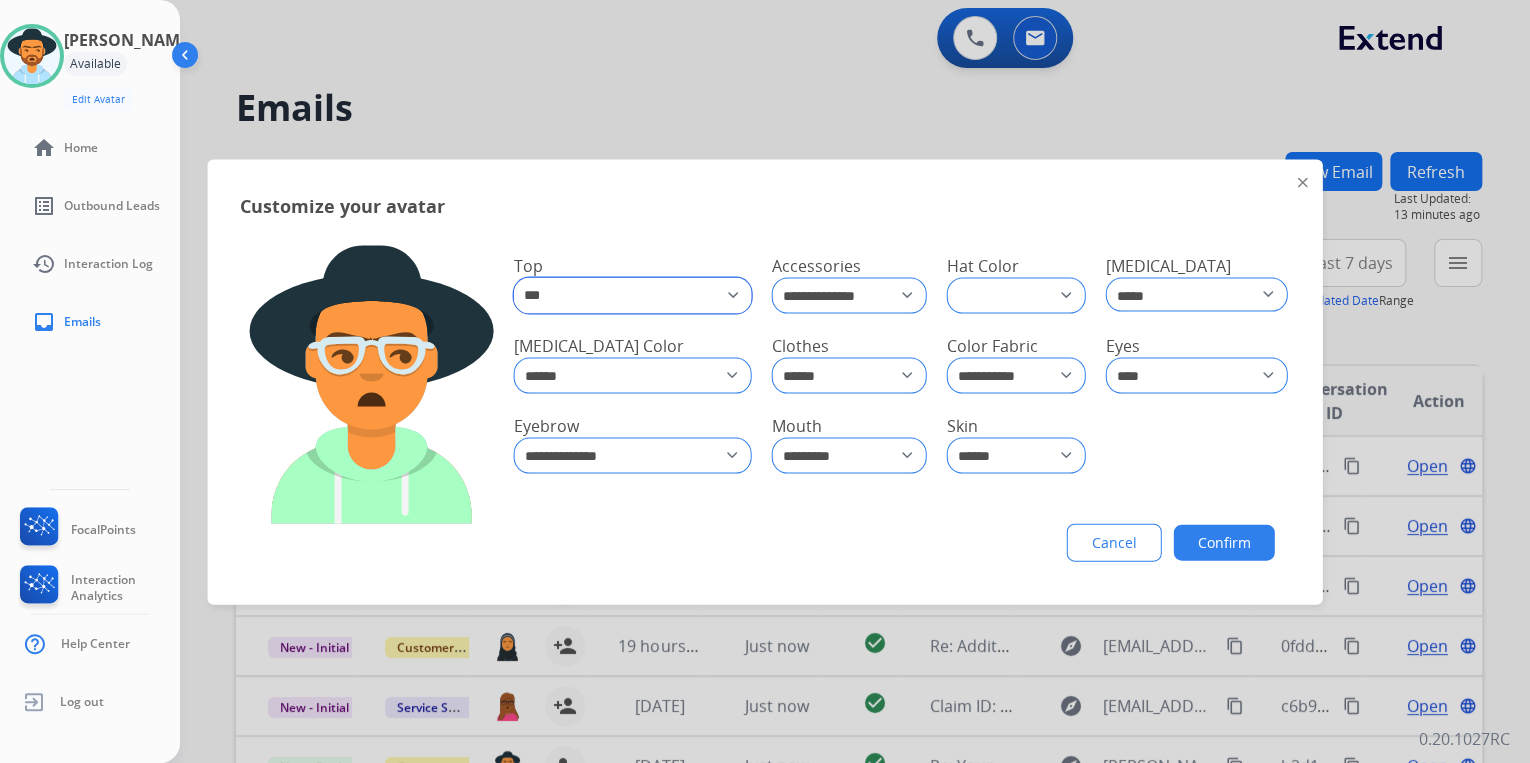 click on "**********" 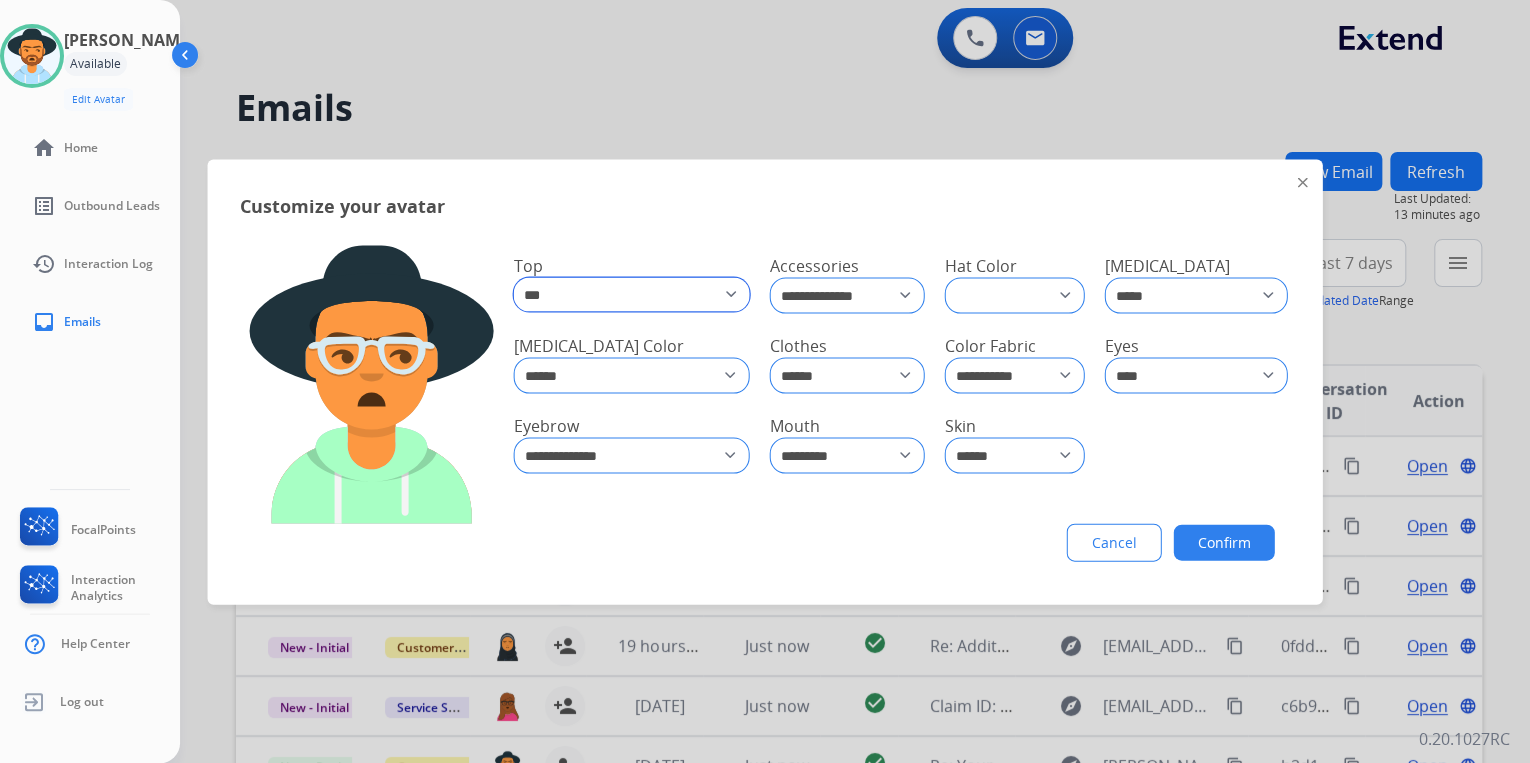 select on "**********" 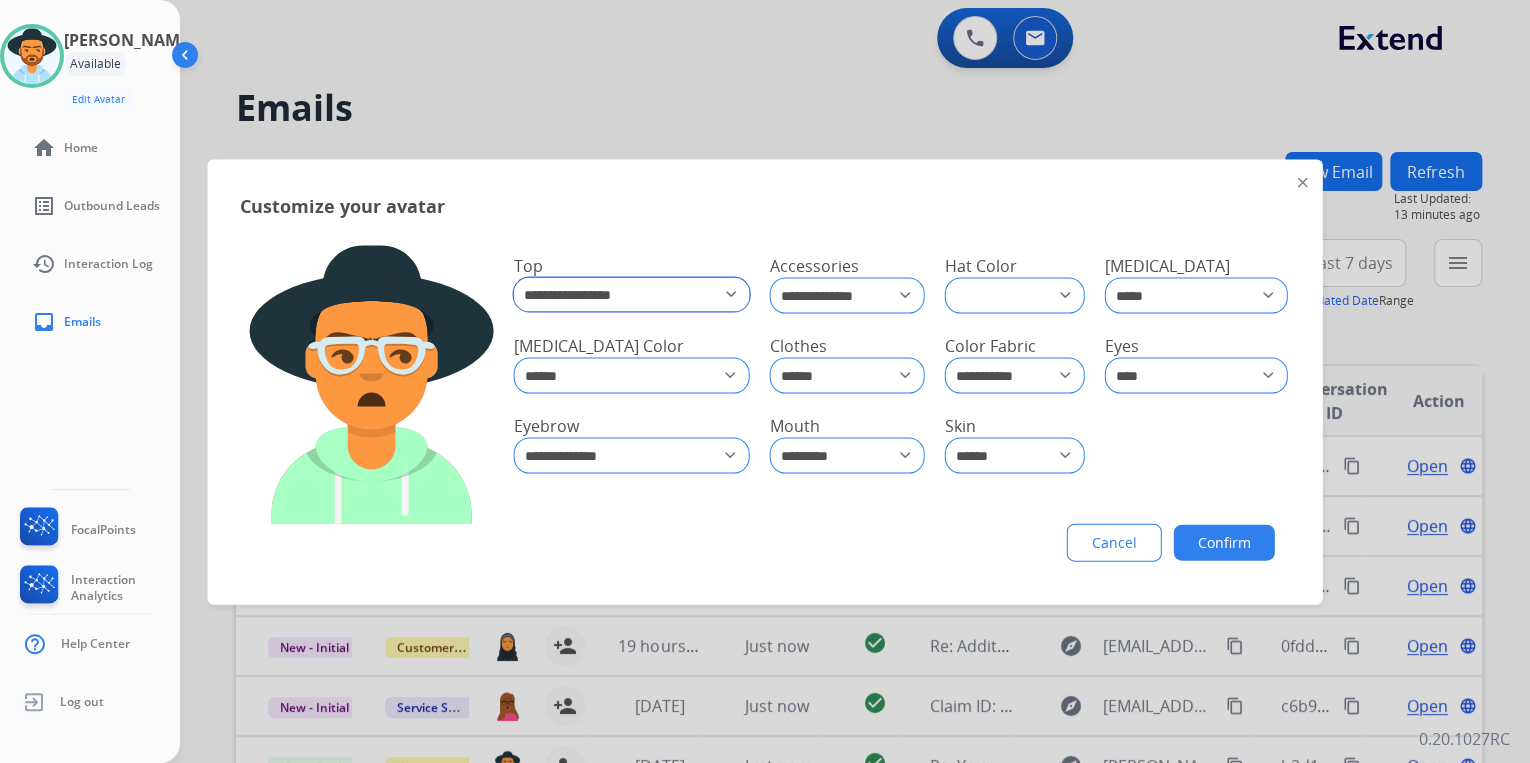 click on "**********" 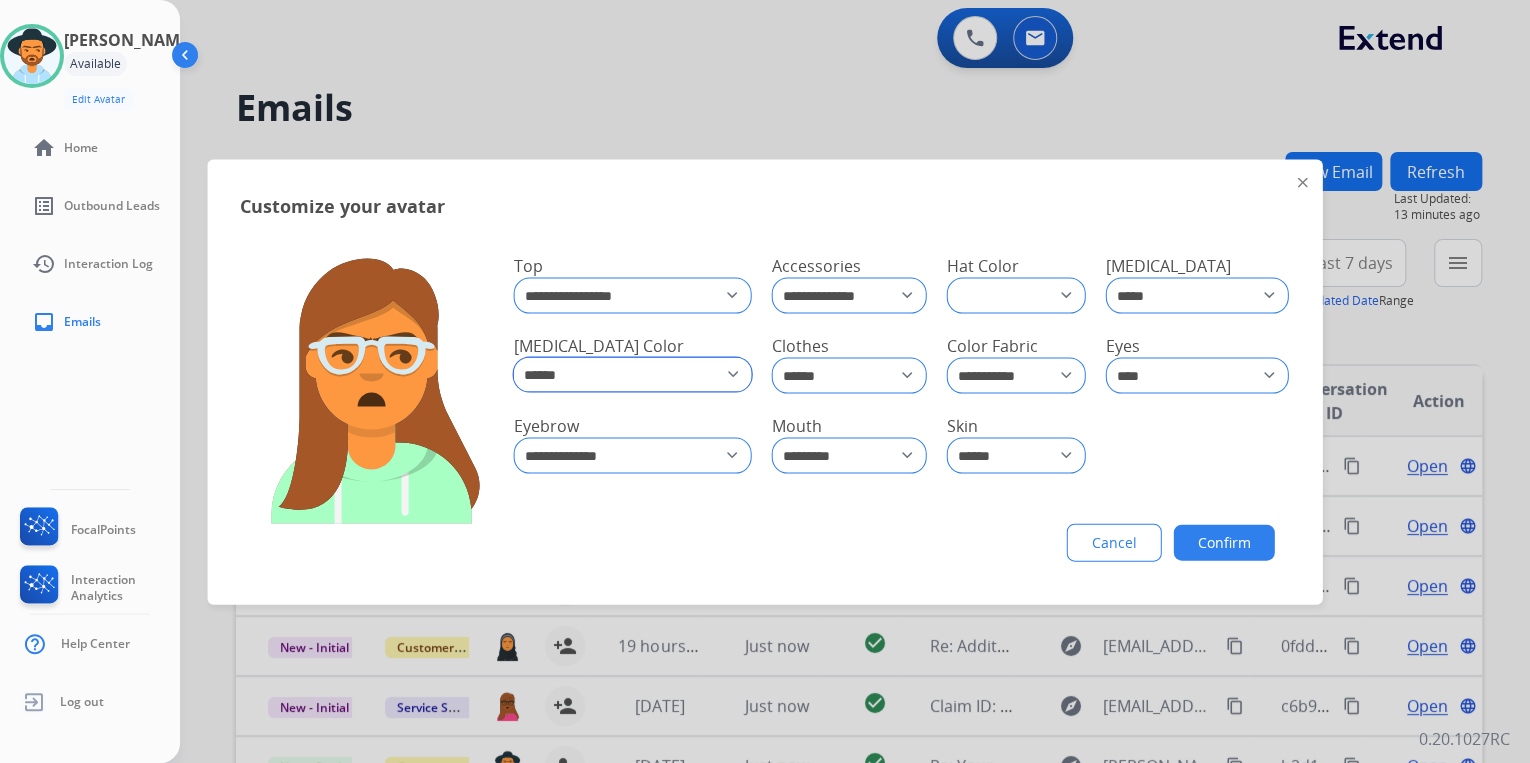 click on "**********" 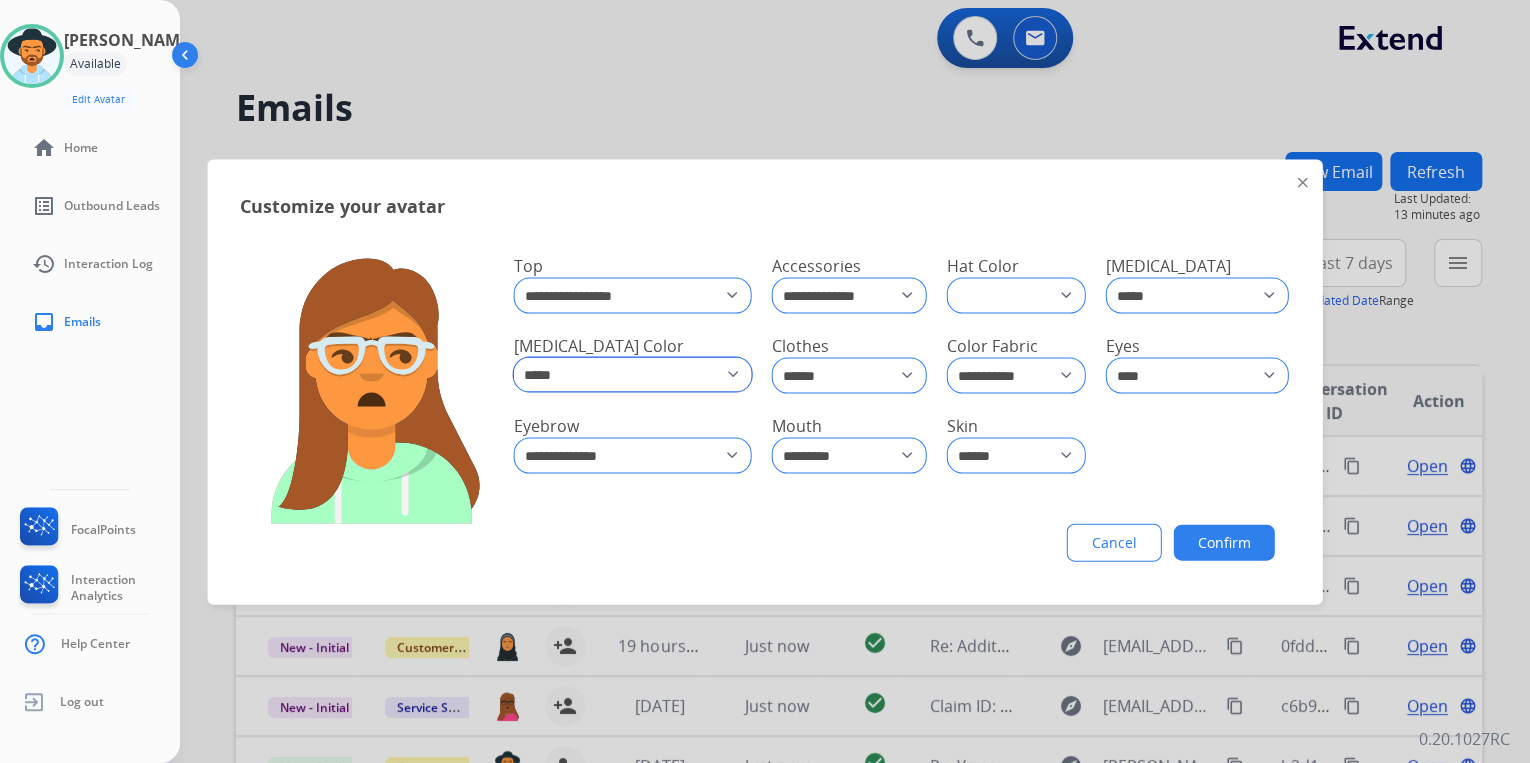 click on "**********" 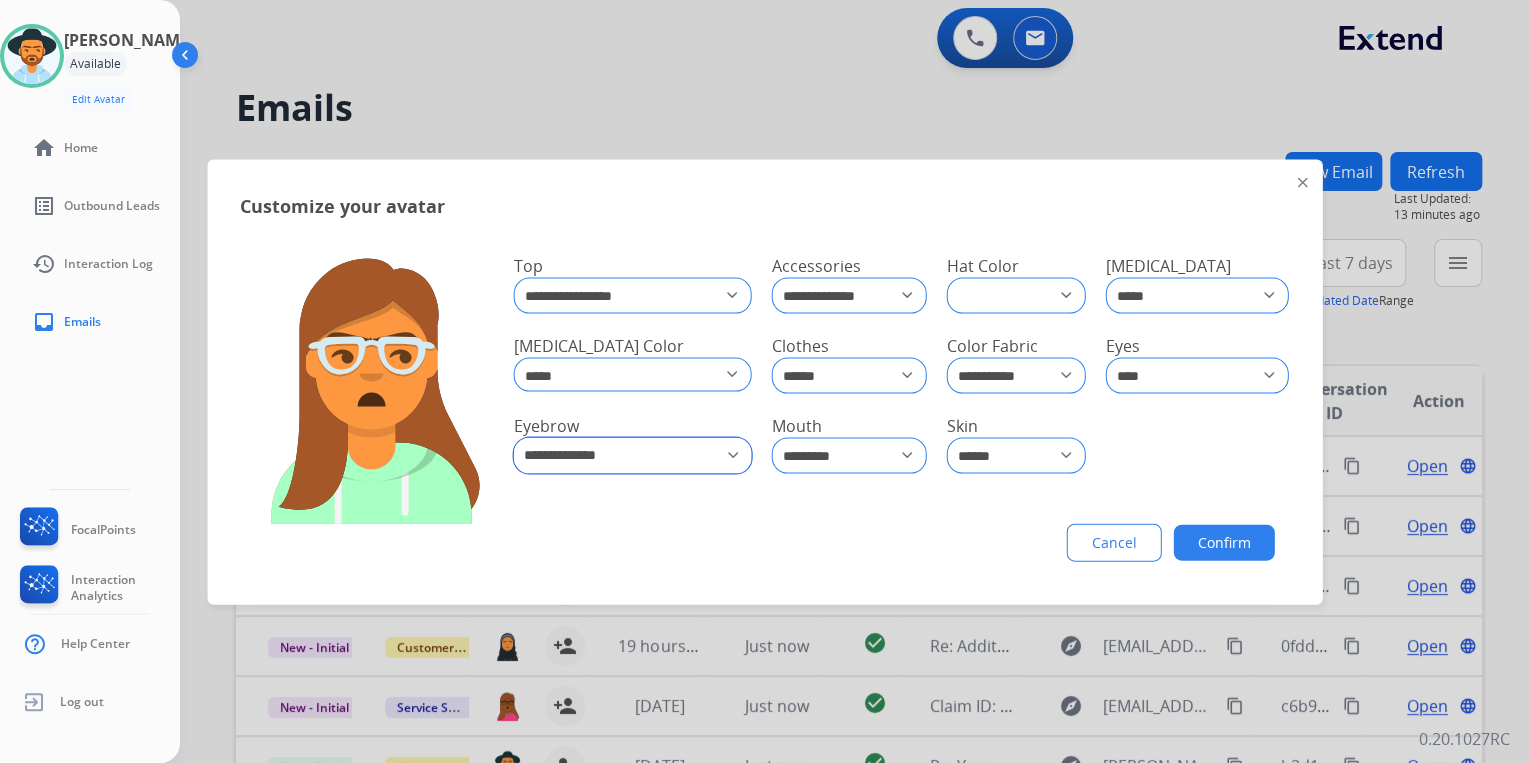 click on "**********" 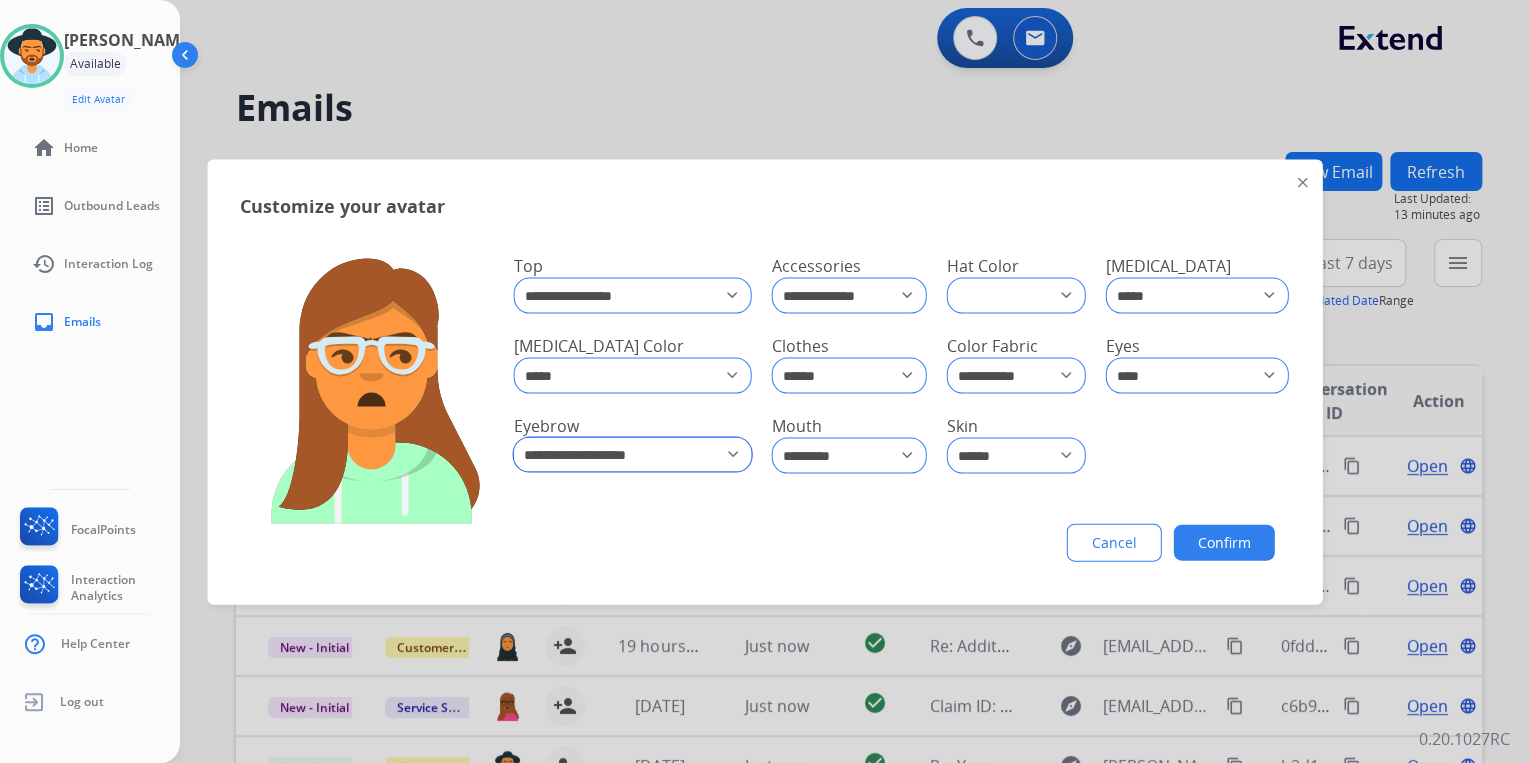 click on "**********" 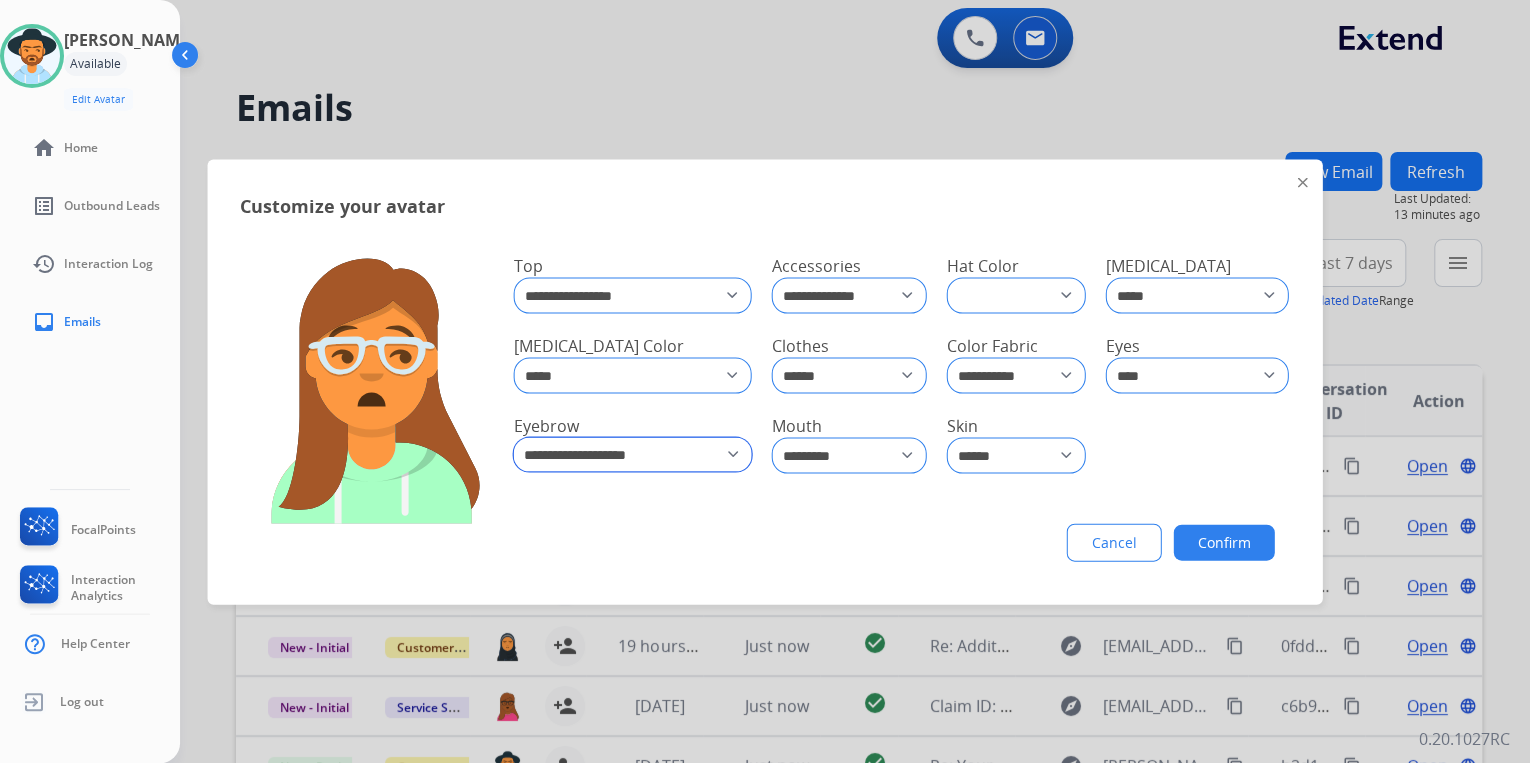 click on "**********" 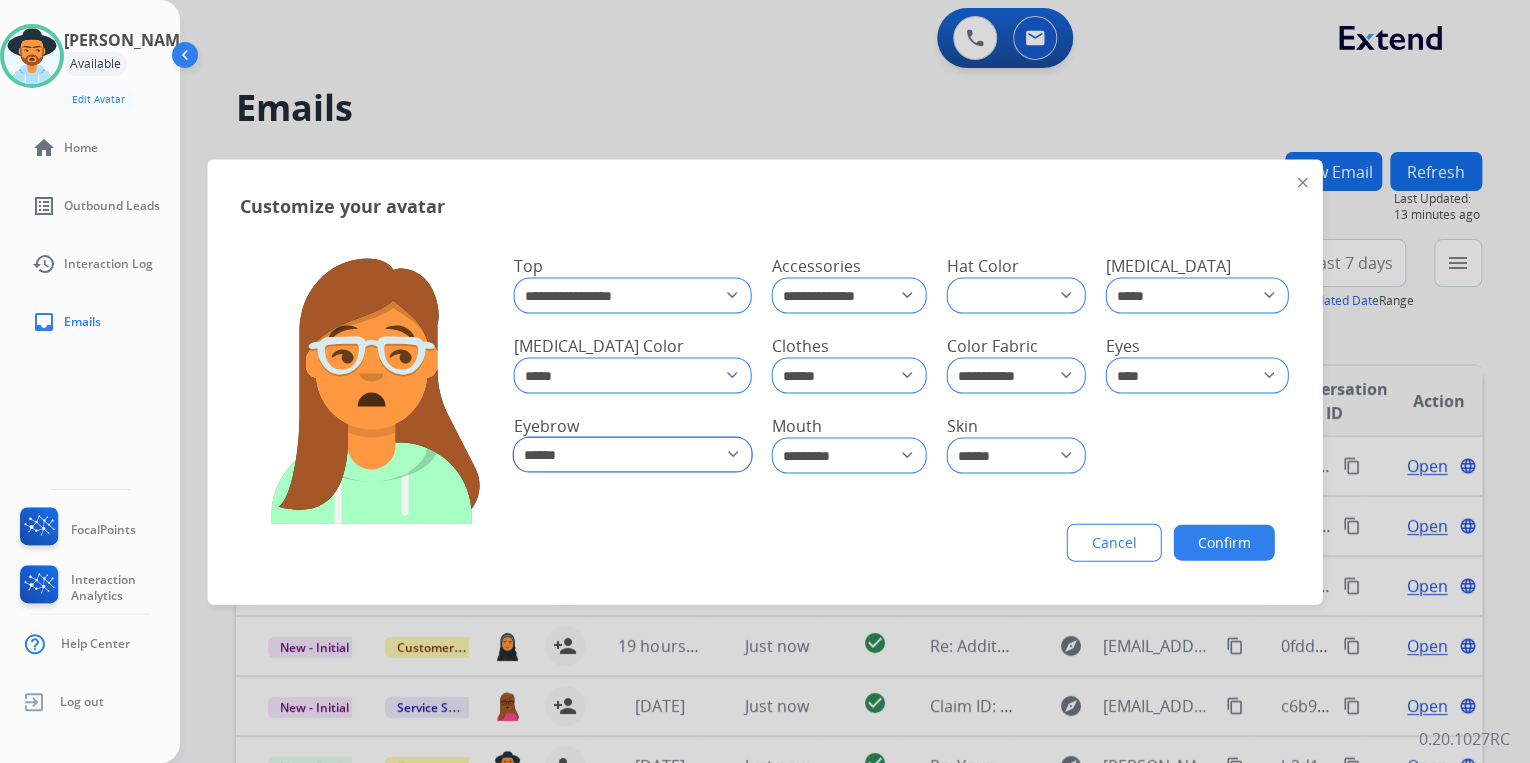 click on "**********" 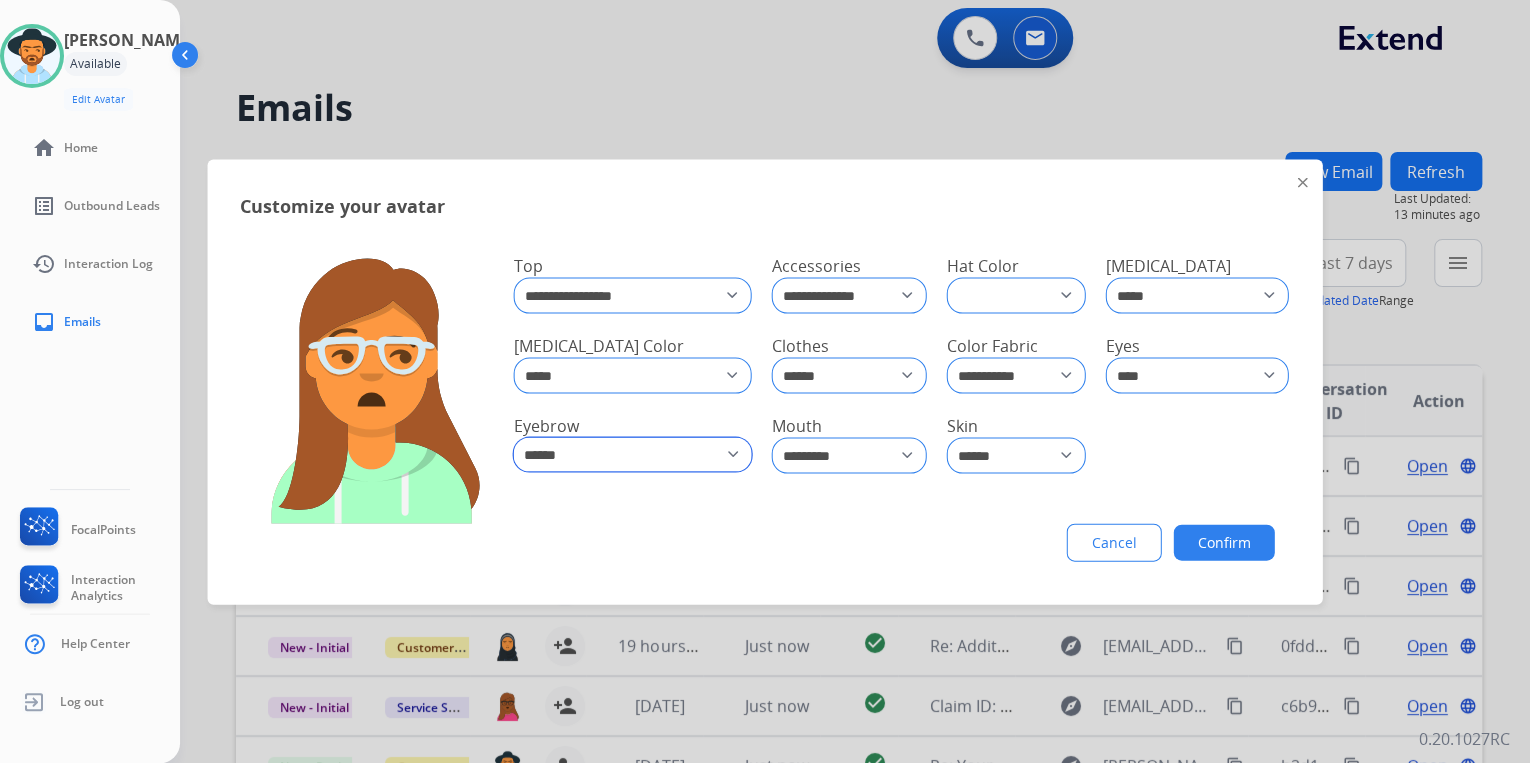 click on "**********" 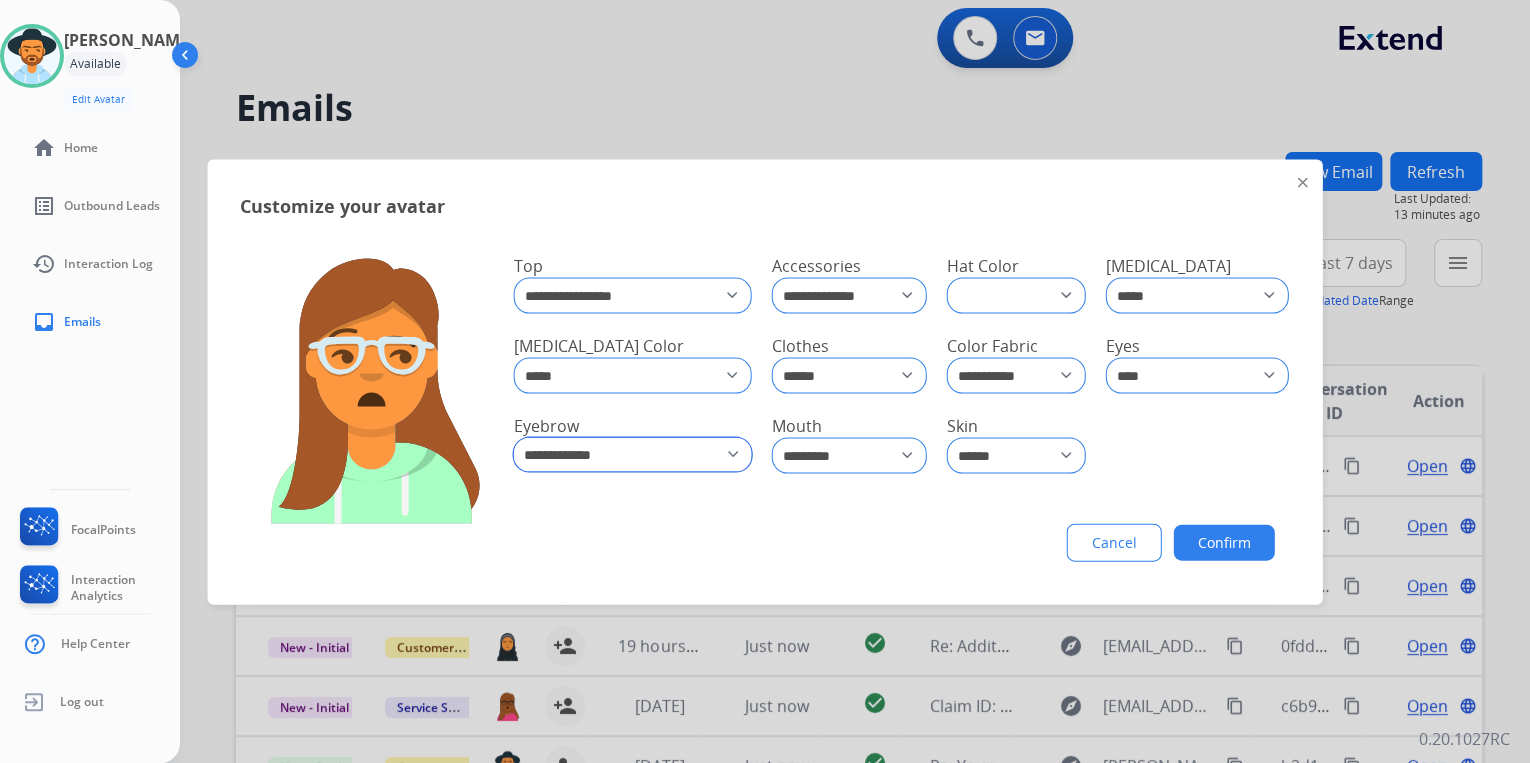 click on "**********" 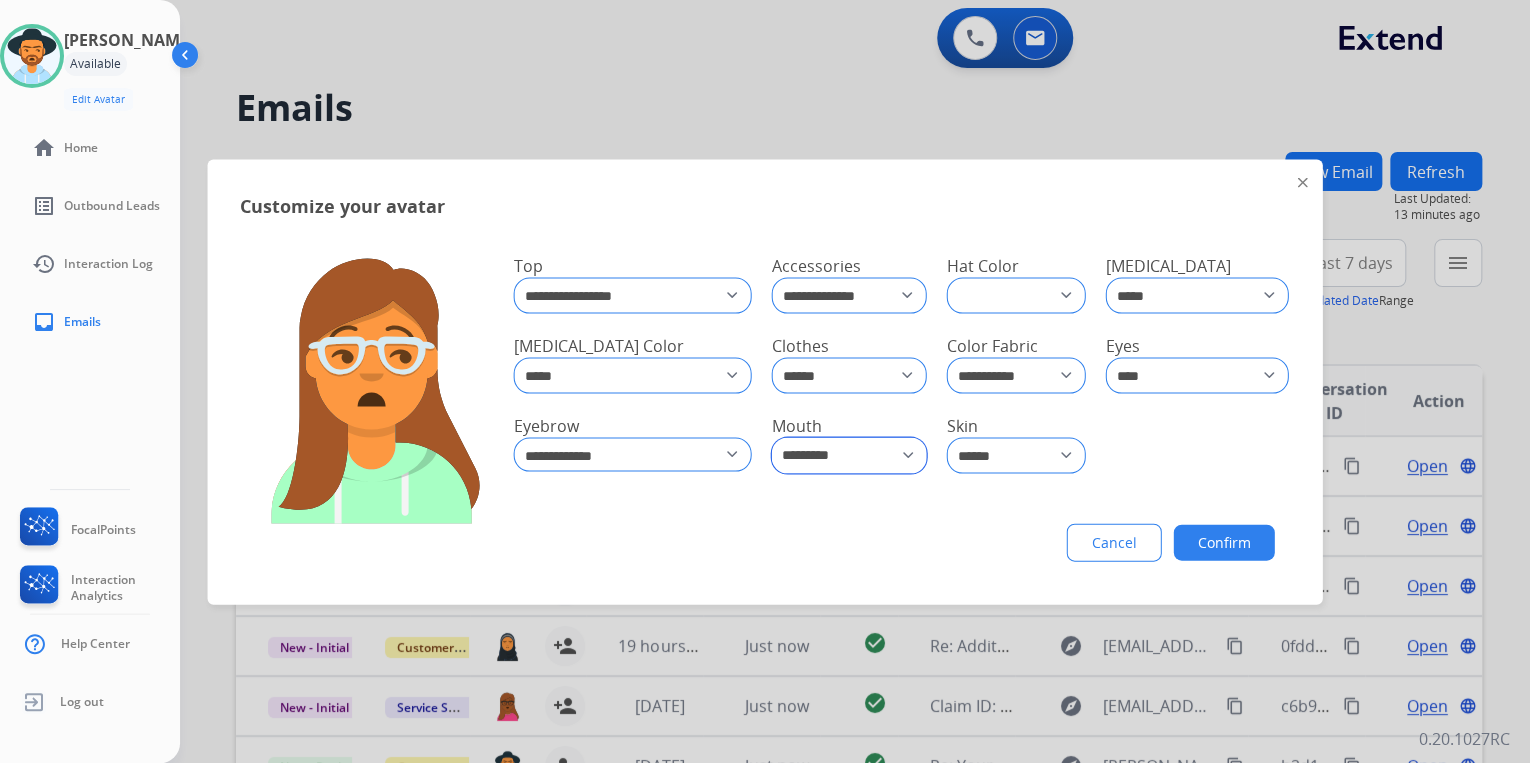 click on "**********" 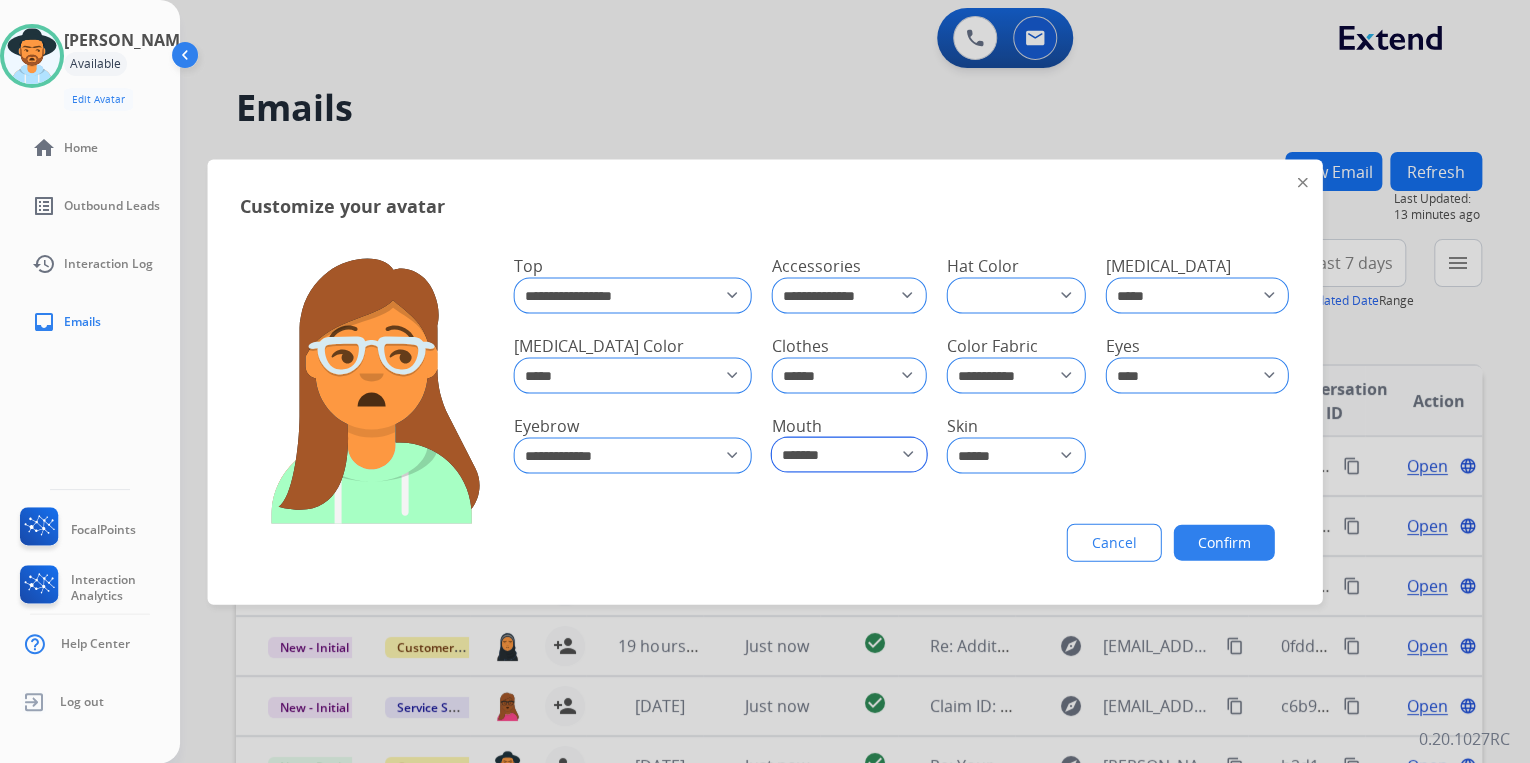 click on "**********" 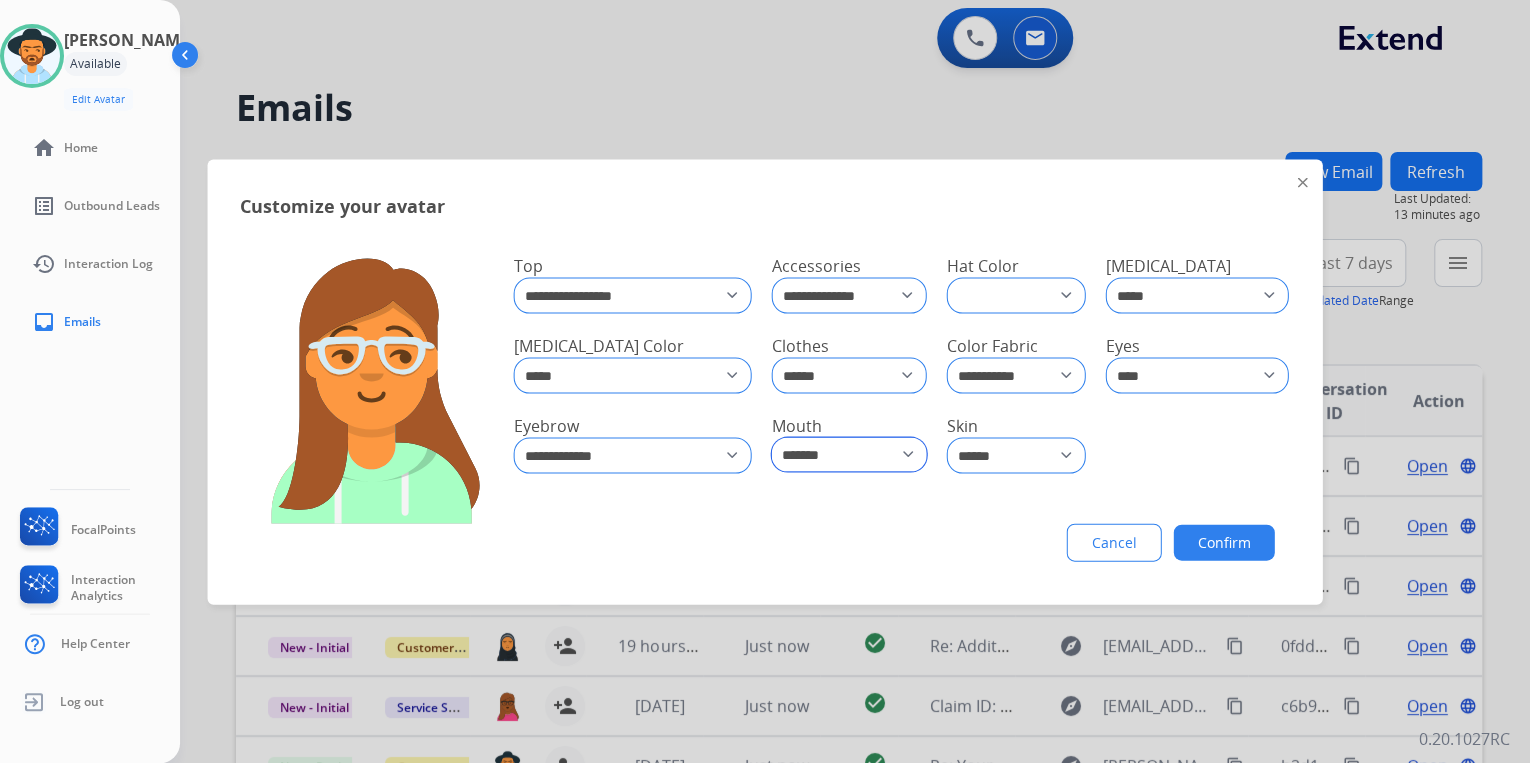 click on "**********" 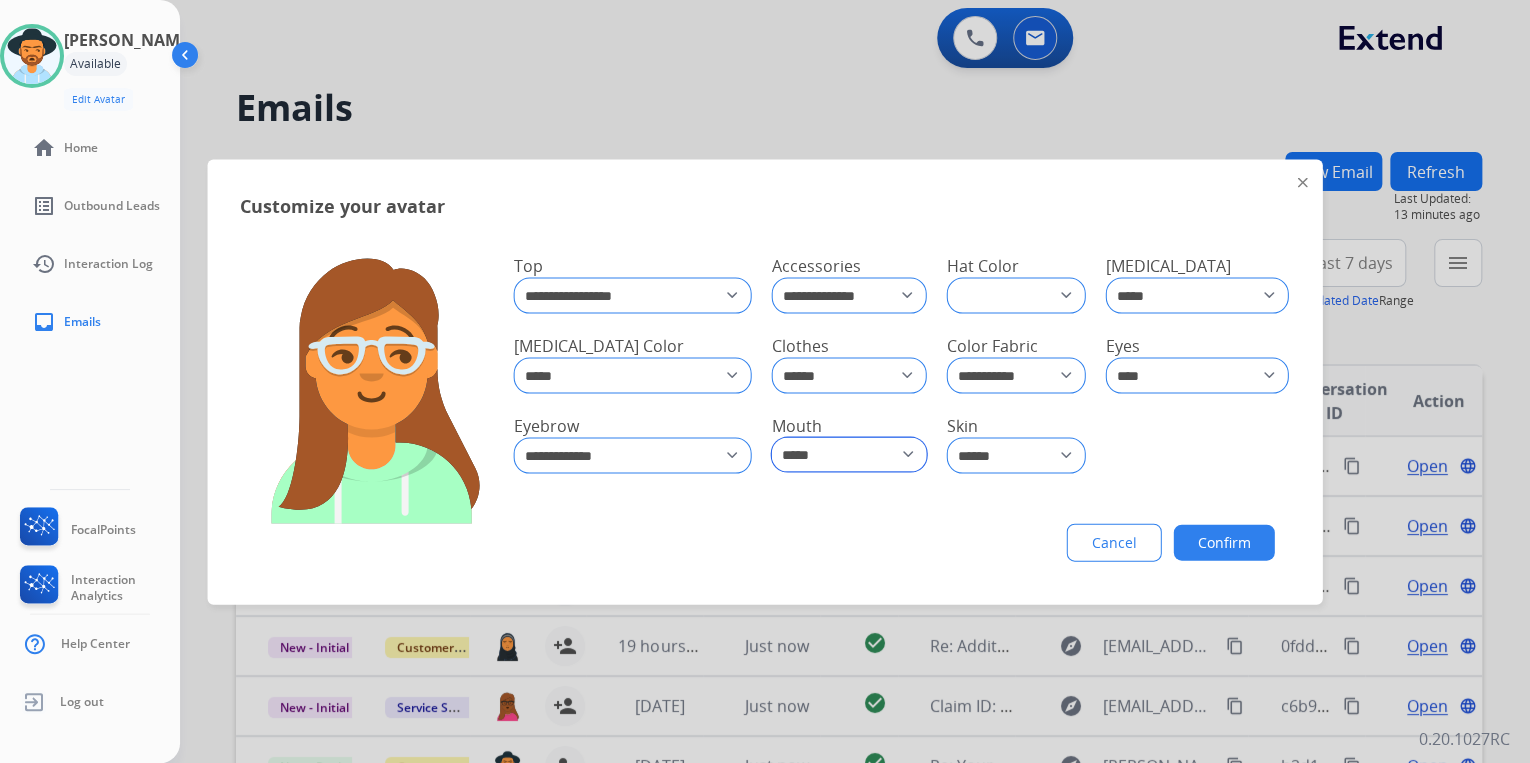 click on "**********" 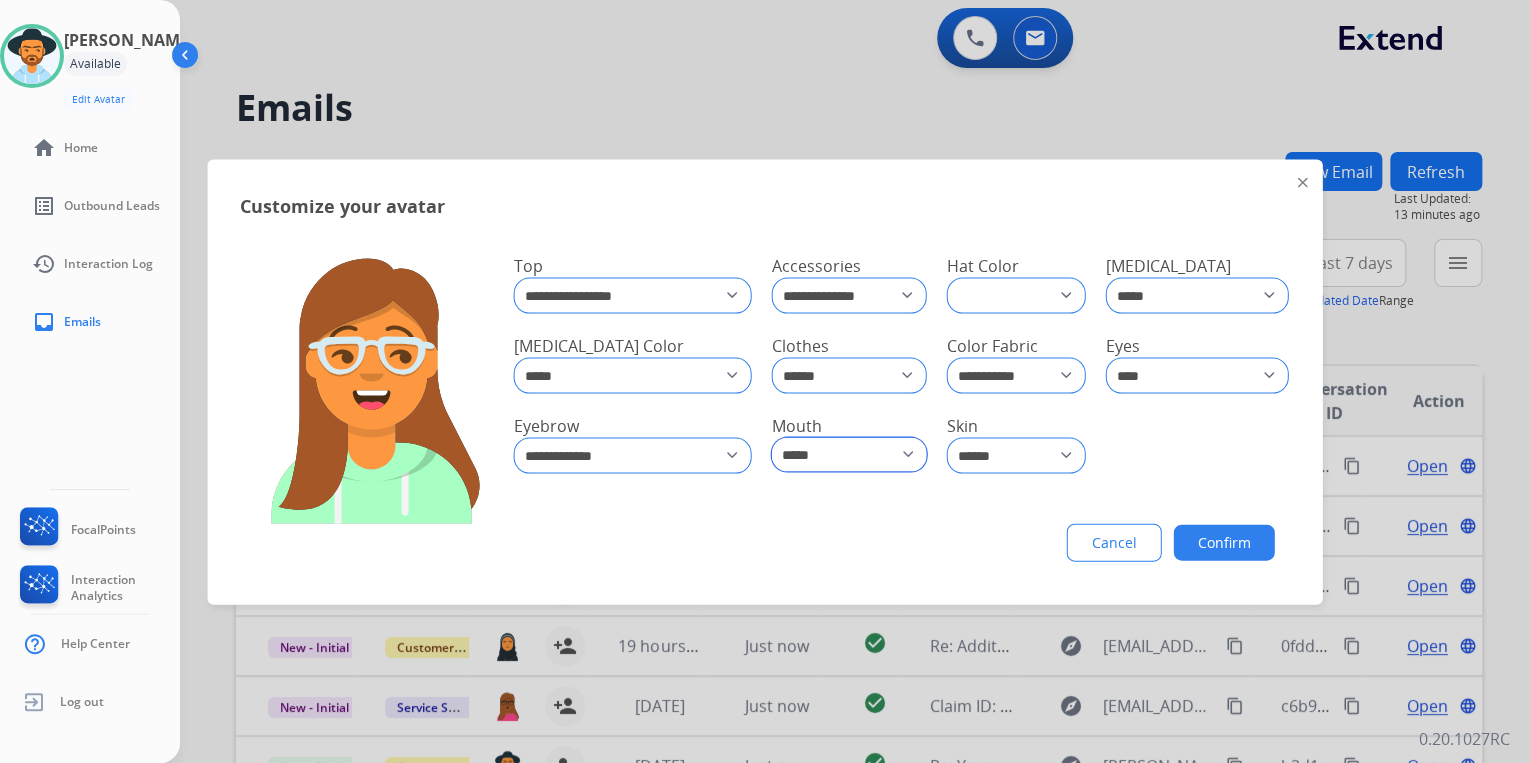 click on "**********" 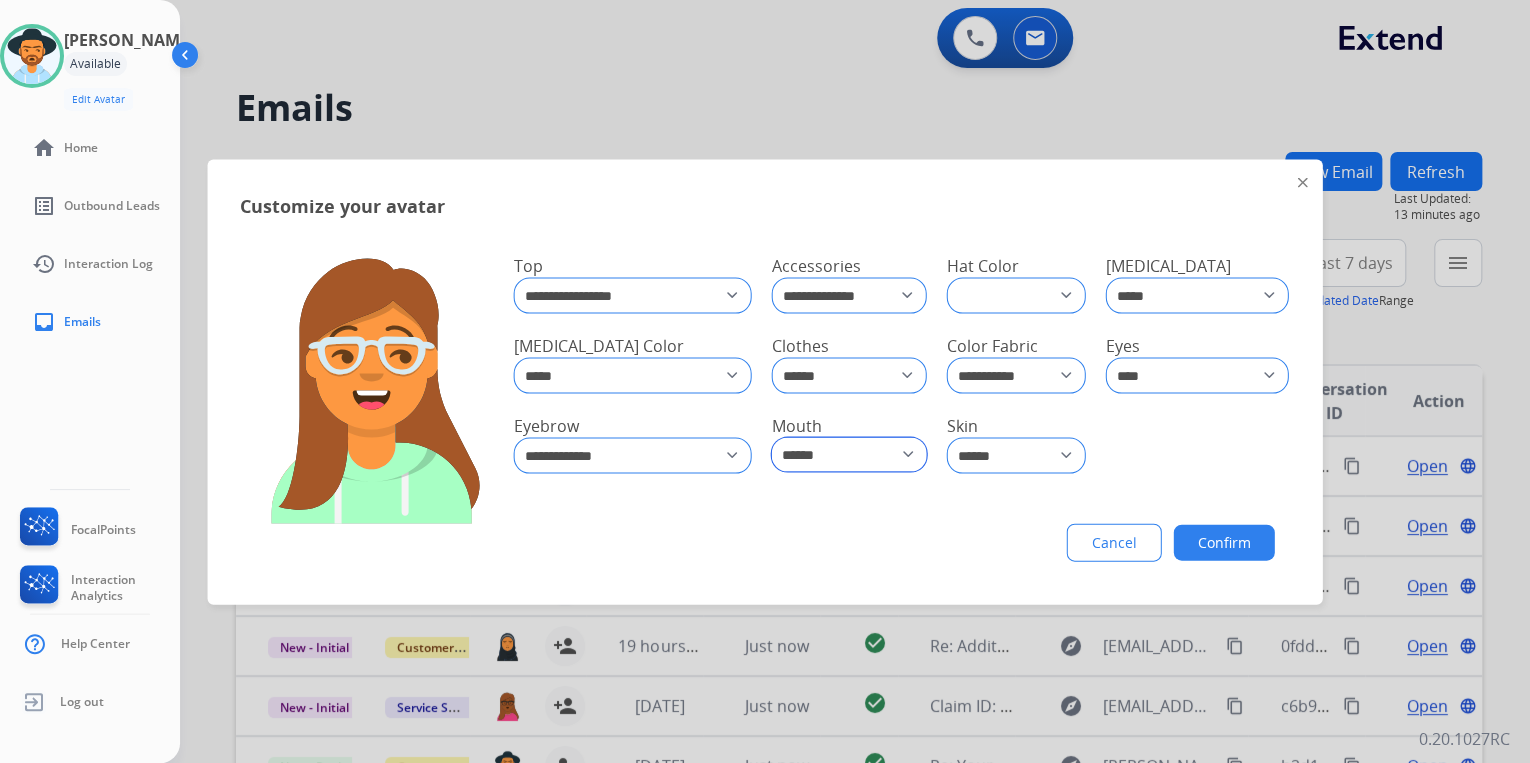 click on "**********" 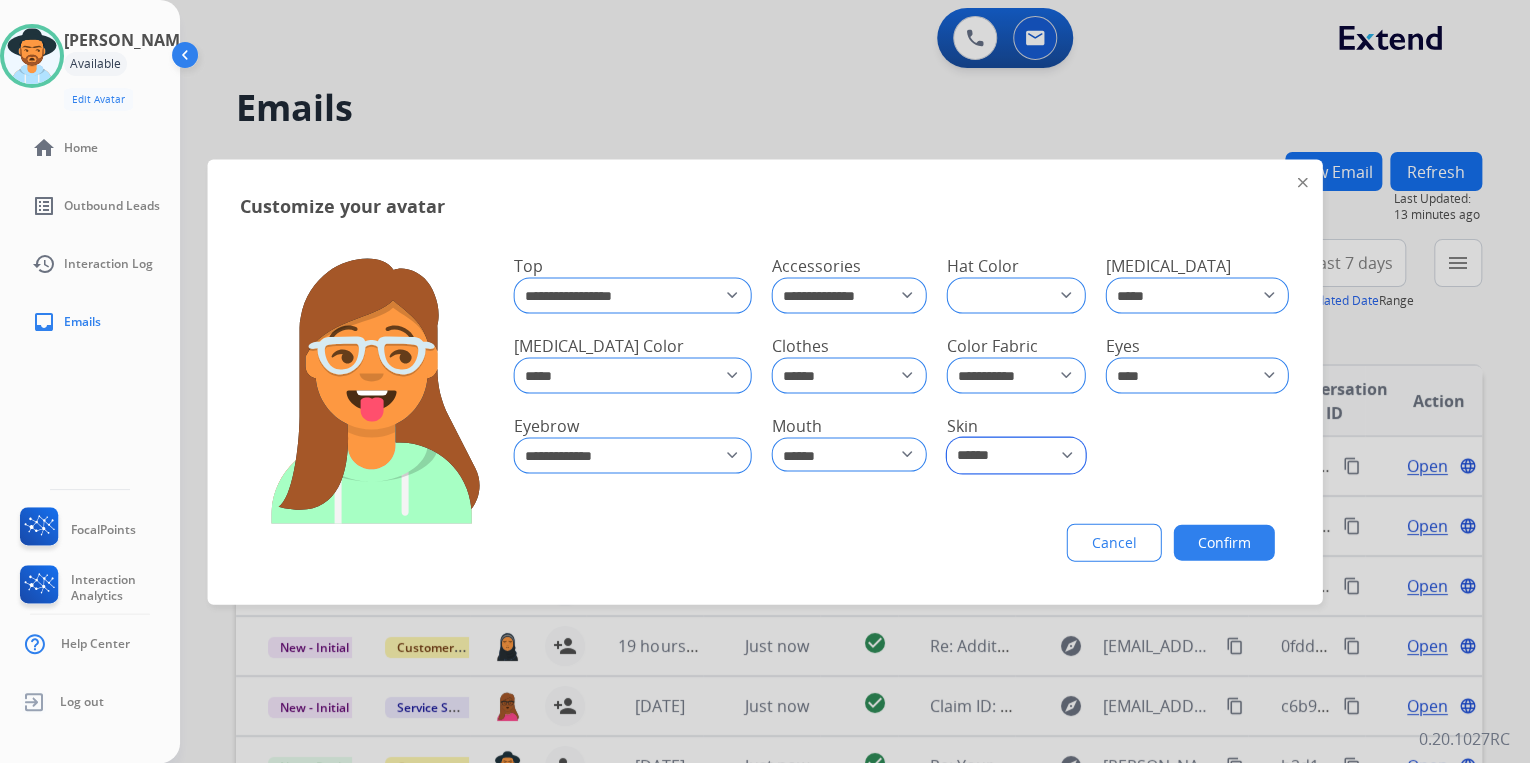 click on "**** ****** ****** **** ***** ***** ********* *****" 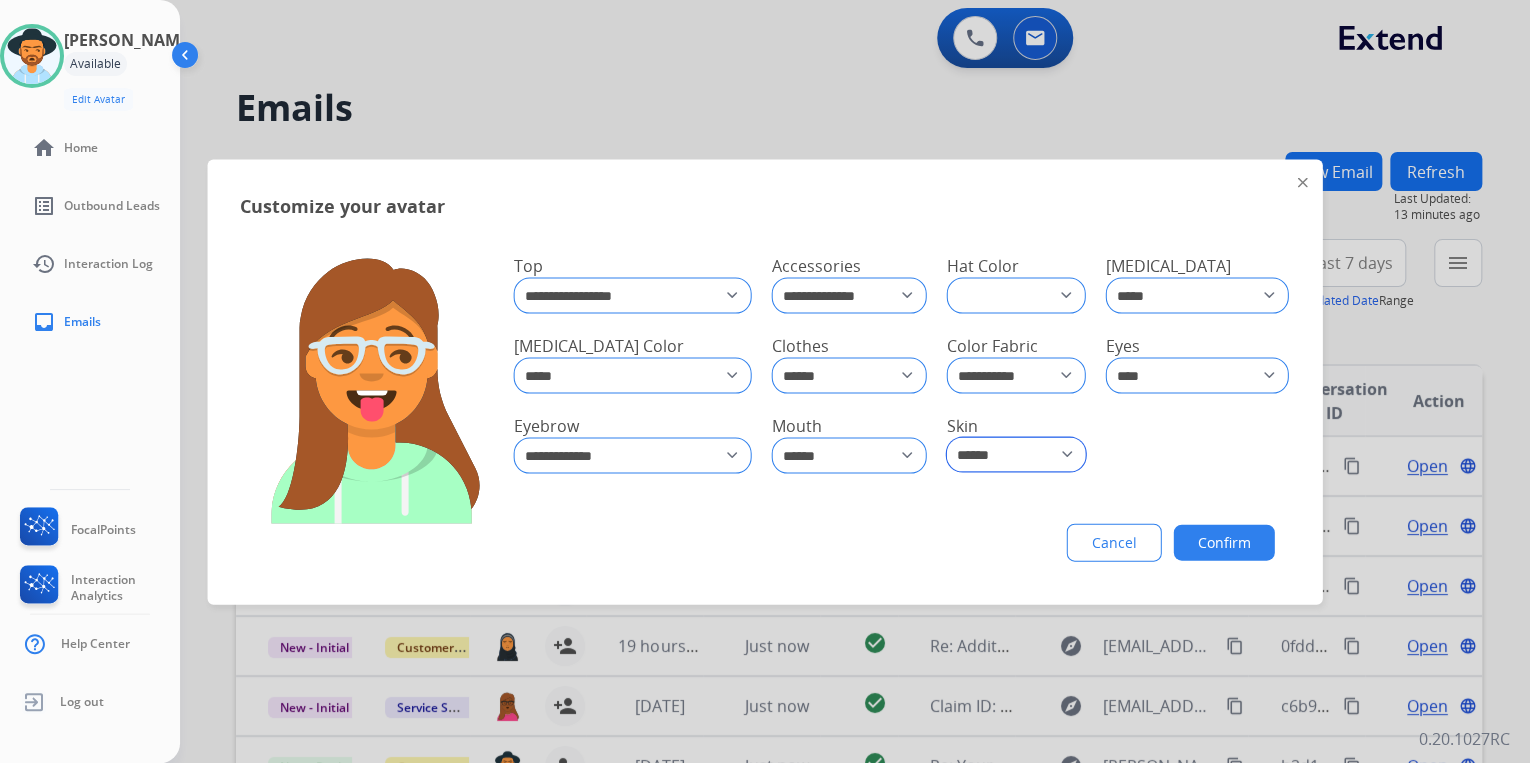 select on "*****" 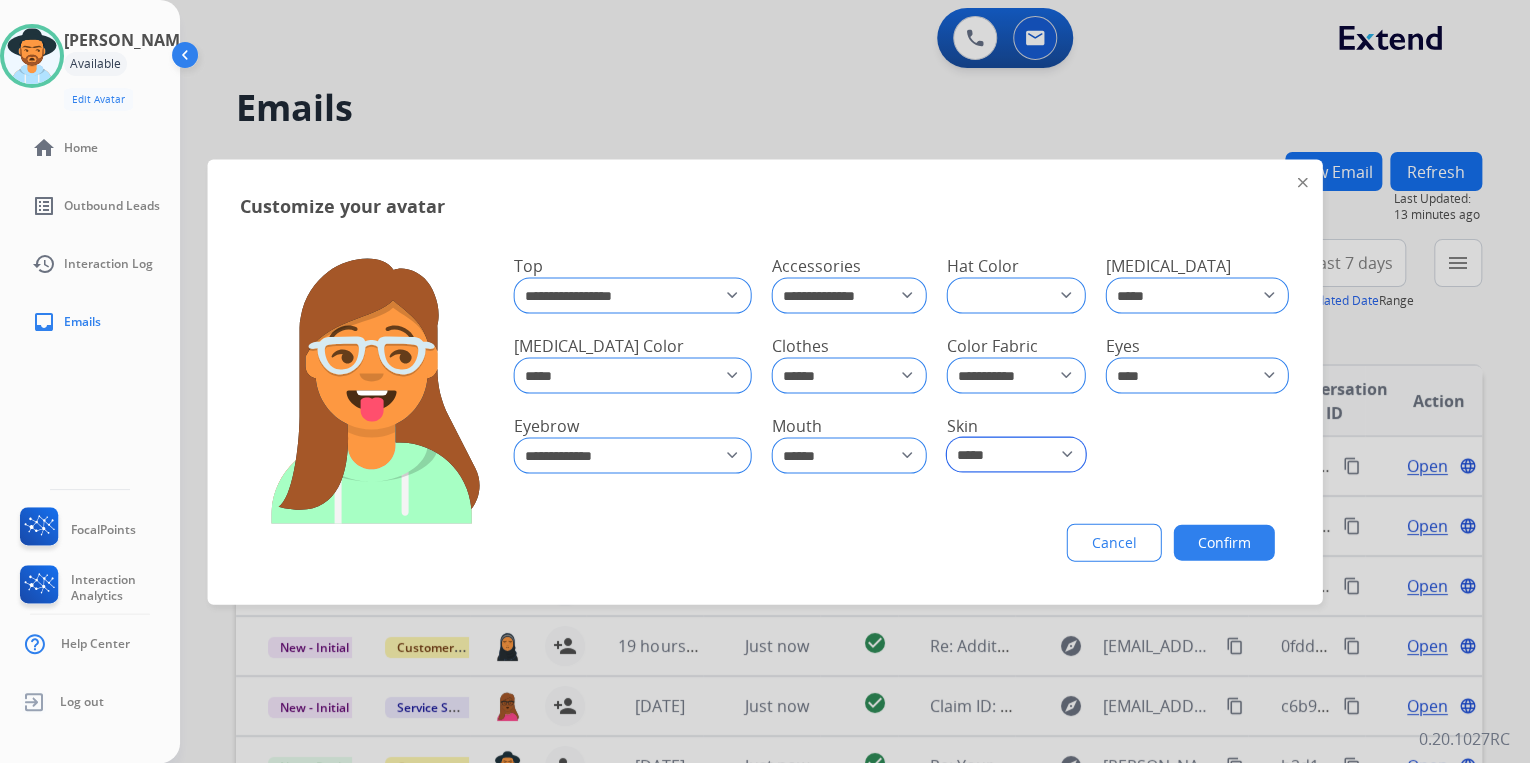 click on "**** ****** ****** **** ***** ***** ********* *****" 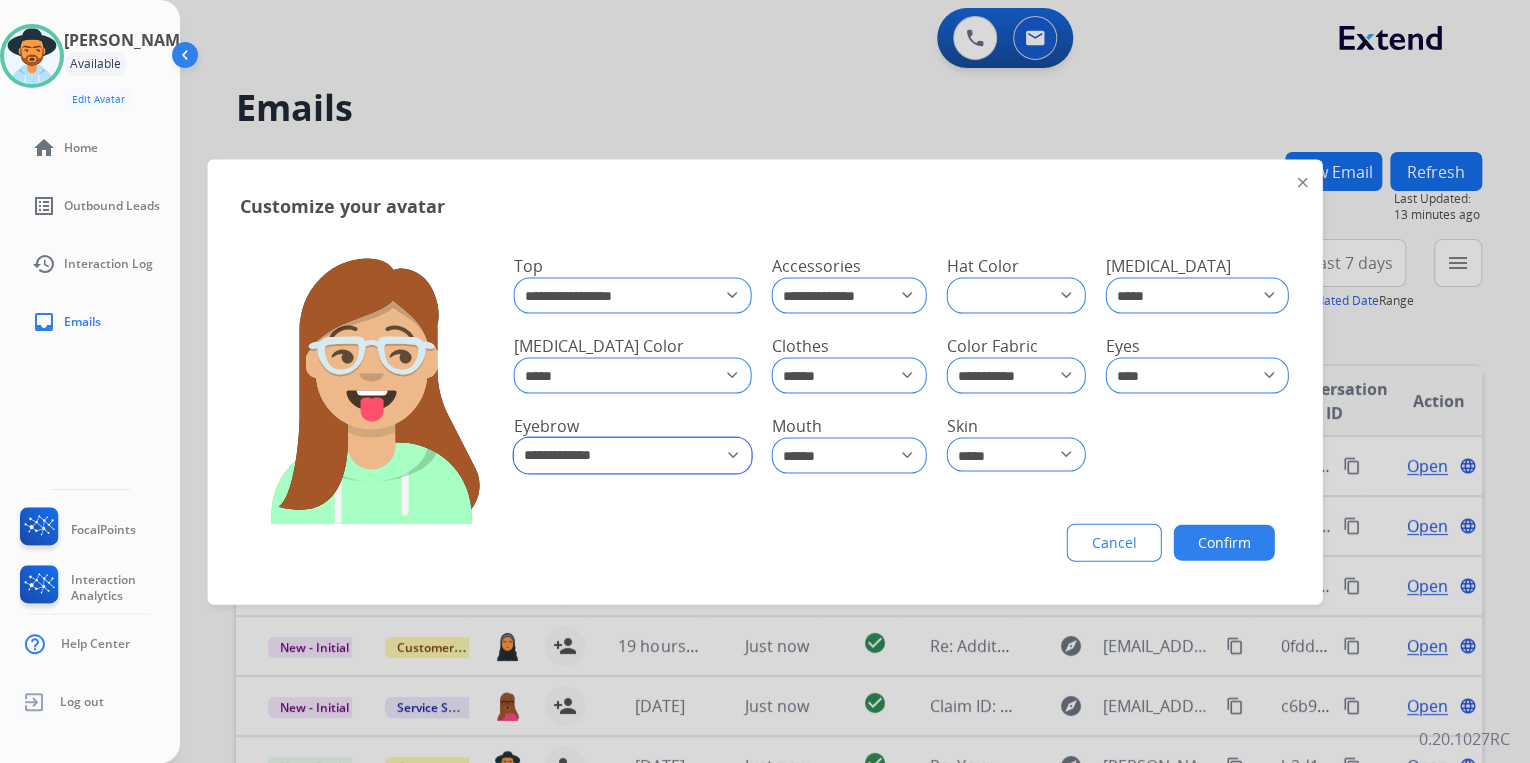 click on "**********" 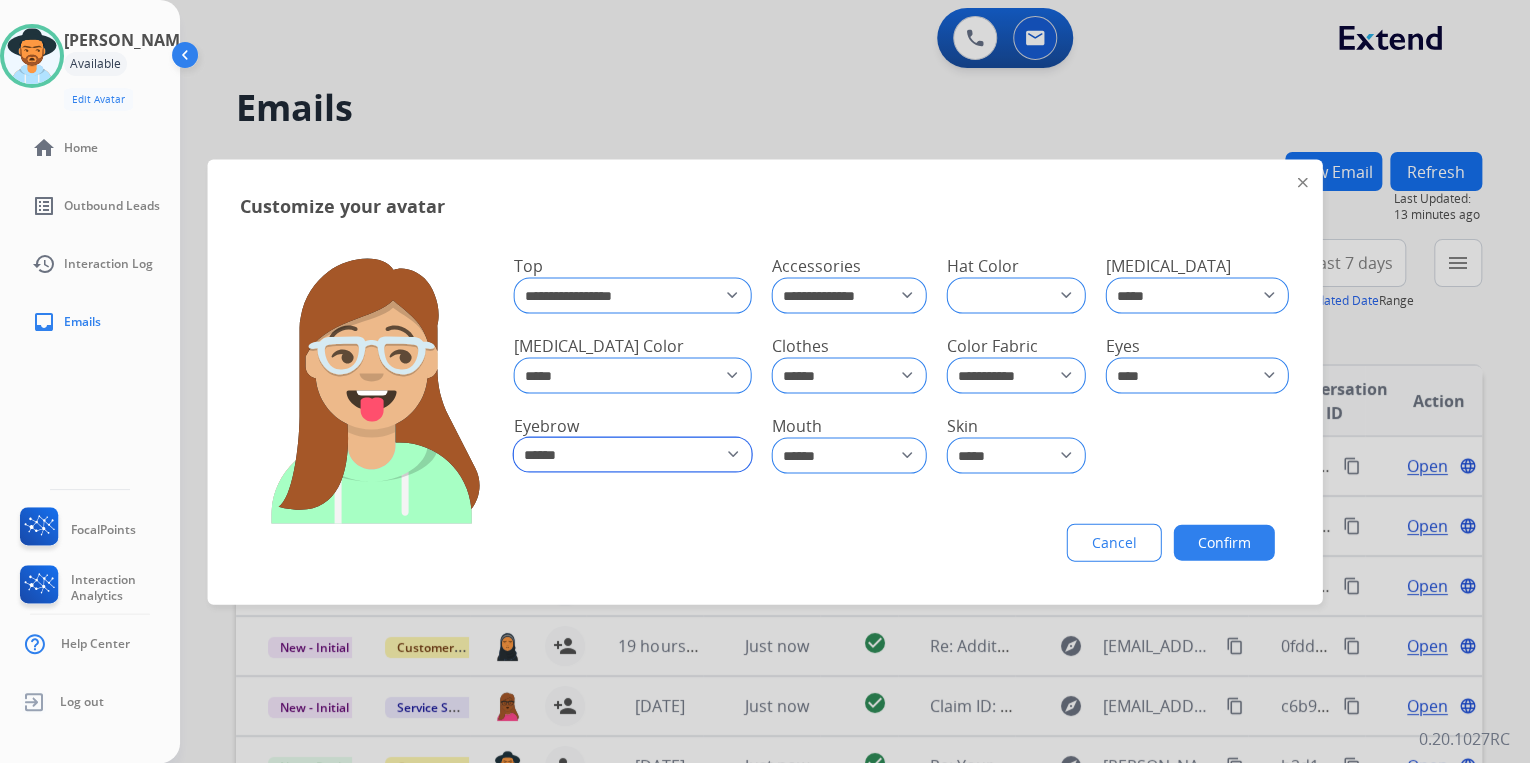 click on "**********" 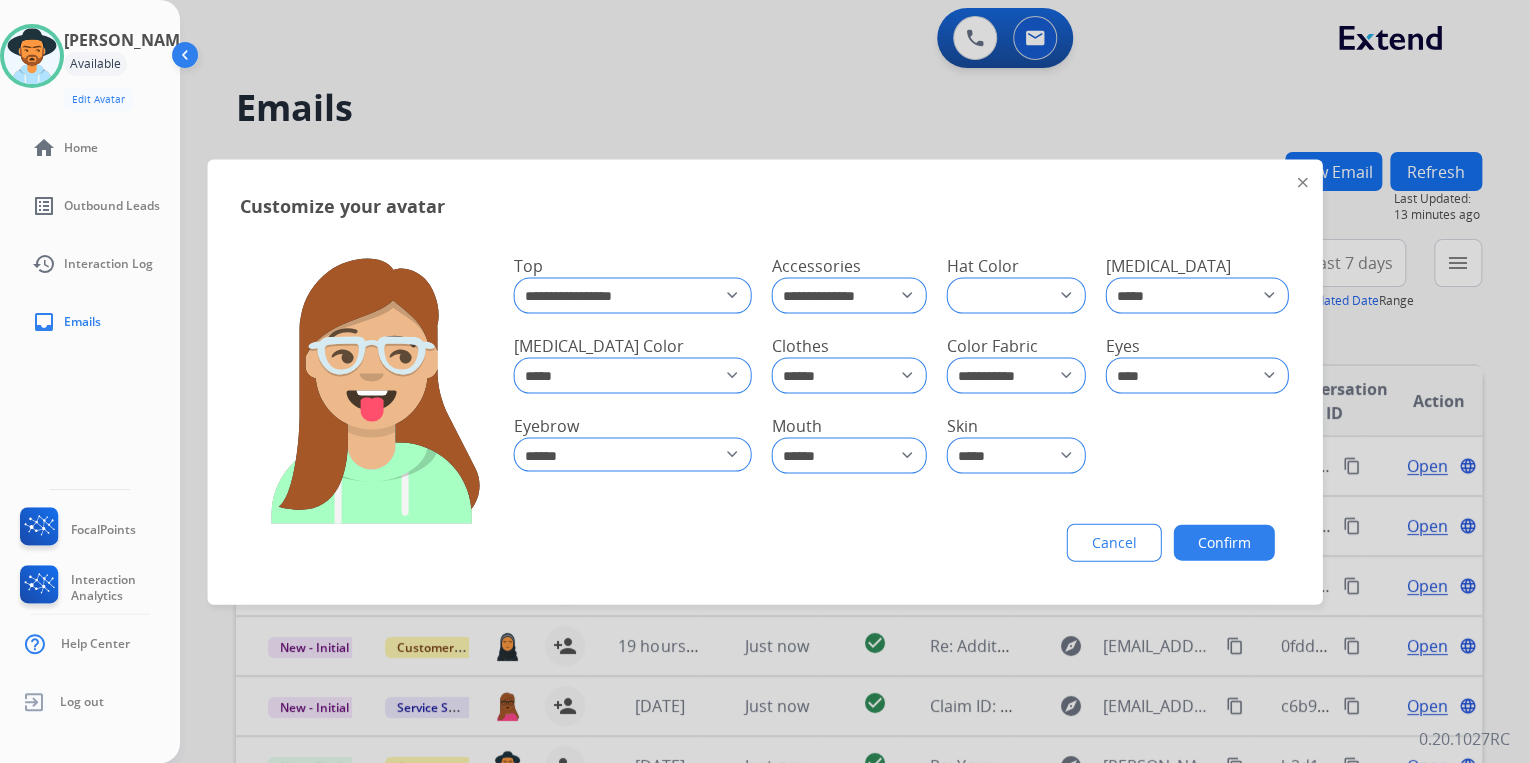 click on "**********" 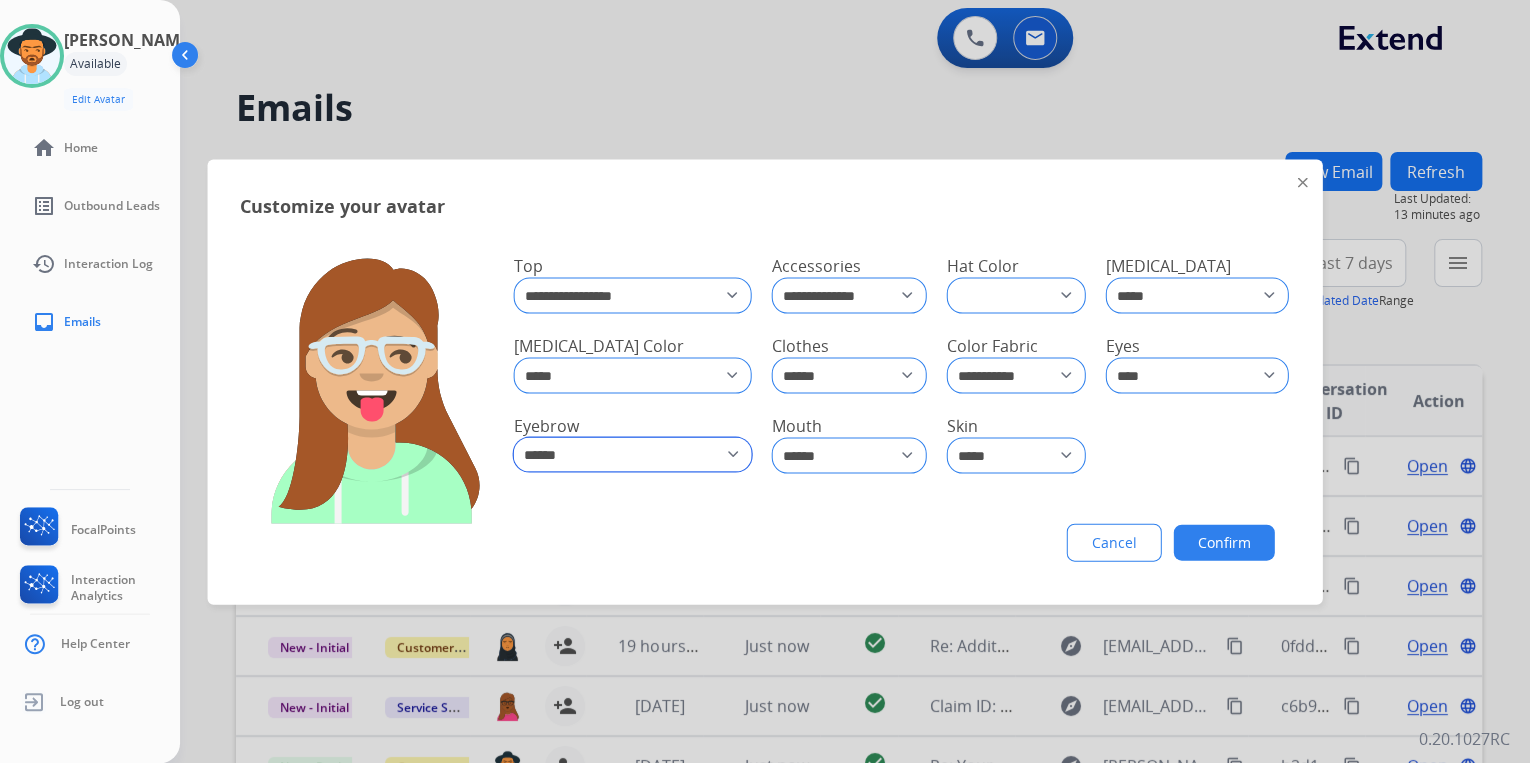 click on "**********" 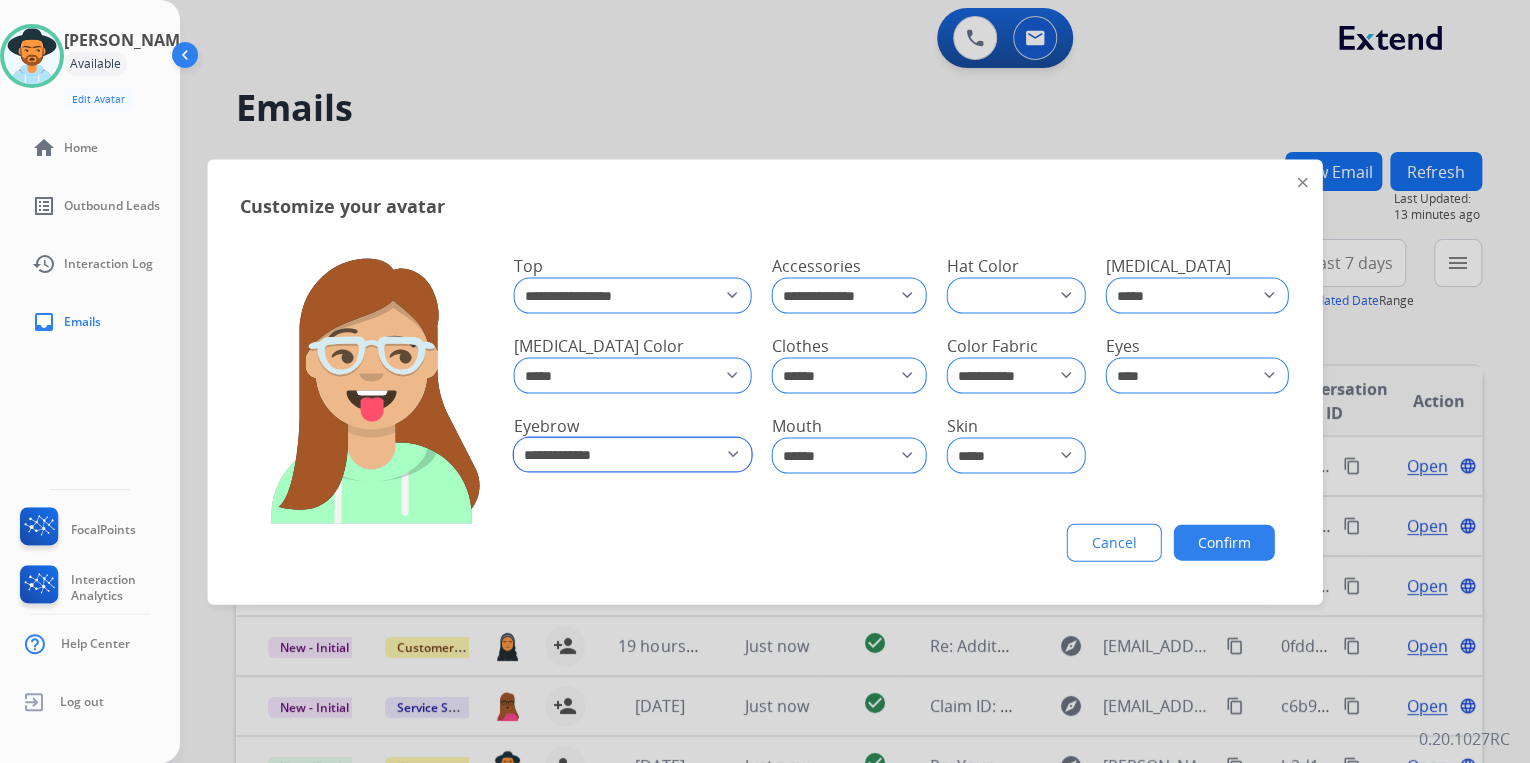 click on "**********" 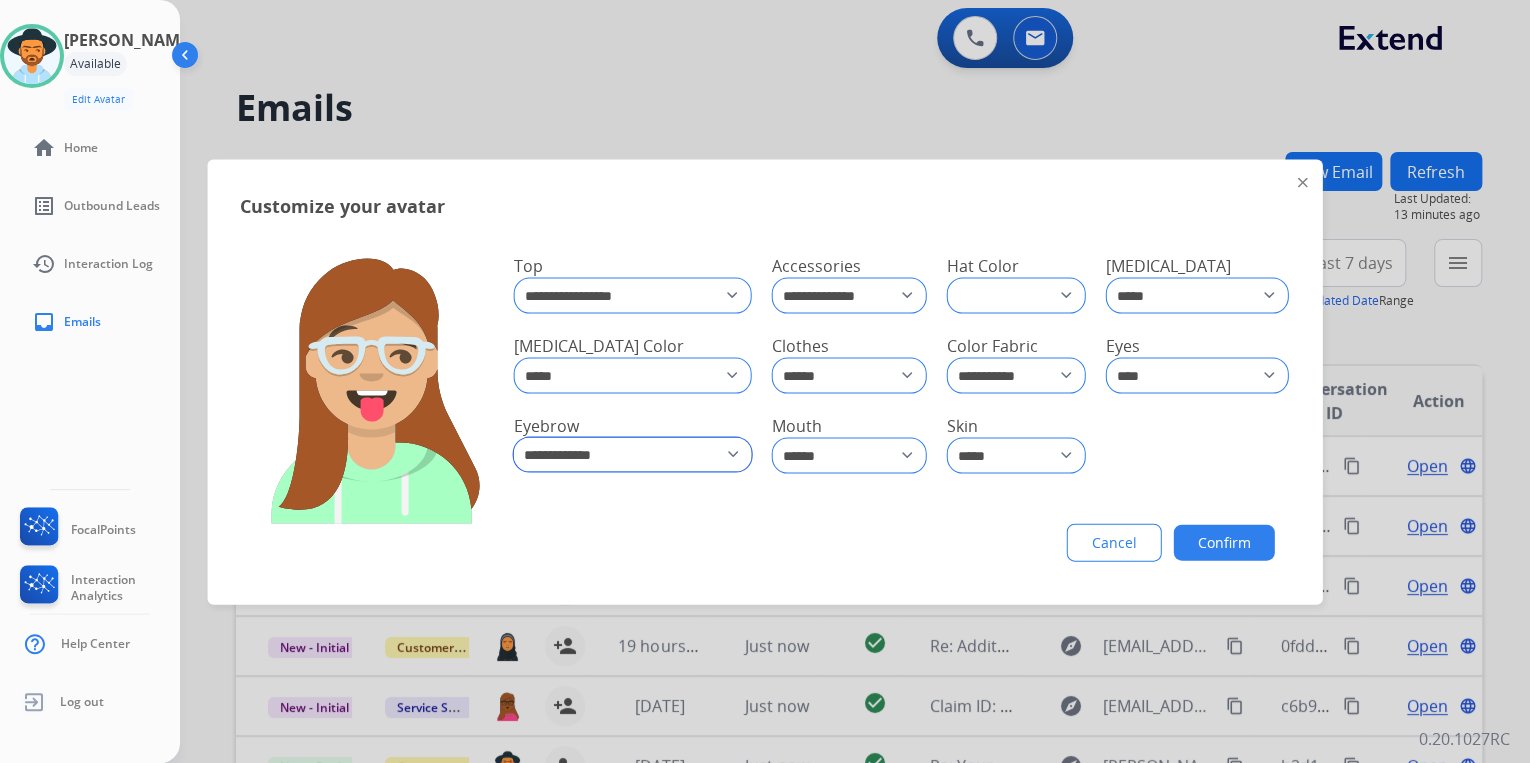 click on "**********" 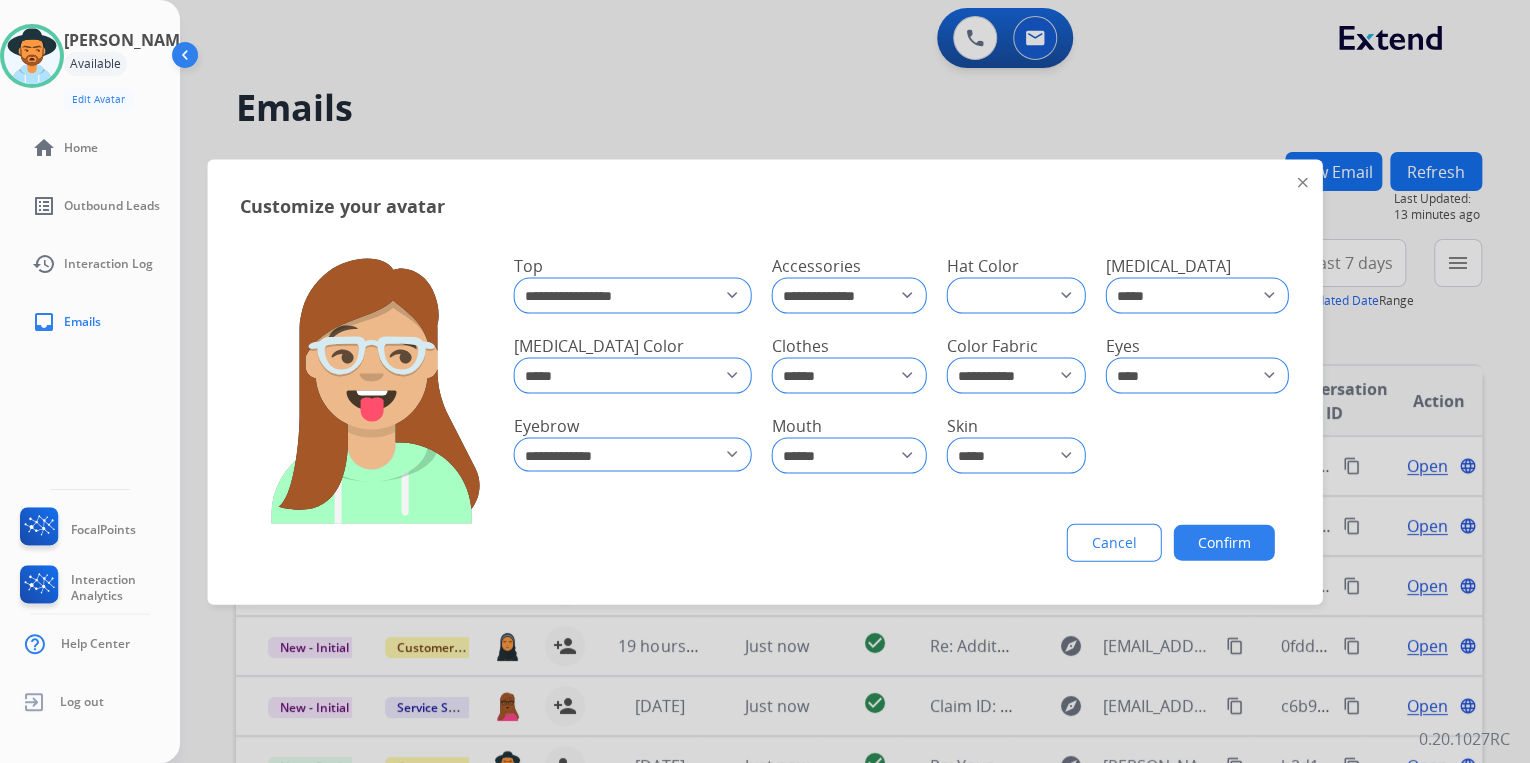 click on "Cancel Confirm" 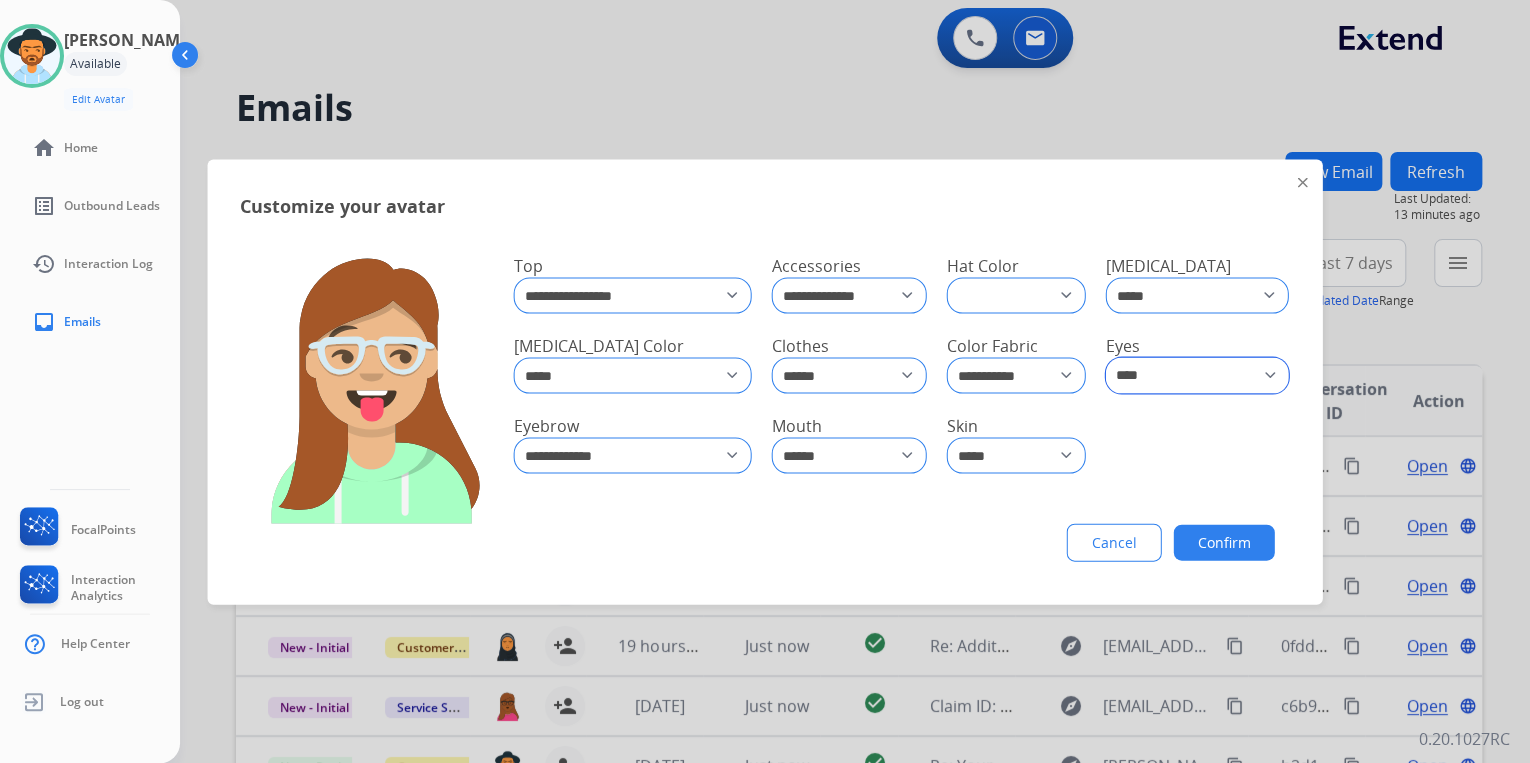 click on "**** ***** *** ******* ***** ******* ***** ****** **** ****** ********* **** *********" 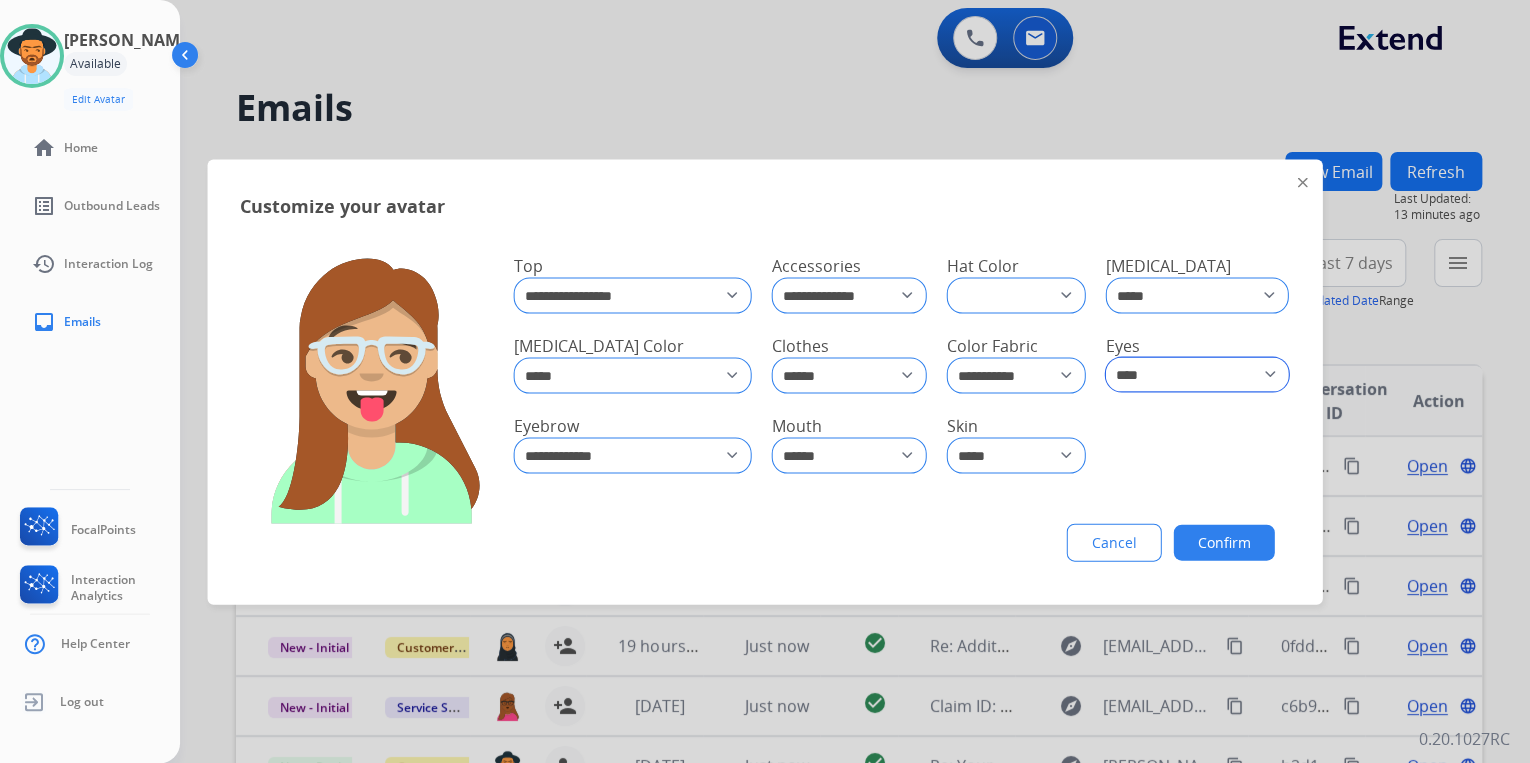 click on "**** ***** *** ******* ***** ******* ***** ****** **** ****** ********* **** *********" 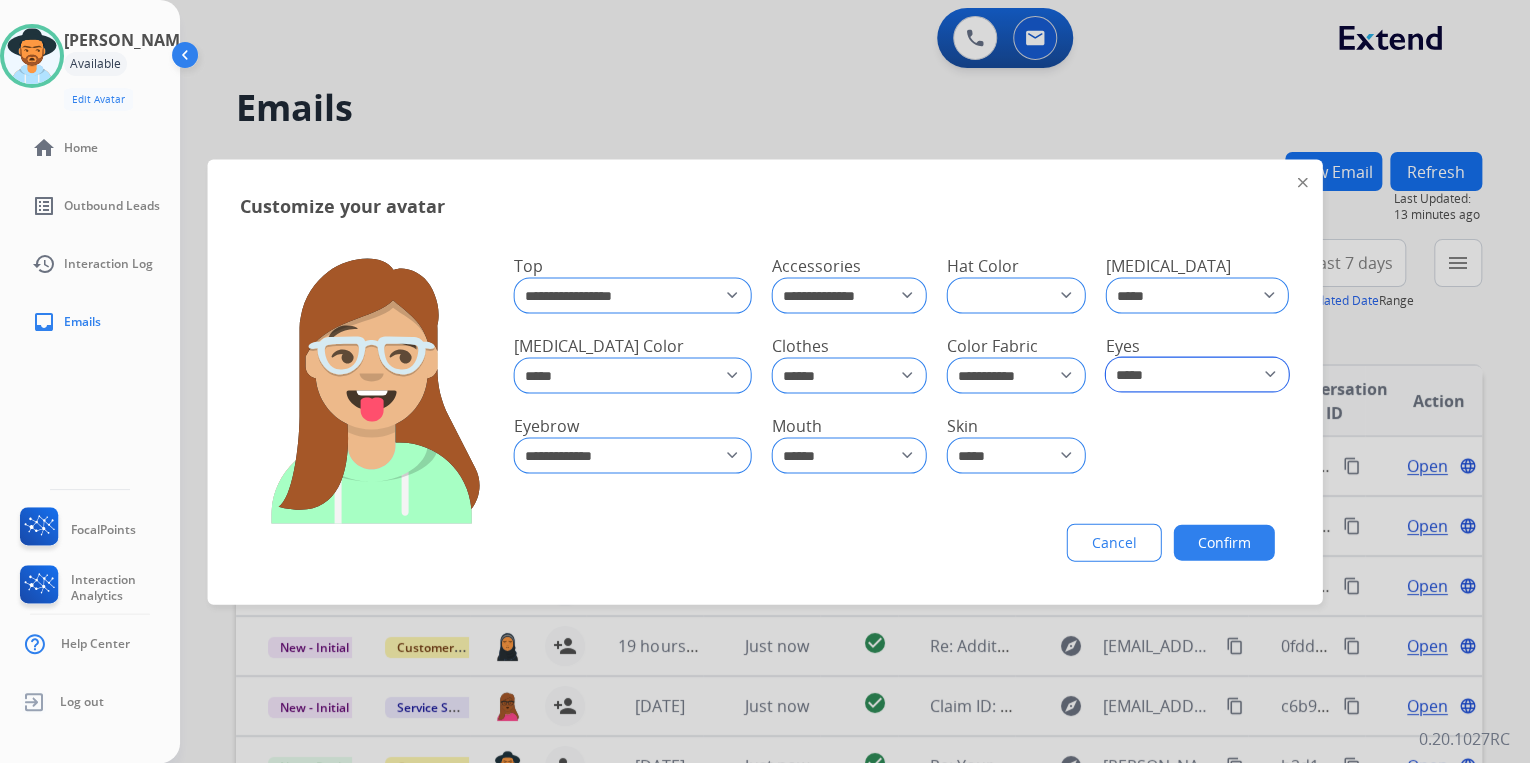 click on "**** ***** *** ******* ***** ******* ***** ****** **** ****** ********* **** *********" 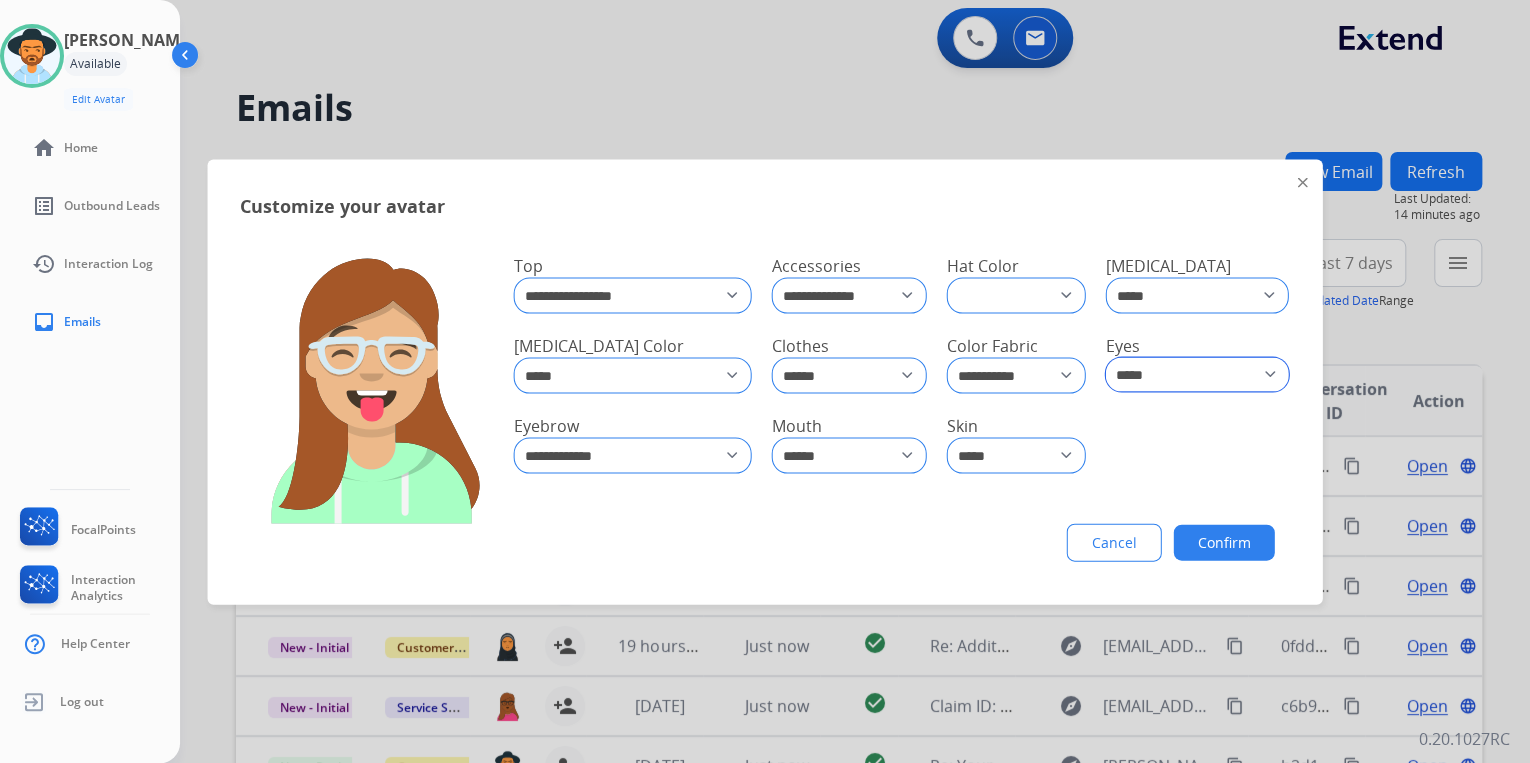 click on "**** ***** *** ******* ***** ******* ***** ****** **** ****** ********* **** *********" 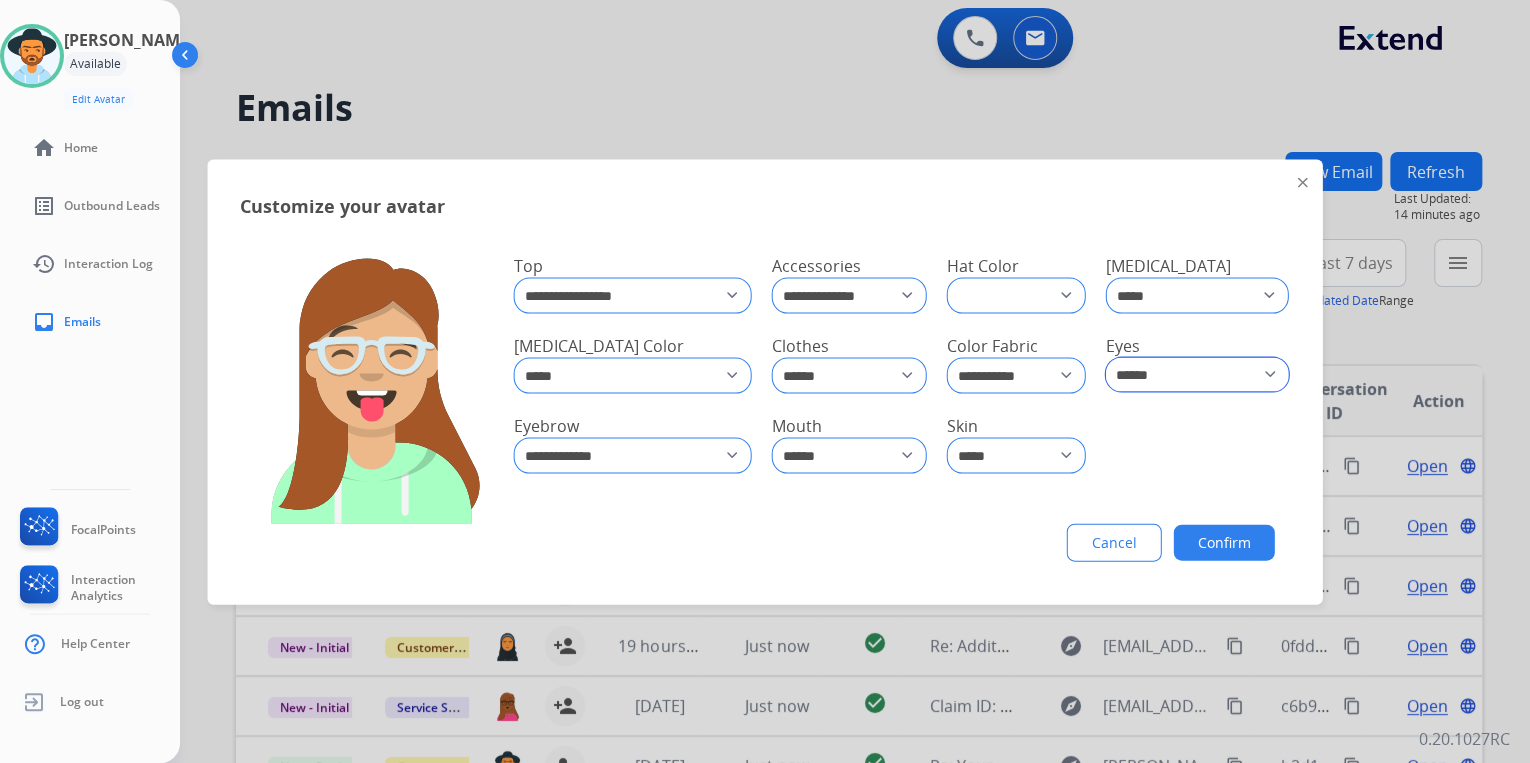 click on "**** ***** *** ******* ***** ******* ***** ****** **** ****** ********* **** *********" 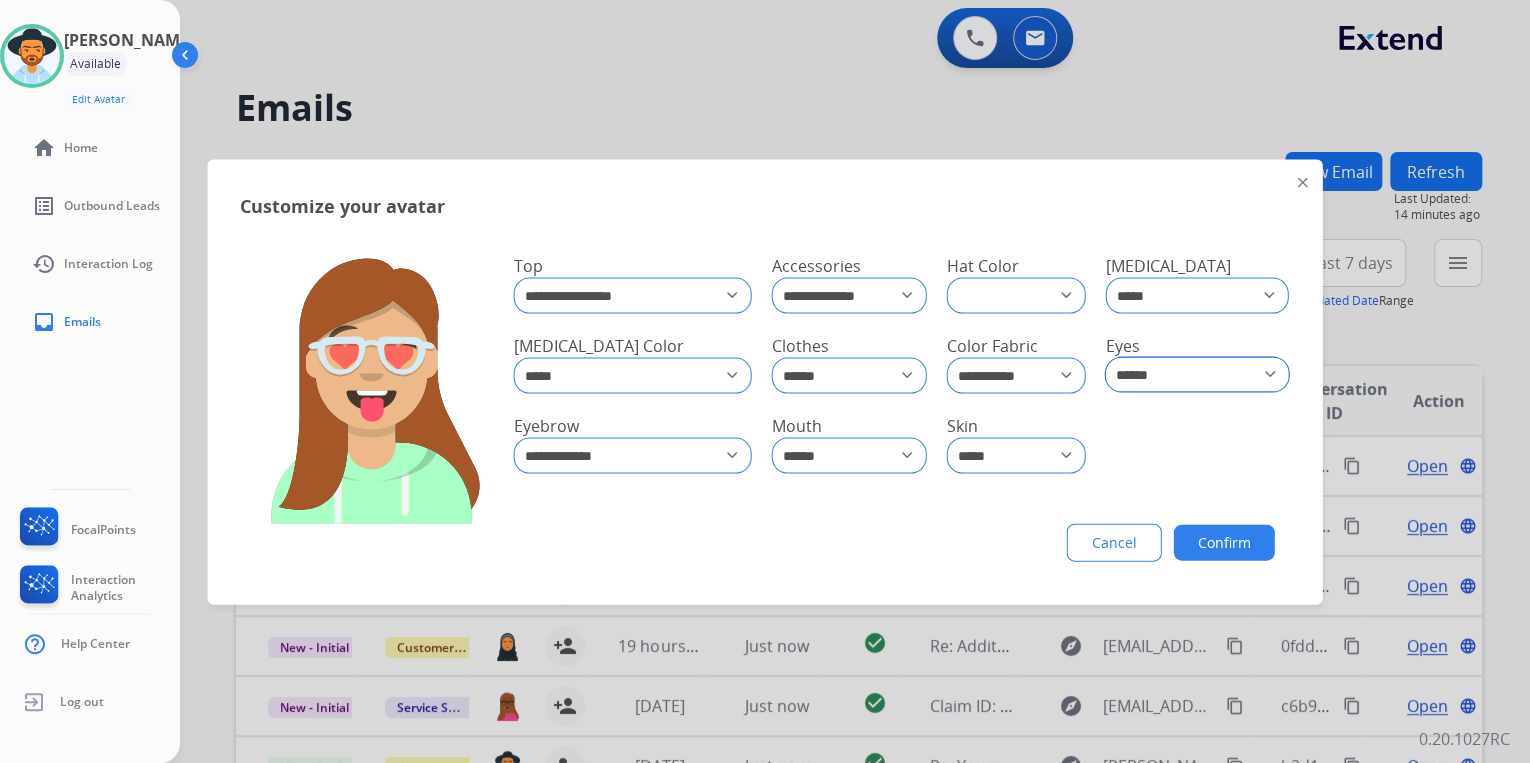 click on "**** ***** *** ******* ***** ******* ***** ****** **** ****** ********* **** *********" 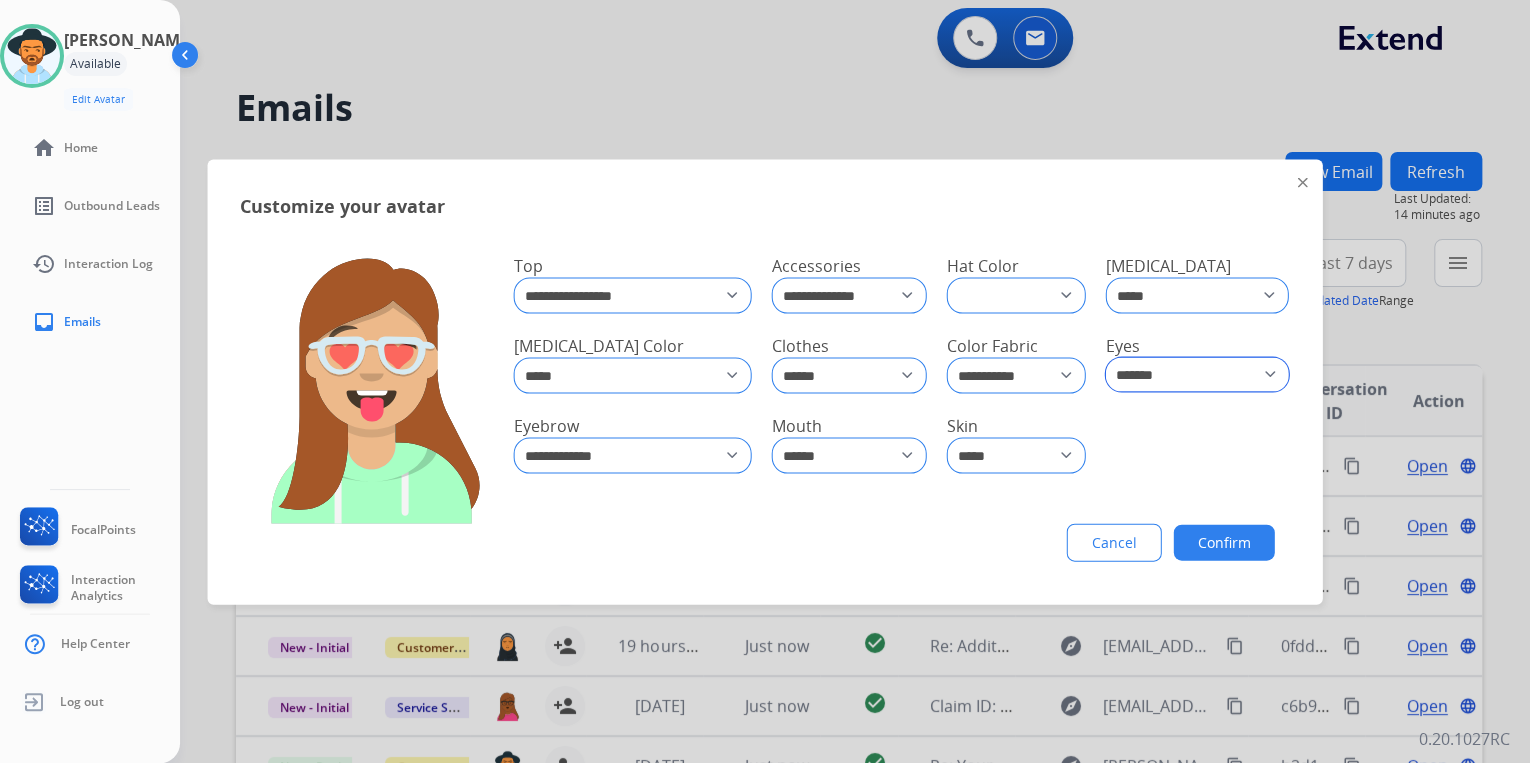 click on "**** ***** *** ******* ***** ******* ***** ****** **** ****** ********* **** *********" 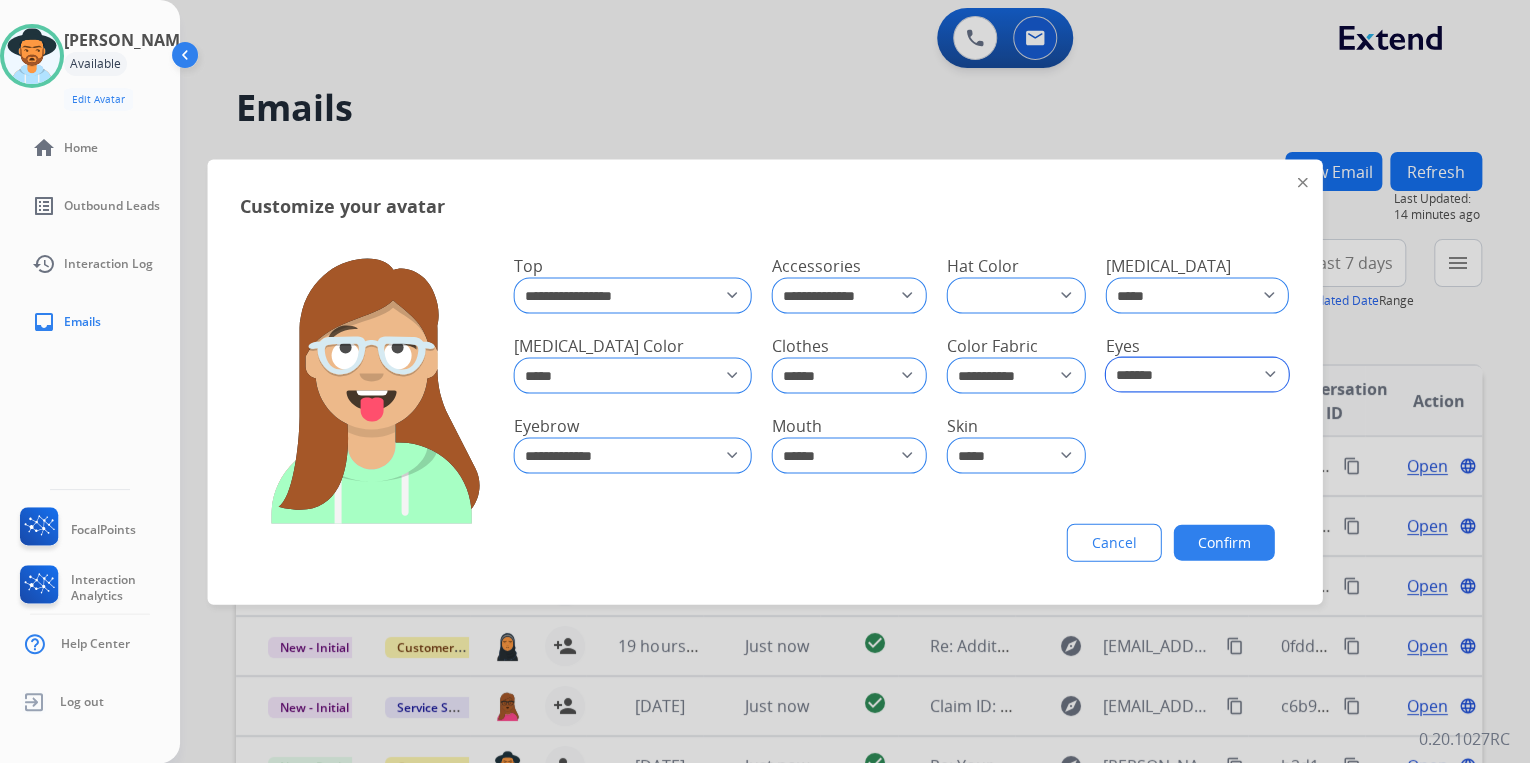 click on "**** ***** *** ******* ***** ******* ***** ****** **** ****** ********* **** *********" 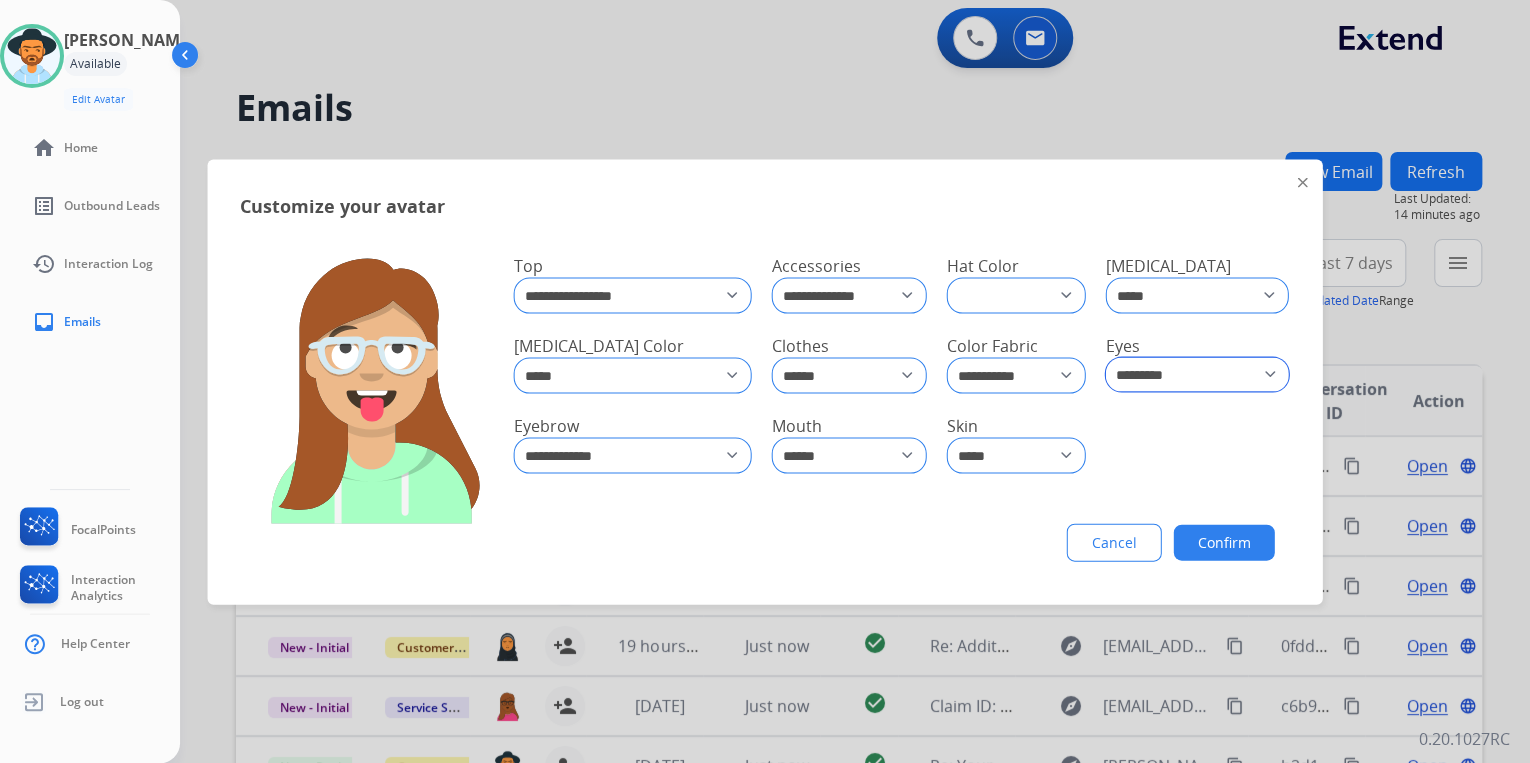 click on "**** ***** *** ******* ***** ******* ***** ****** **** ****** ********* **** *********" 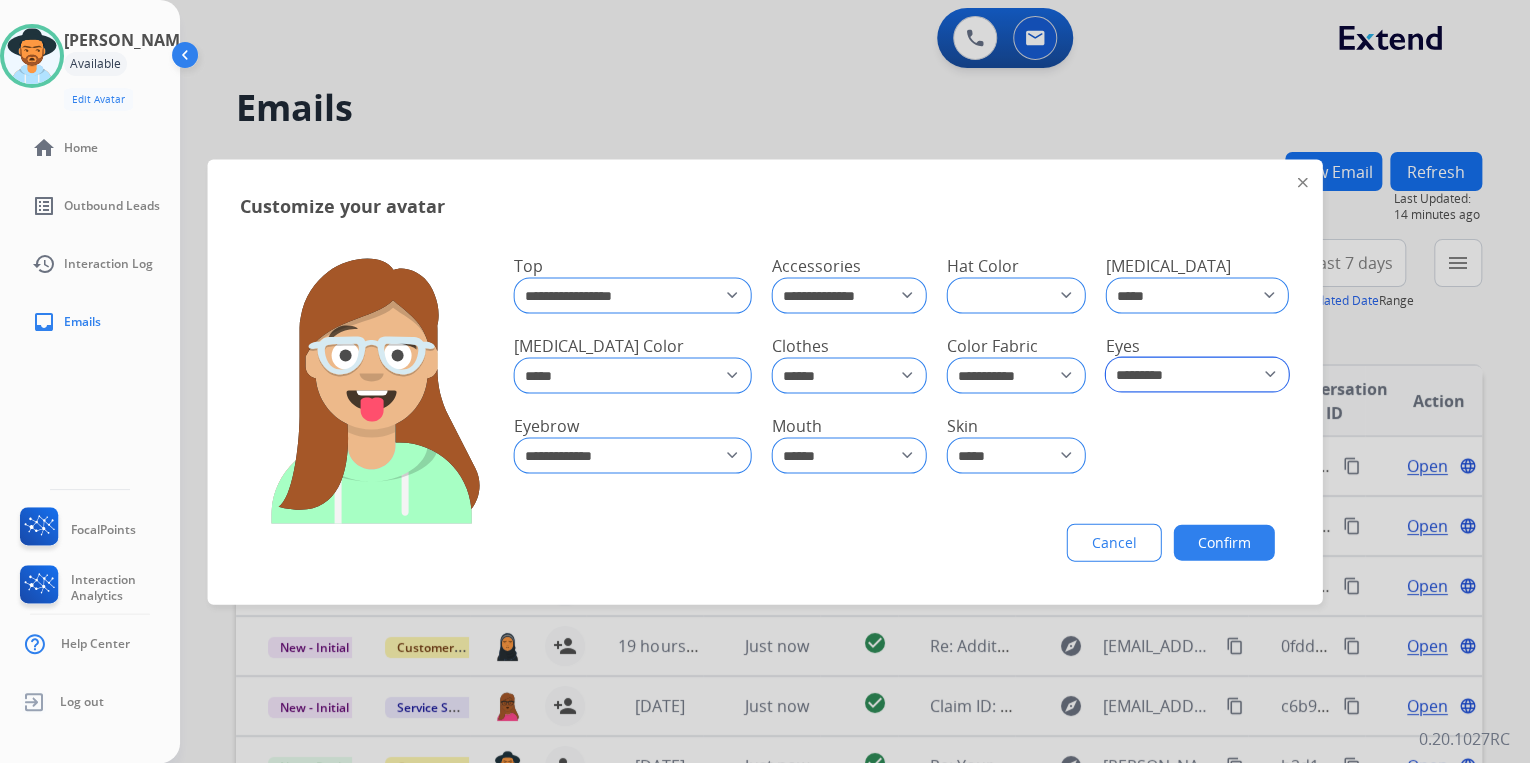 click on "**** ***** *** ******* ***** ******* ***** ****** **** ****** ********* **** *********" 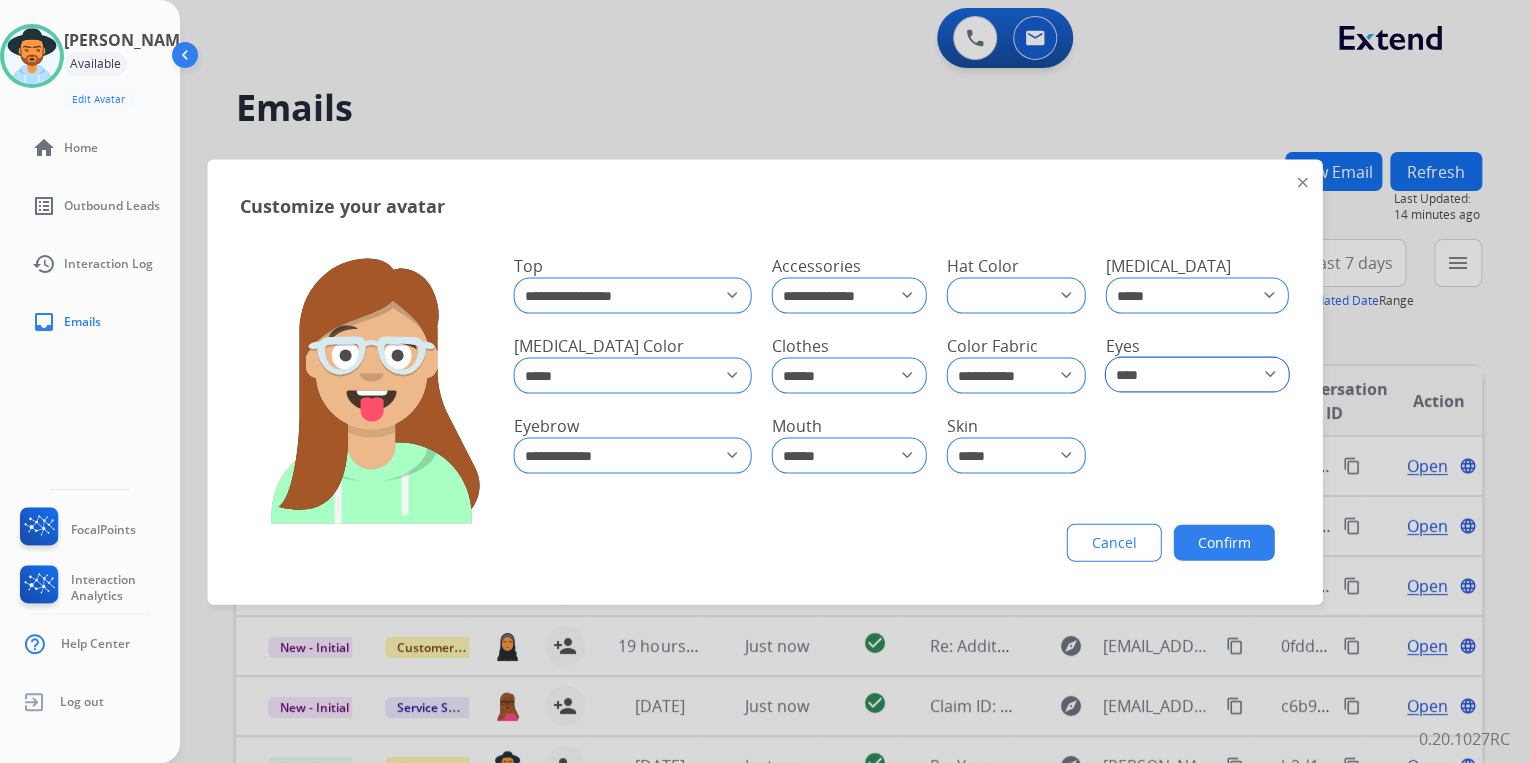 click on "**** ***** *** ******* ***** ******* ***** ****** **** ****** ********* **** *********" 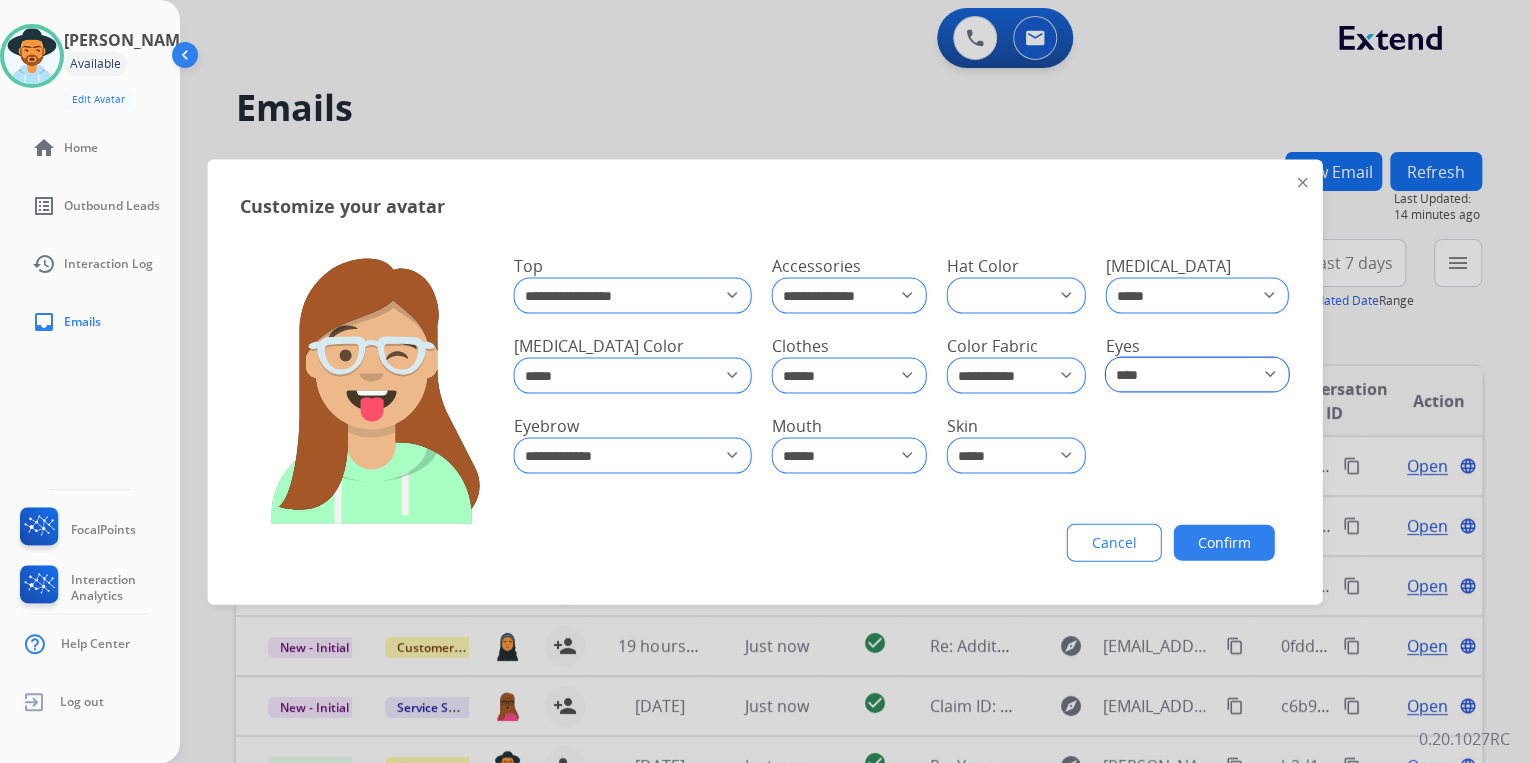 click on "**** ***** *** ******* ***** ******* ***** ****** **** ****** ********* **** *********" 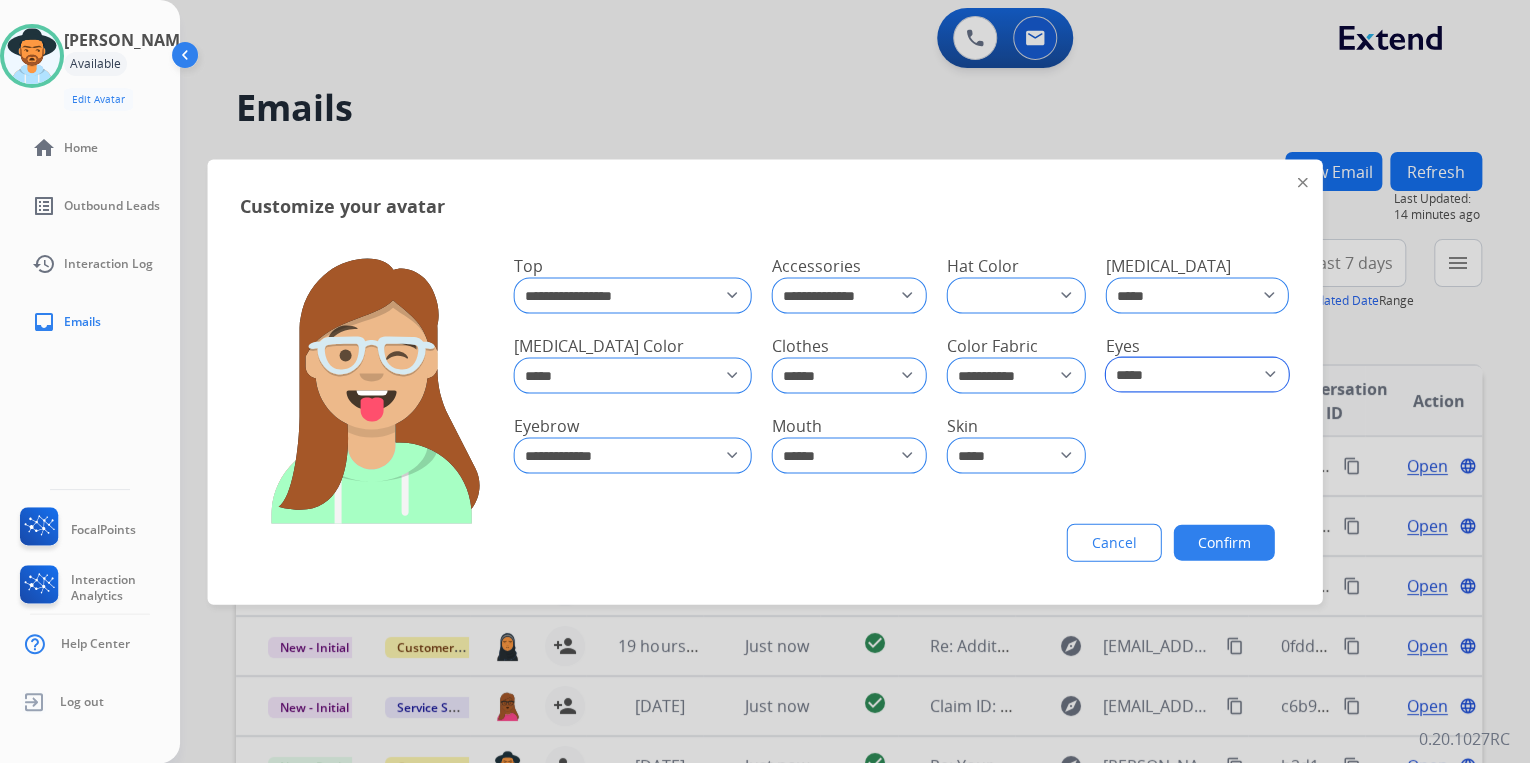 click on "**** ***** *** ******* ***** ******* ***** ****** **** ****** ********* **** *********" 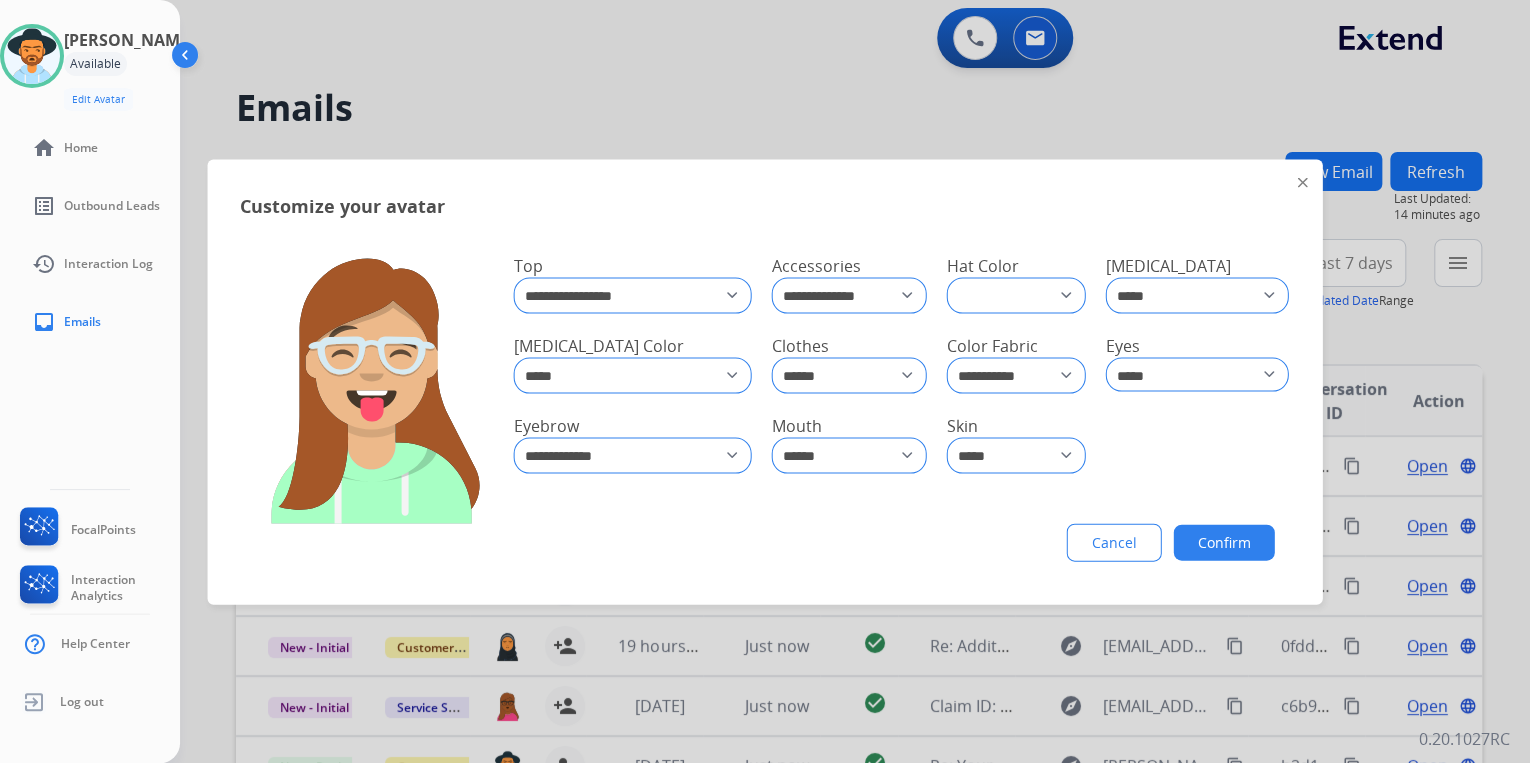 click on "Confirm" 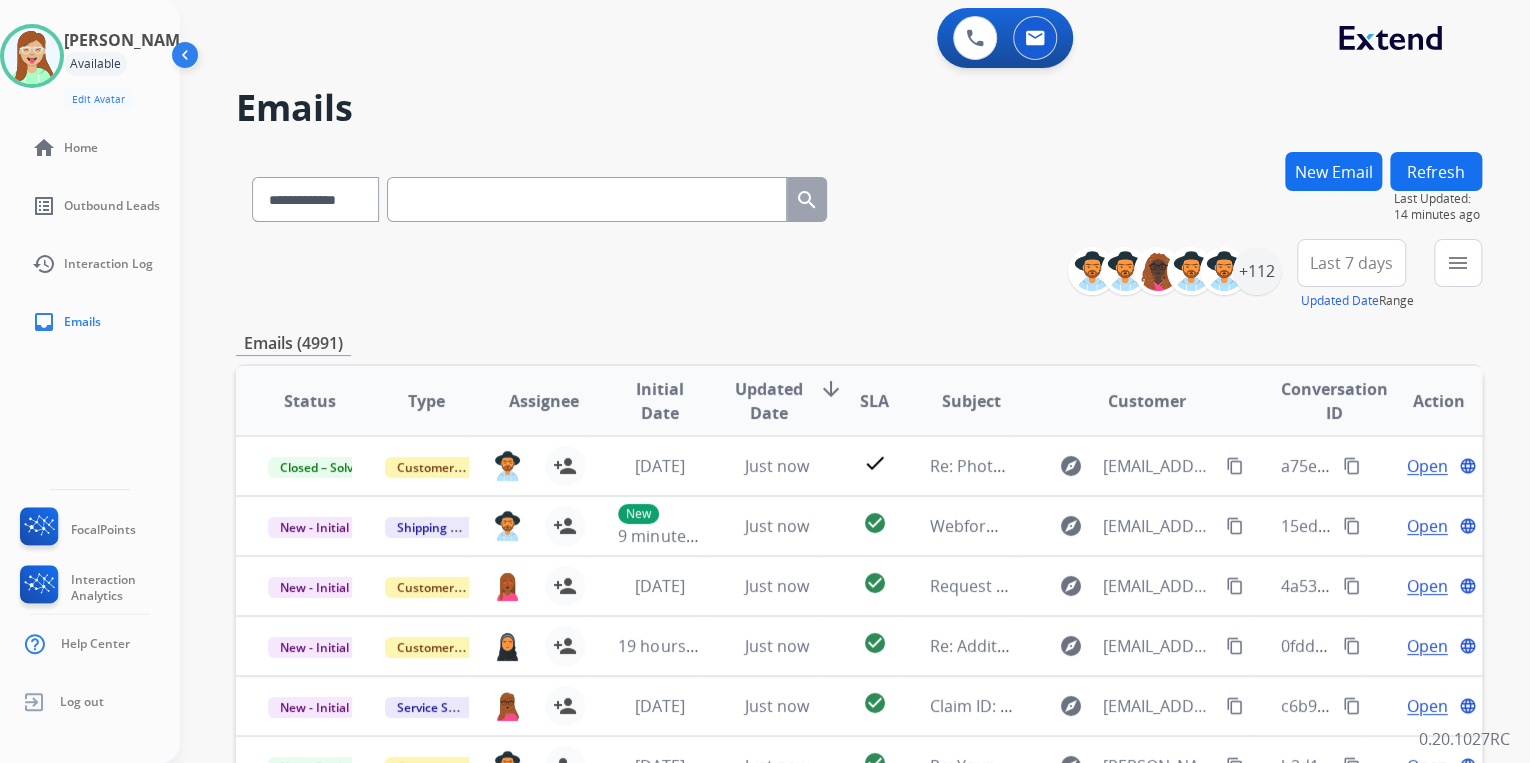 click on "**********" at bounding box center (859, 195) 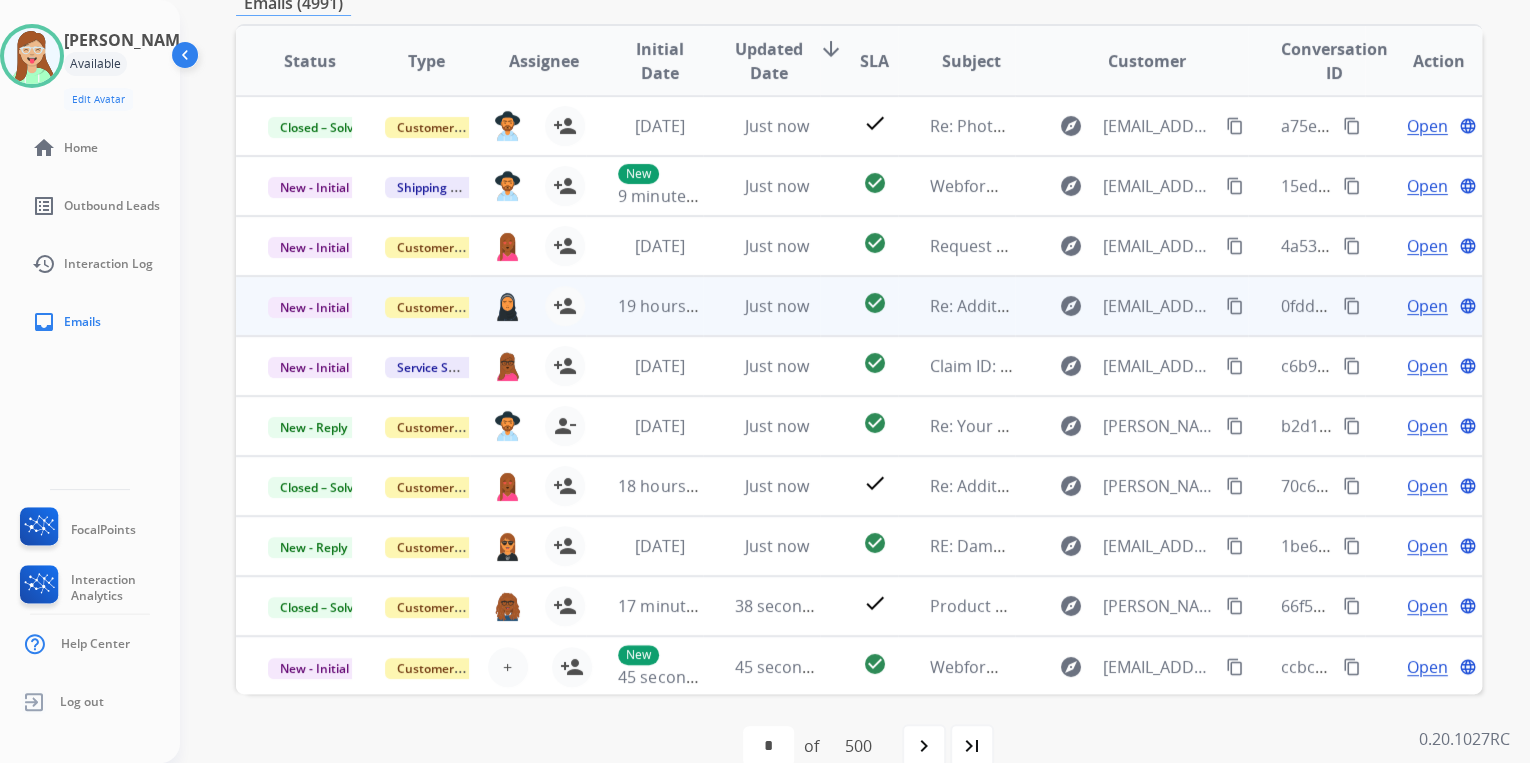 scroll, scrollTop: 0, scrollLeft: 0, axis: both 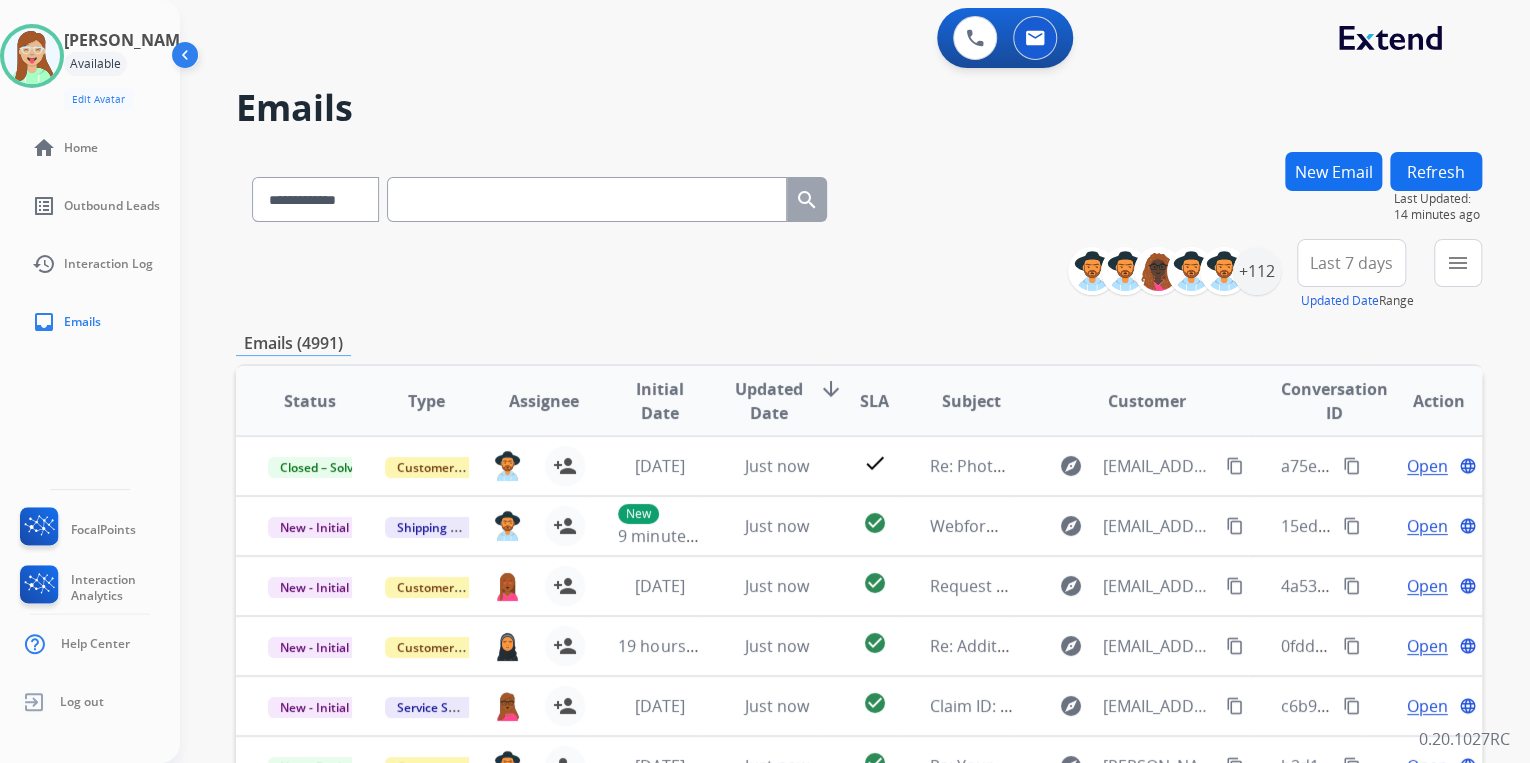 click on "Refresh" at bounding box center [1436, 171] 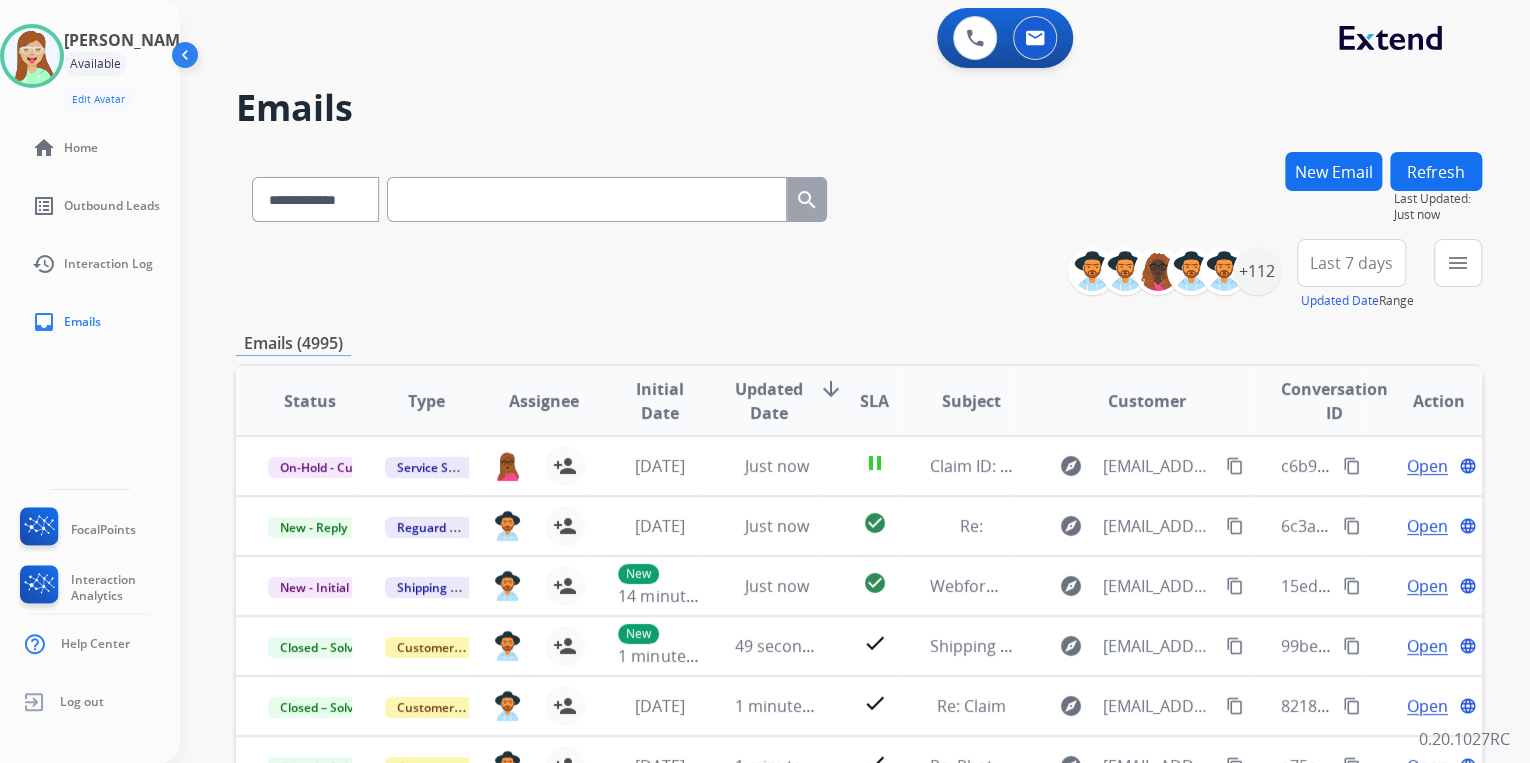 click at bounding box center (187, 59) 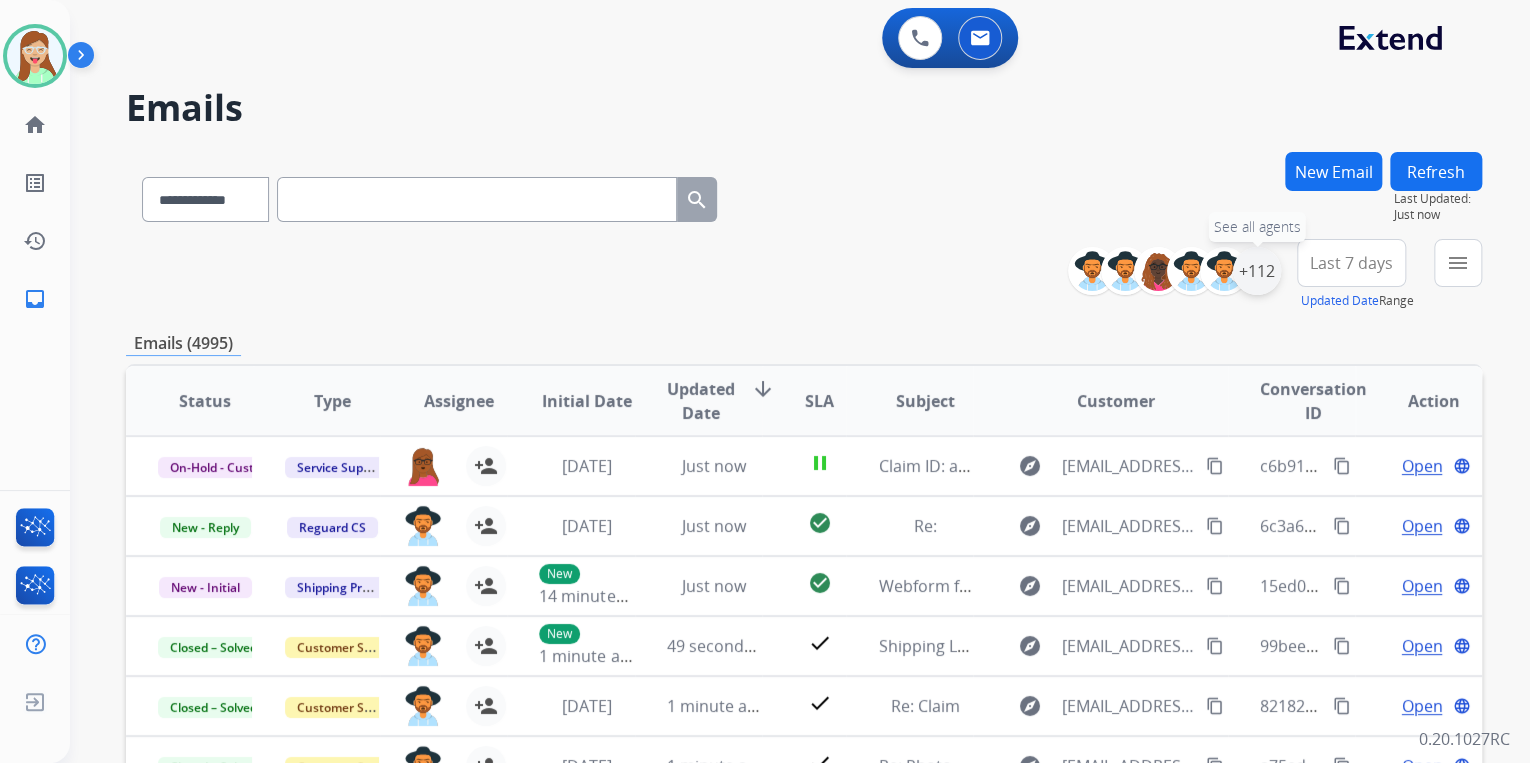 click on "+112" at bounding box center (1257, 271) 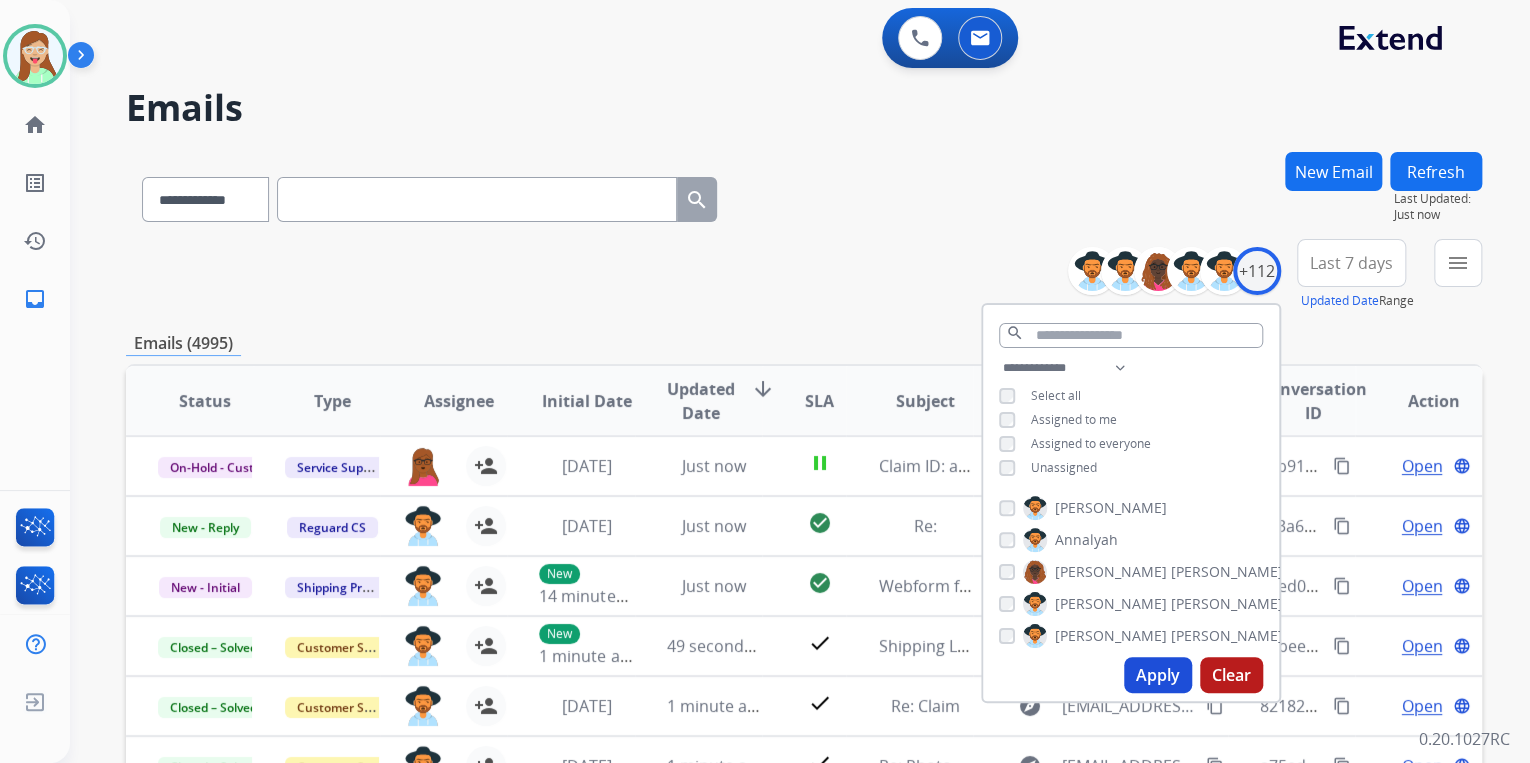 click on "Assigned to me" at bounding box center (1074, 419) 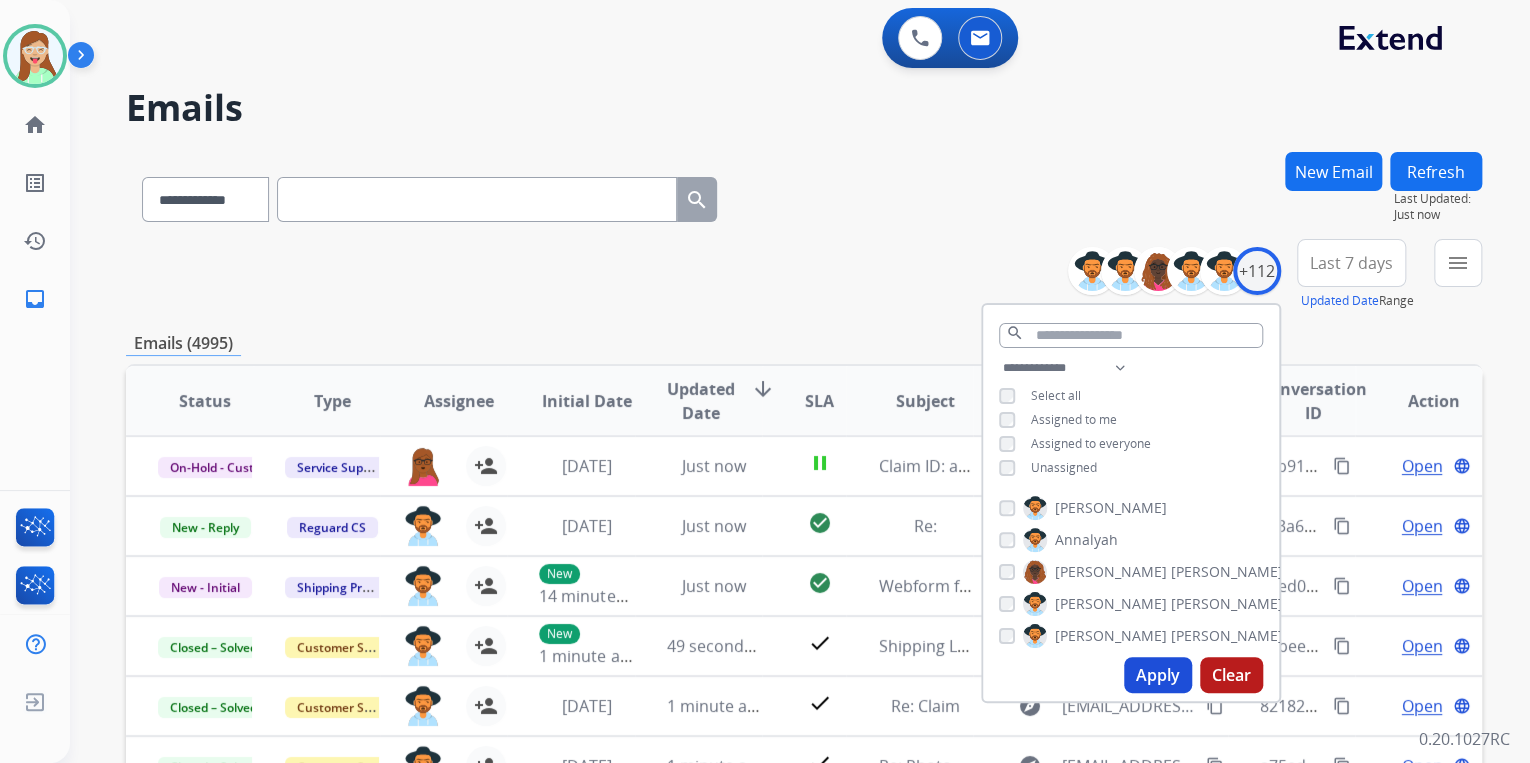 click on "Apply" at bounding box center (1158, 675) 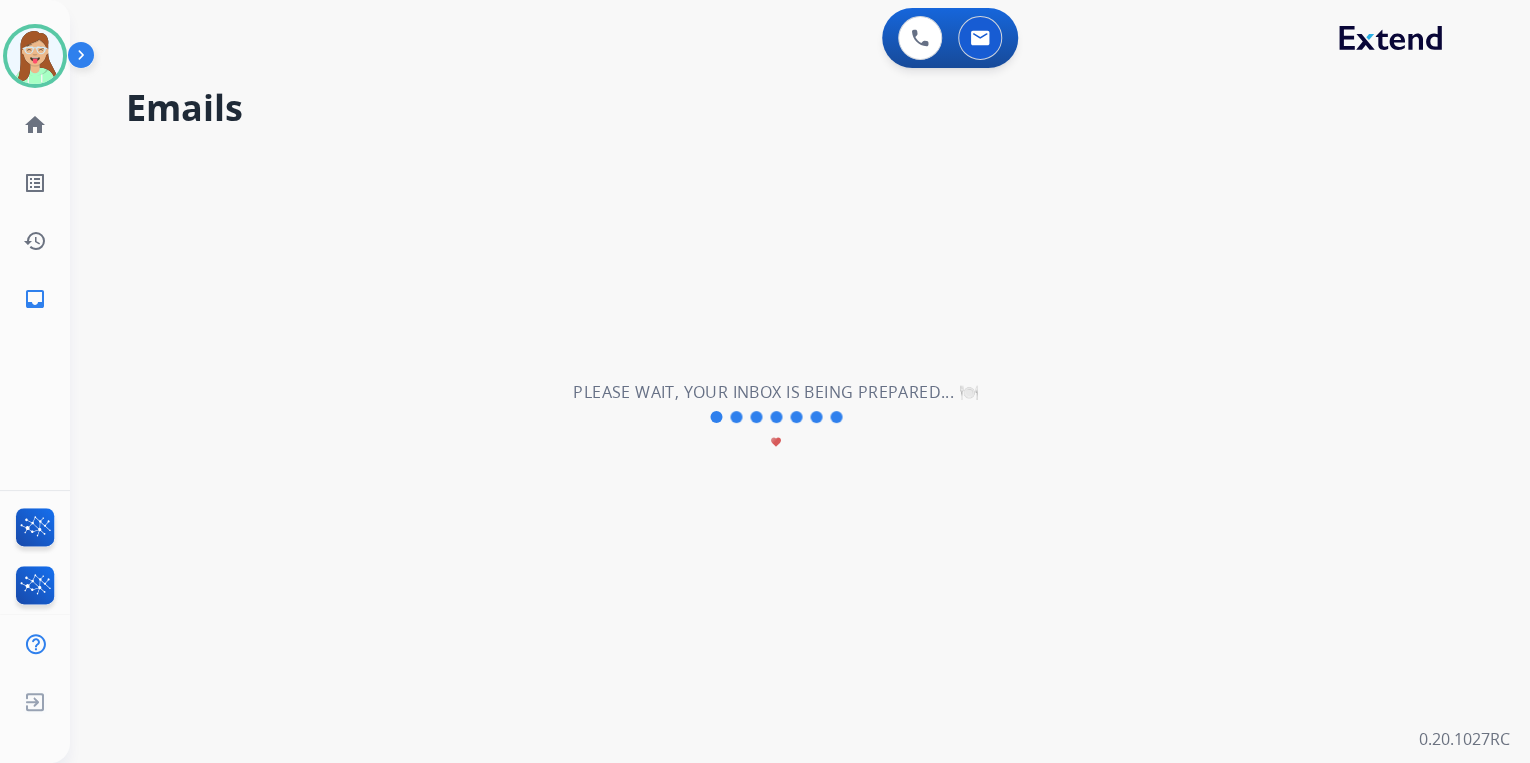 click on "Emails" at bounding box center (804, 108) 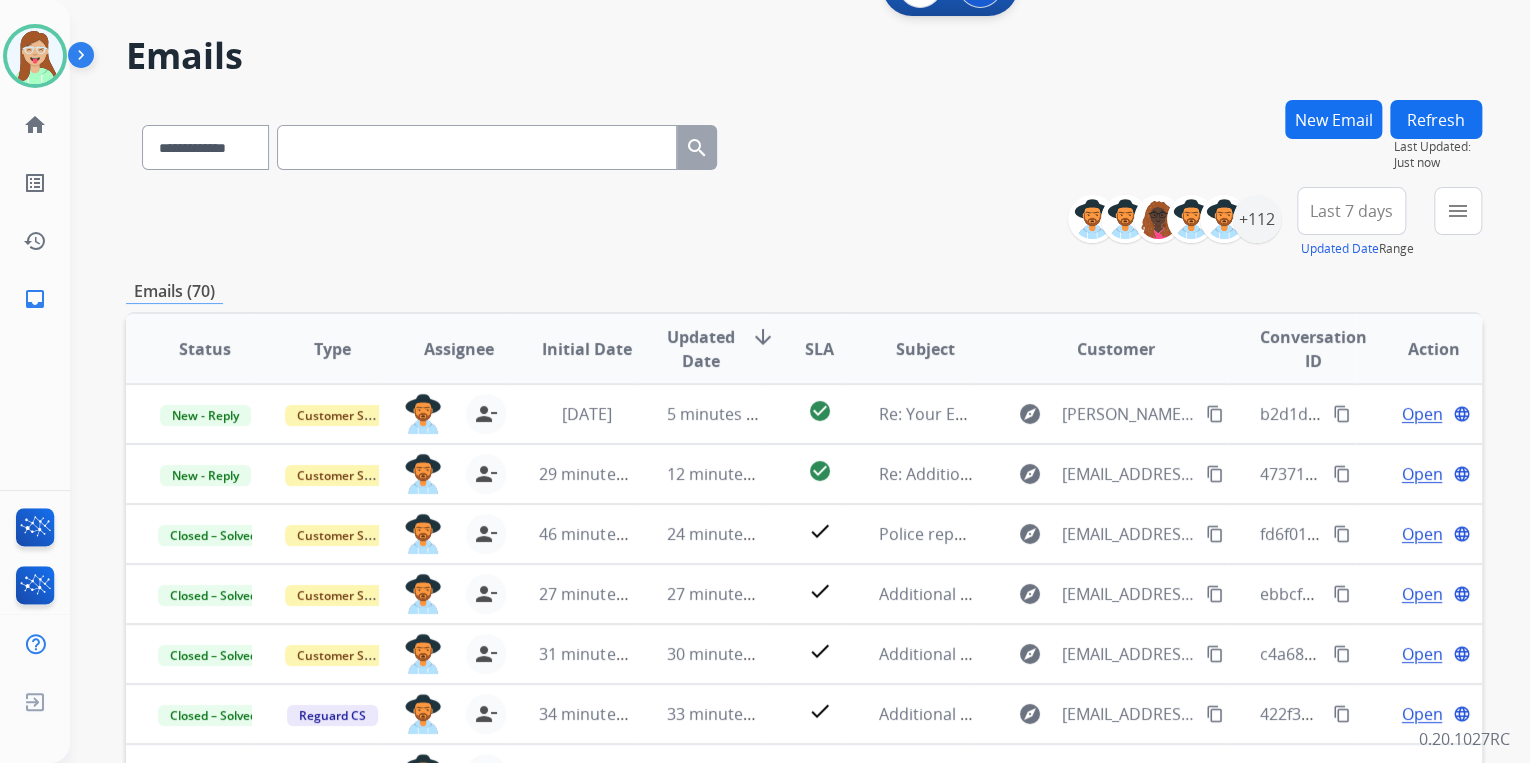 scroll, scrollTop: 80, scrollLeft: 0, axis: vertical 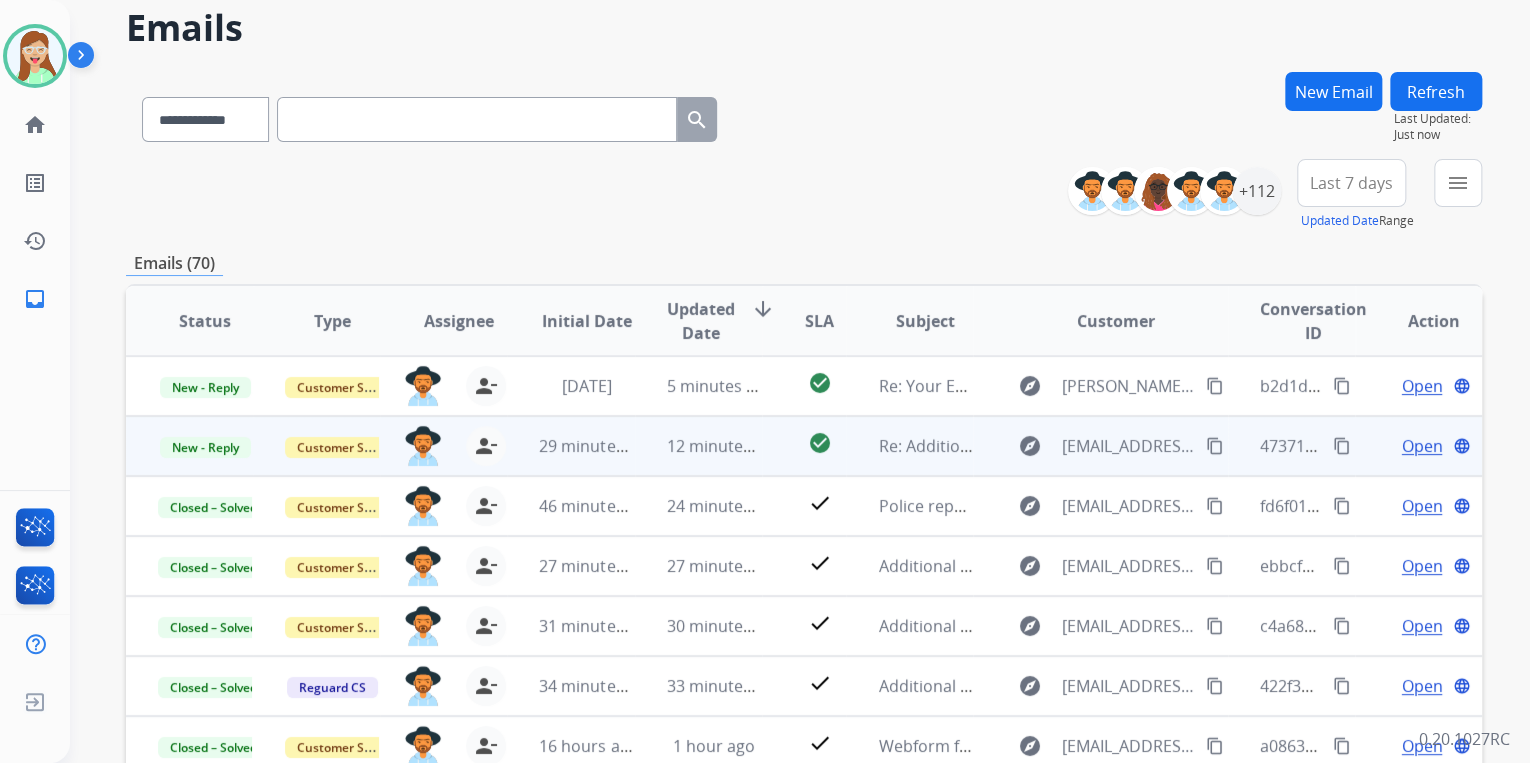 click on "content_copy" at bounding box center (1215, 446) 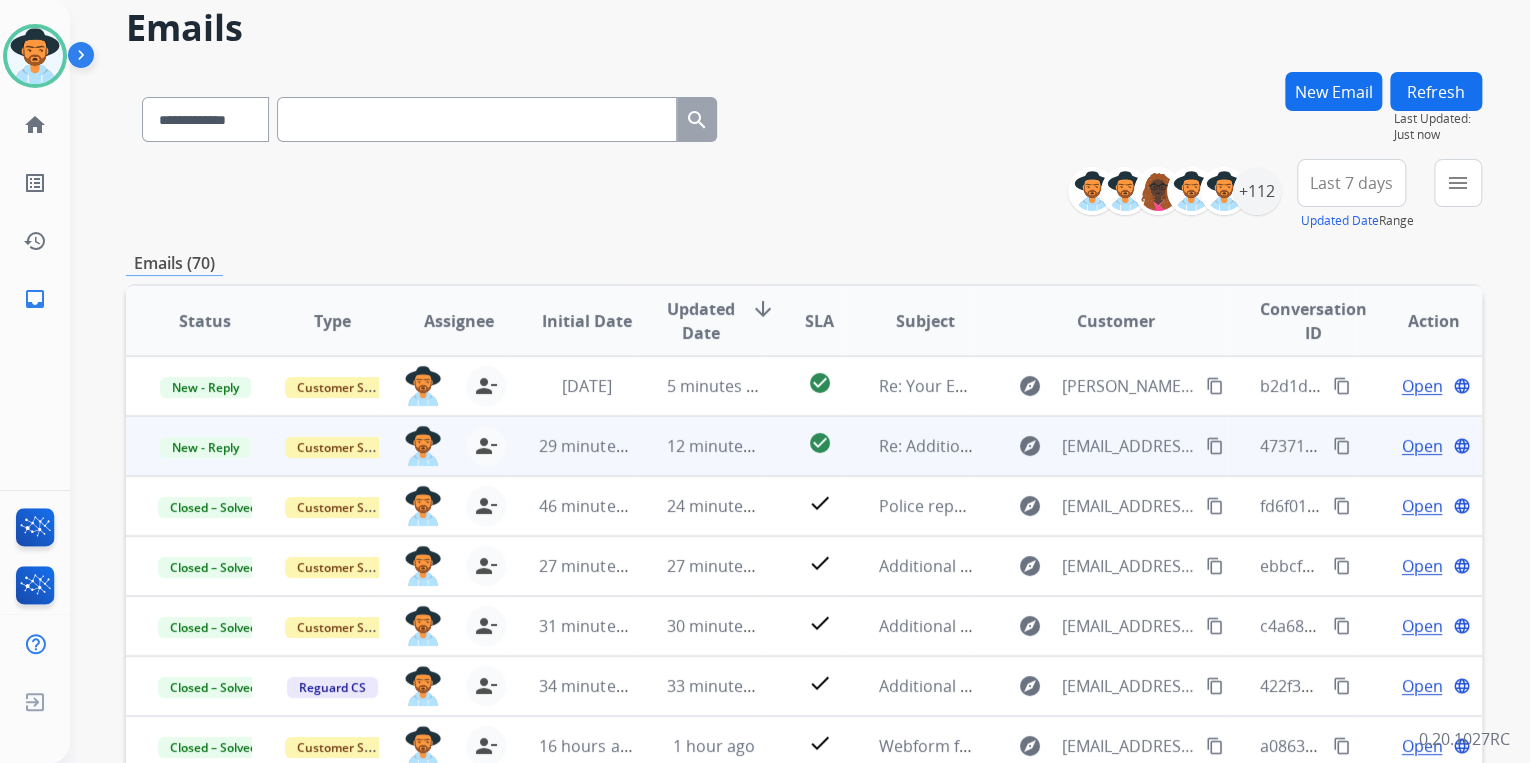 click on "Open" at bounding box center [1421, 446] 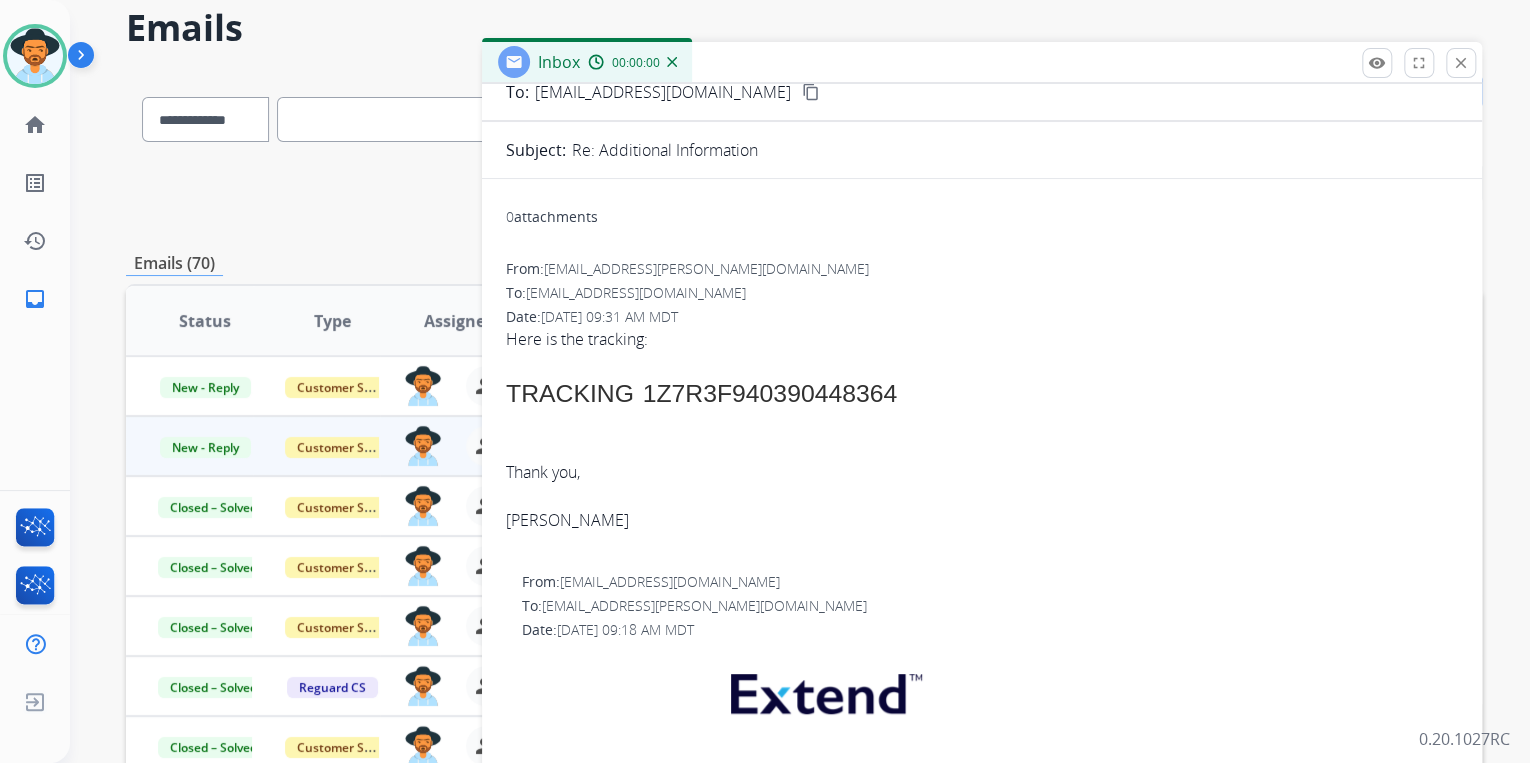 scroll, scrollTop: 160, scrollLeft: 0, axis: vertical 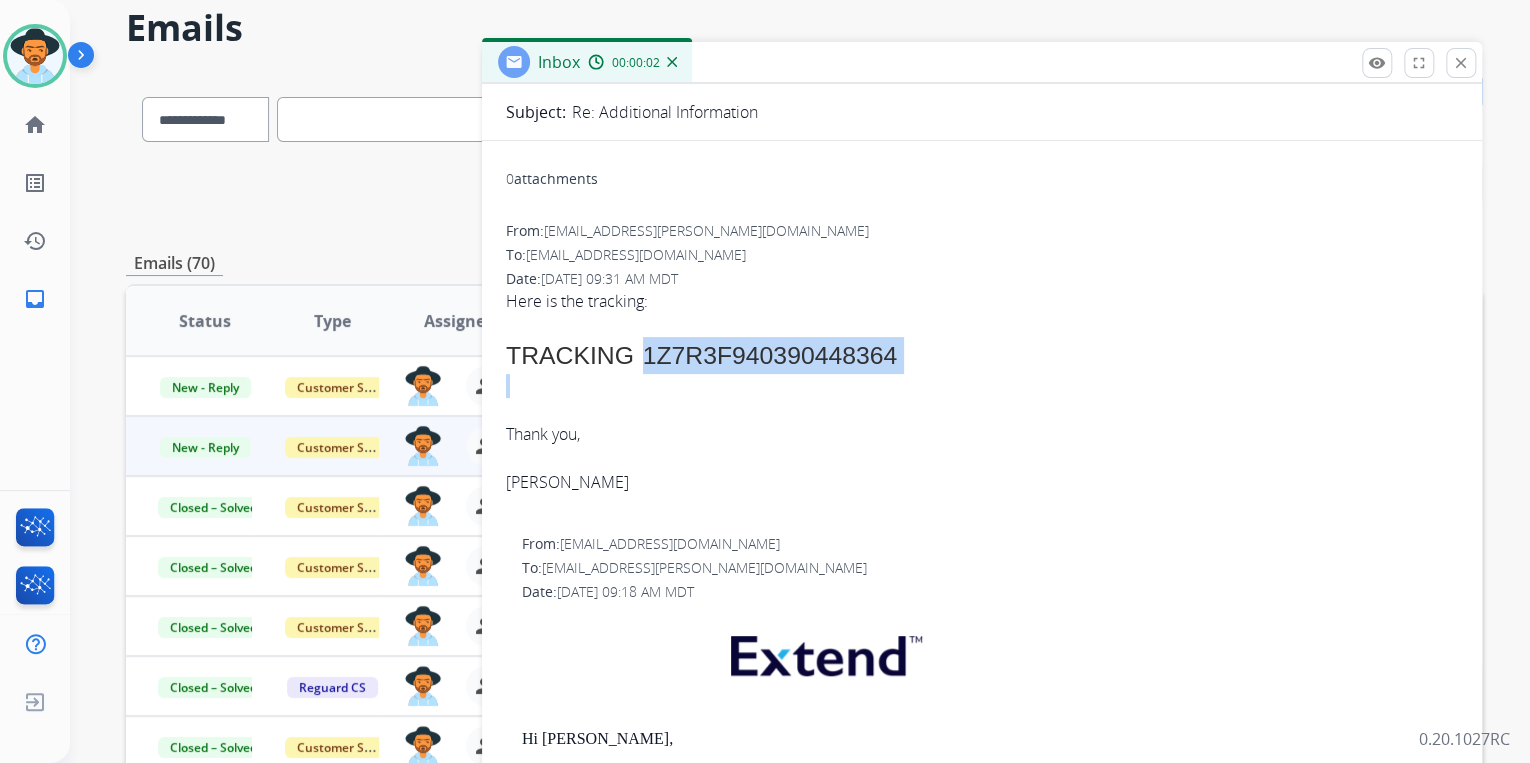 drag, startPoint x: 644, startPoint y: 350, endPoint x: 1036, endPoint y: 377, distance: 392.92874 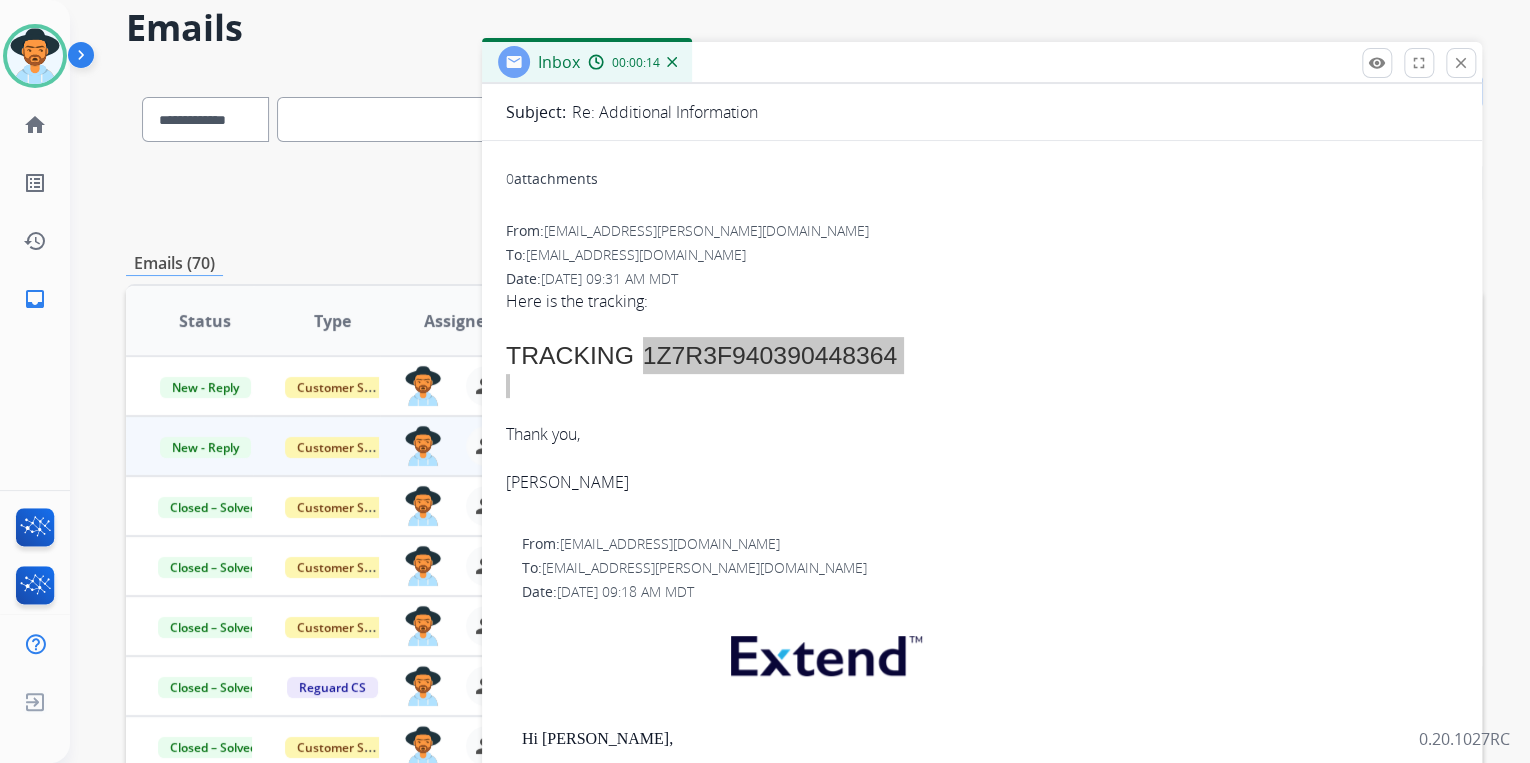 scroll, scrollTop: 0, scrollLeft: 0, axis: both 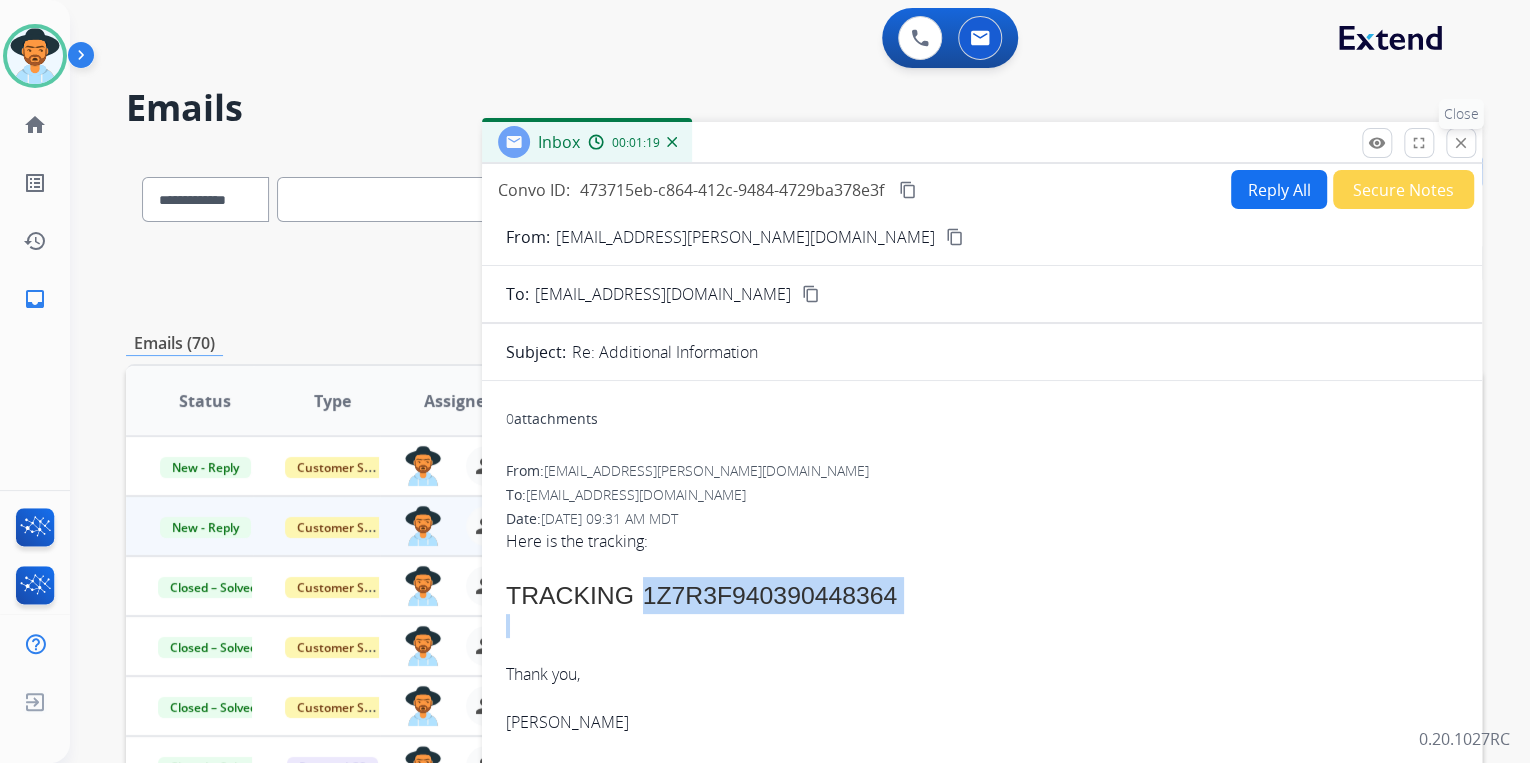 click on "close" at bounding box center (1461, 143) 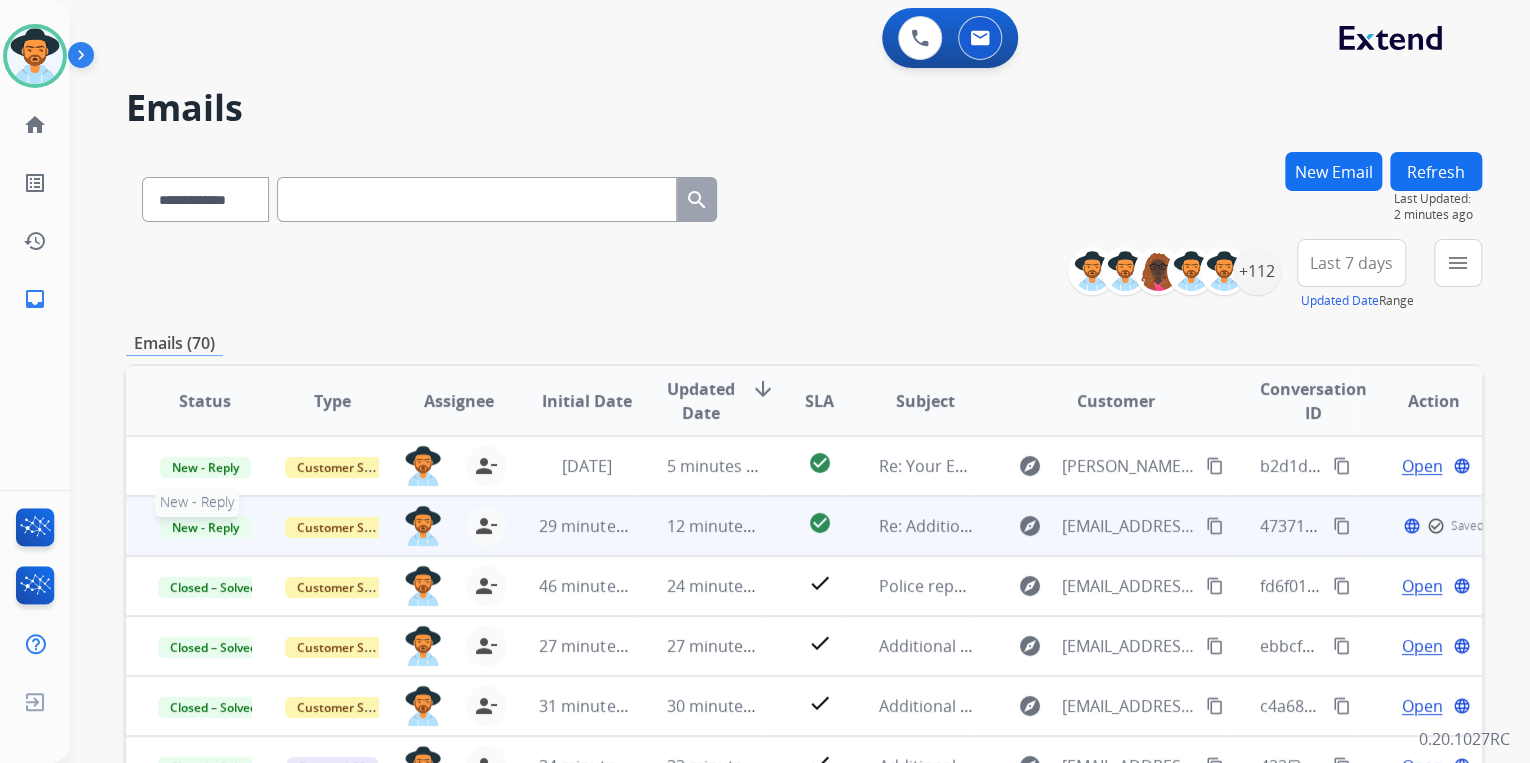 click on "New - Reply" at bounding box center [205, 527] 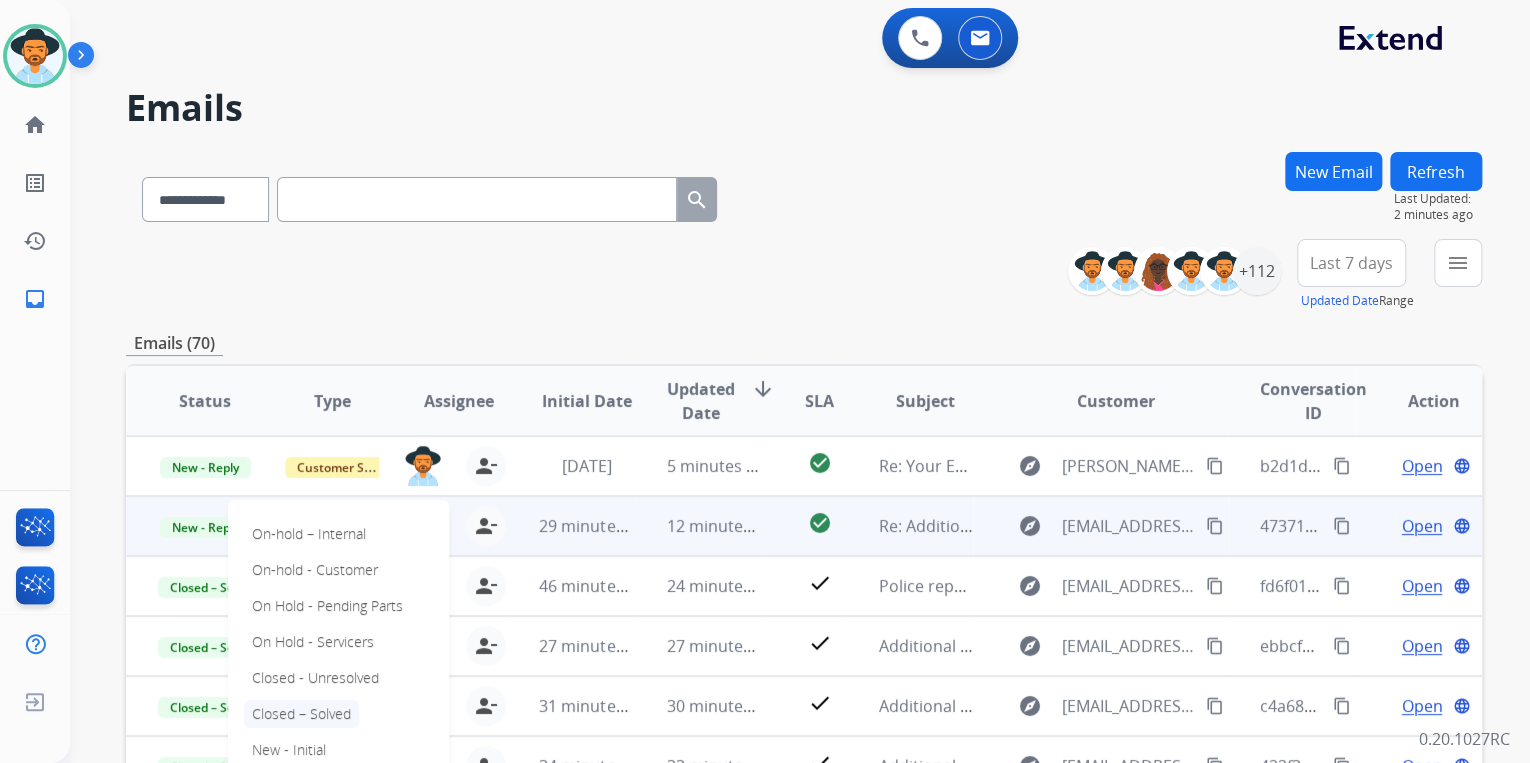 click on "Closed – Solved" at bounding box center [301, 714] 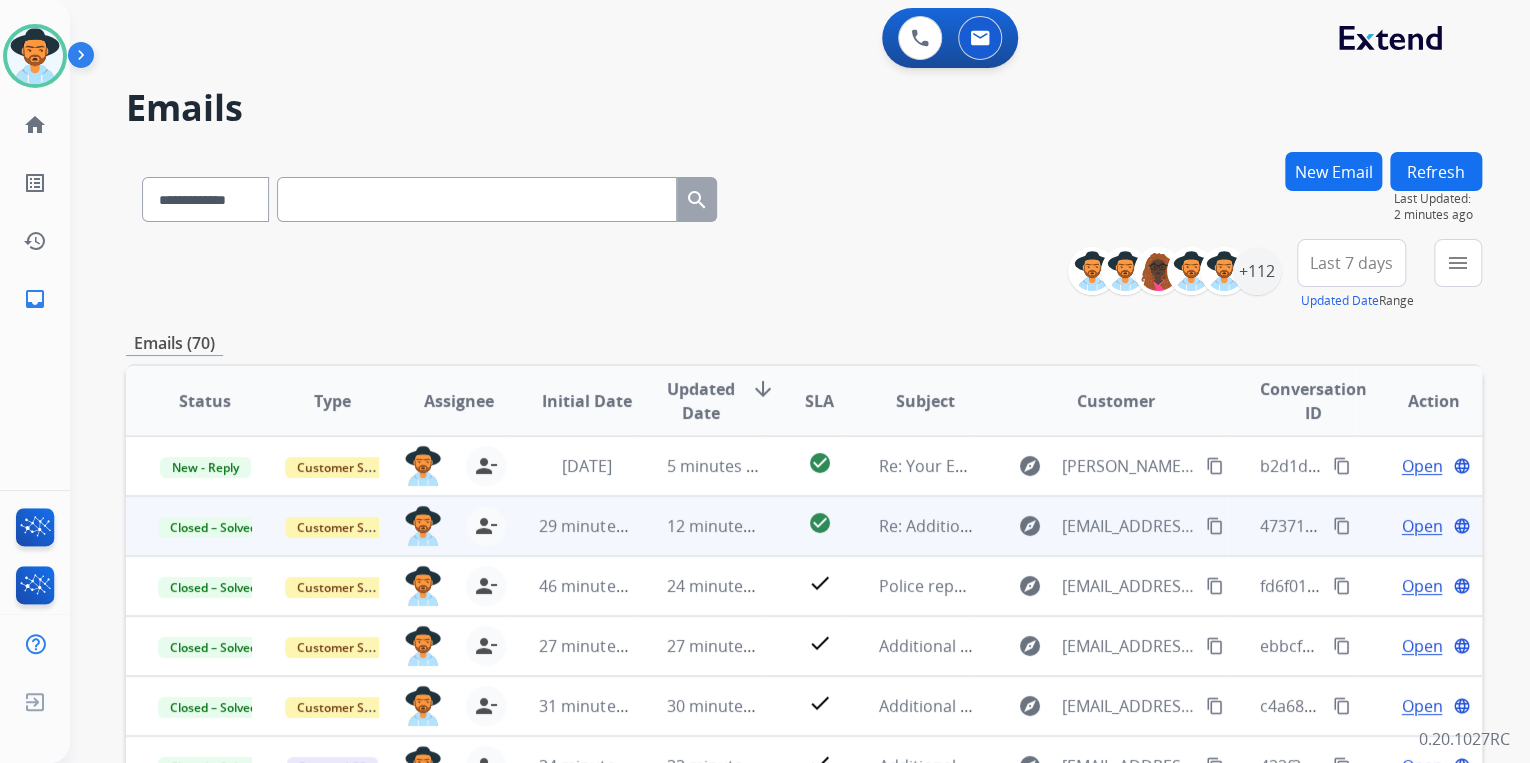 click on "**********" at bounding box center (804, 195) 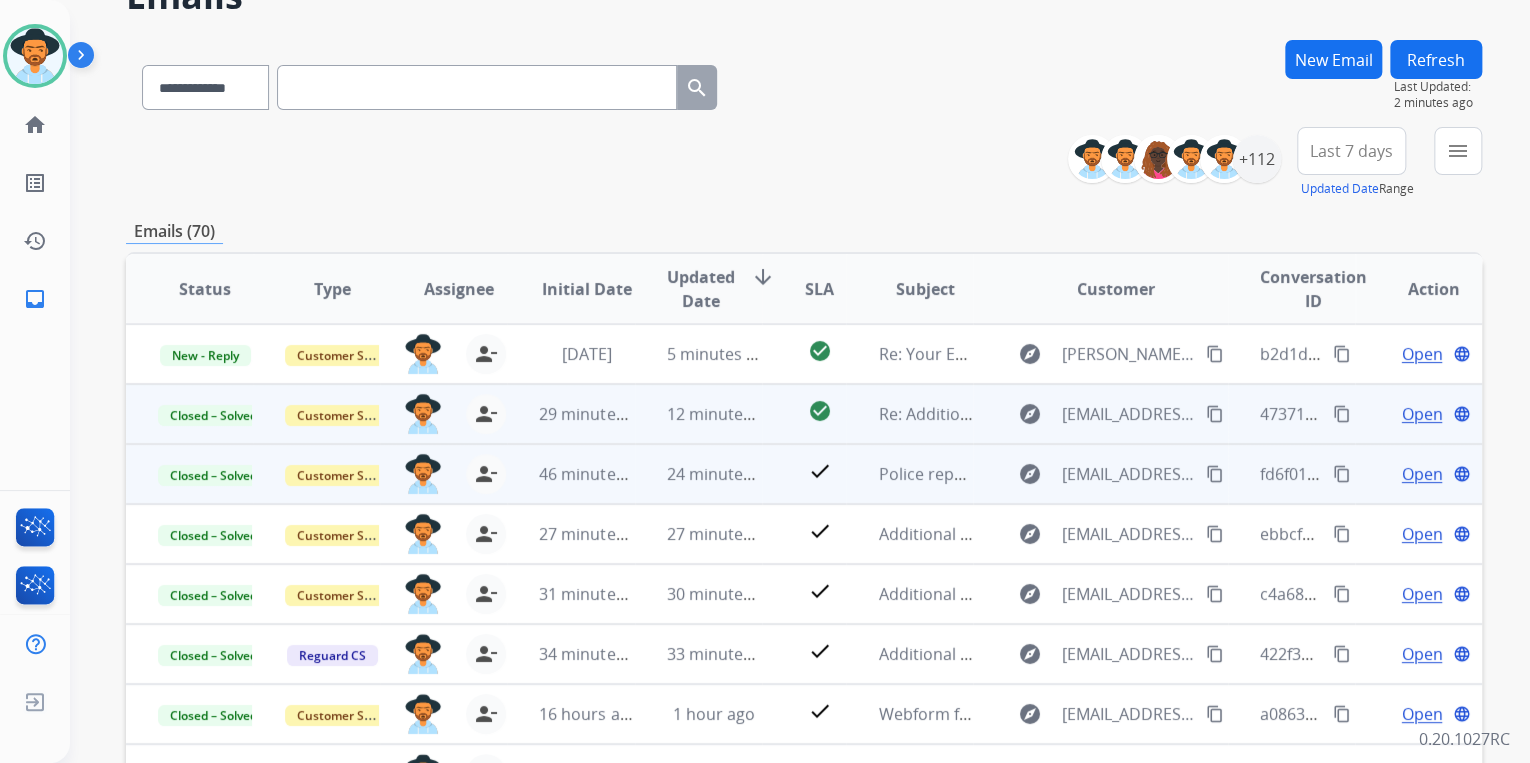 scroll, scrollTop: 320, scrollLeft: 0, axis: vertical 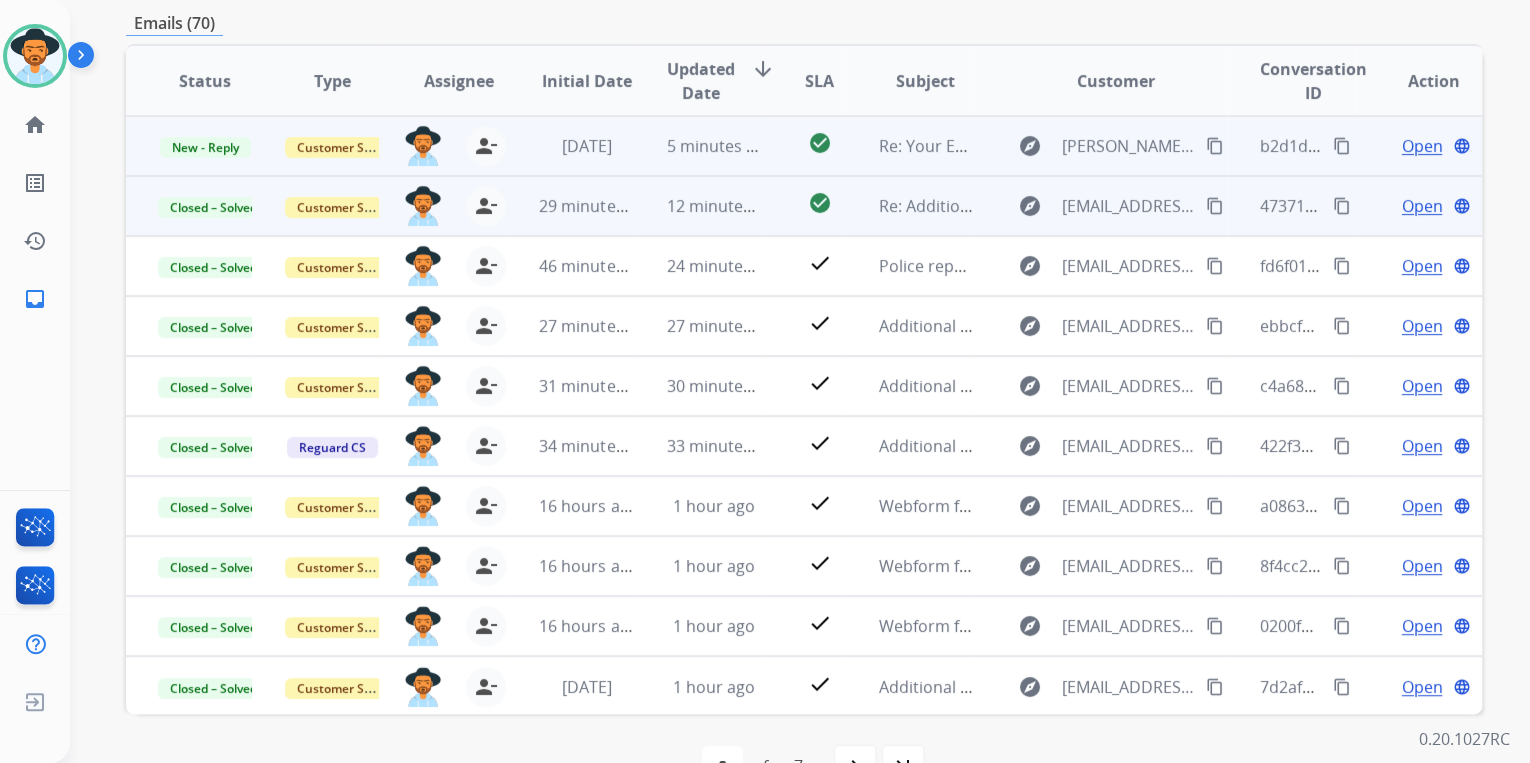 click on "Open" at bounding box center [1421, 146] 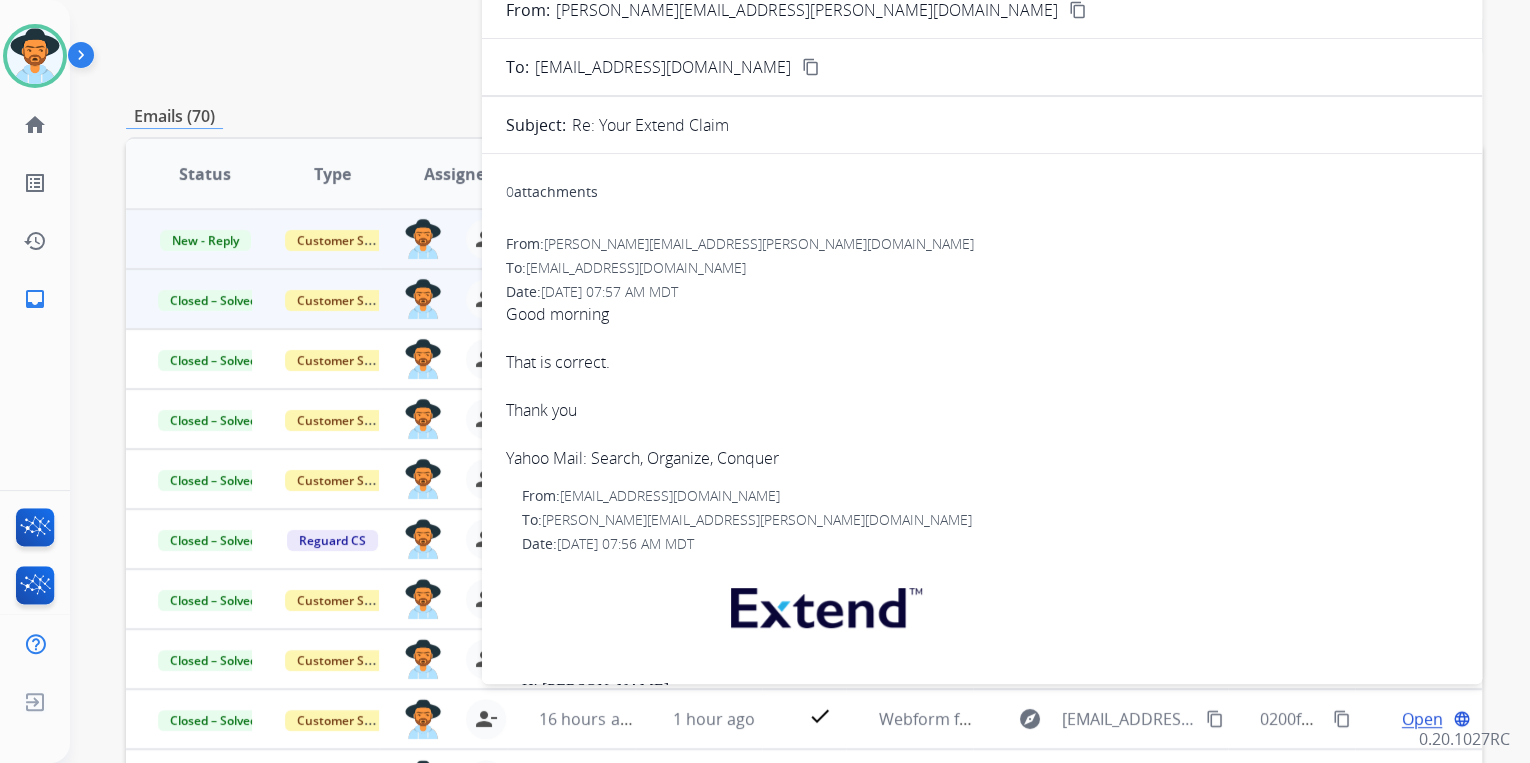 scroll, scrollTop: 80, scrollLeft: 0, axis: vertical 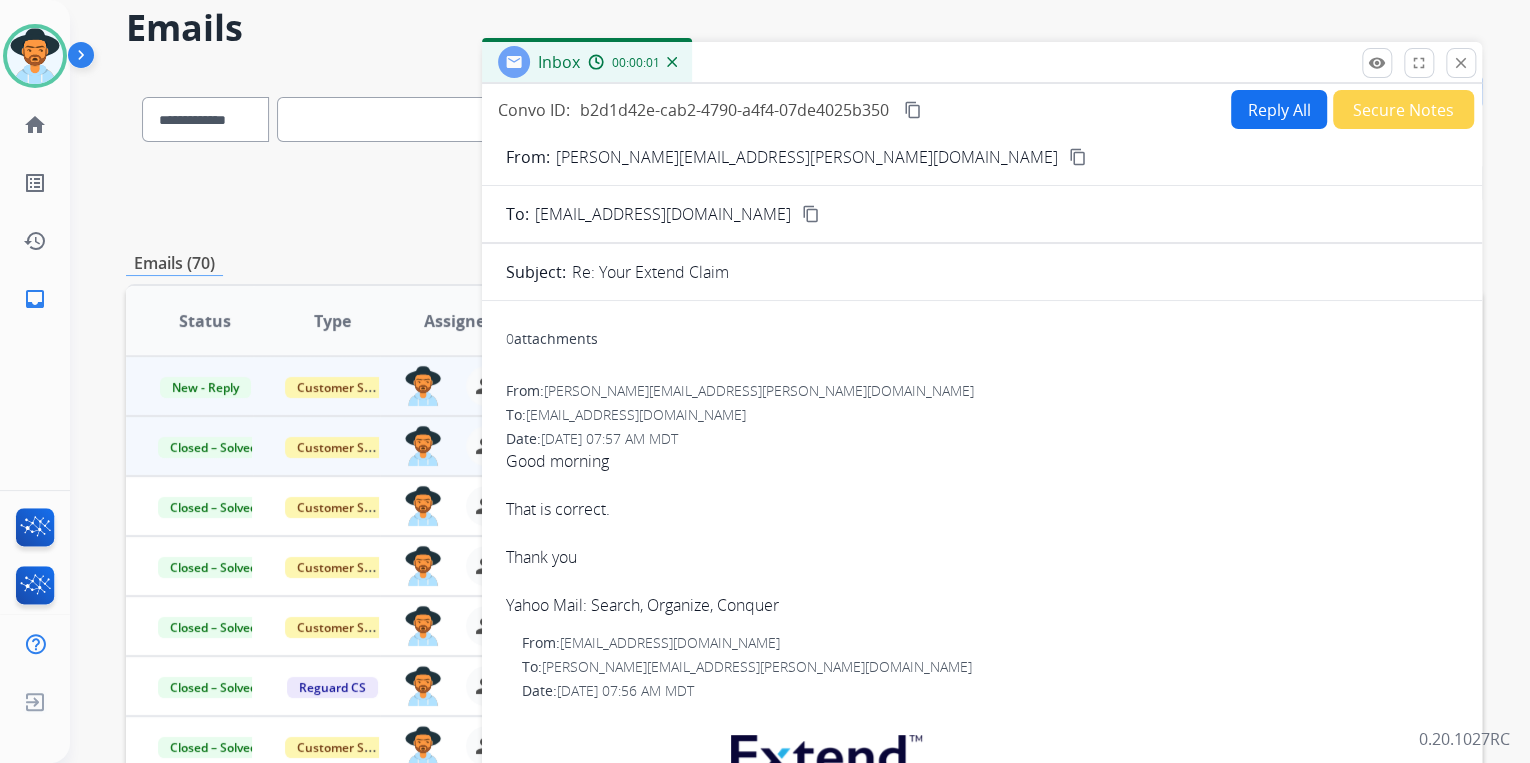 click on "Reply All" at bounding box center [1279, 109] 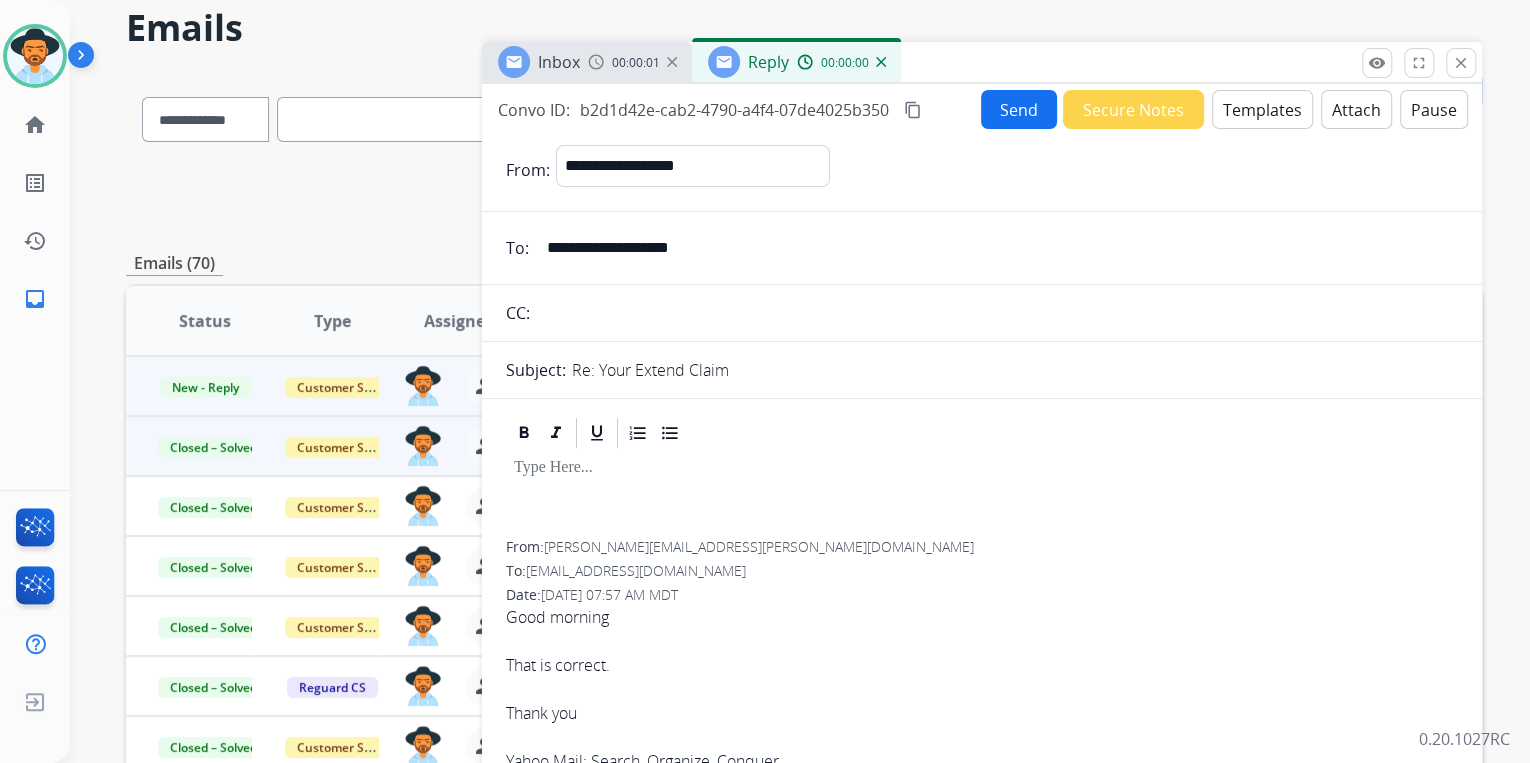click on "Templates" at bounding box center (1262, 109) 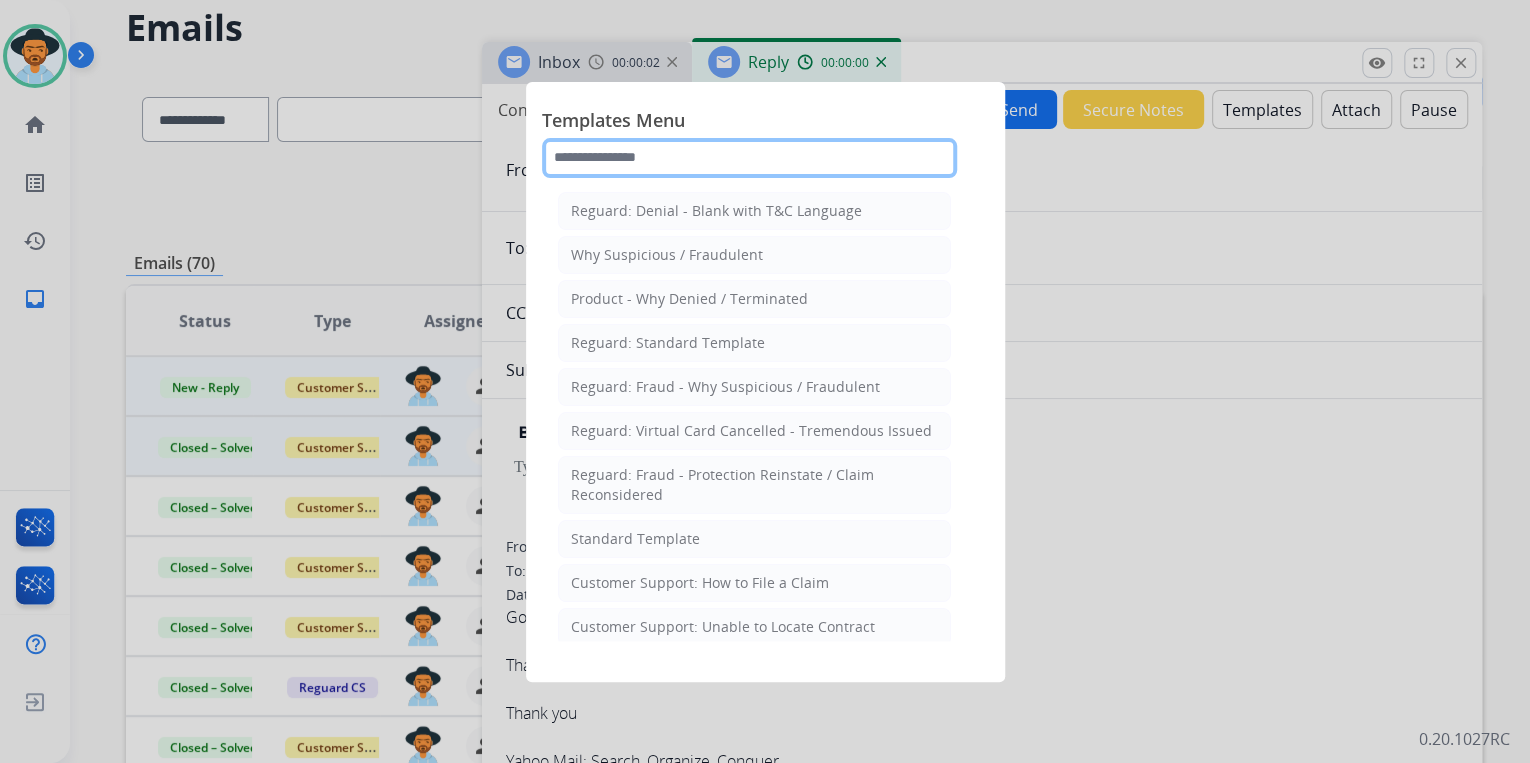 click 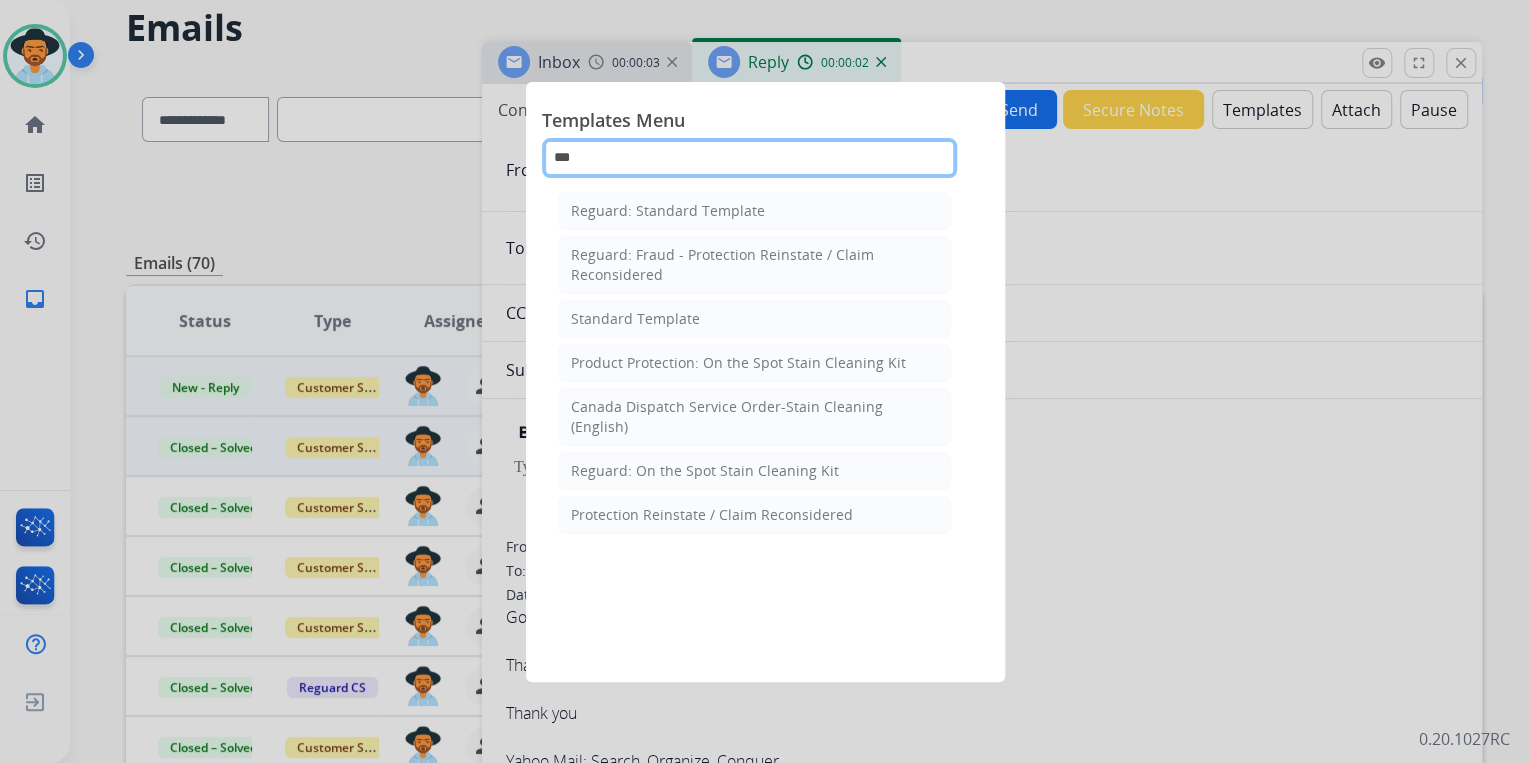 type on "****" 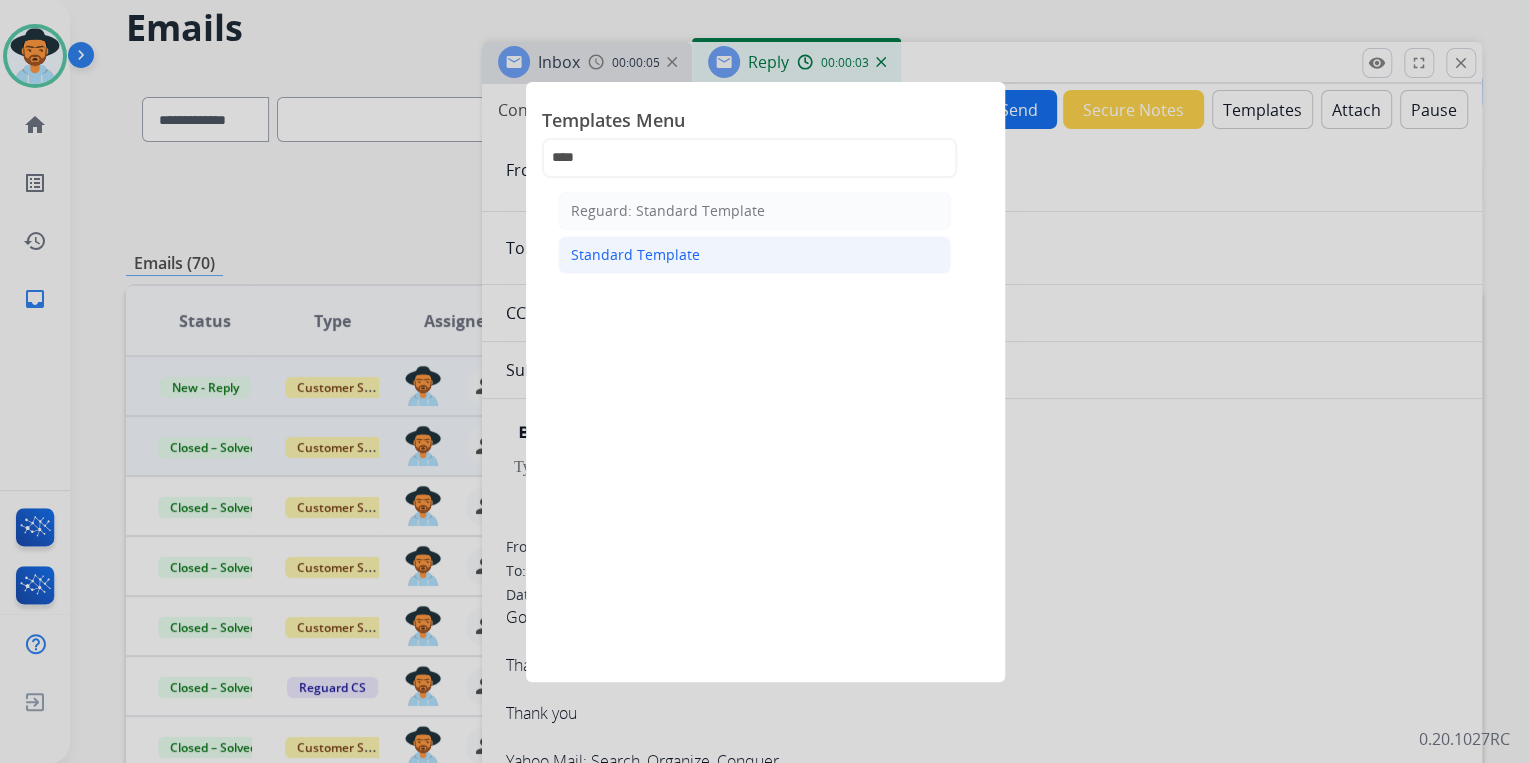 click on "Standard Template" 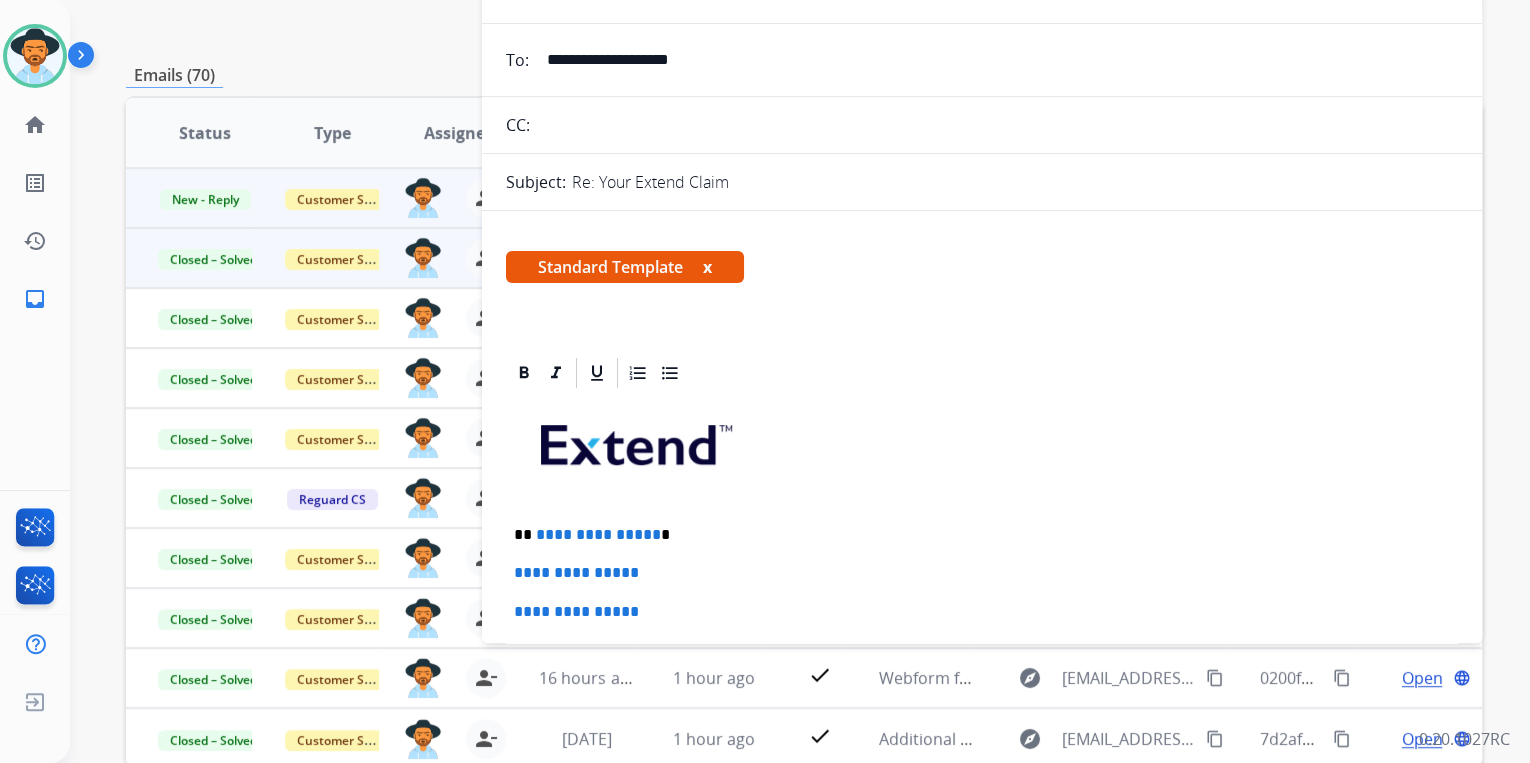 scroll, scrollTop: 320, scrollLeft: 0, axis: vertical 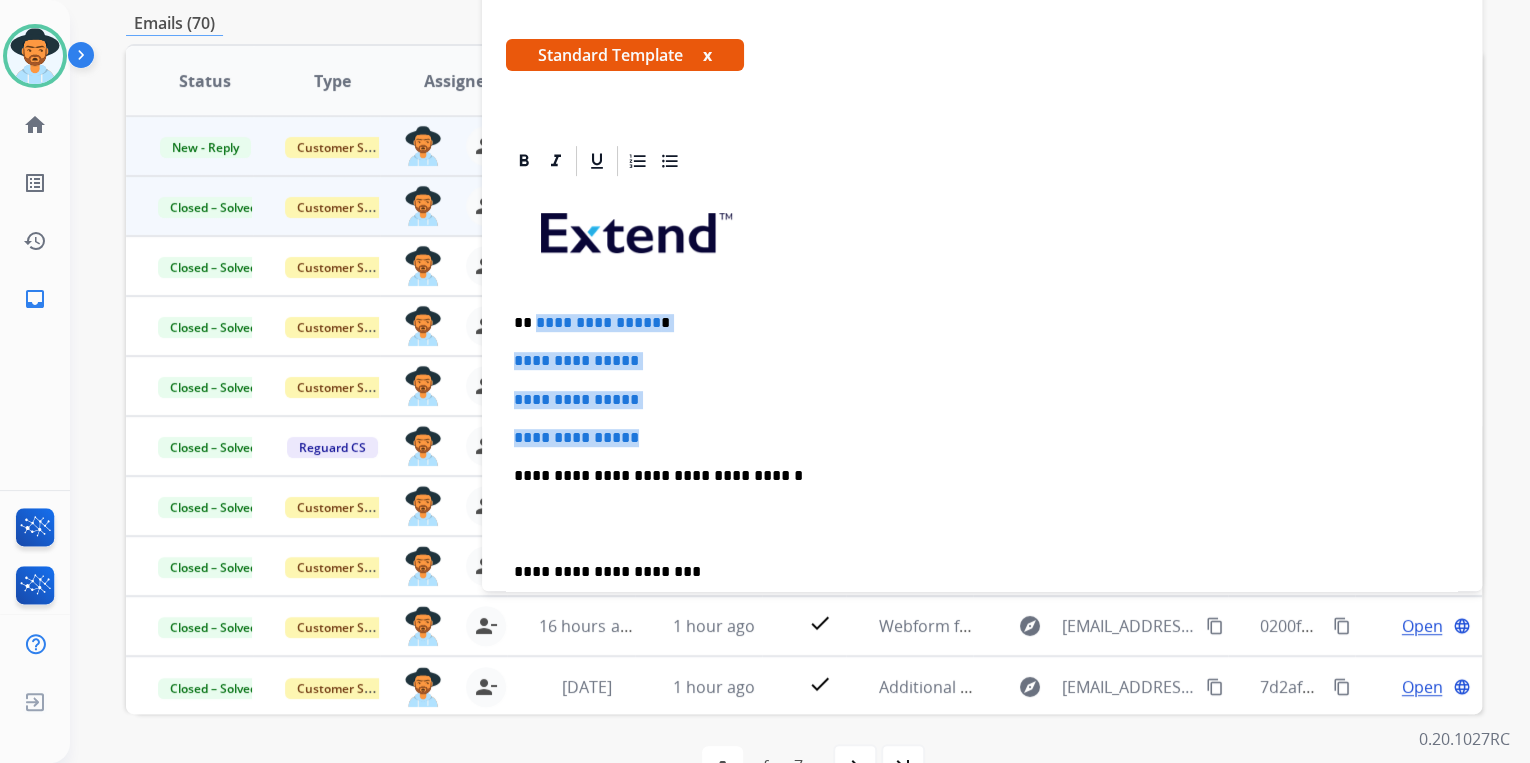 drag, startPoint x: 650, startPoint y: 420, endPoint x: 532, endPoint y: 299, distance: 169.01184 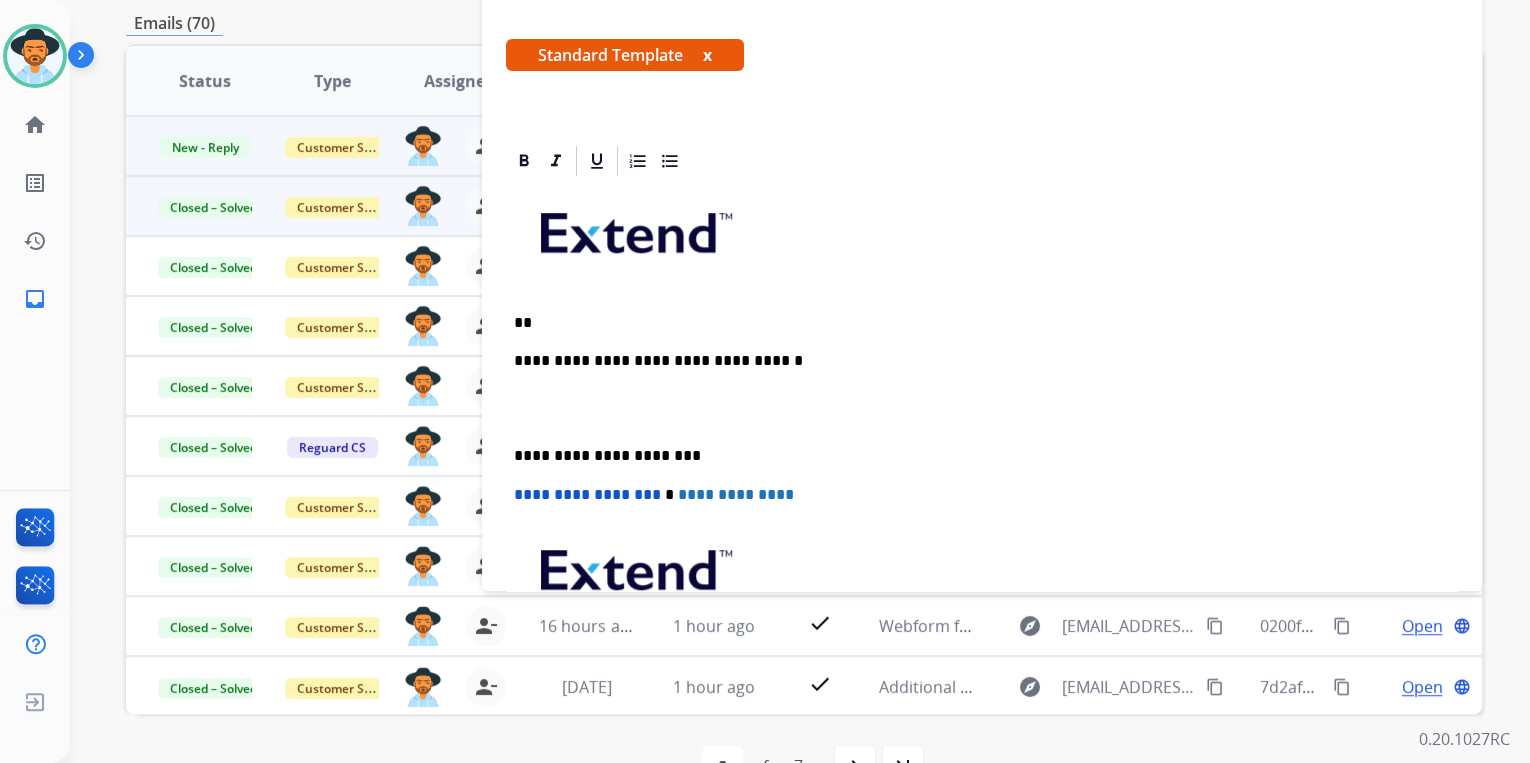 type 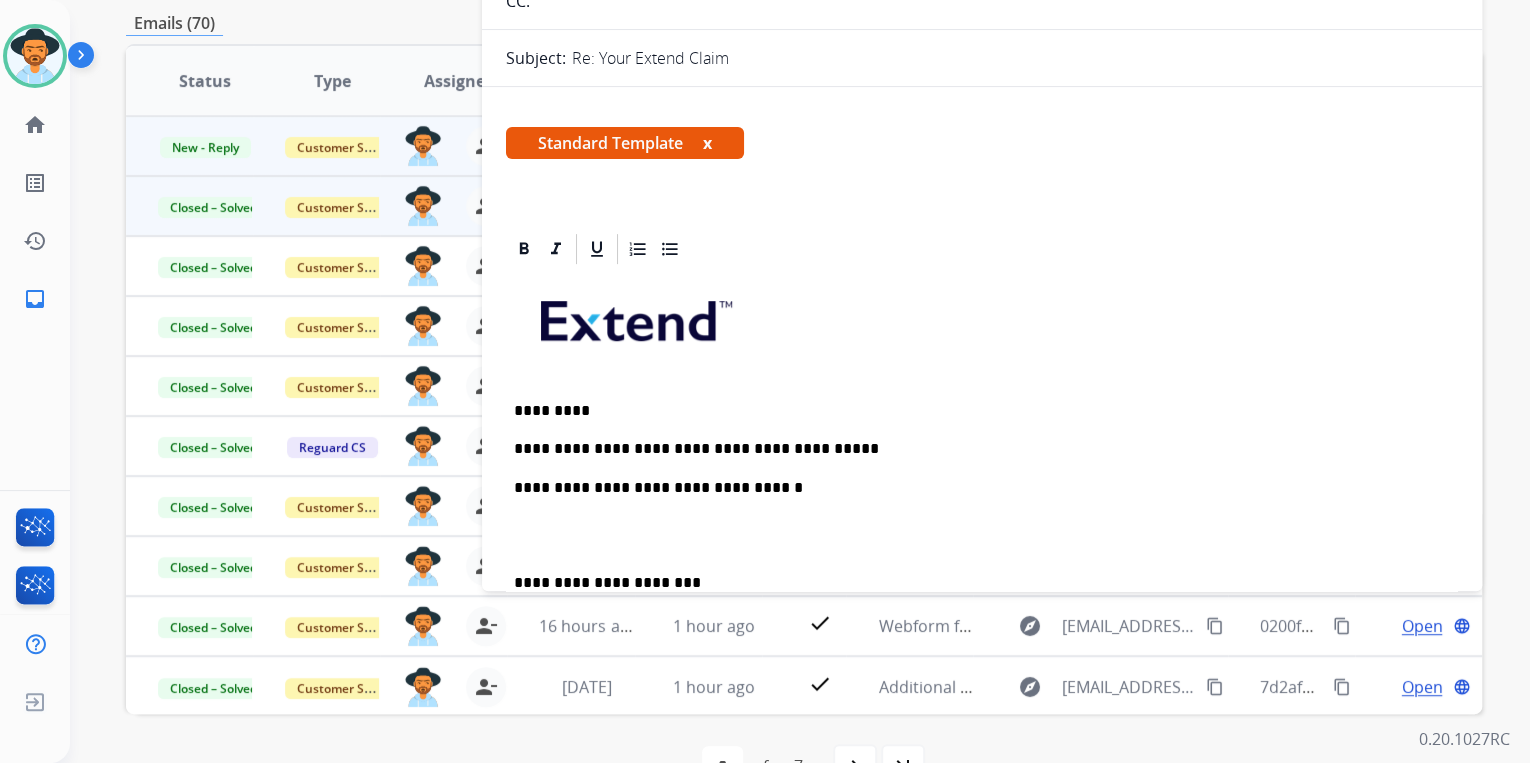 scroll, scrollTop: 0, scrollLeft: 0, axis: both 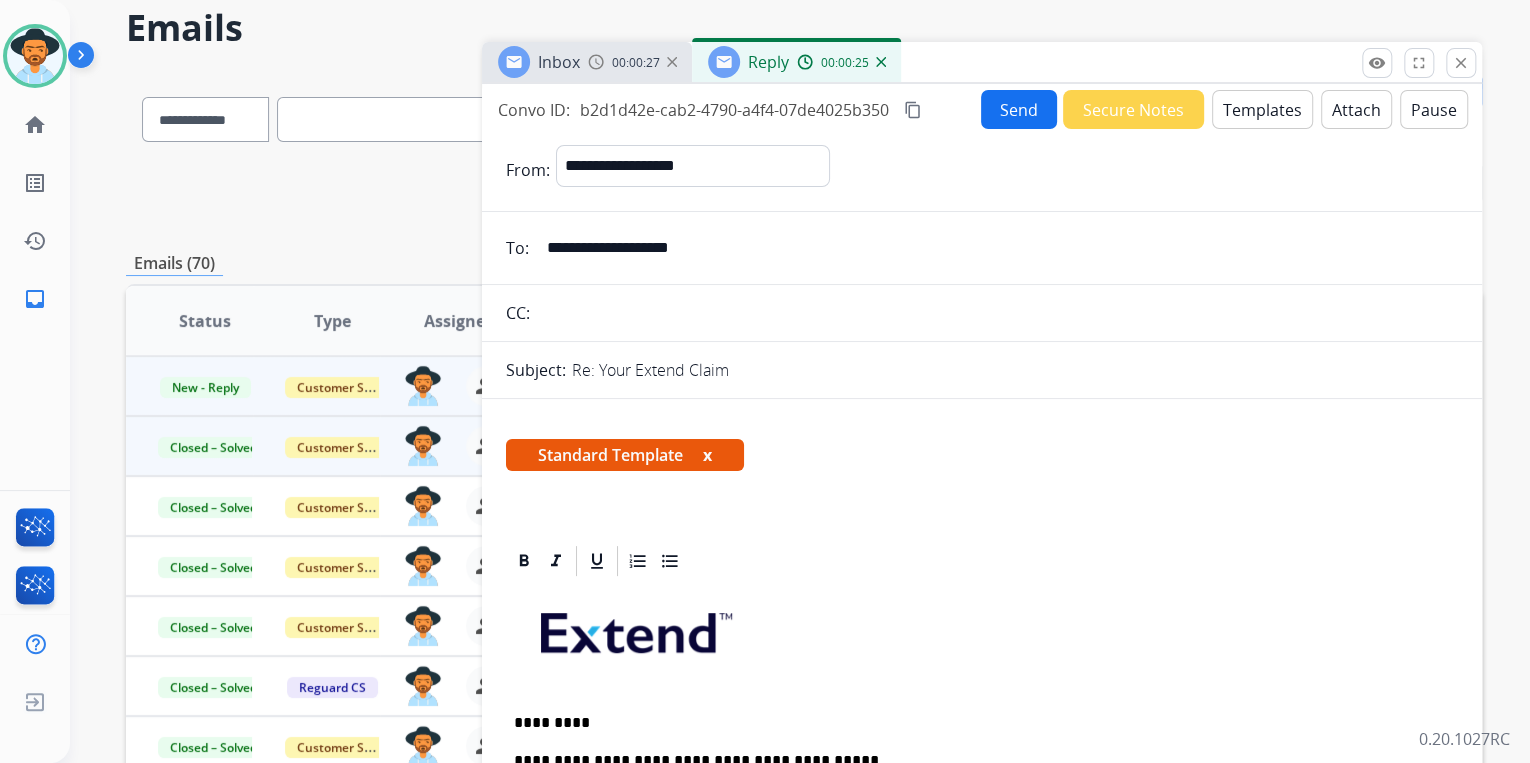 click on "Send" at bounding box center [1019, 109] 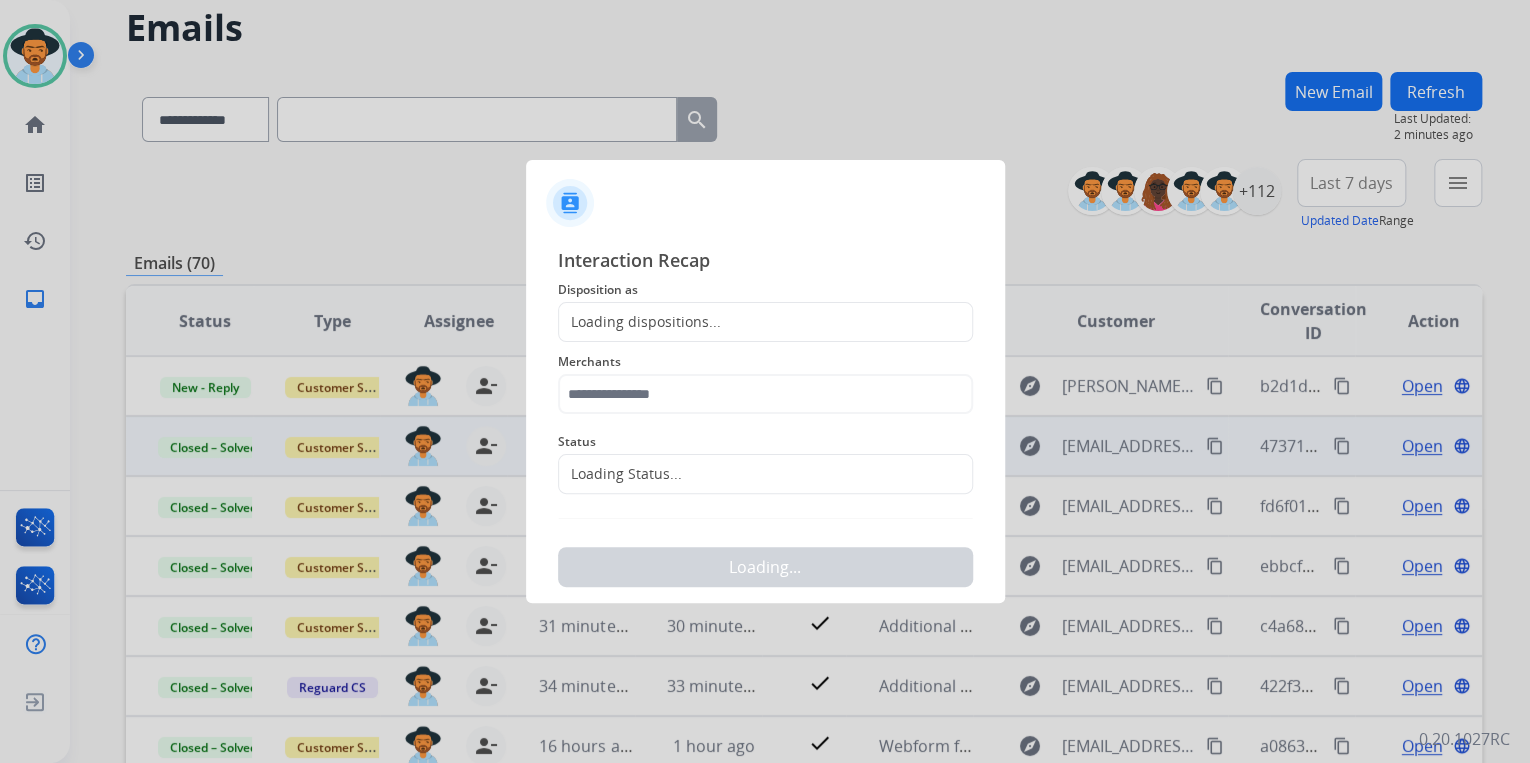 click on "Loading dispositions..." 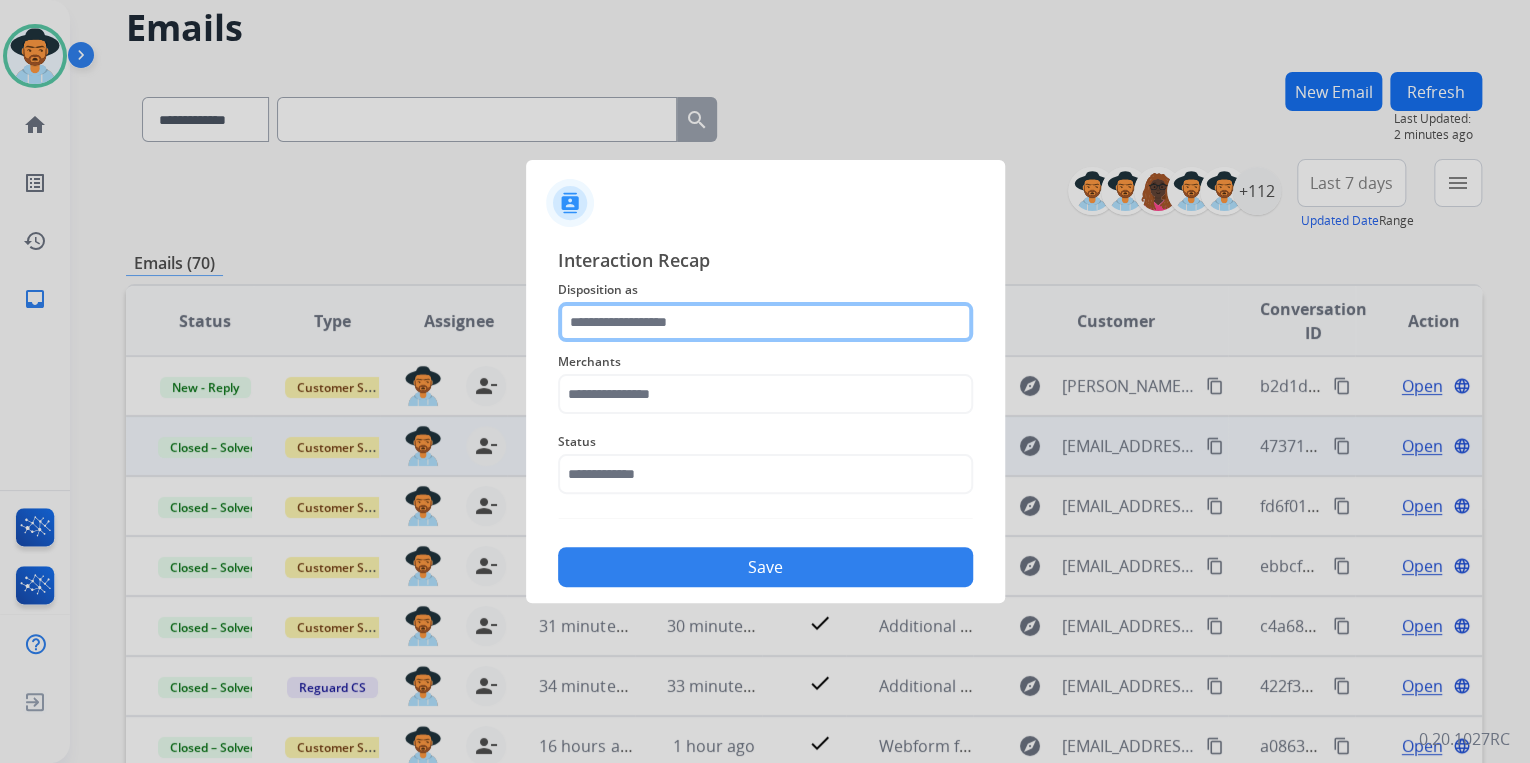click 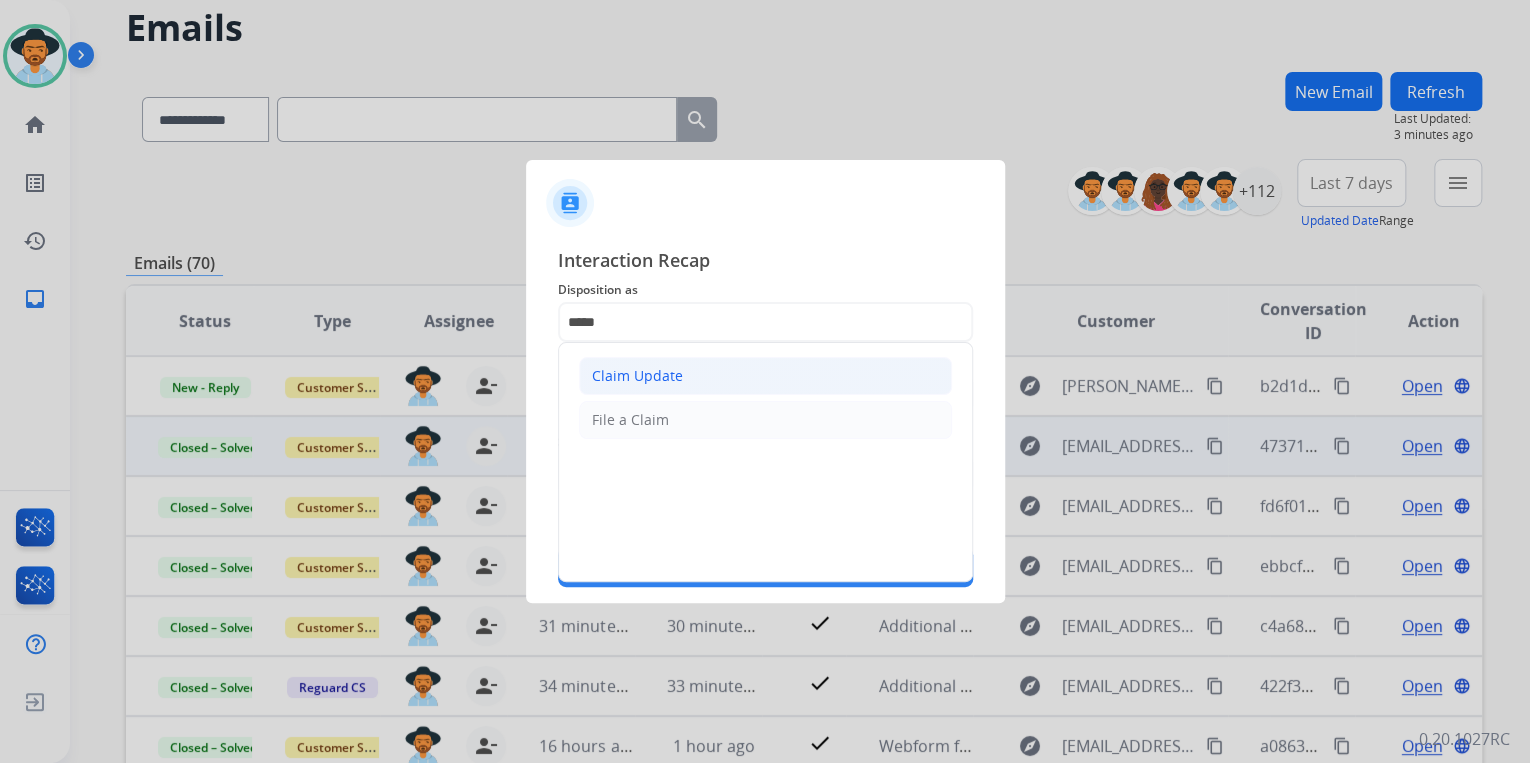 click on "Claim Update" 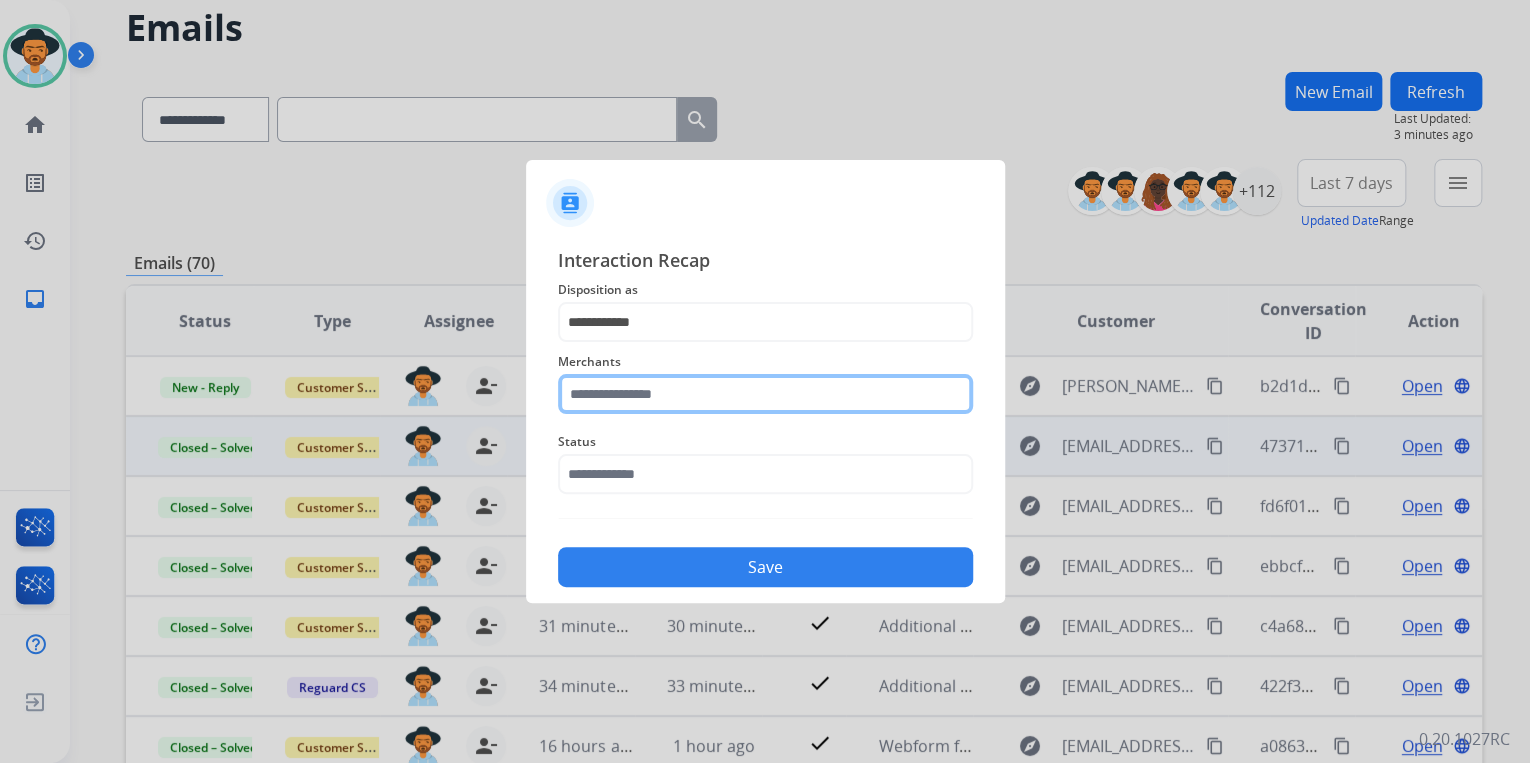 click 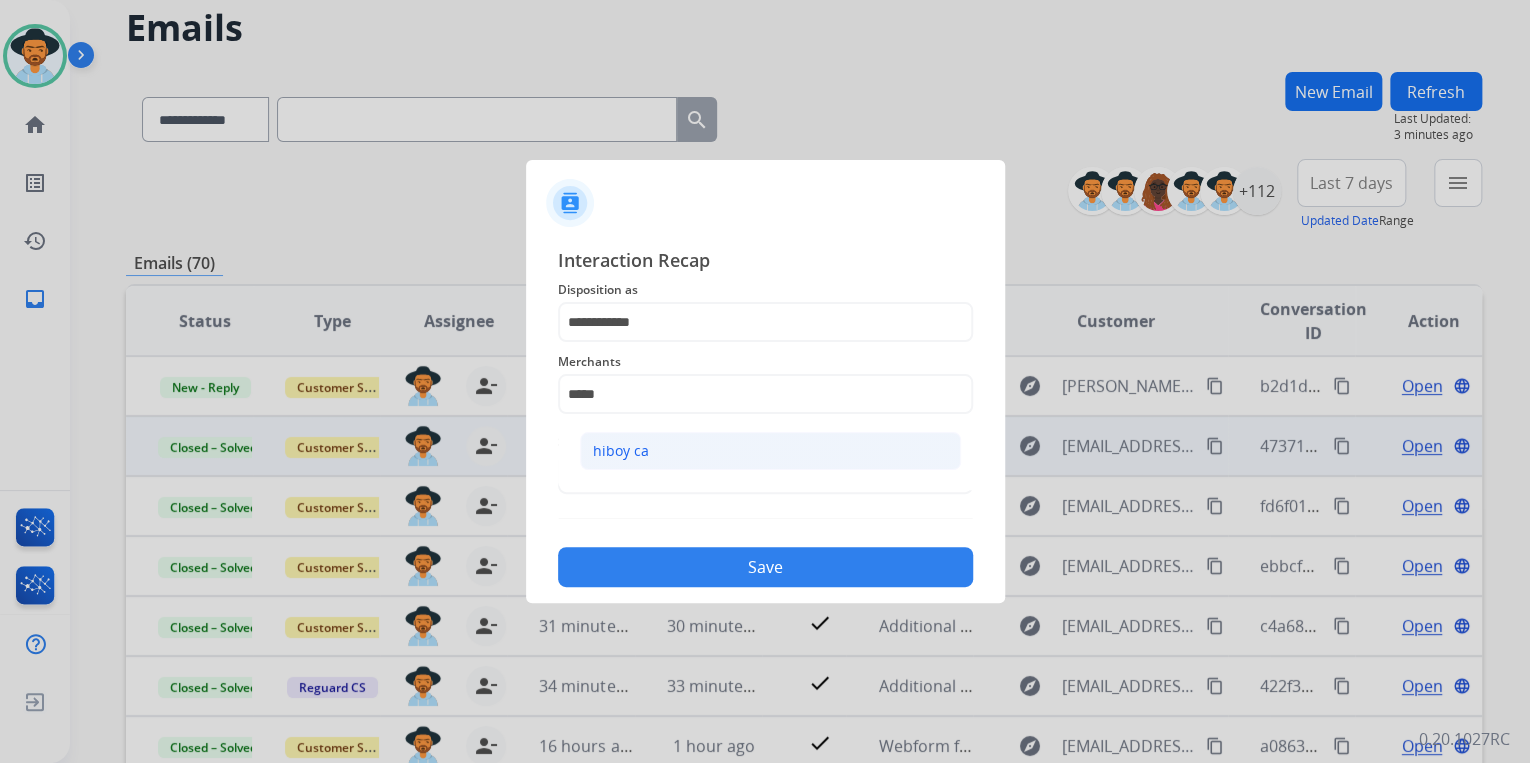 click on "hiboy ca" 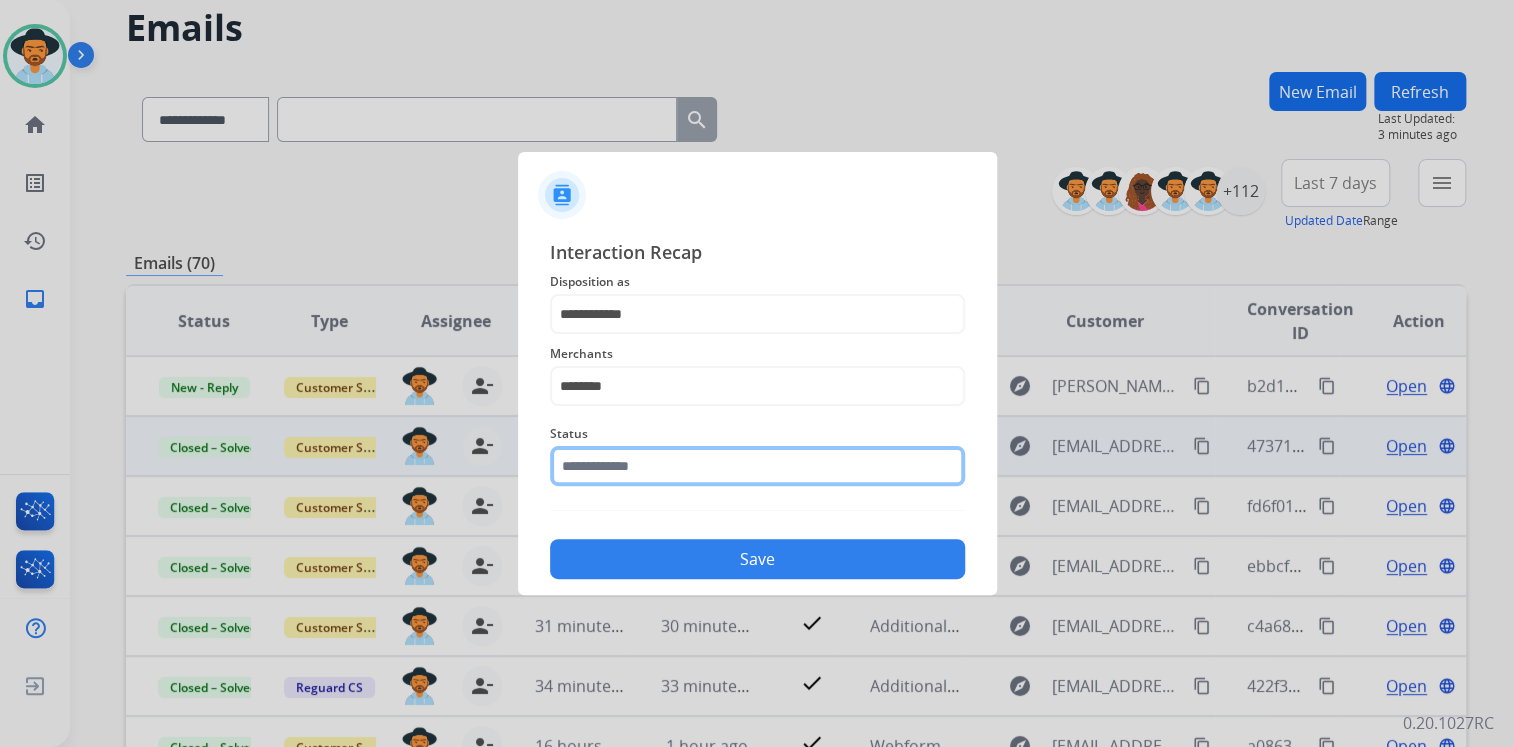 click 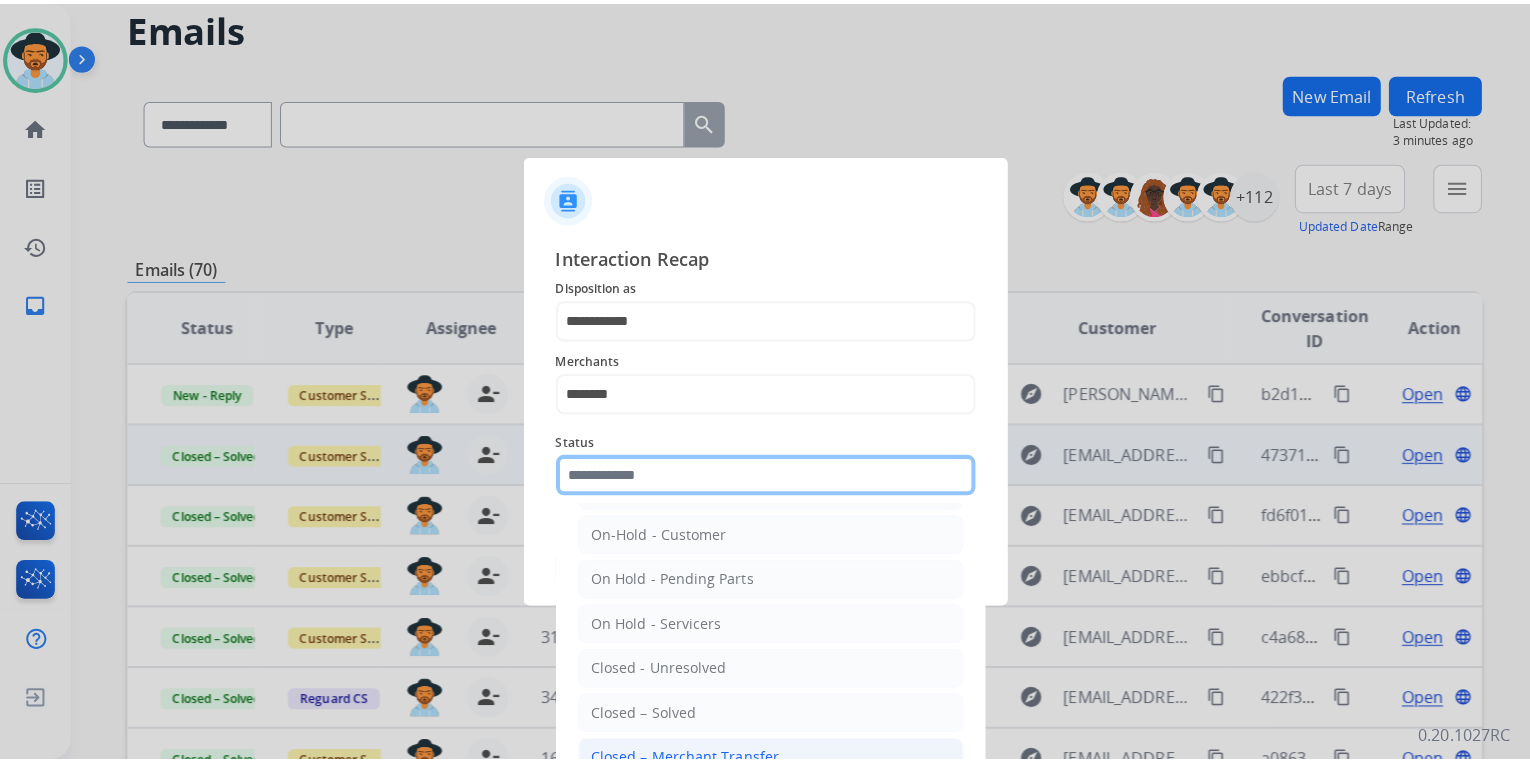 scroll, scrollTop: 116, scrollLeft: 0, axis: vertical 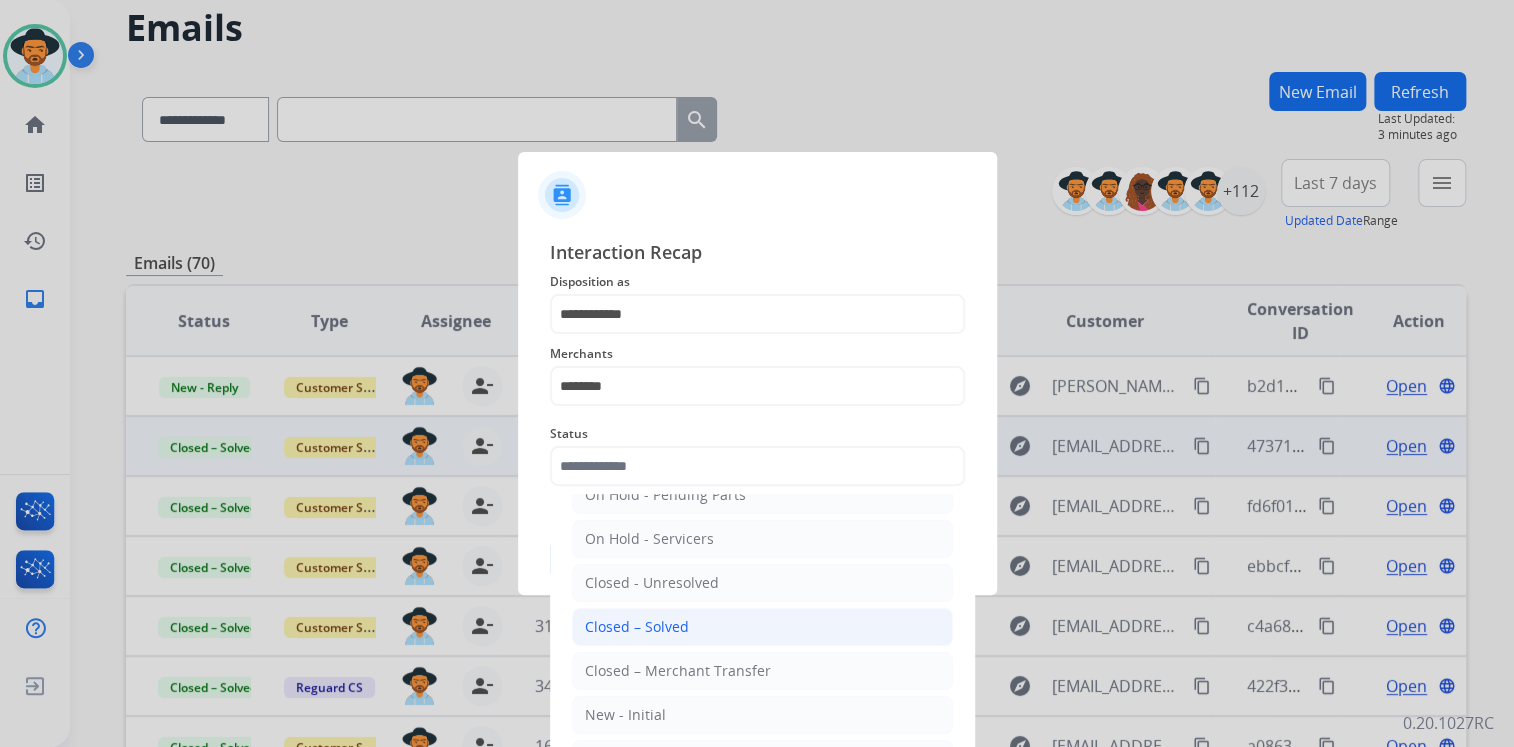 click on "Closed – Solved" 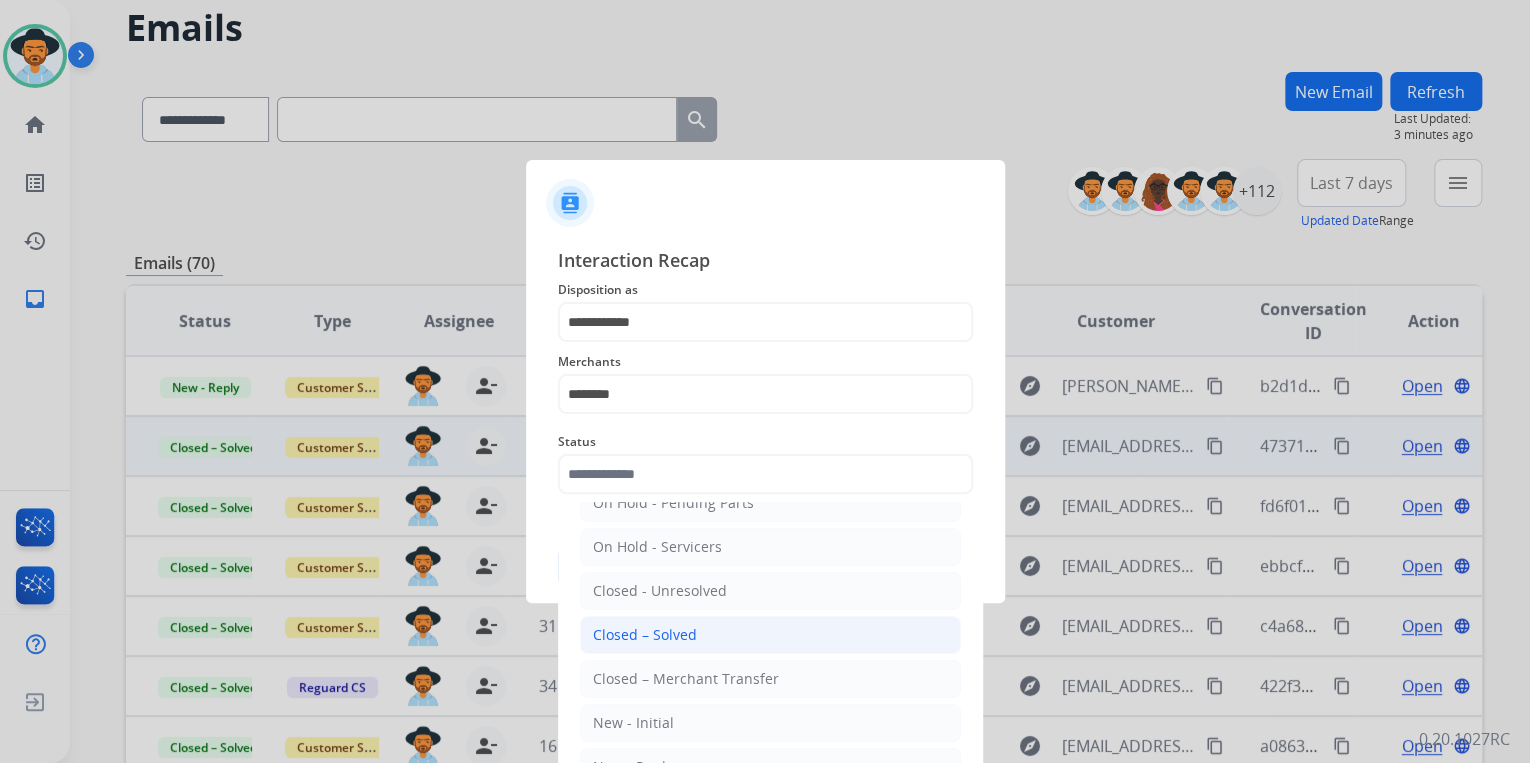 type on "**********" 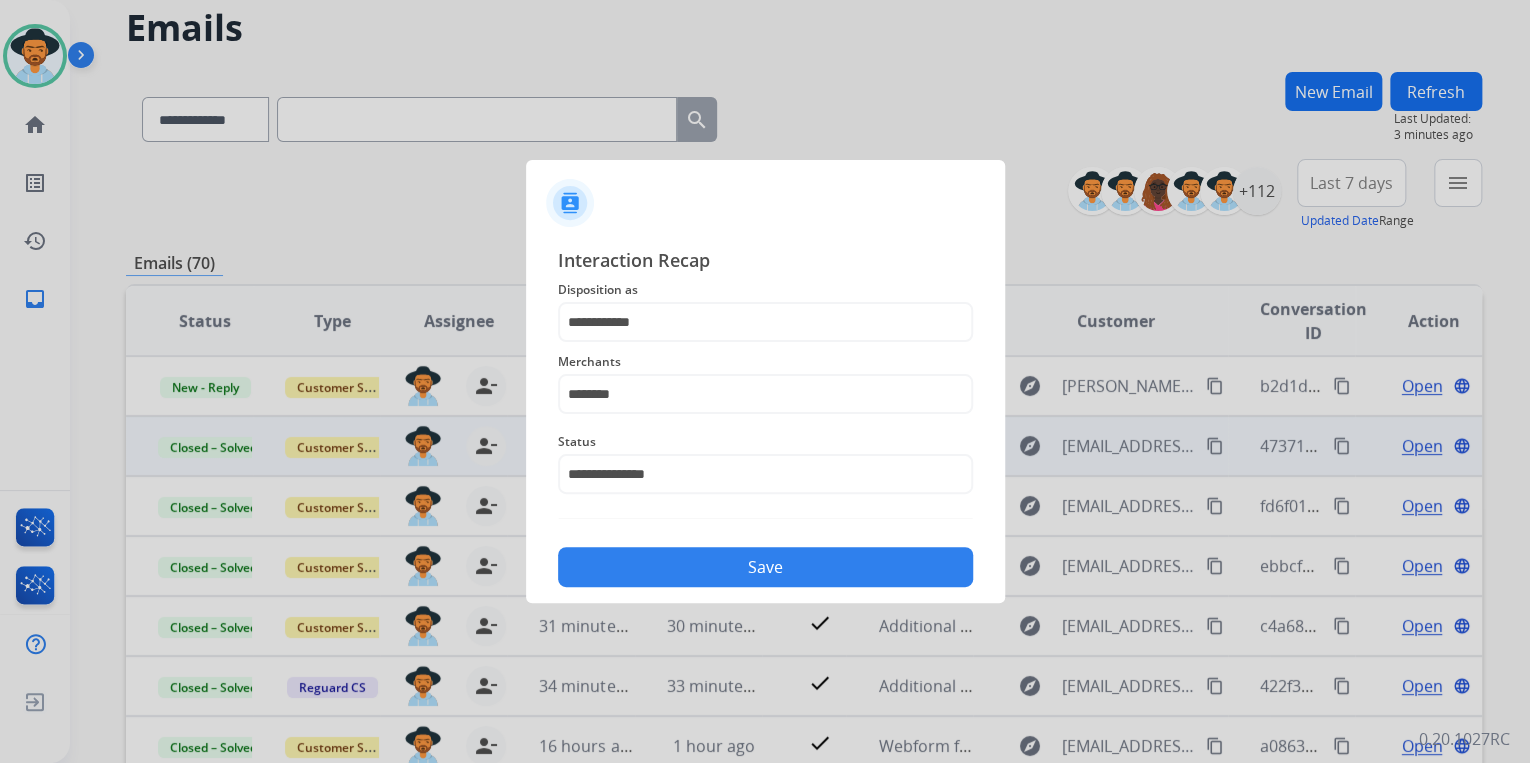 click on "Save" 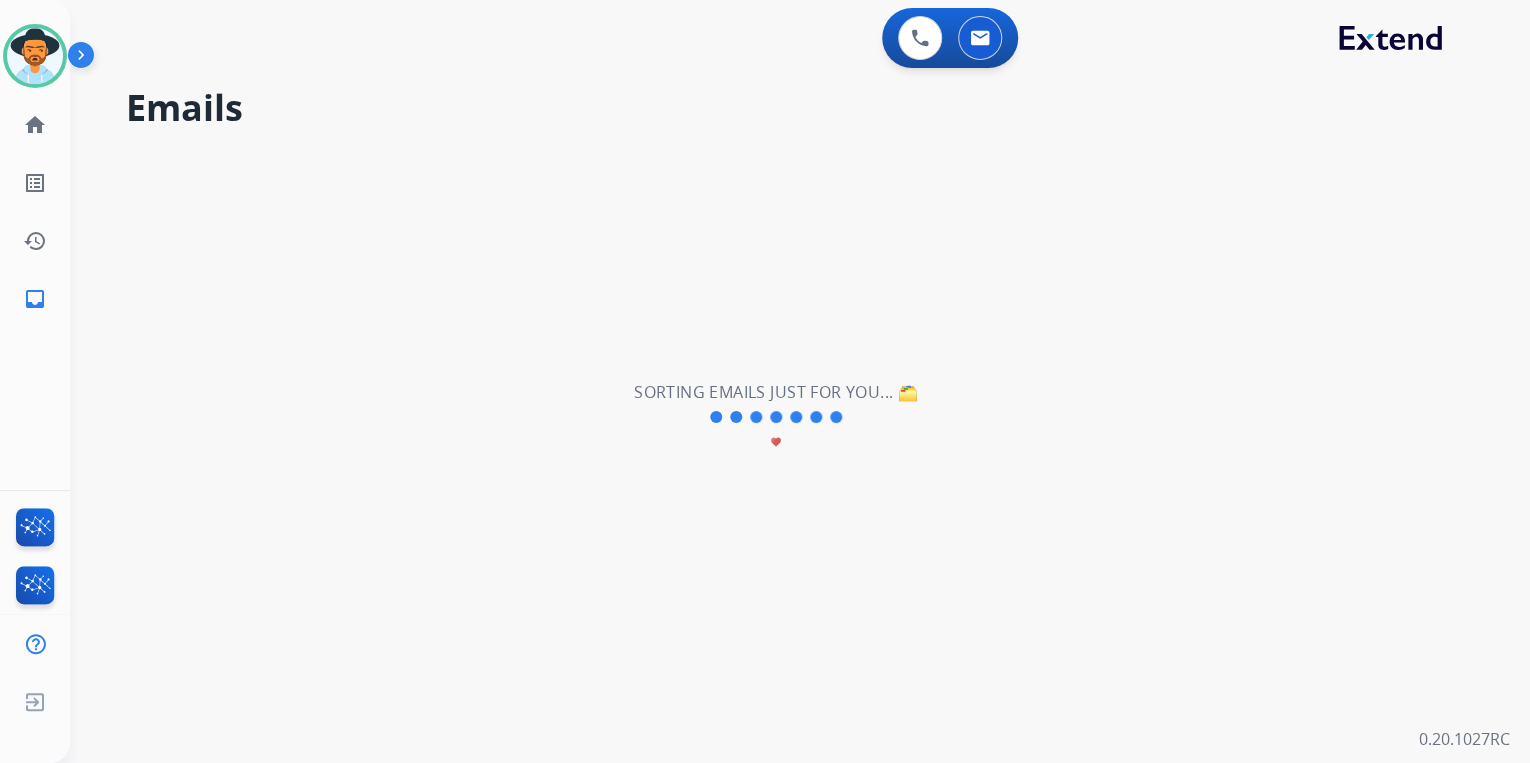 scroll, scrollTop: 0, scrollLeft: 0, axis: both 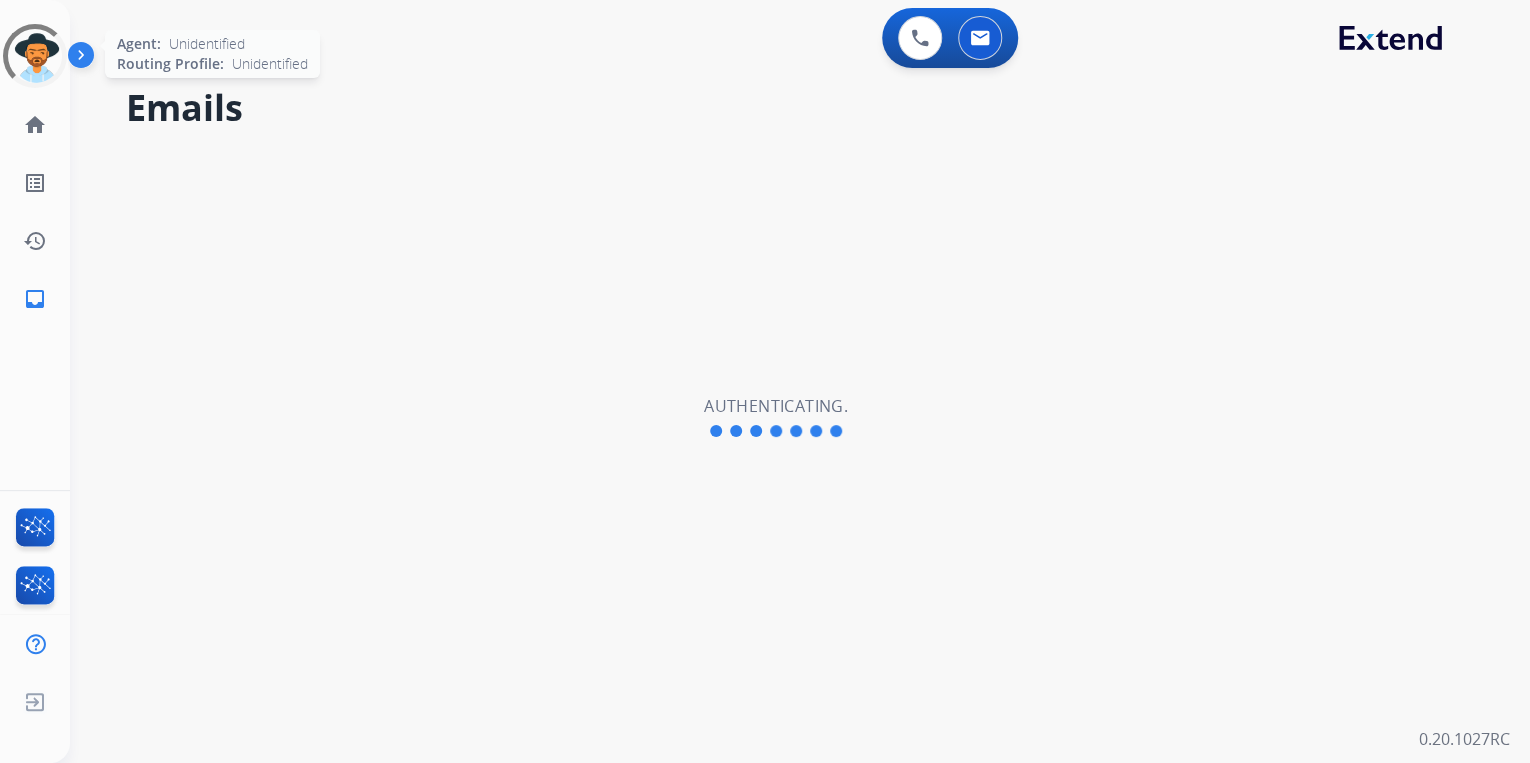 click 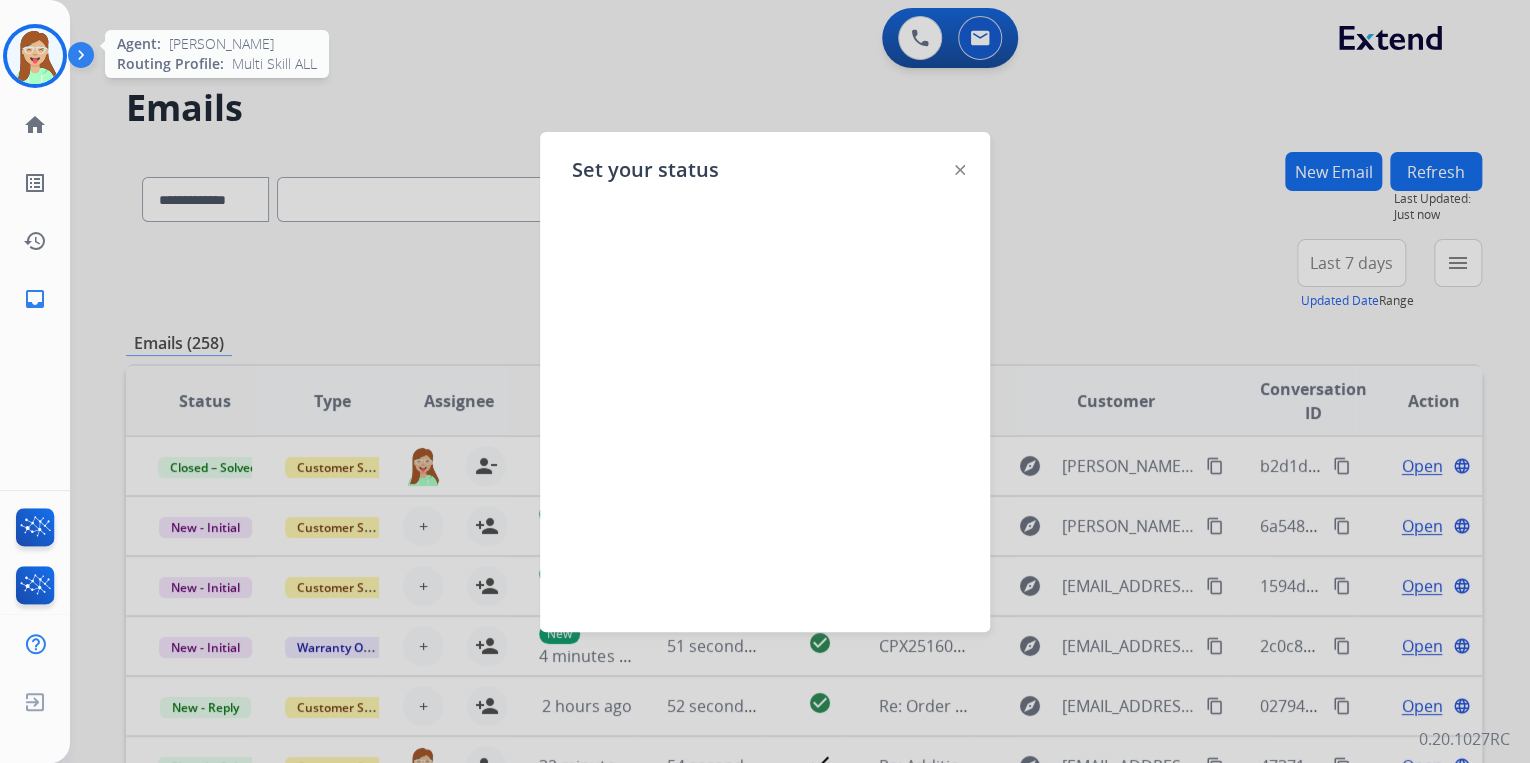 click 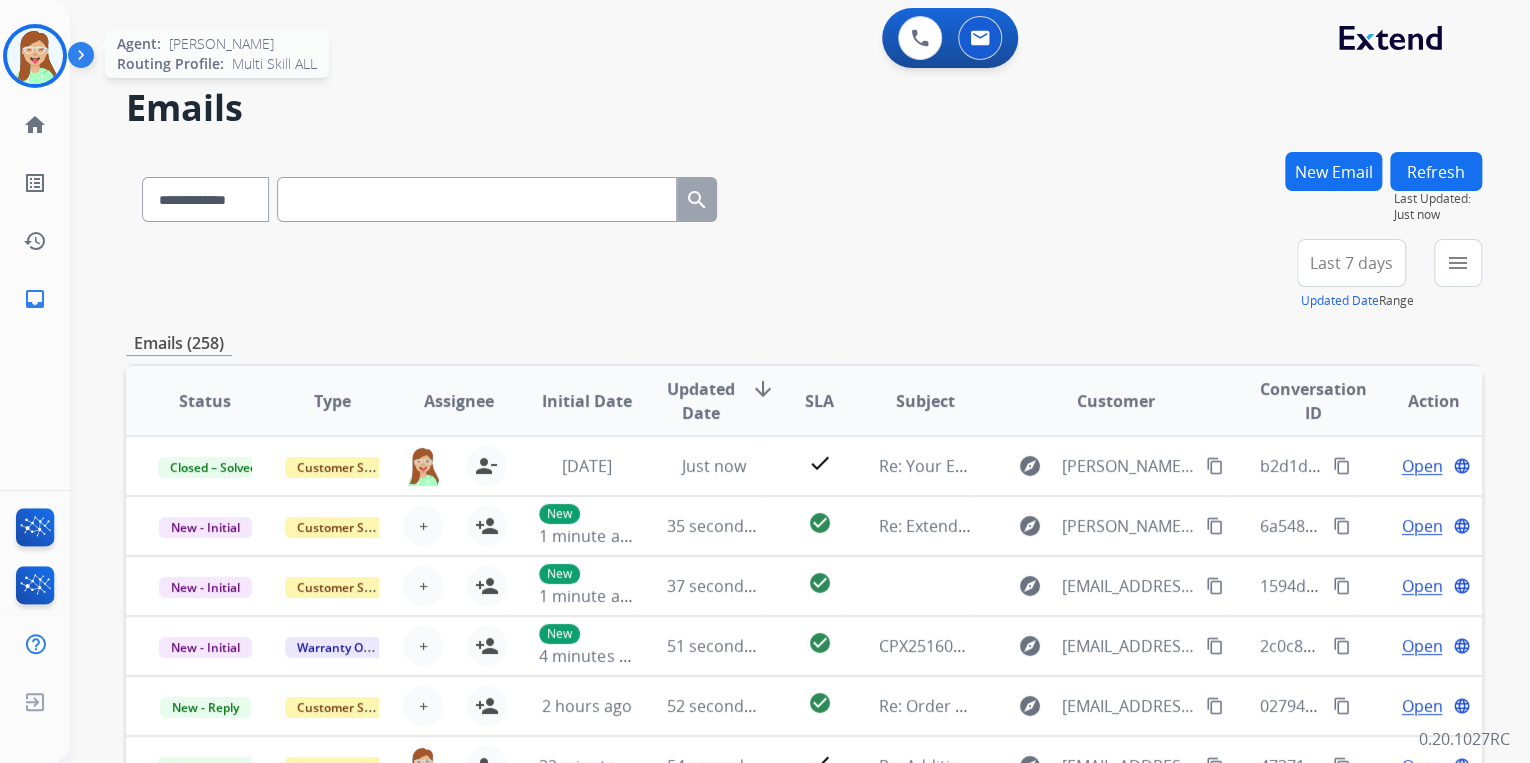 click at bounding box center (35, 56) 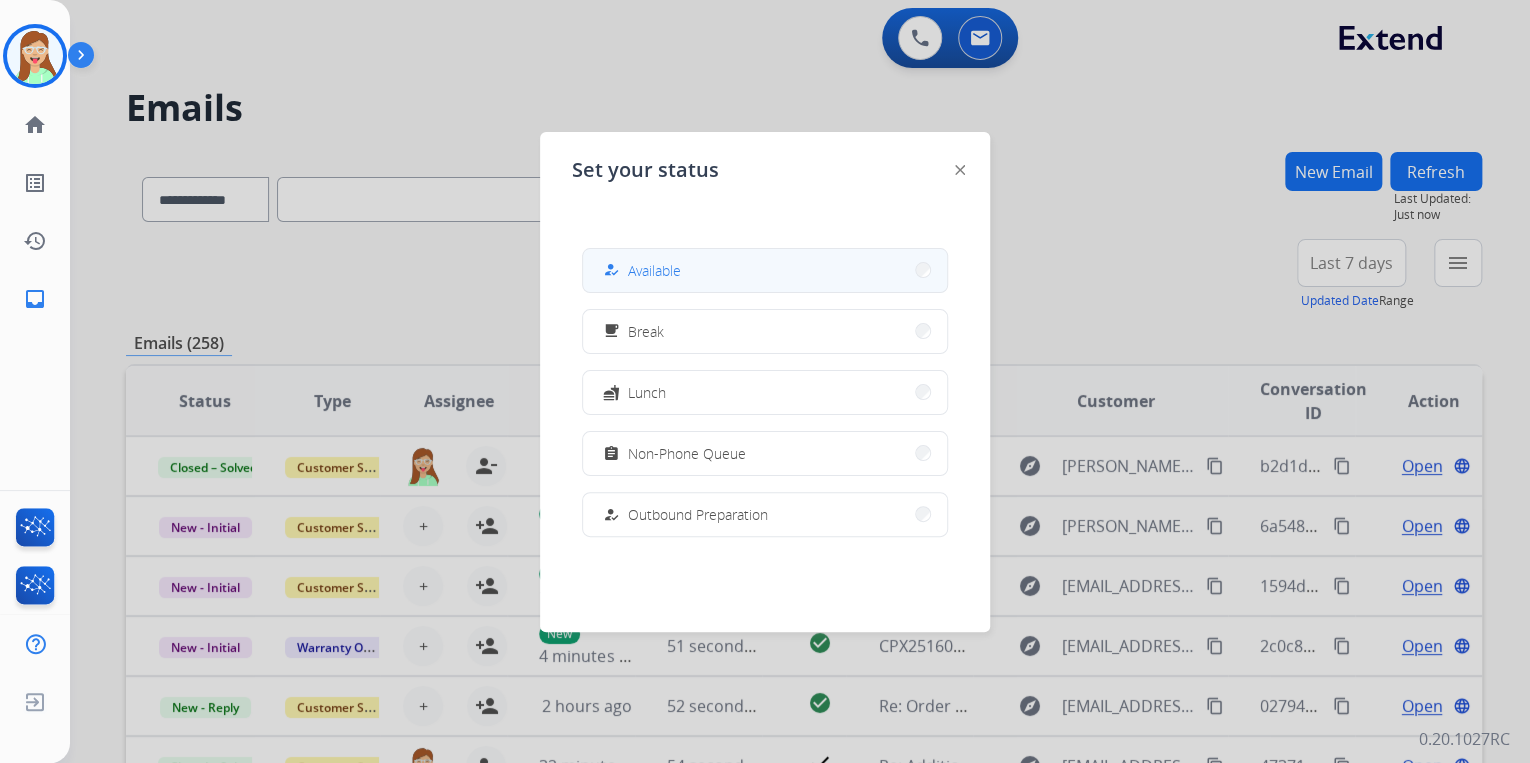 click on "how_to_reg Available" at bounding box center [765, 270] 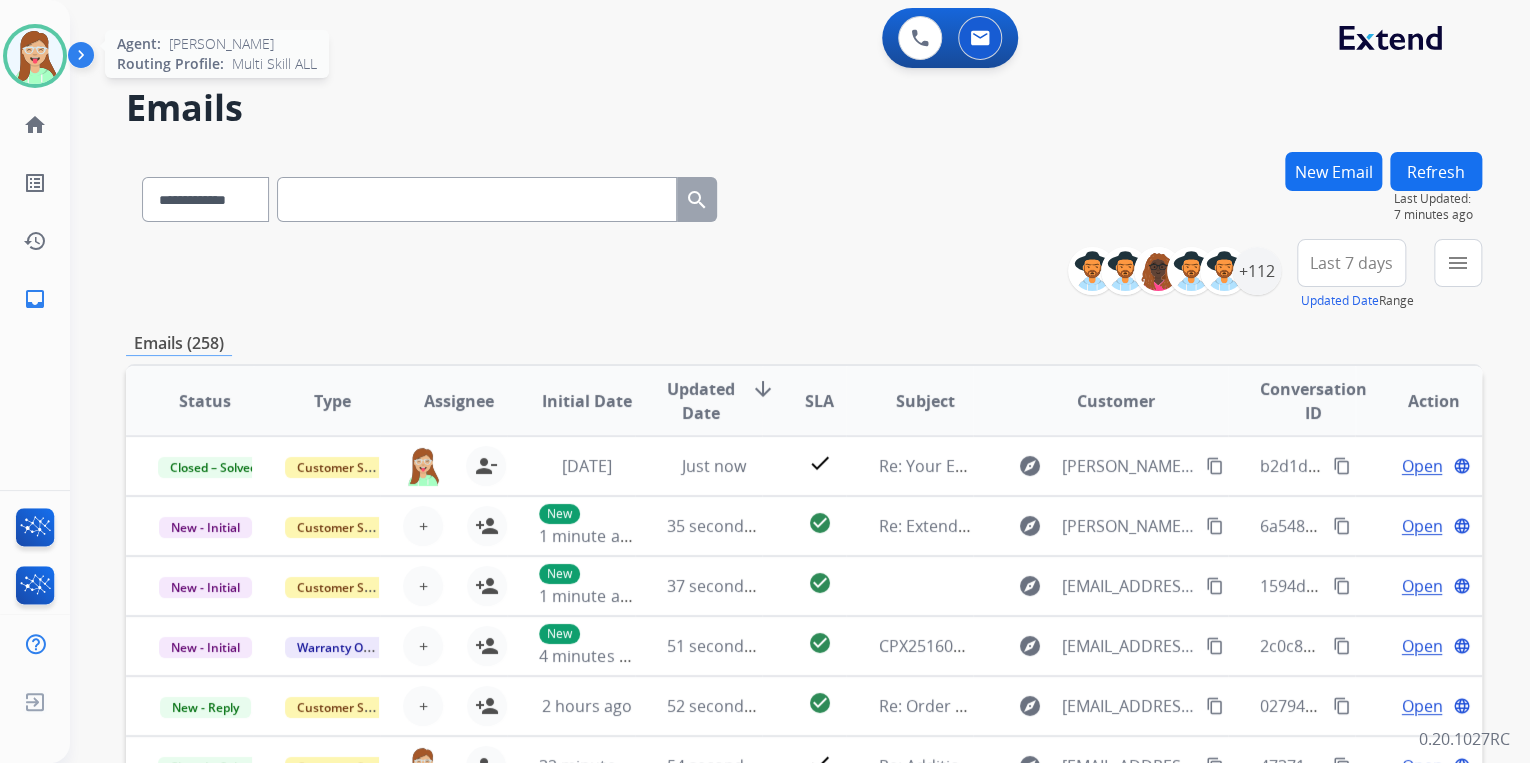 click at bounding box center [35, 56] 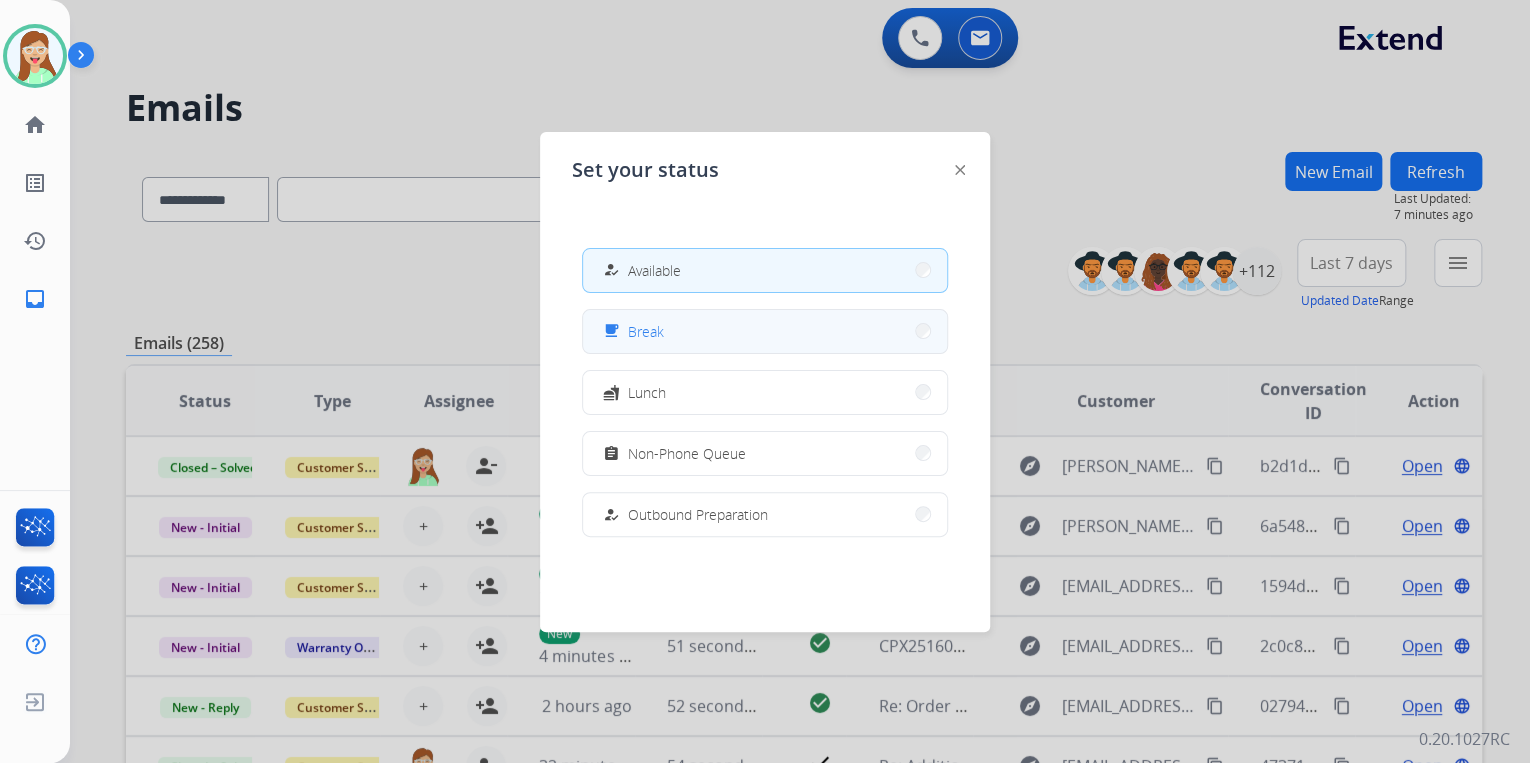 click on "free_breakfast Break" at bounding box center (765, 331) 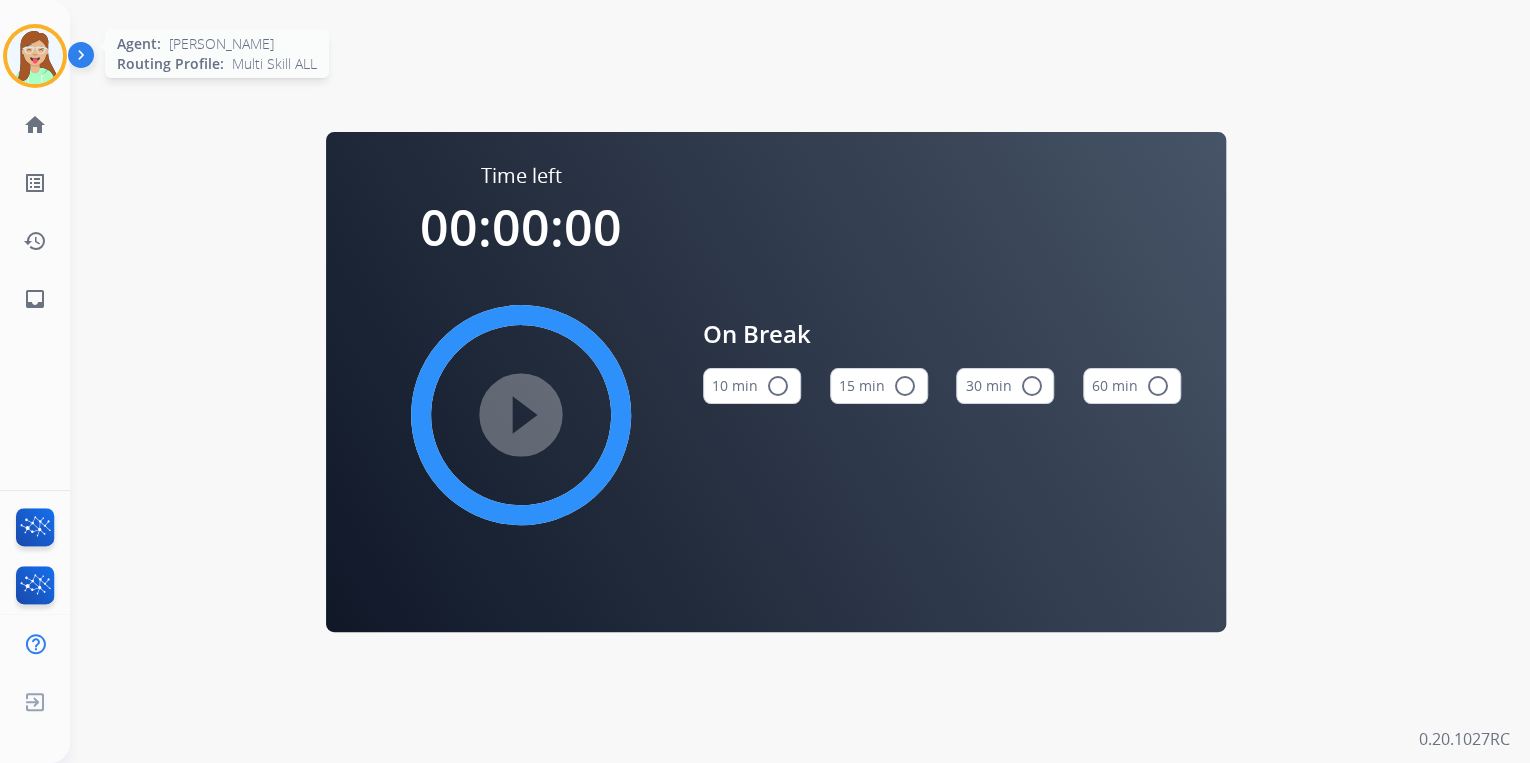 click at bounding box center (35, 56) 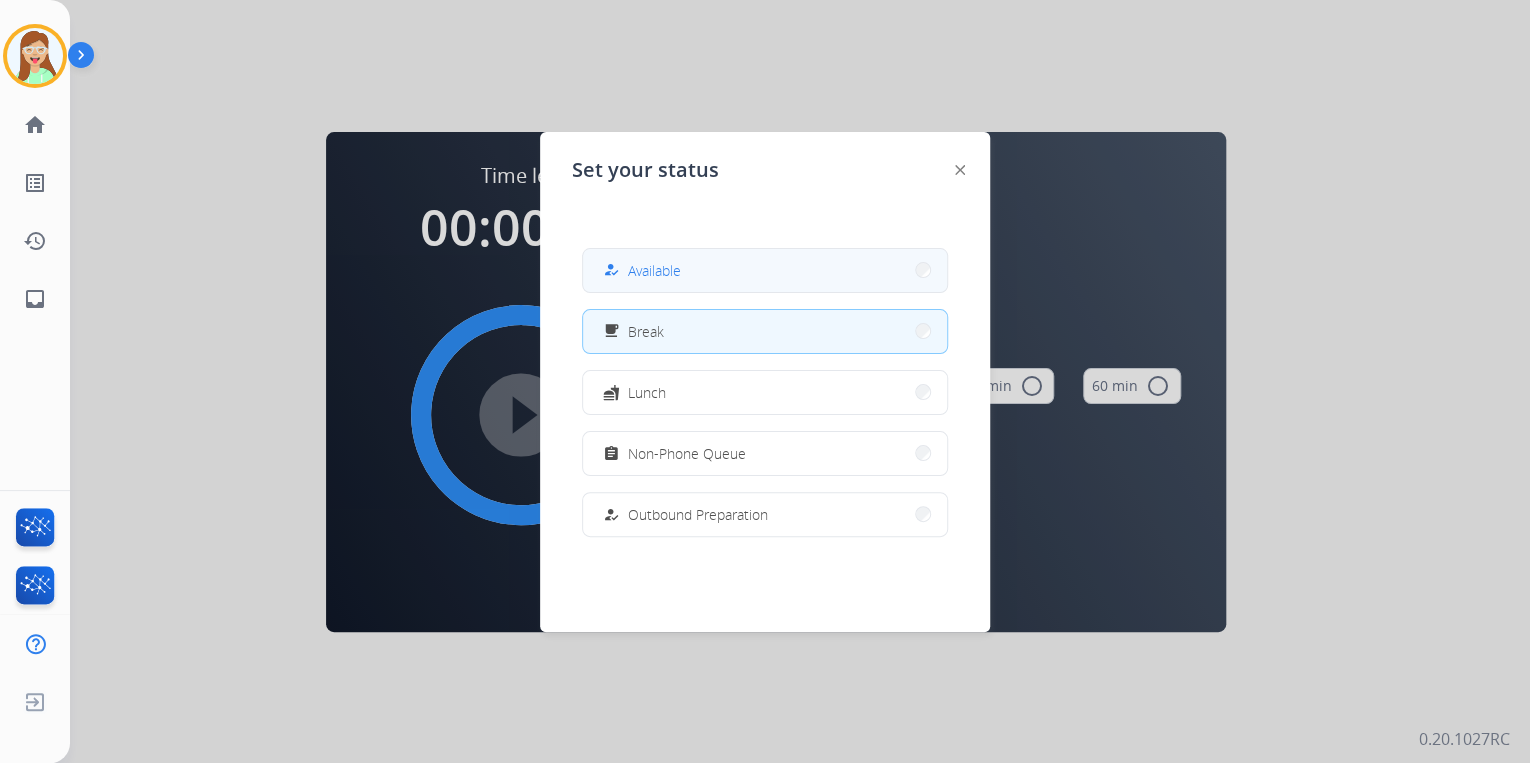 click on "Available" at bounding box center [654, 270] 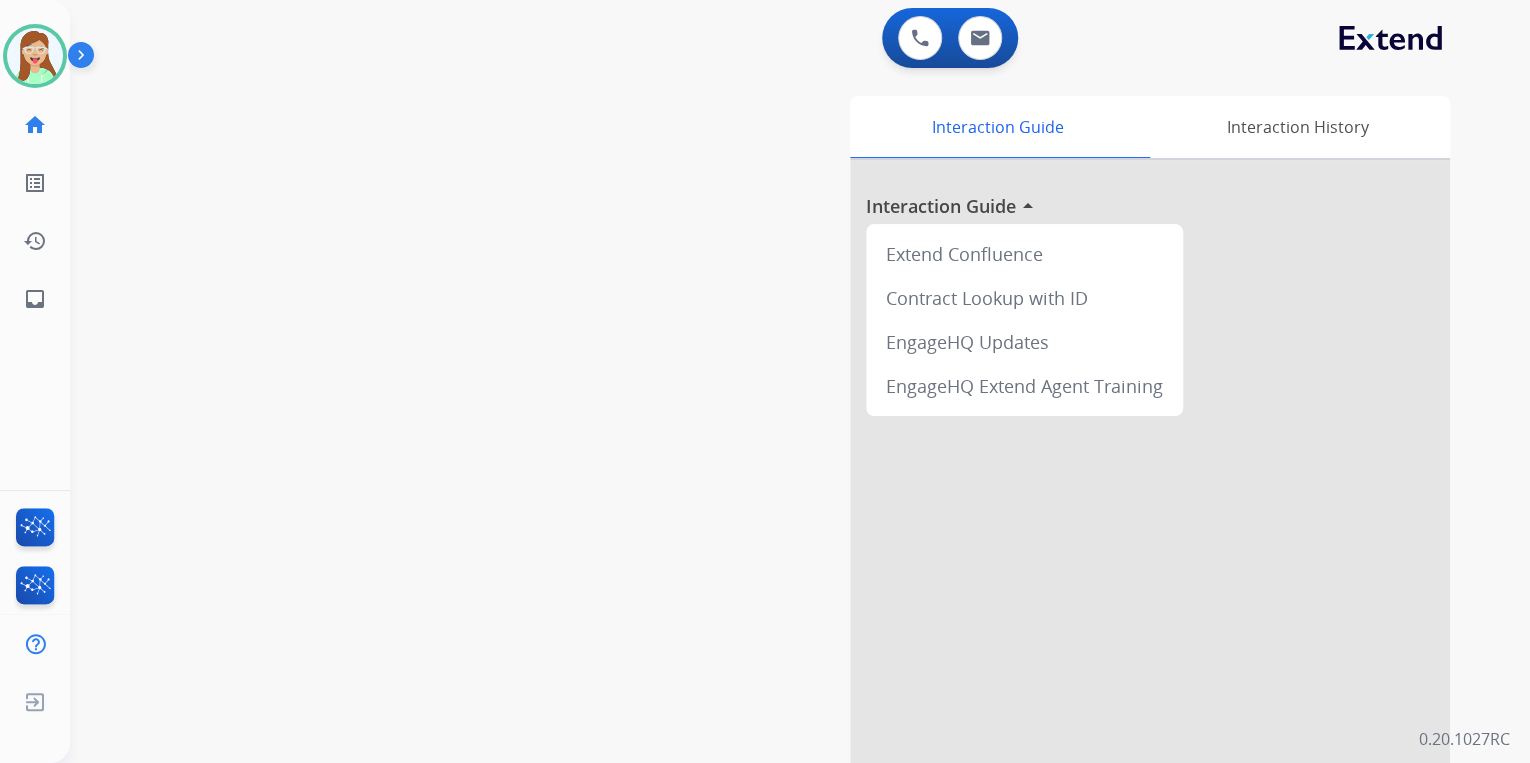 drag, startPoint x: 433, startPoint y: 199, endPoint x: 416, endPoint y: 181, distance: 24.758837 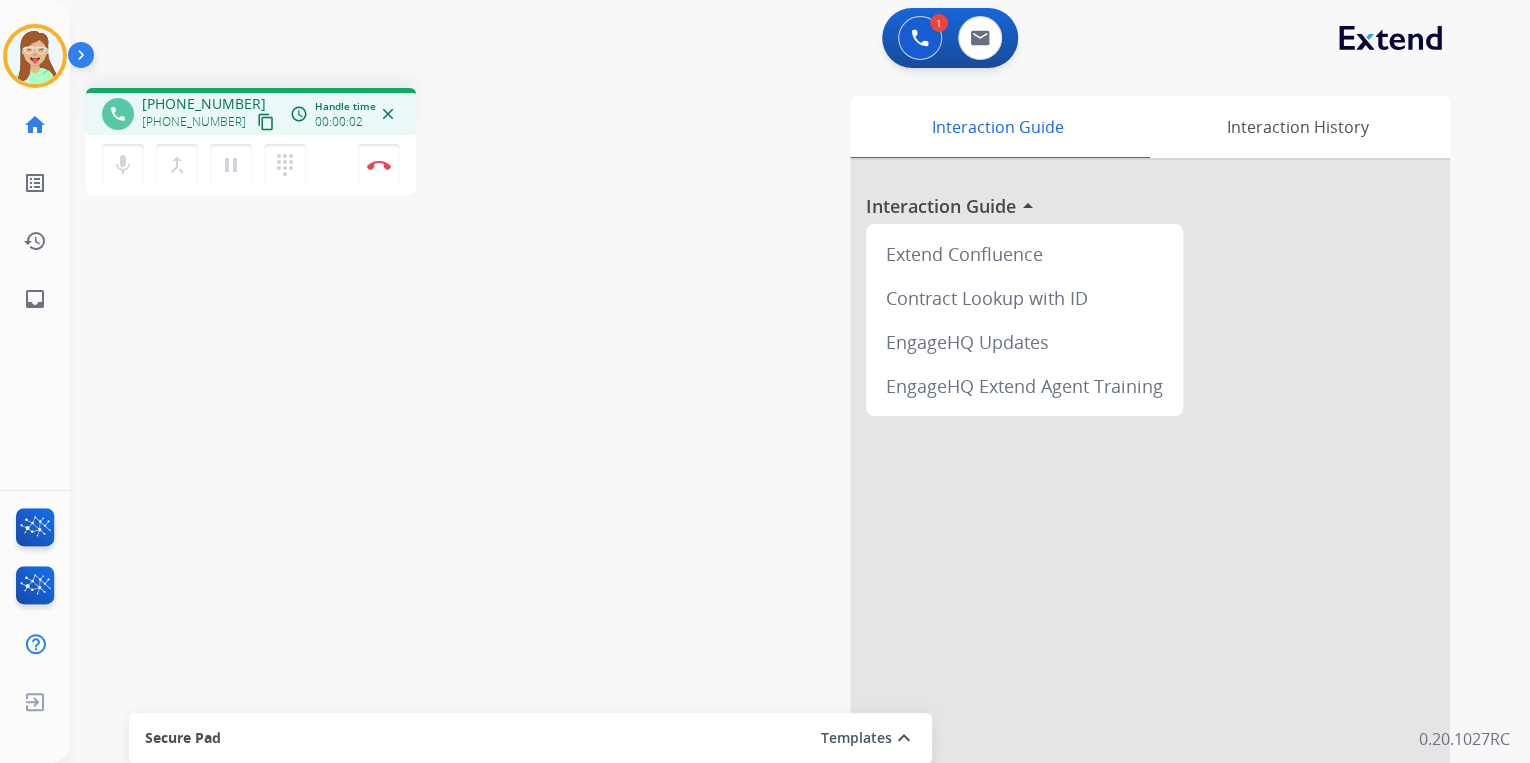 click on "content_copy" at bounding box center [266, 122] 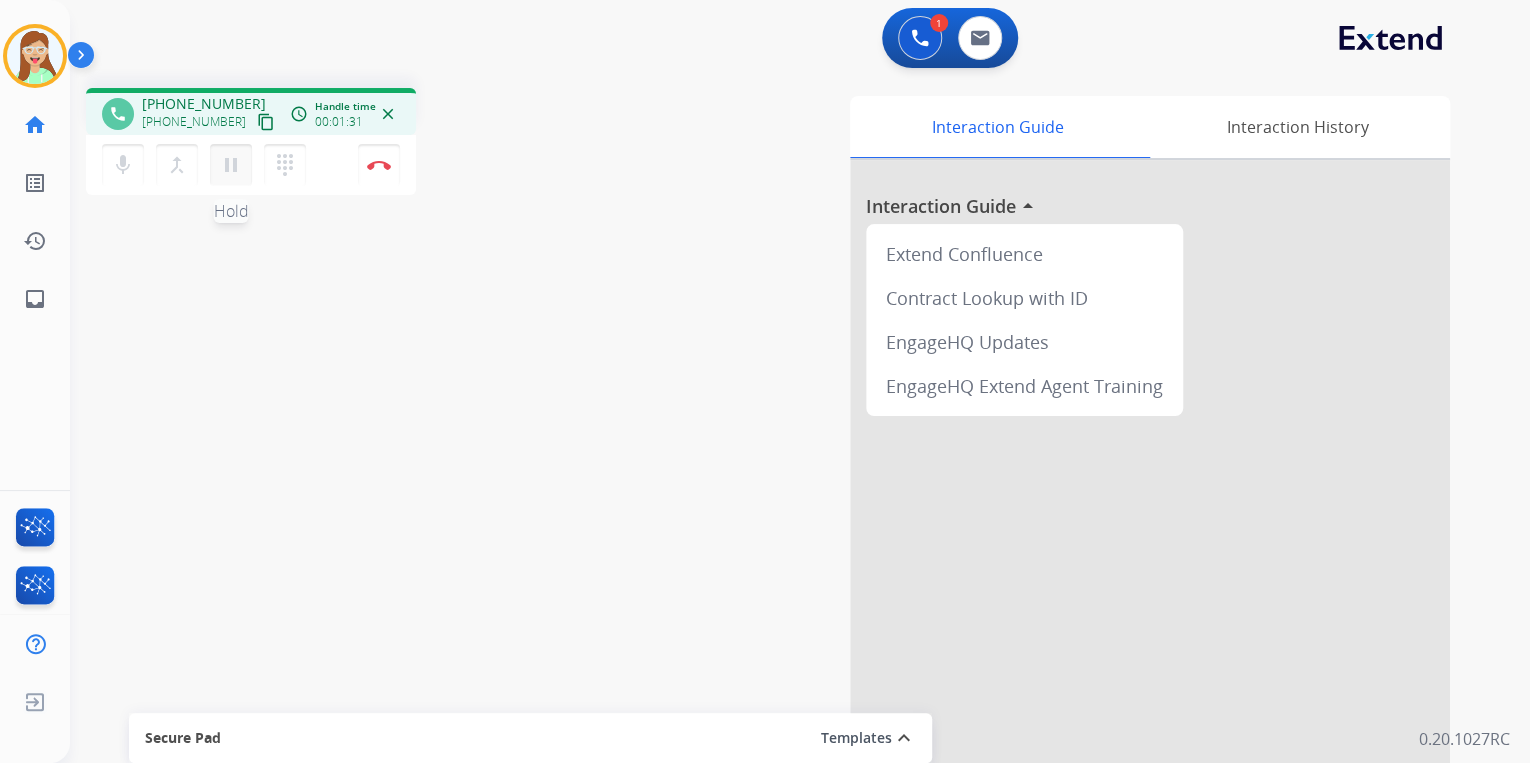 click on "pause" at bounding box center [231, 165] 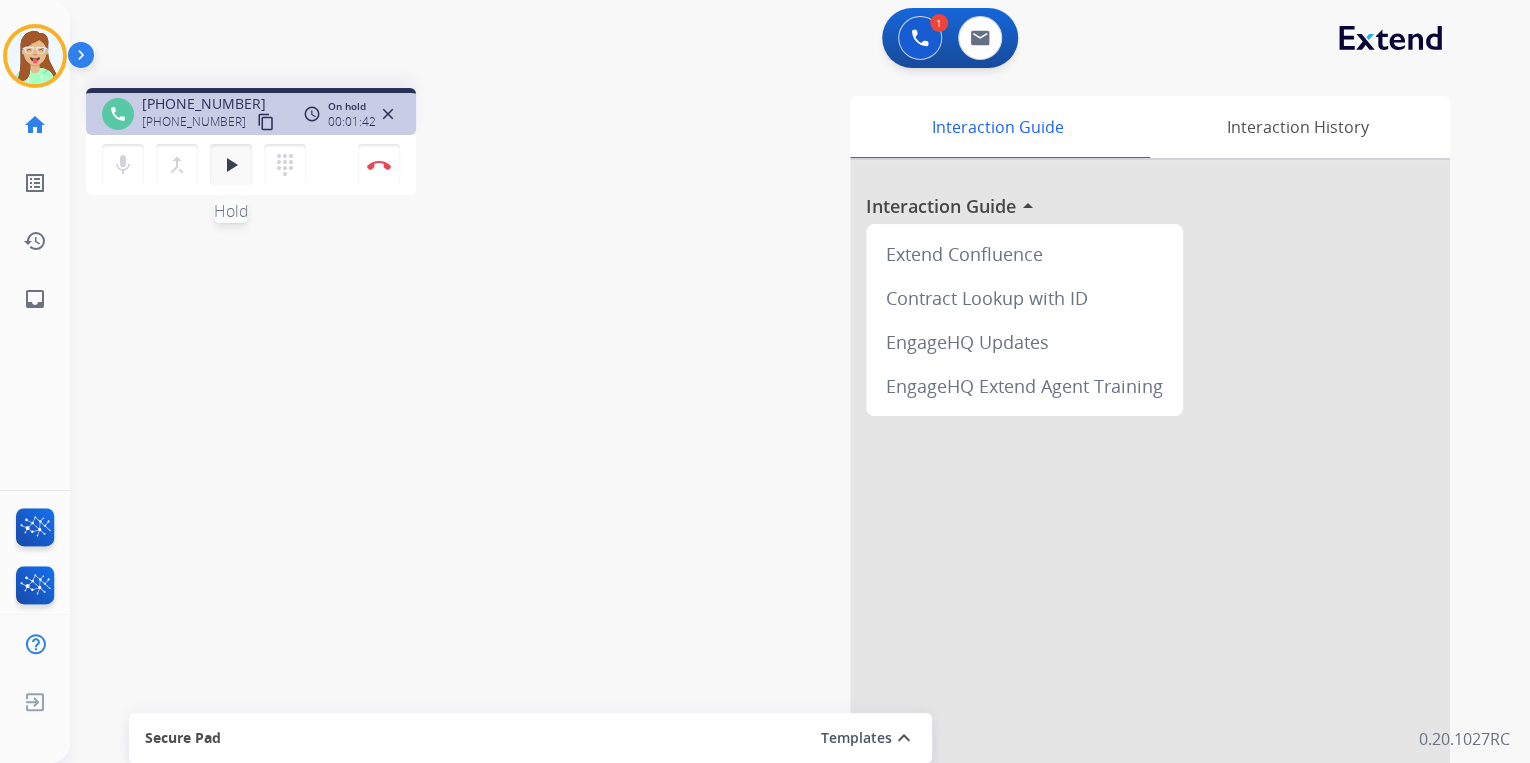 click on "play_arrow" at bounding box center (231, 165) 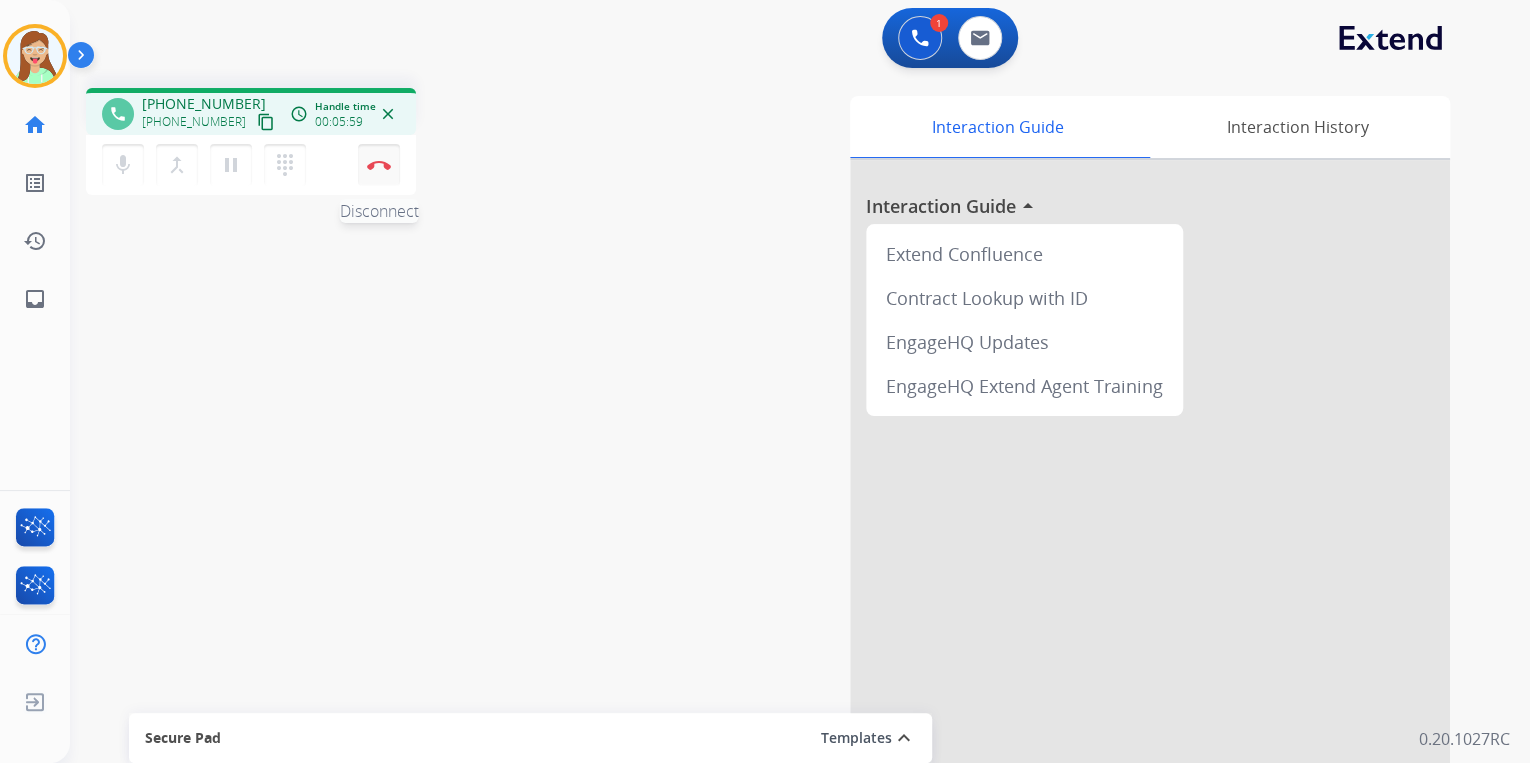 click at bounding box center (379, 165) 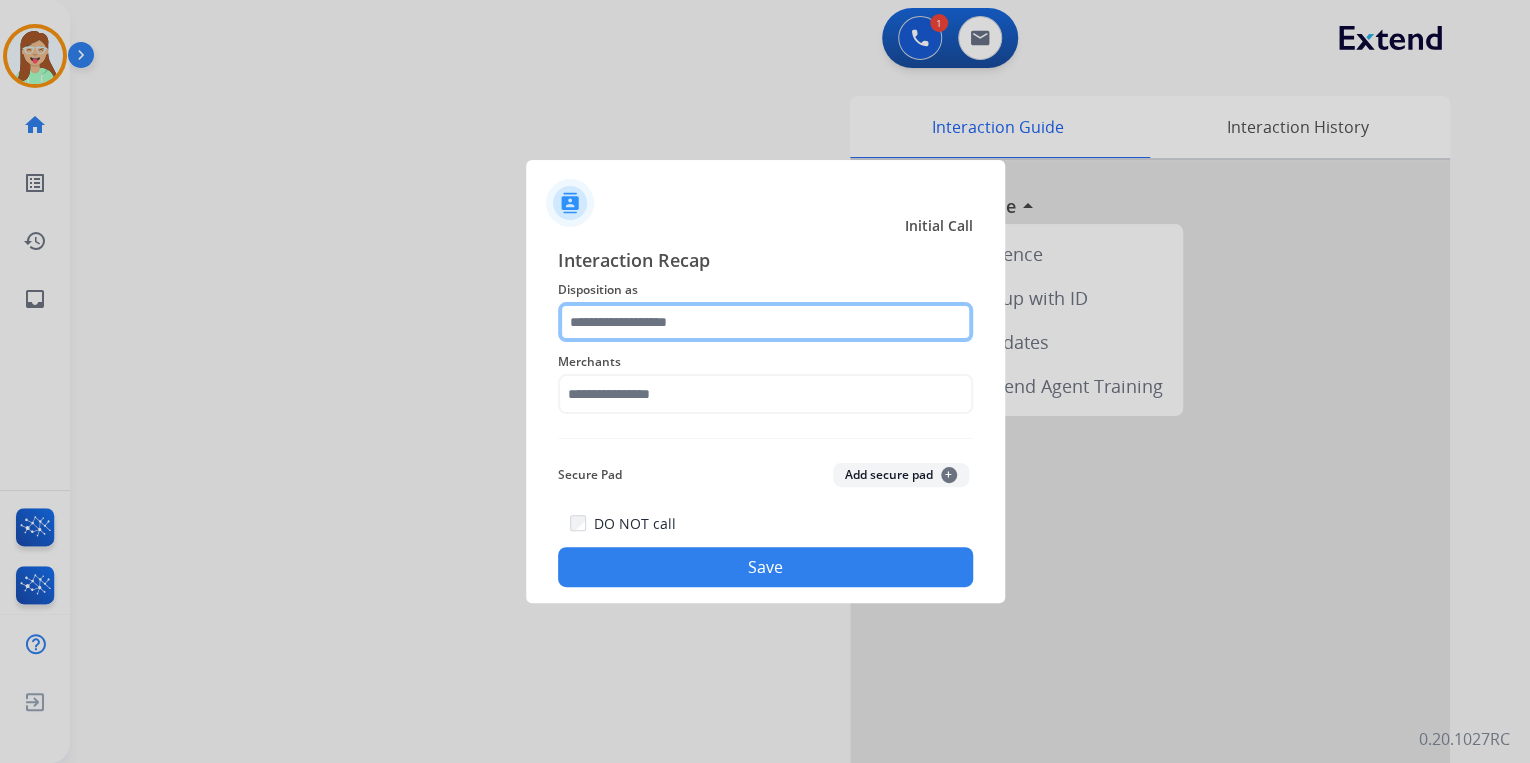 click 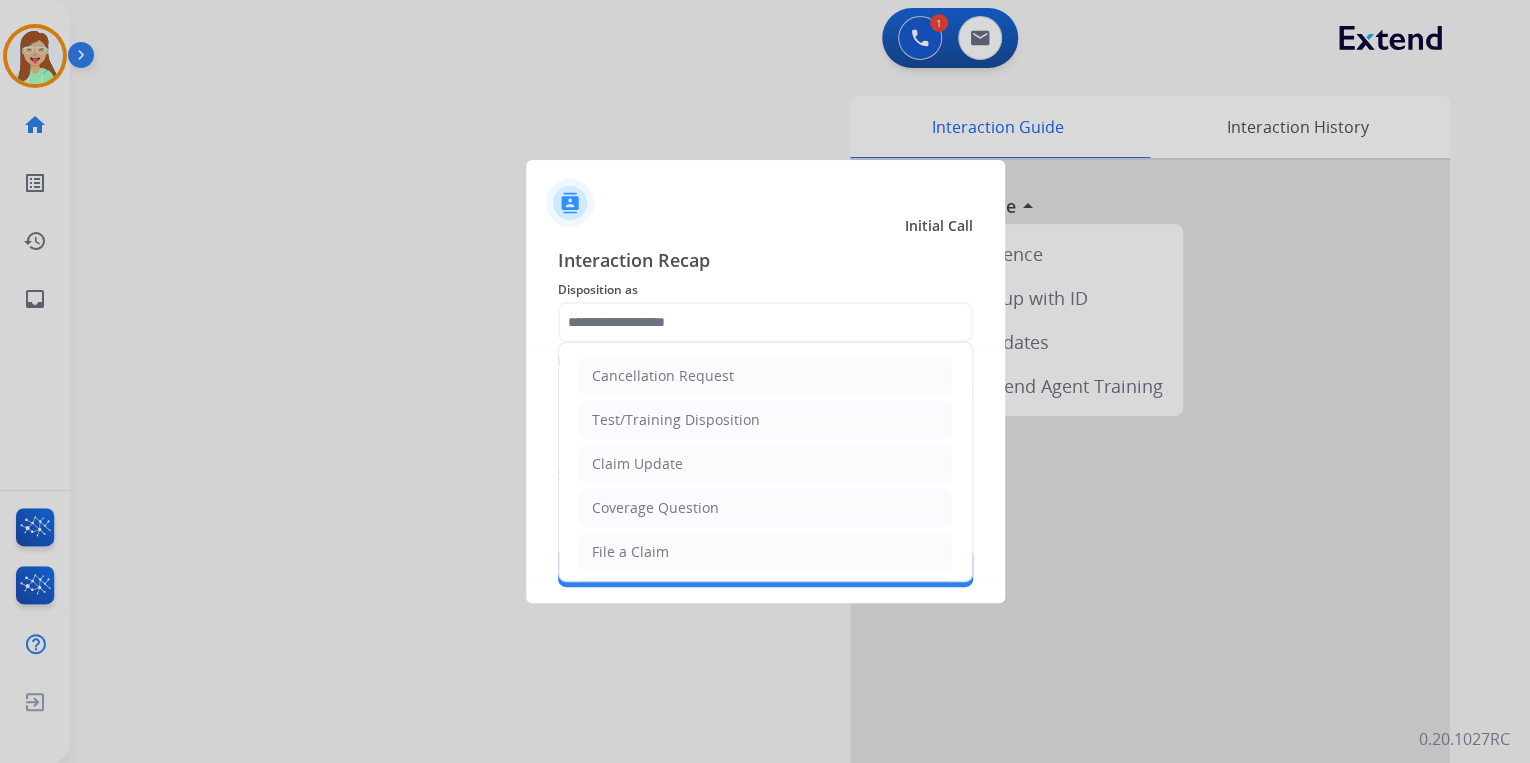 click on "Claim Update" 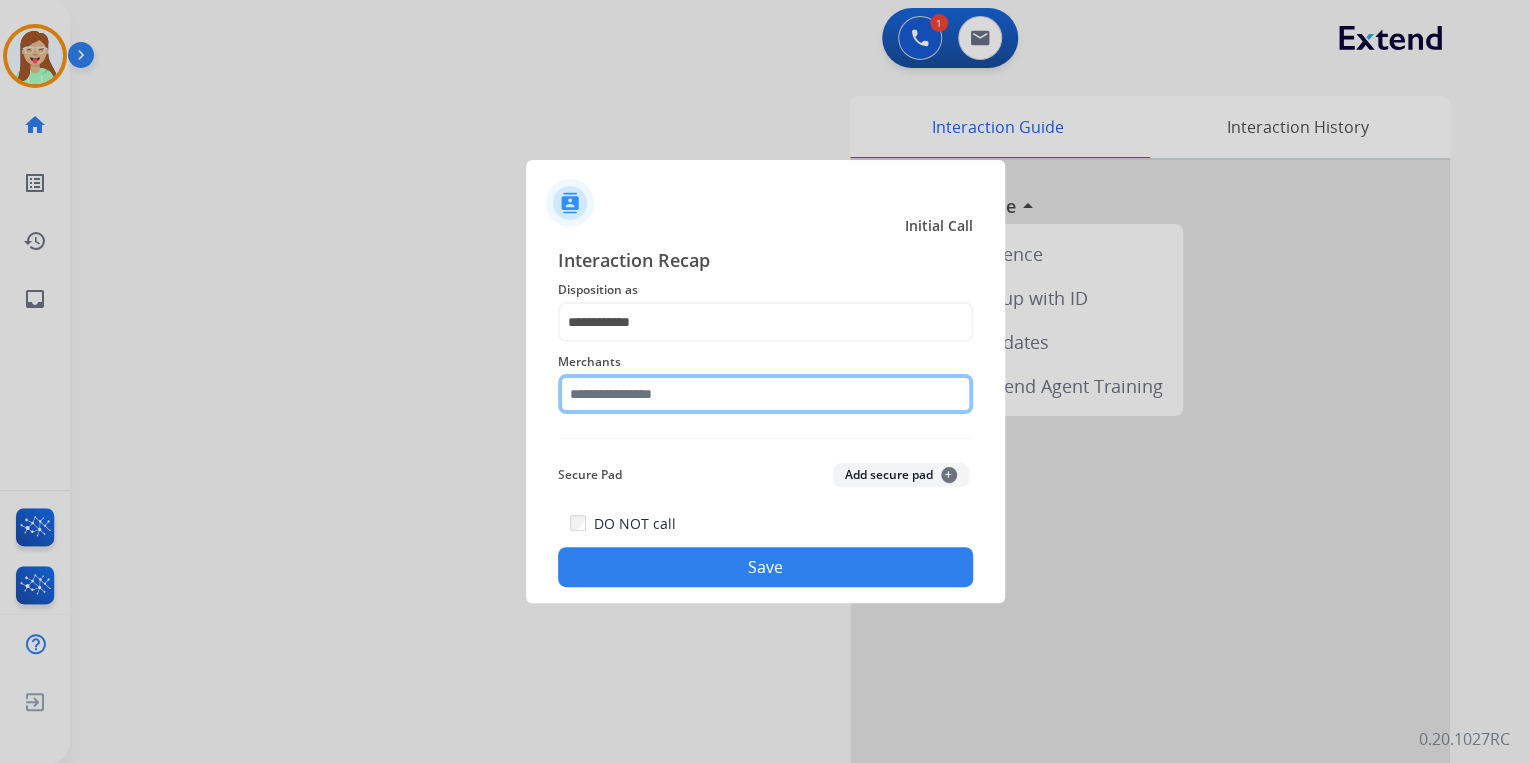 click 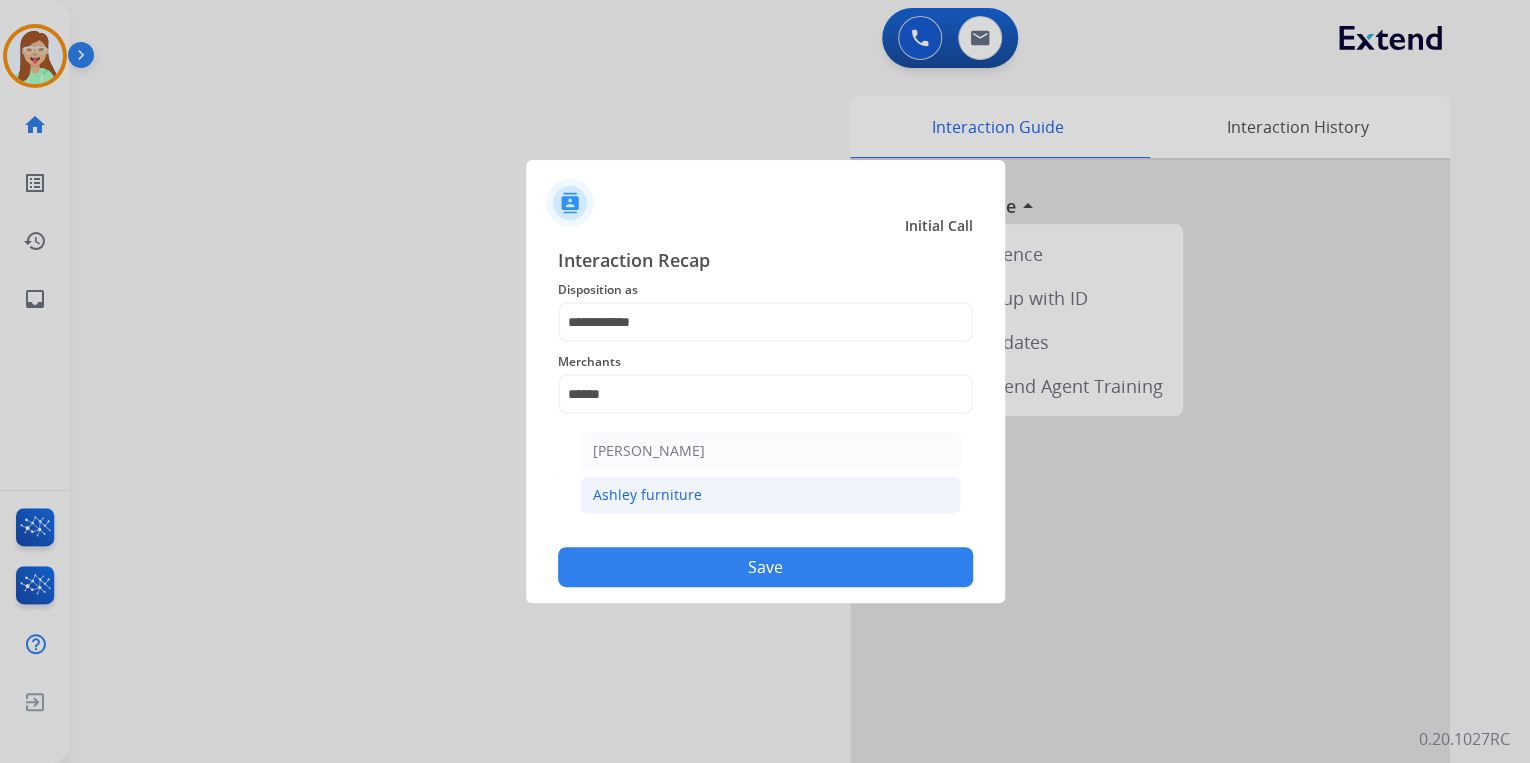 click on "Ashley furniture" 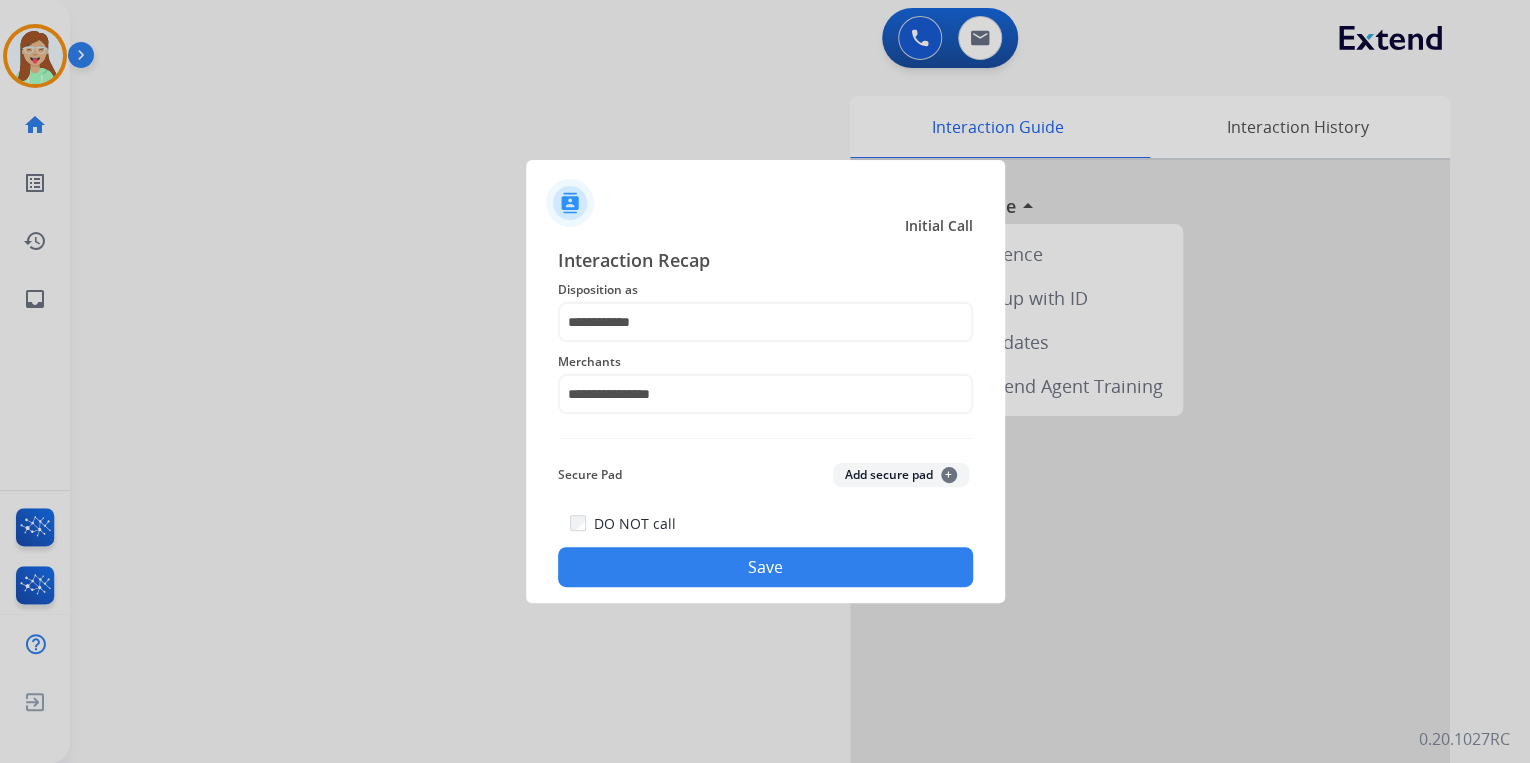 click on "Save" 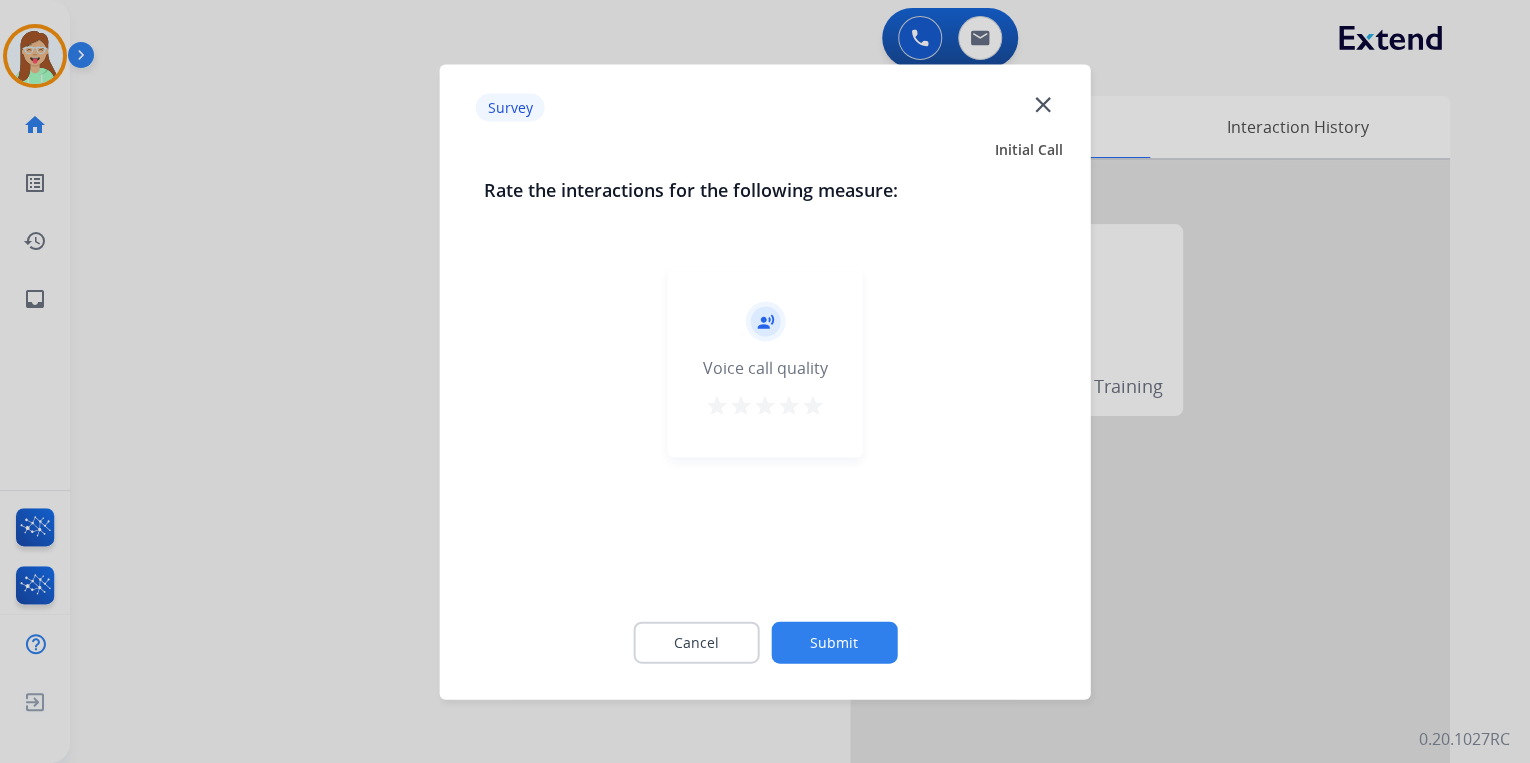 click on "star" at bounding box center (813, 405) 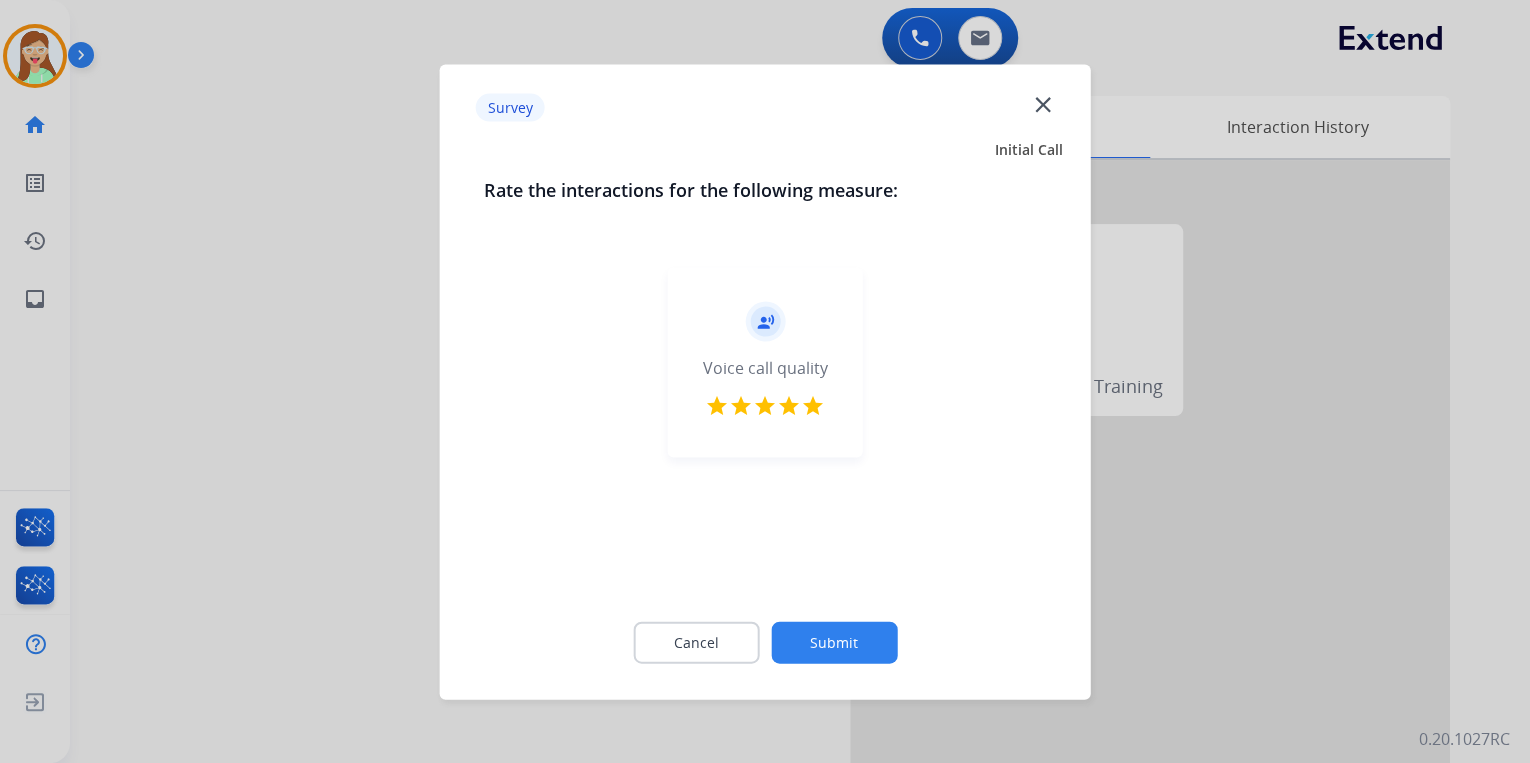 click on "star" at bounding box center [813, 405] 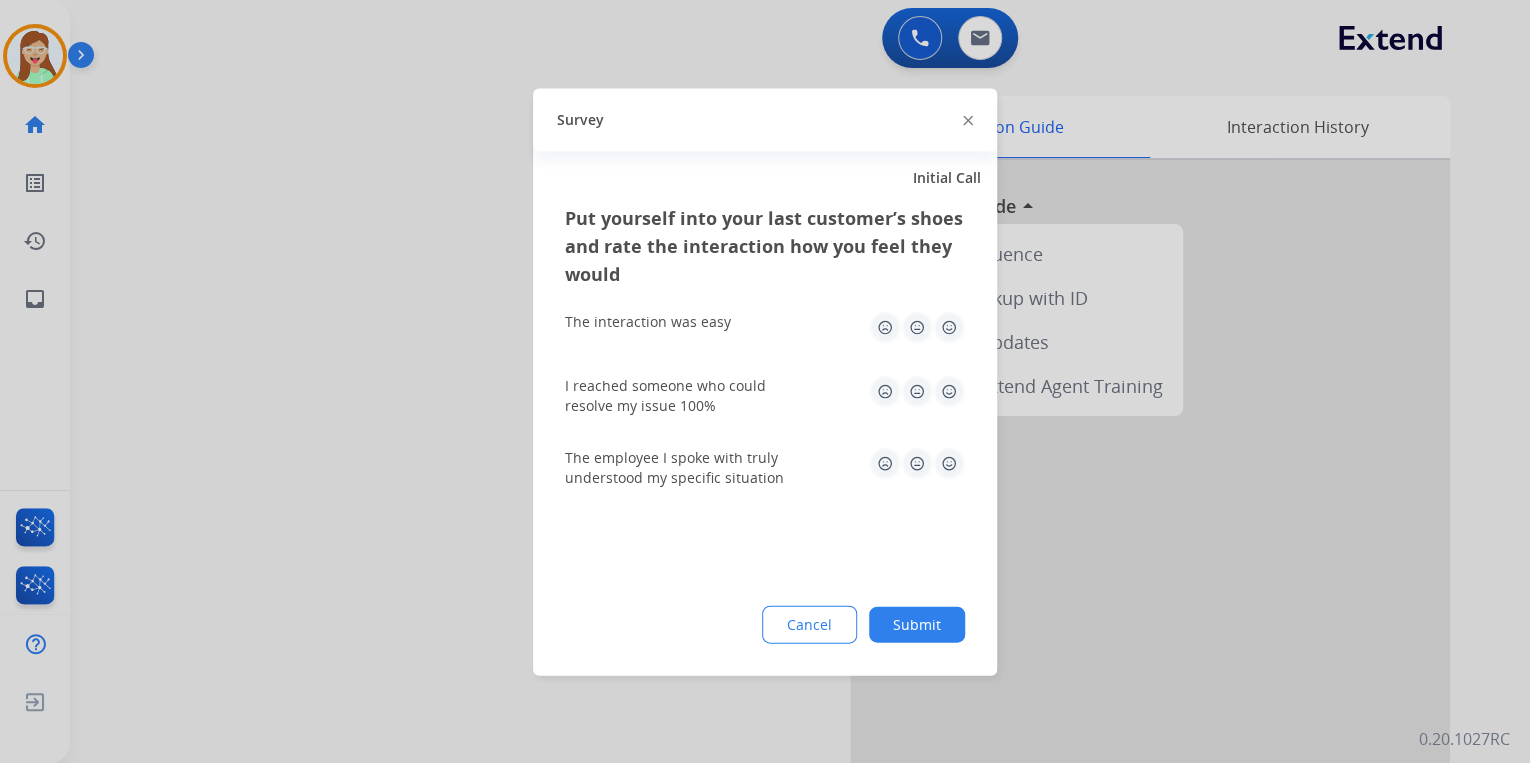 click on "Survey" 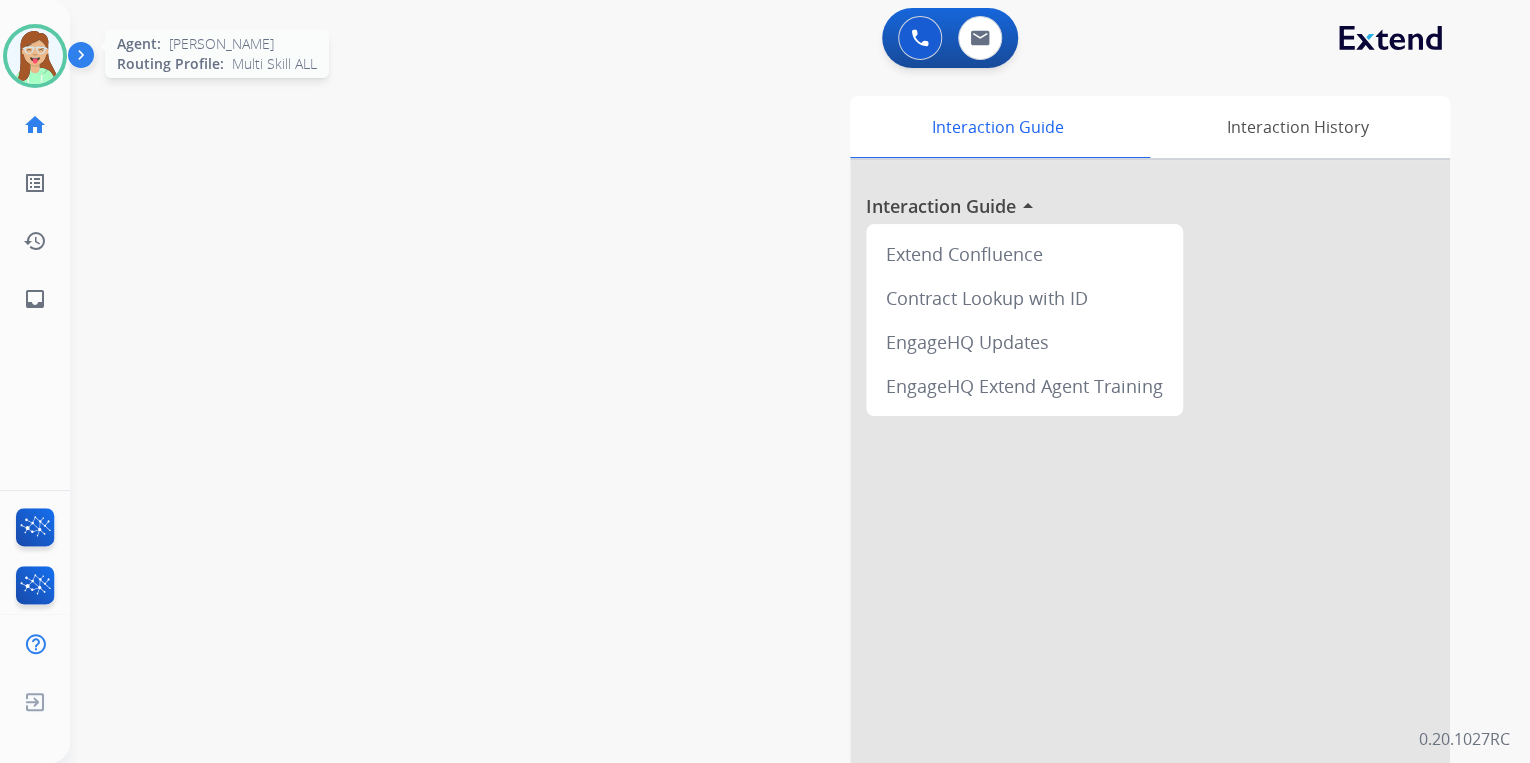 click at bounding box center (35, 56) 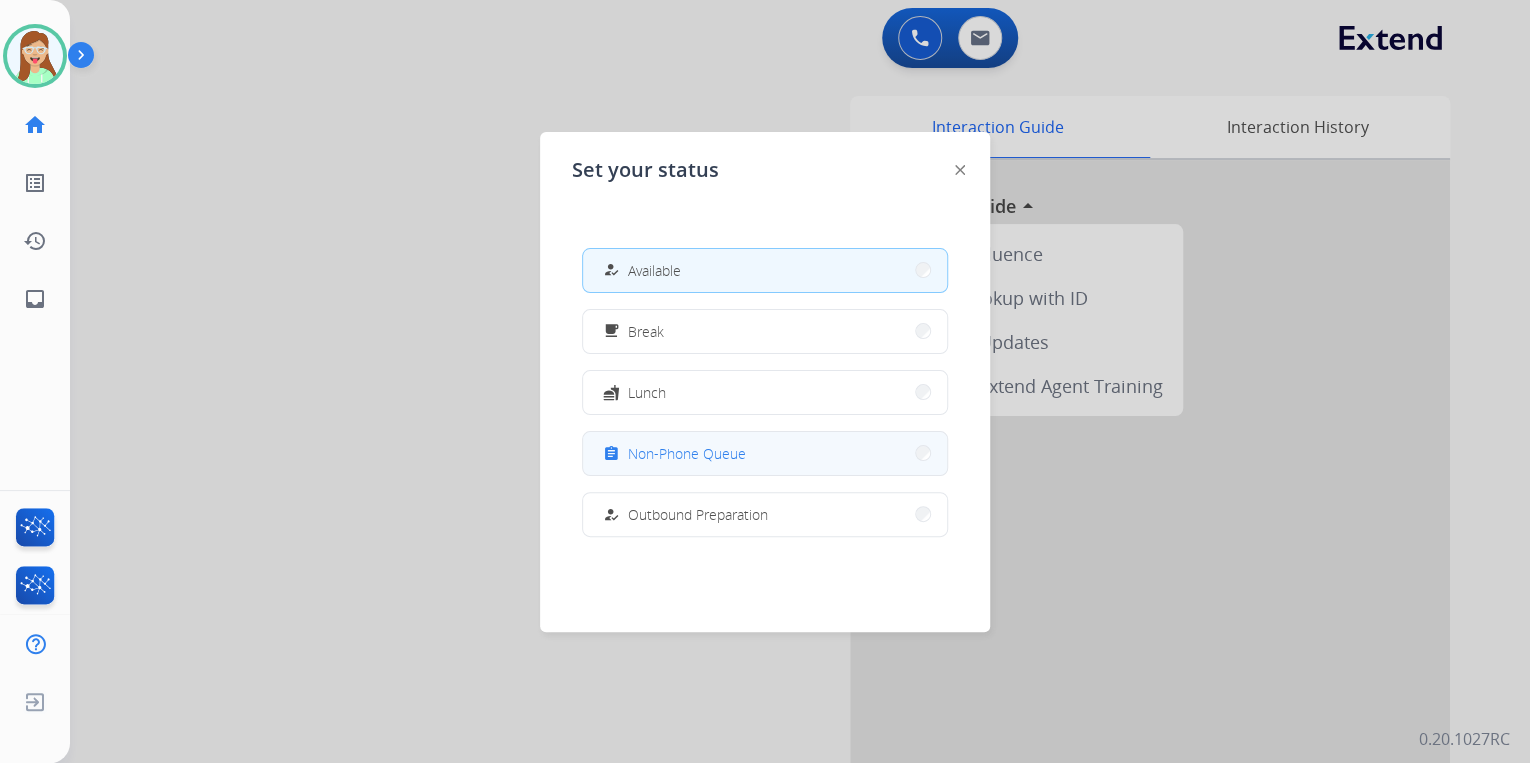 click on "assignment Non-Phone Queue" at bounding box center (765, 453) 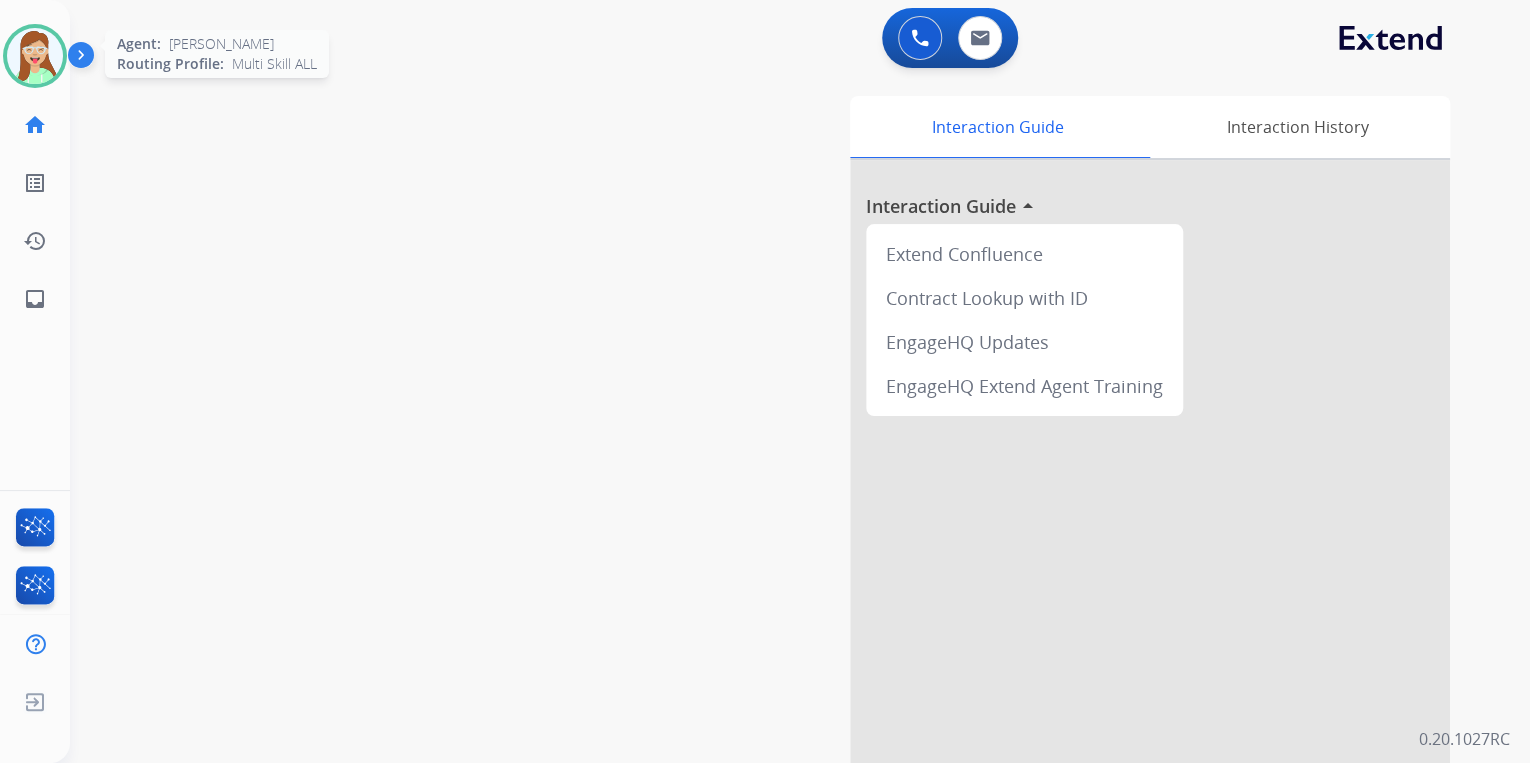 click at bounding box center [35, 56] 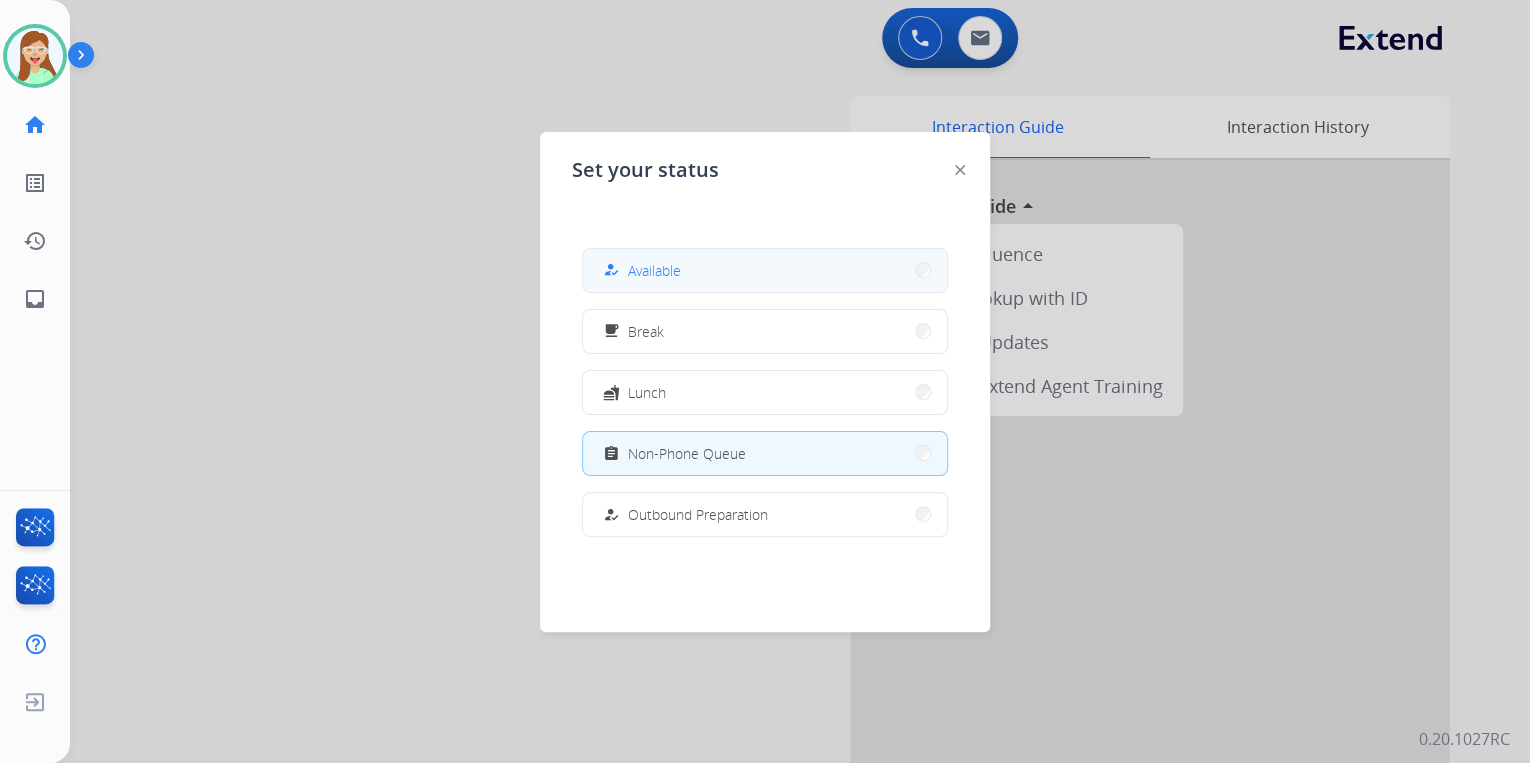click on "how_to_reg Available" at bounding box center (765, 270) 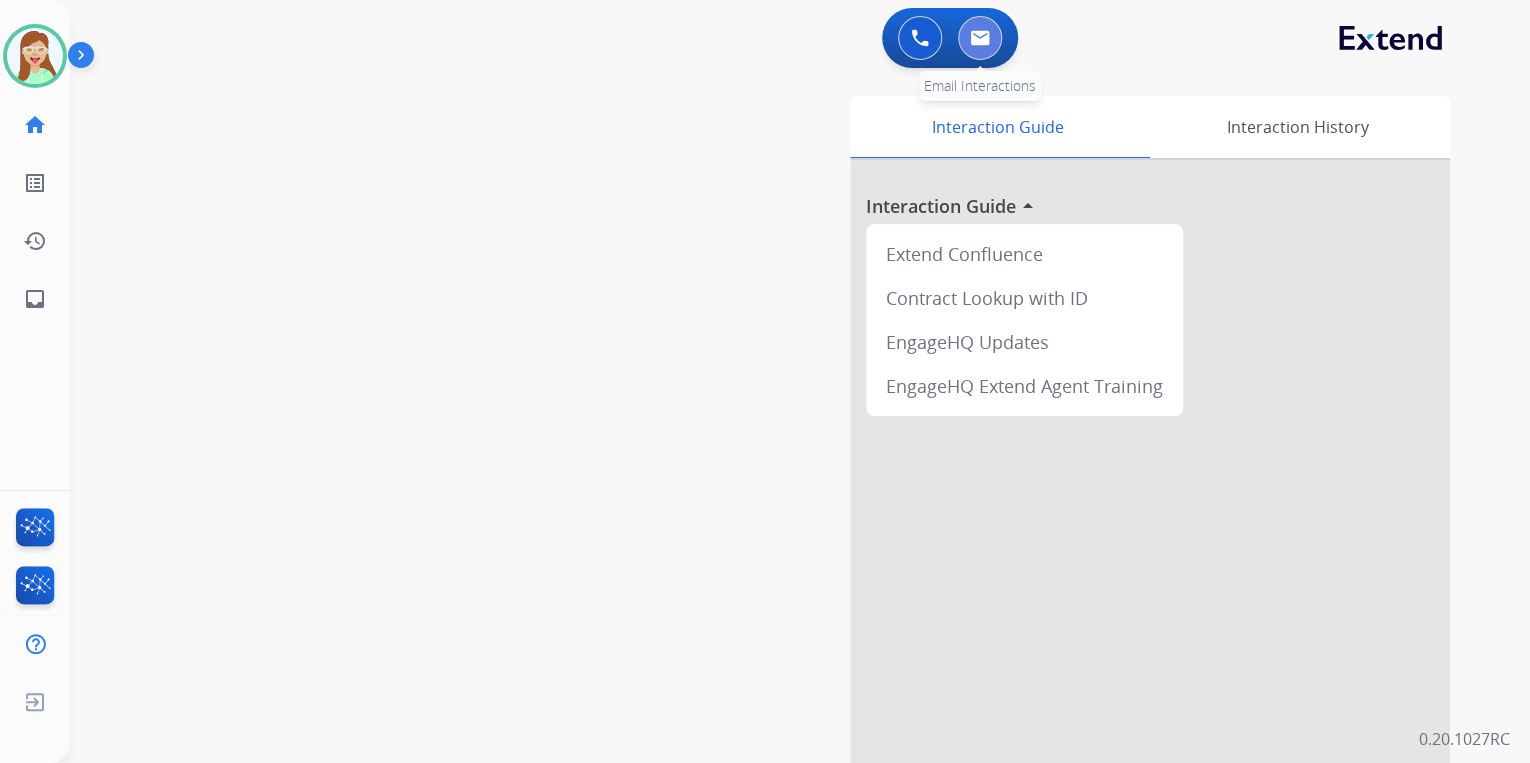 click at bounding box center [980, 38] 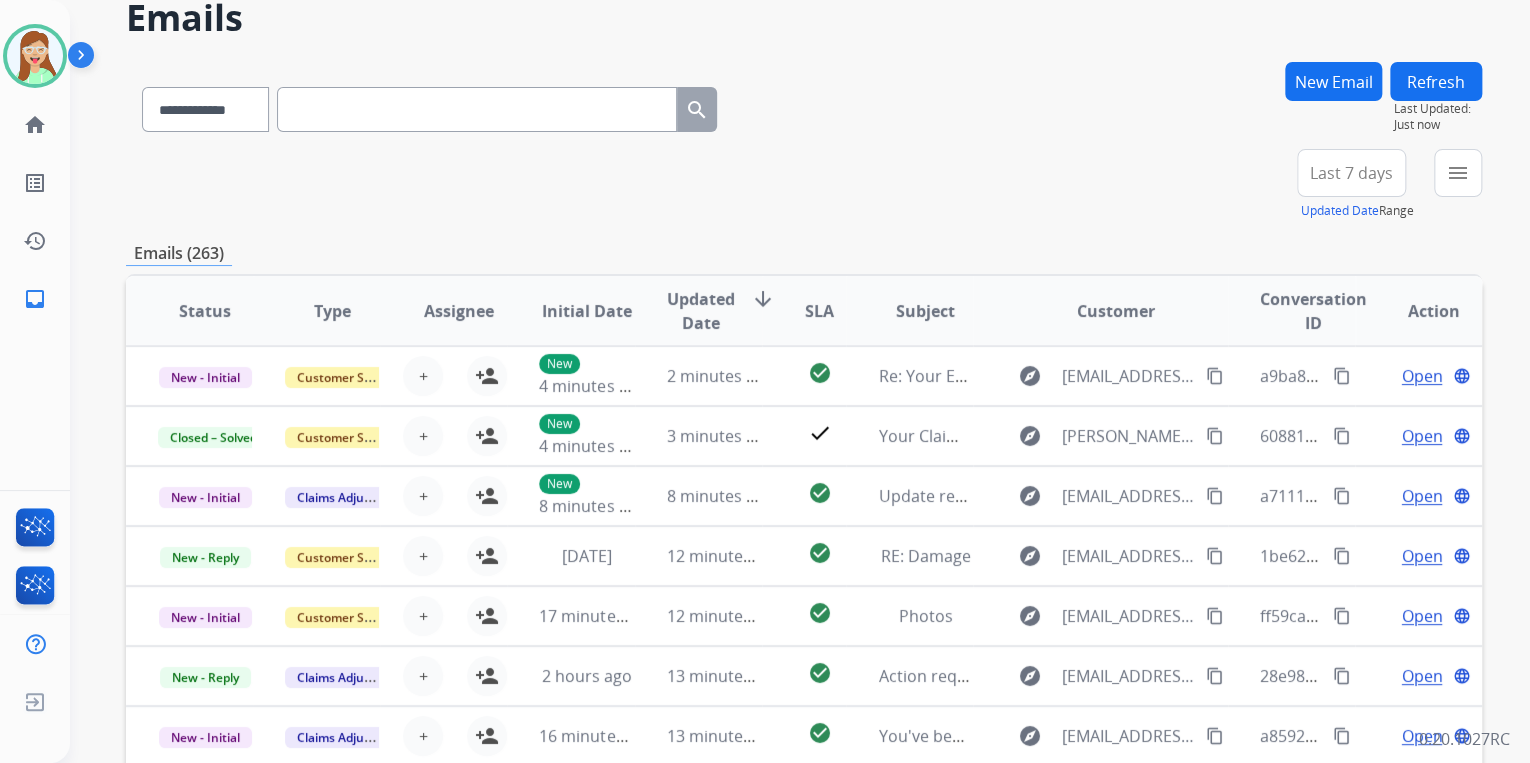 scroll, scrollTop: 0, scrollLeft: 0, axis: both 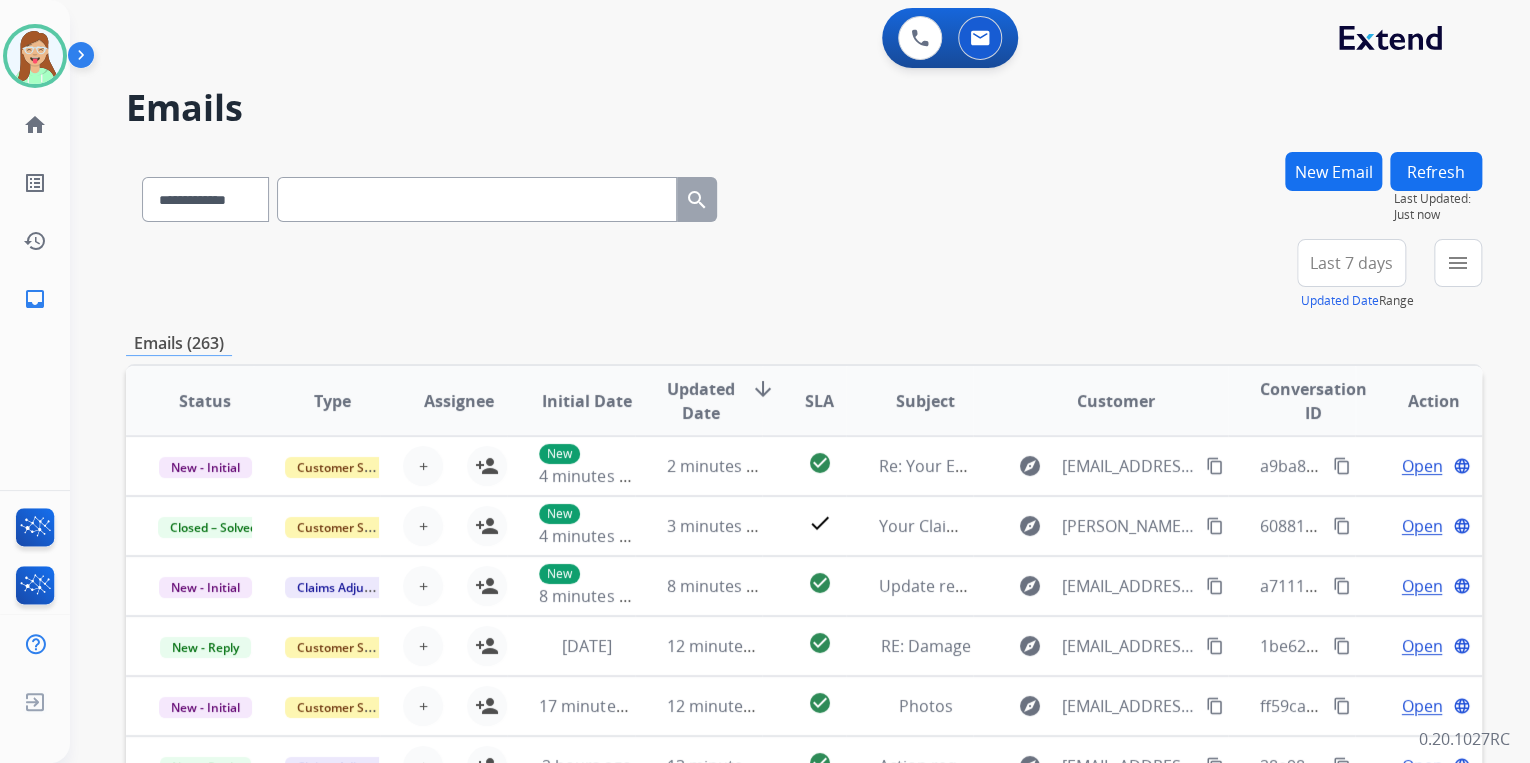 click on "**********" at bounding box center (776, 453) 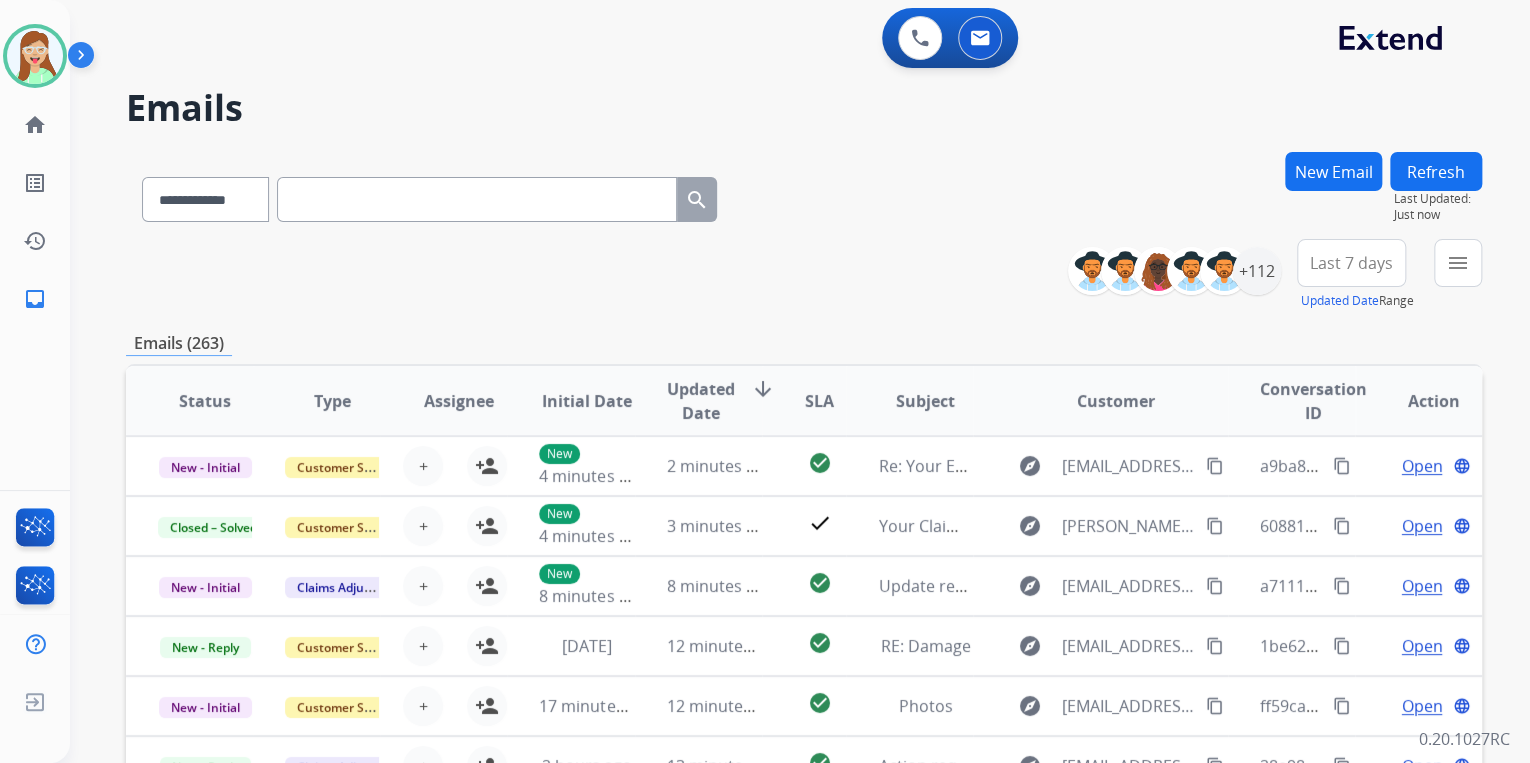 click on "+112" at bounding box center [1182, 271] 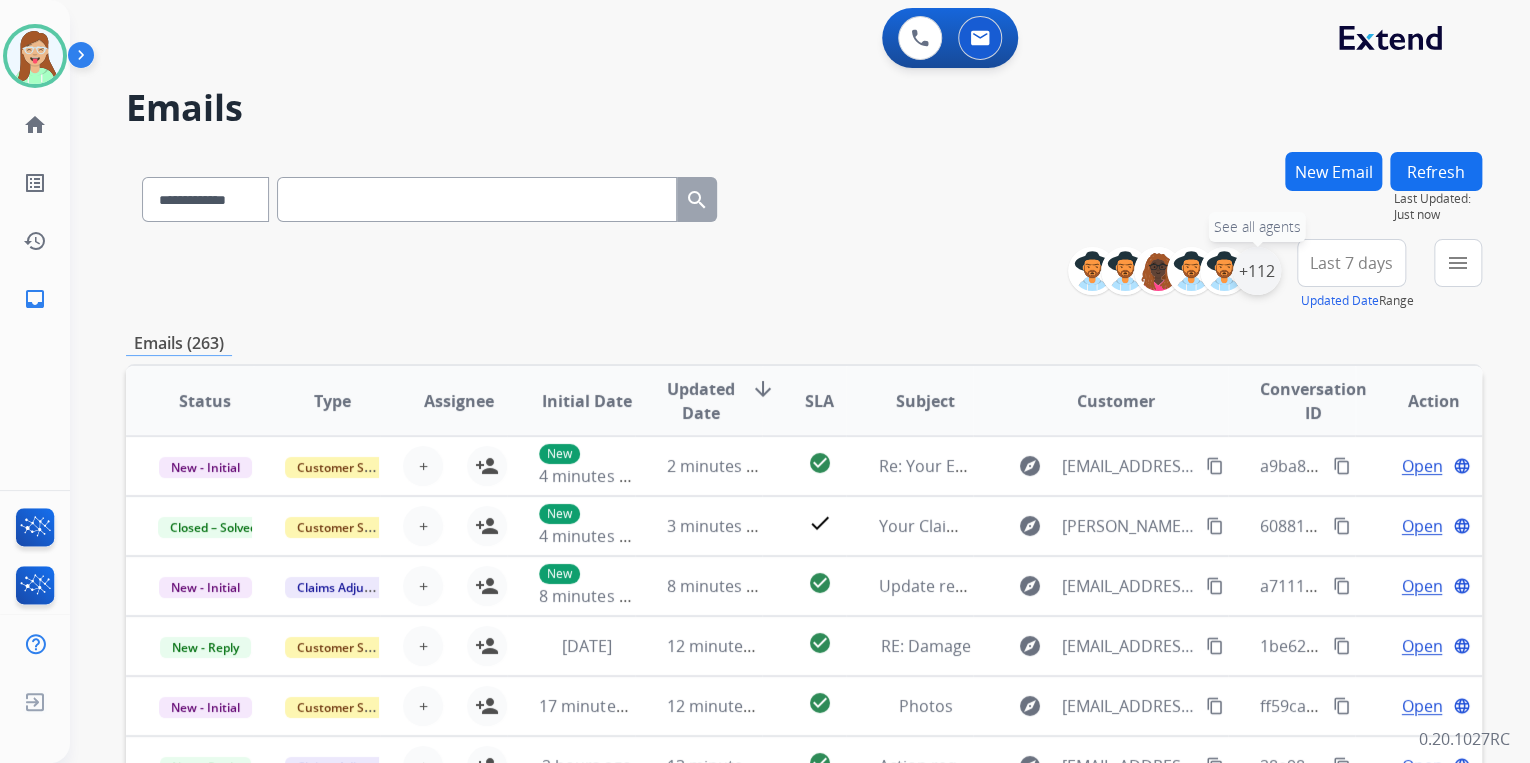 click on "+112" at bounding box center (1257, 271) 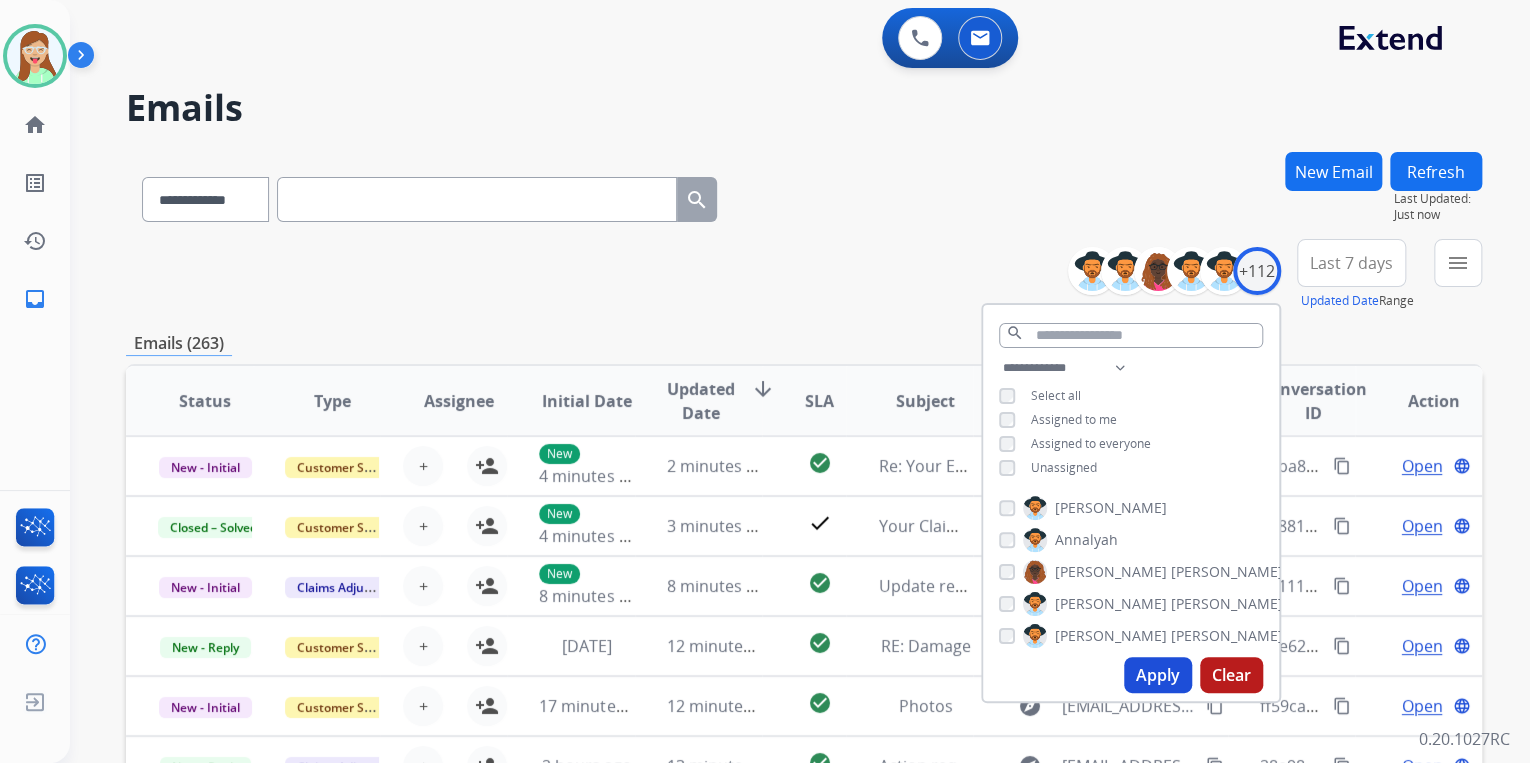 click on "Unassigned" at bounding box center [1064, 467] 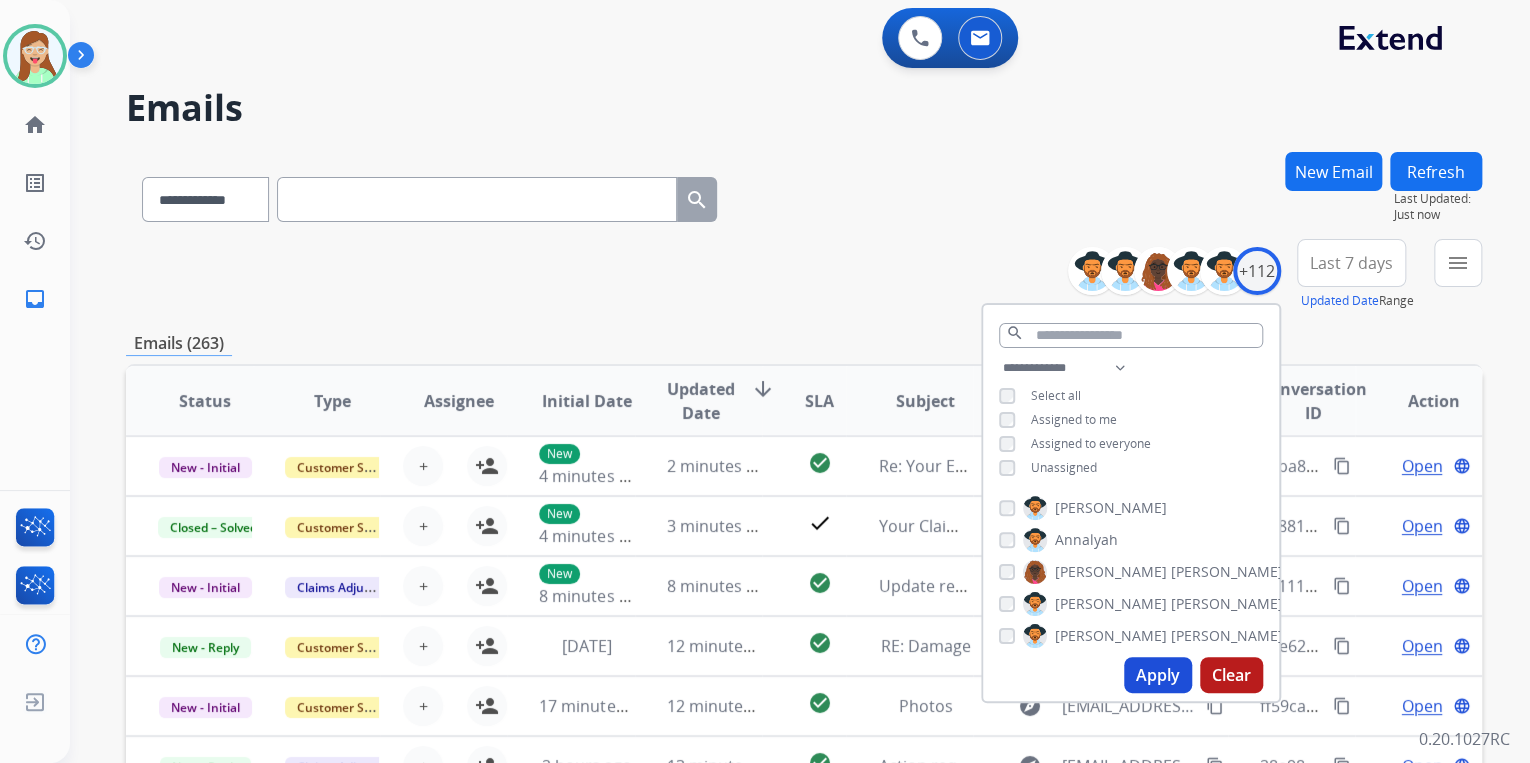 click on "Apply" at bounding box center [1158, 675] 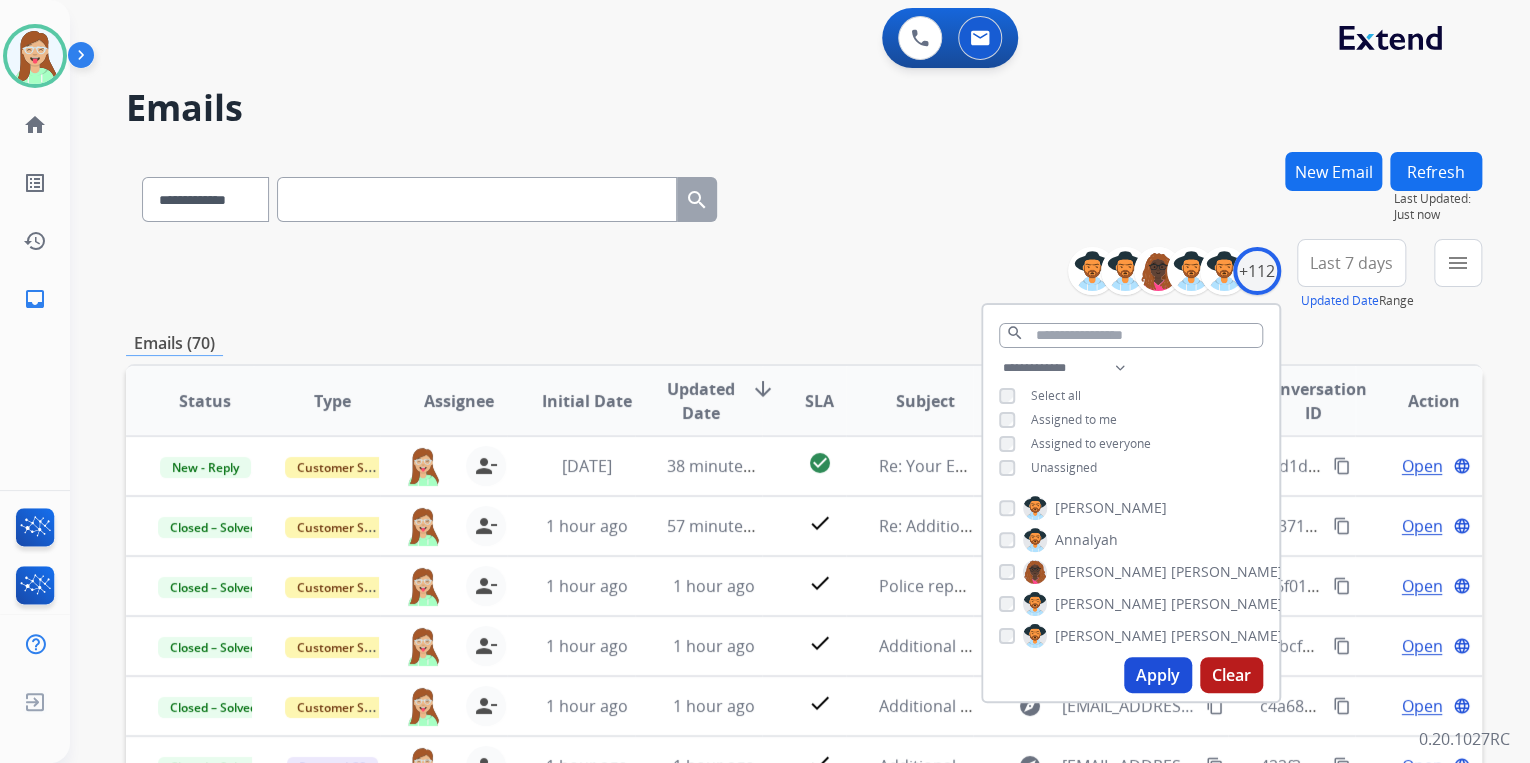 click on "**********" at bounding box center [804, 195] 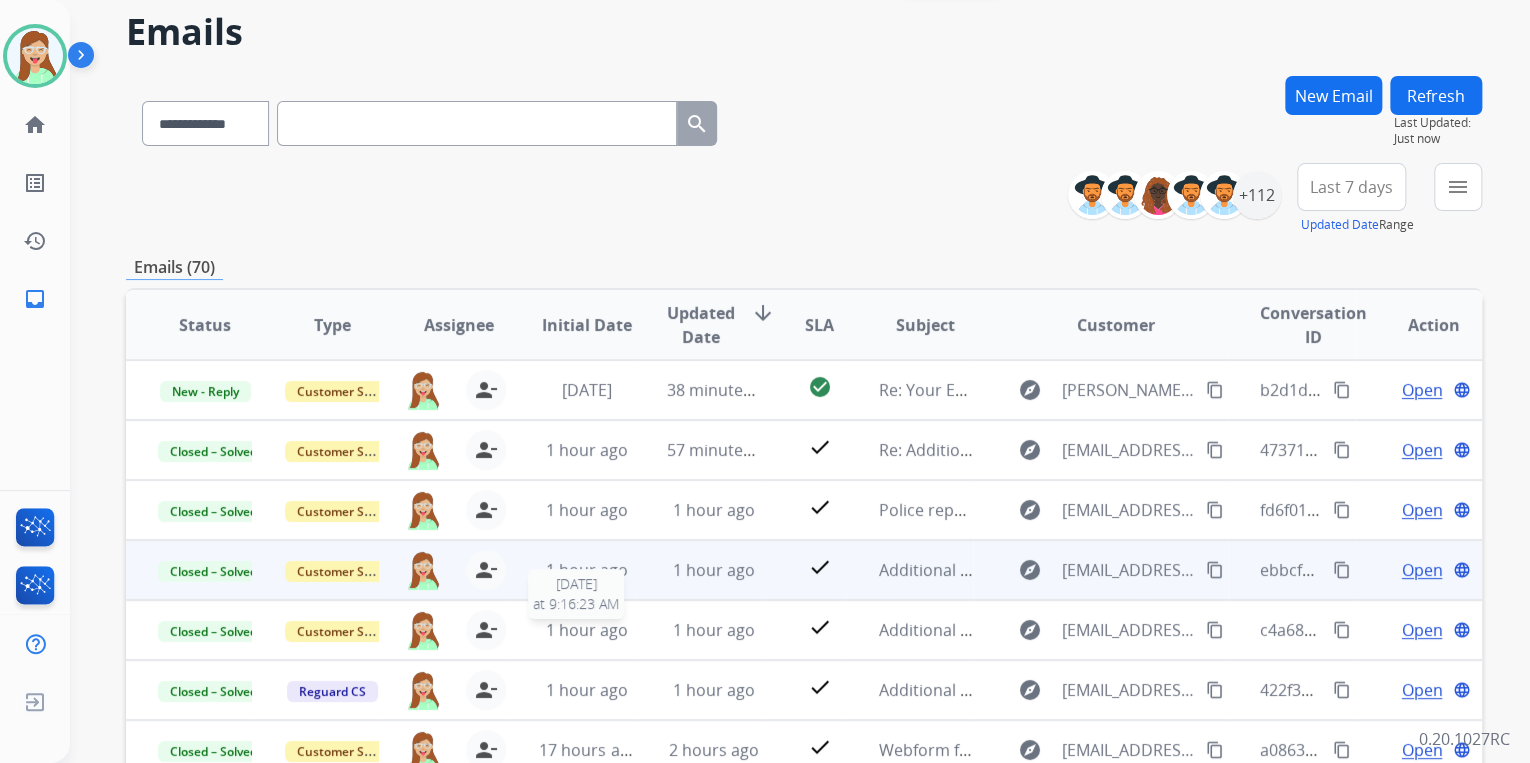 scroll, scrollTop: 80, scrollLeft: 0, axis: vertical 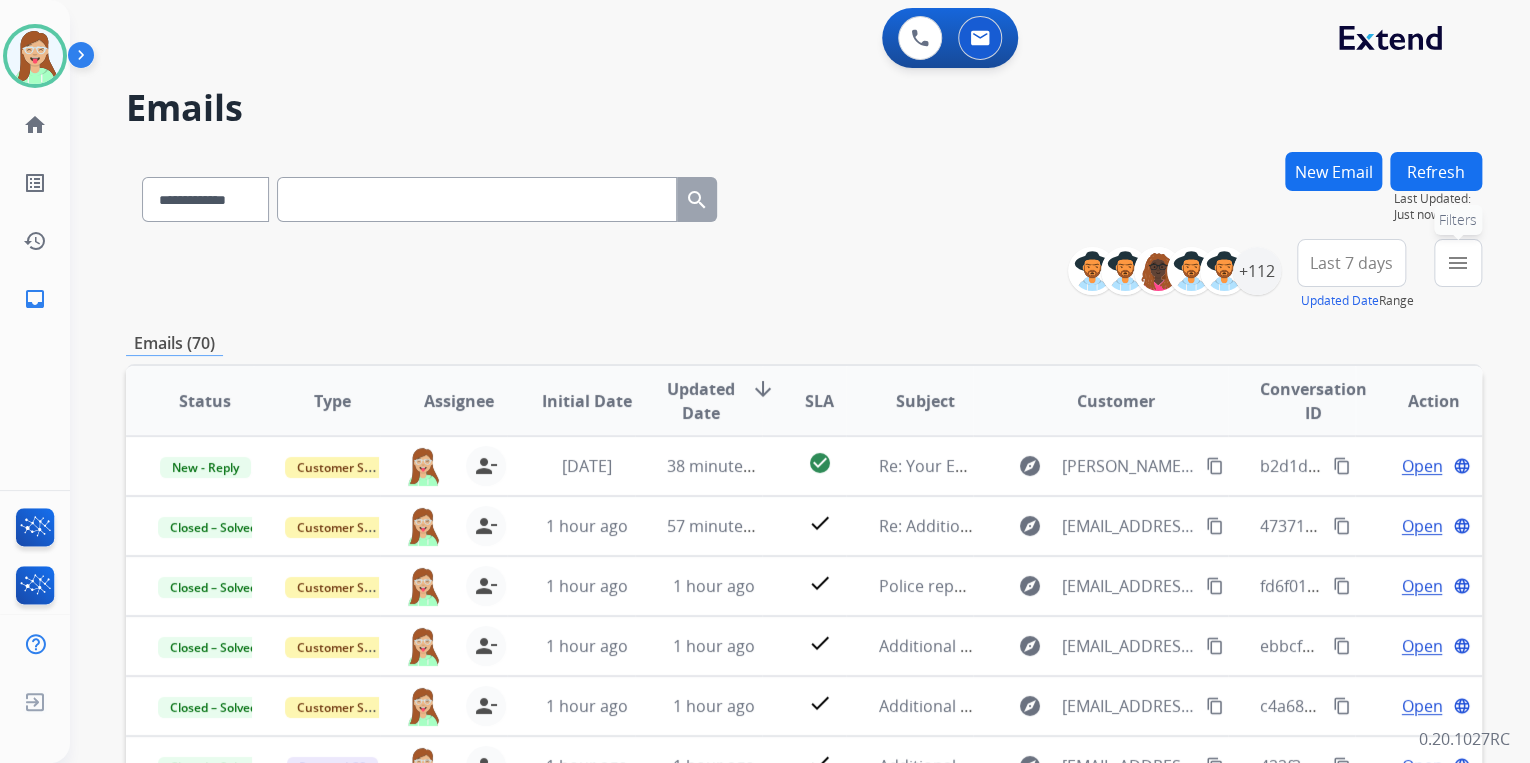 click on "menu  Filters" at bounding box center [1458, 263] 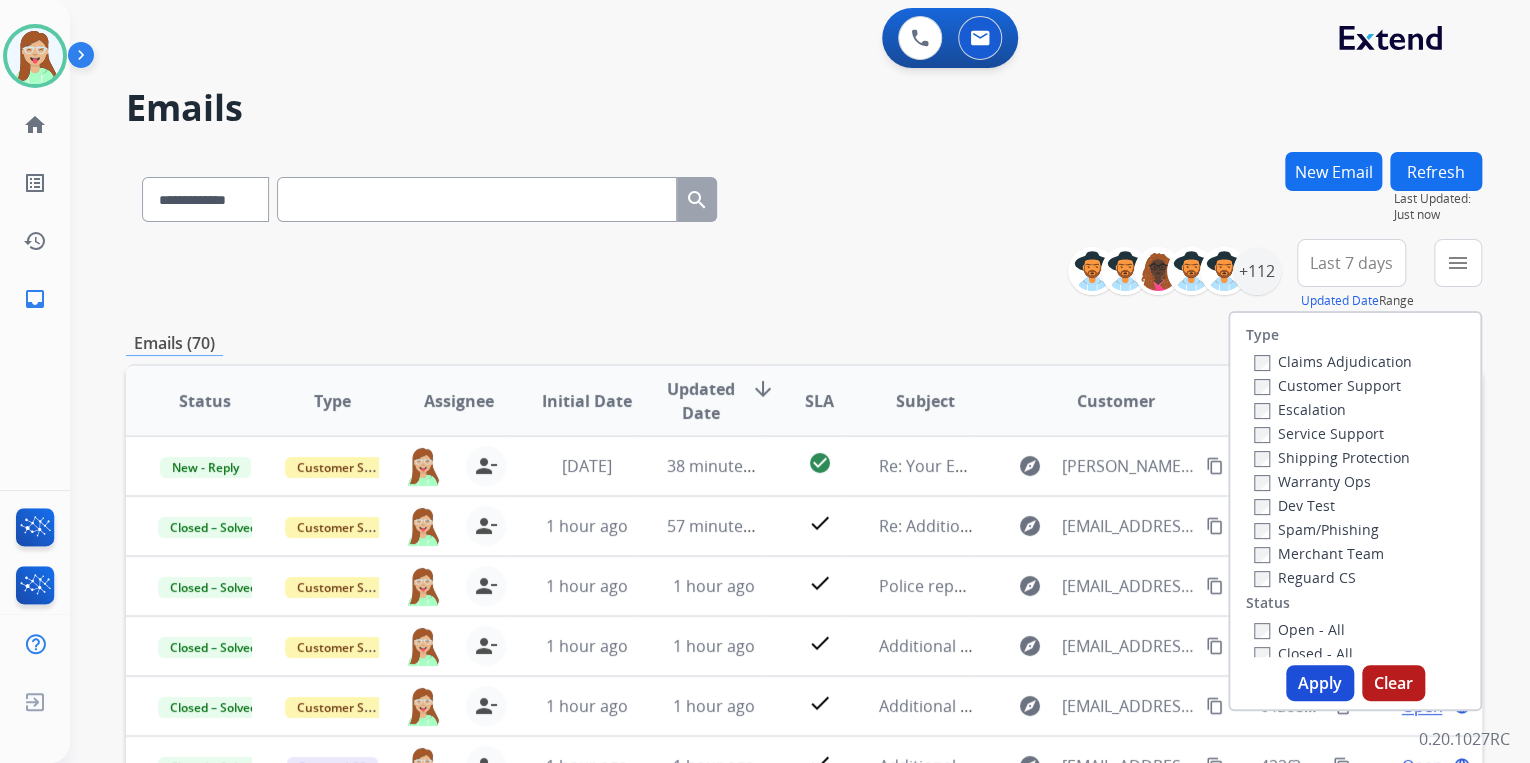 click on "Warranty Ops" at bounding box center [1312, 481] 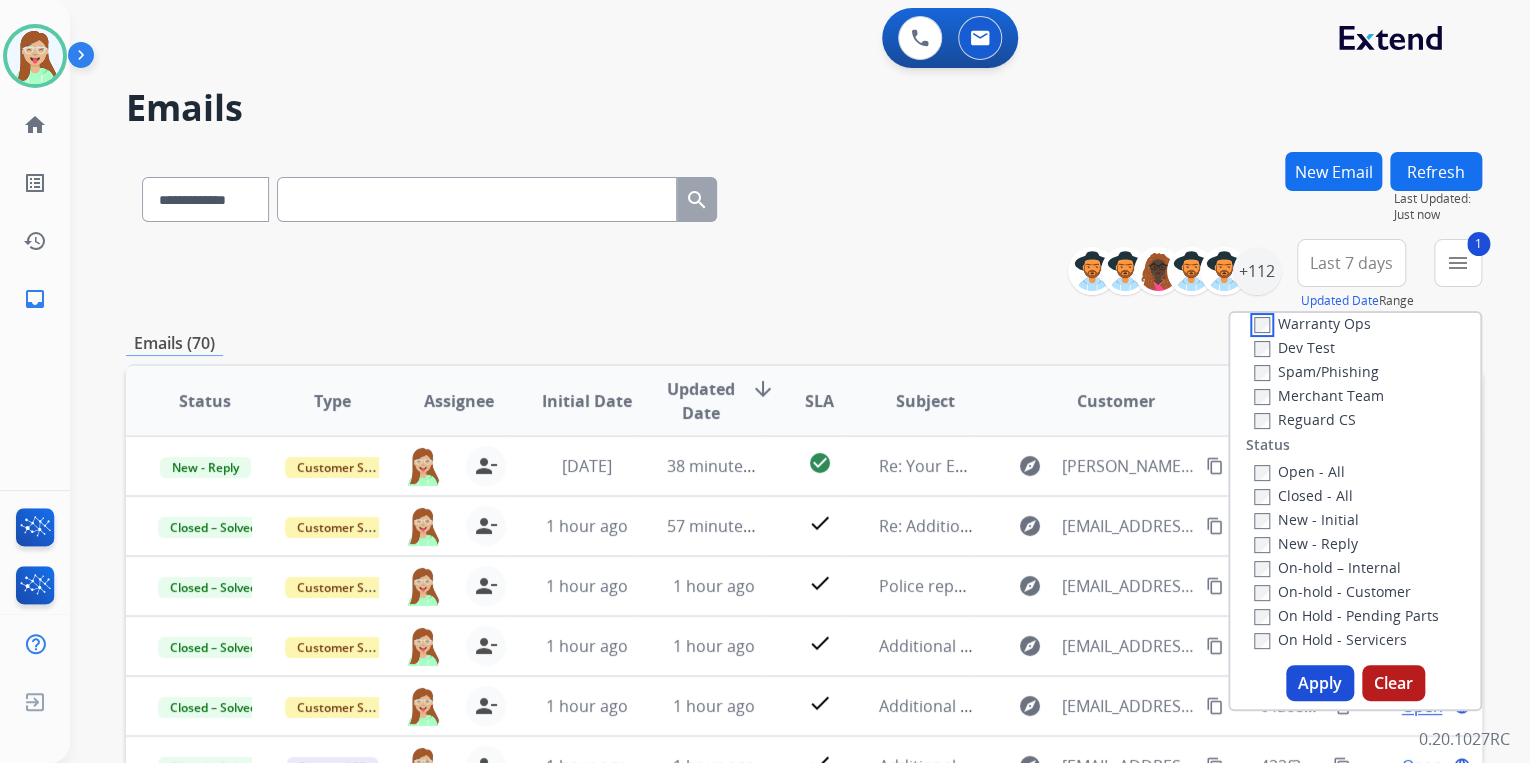 scroll, scrollTop: 160, scrollLeft: 0, axis: vertical 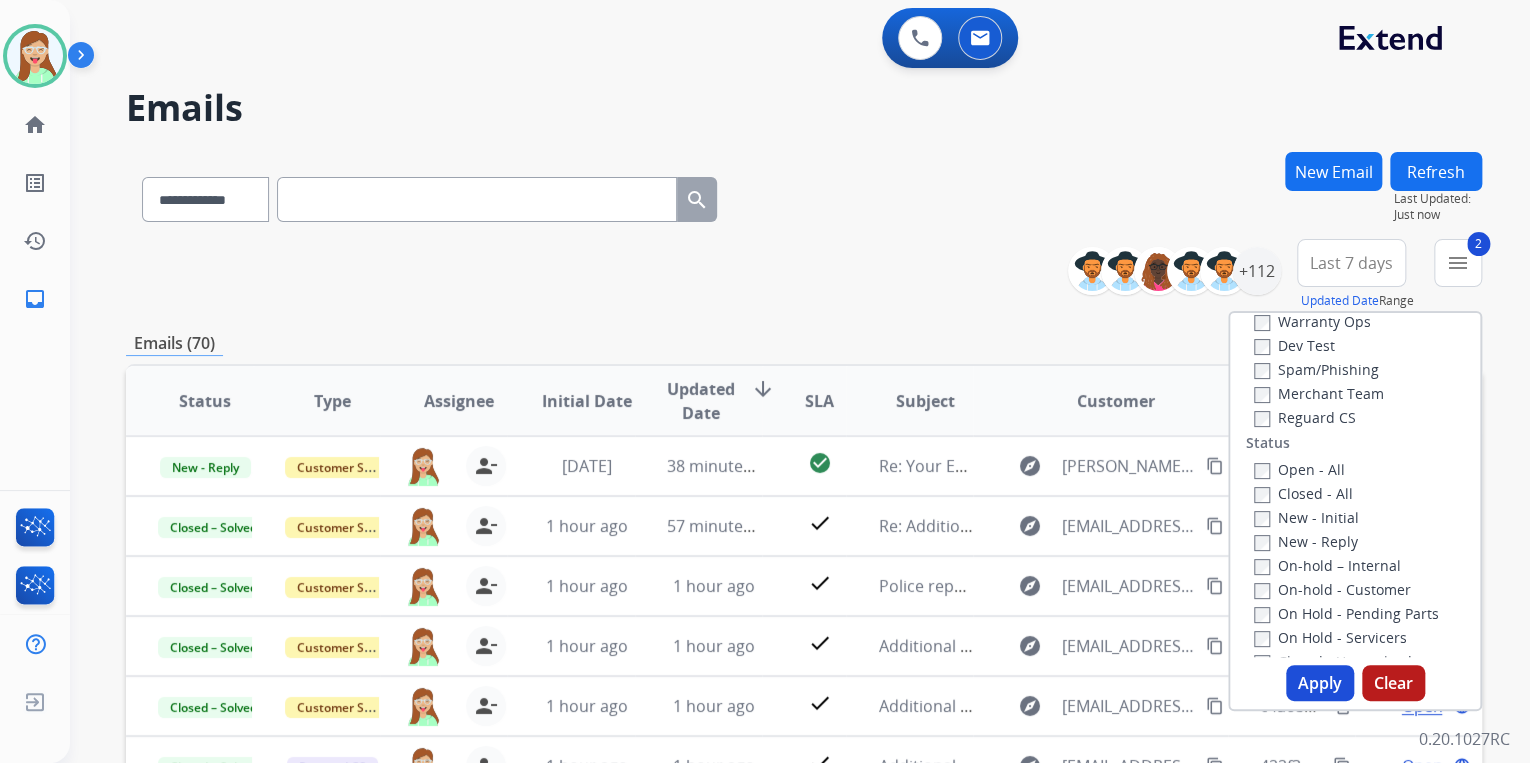 click on "Apply" at bounding box center [1320, 683] 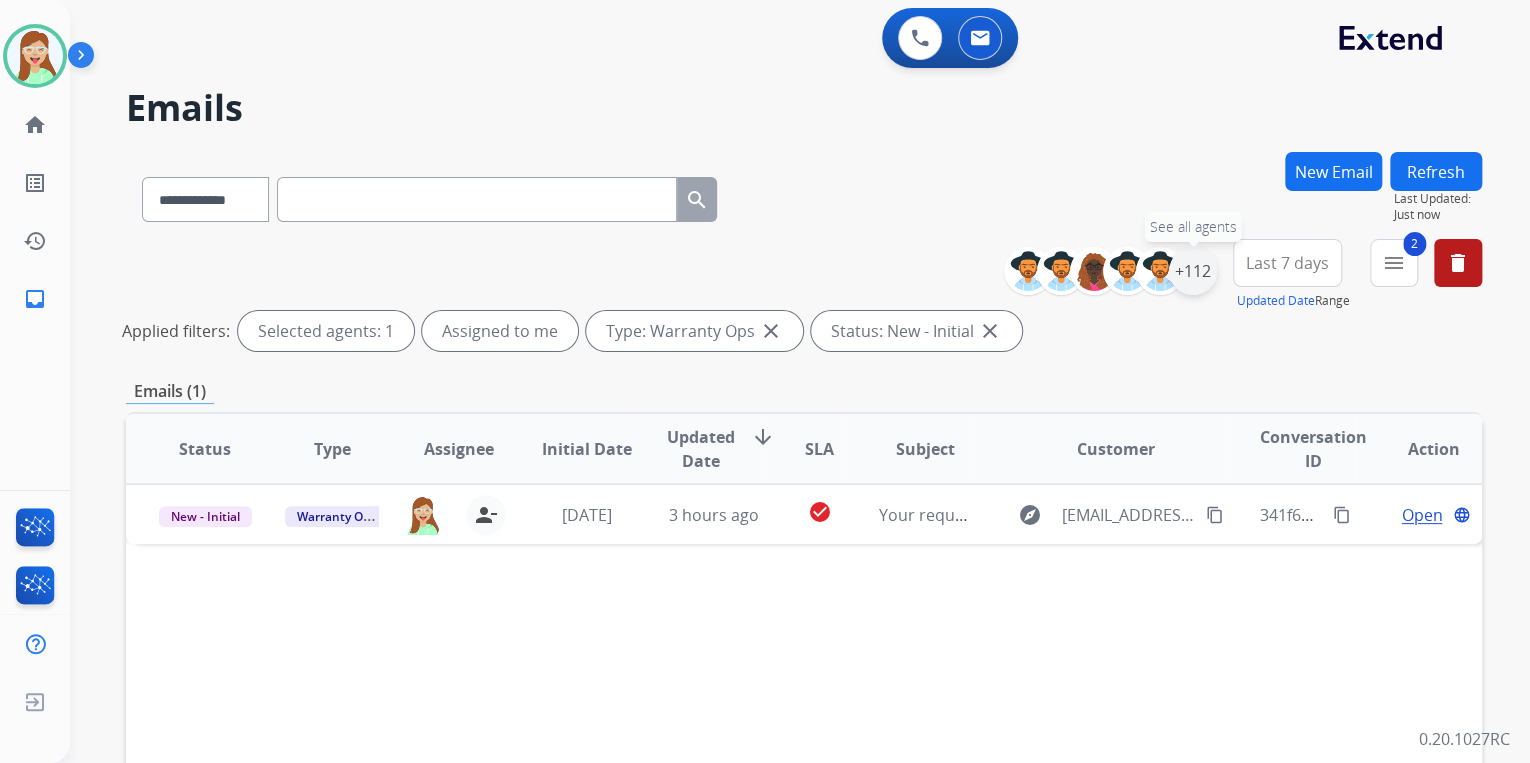 click on "+112" at bounding box center [1193, 271] 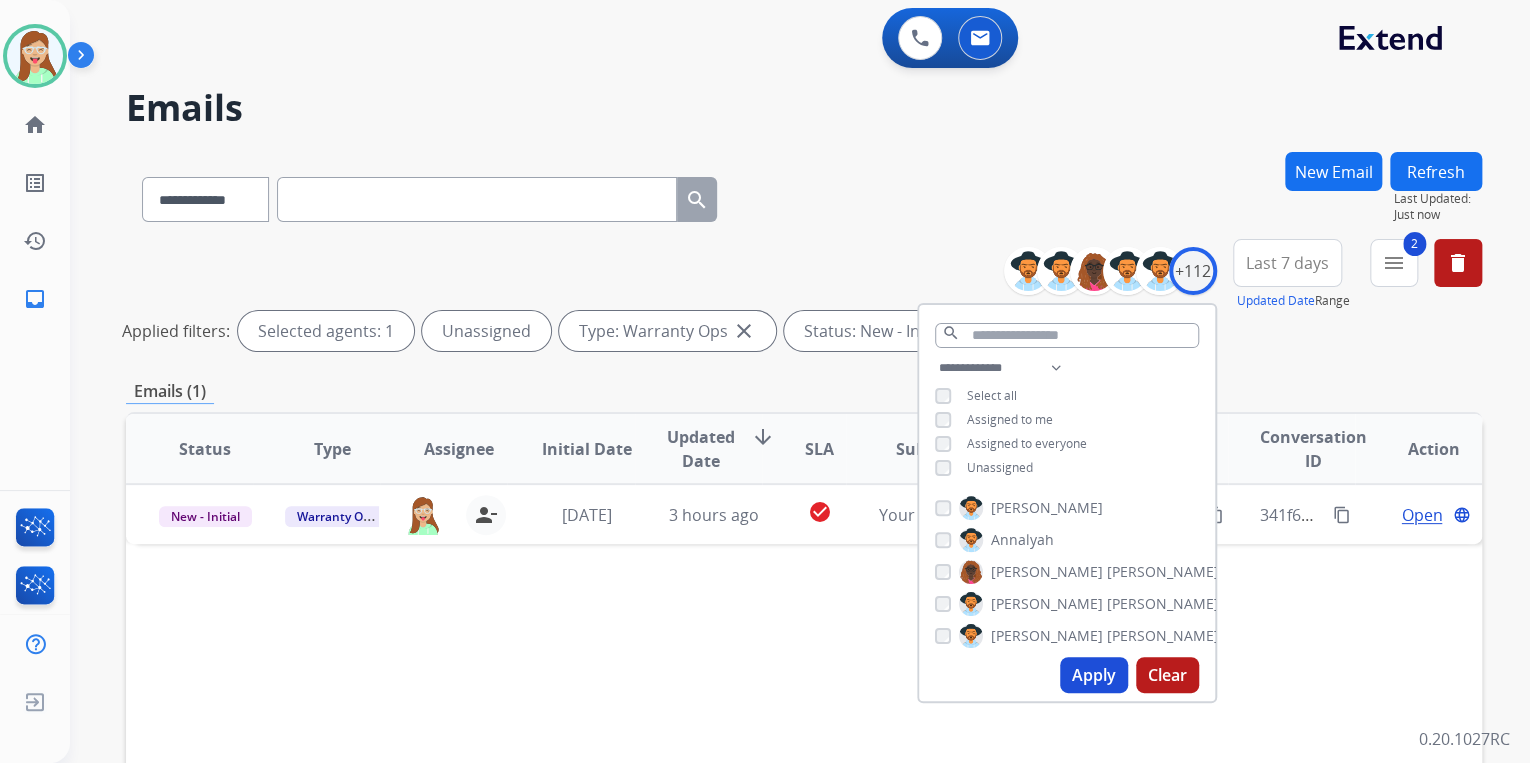 click on "Apply" at bounding box center [1094, 675] 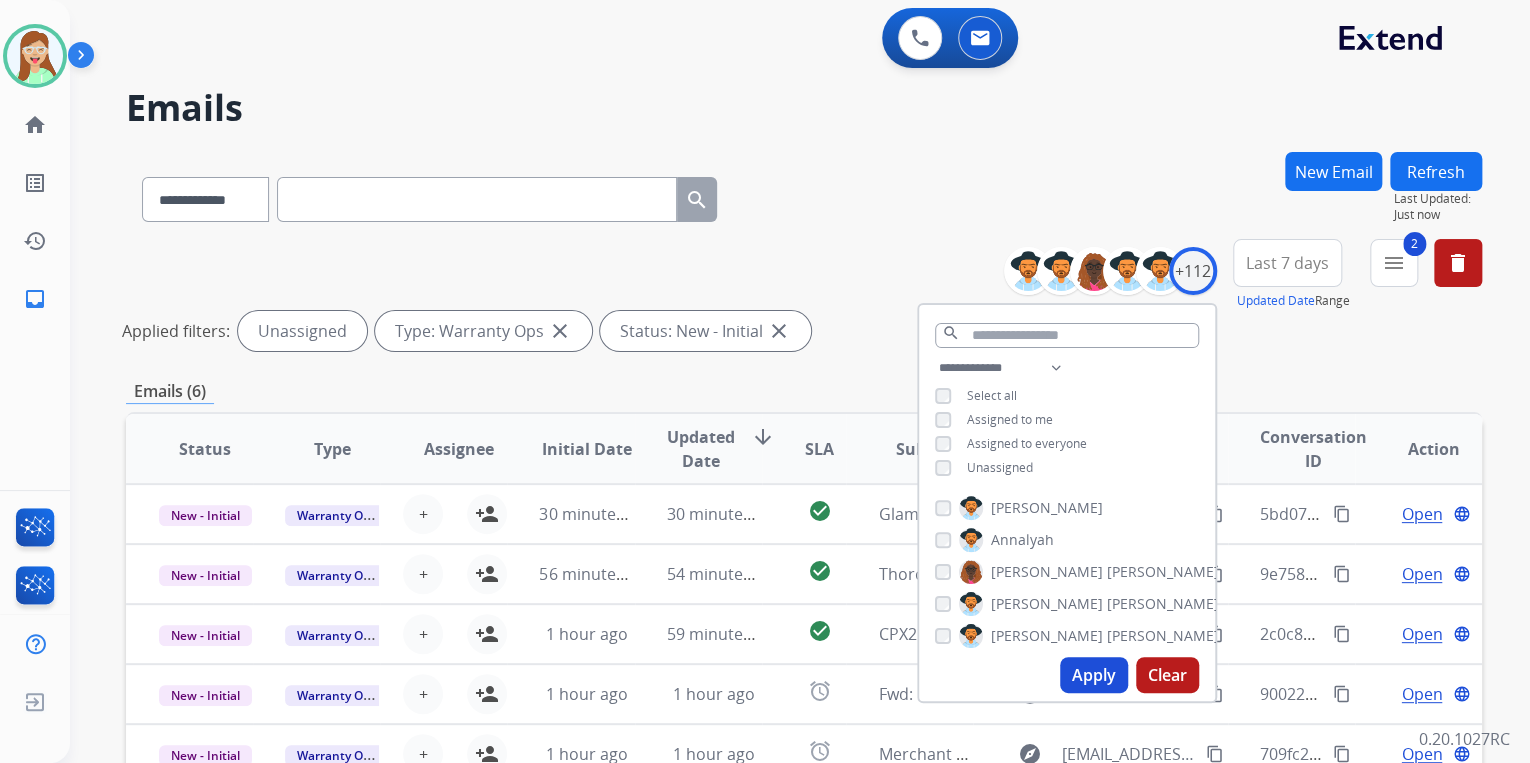 click on "**********" at bounding box center (804, 195) 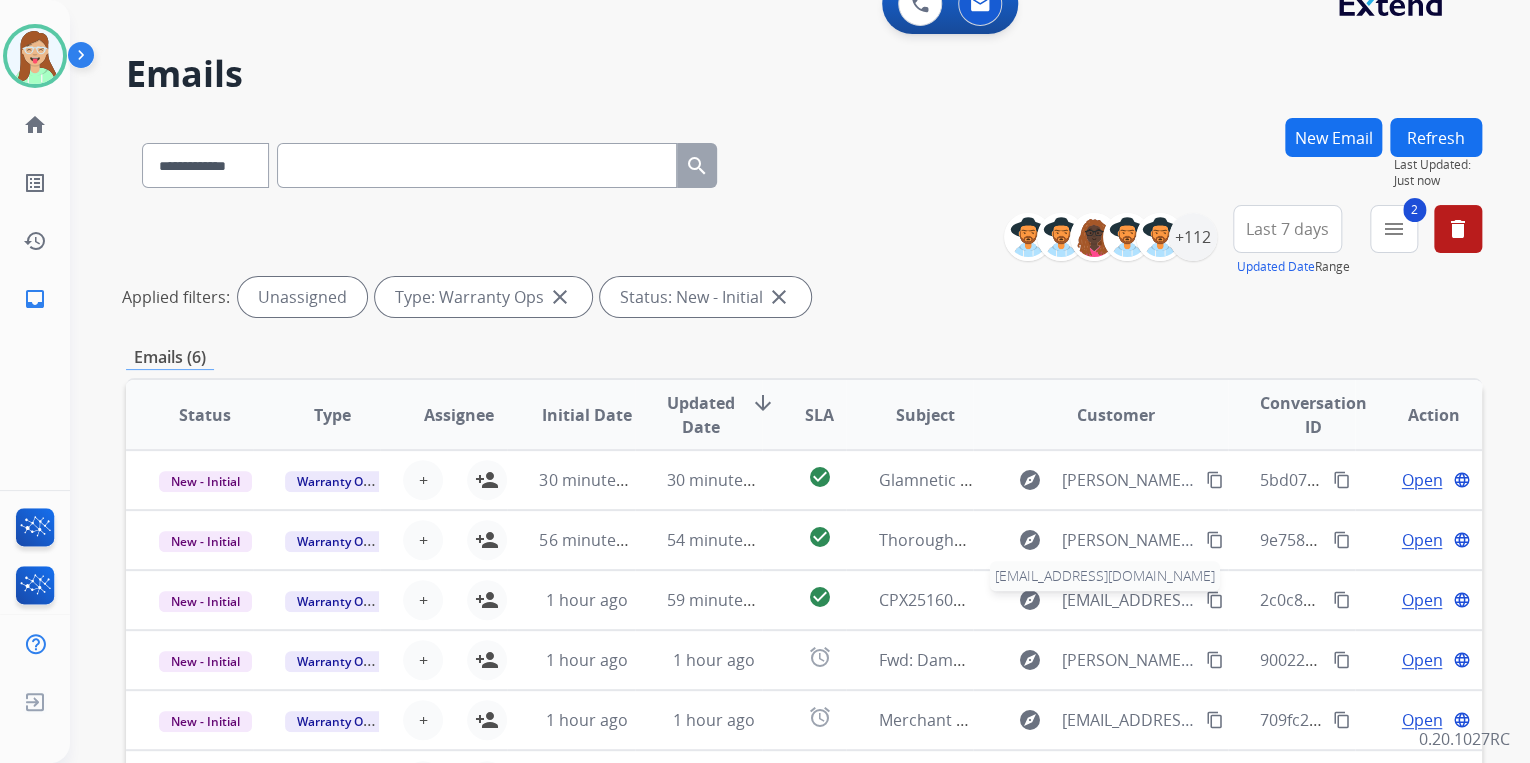 scroll, scrollTop: 0, scrollLeft: 0, axis: both 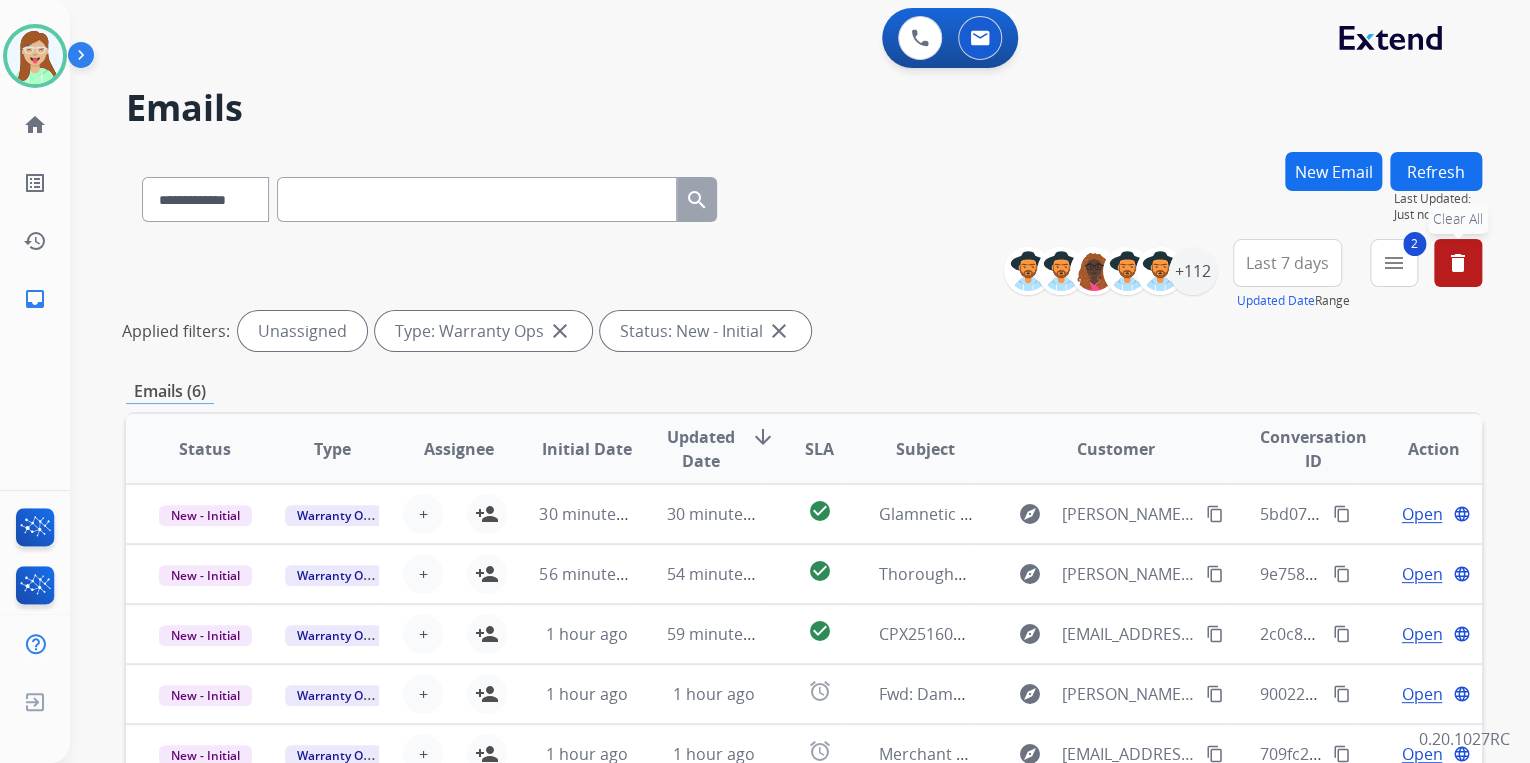 click on "delete" at bounding box center (1458, 263) 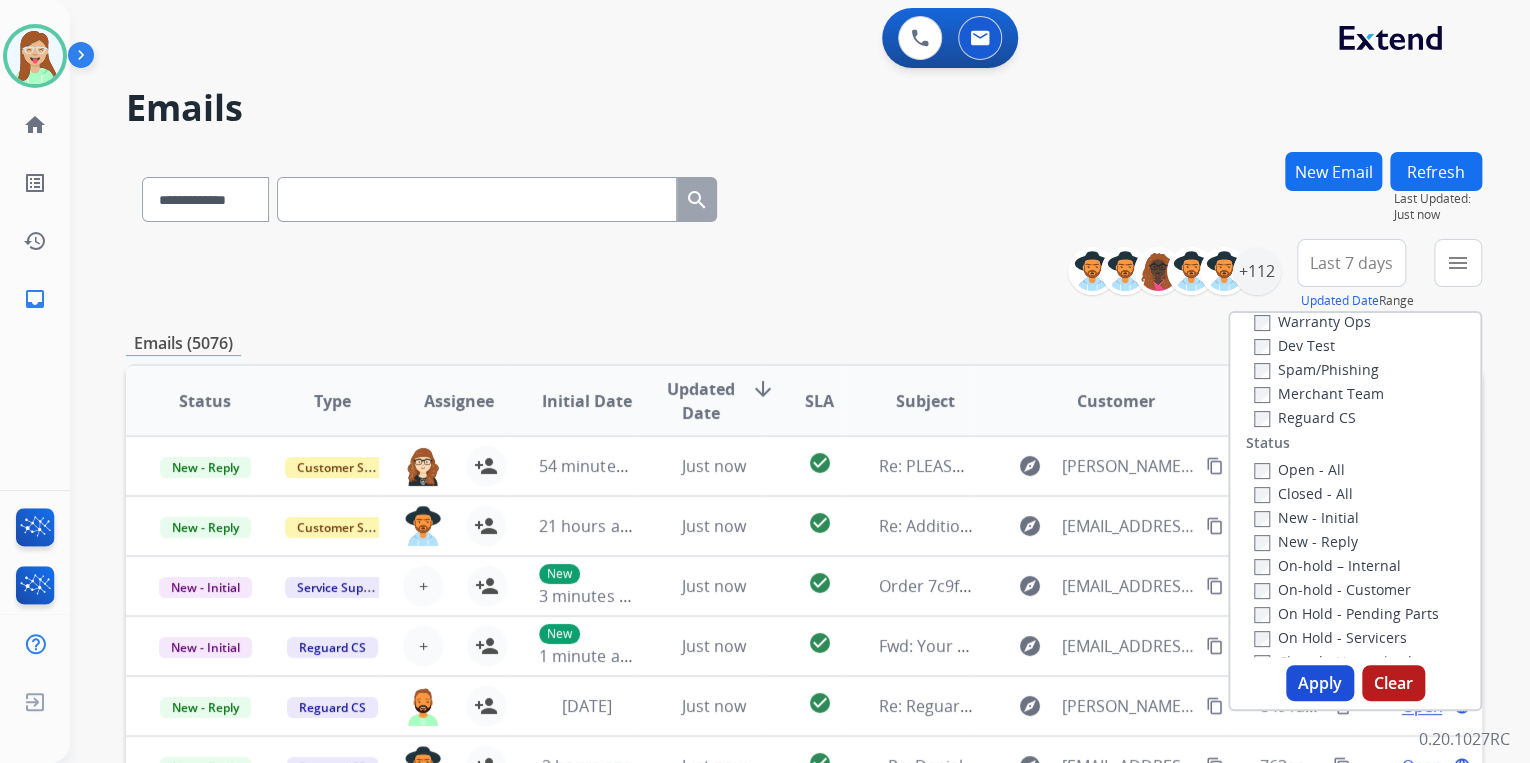 click on "Emails" at bounding box center (804, 108) 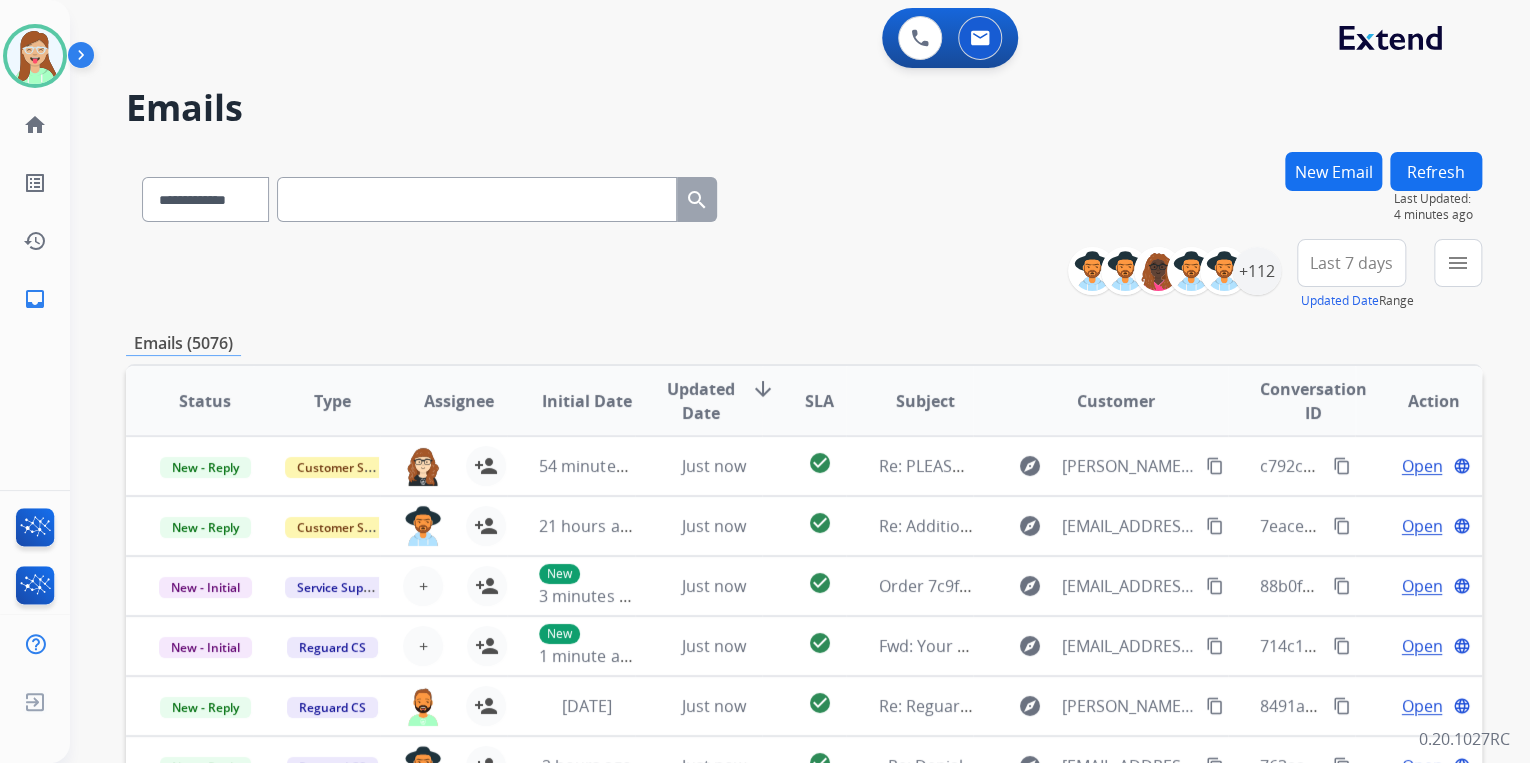 click on "0 Voice Interactions  0  Email Interactions" at bounding box center (788, 40) 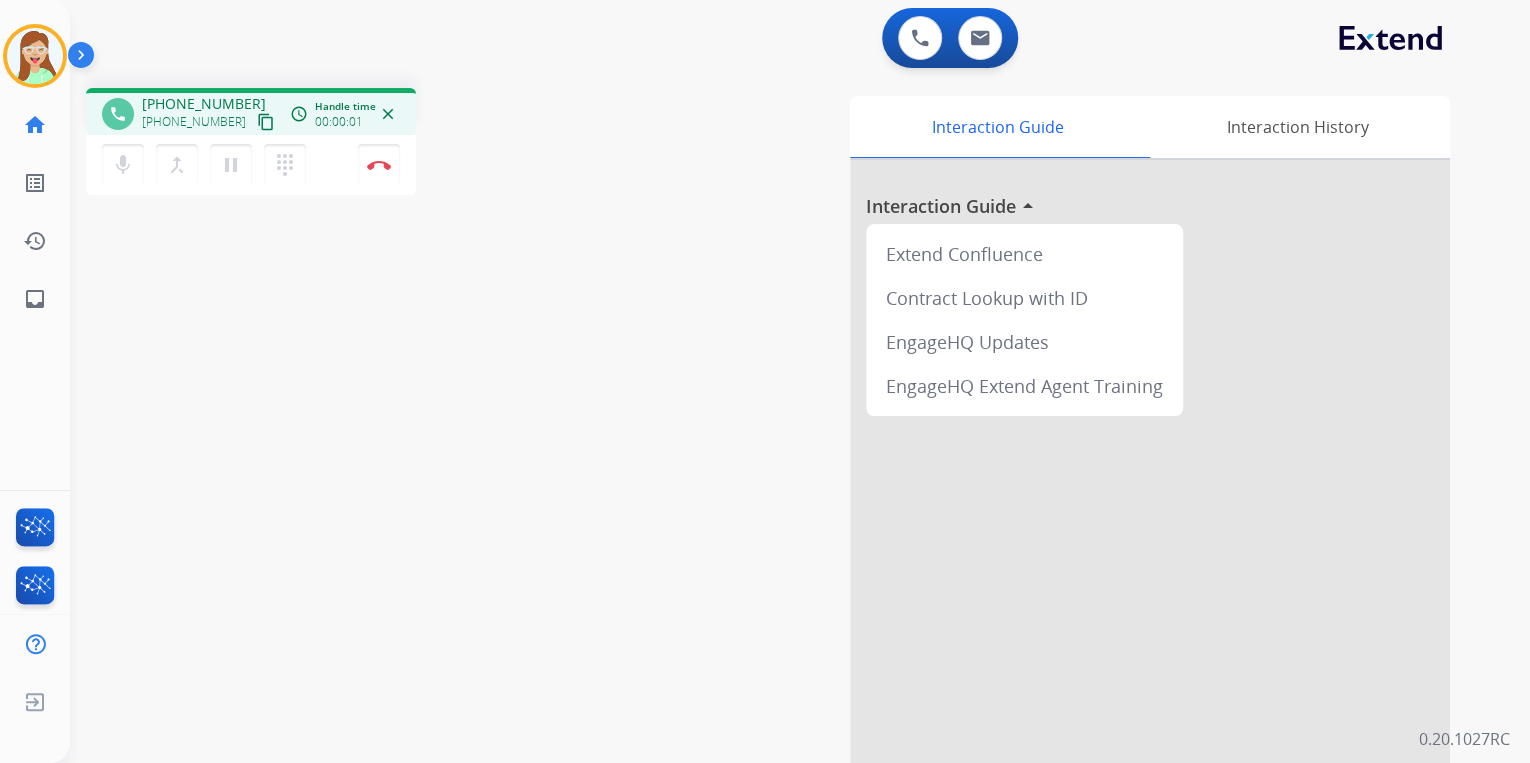 click on "content_copy" at bounding box center (266, 122) 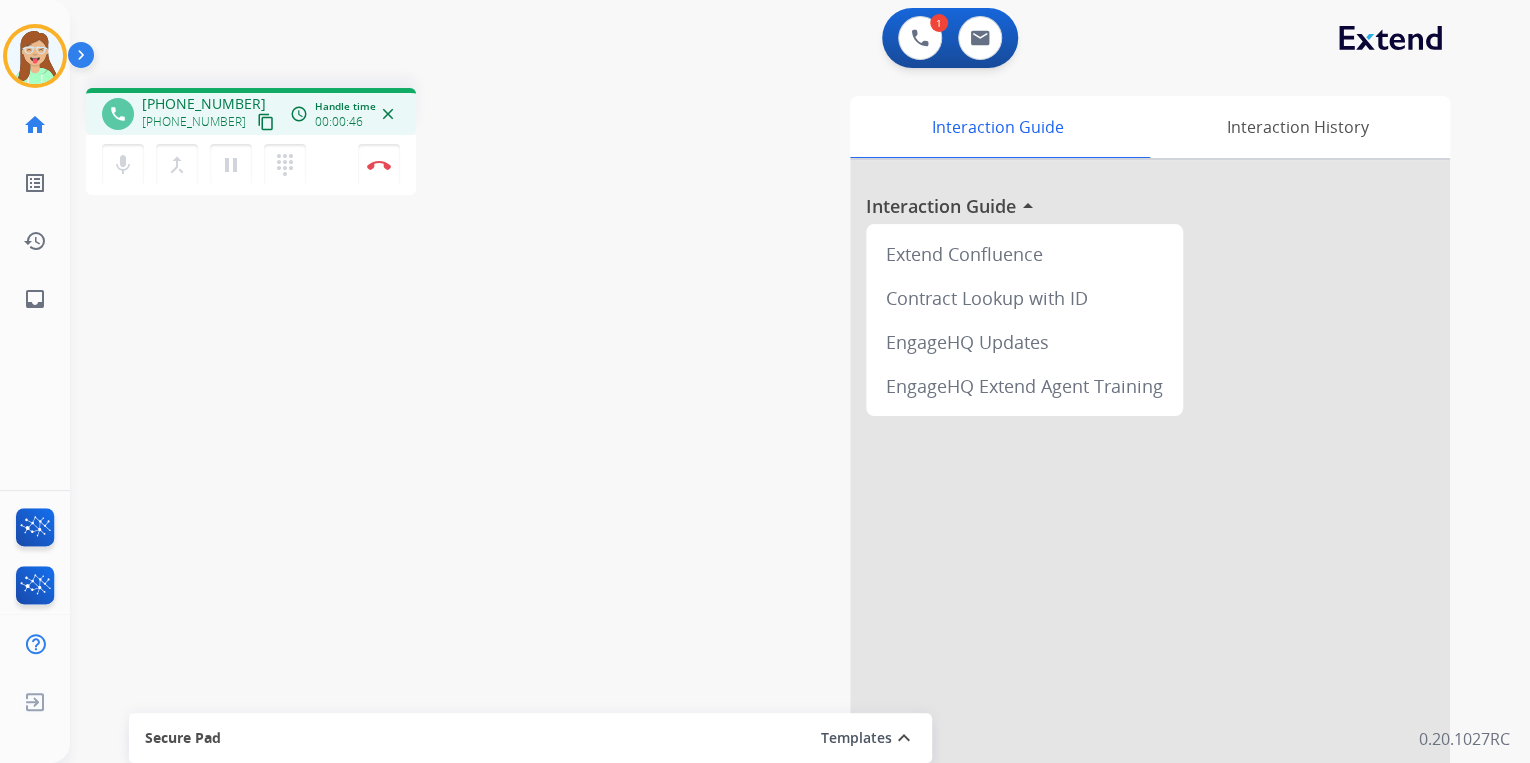 click on "content_copy" at bounding box center [266, 122] 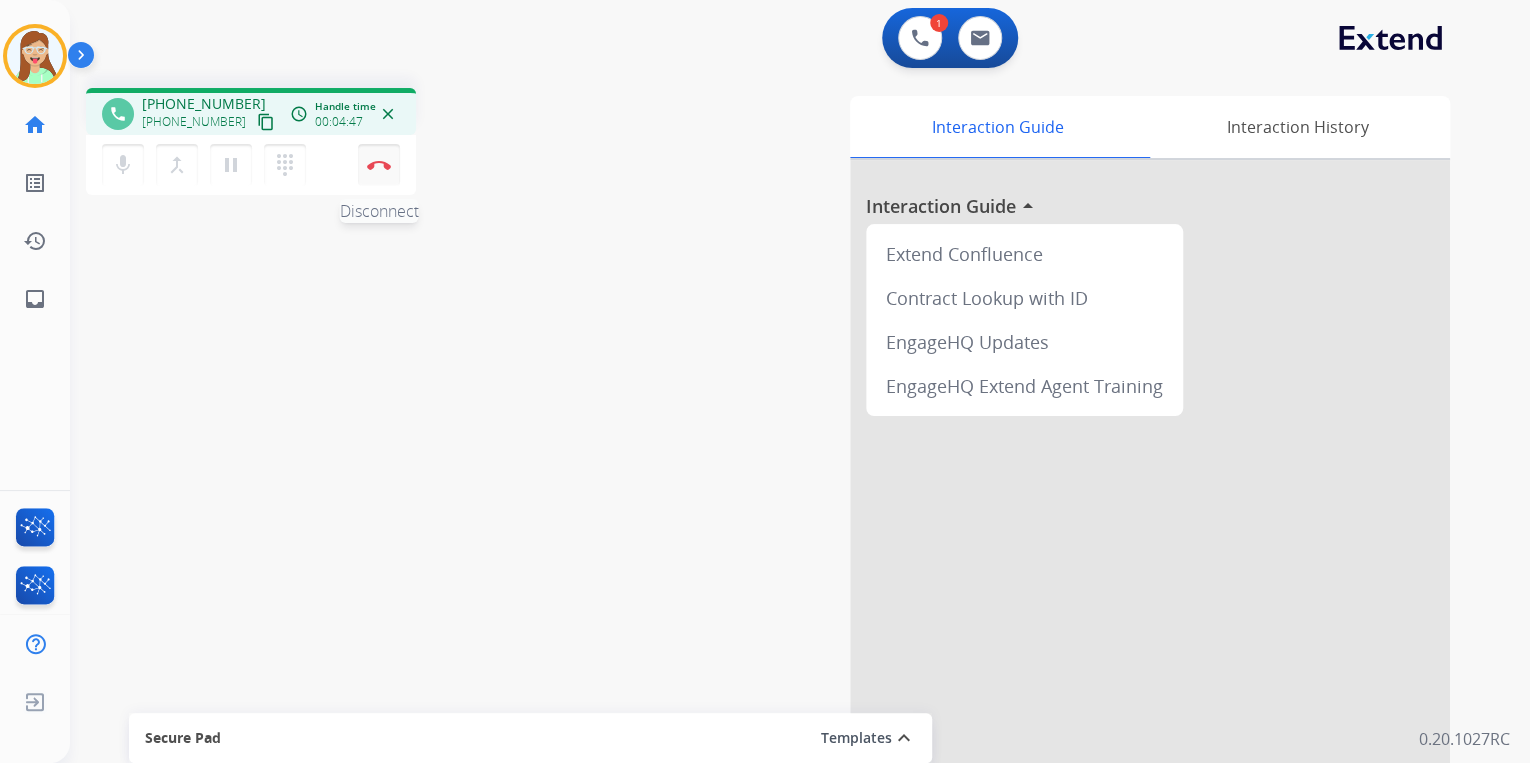 click at bounding box center (379, 165) 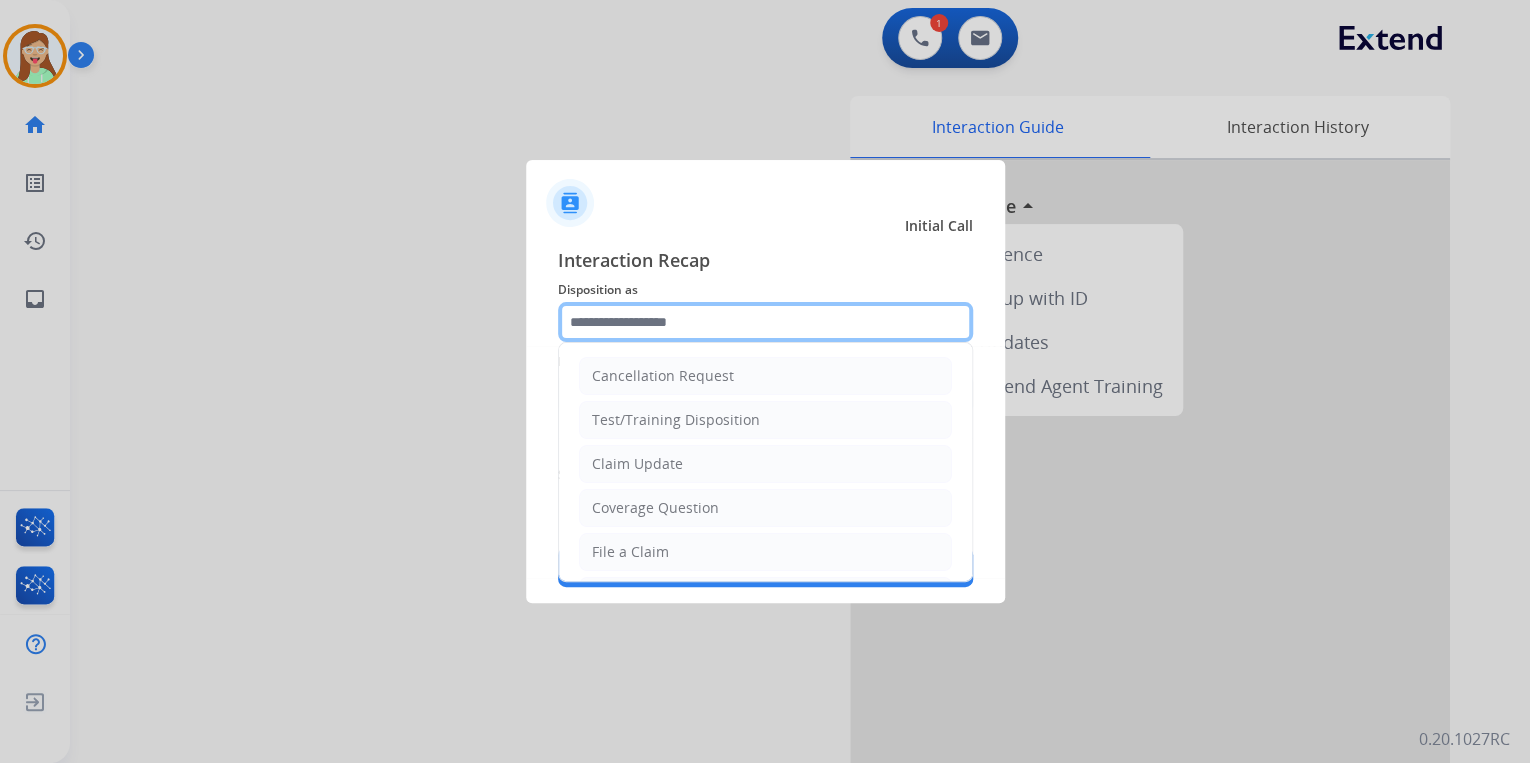 click 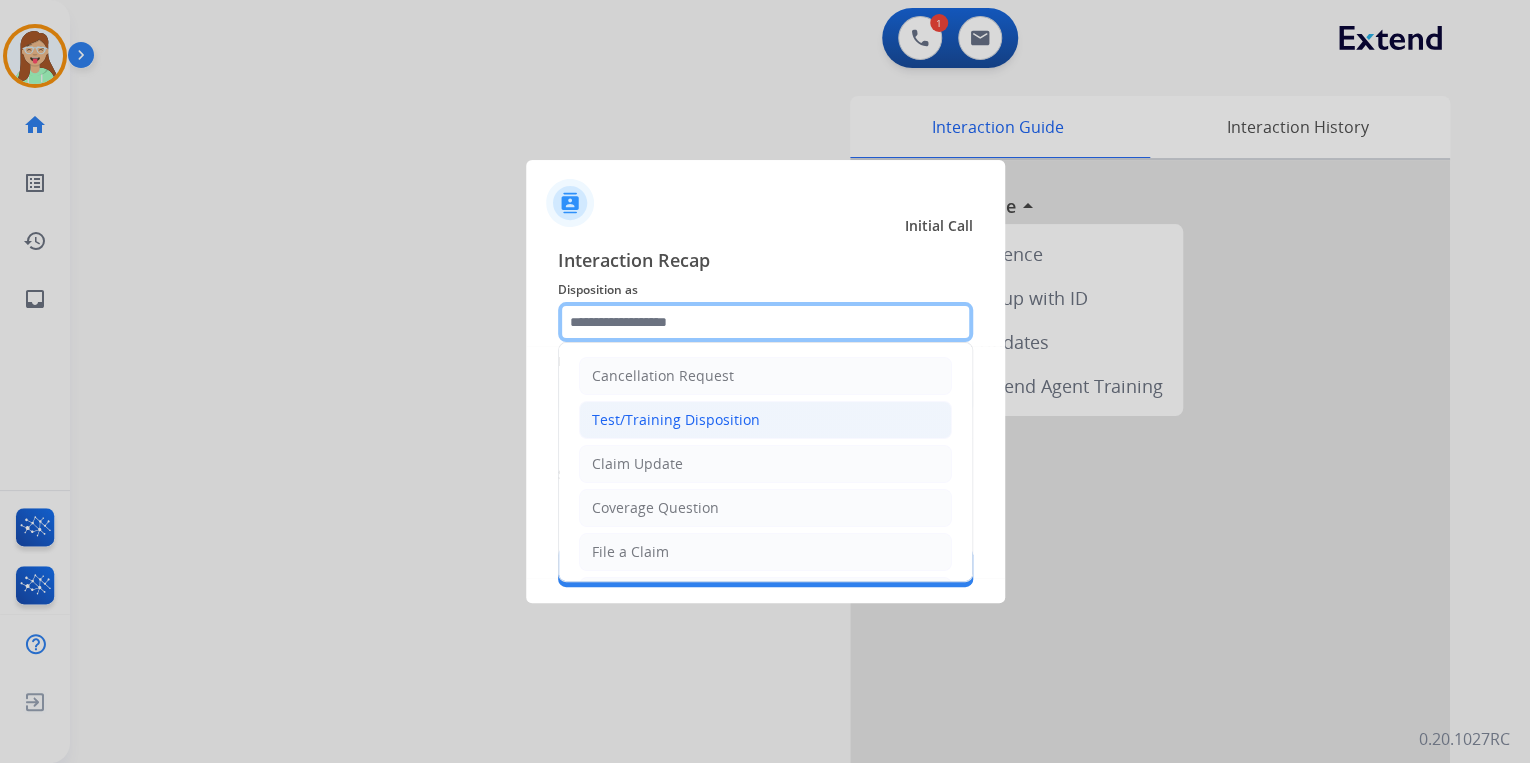 scroll, scrollTop: 80, scrollLeft: 0, axis: vertical 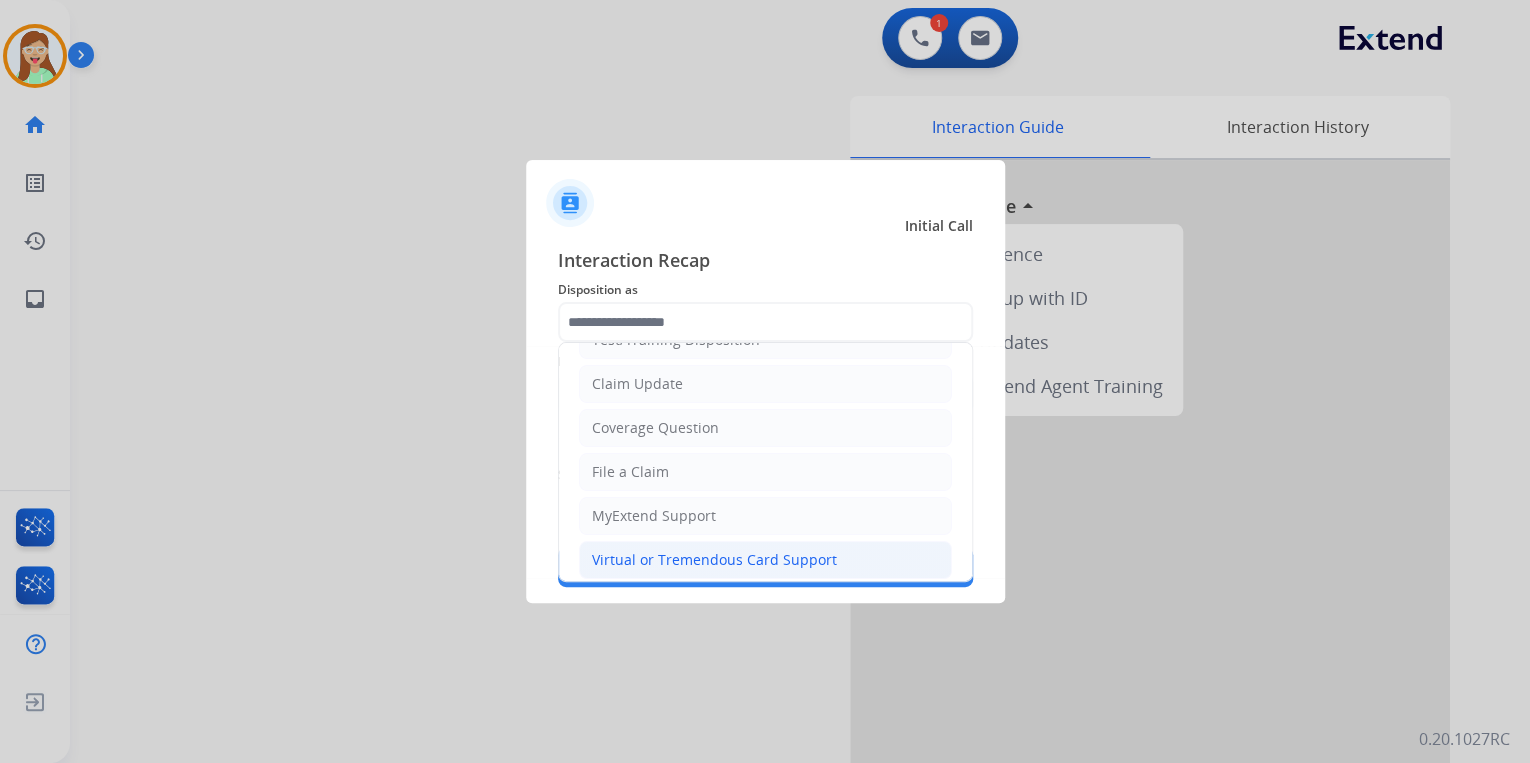 click on "Virtual or Tremendous Card Support" 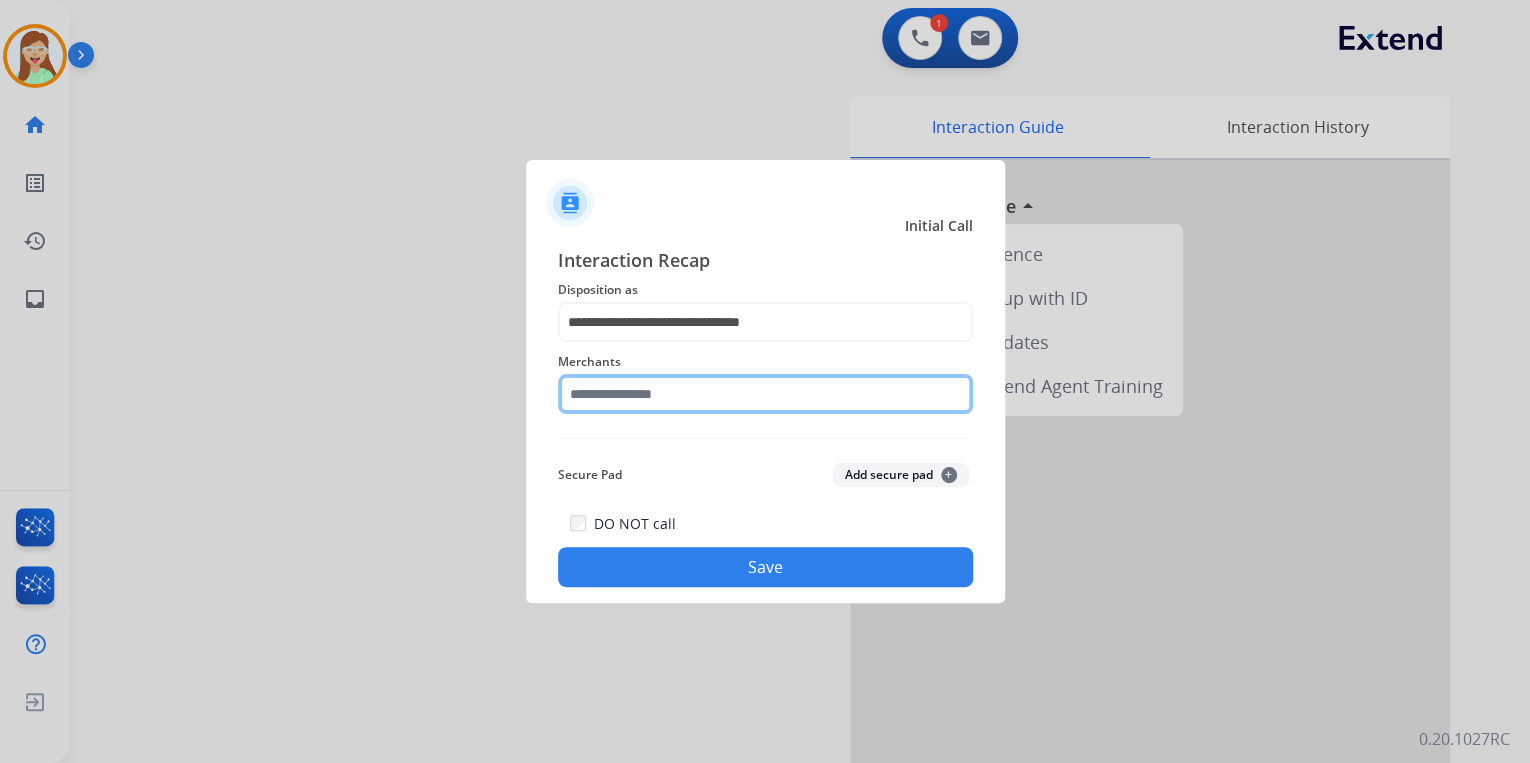 click 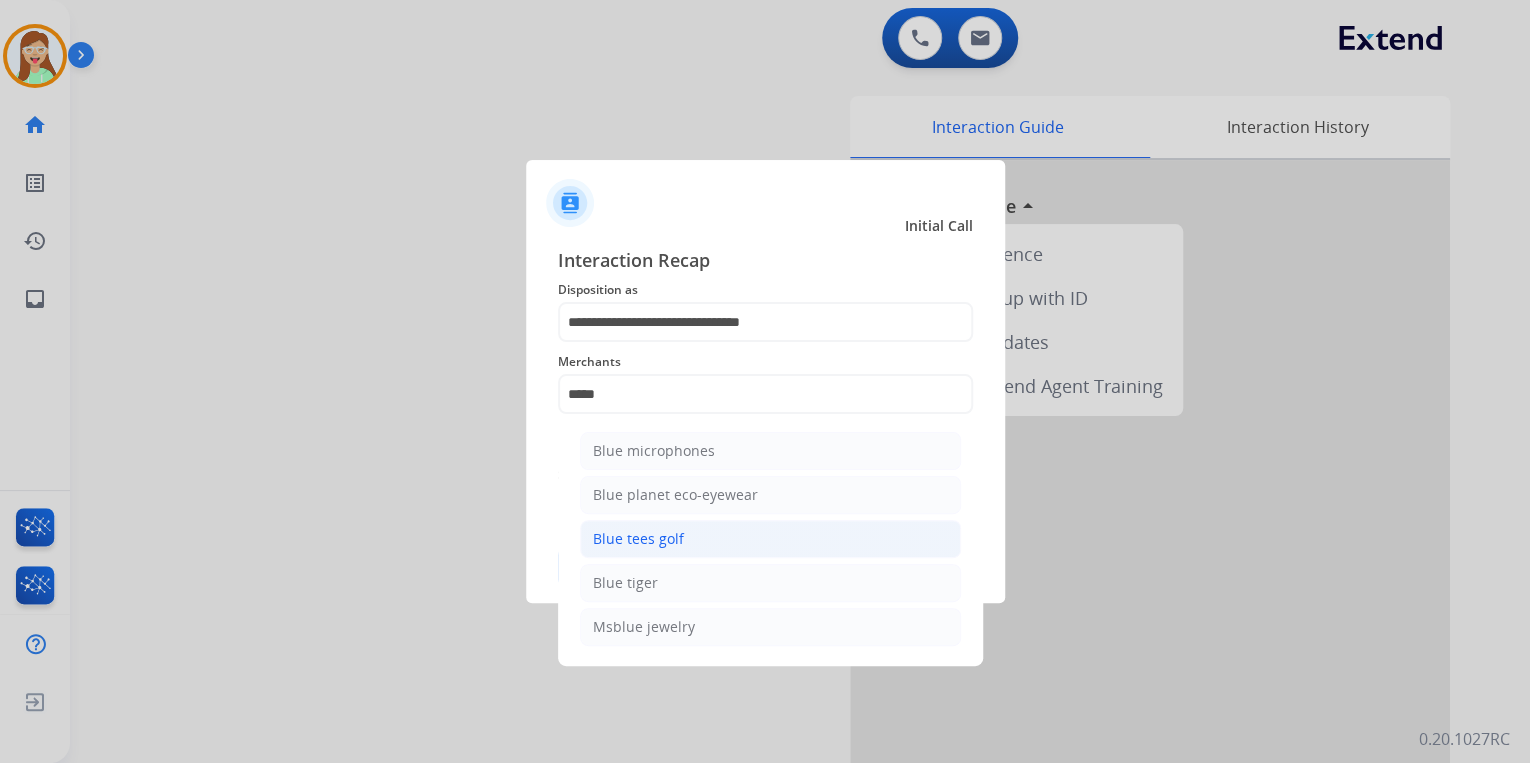 drag, startPoint x: 723, startPoint y: 533, endPoint x: 683, endPoint y: 473, distance: 72.11102 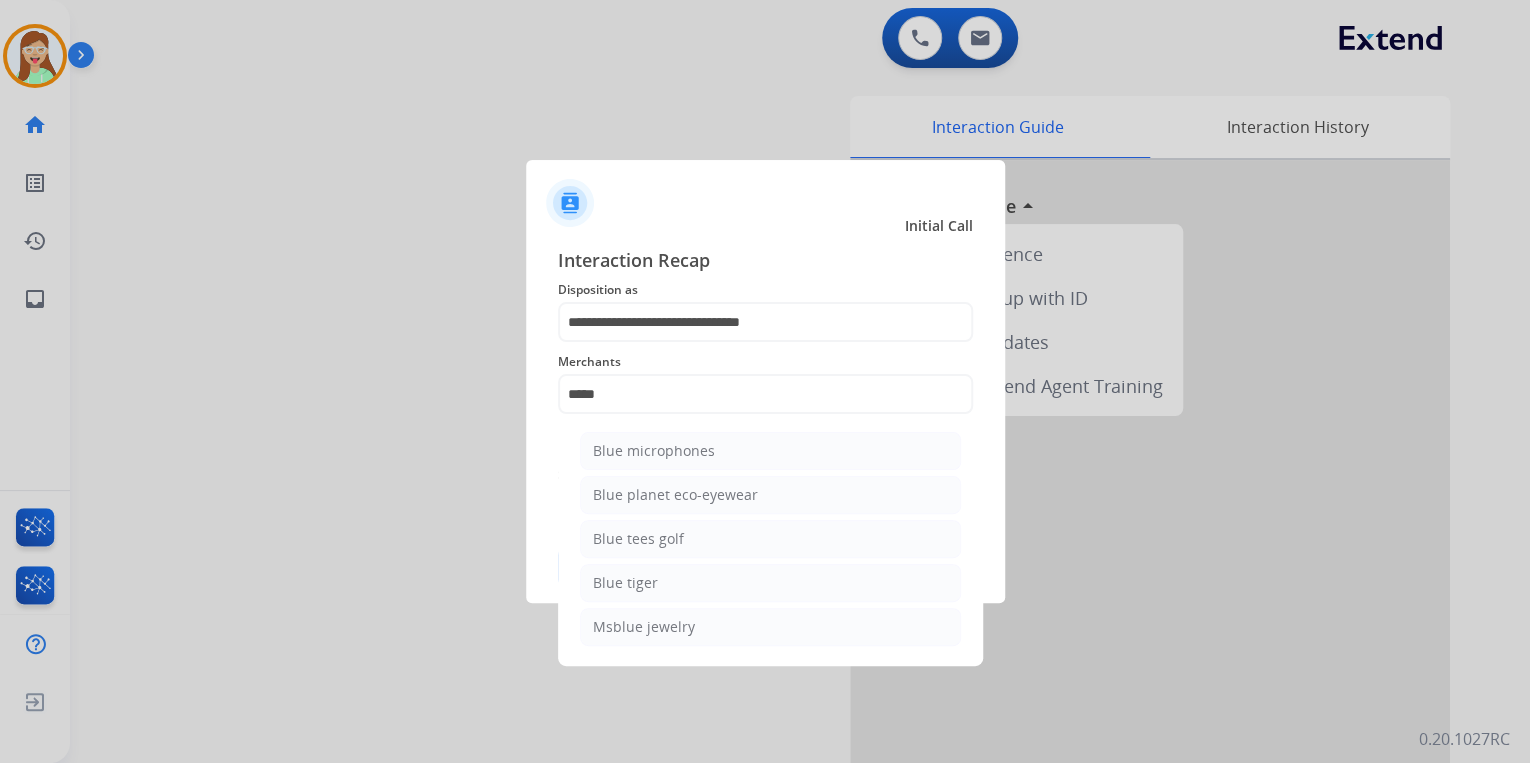 click on "Blue tees golf" 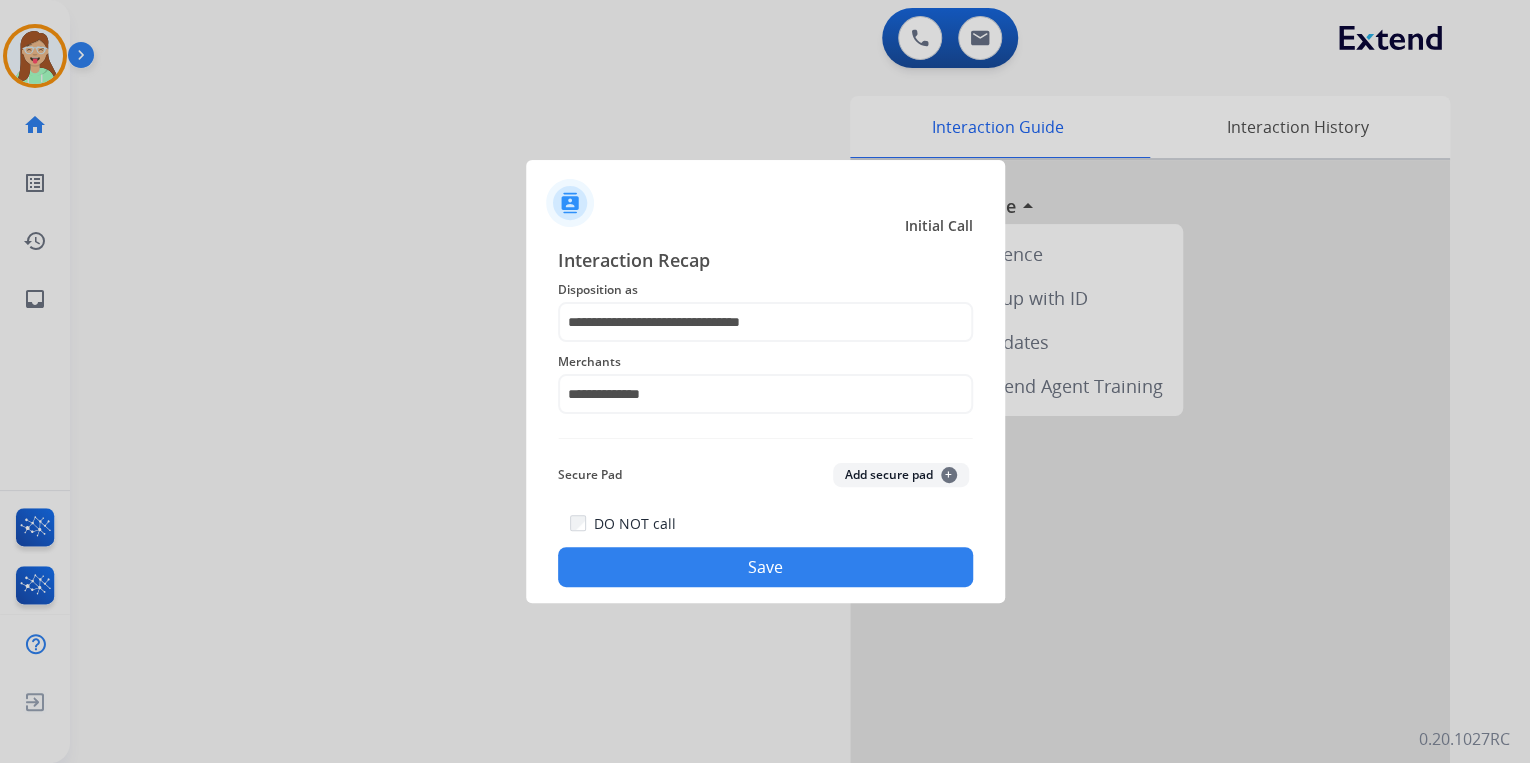 click on "Save" 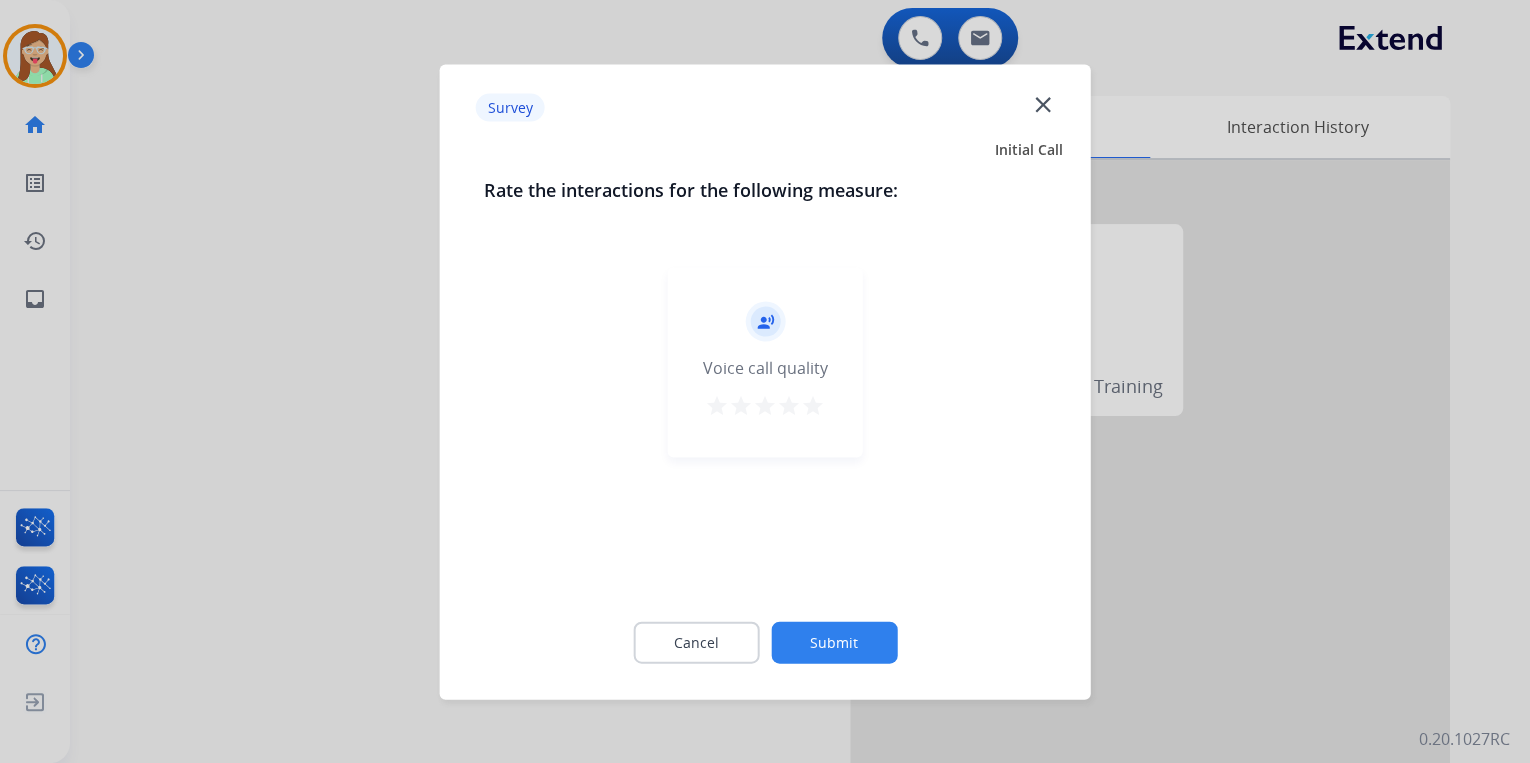 drag, startPoint x: 805, startPoint y: 400, endPoint x: 817, endPoint y: 449, distance: 50.447994 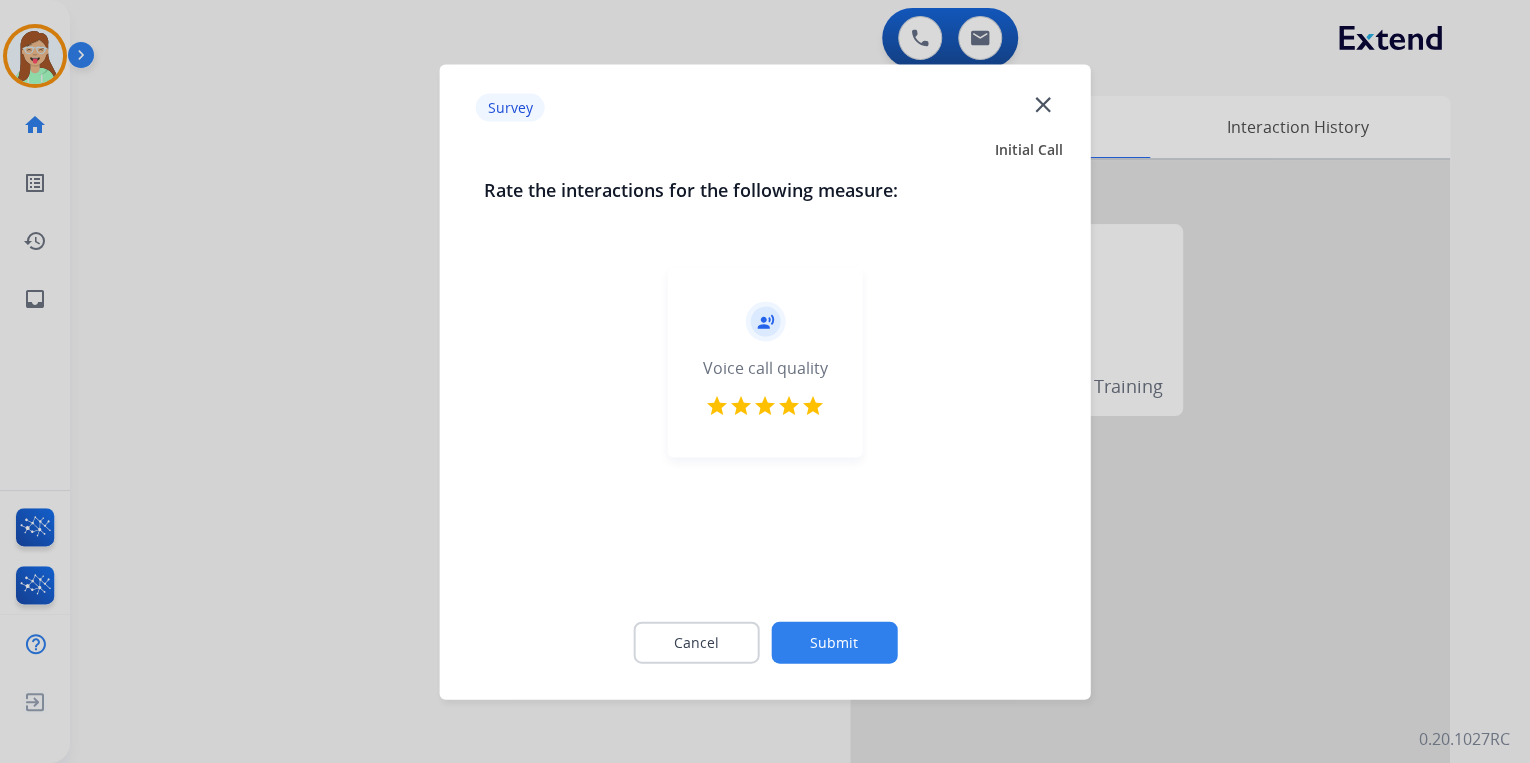 click on "Cancel Submit" 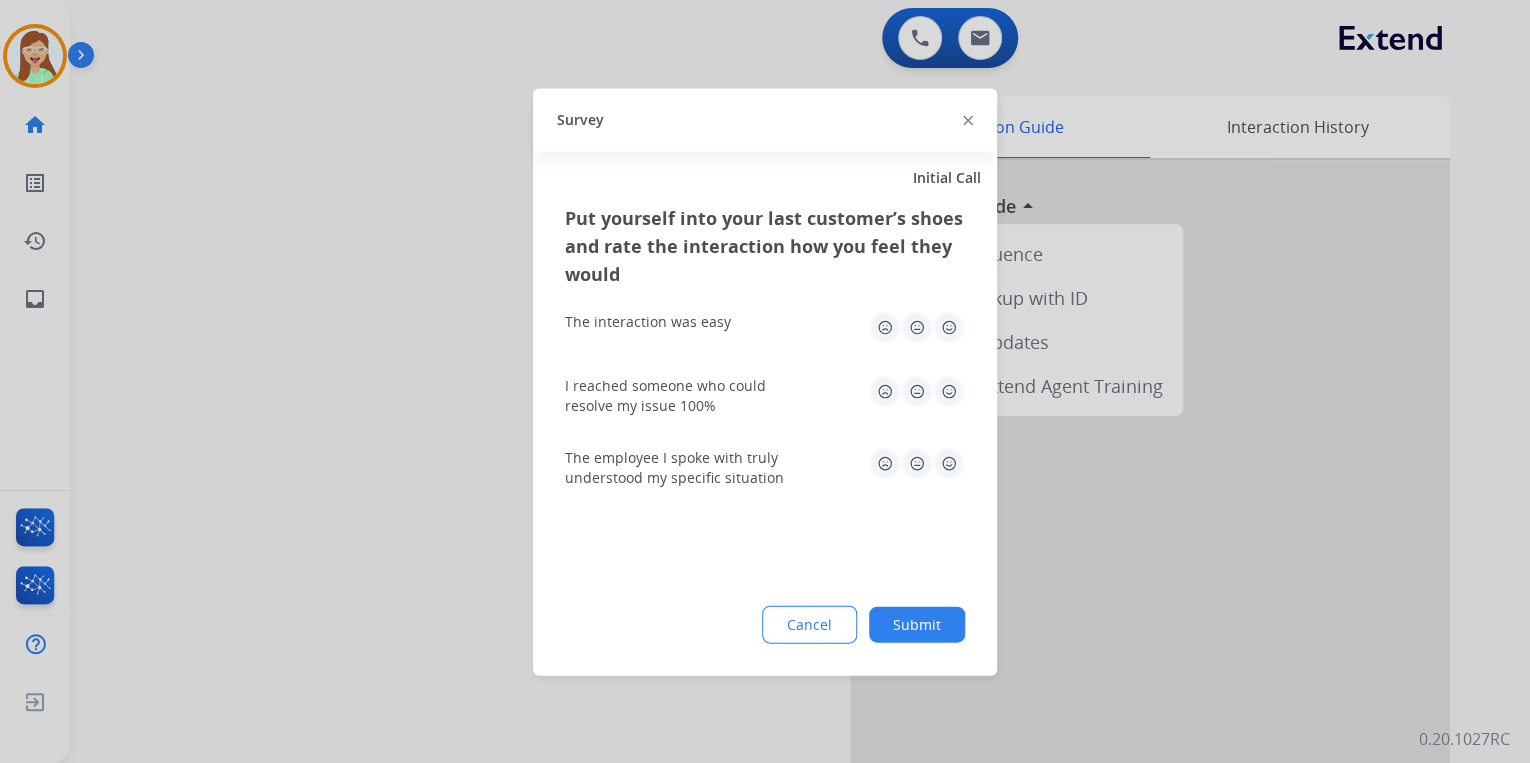 click 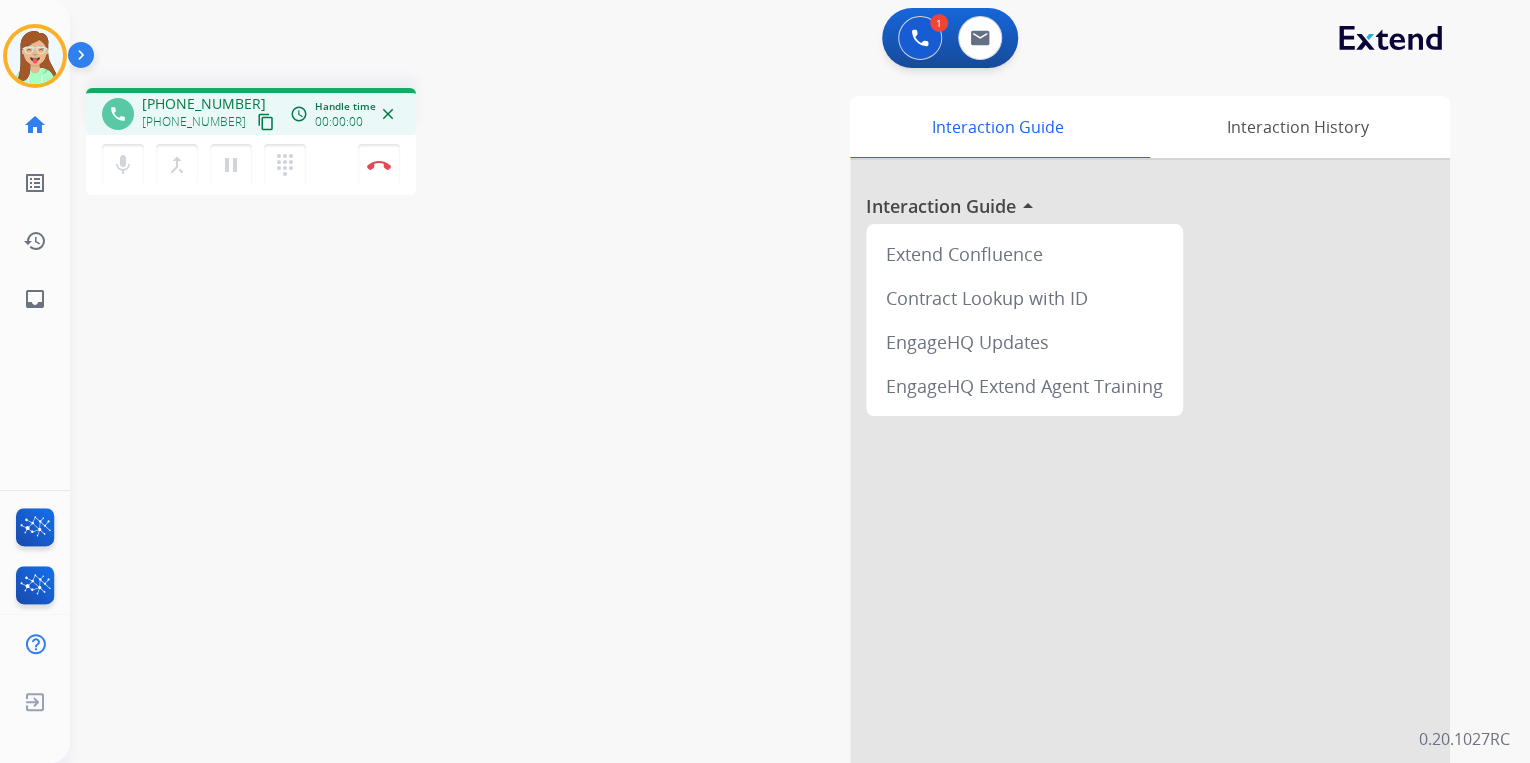 drag, startPoint x: 245, startPoint y: 124, endPoint x: 214, endPoint y: 26, distance: 102.78619 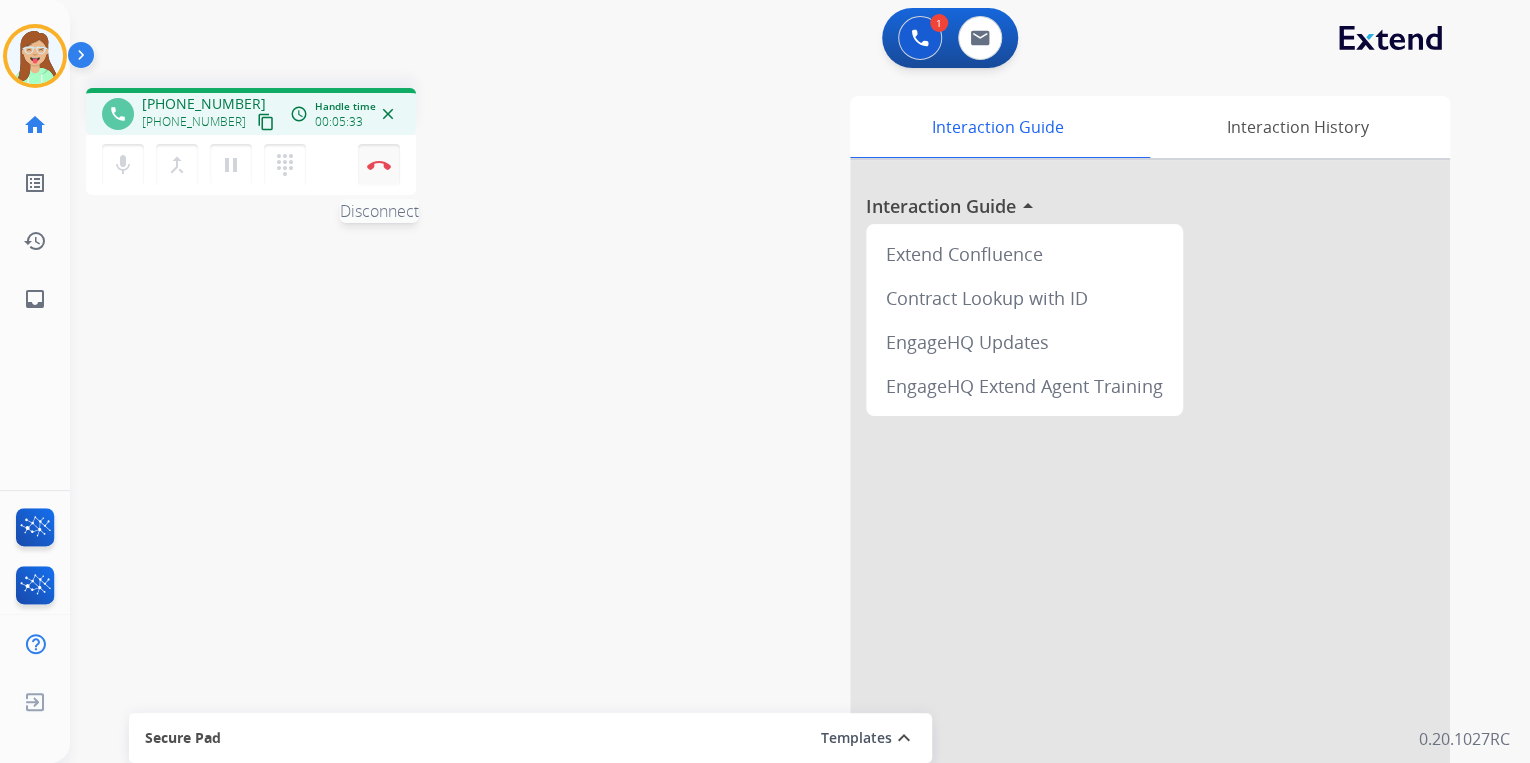 click at bounding box center [379, 165] 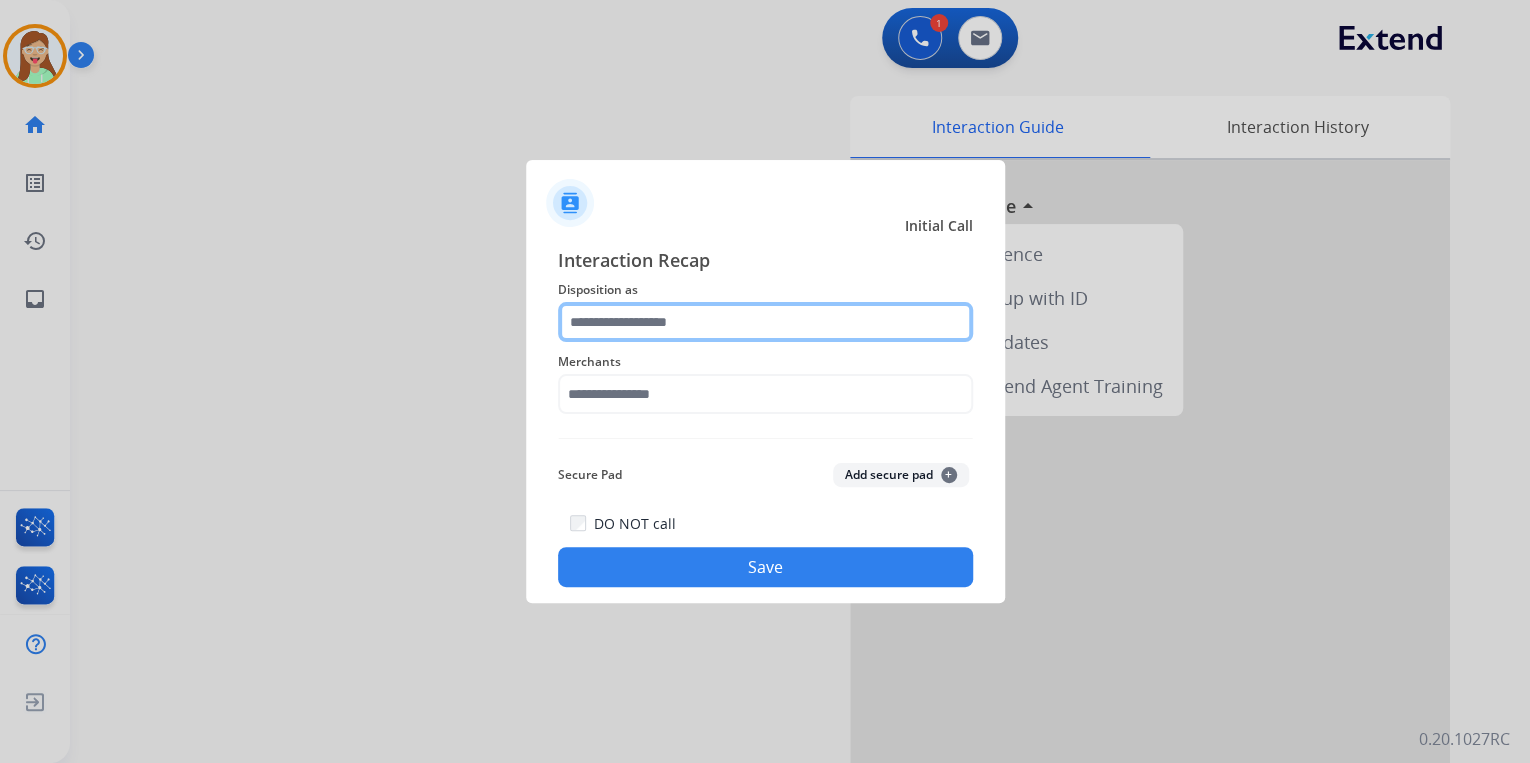 click 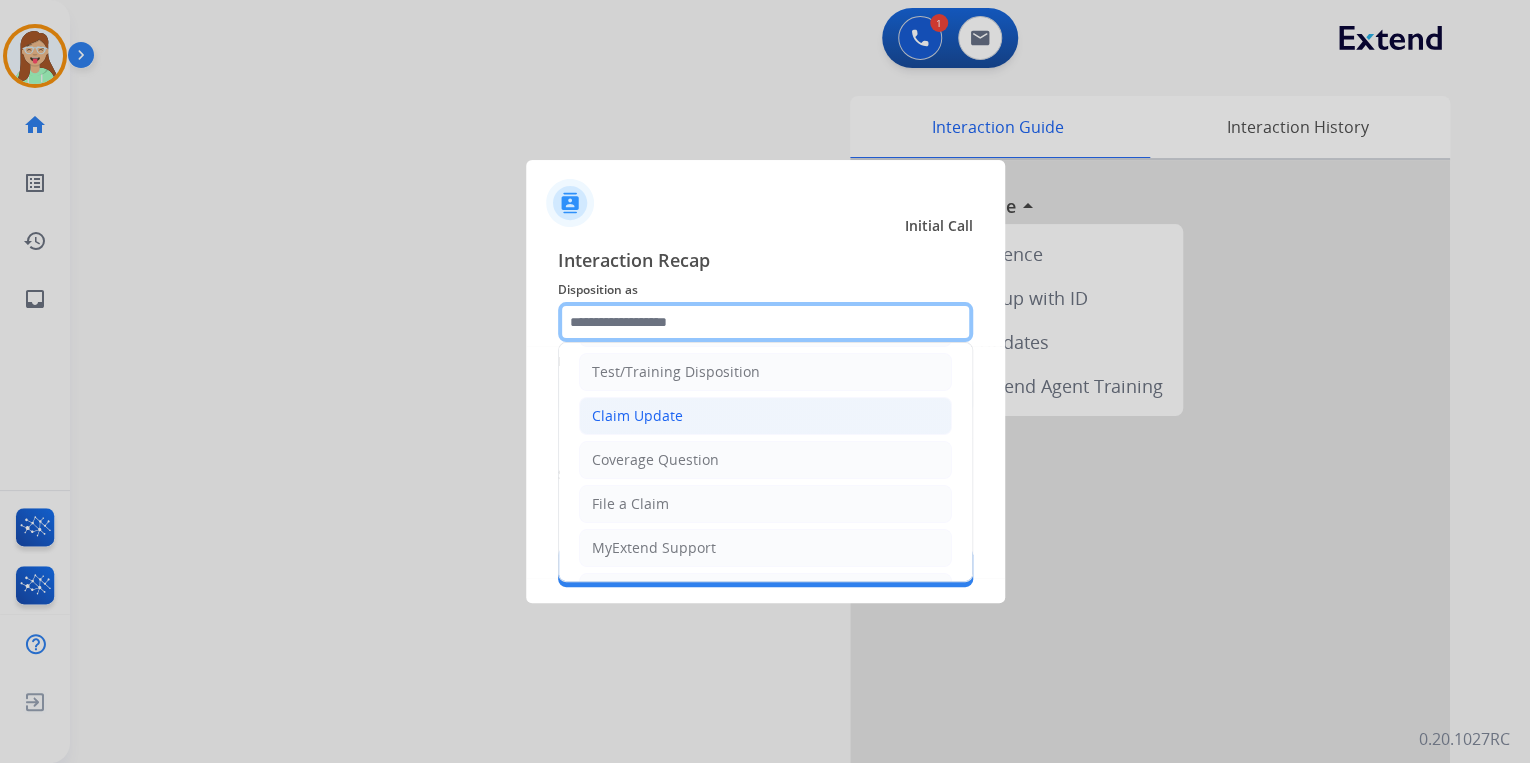 scroll, scrollTop: 0, scrollLeft: 0, axis: both 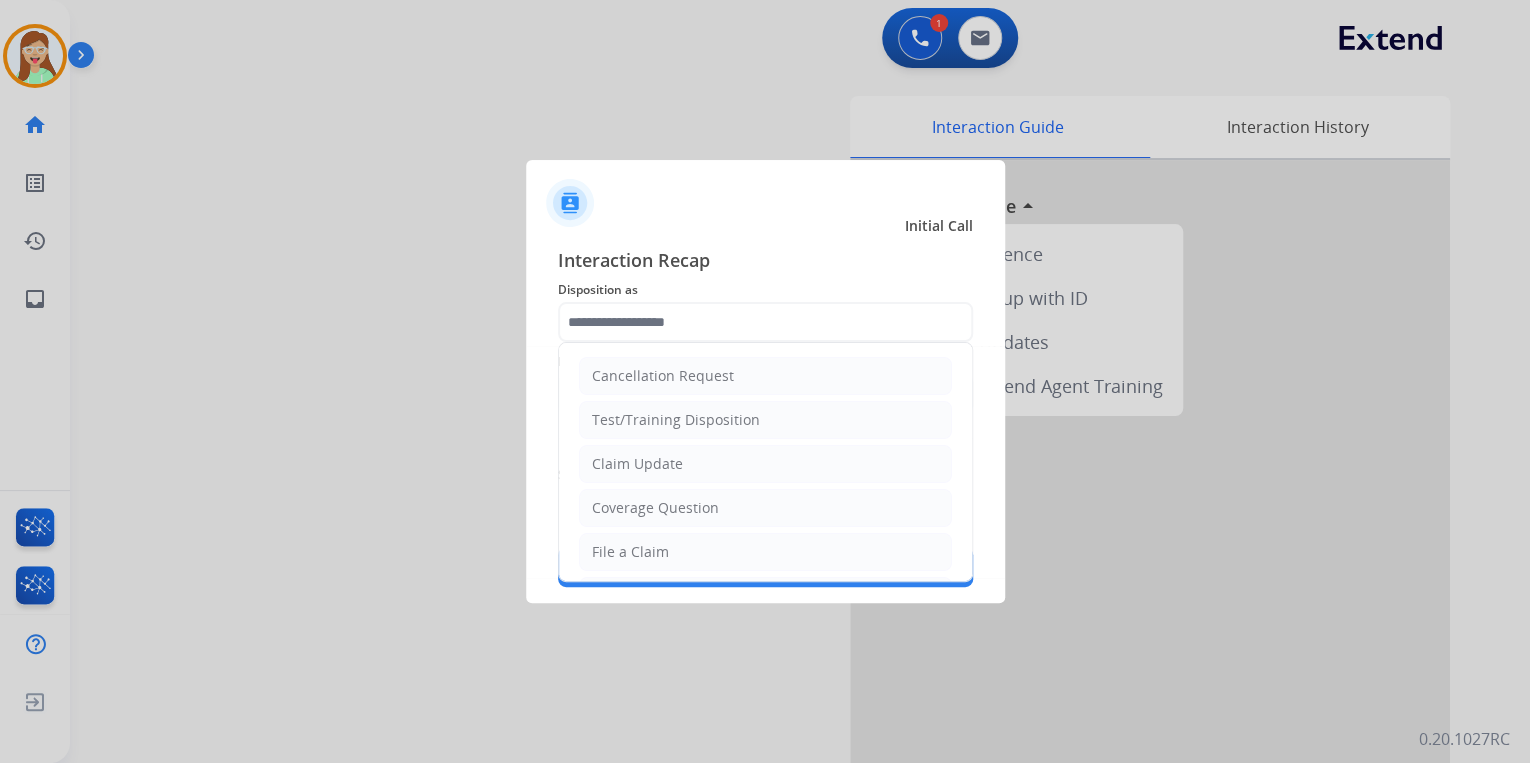 click on "Claim Update" 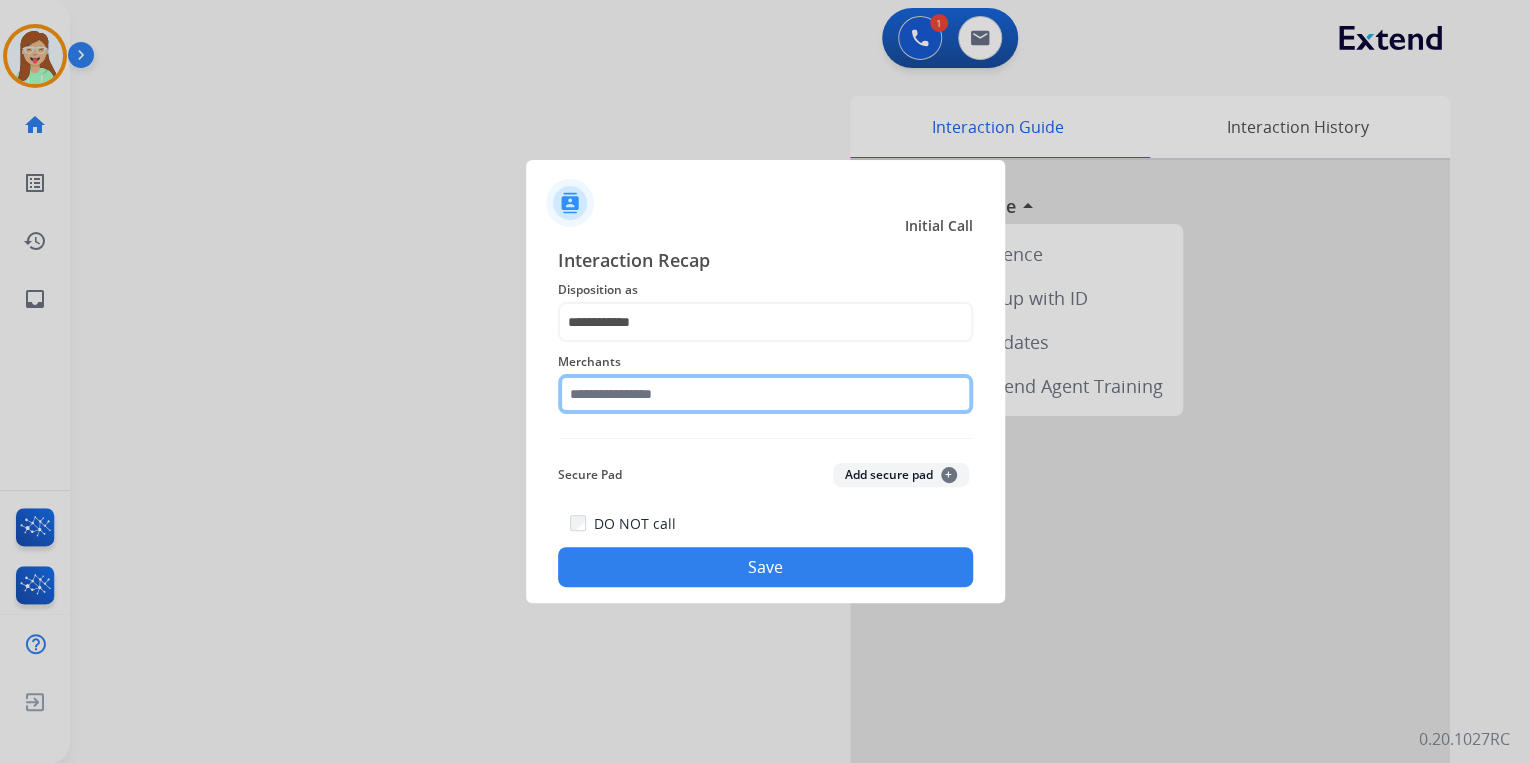 click 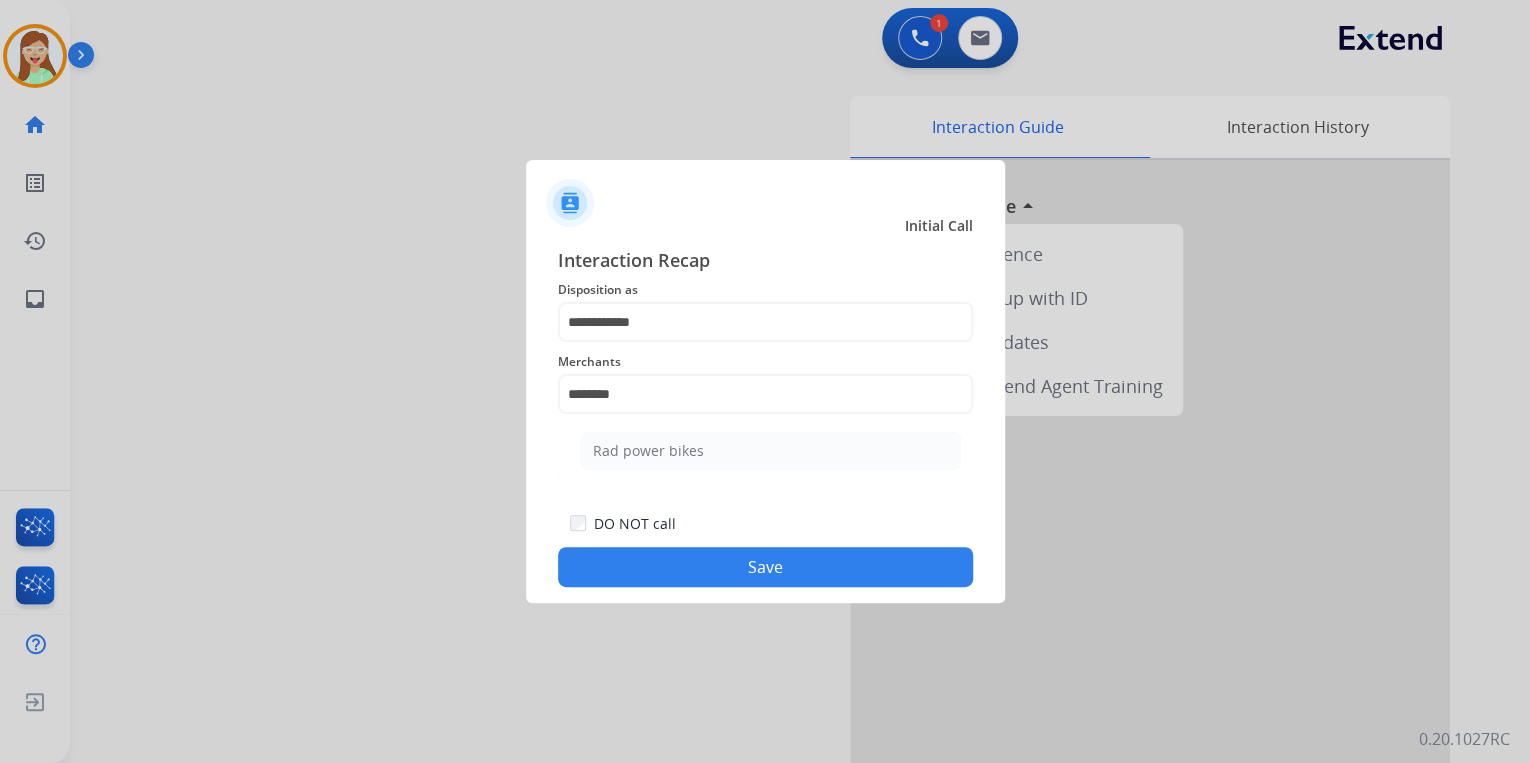 drag, startPoint x: 729, startPoint y: 448, endPoint x: 726, endPoint y: 515, distance: 67.06713 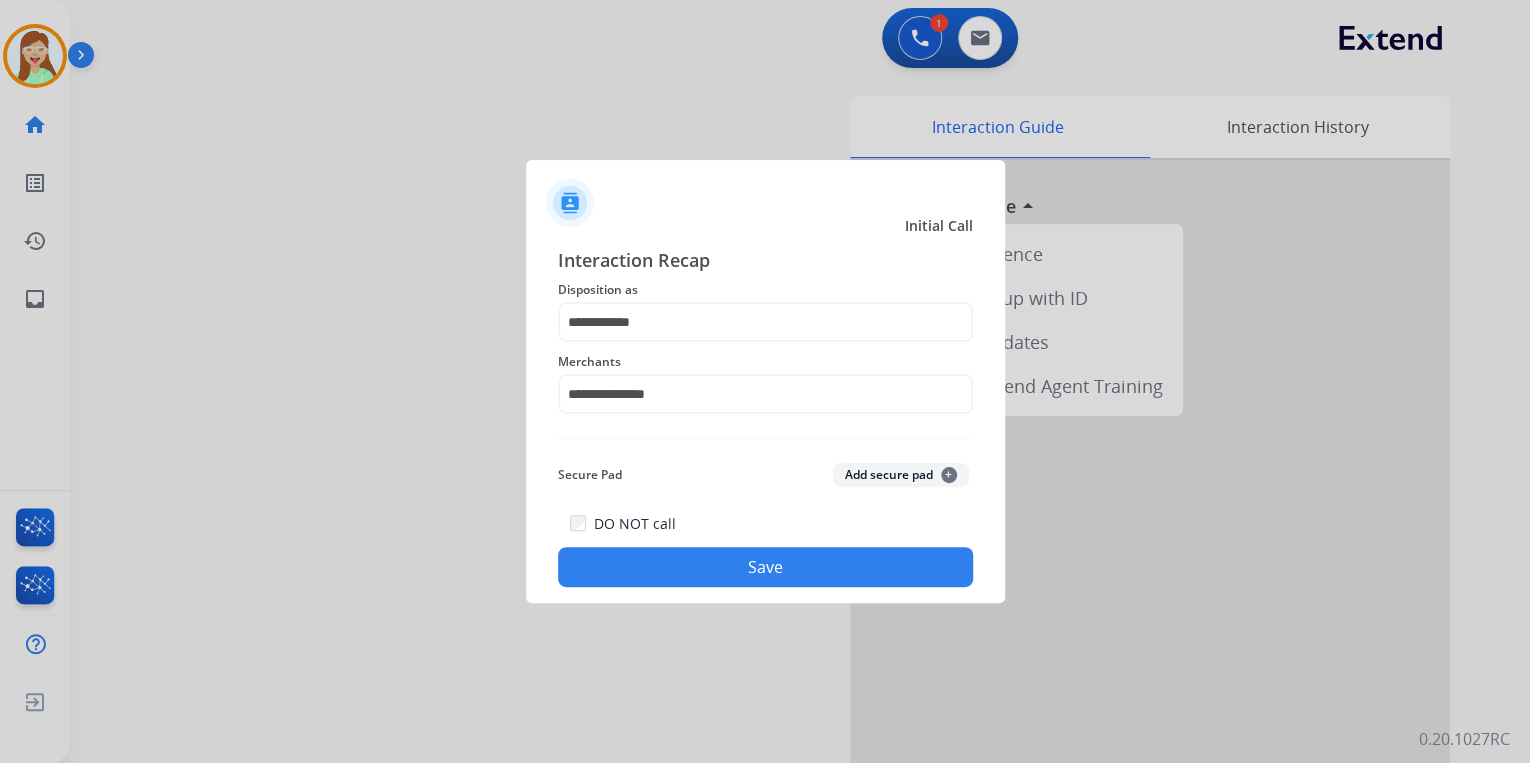 click on "Save" 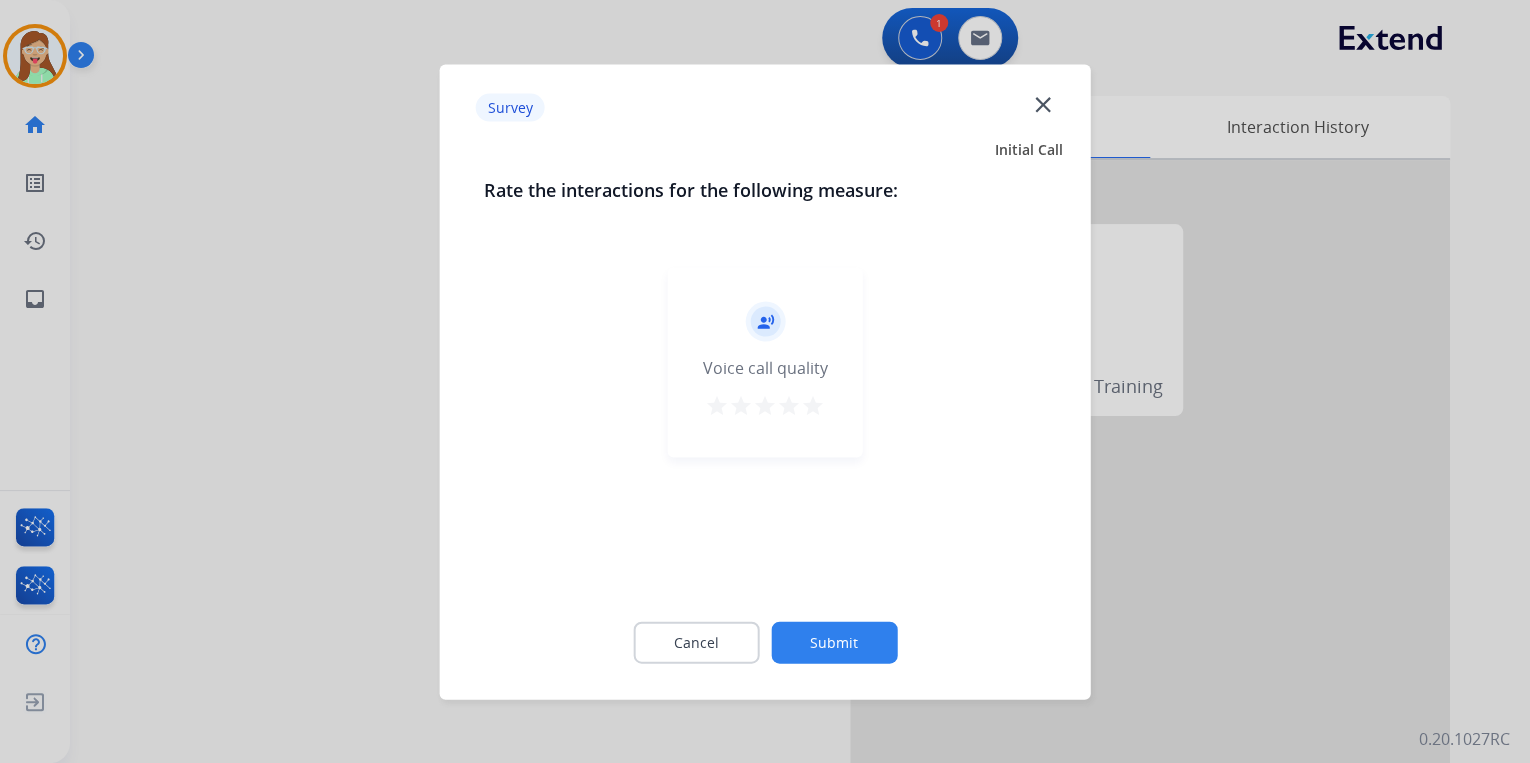 click on "star" at bounding box center [813, 405] 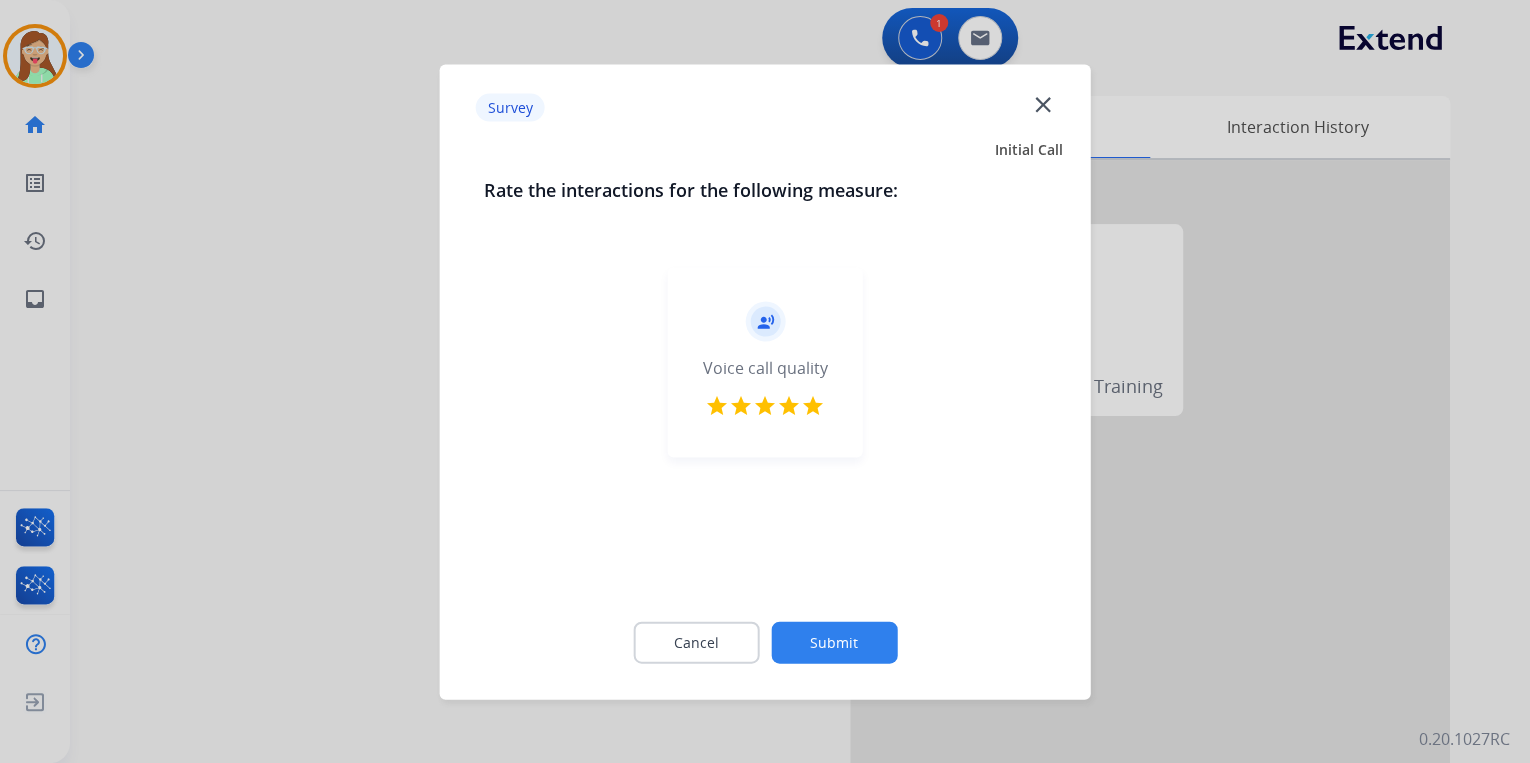 click on "Submit" 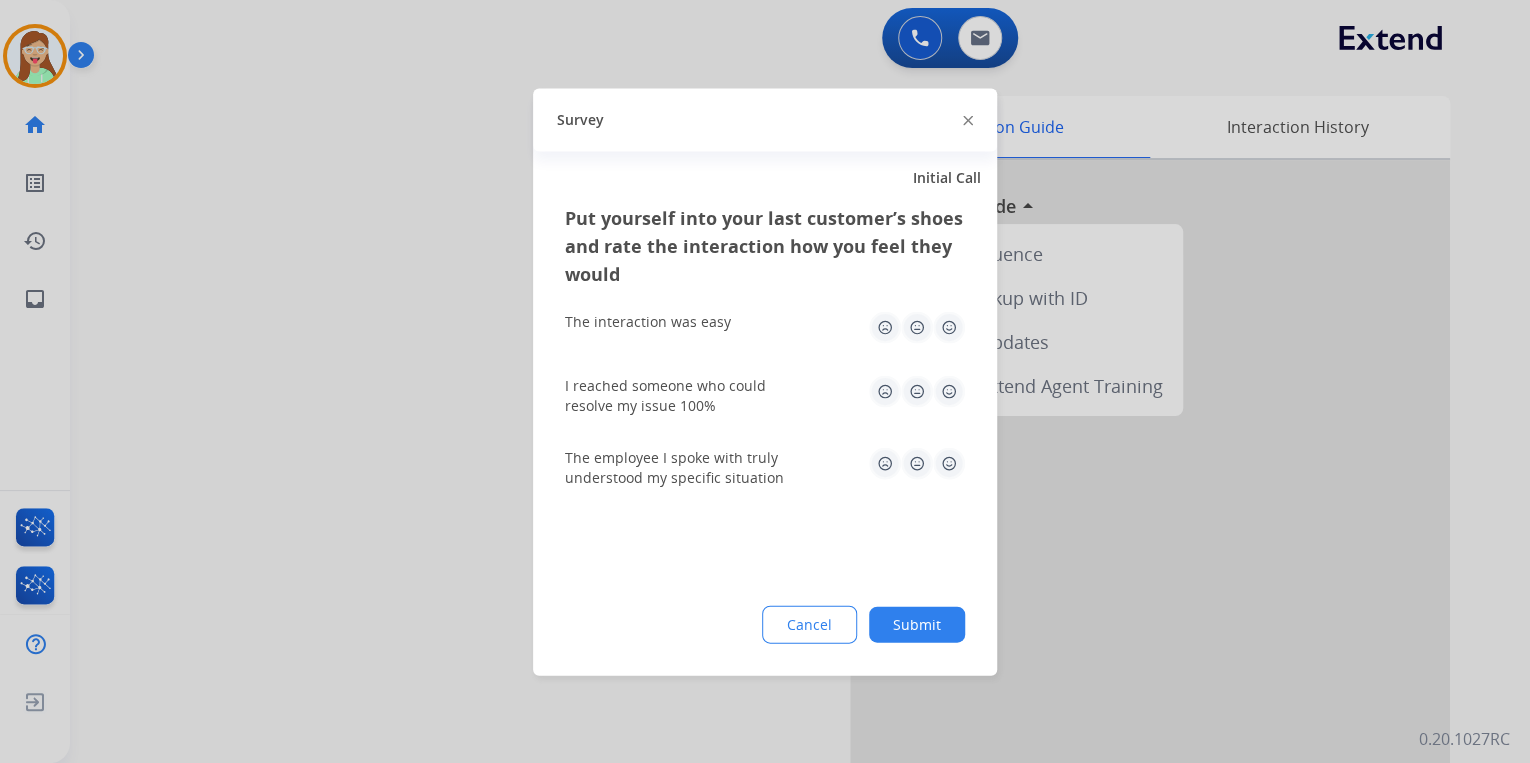 click on "Survey" 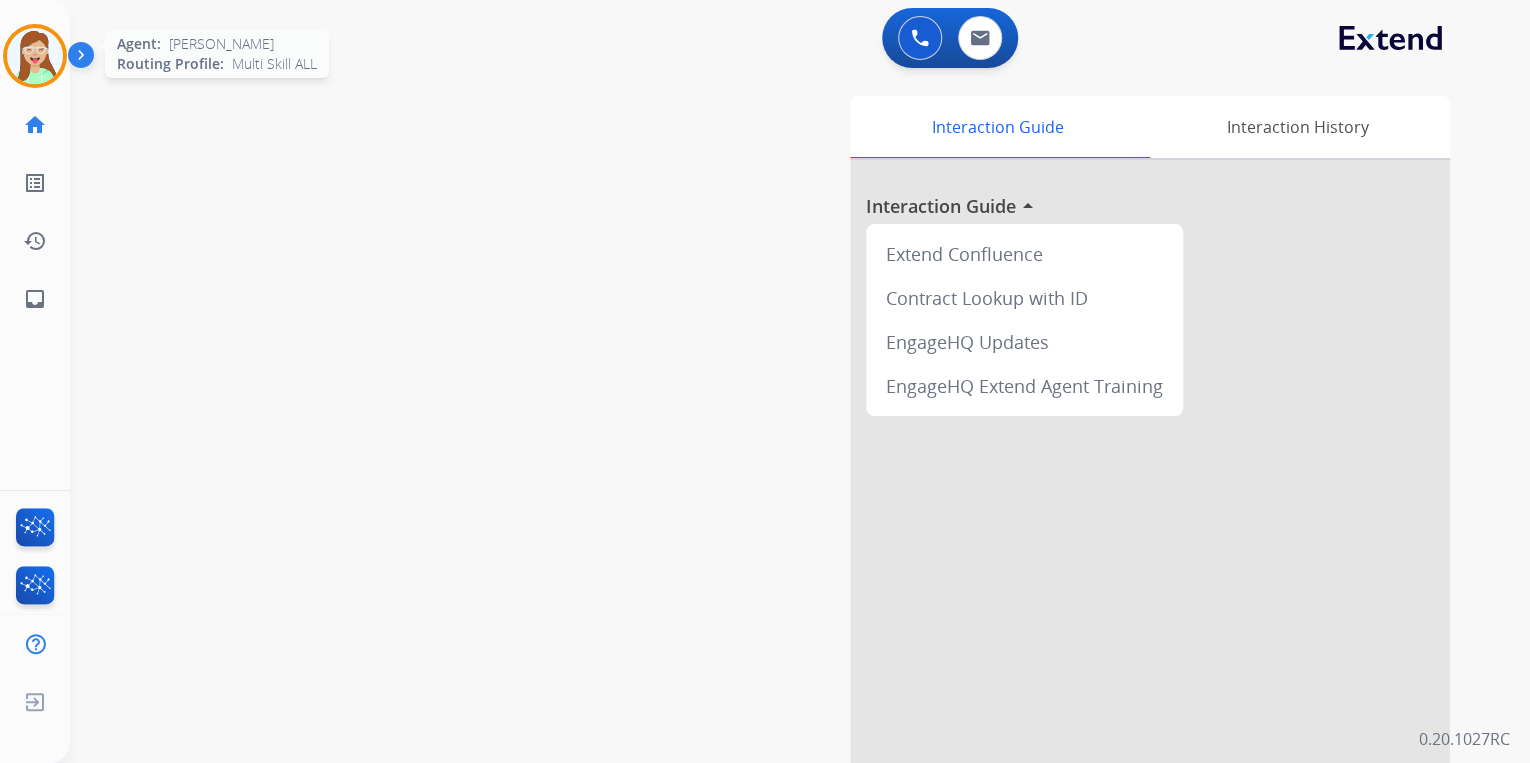 click at bounding box center (35, 56) 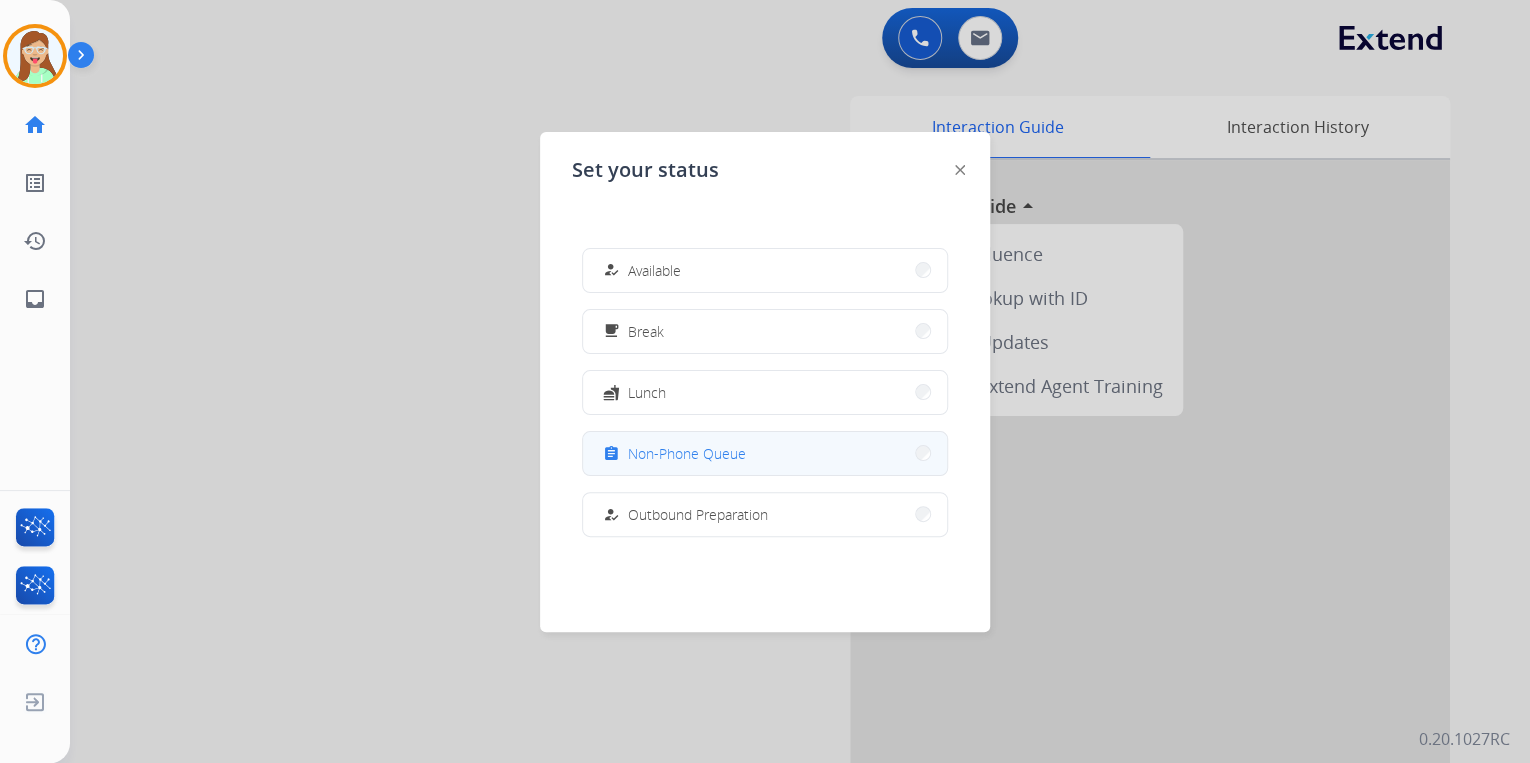 click on "assignment Non-Phone Queue" at bounding box center (765, 453) 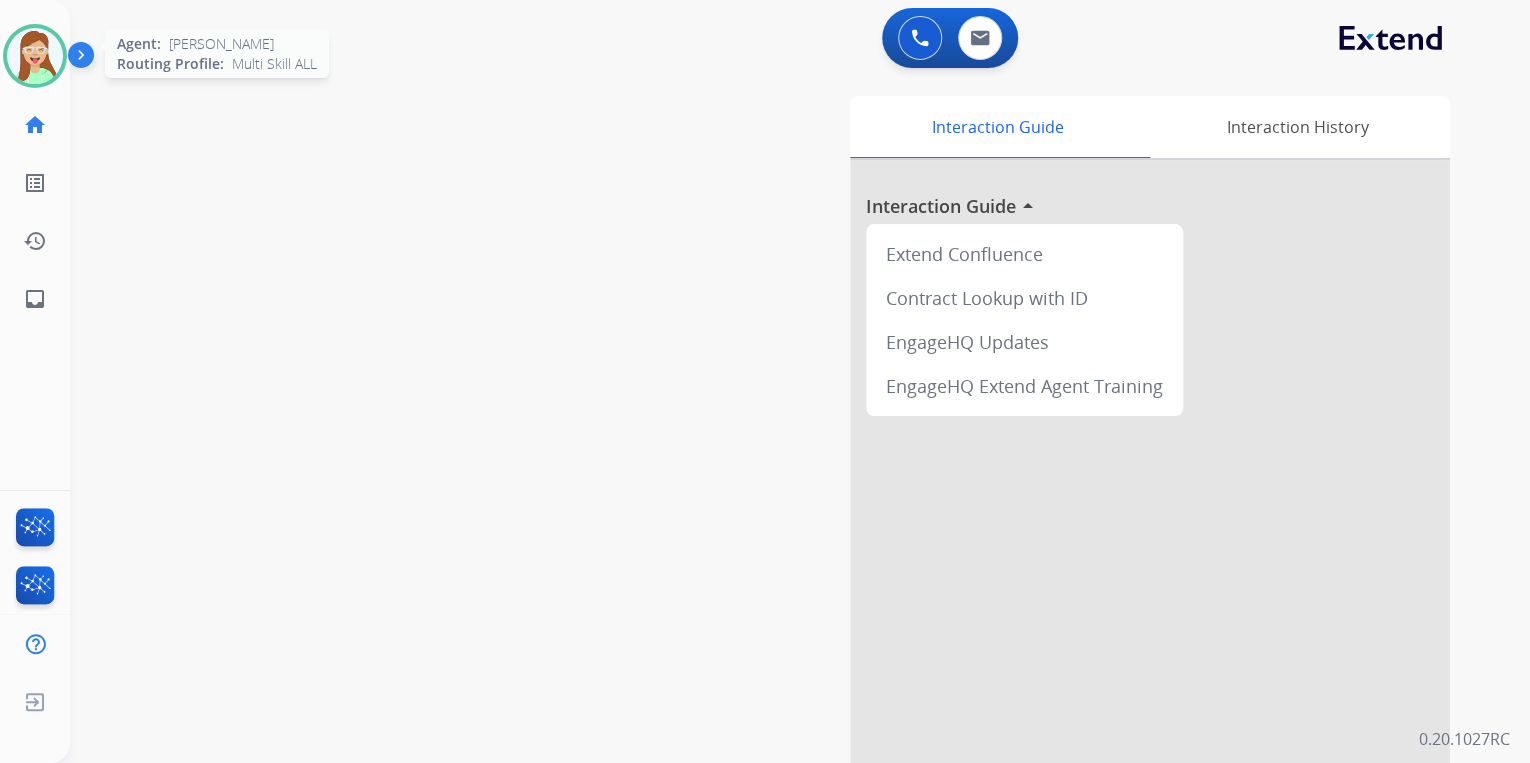 click at bounding box center [35, 56] 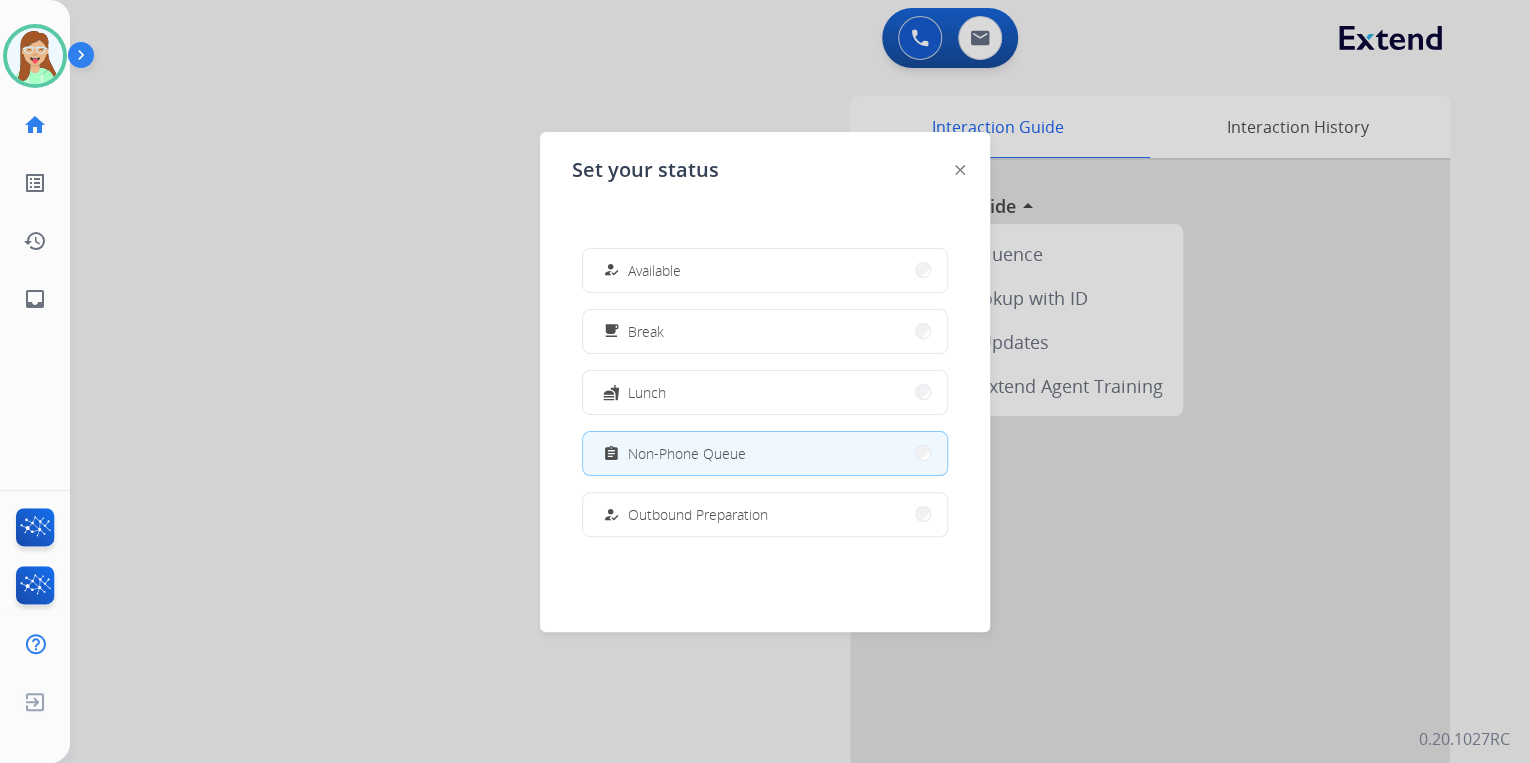 drag, startPoint x: 618, startPoint y: 267, endPoint x: 496, endPoint y: 188, distance: 145.34442 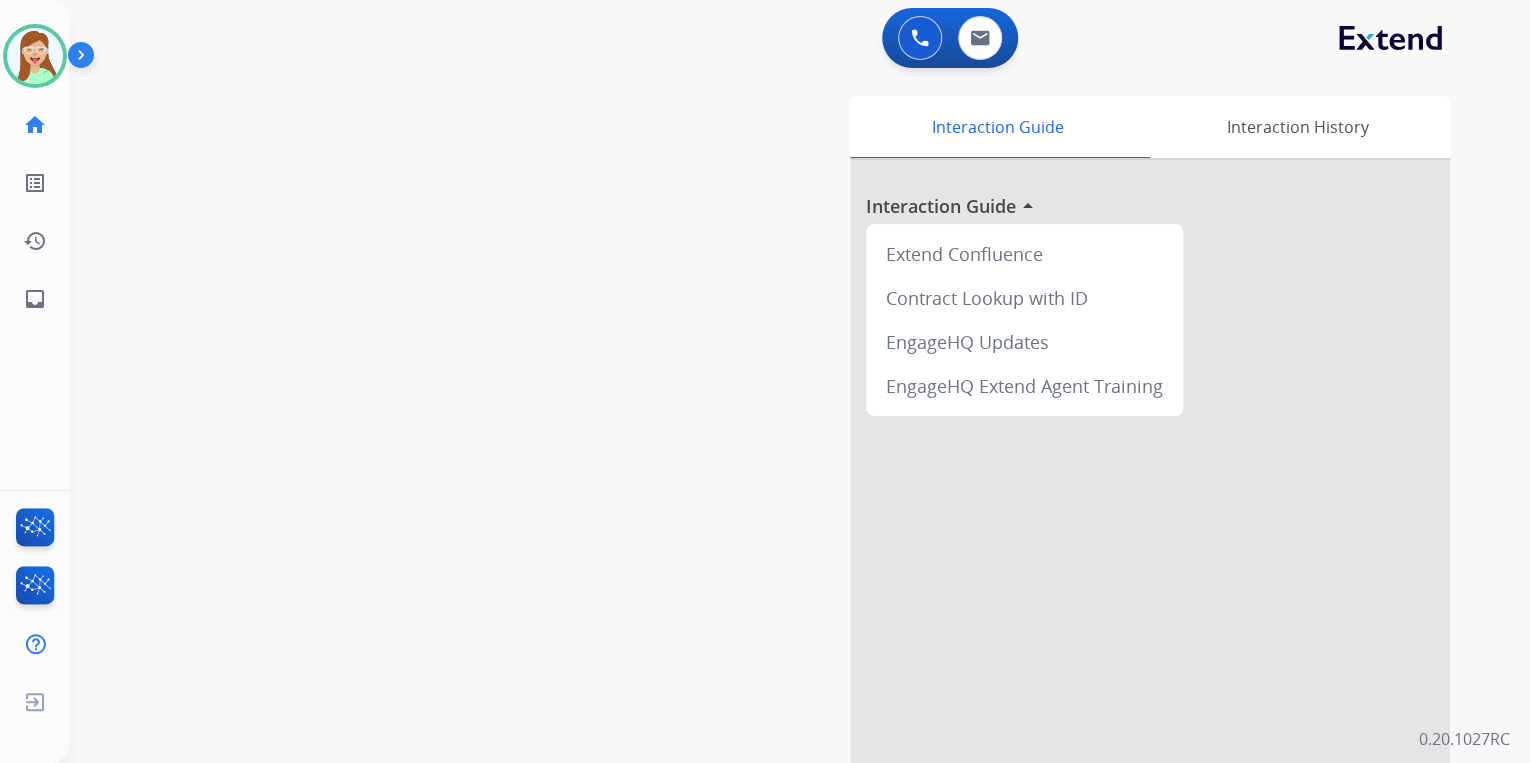 click on "swap_horiz Break voice bridge close_fullscreen Connect 3-Way Call merge_type Separate 3-Way Call  Interaction Guide   Interaction History  Interaction Guide arrow_drop_up  Extend Confluence   Contract Lookup with ID   EngageHQ Updates   EngageHQ Extend Agent Training" at bounding box center [776, 489] 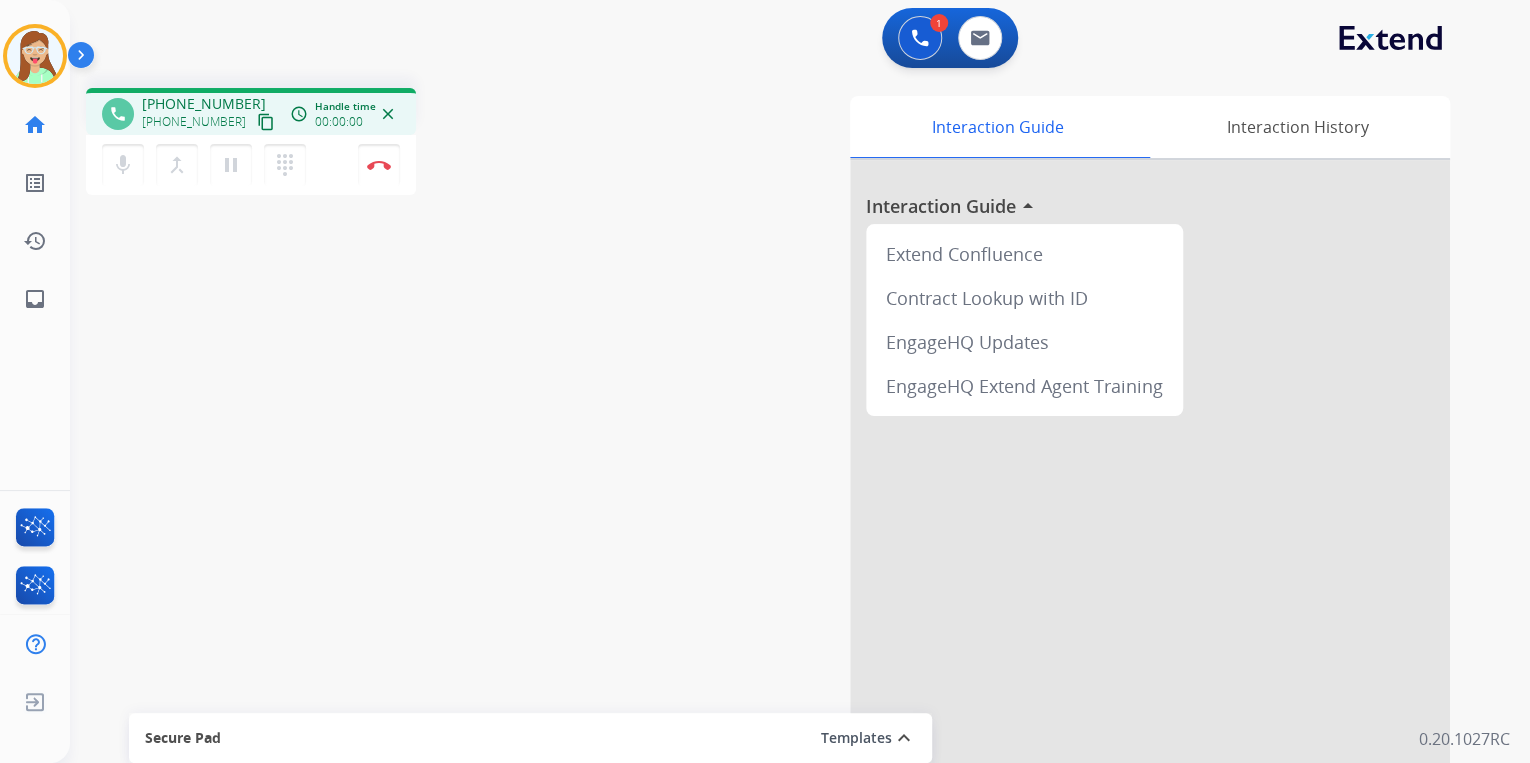 click on "content_copy" at bounding box center (266, 122) 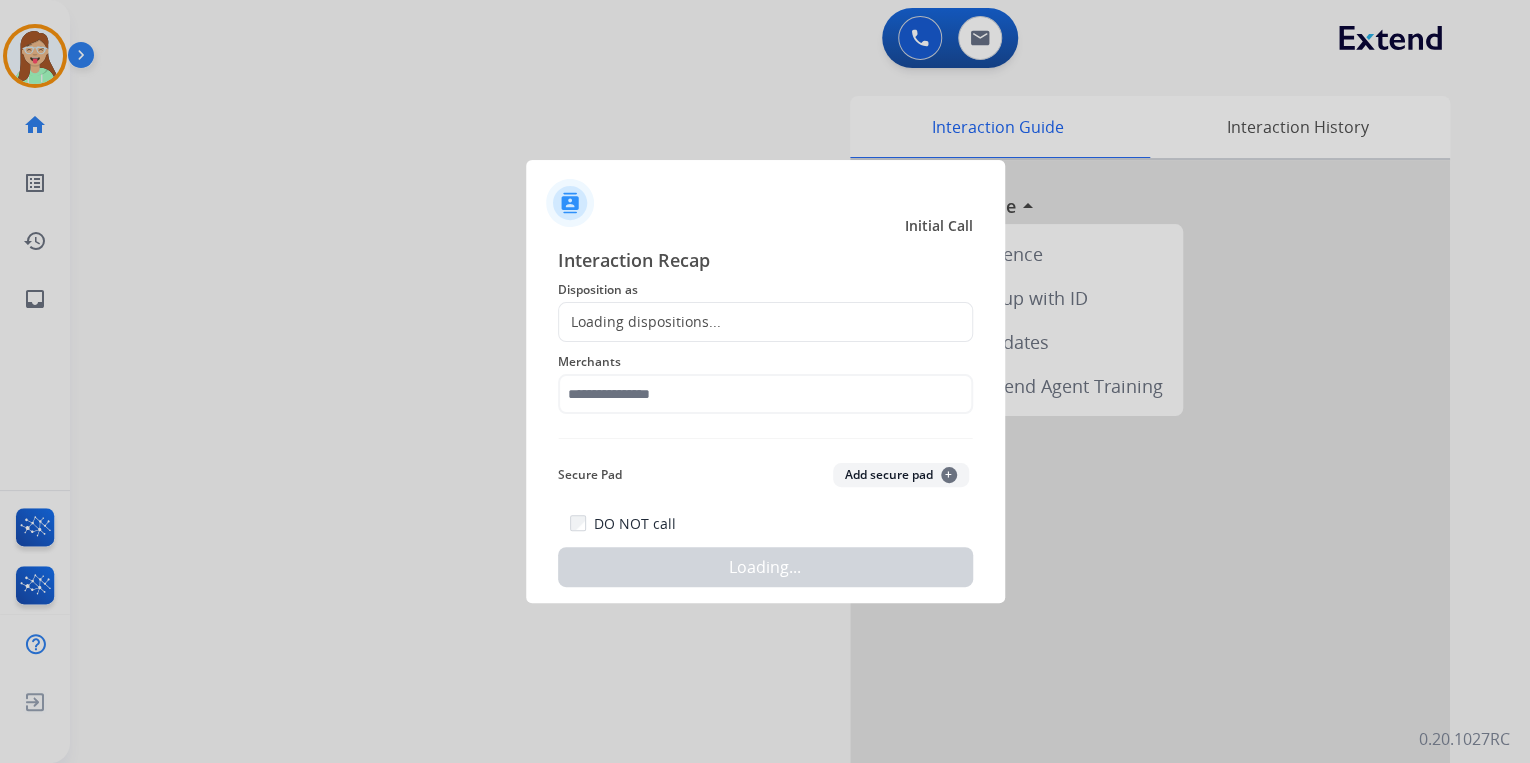 click on "Loading dispositions..." 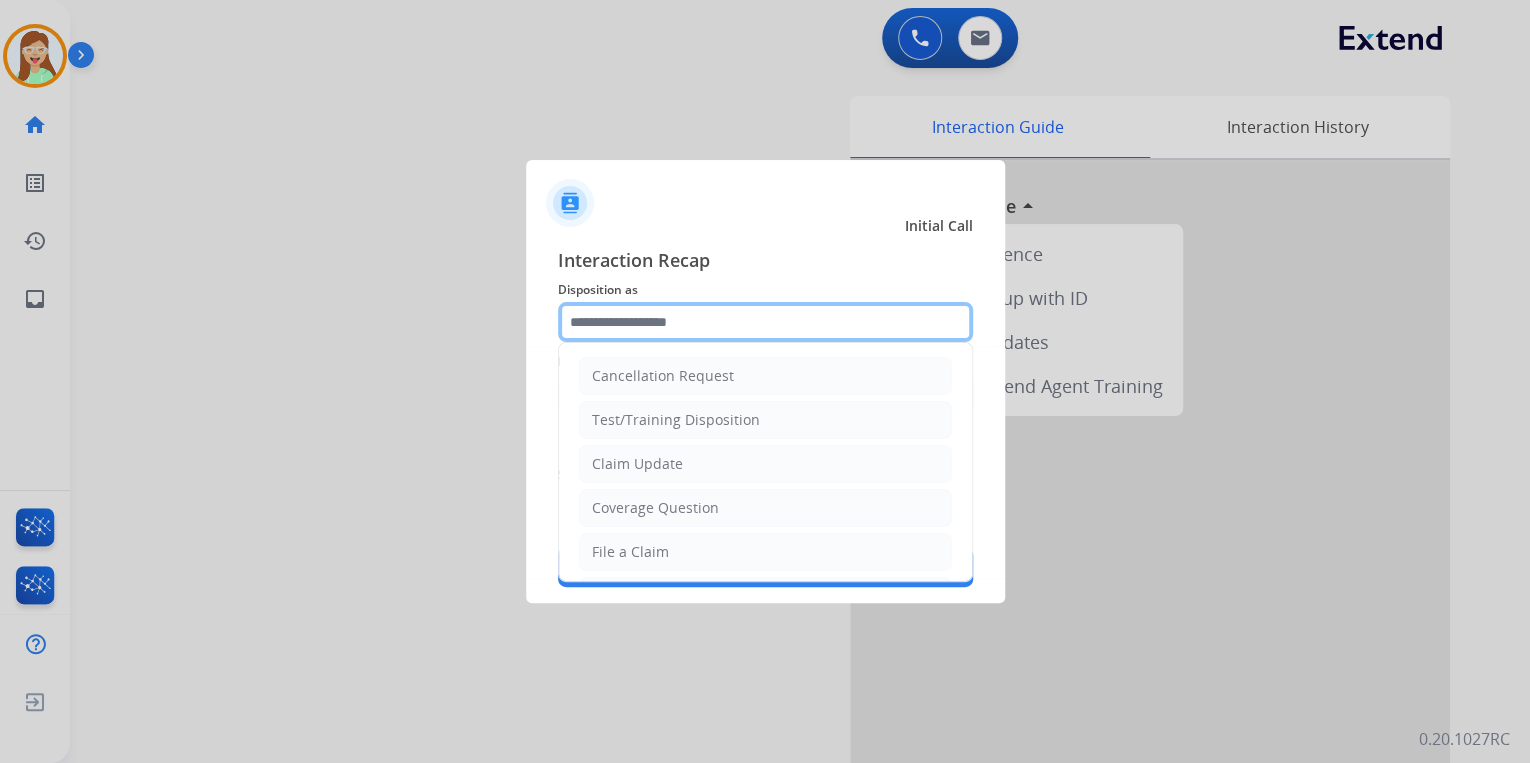 click 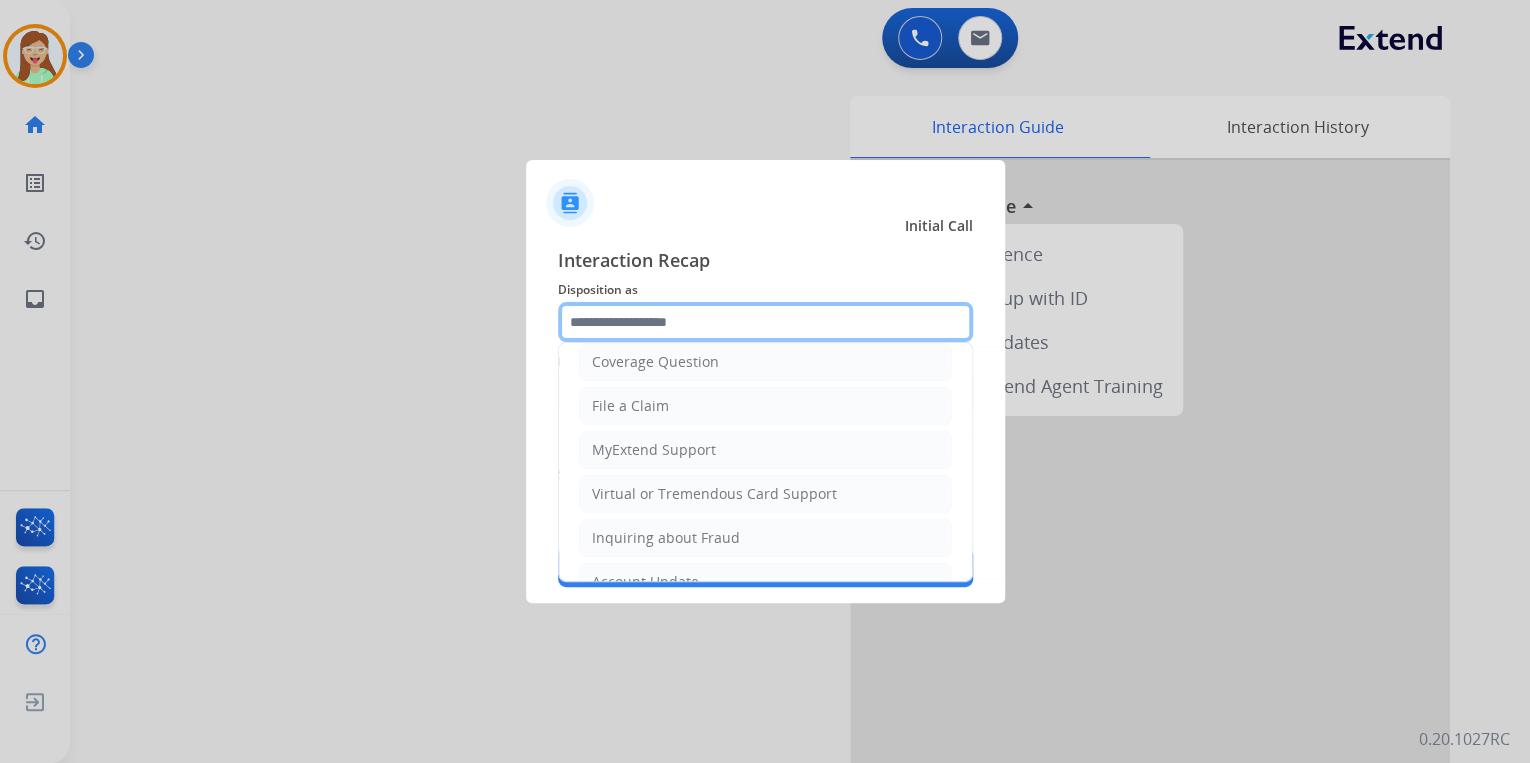 scroll, scrollTop: 306, scrollLeft: 0, axis: vertical 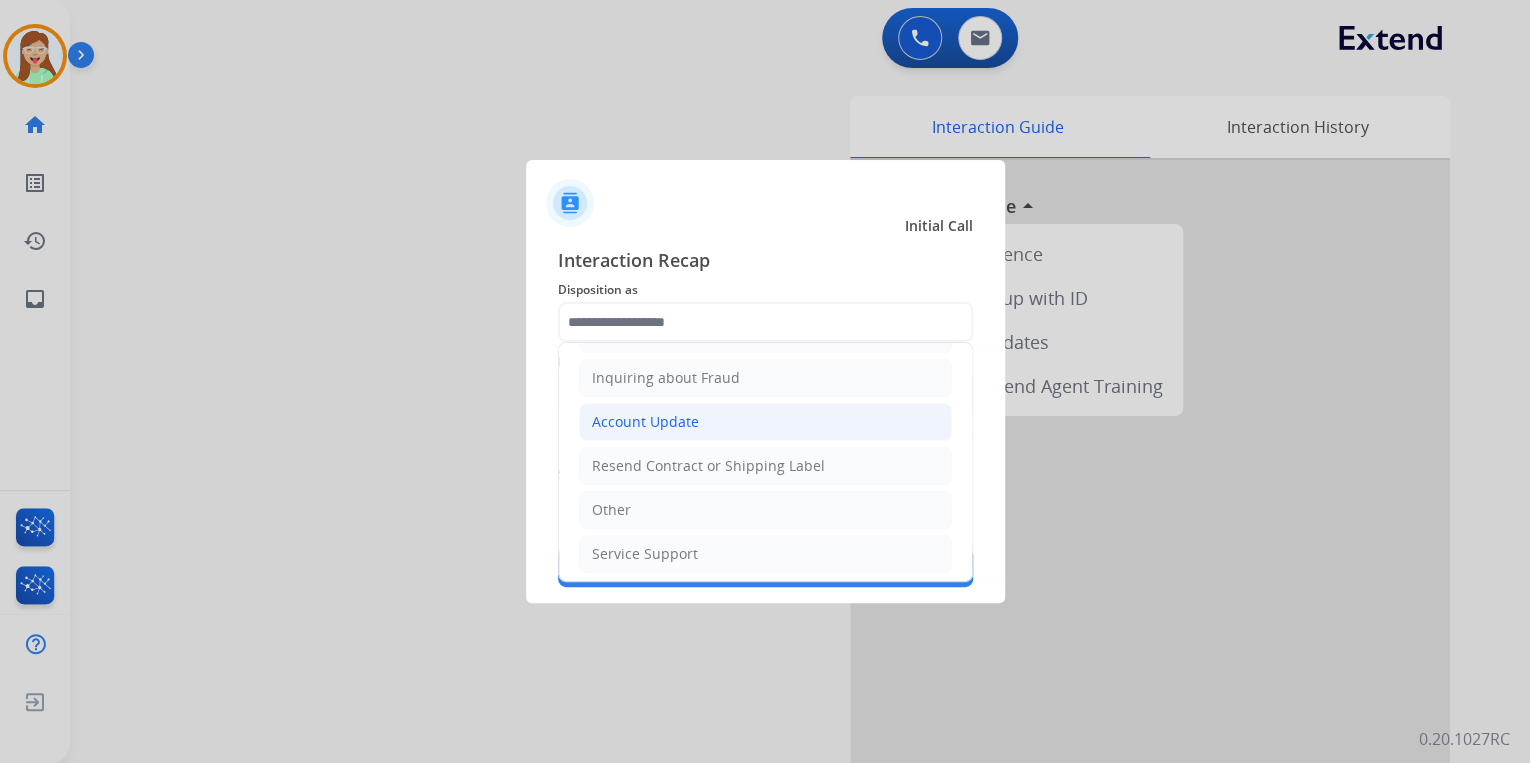 click on "Account Update" 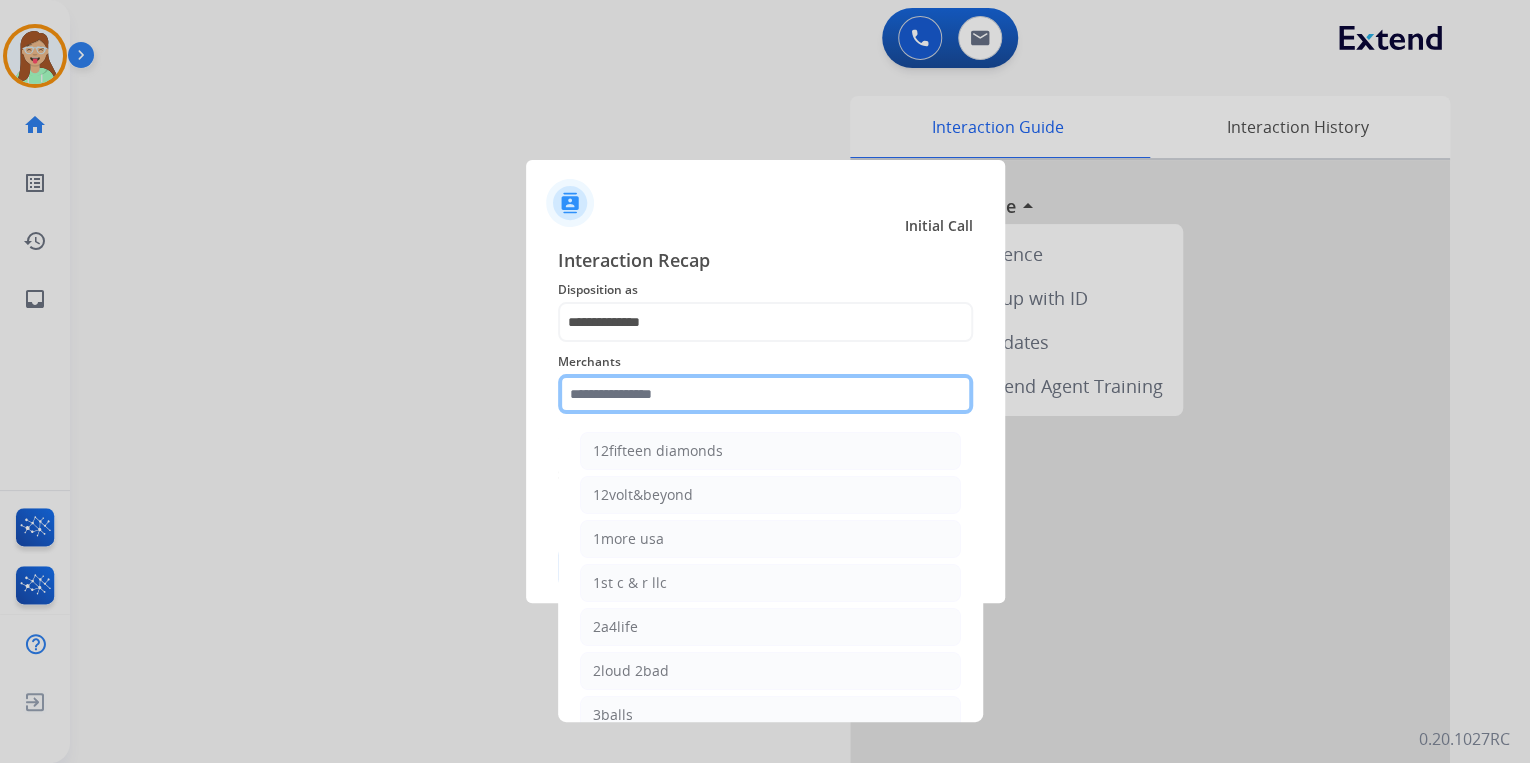 click 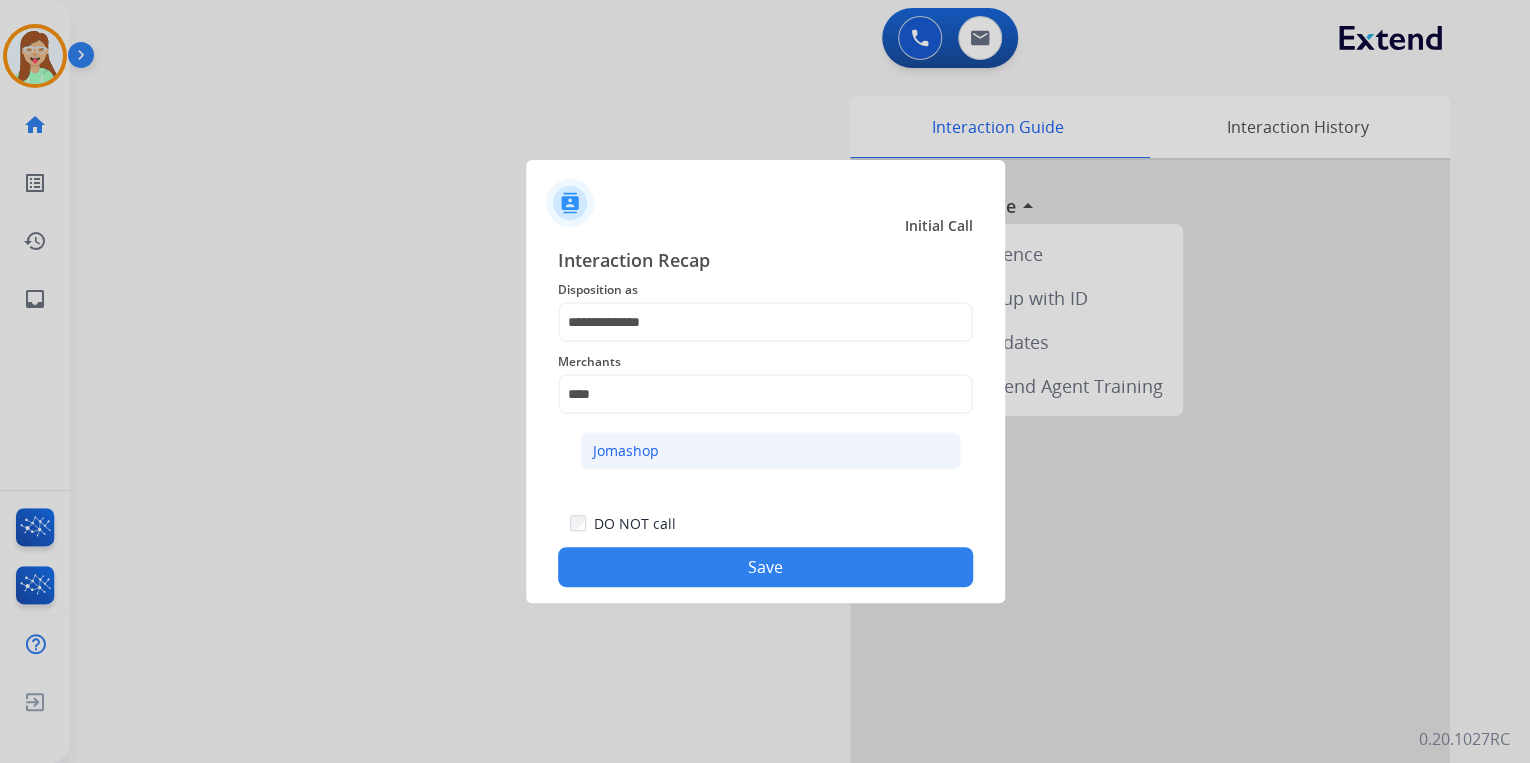 click on "Jomashop" 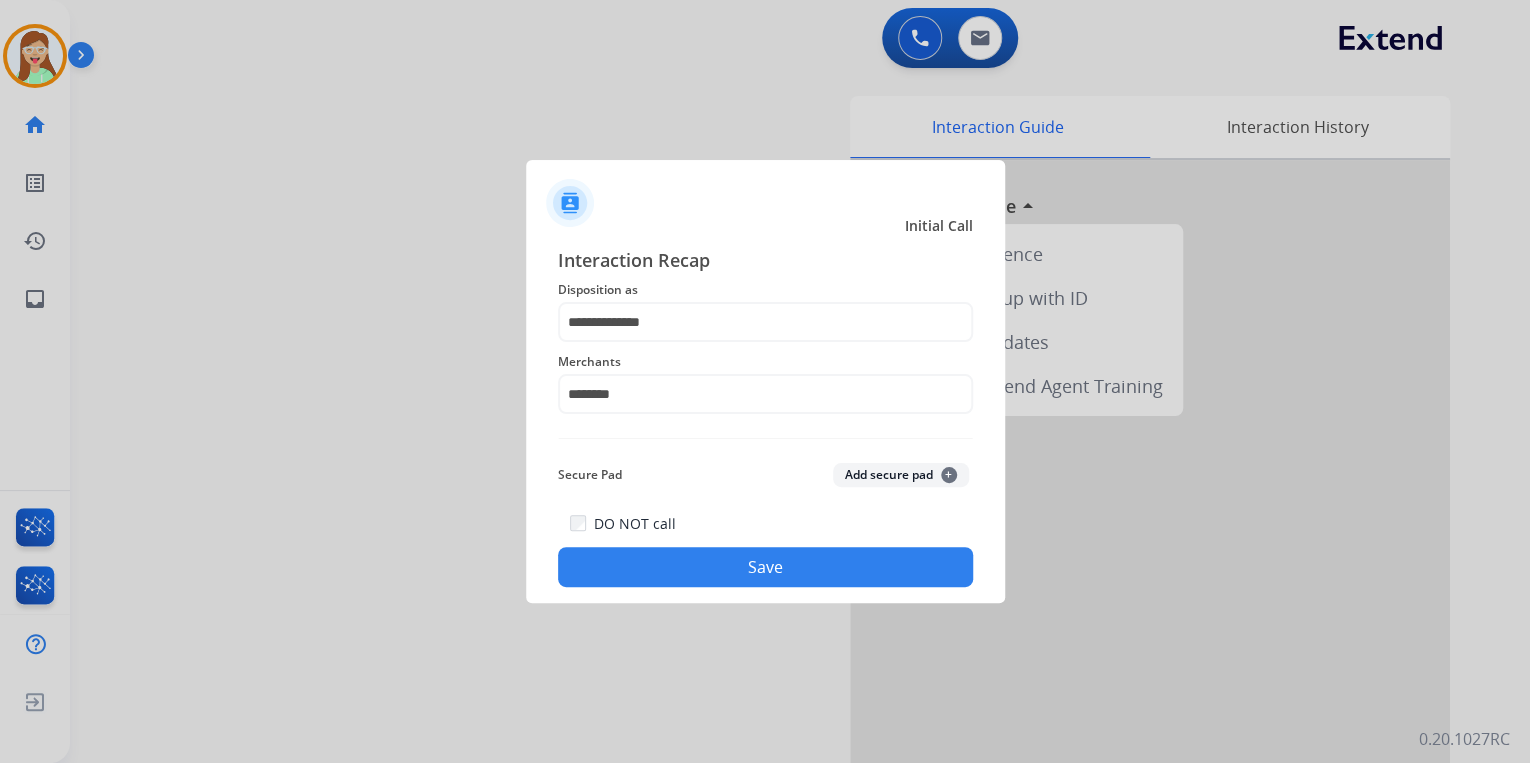 click on "Save" 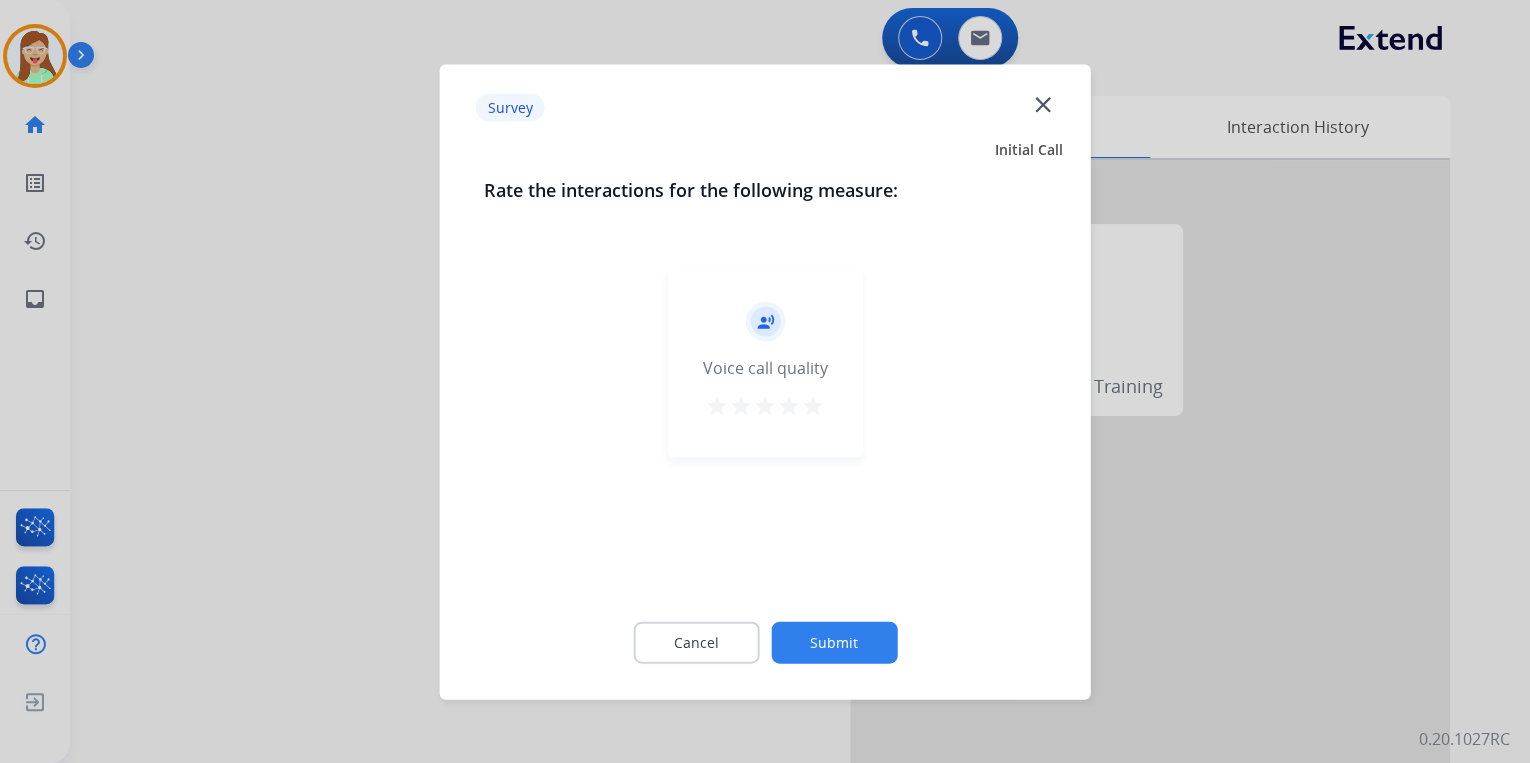 click on "star" at bounding box center (813, 405) 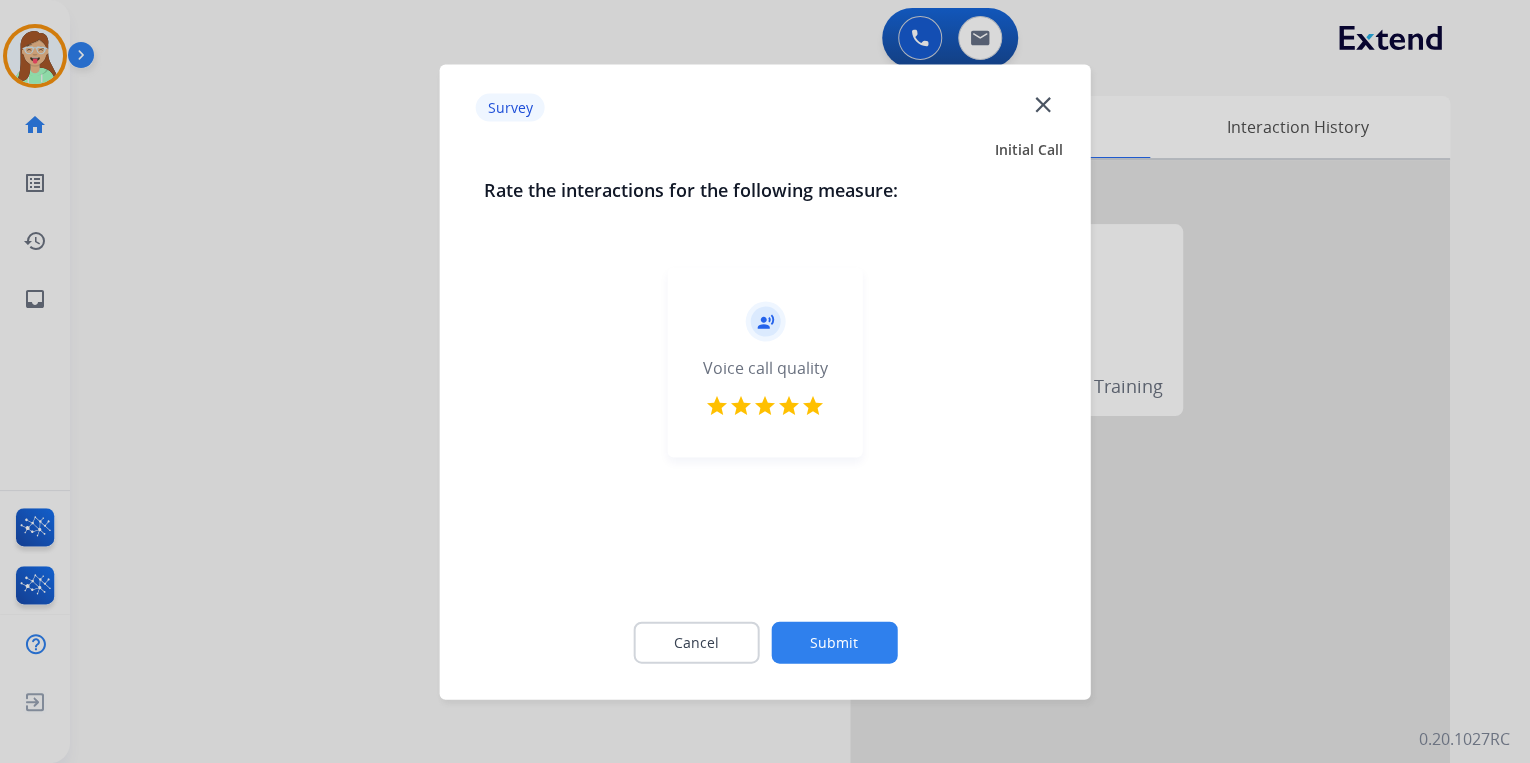 click on "Submit" 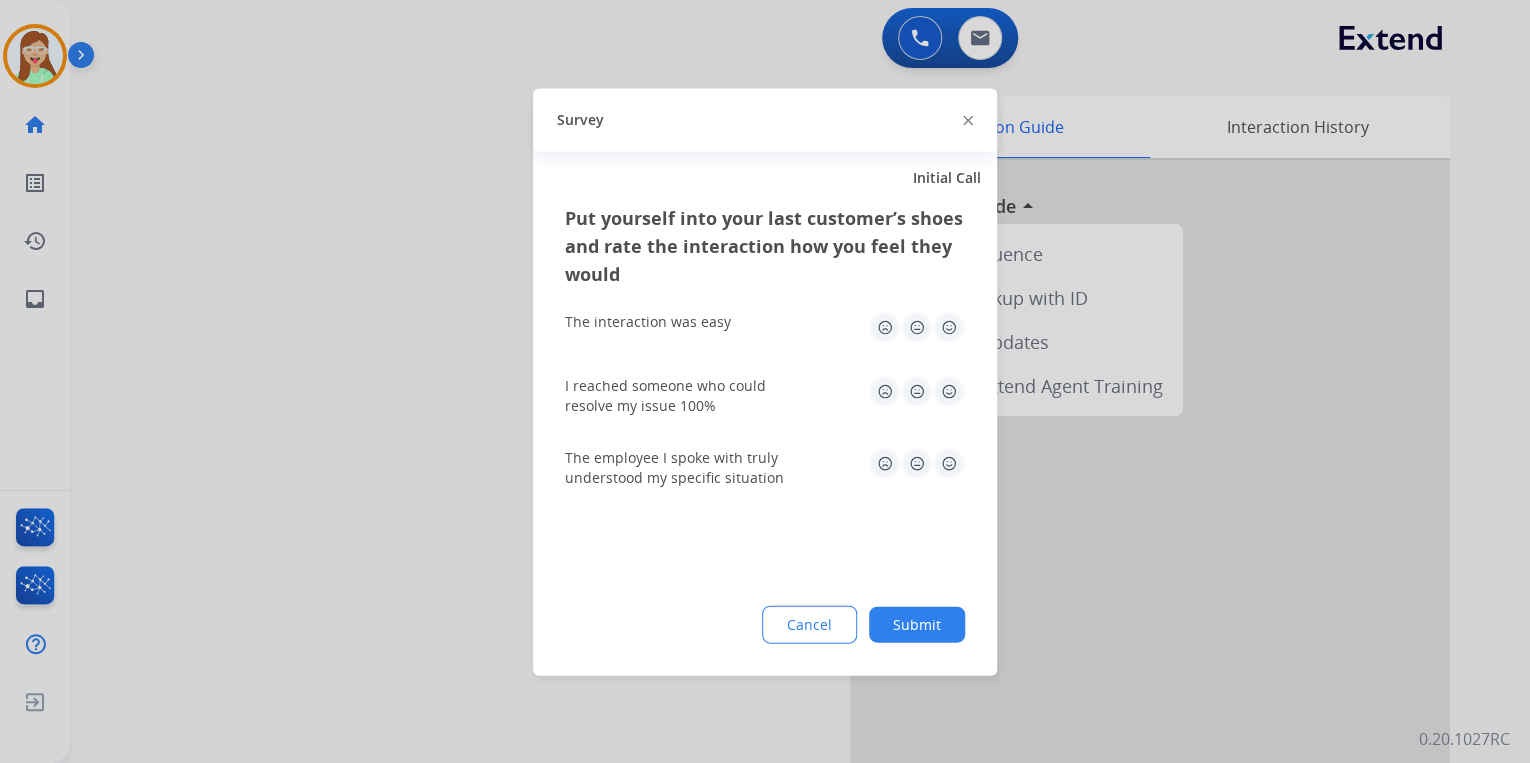 click 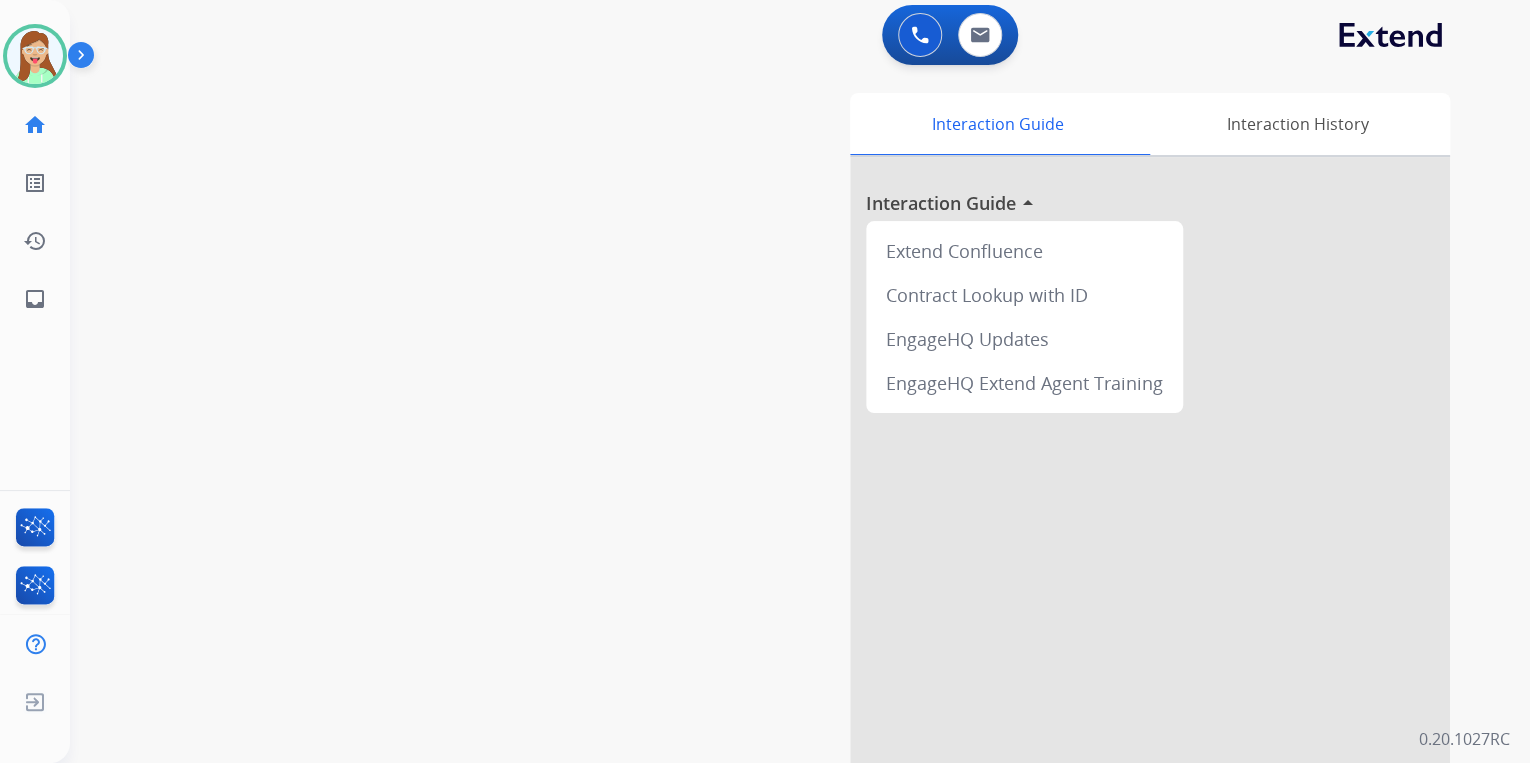 scroll, scrollTop: 0, scrollLeft: 0, axis: both 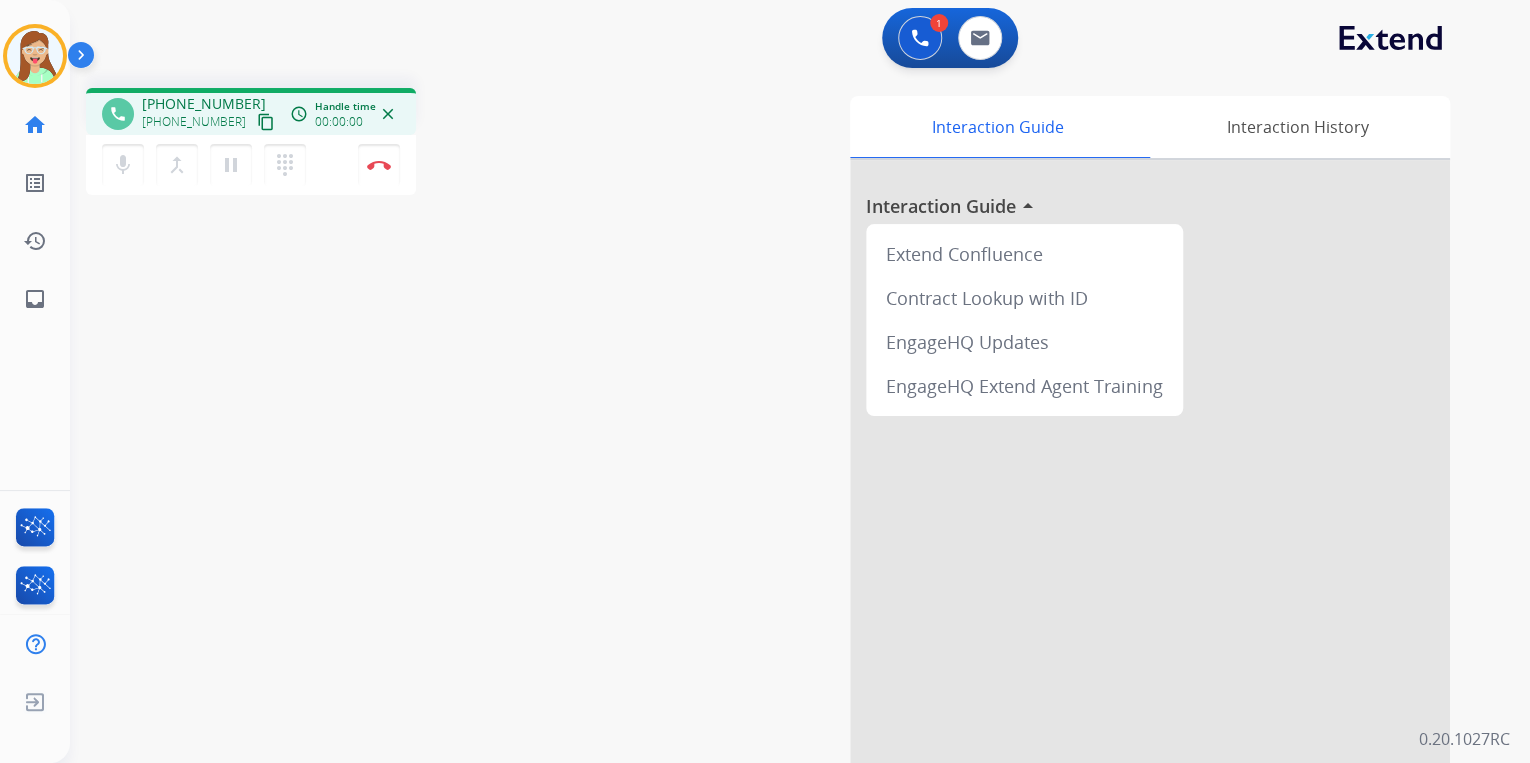 click on "content_copy" at bounding box center [266, 122] 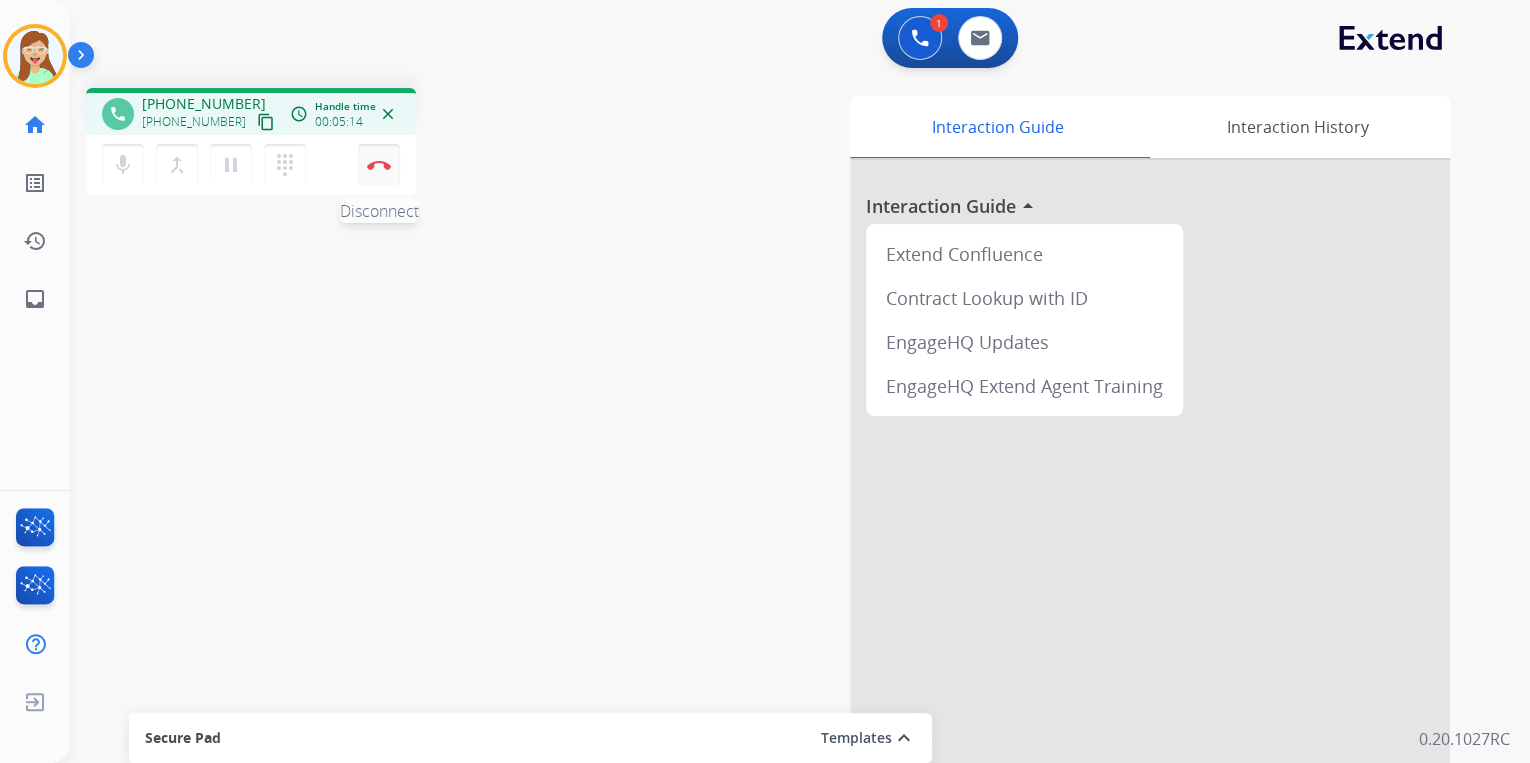 click at bounding box center [379, 165] 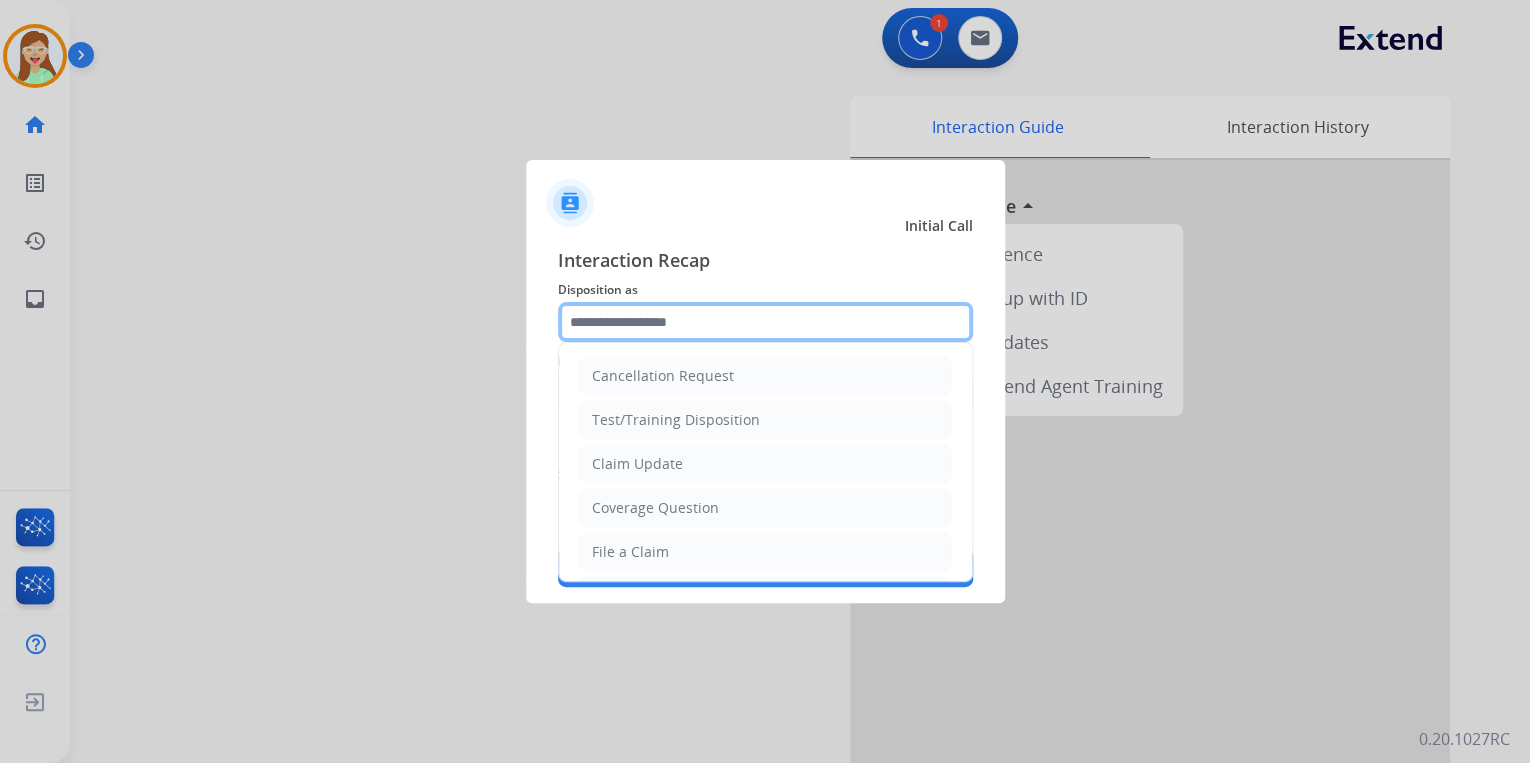 click 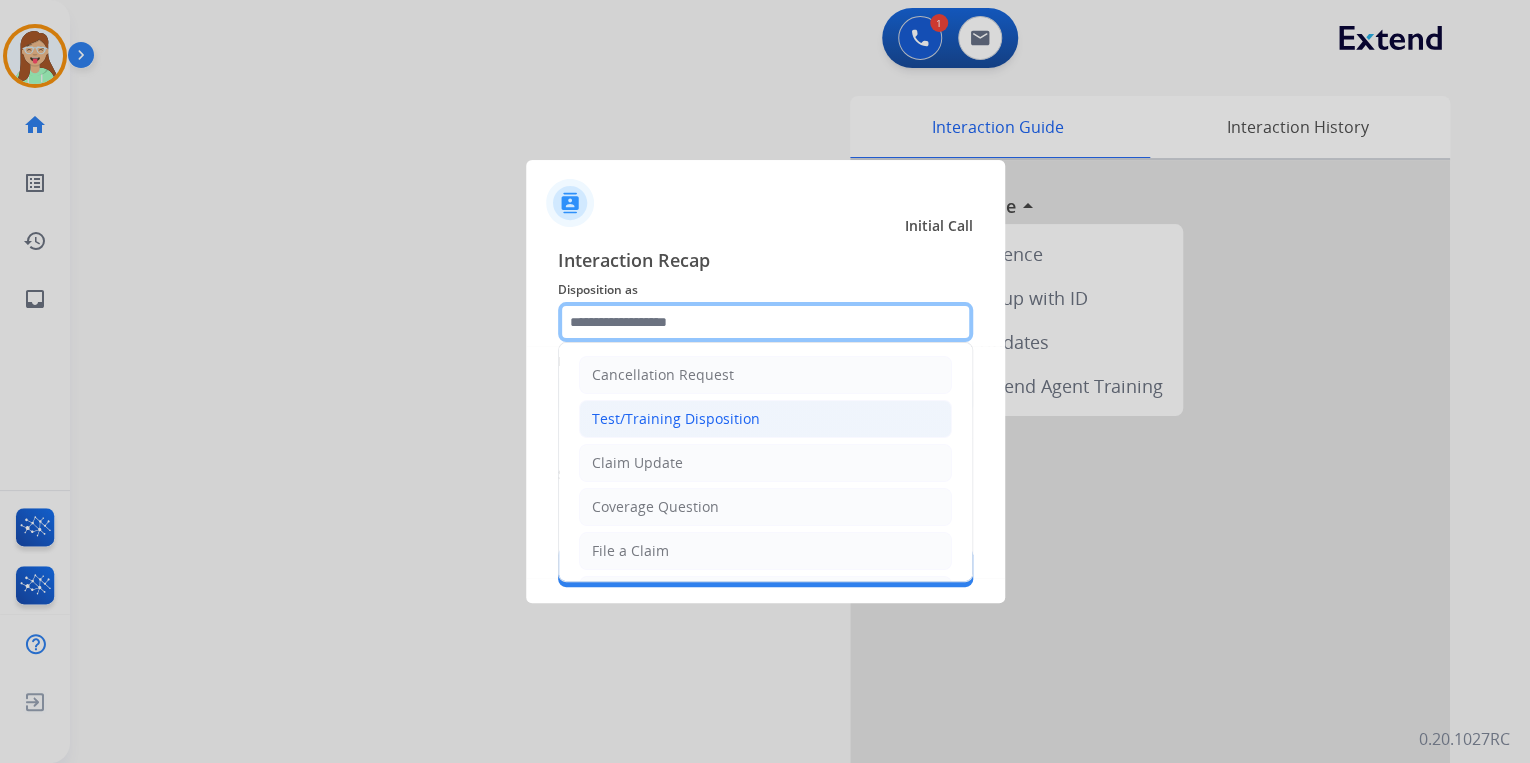 scroll, scrollTop: 0, scrollLeft: 0, axis: both 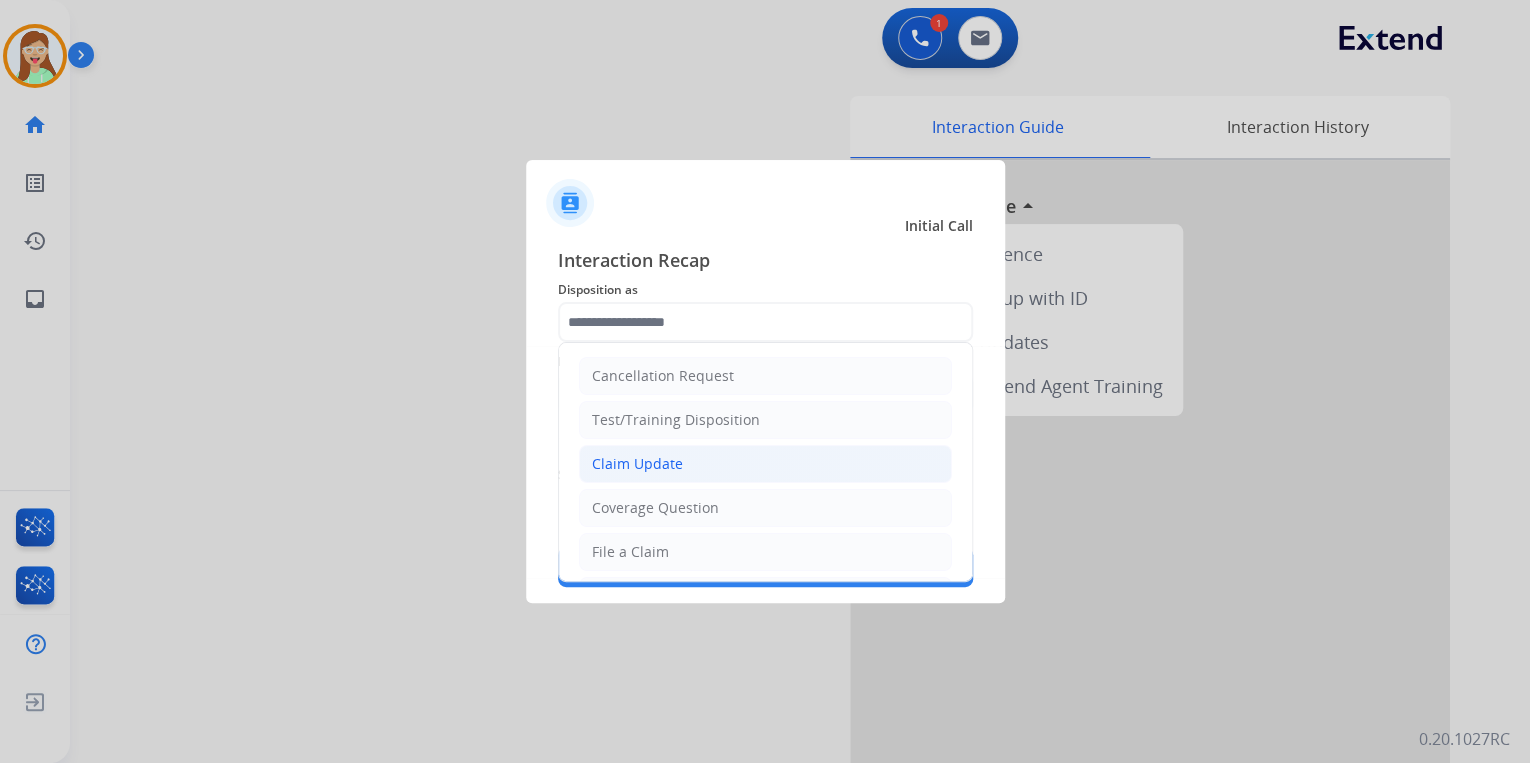 click on "Claim Update" 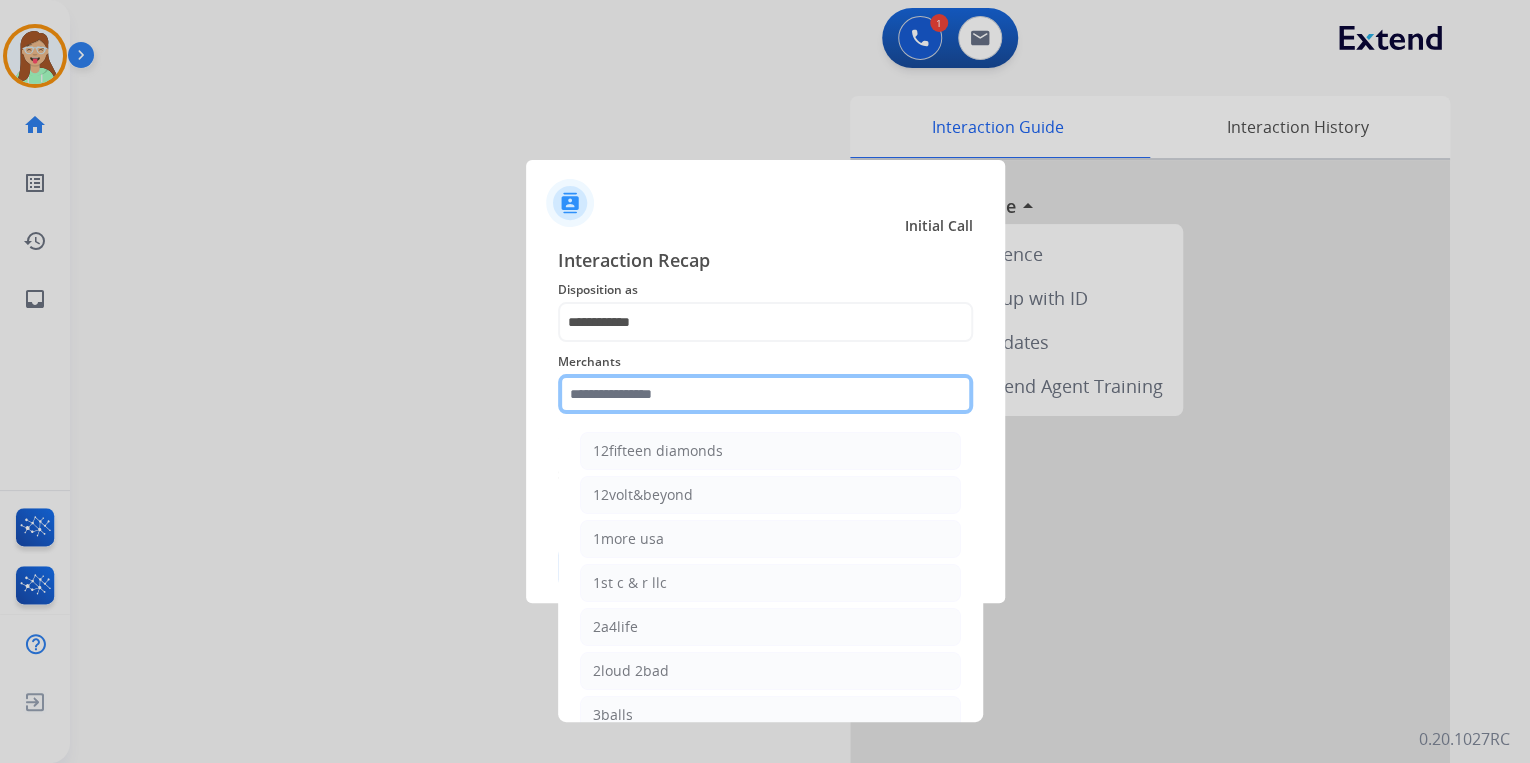 click 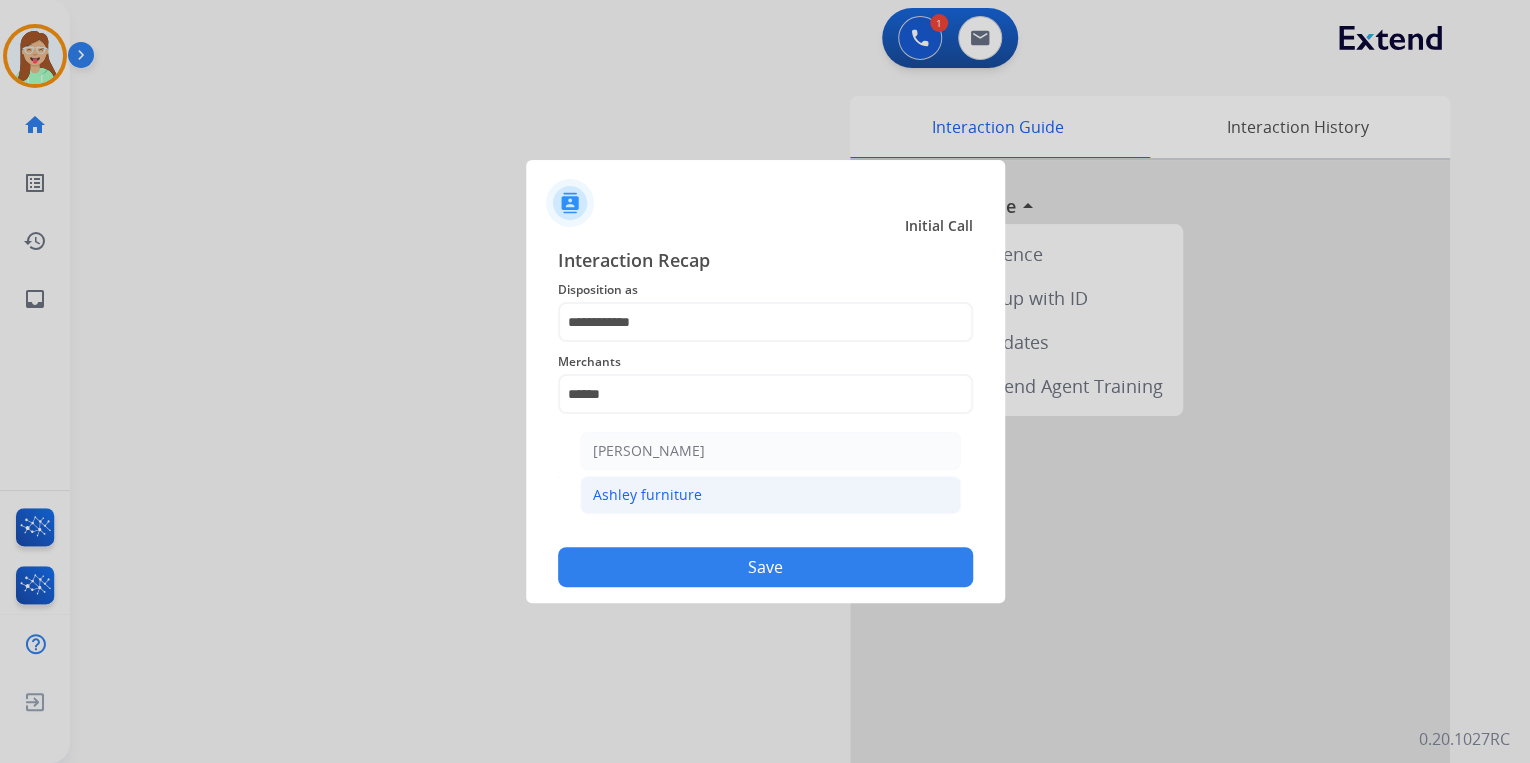 click on "Ashley furniture" 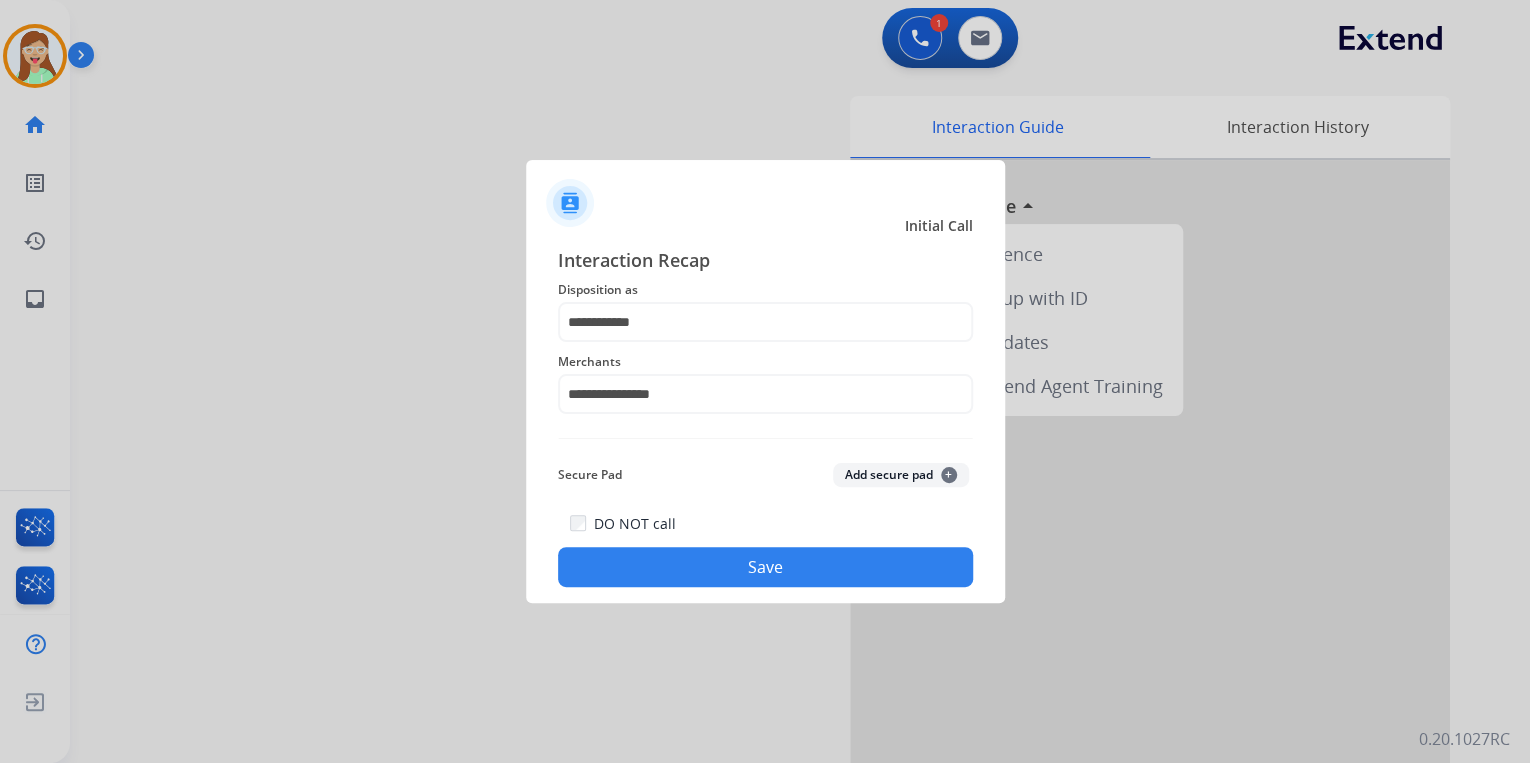click on "Save" 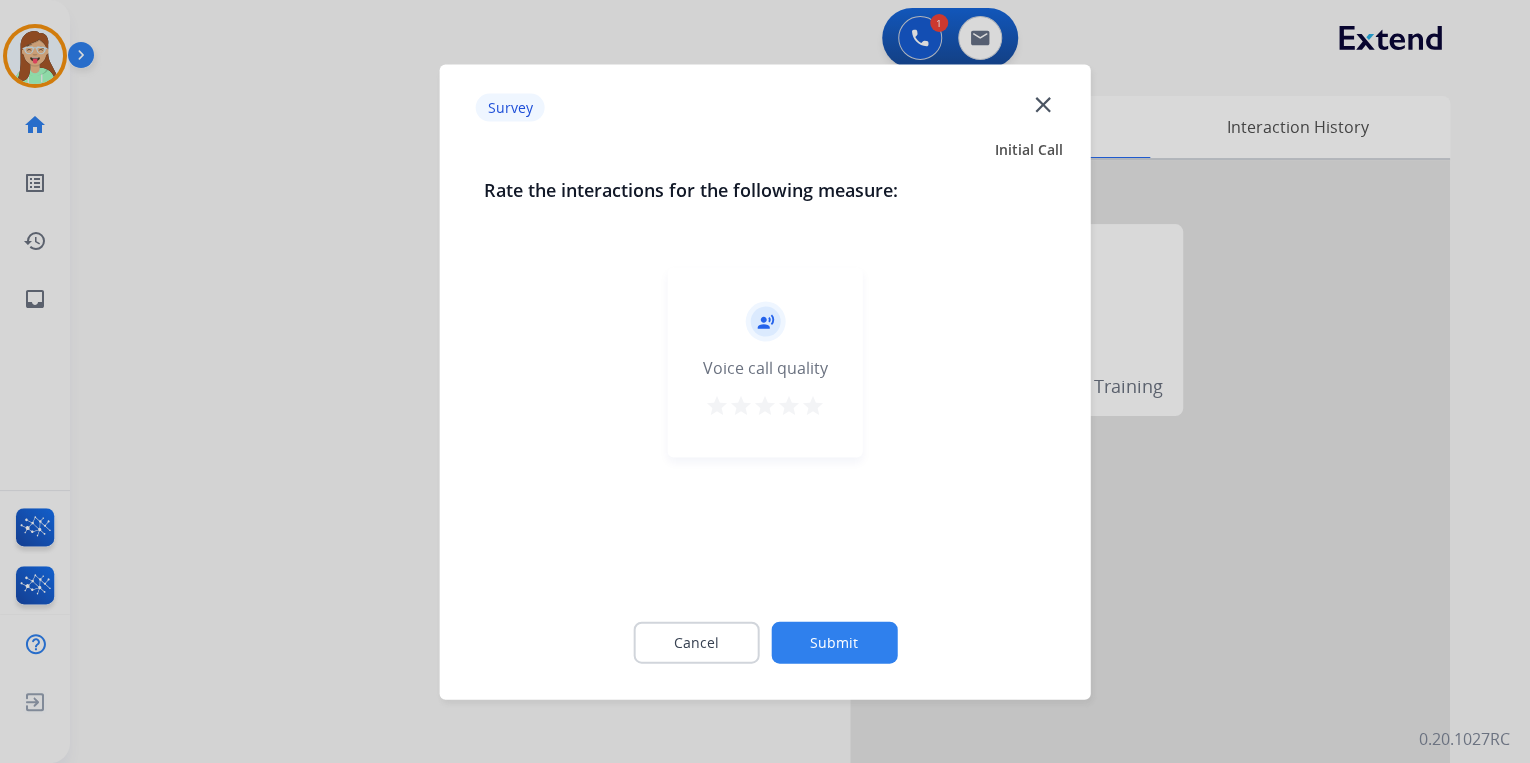 click on "close" 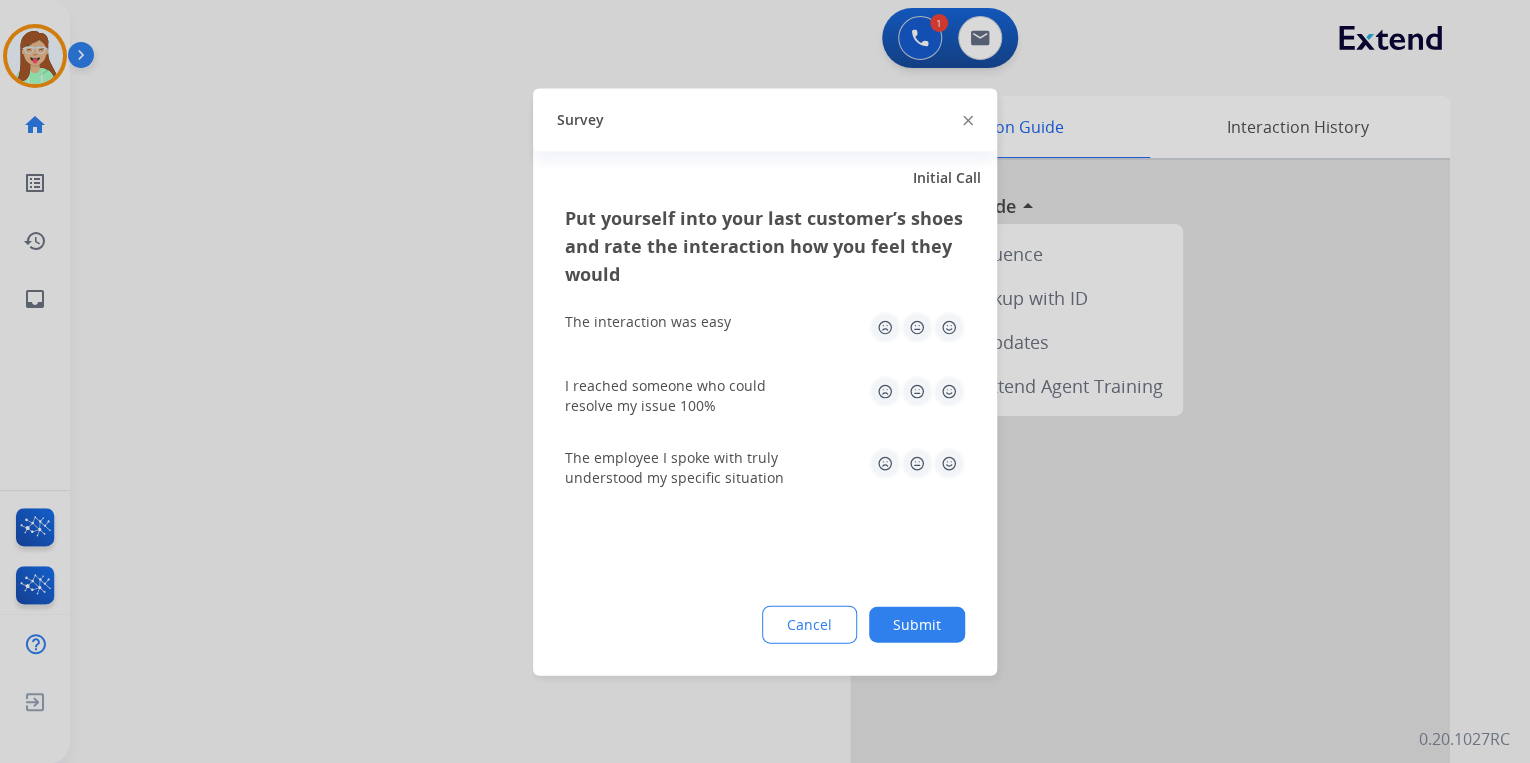 click on "Survey" 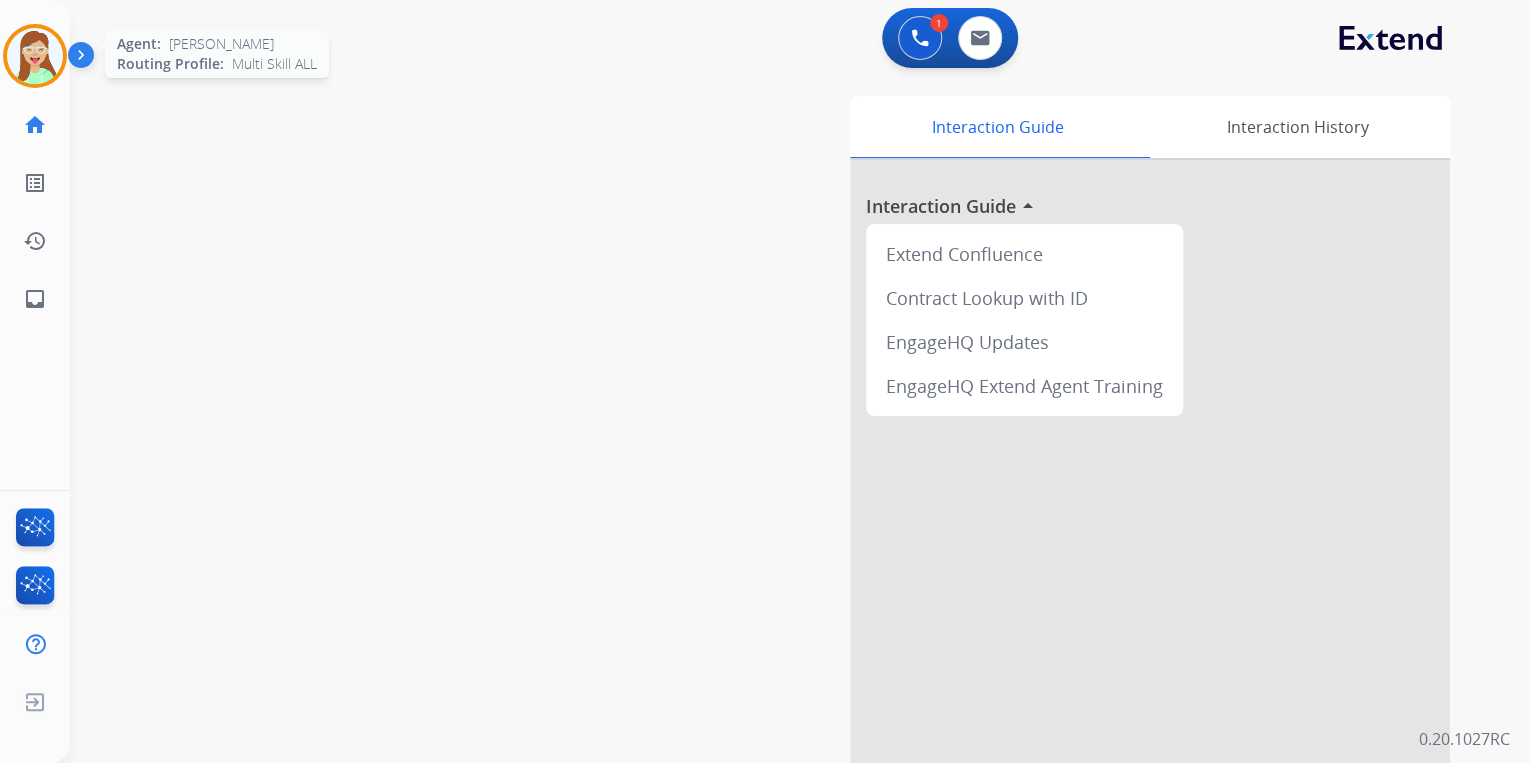 click at bounding box center (35, 56) 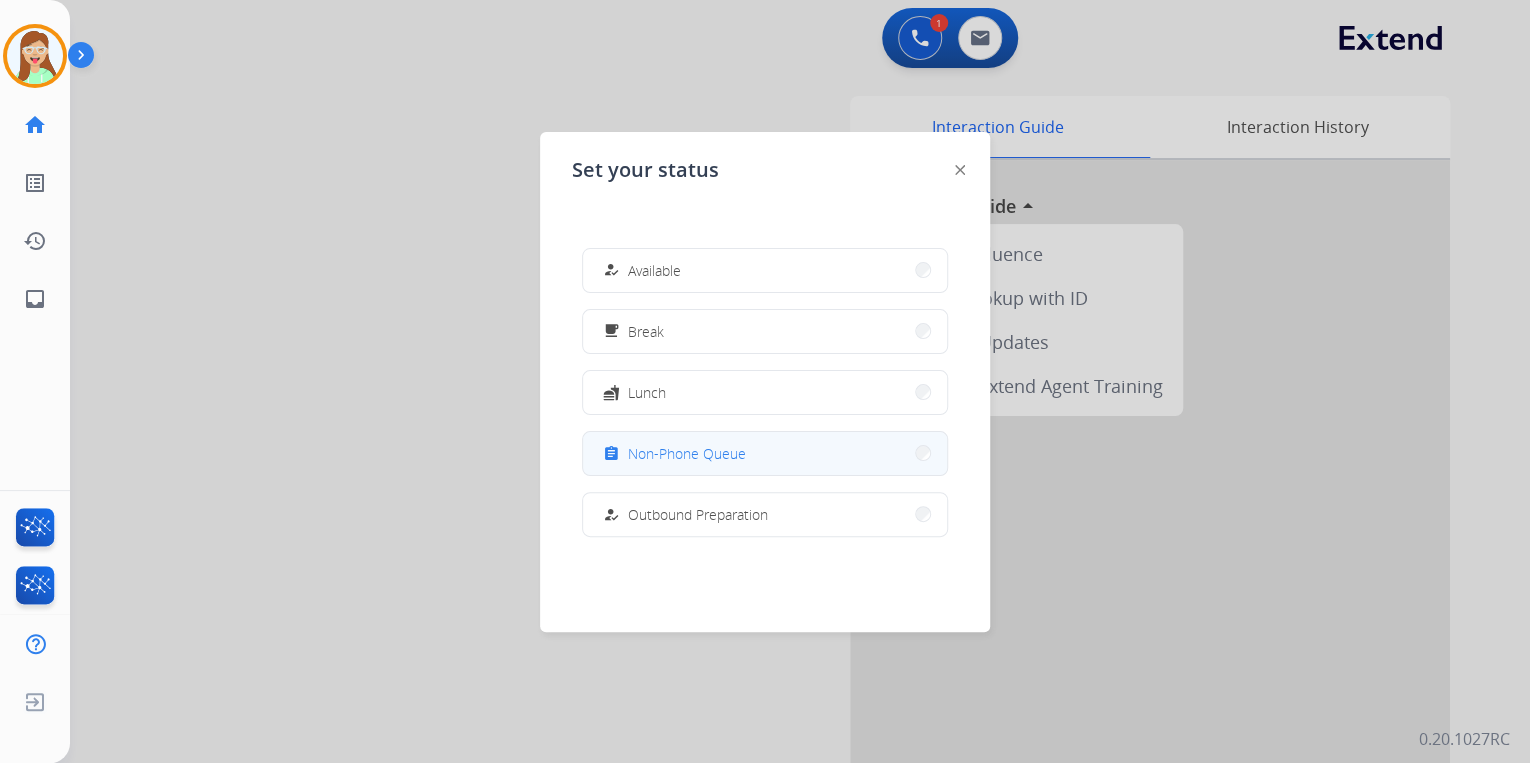 click on "assignment Non-Phone Queue" at bounding box center (765, 453) 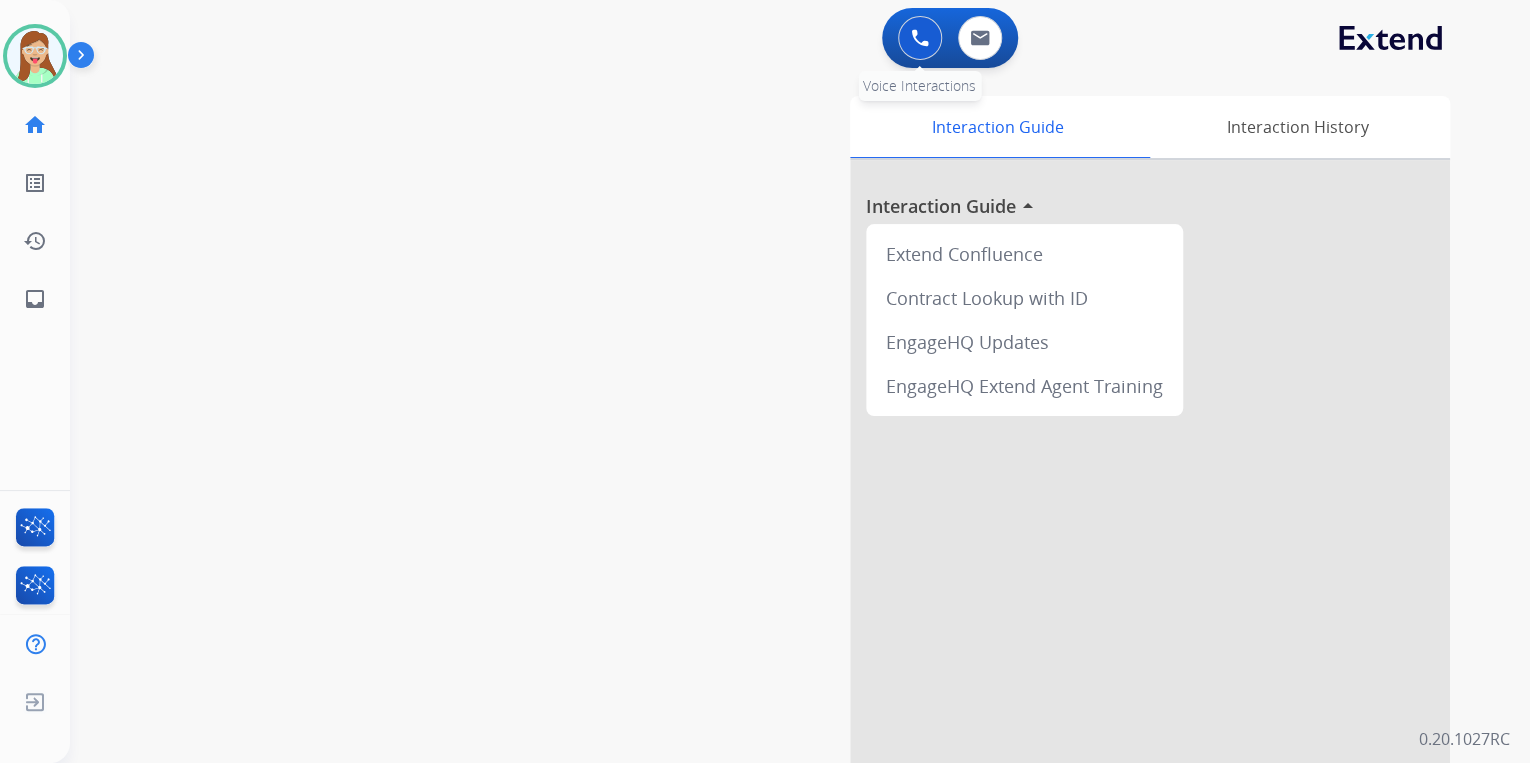 click at bounding box center [920, 38] 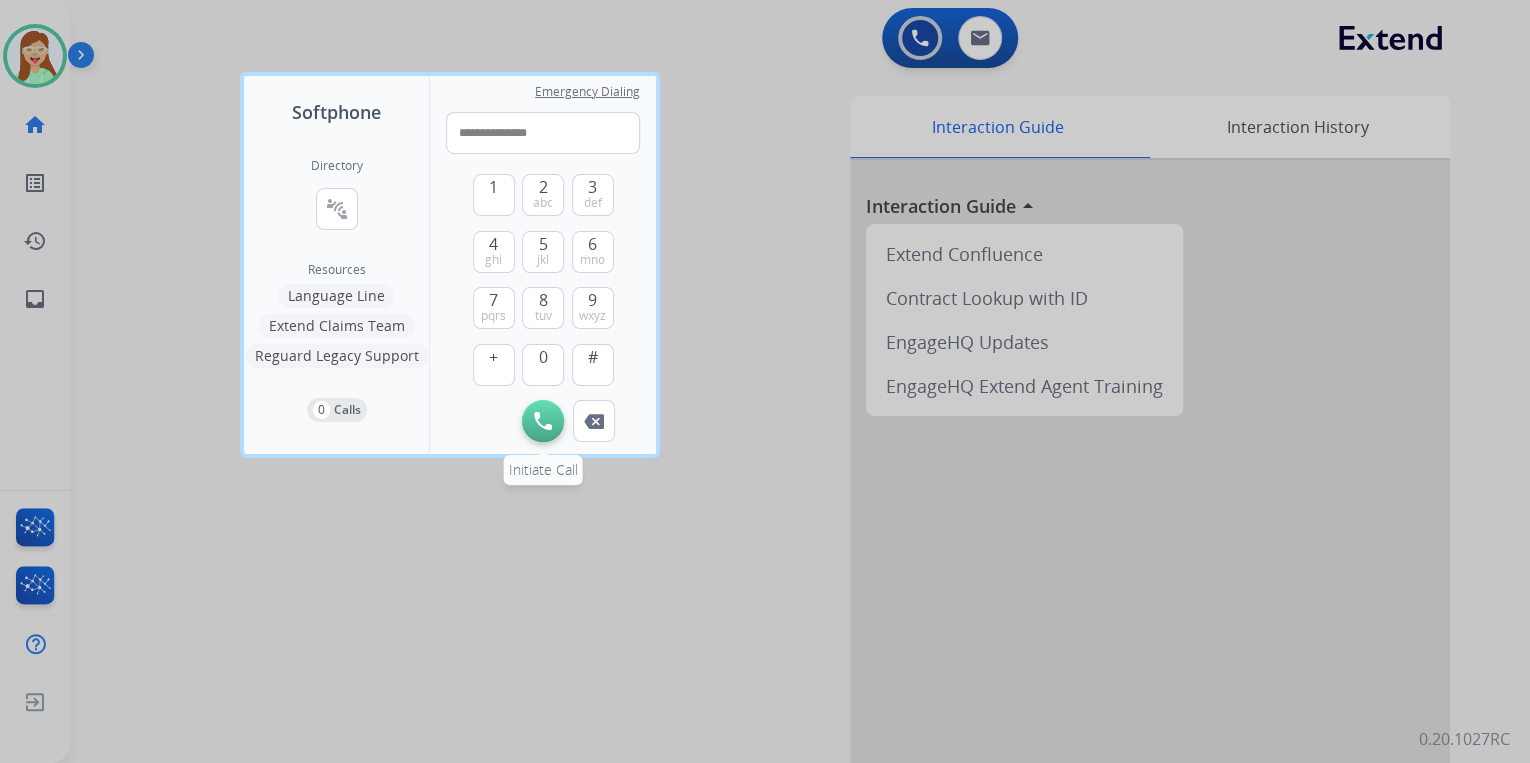 type on "**********" 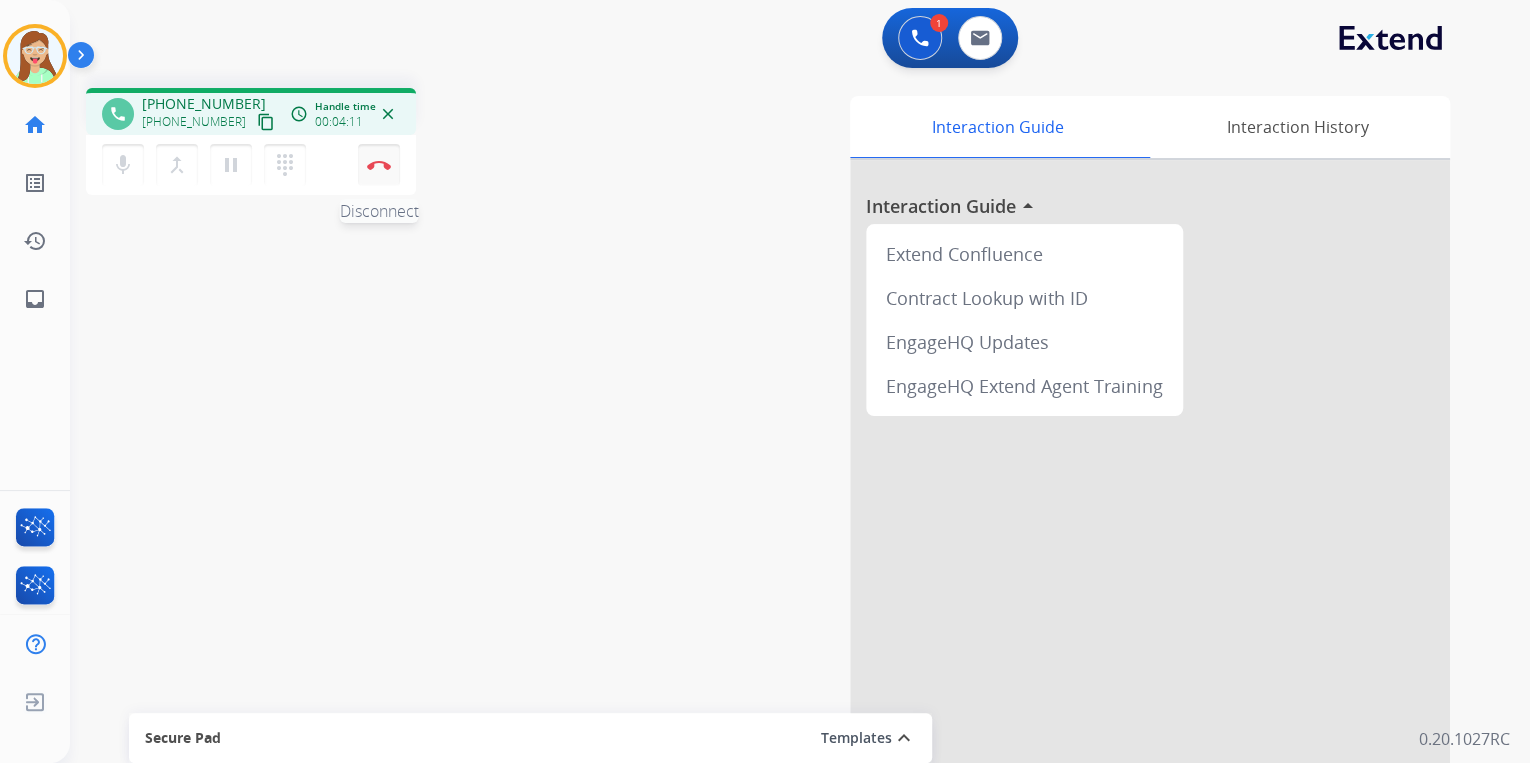click at bounding box center (379, 165) 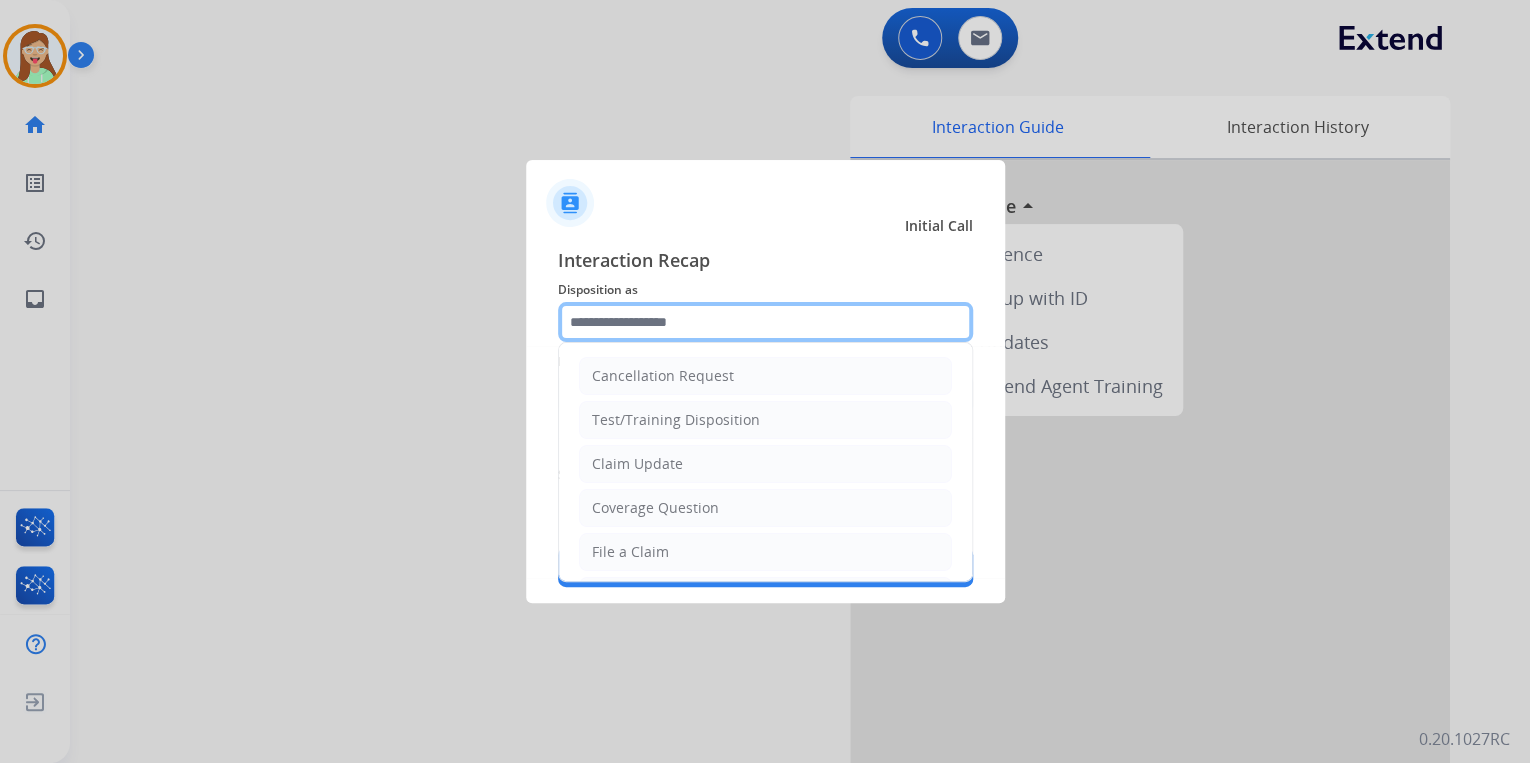 click 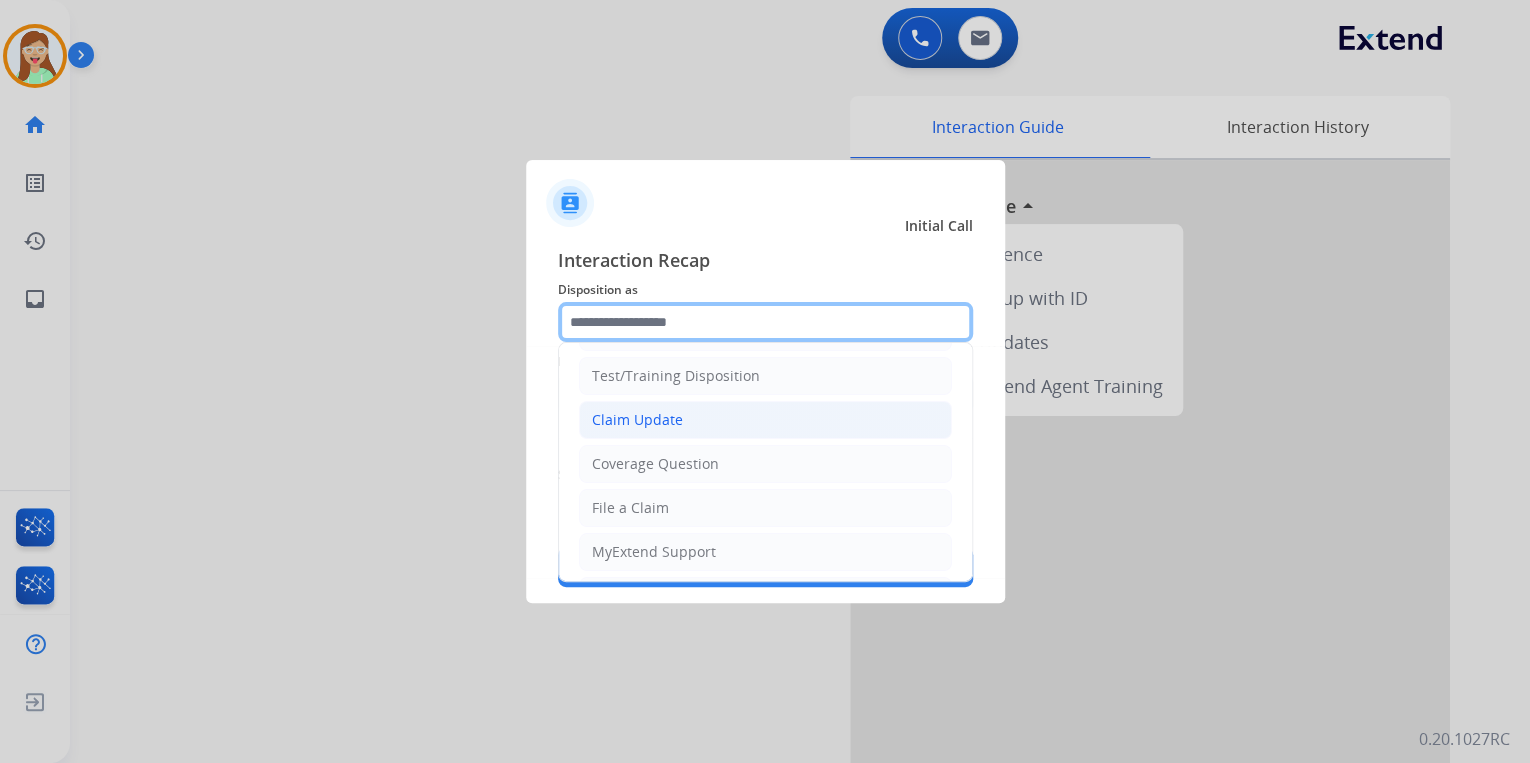 scroll, scrollTop: 80, scrollLeft: 0, axis: vertical 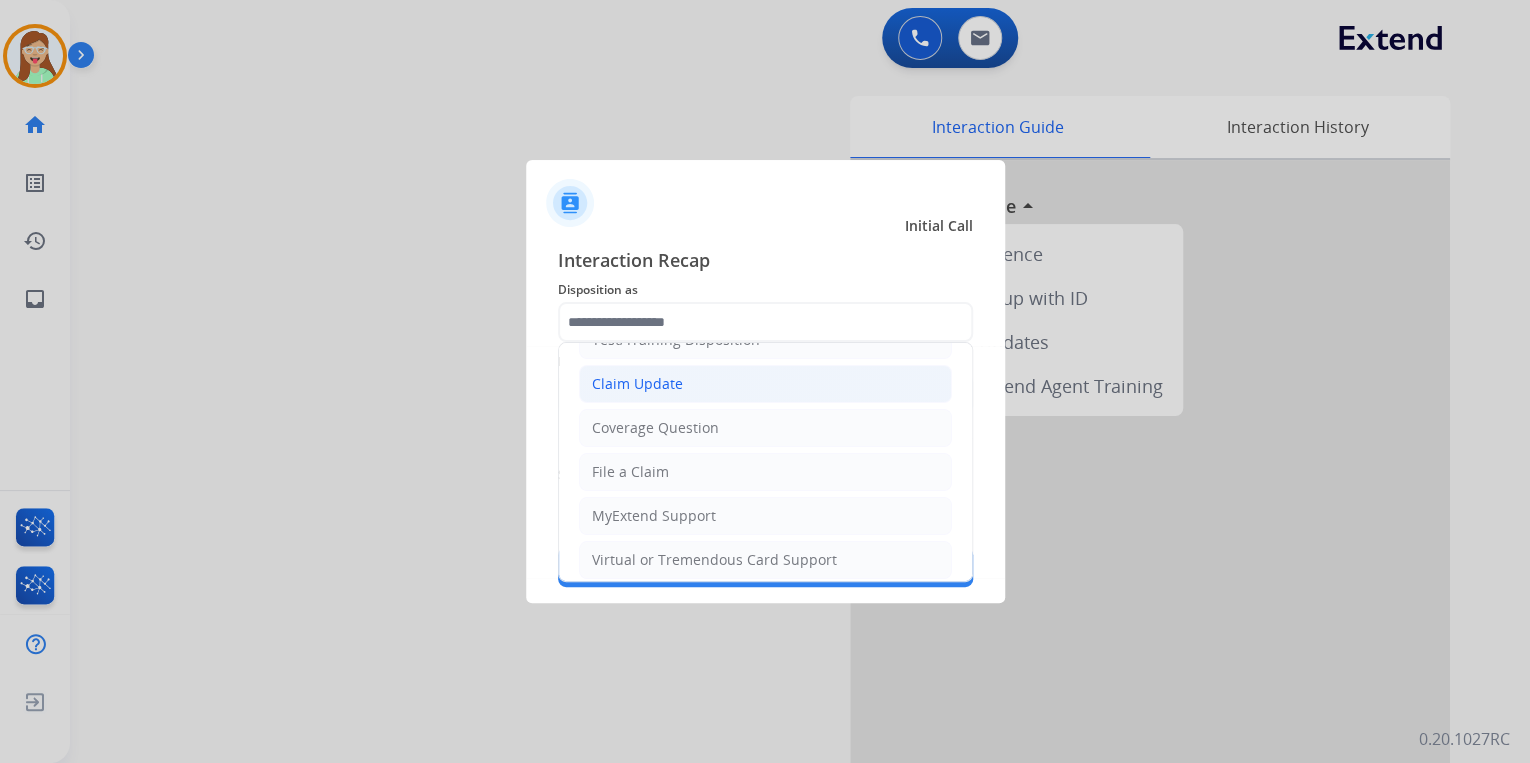 click on "Claim Update" 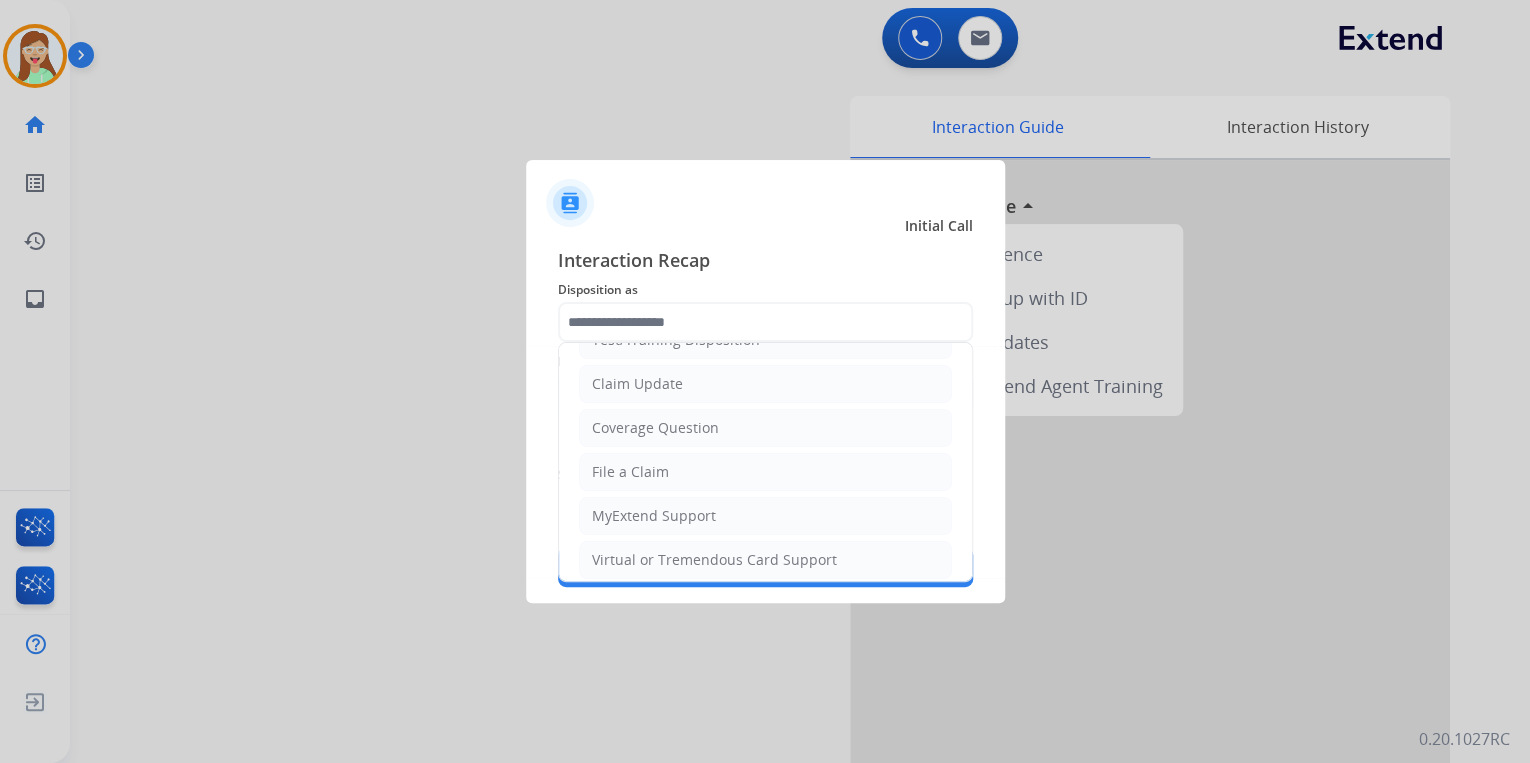 type on "**********" 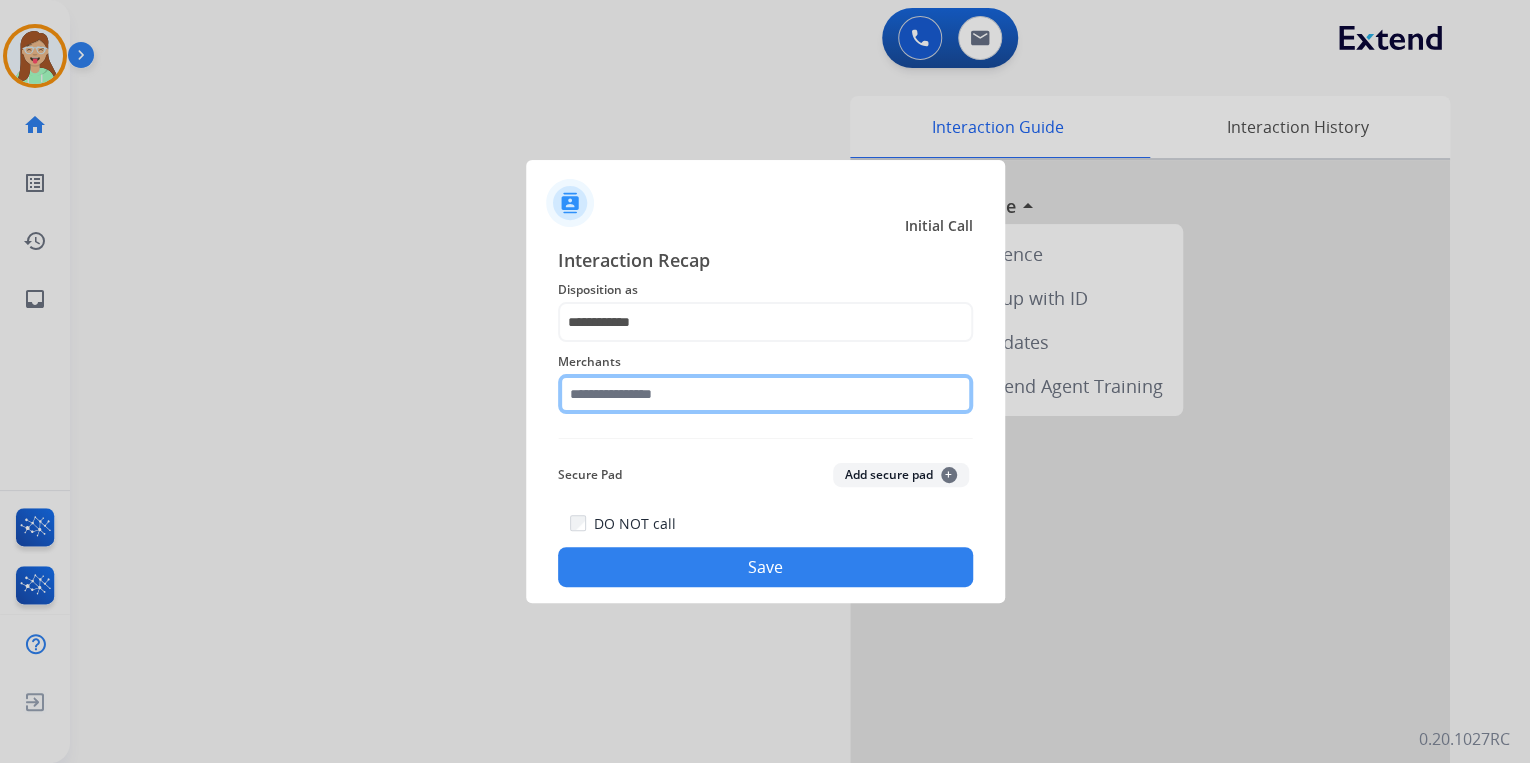 click 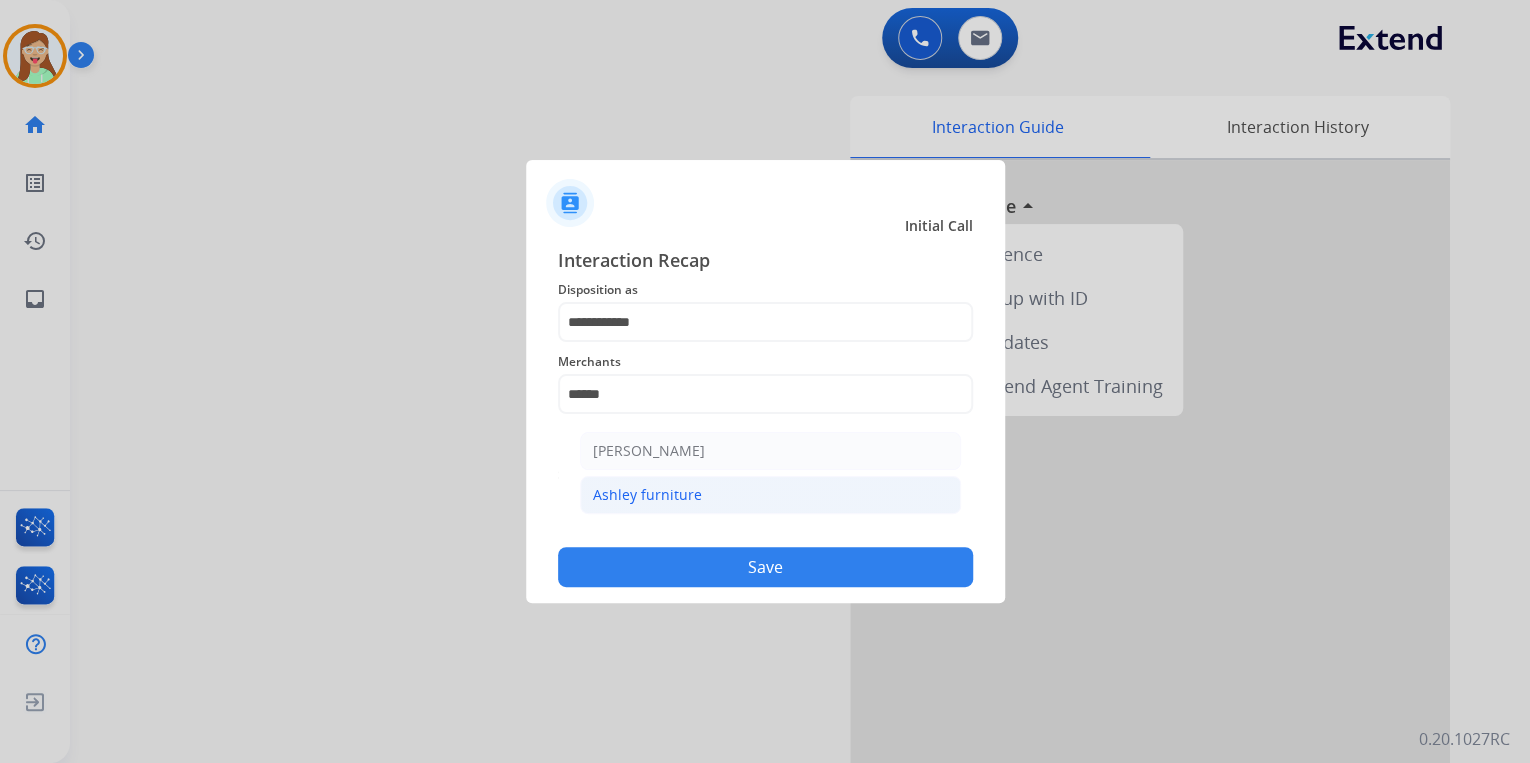 click on "Ashley furniture" 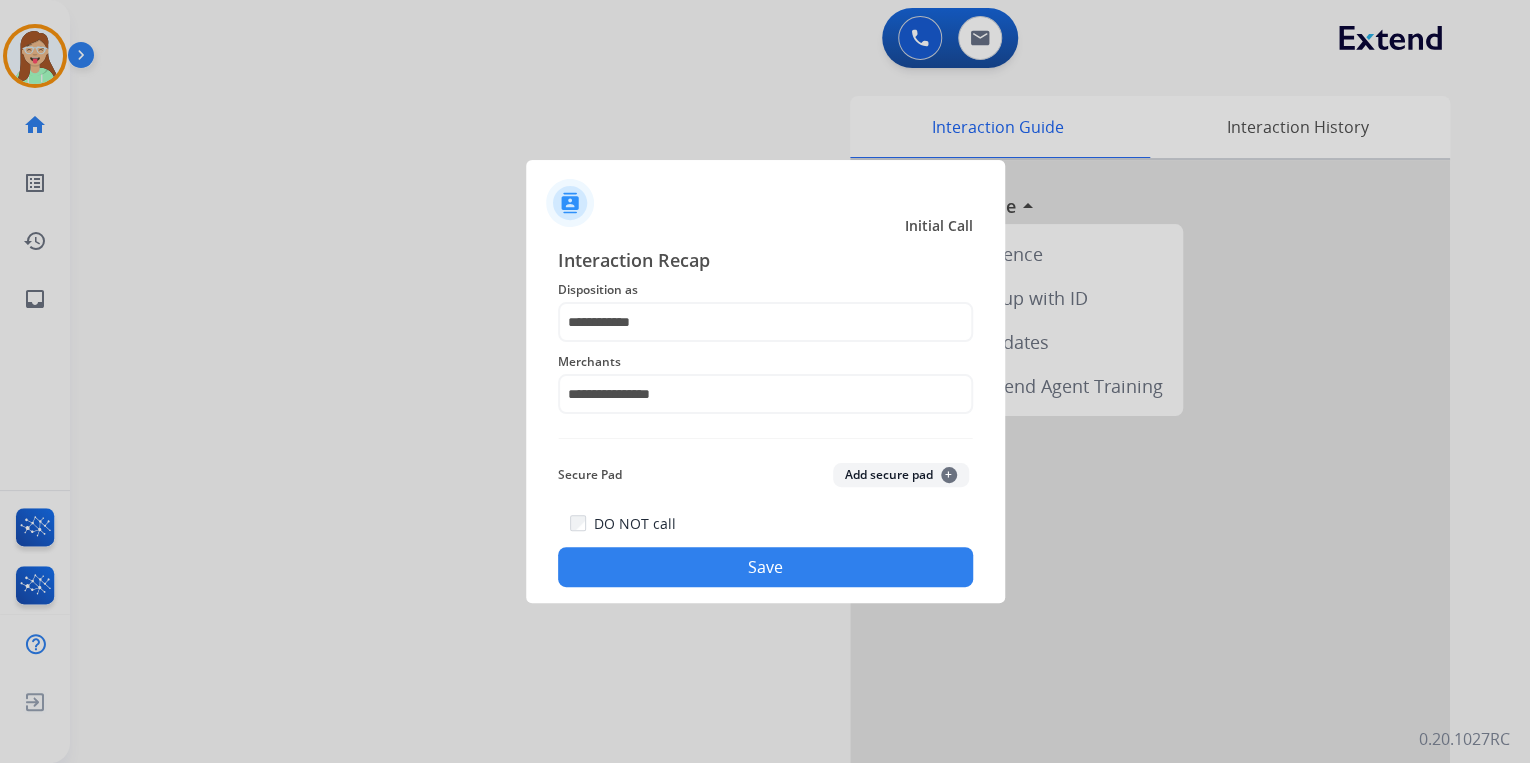 click on "Save" 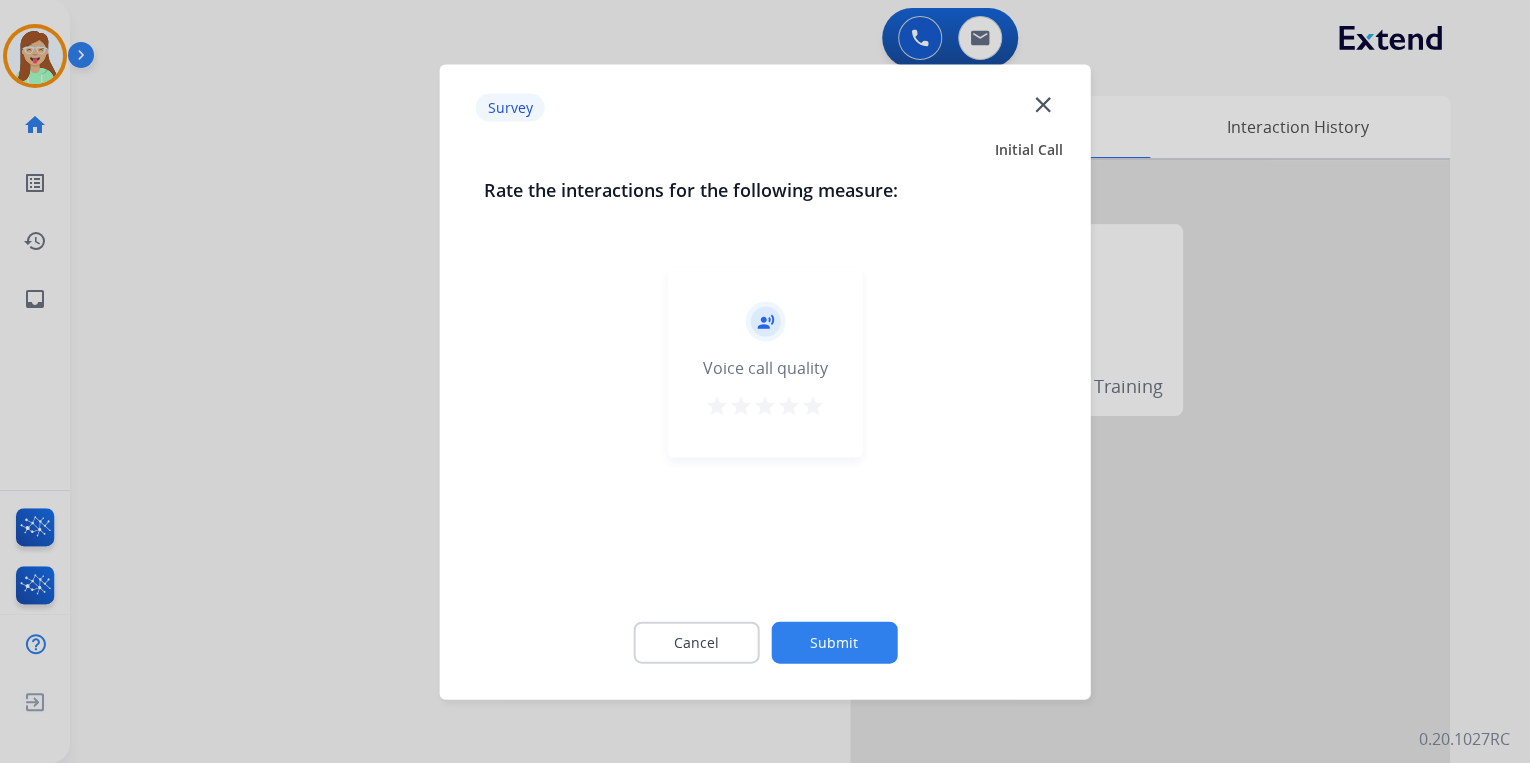 click on "close" 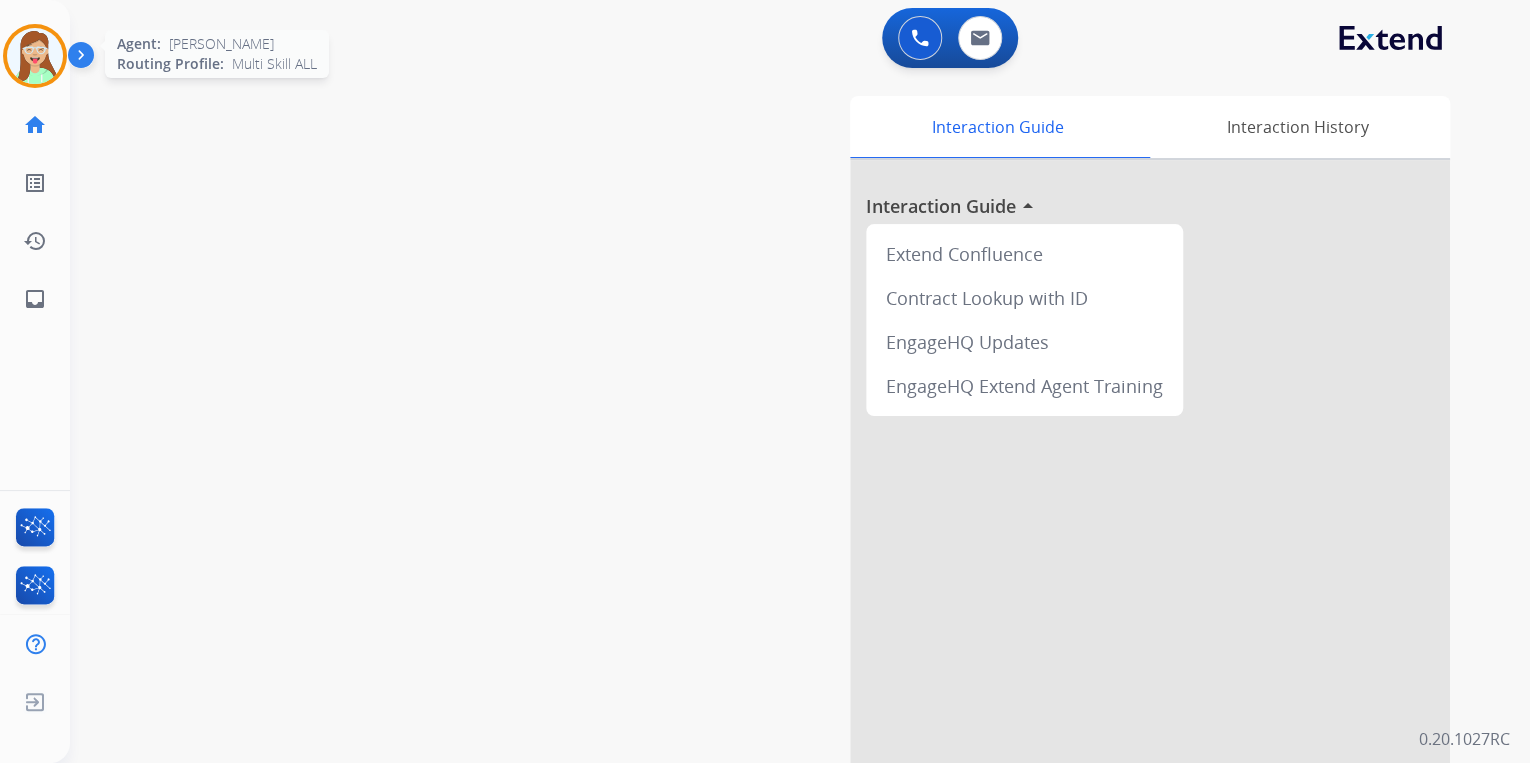 click at bounding box center [35, 56] 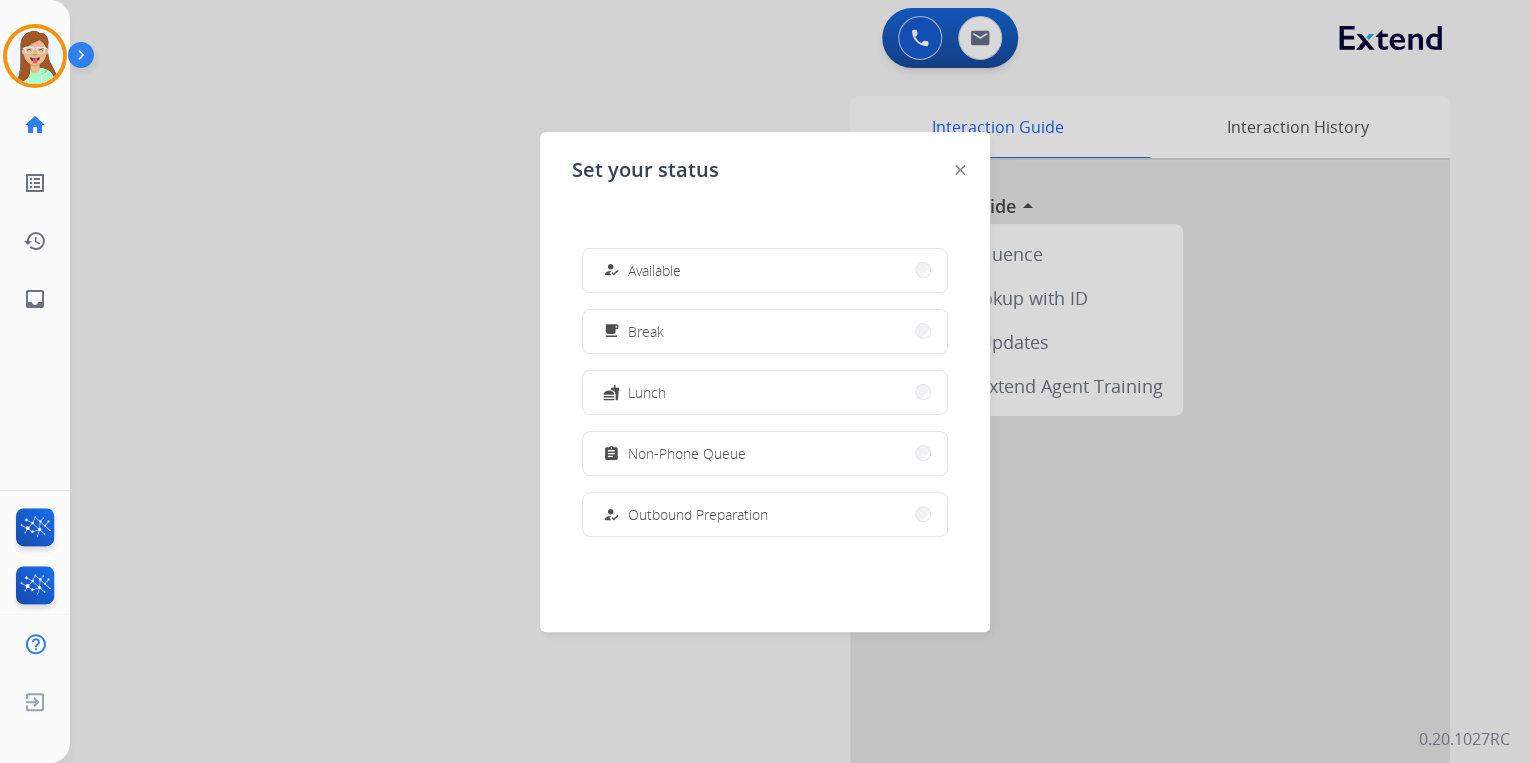 click on "assignment Non-Phone Queue" at bounding box center (765, 453) 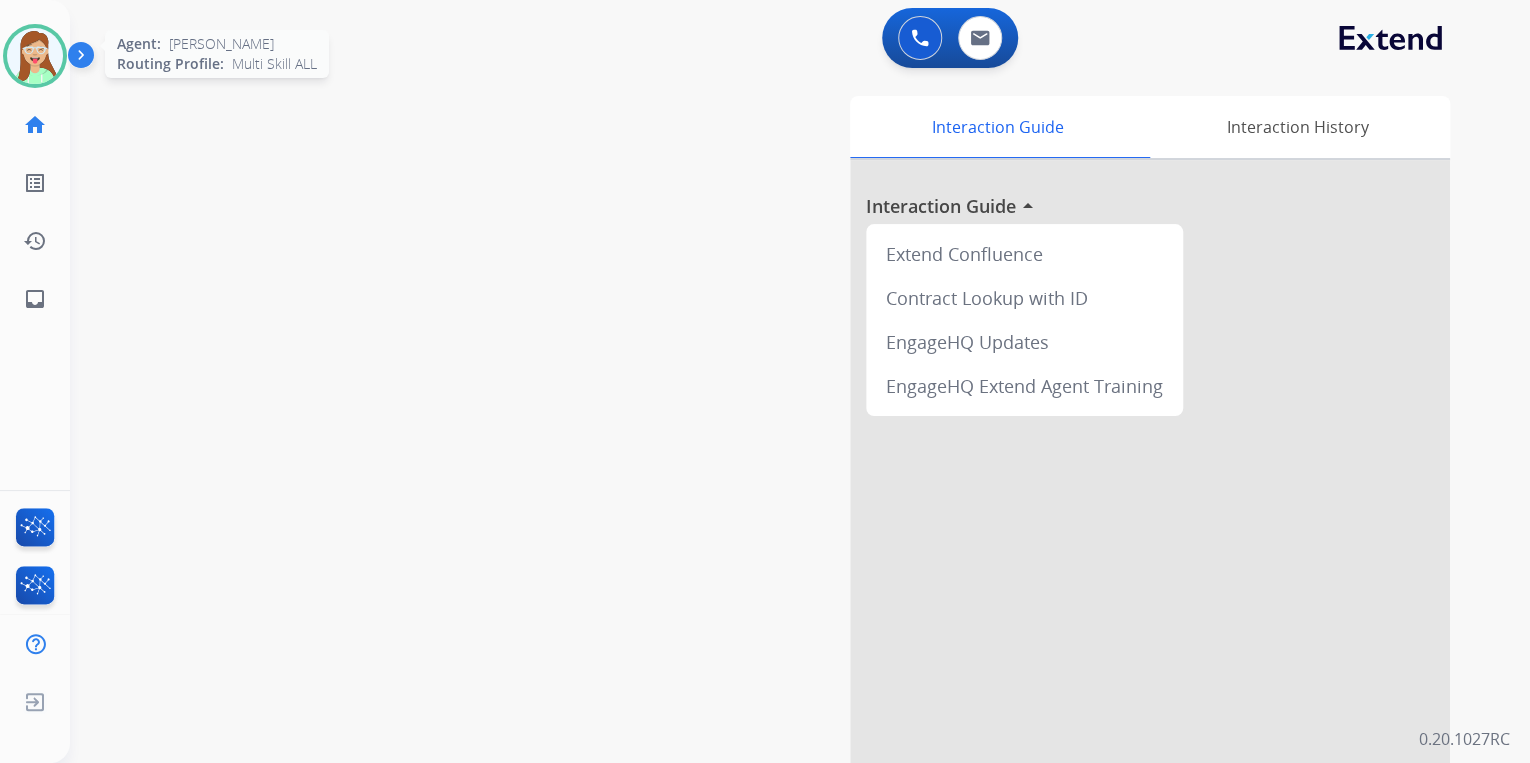 click at bounding box center [35, 56] 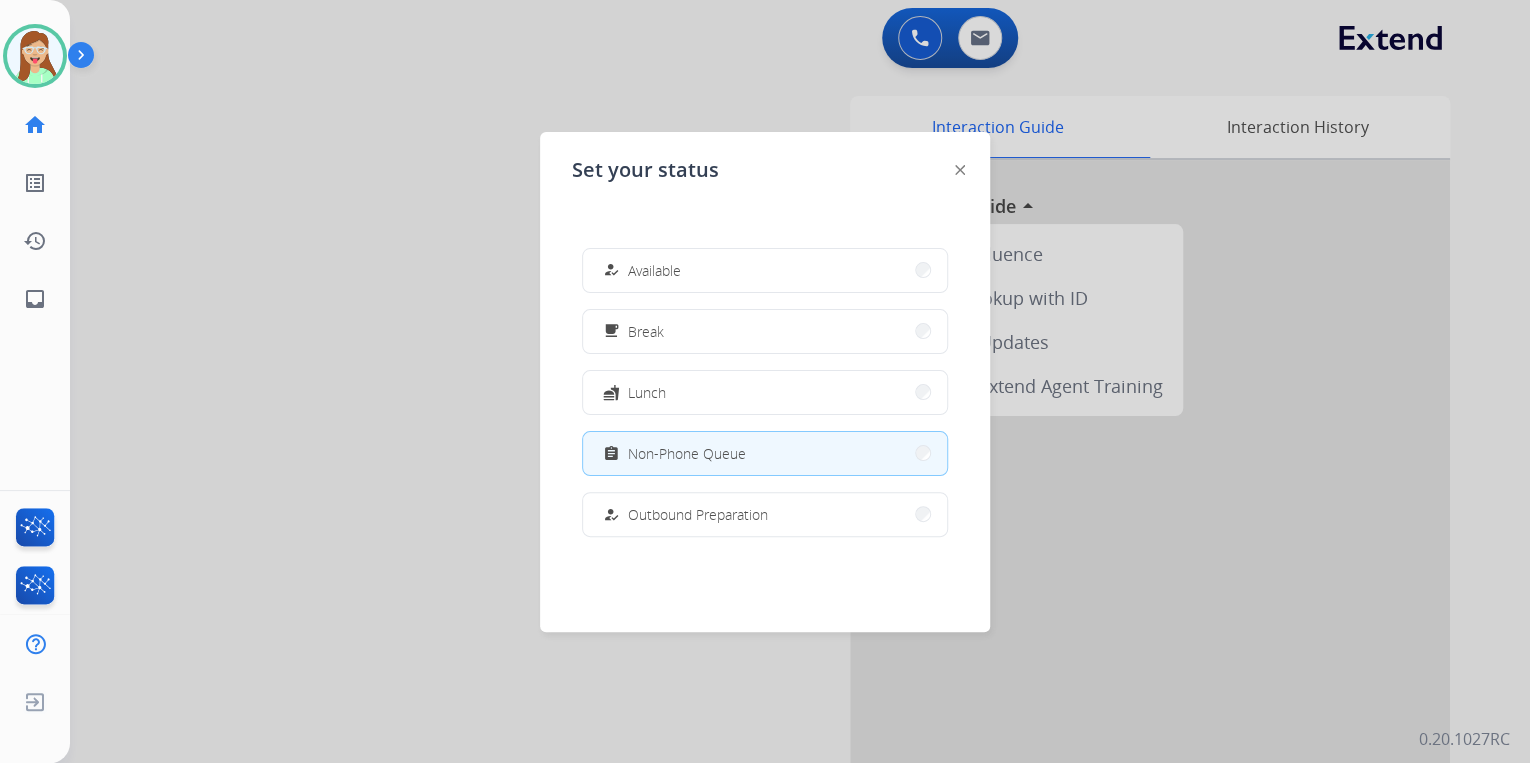 click at bounding box center [765, 381] 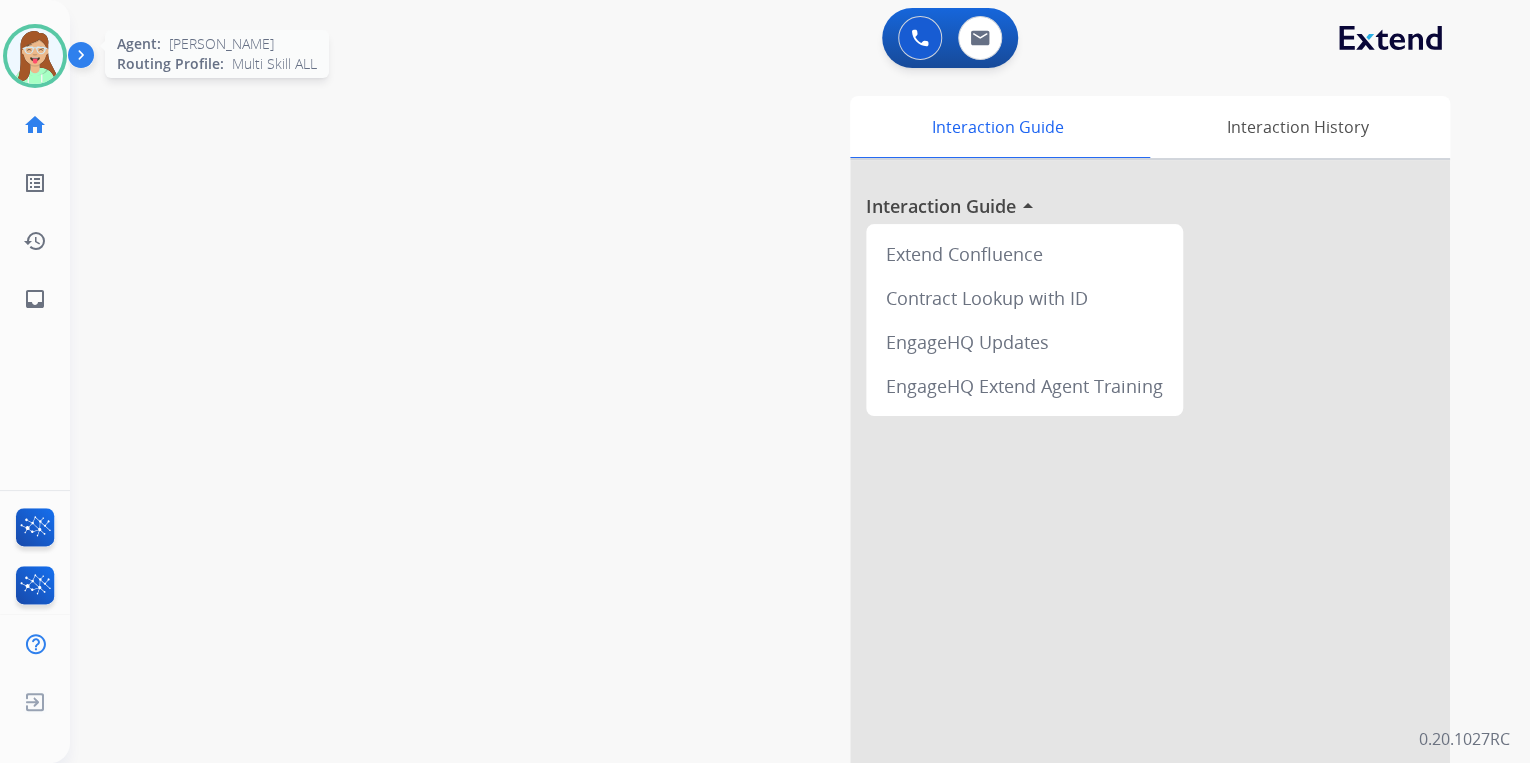 click at bounding box center [35, 56] 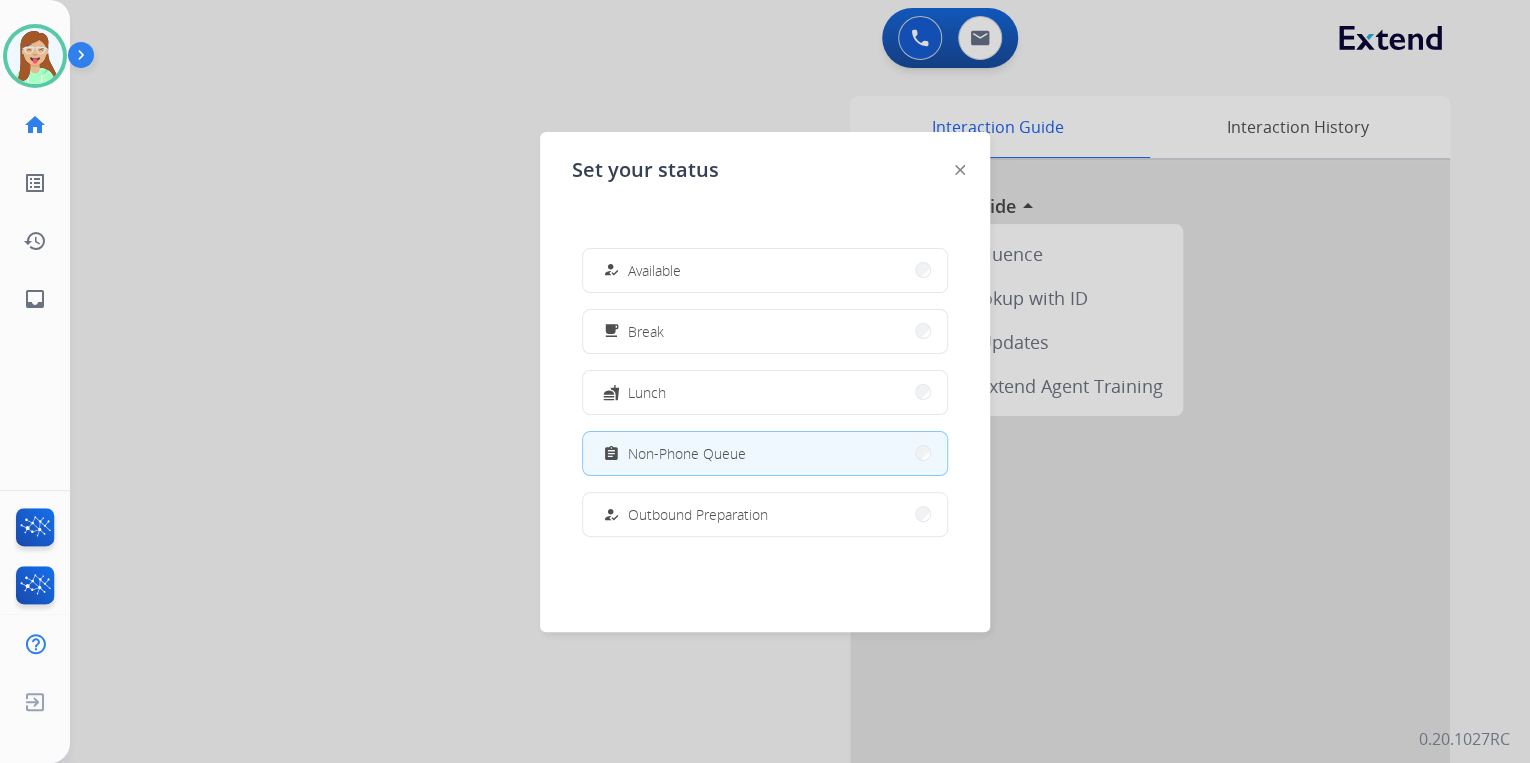 click at bounding box center (765, 381) 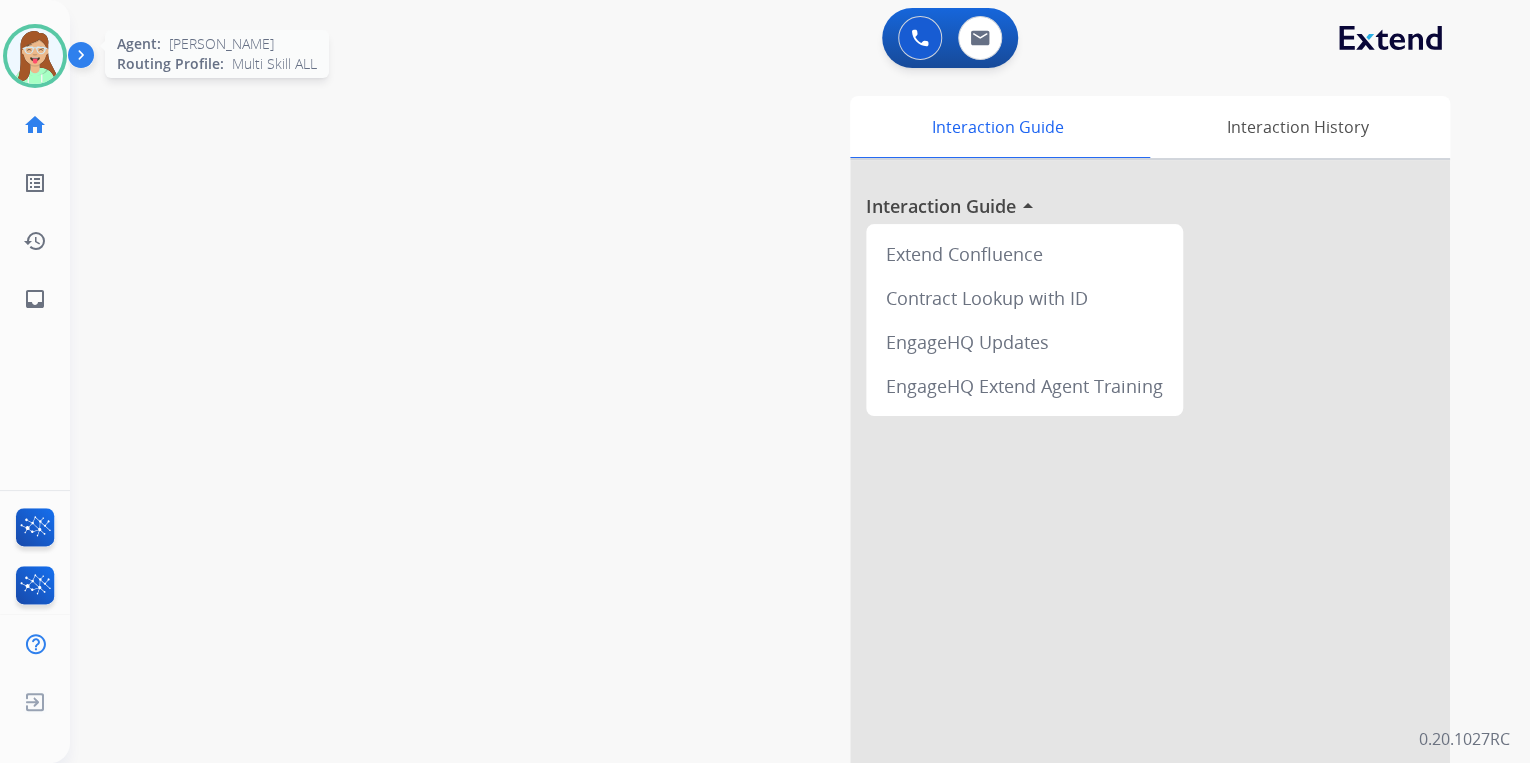 click at bounding box center (35, 56) 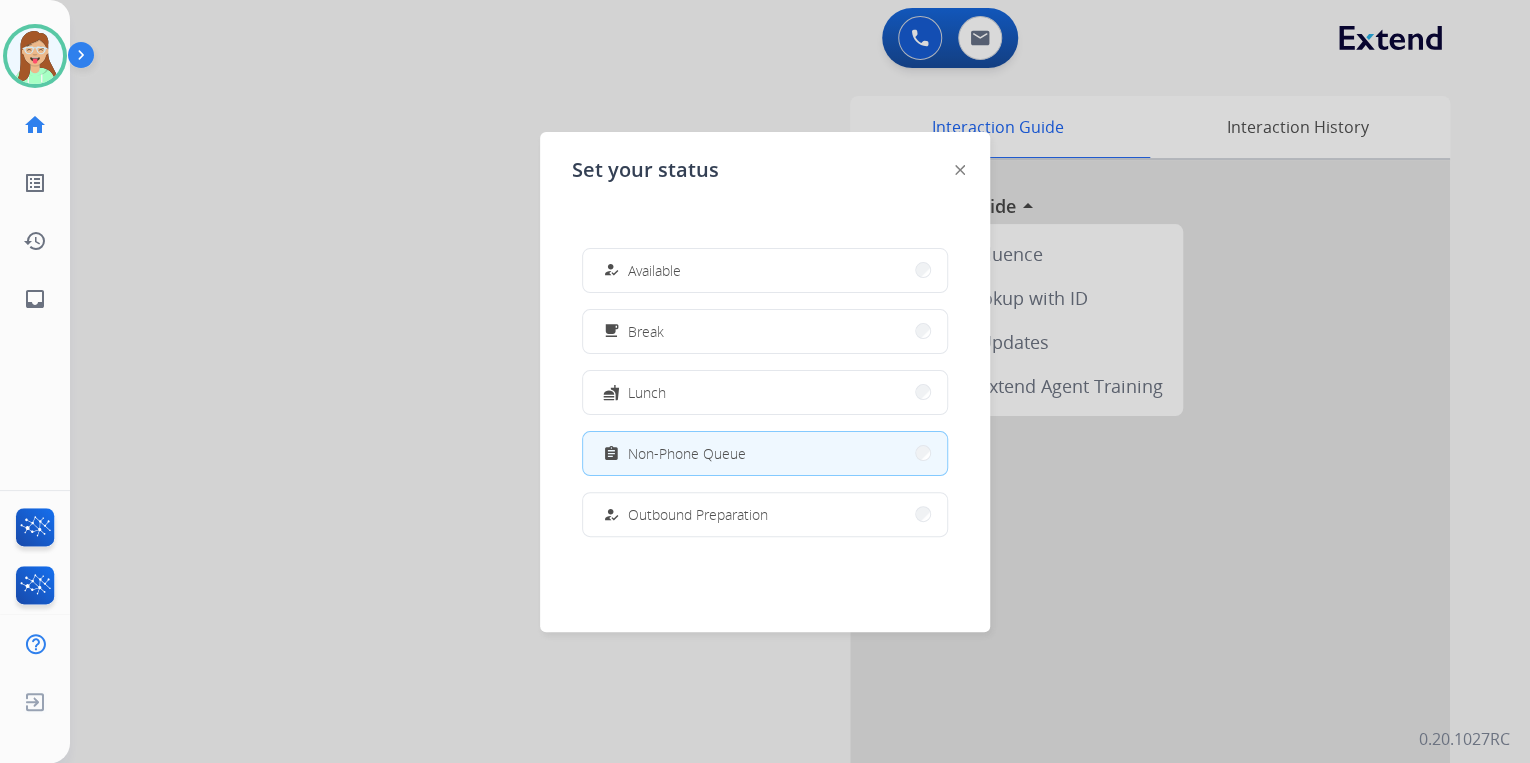 click at bounding box center [765, 381] 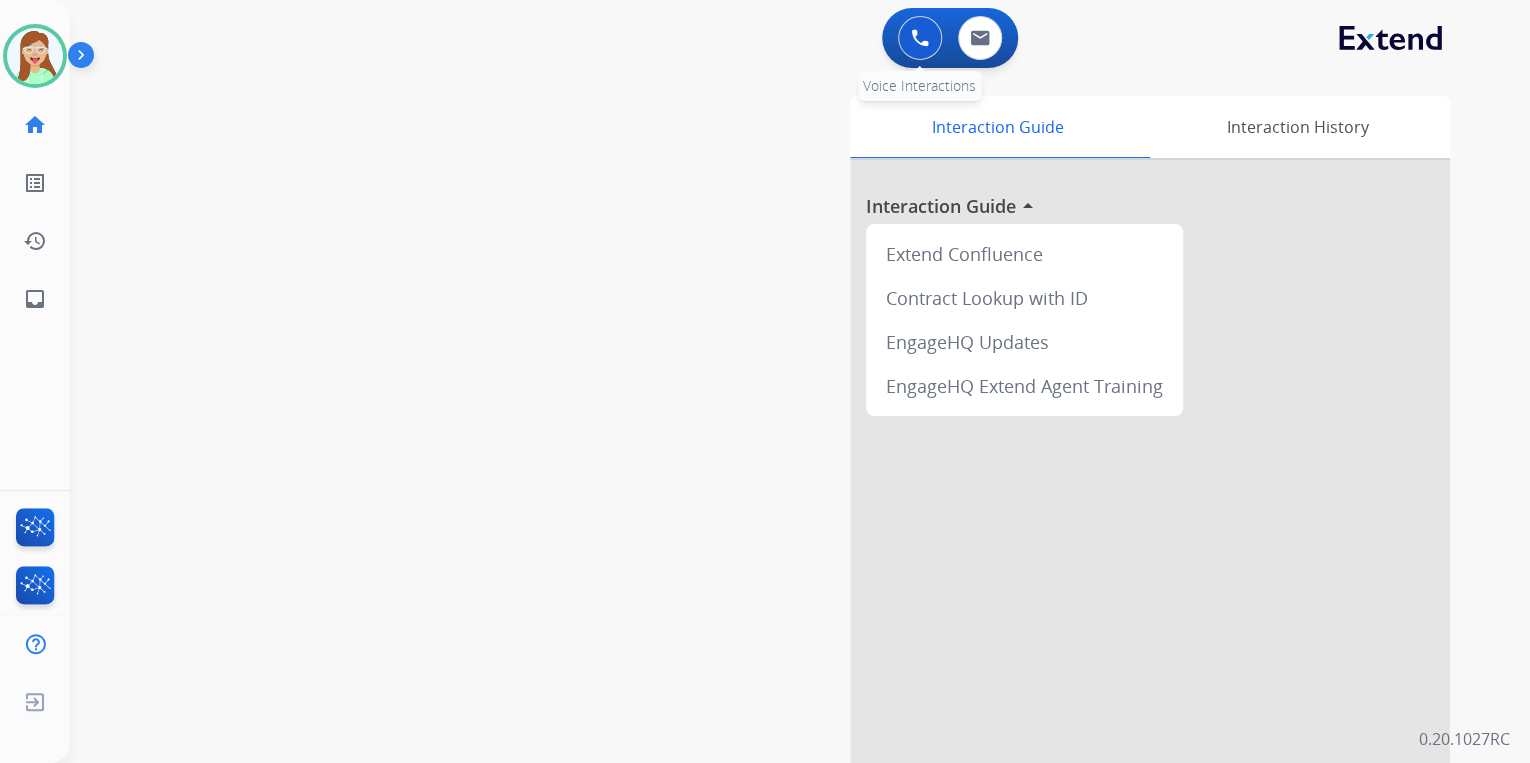 click at bounding box center (920, 38) 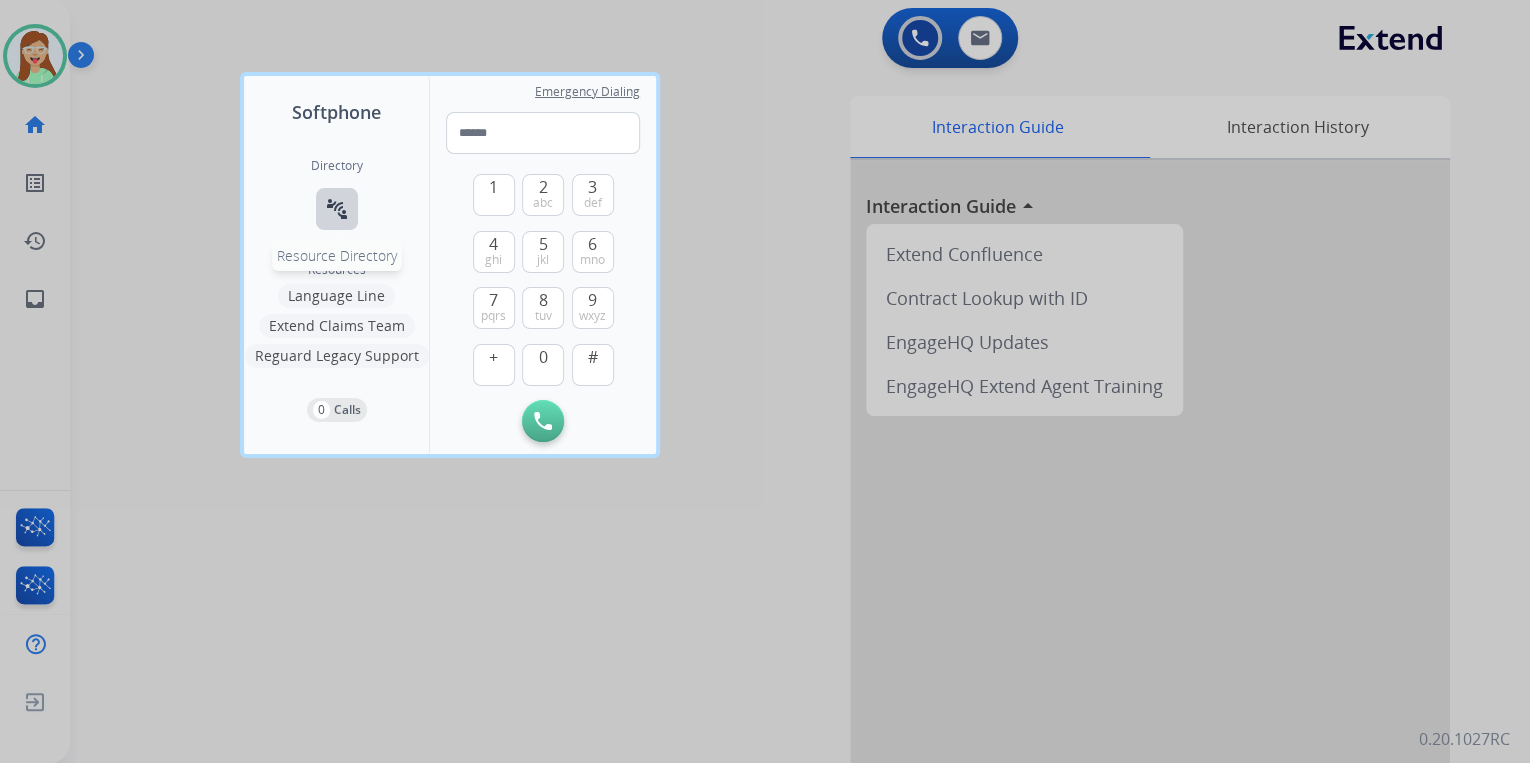 click on "connect_without_contact Resource Directory" at bounding box center [337, 209] 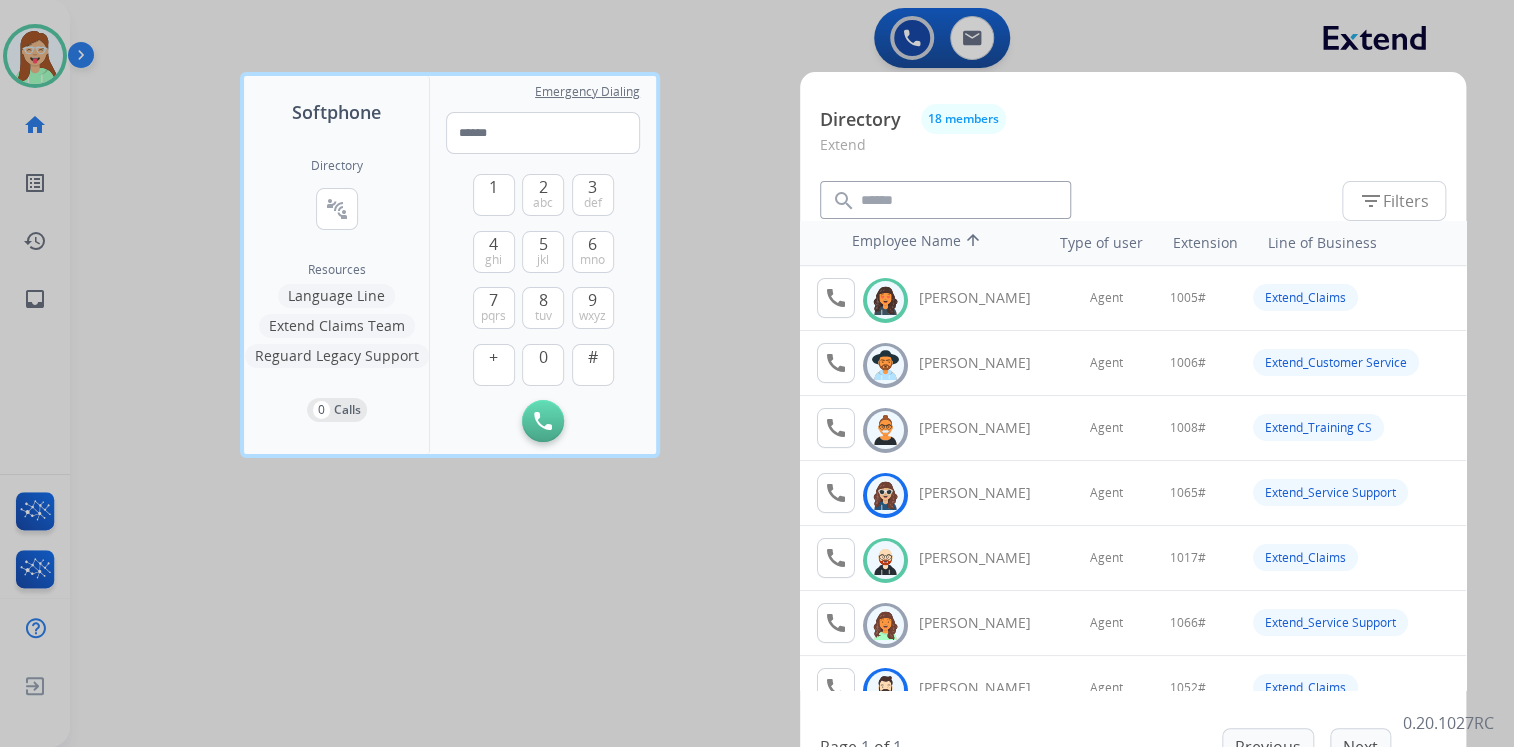 click at bounding box center [757, 373] 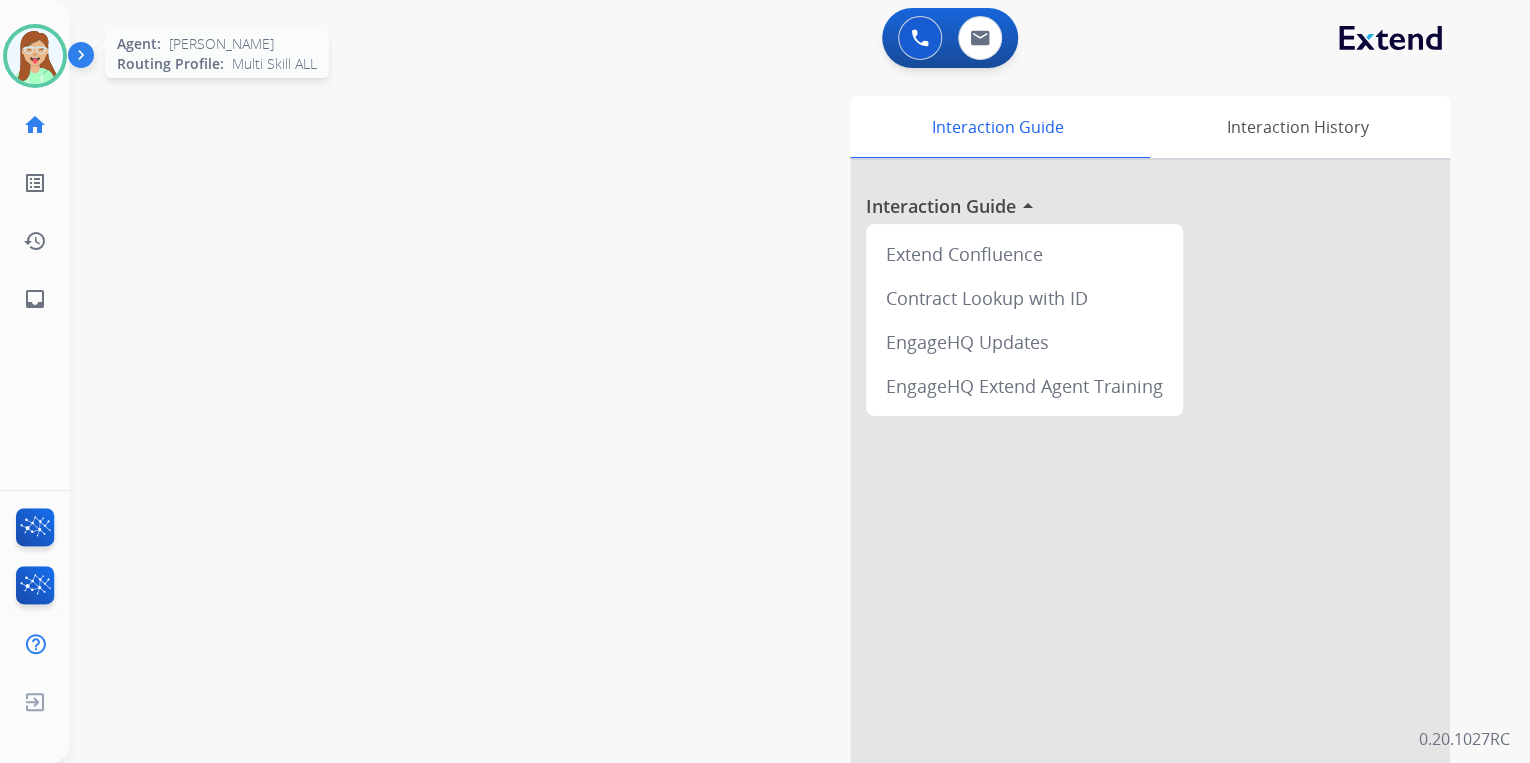 click at bounding box center [35, 56] 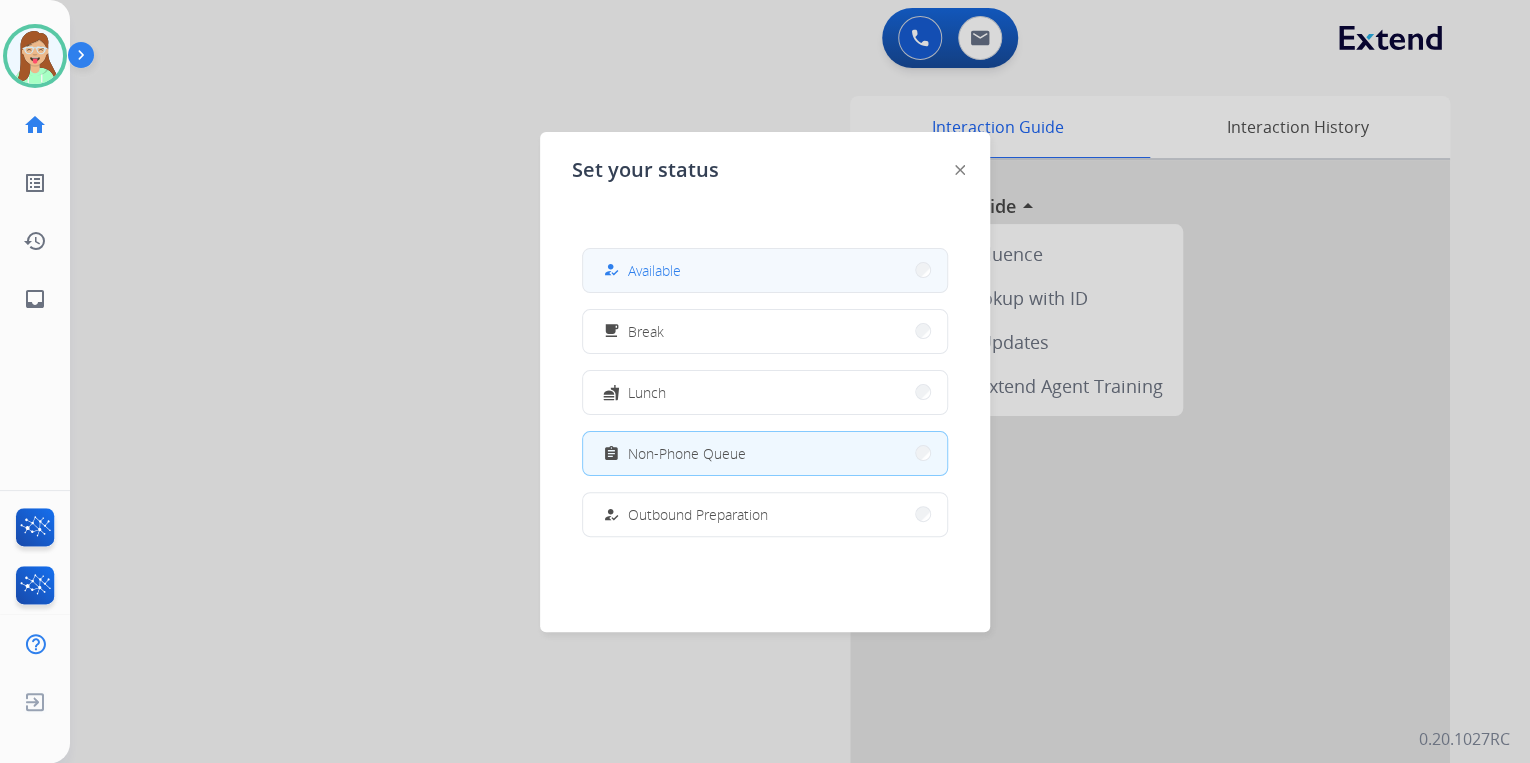 click on "how_to_reg Available" at bounding box center (765, 270) 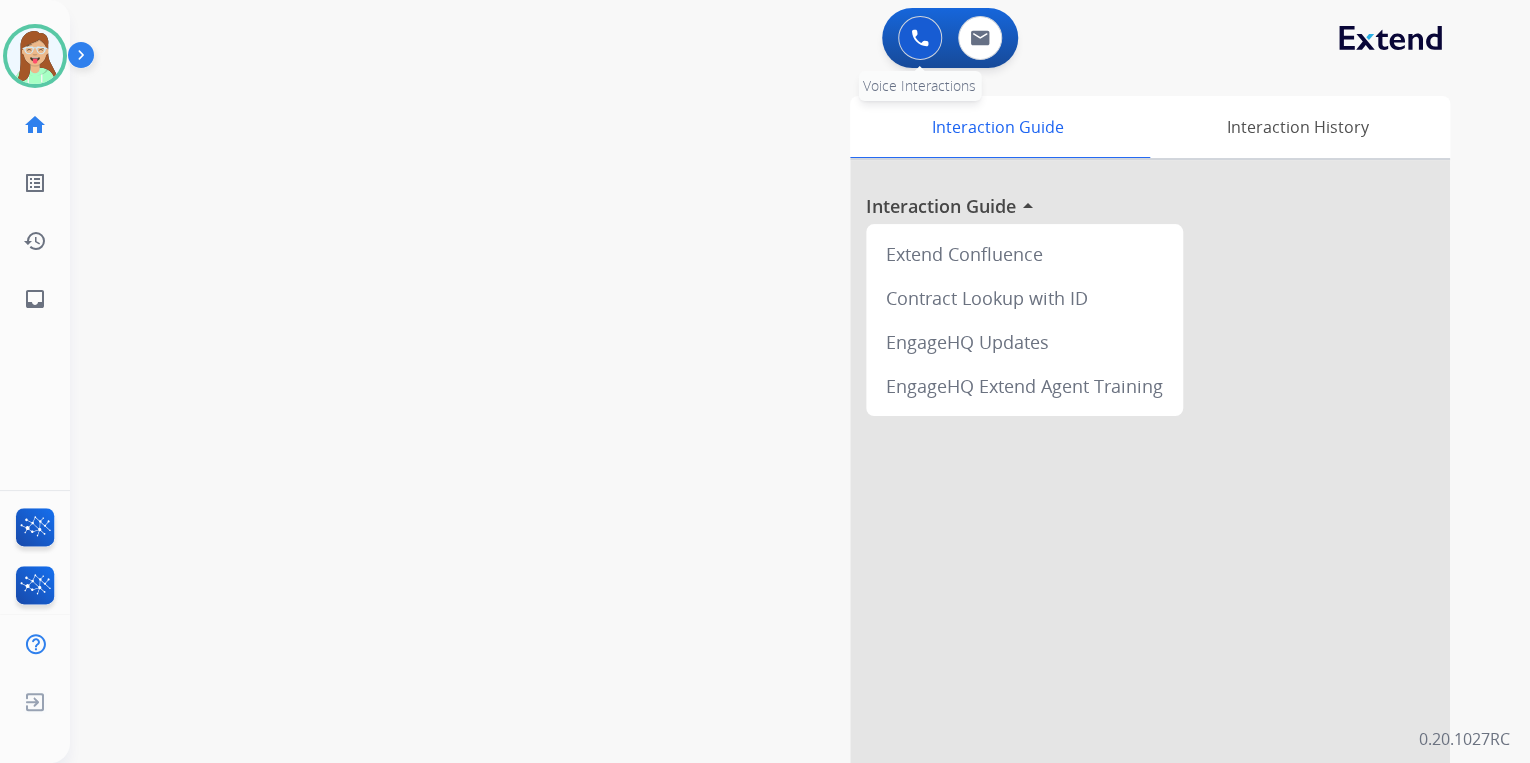 click at bounding box center (920, 38) 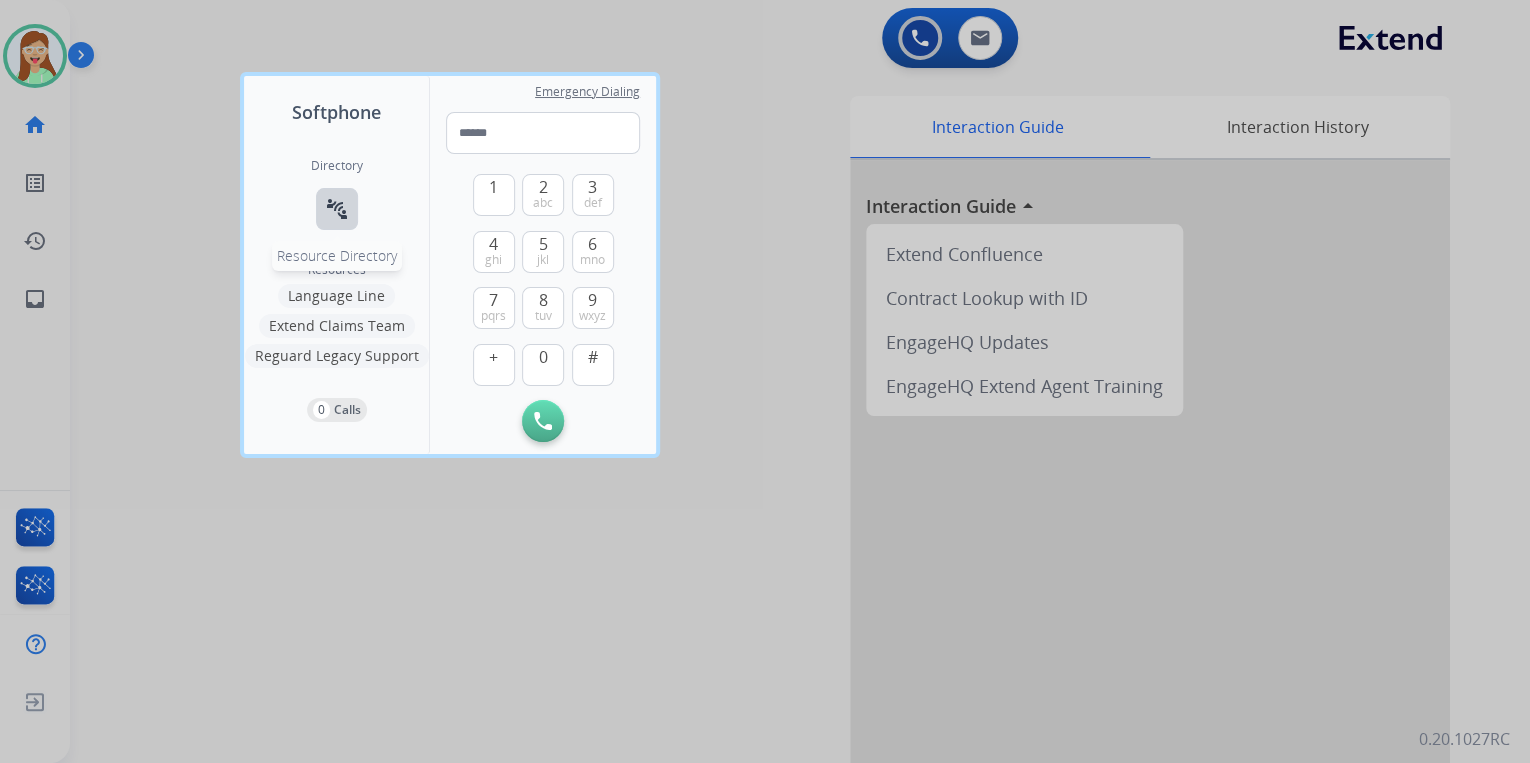 click on "connect_without_contact Resource Directory" at bounding box center [337, 209] 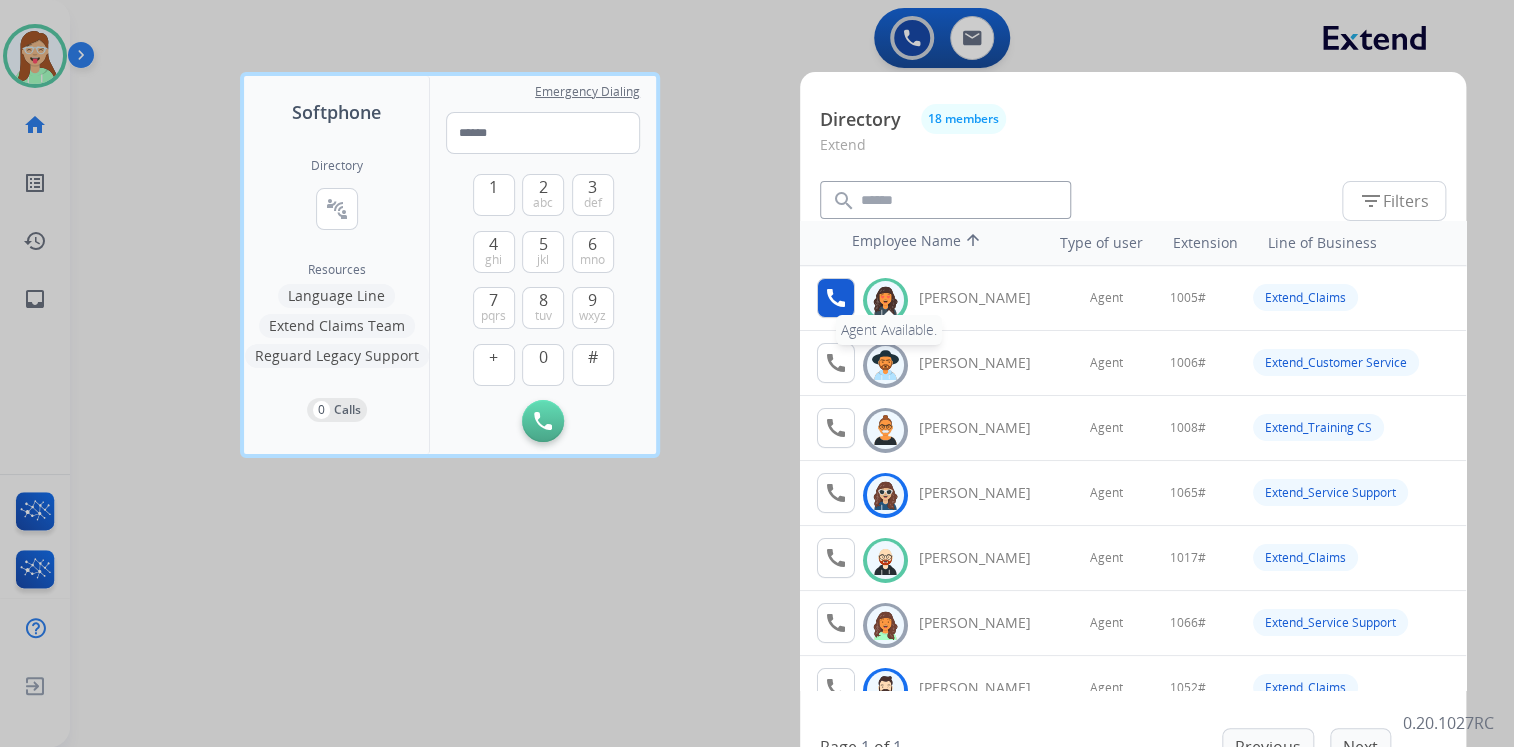 click on "call  Agent Available." at bounding box center (836, 298) 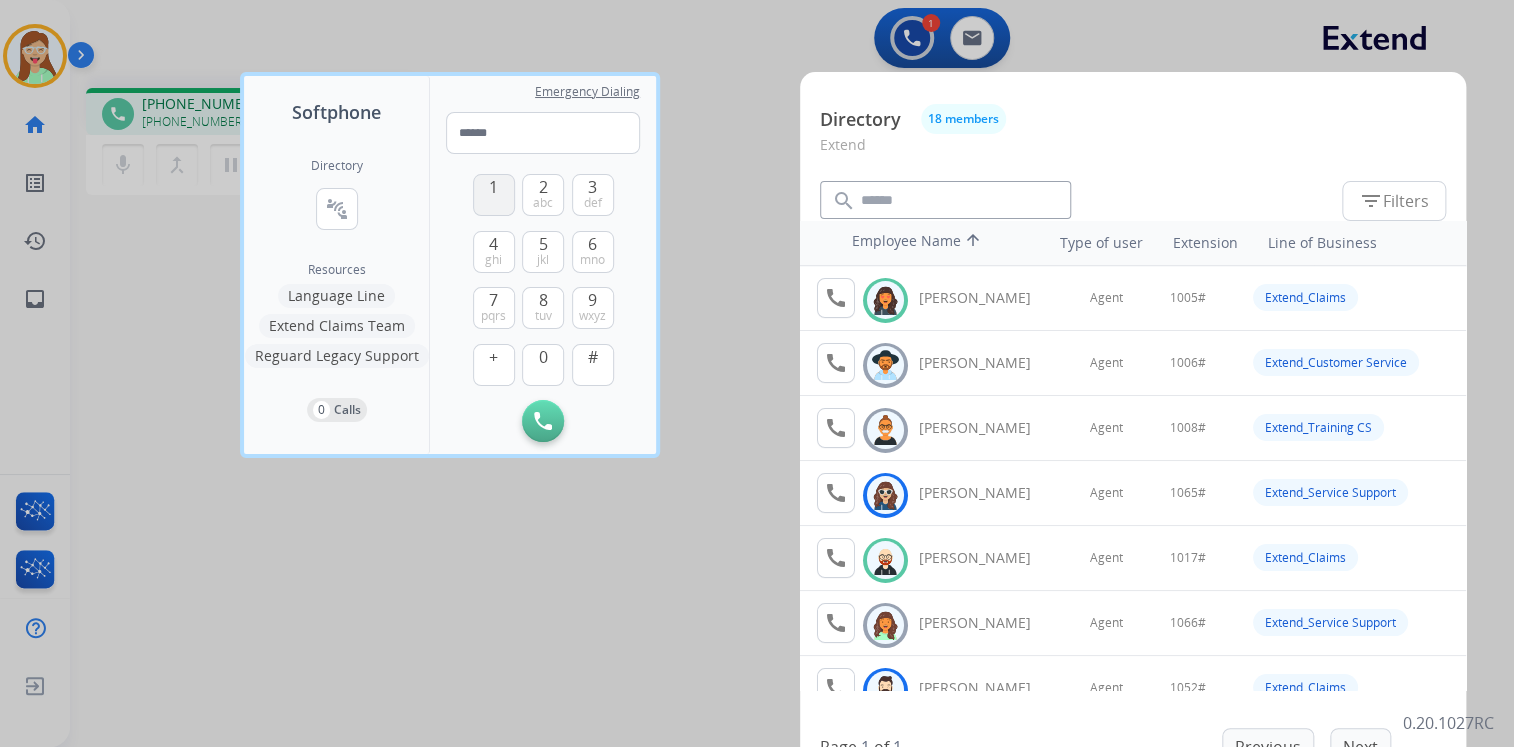 click on "1" at bounding box center (493, 187) 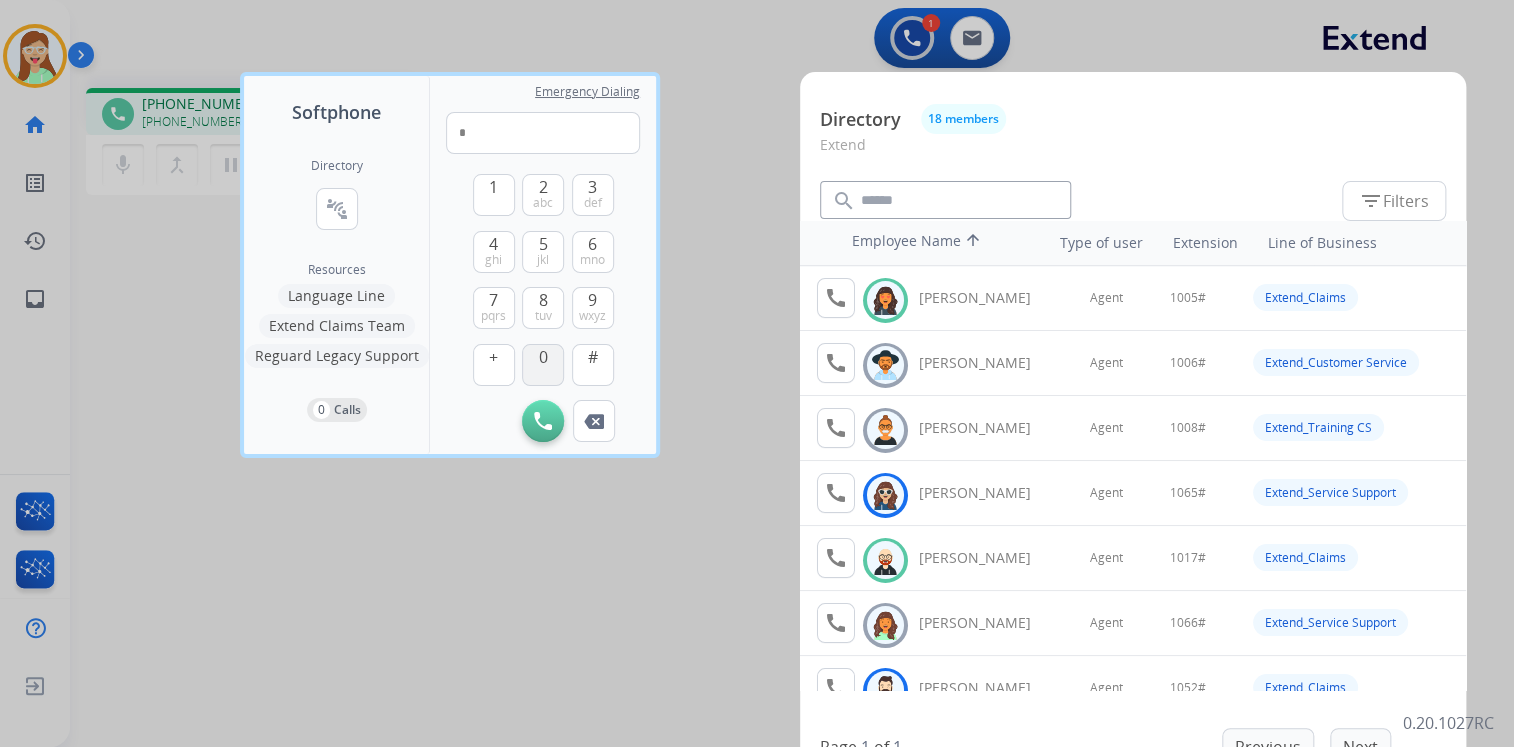 click on "0" at bounding box center [543, 365] 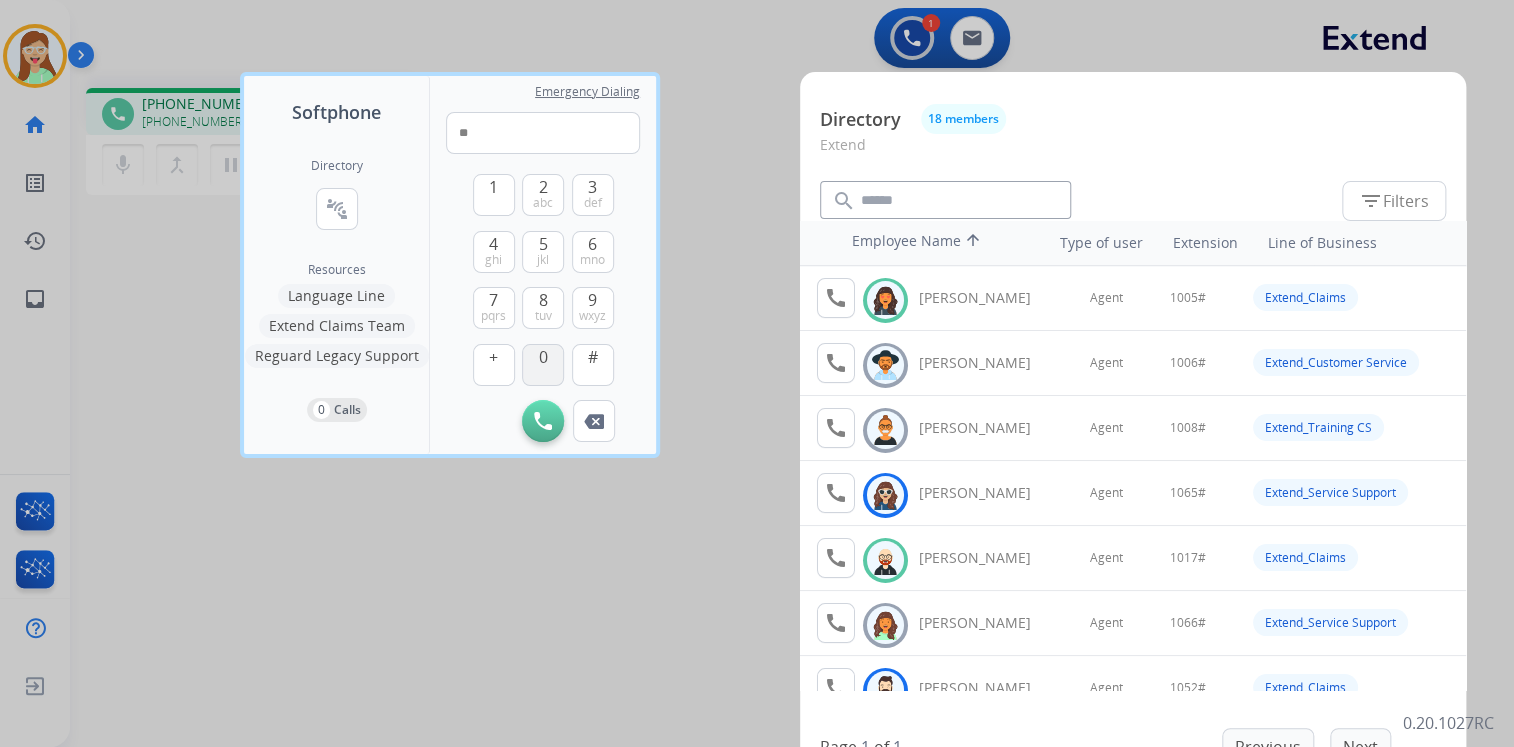 click on "0" at bounding box center [543, 365] 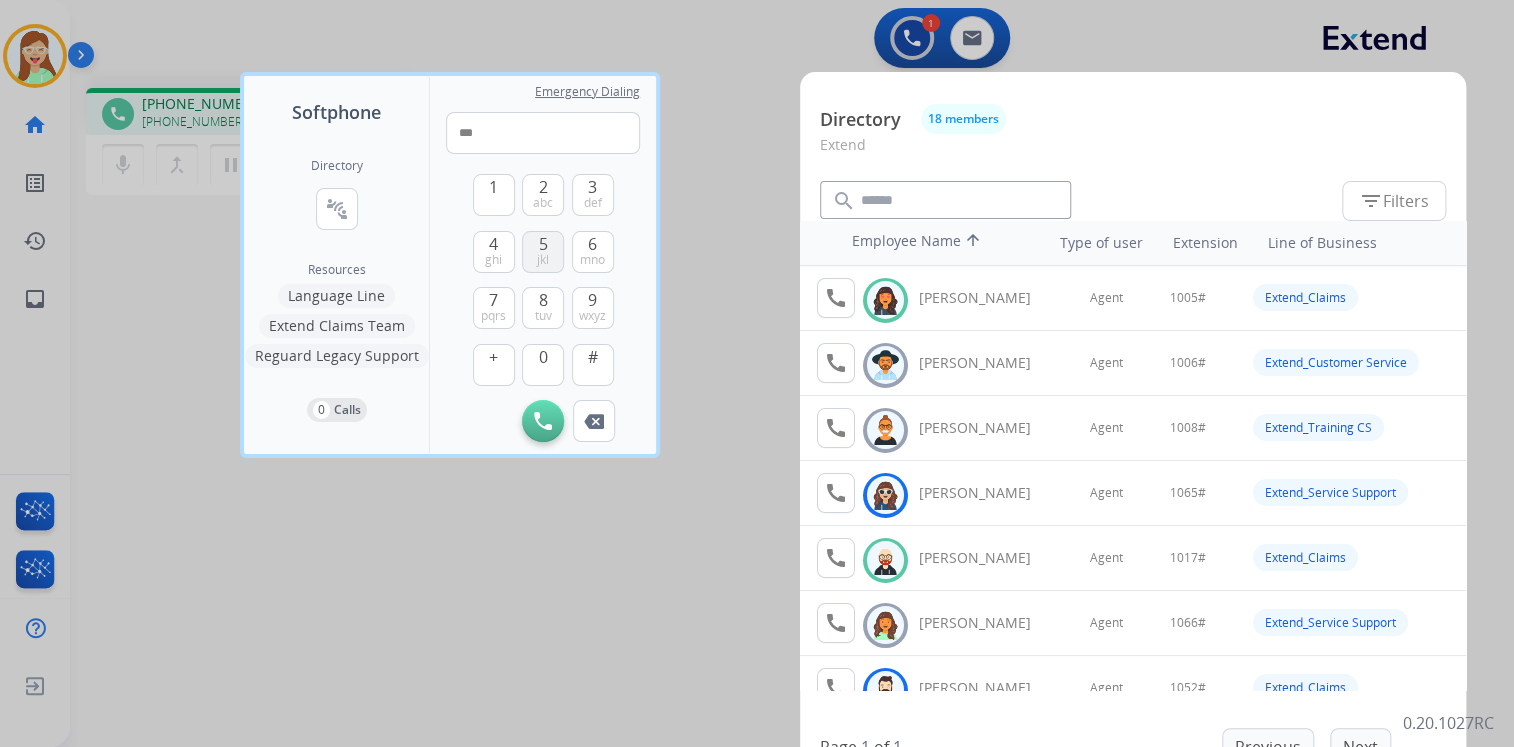click on "5 jkl" at bounding box center (543, 252) 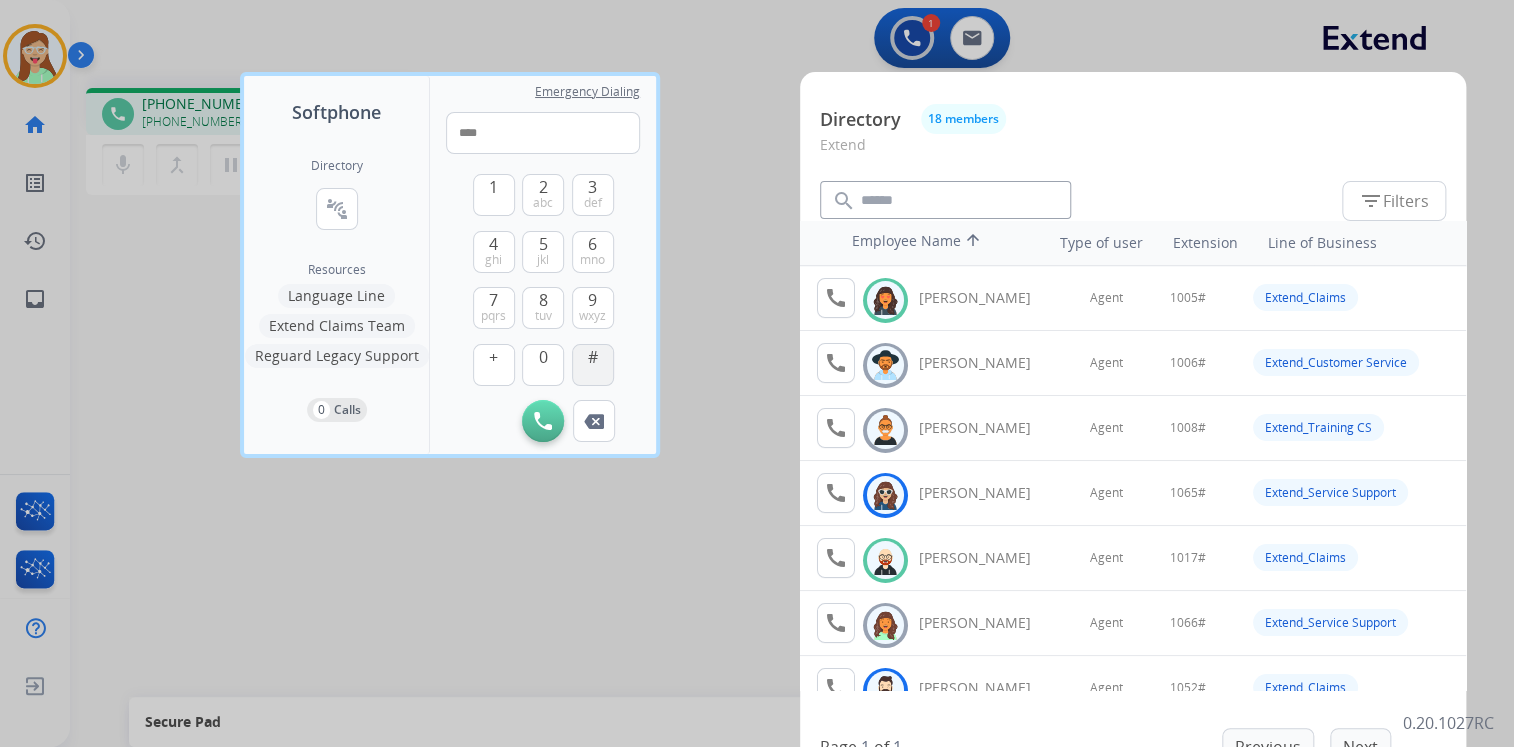 click on "#" at bounding box center [593, 365] 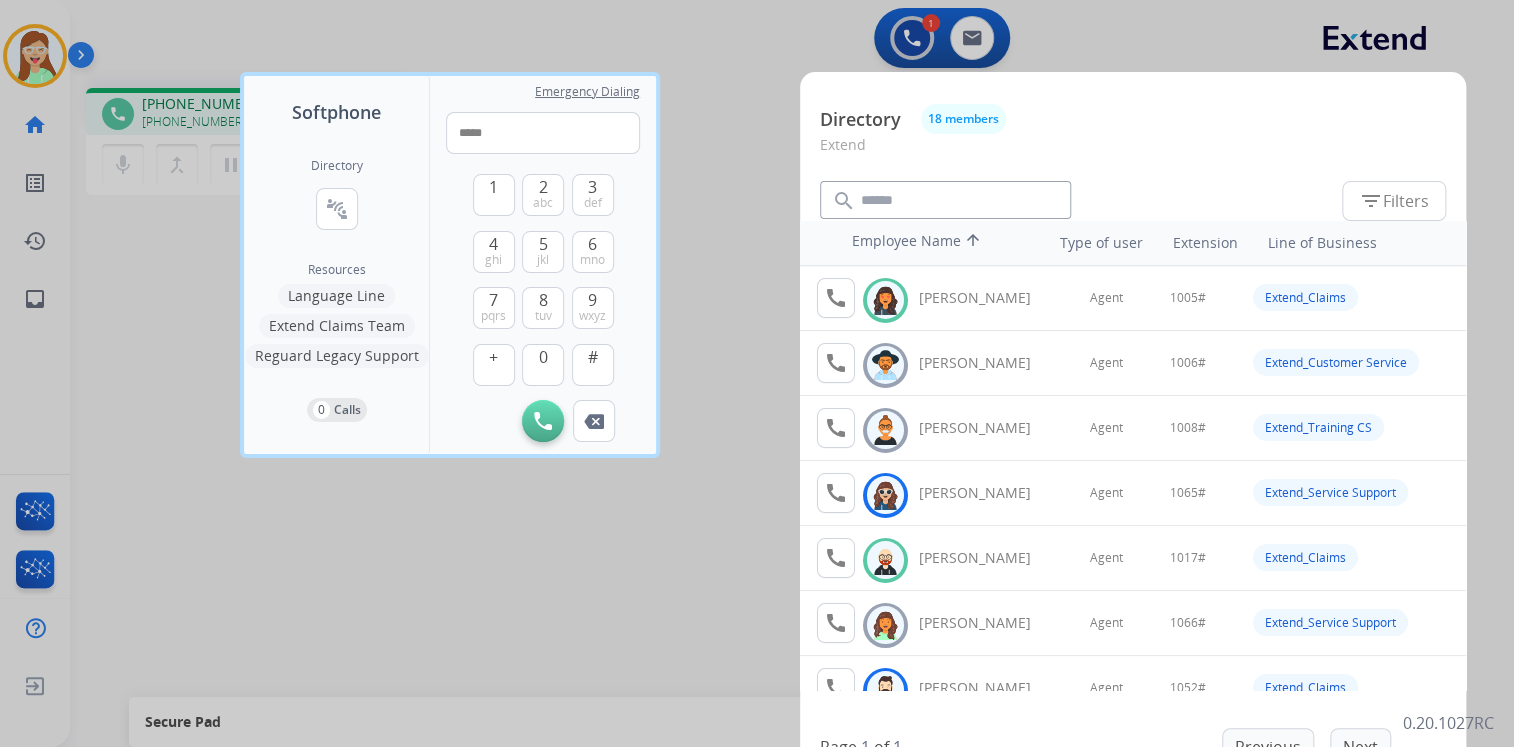click at bounding box center (757, 373) 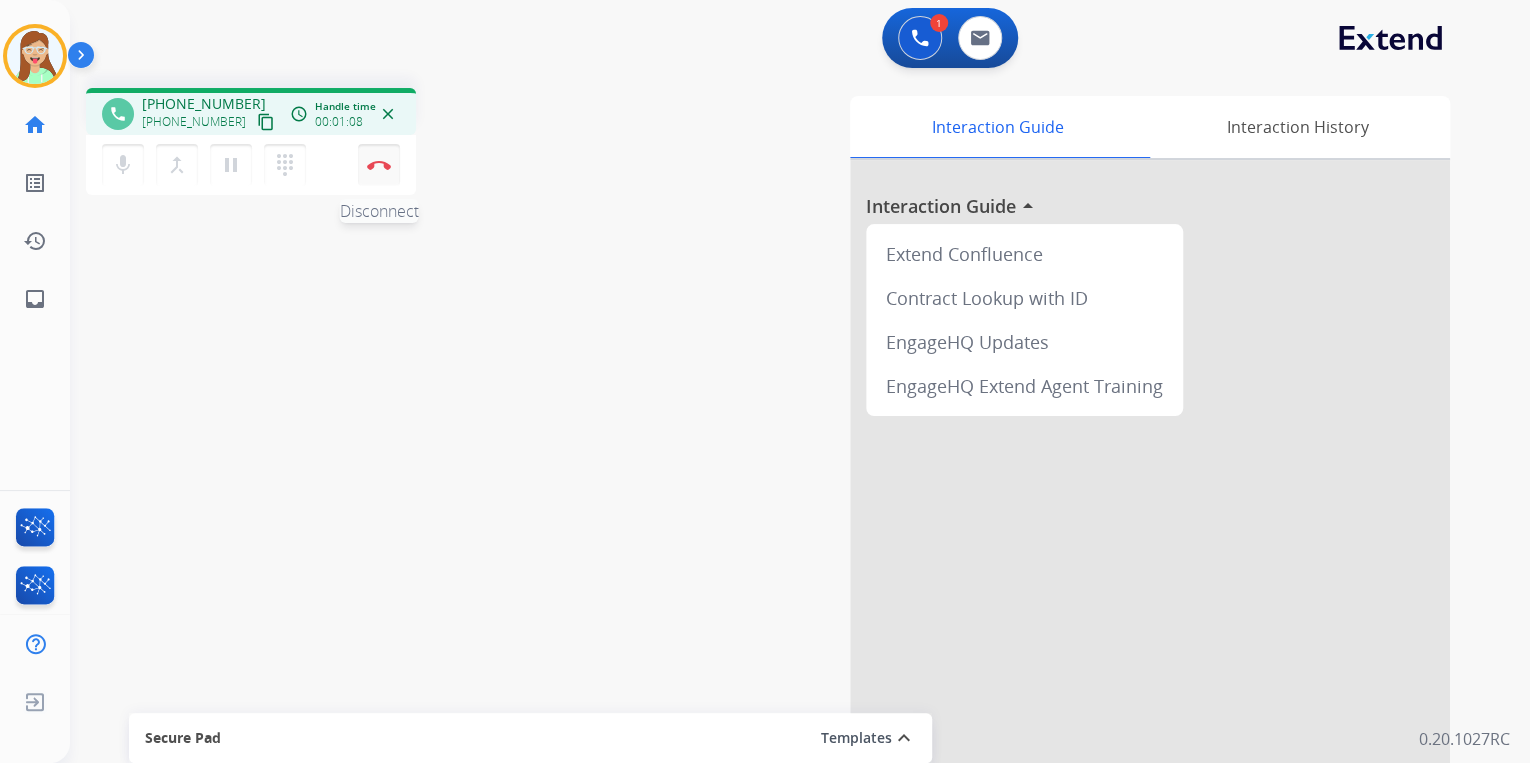 click on "Disconnect" at bounding box center [379, 165] 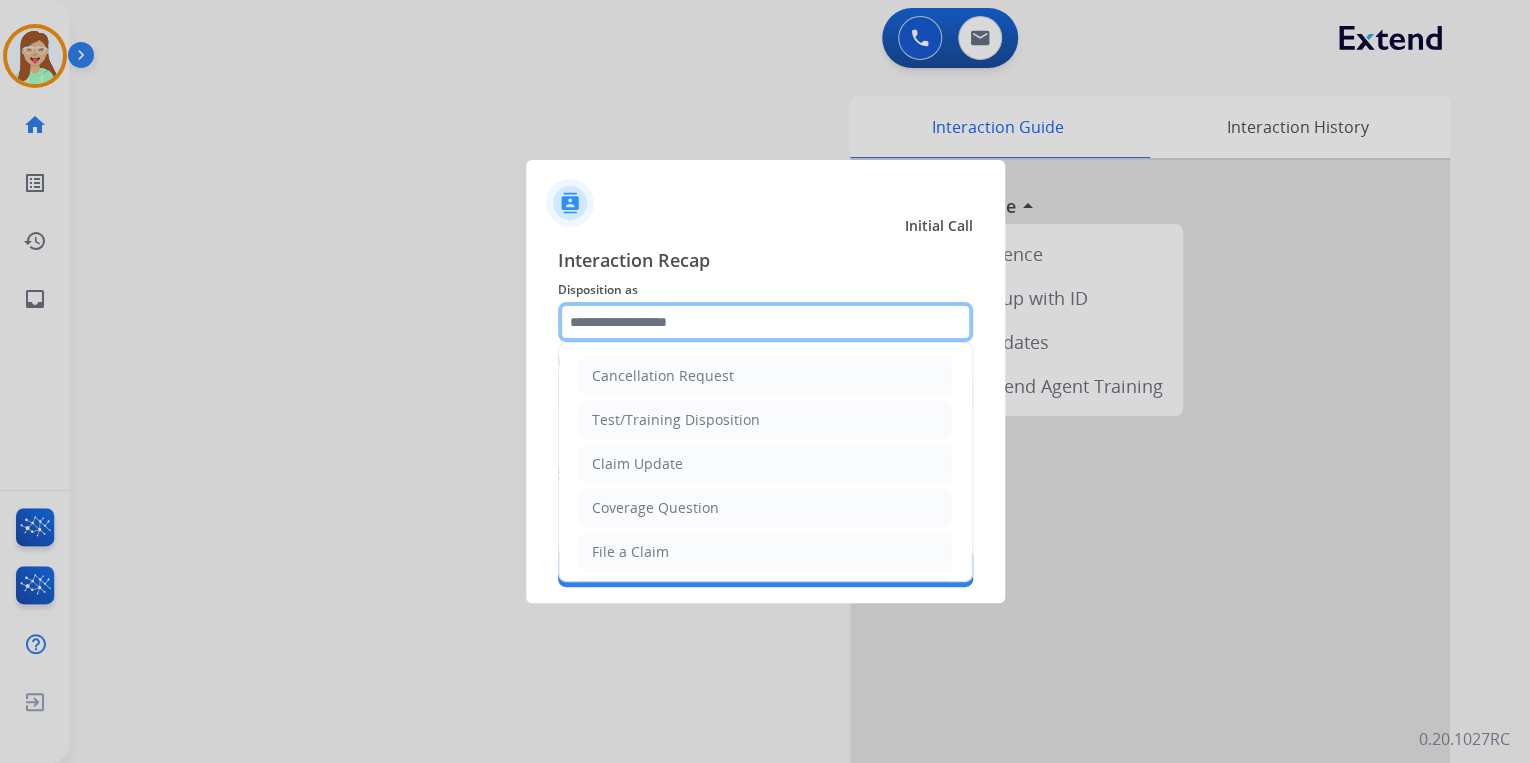 click 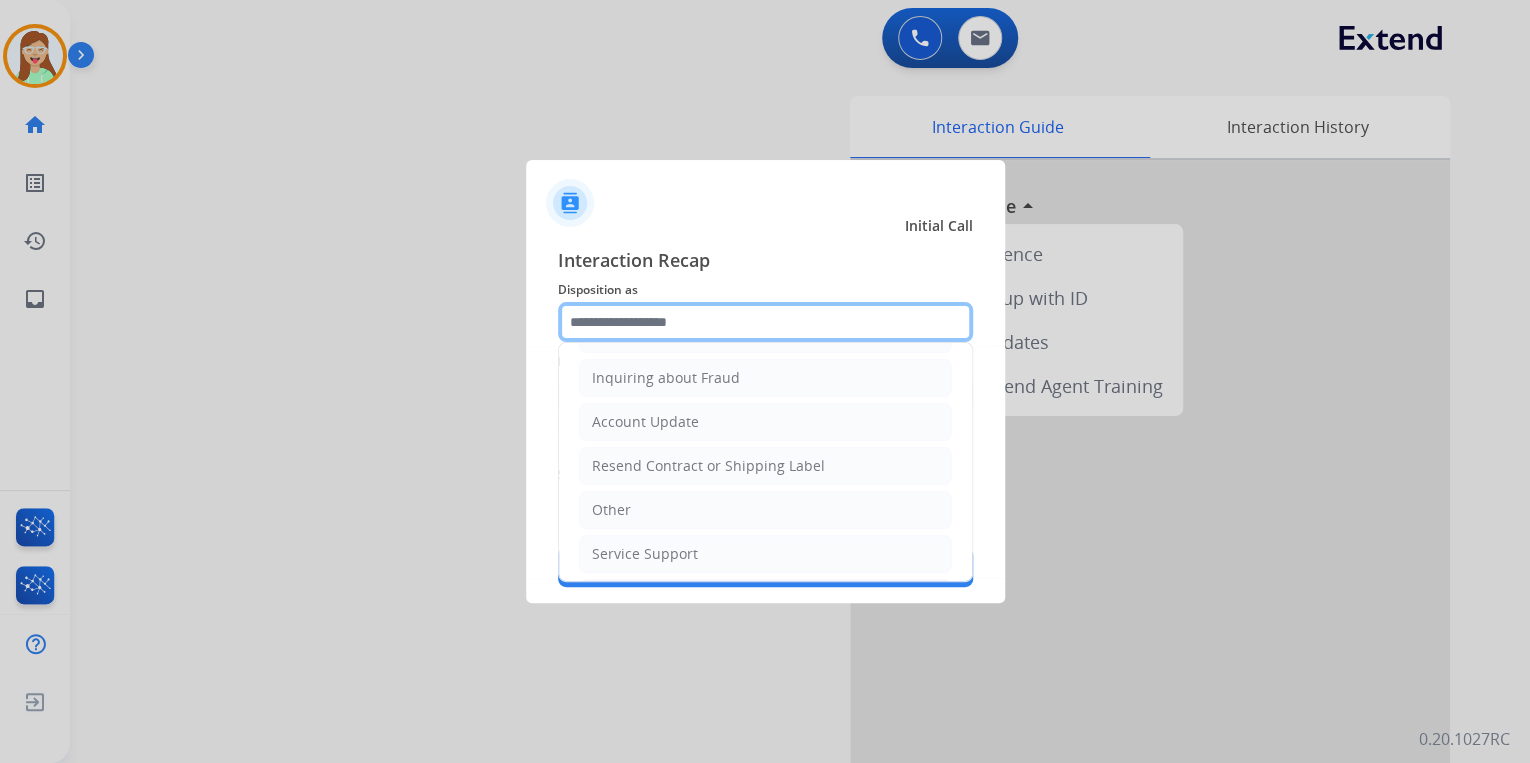 scroll, scrollTop: 393, scrollLeft: 0, axis: vertical 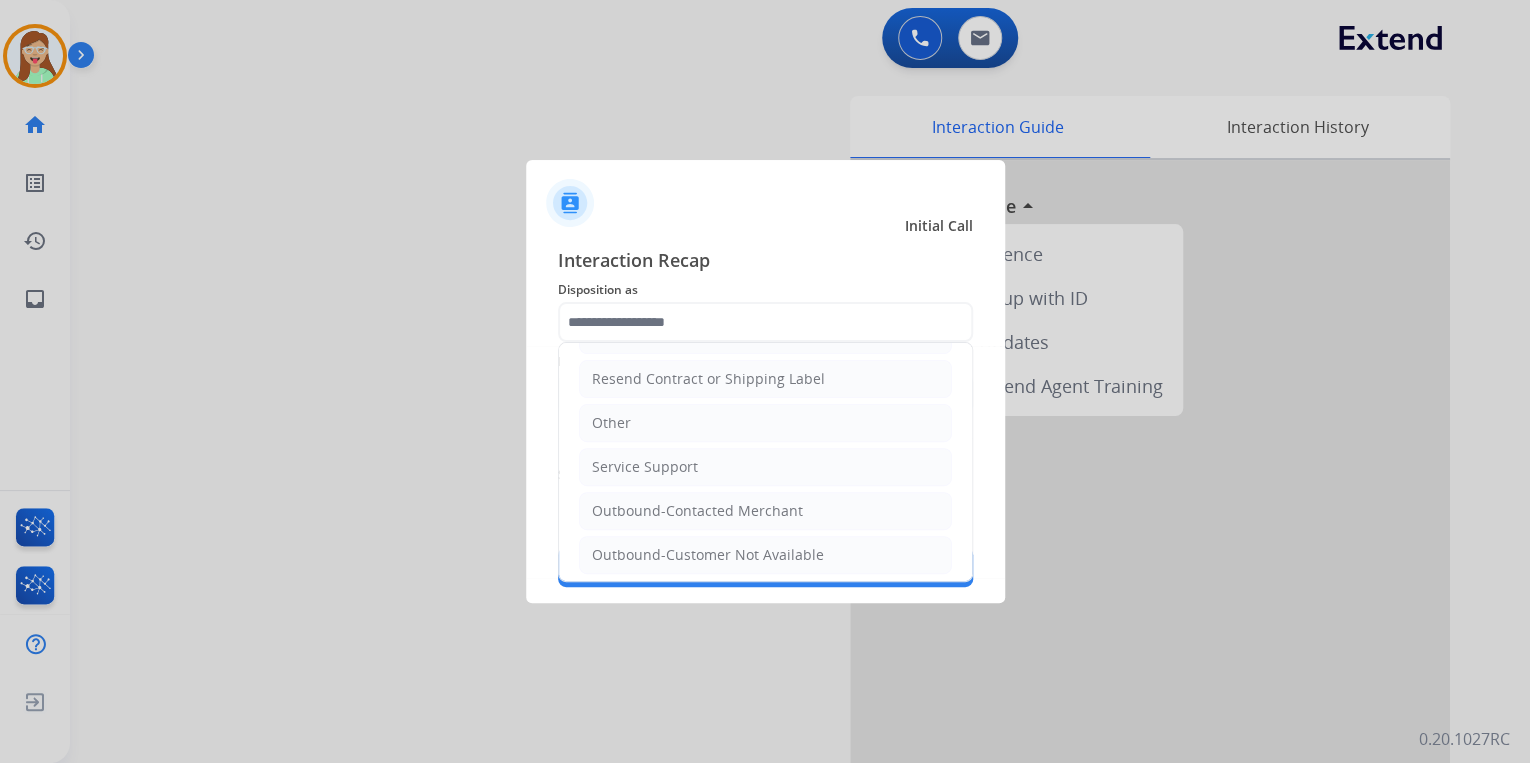 drag, startPoint x: 650, startPoint y: 425, endPoint x: 645, endPoint y: 409, distance: 16.763054 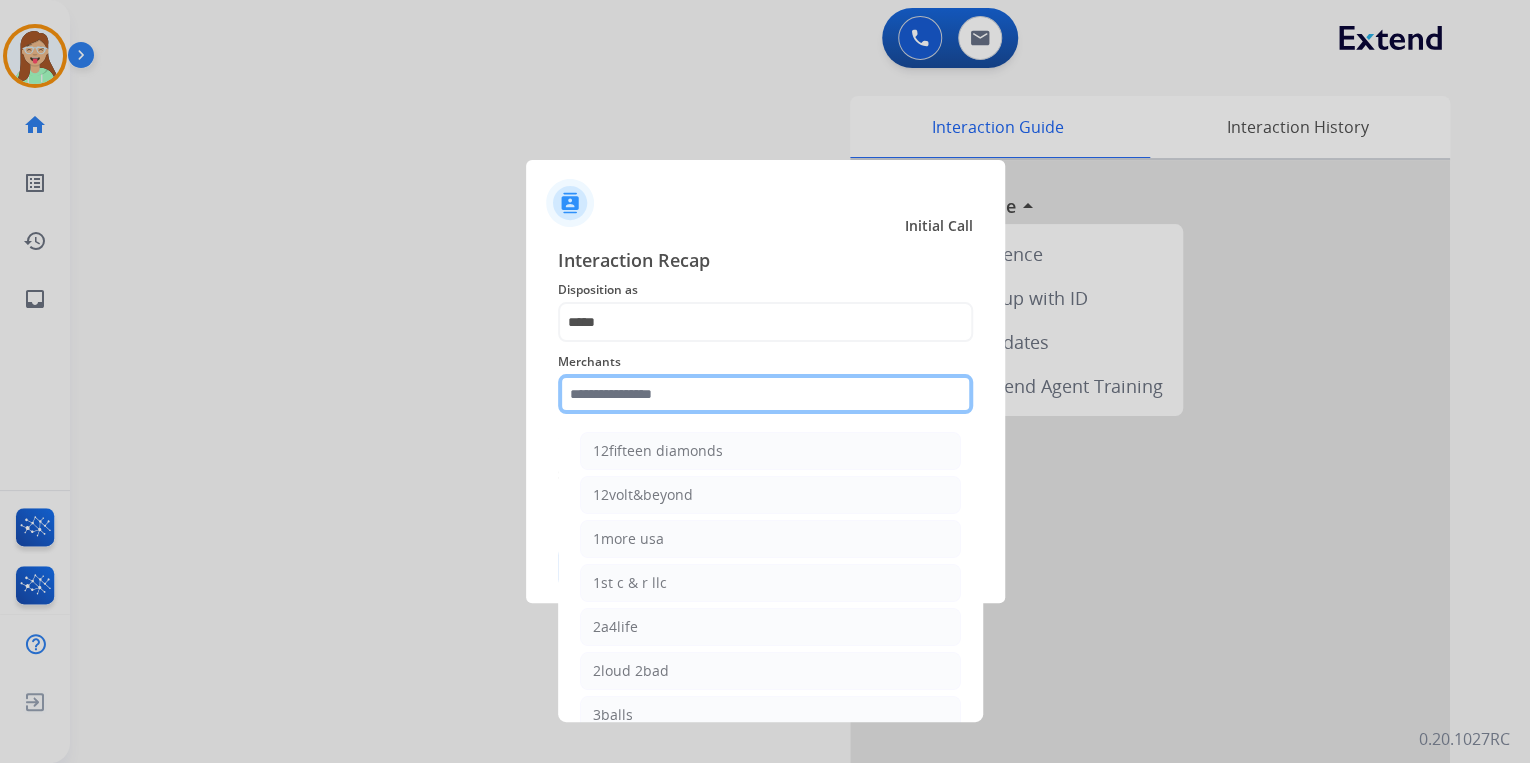 click 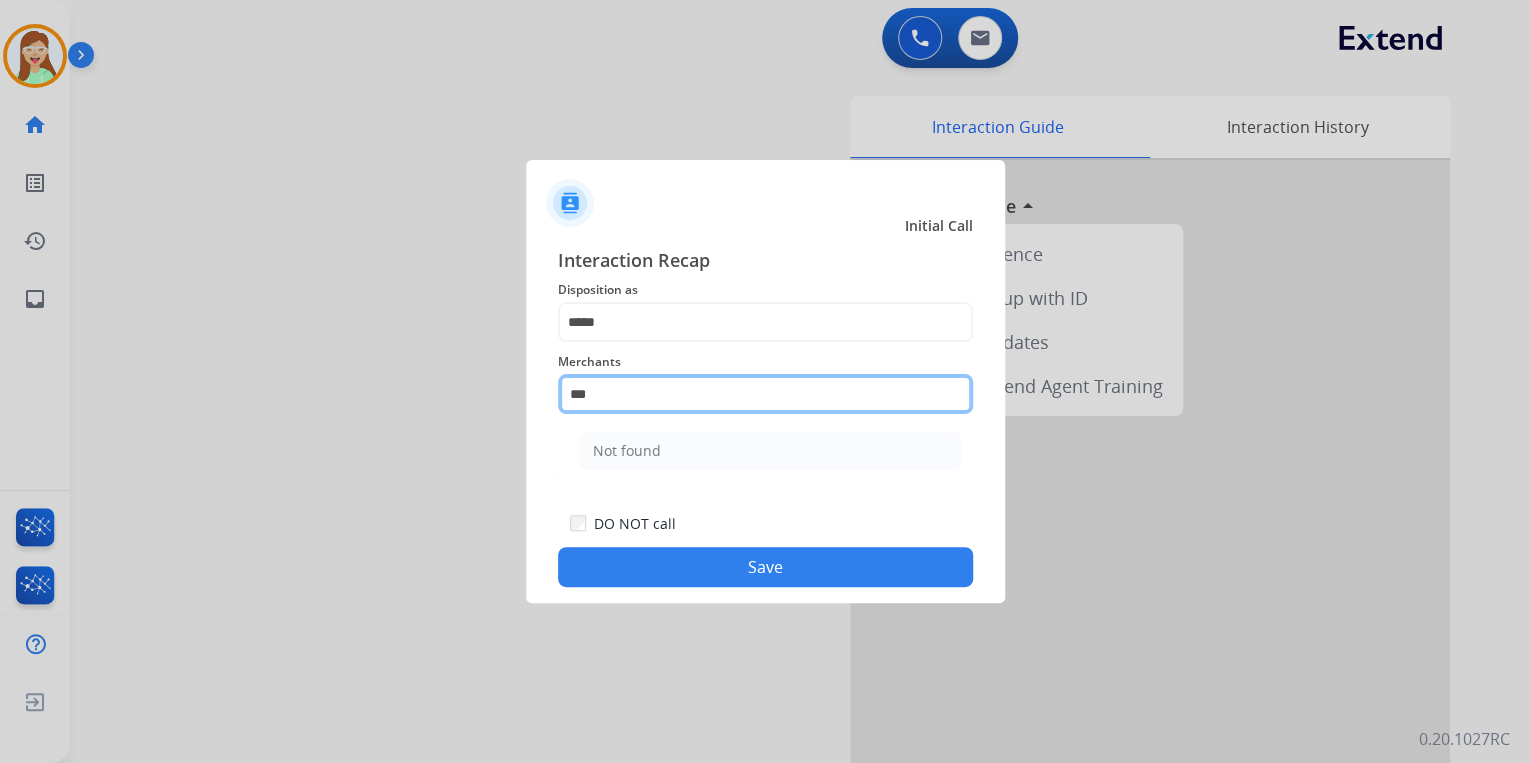 scroll, scrollTop: 0, scrollLeft: 0, axis: both 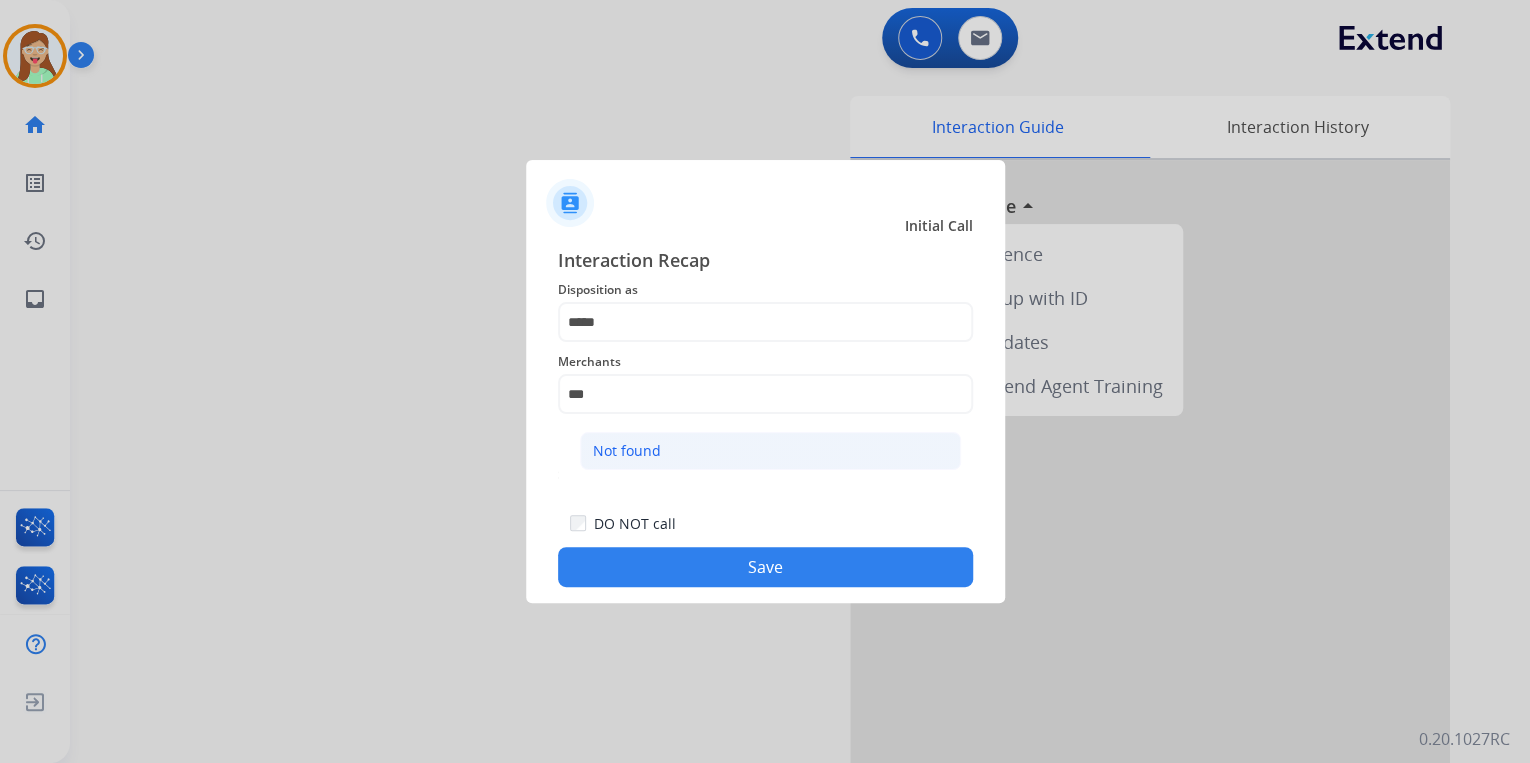 click on "Not found" 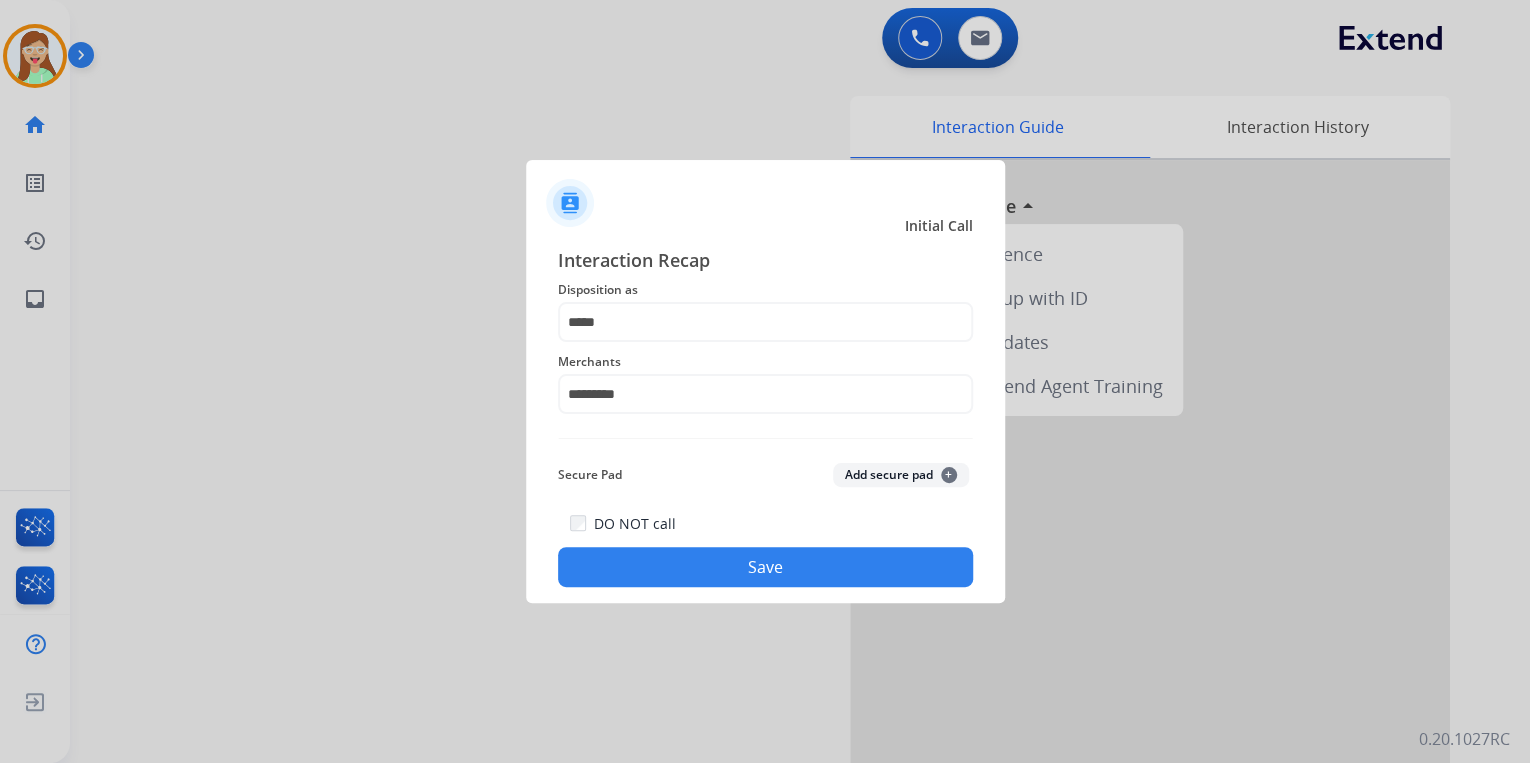 click on "Save" 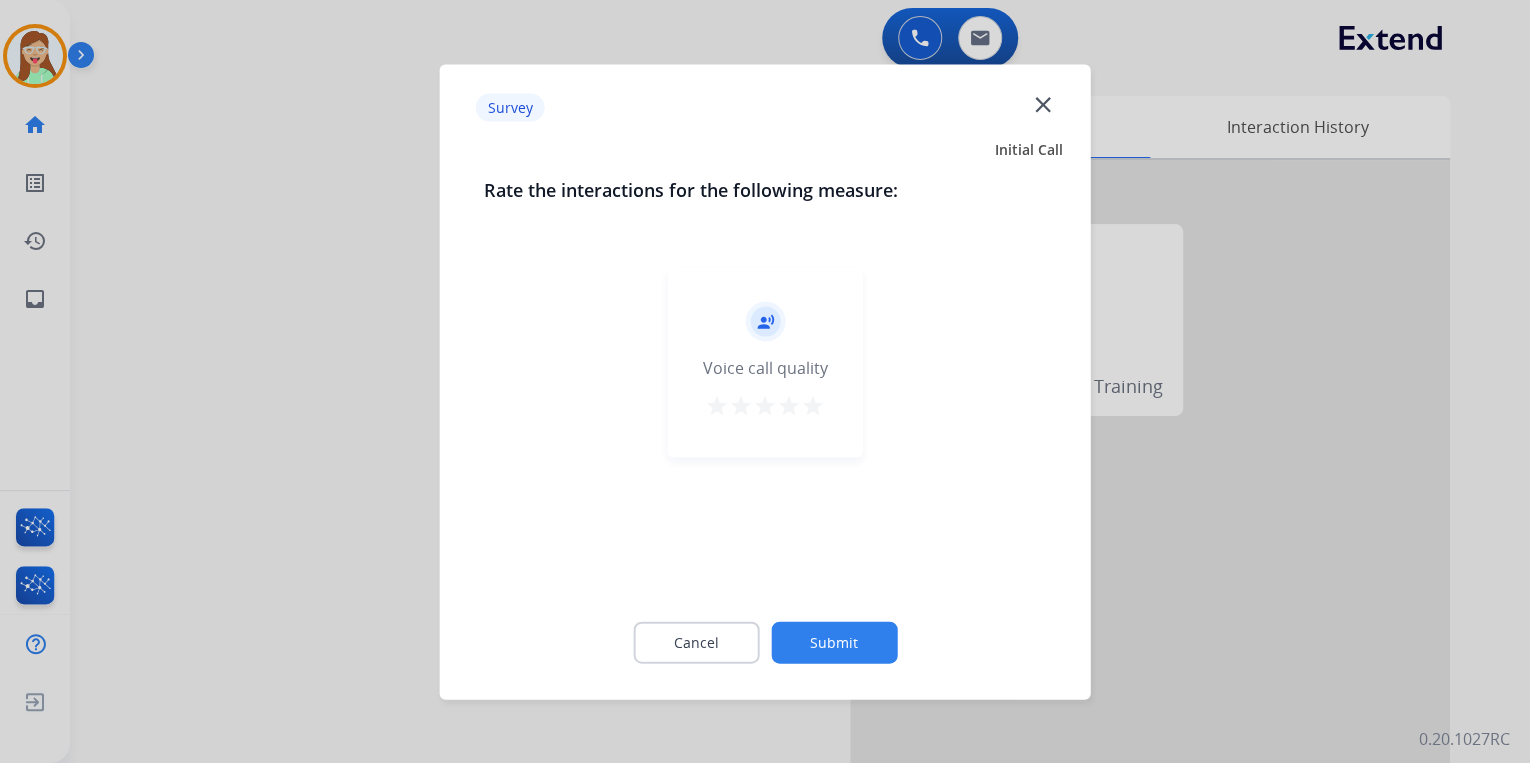 click on "close" 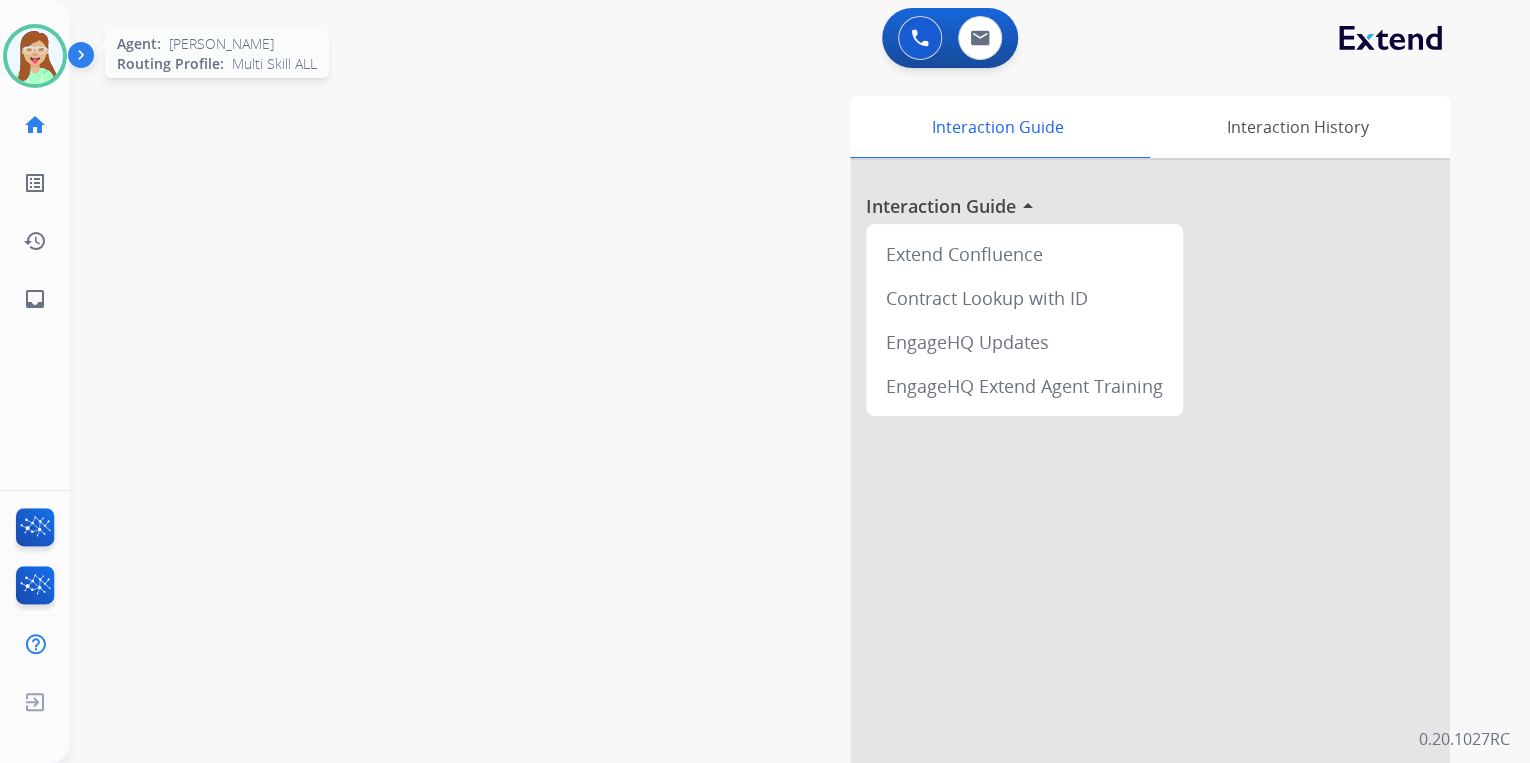 click at bounding box center (35, 56) 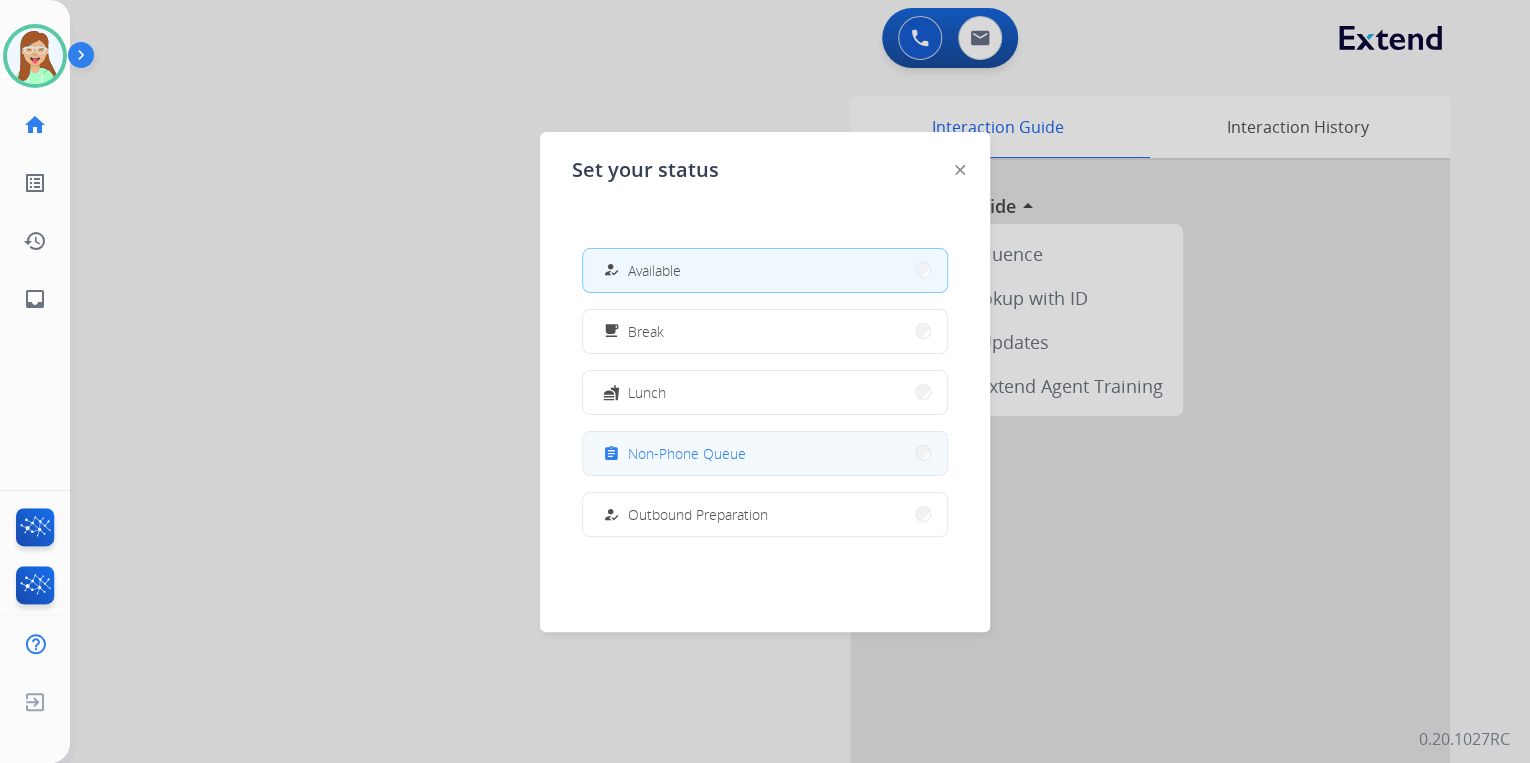 click on "Non-Phone Queue" at bounding box center [687, 453] 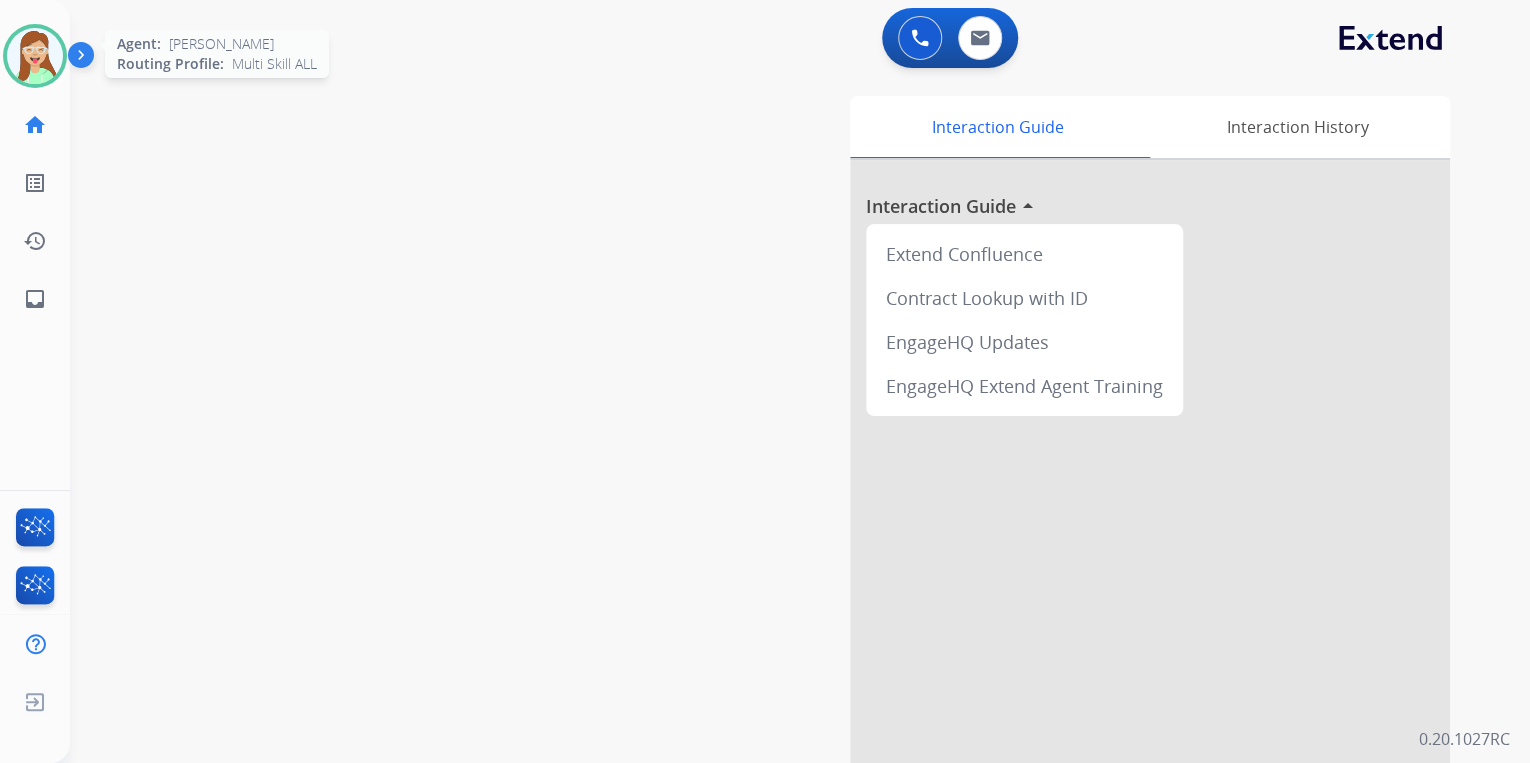 drag, startPoint x: 24, startPoint y: 50, endPoint x: 43, endPoint y: 59, distance: 21.023796 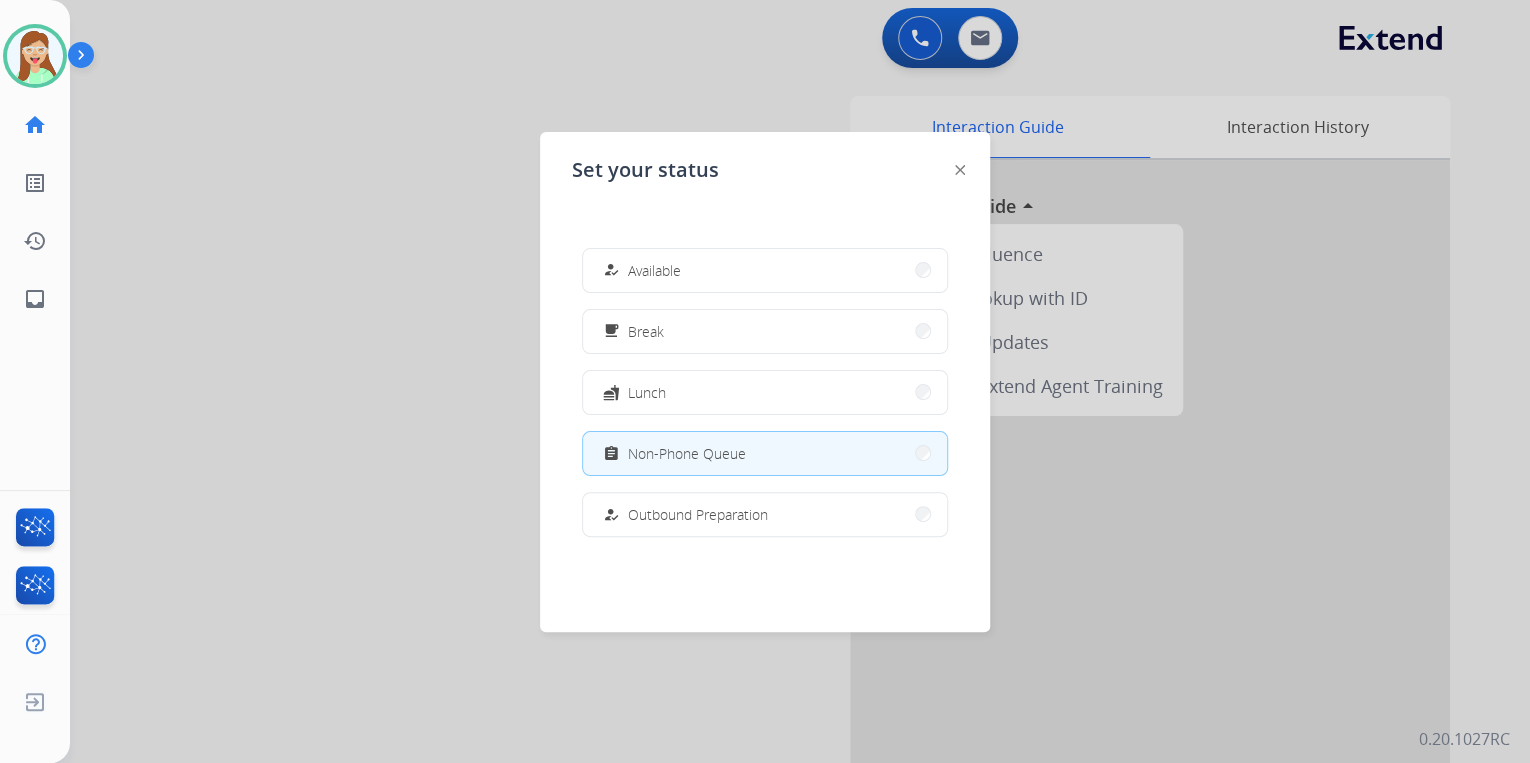 click on "how_to_reg Available" at bounding box center (765, 270) 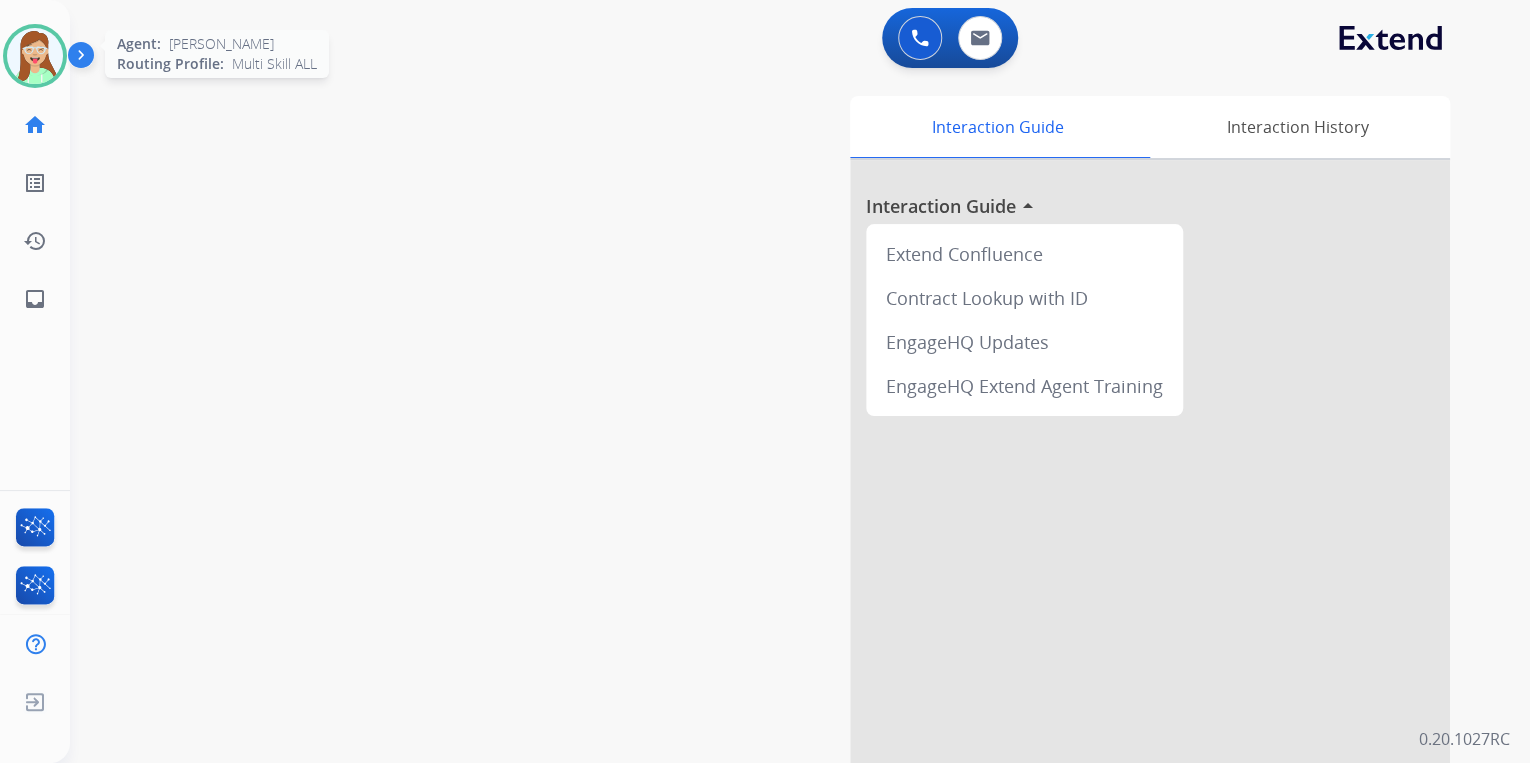 click at bounding box center [35, 56] 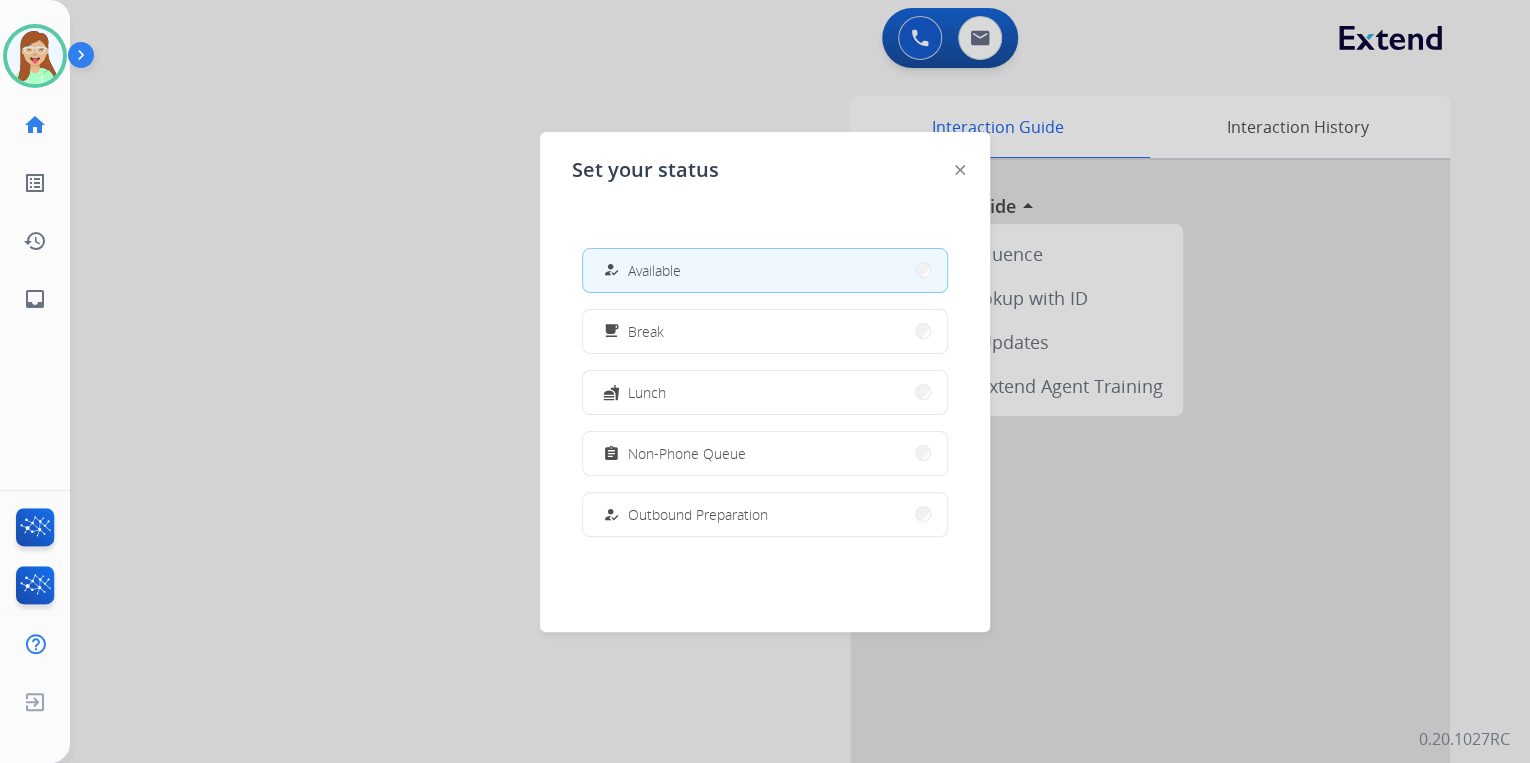 click at bounding box center (765, 381) 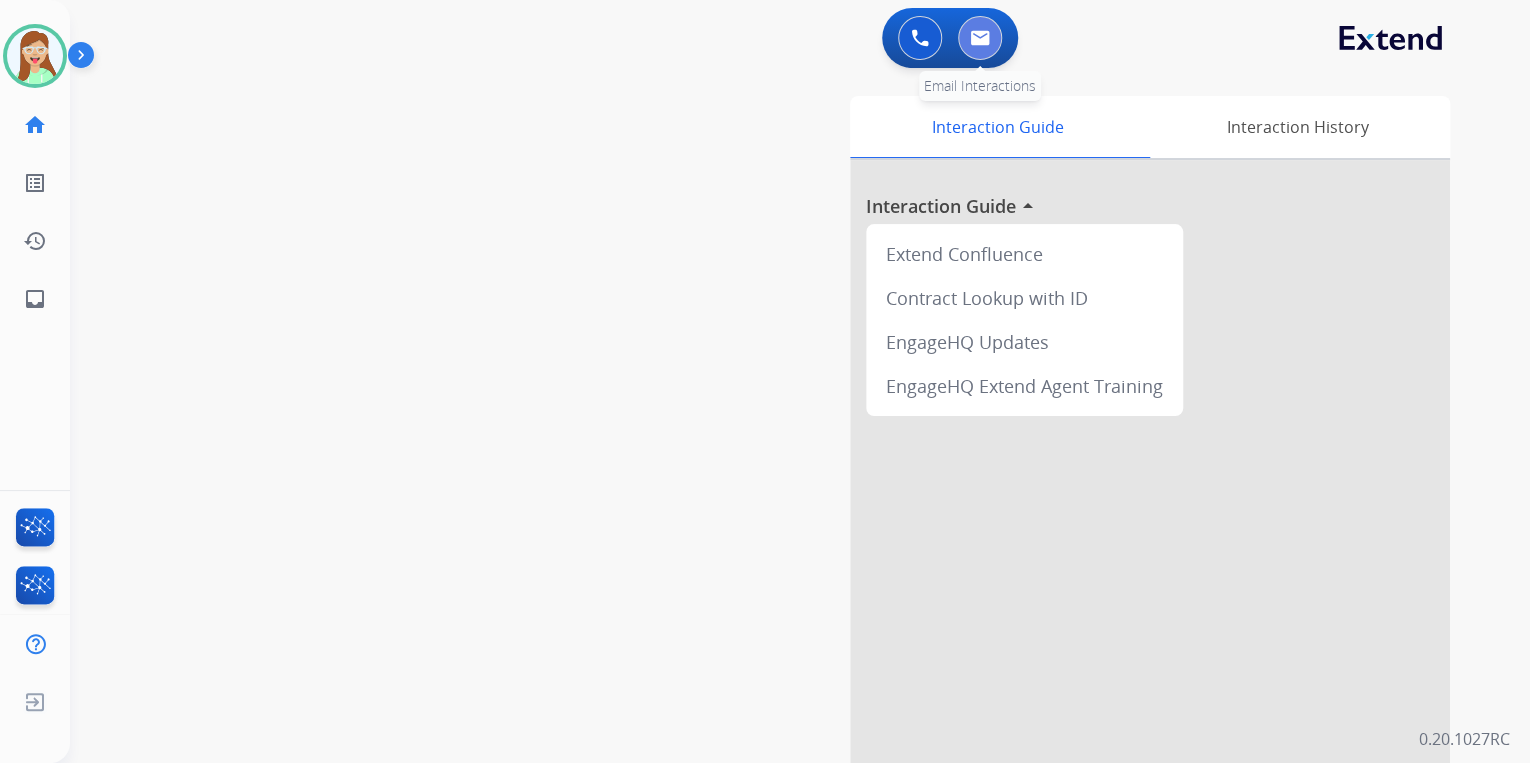 click at bounding box center (980, 38) 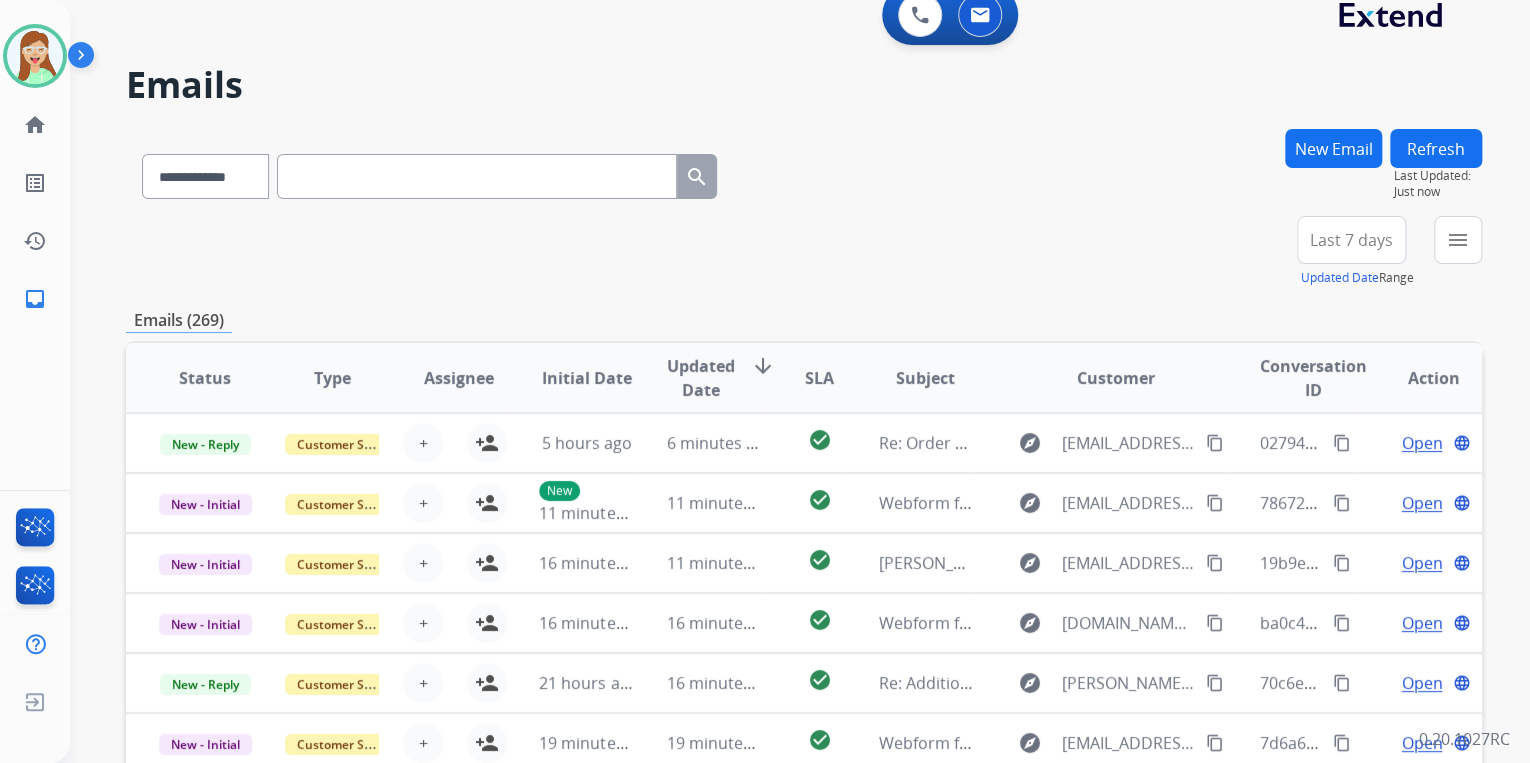 scroll, scrollTop: 0, scrollLeft: 0, axis: both 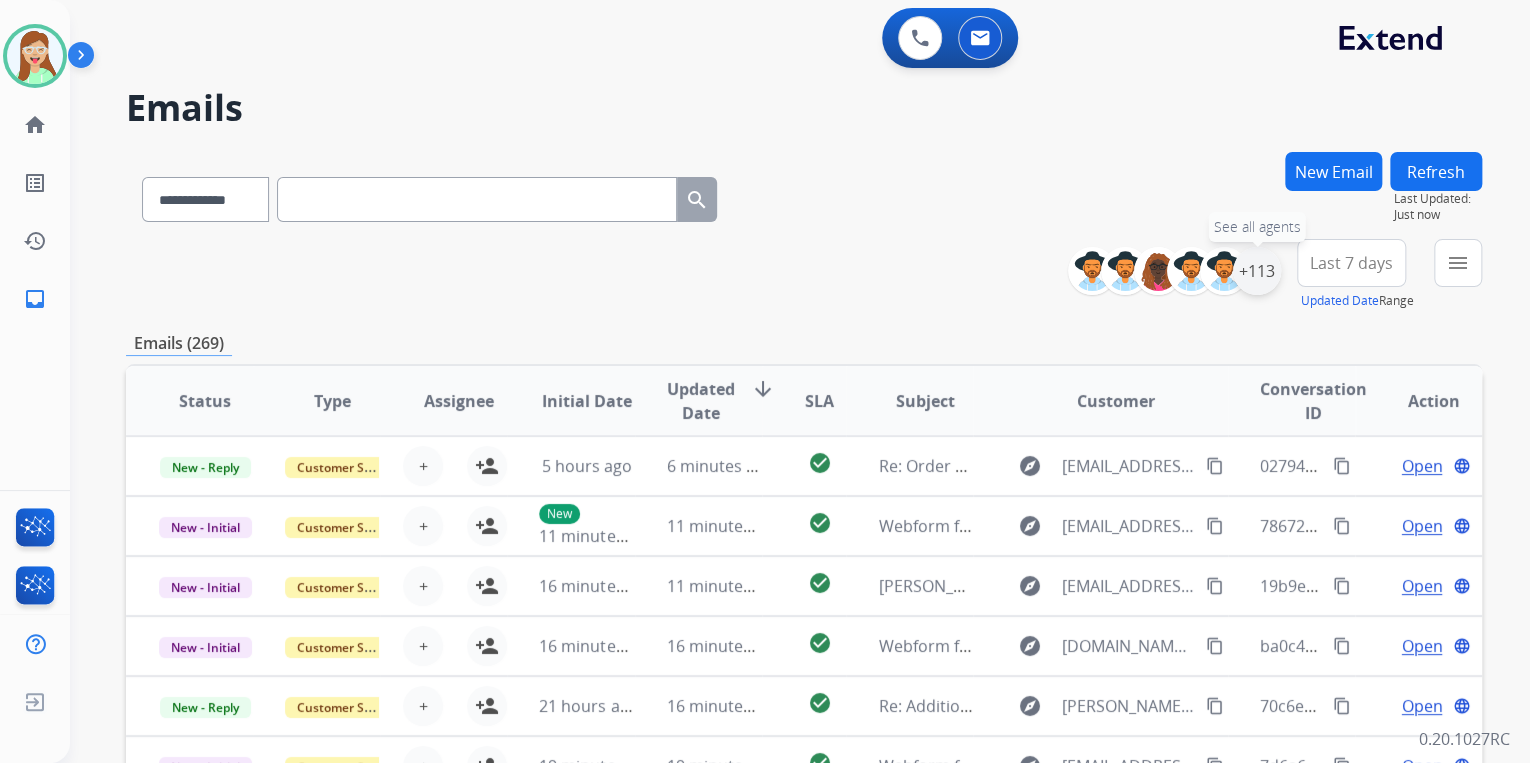 click on "+113" at bounding box center (1257, 271) 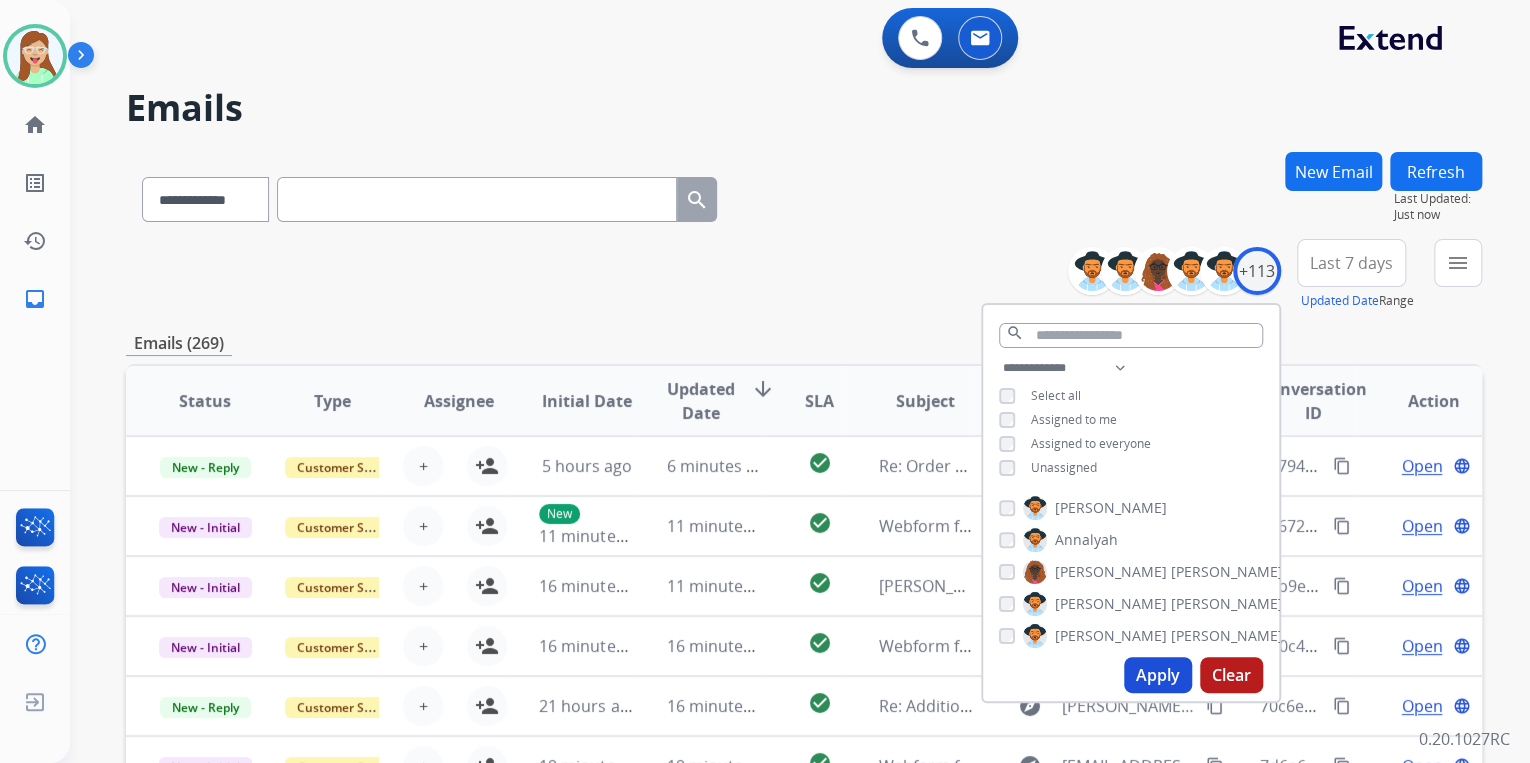 click on "Apply" at bounding box center [1158, 675] 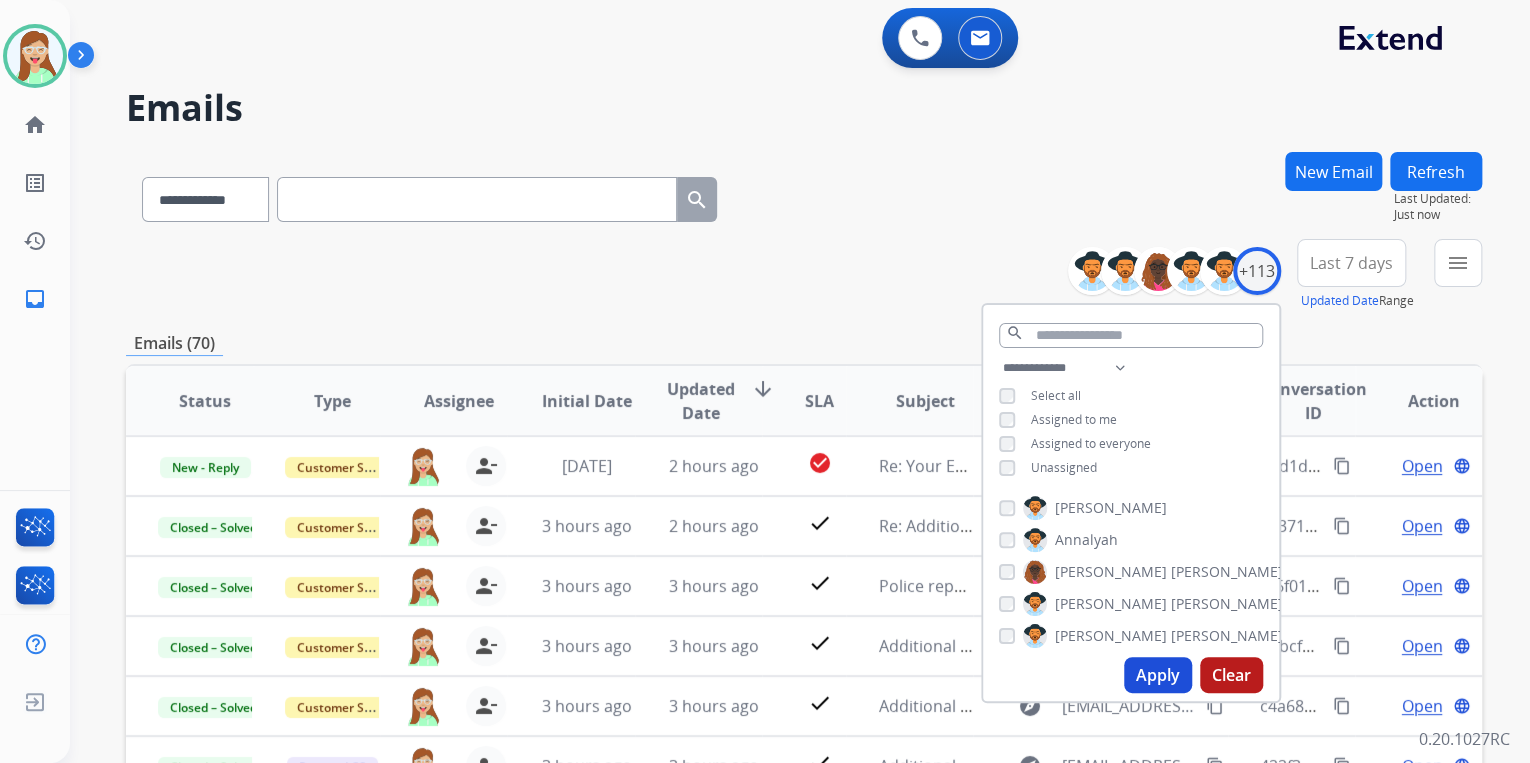 click on "**********" at bounding box center [804, 195] 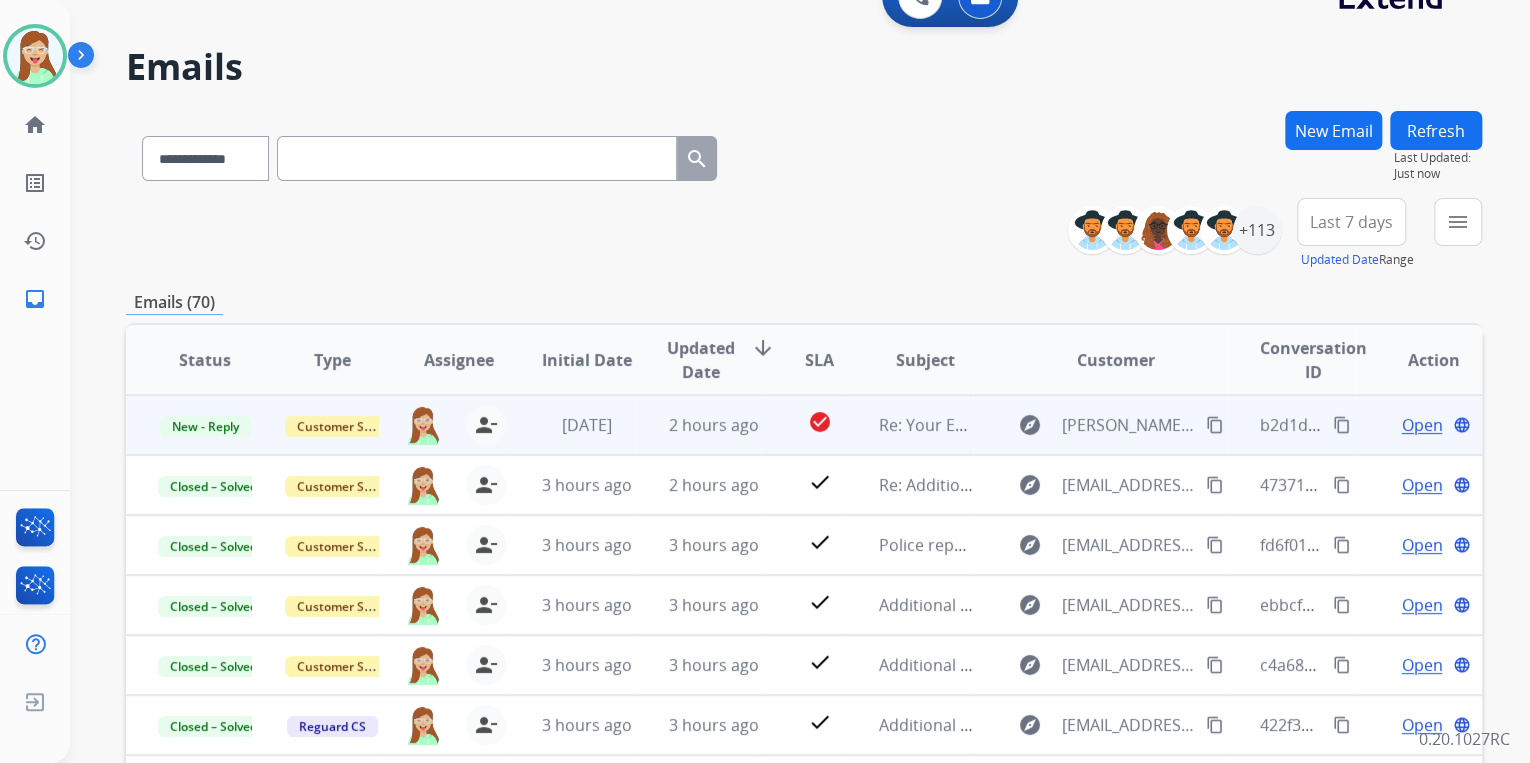 scroll, scrollTop: 80, scrollLeft: 0, axis: vertical 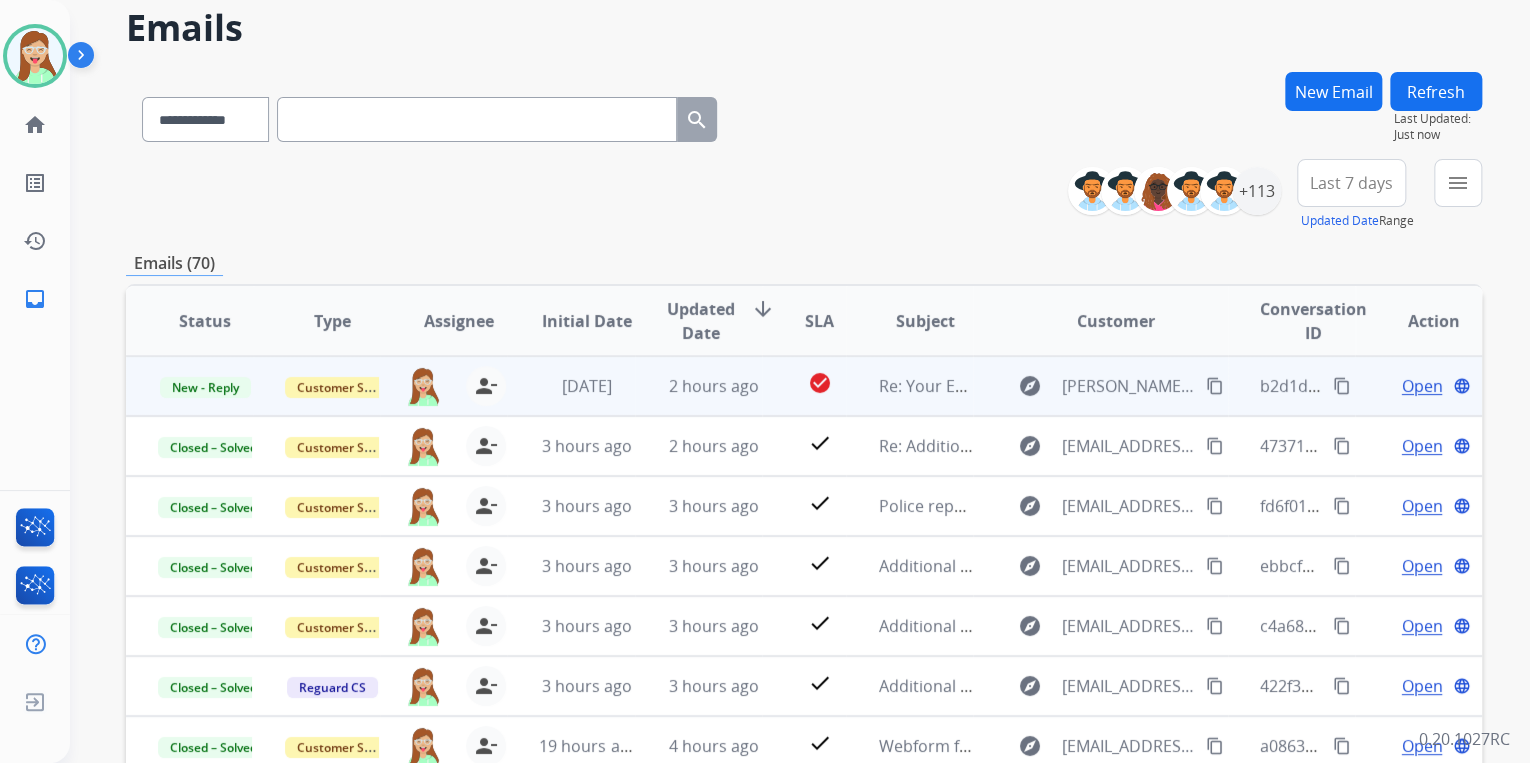 click on "explore rios.hilda@yahoo.com content_copy" at bounding box center [1100, 386] 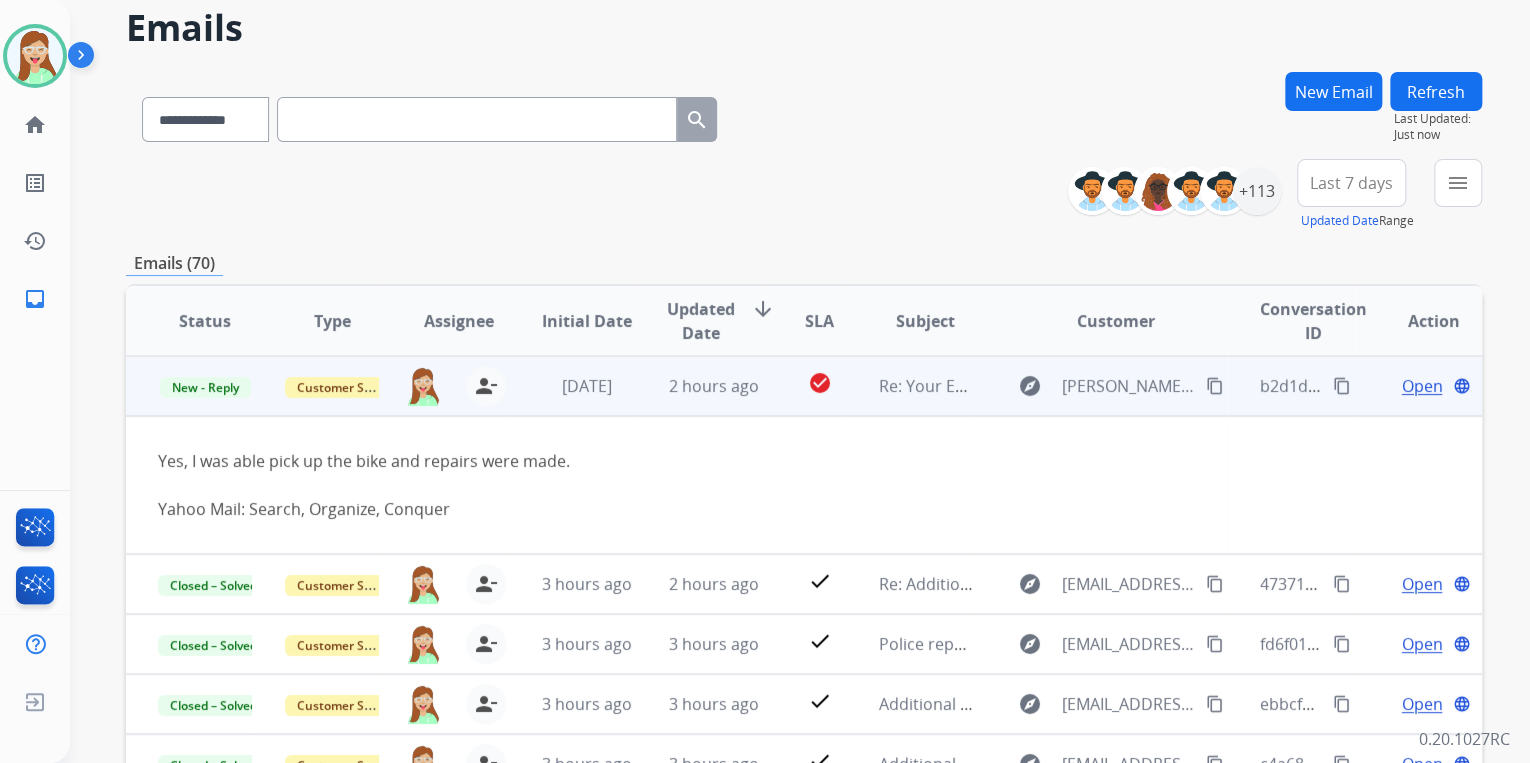 click on "content_copy" at bounding box center (1215, 386) 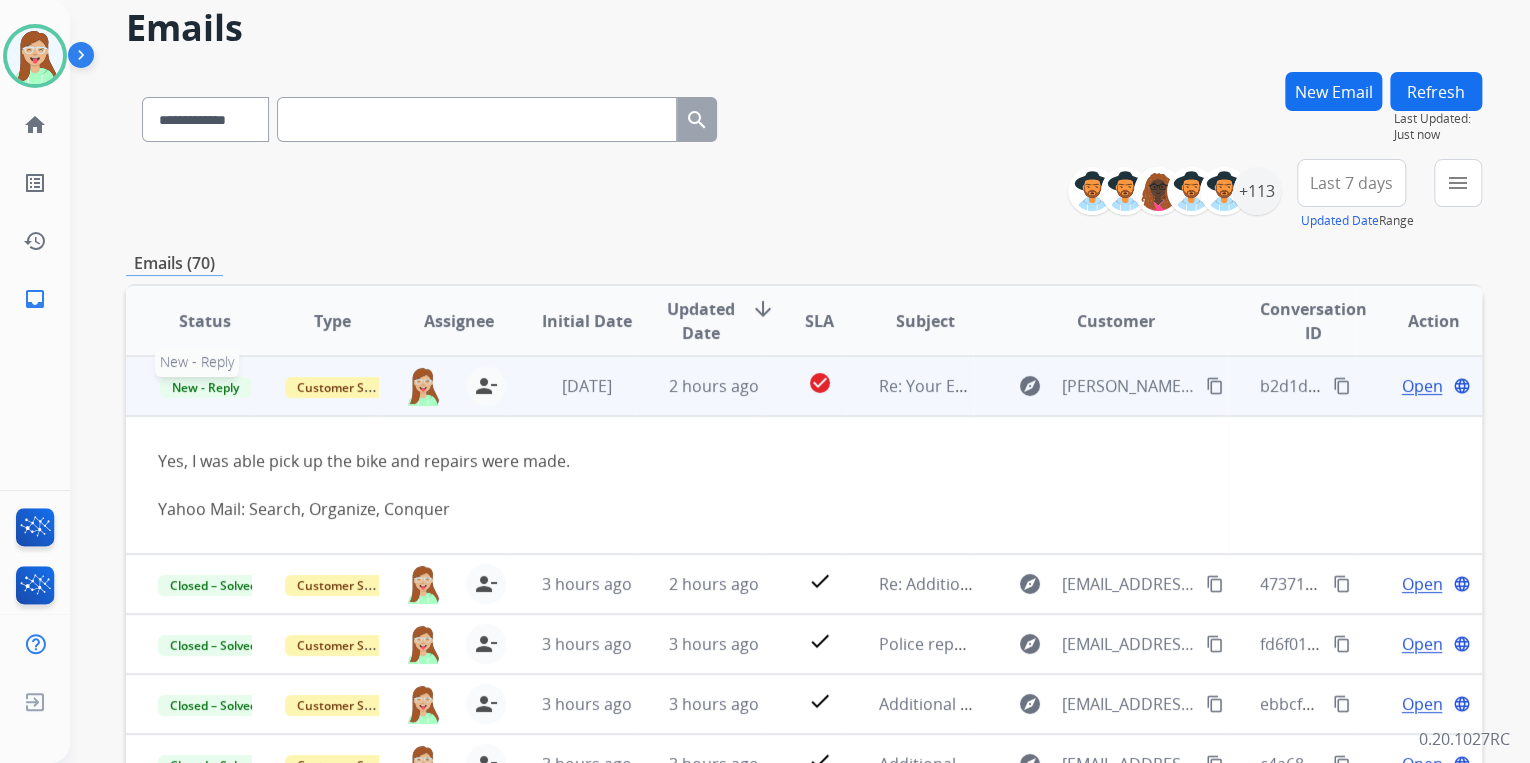 click on "New - Reply" at bounding box center (205, 387) 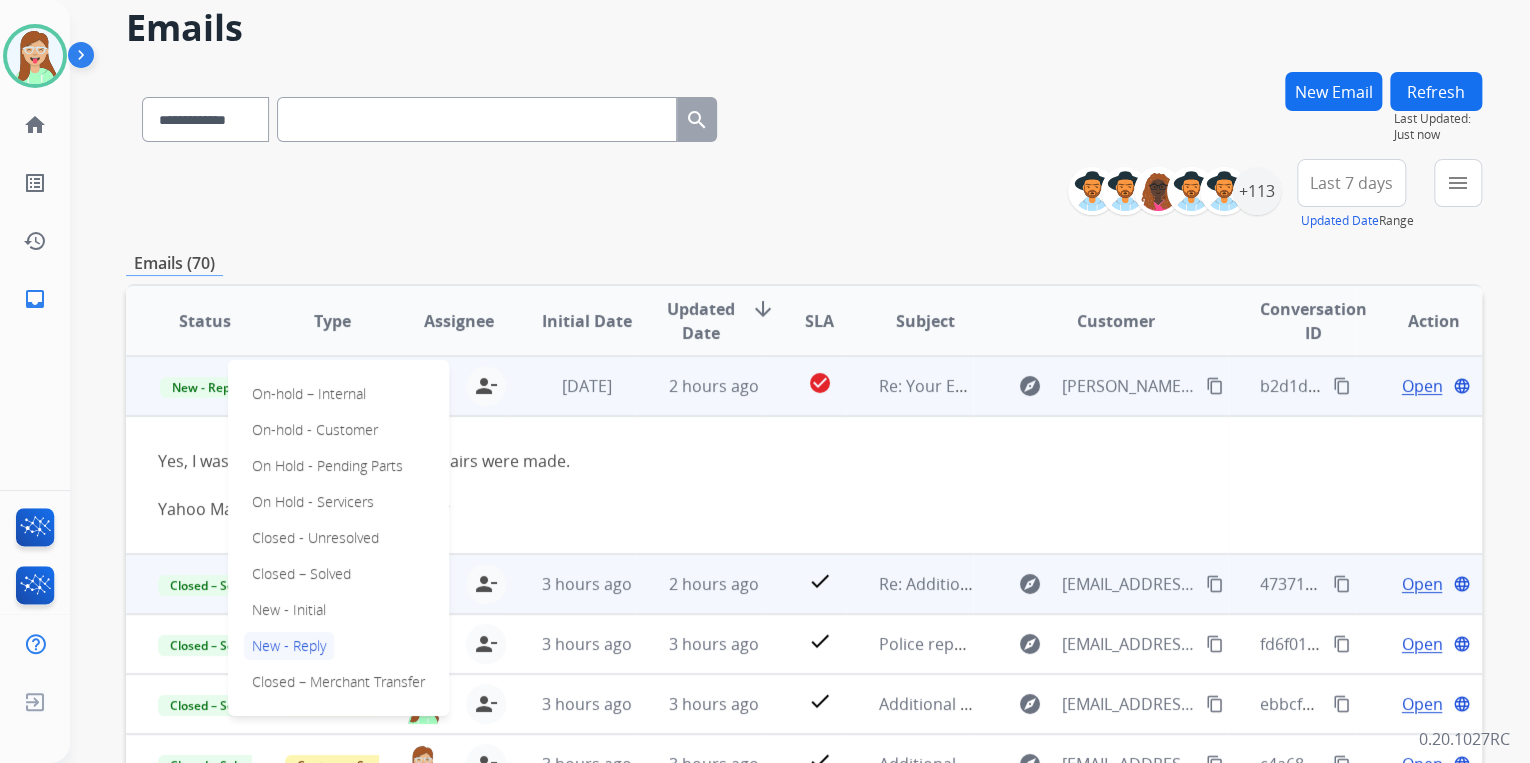 click on "Closed – Solved" at bounding box center (301, 574) 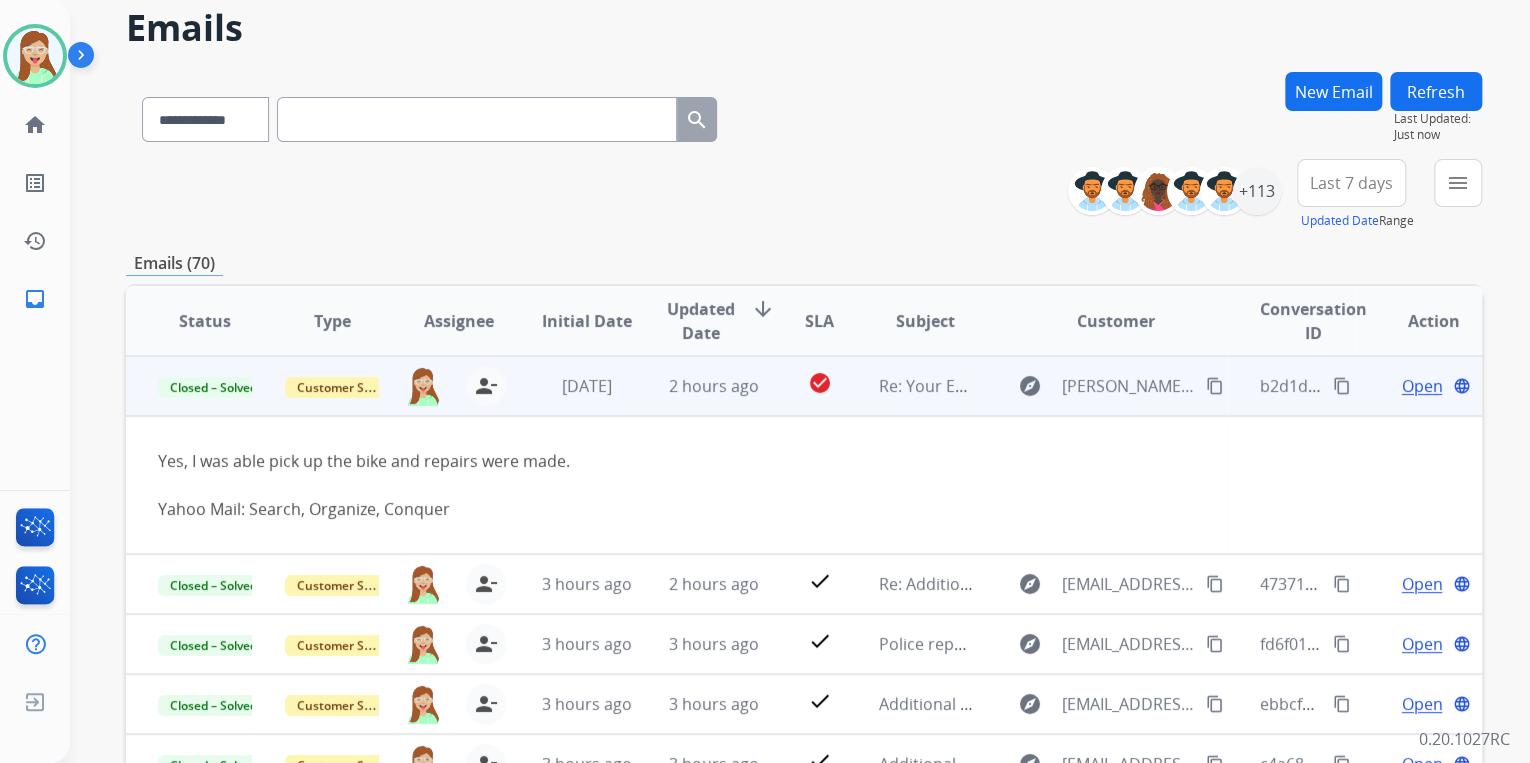 click on "Re: Your Extend Claim" at bounding box center (909, 386) 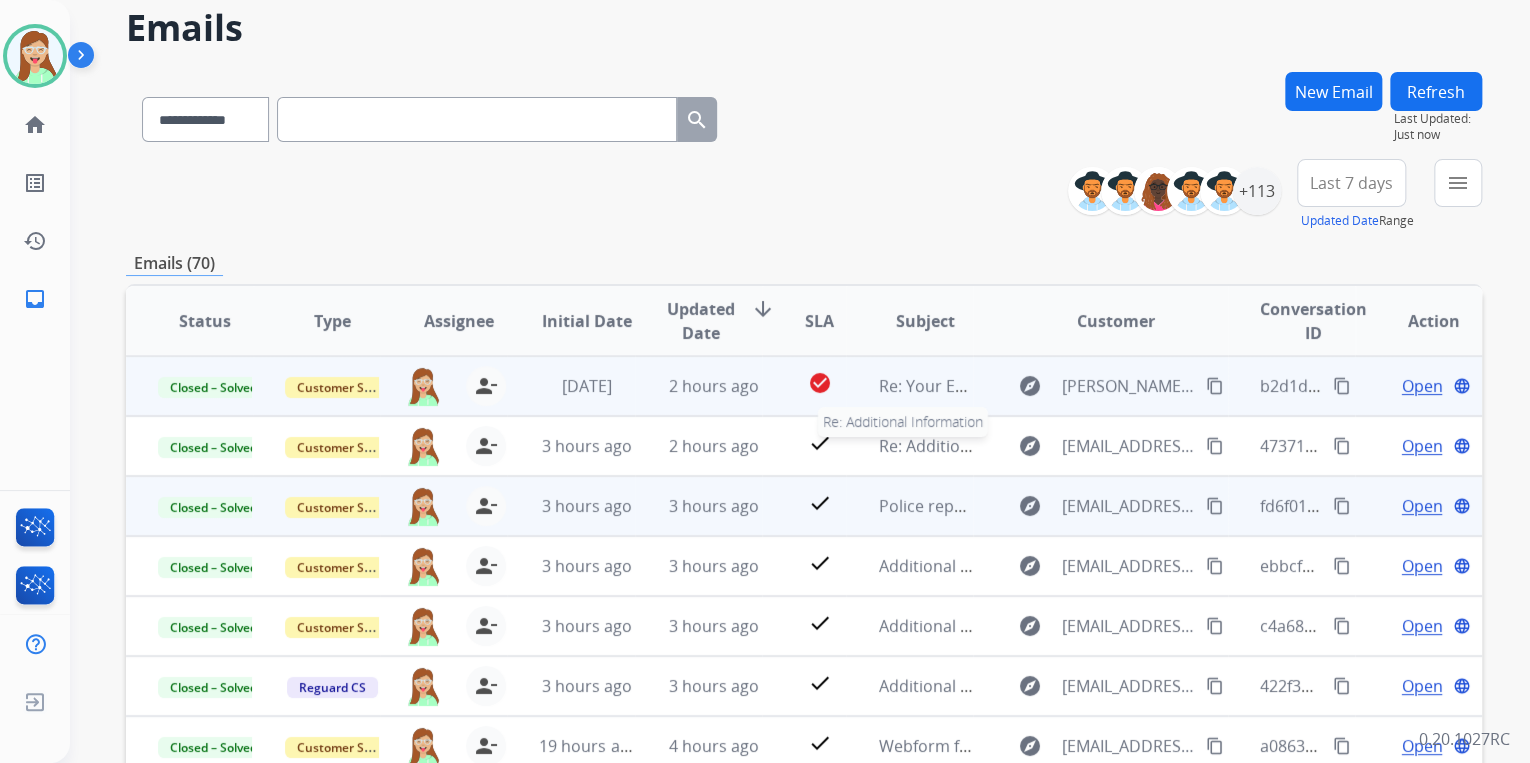 scroll, scrollTop: 1, scrollLeft: 0, axis: vertical 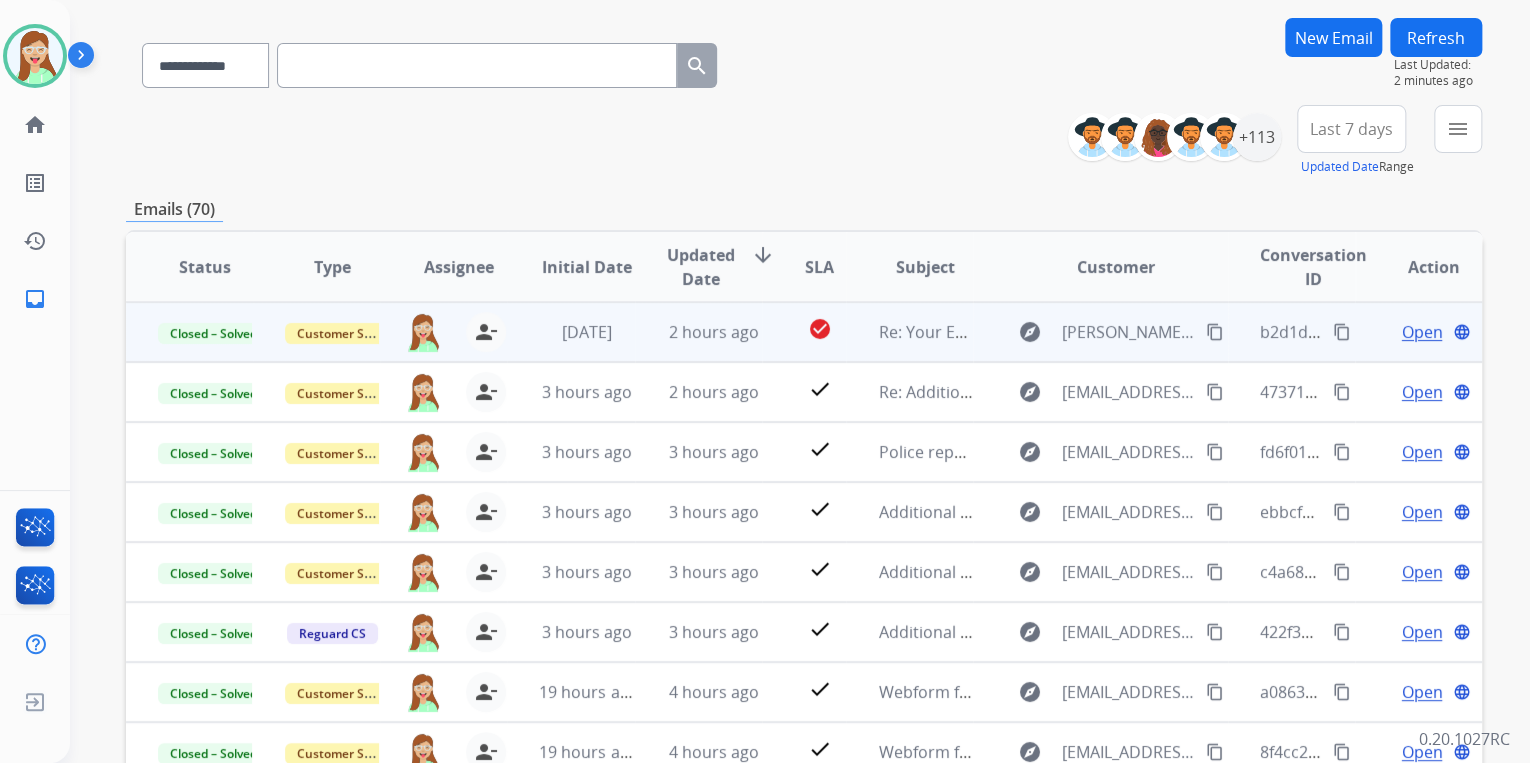 click on "Refresh" at bounding box center [1436, 37] 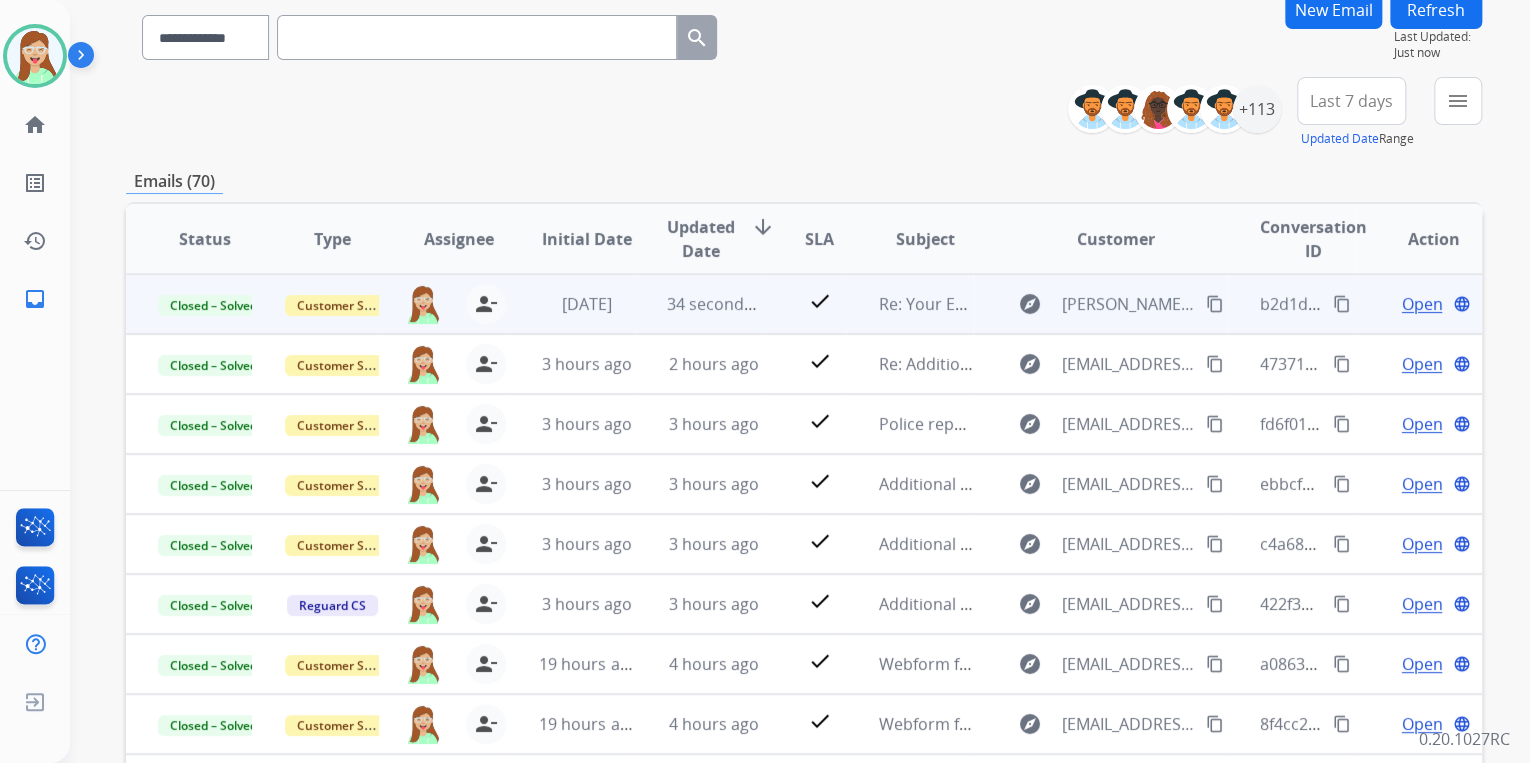 scroll, scrollTop: 0, scrollLeft: 0, axis: both 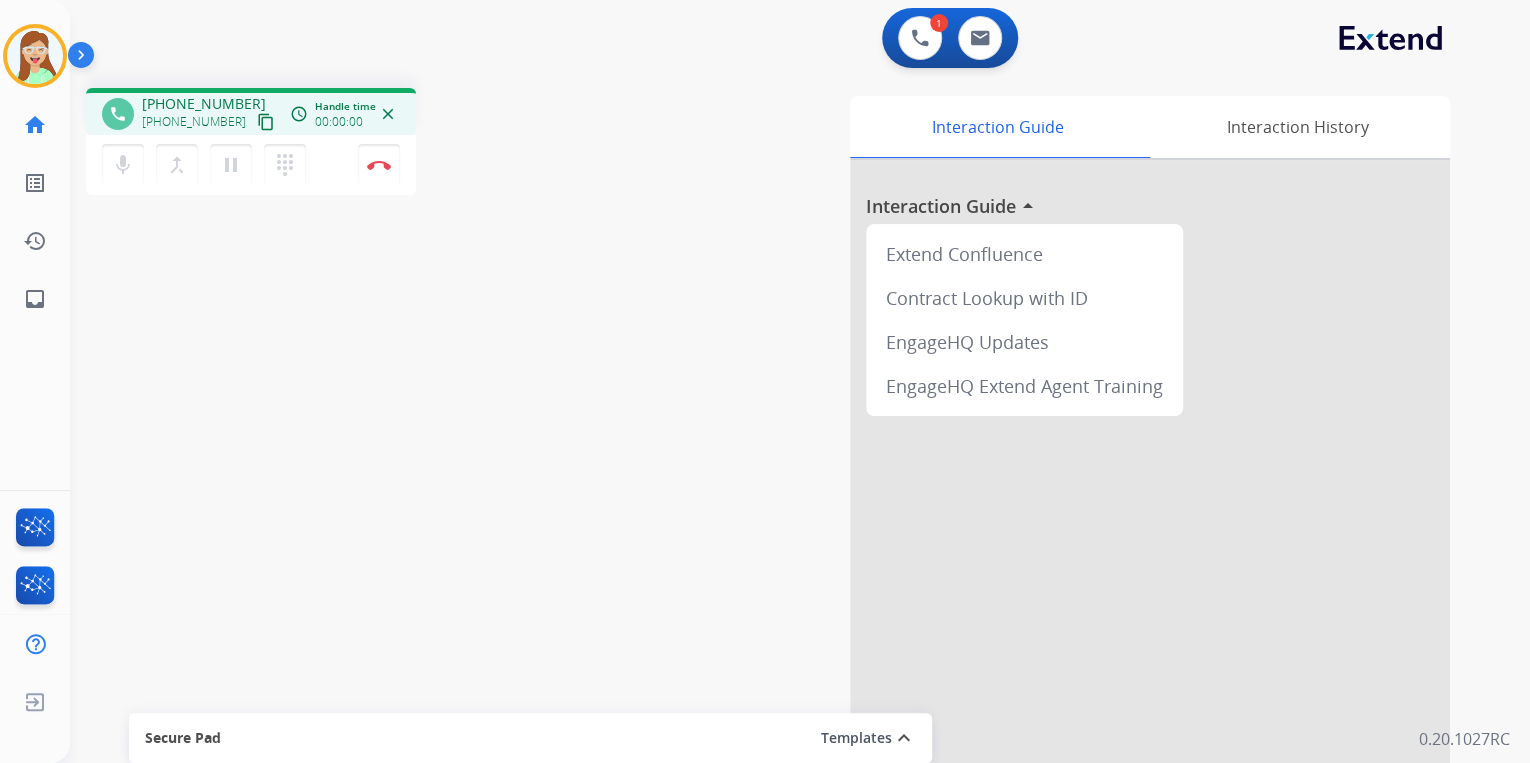 click on "content_copy" at bounding box center (266, 122) 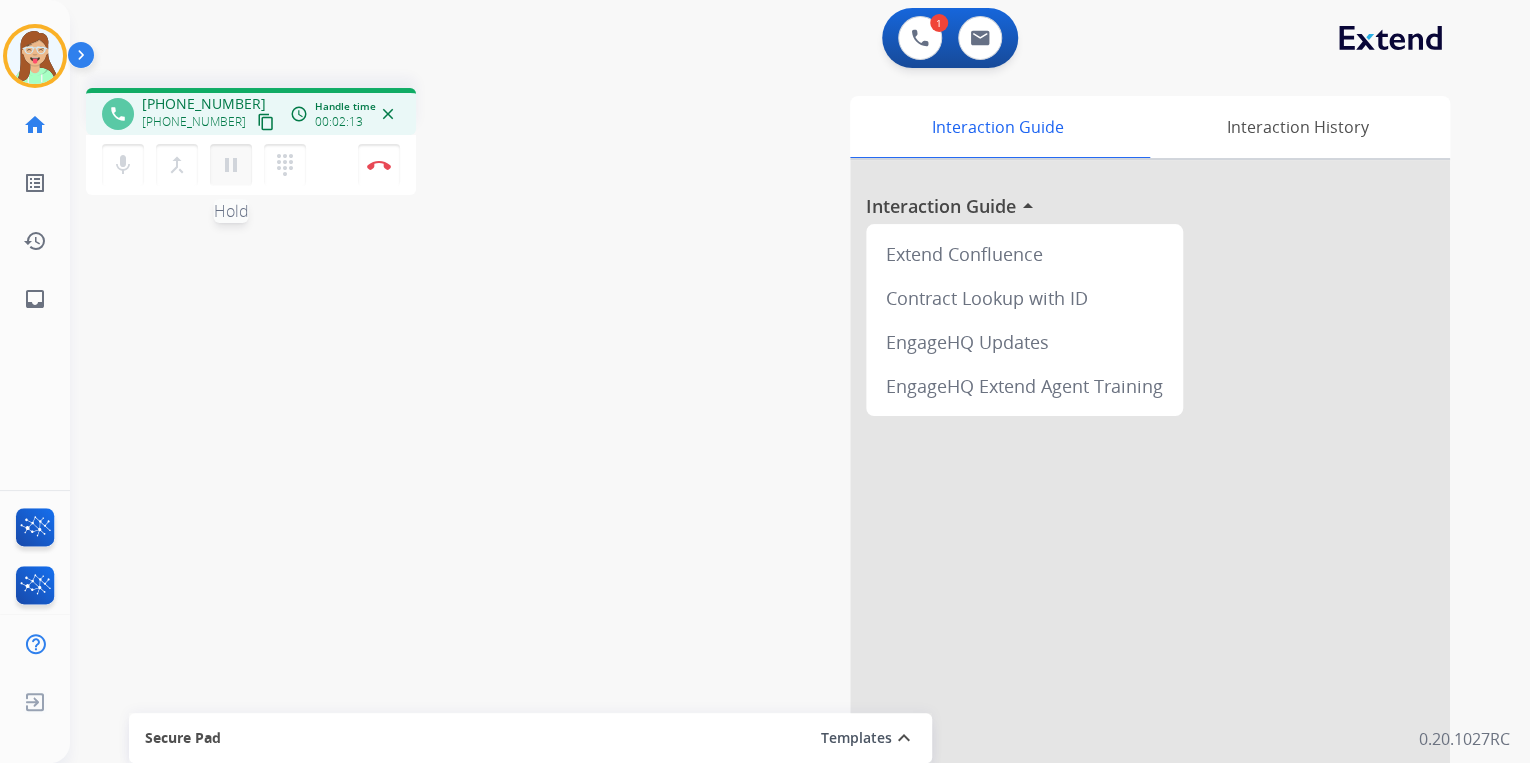 click on "pause Hold" at bounding box center (231, 165) 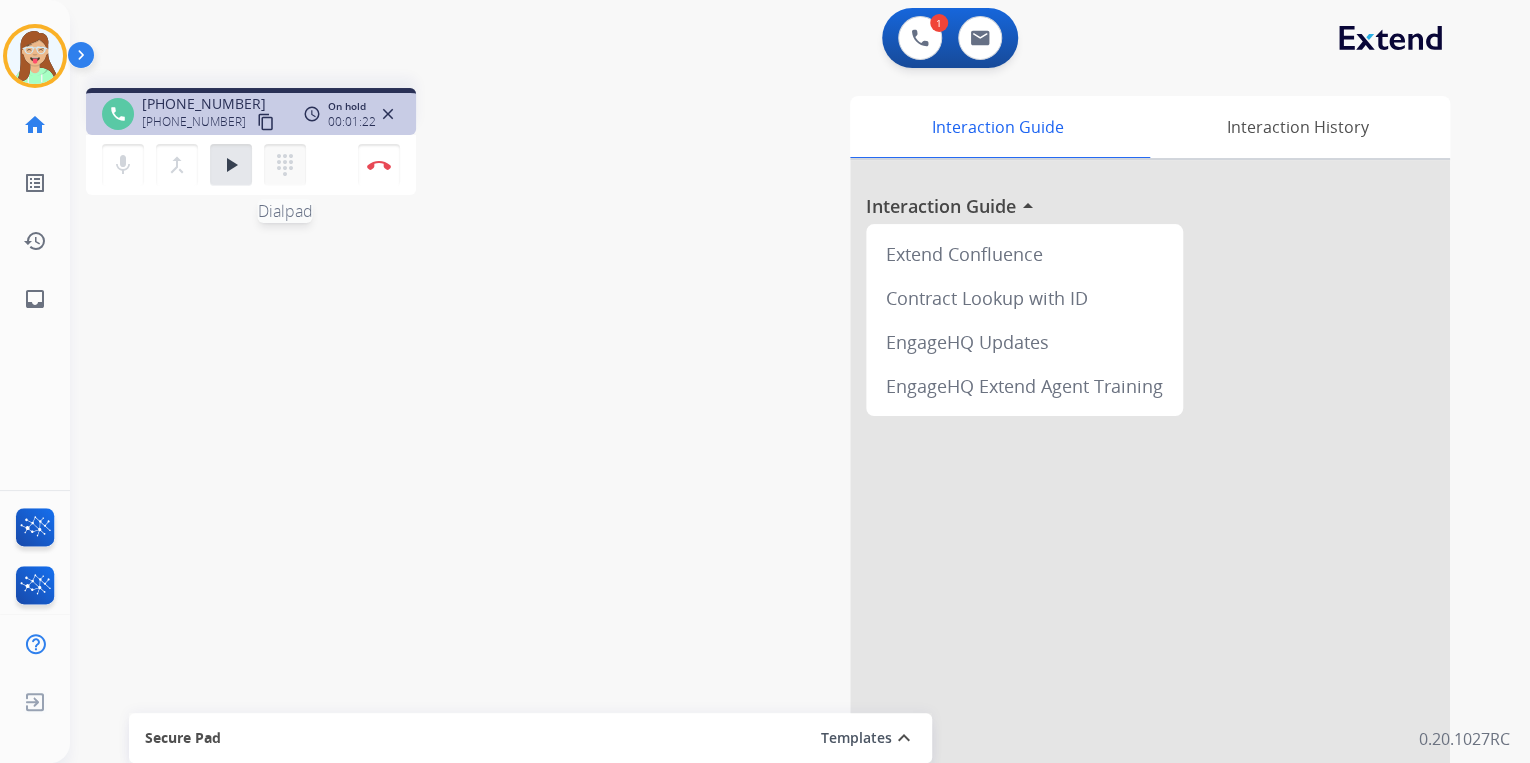 click on "dialpad" at bounding box center [285, 165] 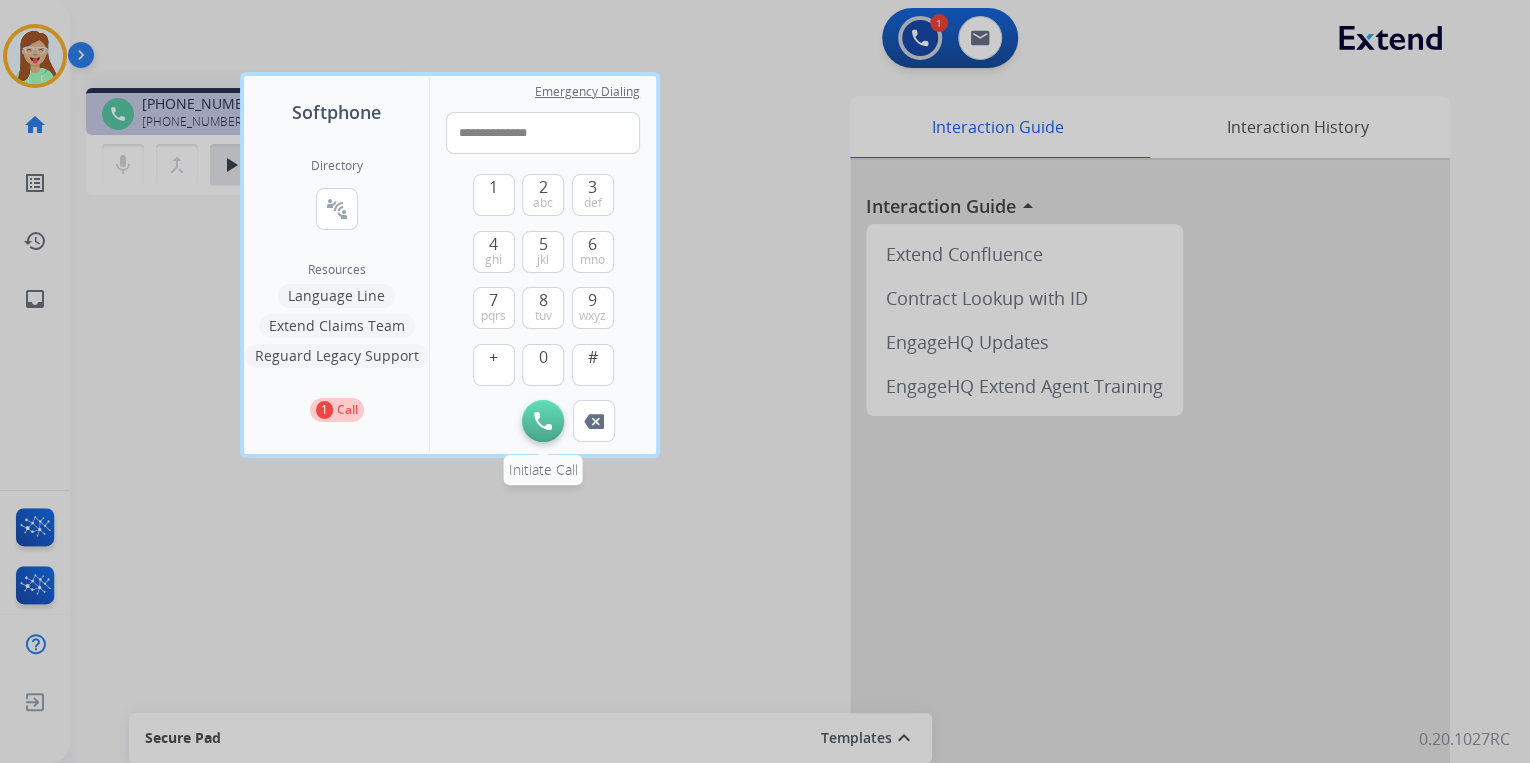 type on "**********" 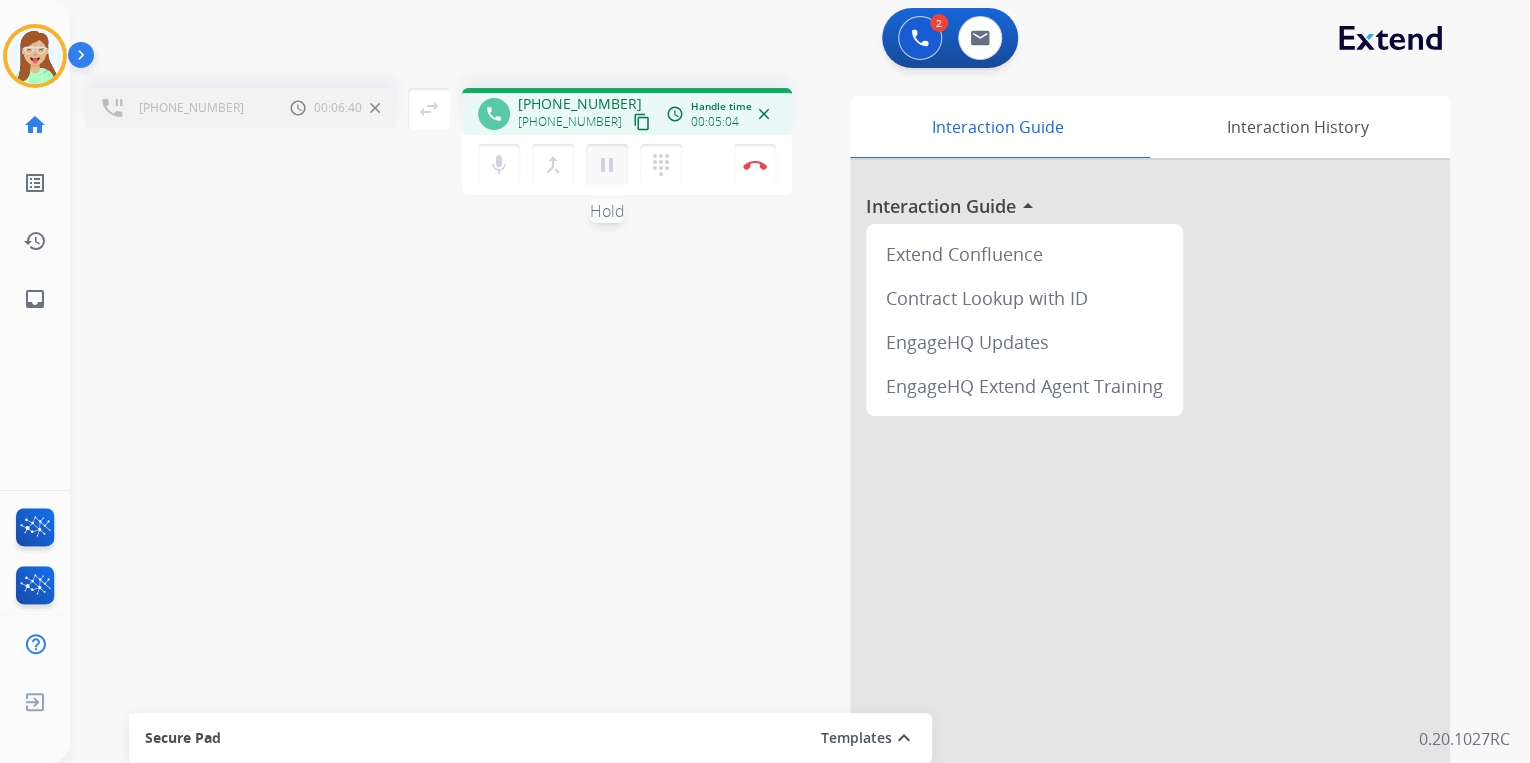 click on "pause Hold" at bounding box center (607, 165) 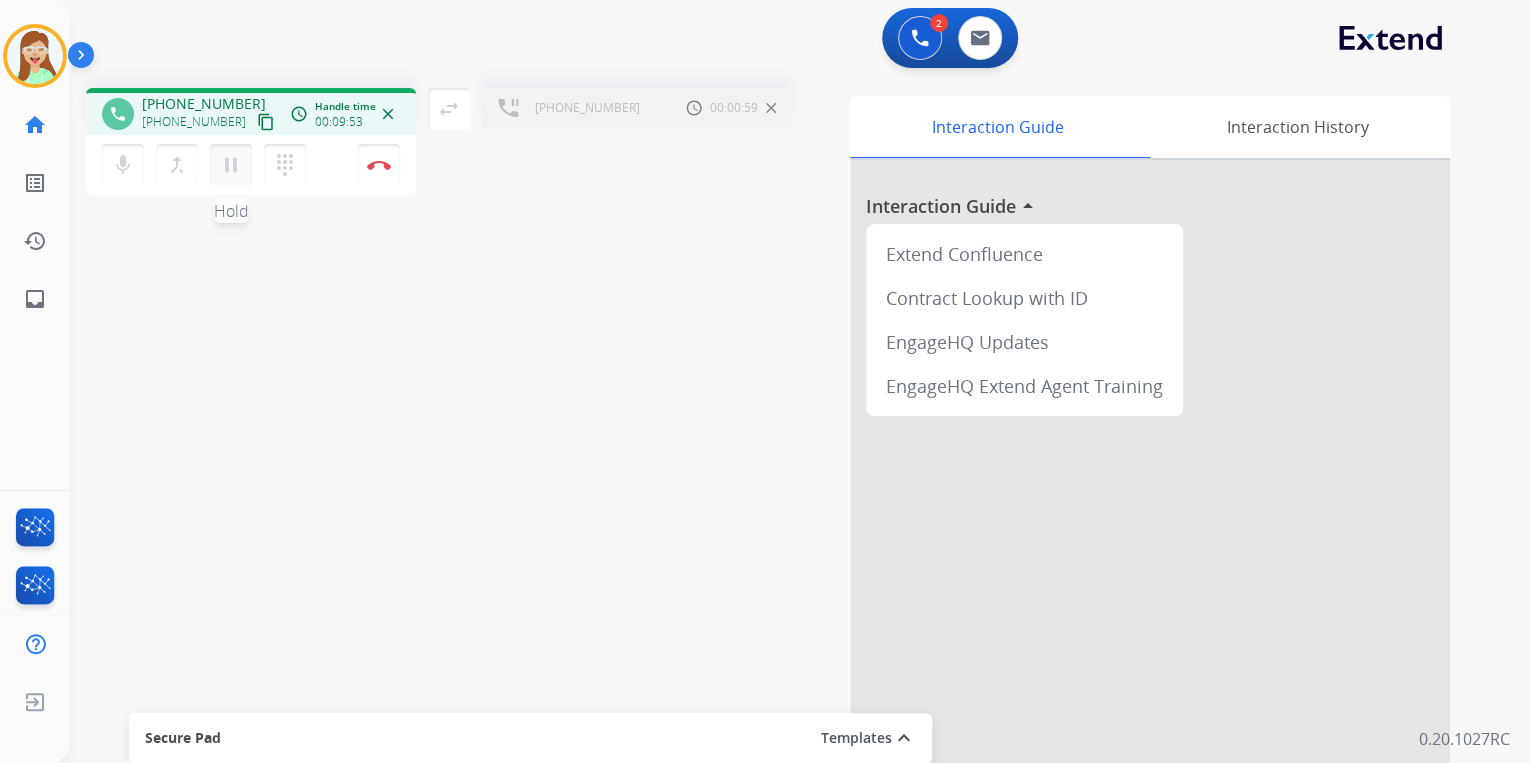 click on "pause" at bounding box center [231, 165] 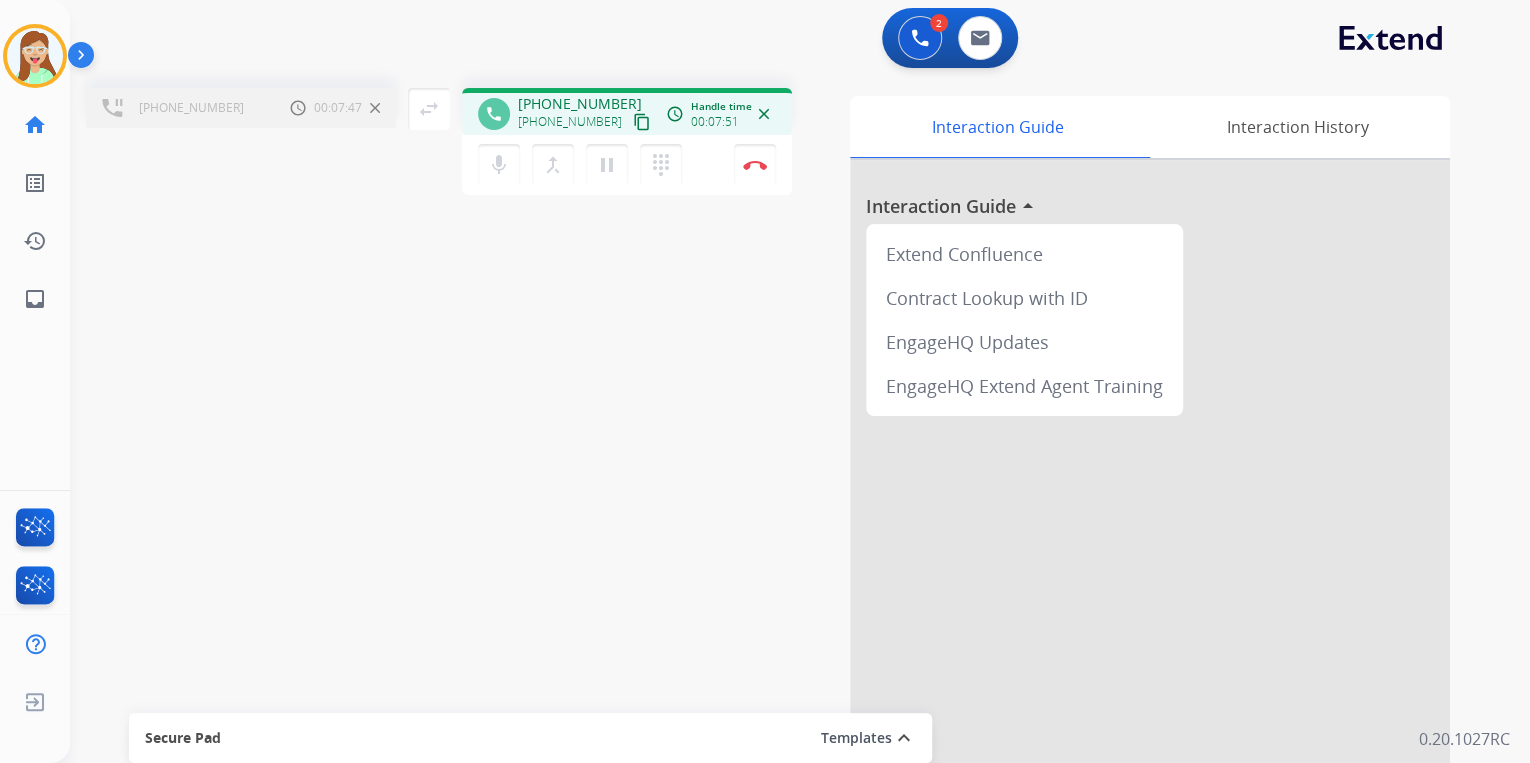 click on "content_copy" at bounding box center (642, 122) 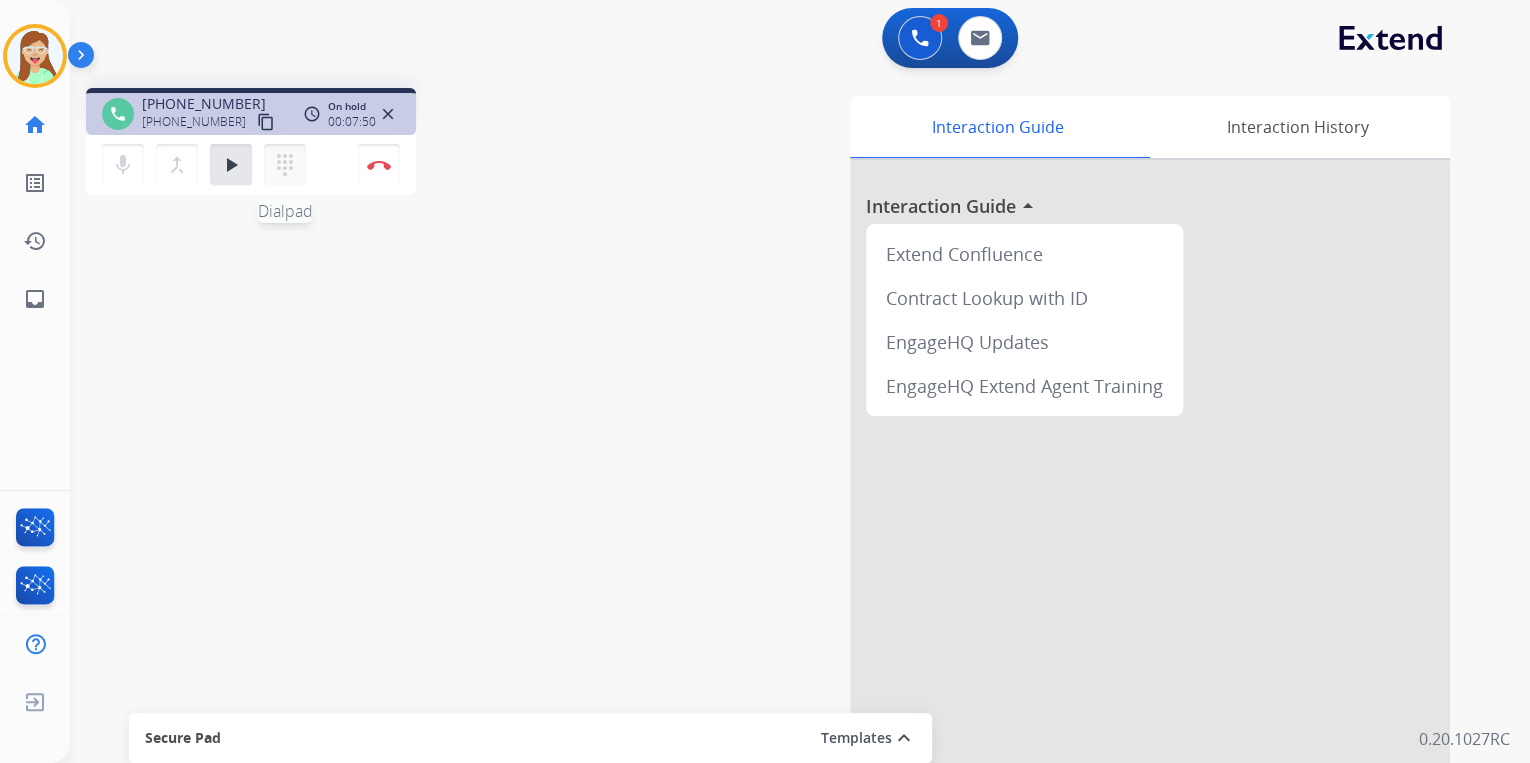 click on "dialpad Dialpad" at bounding box center (285, 165) 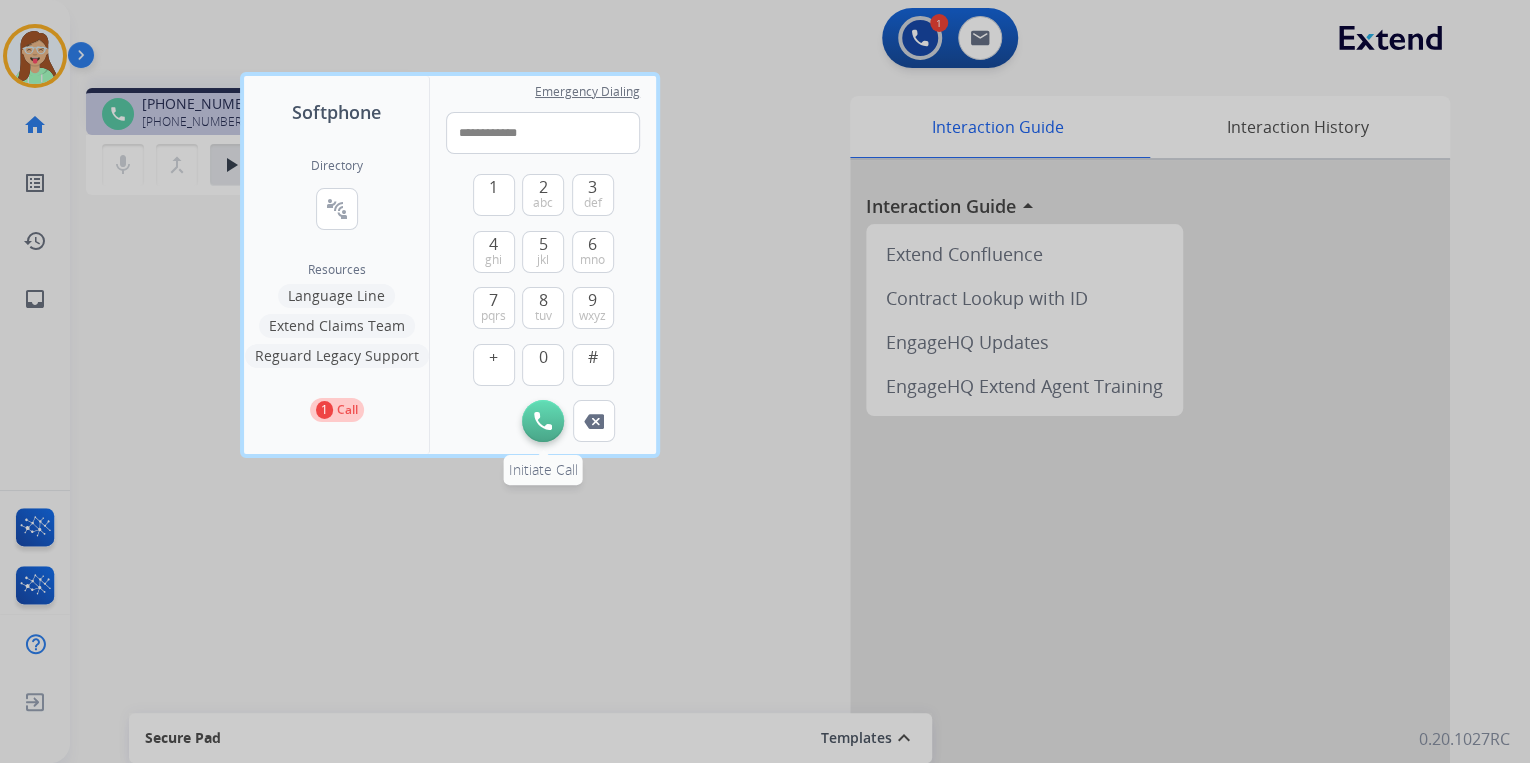 type on "**********" 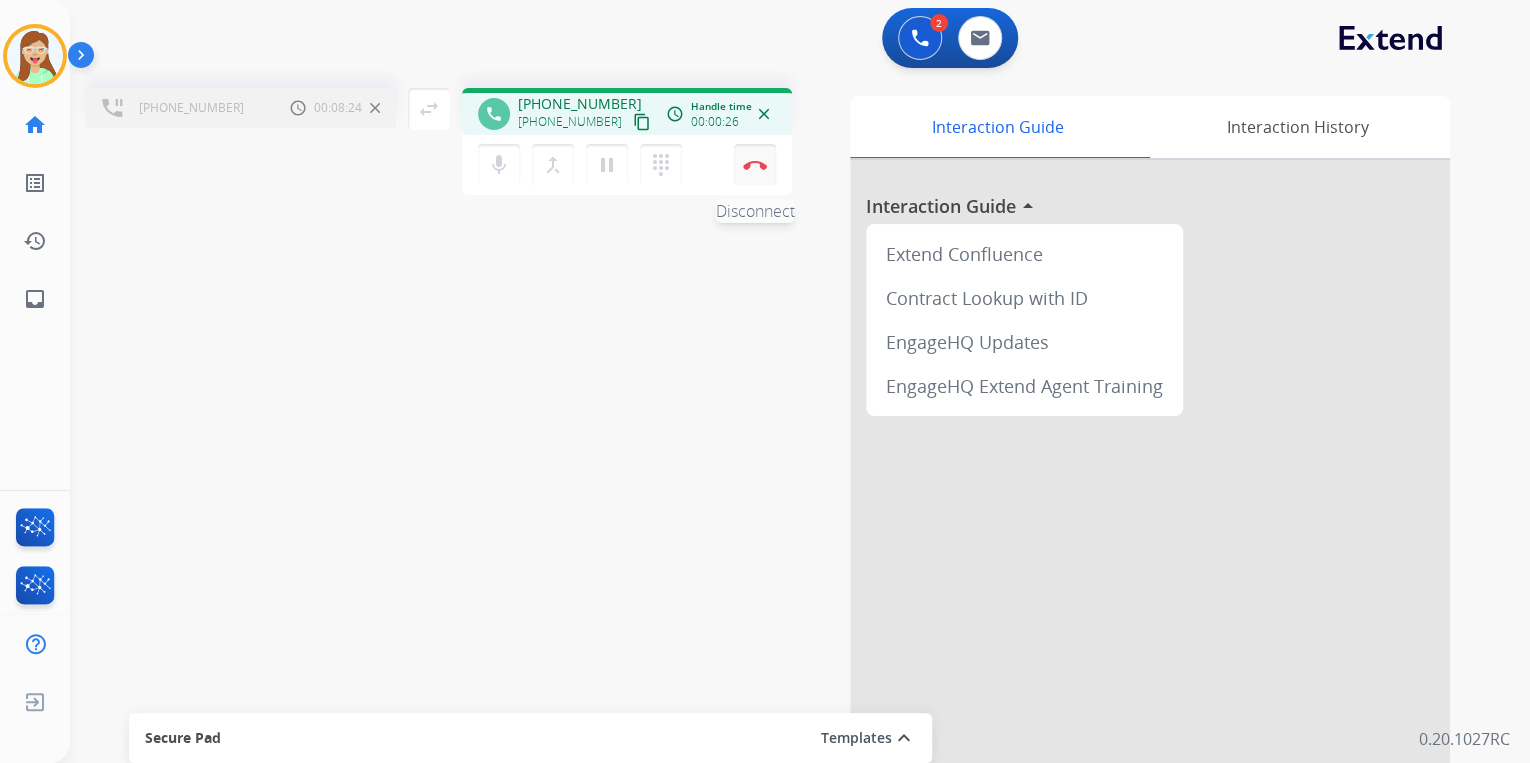 click on "Disconnect" at bounding box center (755, 165) 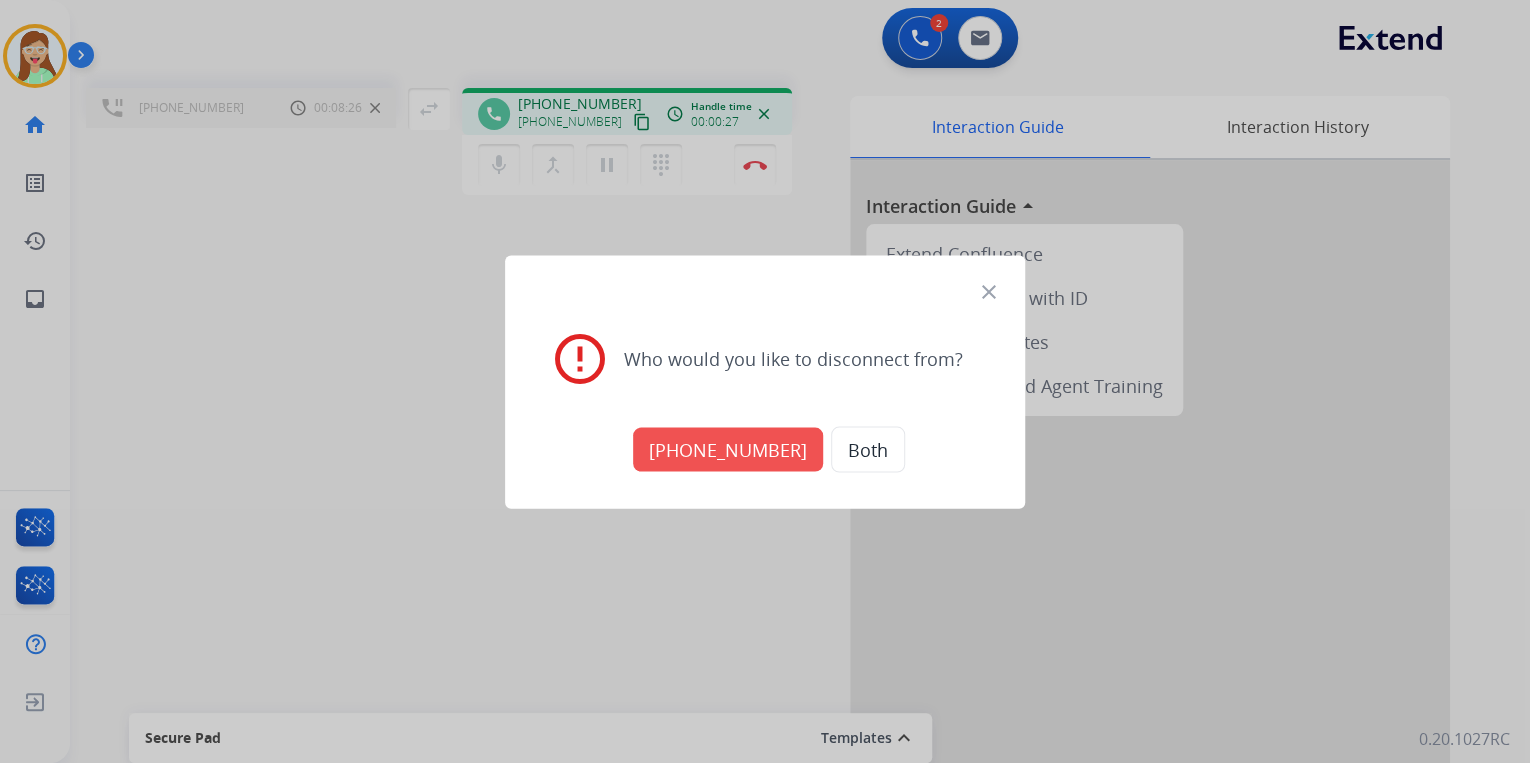 click on "+18004770097" at bounding box center (728, 449) 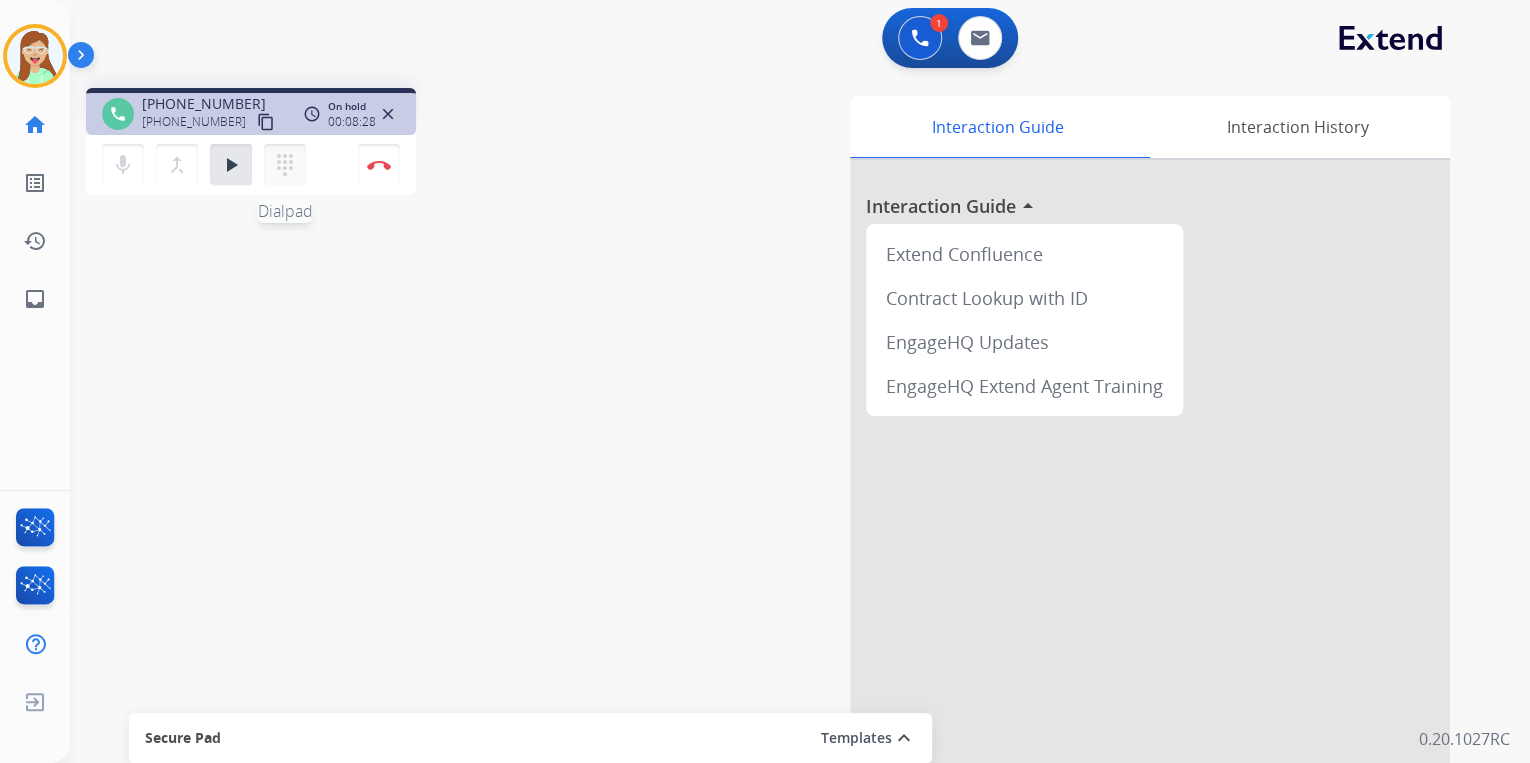 click on "dialpad" at bounding box center [285, 165] 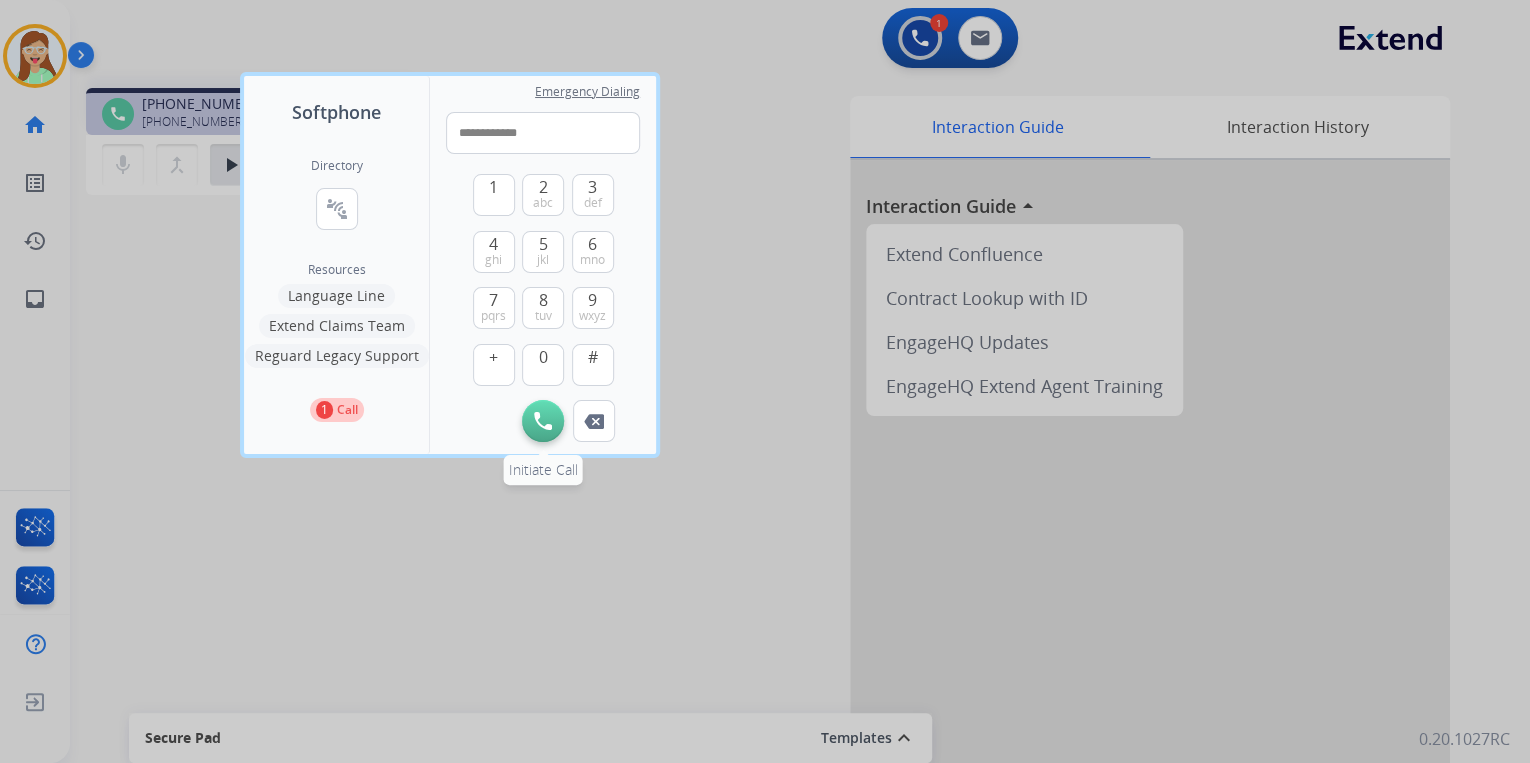 type on "**********" 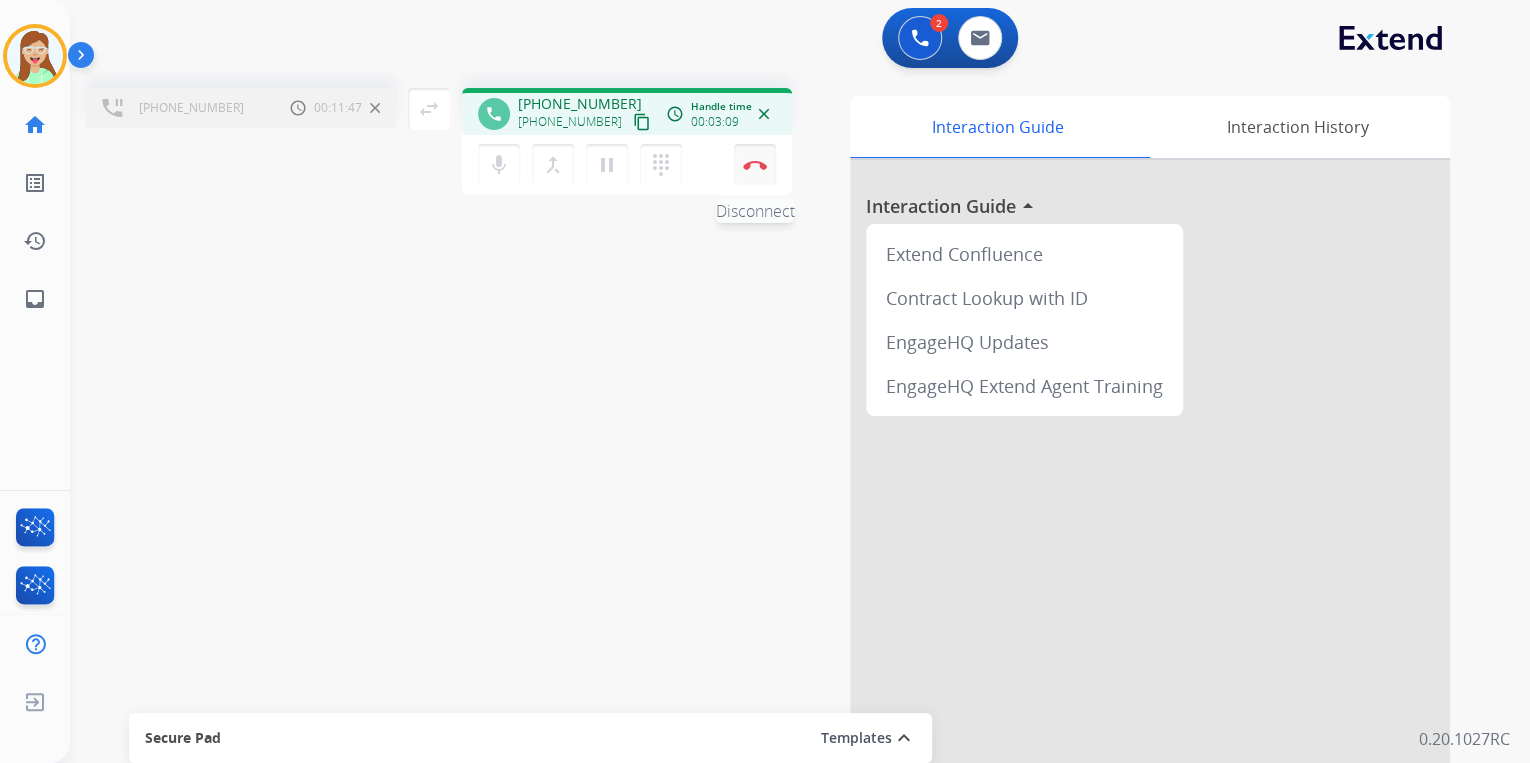 click at bounding box center [755, 165] 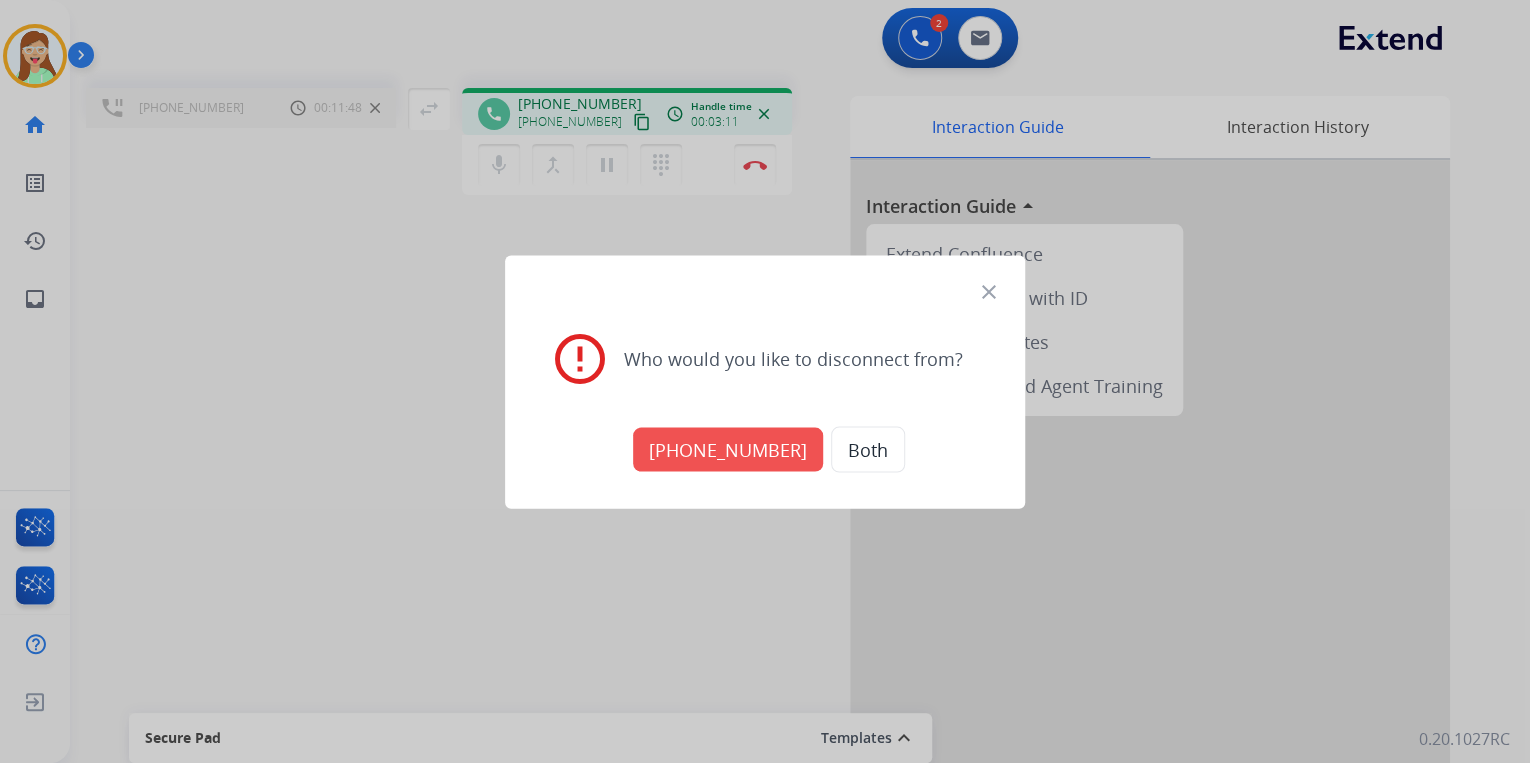 click on "+18004770097" at bounding box center [728, 449] 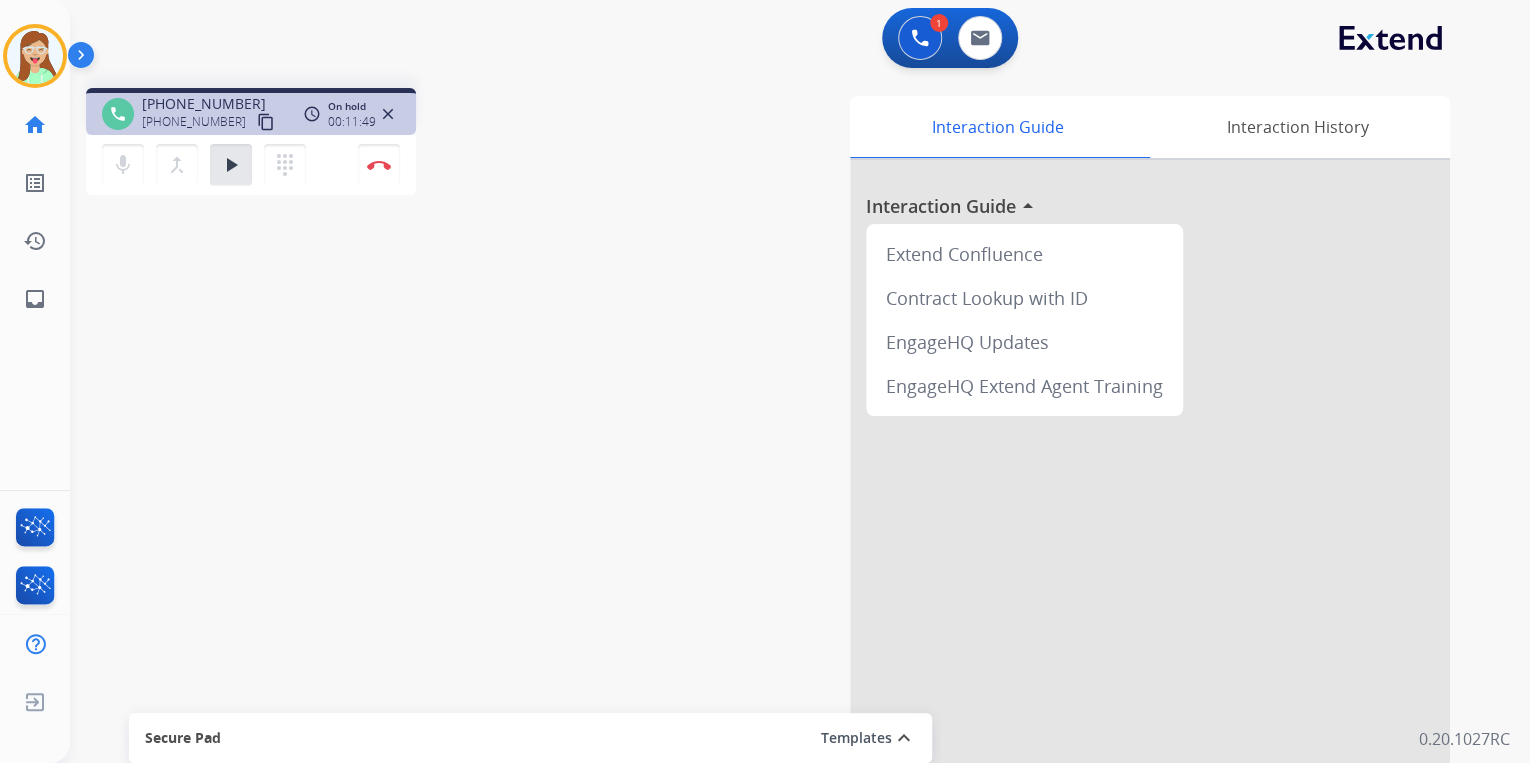 drag, startPoint x: 231, startPoint y: 165, endPoint x: 299, endPoint y: 240, distance: 101.23734 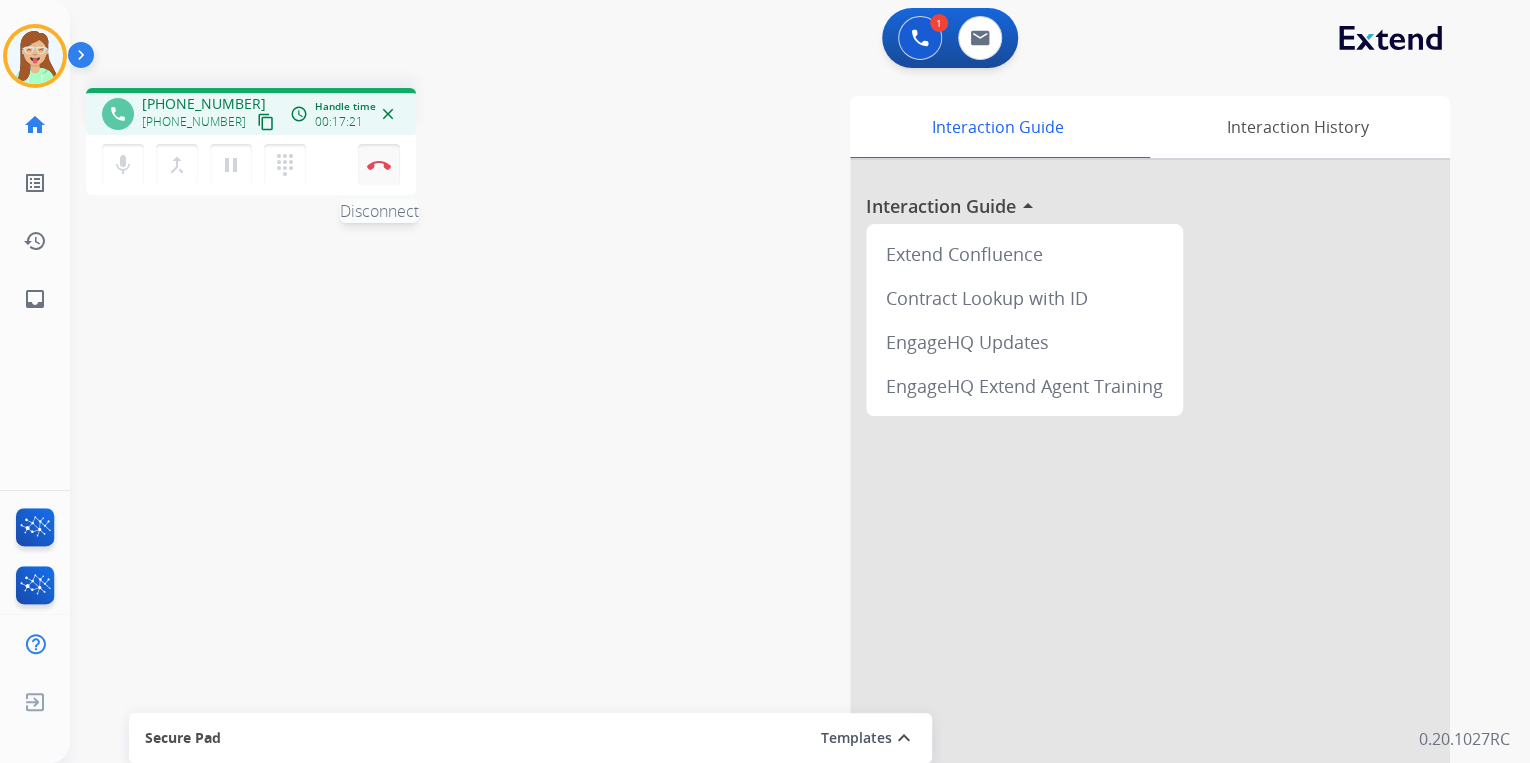 click on "Disconnect" at bounding box center (379, 165) 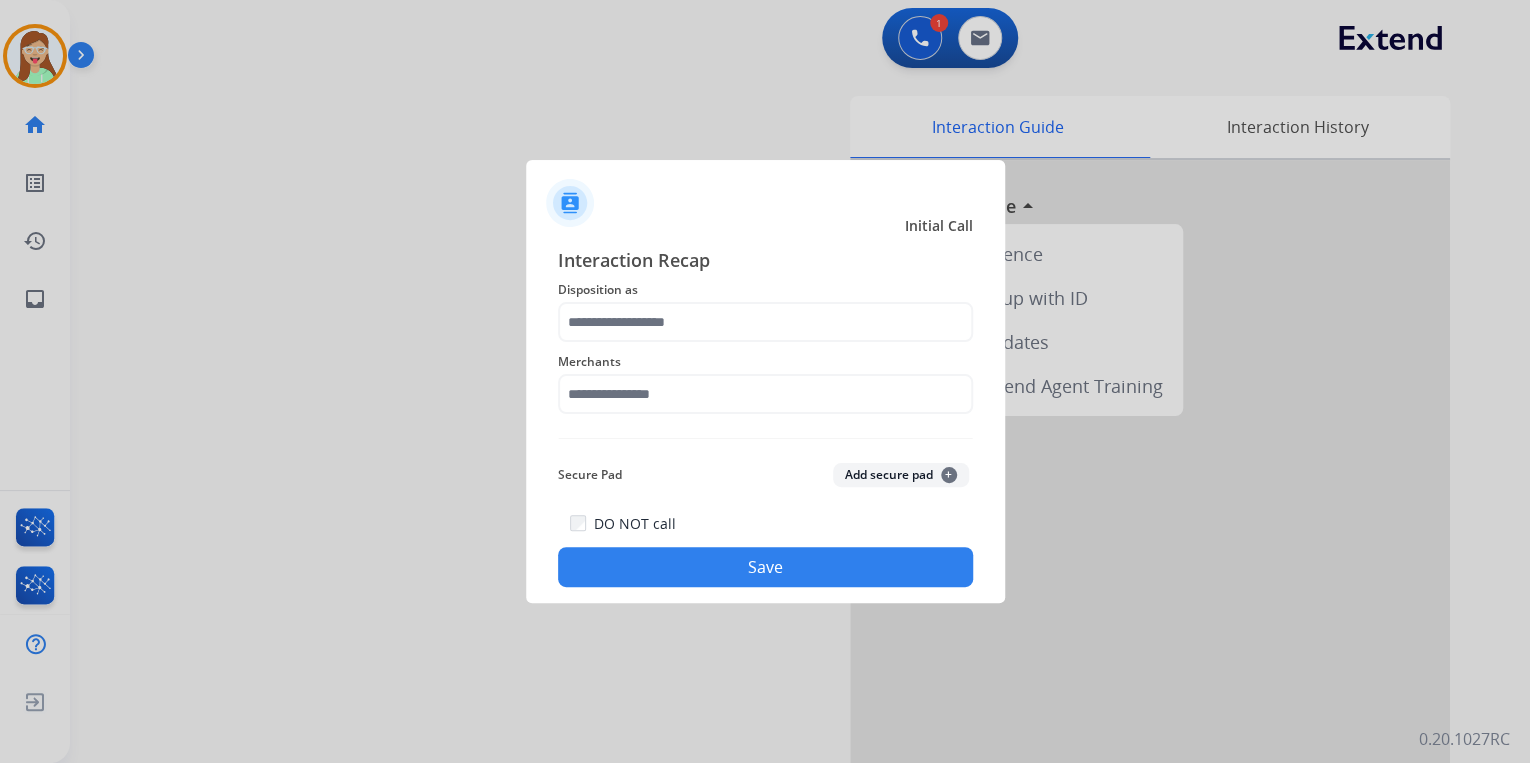 click on "Disposition as" 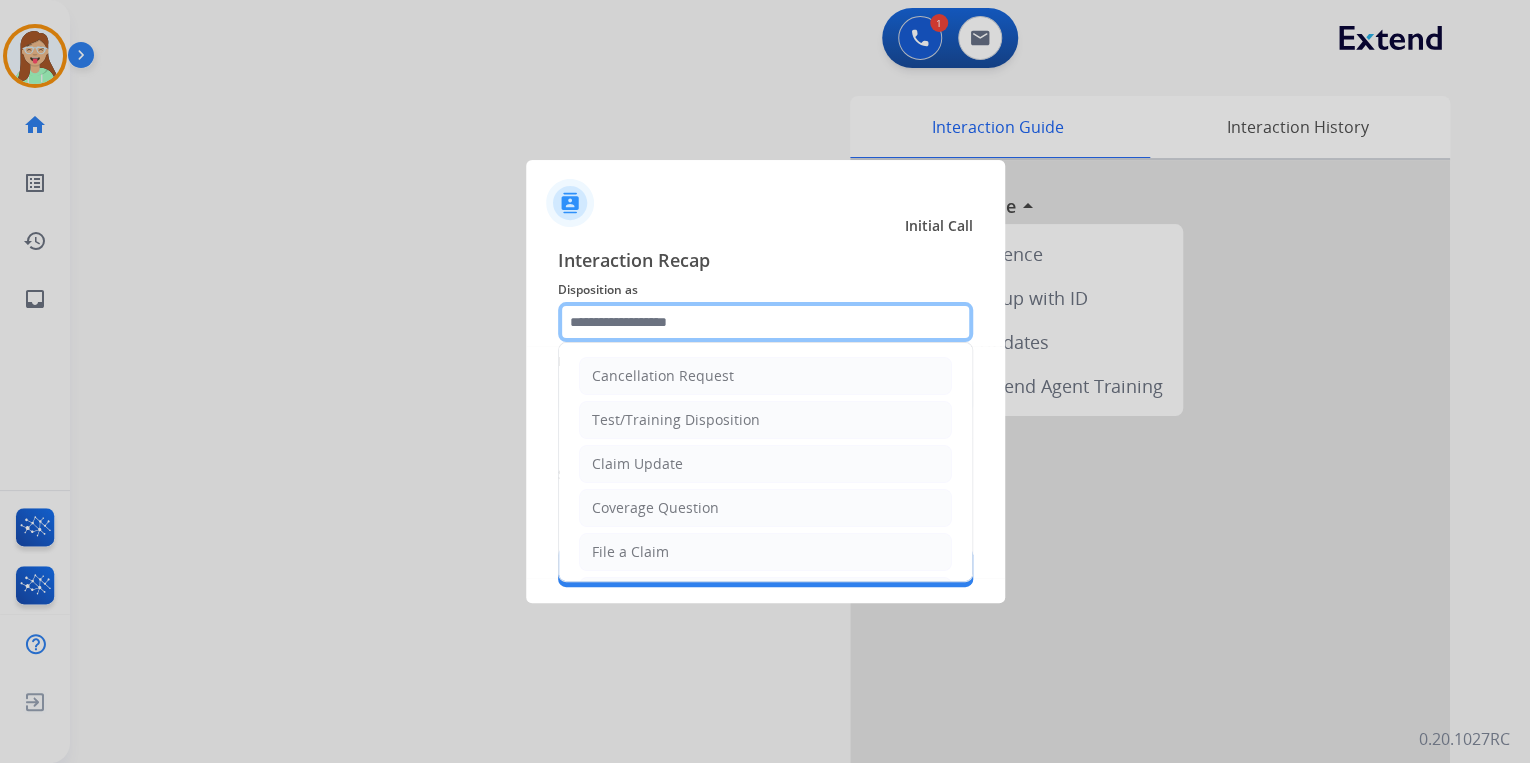click 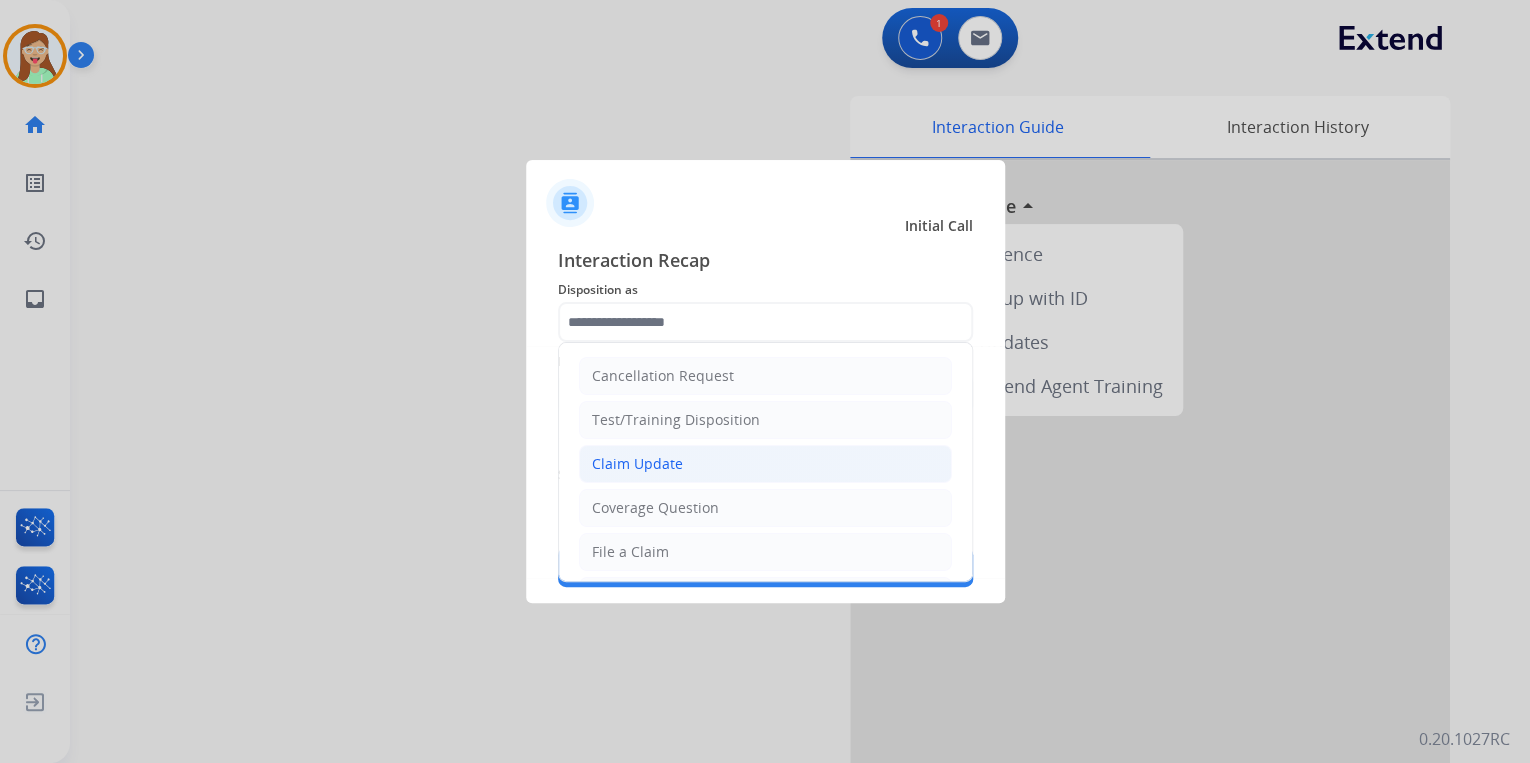 click on "Claim Update" 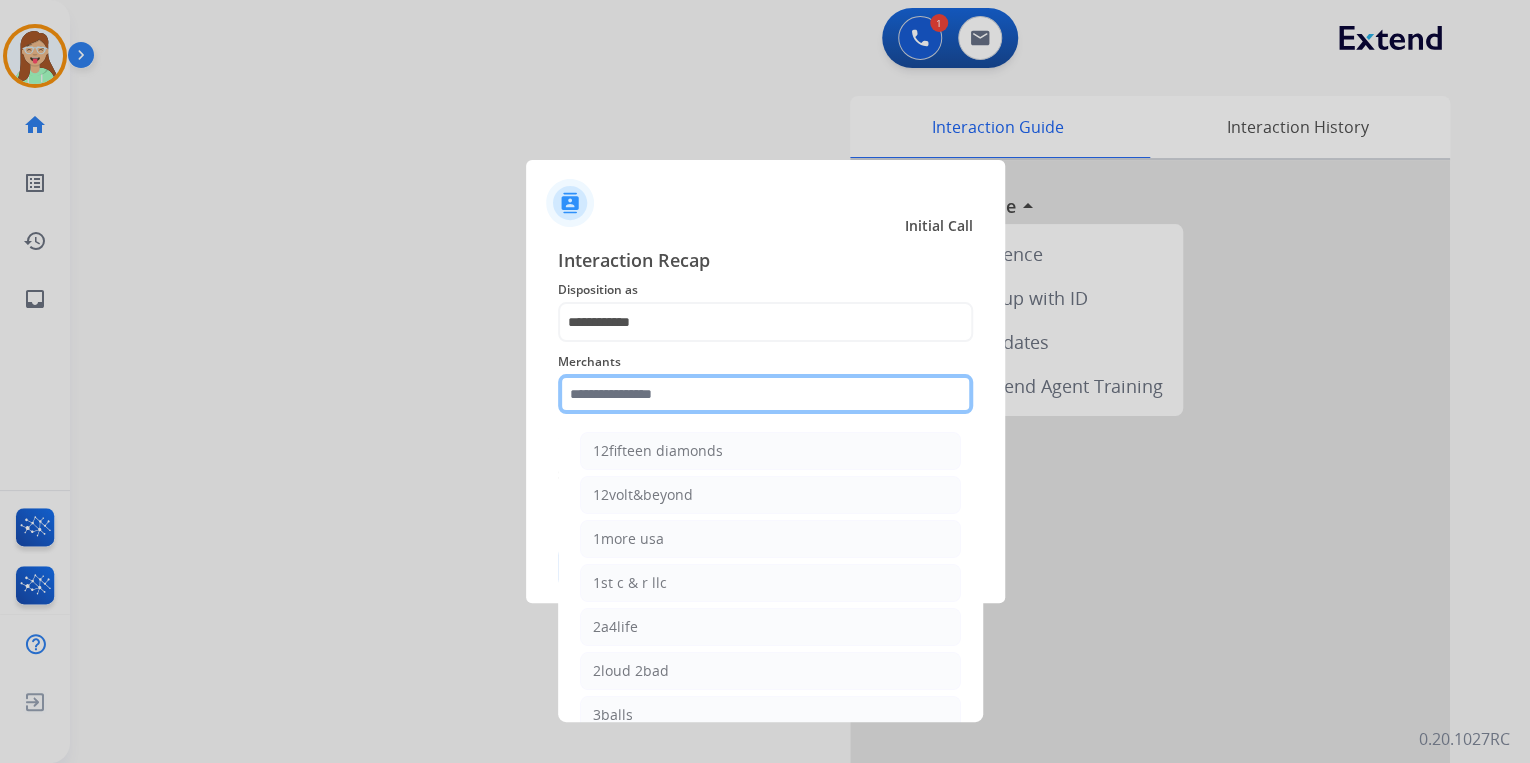 click 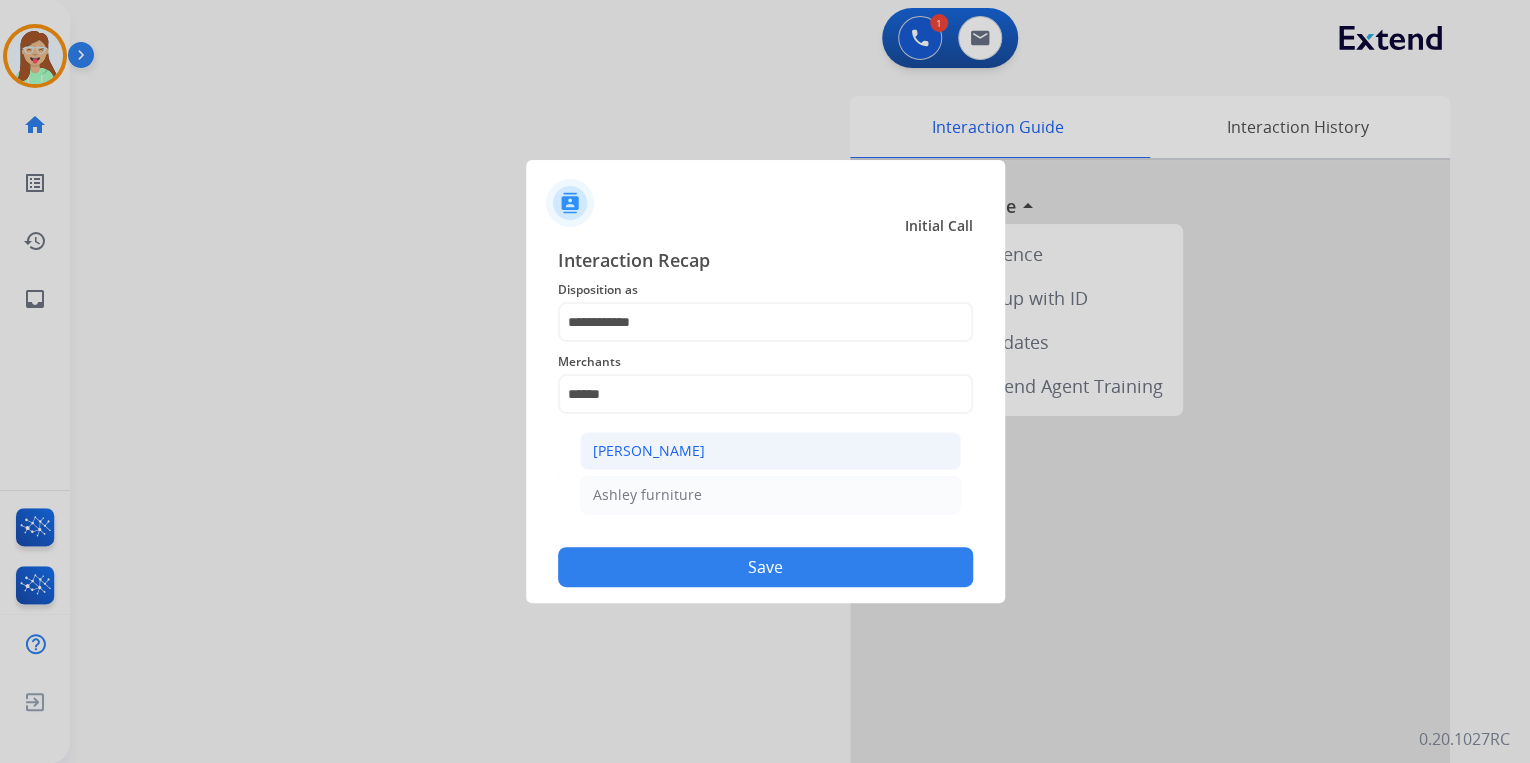 drag, startPoint x: 740, startPoint y: 439, endPoint x: 726, endPoint y: 476, distance: 39.56008 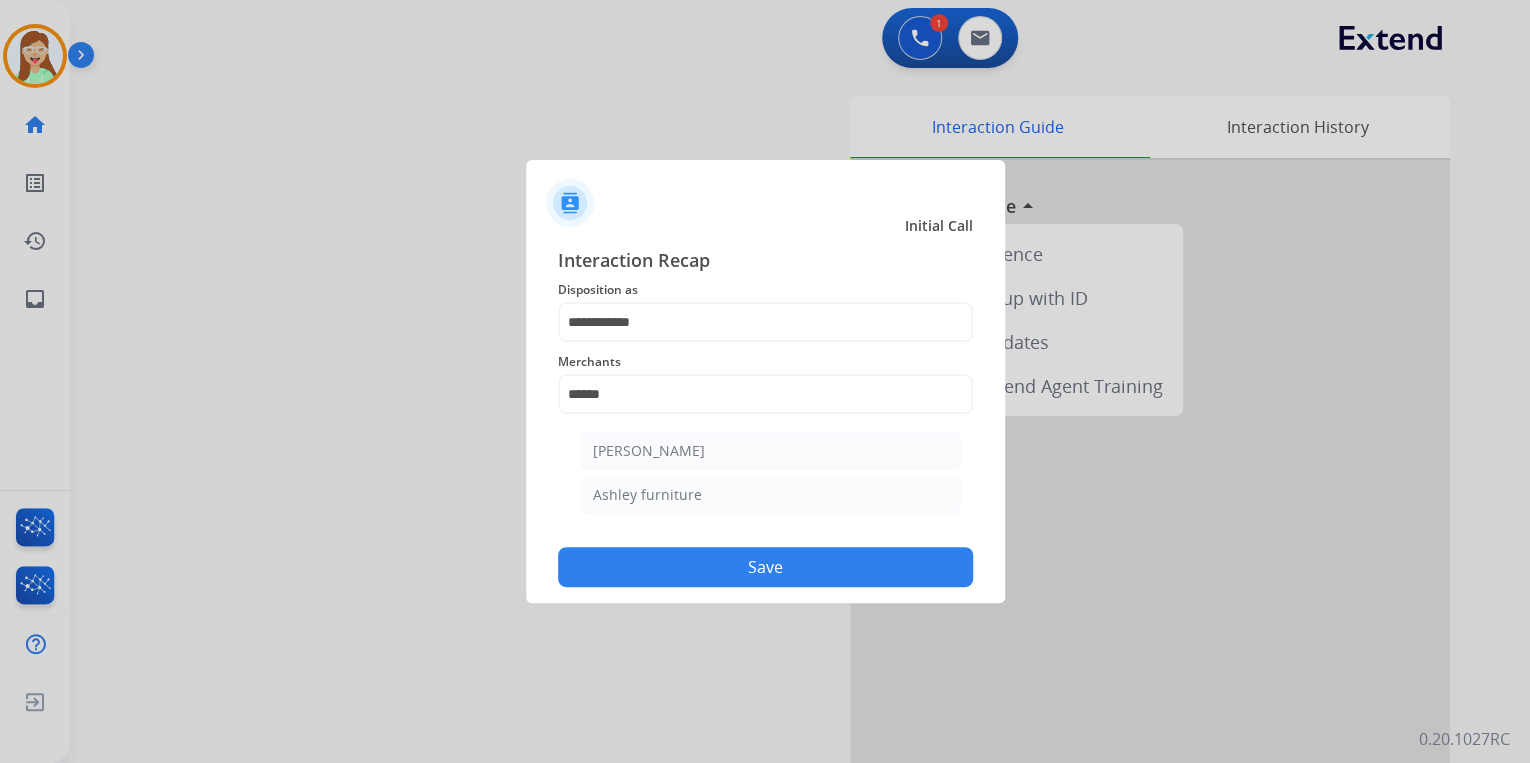 type on "**********" 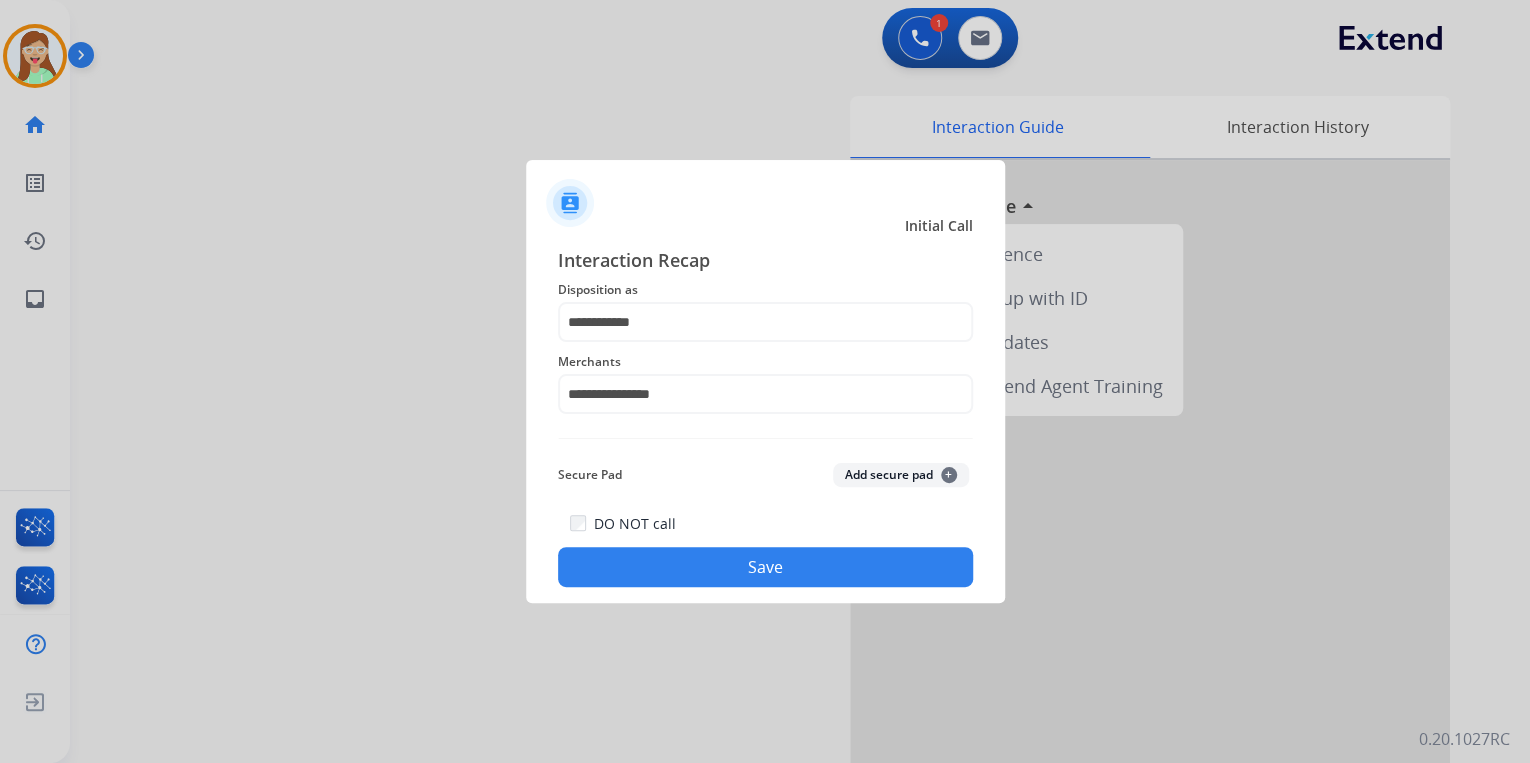 click on "Save" 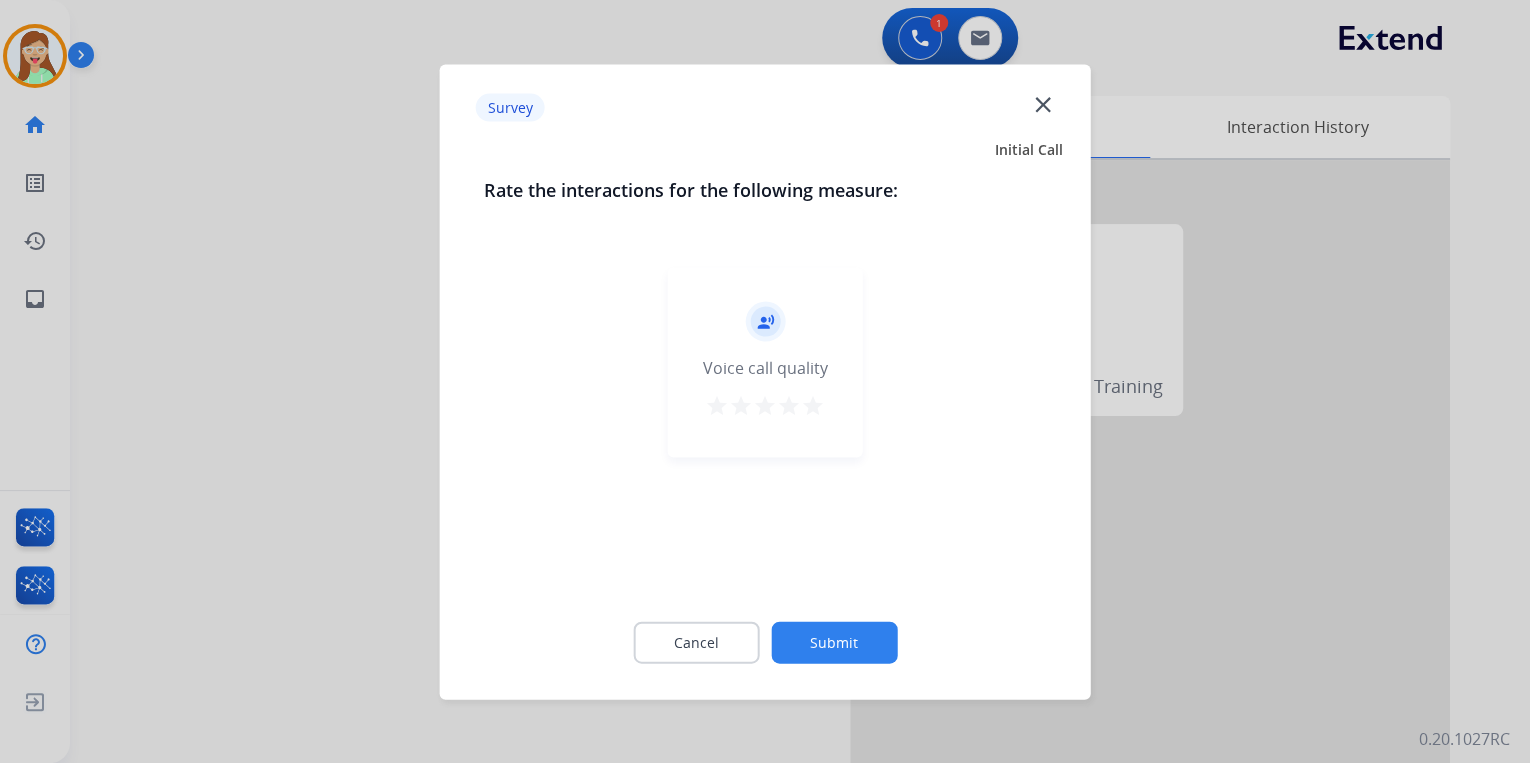 click on "star" at bounding box center (813, 405) 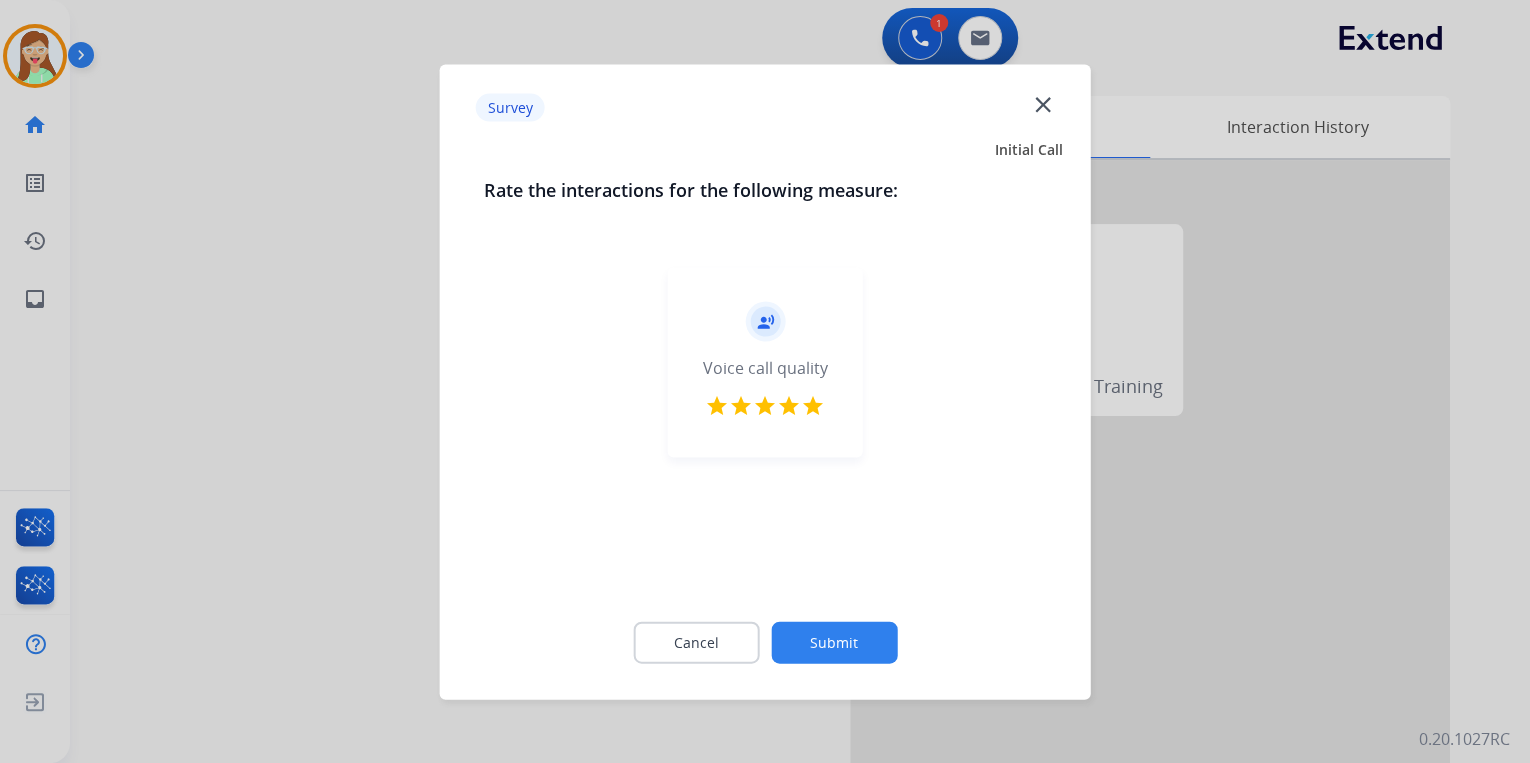 click on "Submit" 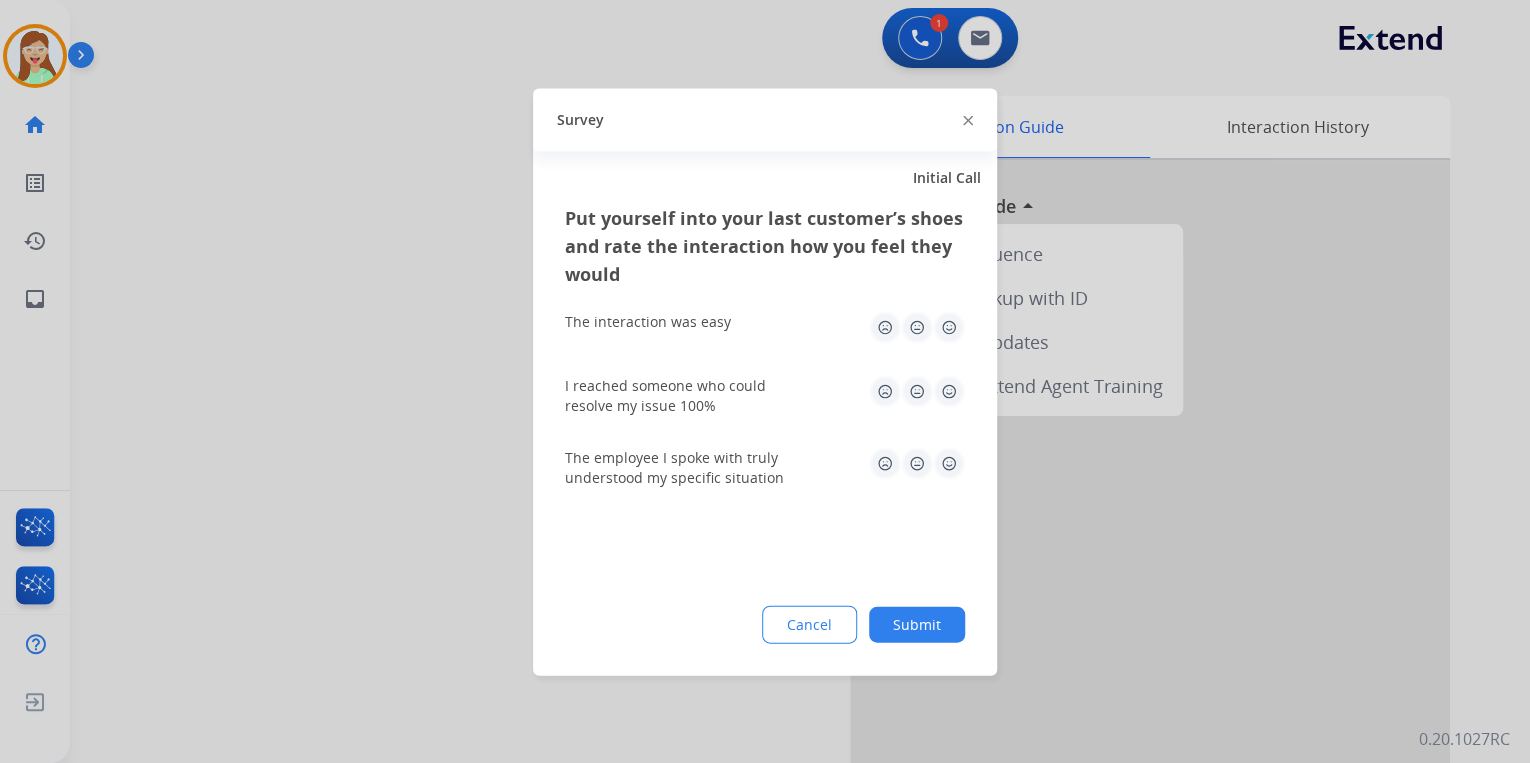 click 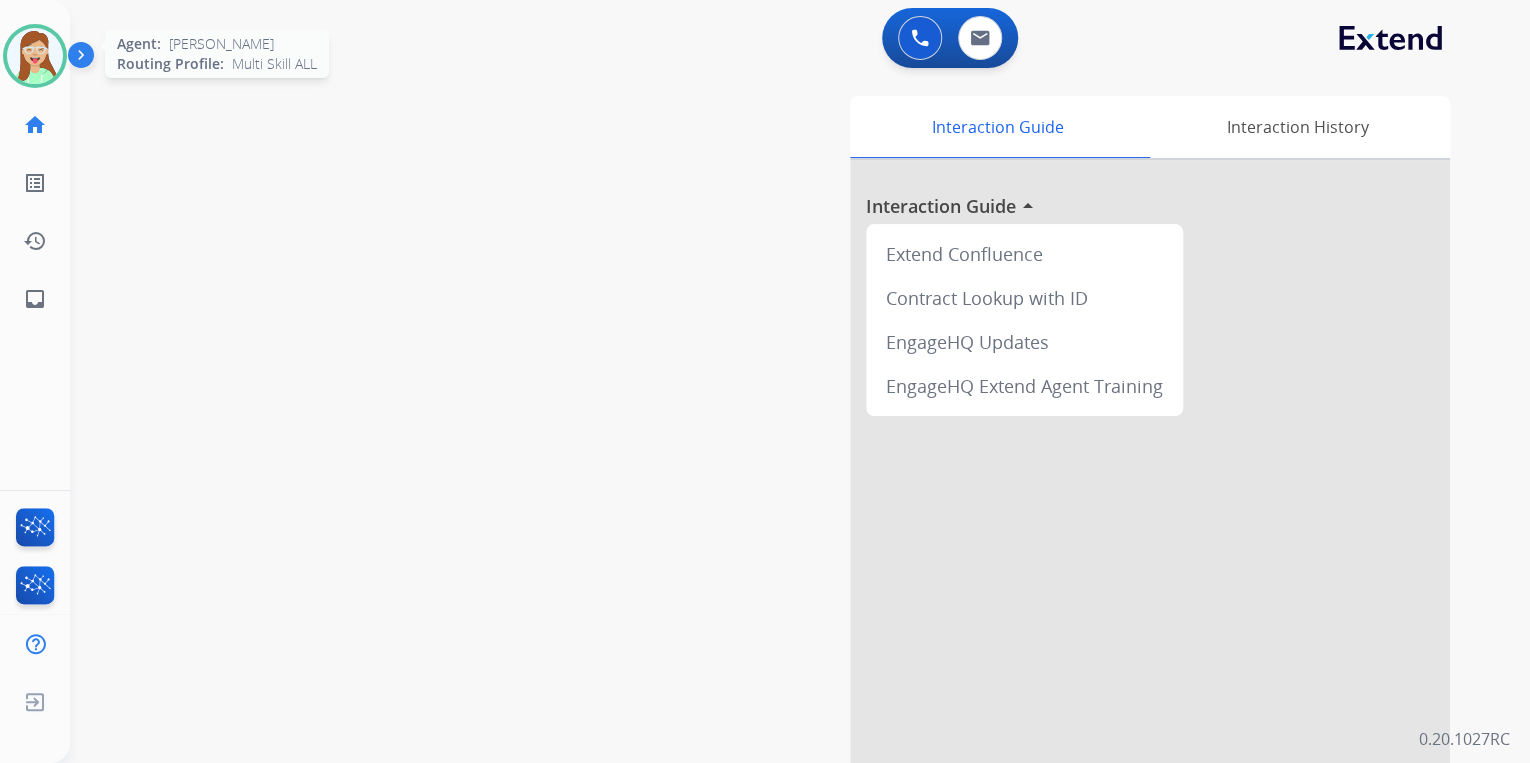 click at bounding box center (35, 56) 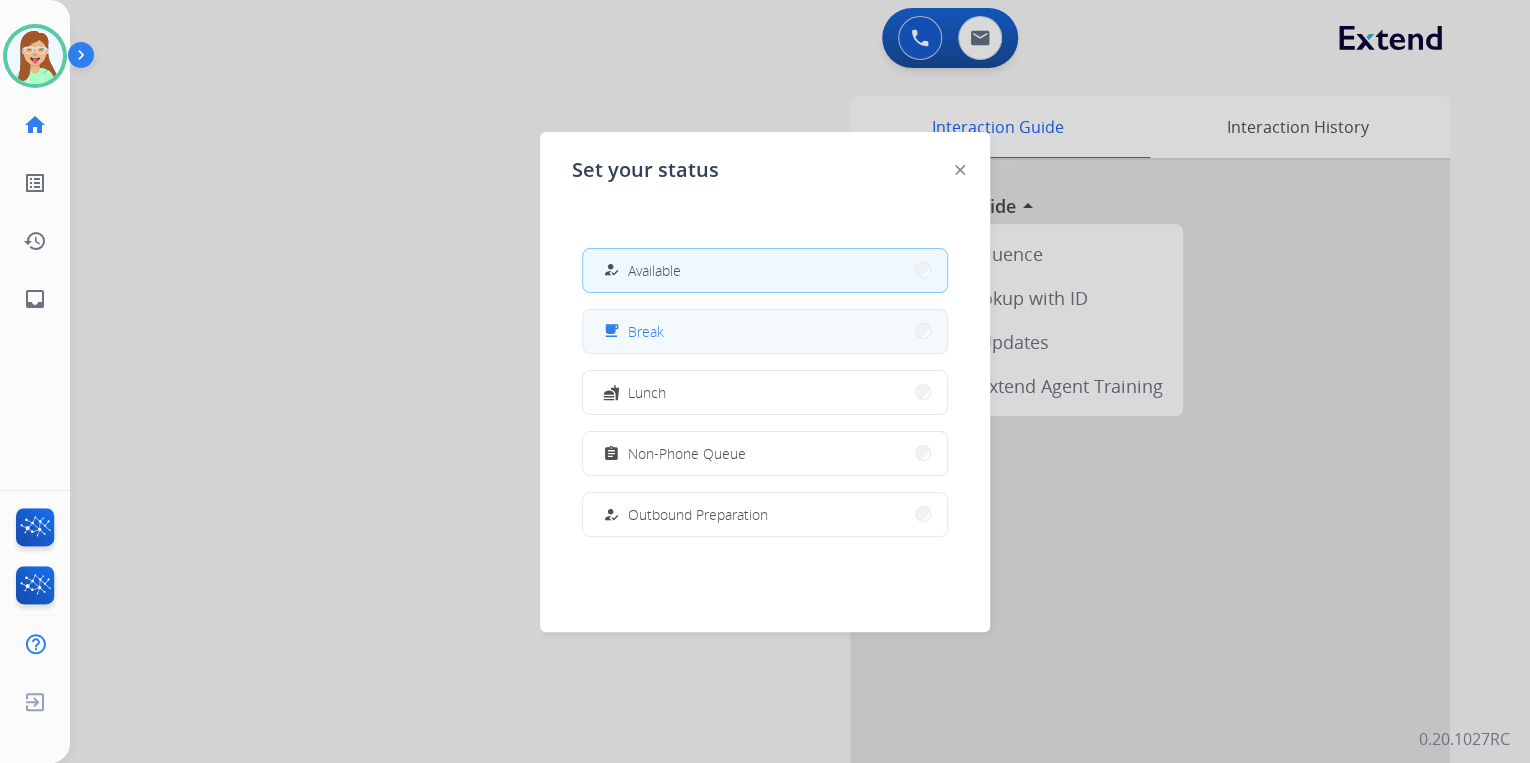 click on "free_breakfast Break" at bounding box center (765, 331) 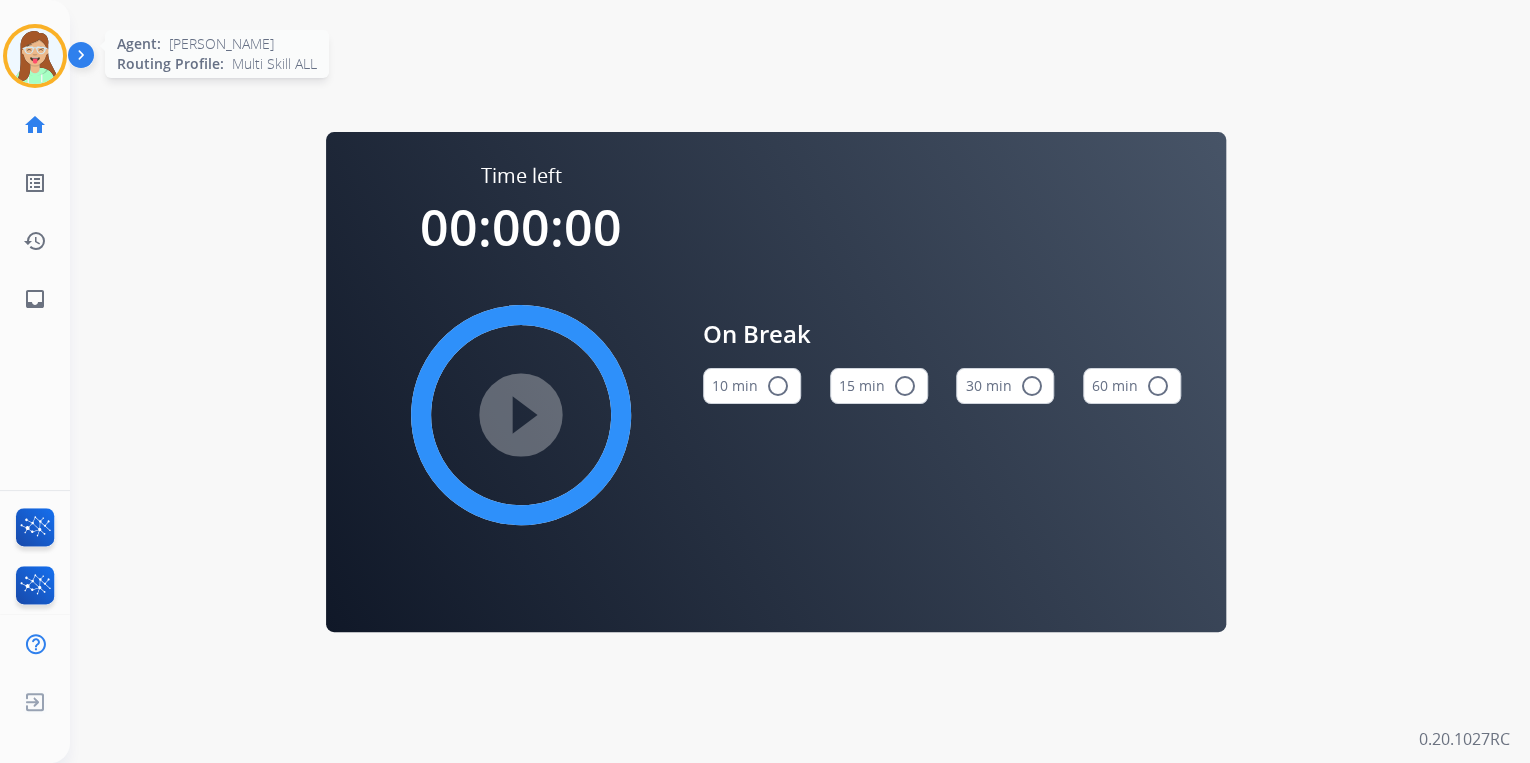 click at bounding box center (35, 56) 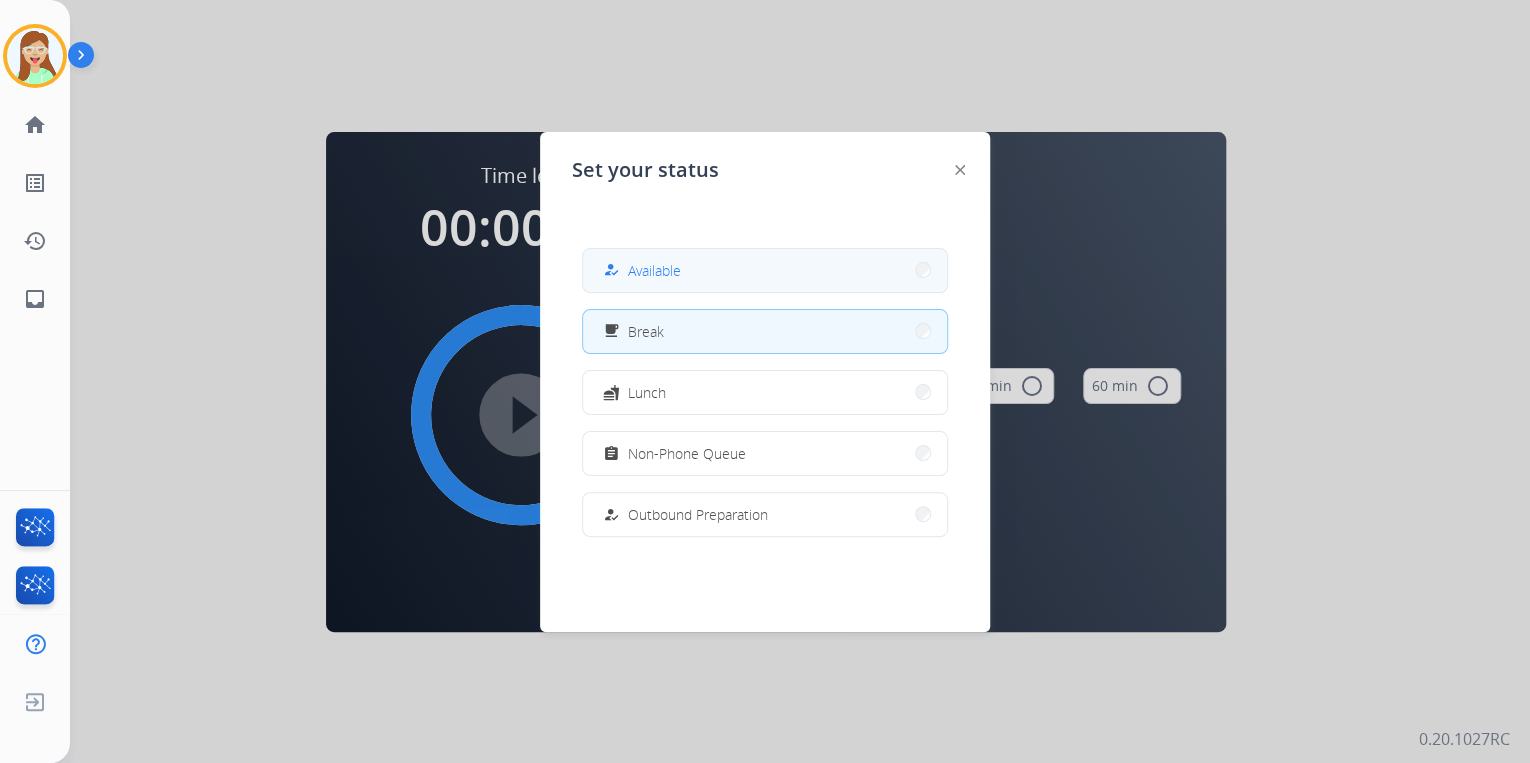 click on "how_to_reg Available" at bounding box center [765, 270] 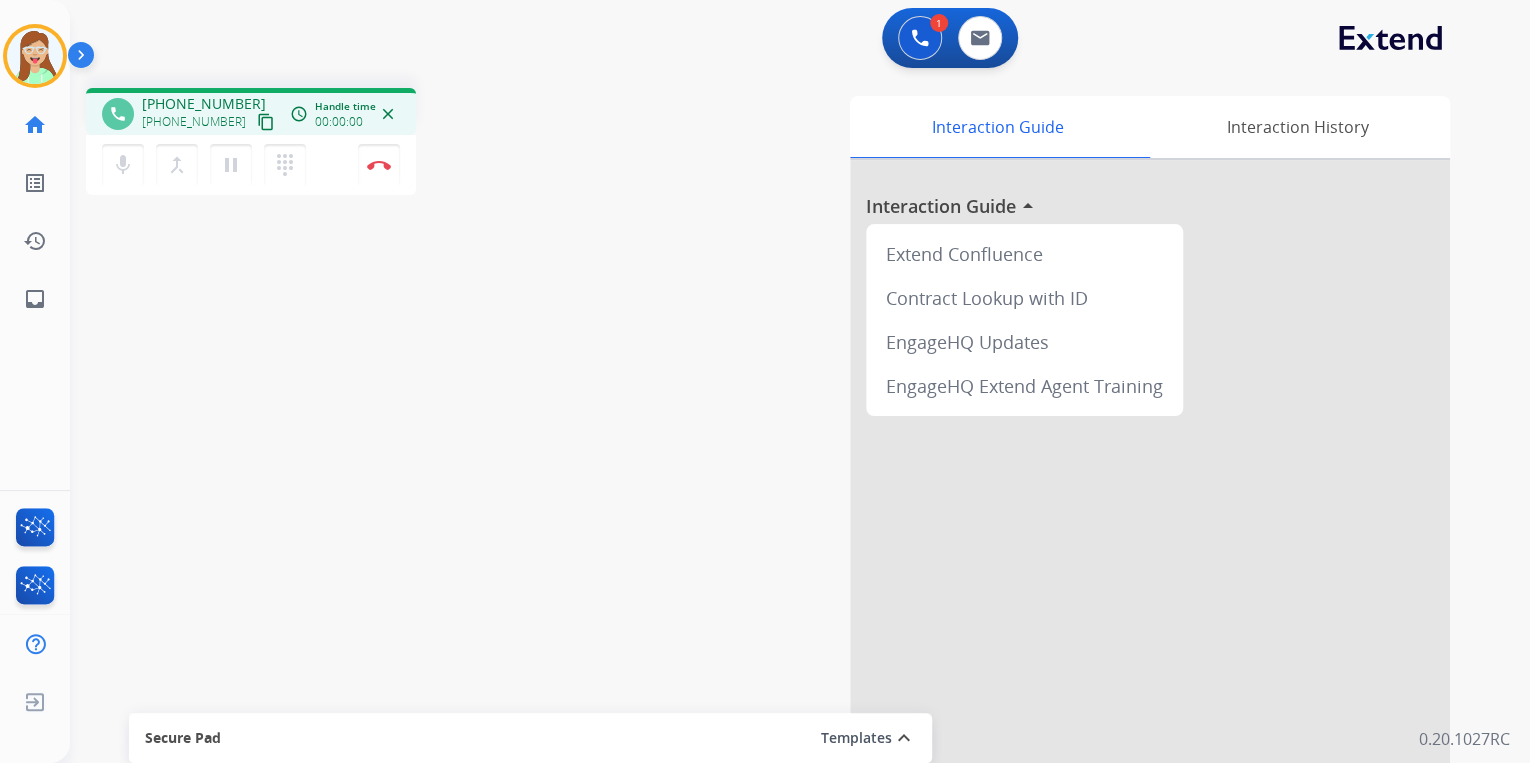 click on "content_copy" at bounding box center (266, 122) 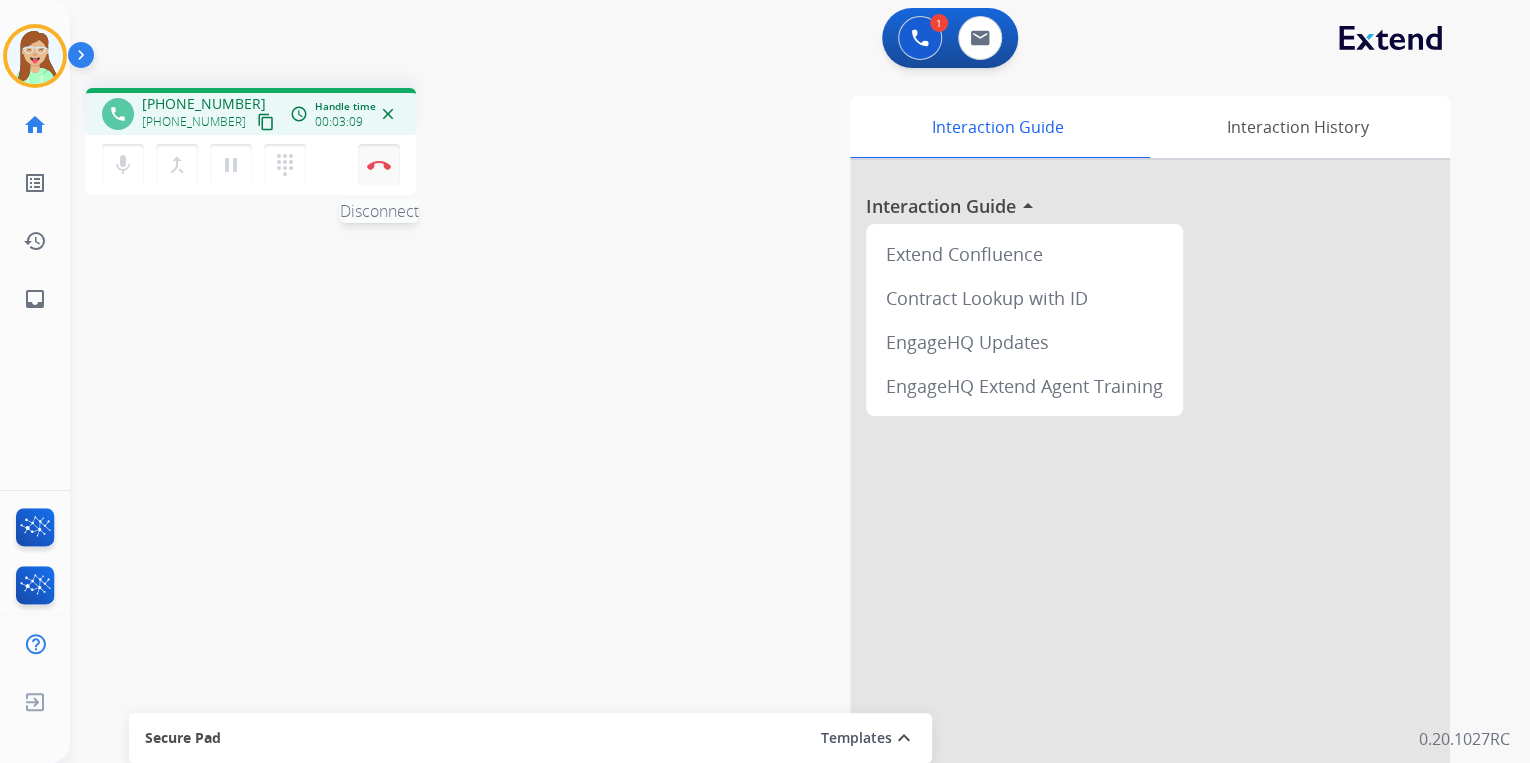 click on "Disconnect" at bounding box center [379, 165] 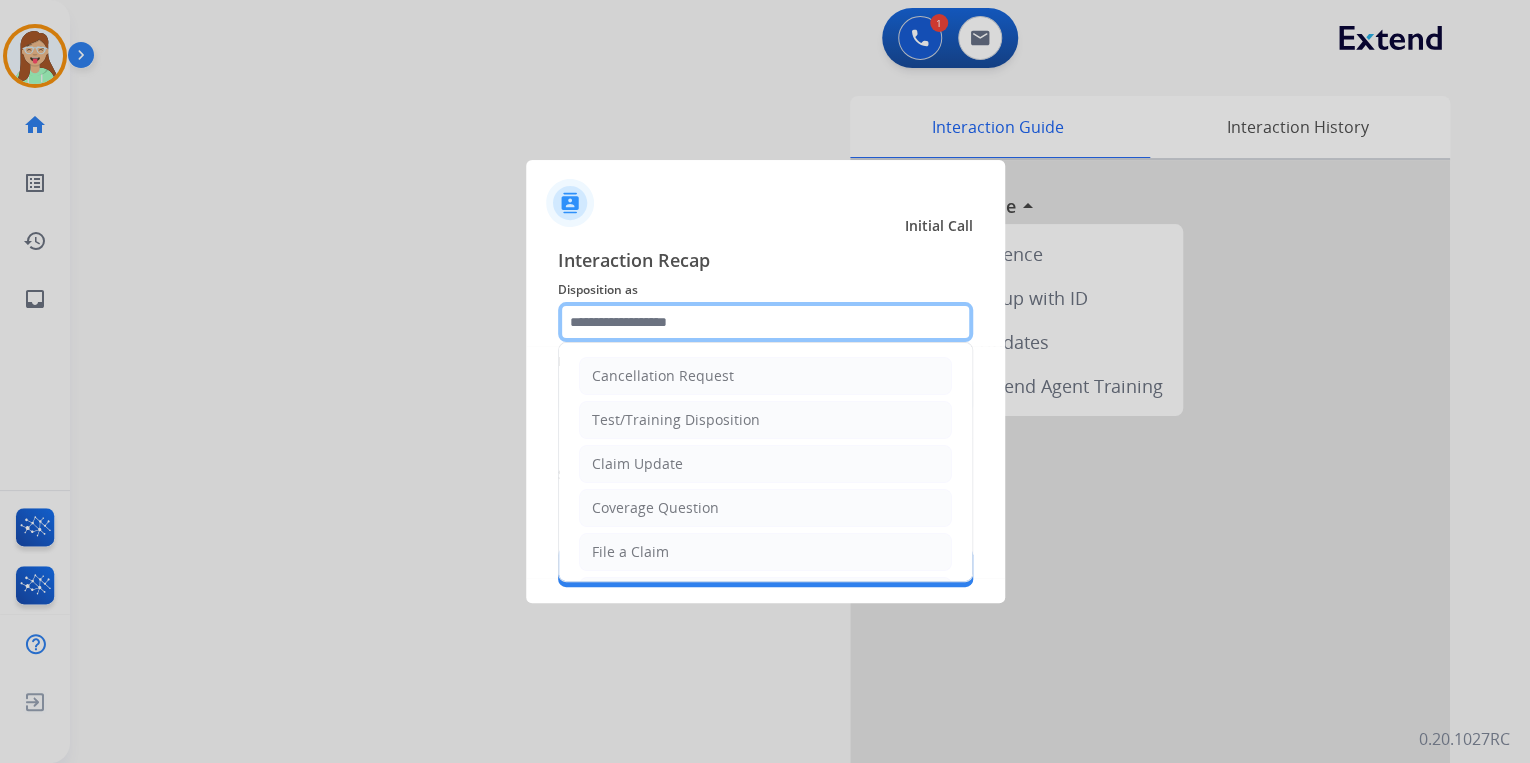 click 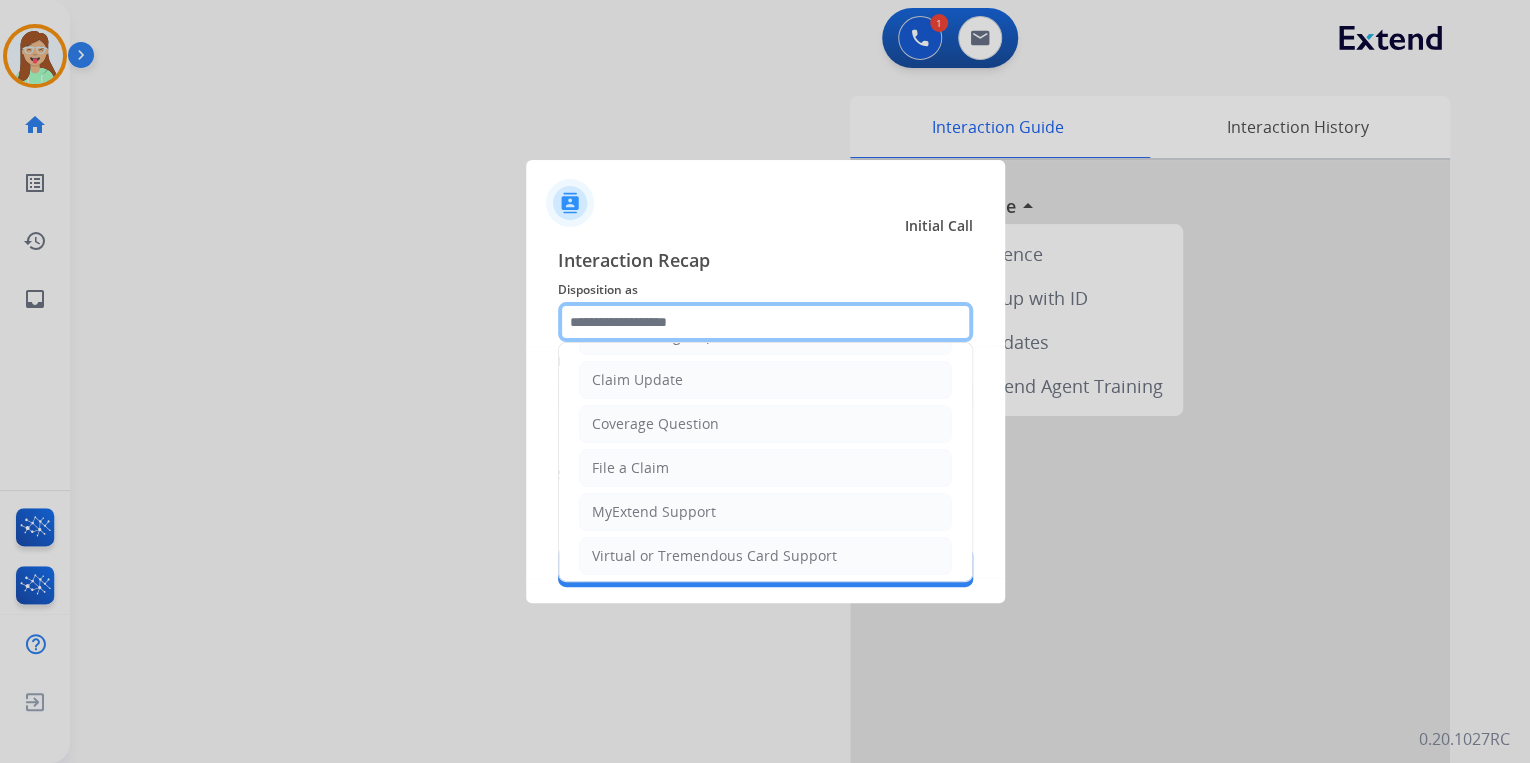 scroll, scrollTop: 306, scrollLeft: 0, axis: vertical 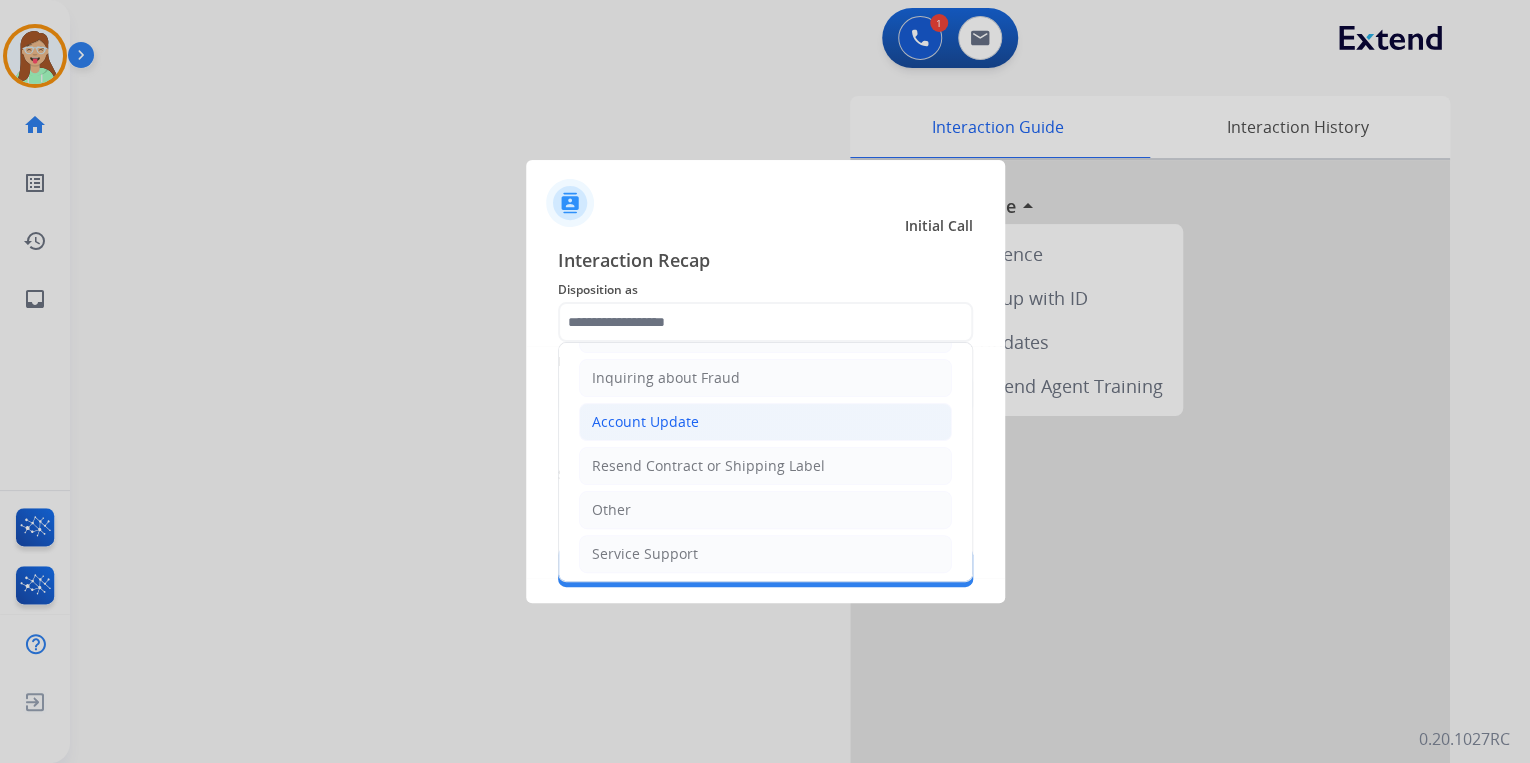 click on "Account Update" 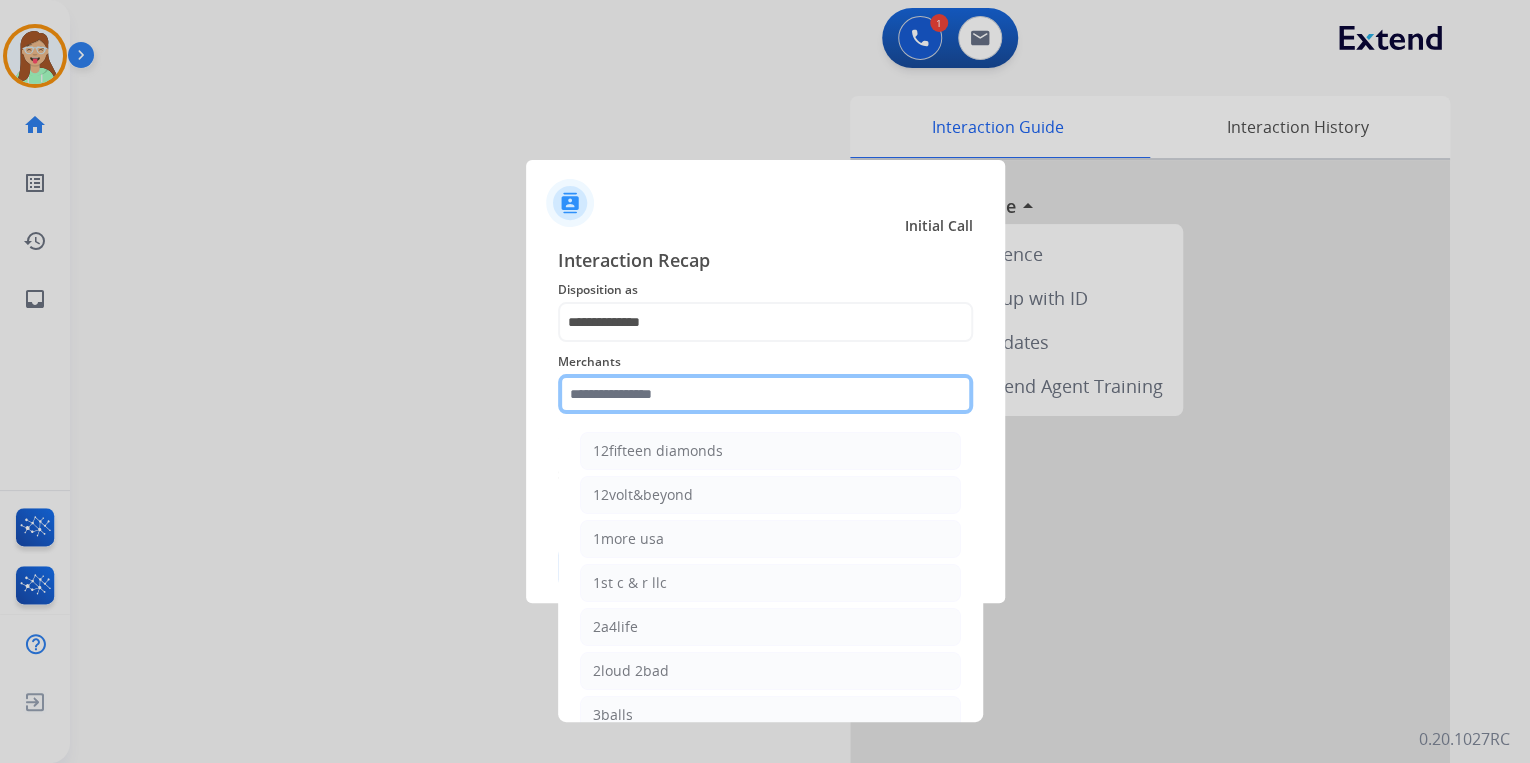 click 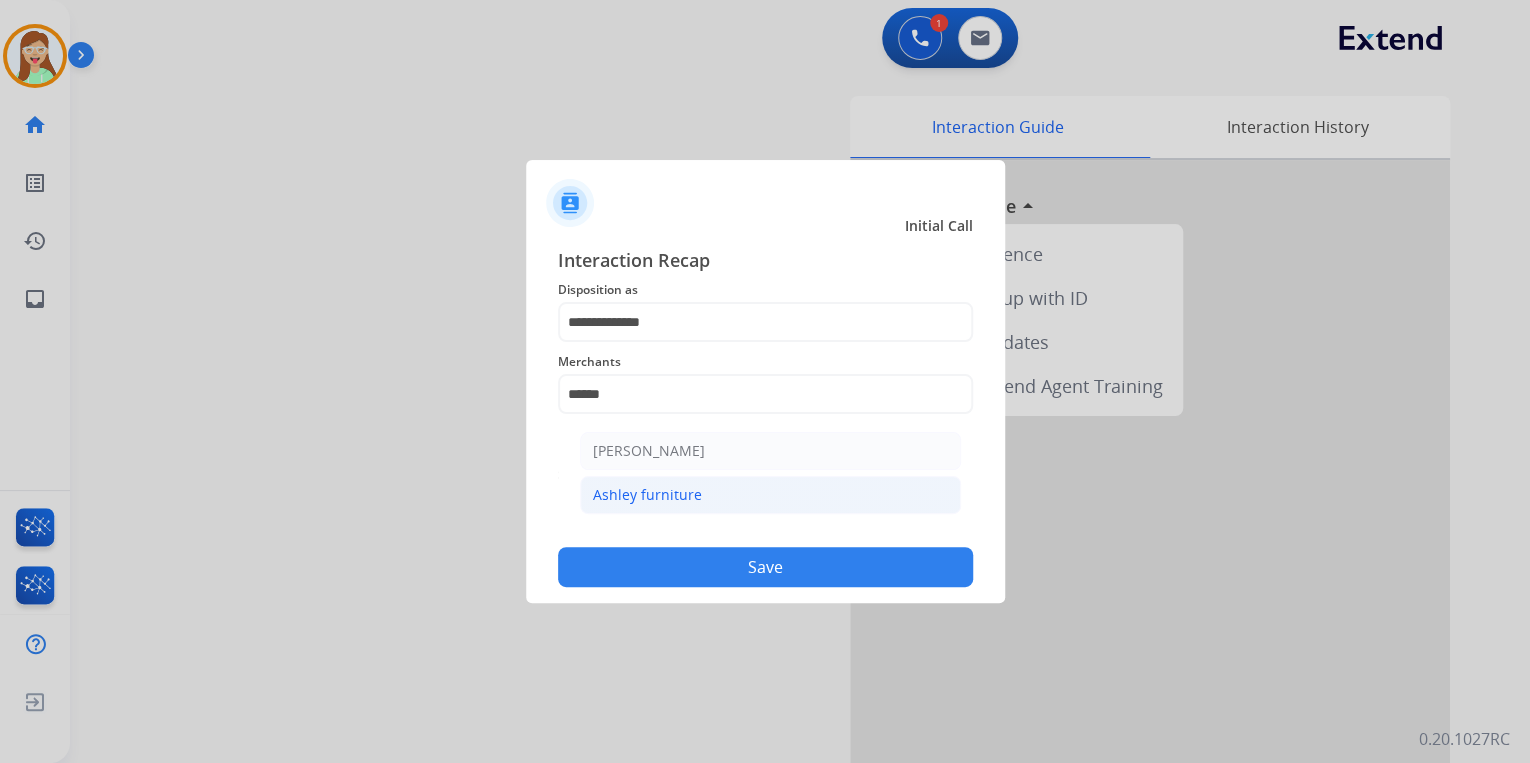 drag, startPoint x: 781, startPoint y: 516, endPoint x: 753, endPoint y: 496, distance: 34.4093 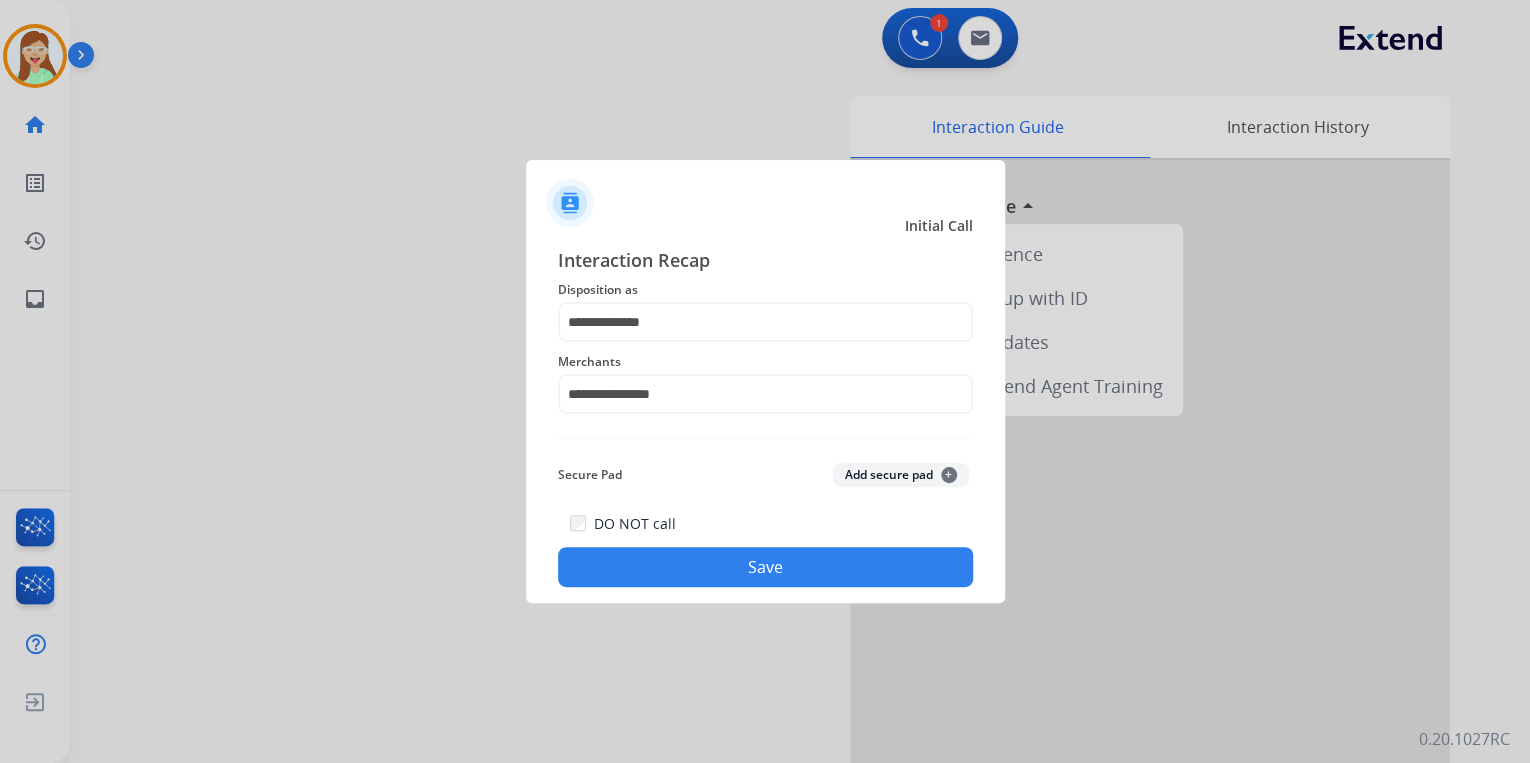 click on "Save" 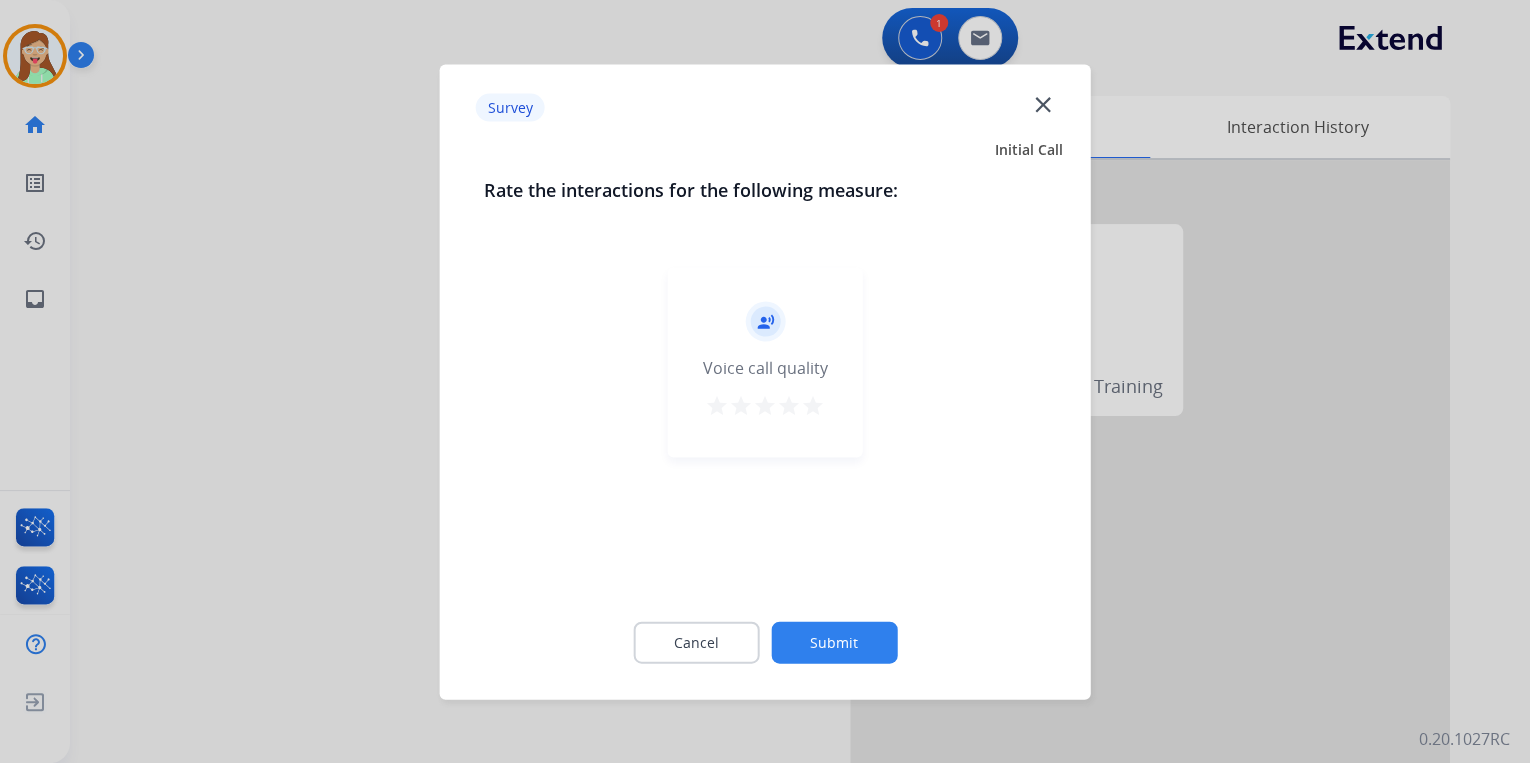 click on "close" 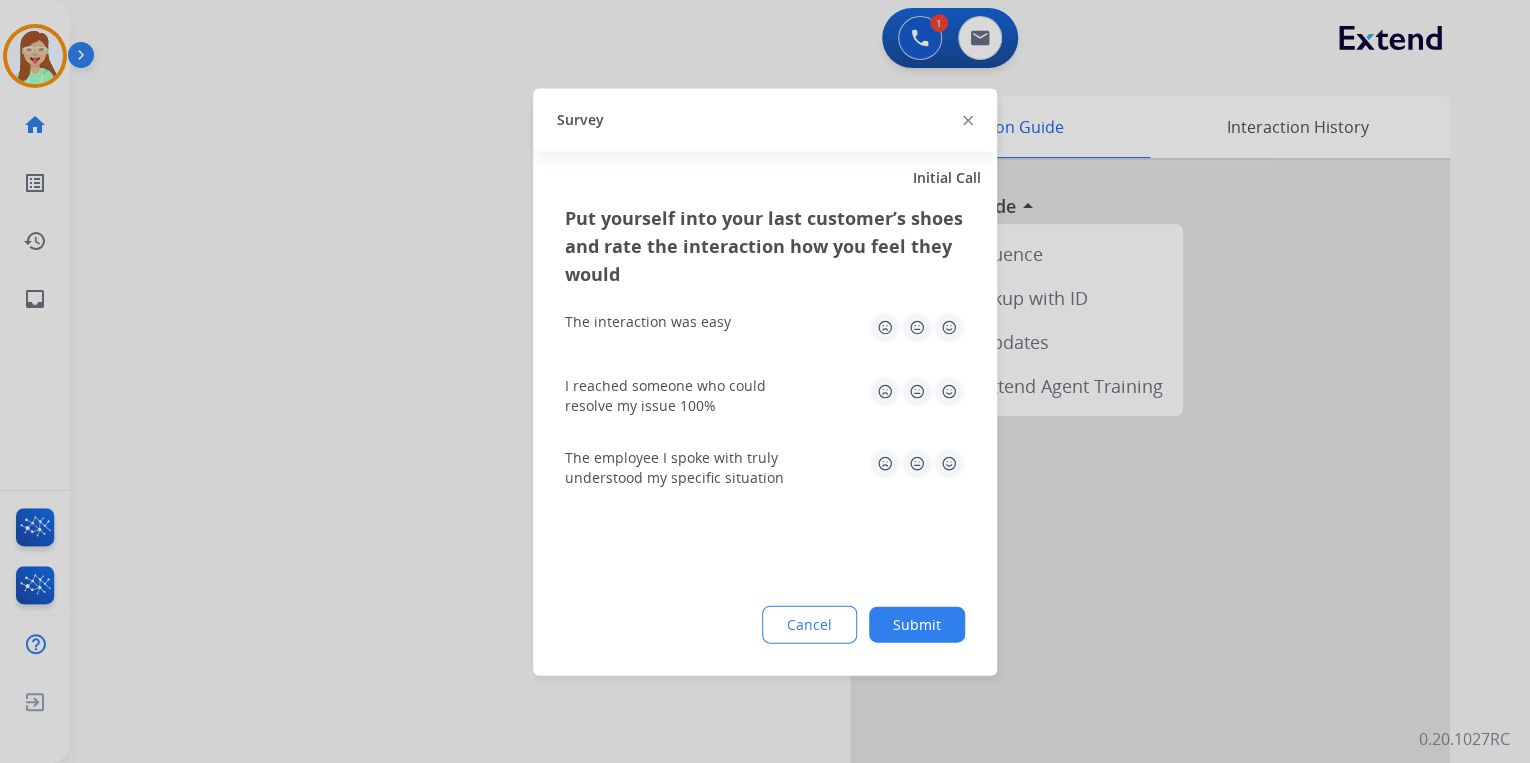 click on "Survey" 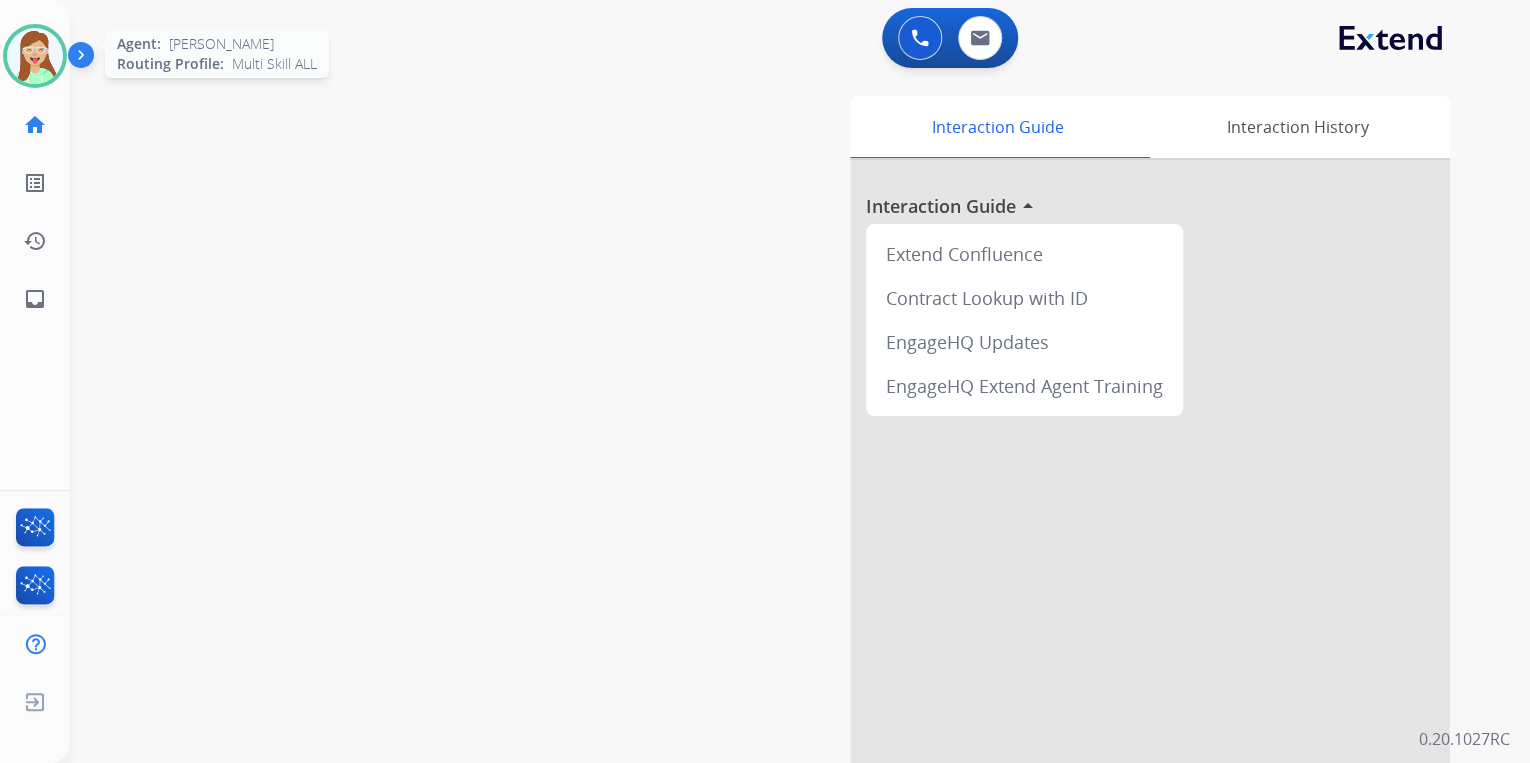 click at bounding box center (35, 56) 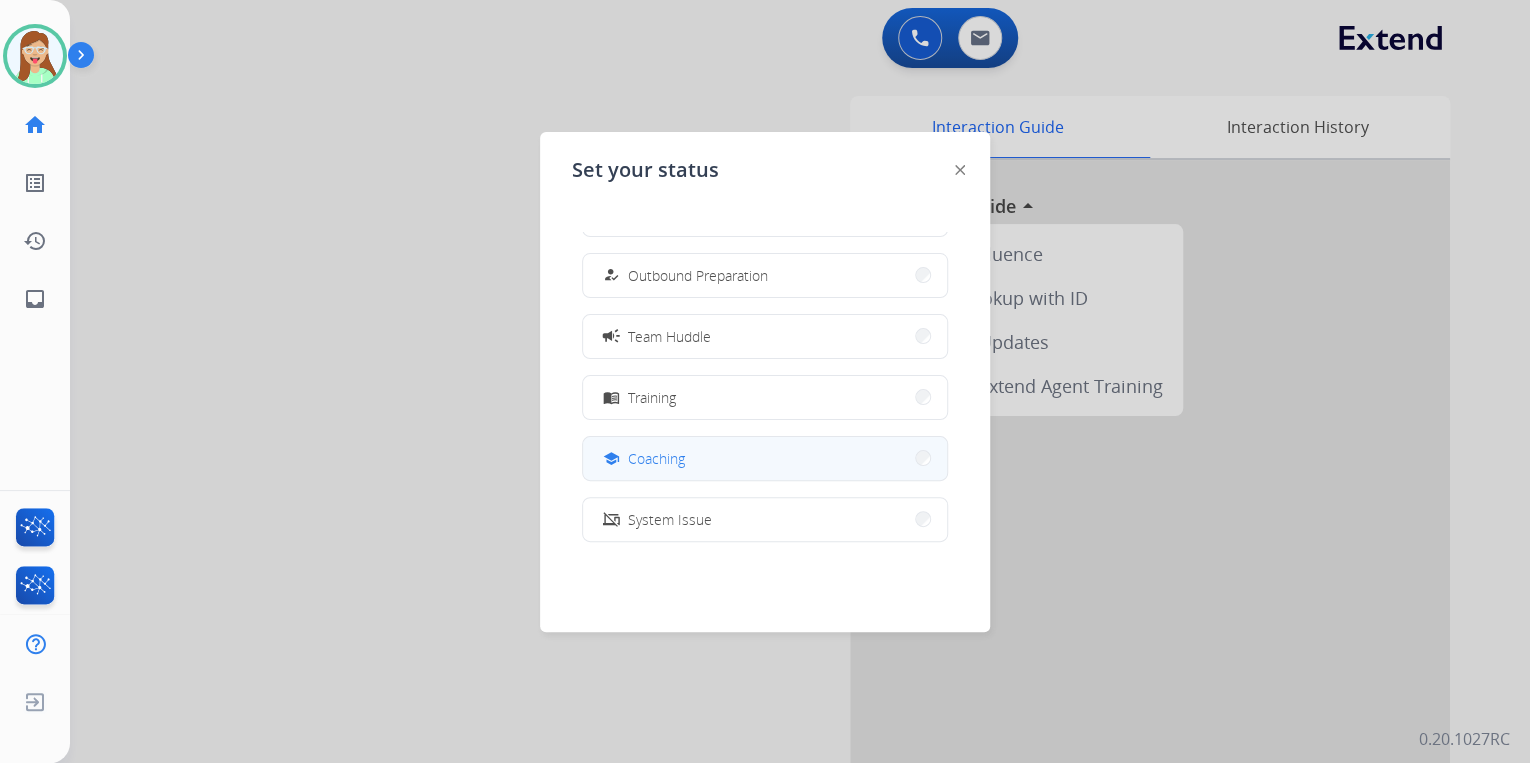 scroll, scrollTop: 0, scrollLeft: 0, axis: both 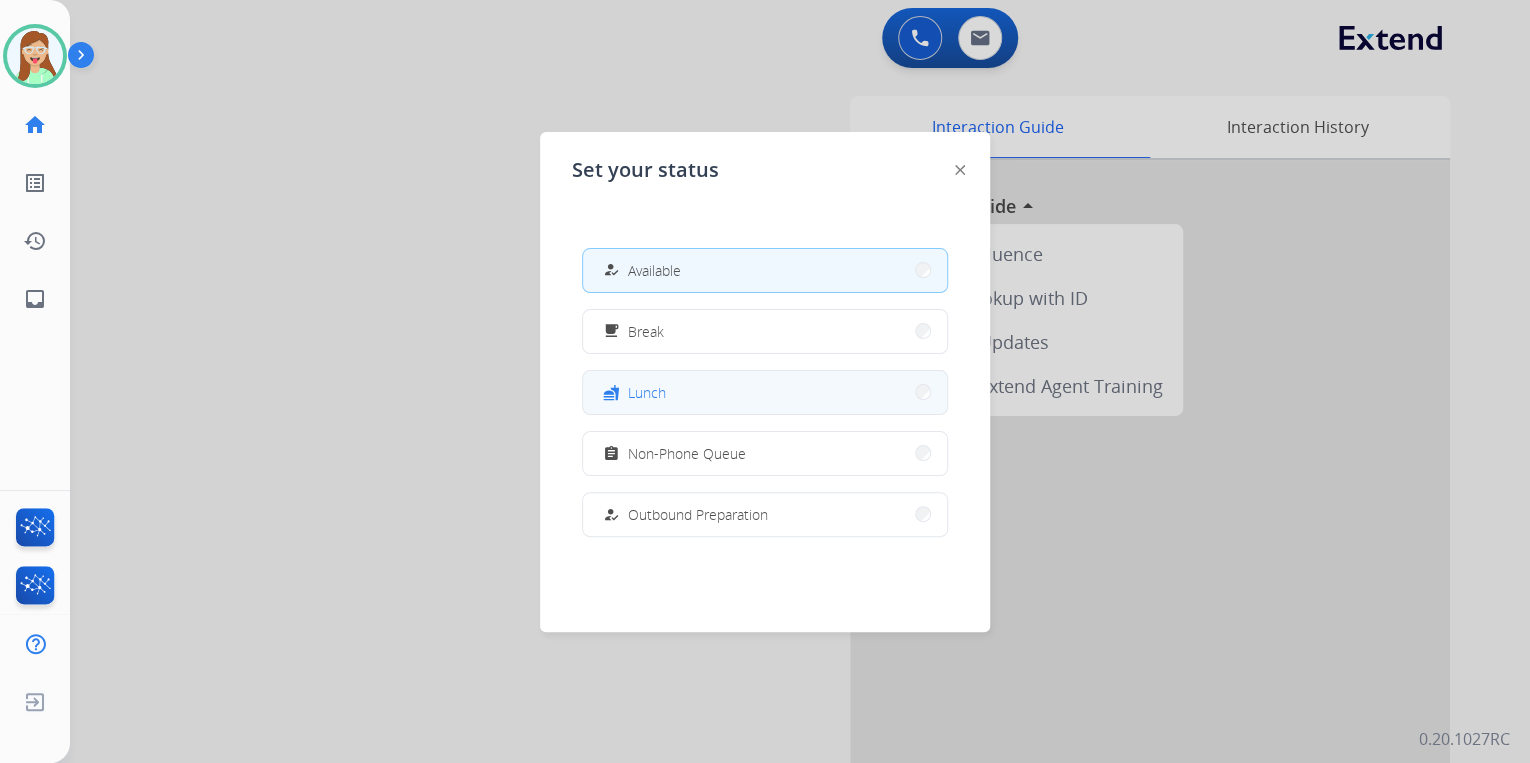 click on "fastfood Lunch" at bounding box center (765, 392) 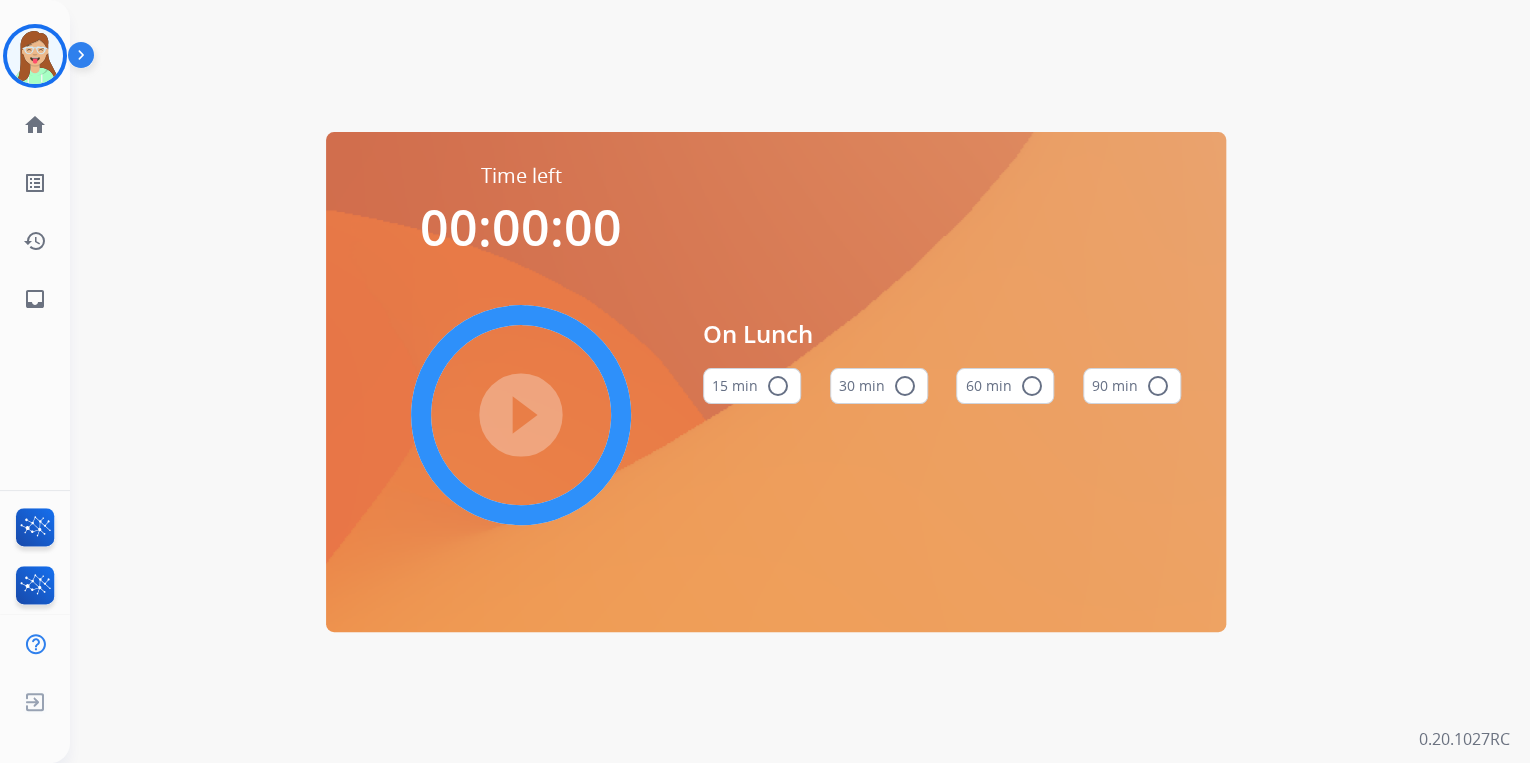 click on "60 min  radio_button_unchecked" at bounding box center [1005, 386] 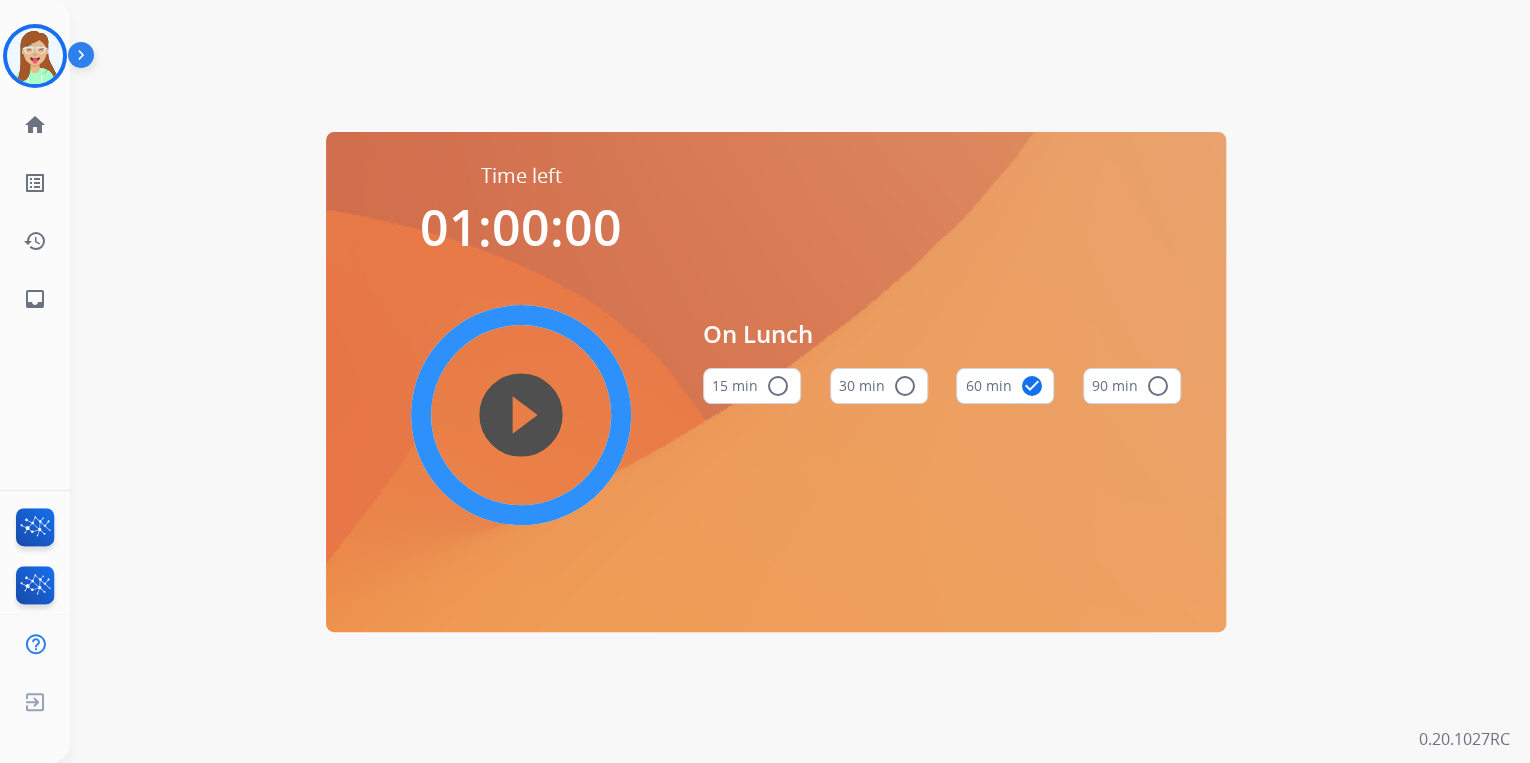 click on "play_circle_filled" at bounding box center [521, 415] 